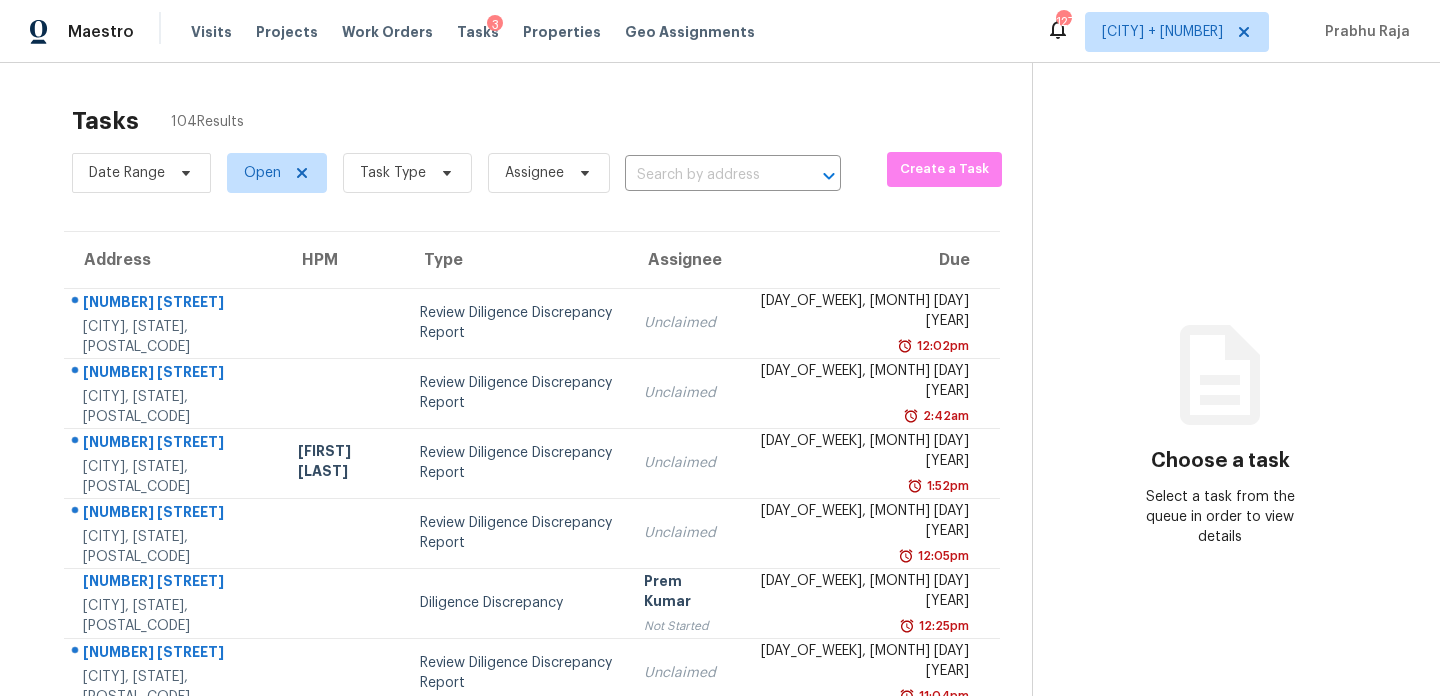 scroll, scrollTop: 0, scrollLeft: 0, axis: both 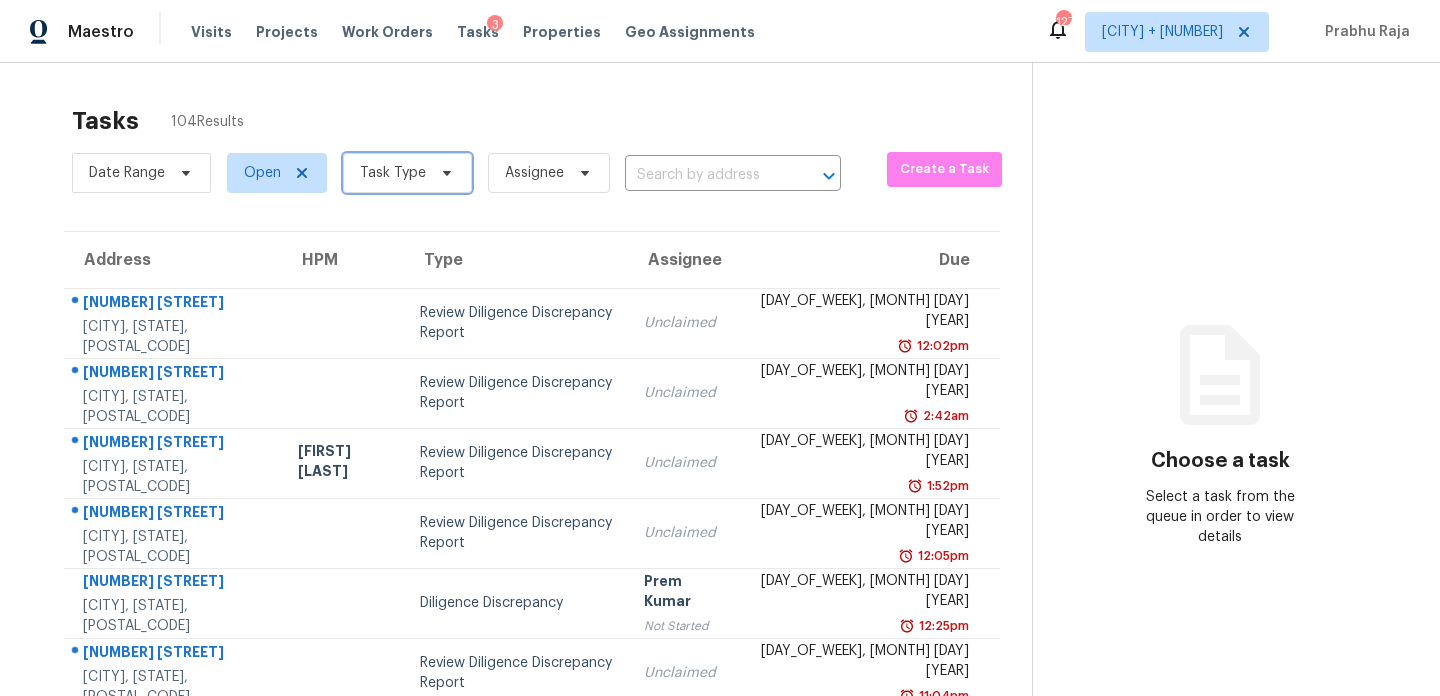 click on "Task Type" at bounding box center (393, 173) 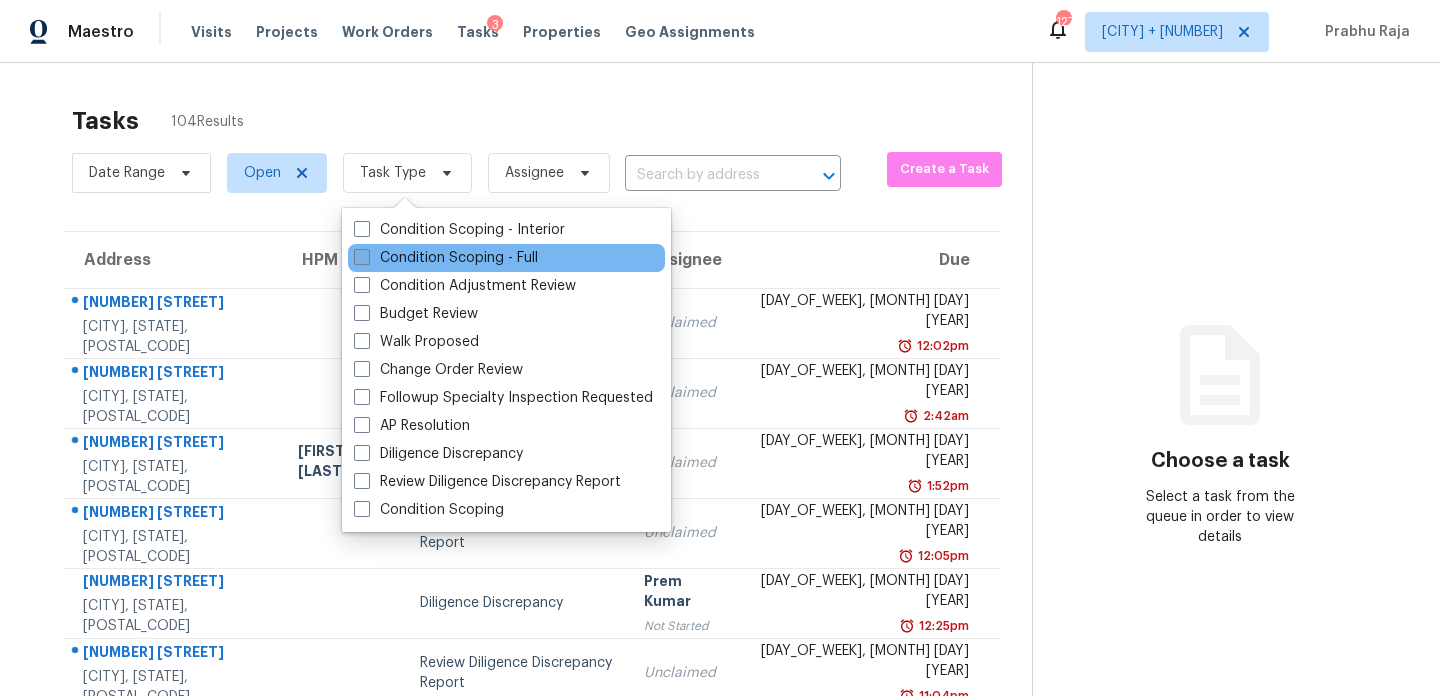 click on "Condition Scoping - Full" at bounding box center [446, 258] 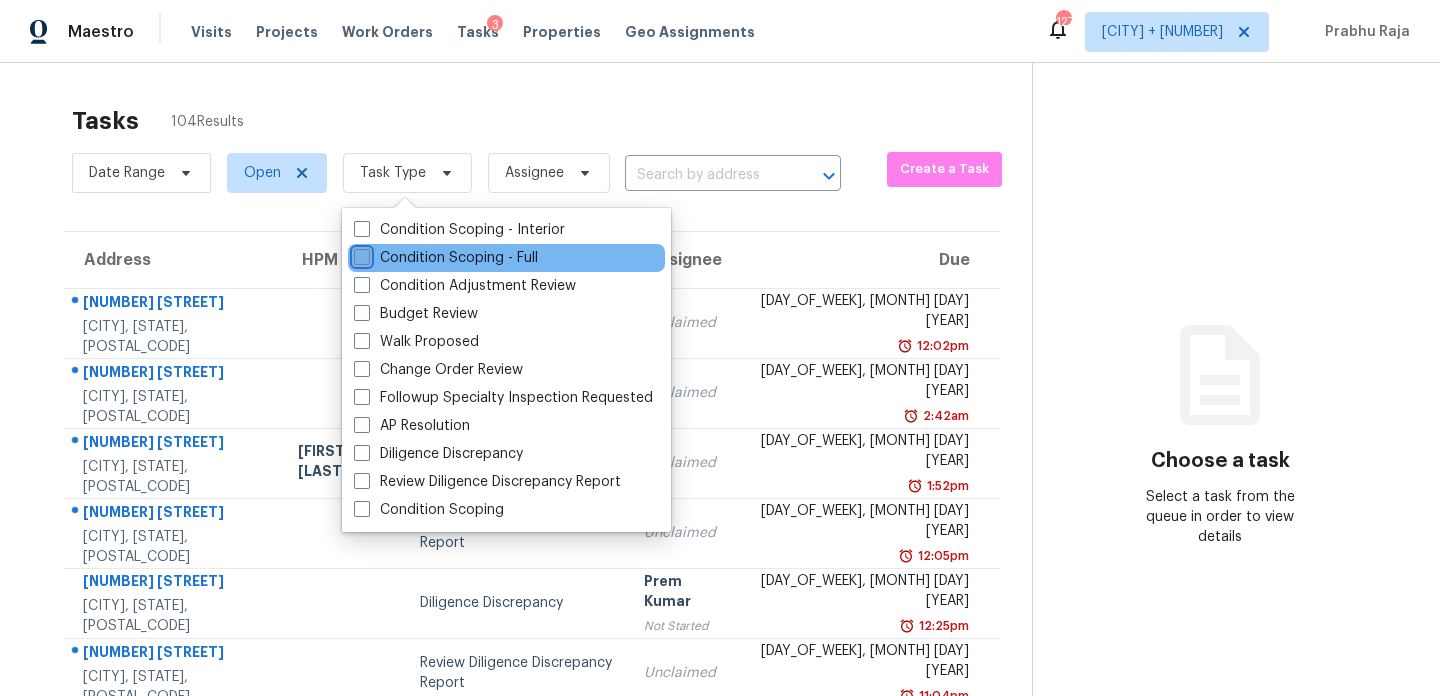 click on "Condition Scoping - Full" at bounding box center [360, 254] 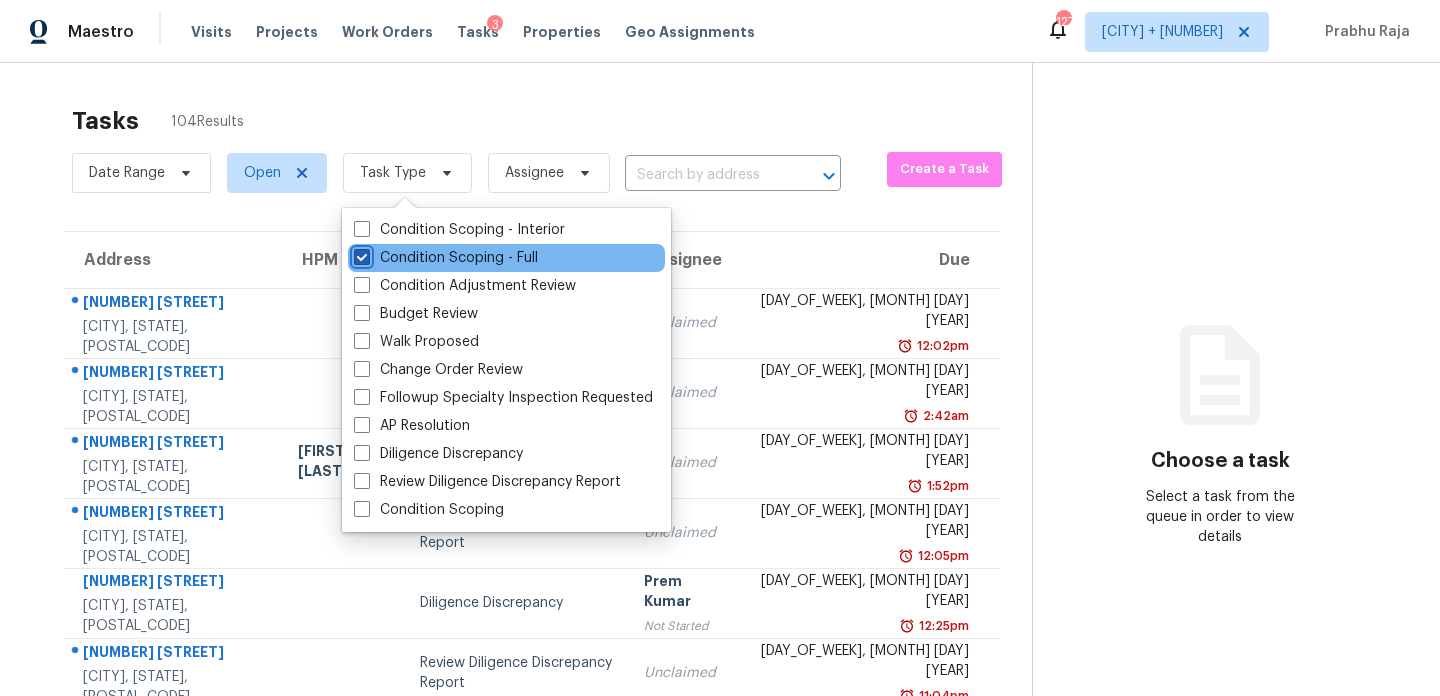 checkbox on "true" 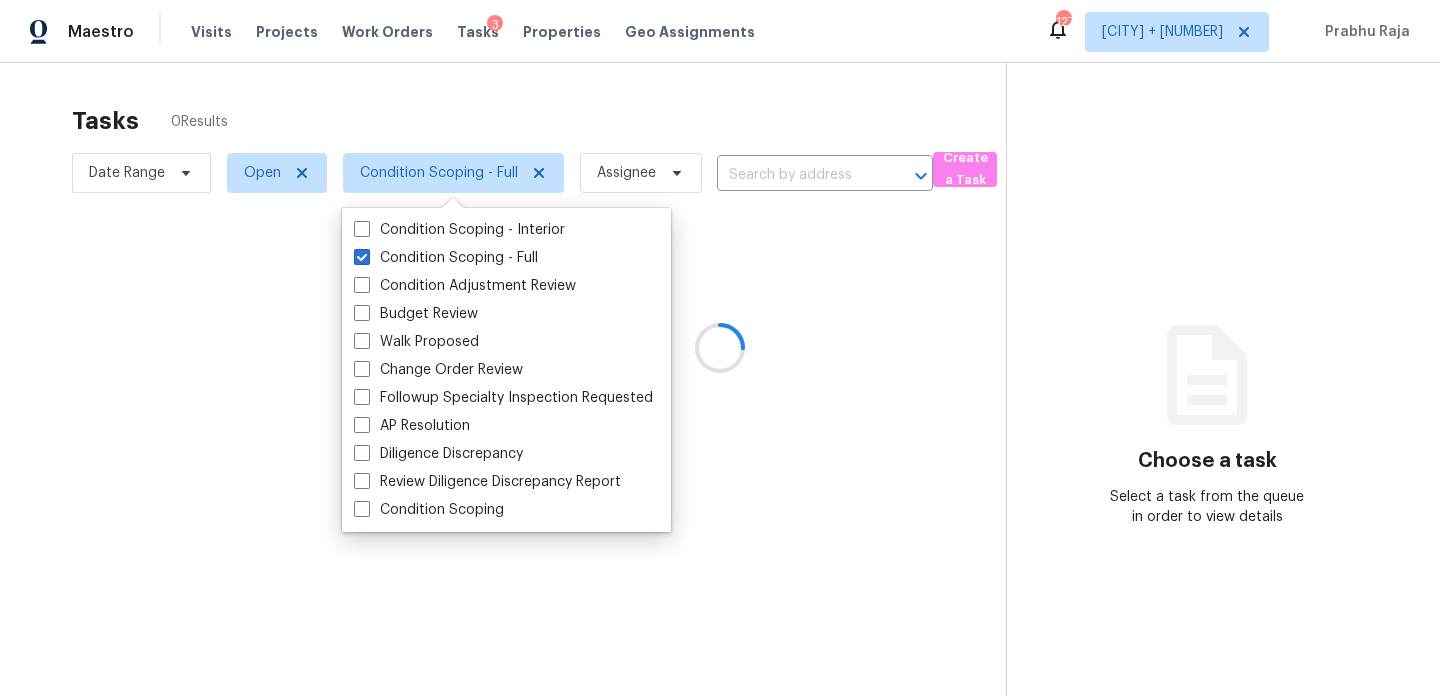 click at bounding box center [720, 348] 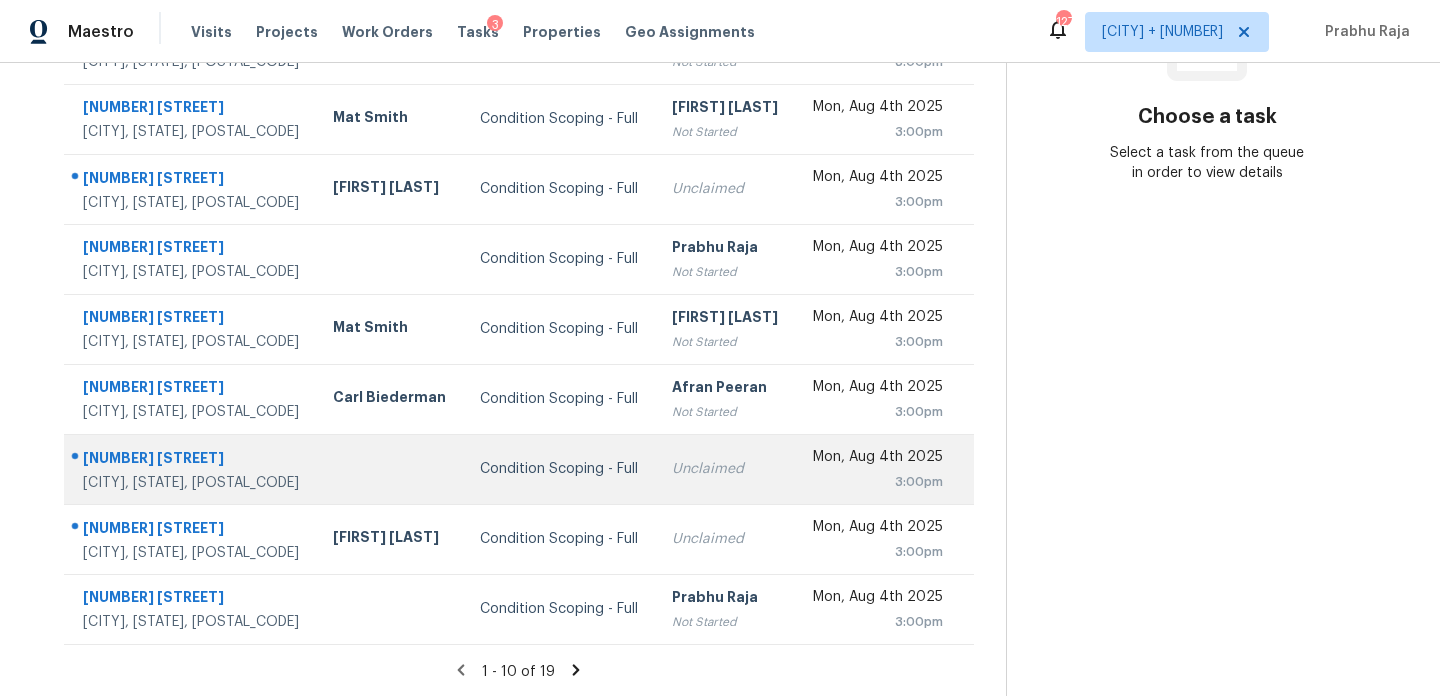 scroll, scrollTop: 345, scrollLeft: 0, axis: vertical 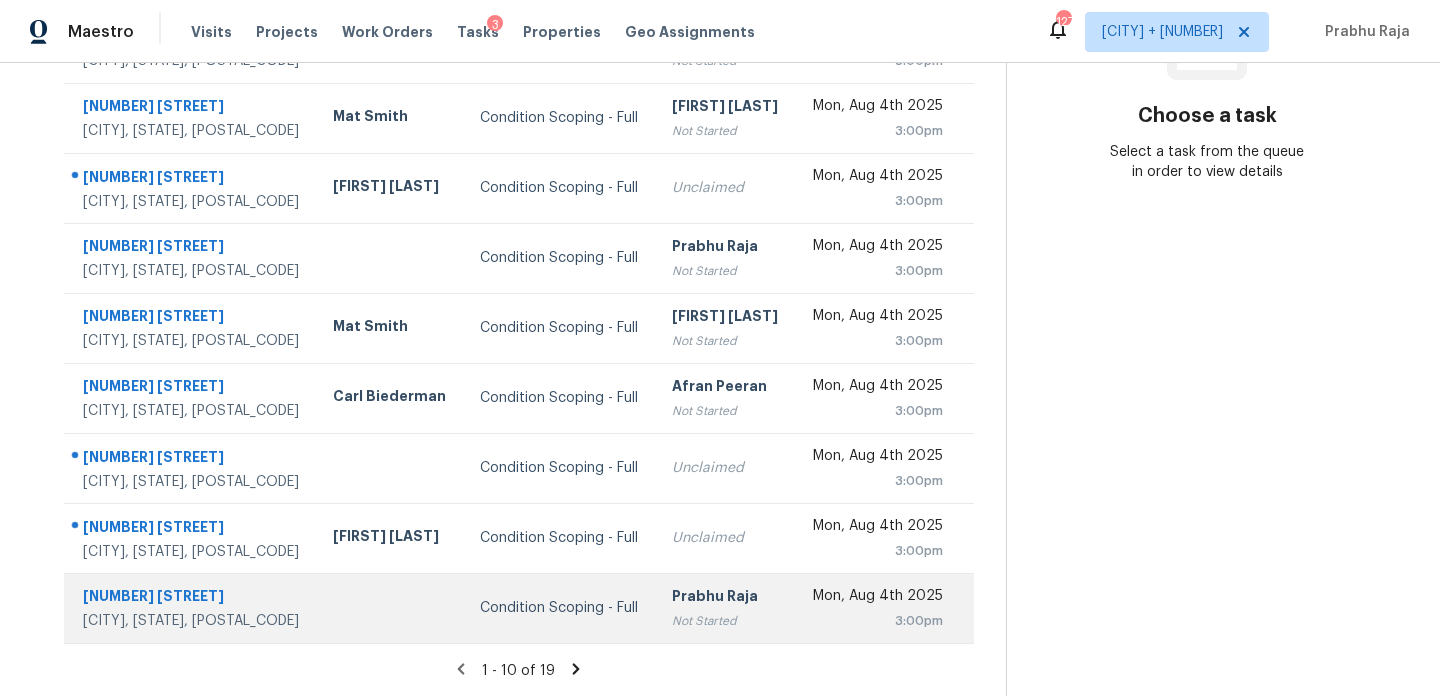 click on "Prabhu Raja" at bounding box center [725, 598] 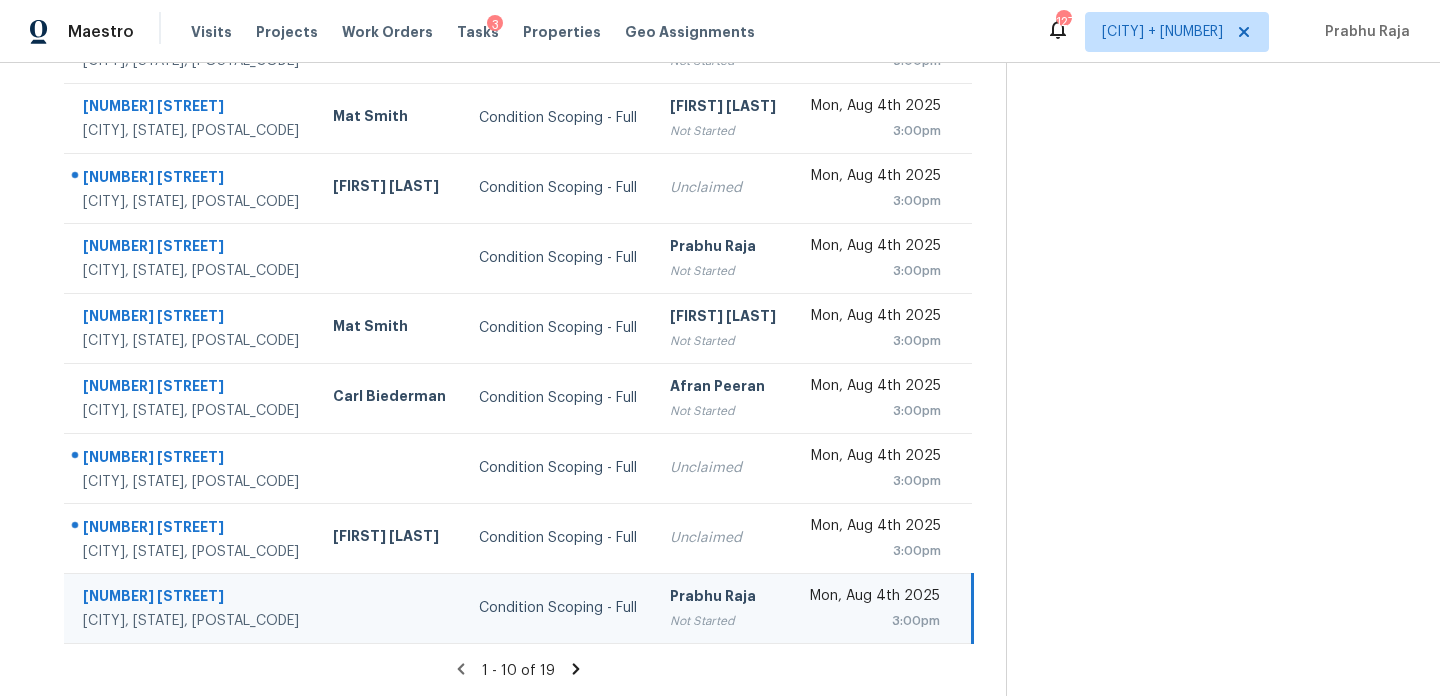 click on "Prabhu Raja" at bounding box center (723, 598) 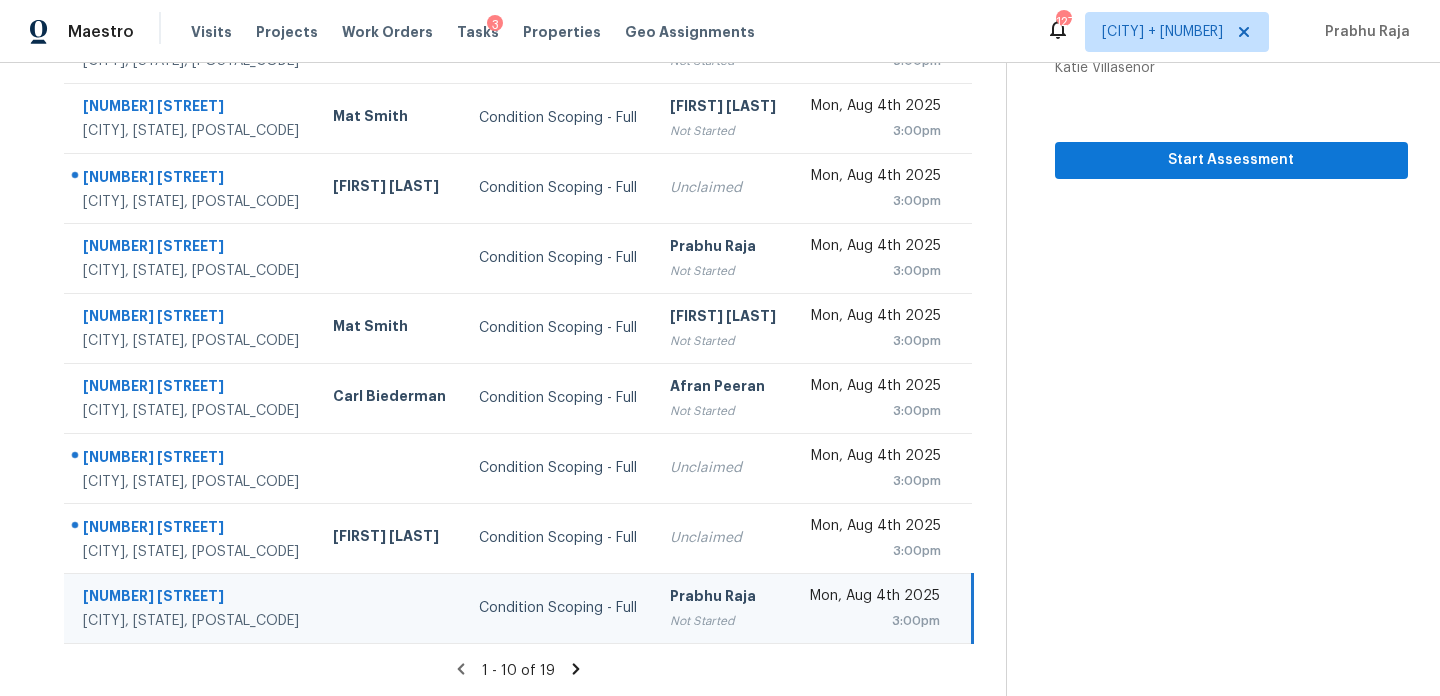 click on "Prabhu Raja" at bounding box center [723, 598] 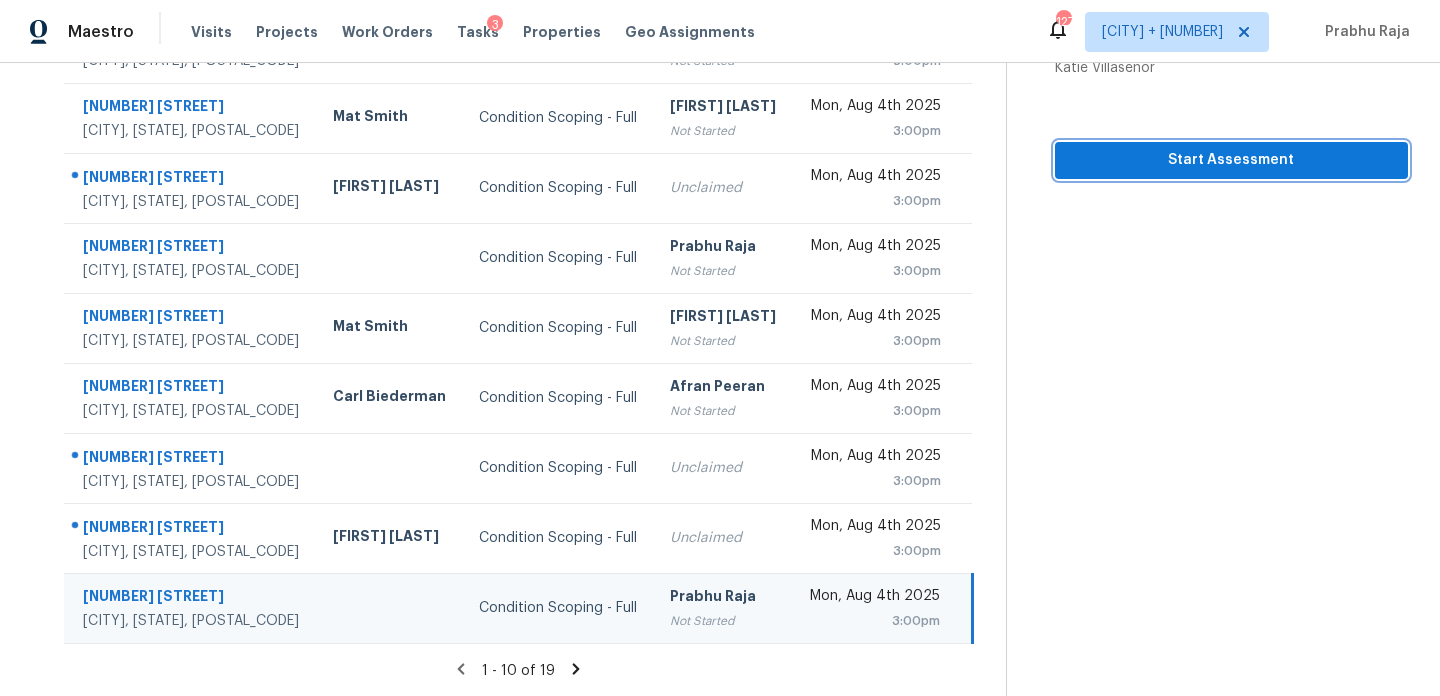 click on "Start Assessment" at bounding box center (1231, 160) 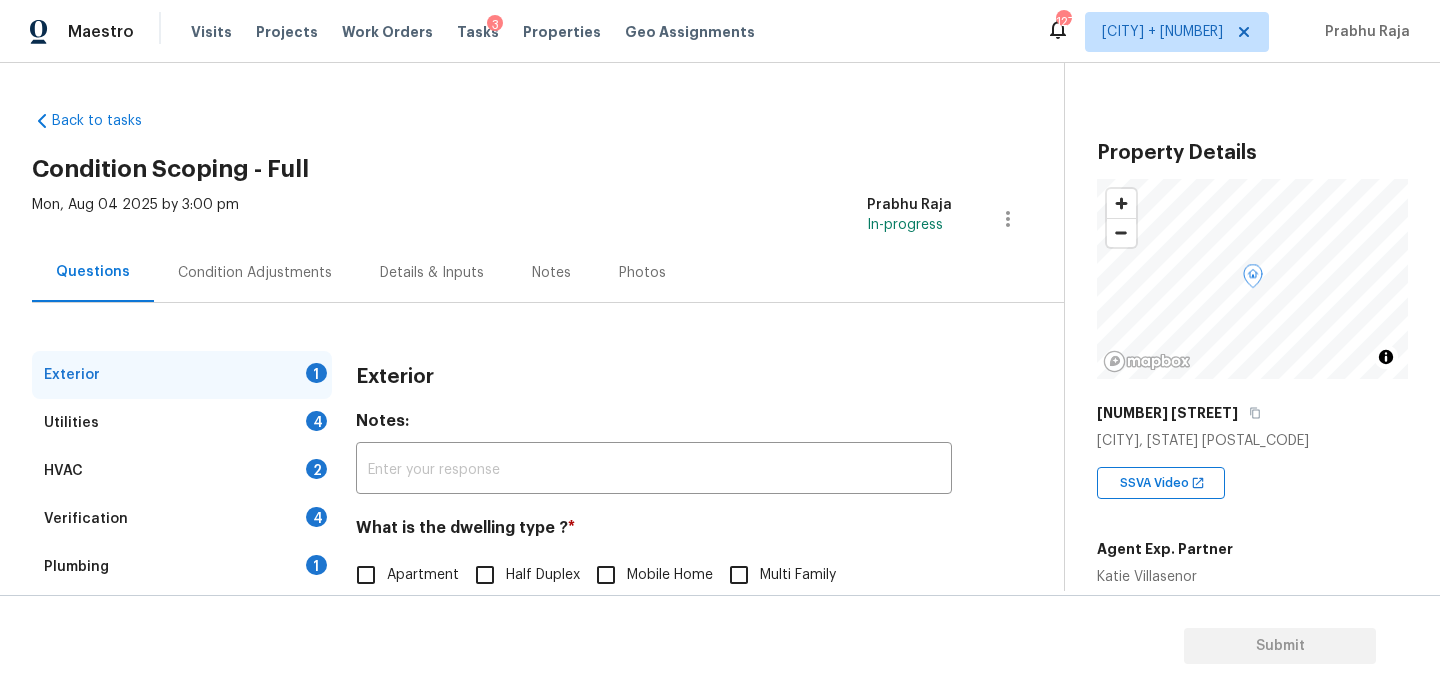click on "Condition Adjustments" at bounding box center [255, 273] 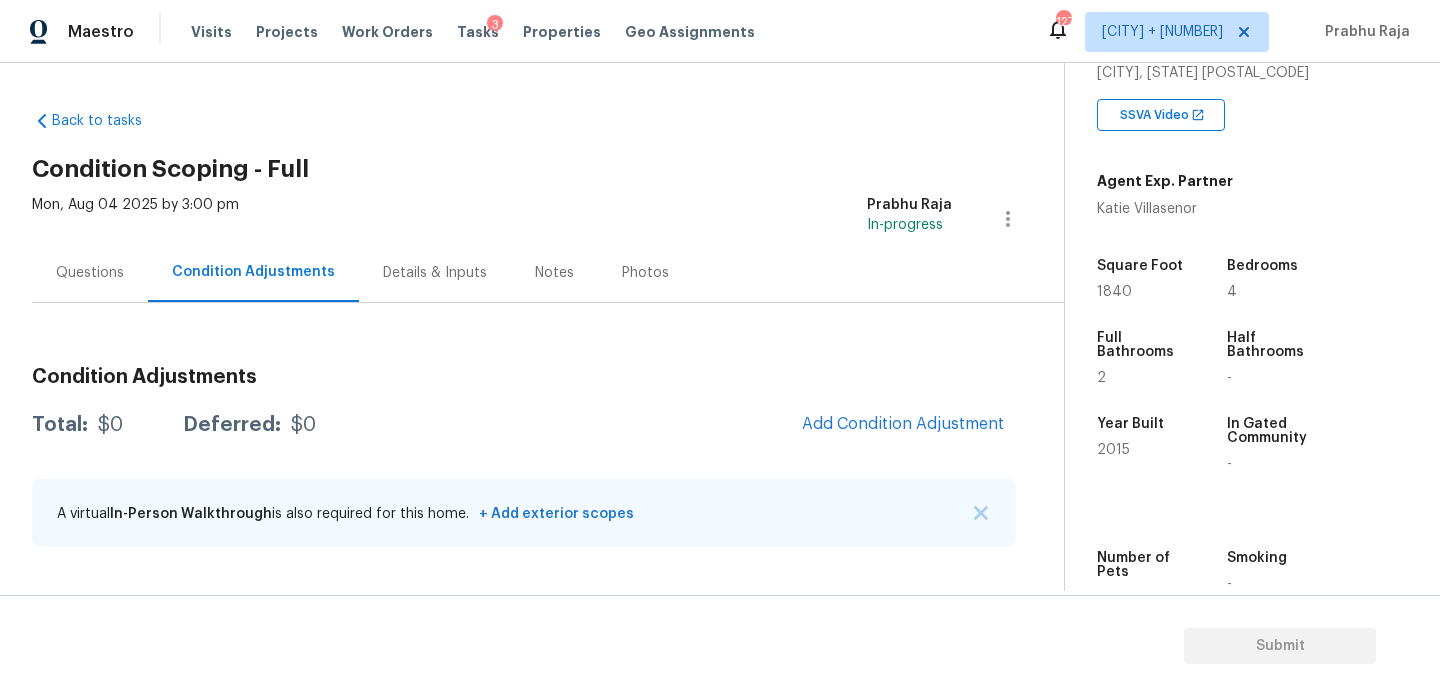 scroll, scrollTop: 369, scrollLeft: 0, axis: vertical 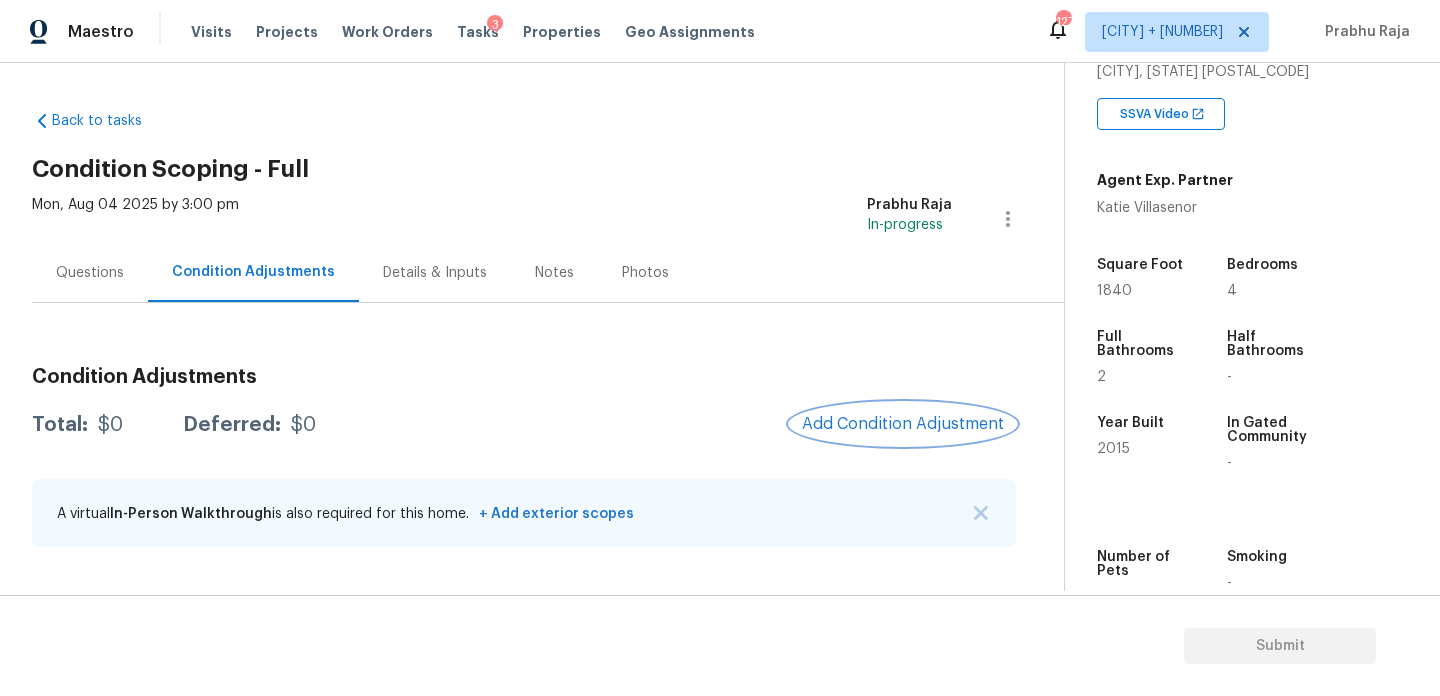 click on "Add Condition Adjustment" at bounding box center [903, 424] 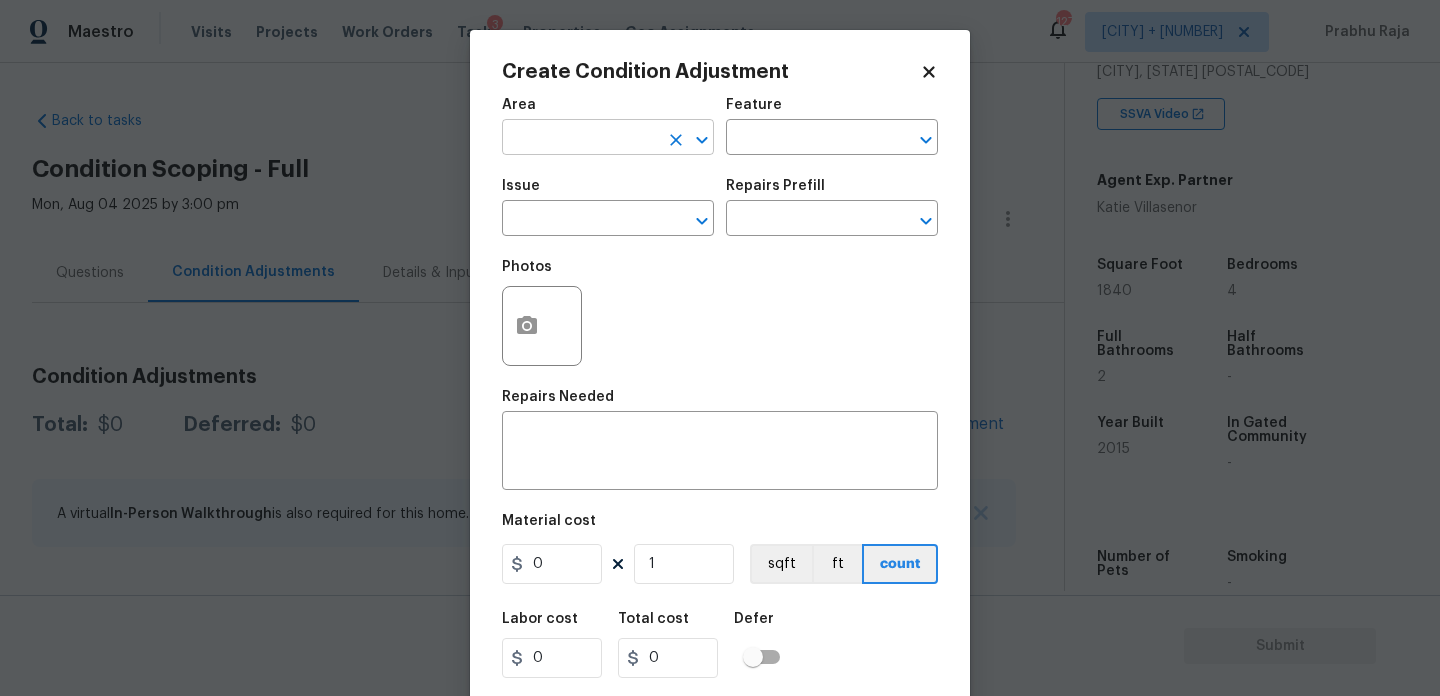 click at bounding box center [580, 139] 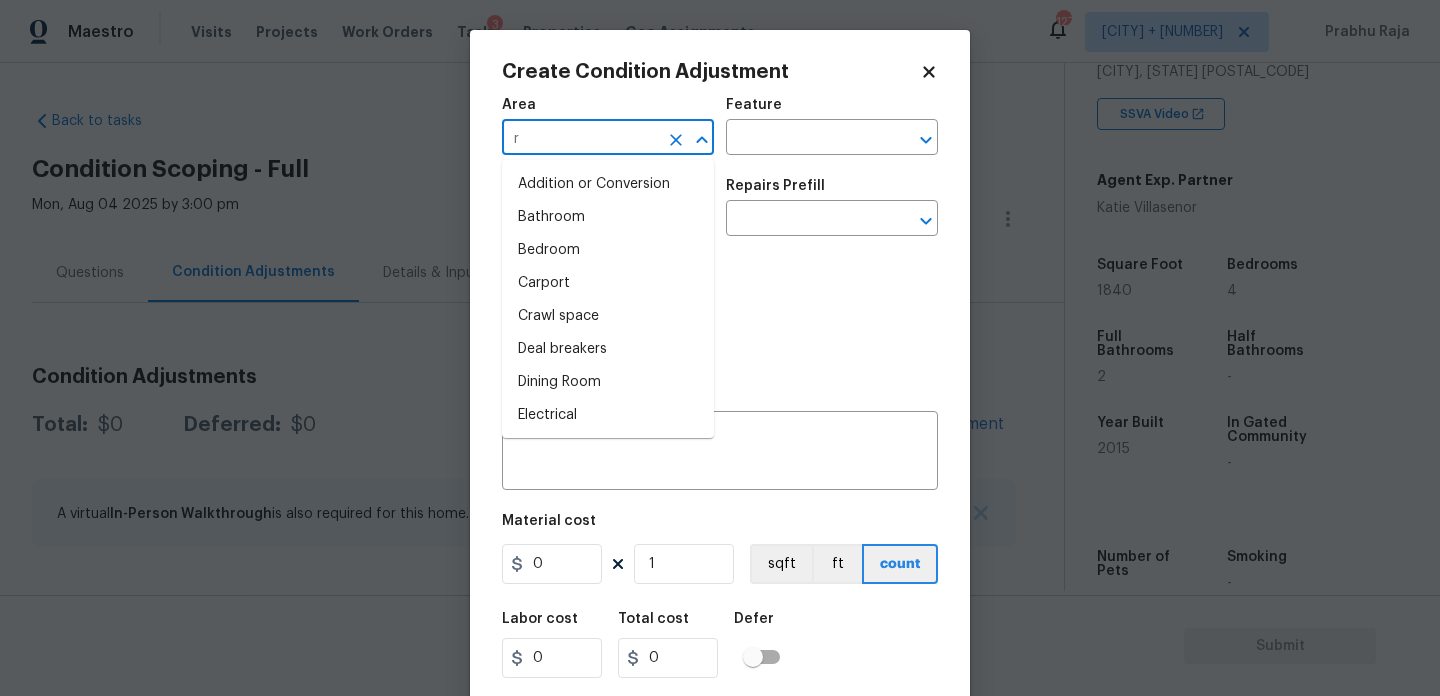 type on "ro" 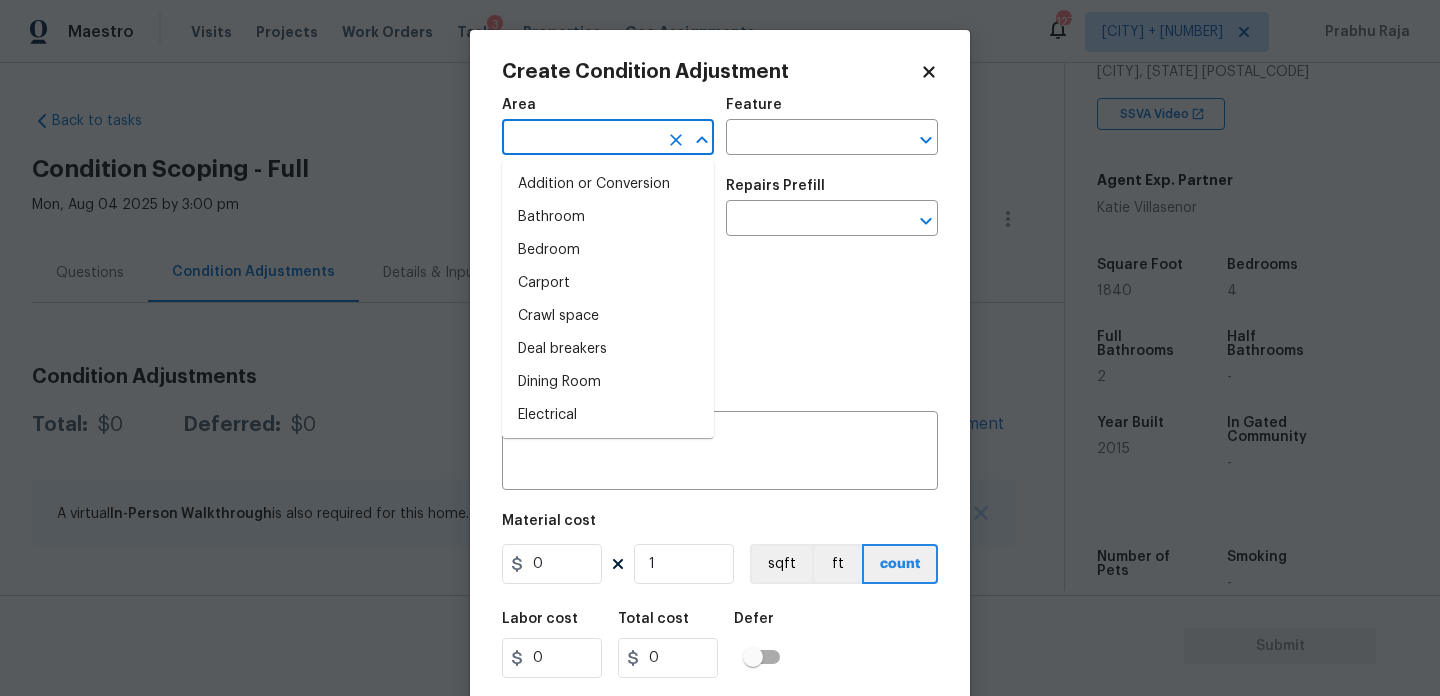 type on "o" 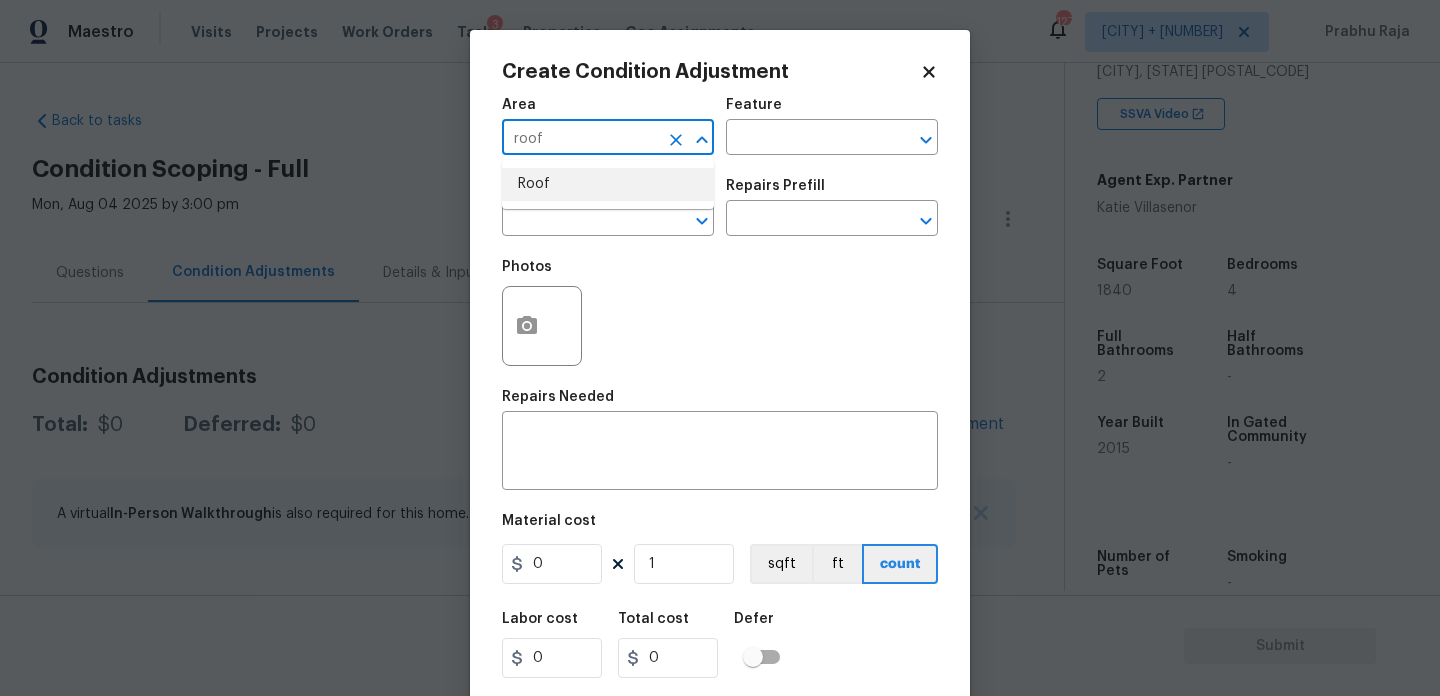 click on "Roof" at bounding box center [608, 184] 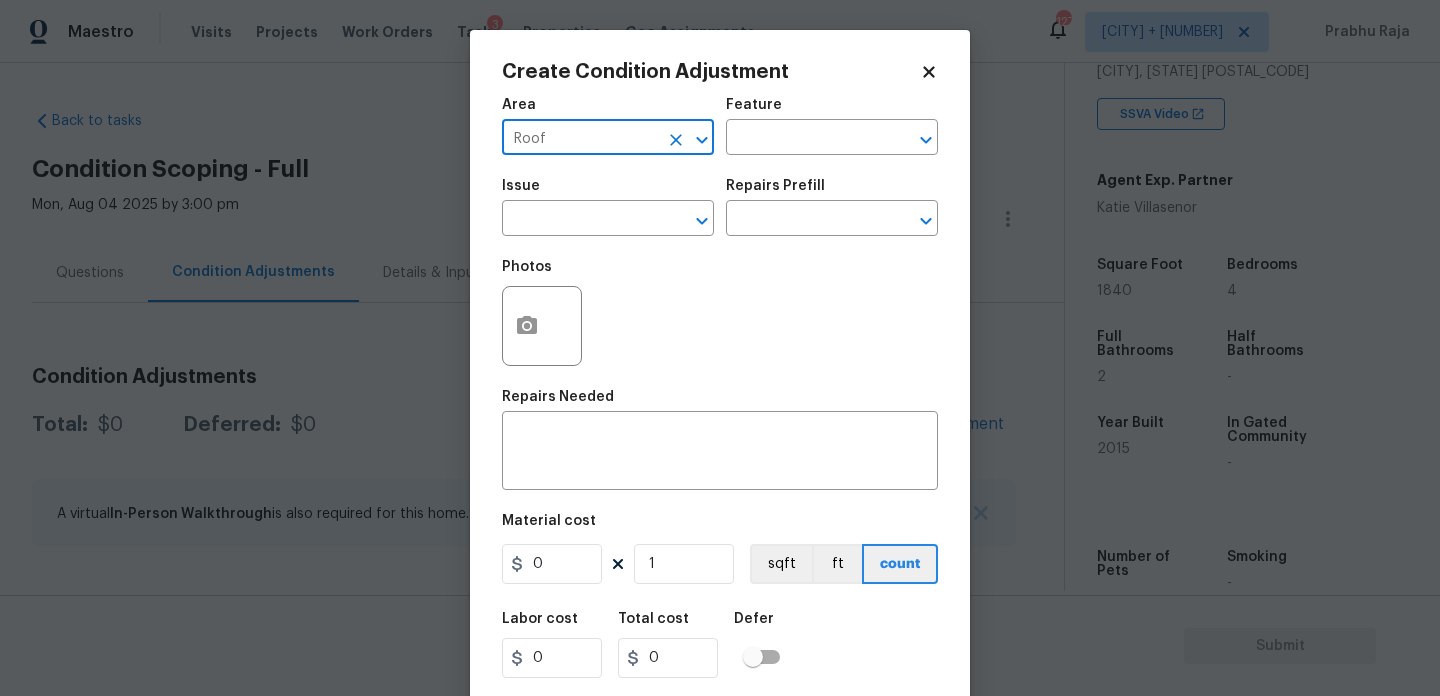 type on "Roof" 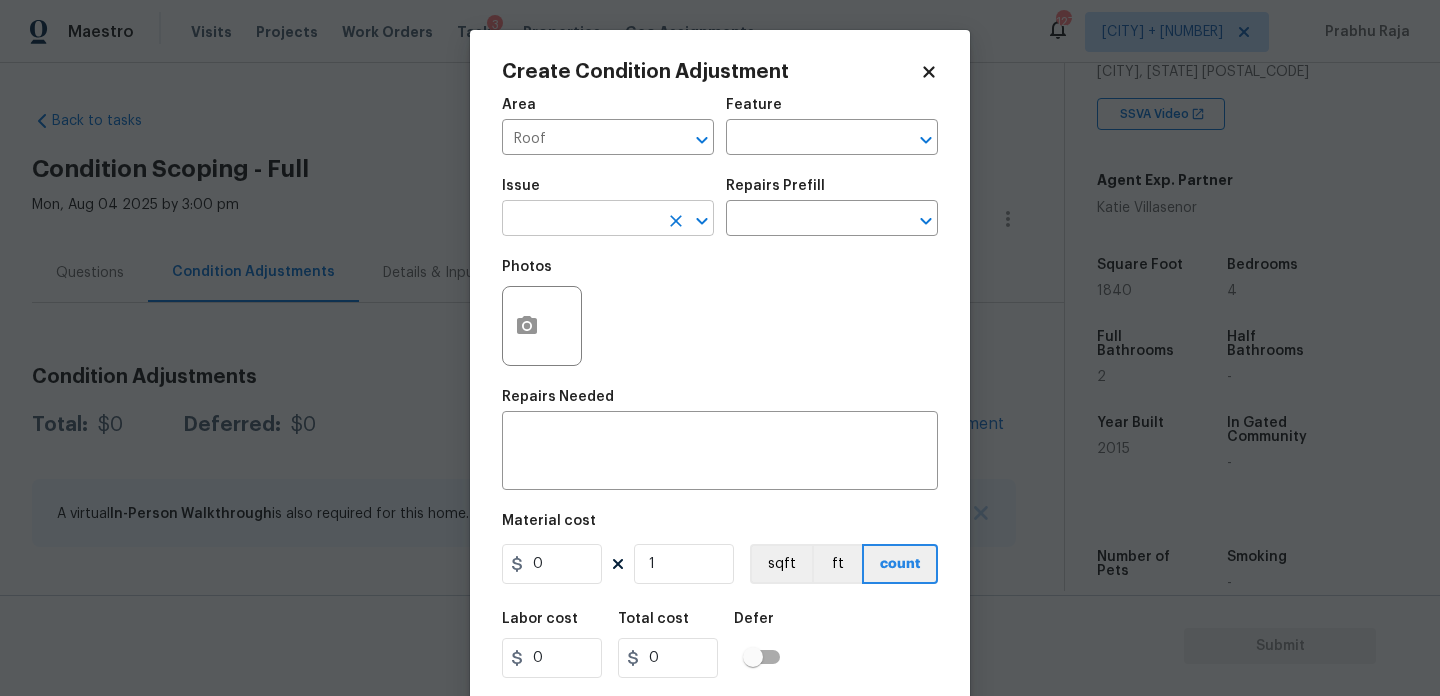 click at bounding box center (580, 220) 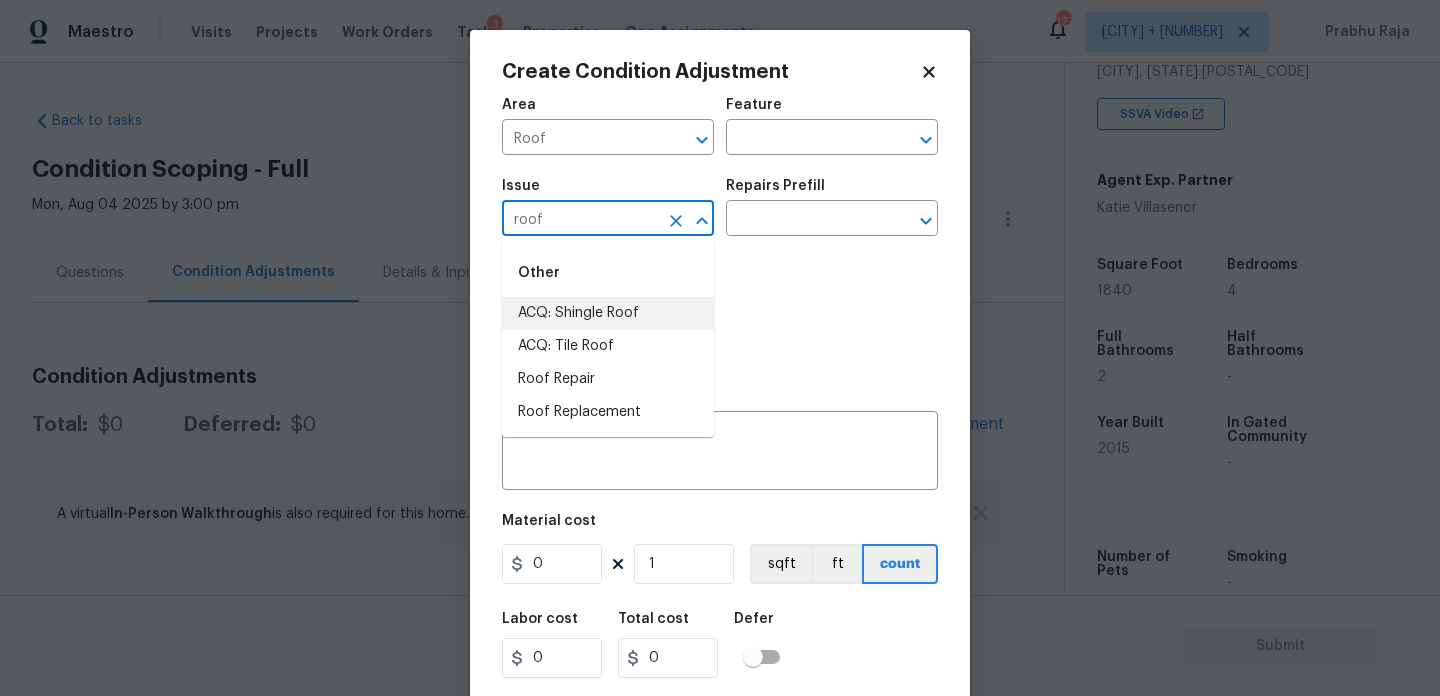 click on "ACQ: Shingle Roof" at bounding box center [608, 313] 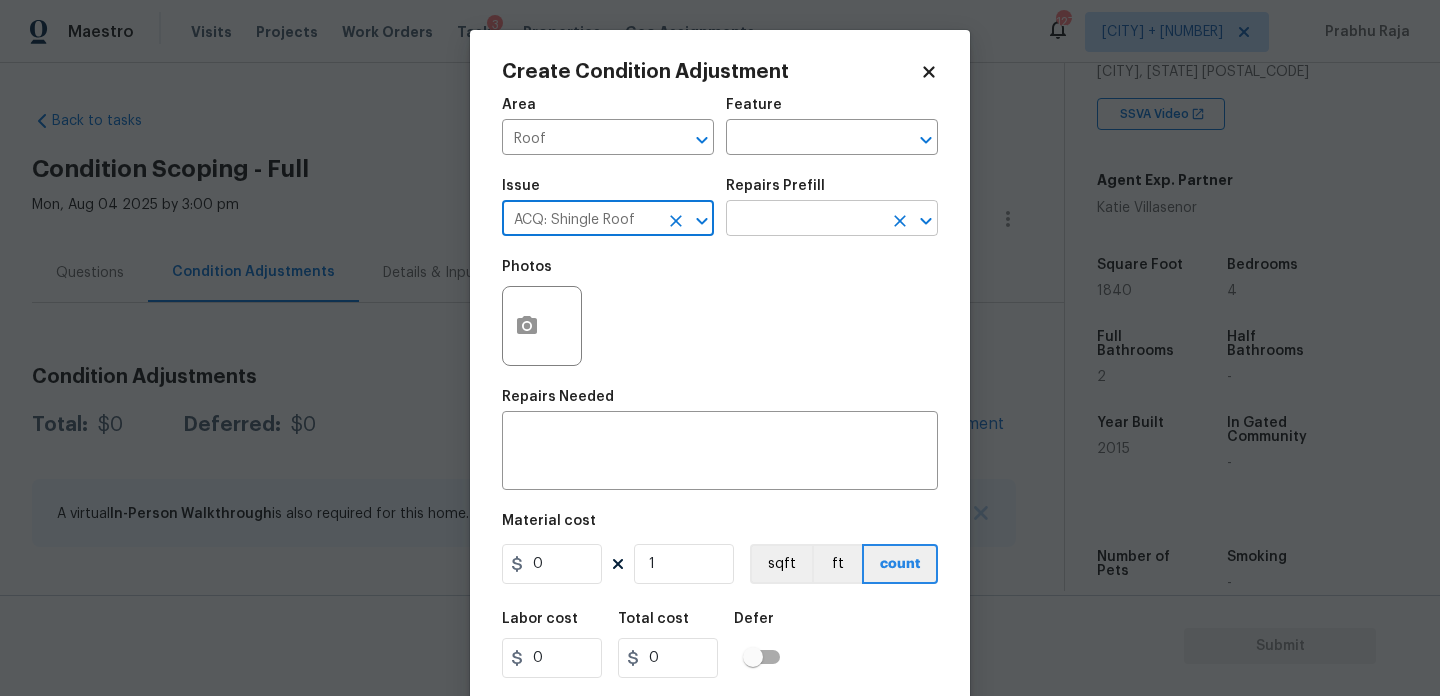 type on "ACQ: Shingle Roof" 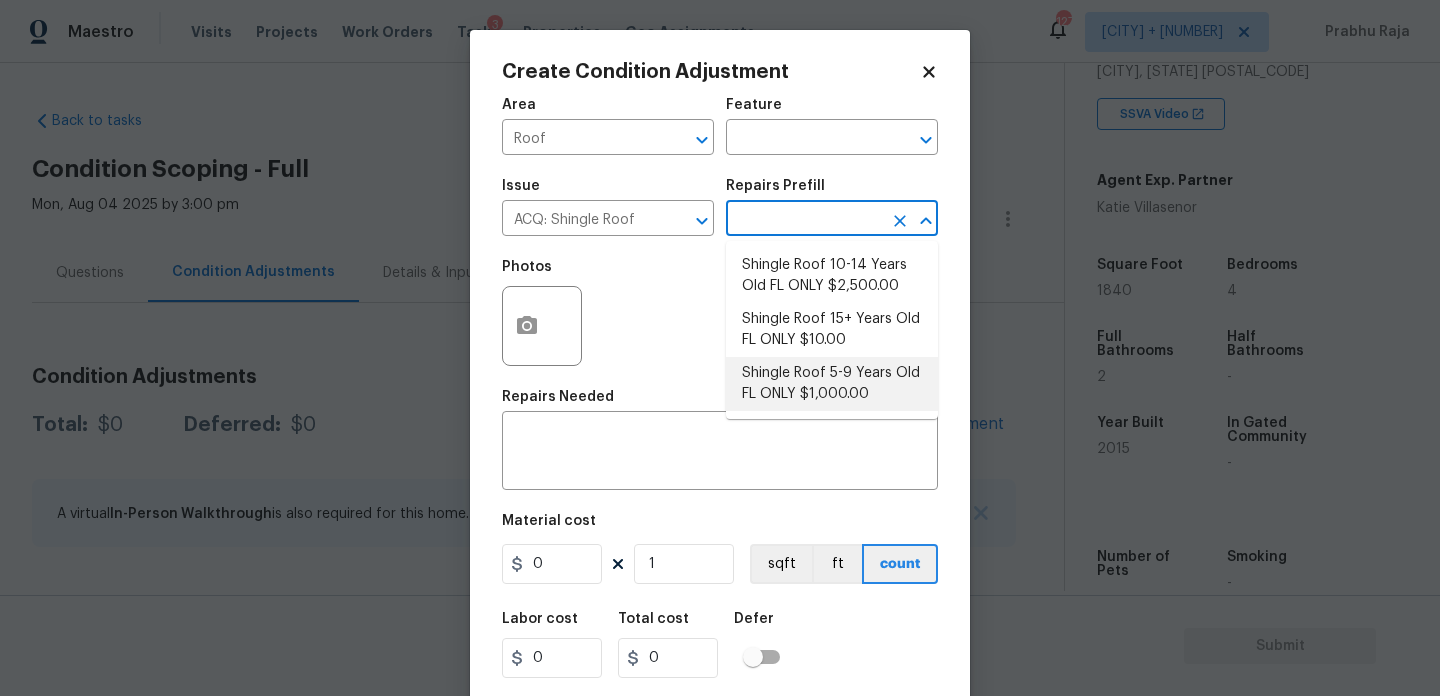 click on "Shingle Roof 5-9 Years Old FL ONLY $1,000.00" at bounding box center [832, 384] 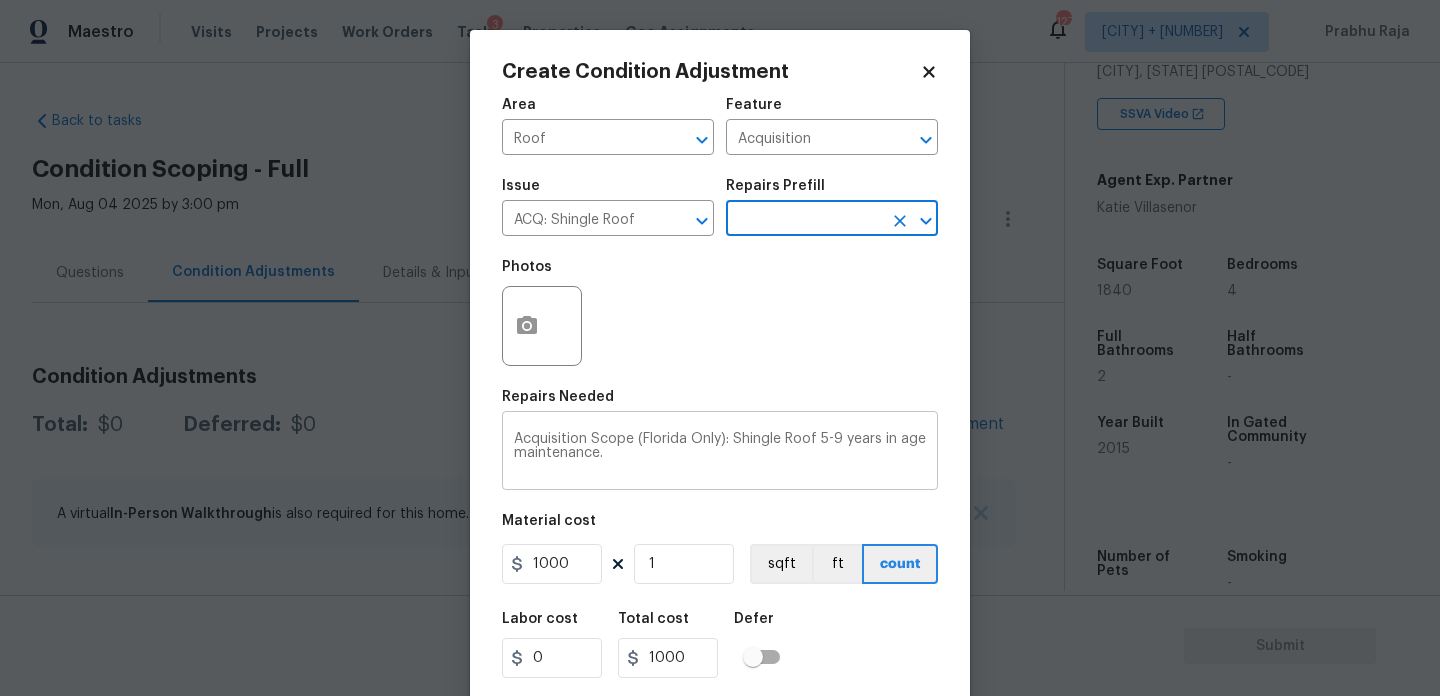 scroll, scrollTop: 51, scrollLeft: 0, axis: vertical 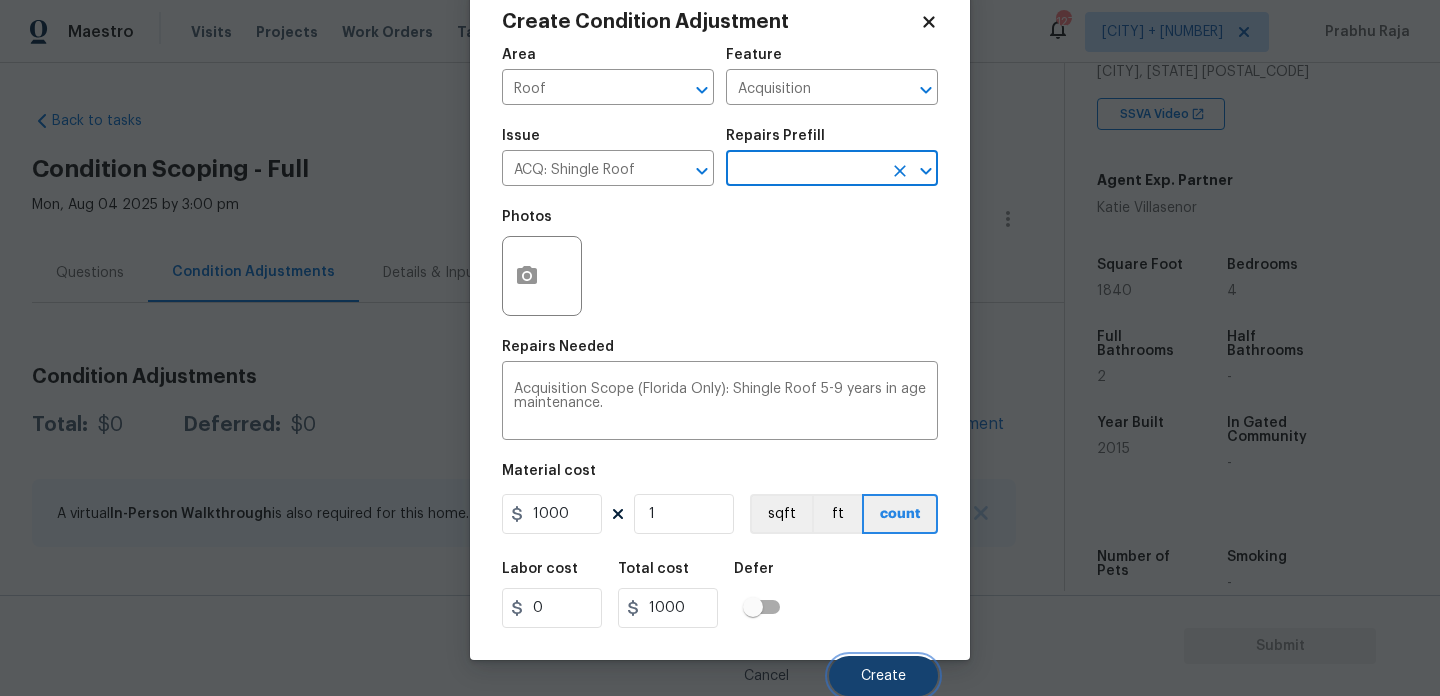 click on "Create" at bounding box center [883, 676] 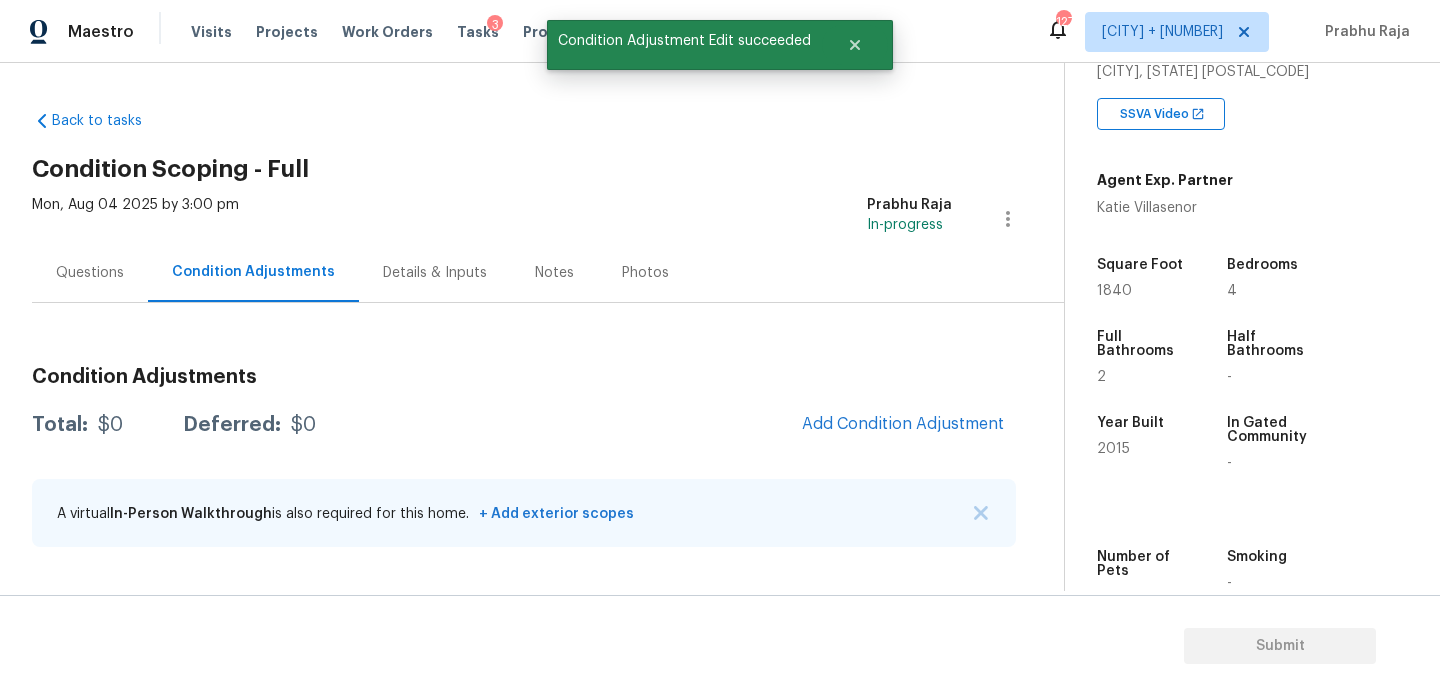 scroll, scrollTop: 44, scrollLeft: 0, axis: vertical 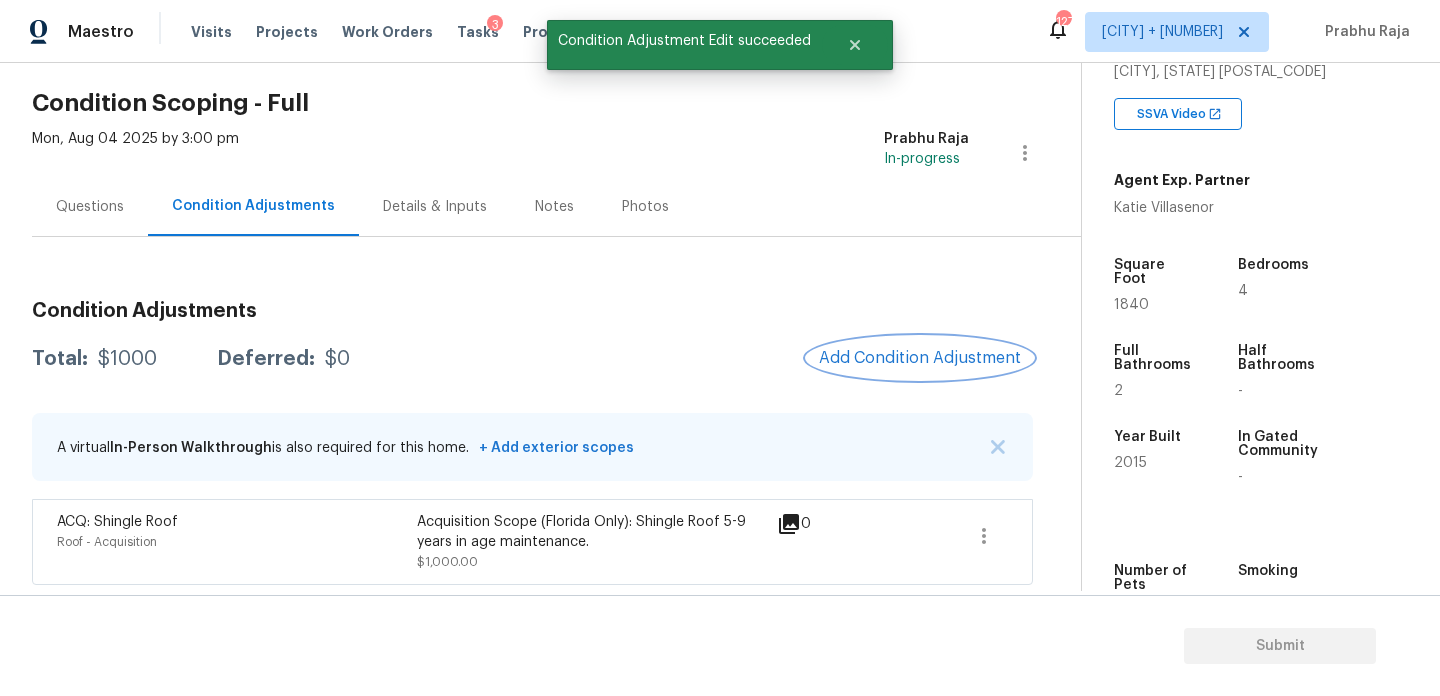click on "Add Condition Adjustment" at bounding box center [920, 358] 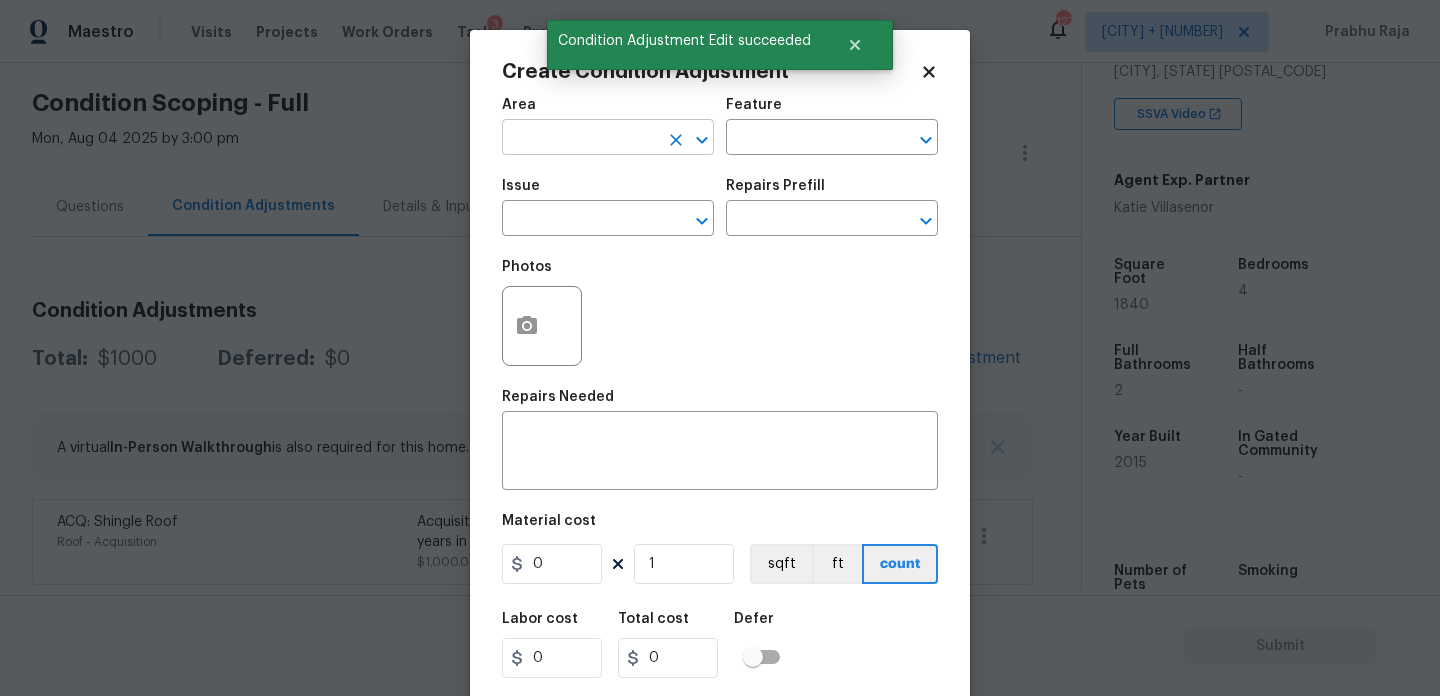 click at bounding box center [580, 139] 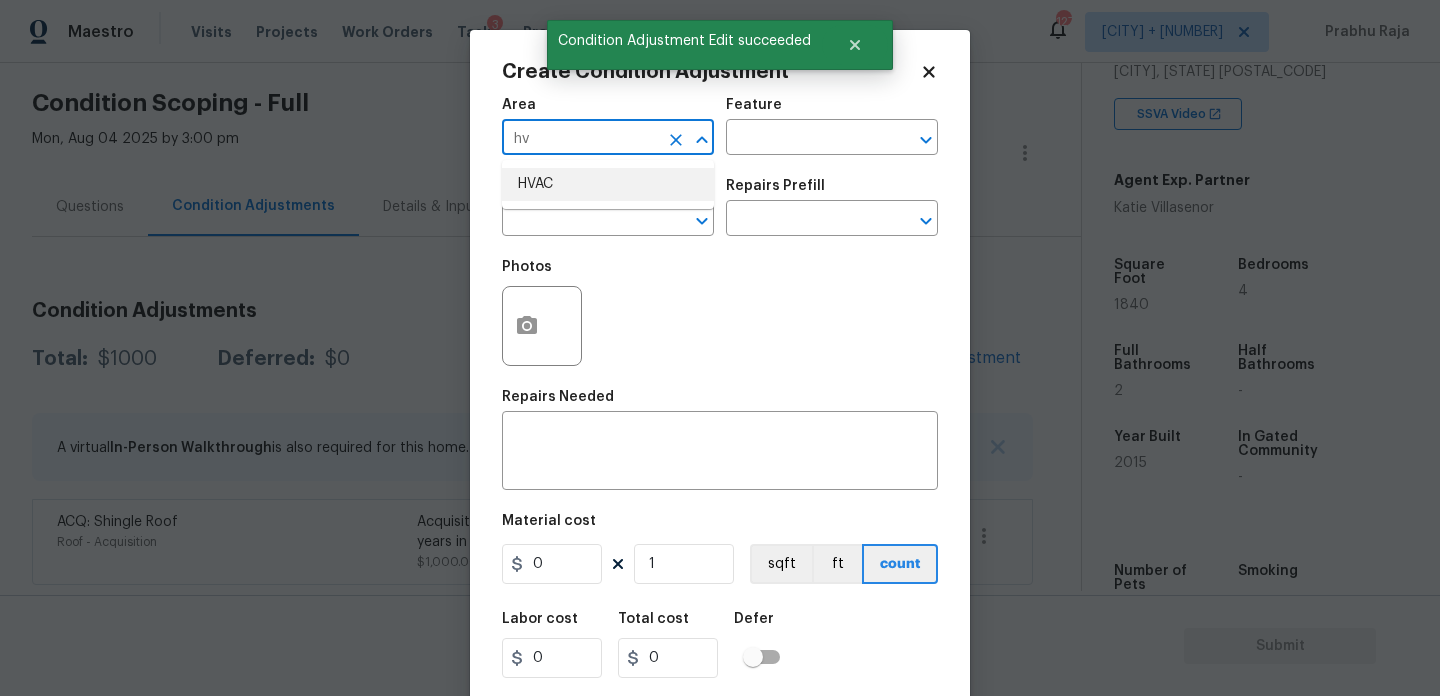 click on "HVAC" at bounding box center (608, 184) 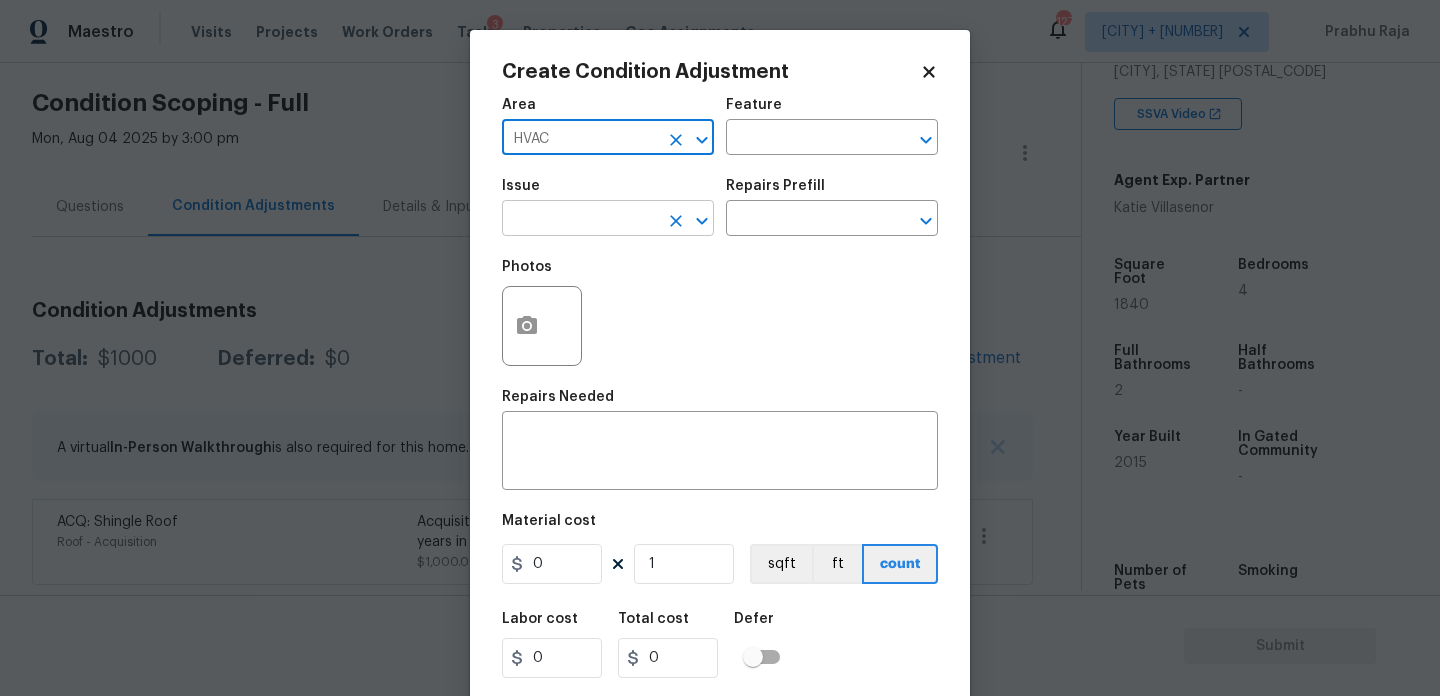 type on "HVAC" 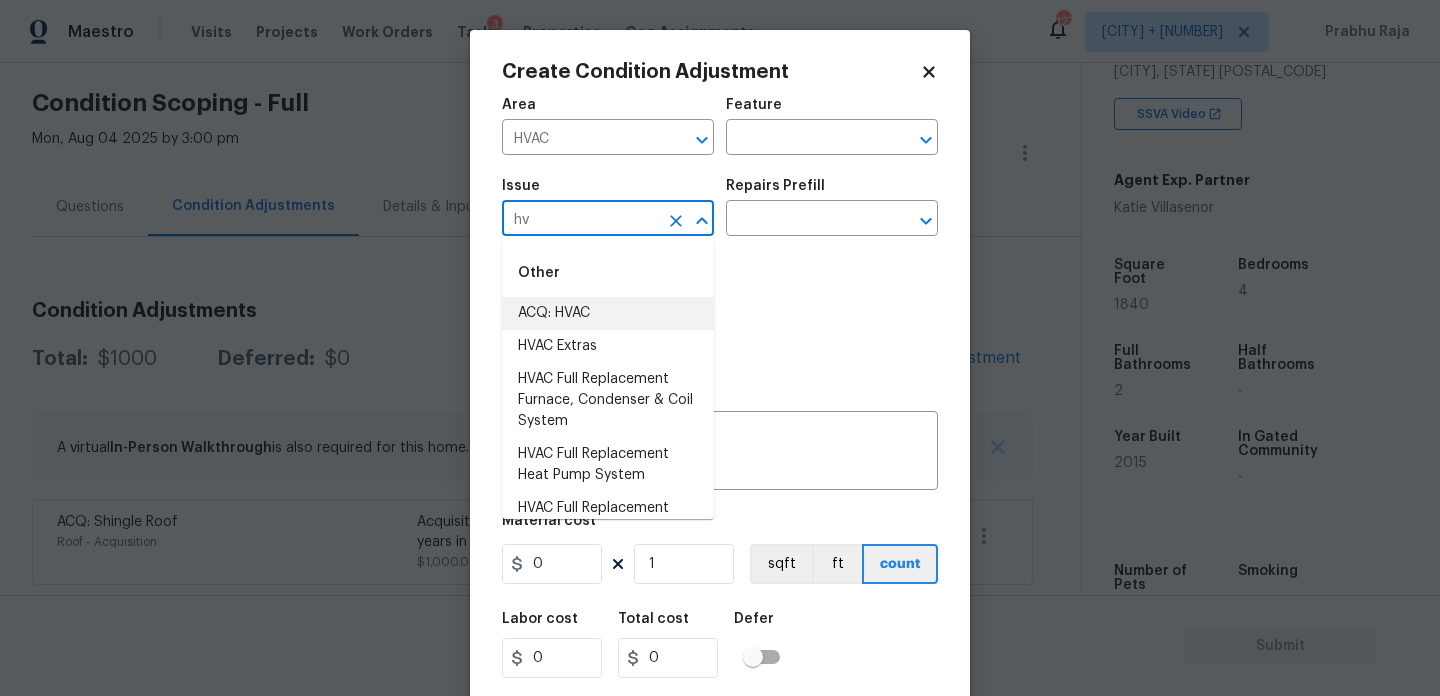 click on "ACQ: HVAC" at bounding box center [608, 313] 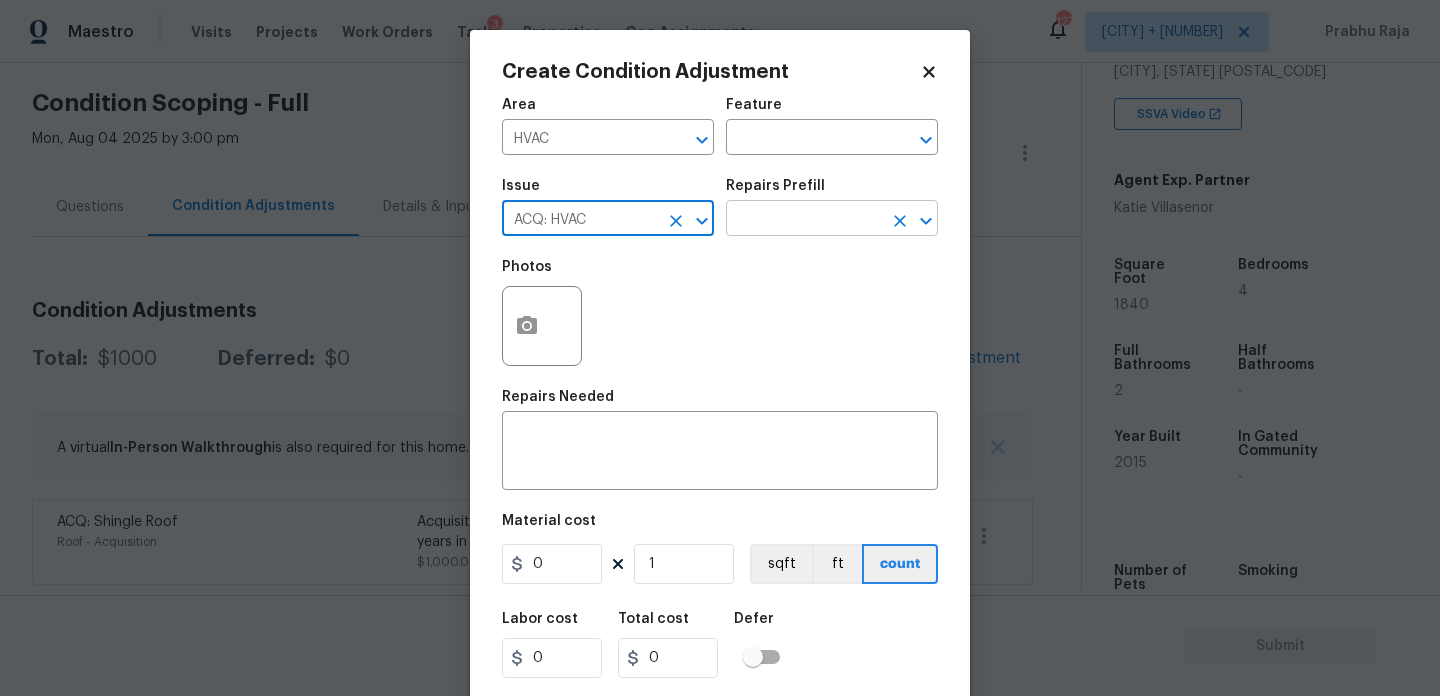 type on "ACQ: HVAC" 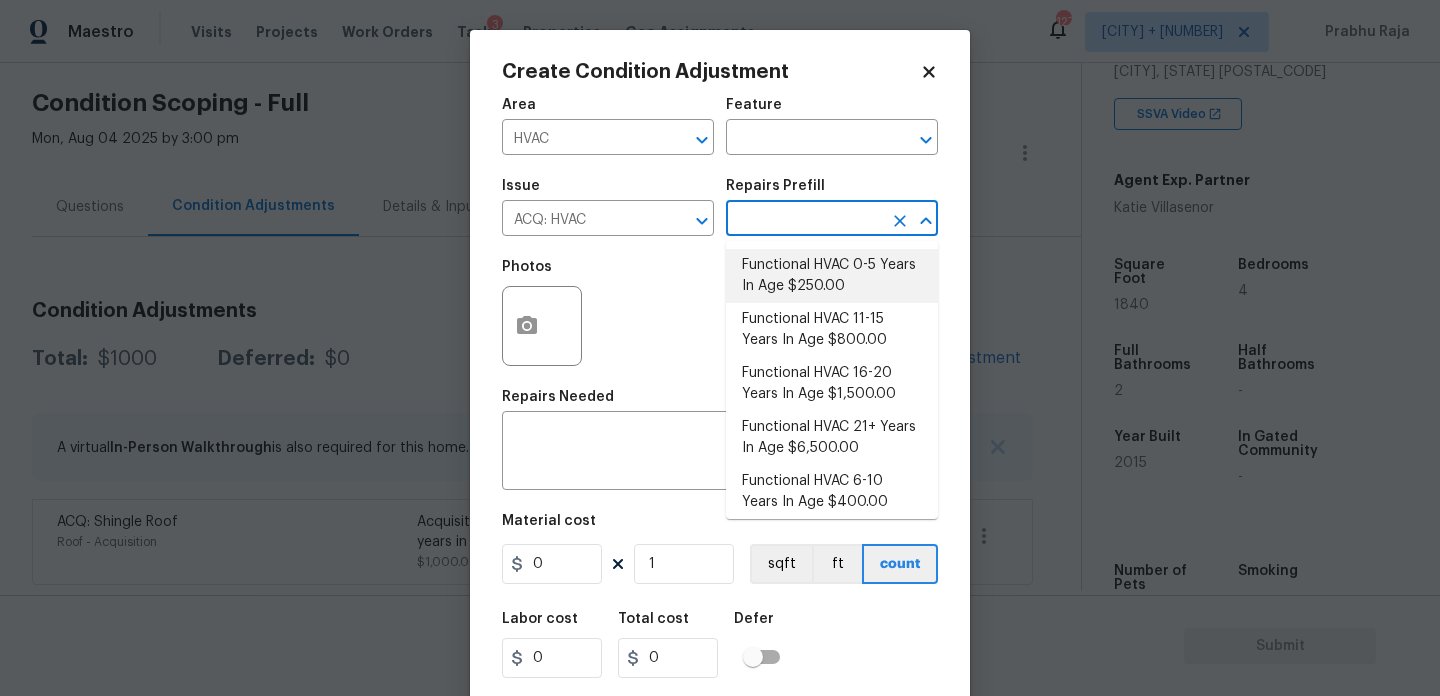 click on "Functional HVAC 0-5 Years In Age $250.00" at bounding box center (832, 276) 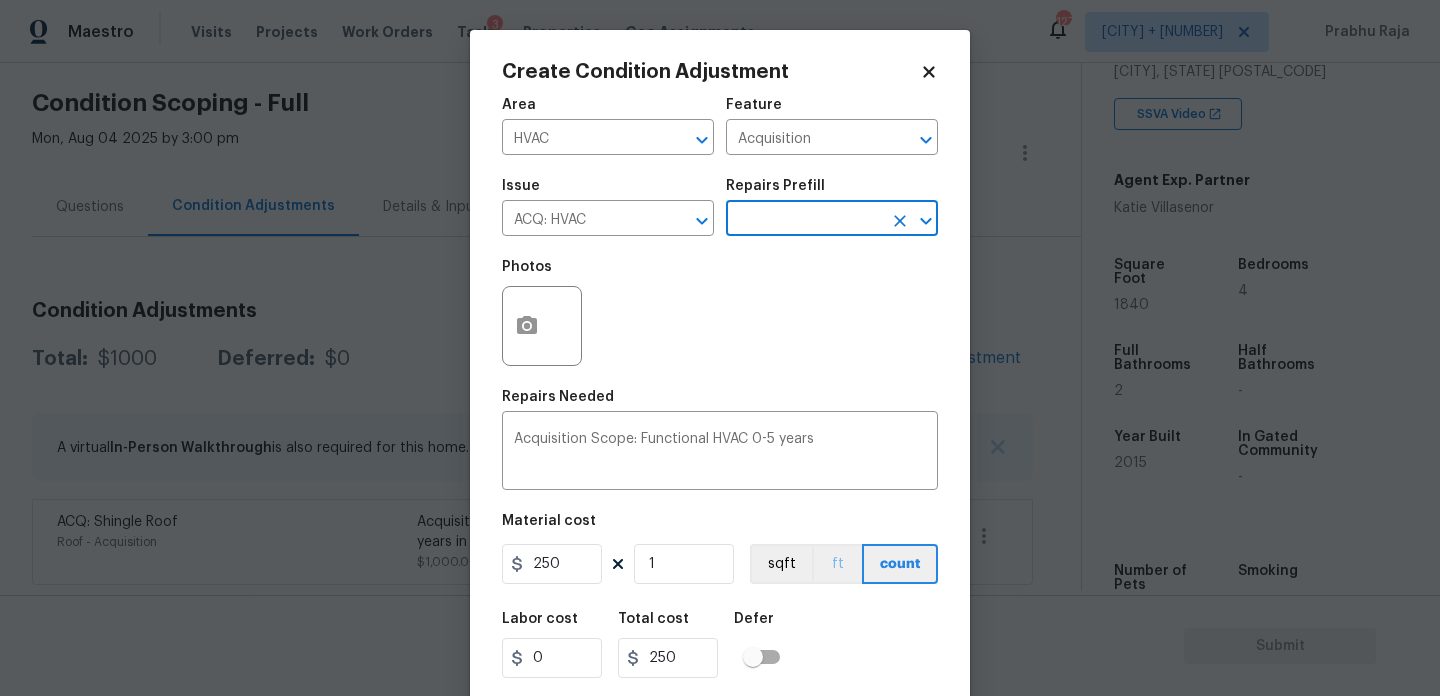 scroll, scrollTop: 51, scrollLeft: 0, axis: vertical 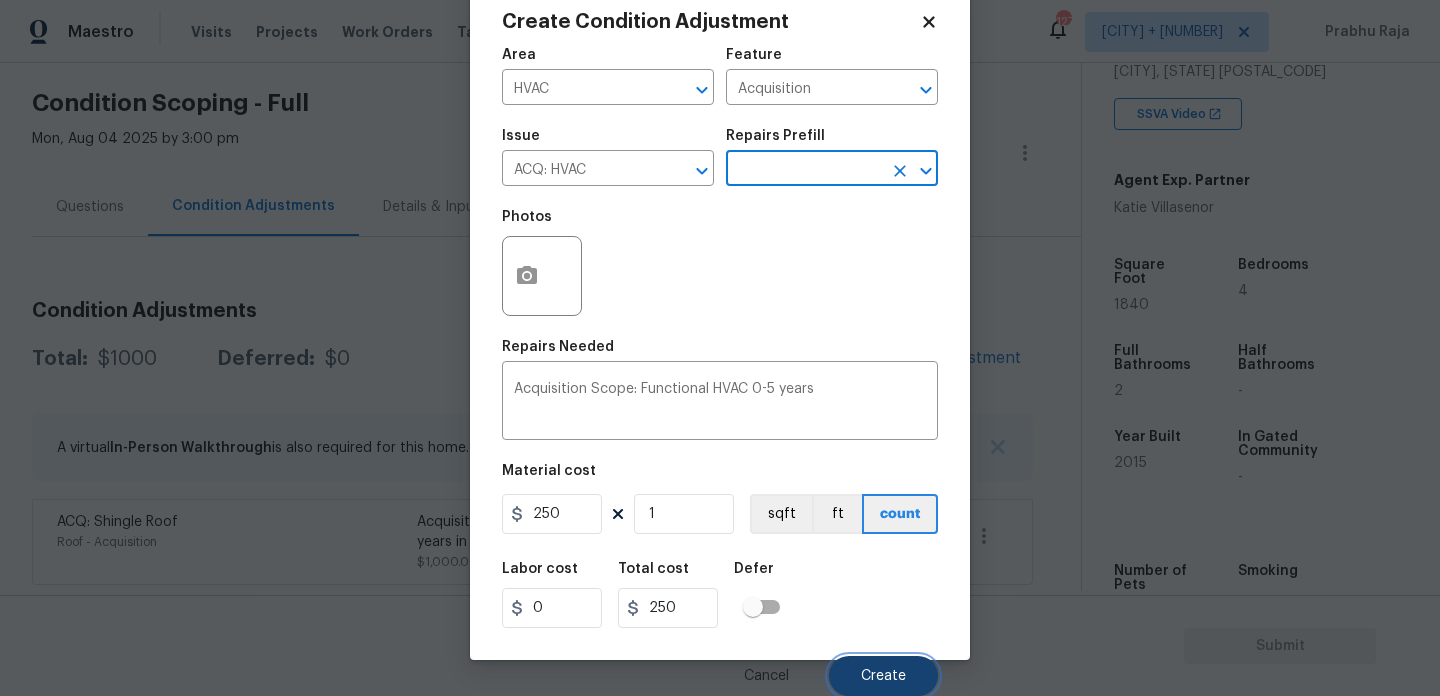 click on "Create" at bounding box center (883, 676) 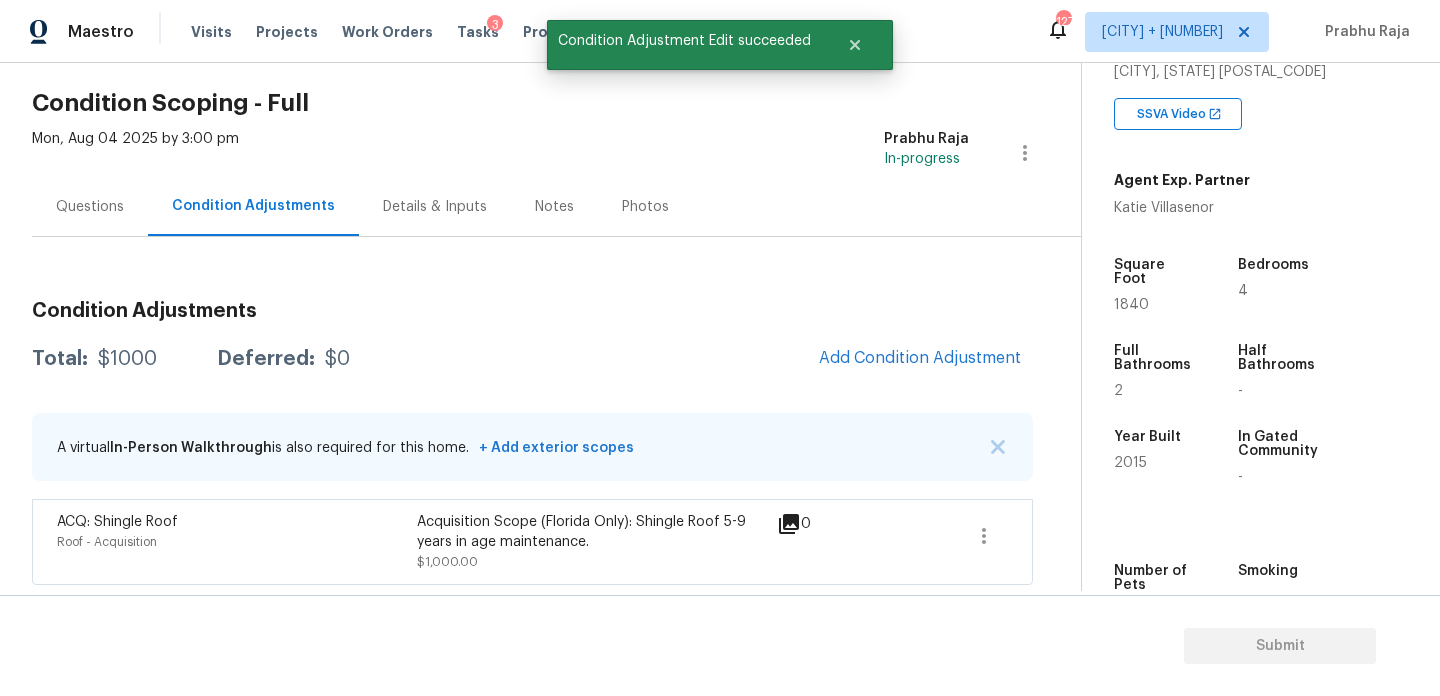 scroll, scrollTop: 44, scrollLeft: 0, axis: vertical 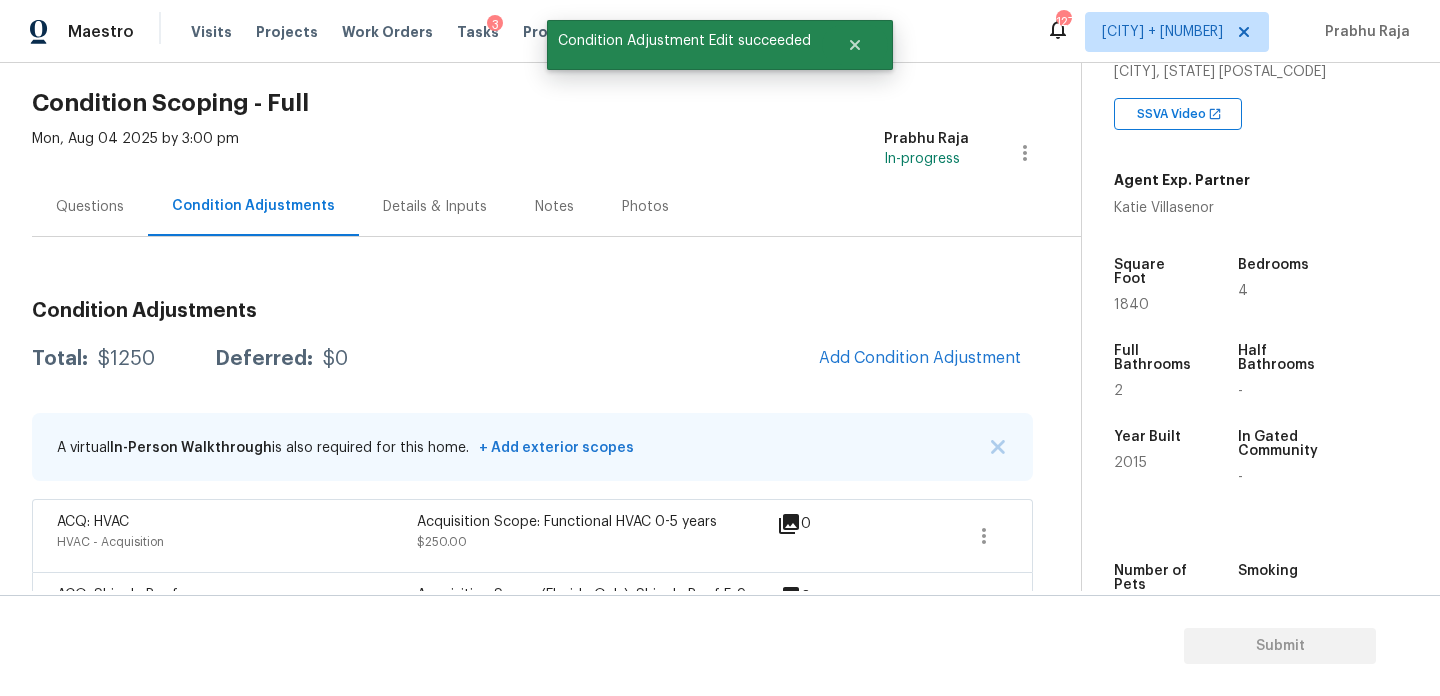 click on "1840" at bounding box center [1131, 305] 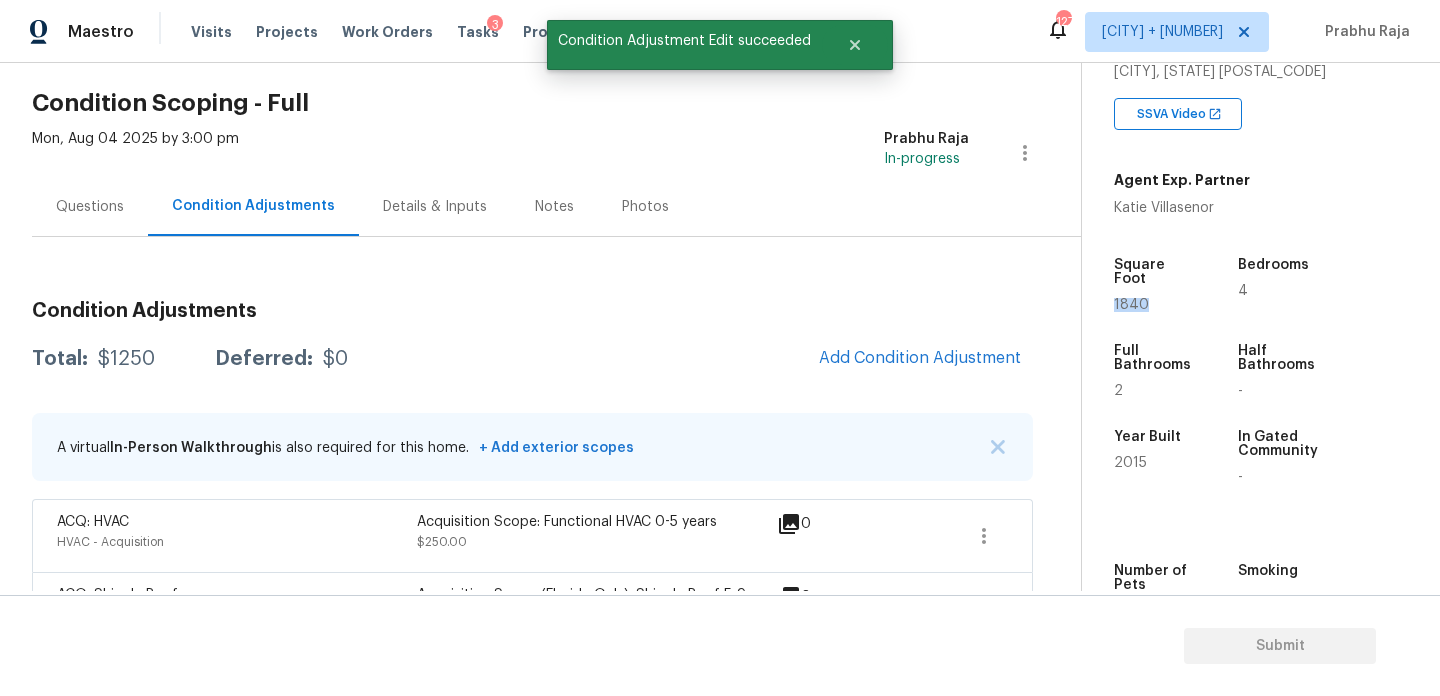 copy on "1840" 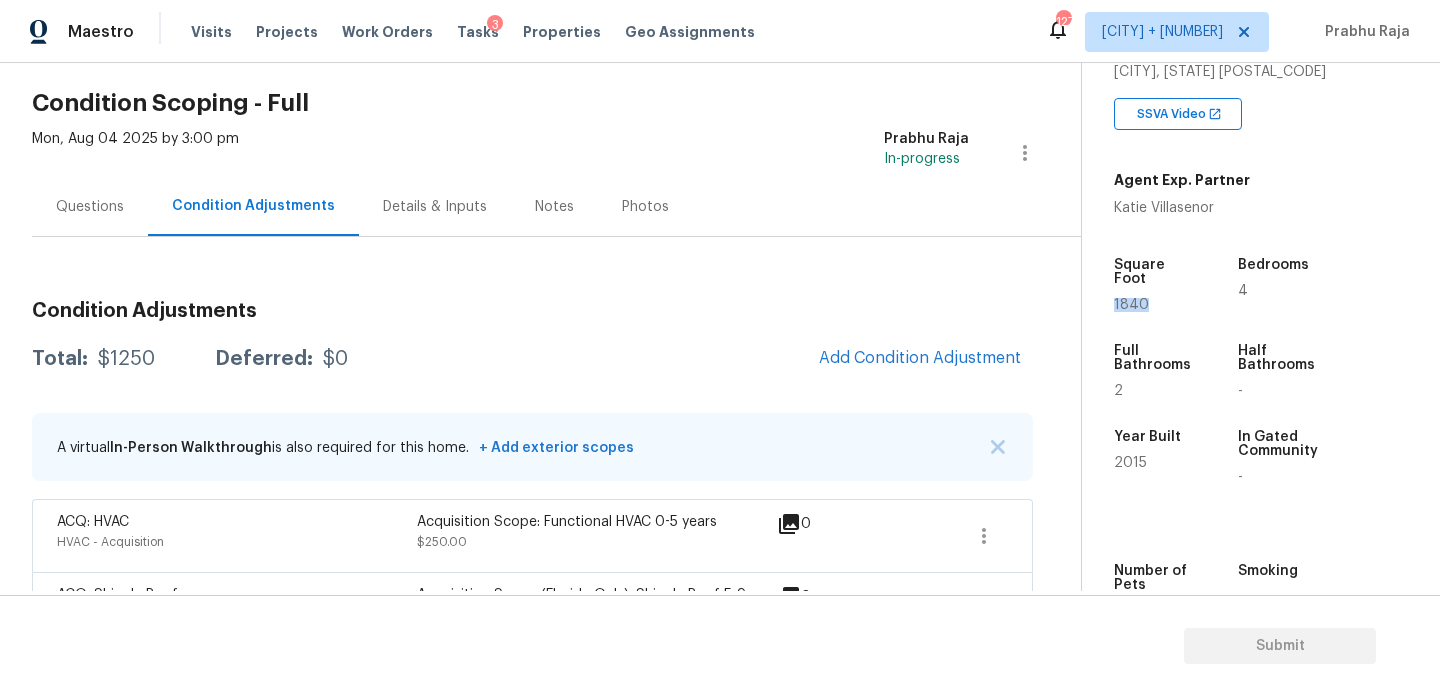 click on "Questions" at bounding box center (90, 206) 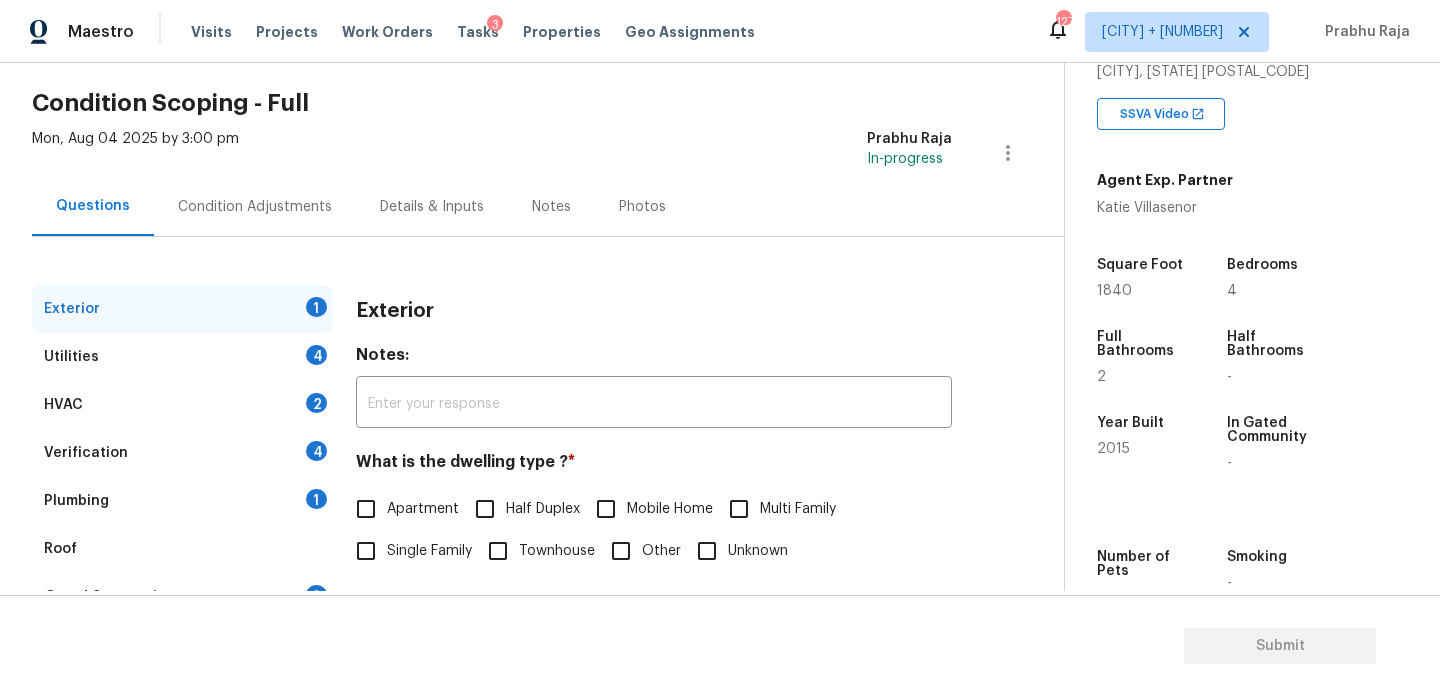 scroll, scrollTop: 267, scrollLeft: 0, axis: vertical 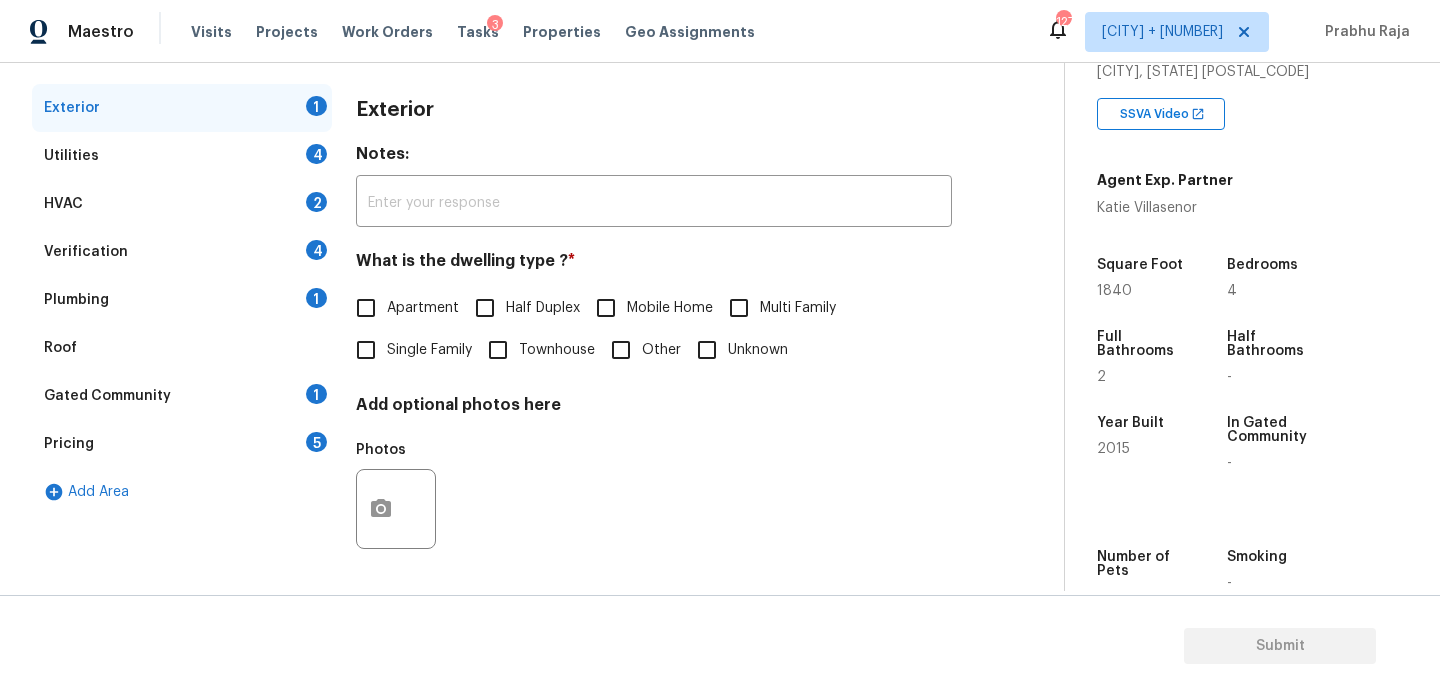 click on "Pricing 5" at bounding box center [182, 444] 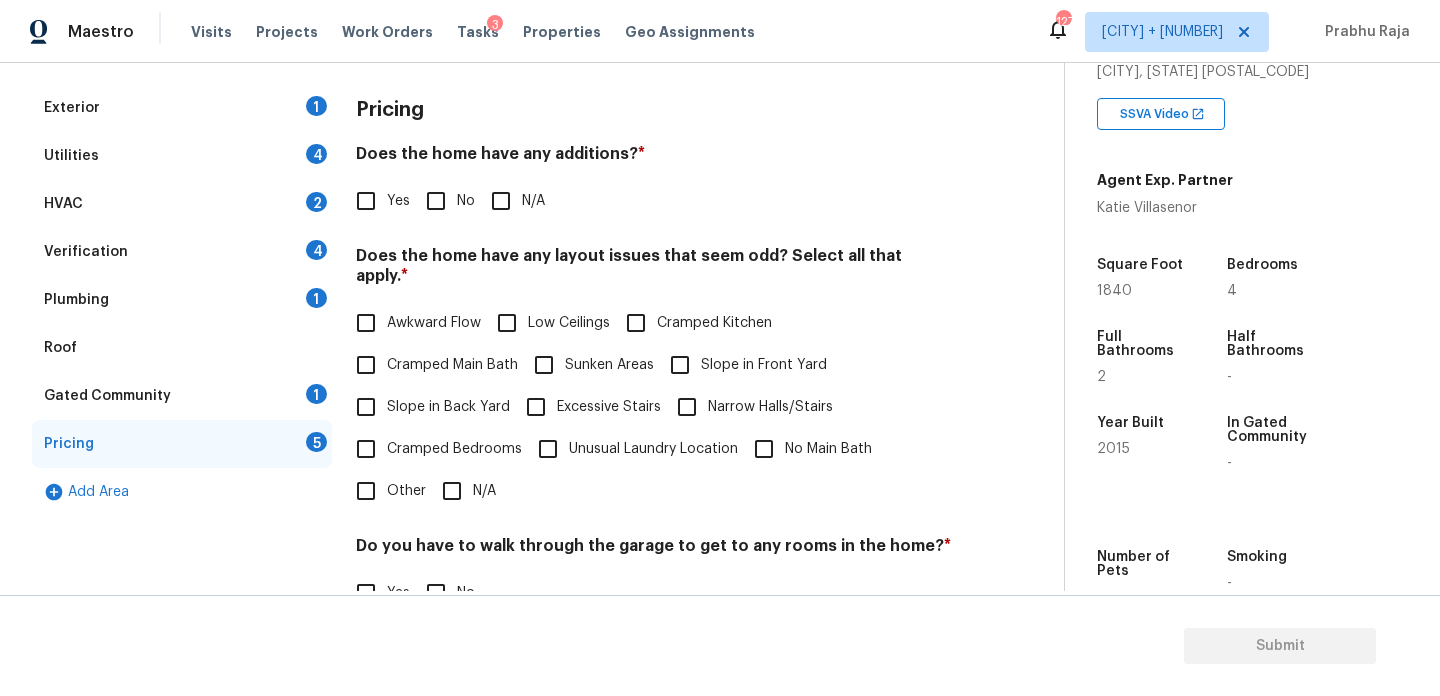 click on "Slope in Front Yard" at bounding box center [680, 365] 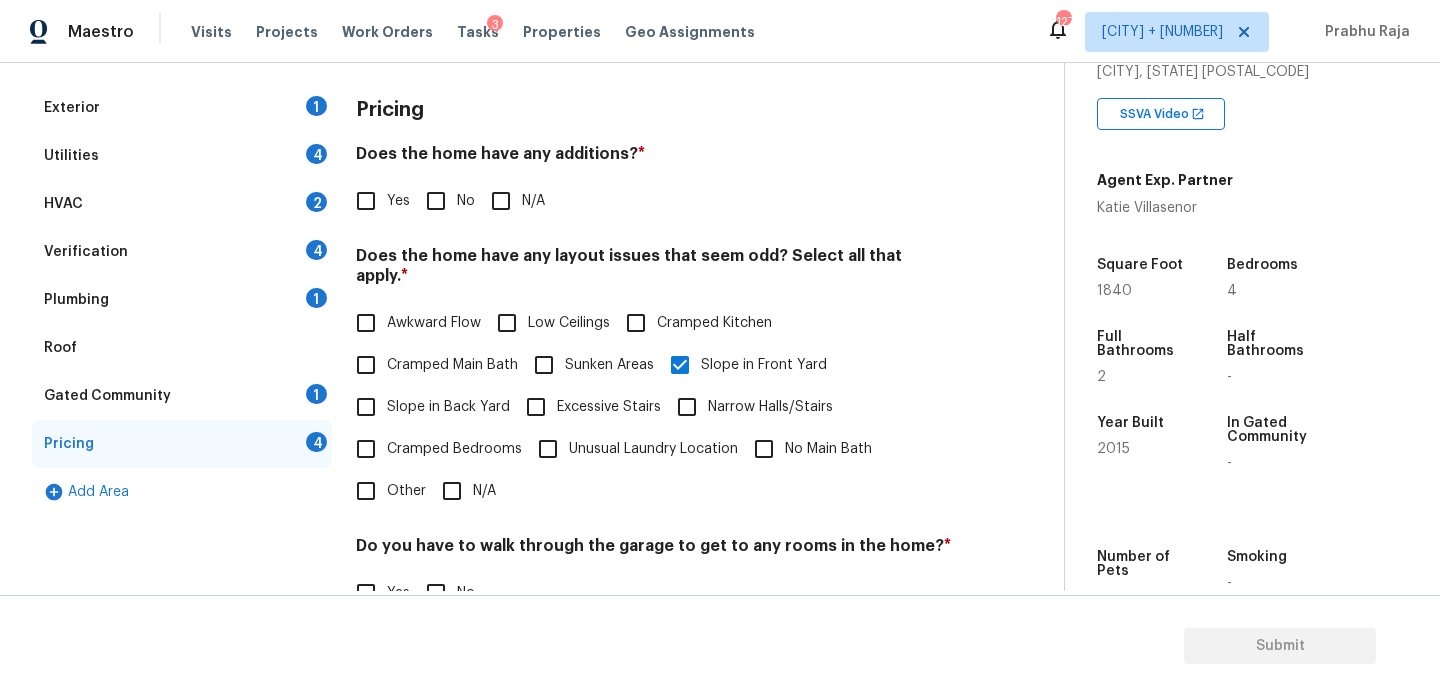click on "No" at bounding box center [436, 201] 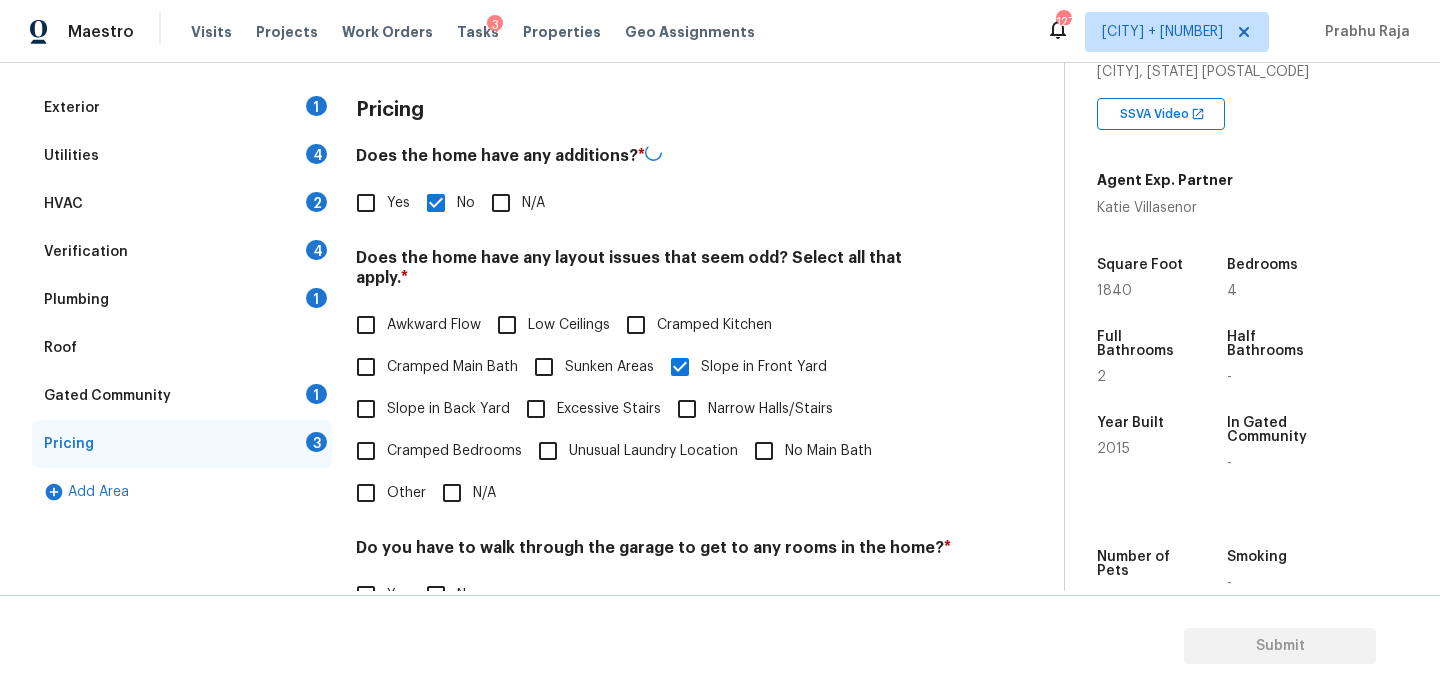 scroll, scrollTop: 504, scrollLeft: 0, axis: vertical 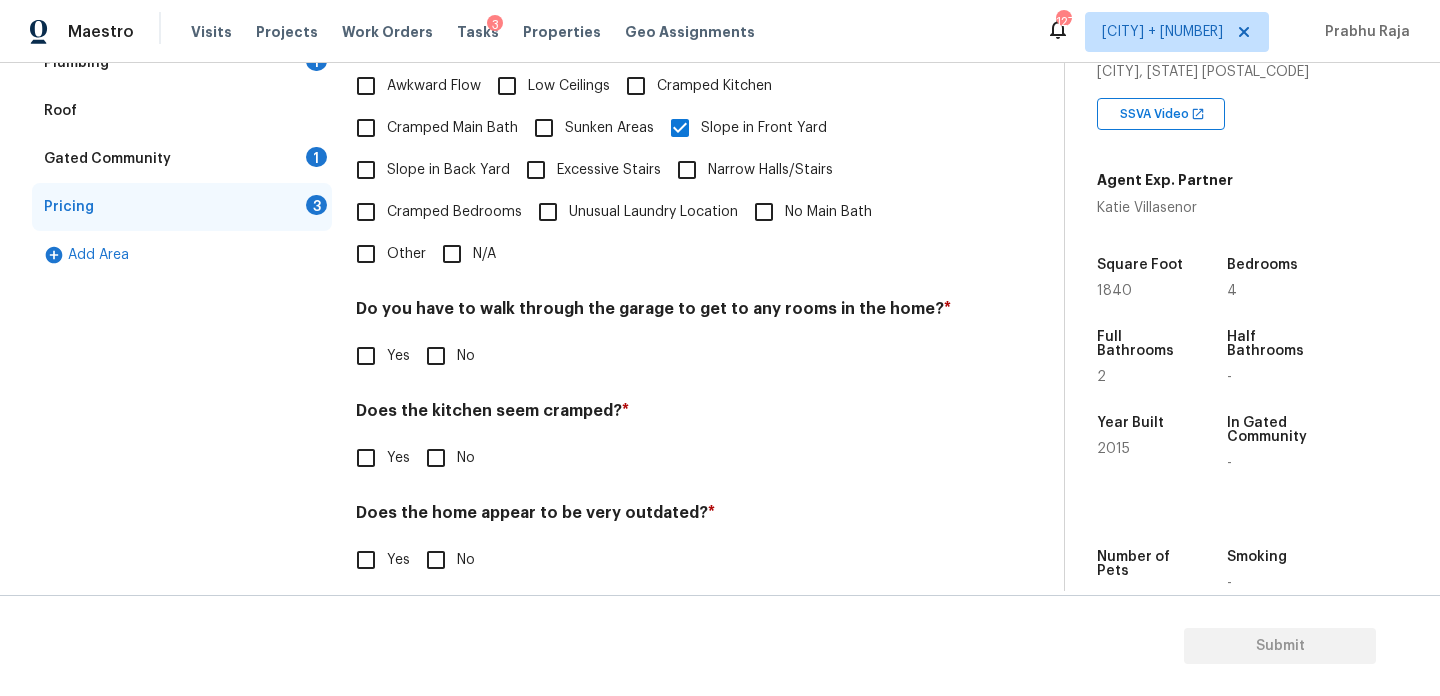 click on "No" at bounding box center [436, 356] 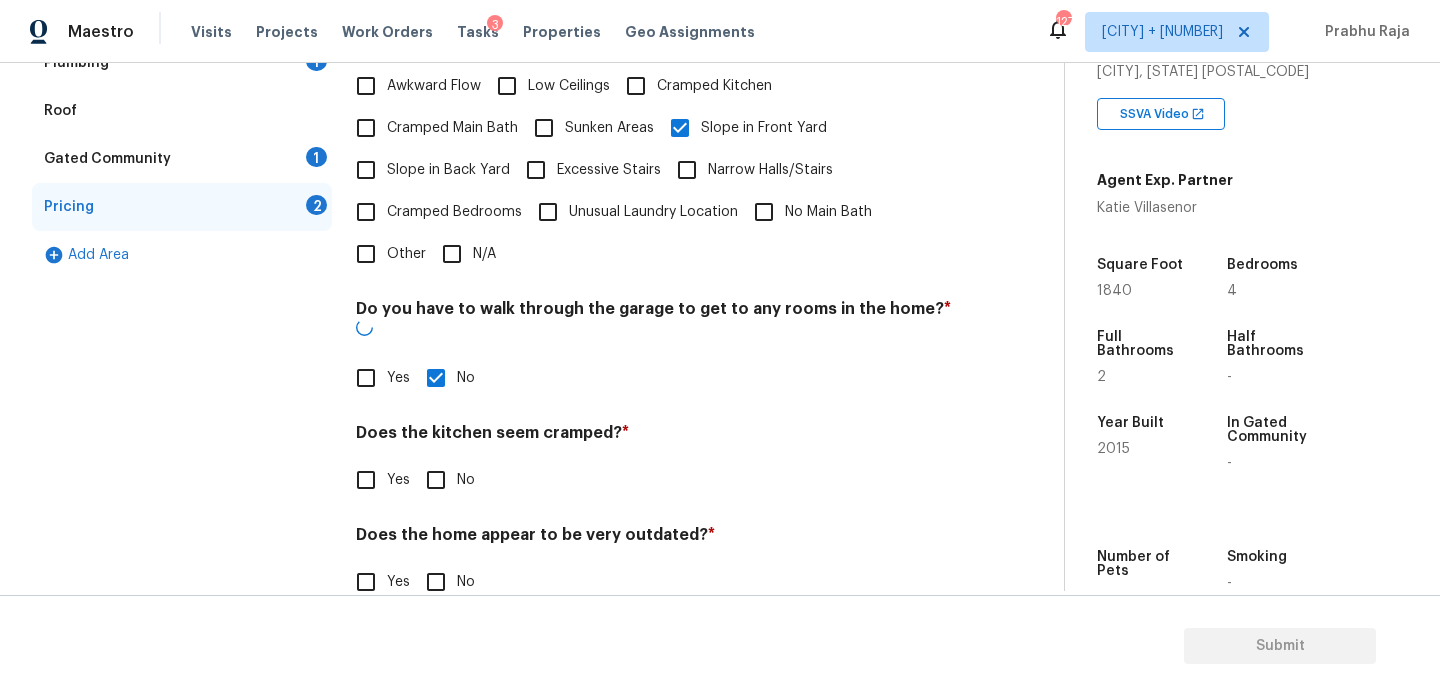 click on "No" at bounding box center [436, 480] 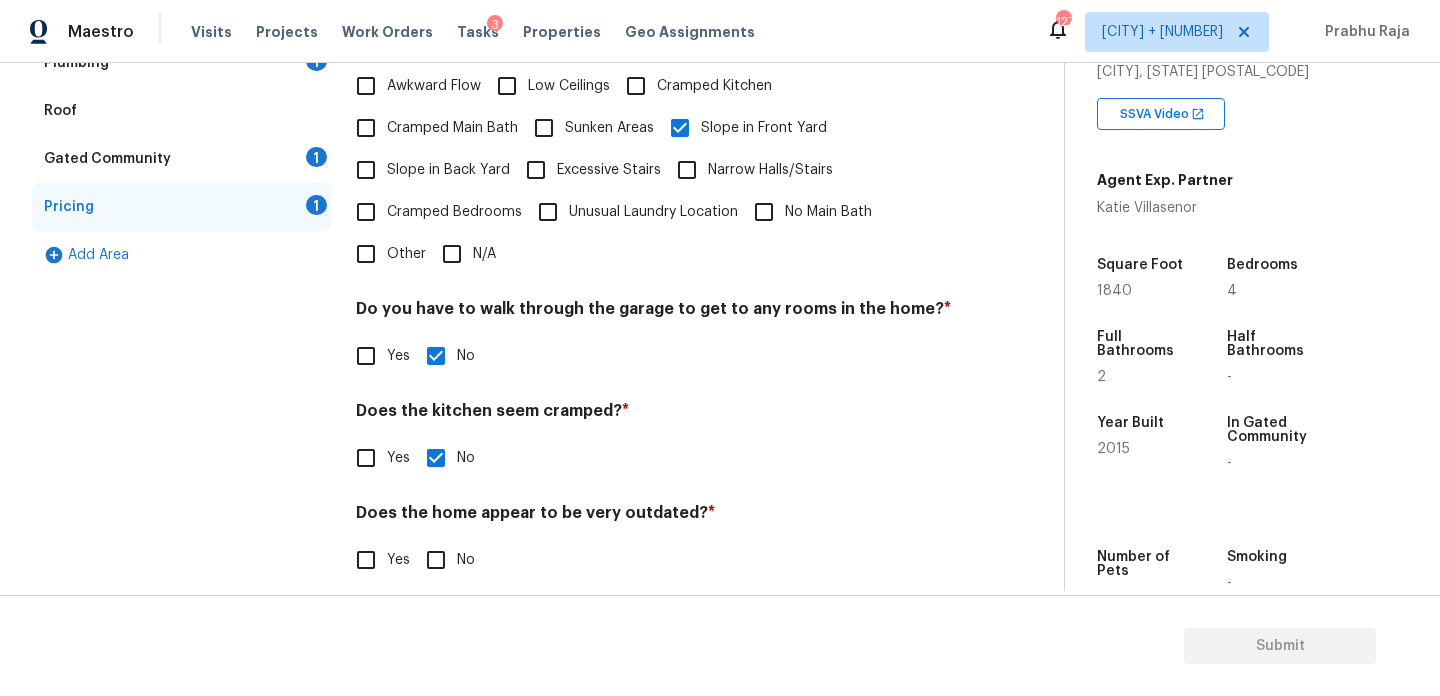 click on "No" at bounding box center [436, 560] 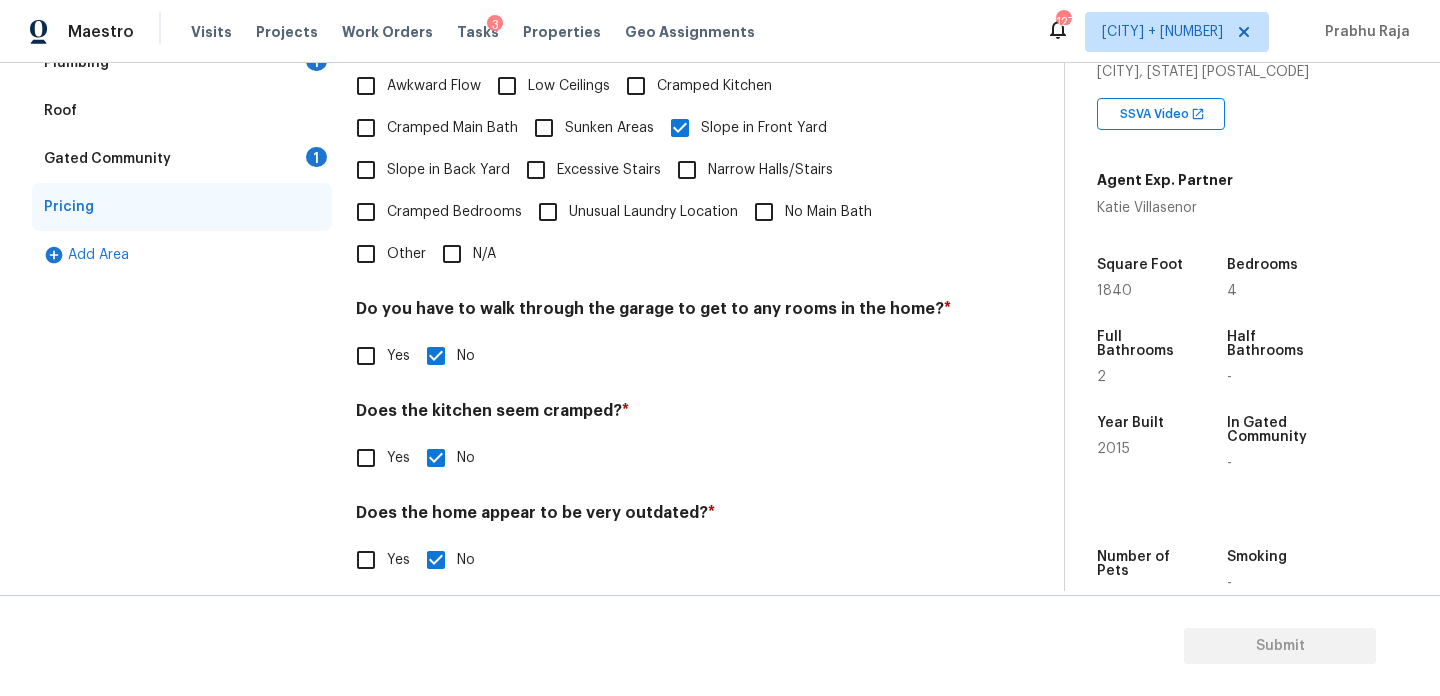 scroll, scrollTop: 0, scrollLeft: 0, axis: both 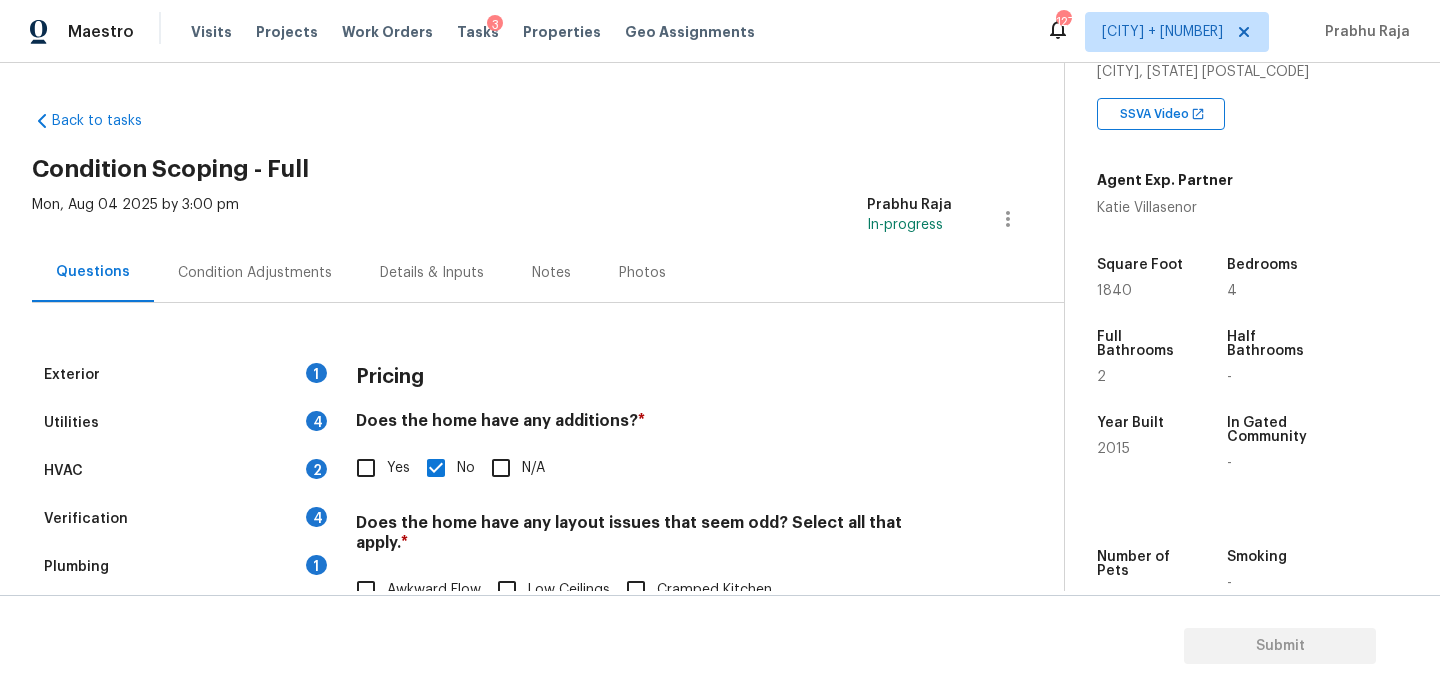 click on "Condition Adjustments" at bounding box center [255, 272] 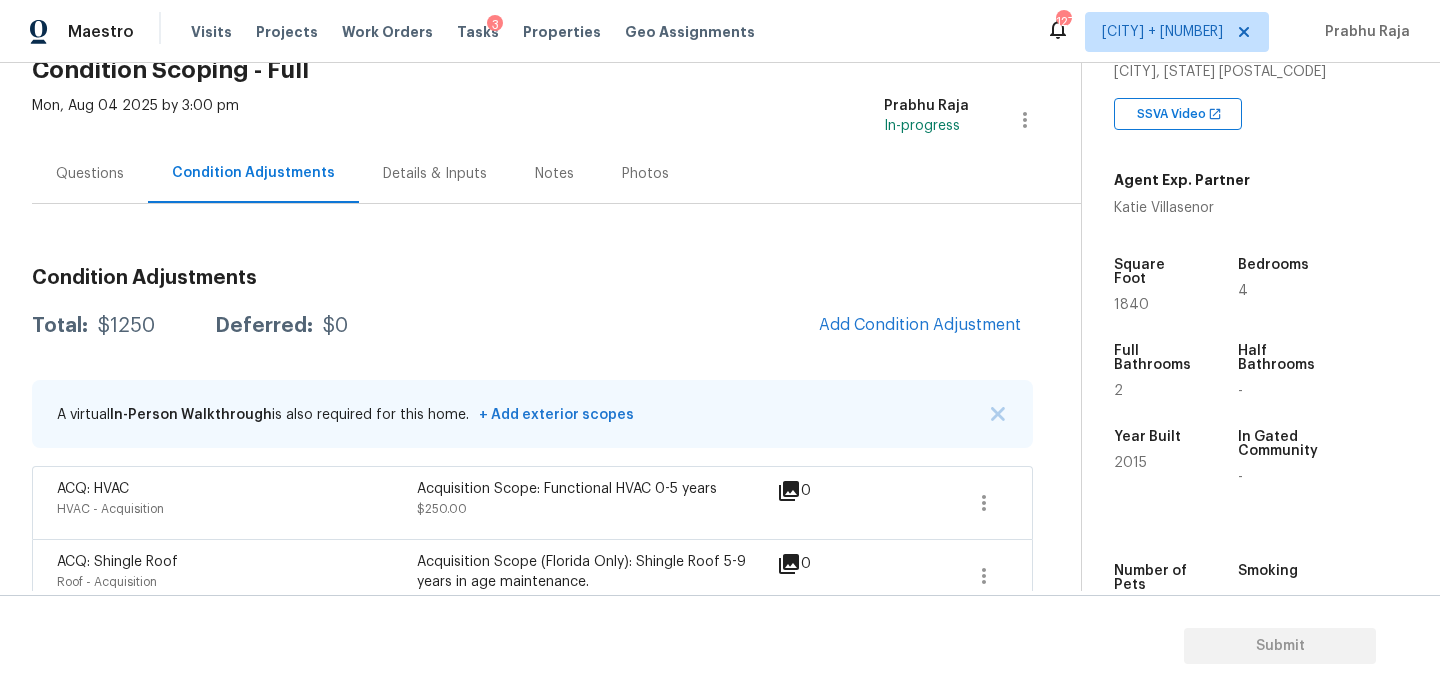 scroll, scrollTop: 139, scrollLeft: 0, axis: vertical 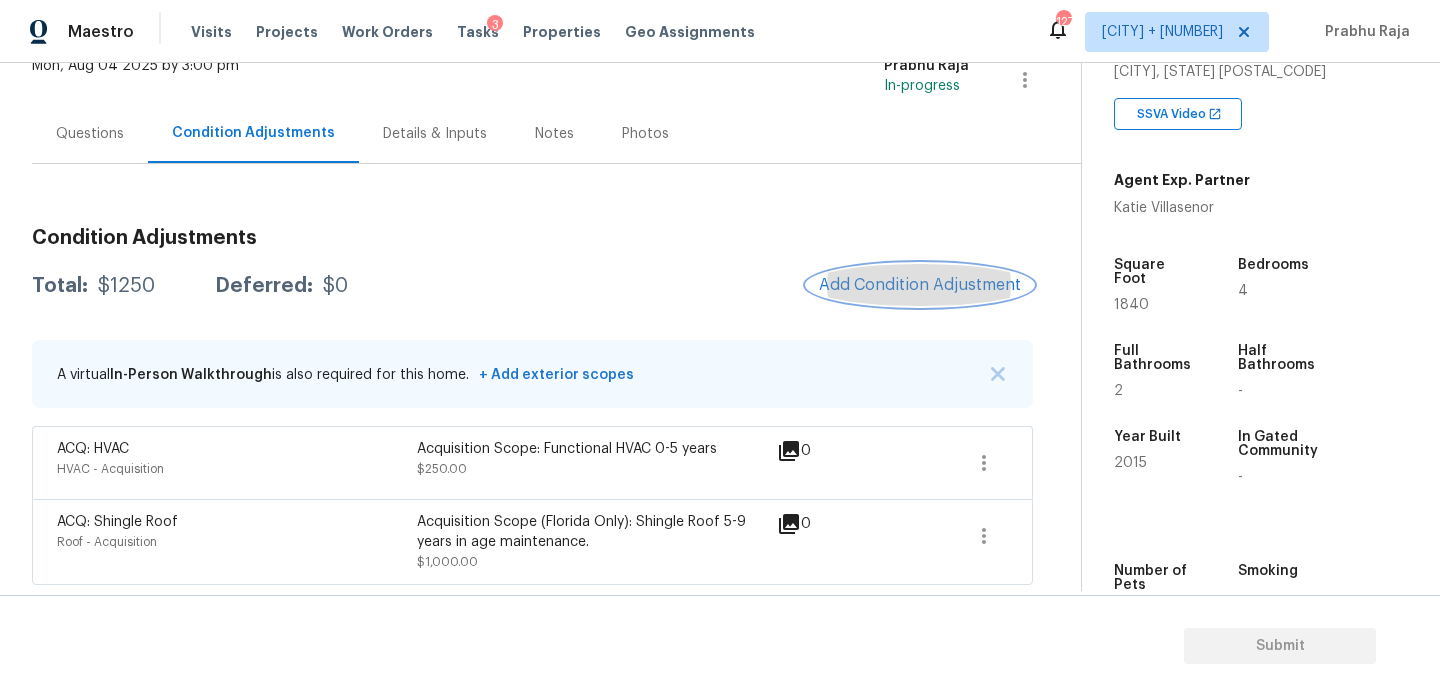 click on "Add Condition Adjustment" at bounding box center [920, 285] 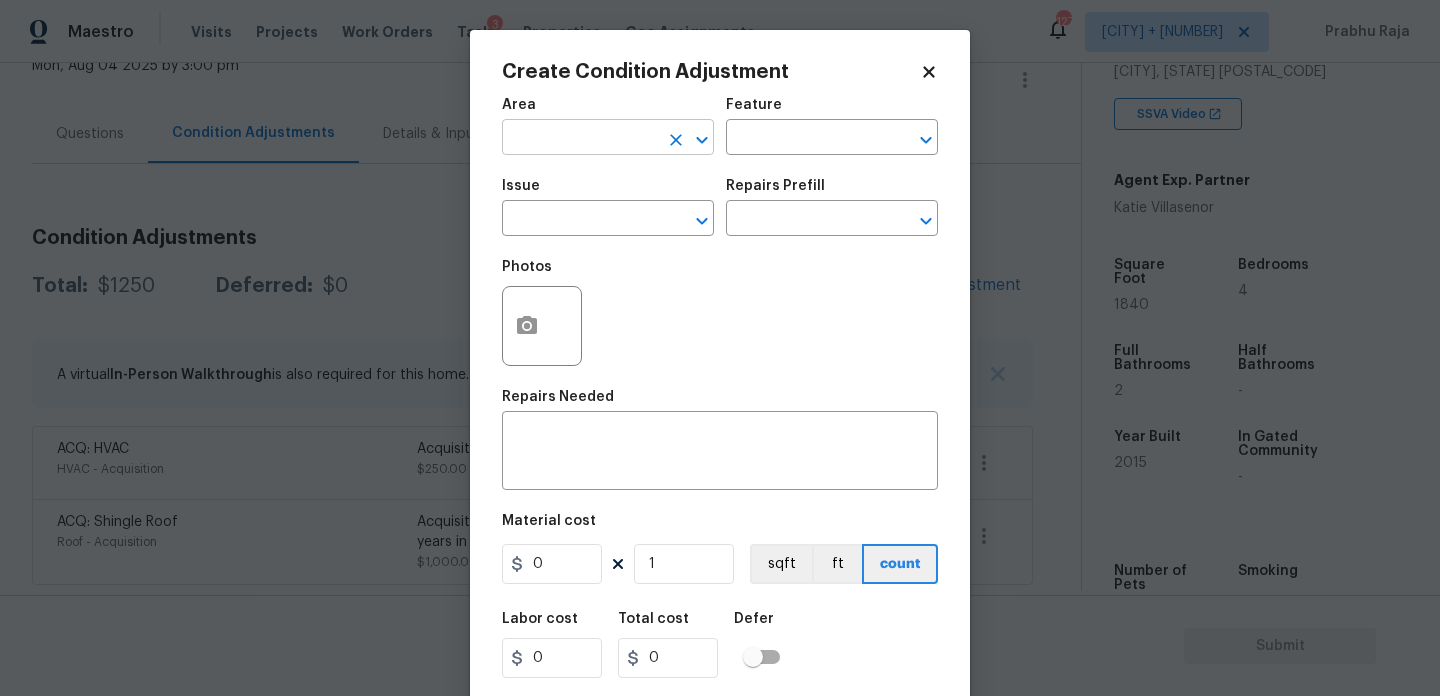 click at bounding box center [580, 139] 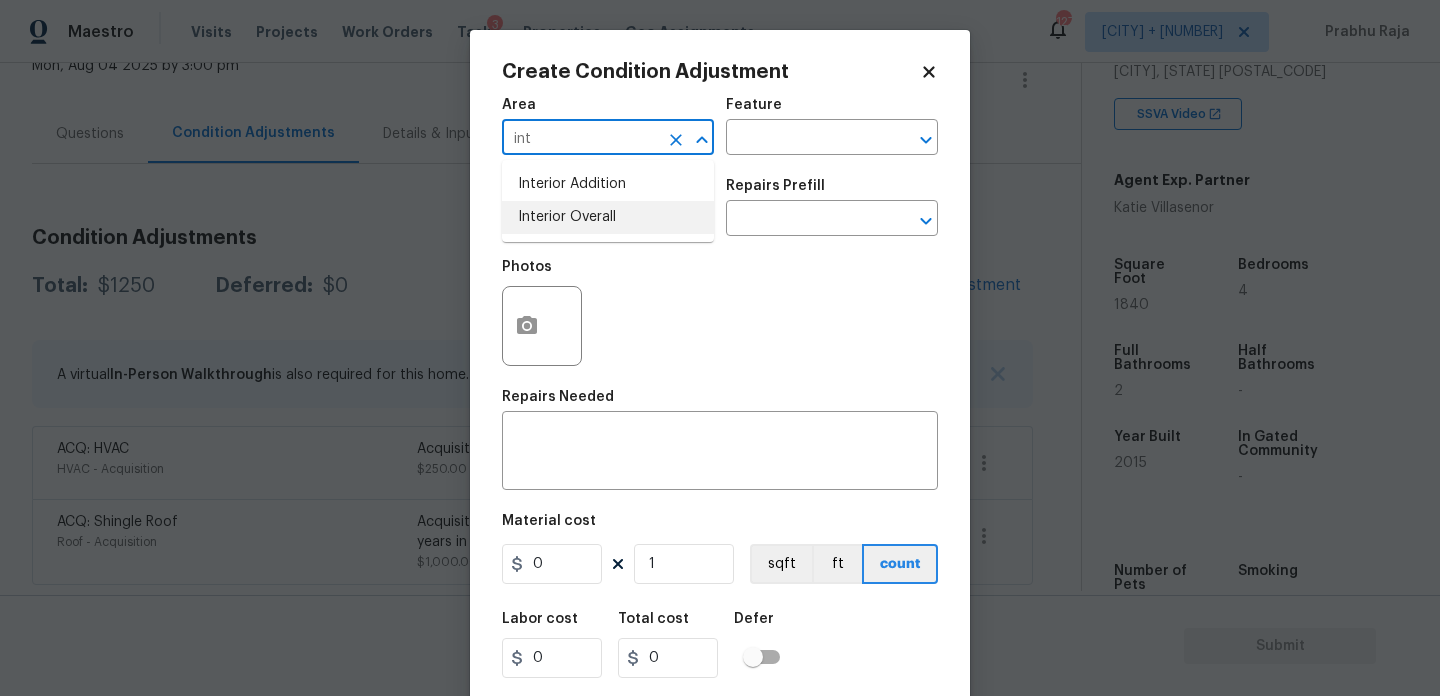 click on "Interior Overall" at bounding box center (608, 217) 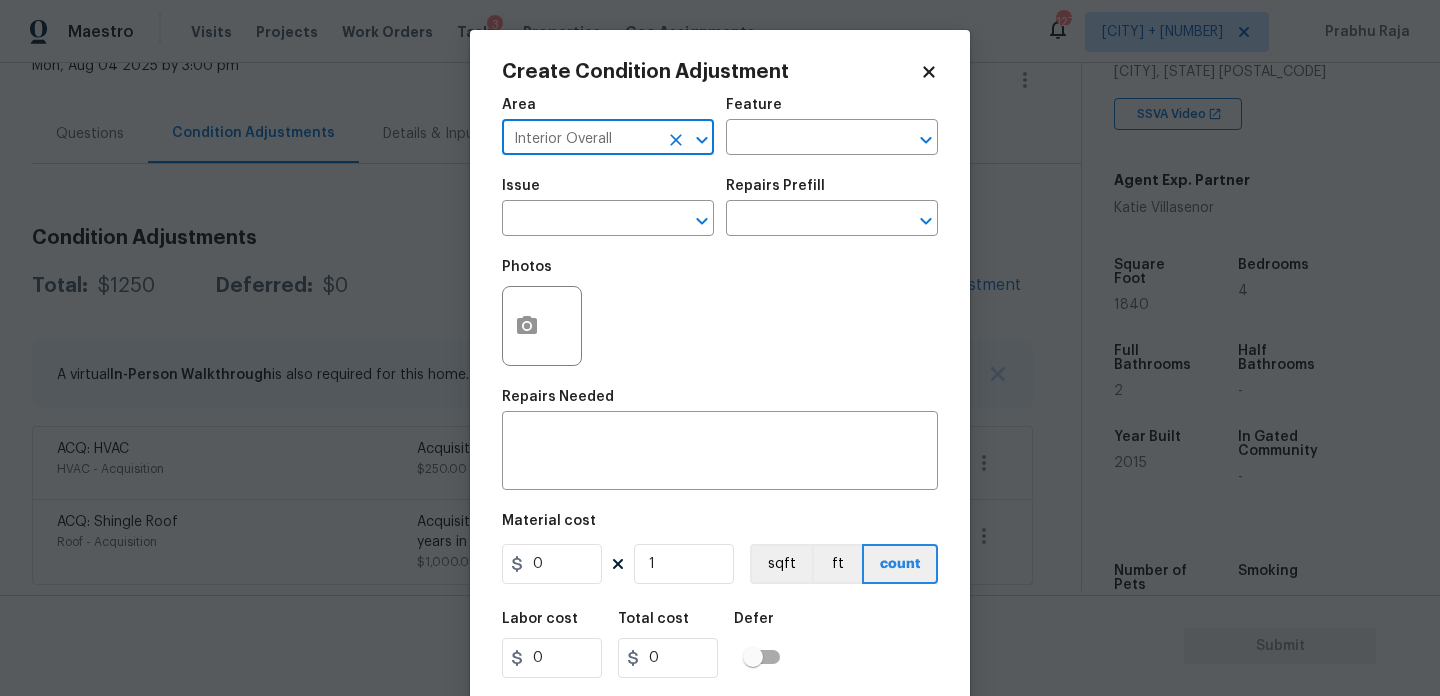 type on "Interior Overall" 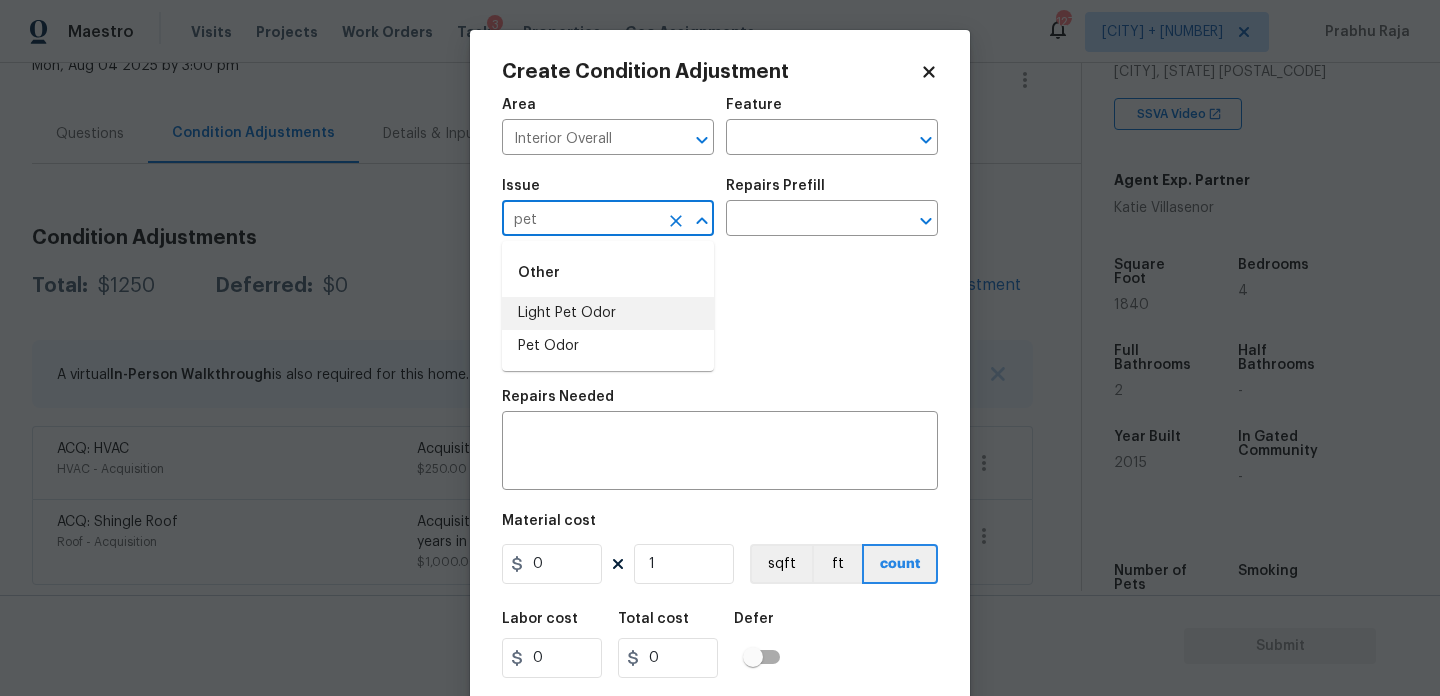 click on "Light Pet Odor" at bounding box center [608, 313] 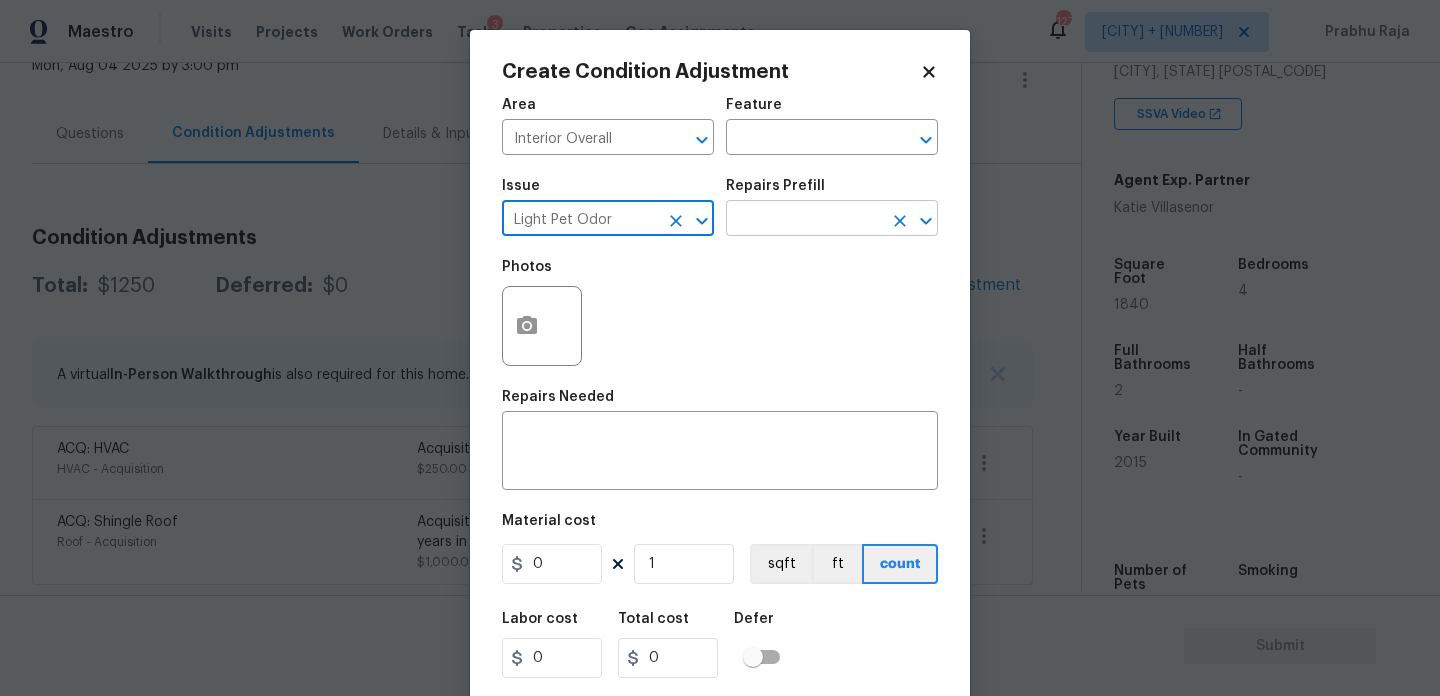 type on "Light Pet Odor" 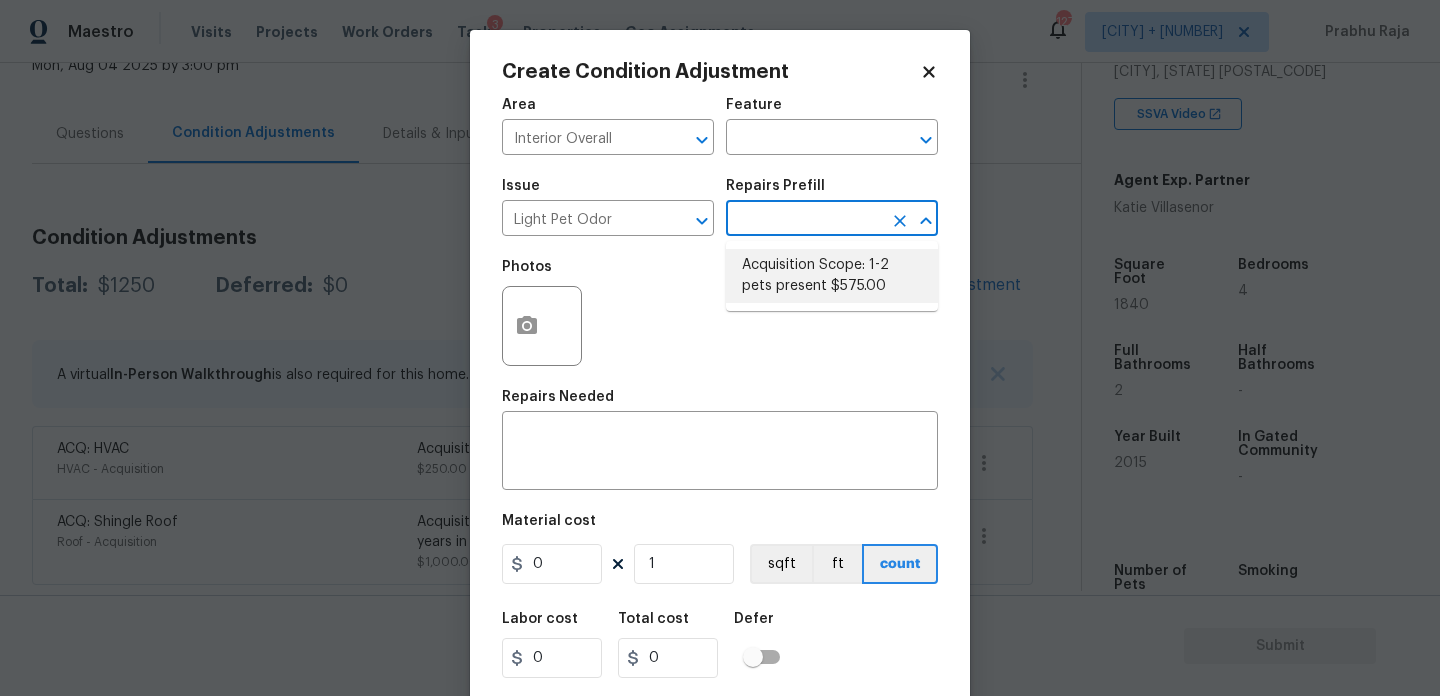 click on "Acquisition Scope: 1-2 pets present $575.00" at bounding box center (832, 276) 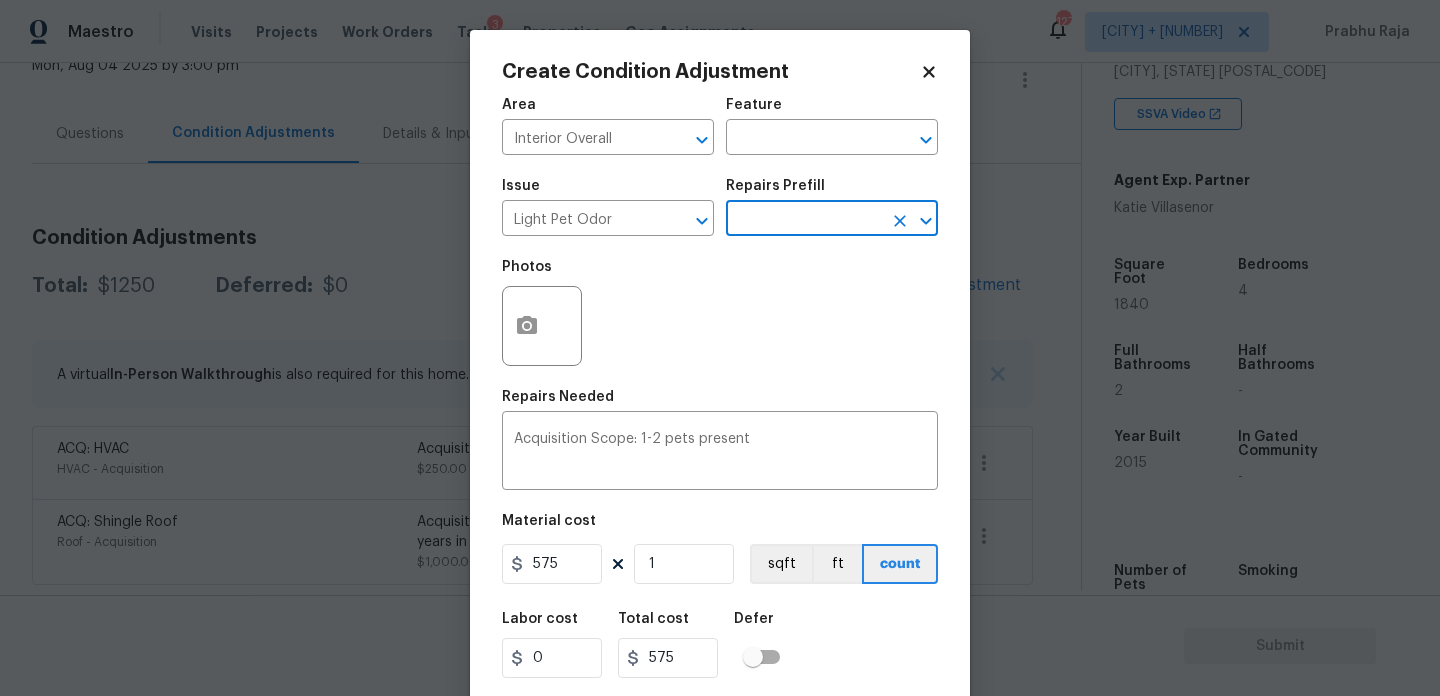 scroll, scrollTop: 51, scrollLeft: 0, axis: vertical 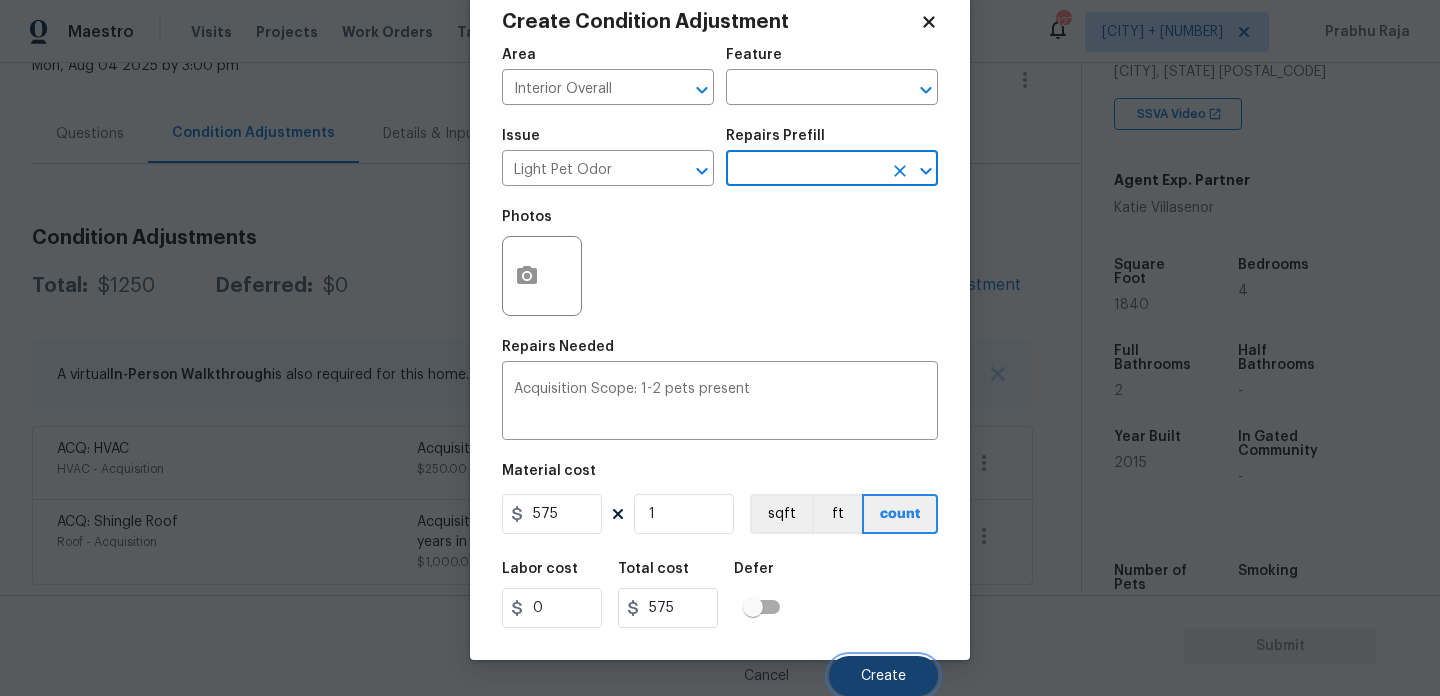 click on "Create" at bounding box center [883, 676] 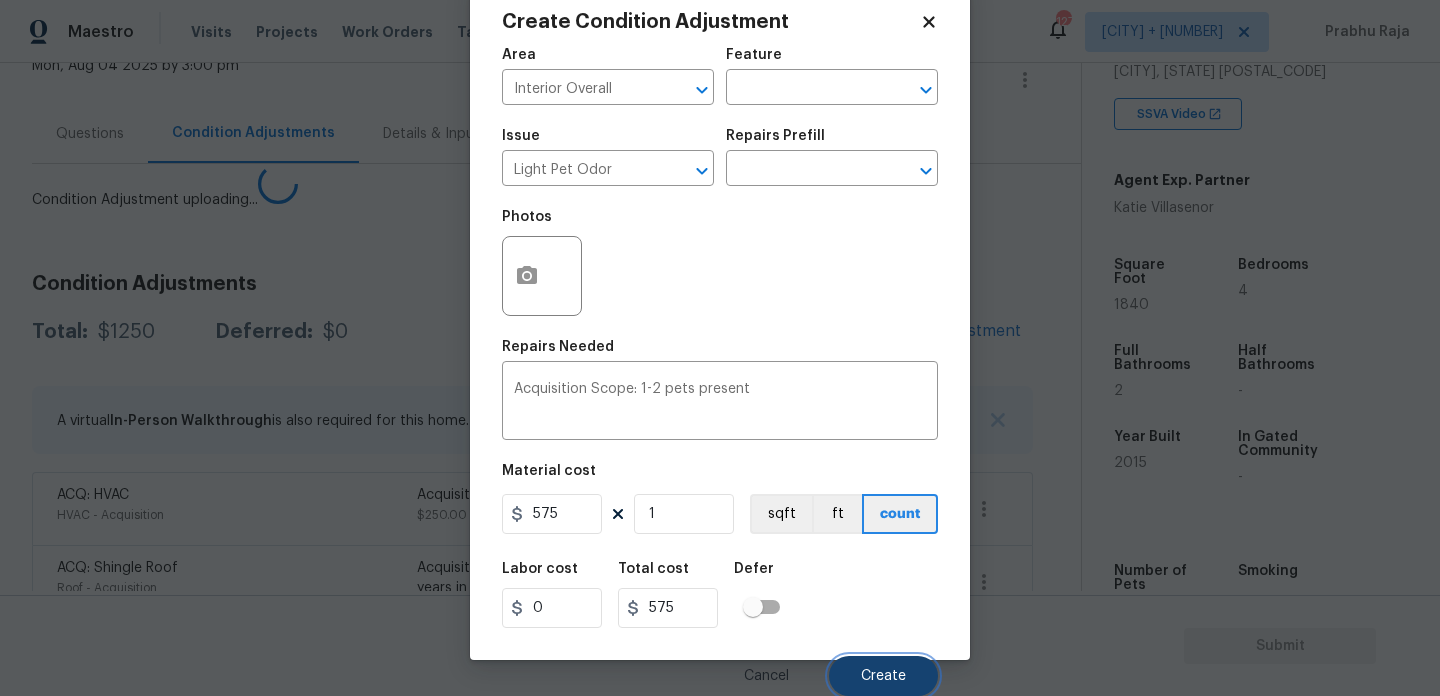type 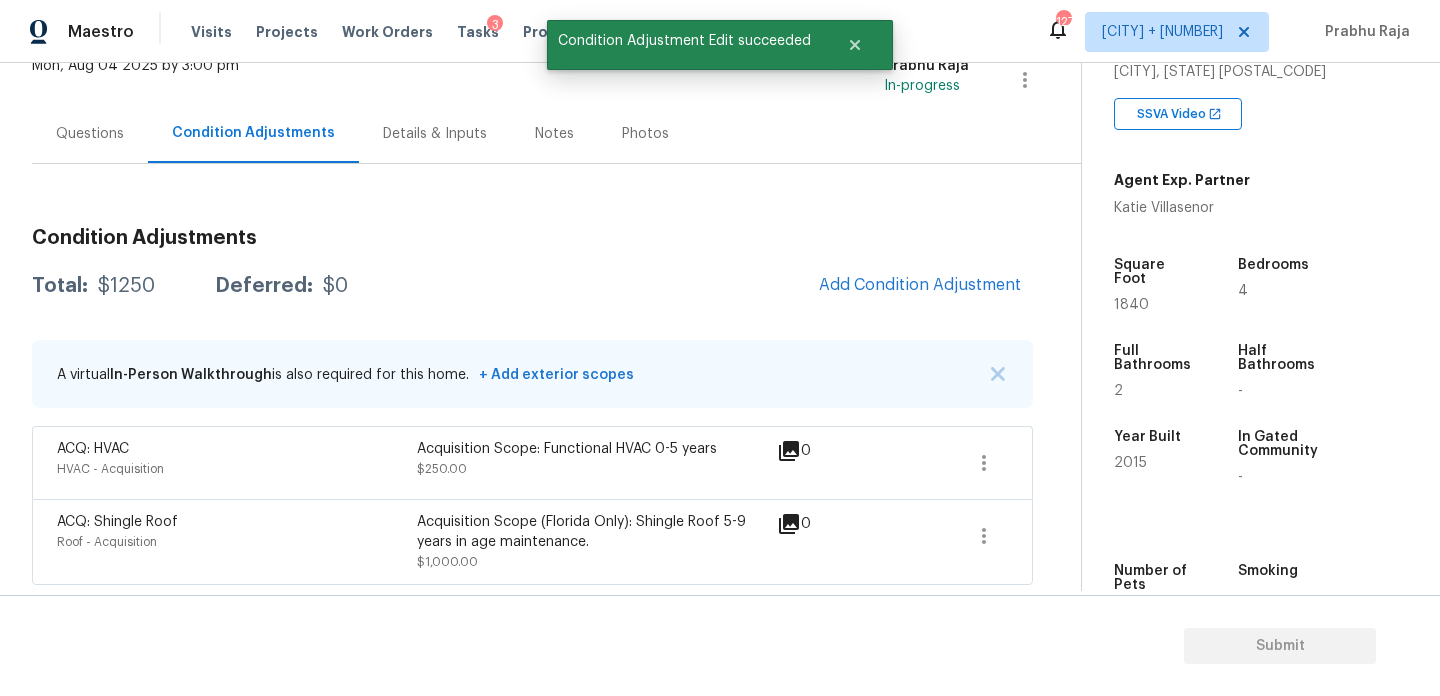 scroll, scrollTop: 0, scrollLeft: 0, axis: both 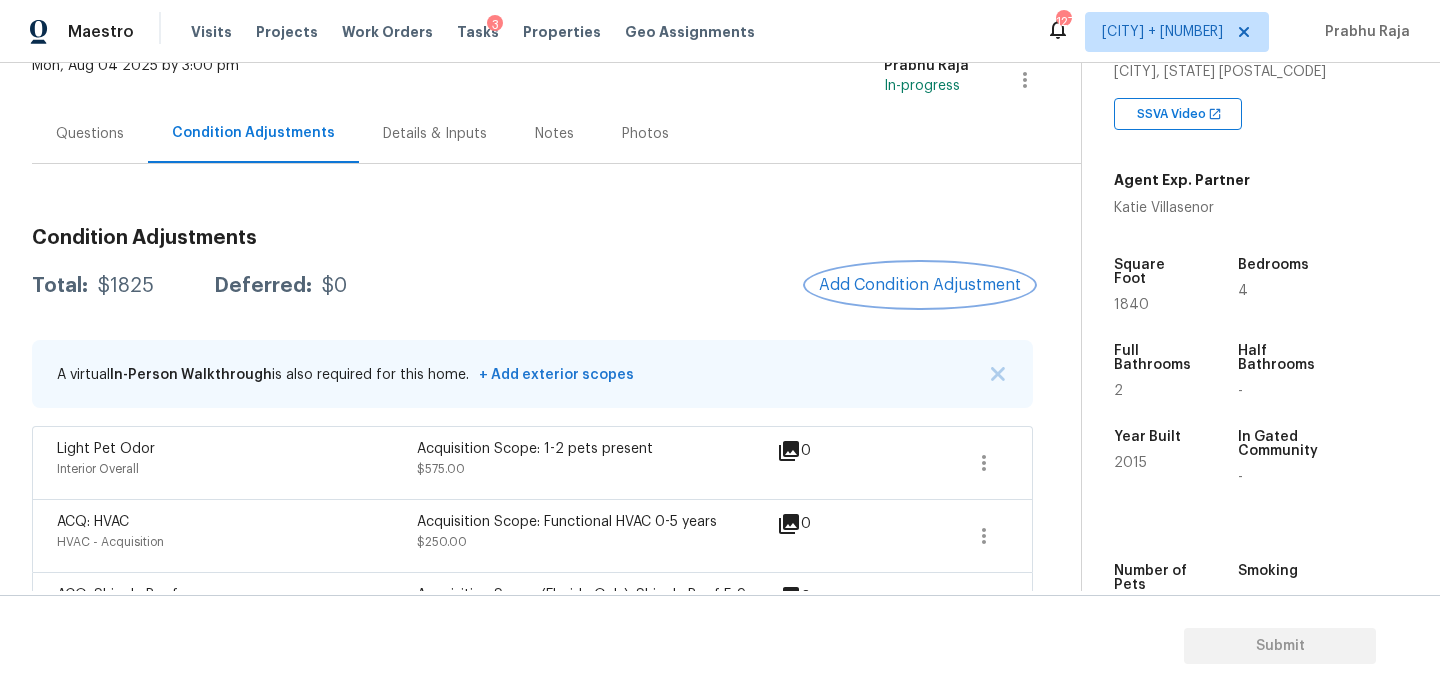 click on "Add Condition Adjustment" at bounding box center [920, 285] 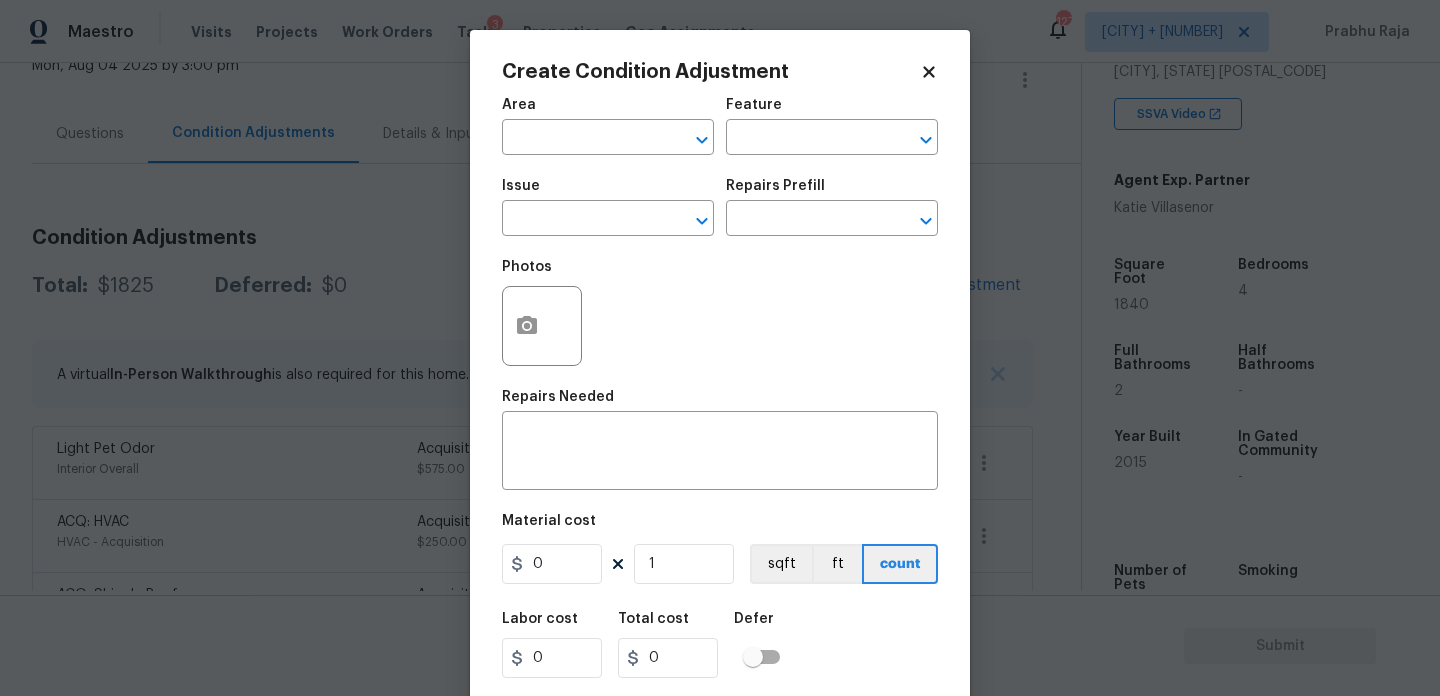 click on "Create Condition Adjustment Area ​ Feature ​ Issue ​ Repairs Prefill ​ Photos Repairs Needed x ​ Material cost 0 1 sqft ft count Labor cost 0 Total cost 0 Defer Cancel Create" at bounding box center (720, 370) 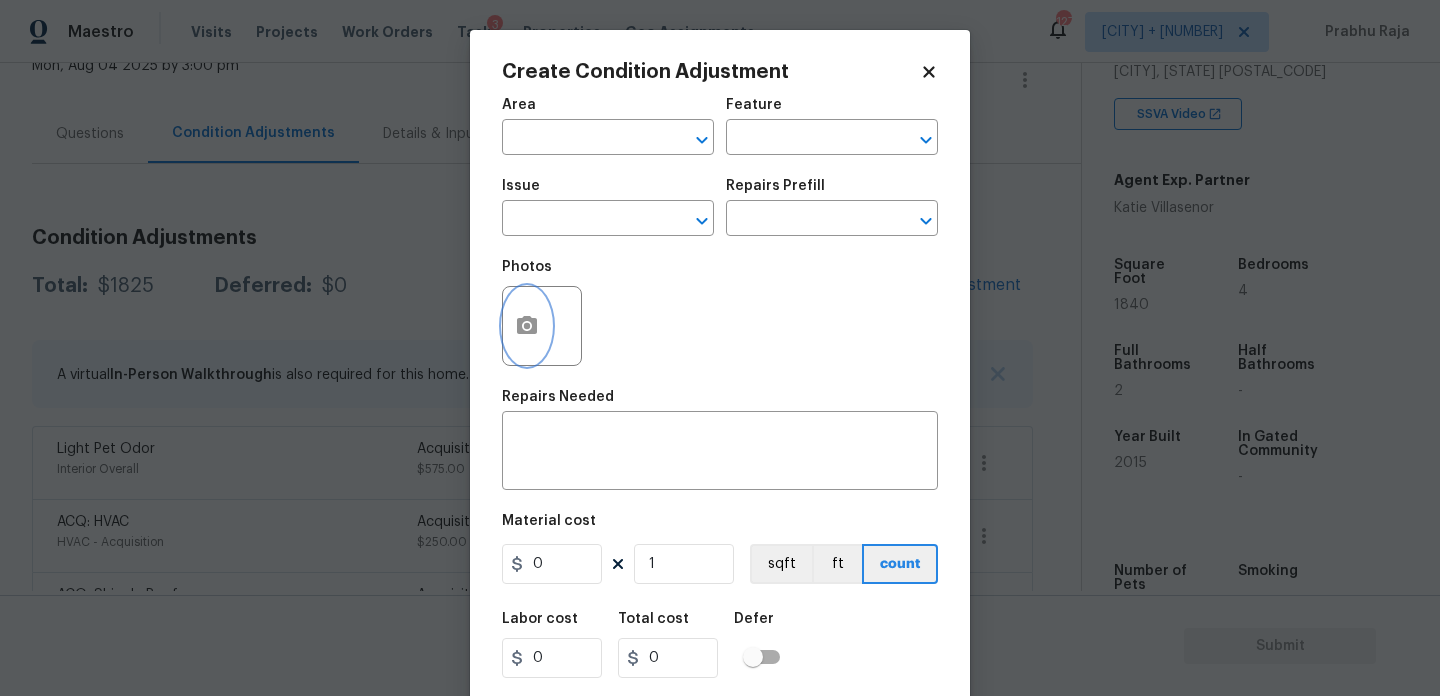 click 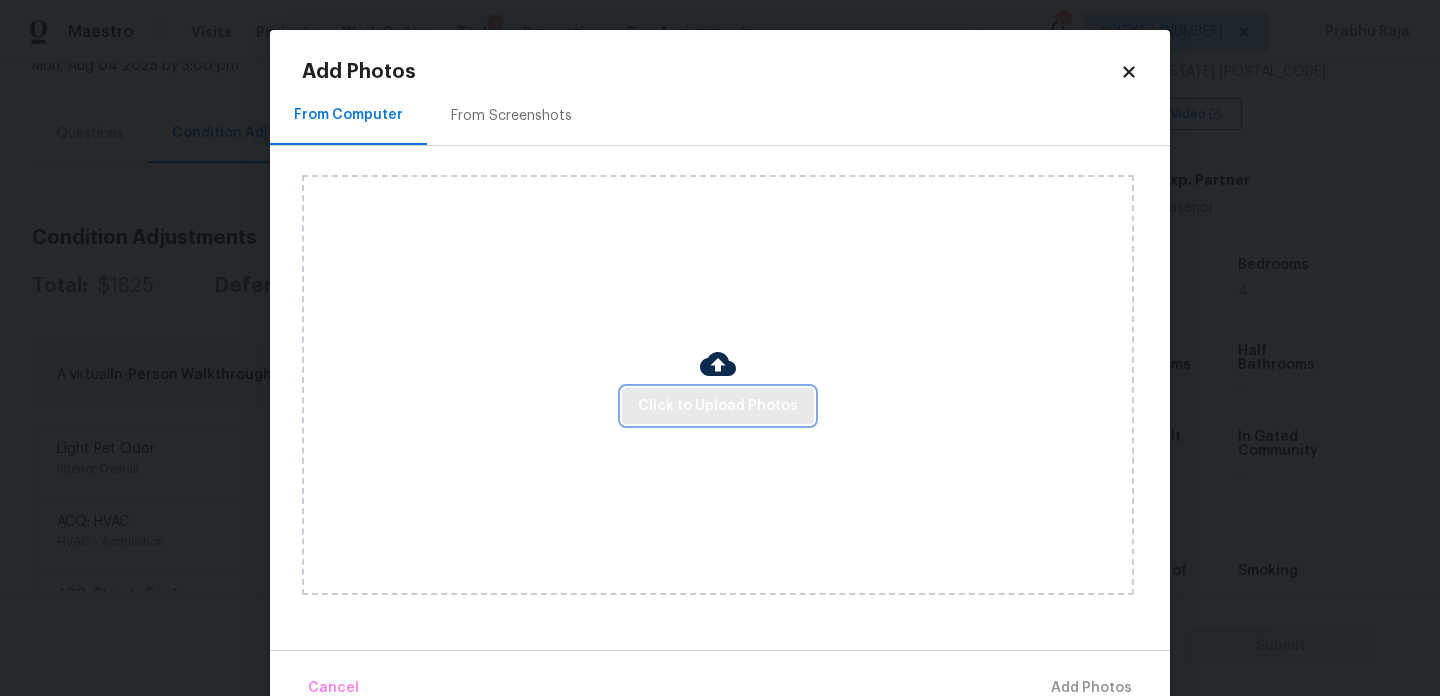 click on "Click to Upload Photos" at bounding box center (718, 406) 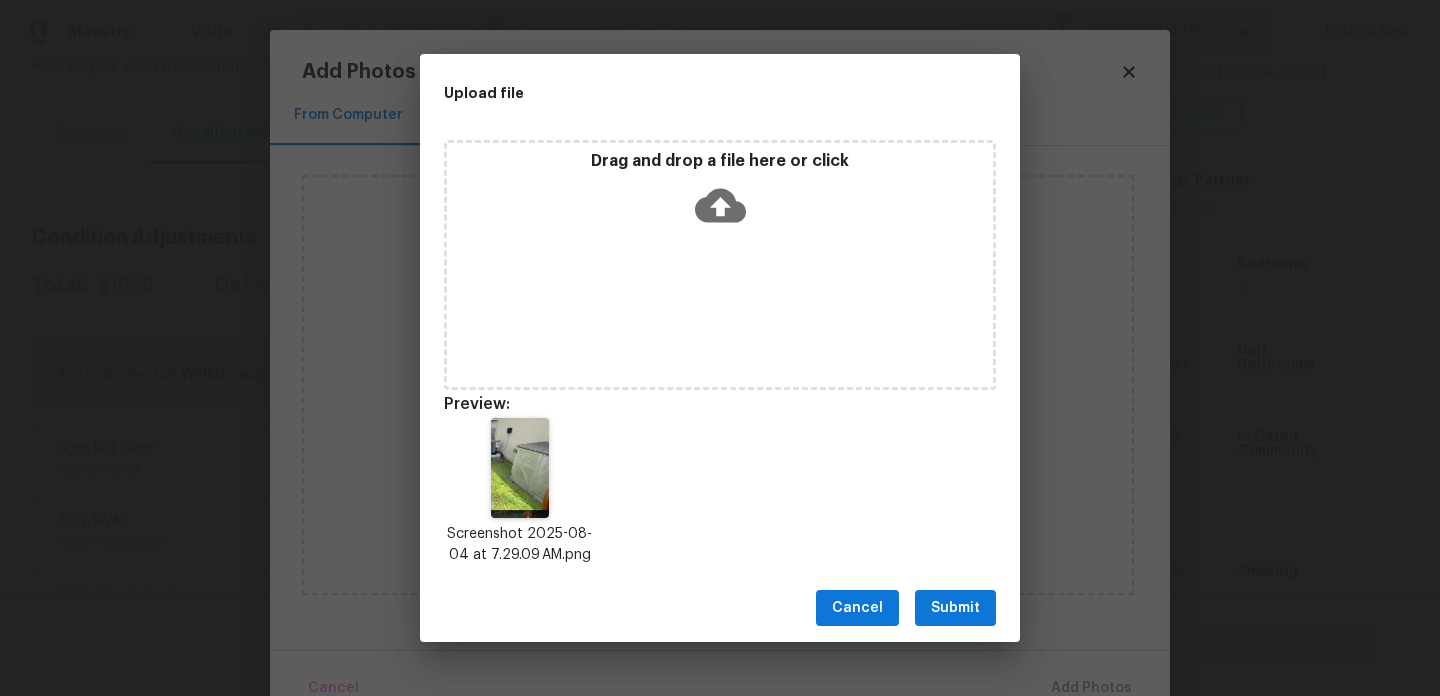 click on "Submit" at bounding box center [955, 608] 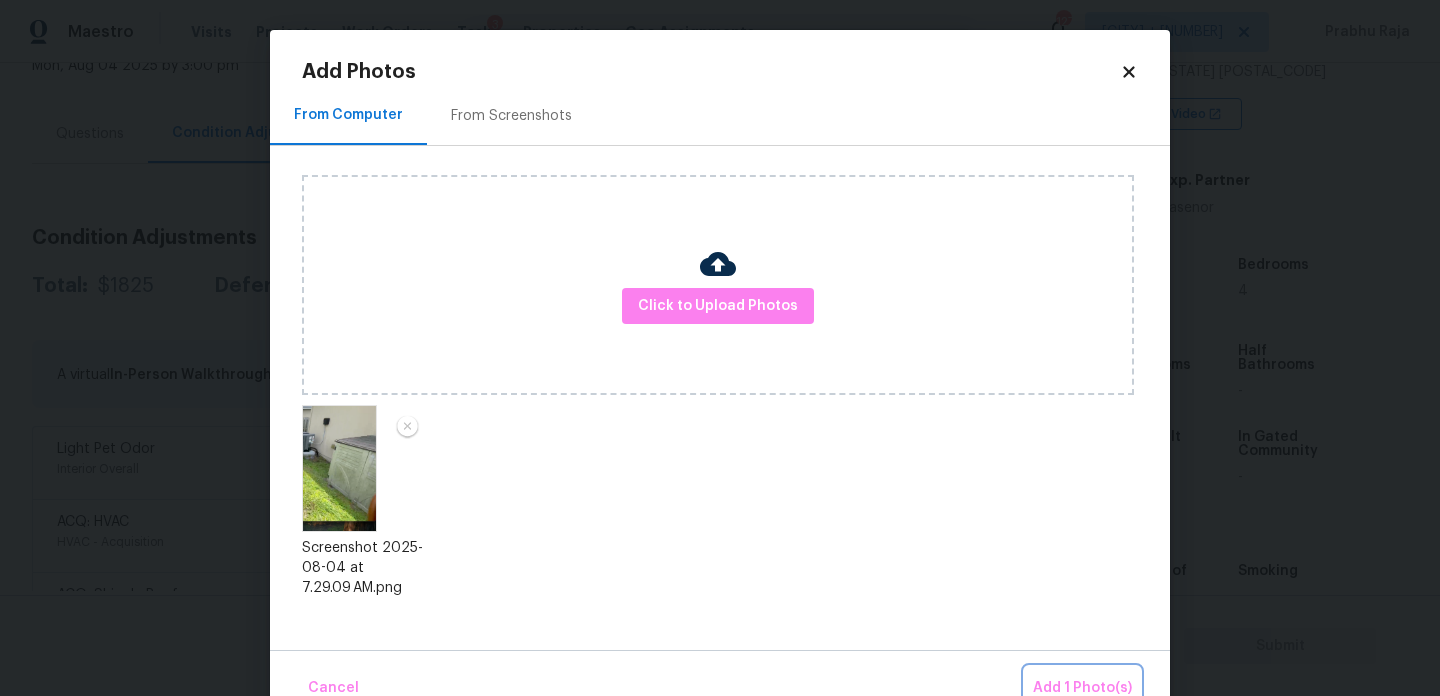 click on "Add 1 Photo(s)" at bounding box center [1082, 688] 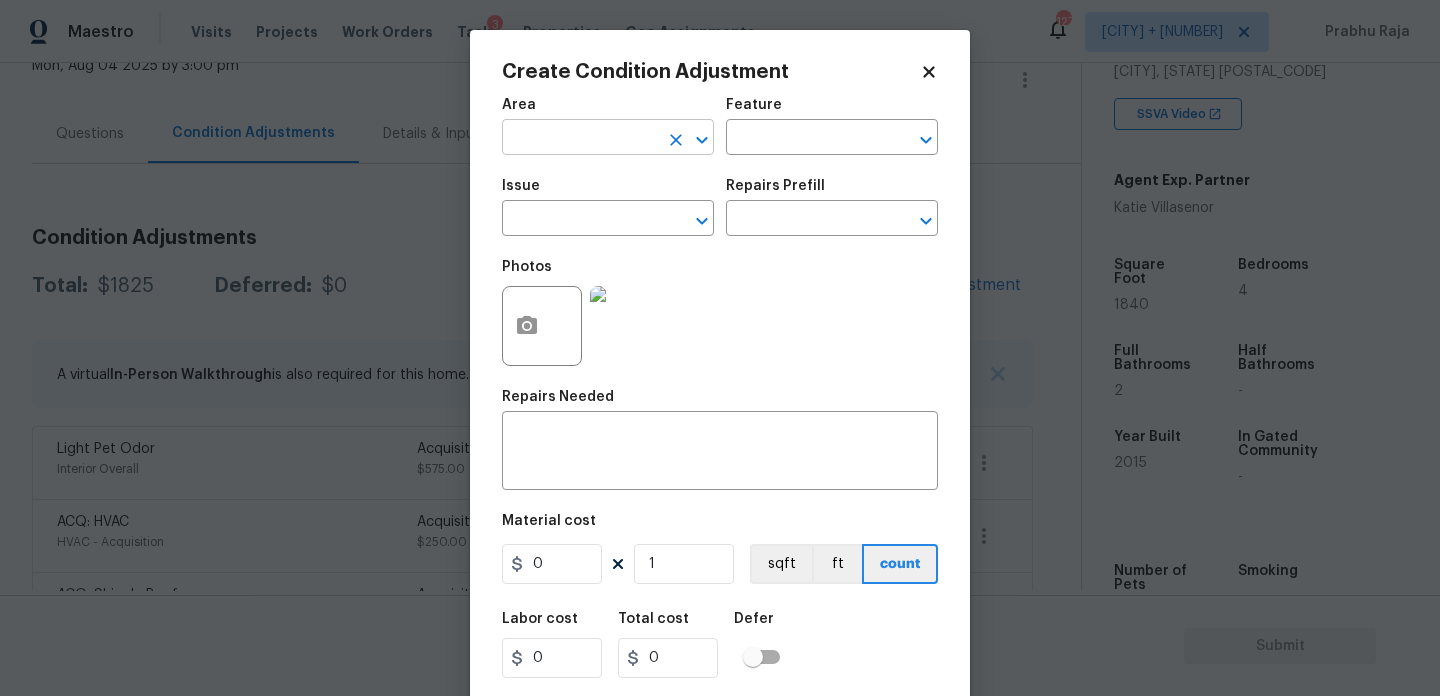 click at bounding box center (580, 139) 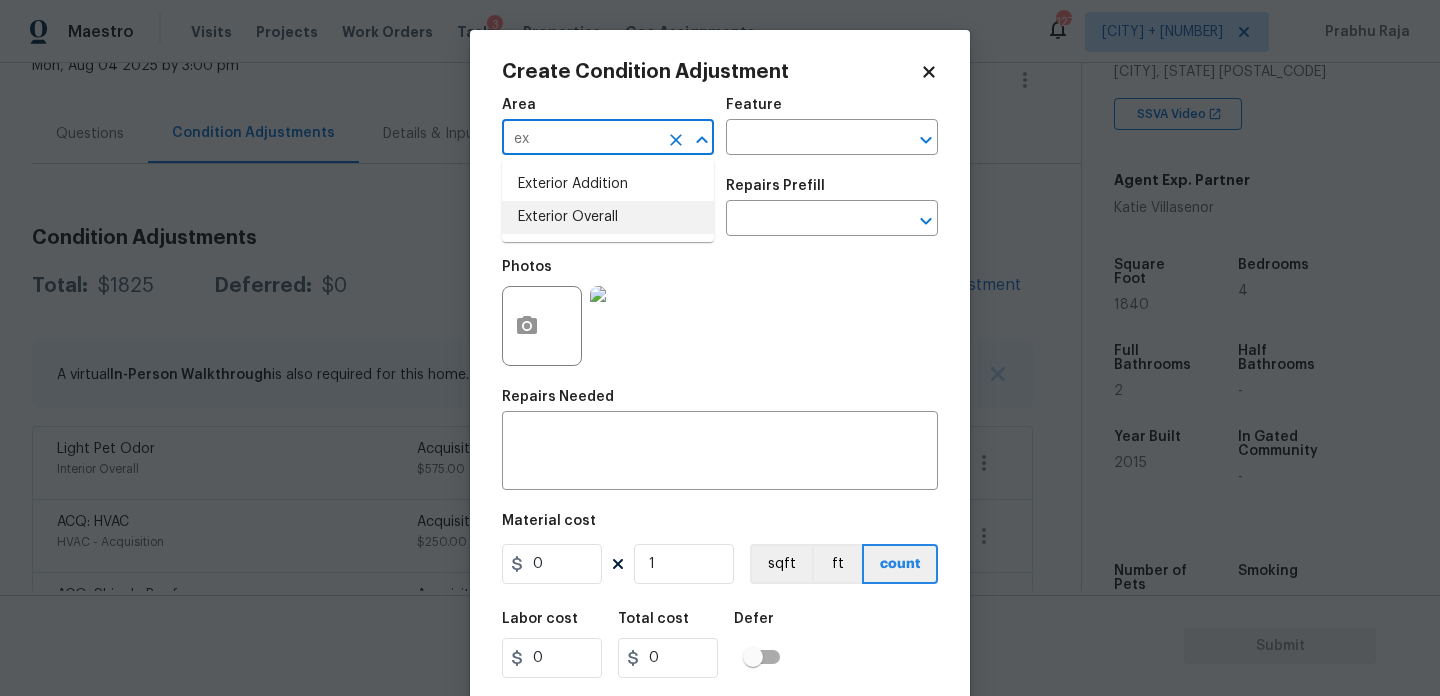 click on "Exterior Overall" at bounding box center [608, 217] 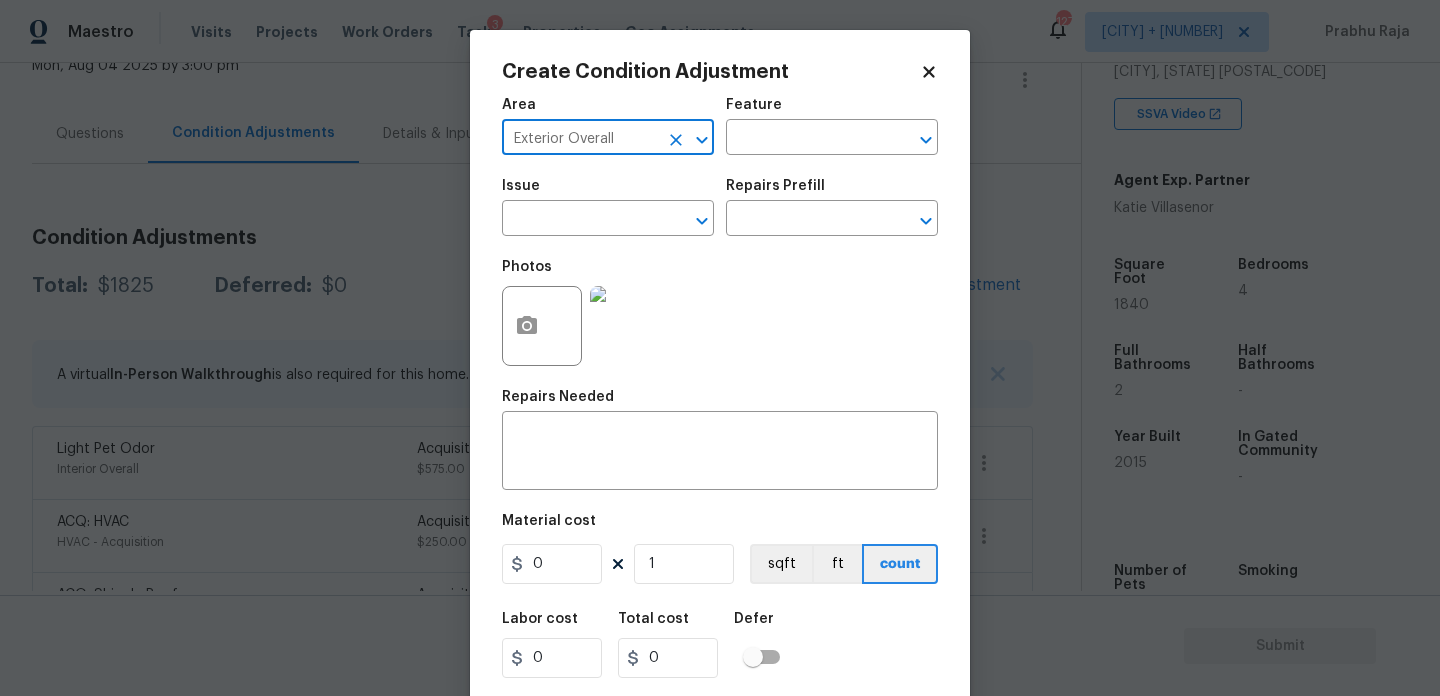 type on "Exterior Overall" 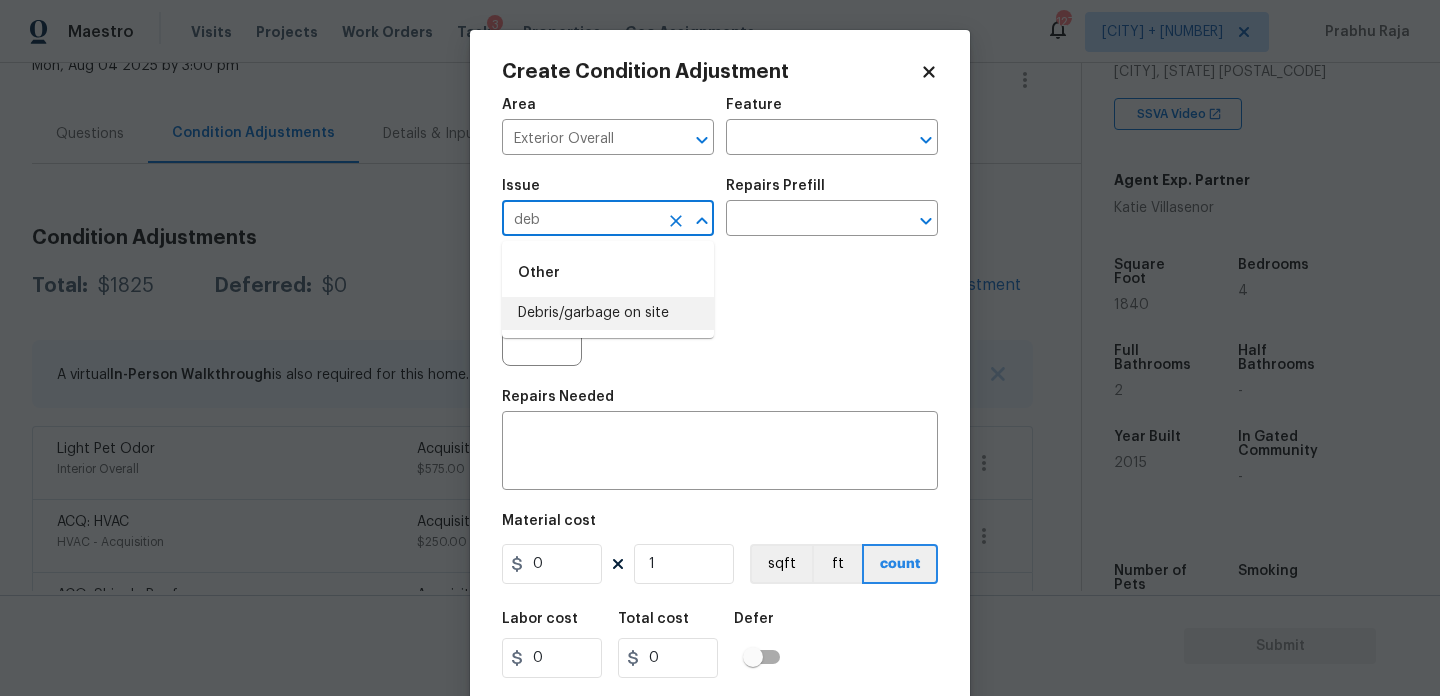 click on "Debris/garbage on site" at bounding box center [608, 313] 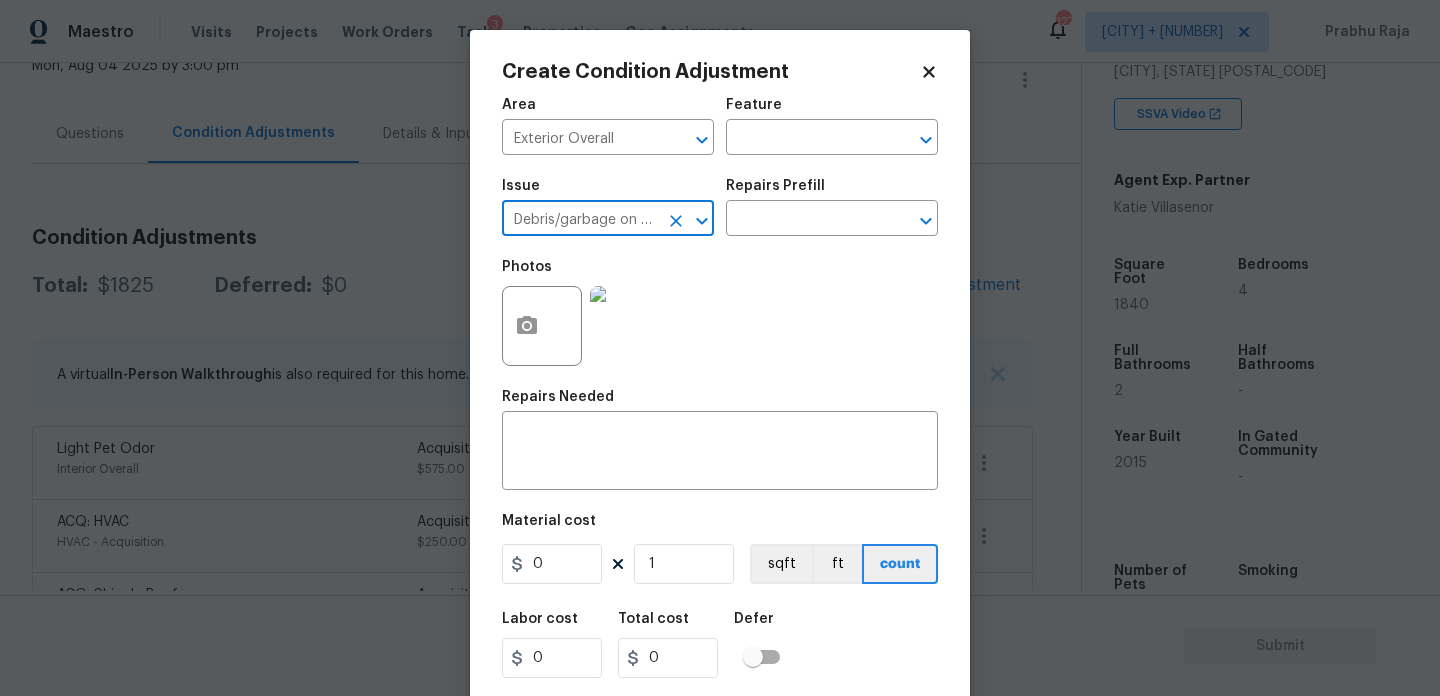 type on "Debris/garbage on site" 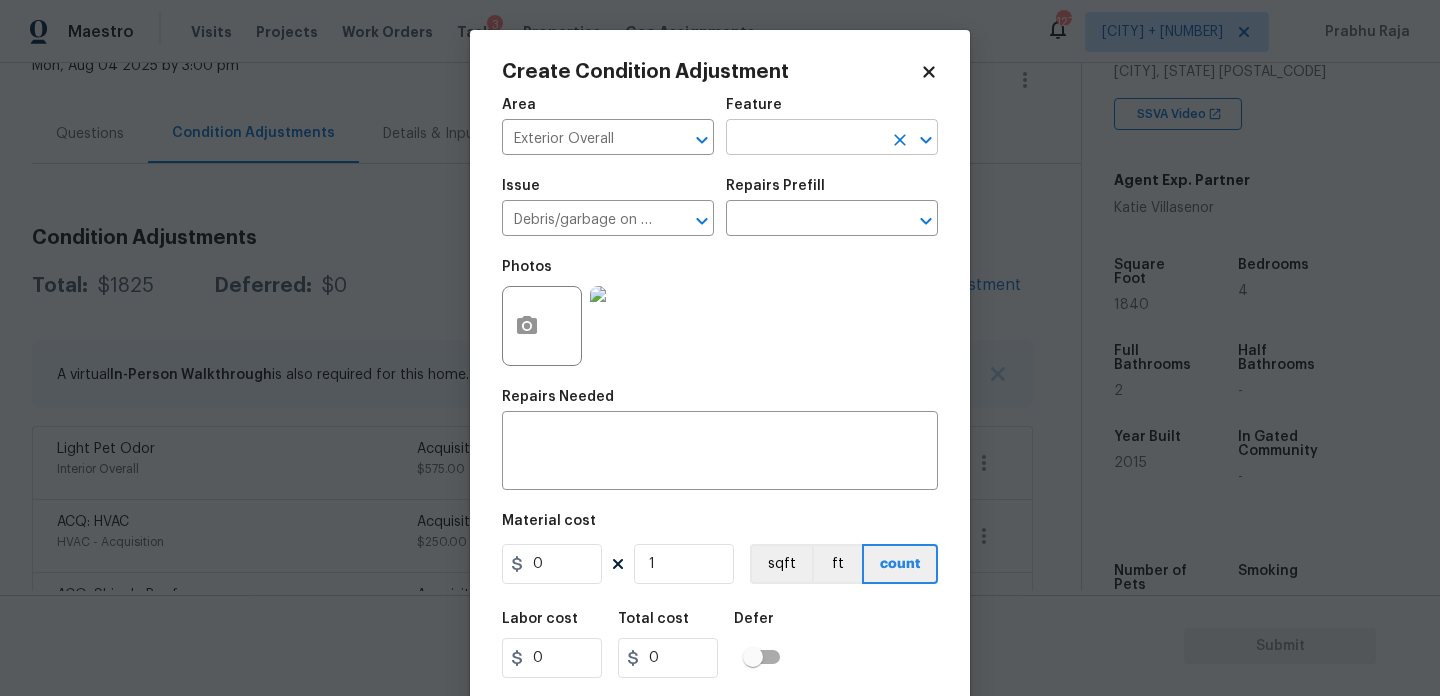 click at bounding box center [804, 139] 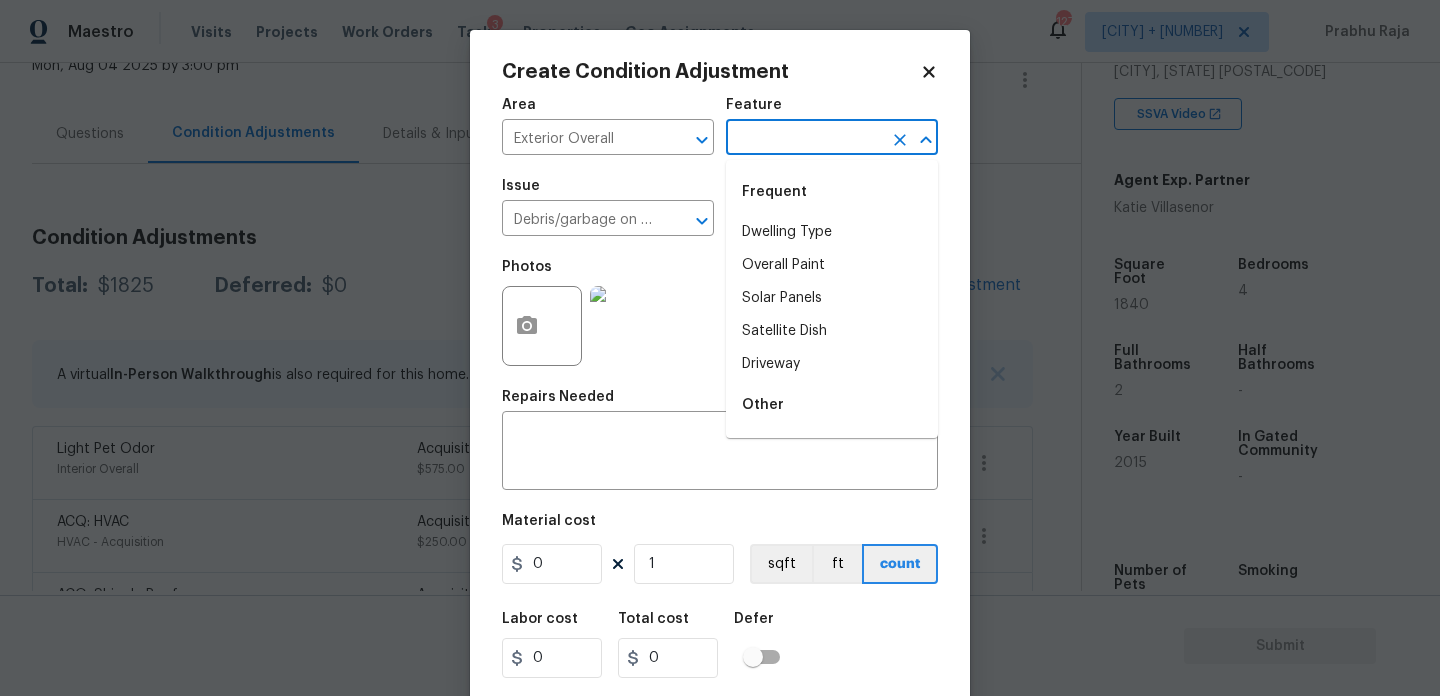type on "e" 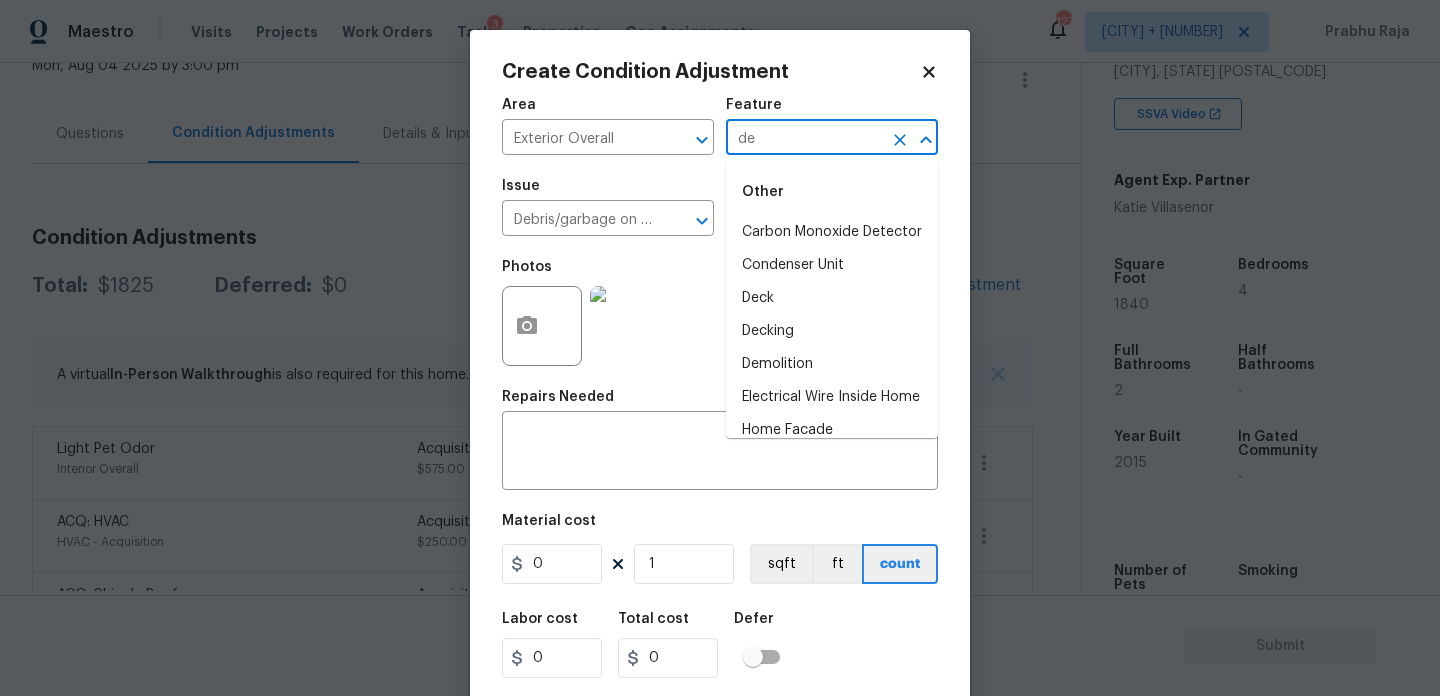 type on "d" 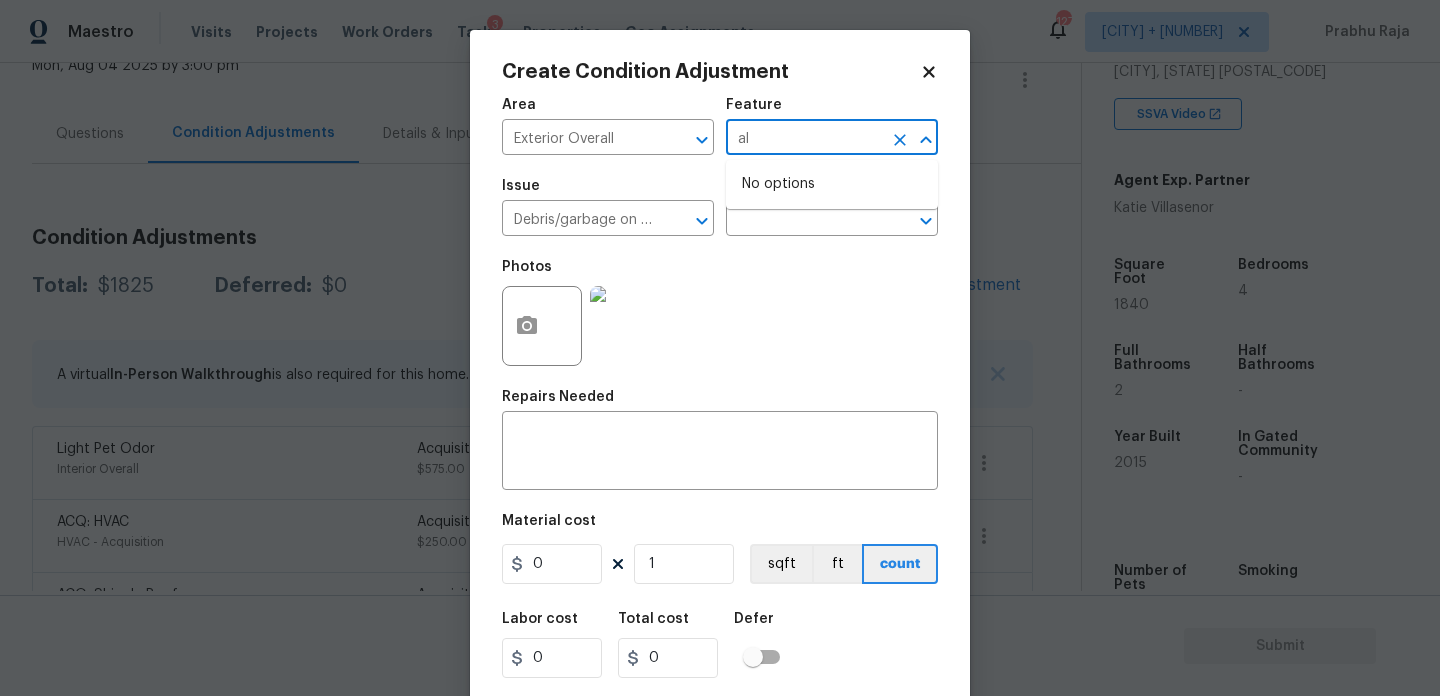 type on "a" 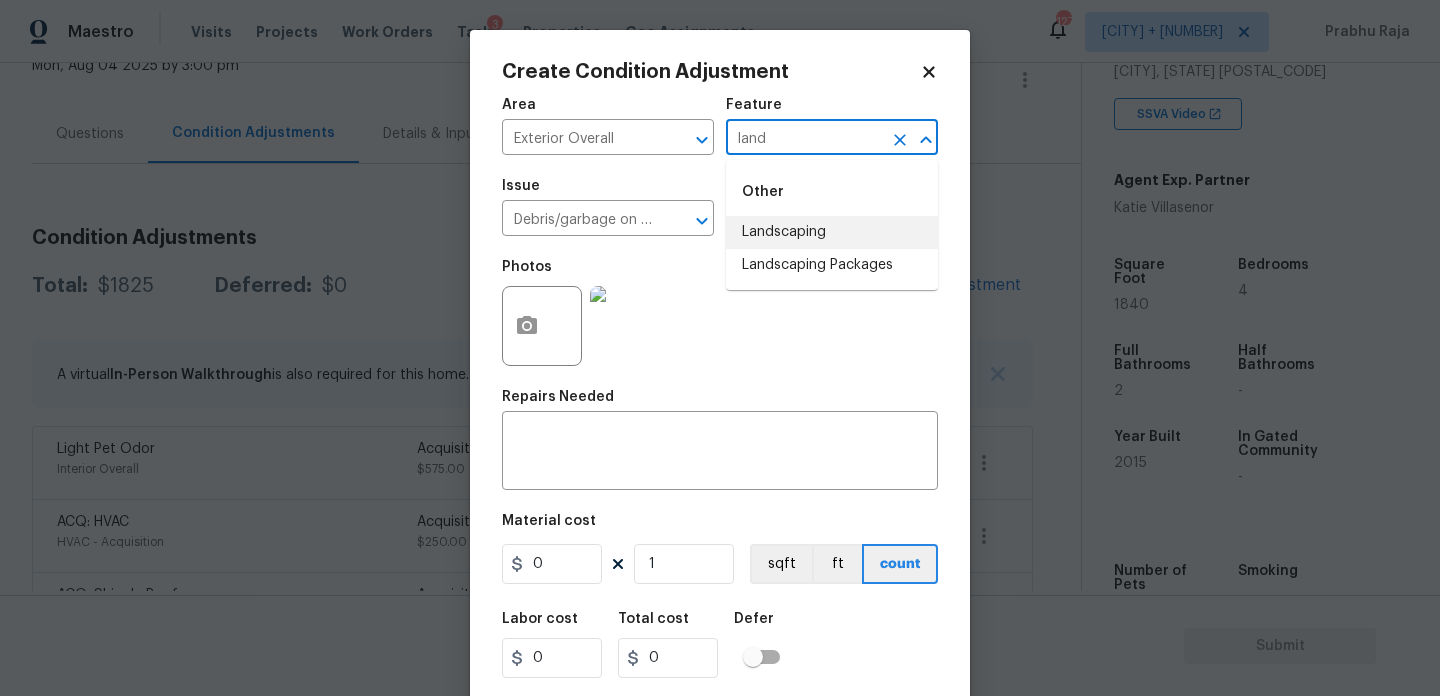 click on "Landscaping" at bounding box center (832, 232) 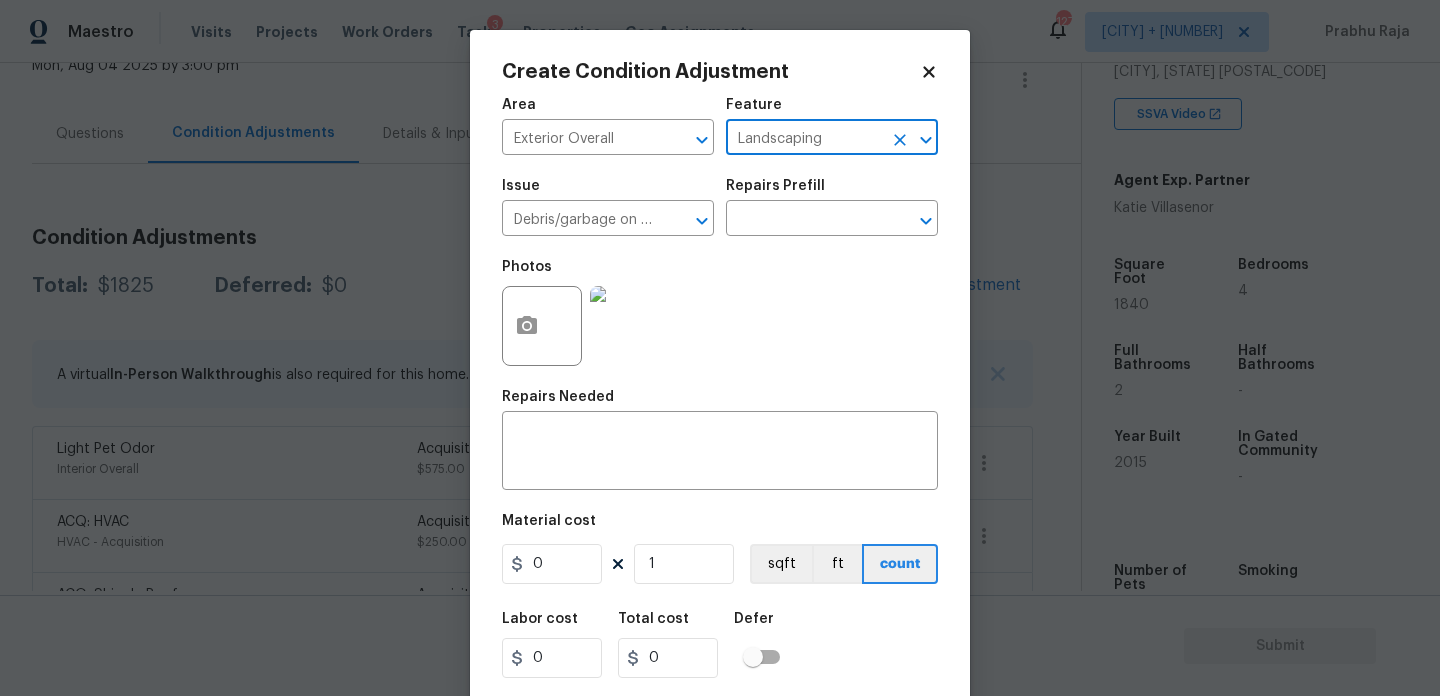 type on "Landscaping" 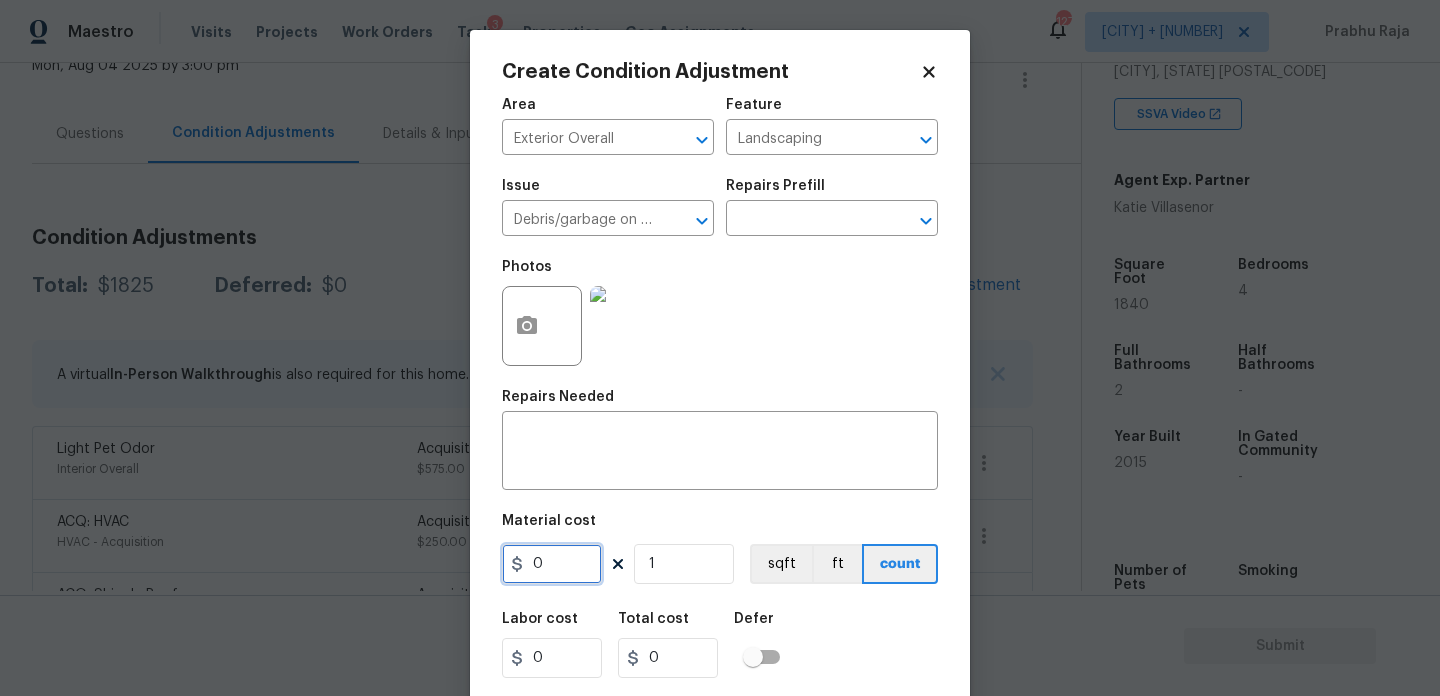 click on "0" at bounding box center (552, 564) 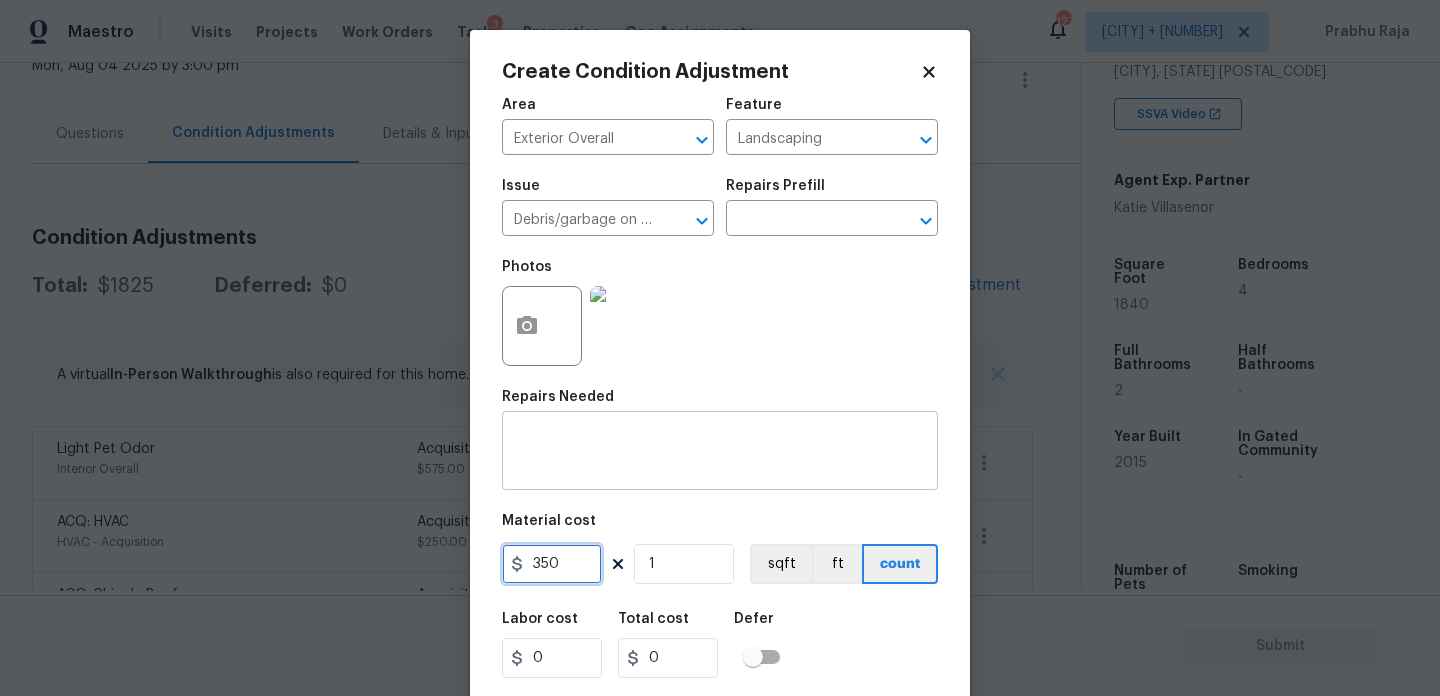type on "350" 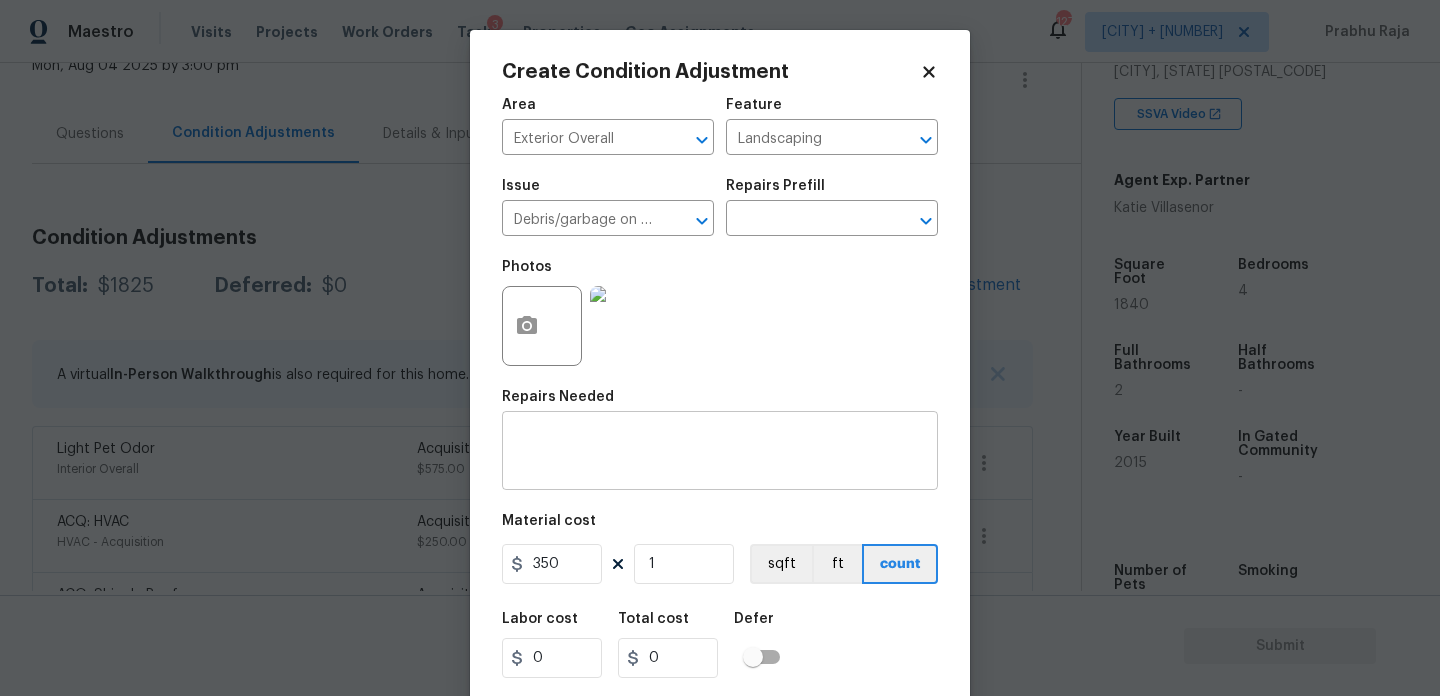 click at bounding box center [720, 453] 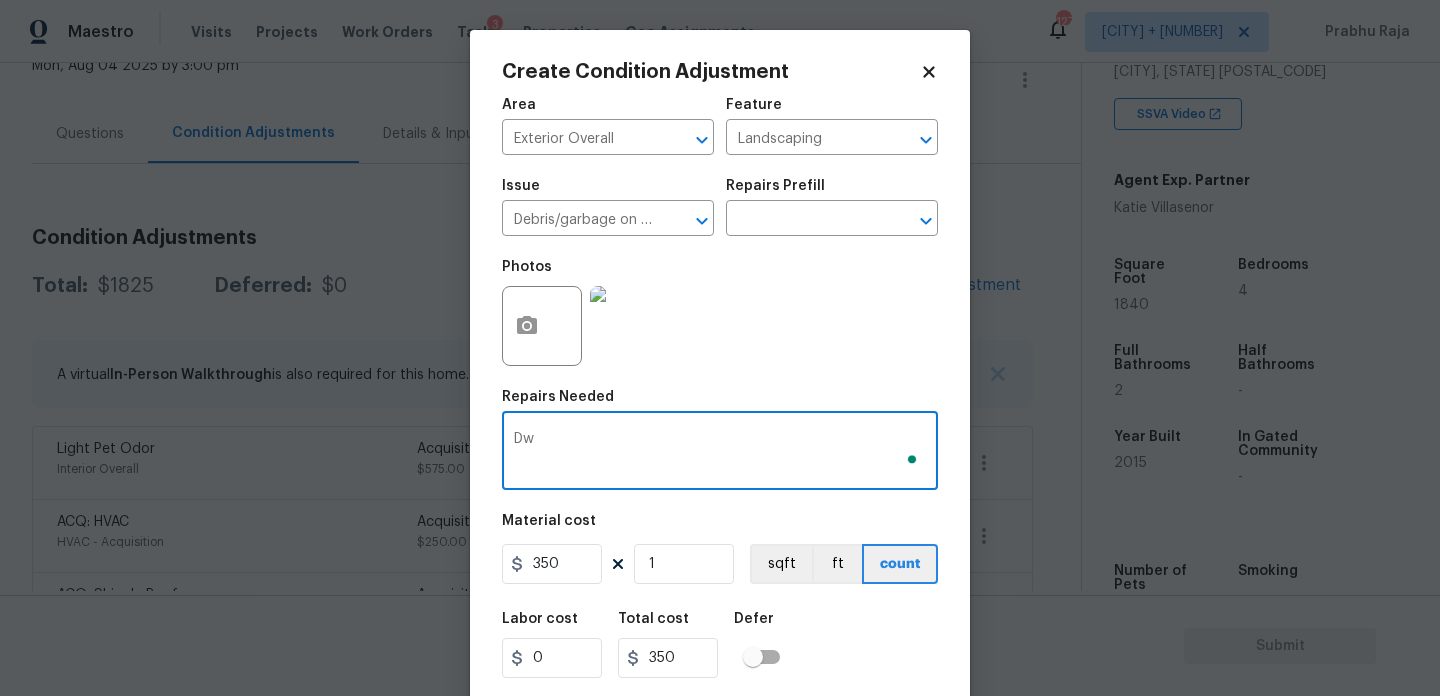 type on "D" 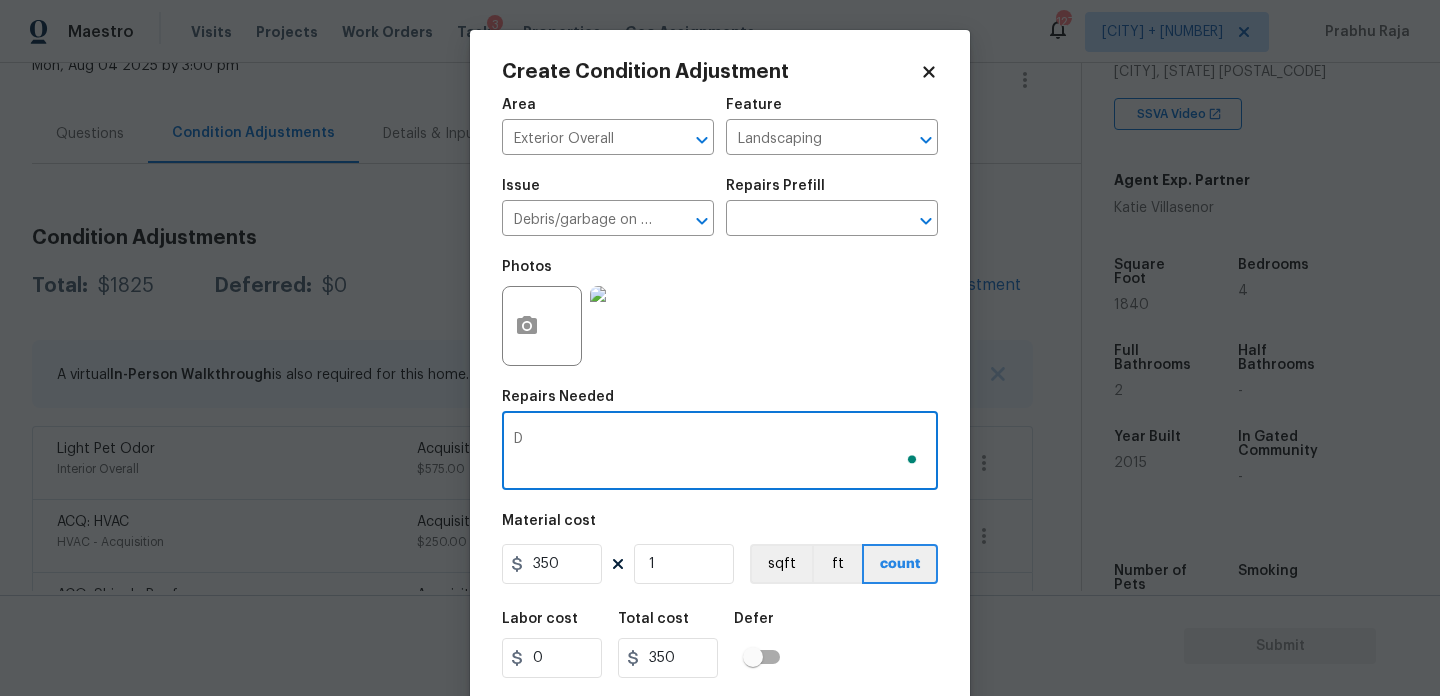 type 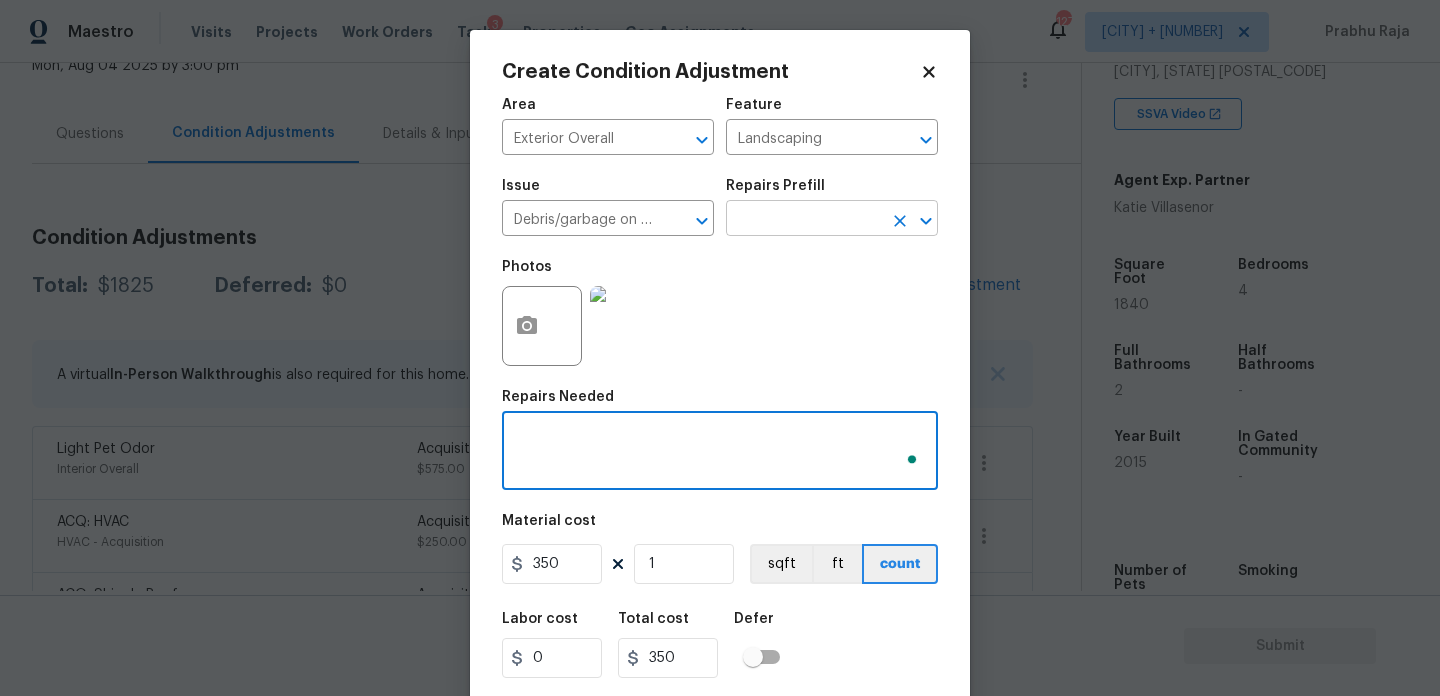 click at bounding box center (804, 220) 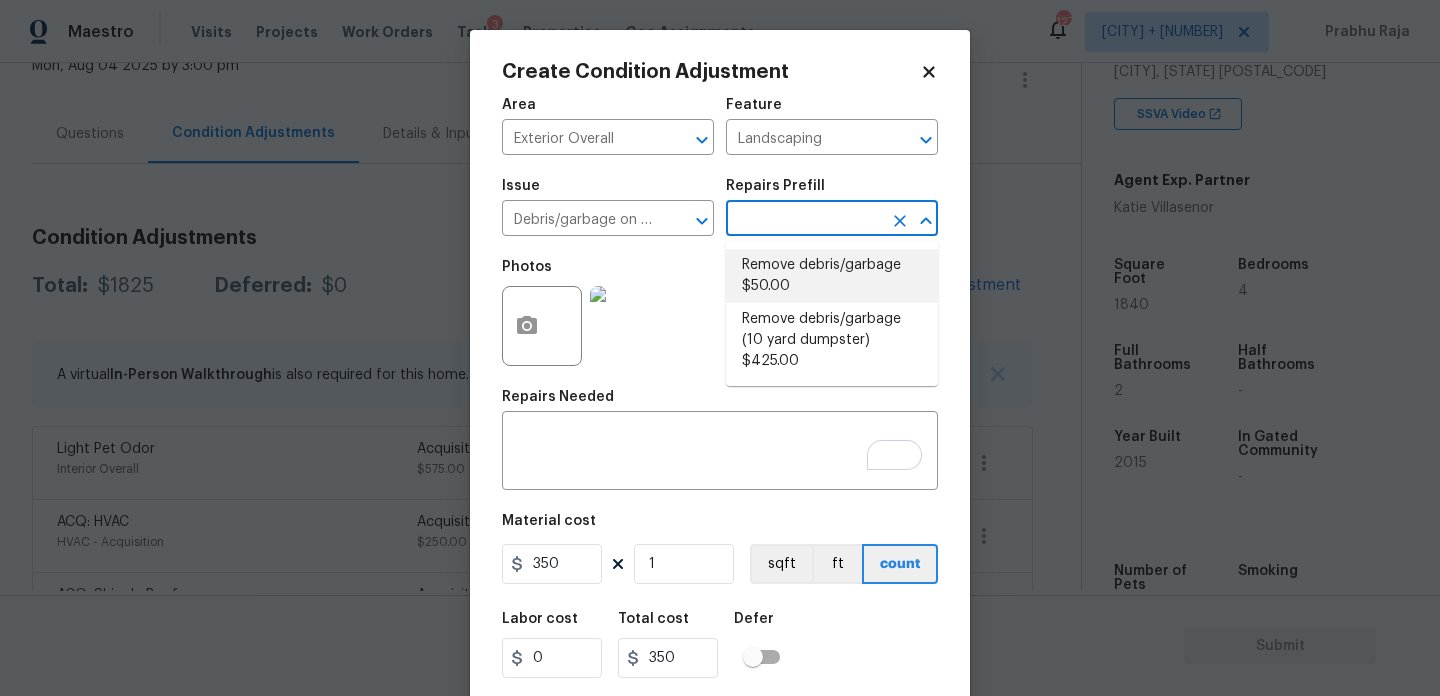 click on "Remove debris/garbage $50.00" at bounding box center [832, 276] 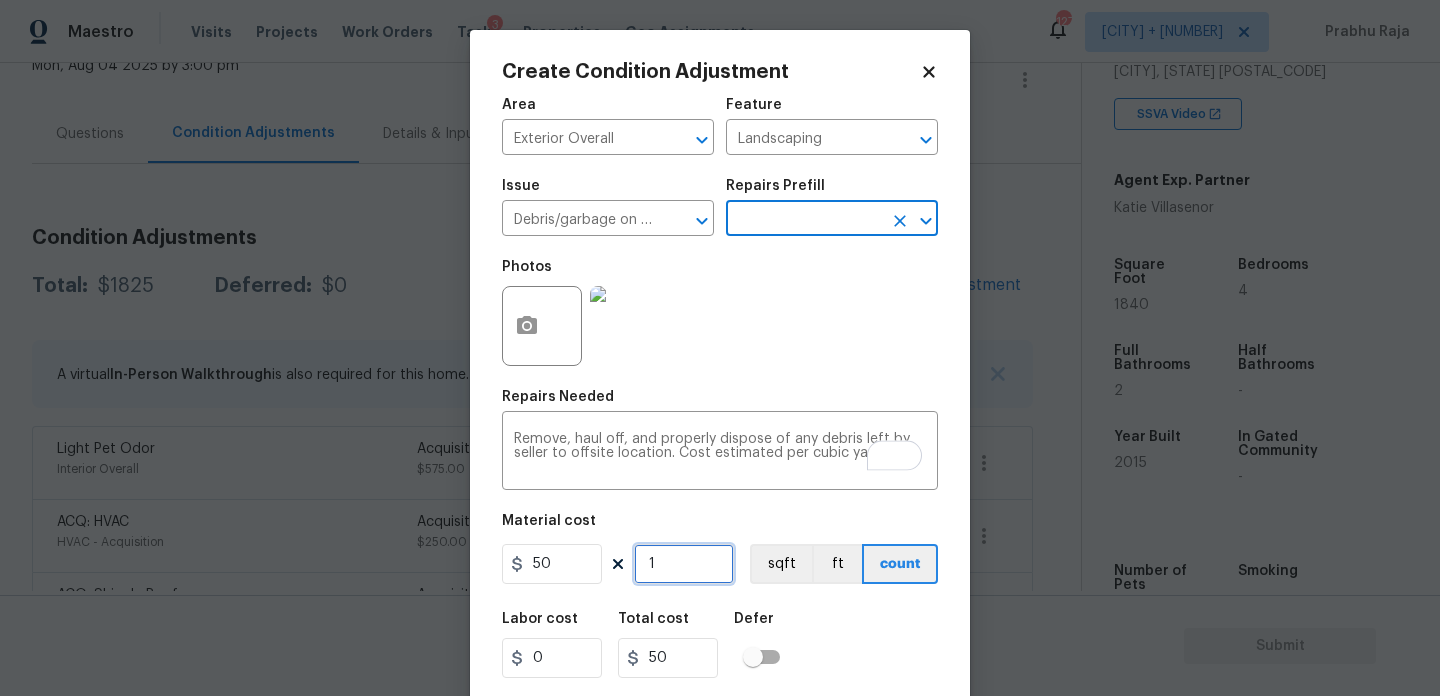 click on "1" at bounding box center [684, 564] 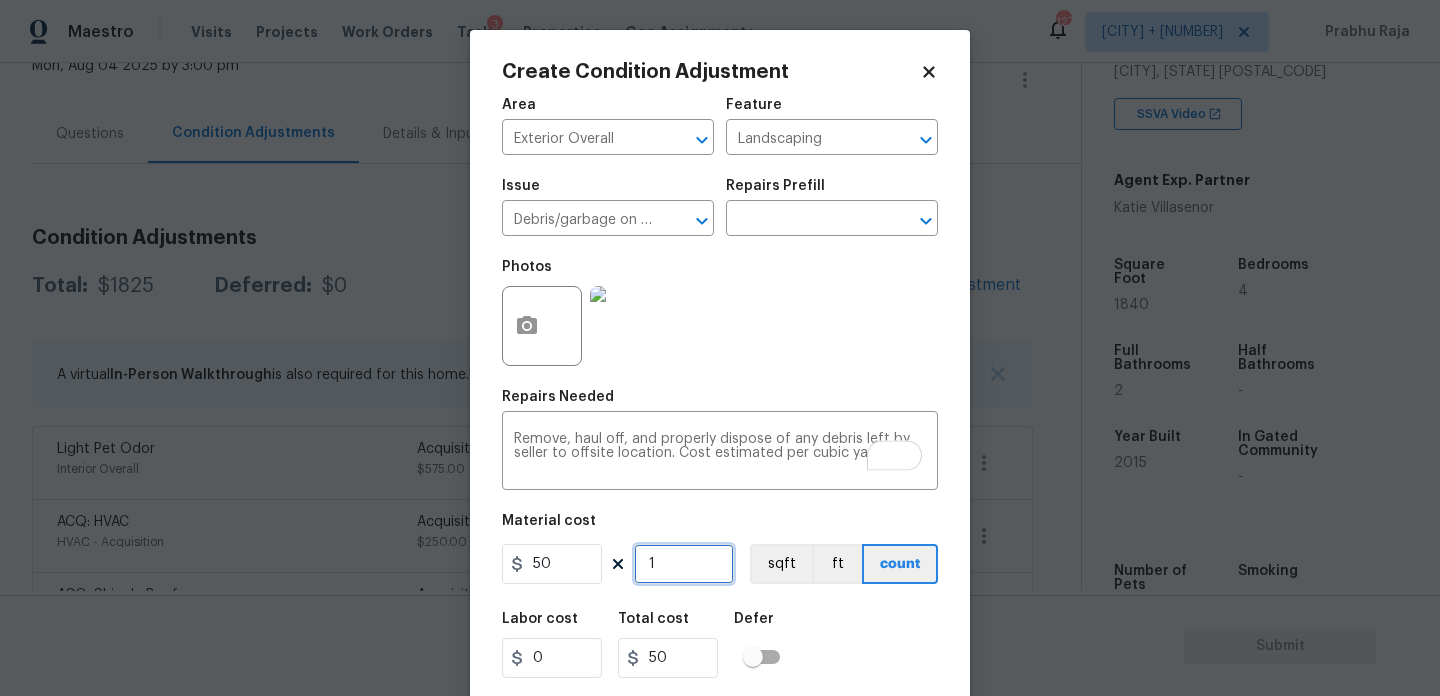 type on "0" 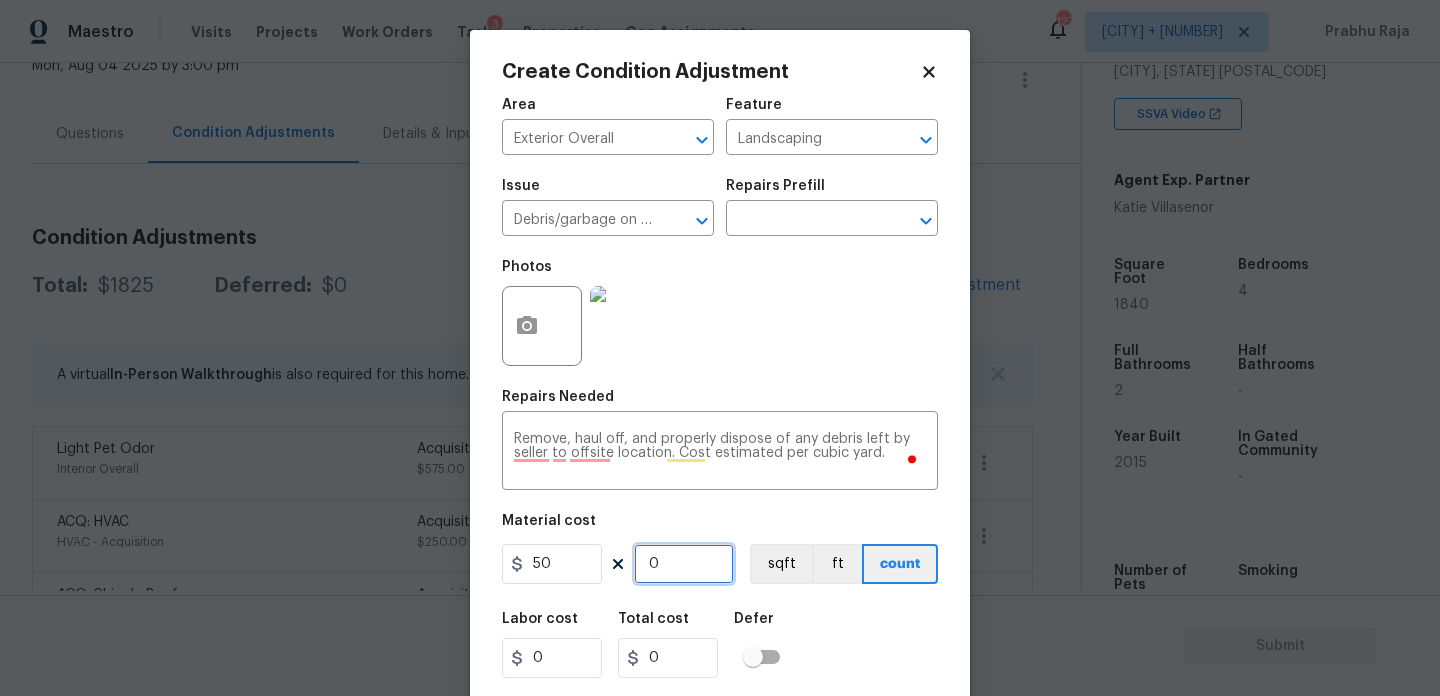 type on "5" 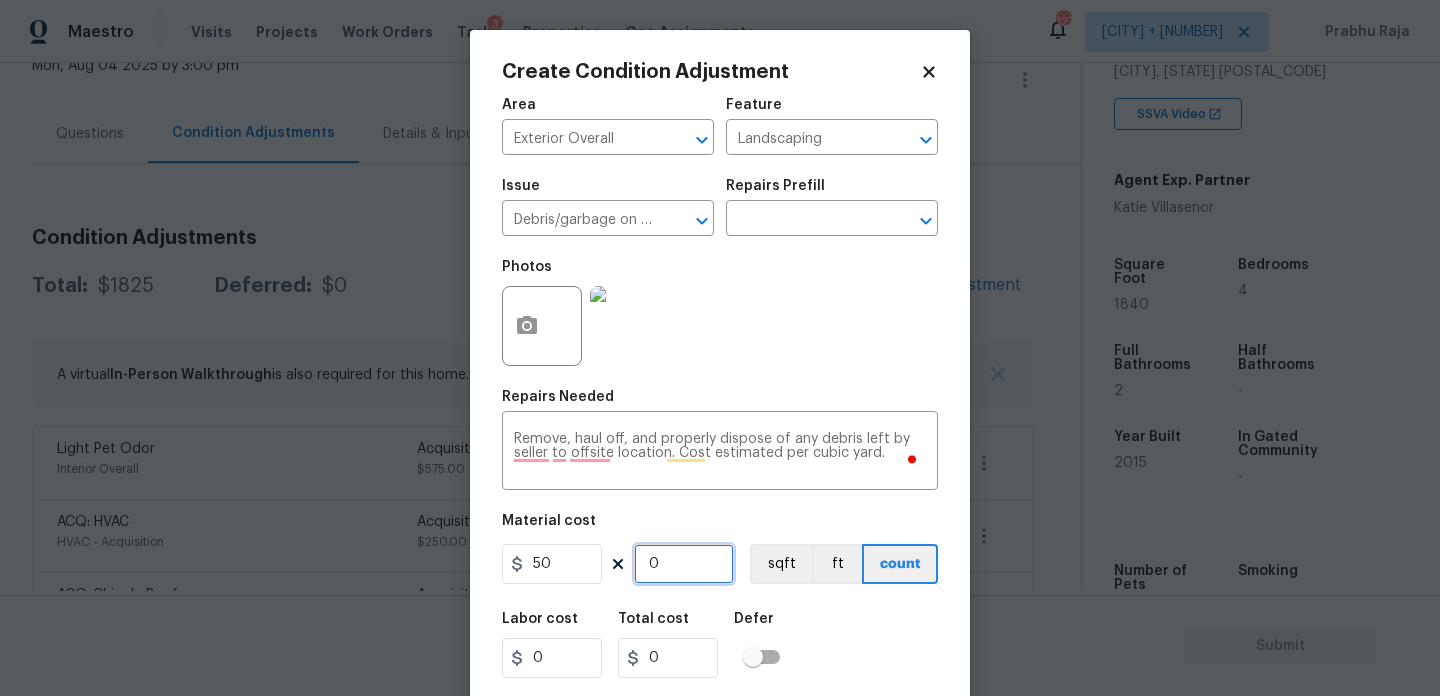 type on "250" 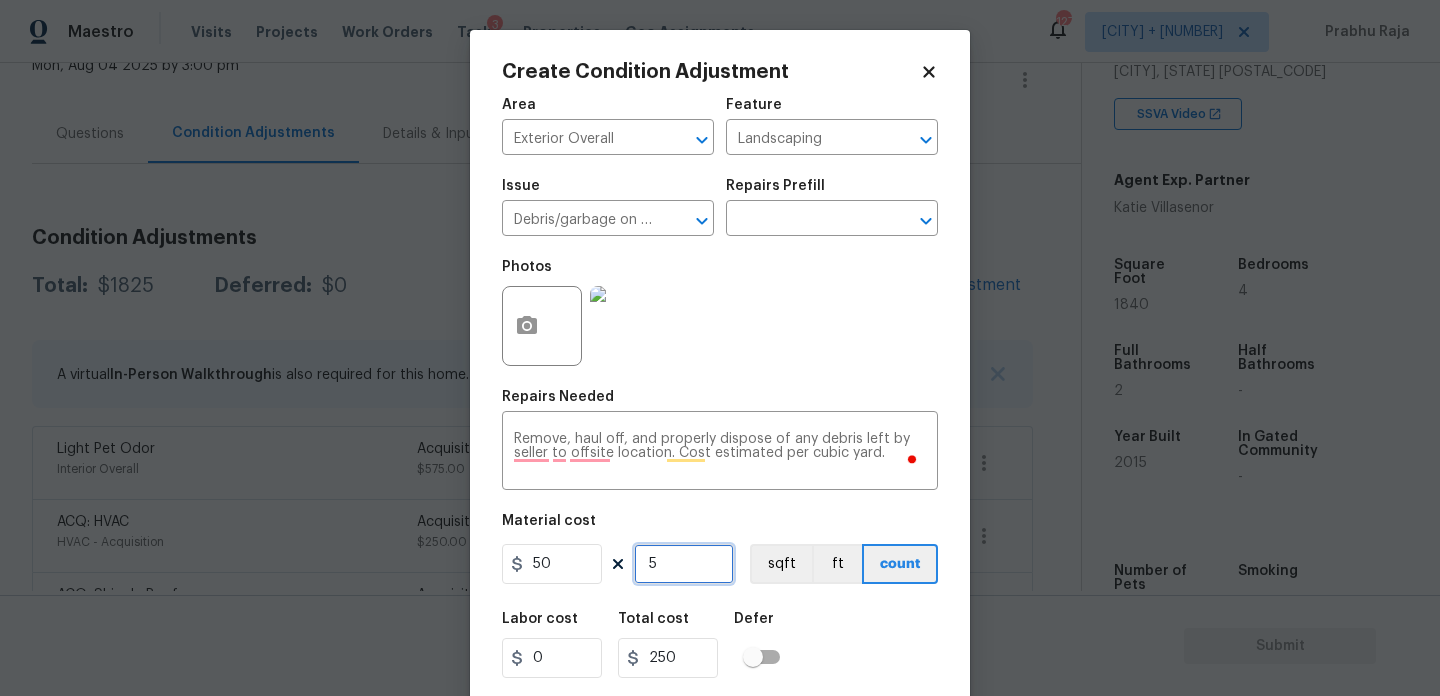 drag, startPoint x: 683, startPoint y: 562, endPoint x: 589, endPoint y: 562, distance: 94 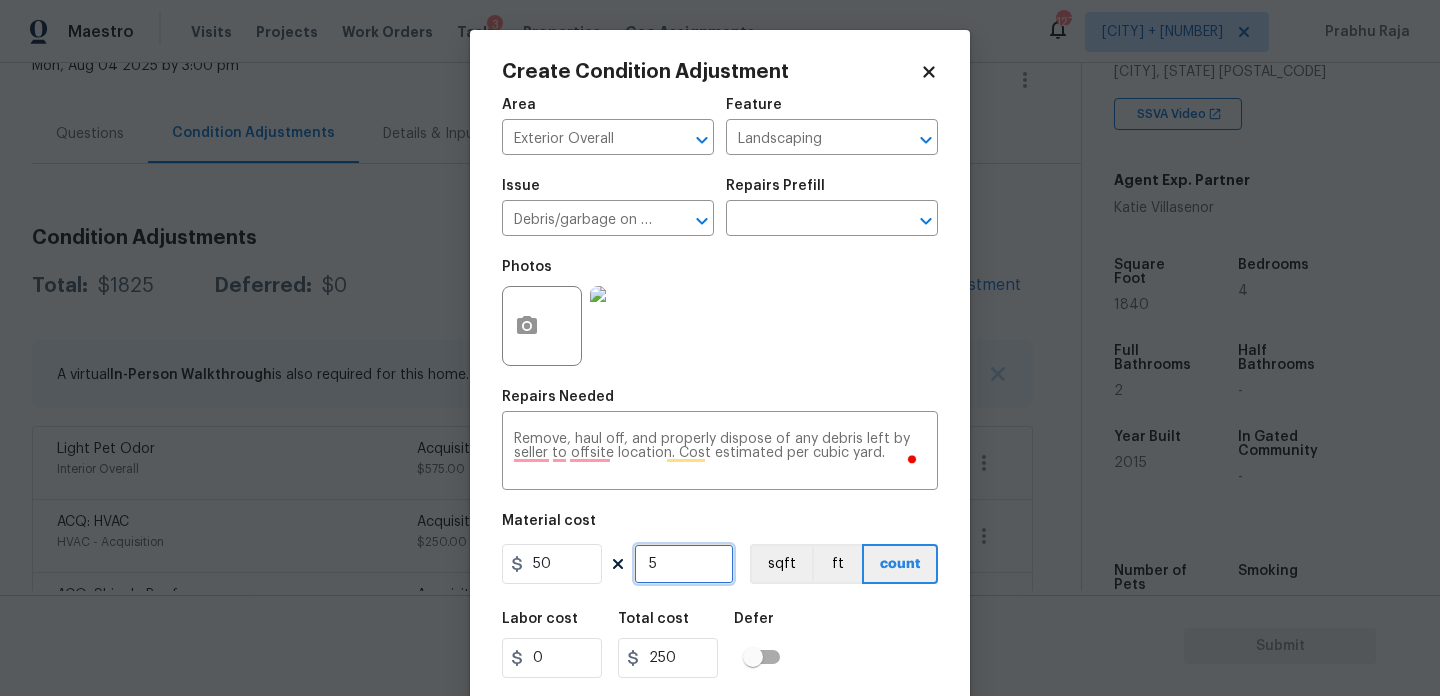 click on "50 5 sqft ft count" at bounding box center [720, 564] 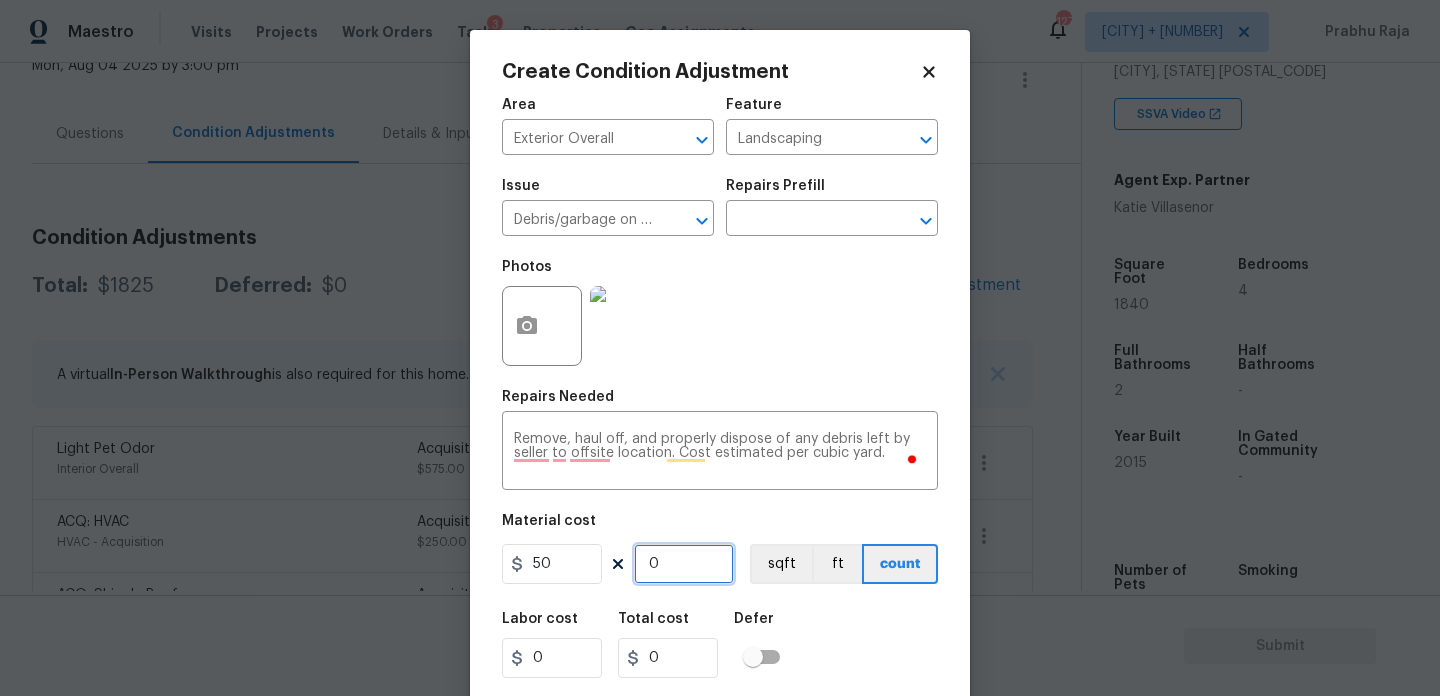 type on "6" 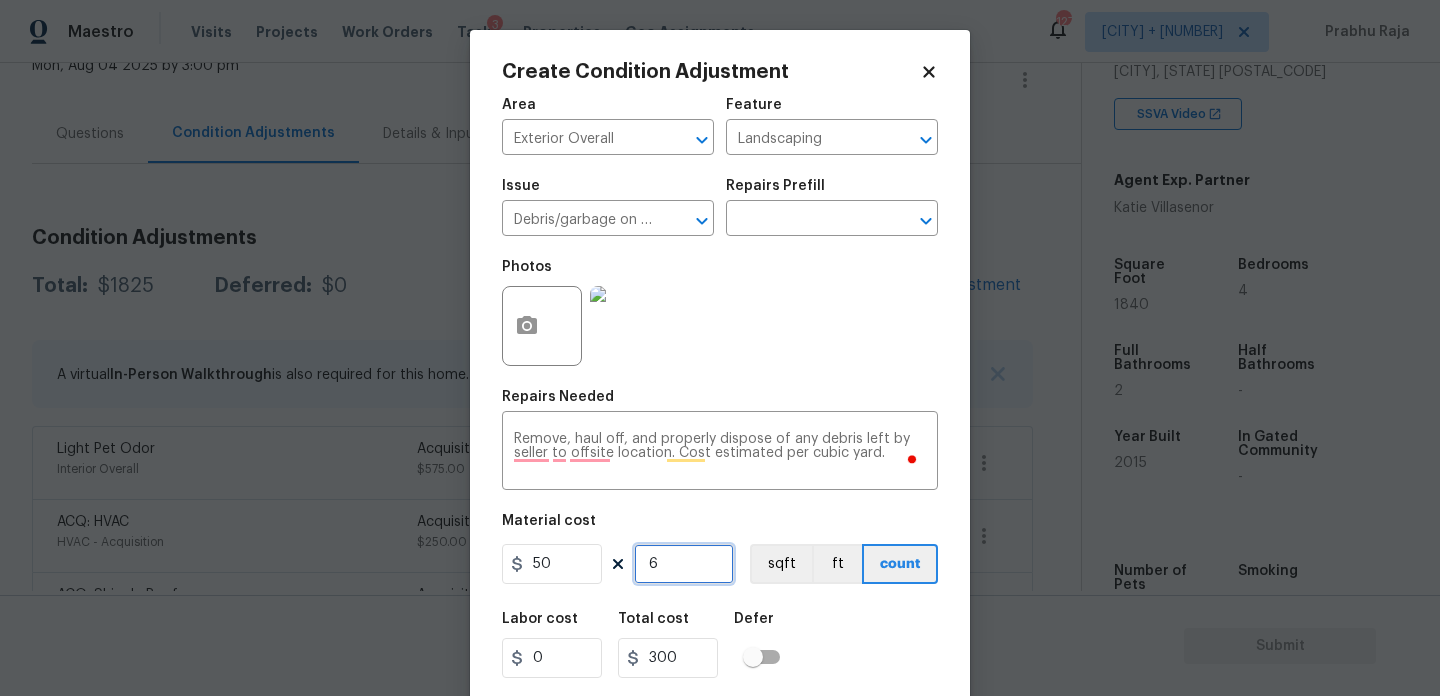 type on "6" 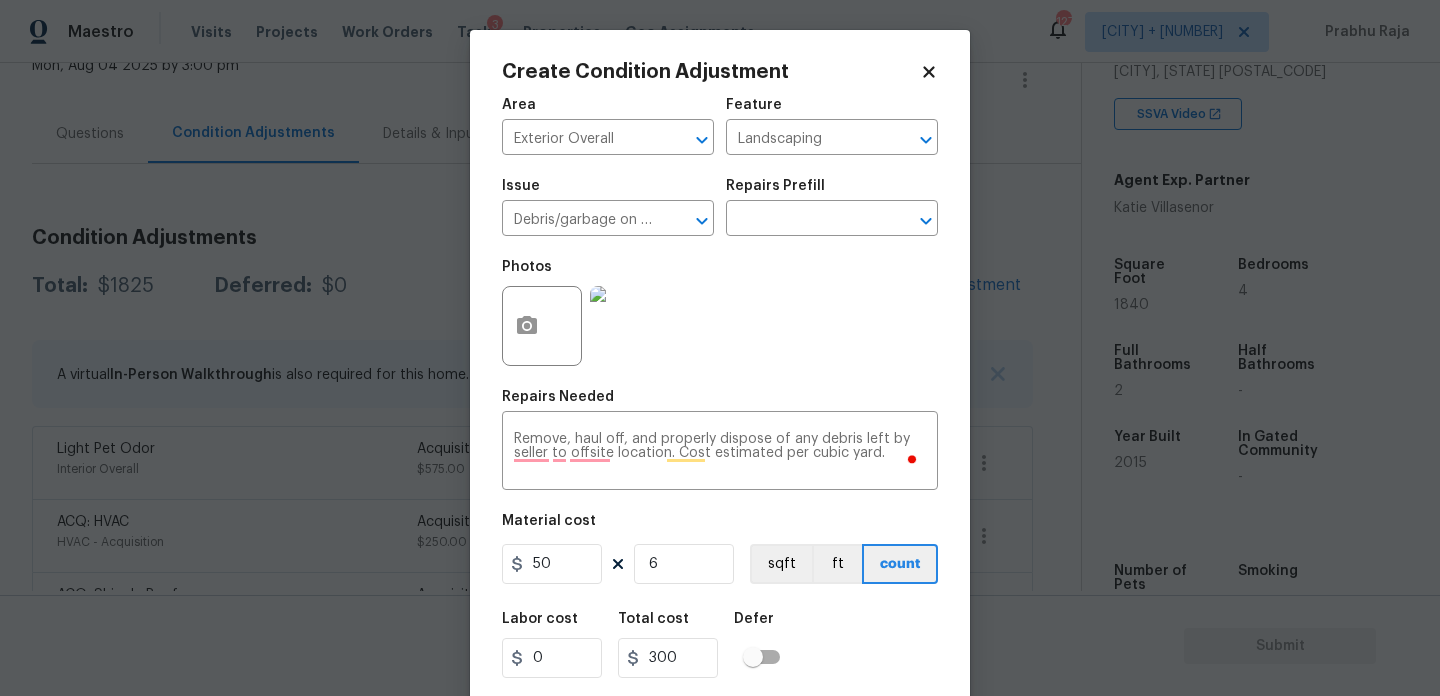 click on "Photos" at bounding box center [720, 313] 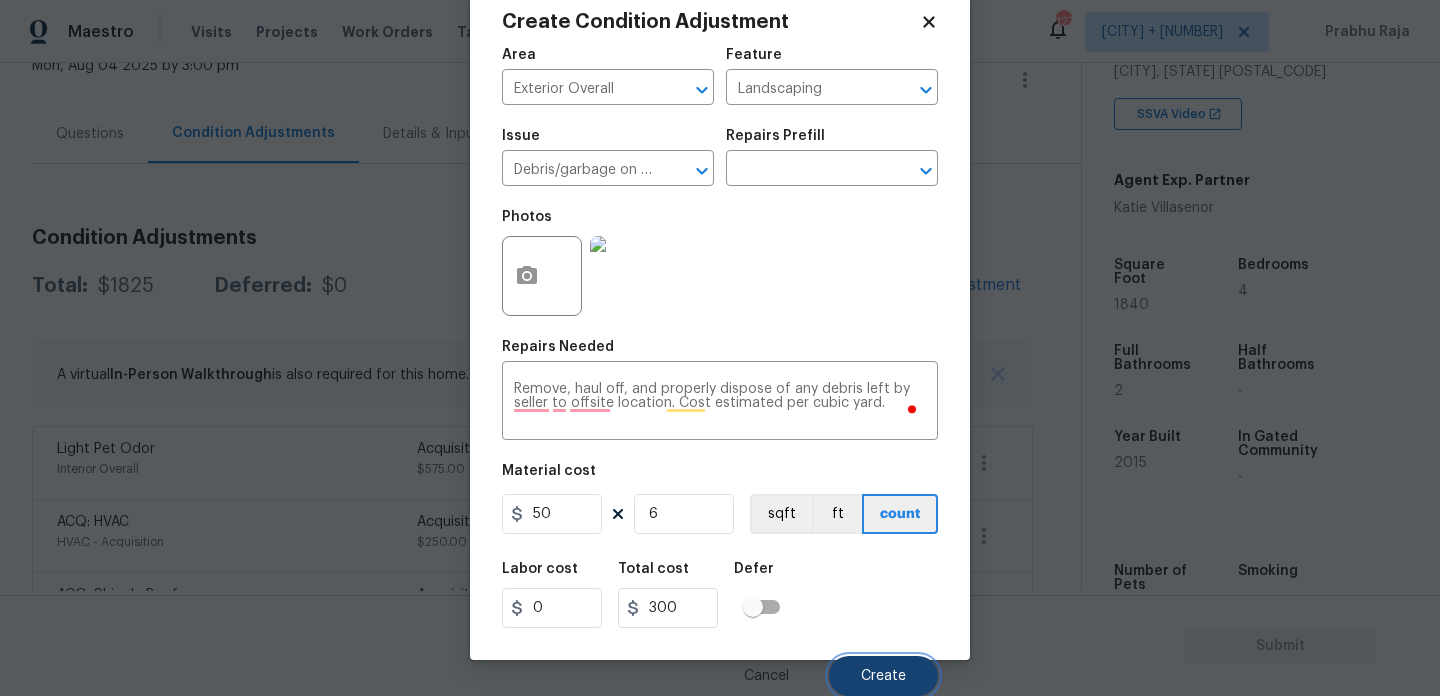 click on "Create" at bounding box center [883, 676] 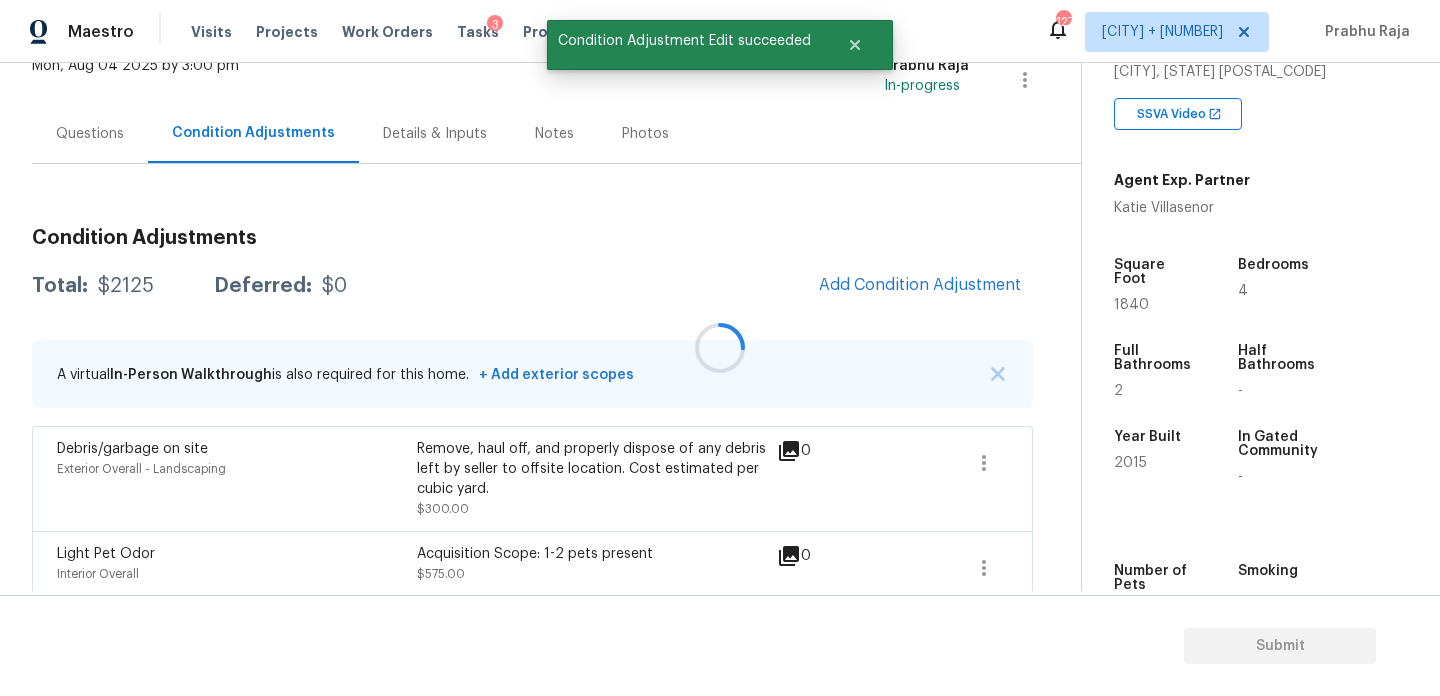 scroll, scrollTop: 44, scrollLeft: 0, axis: vertical 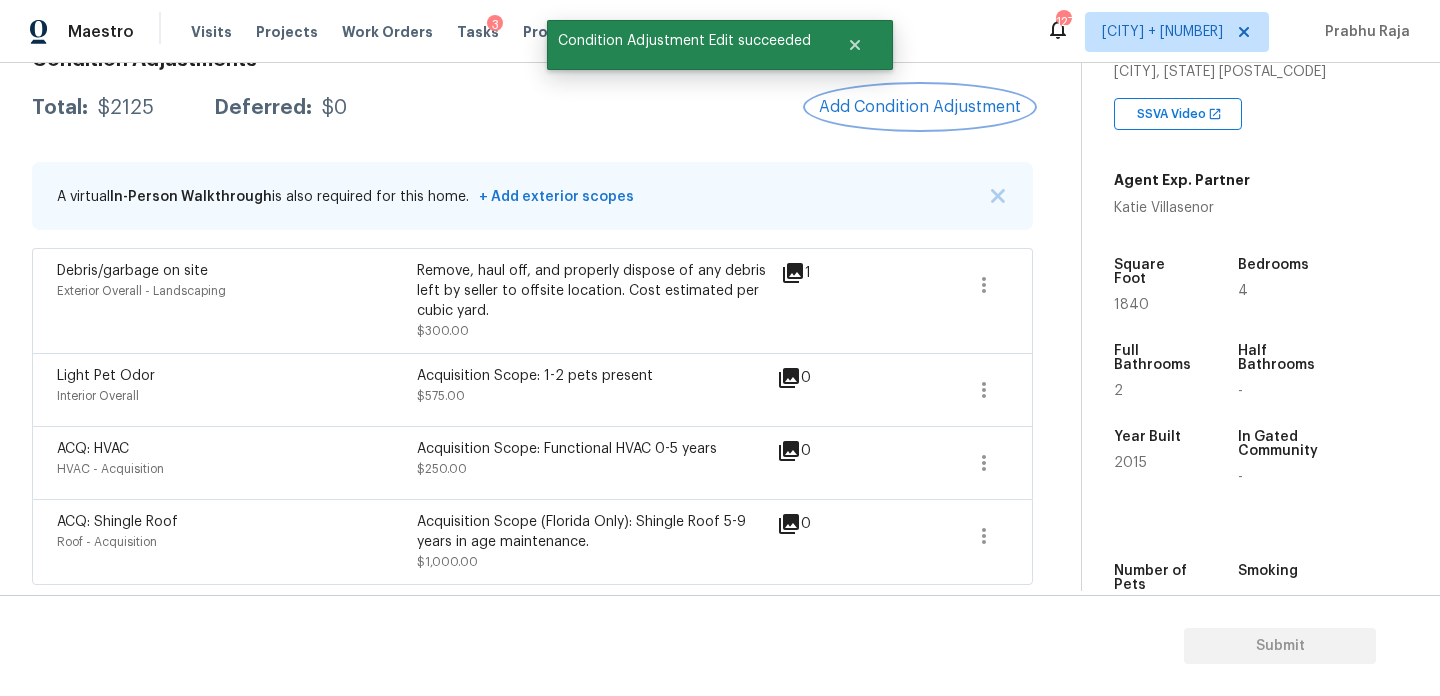 click on "Add Condition Adjustment" at bounding box center [920, 107] 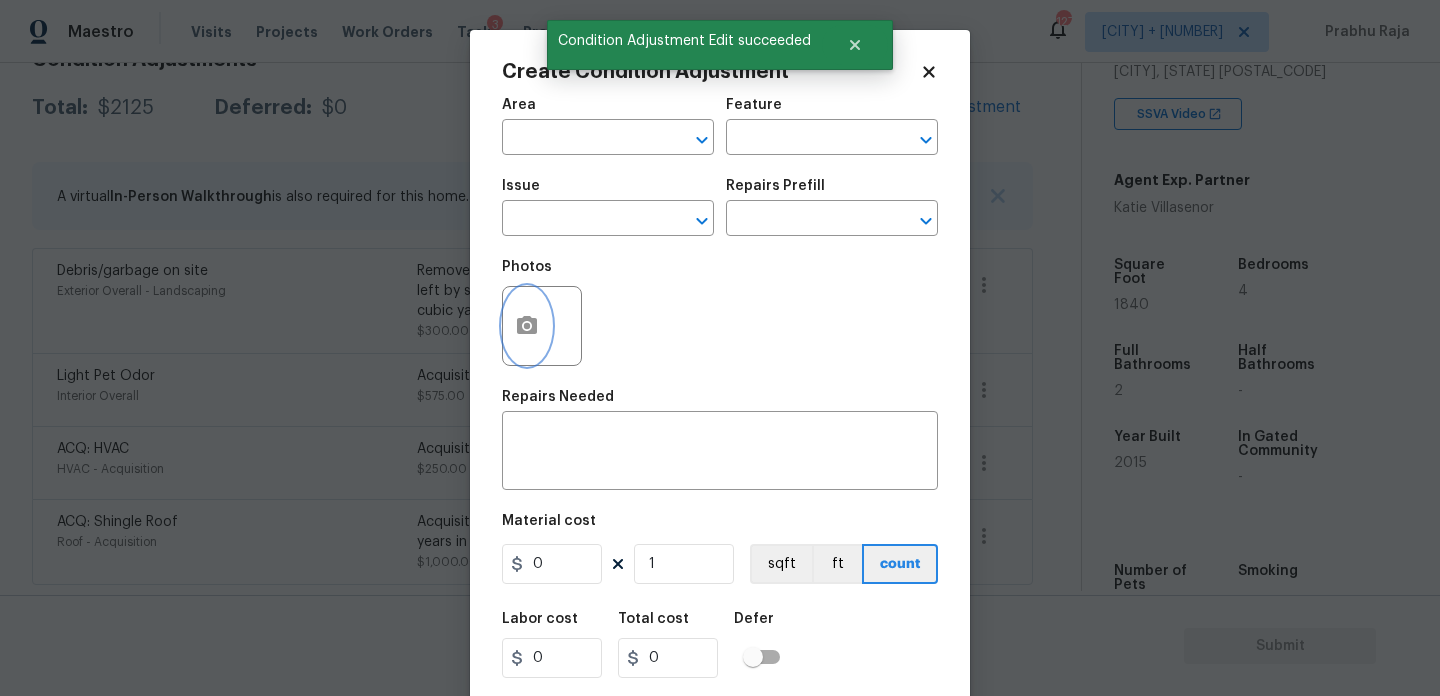 click 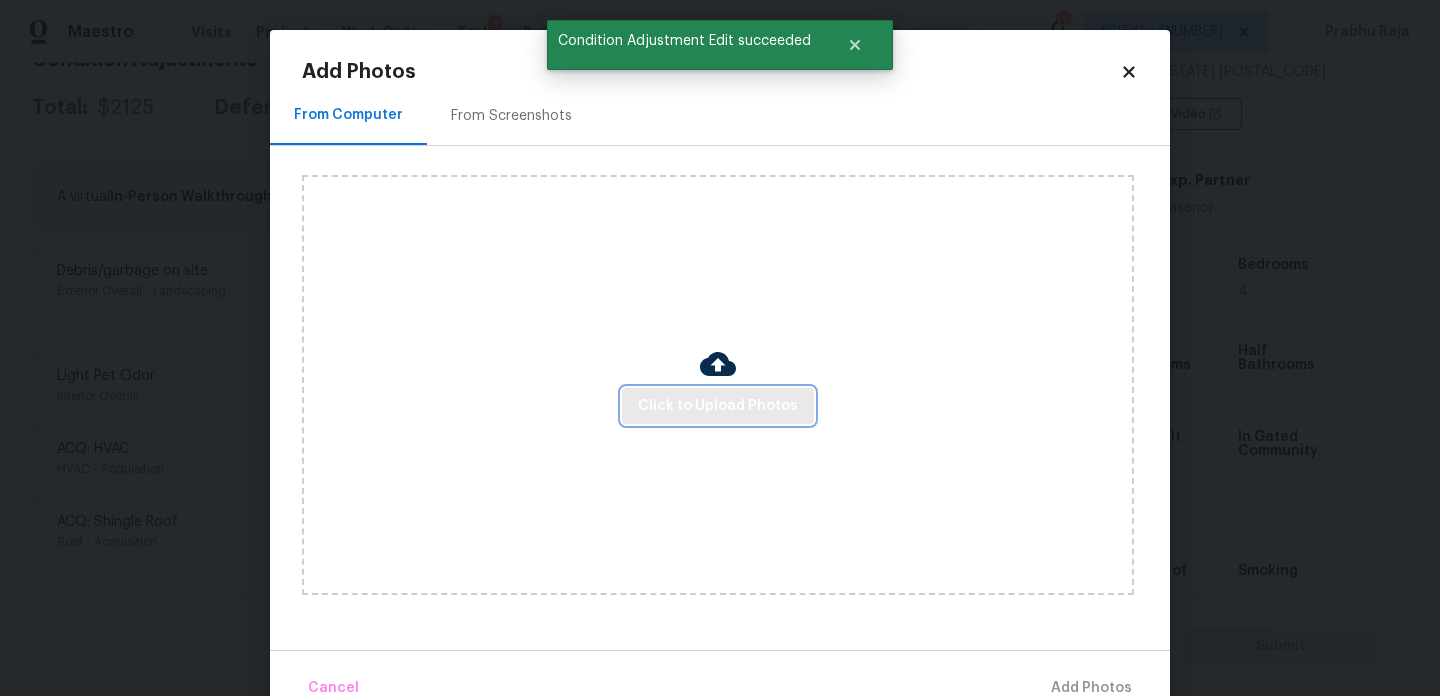 click on "Click to Upload Photos" at bounding box center (718, 406) 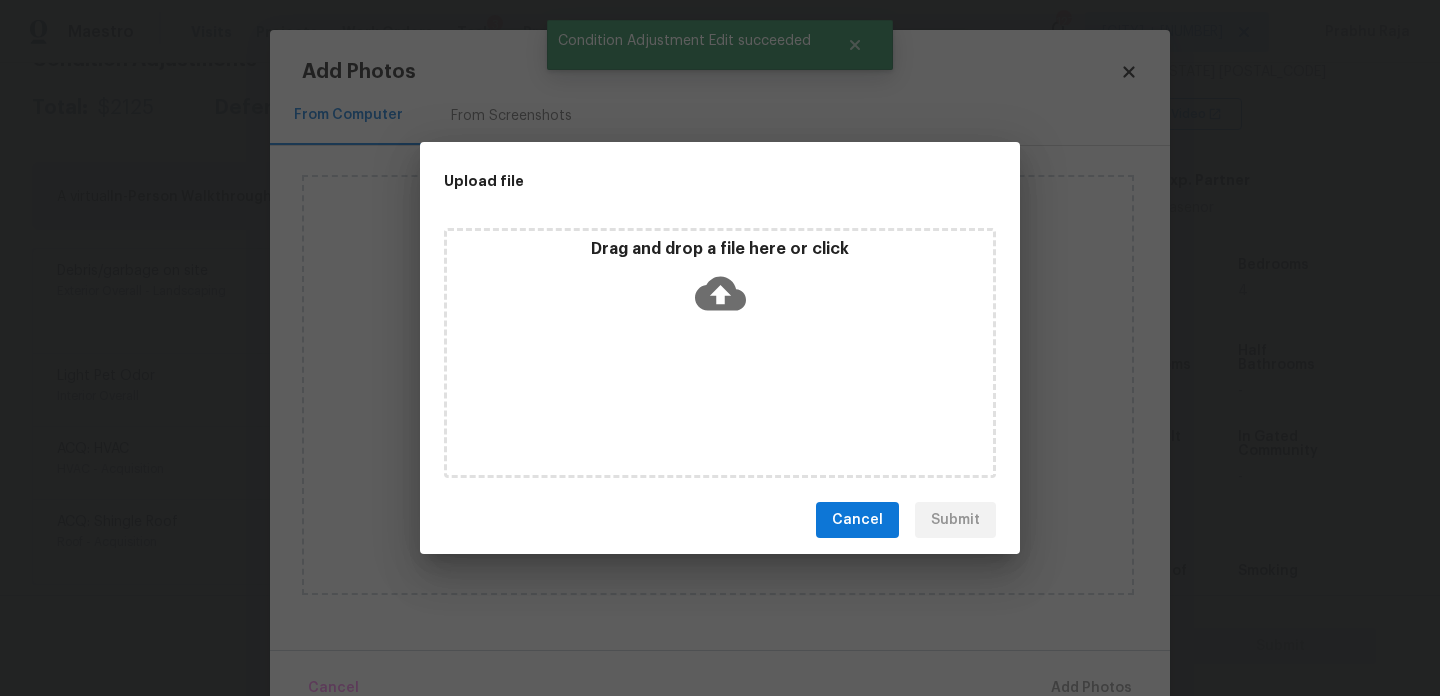 click on "Drag and drop a file here or click" at bounding box center [720, 353] 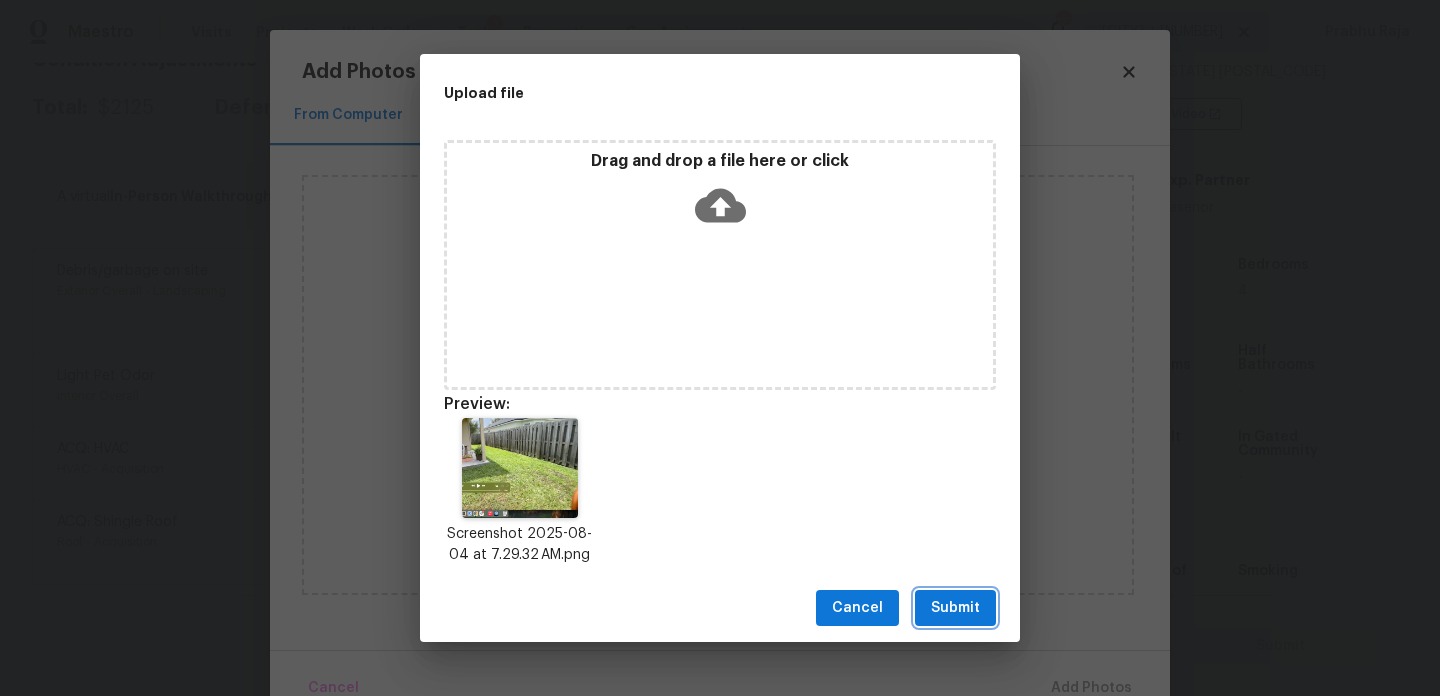 click on "Submit" at bounding box center (955, 608) 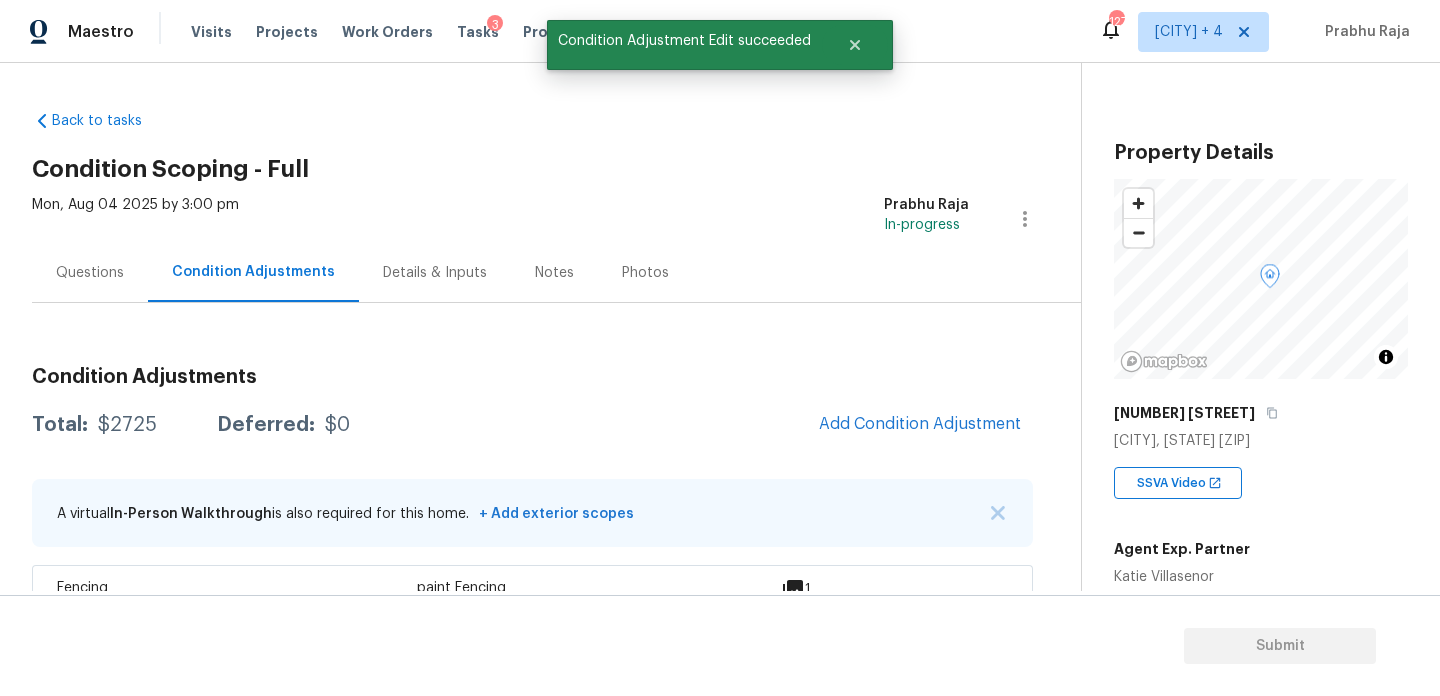scroll, scrollTop: 0, scrollLeft: 0, axis: both 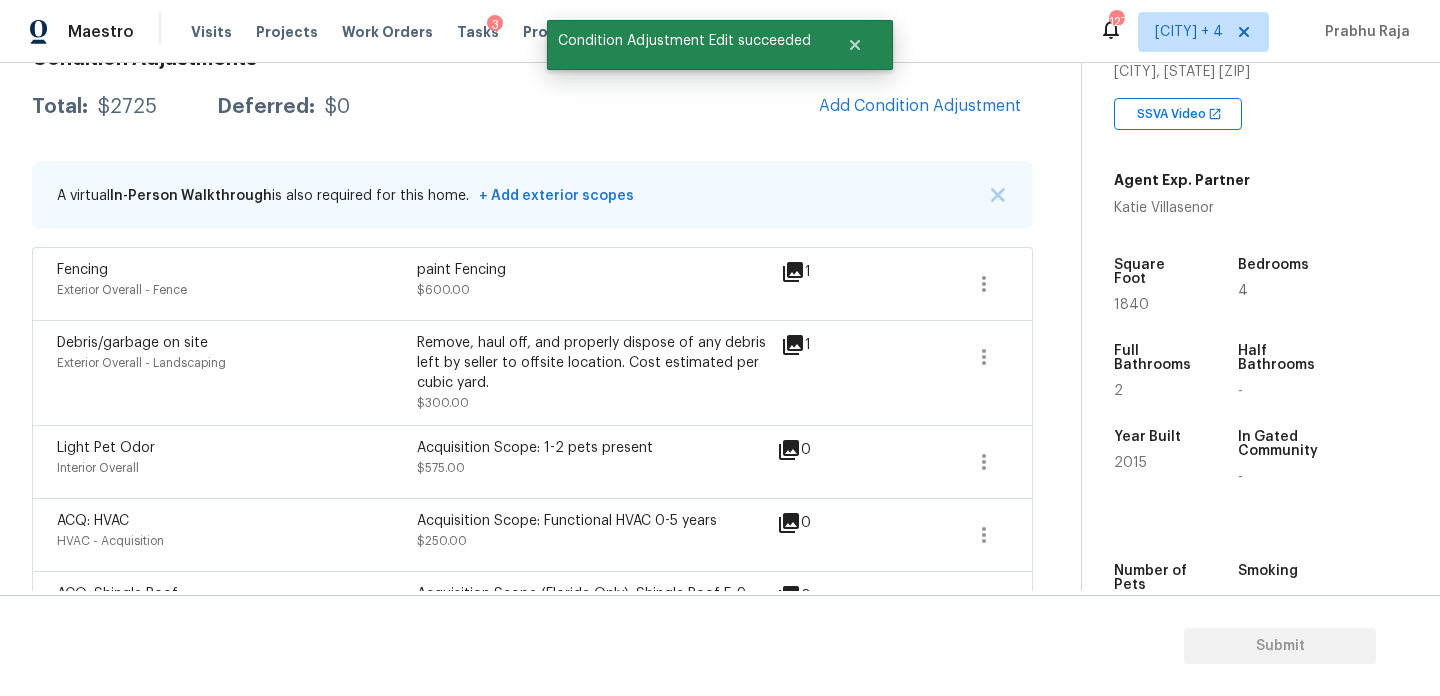 click on "1840" at bounding box center [1131, 305] 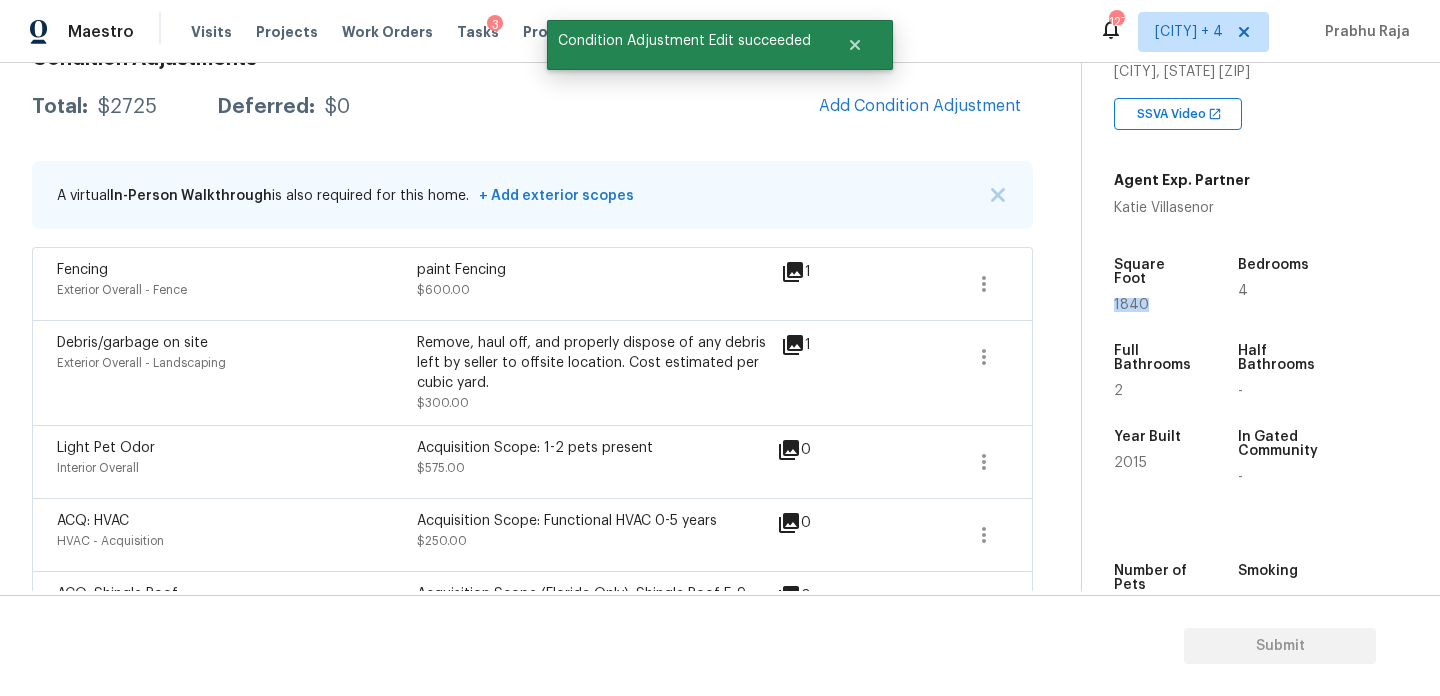 copy on "1840" 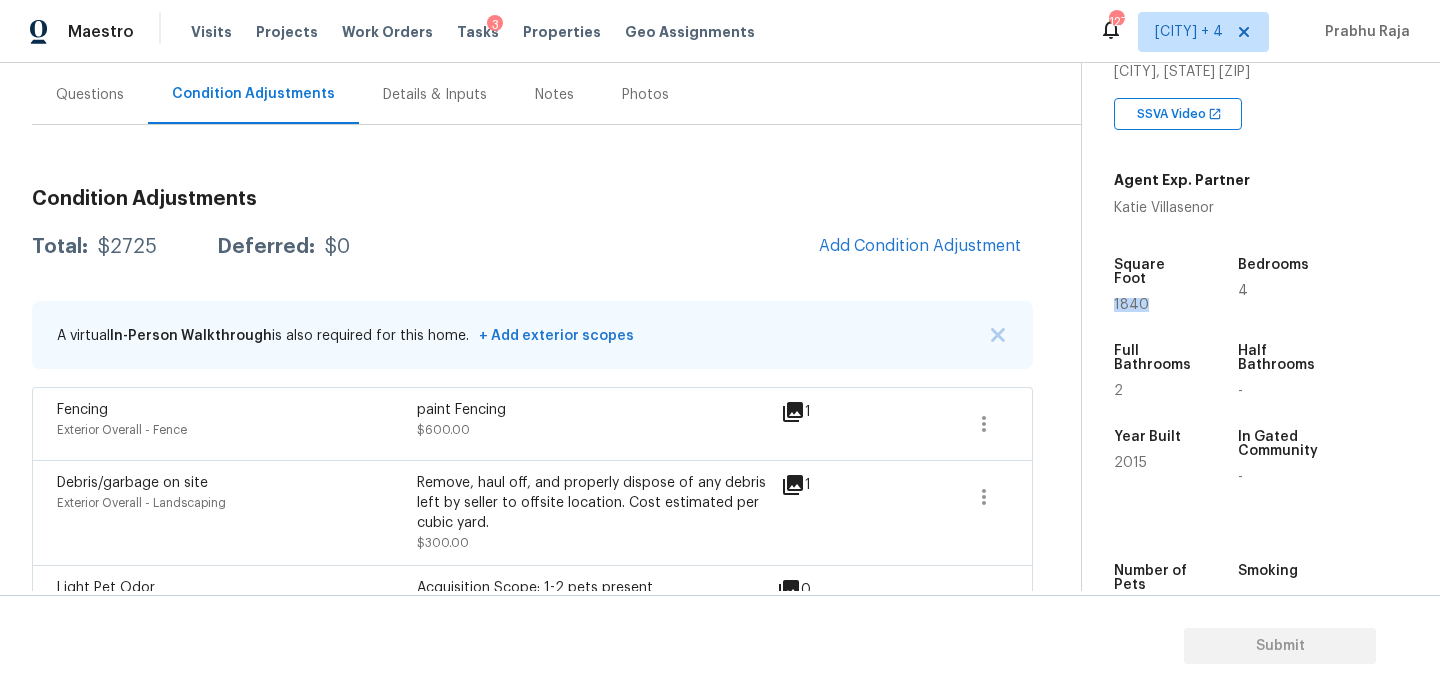 scroll, scrollTop: 120, scrollLeft: 0, axis: vertical 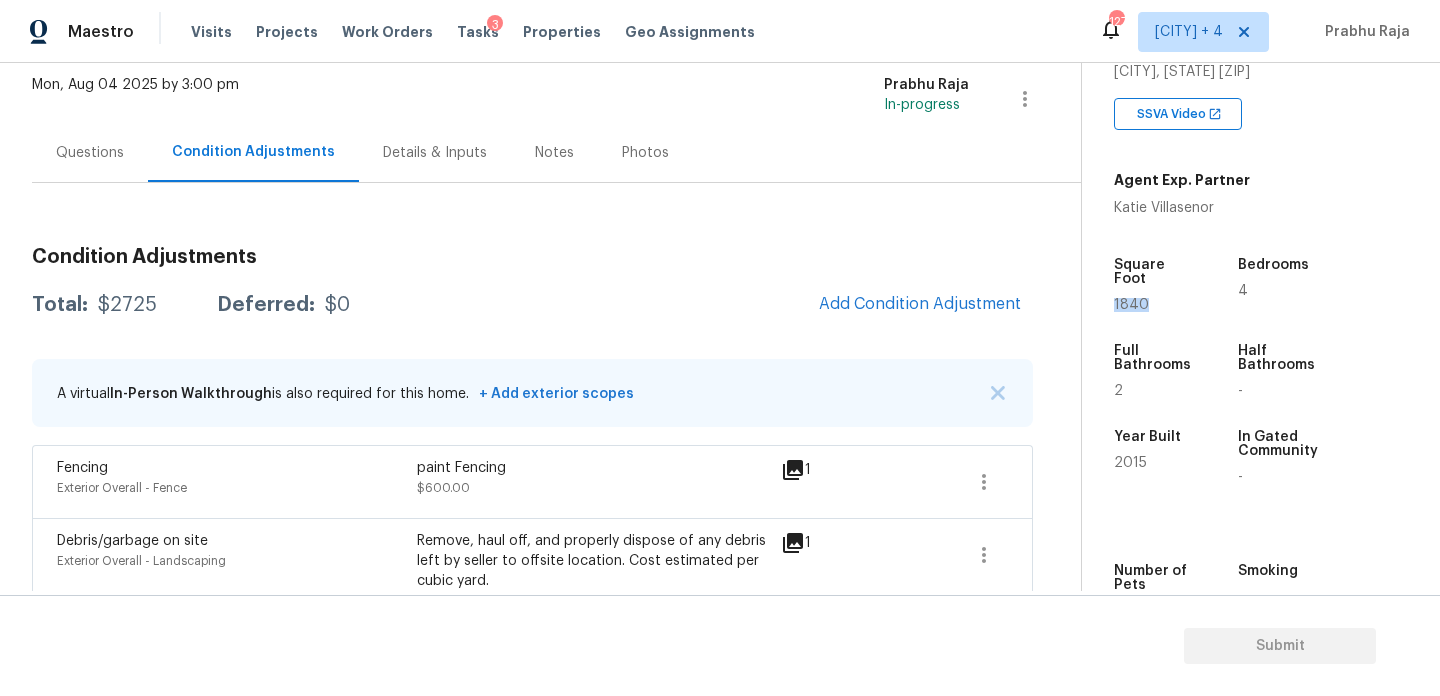 click on "Condition Adjustments Total:  $2725 Deferred:  $0 Add Condition Adjustment A virtual  In-Person Walkthrough  is also required for this home.   + Add exterior scopes Fencing Exterior Overall - Fence paint Fencing $600.00   1 Debris/garbage on site Exterior Overall - Landscaping Remove, haul off, and properly dispose of any debris left by seller to offsite location. Cost estimated per cubic yard. $300.00   1 Light Pet Odor Interior Overall Acquisition Scope: 1-2 pets present $575.00   0 ACQ: HVAC HVAC - Acquisition Acquisition Scope: Functional HVAC 0-5 years $250.00   0 ACQ: Shingle Roof Roof - Acquisition Acquisition Scope (Florida Only): Shingle Roof 5-9 years in age maintenance. $1,000.00   0" at bounding box center [532, 543] 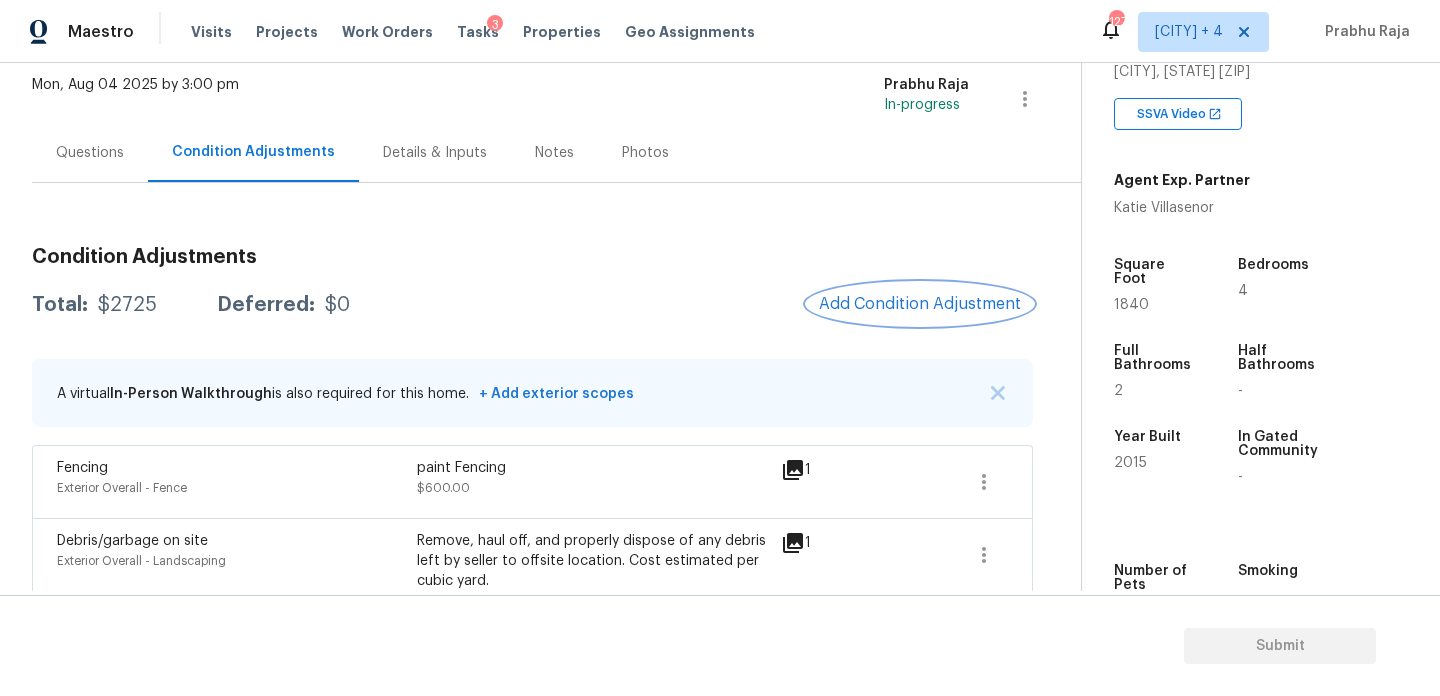 click on "Add Condition Adjustment" at bounding box center (920, 304) 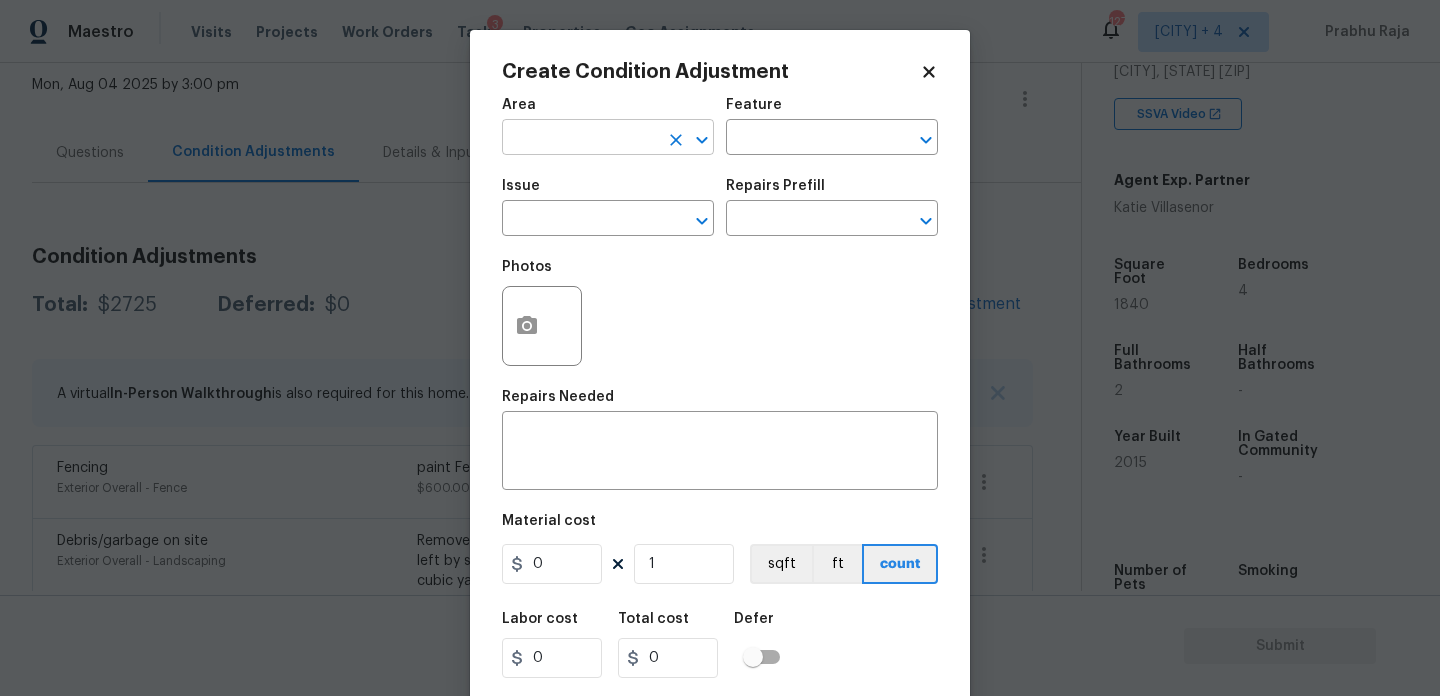click at bounding box center [580, 139] 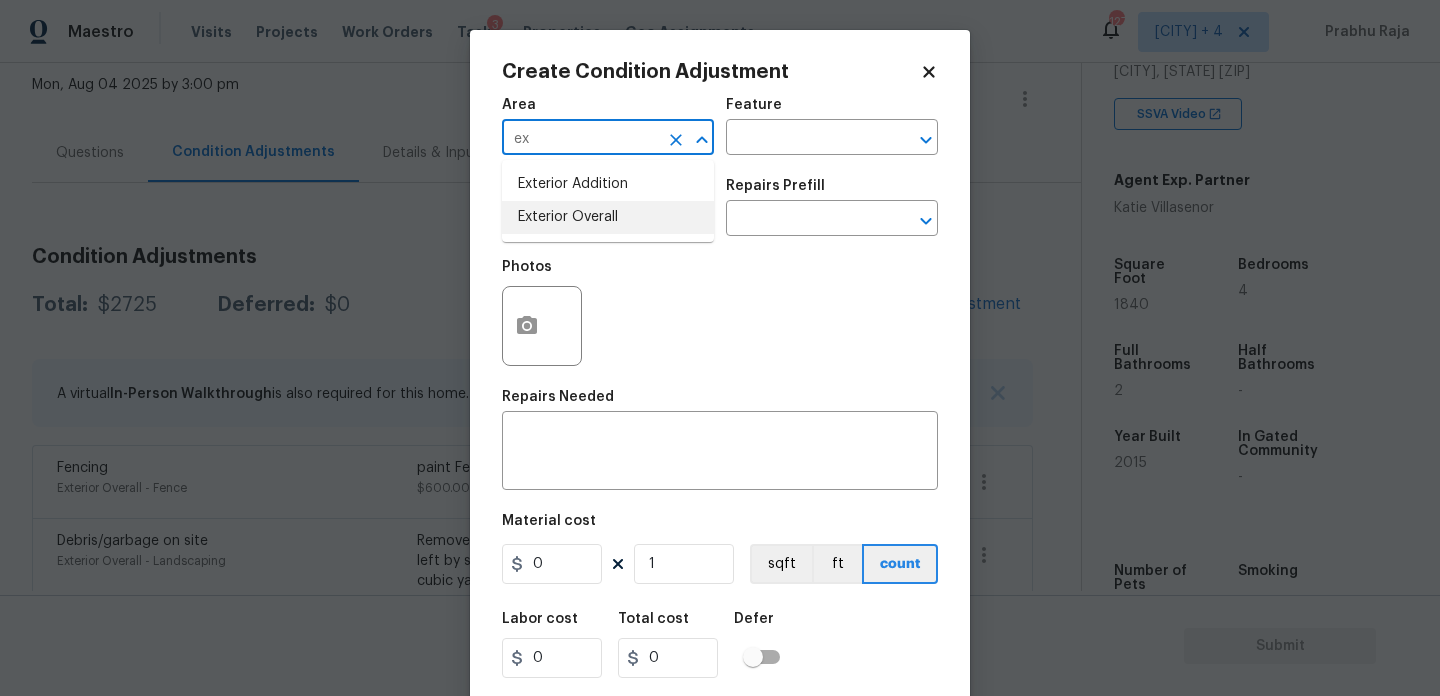 click on "Exterior Overall" at bounding box center [608, 217] 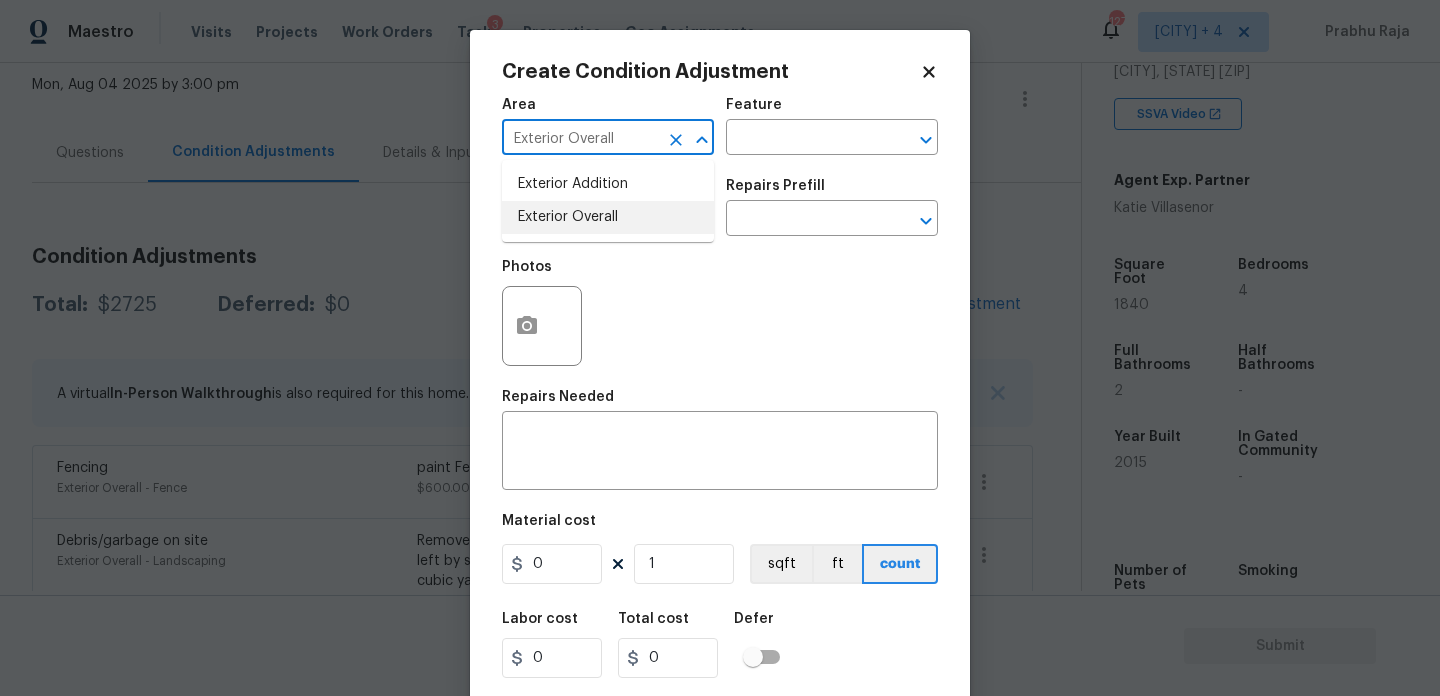 type on "Exterior Overall" 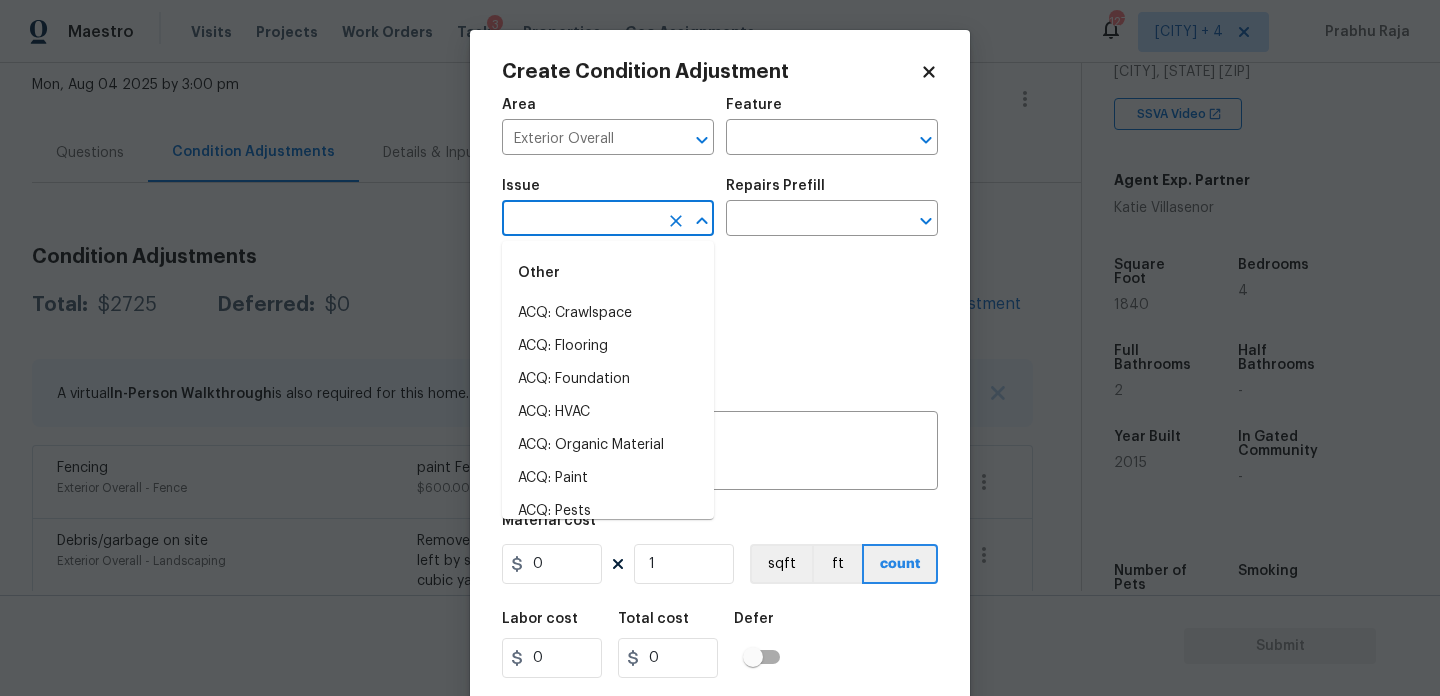 click at bounding box center (580, 220) 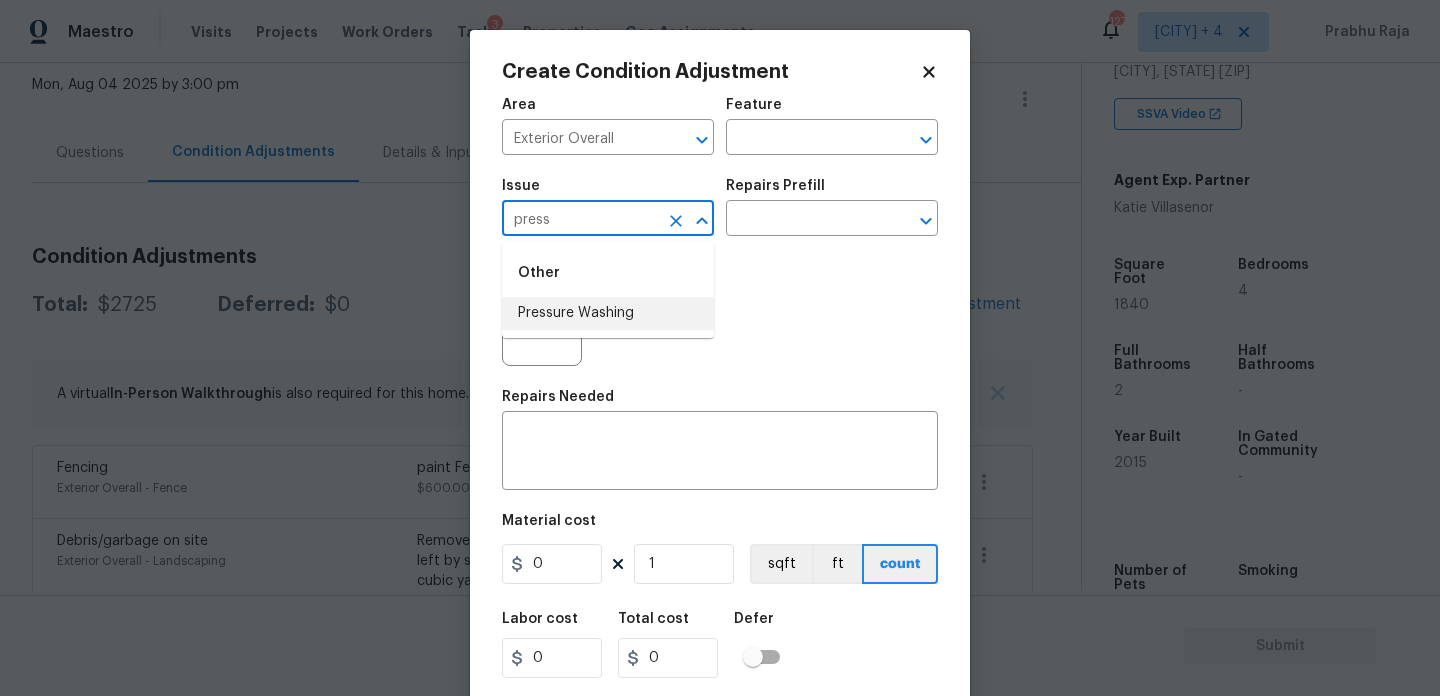 click on "Pressure Washing" at bounding box center (608, 313) 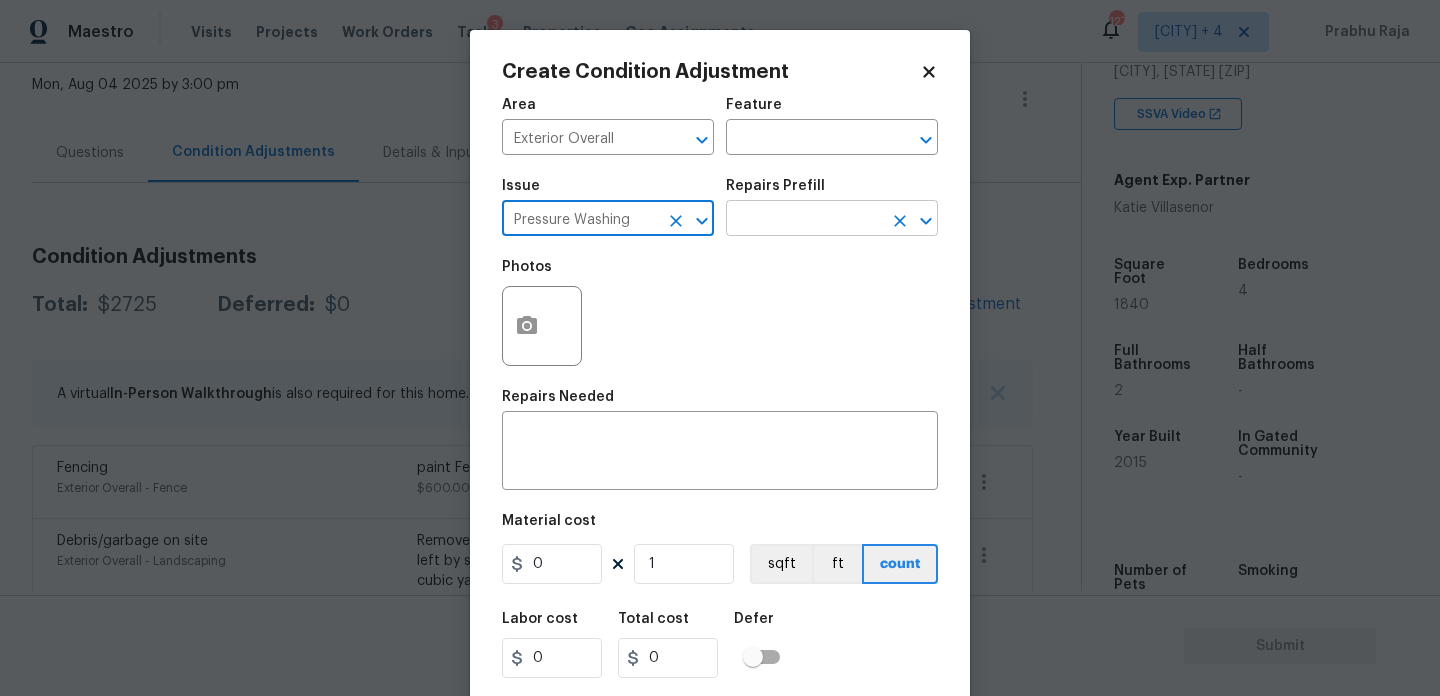 type on "Pressure Washing" 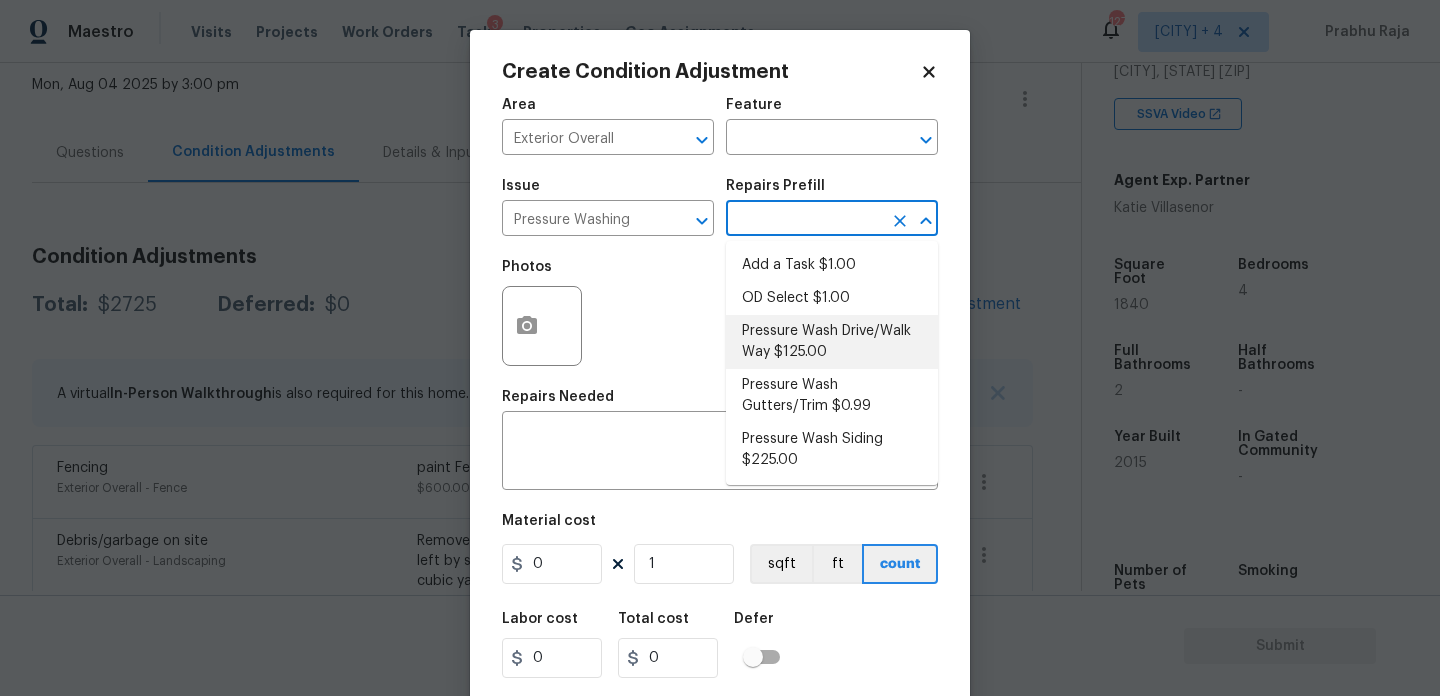 click on "Pressure Wash Drive/Walk Way $125.00" at bounding box center (832, 342) 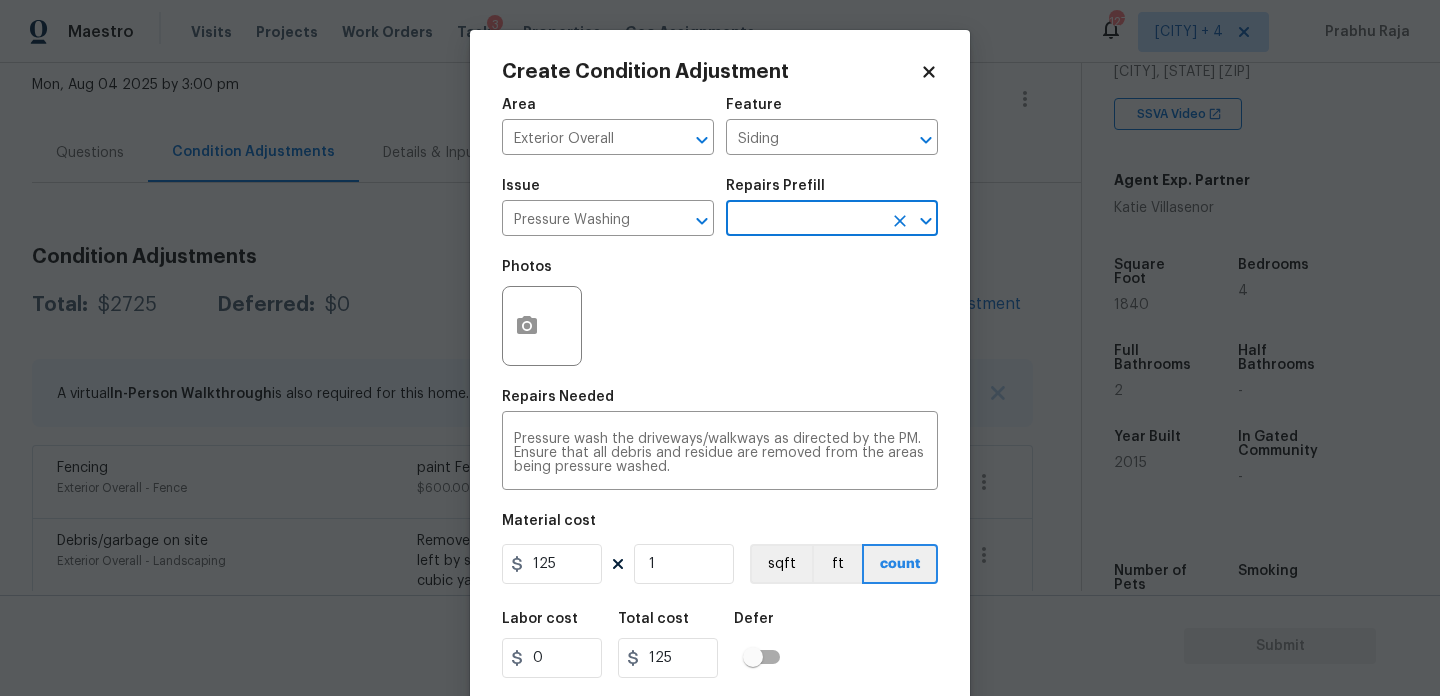click at bounding box center [804, 220] 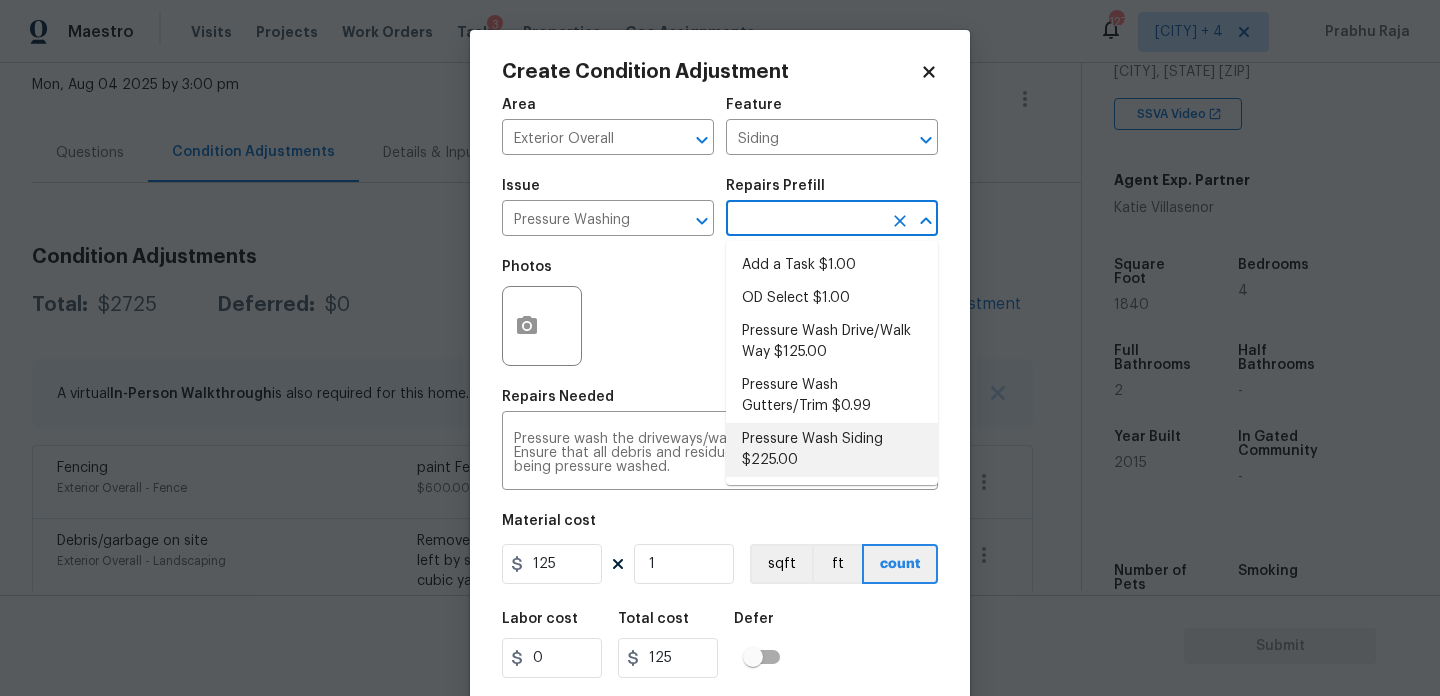 click on "Pressure Wash Siding $225.00" at bounding box center [832, 450] 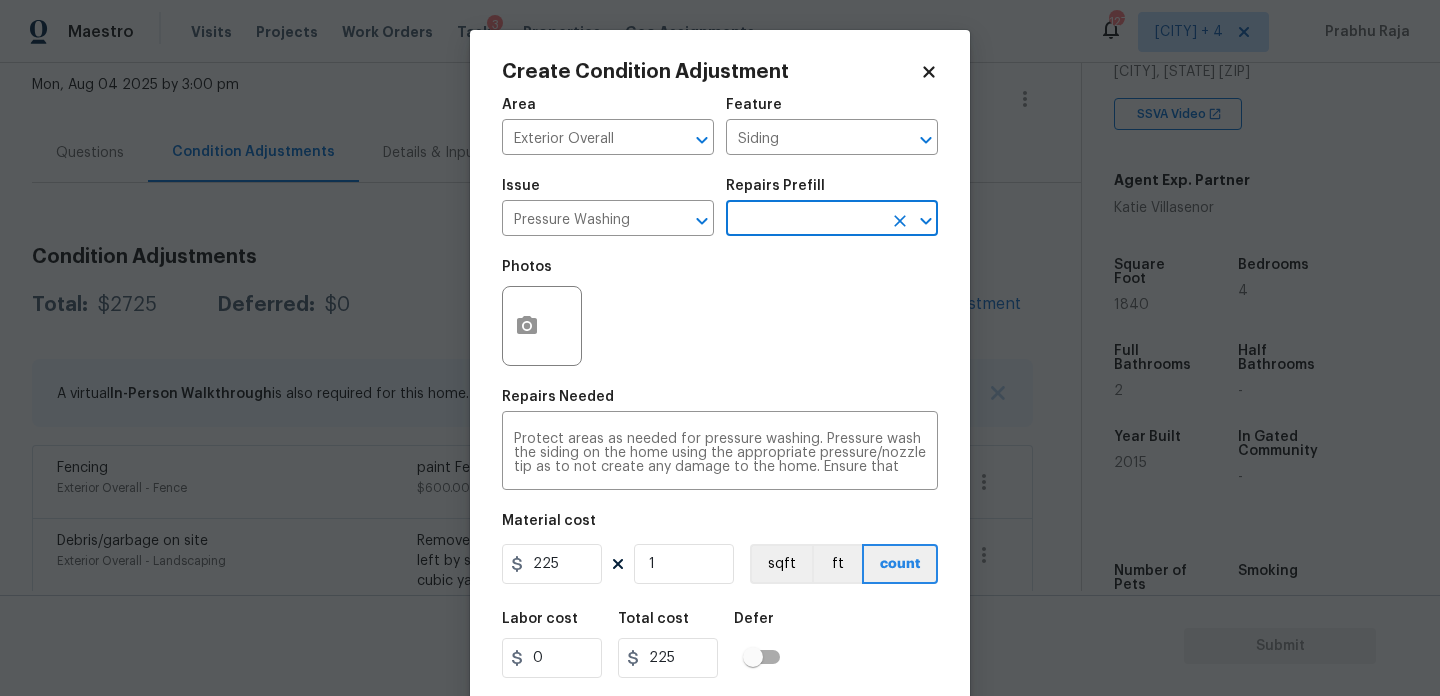 scroll, scrollTop: 28, scrollLeft: 0, axis: vertical 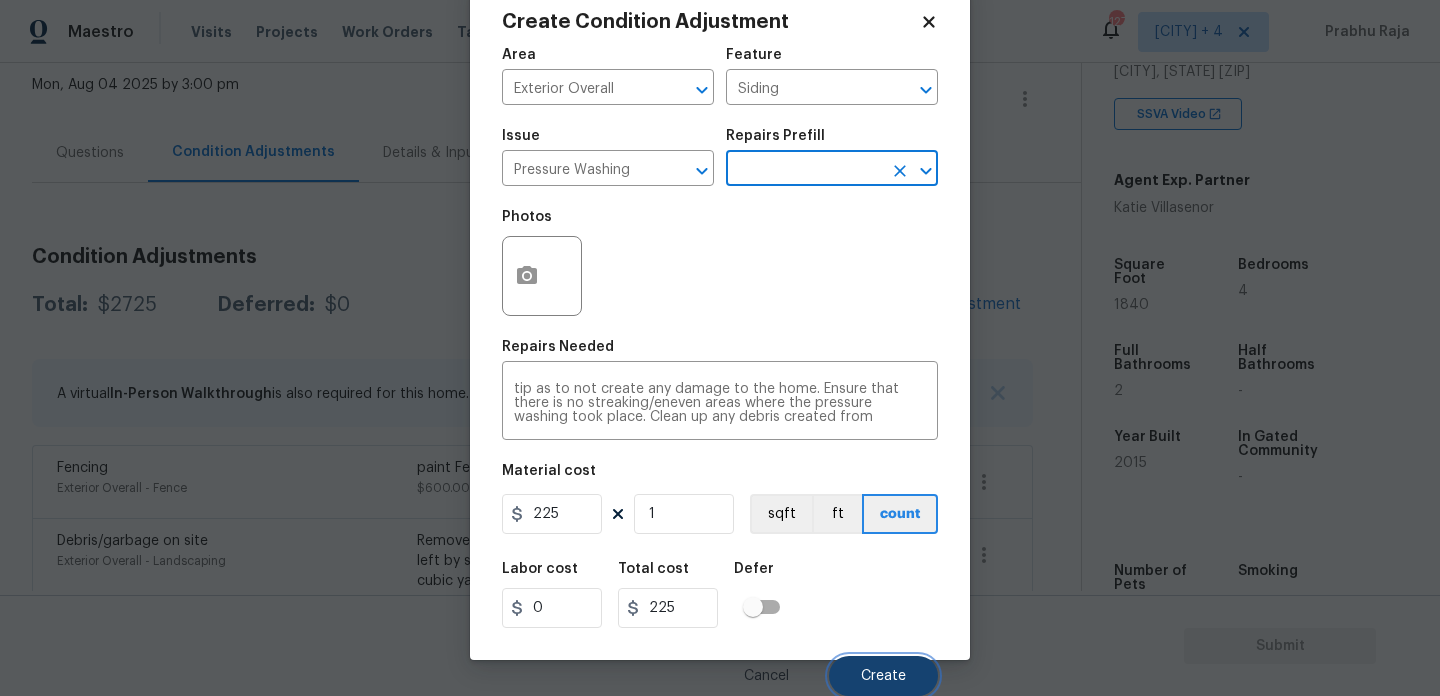 click on "Create" at bounding box center (883, 676) 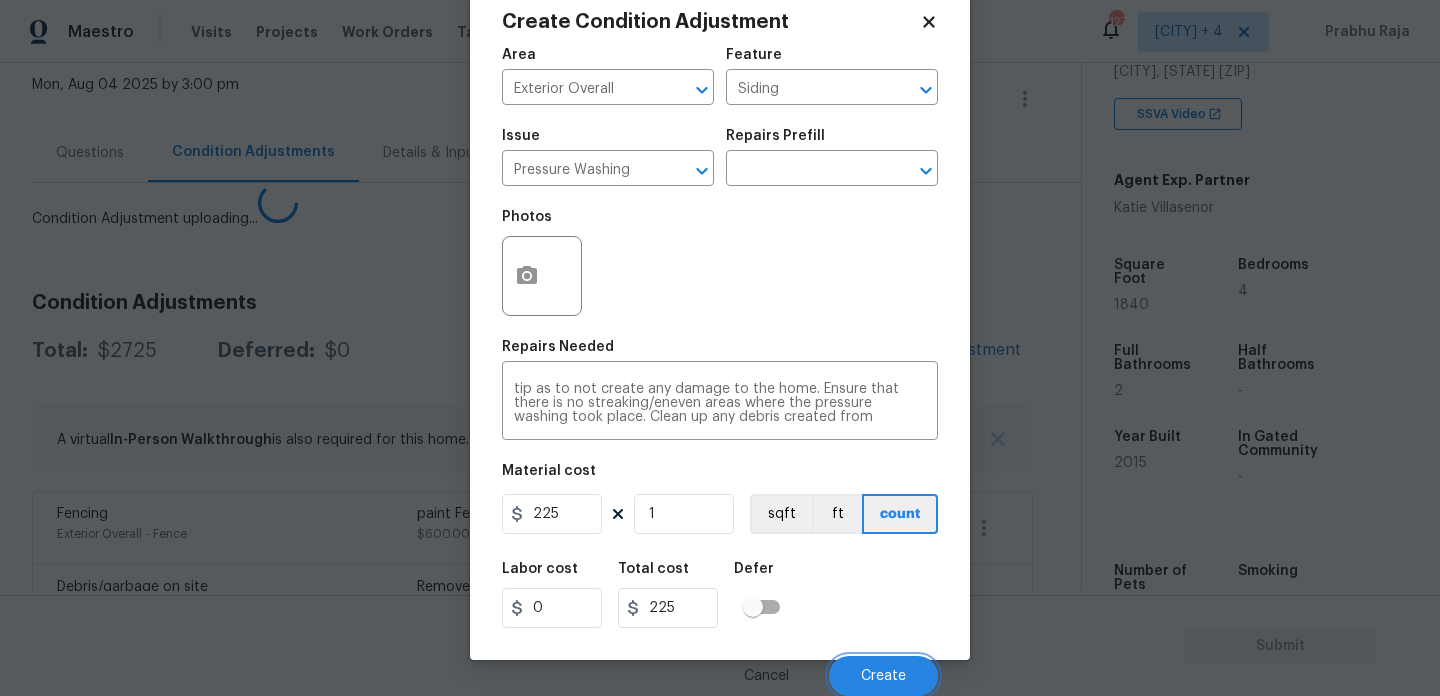 scroll, scrollTop: 44, scrollLeft: 0, axis: vertical 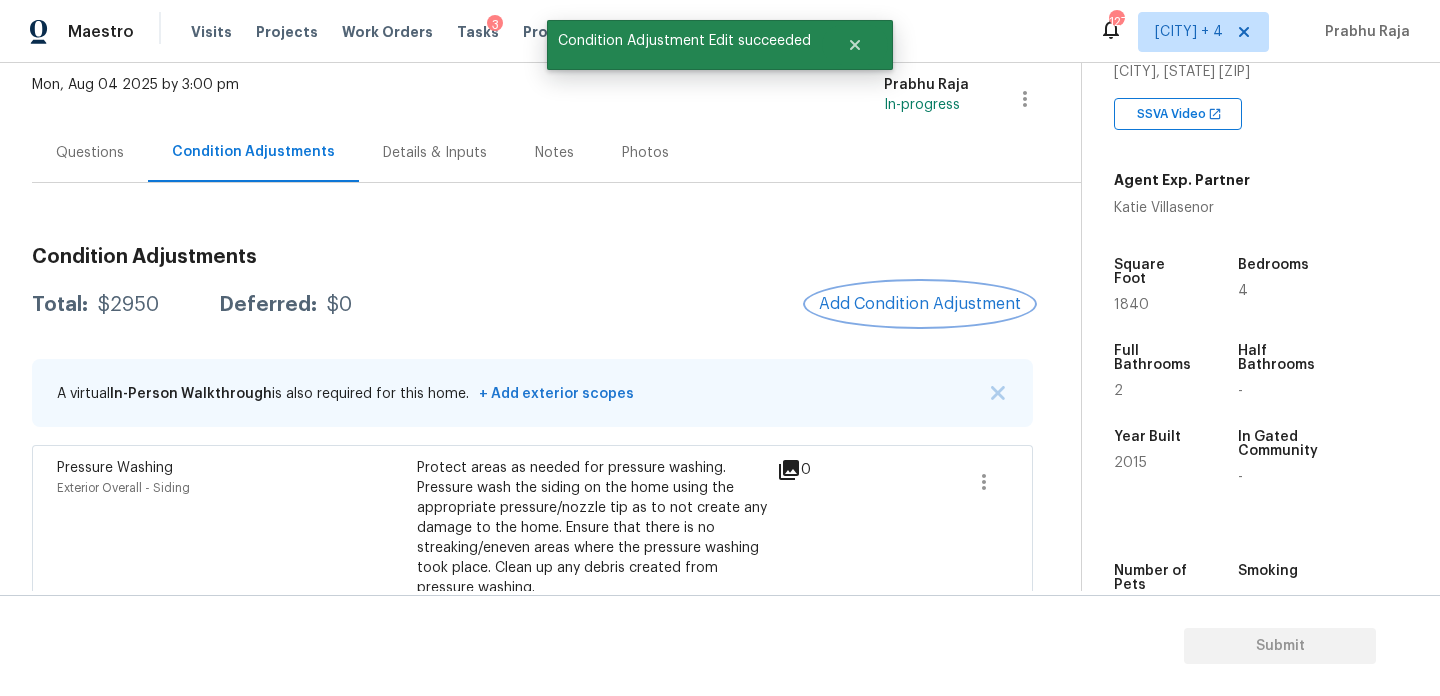 click on "Add Condition Adjustment" at bounding box center (920, 304) 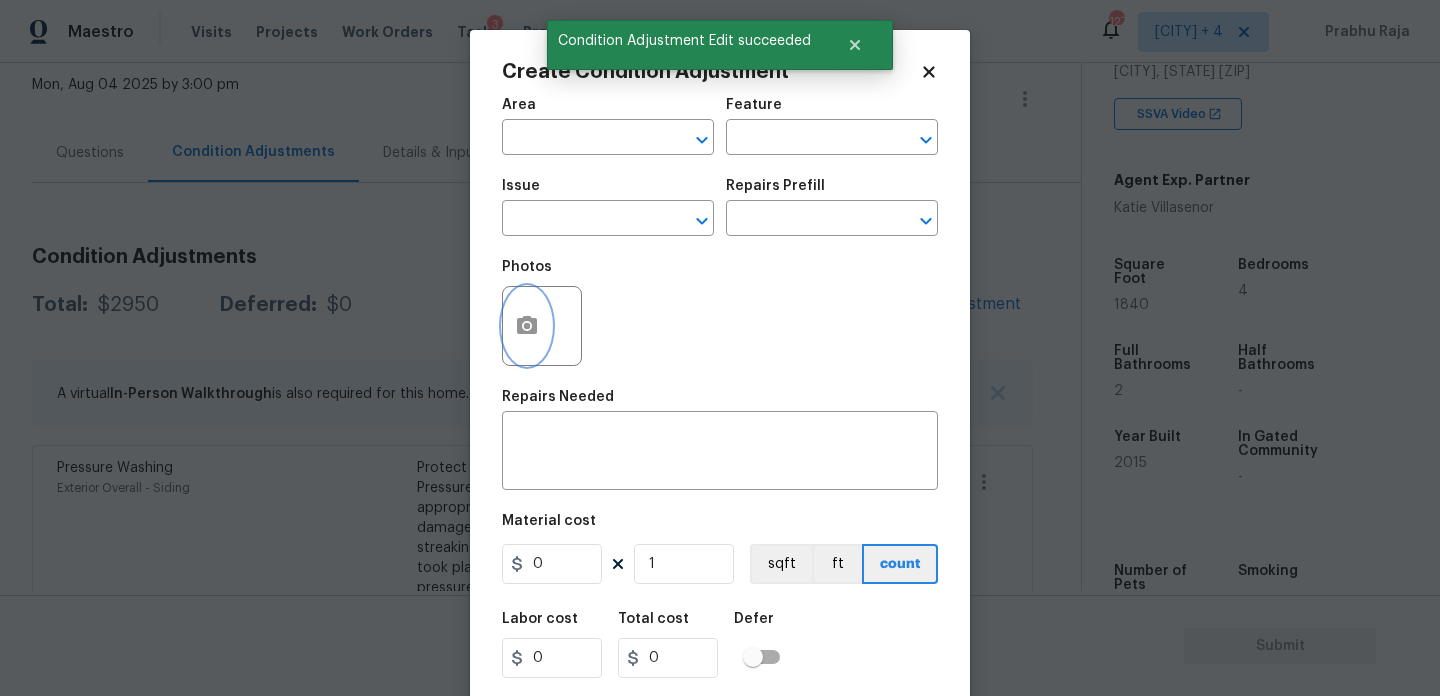 click 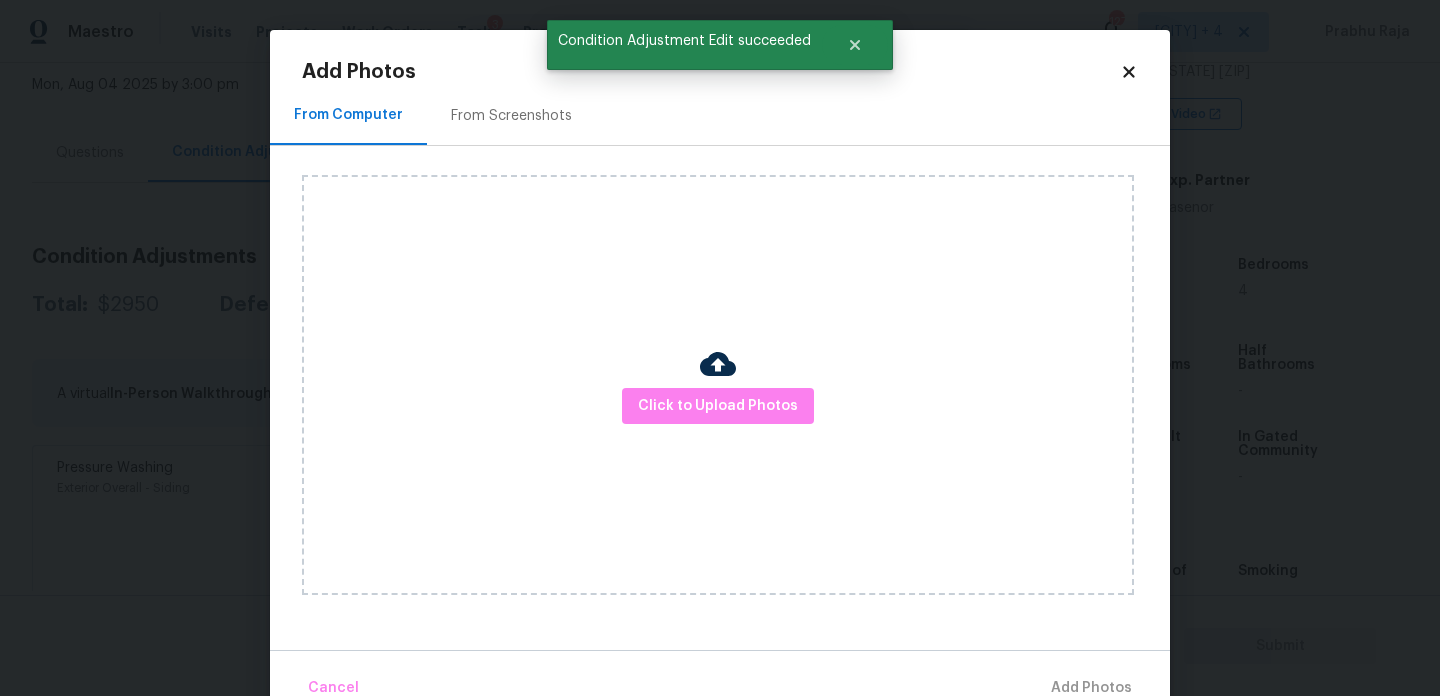 click on "From Screenshots" at bounding box center [511, 115] 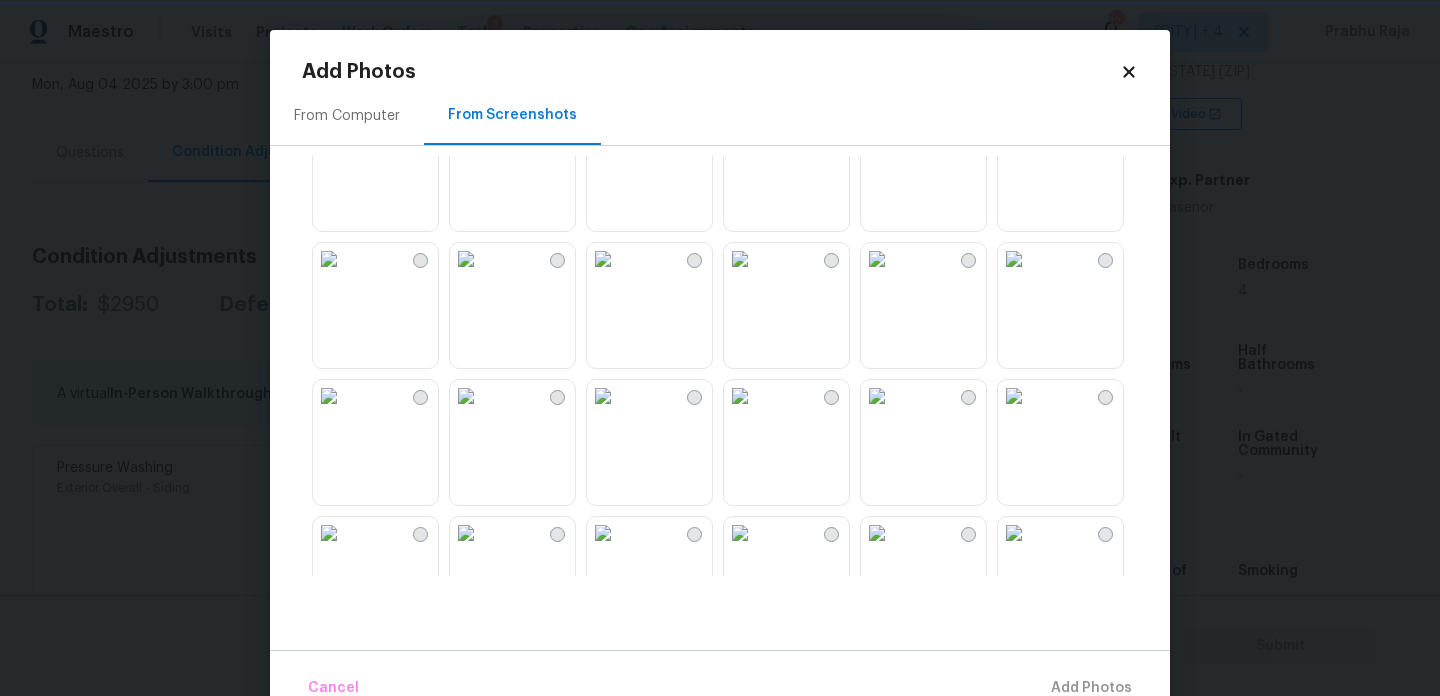 scroll, scrollTop: 0, scrollLeft: 0, axis: both 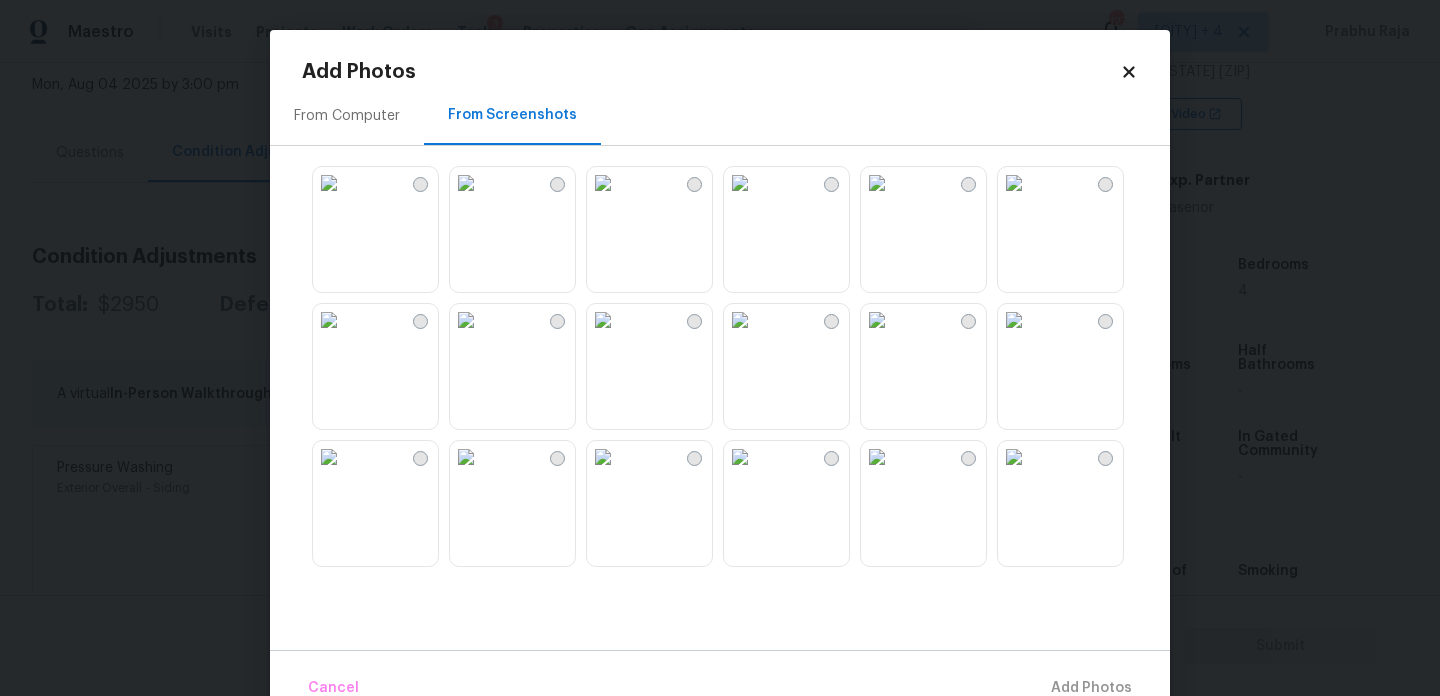 click at bounding box center [1014, 183] 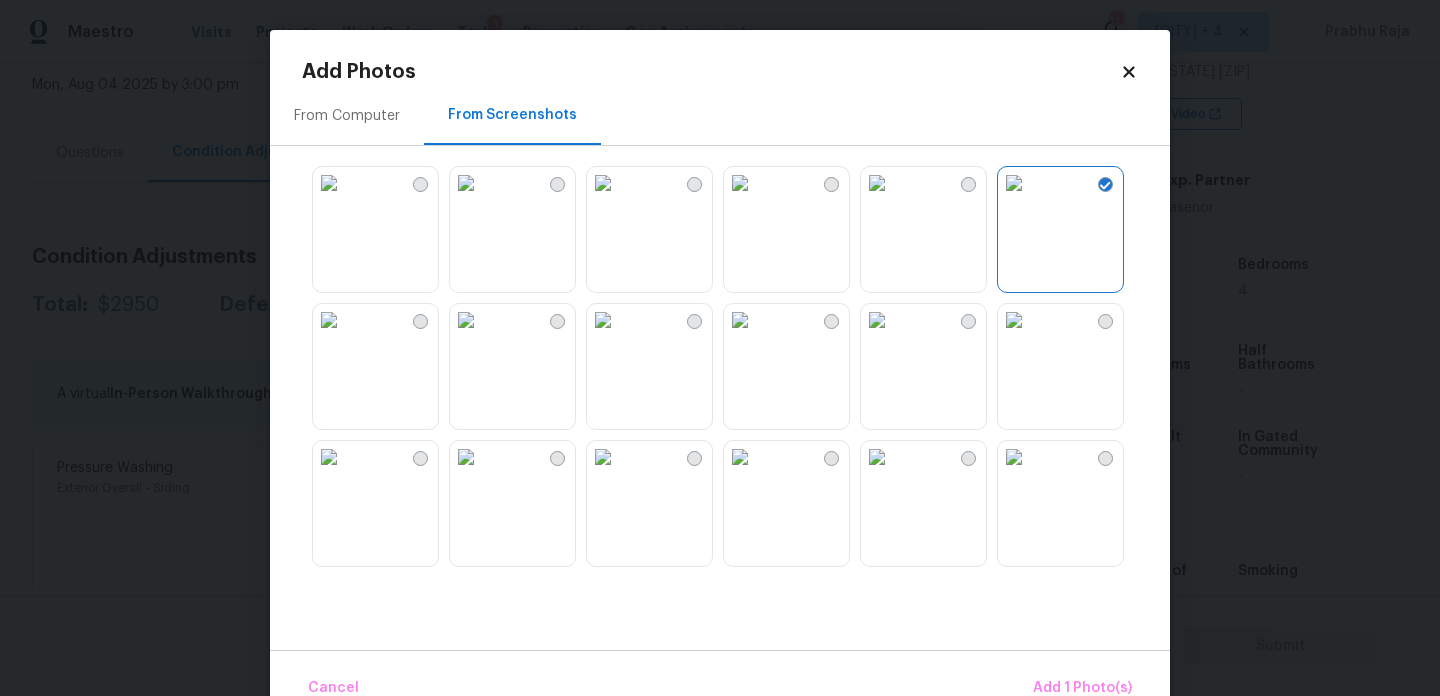 click at bounding box center (740, 320) 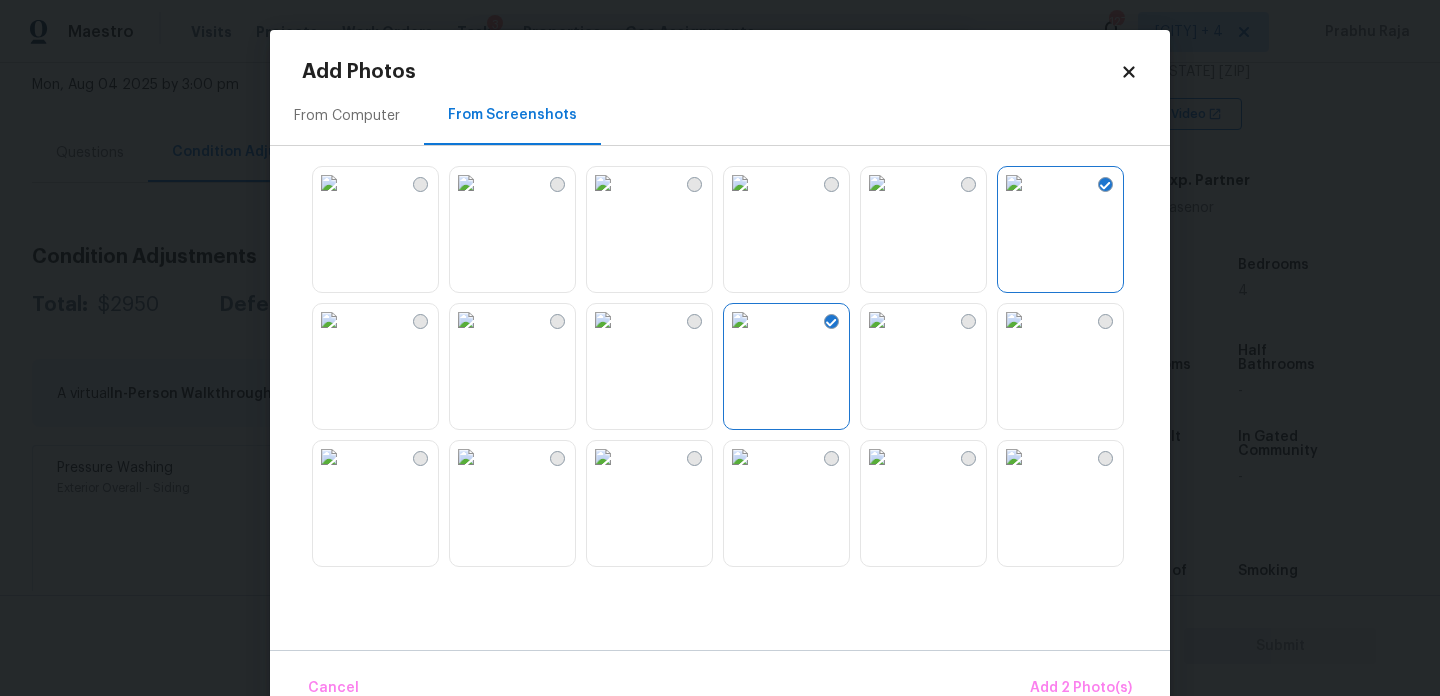 click at bounding box center [329, 320] 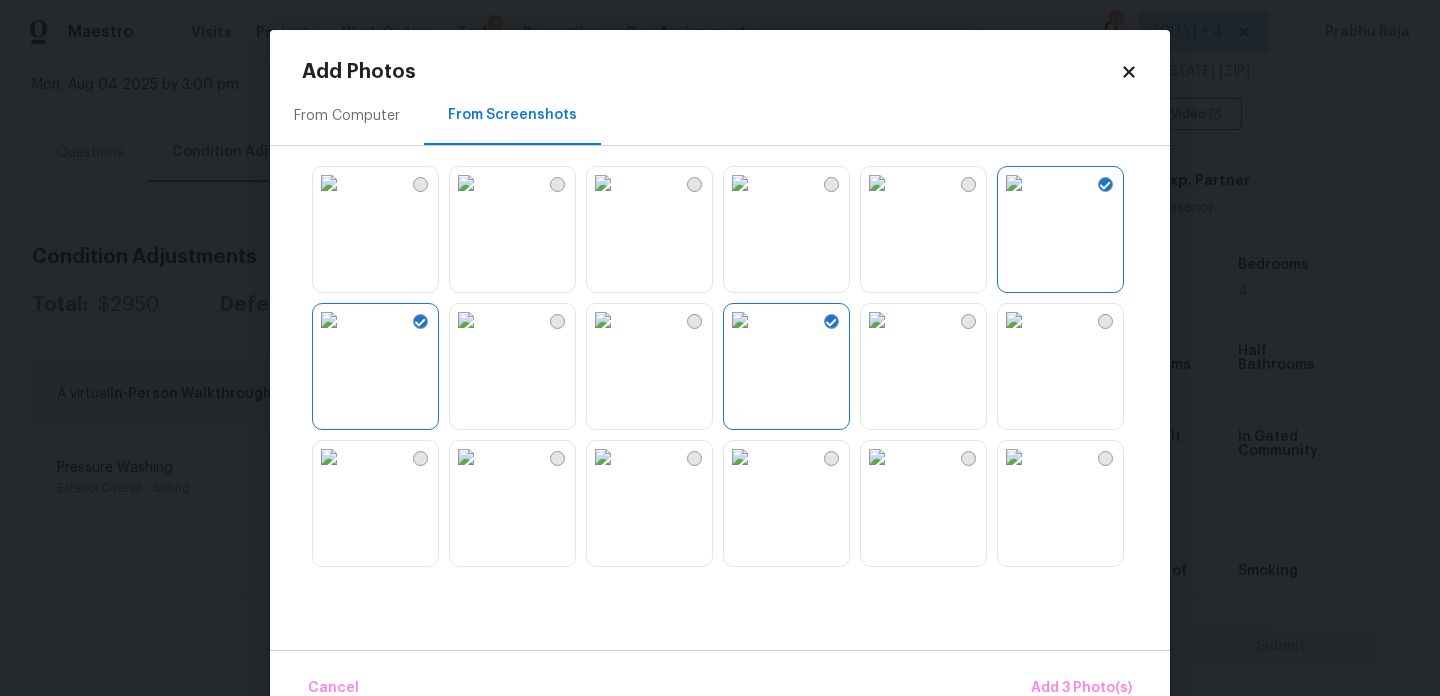 click at bounding box center [329, 457] 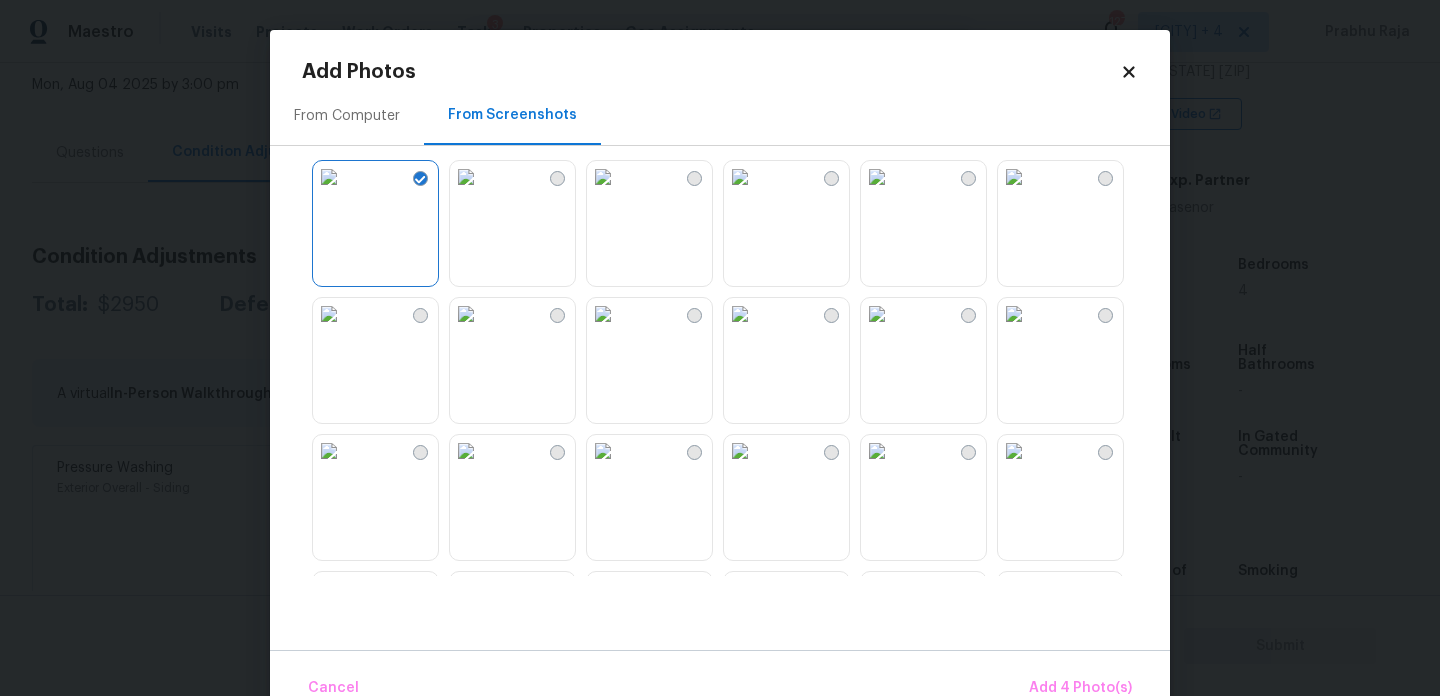 scroll, scrollTop: 314, scrollLeft: 0, axis: vertical 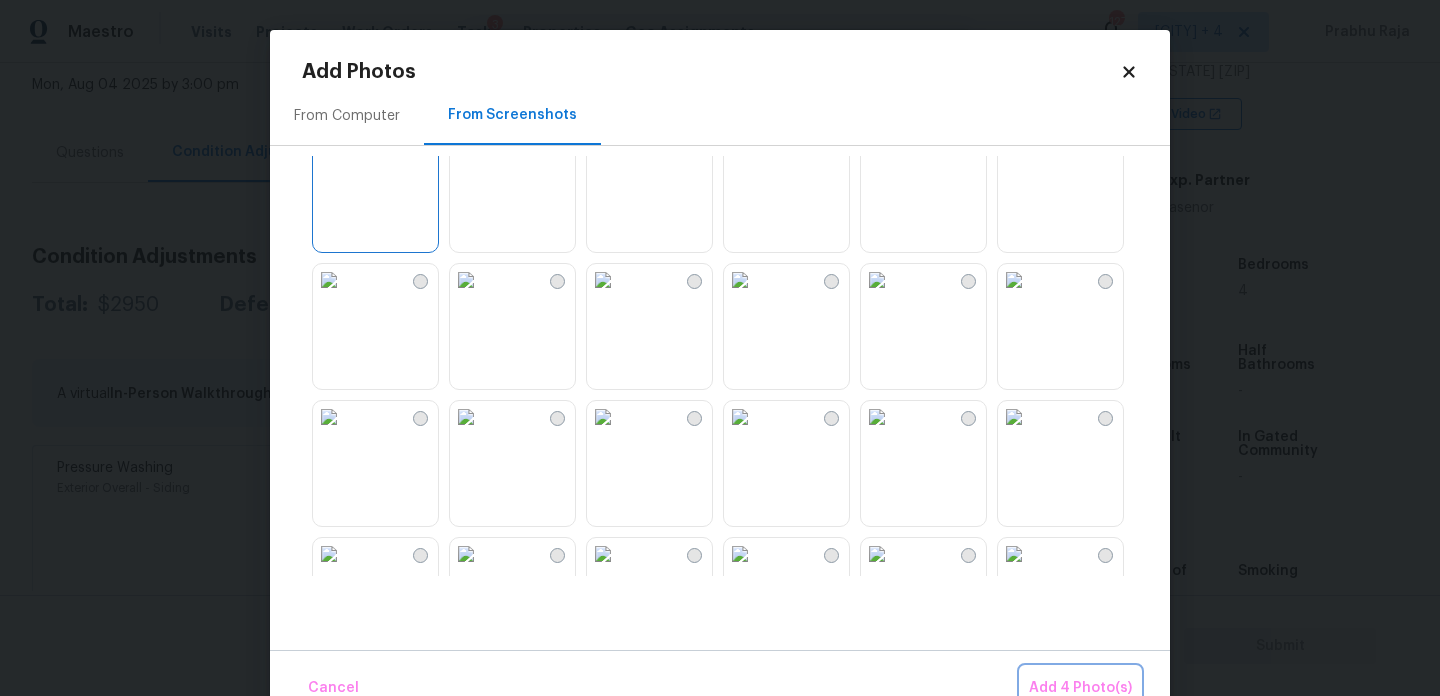 click on "Add 4 Photo(s)" at bounding box center [1080, 688] 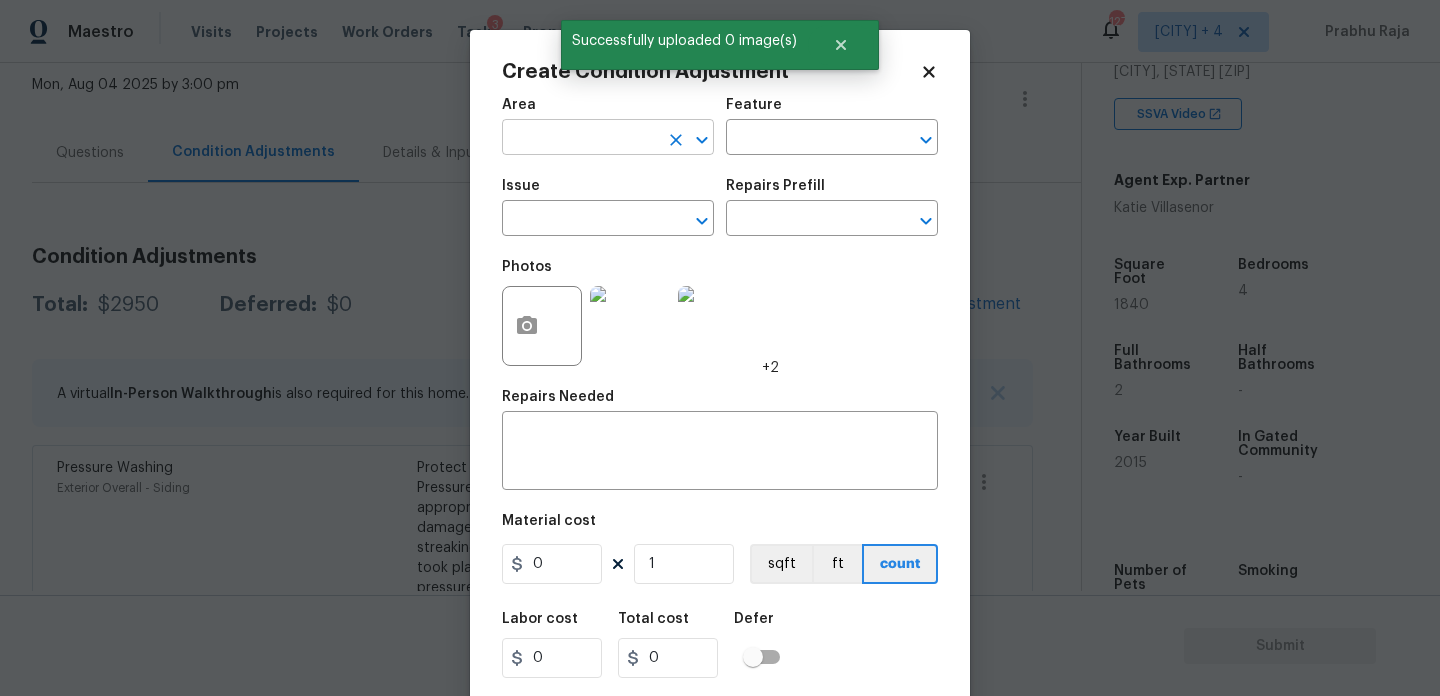click at bounding box center (580, 139) 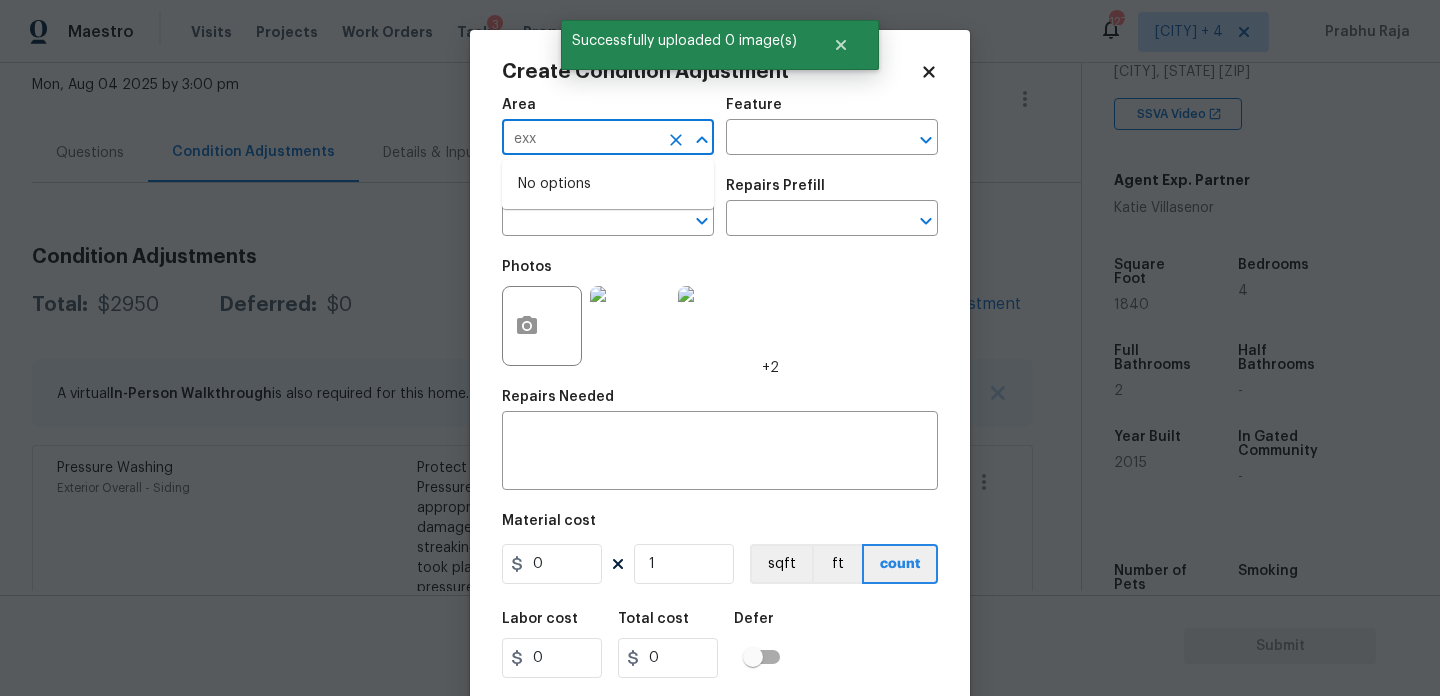 type on "exx" 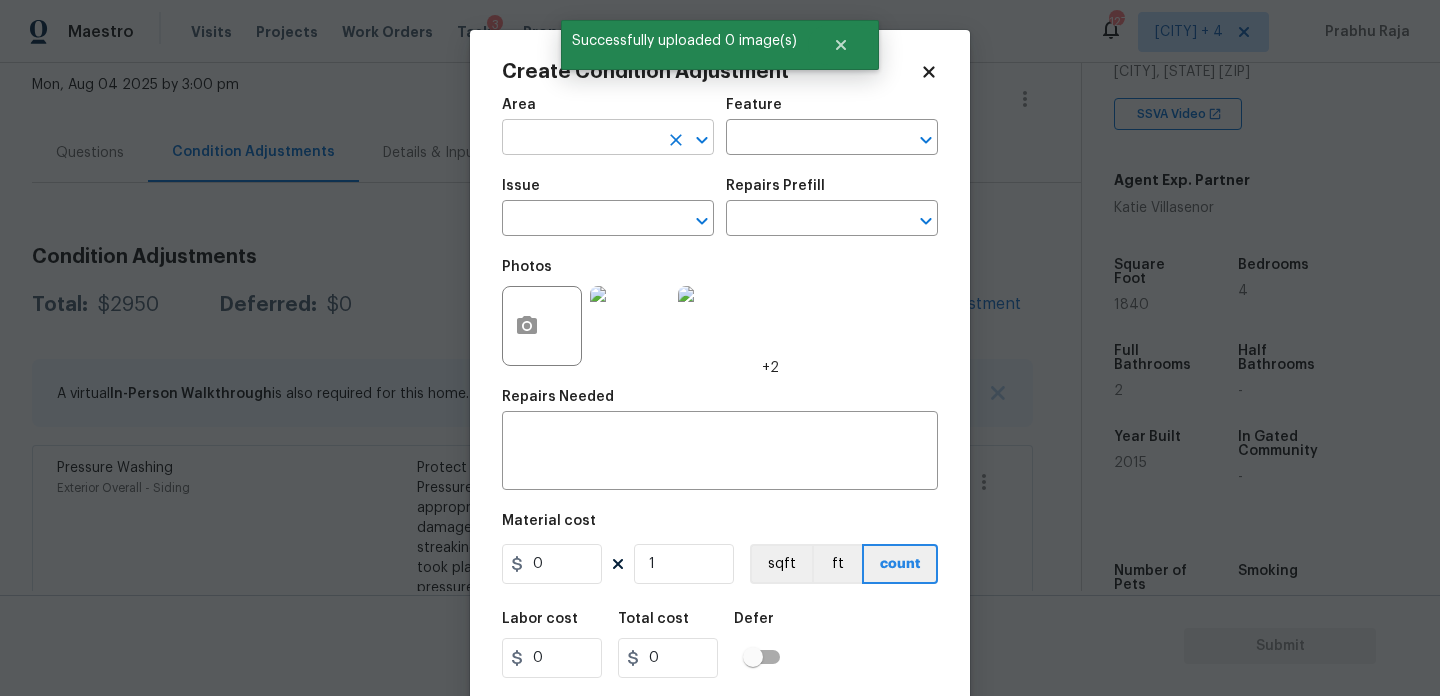 click at bounding box center [580, 139] 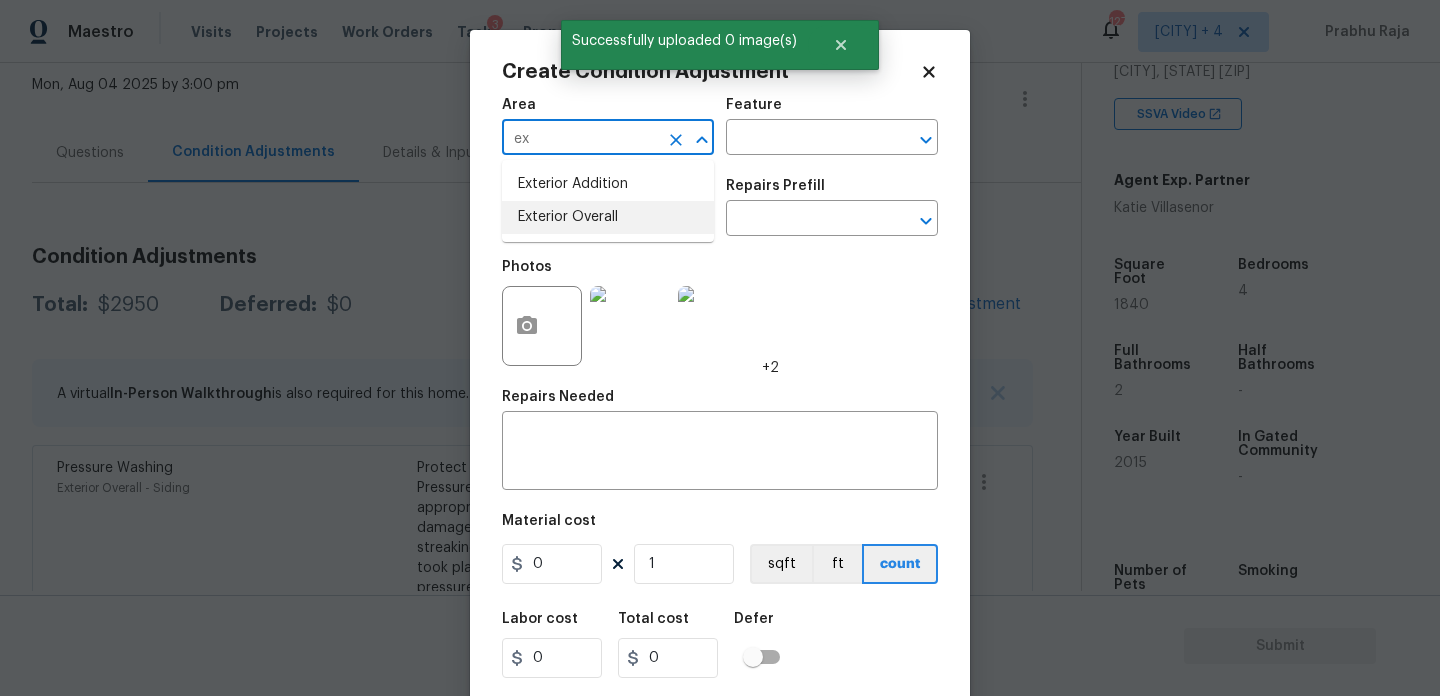 click on "Exterior Overall" at bounding box center (608, 217) 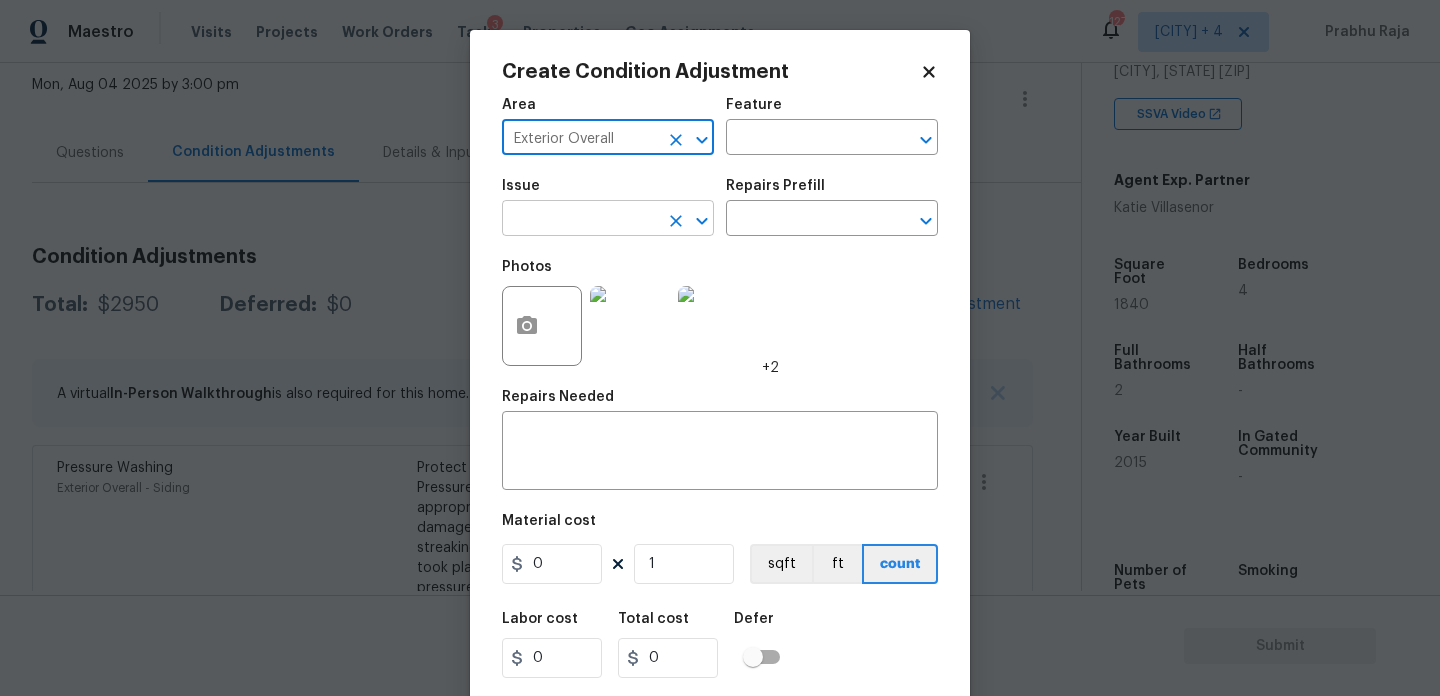 type on "Exterior Overall" 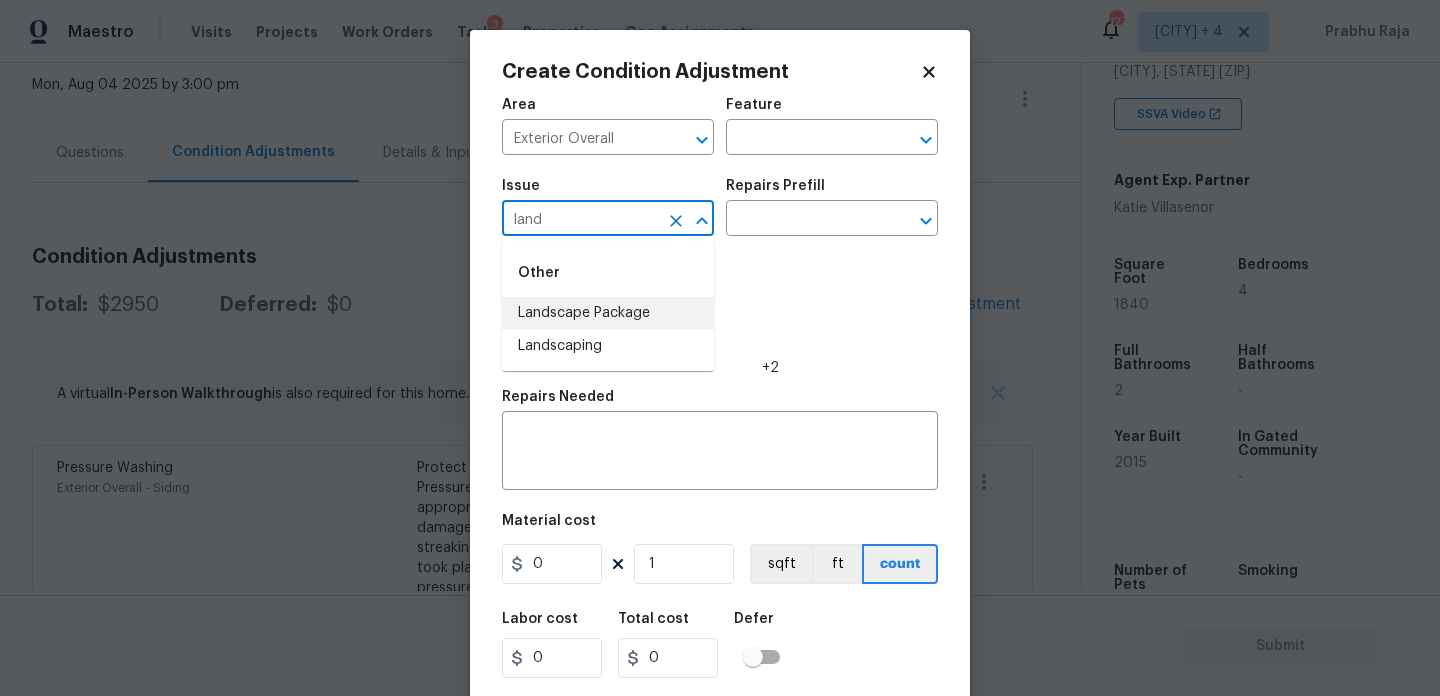 click on "Landscape Package" at bounding box center (608, 313) 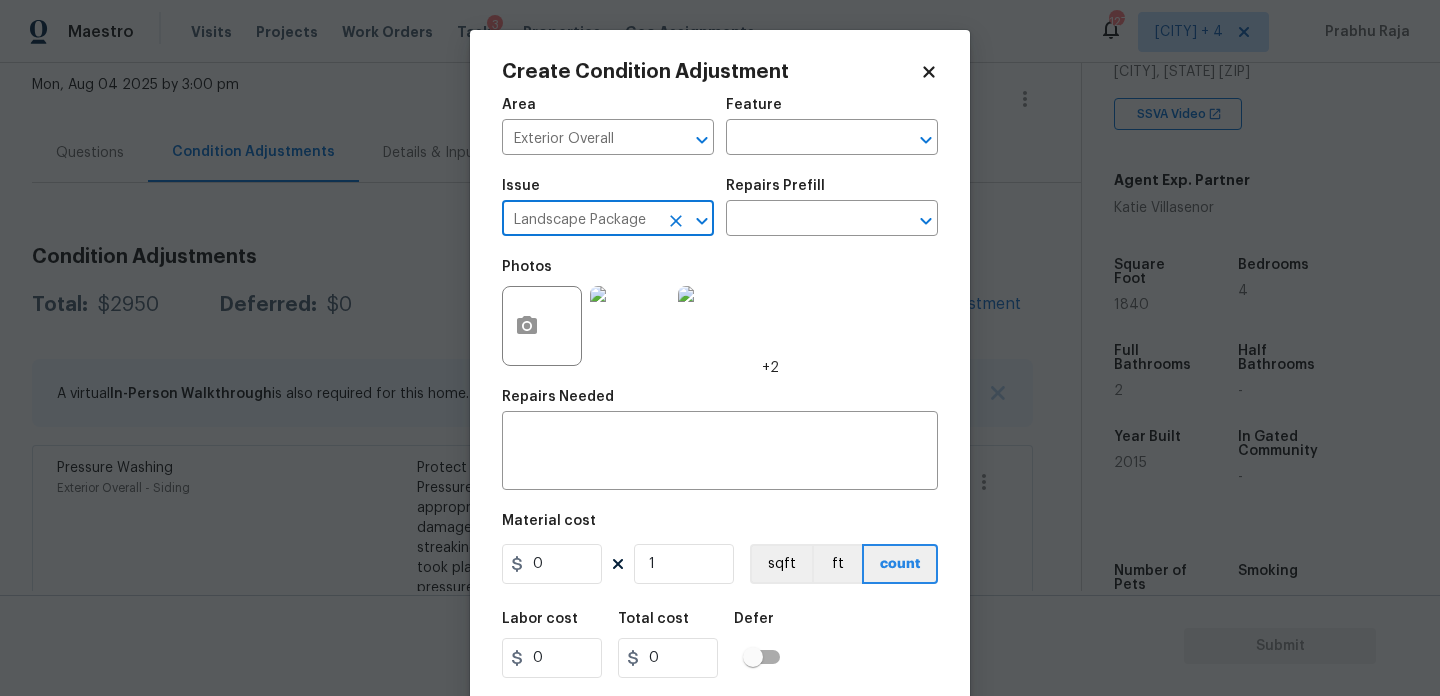 type on "Landscape Package" 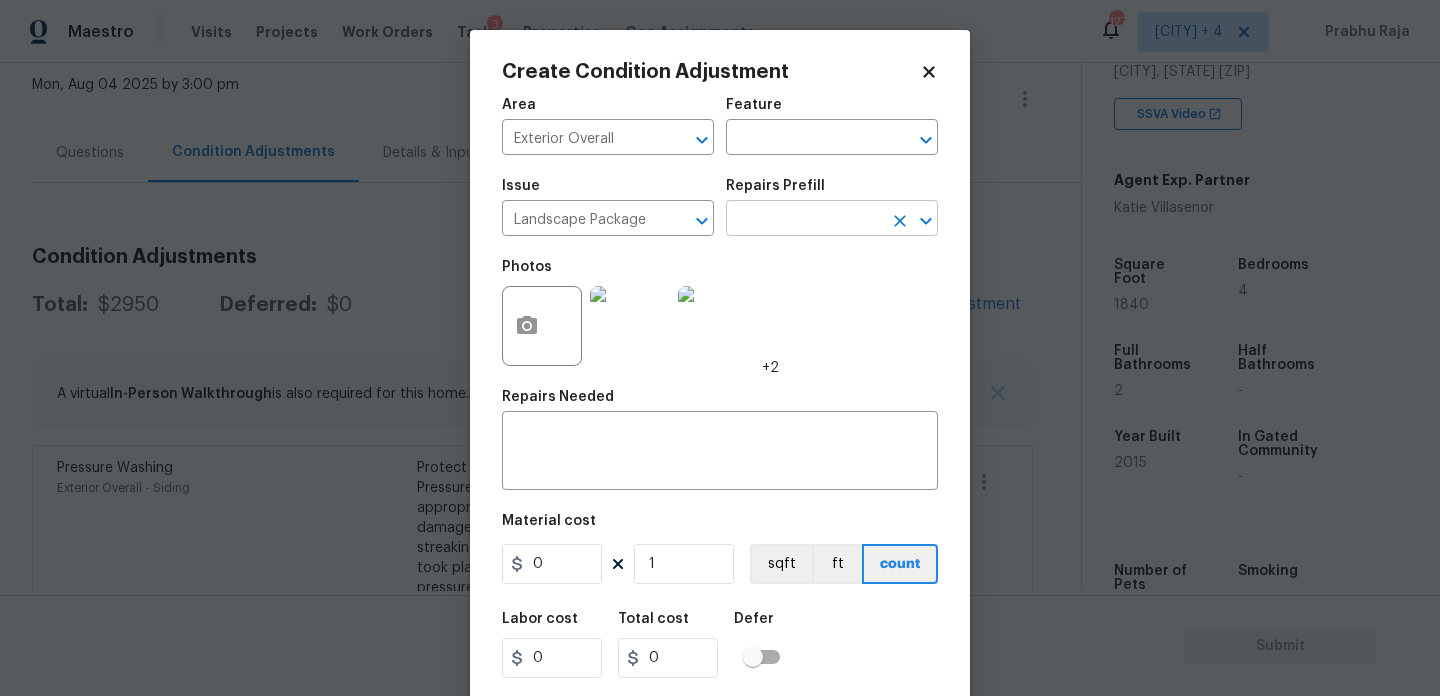 click at bounding box center [804, 220] 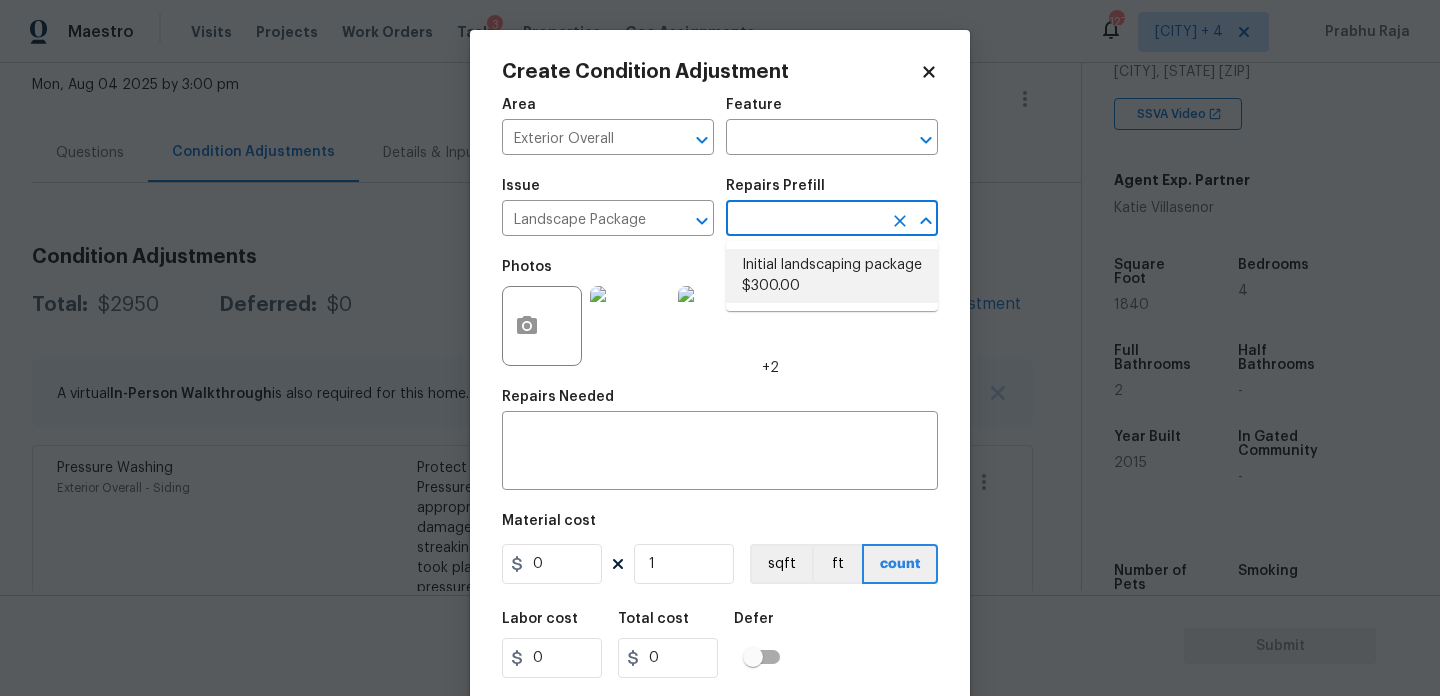 click on "Initial landscaping package $300.00" at bounding box center [832, 276] 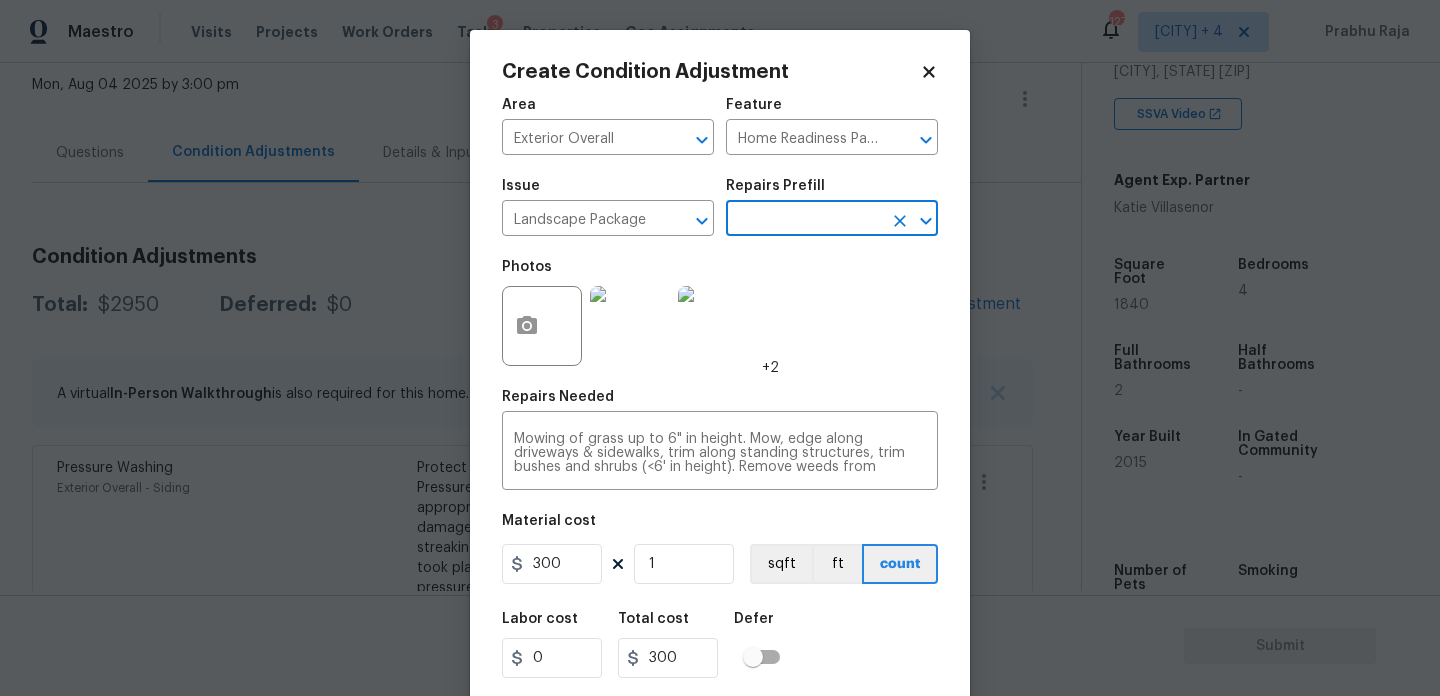 scroll, scrollTop: 51, scrollLeft: 0, axis: vertical 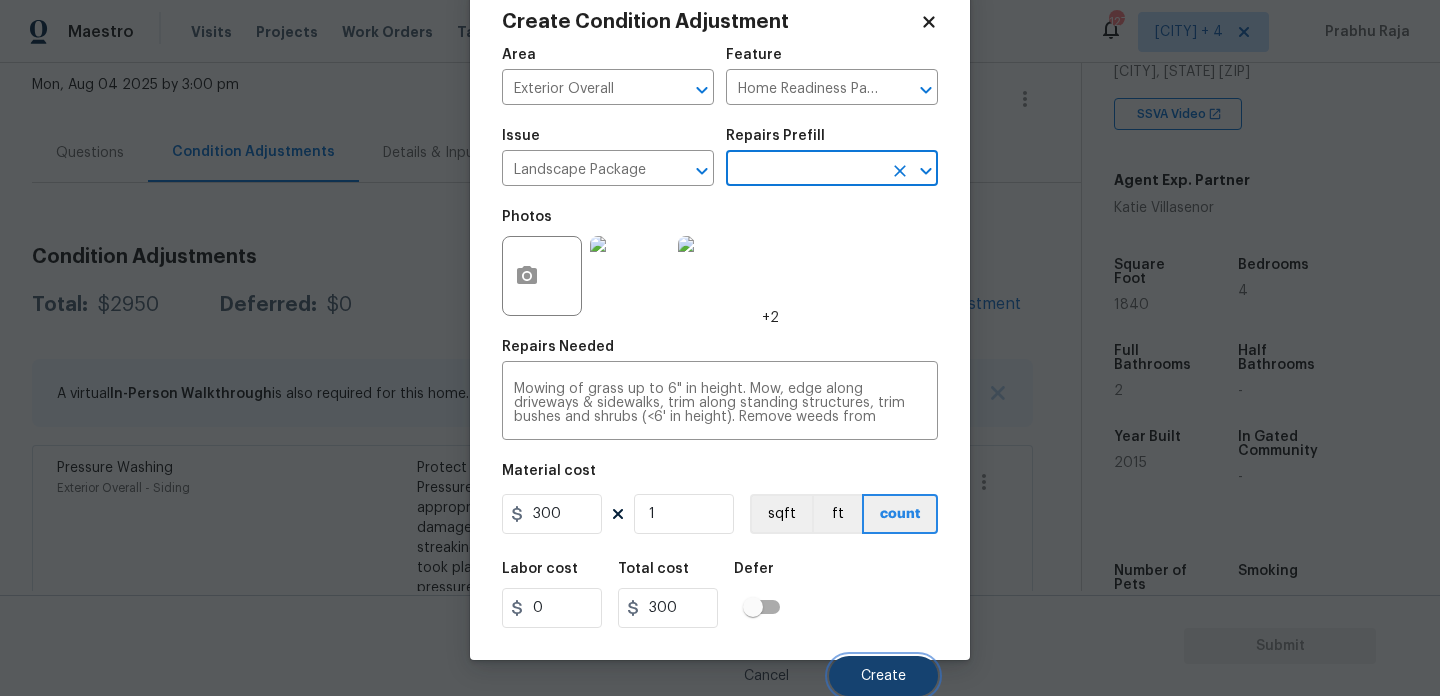 click on "Create" at bounding box center [883, 676] 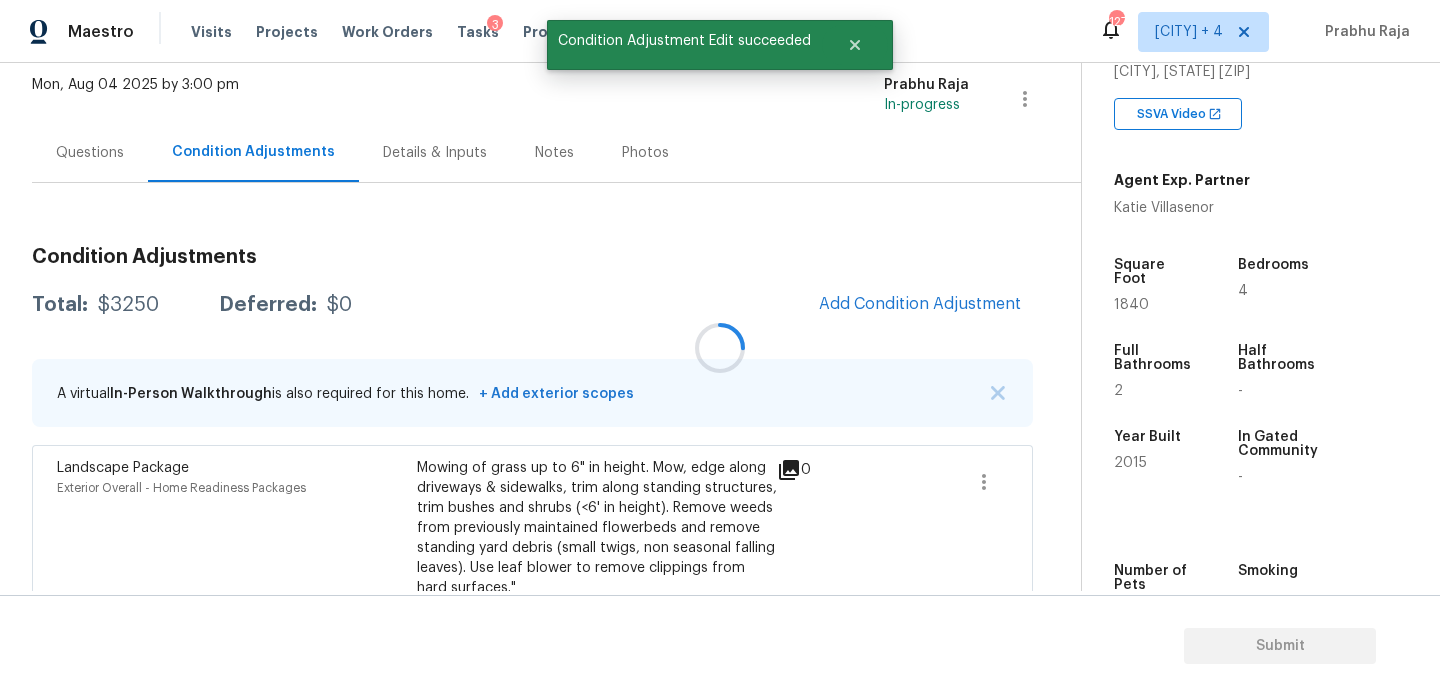 scroll, scrollTop: 44, scrollLeft: 0, axis: vertical 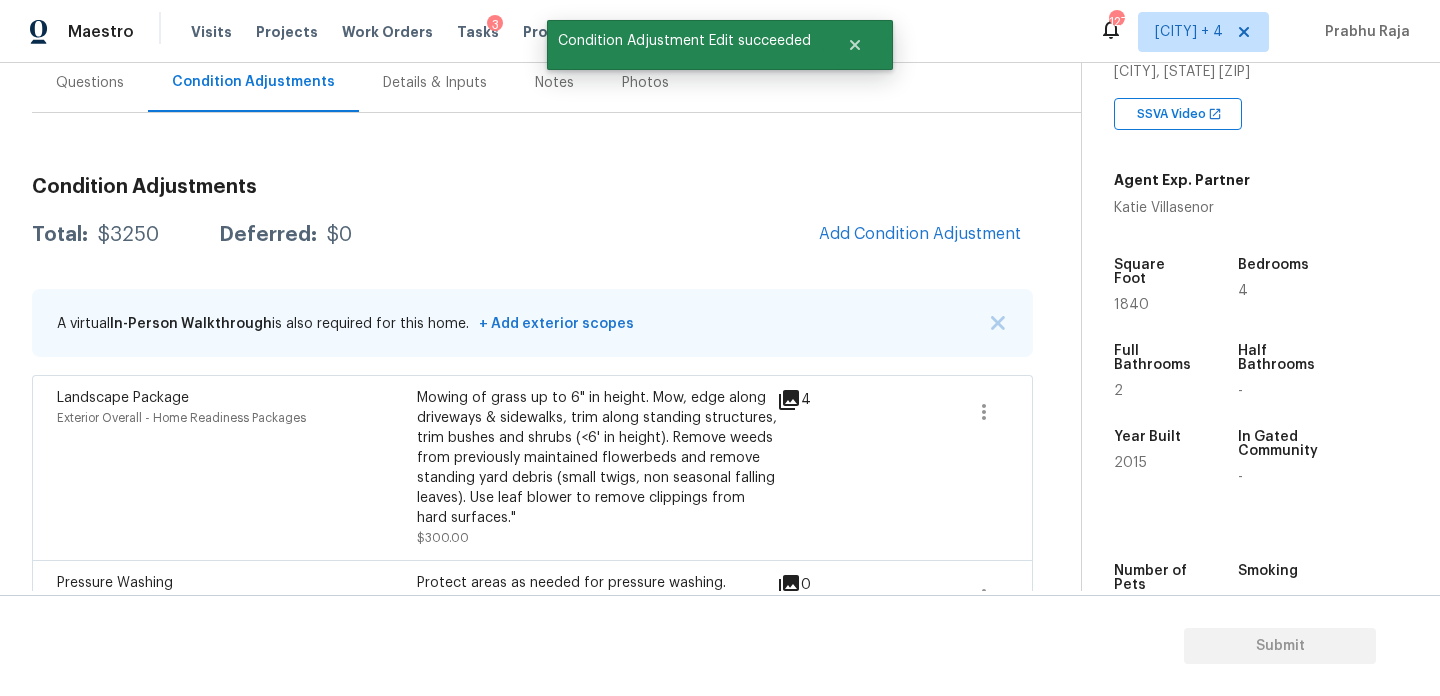 click on "Condition Adjustments Total:  $3250 Deferred:  $0 Add Condition Adjustment A virtual  In-Person Walkthrough  is also required for this home.   + Add exterior scopes Landscape Package Exterior Overall - Home Readiness Packages Mowing of grass up to 6" in height. Mow, edge along driveways & sidewalks, trim along standing structures, trim bushes and shrubs (<6' in height). Remove weeds from previously maintained flowerbeds and remove standing yard debris (small twigs, non seasonal falling leaves).  Use leaf blower to remove clippings from hard surfaces." $300.00   4 Pressure Washing Exterior Overall - Siding Protect areas as needed for pressure washing. Pressure wash the siding on the home using the appropriate pressure/nozzle tip as to not create any damage to the home. Ensure that there is no streaking/eneven areas where the pressure washing took place. Clean up any debris created from pressure washing. $225.00   0 Fencing Exterior Overall - Fence paint Fencing $600.00   1 Debris/garbage on site $300.00   1" at bounding box center (532, 658) 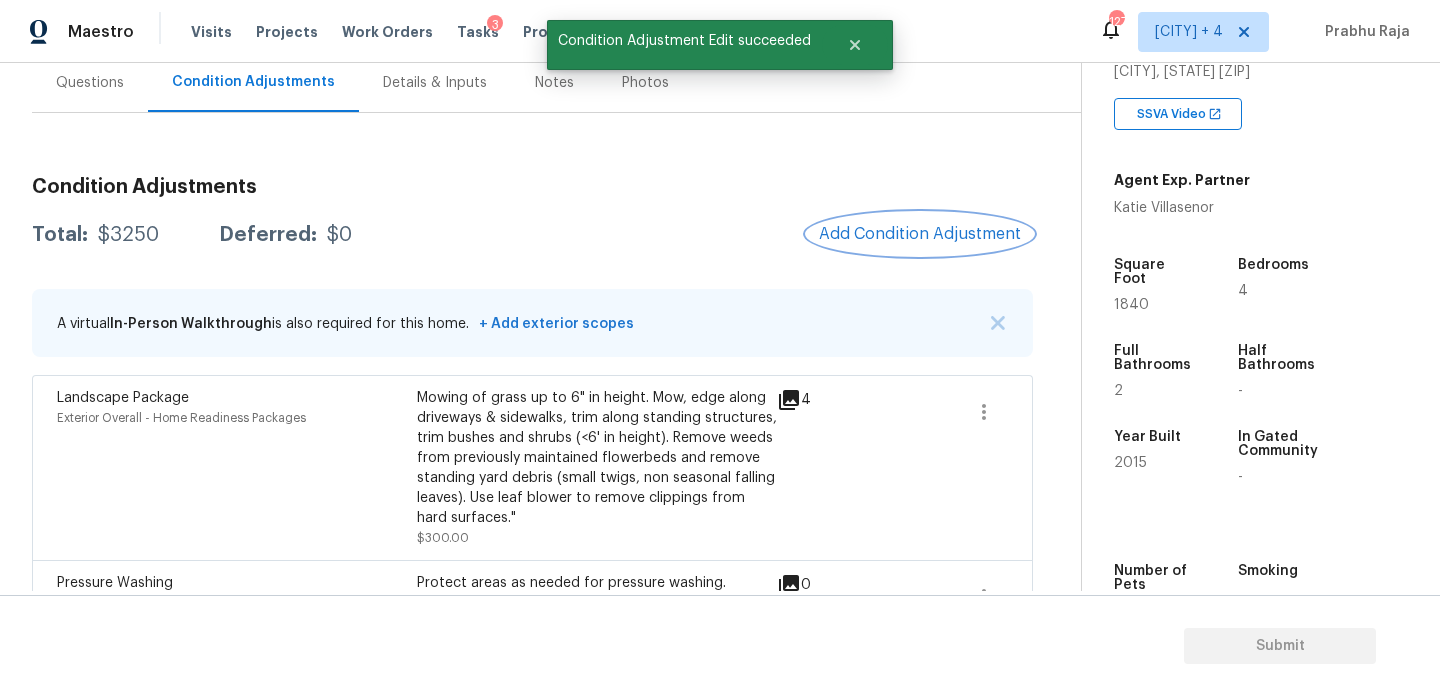 click on "Add Condition Adjustment" at bounding box center (920, 234) 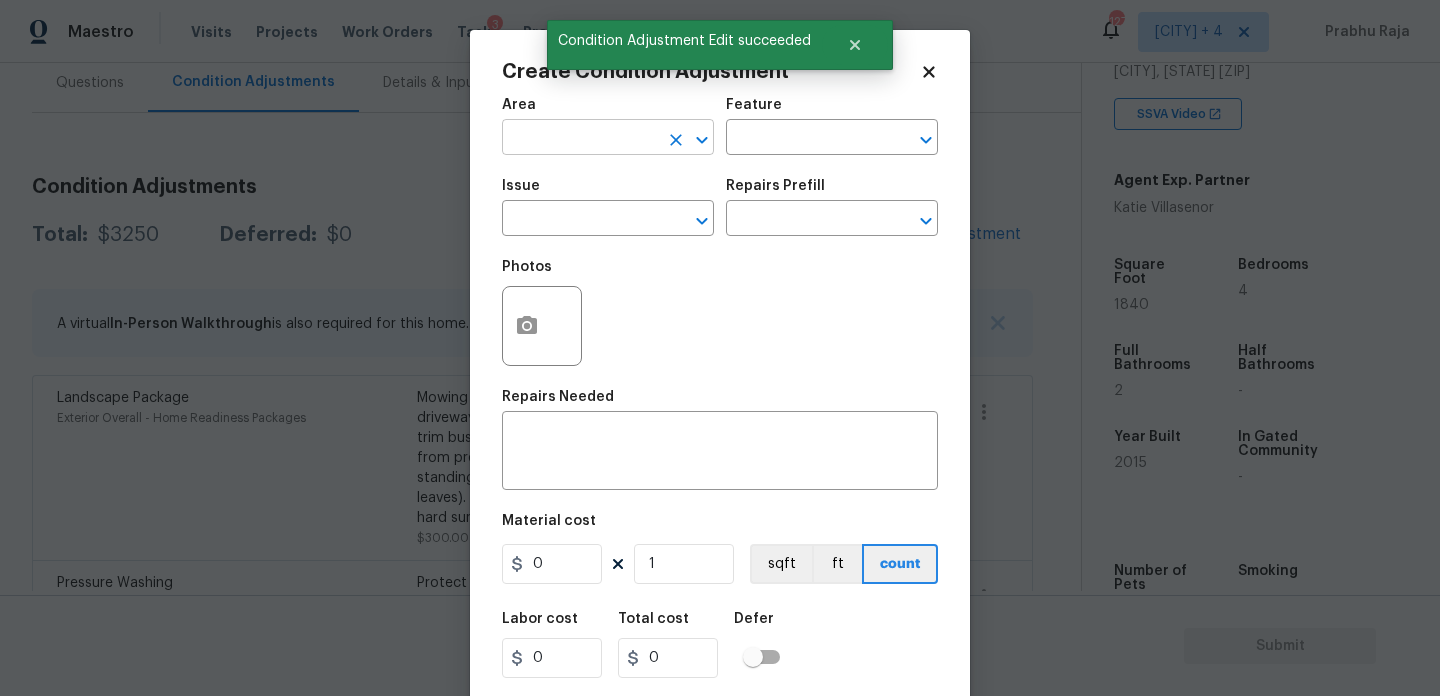 click at bounding box center [580, 139] 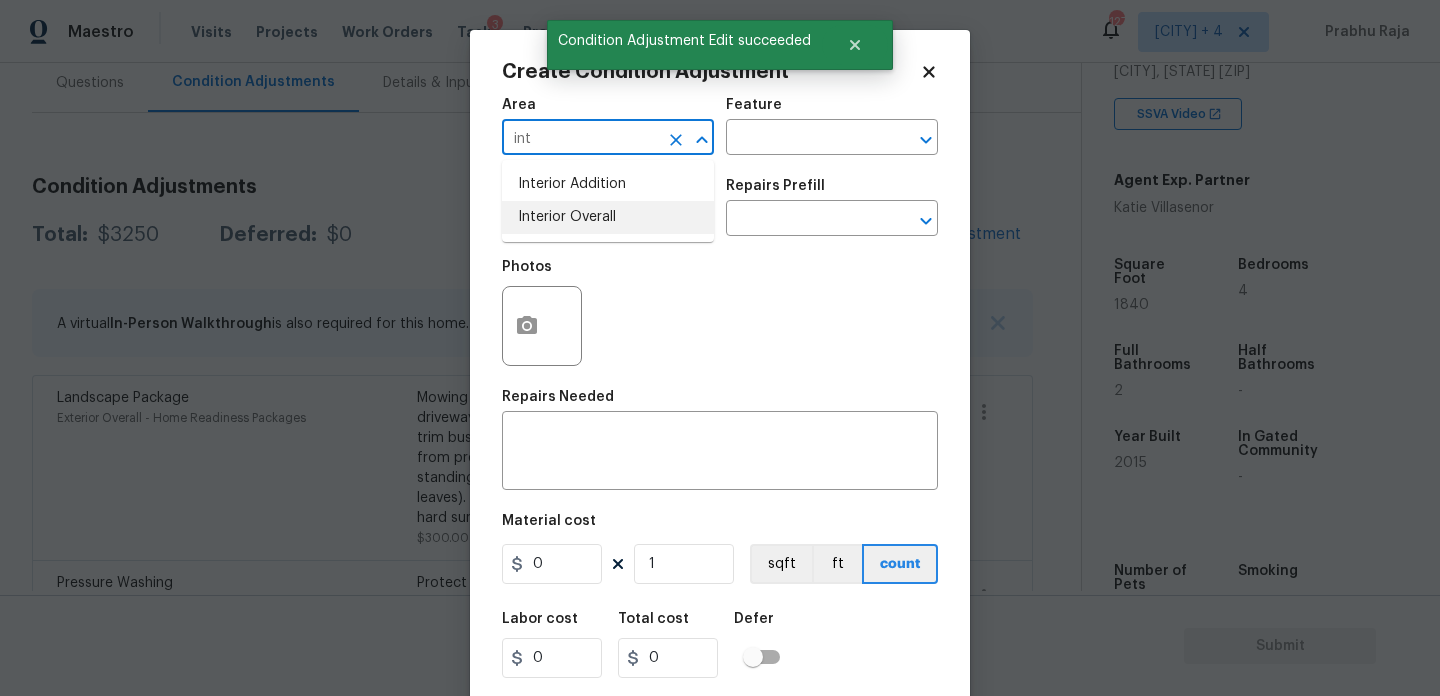 click on "Interior Overall" at bounding box center (608, 217) 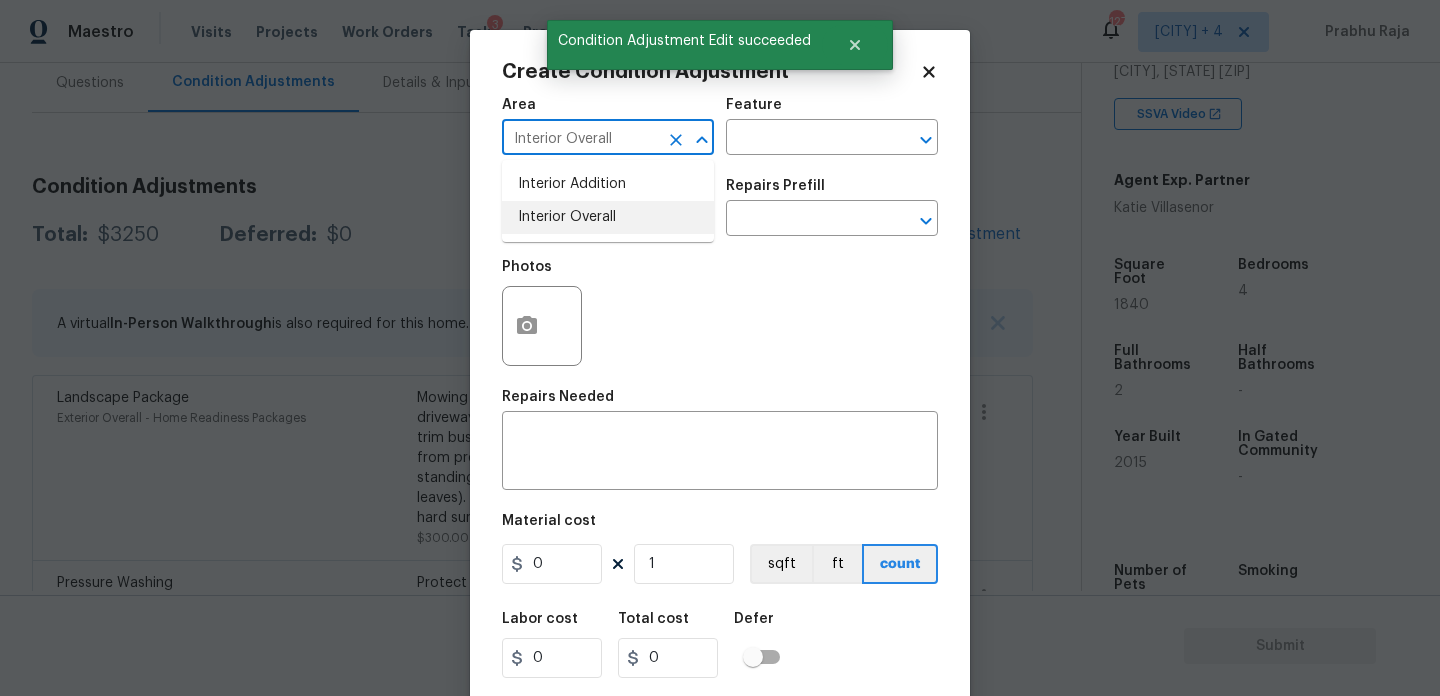 type on "Interior Overall" 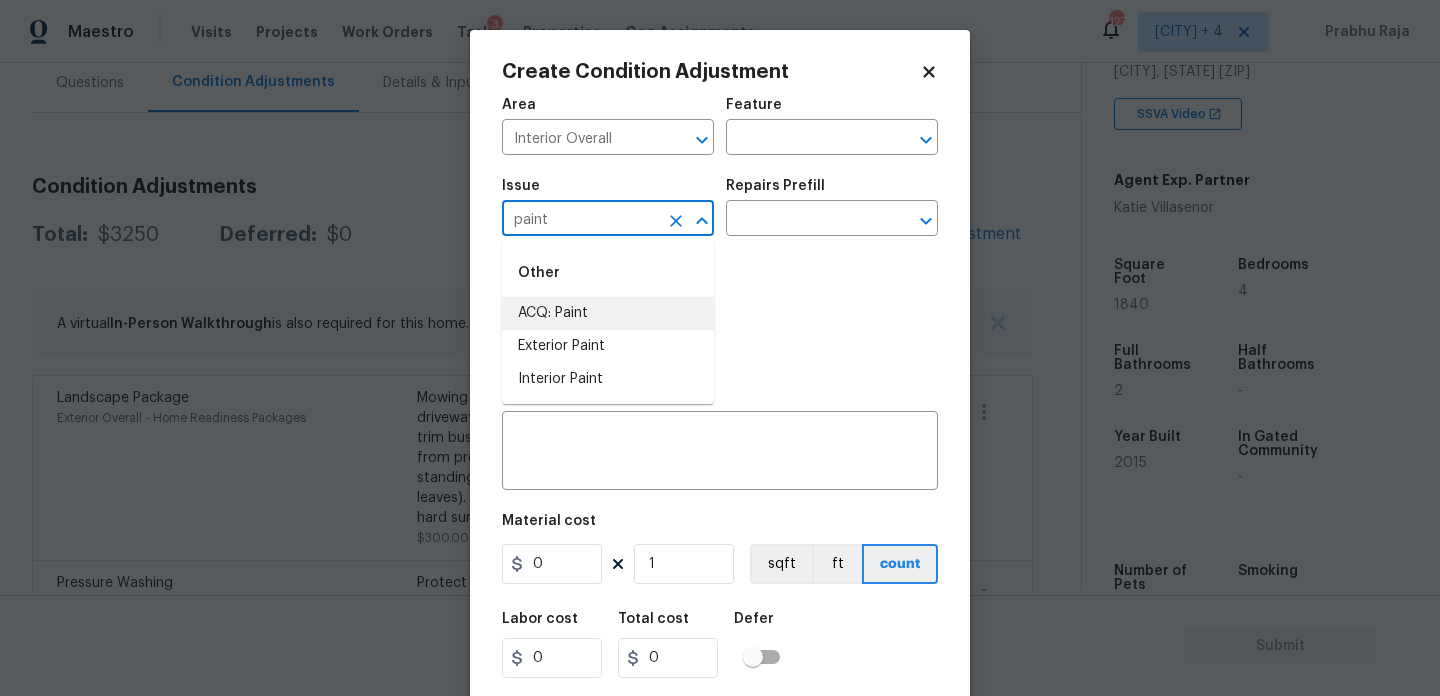 click on "ACQ: Paint" at bounding box center [608, 313] 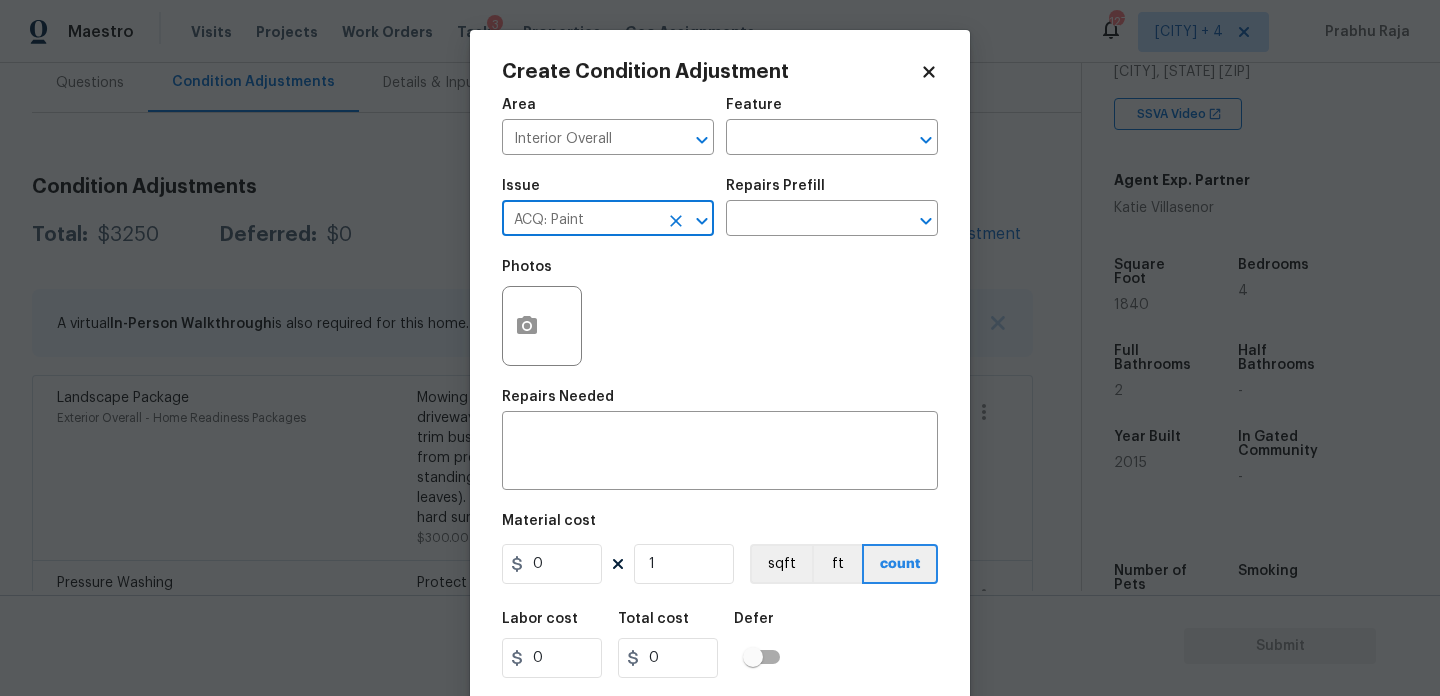 type on "ACQ: Paint" 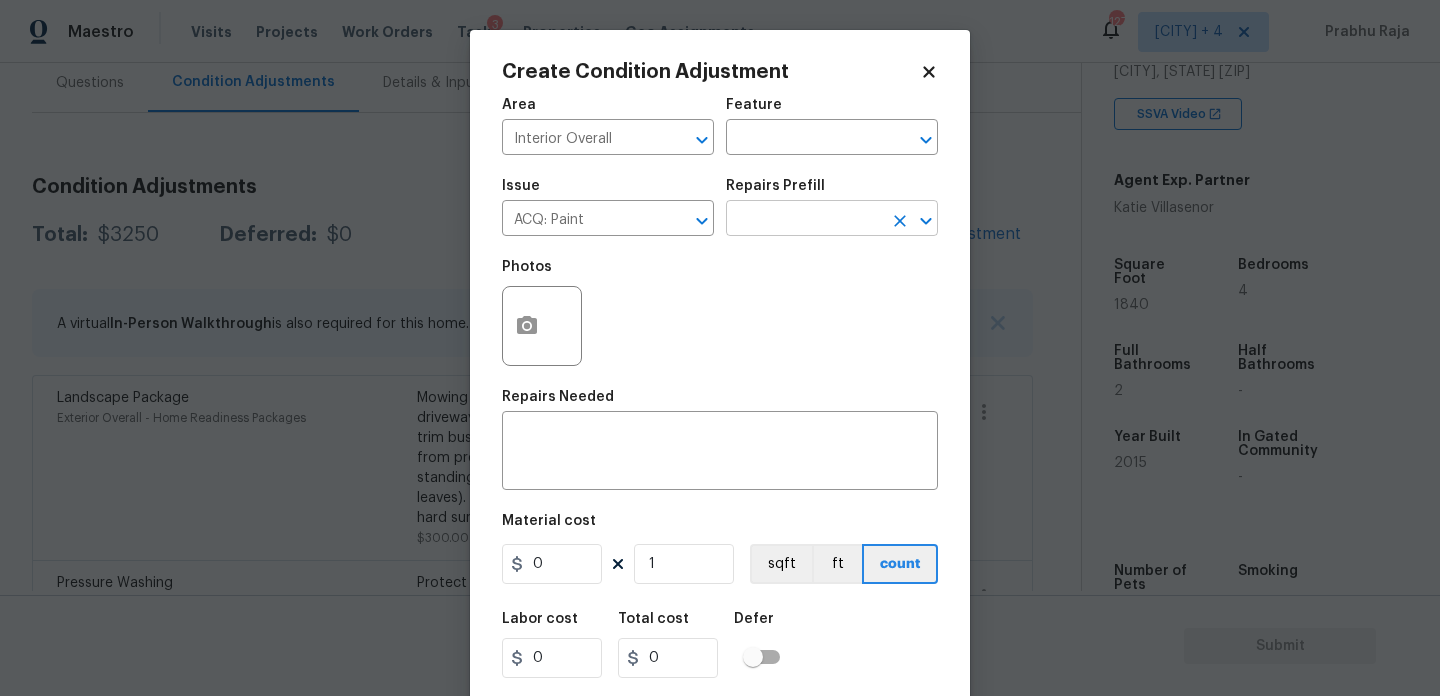 click at bounding box center (804, 220) 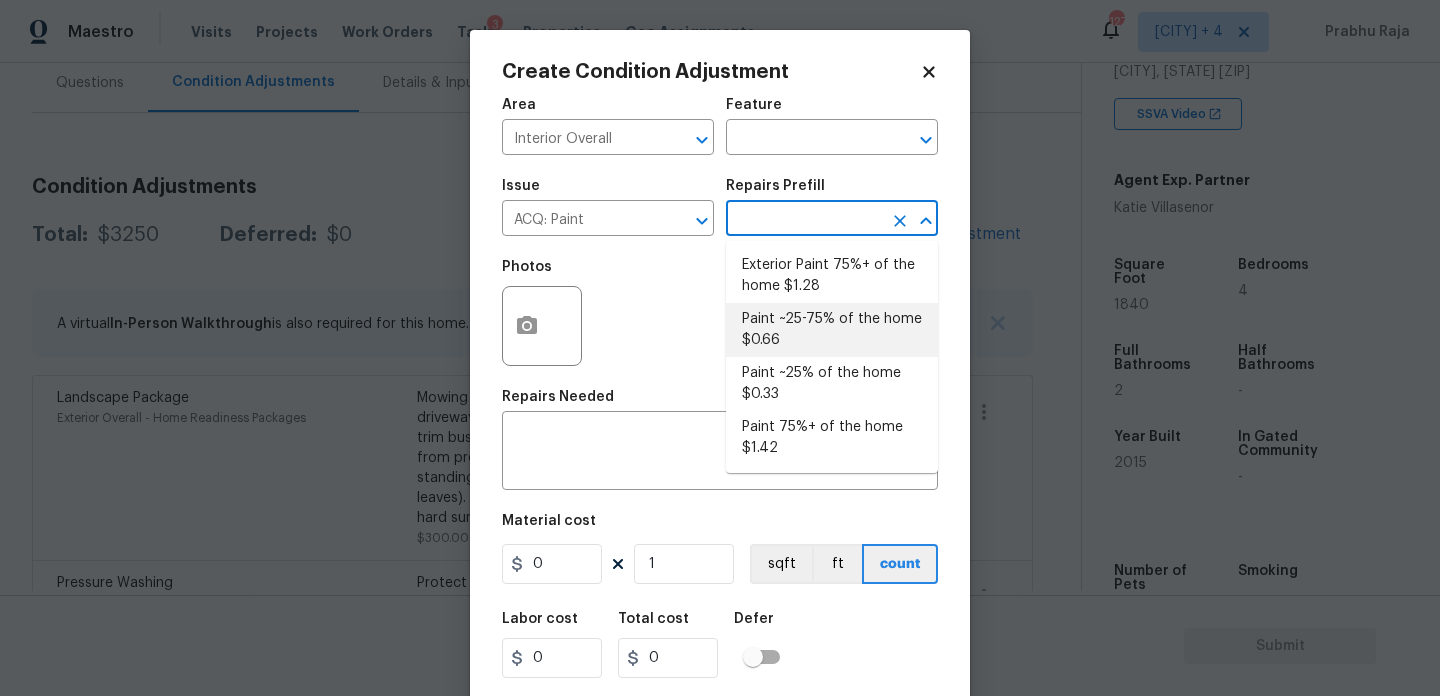 click on "Paint ~25-75% of the home $0.66" at bounding box center (832, 330) 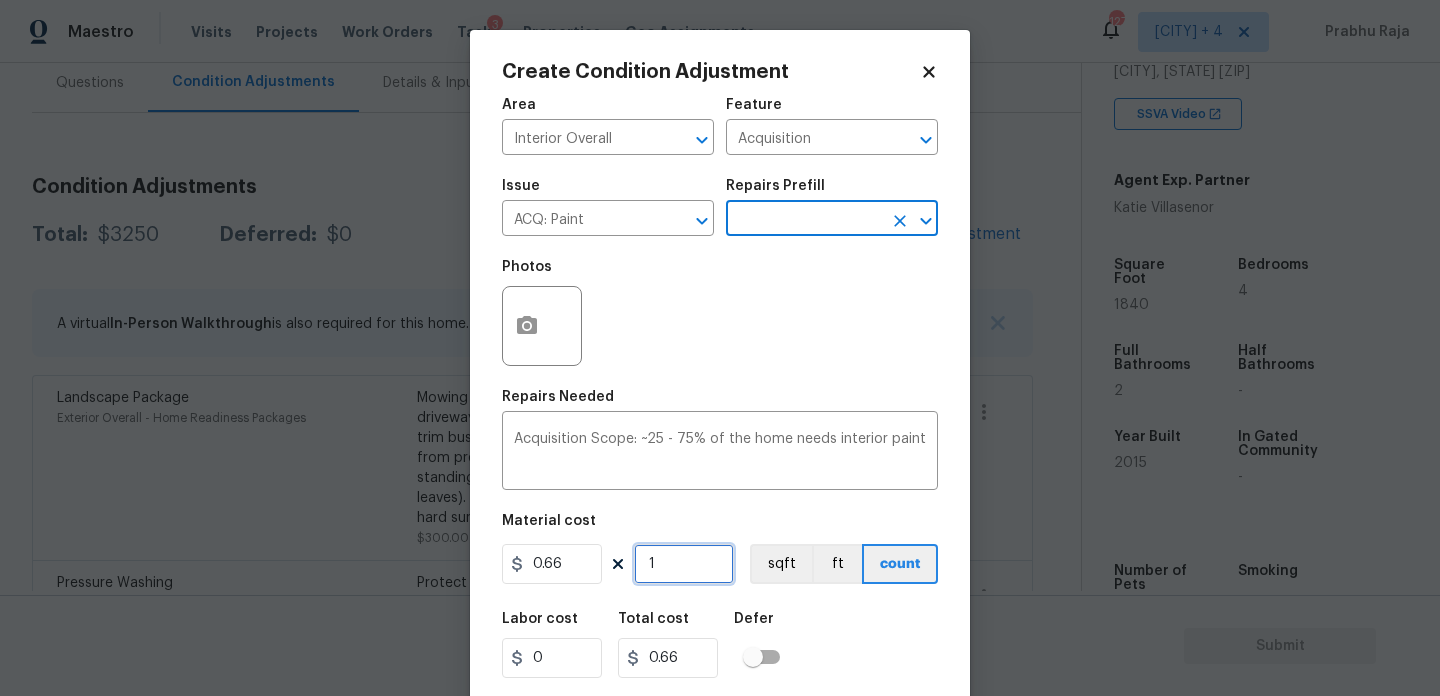 click on "1" at bounding box center [684, 564] 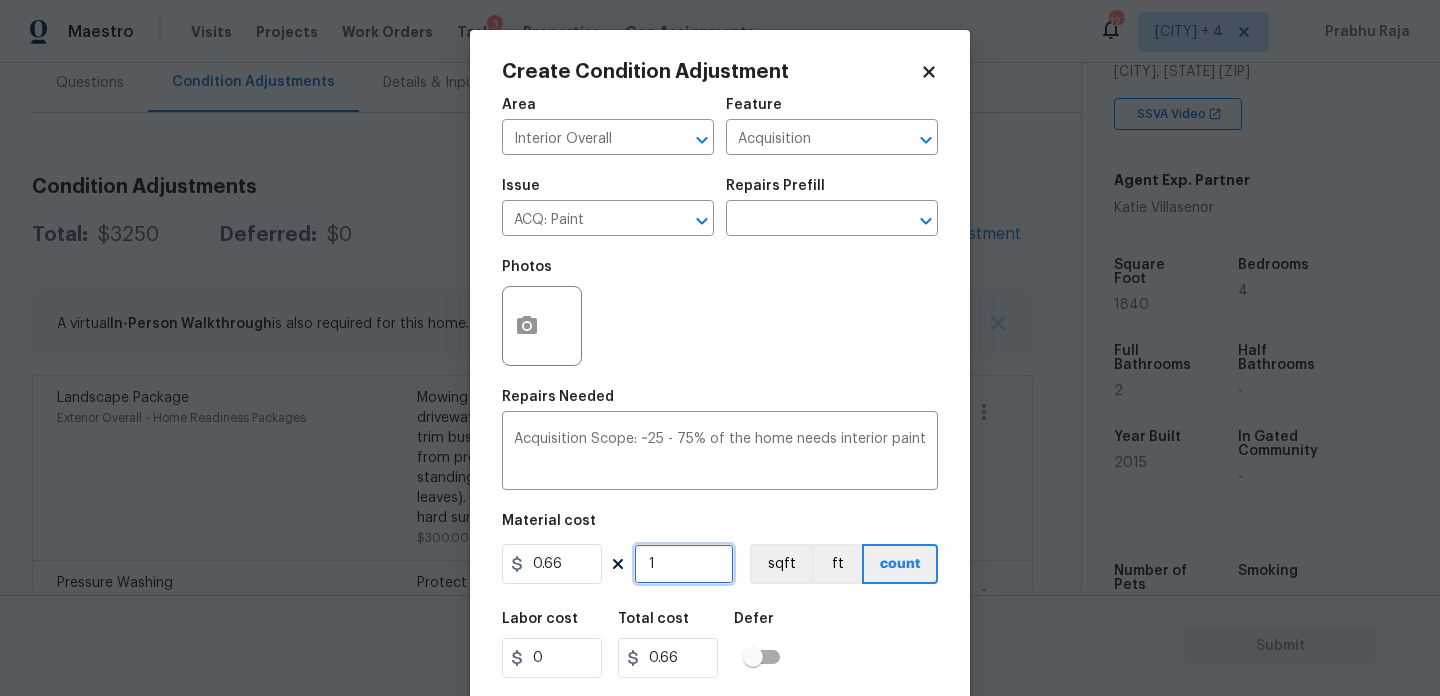 type on "0" 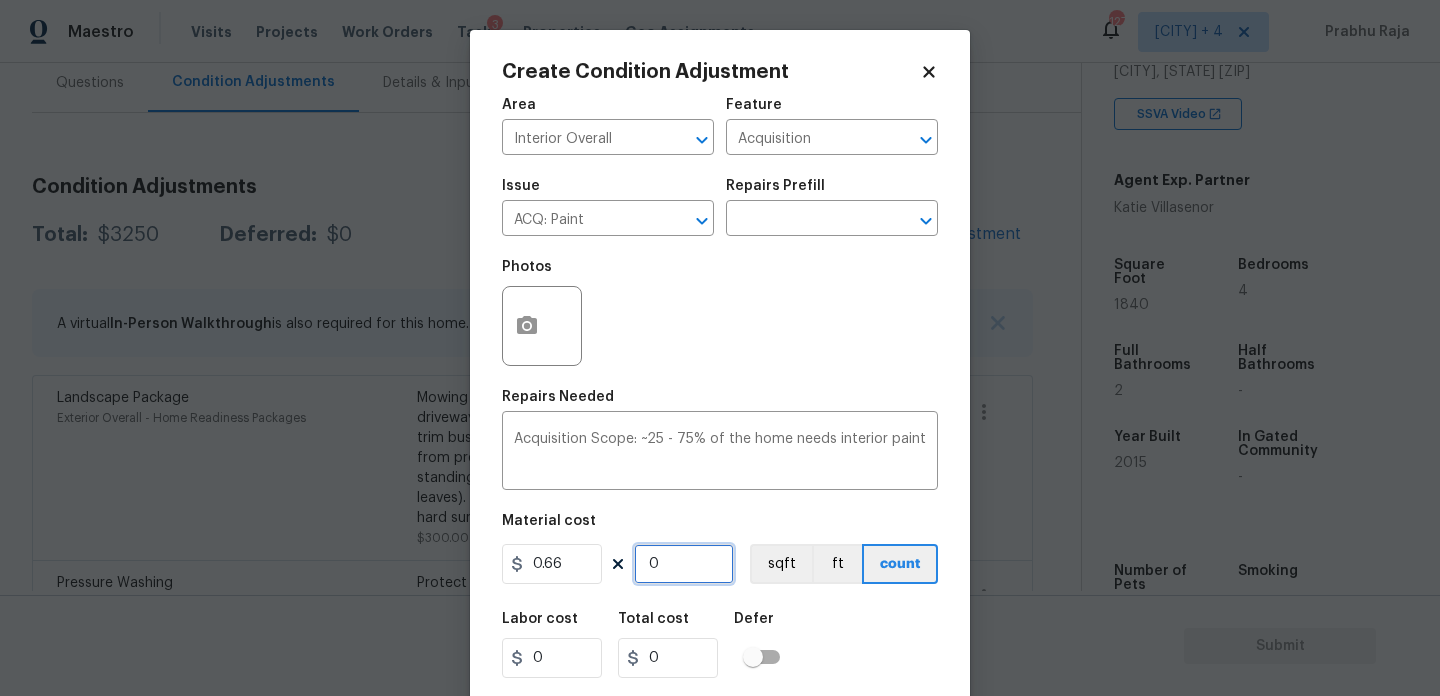 paste on "184" 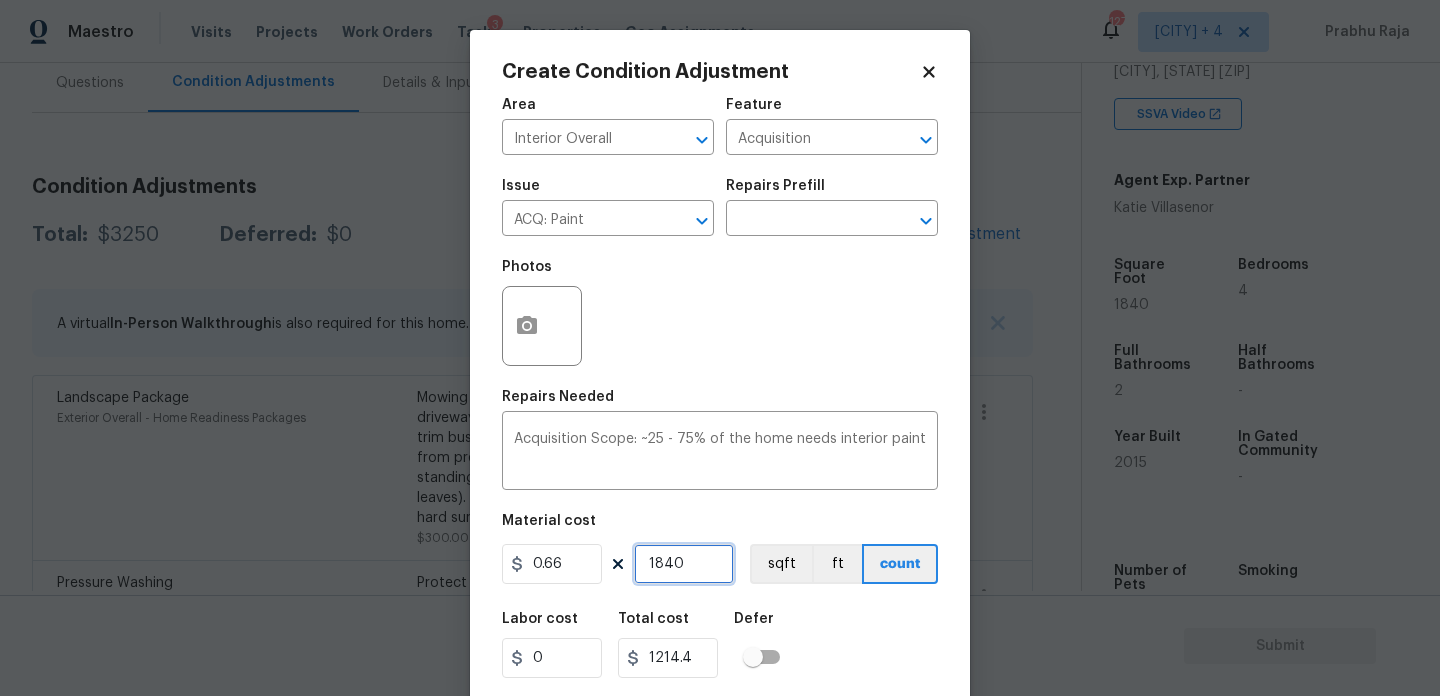 type on "1840" 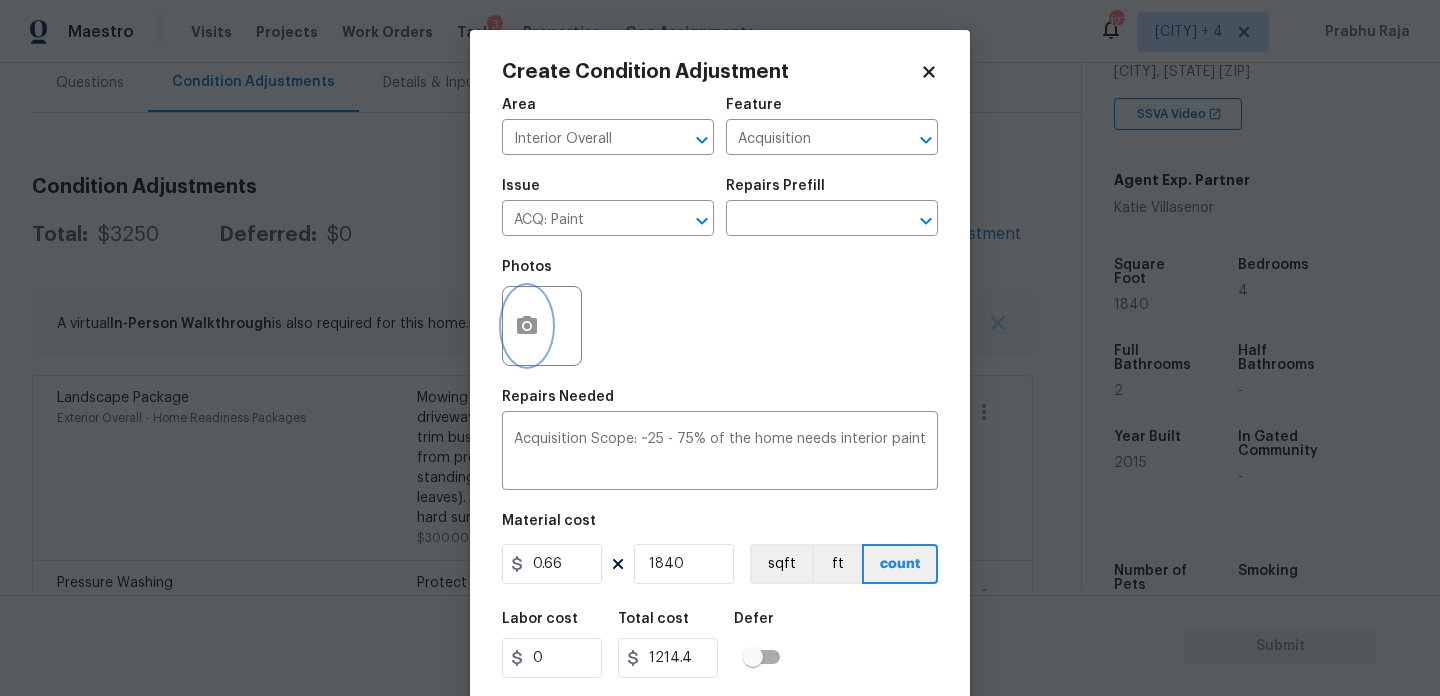 click 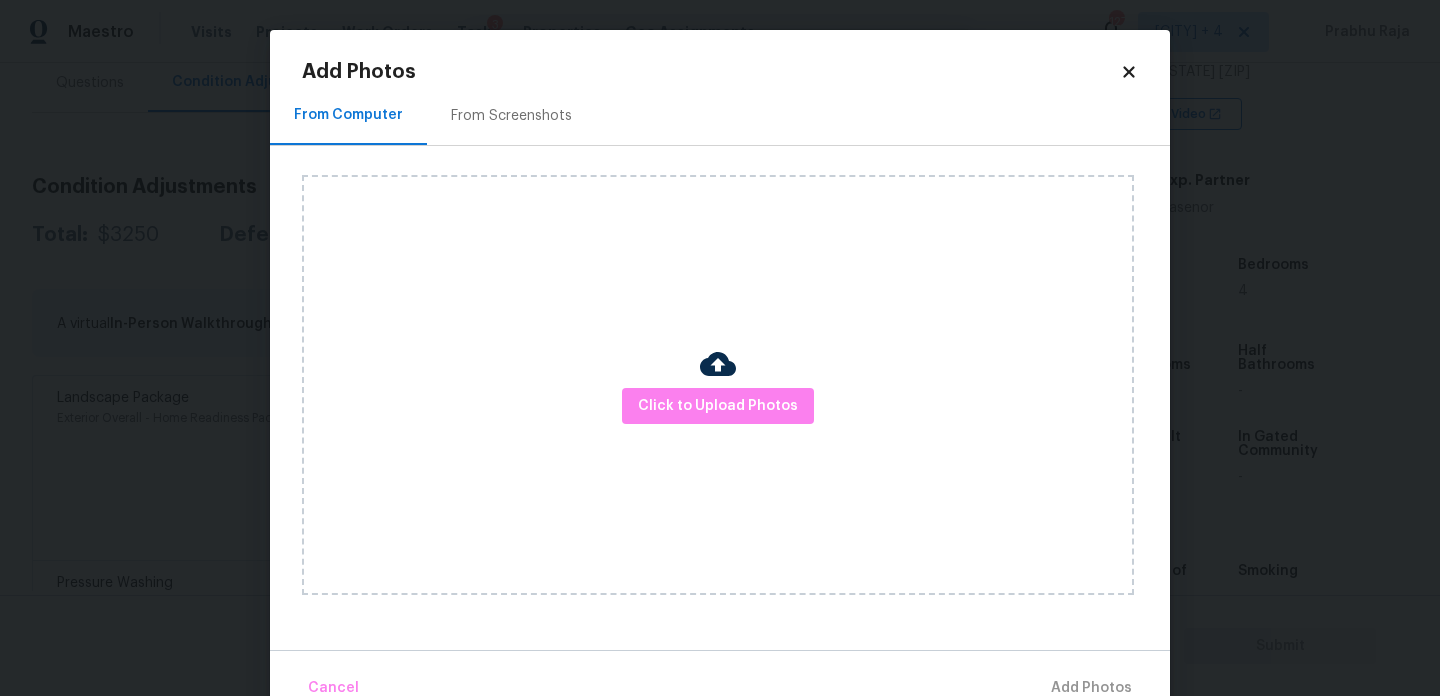 click on "Click to Upload Photos" at bounding box center [736, 385] 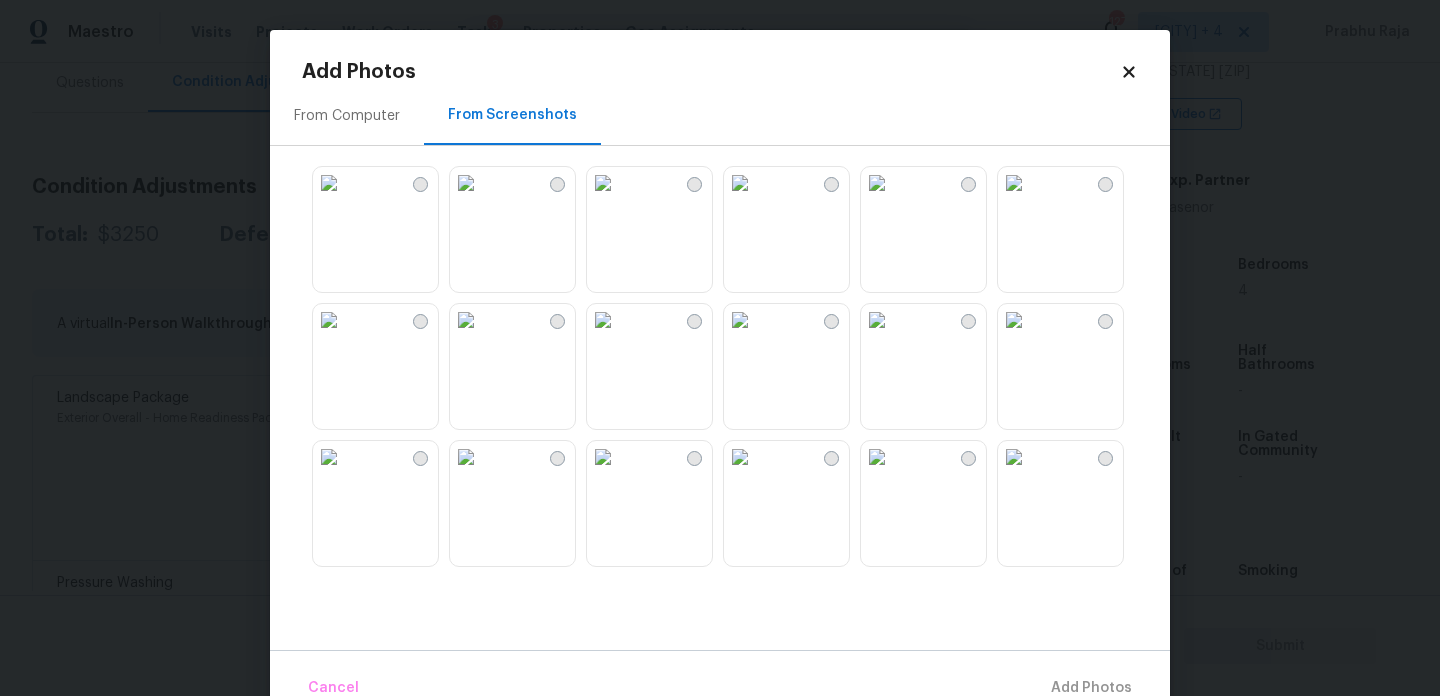 click at bounding box center [603, 183] 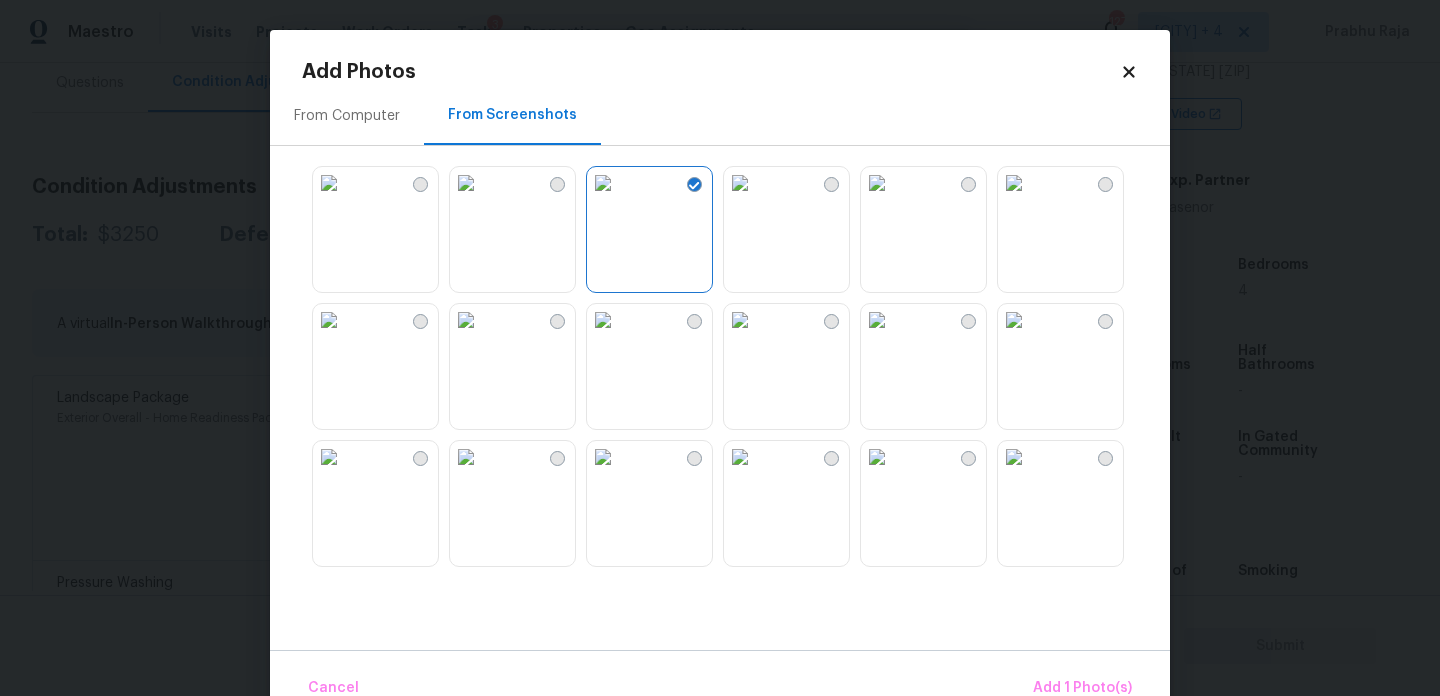 click at bounding box center (466, 183) 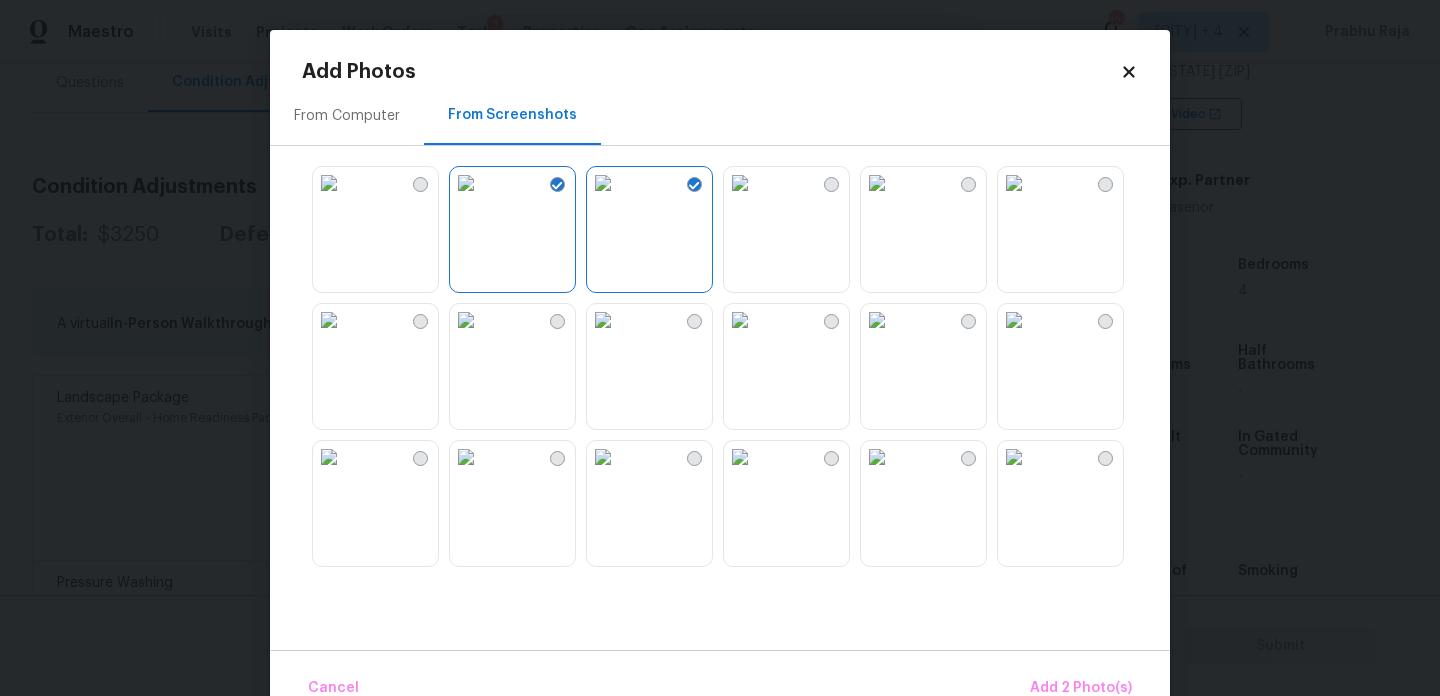 click at bounding box center (466, 320) 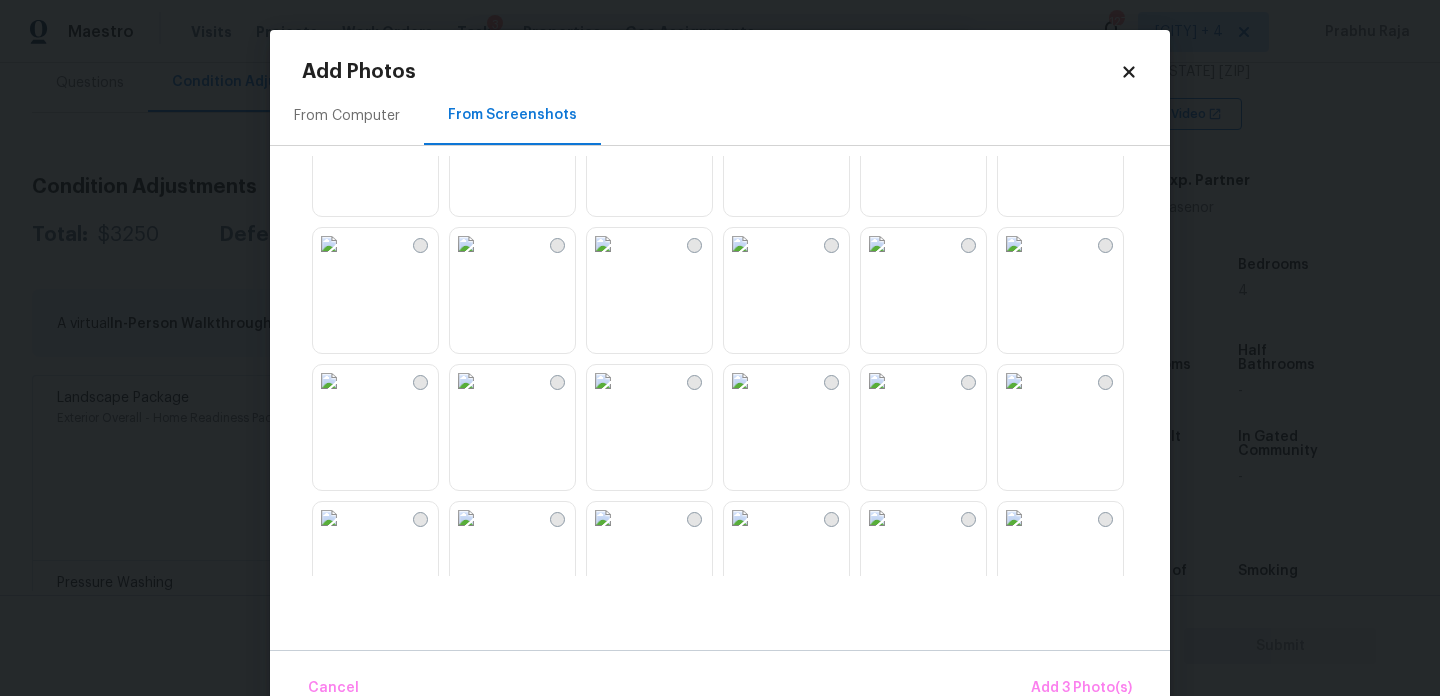 scroll, scrollTop: 627, scrollLeft: 0, axis: vertical 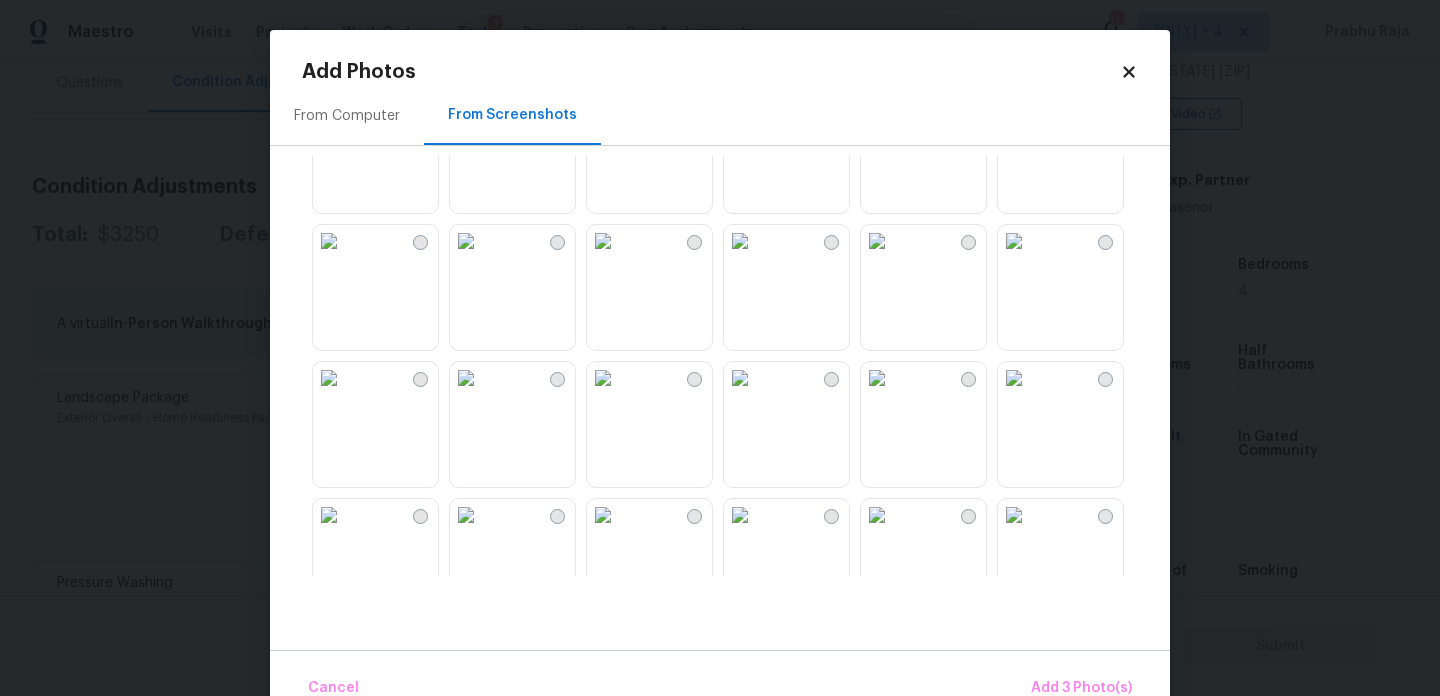 click at bounding box center (557, 242) 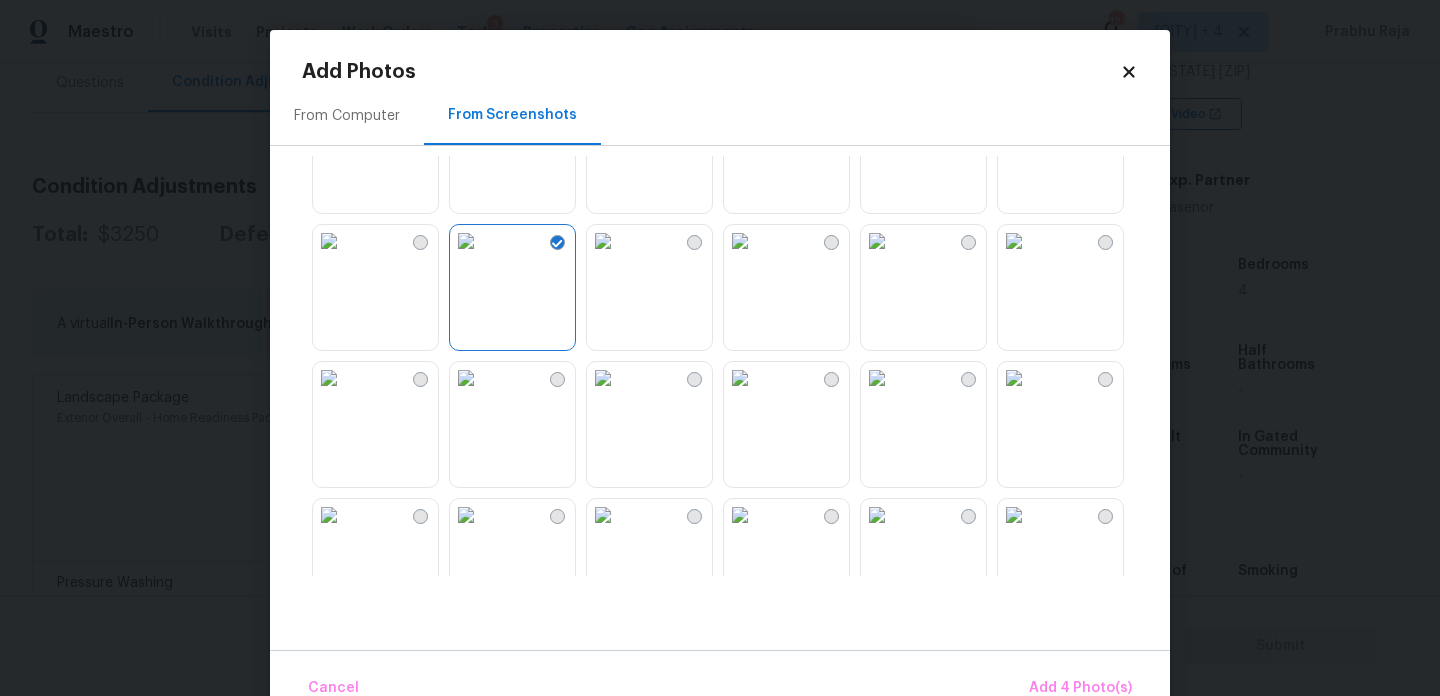 click at bounding box center [603, 378] 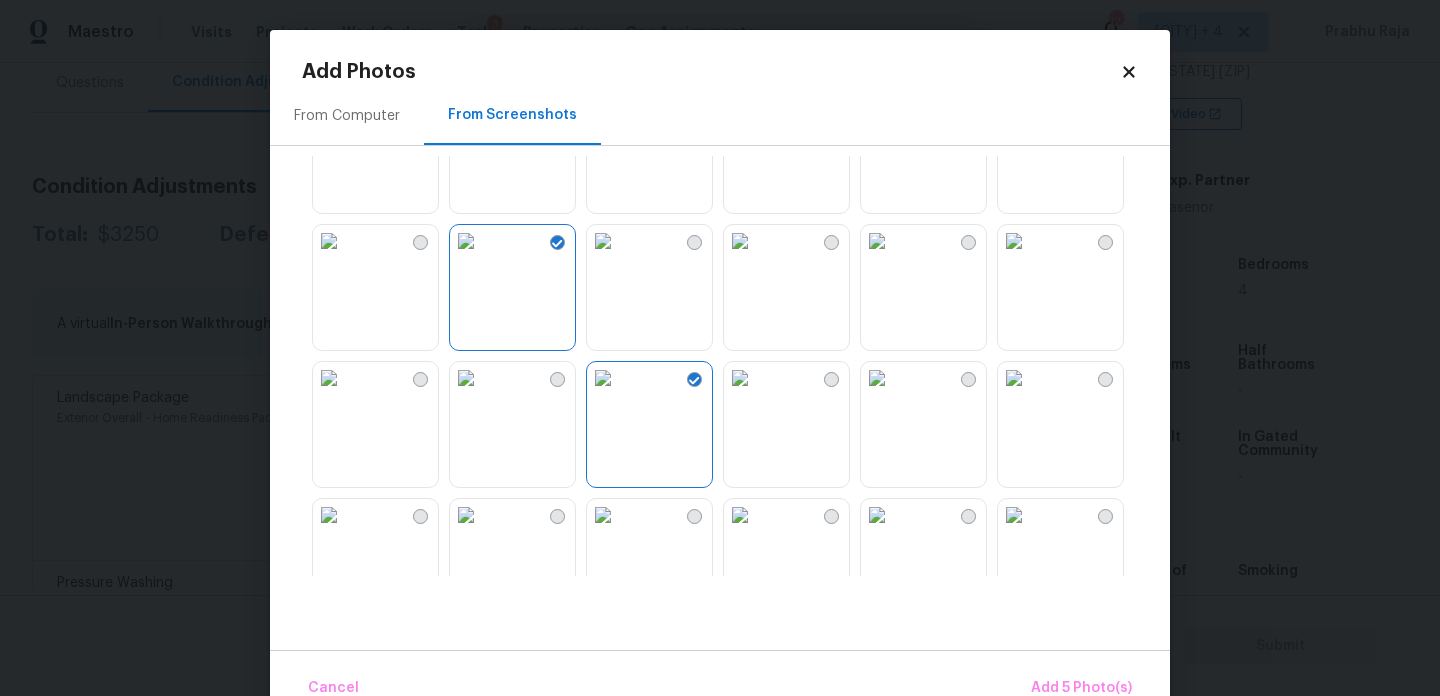 click at bounding box center [466, 378] 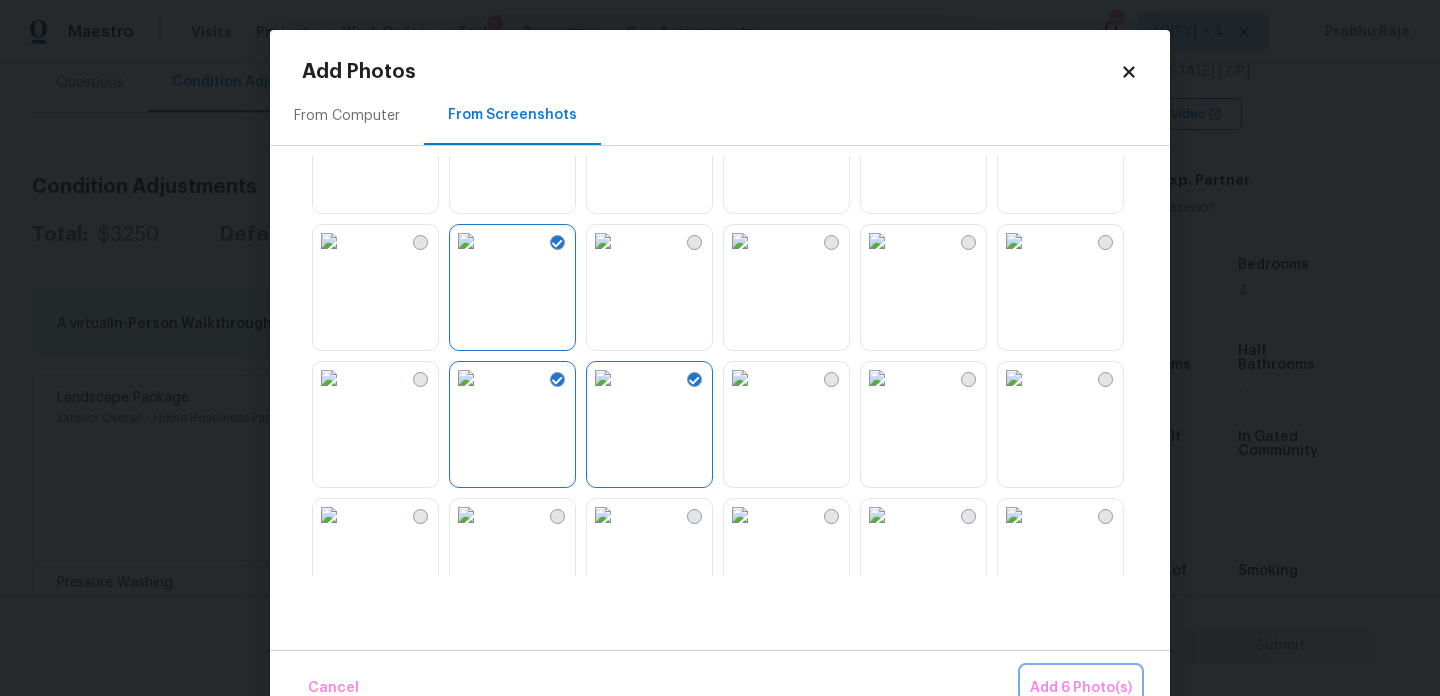 click on "Add 6 Photo(s)" at bounding box center [1081, 688] 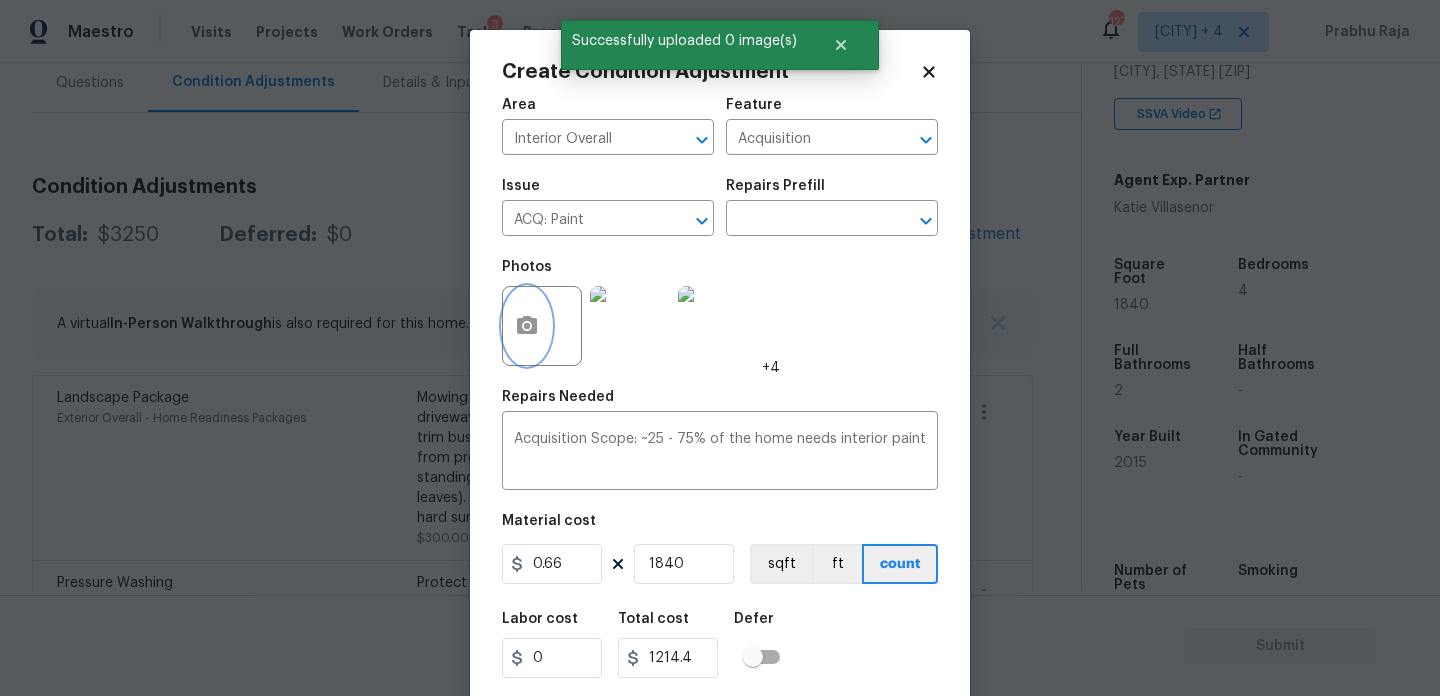 scroll, scrollTop: 51, scrollLeft: 0, axis: vertical 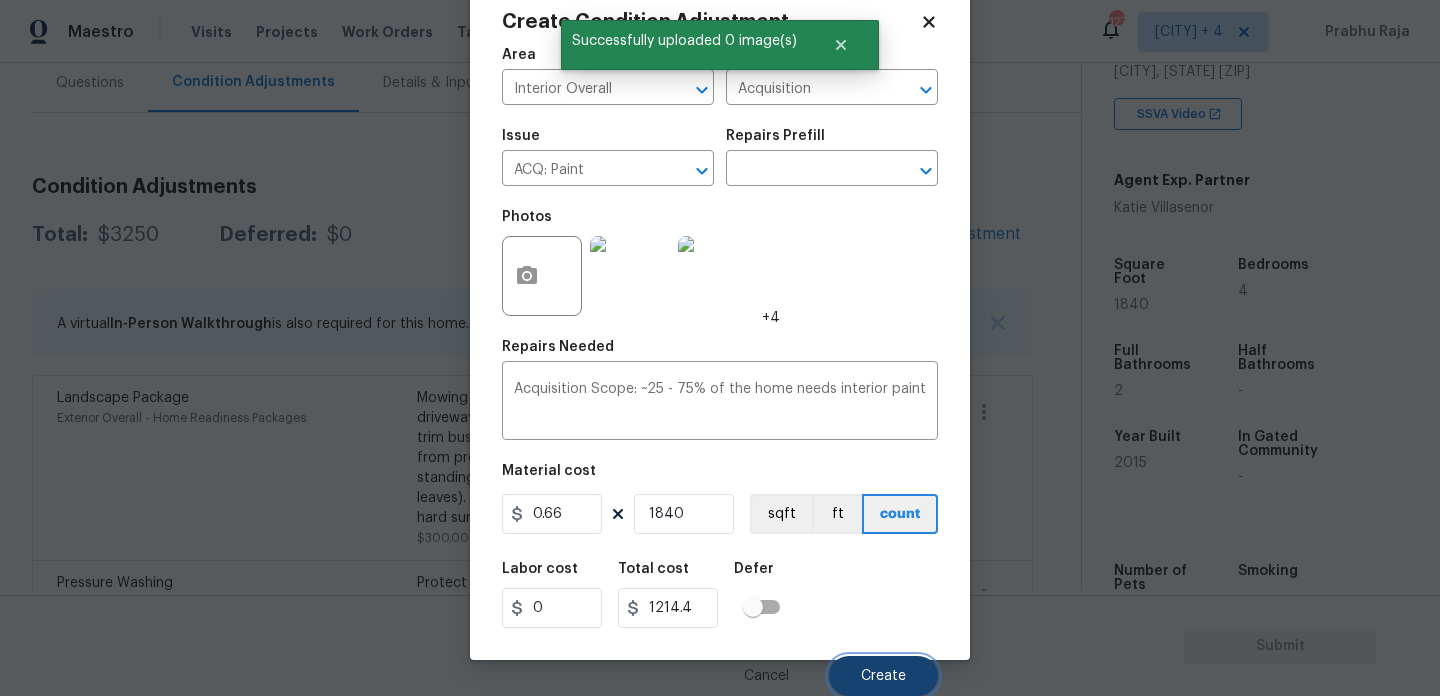 click on "Create" at bounding box center [883, 676] 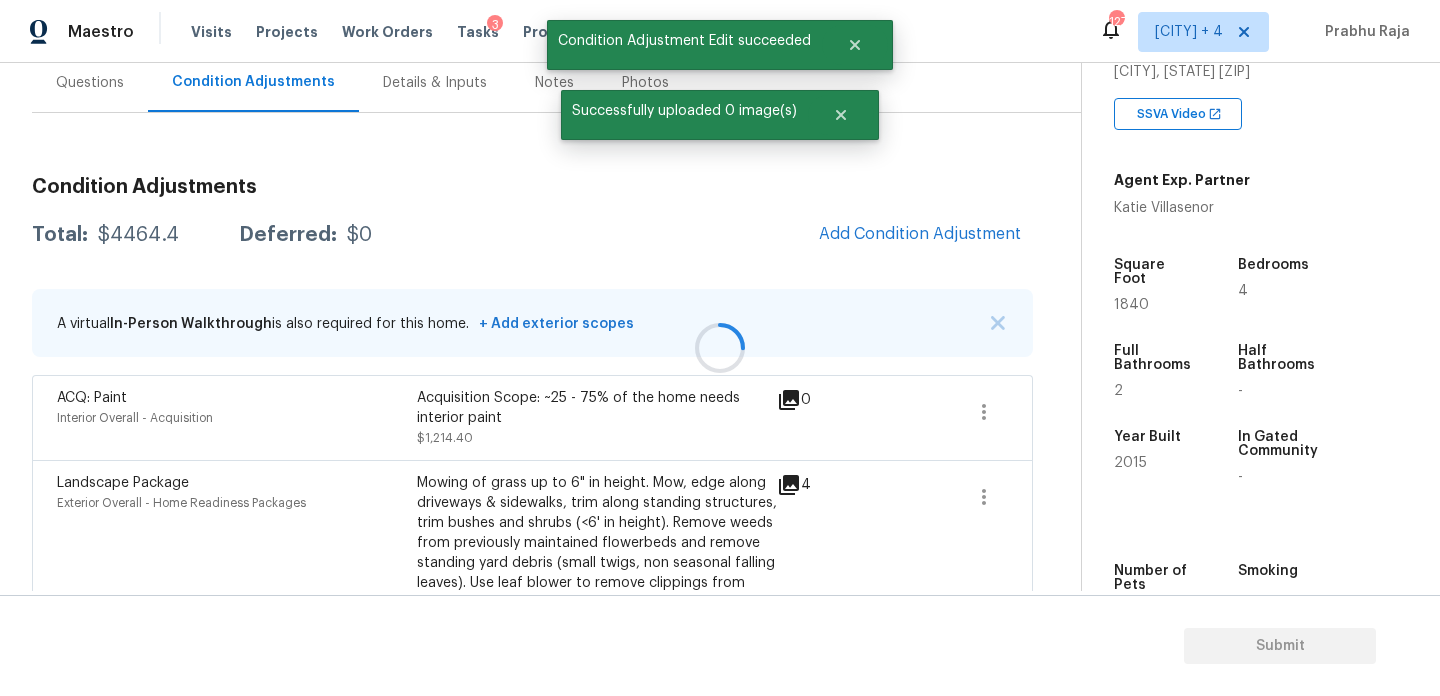 scroll, scrollTop: 44, scrollLeft: 0, axis: vertical 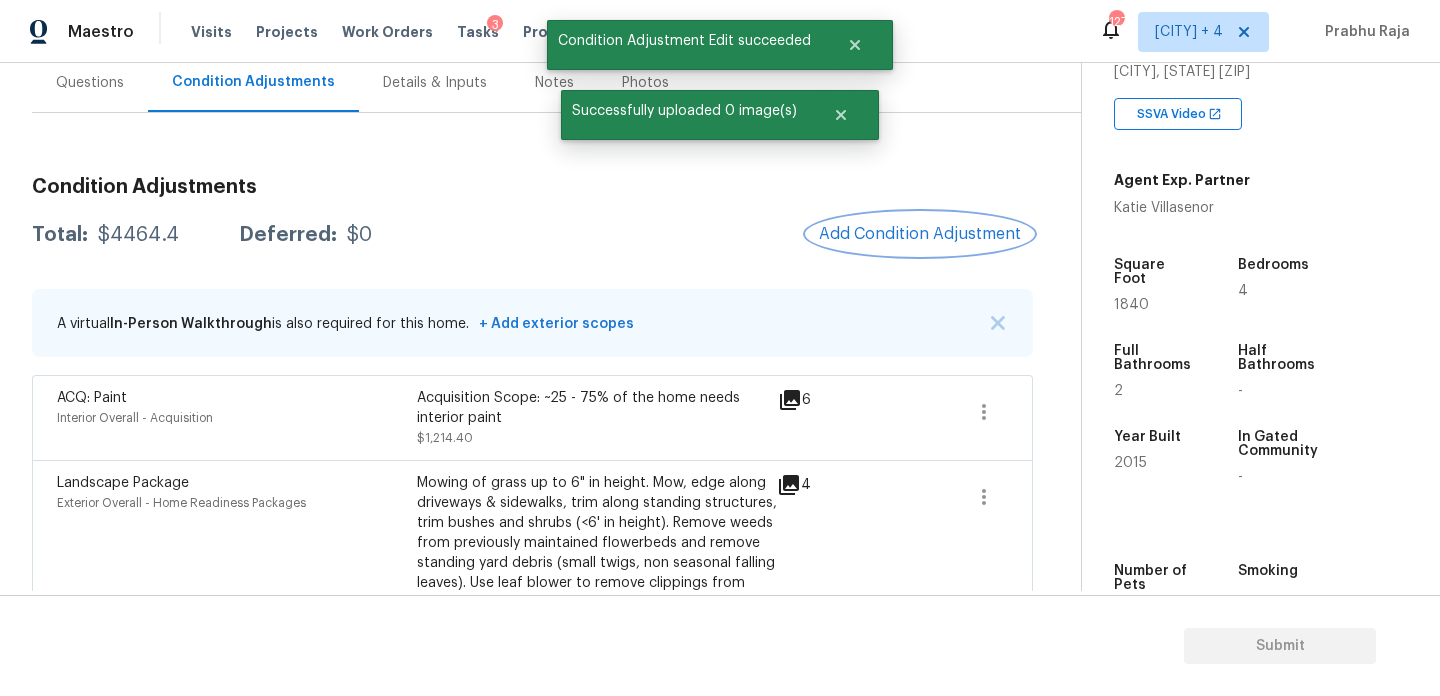 click on "Add Condition Adjustment" at bounding box center (920, 234) 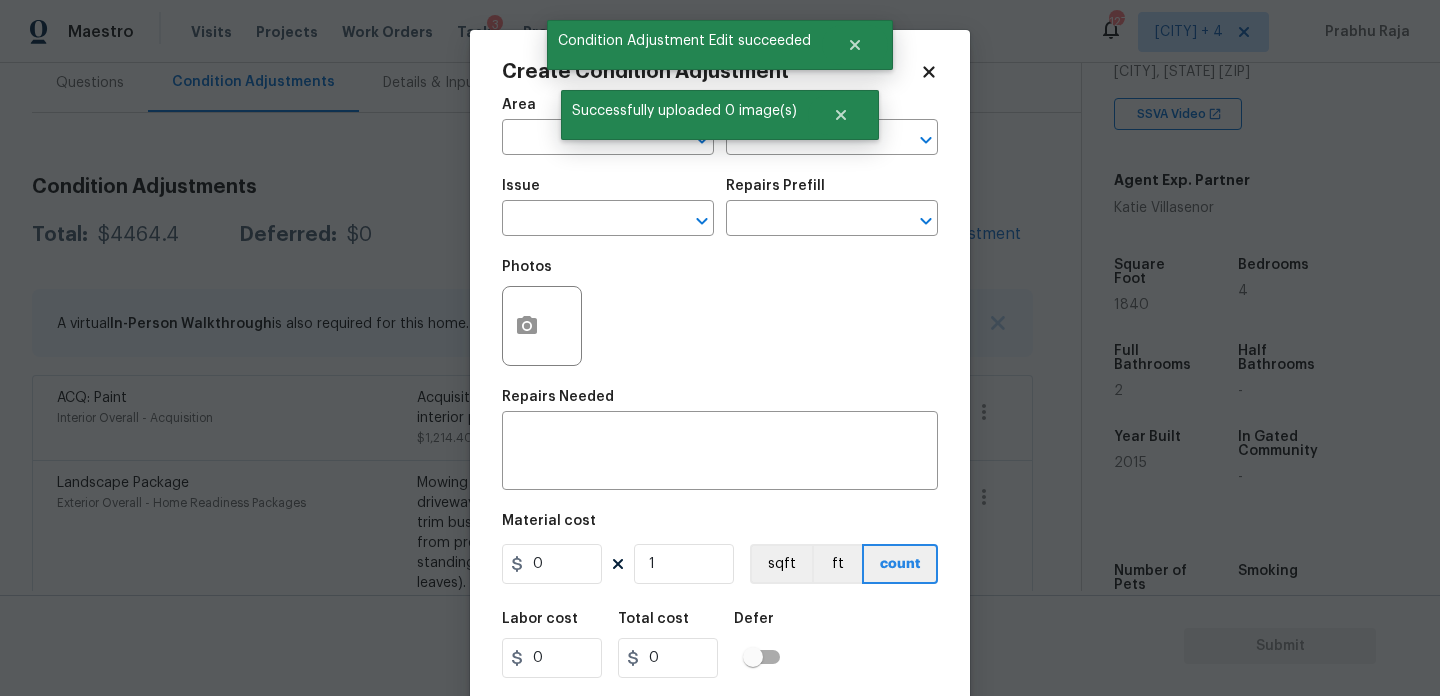 click on "Create Condition Adjustment Area ​ Feature ​ Issue ​ Repairs Prefill ​ Photos Repairs Needed x ​ Material cost 0 1 sqft ft count Labor cost 0 Total cost 0 Defer Cancel Create" at bounding box center (720, 370) 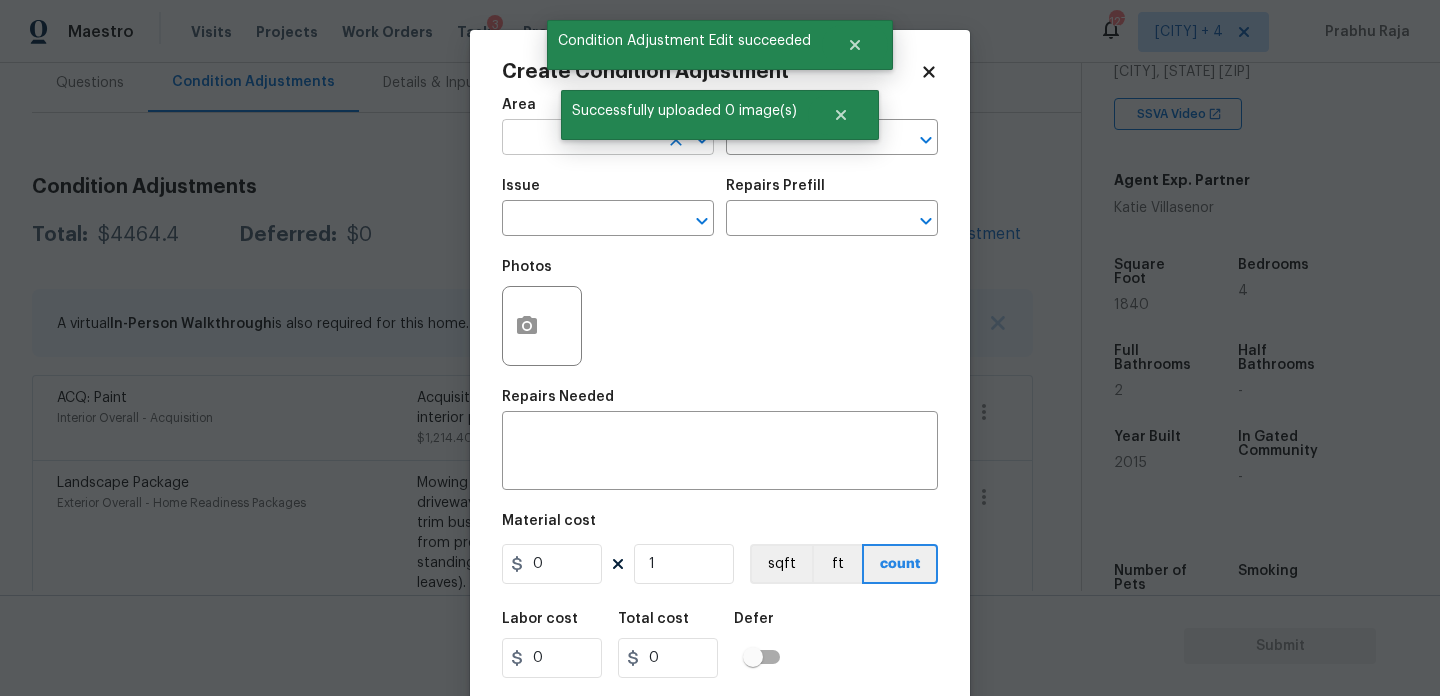 click at bounding box center [580, 139] 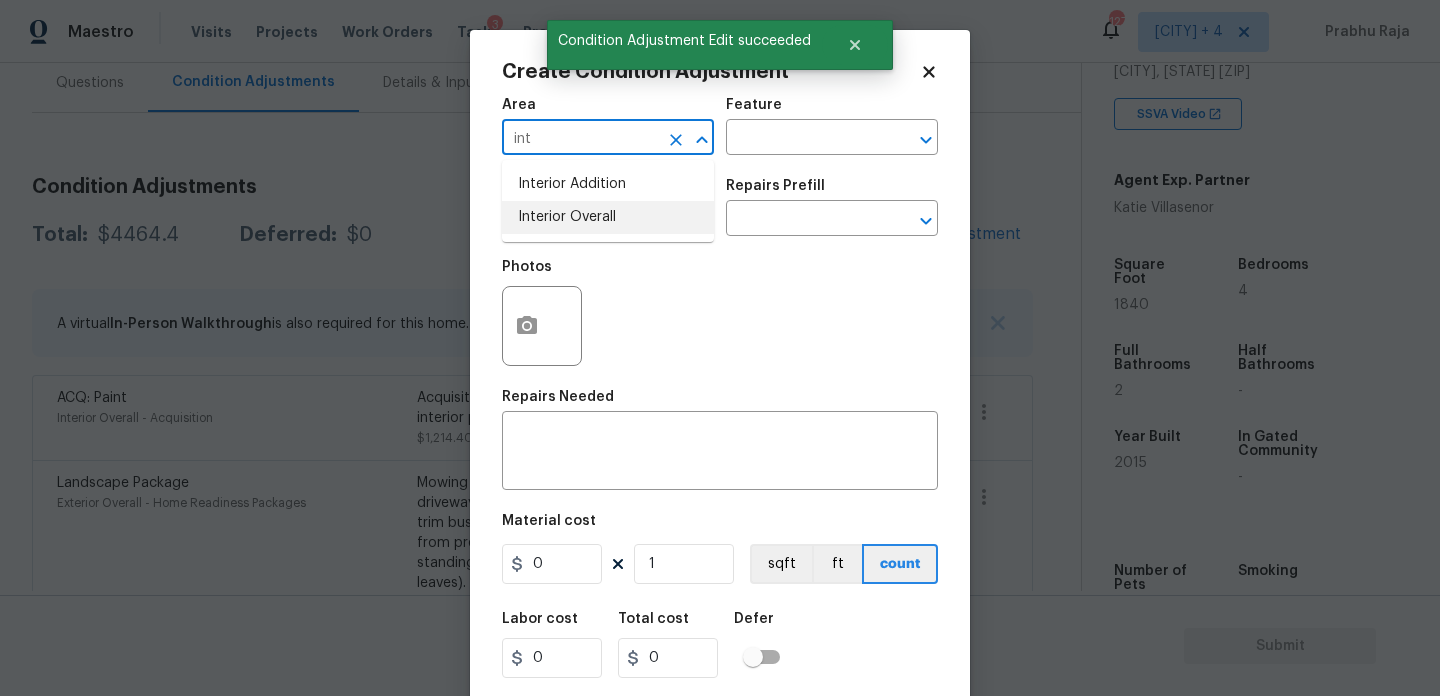 click on "Interior Overall" at bounding box center (608, 217) 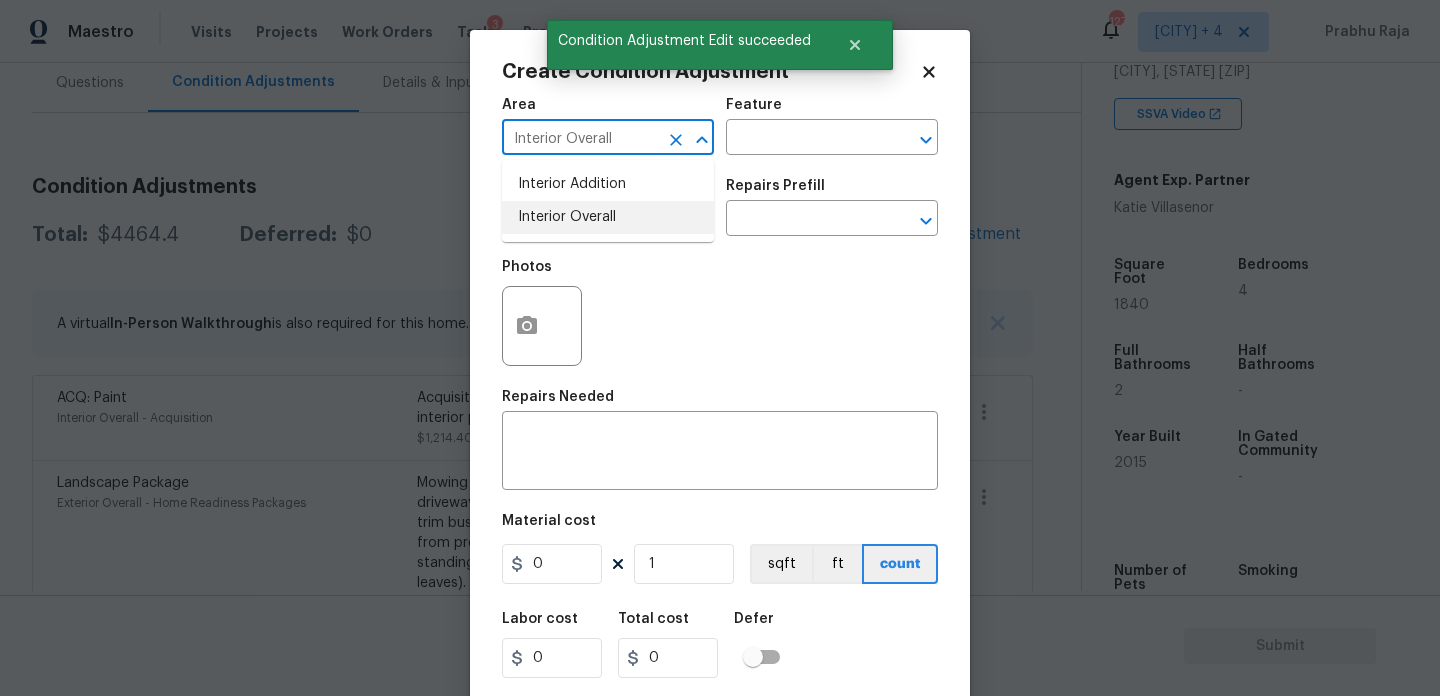 type on "Interior Overall" 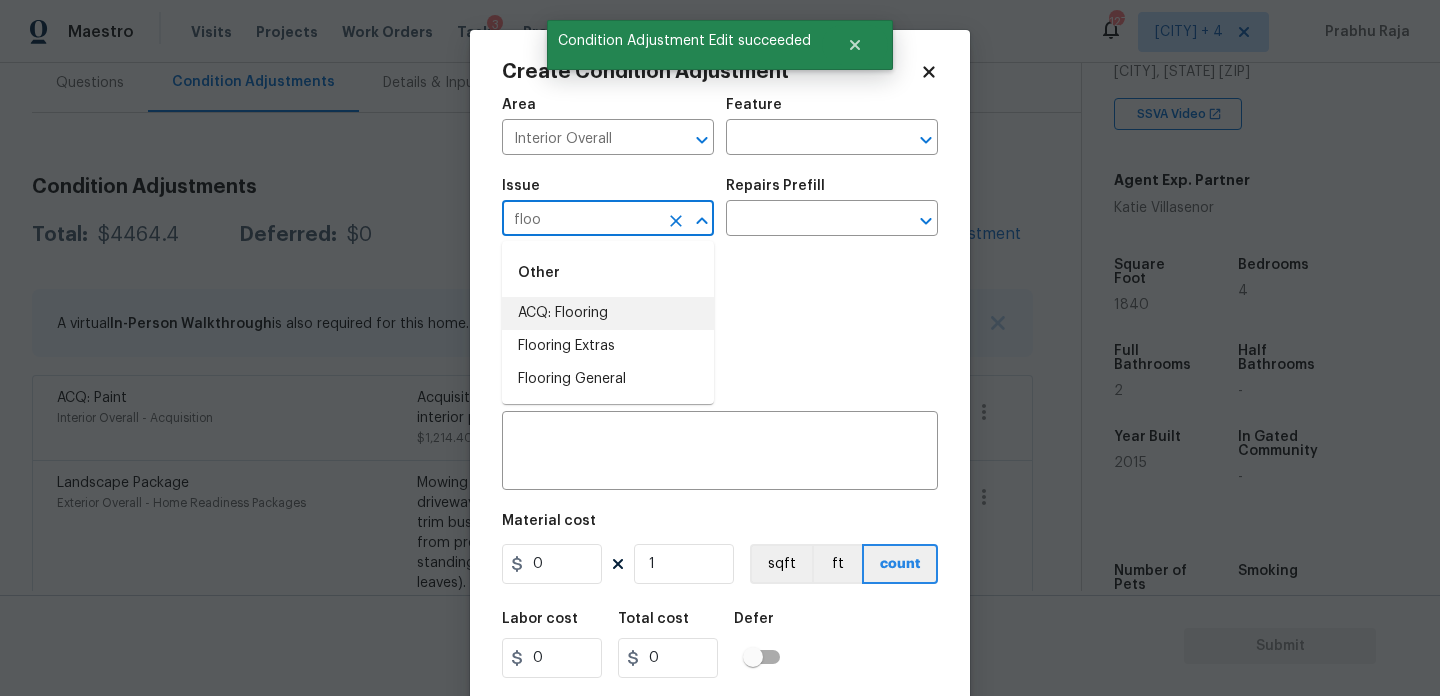 click on "ACQ: Flooring" at bounding box center [608, 313] 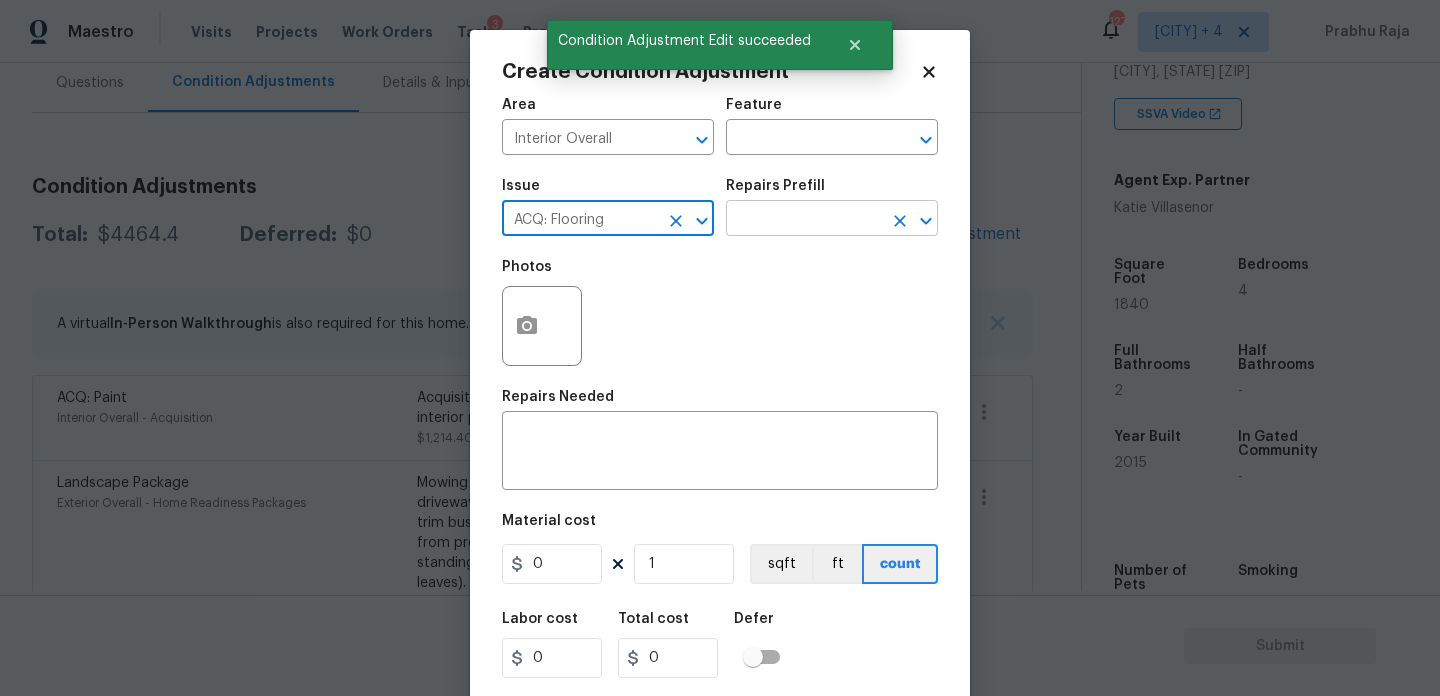 type on "ACQ: Flooring" 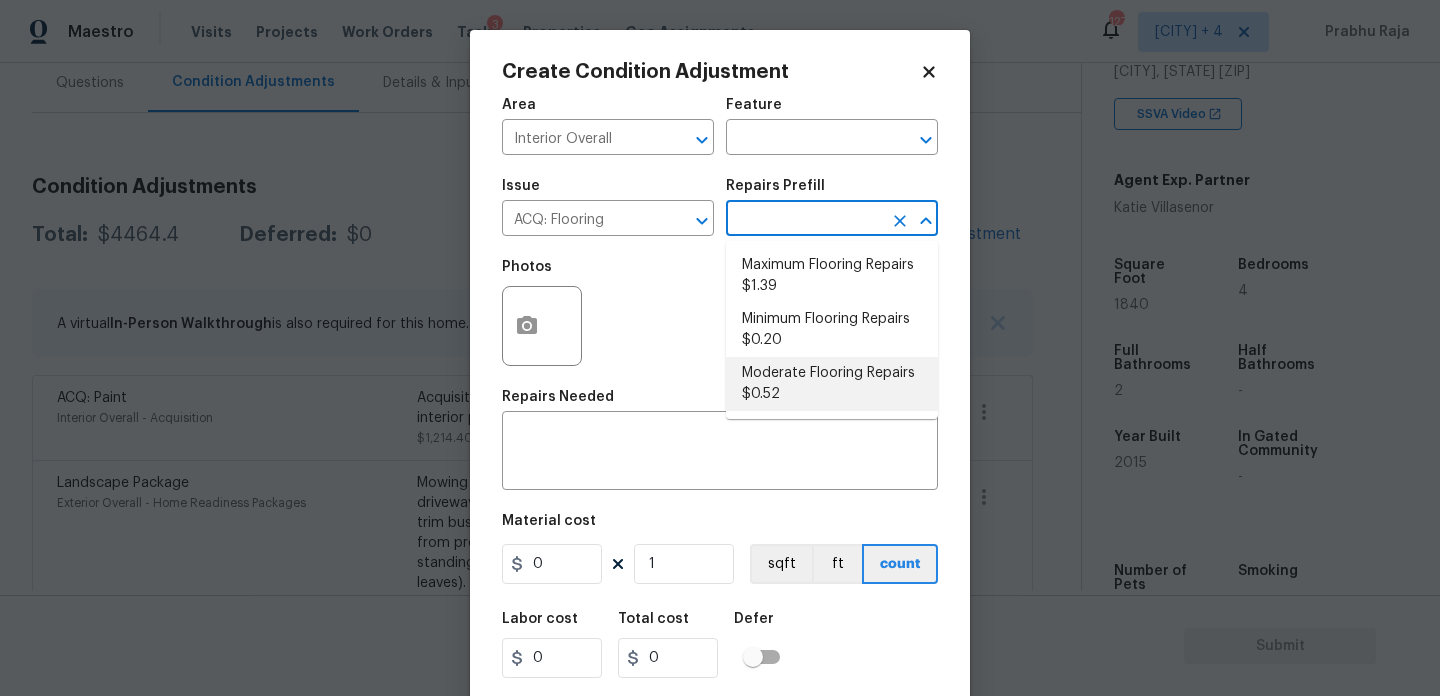 click on "Moderate Flooring Repairs $0.52" at bounding box center [832, 384] 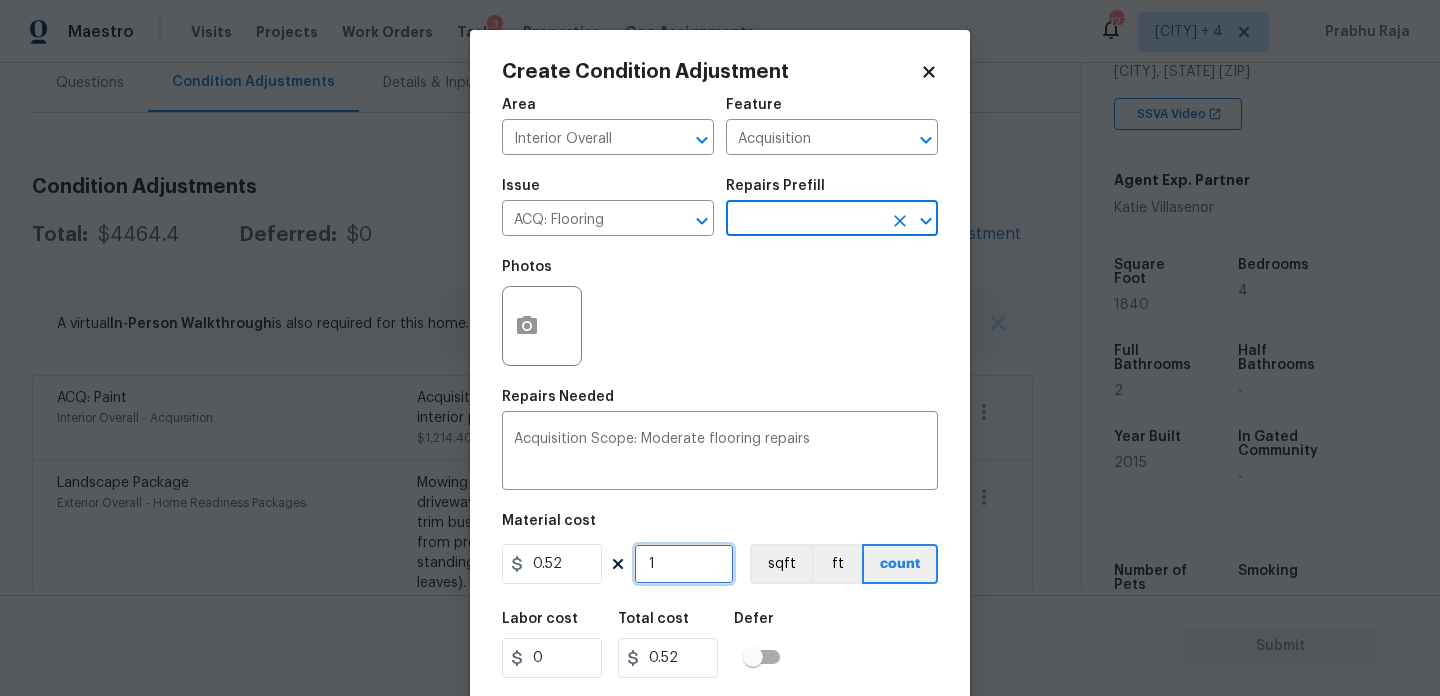 click on "1" at bounding box center (684, 564) 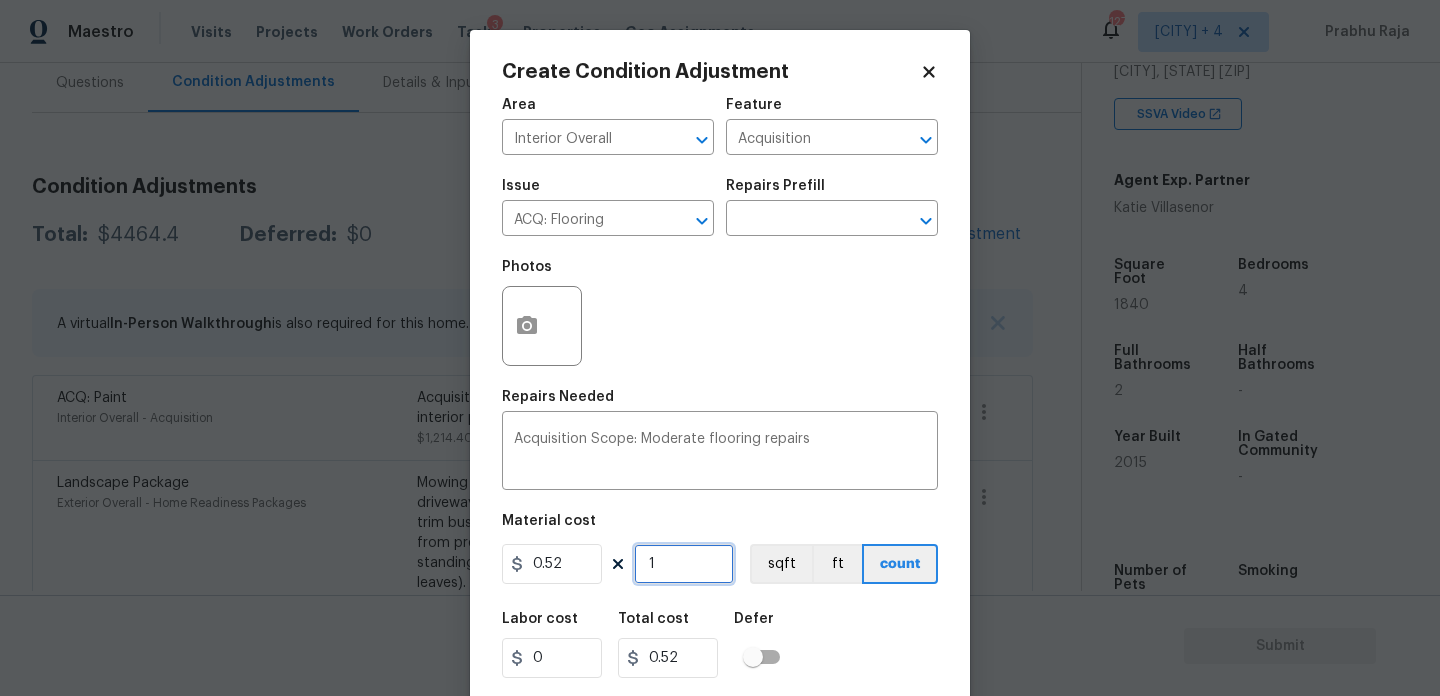 type on "0" 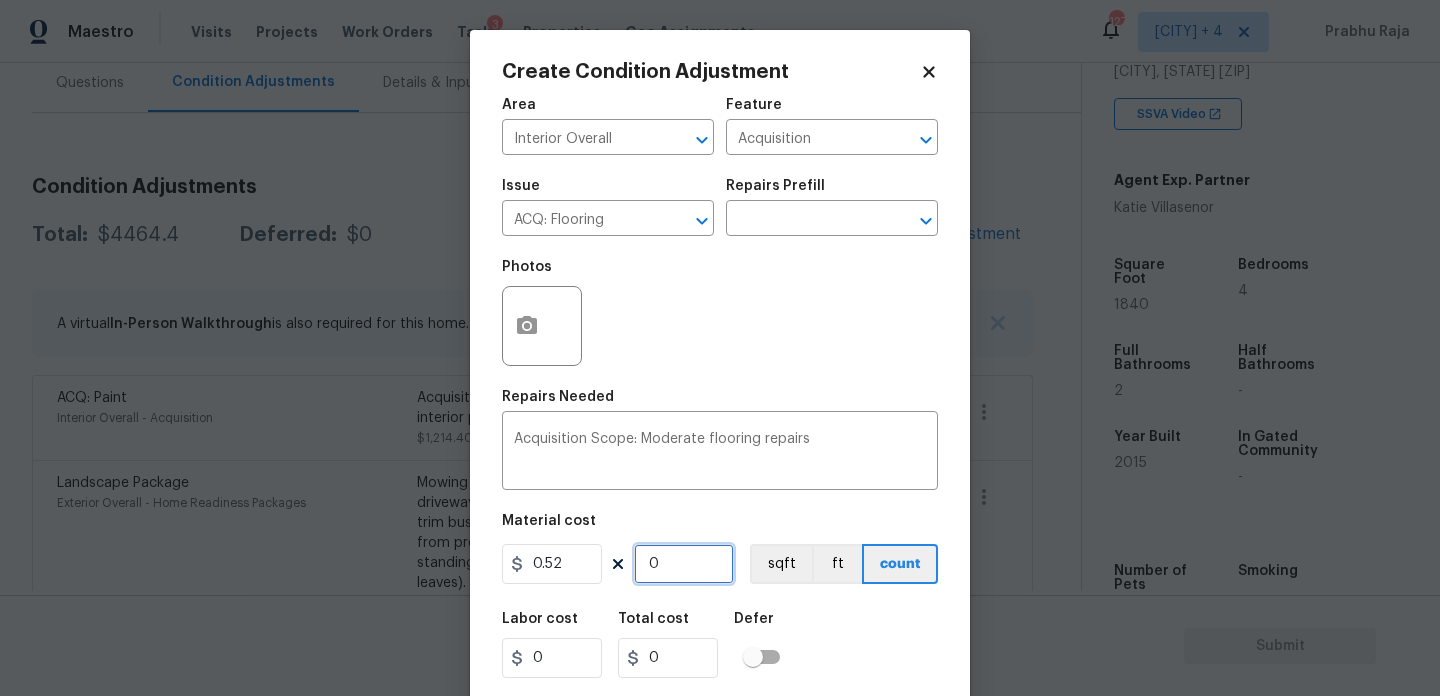 paste on "184" 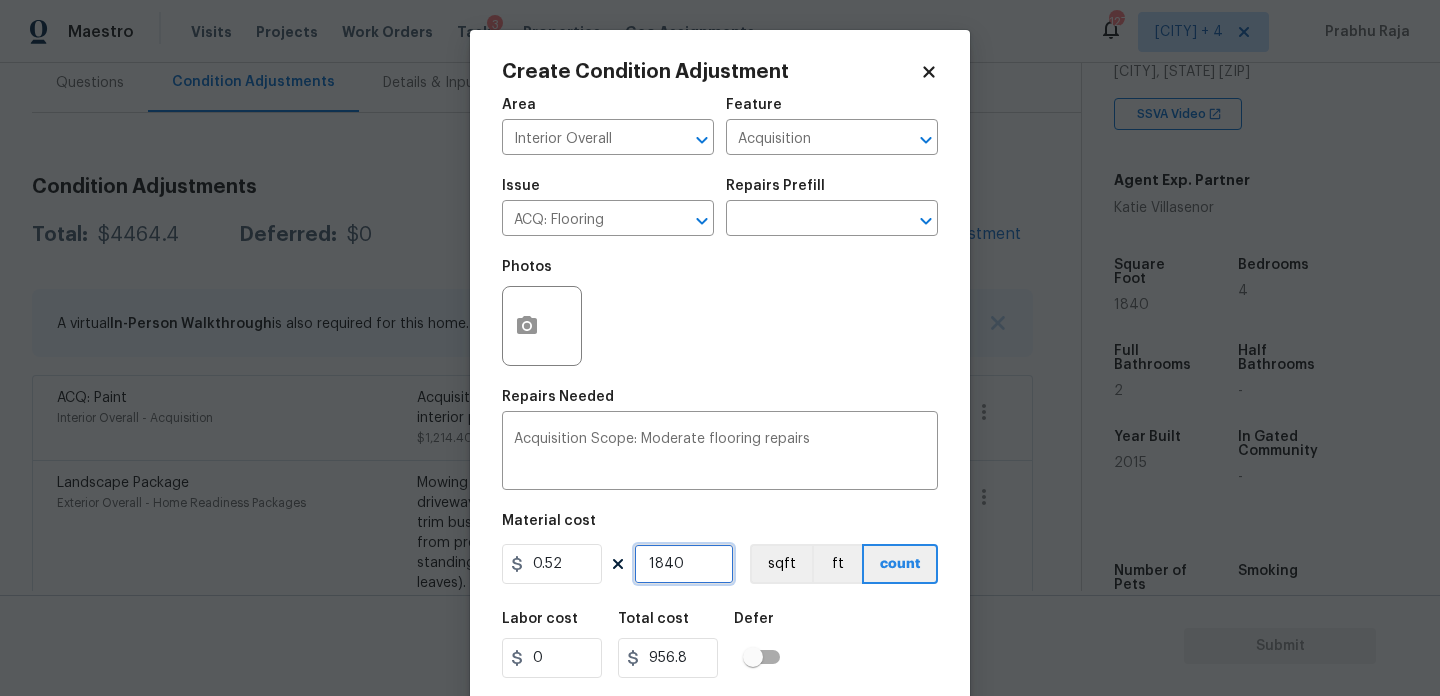 type on "1840" 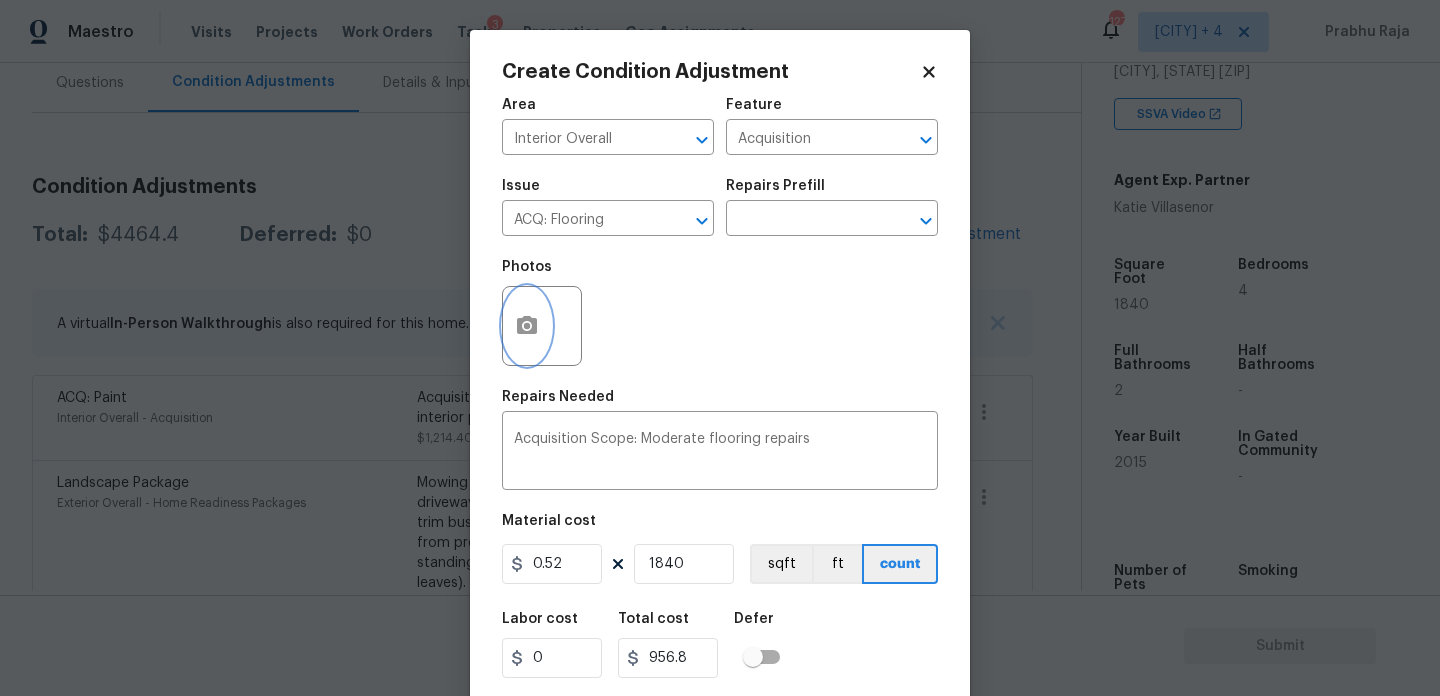 click at bounding box center [527, 326] 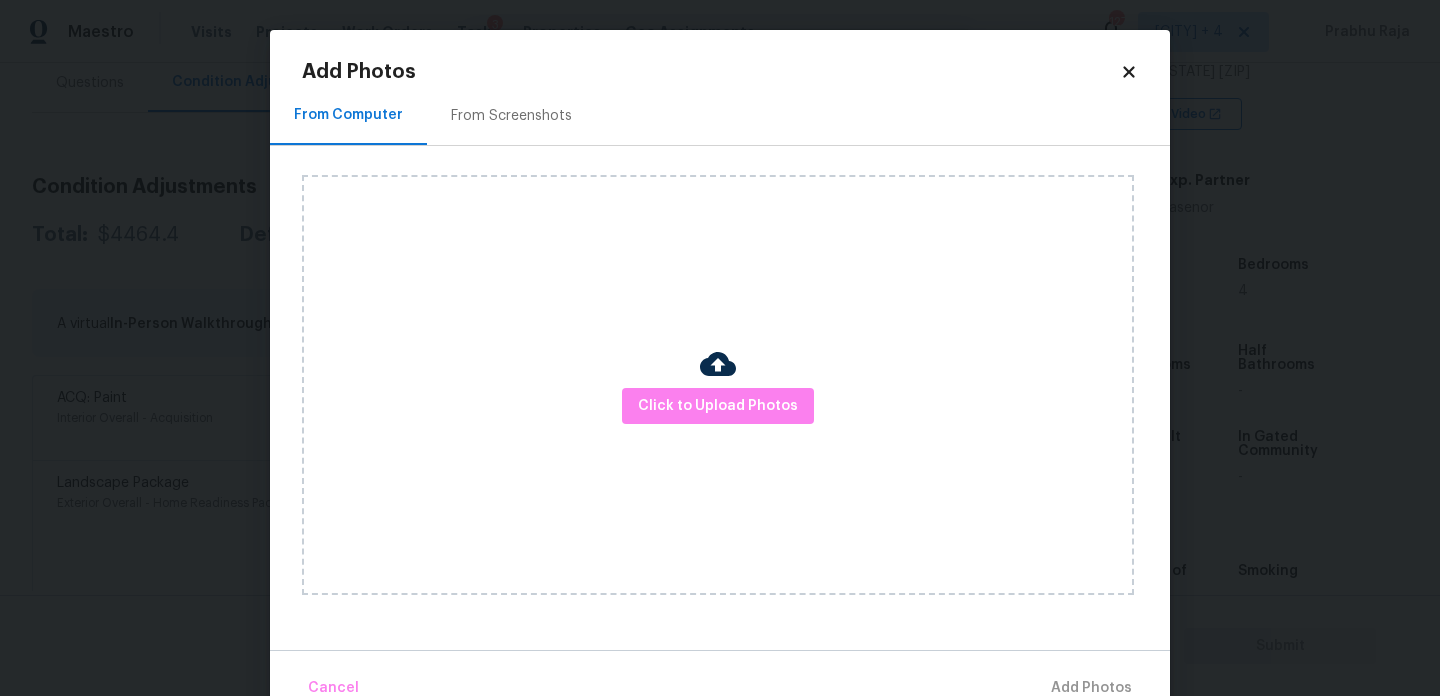 click on "From Screenshots" at bounding box center (511, 115) 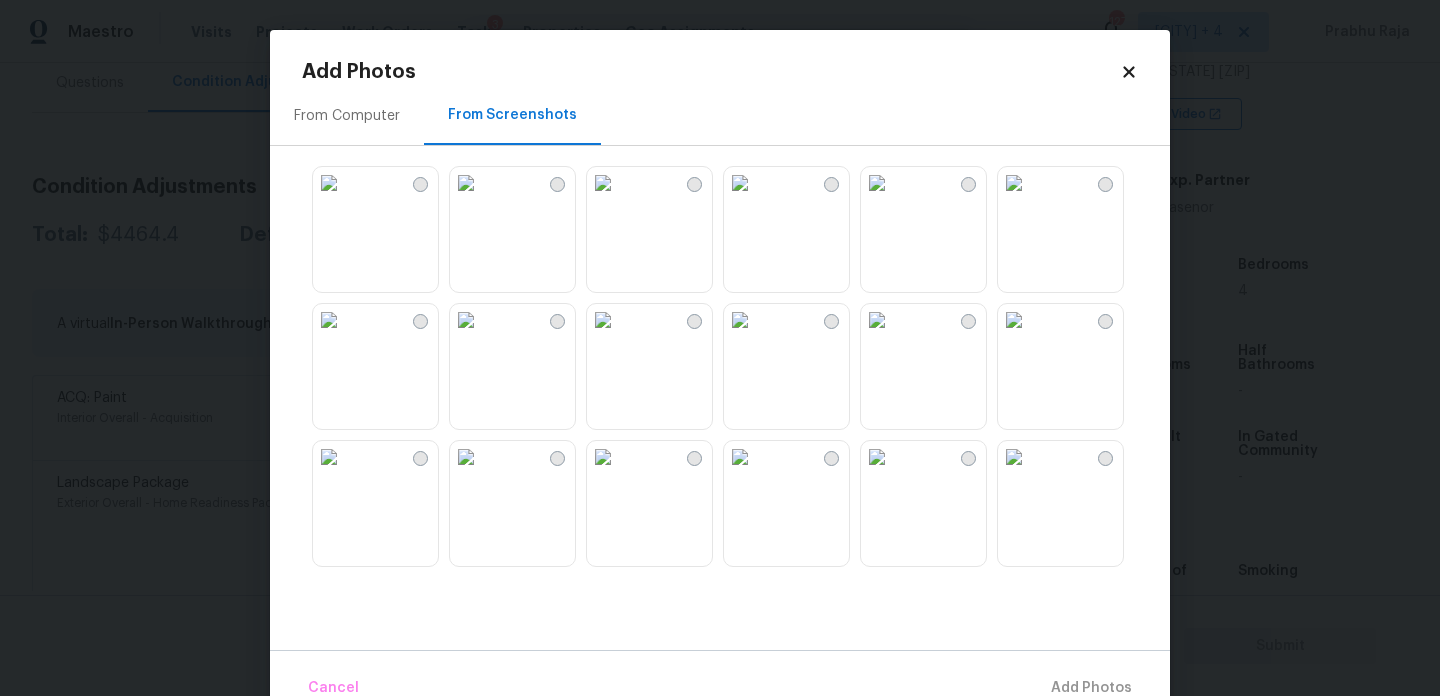 click at bounding box center [466, 320] 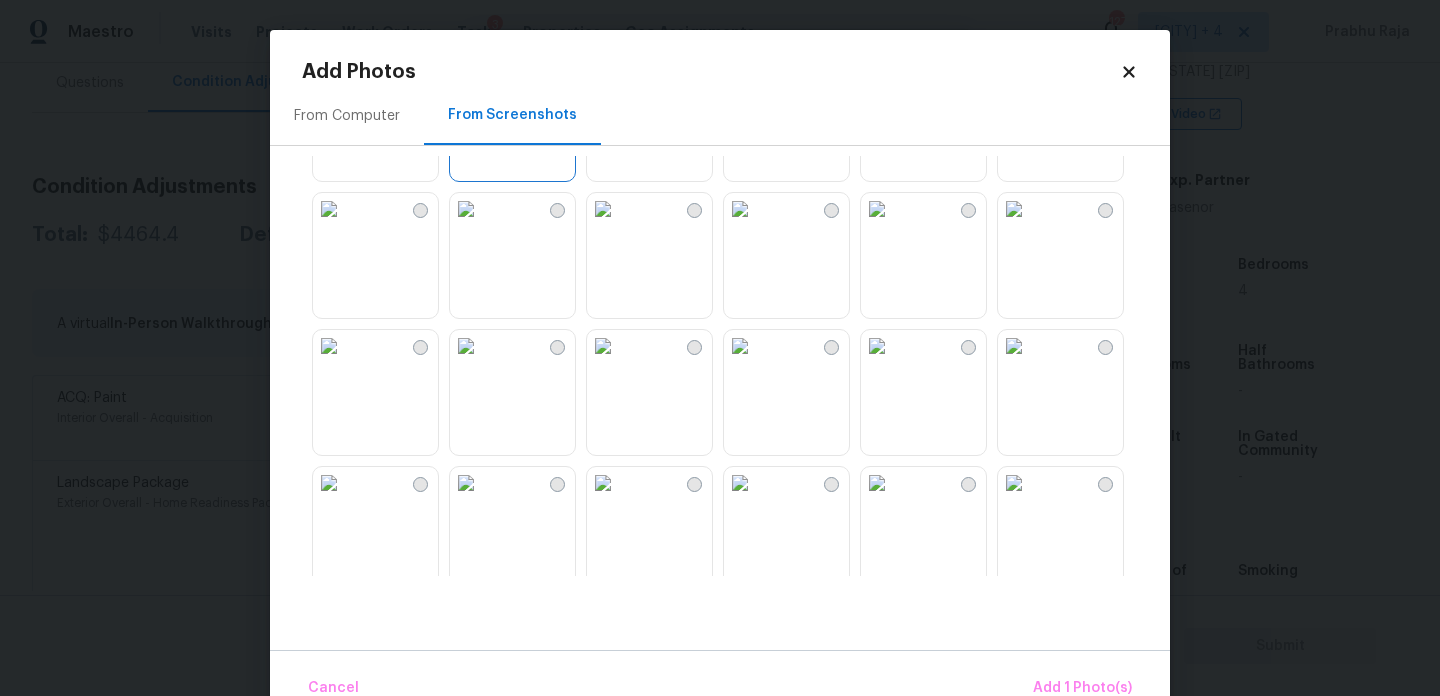 scroll, scrollTop: 246, scrollLeft: 0, axis: vertical 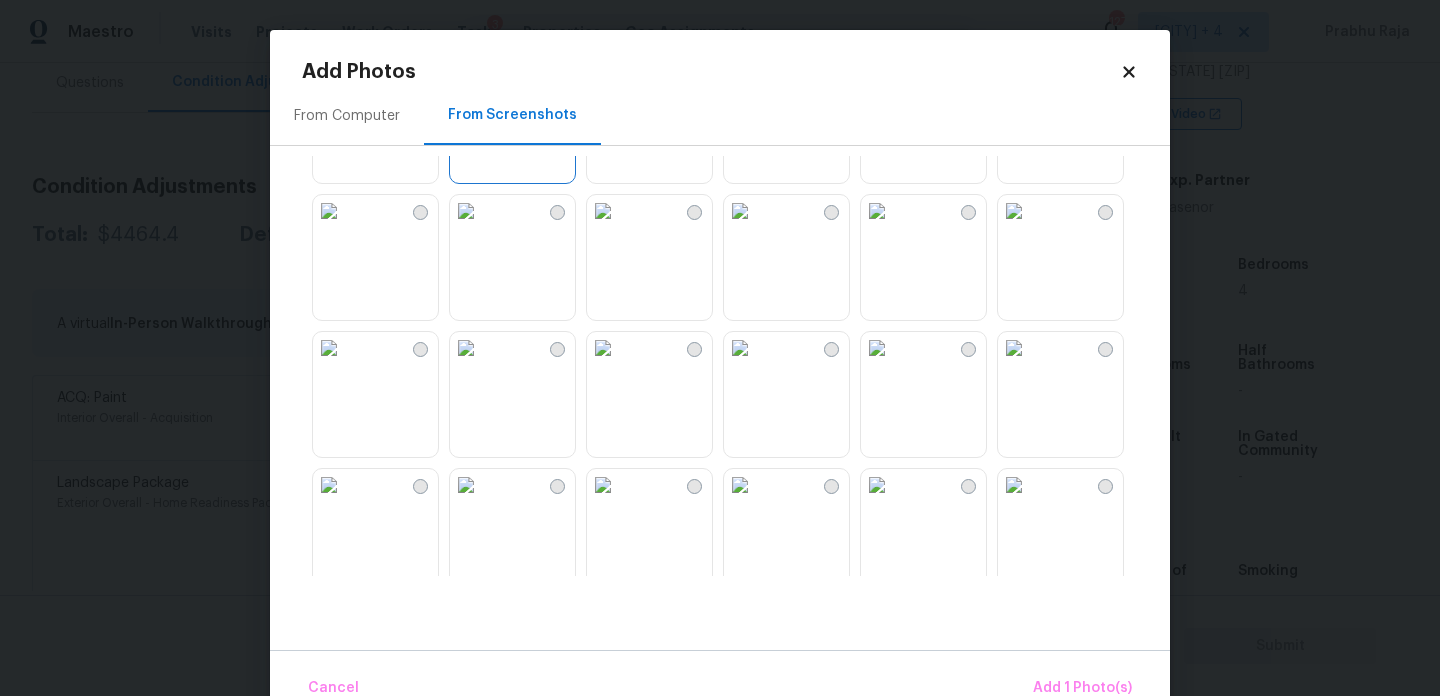 click at bounding box center (466, 211) 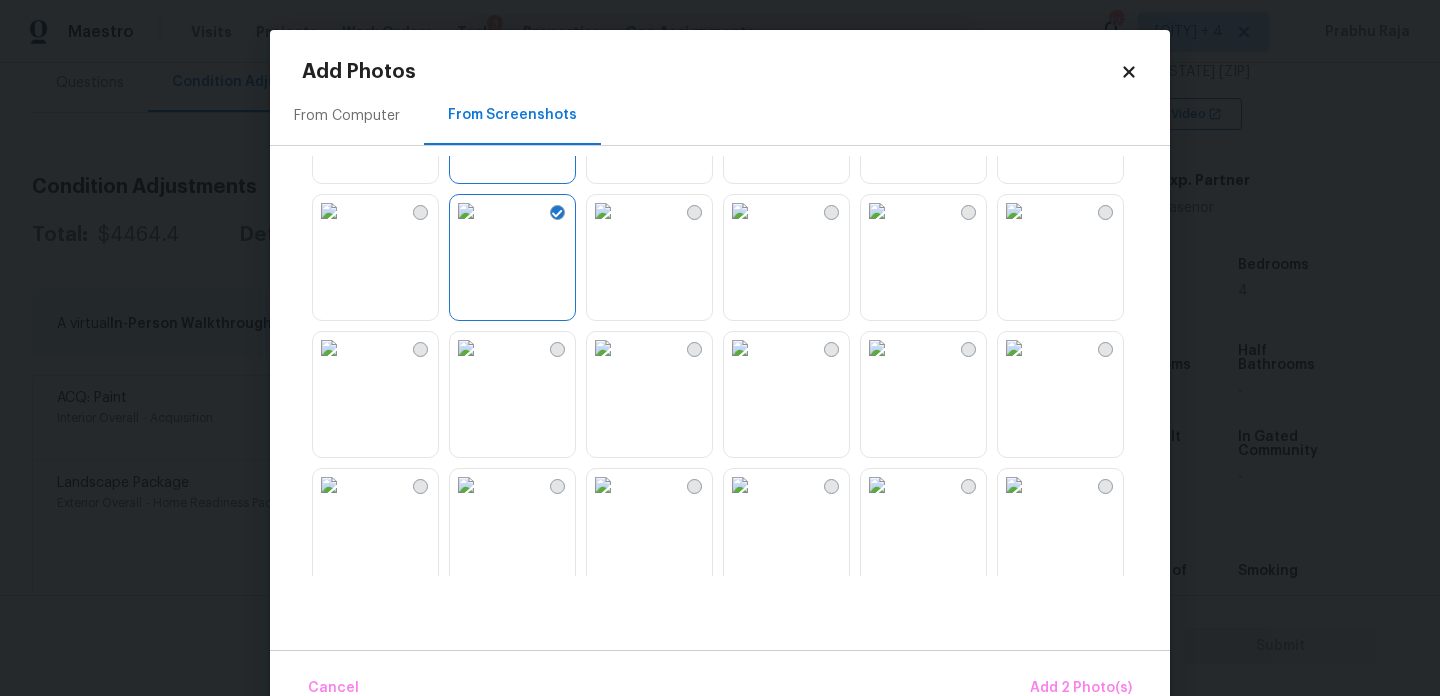 click at bounding box center (1014, 211) 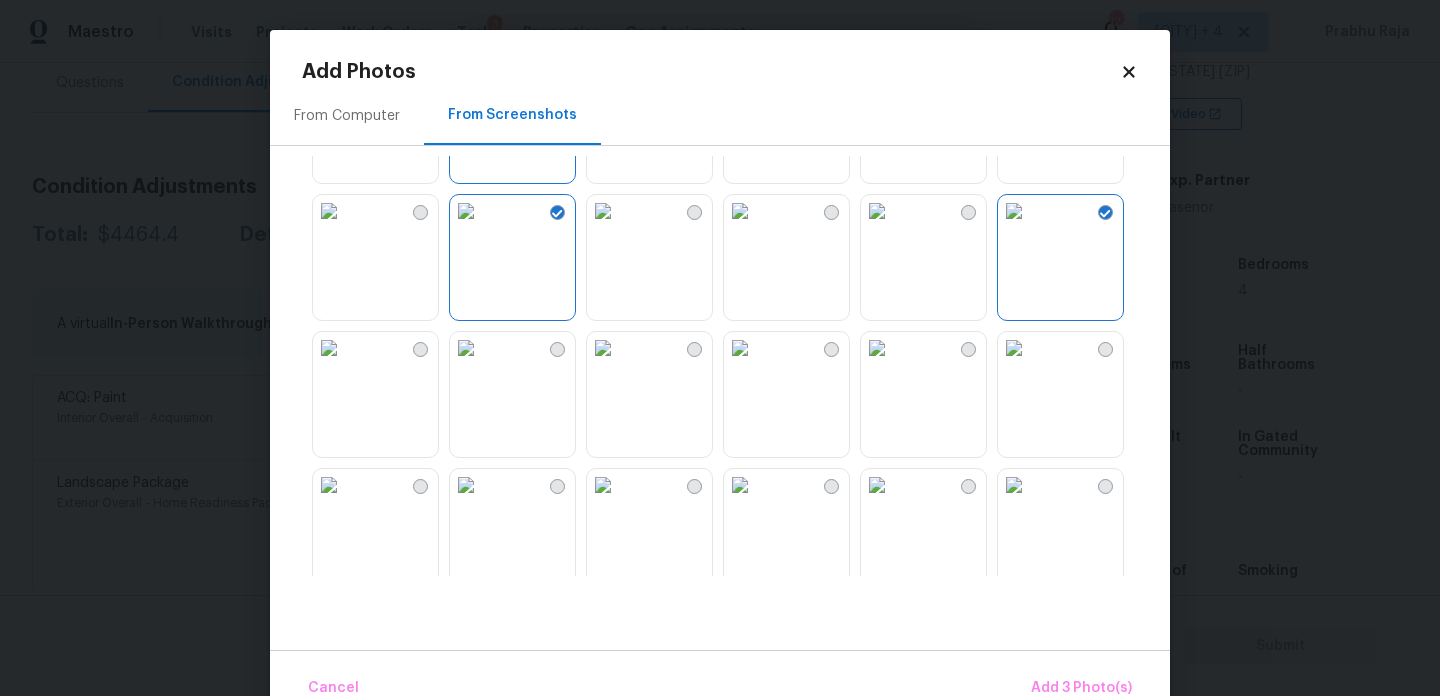 click at bounding box center (1014, 348) 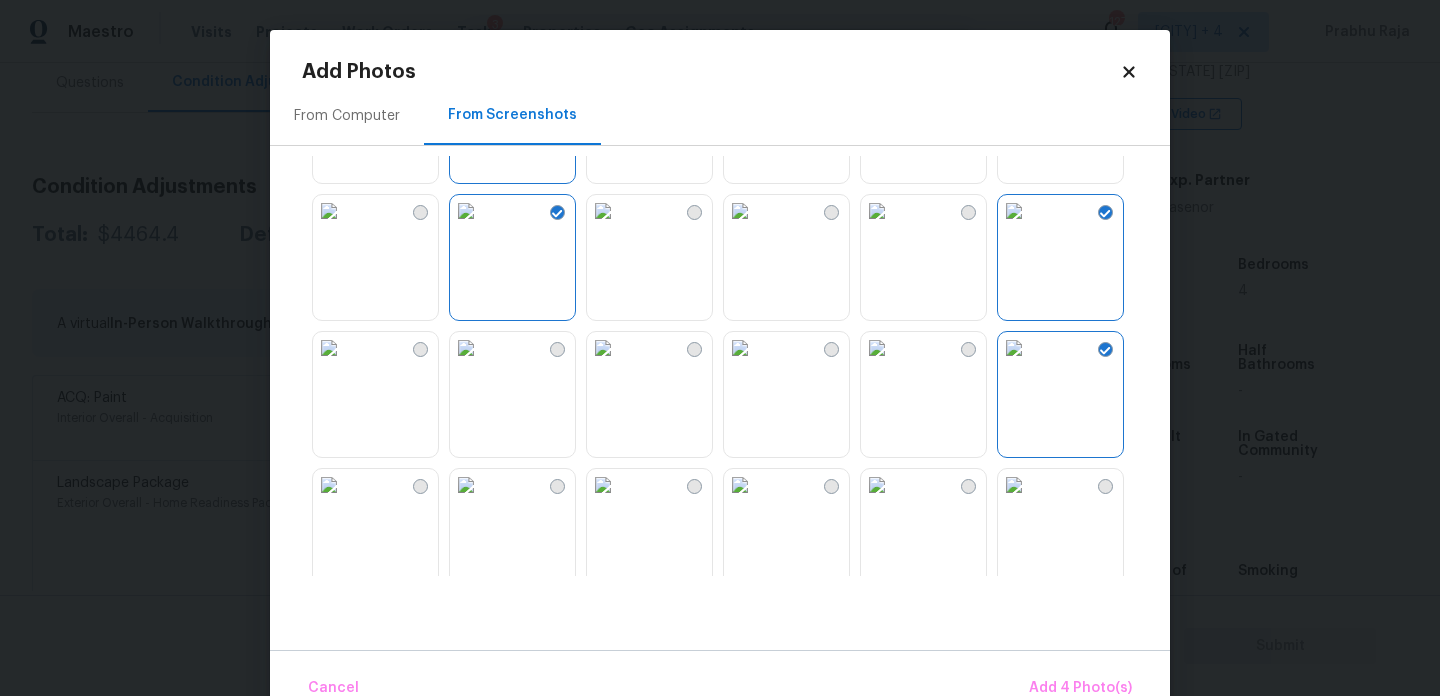 click at bounding box center [740, 211] 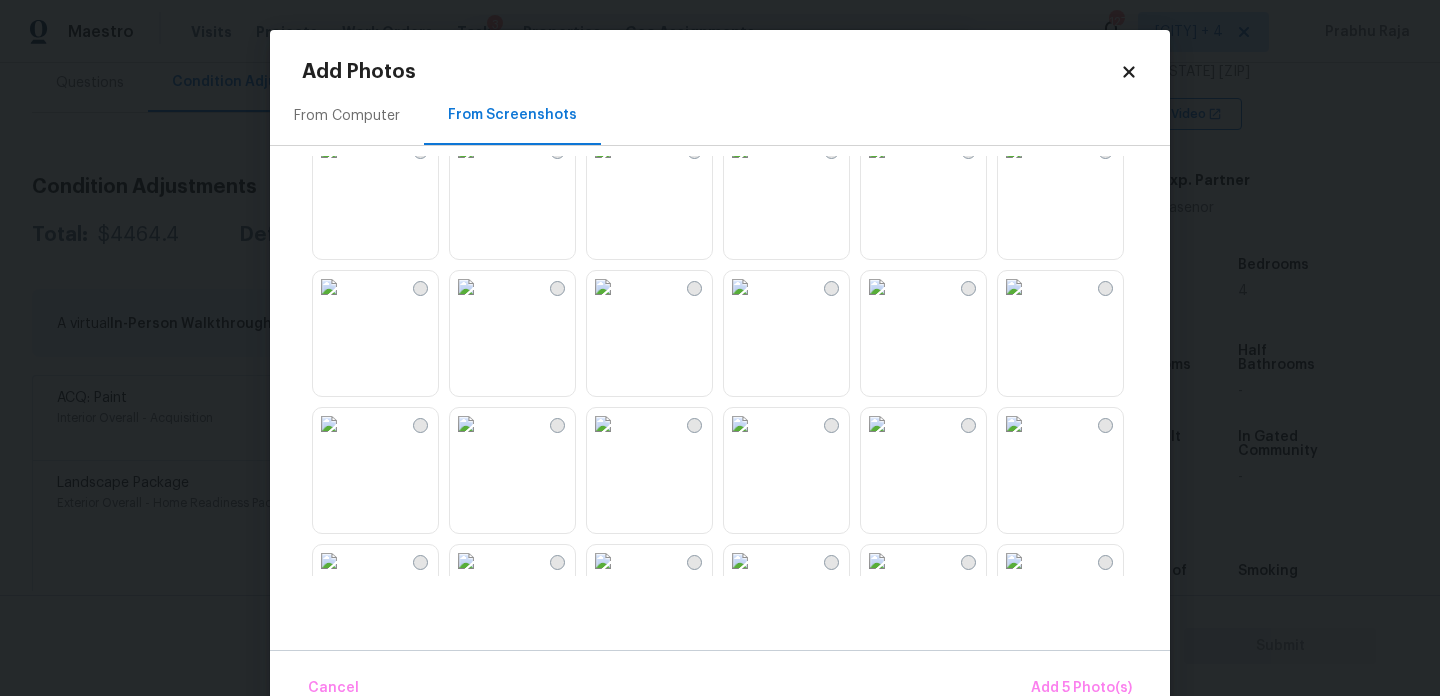 scroll, scrollTop: 723, scrollLeft: 0, axis: vertical 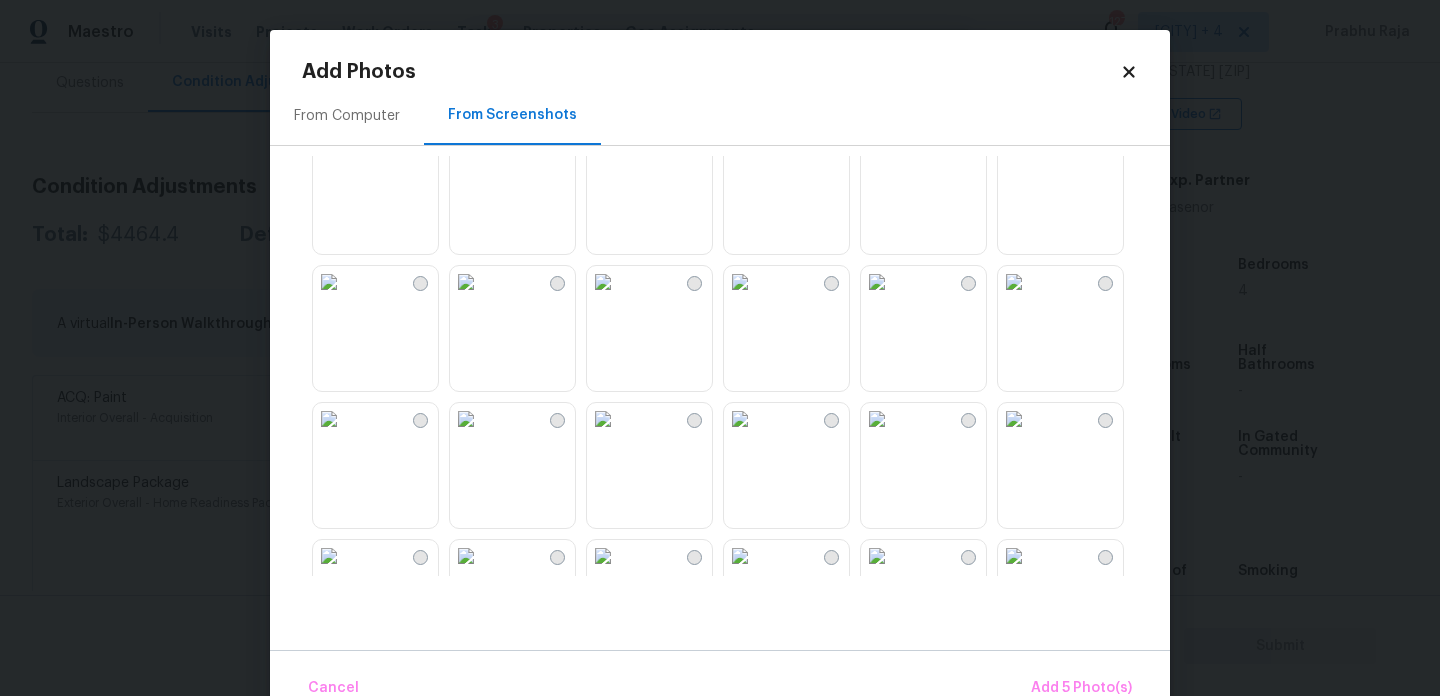 click at bounding box center [603, 282] 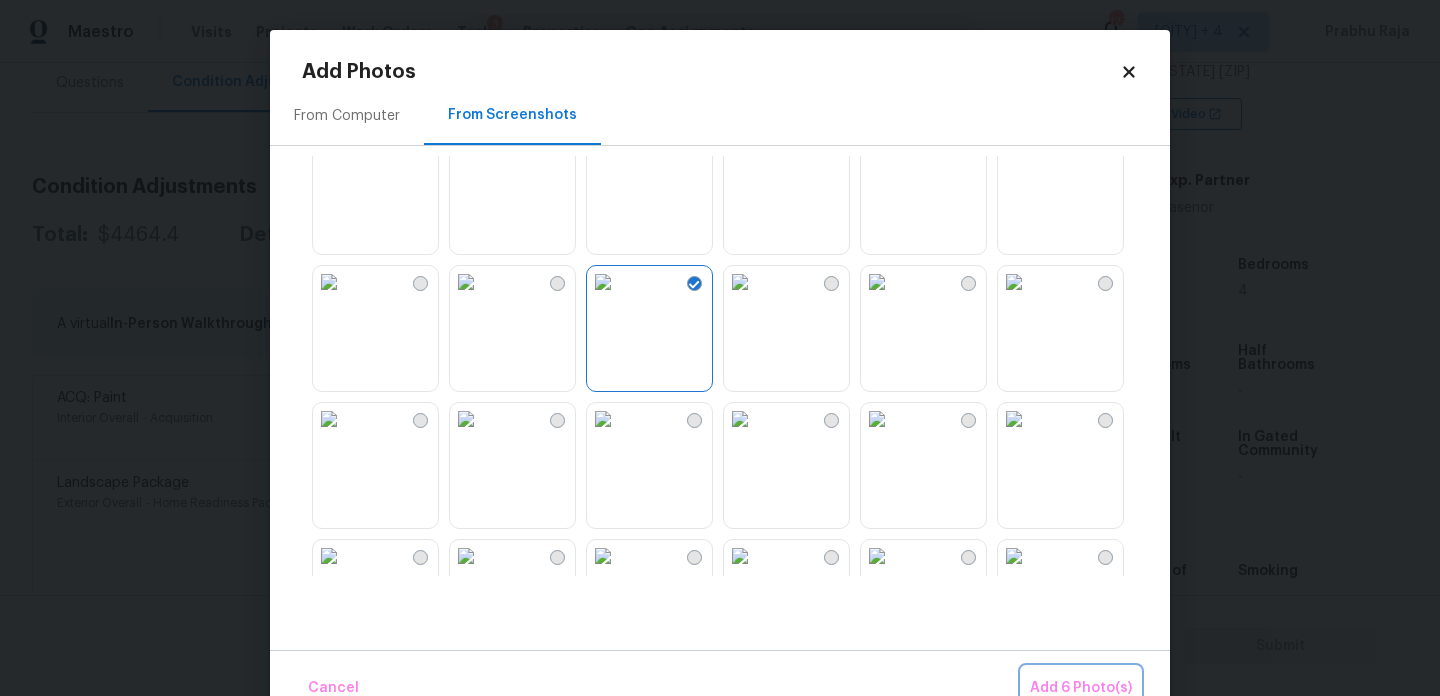 click on "Add 6 Photo(s)" at bounding box center [1081, 688] 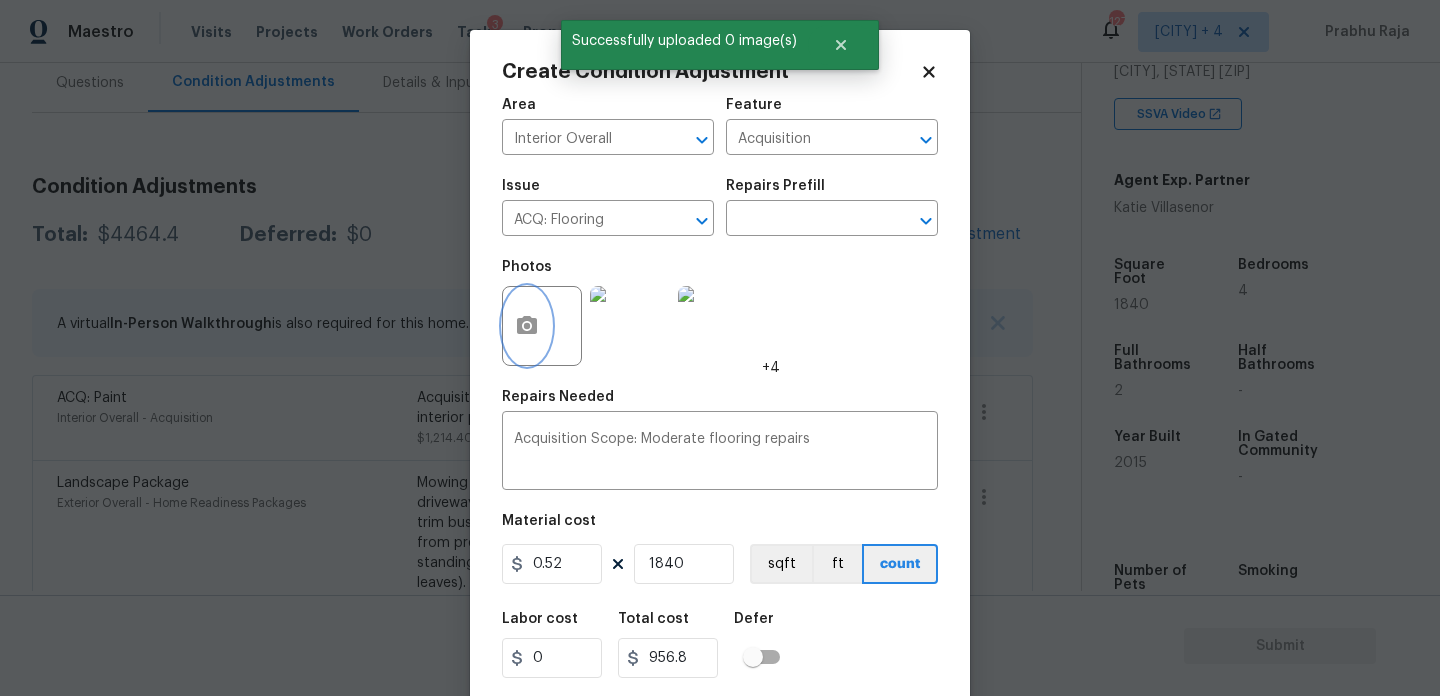 scroll, scrollTop: 51, scrollLeft: 0, axis: vertical 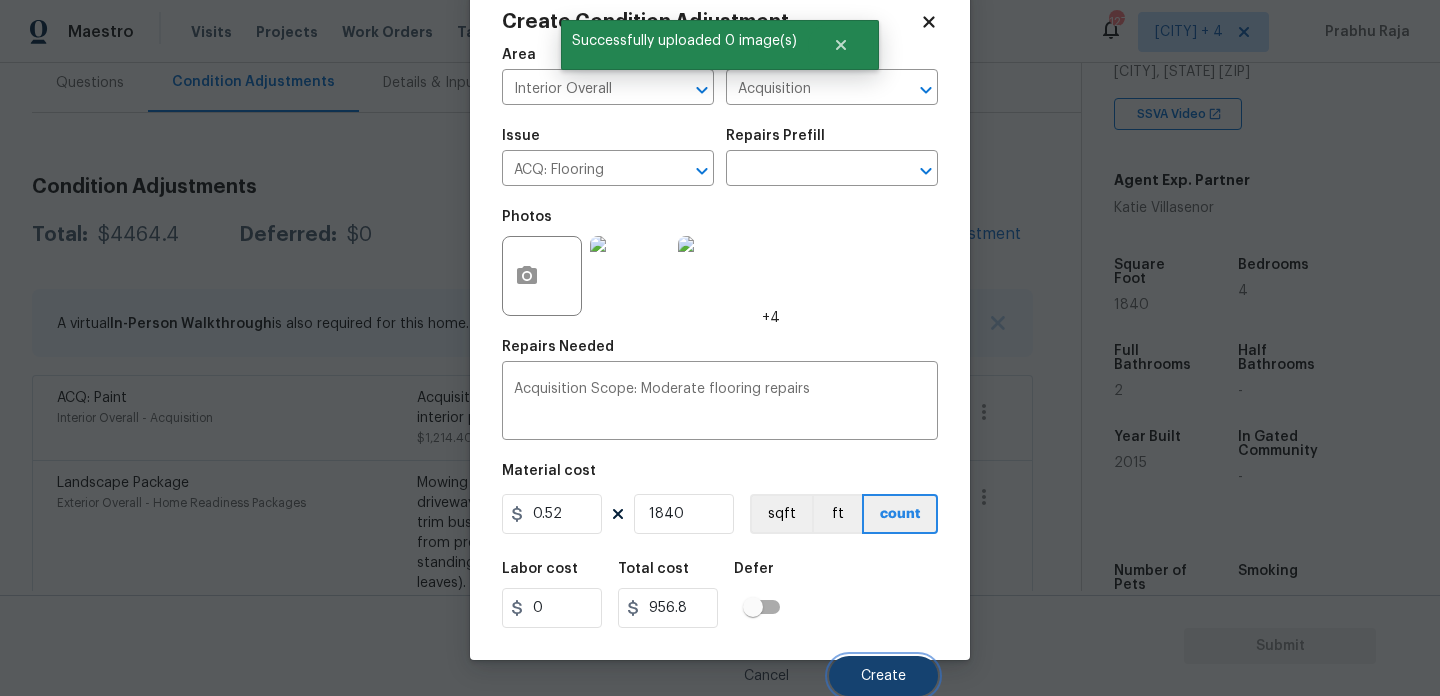 click on "Create" at bounding box center (883, 676) 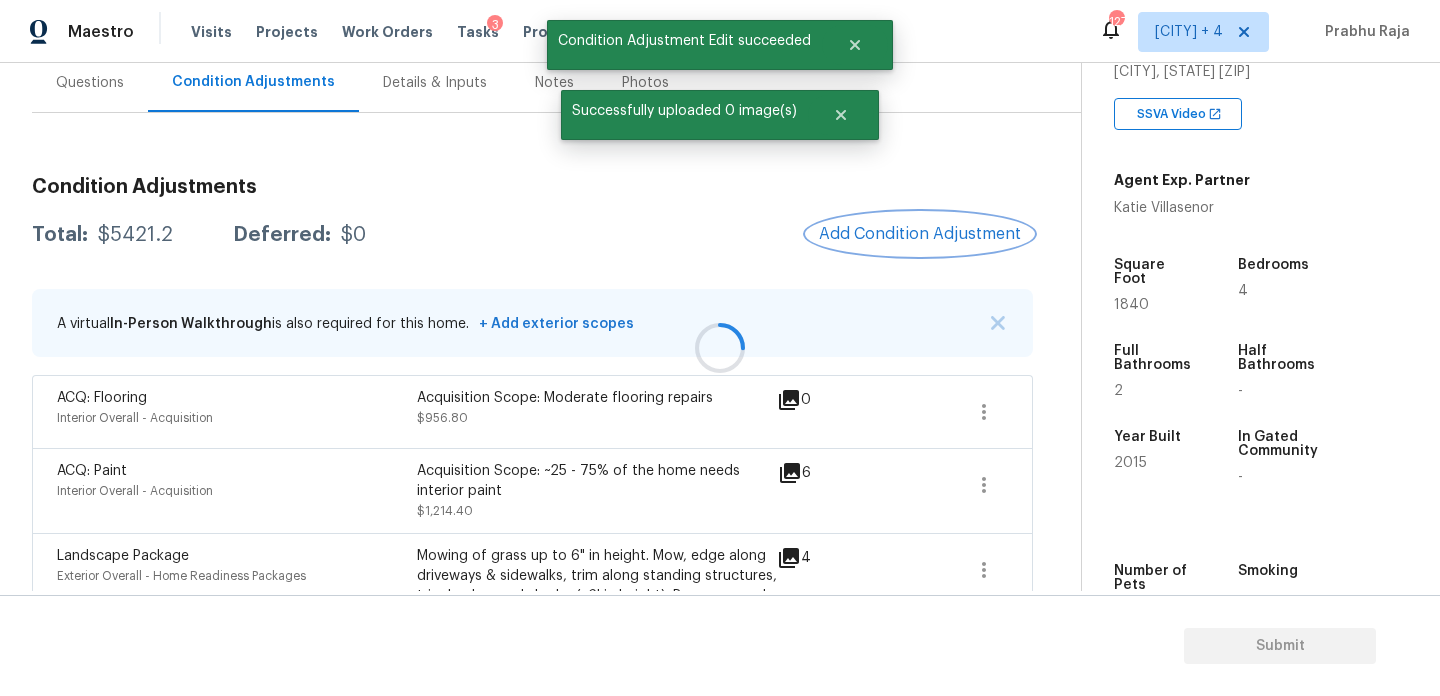 scroll, scrollTop: 0, scrollLeft: 0, axis: both 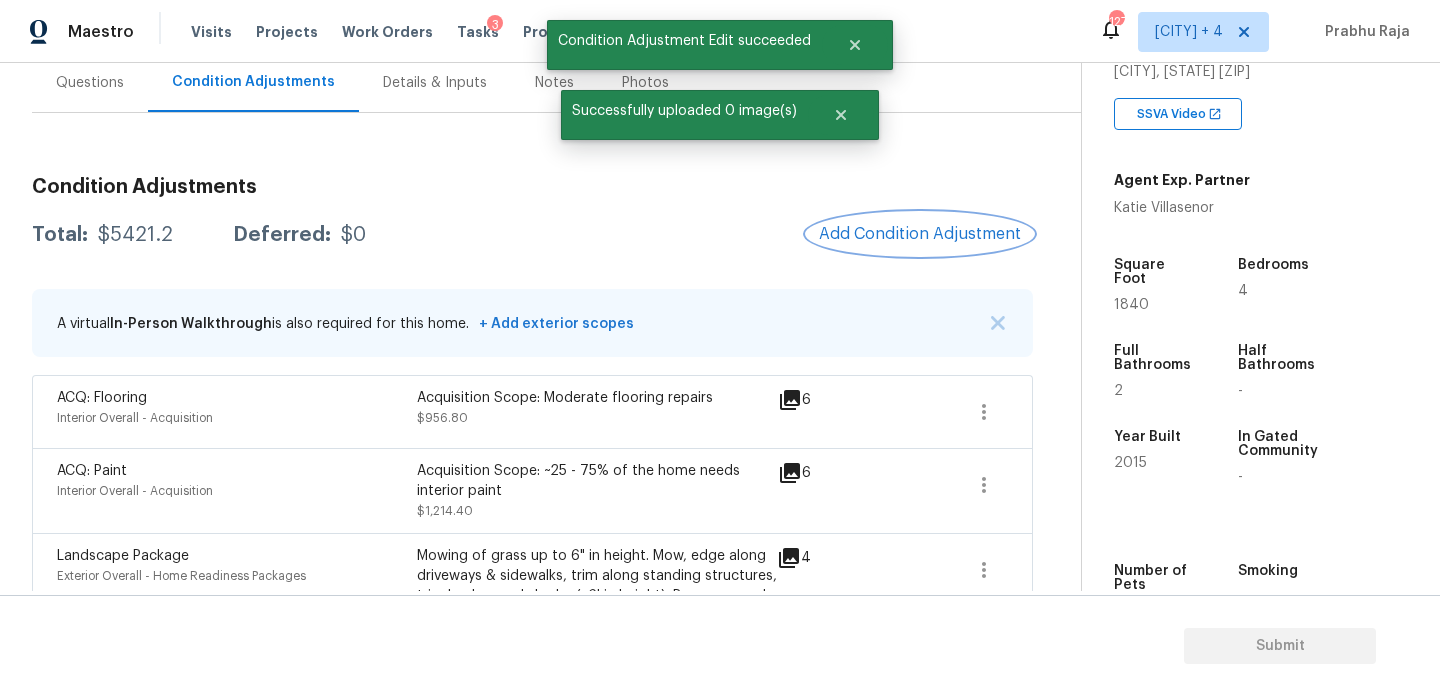click on "Add Condition Adjustment" at bounding box center (920, 234) 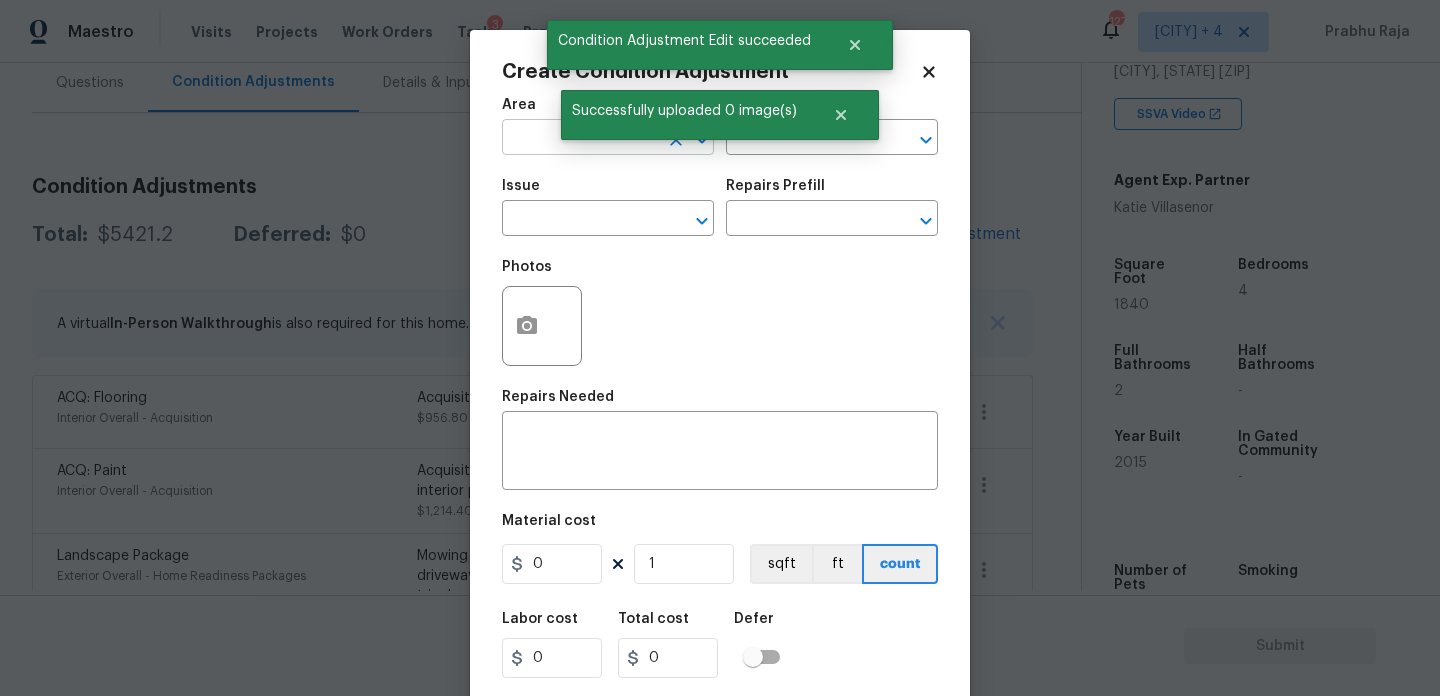 click at bounding box center (580, 139) 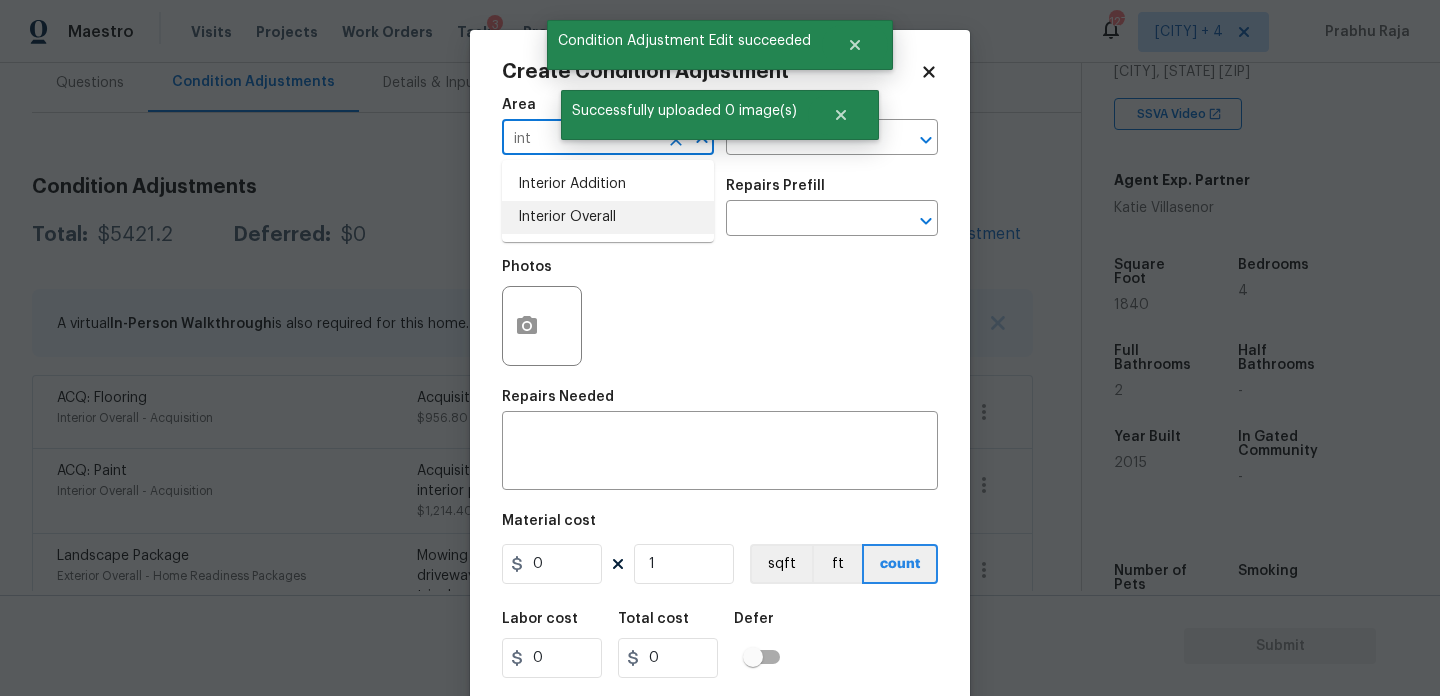 click on "Interior Overall" at bounding box center (608, 217) 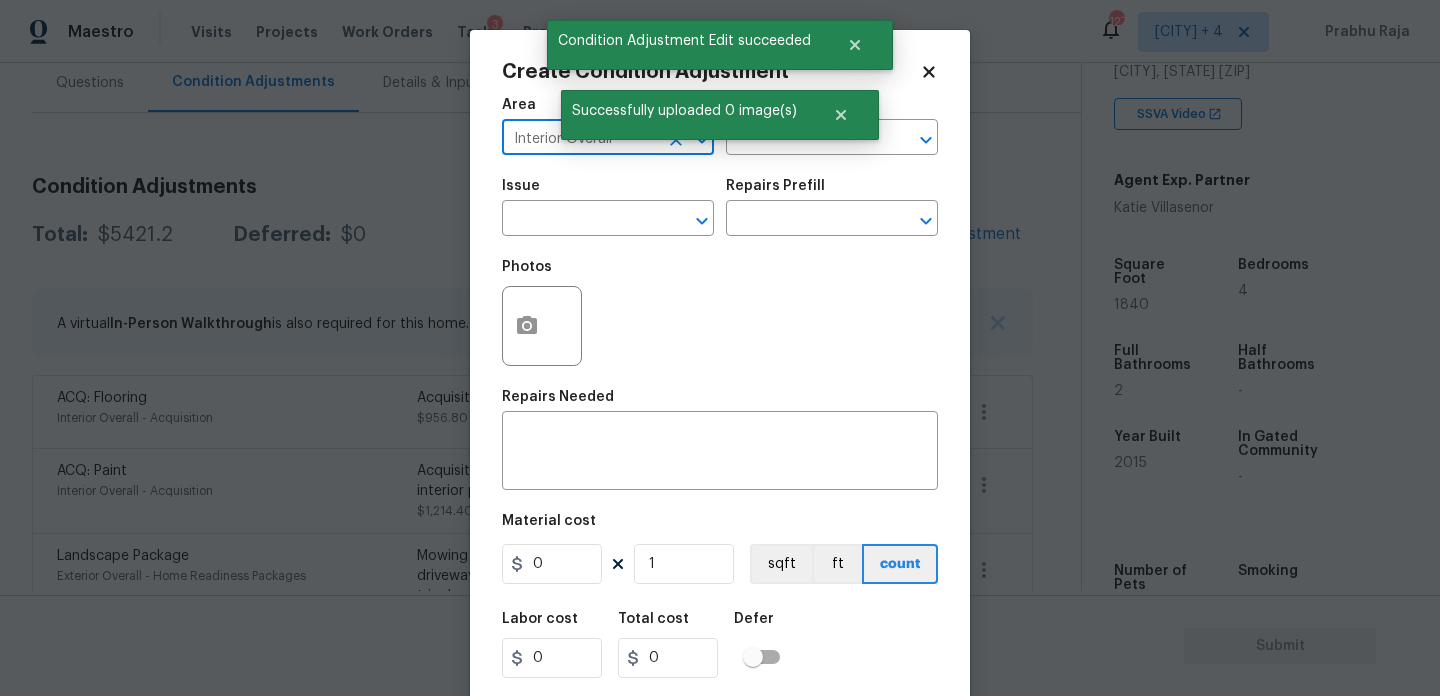 type on "Interior Overall" 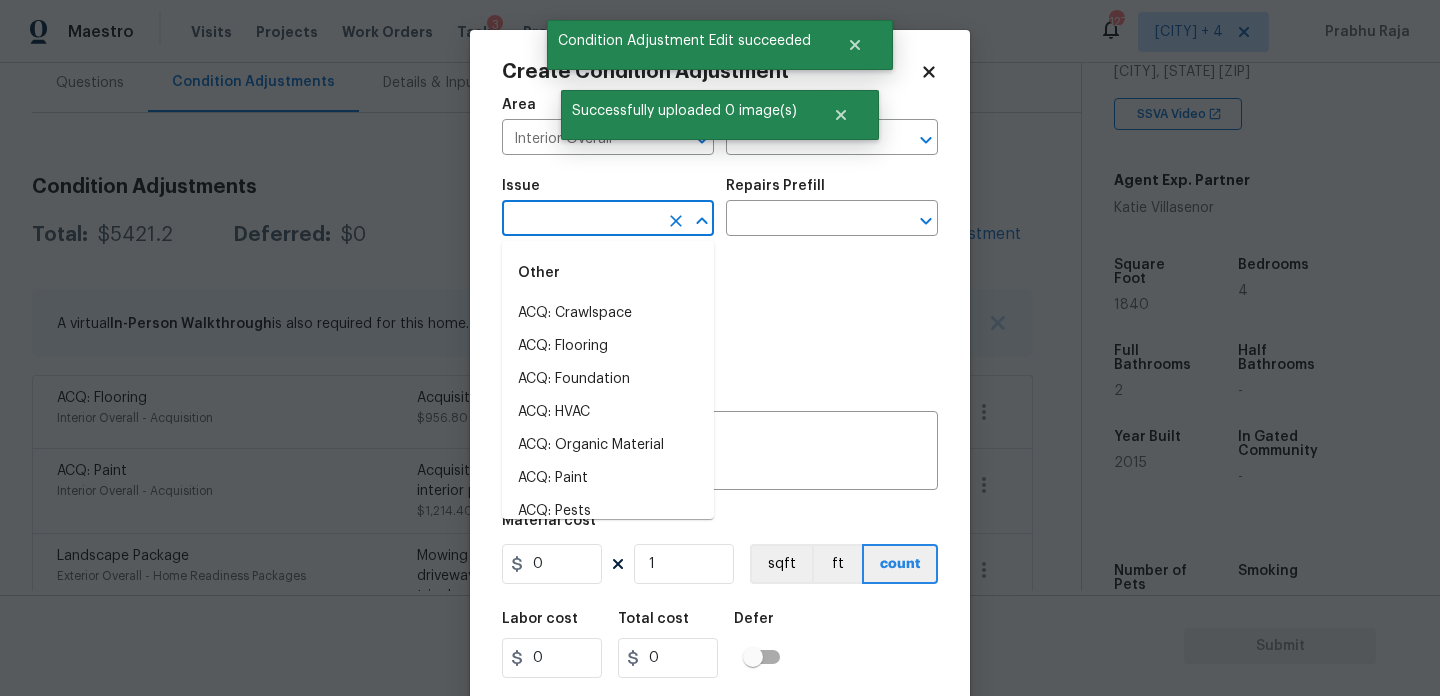 click at bounding box center [580, 220] 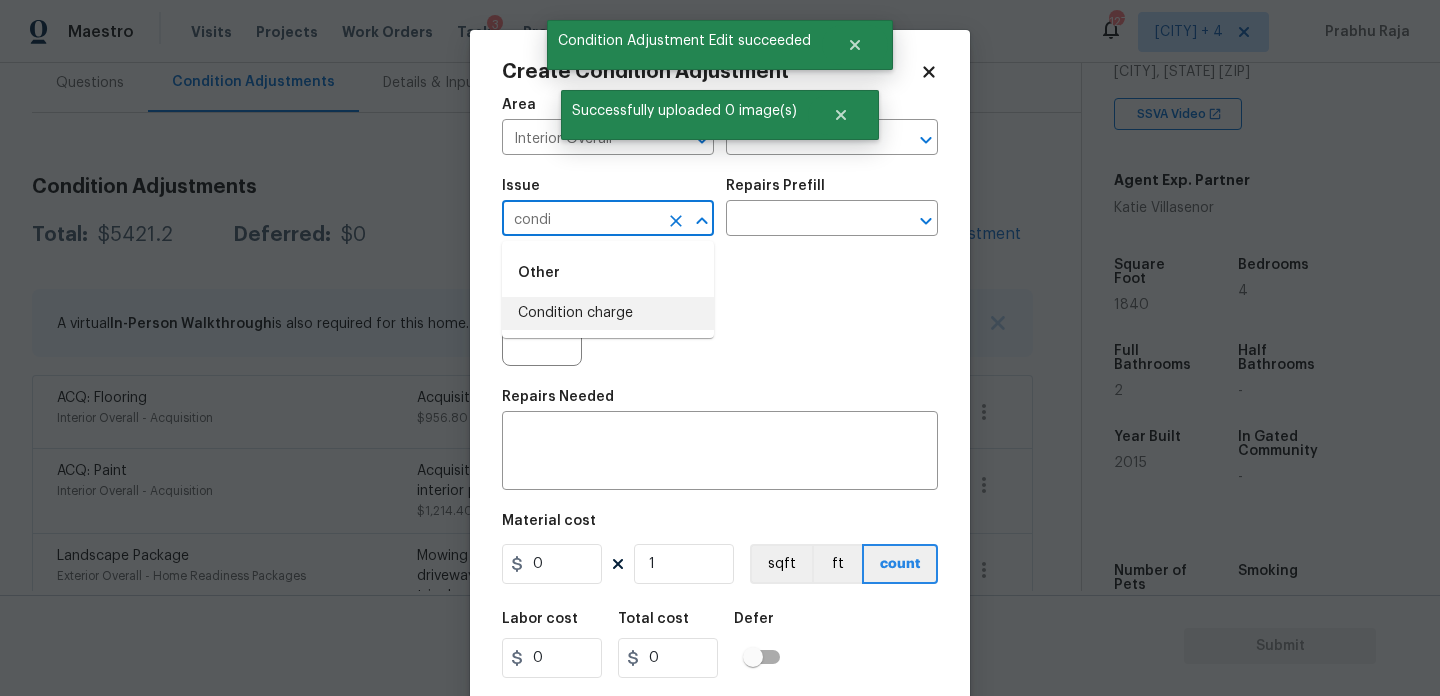 click on "Condition charge" at bounding box center (608, 313) 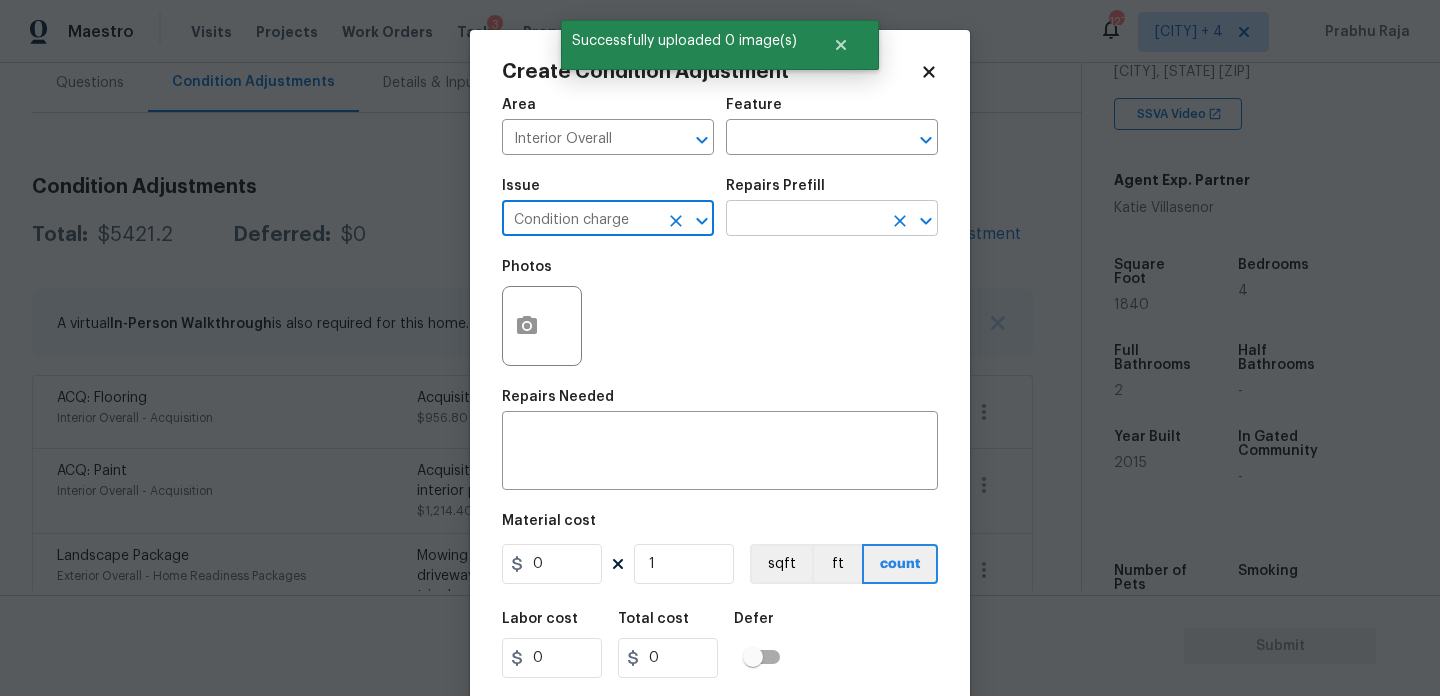 type on "Condition charge" 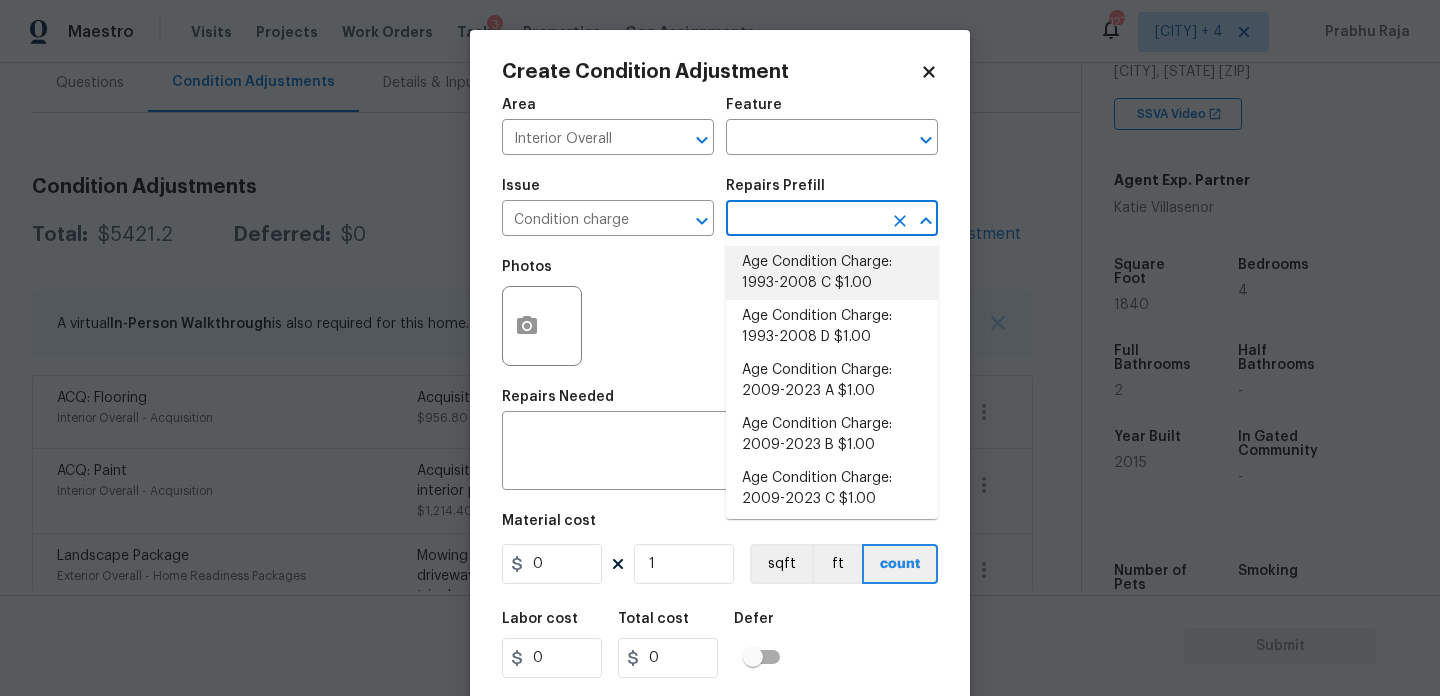 scroll, scrollTop: 555, scrollLeft: 0, axis: vertical 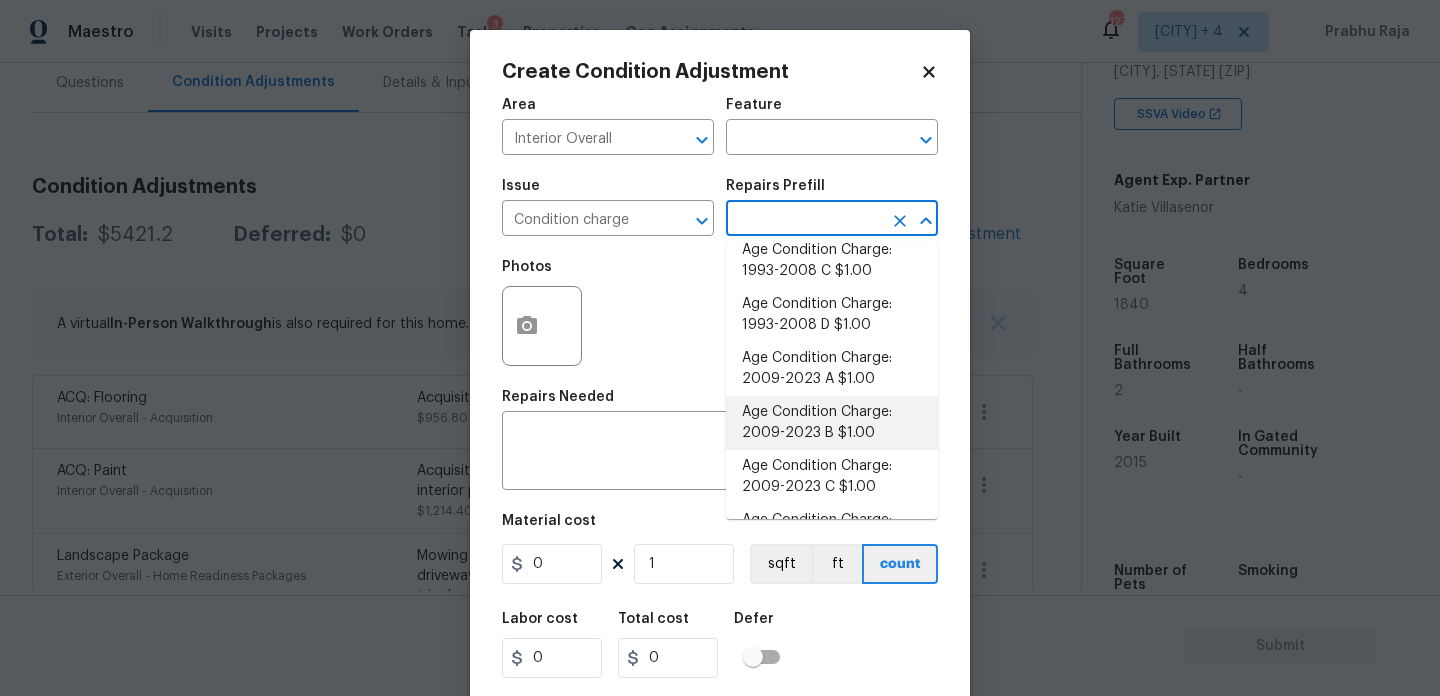 click on "Age Condition Charge: 2009-2023 B	 $1.00" at bounding box center (832, 423) 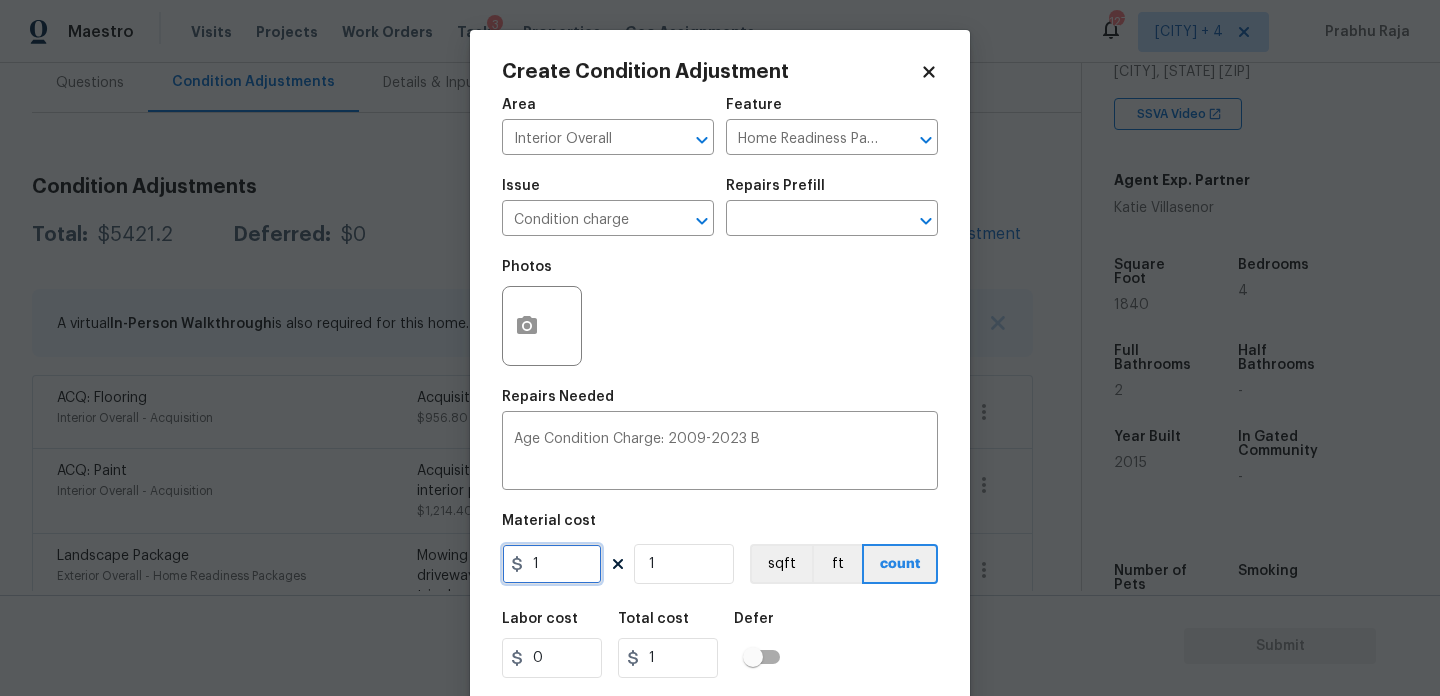 click on "1" at bounding box center (552, 564) 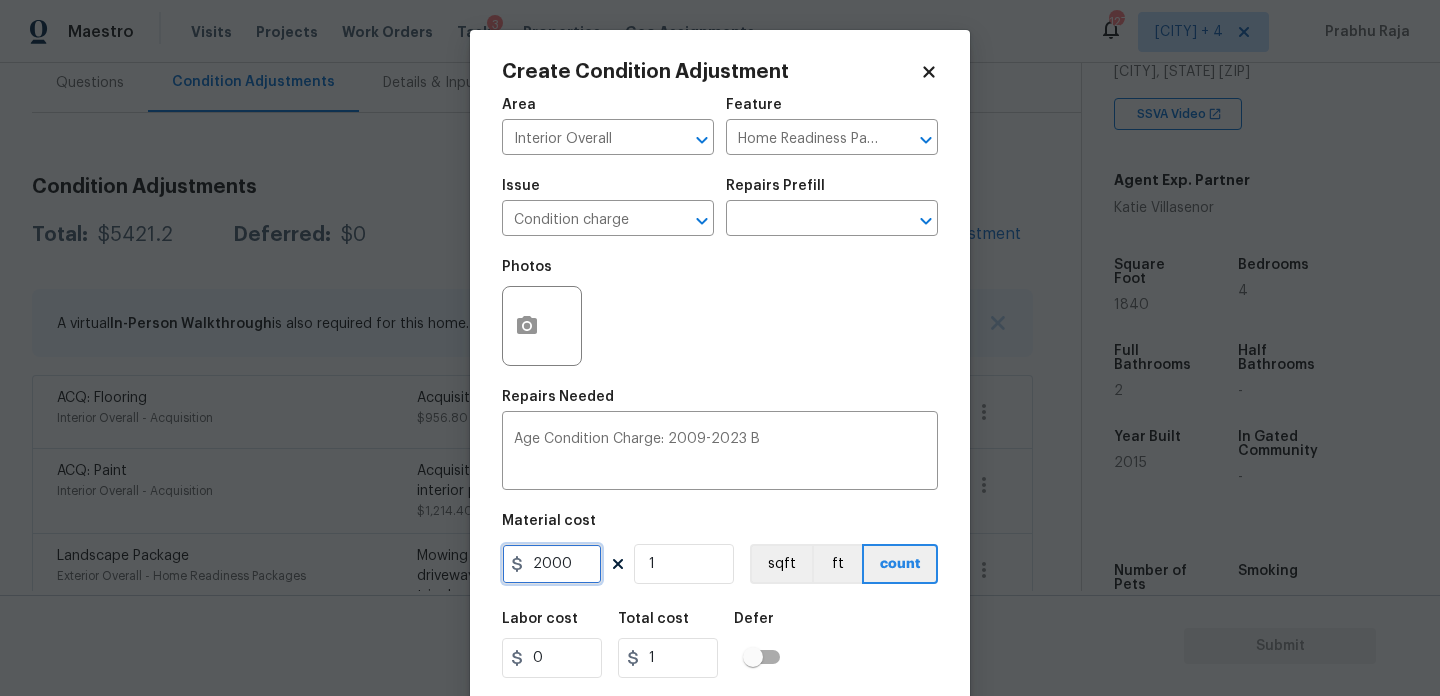 type on "2000" 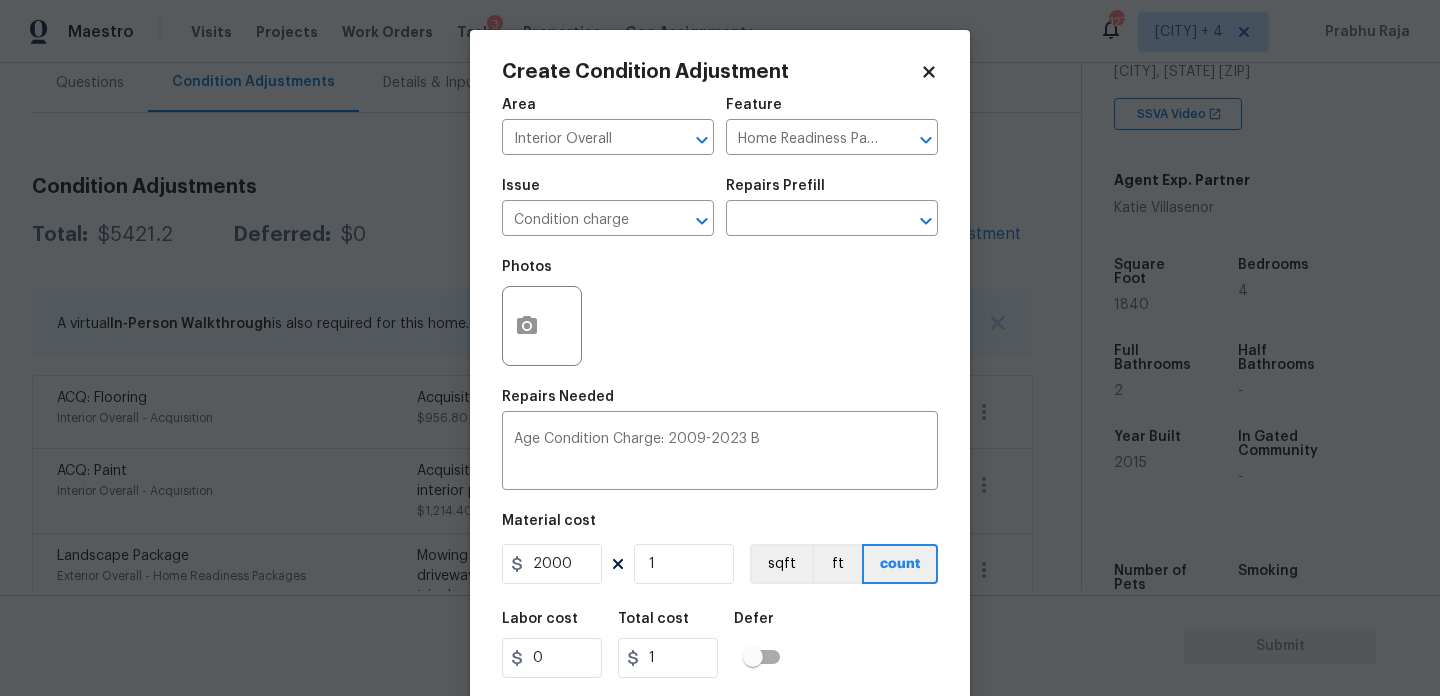click on "Photos" at bounding box center (720, 313) 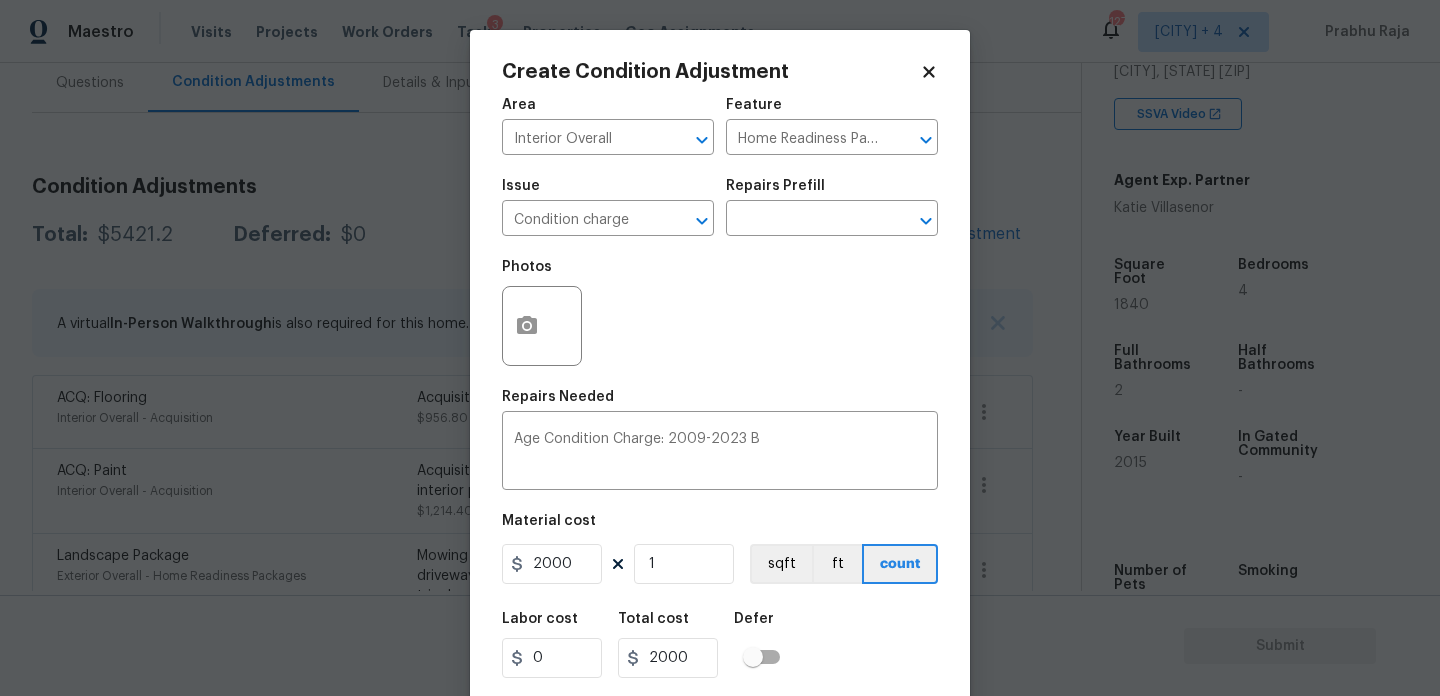 scroll, scrollTop: 51, scrollLeft: 0, axis: vertical 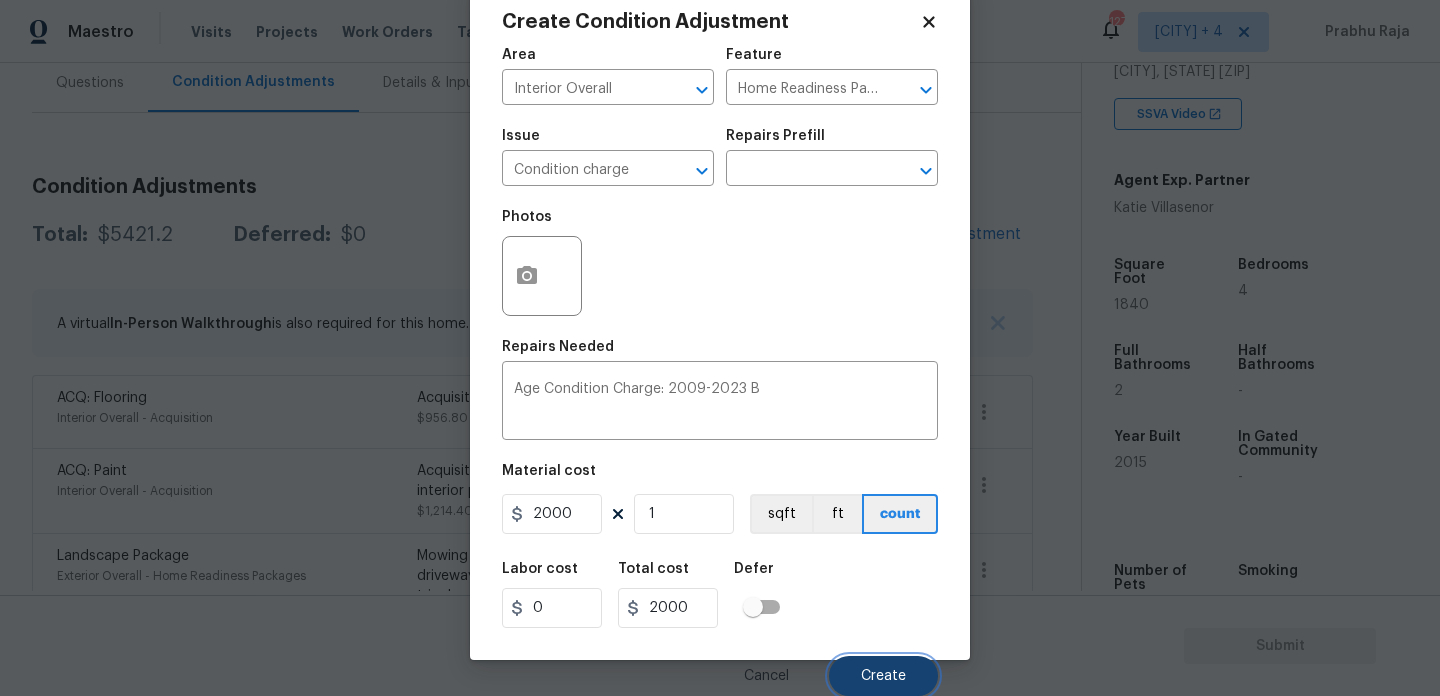 click on "Create" at bounding box center (883, 676) 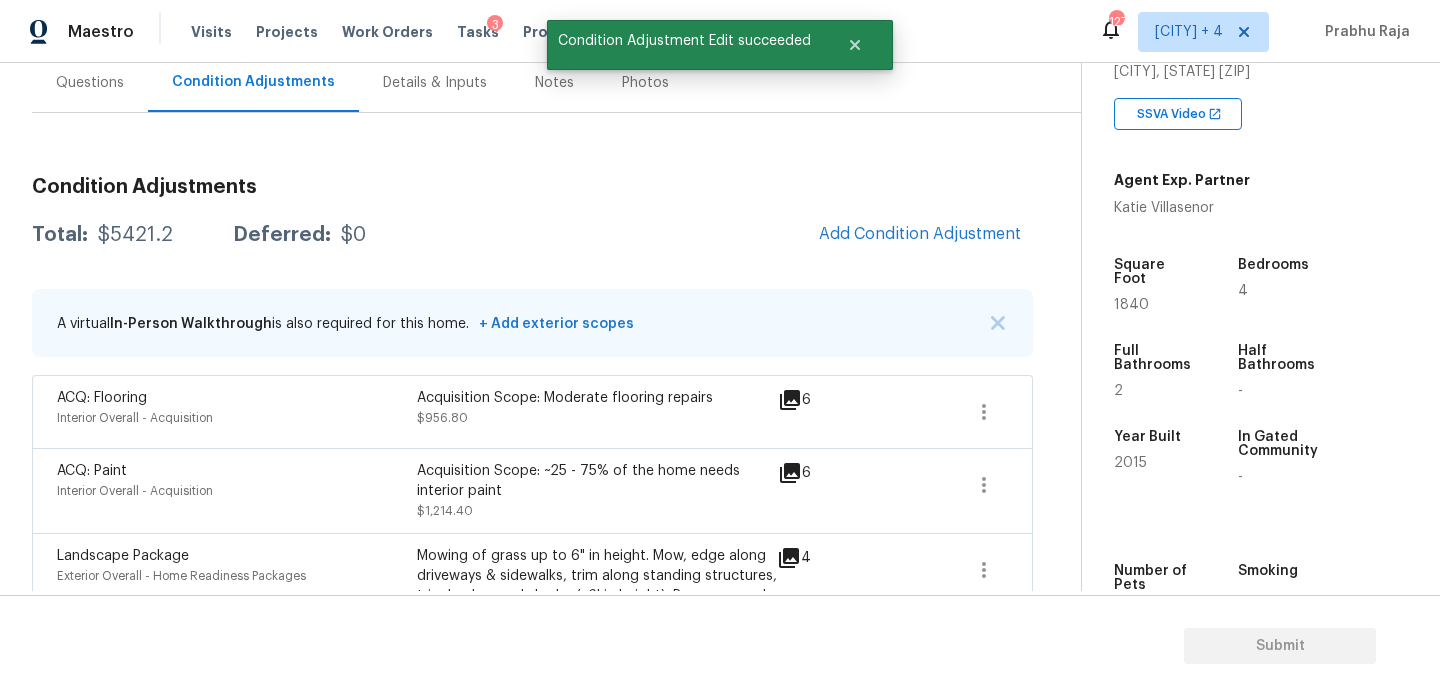 scroll, scrollTop: 44, scrollLeft: 0, axis: vertical 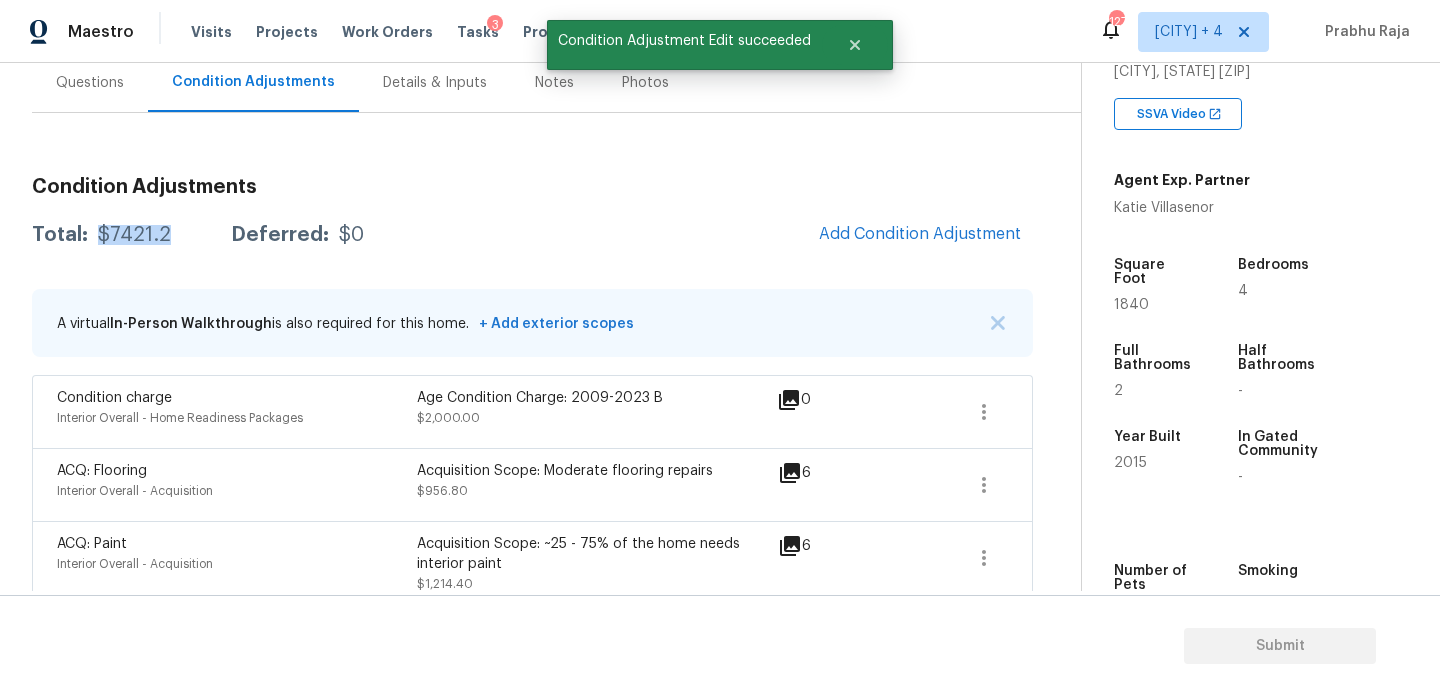 drag, startPoint x: 96, startPoint y: 238, endPoint x: 165, endPoint y: 238, distance: 69 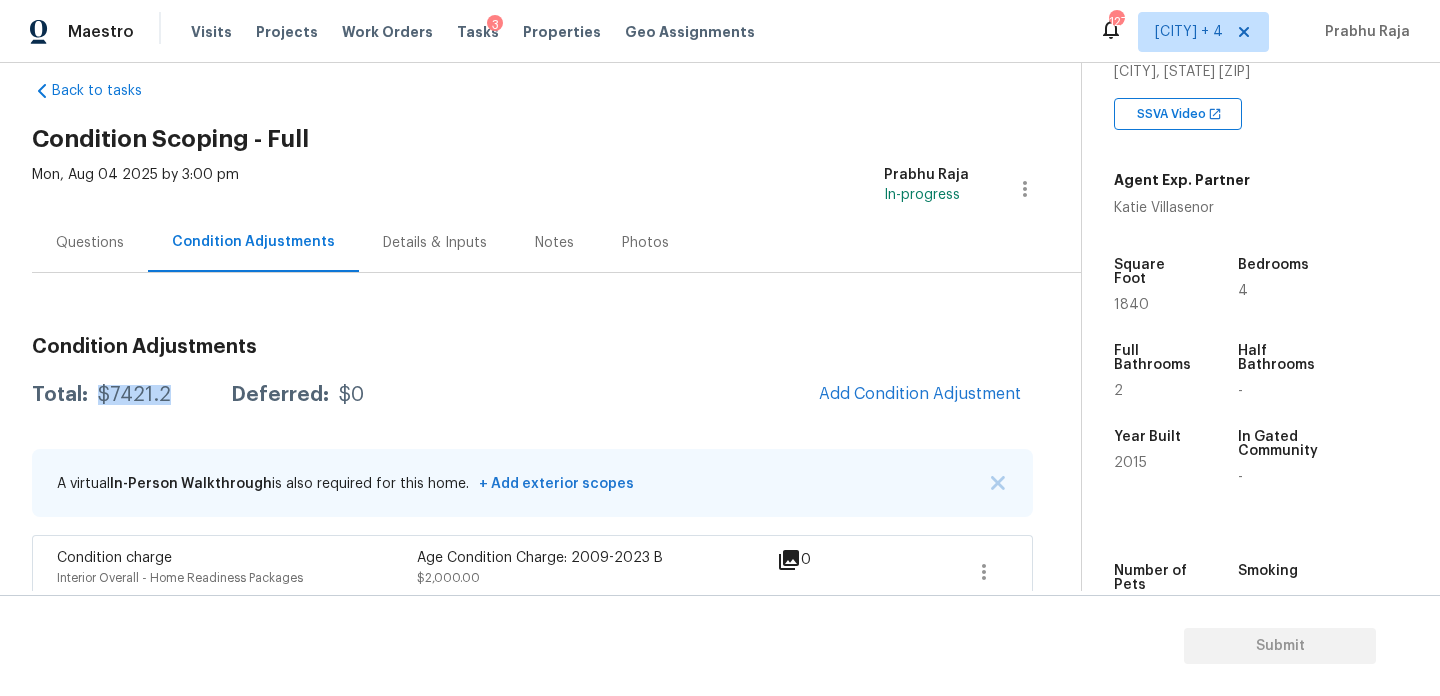 scroll, scrollTop: 0, scrollLeft: 0, axis: both 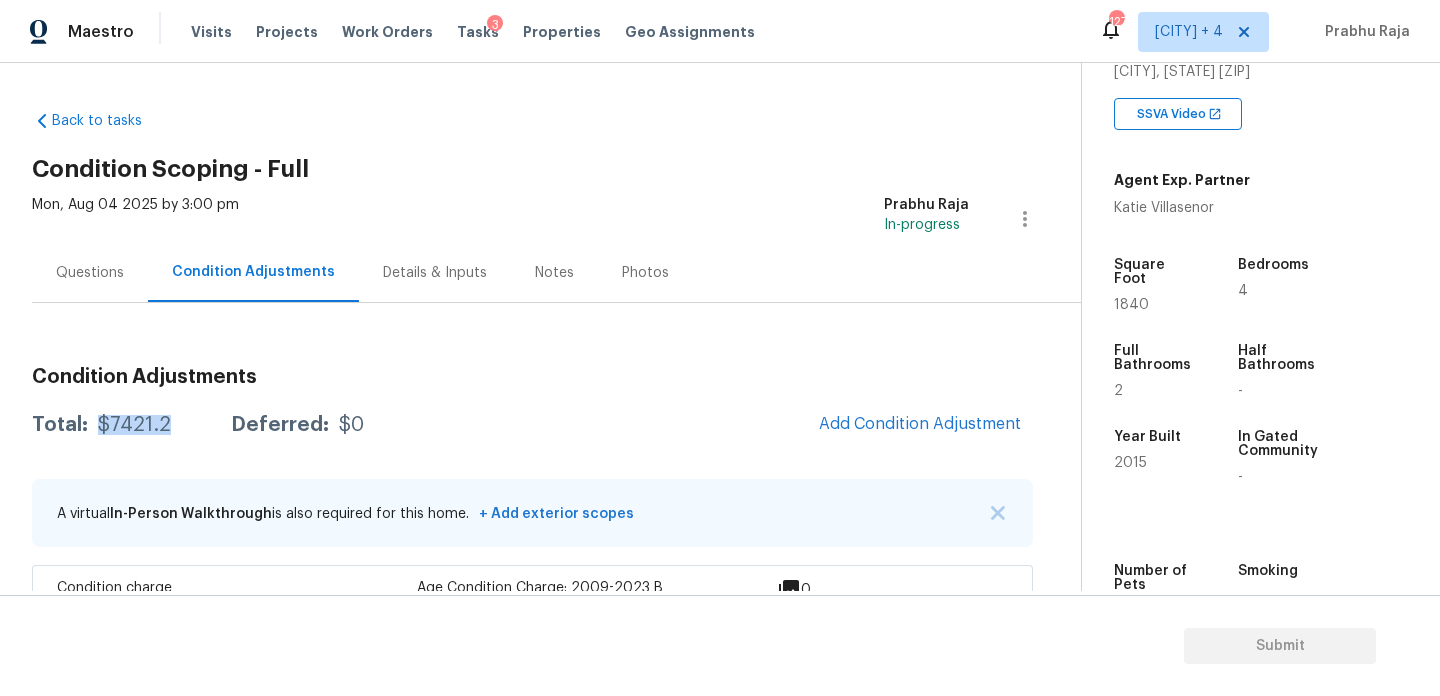 click on "Questions" at bounding box center [90, 273] 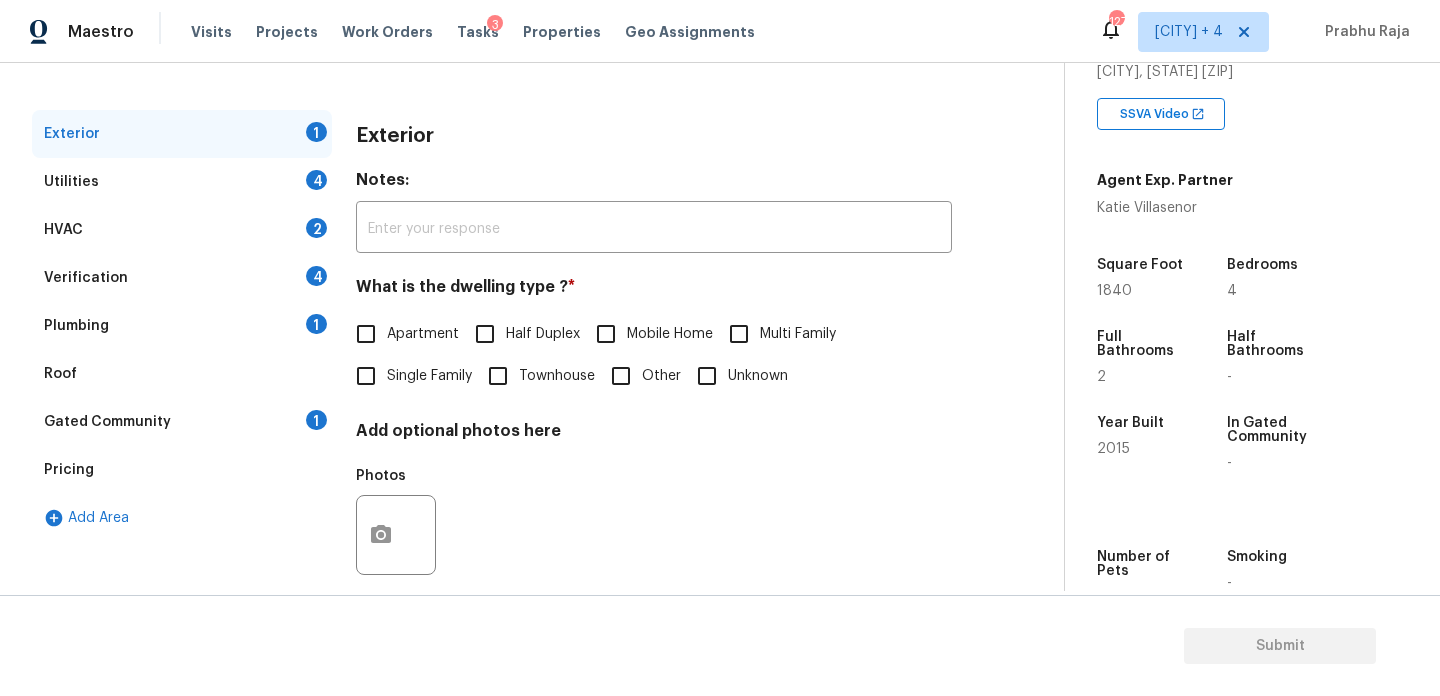 scroll, scrollTop: 267, scrollLeft: 0, axis: vertical 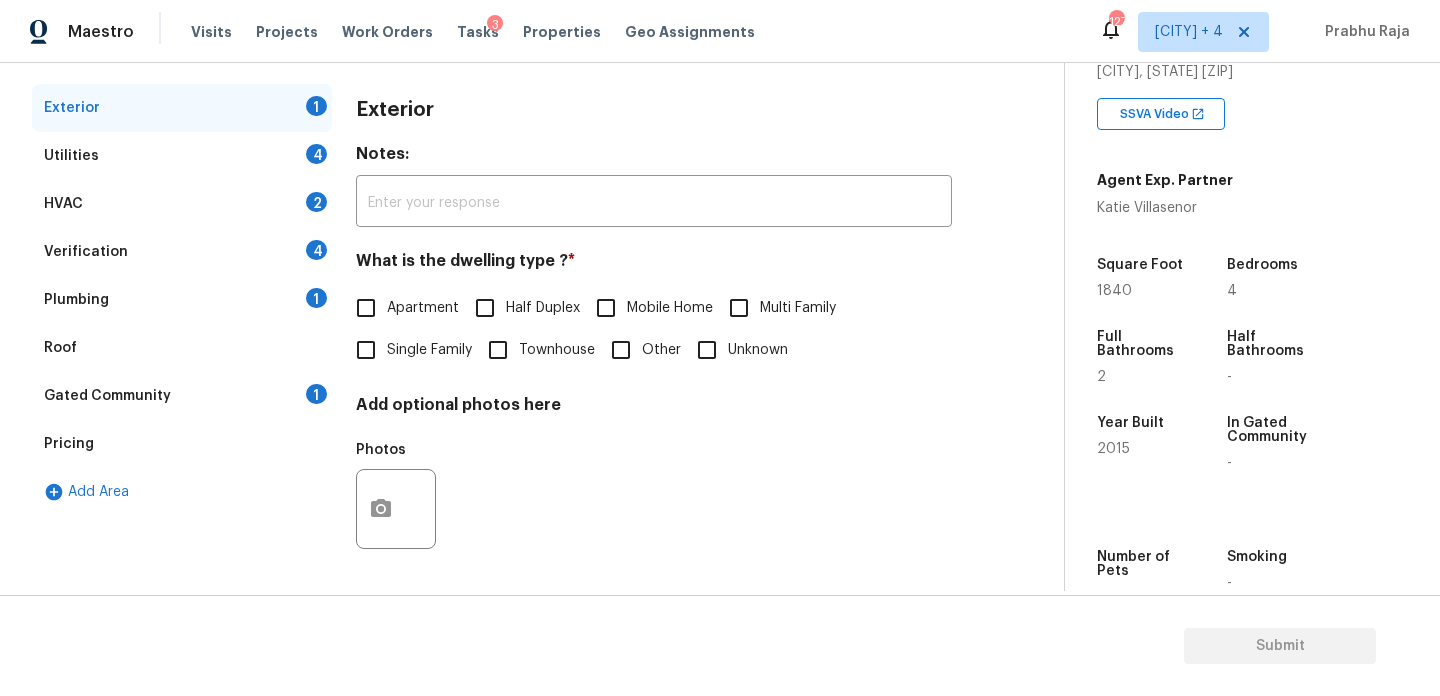 click on "Single Family" at bounding box center (366, 350) 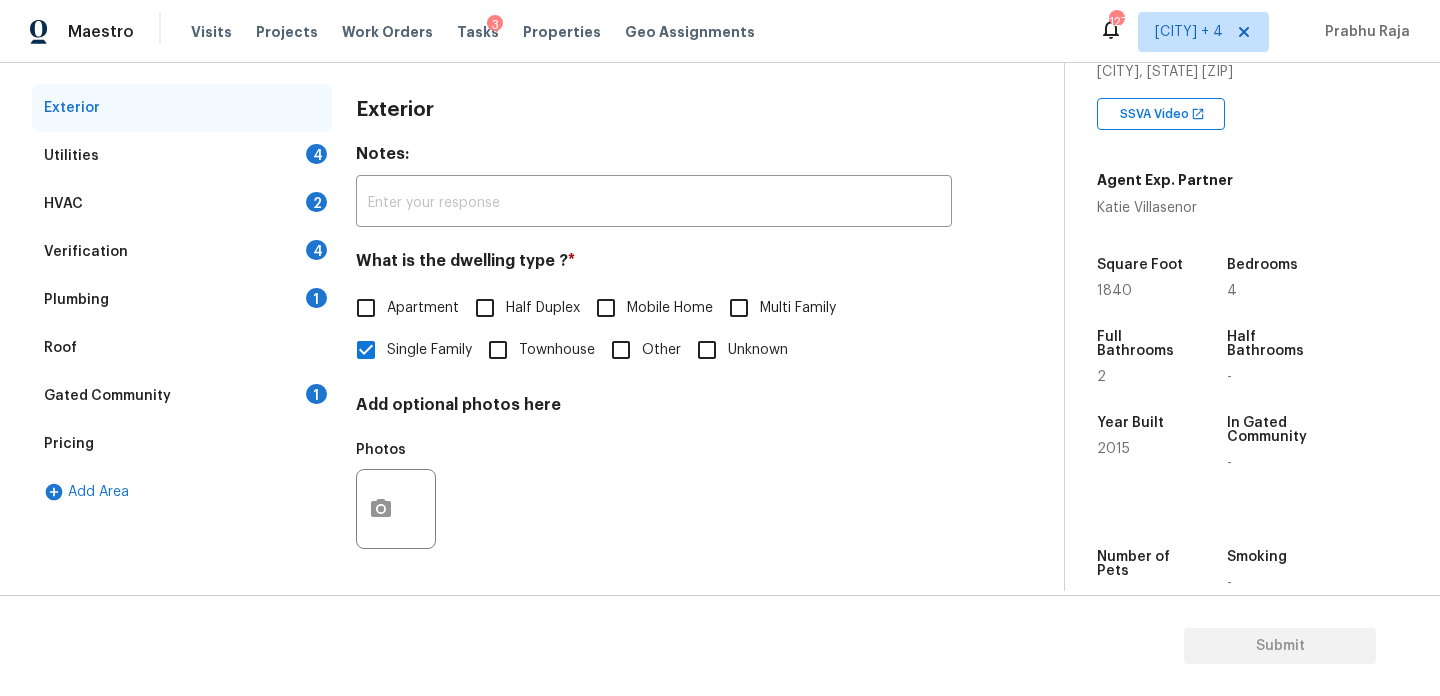 click on "Utilities 4" at bounding box center (182, 156) 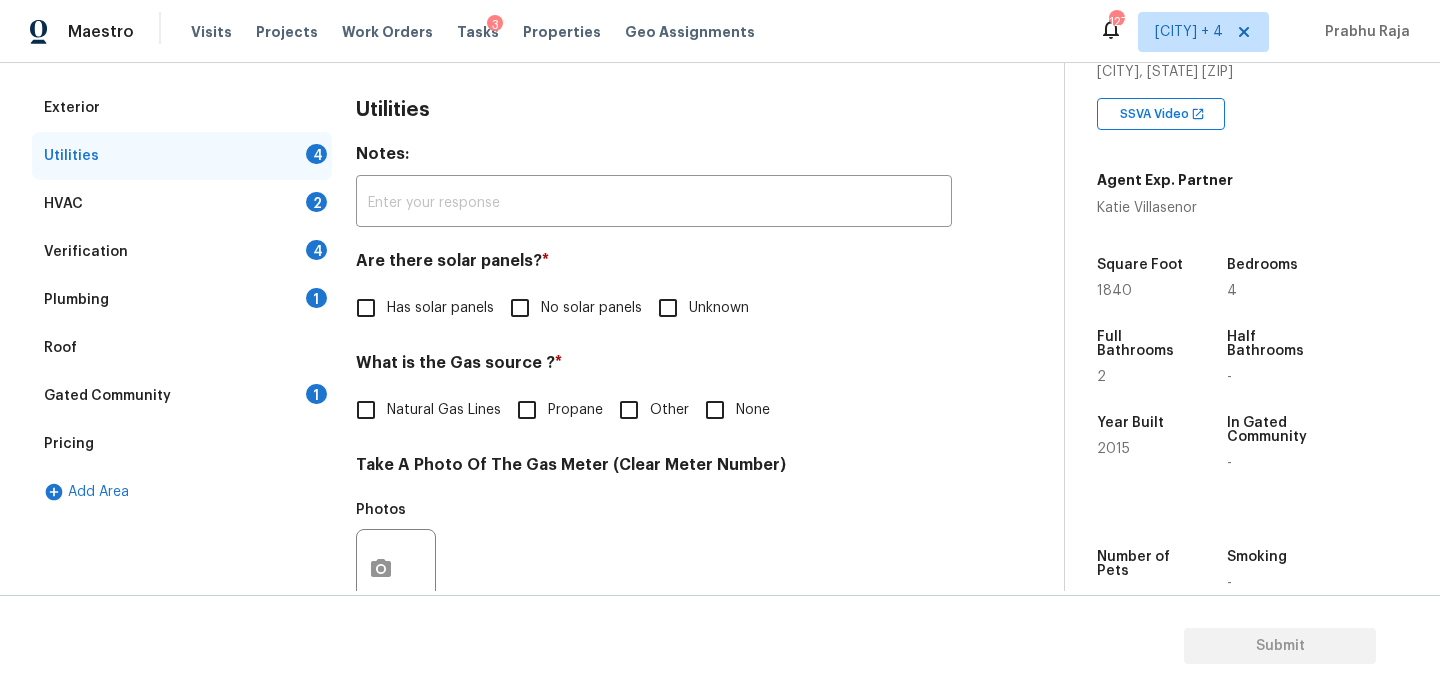 click on "Has solar panels No solar panels Unknown" at bounding box center (654, 308) 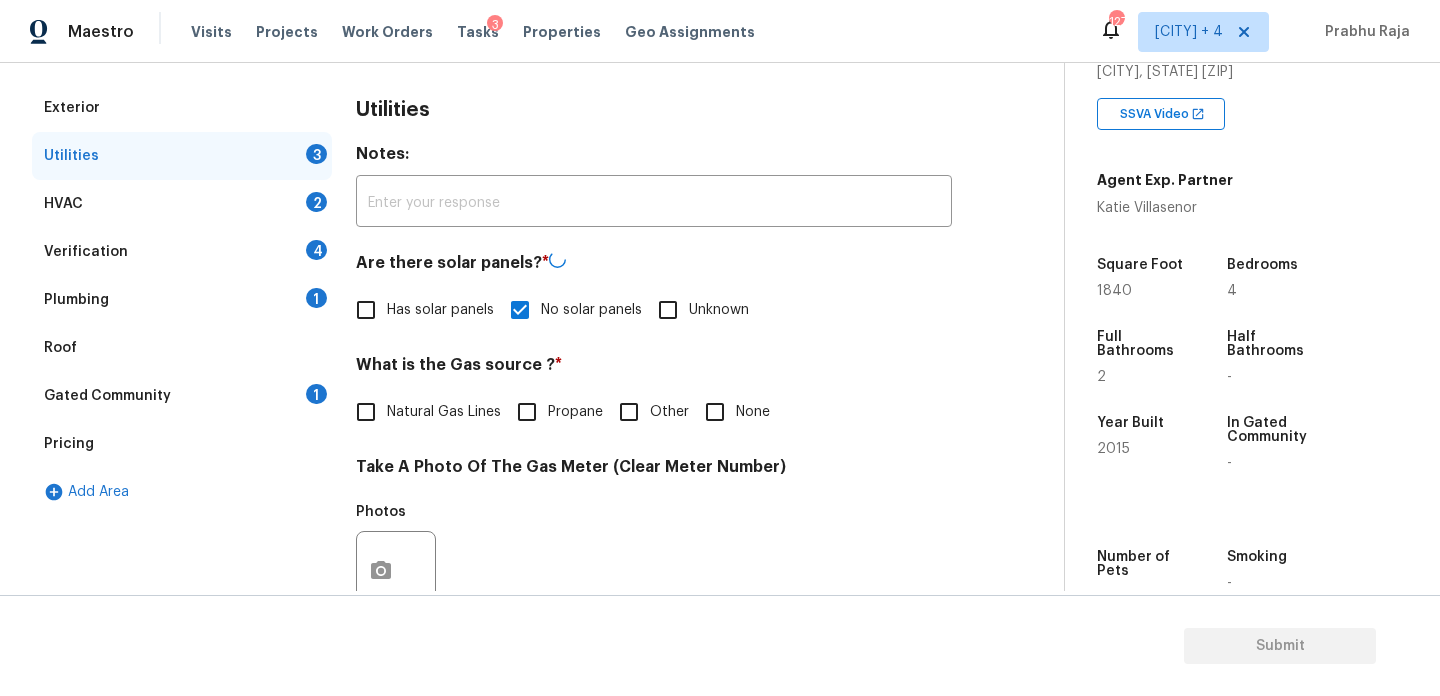 click on "None" at bounding box center (715, 412) 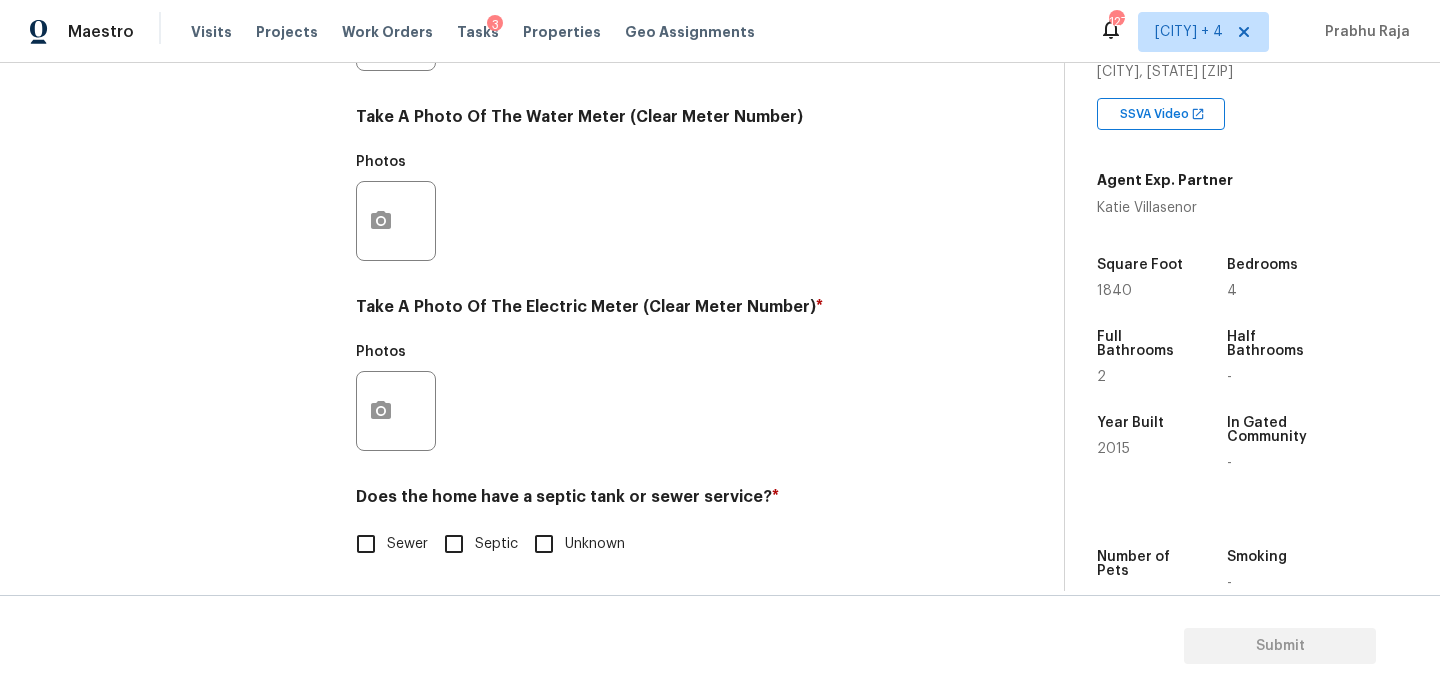scroll, scrollTop: 809, scrollLeft: 0, axis: vertical 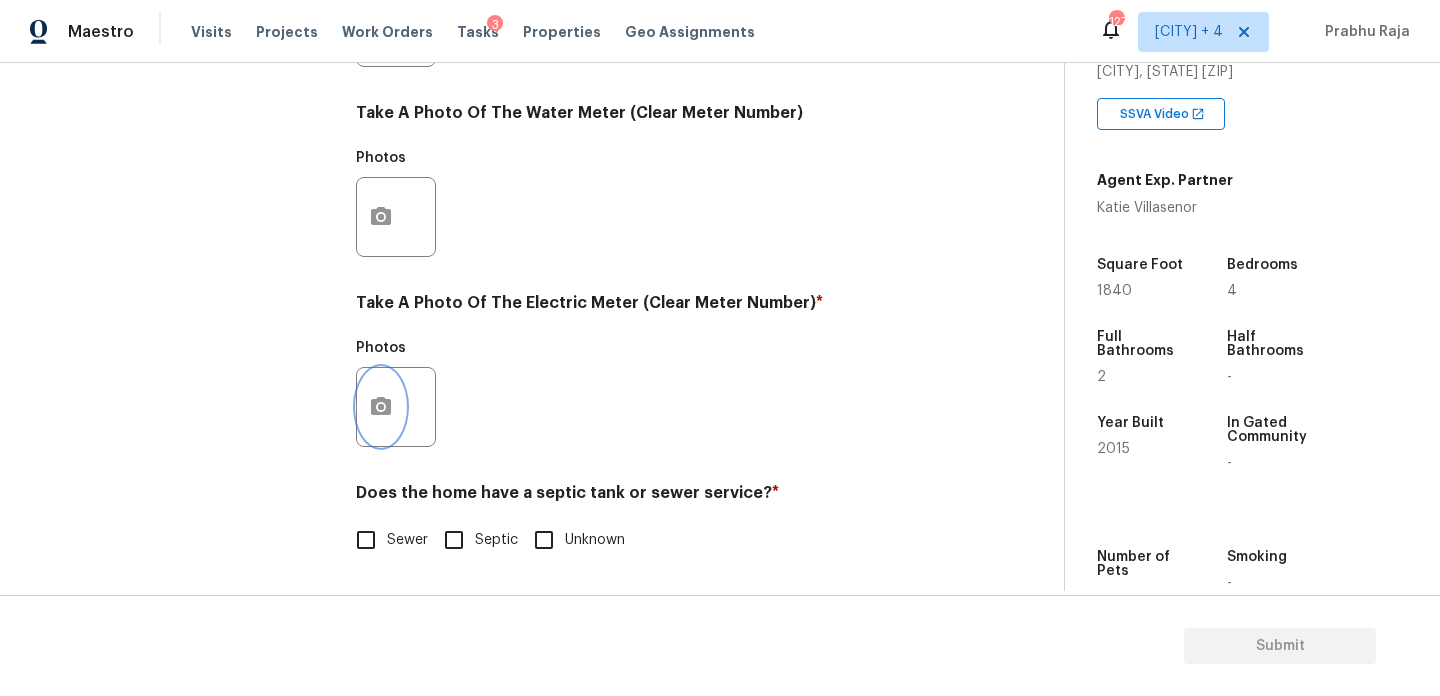 click at bounding box center [381, 407] 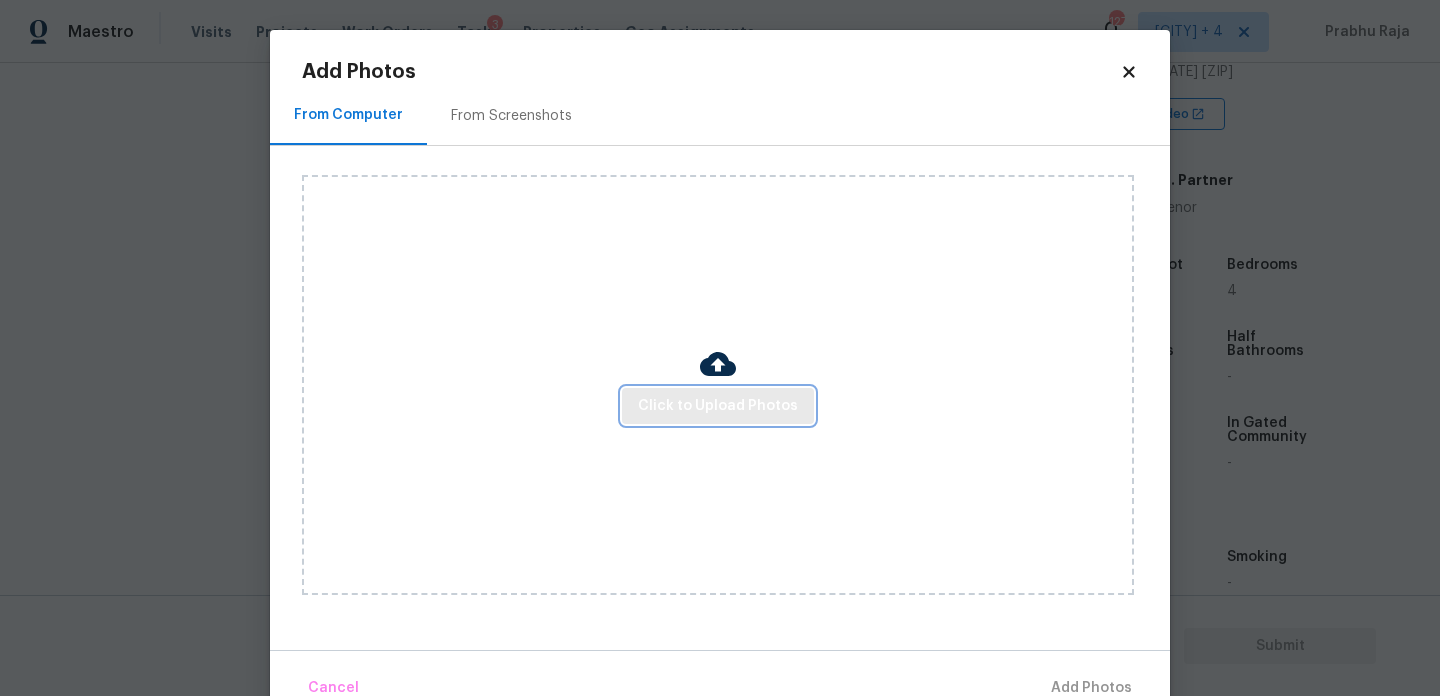 click on "Click to Upload Photos" at bounding box center [718, 406] 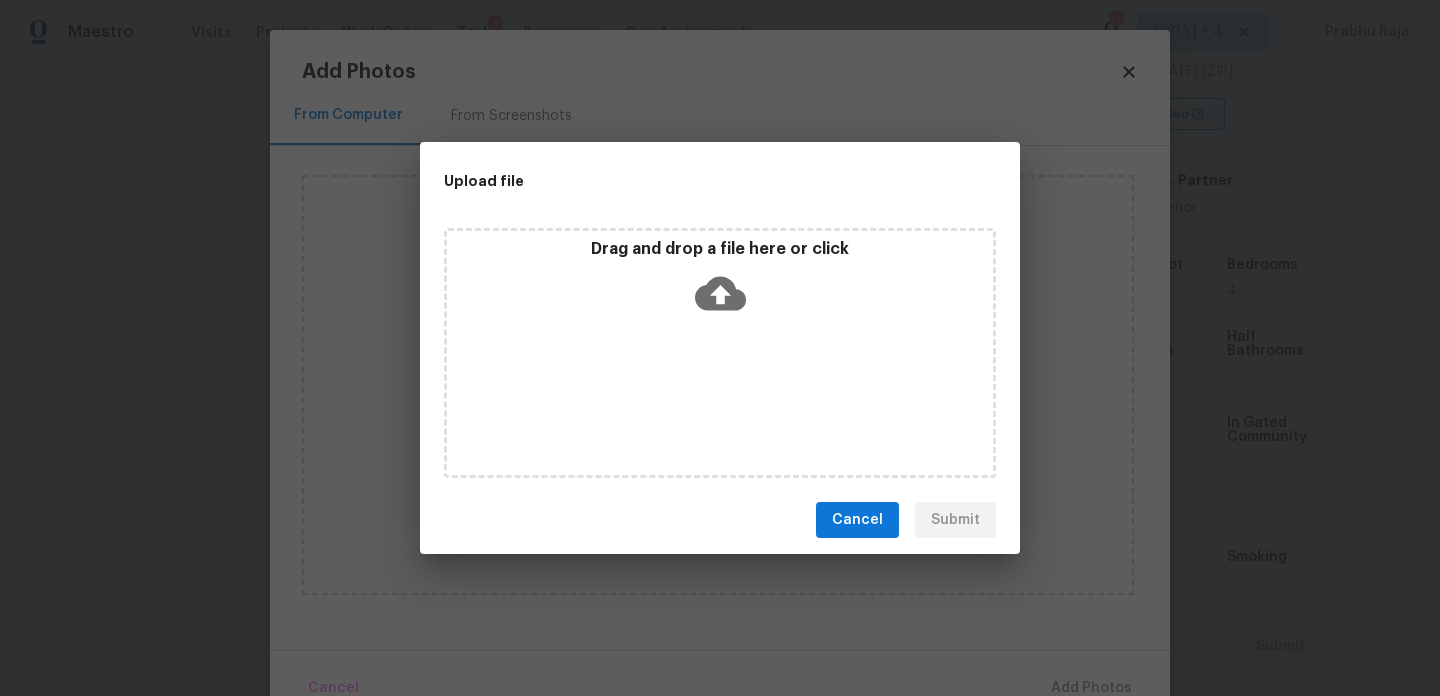 click on "Drag and drop a file here or click" at bounding box center [720, 353] 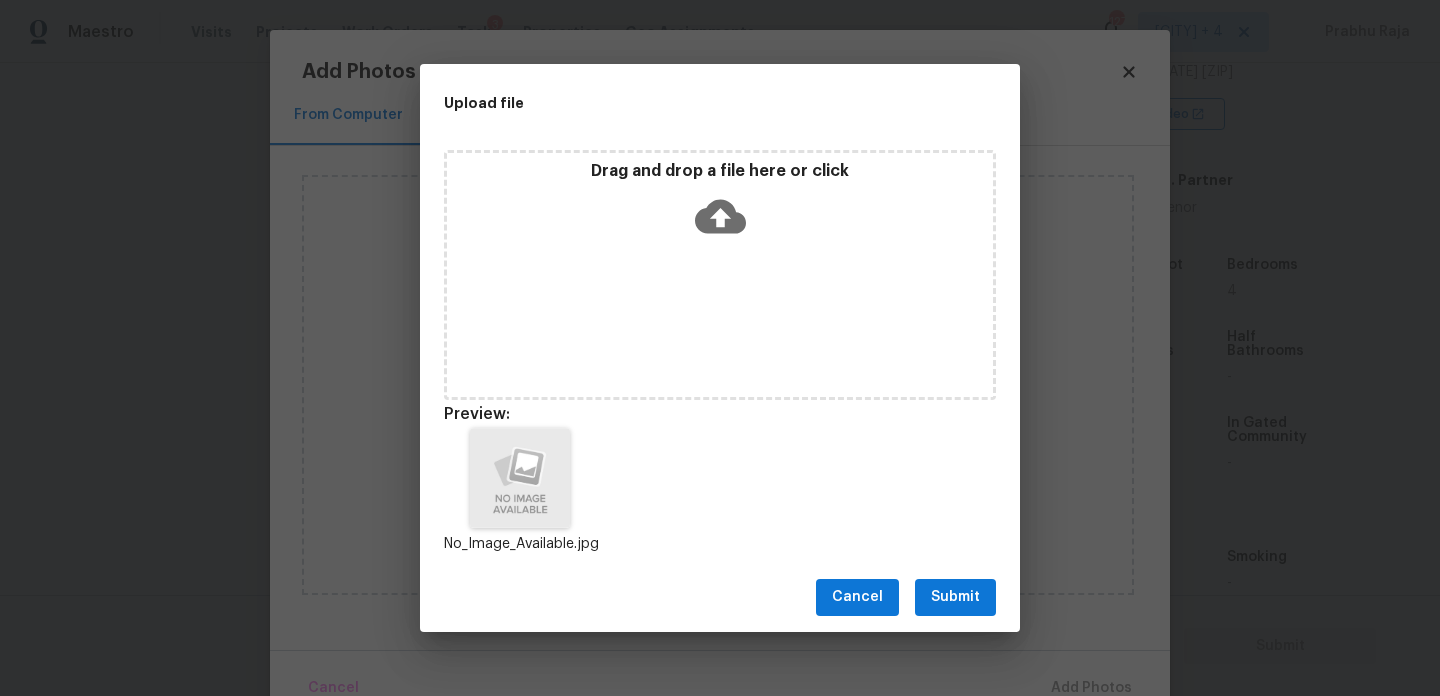 scroll, scrollTop: 16, scrollLeft: 0, axis: vertical 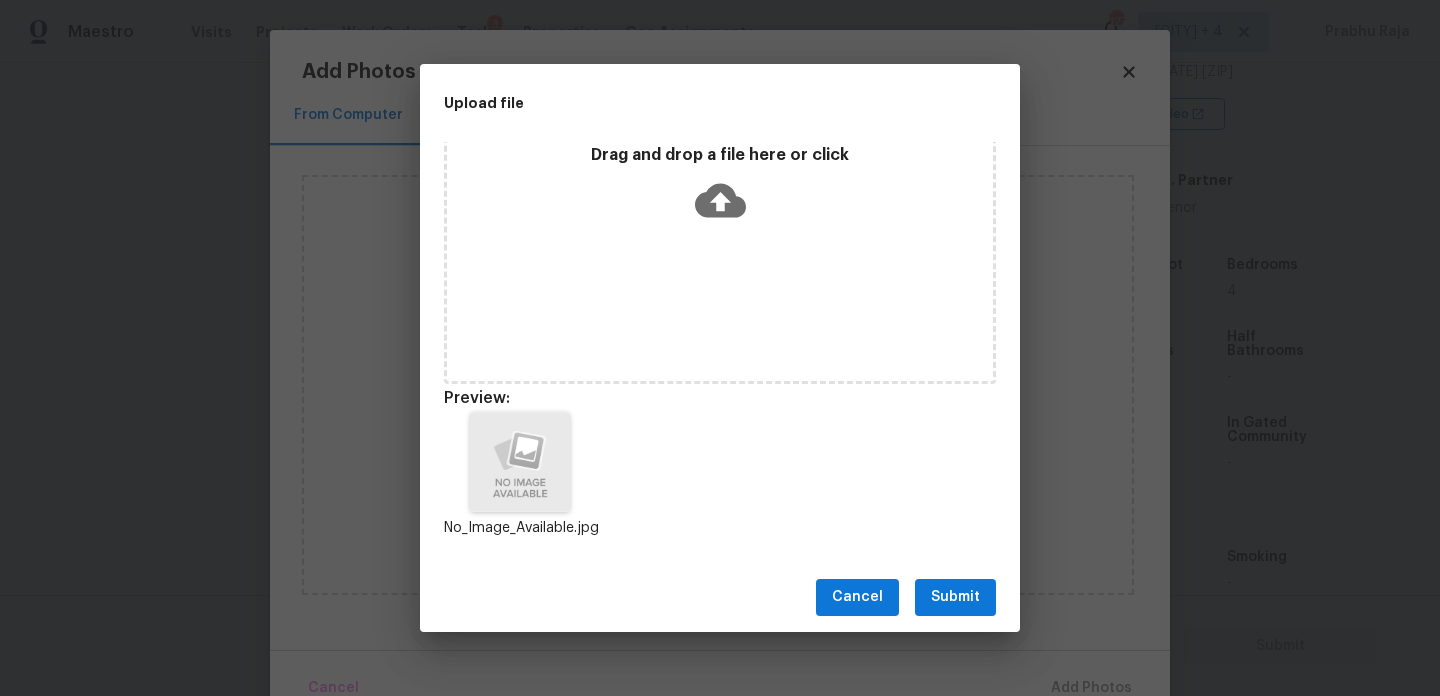 click on "Submit" at bounding box center [955, 597] 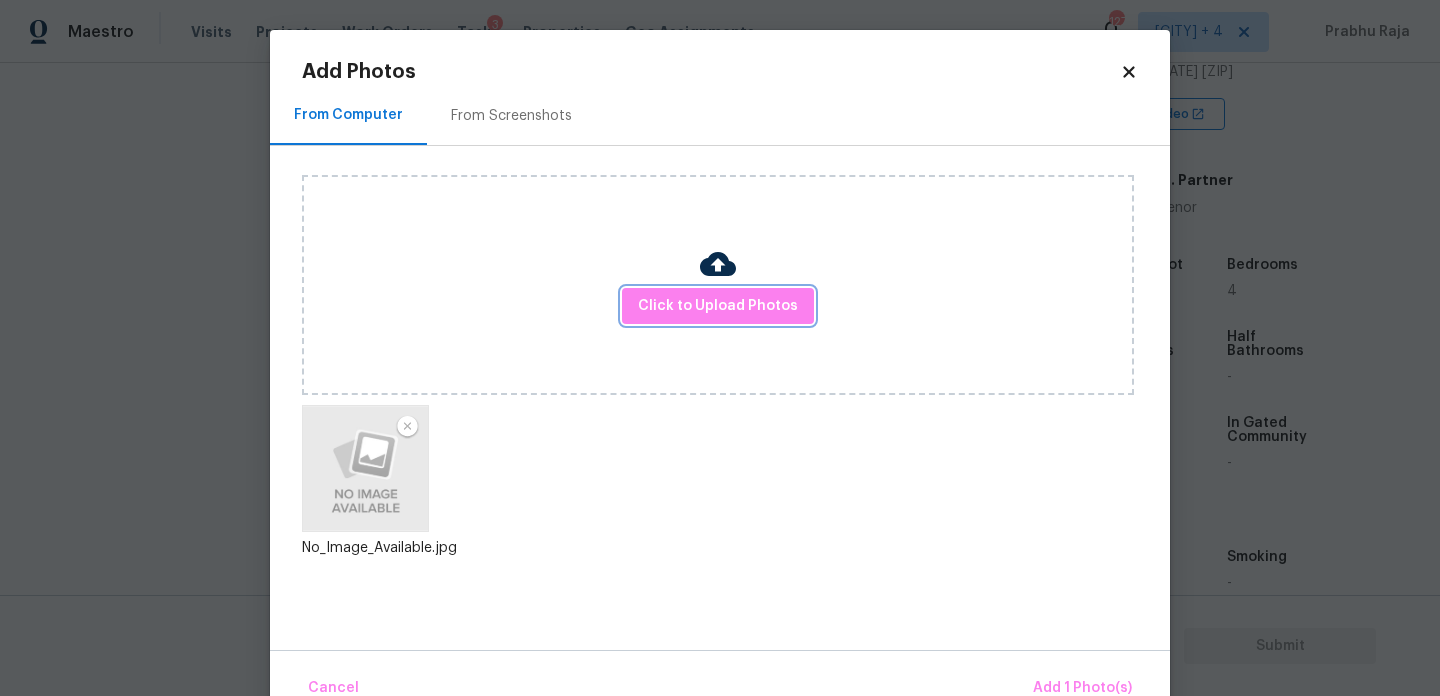 scroll, scrollTop: 0, scrollLeft: 0, axis: both 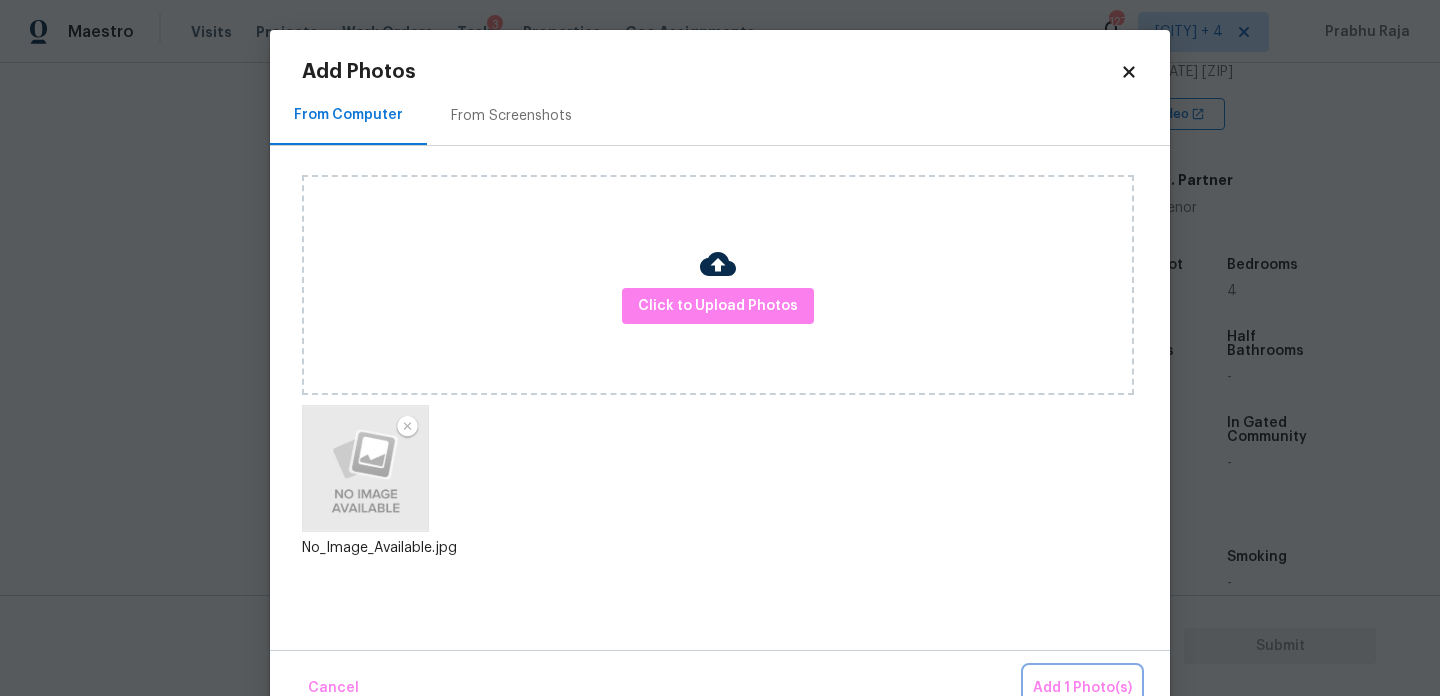 click on "Add 1 Photo(s)" at bounding box center (1082, 688) 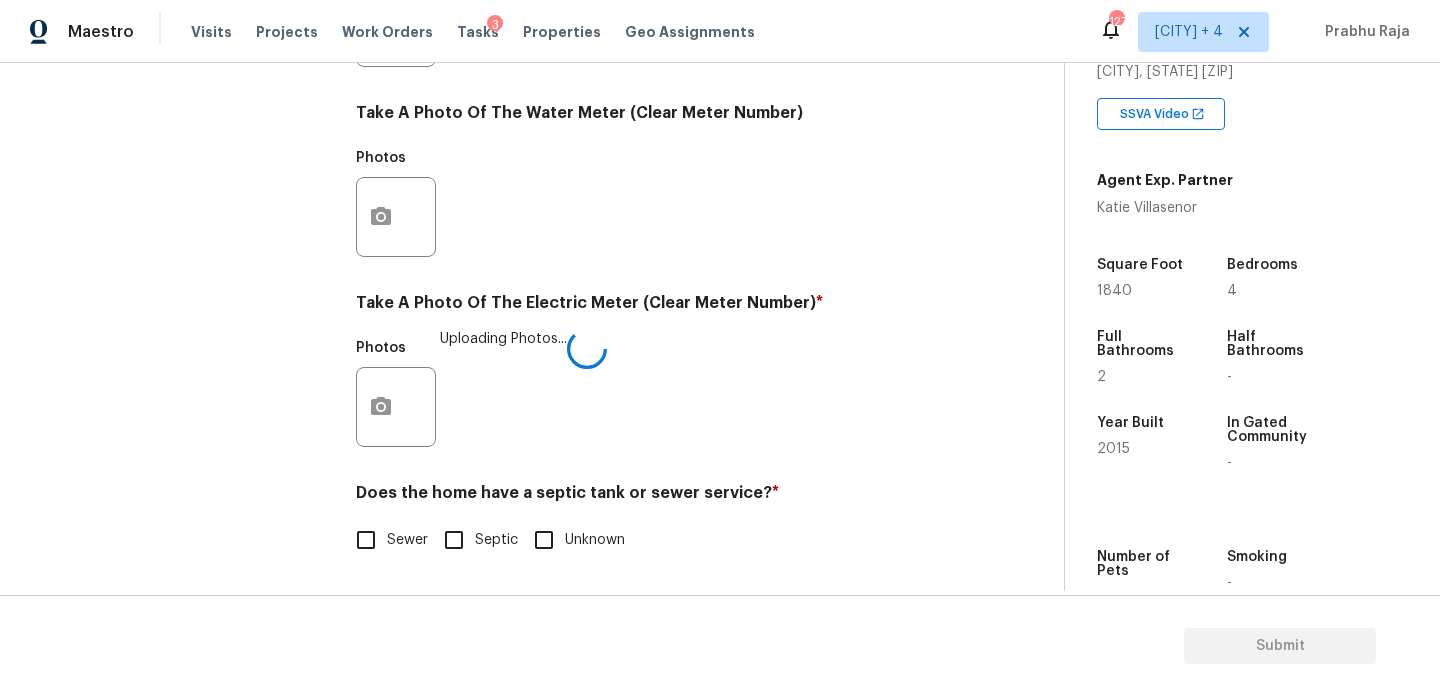 click on "Sewer" at bounding box center (366, 540) 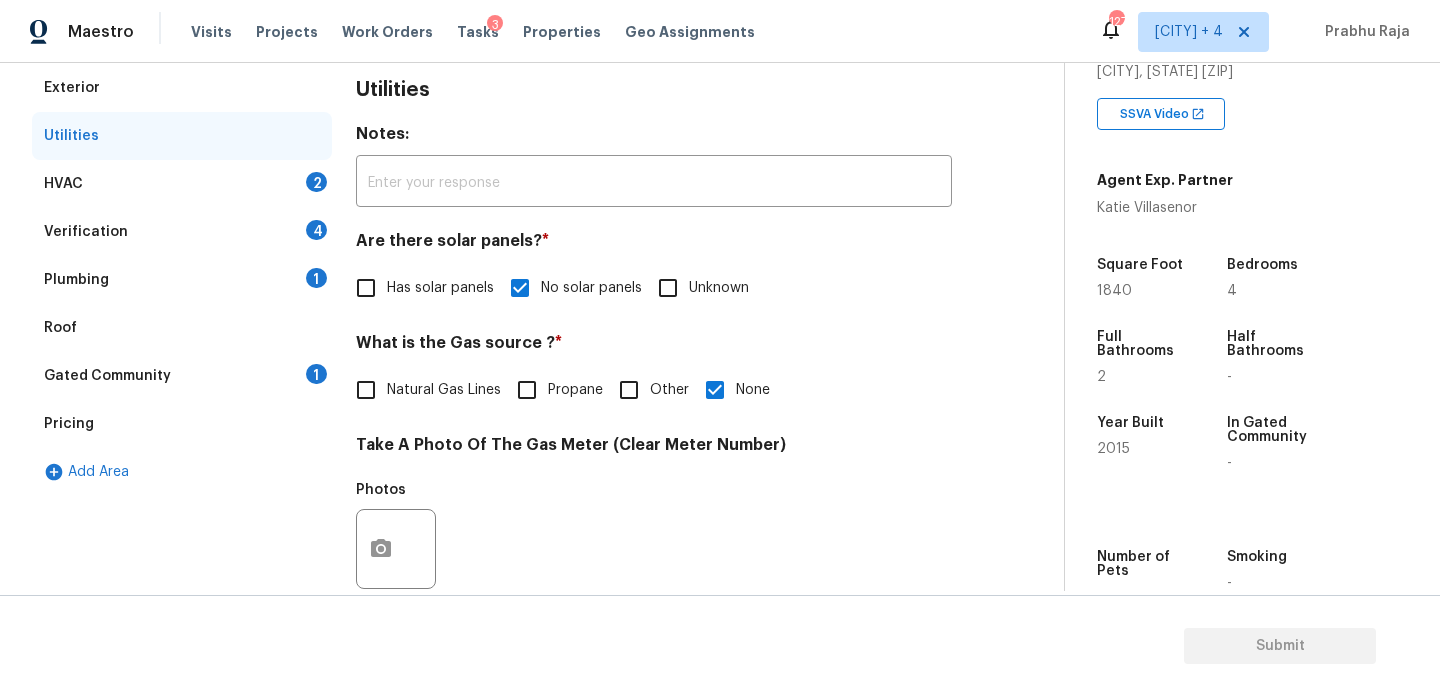 scroll, scrollTop: 262, scrollLeft: 0, axis: vertical 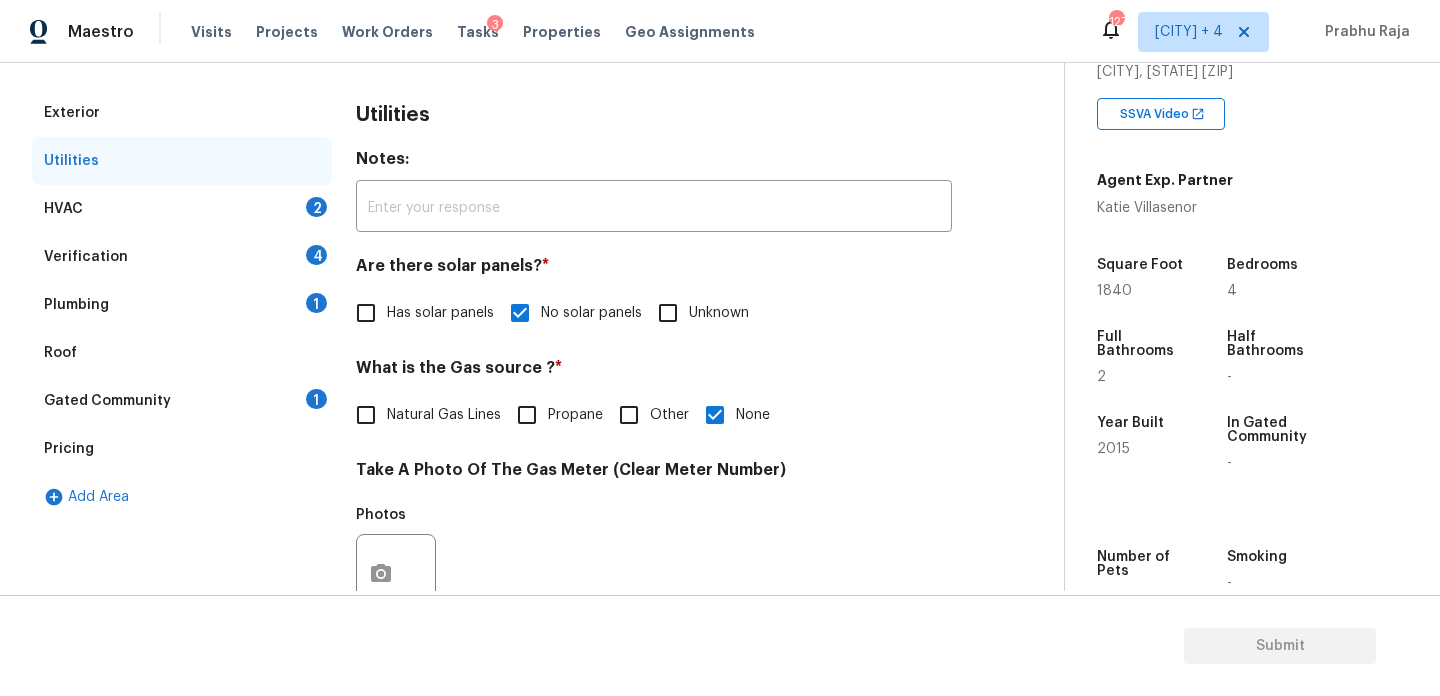 click on "HVAC 2" at bounding box center (182, 209) 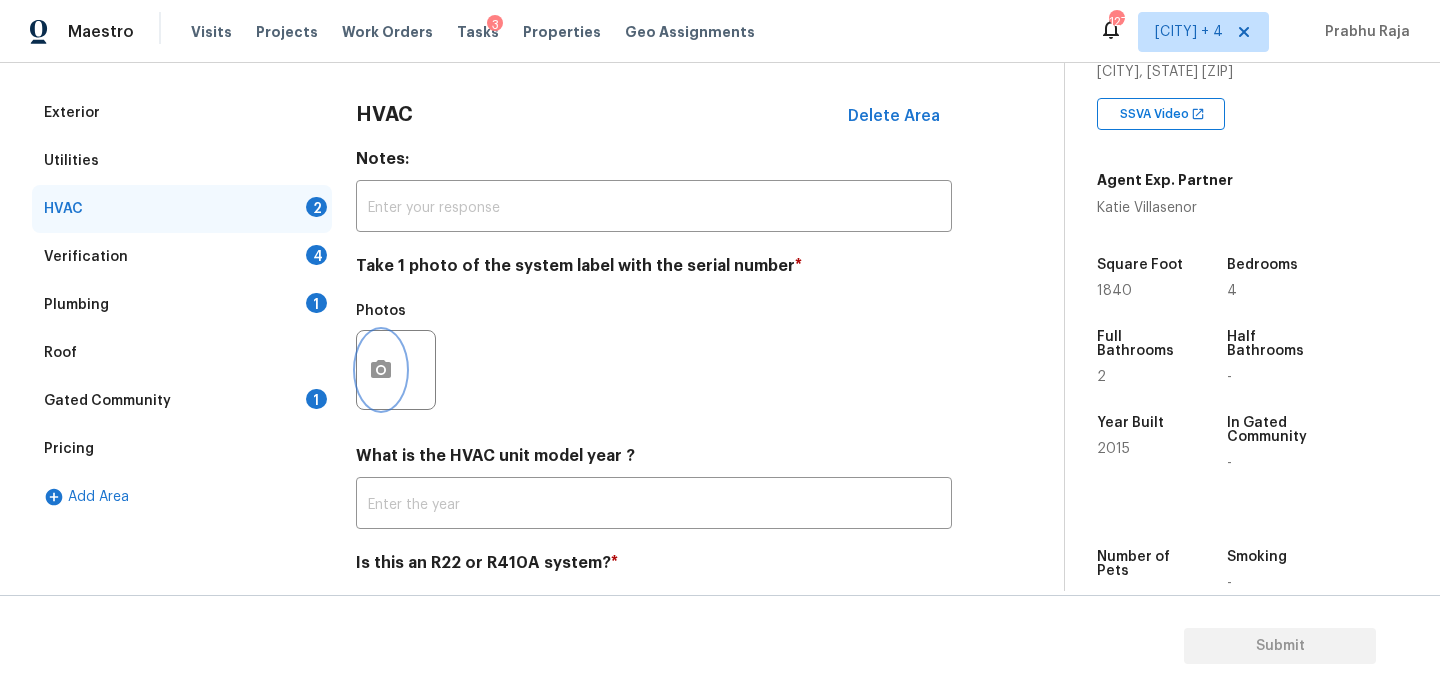 click at bounding box center (381, 370) 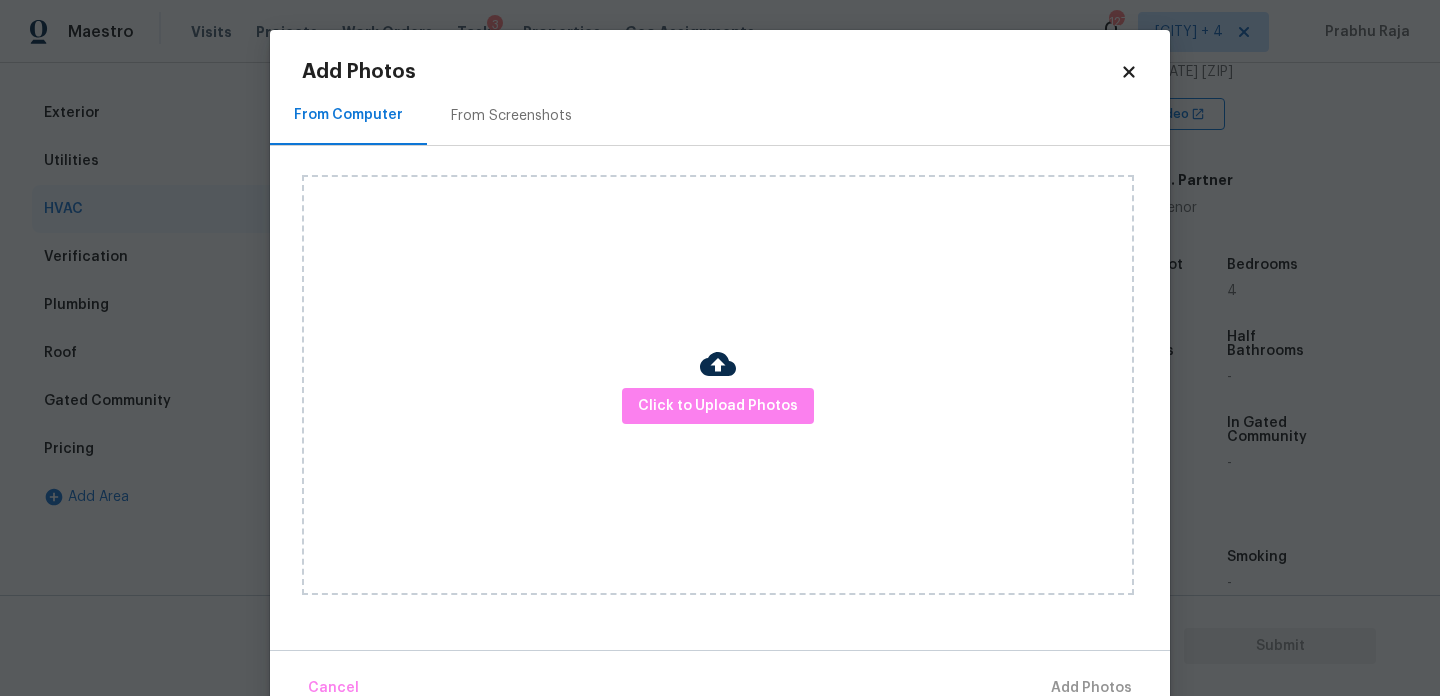 click on "Click to Upload Photos" at bounding box center [718, 385] 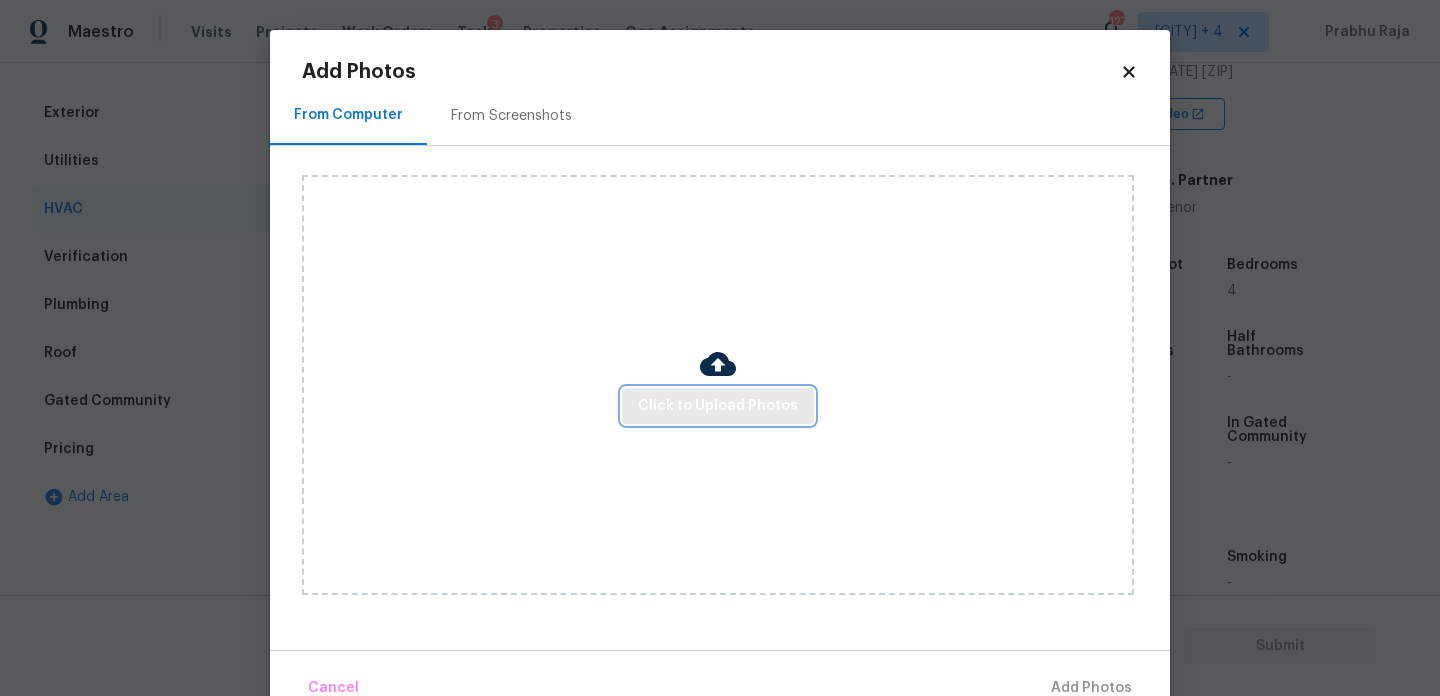 click on "Click to Upload Photos" at bounding box center [718, 406] 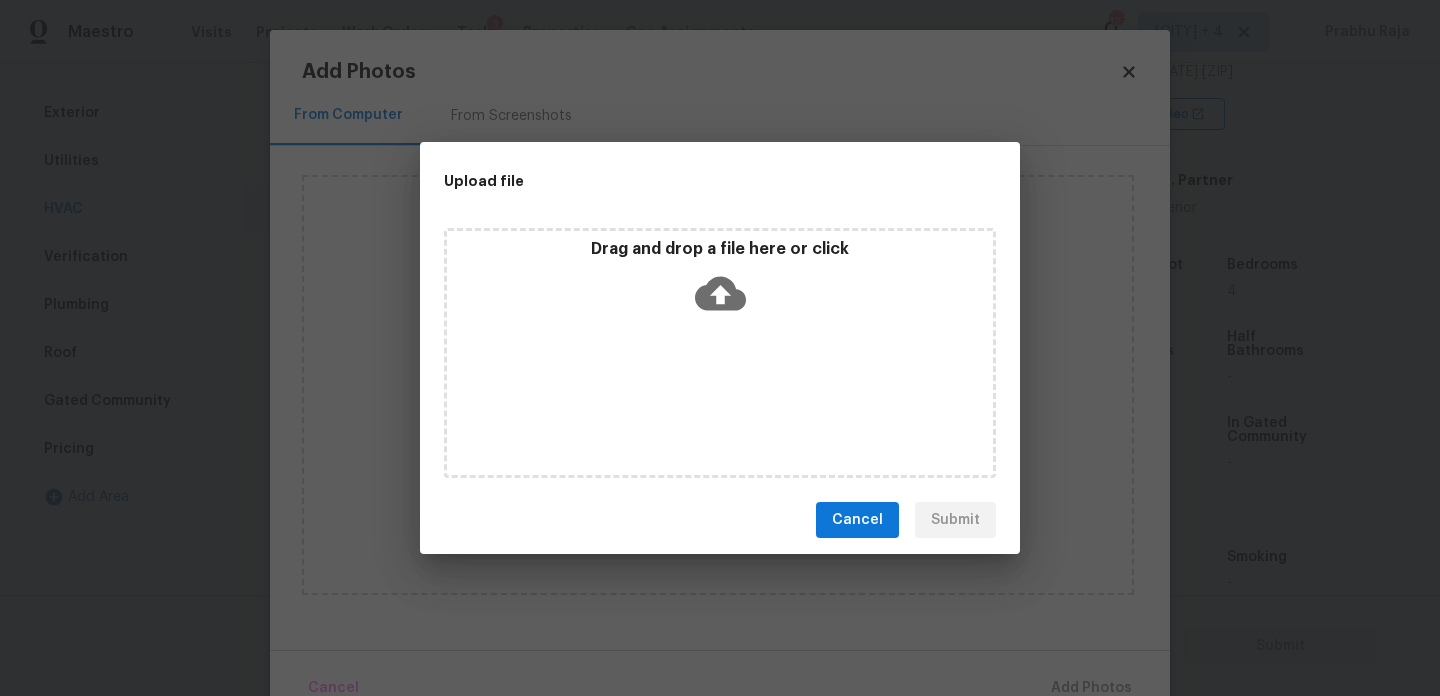 click on "Drag and drop a file here or click" at bounding box center (720, 353) 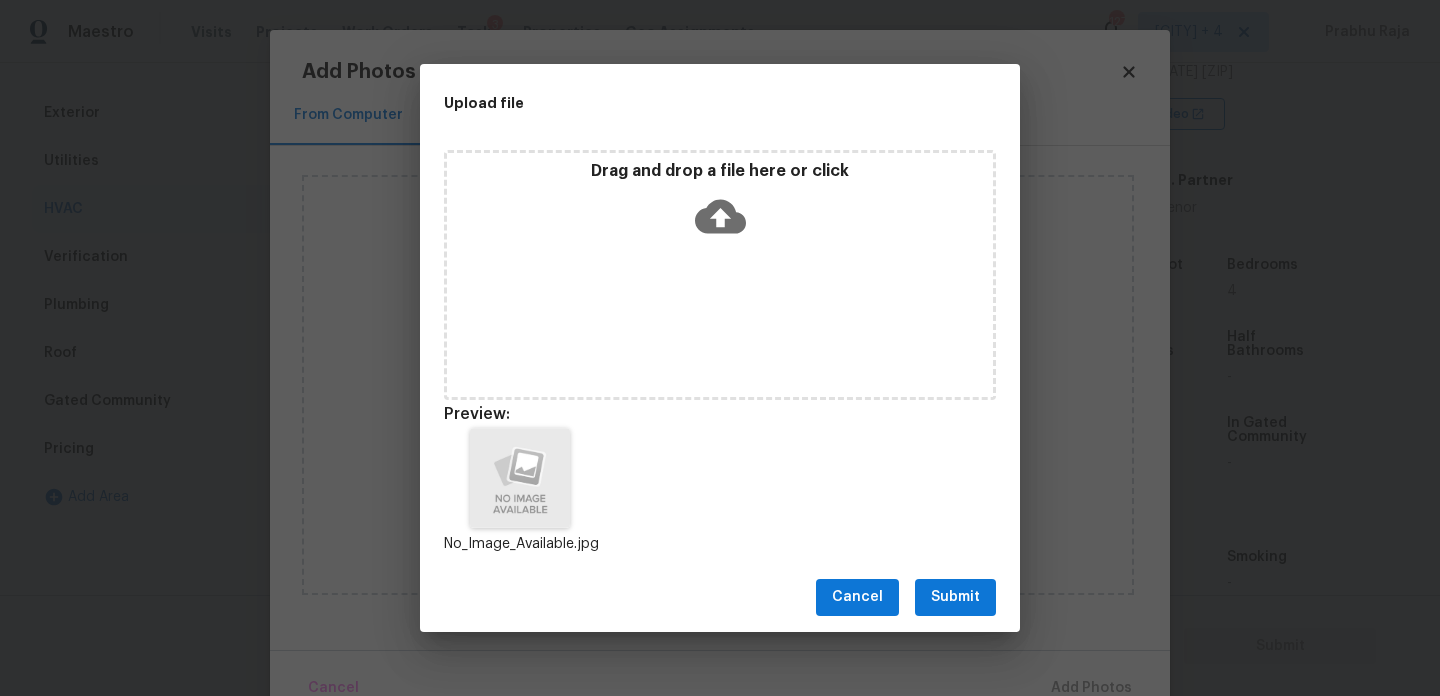 scroll, scrollTop: 16, scrollLeft: 0, axis: vertical 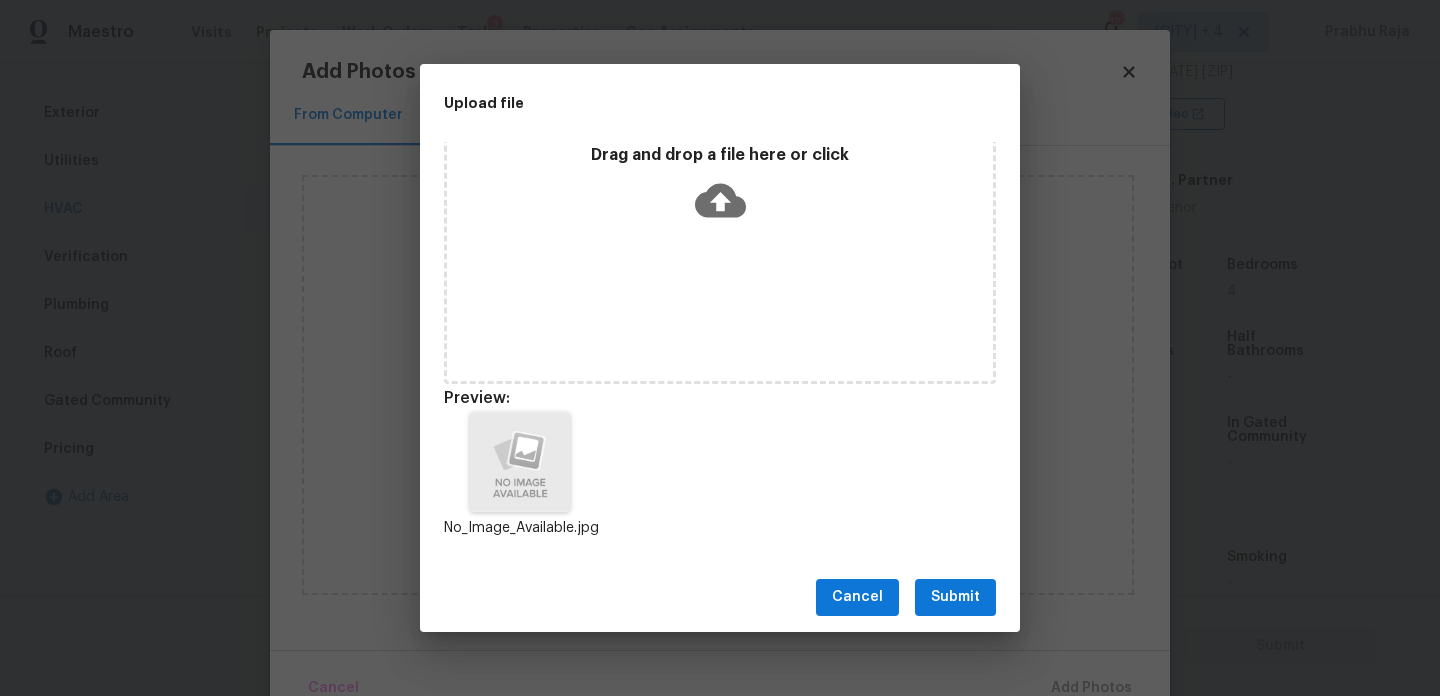 click on "Submit" at bounding box center (955, 597) 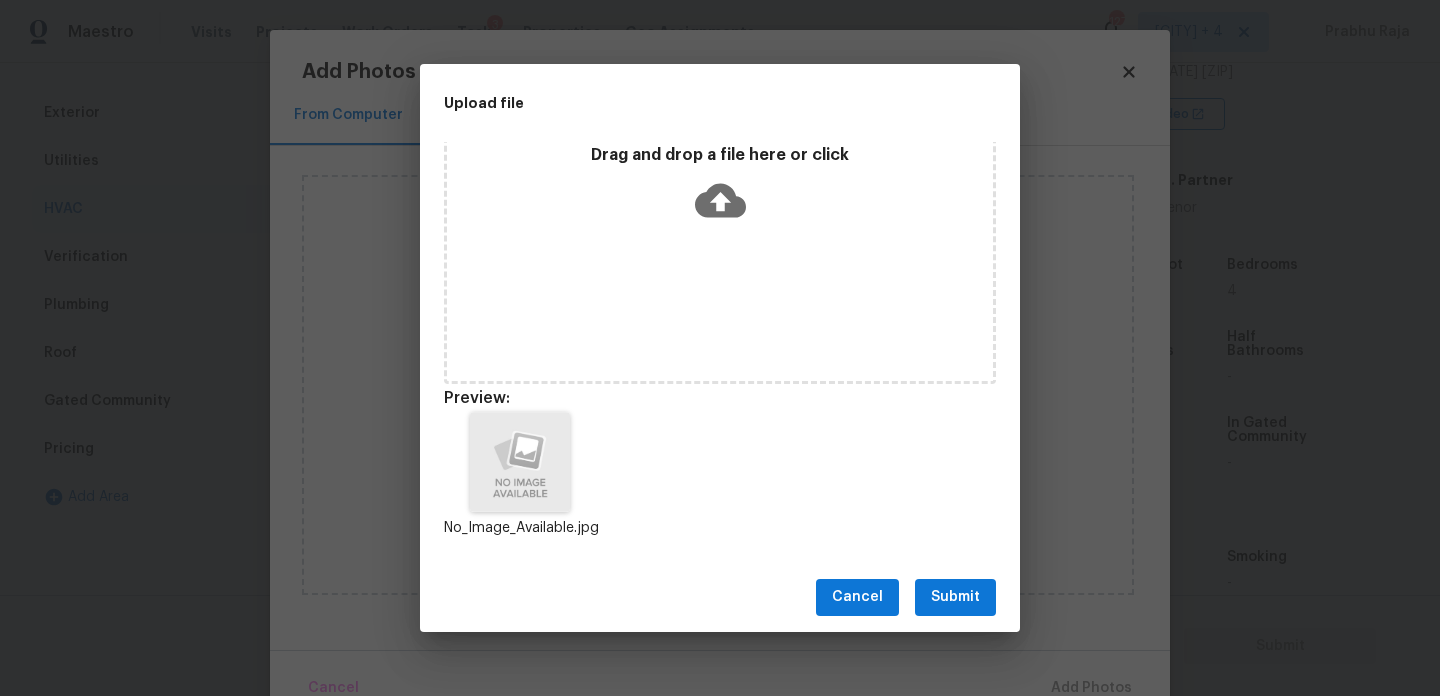 scroll, scrollTop: 0, scrollLeft: 0, axis: both 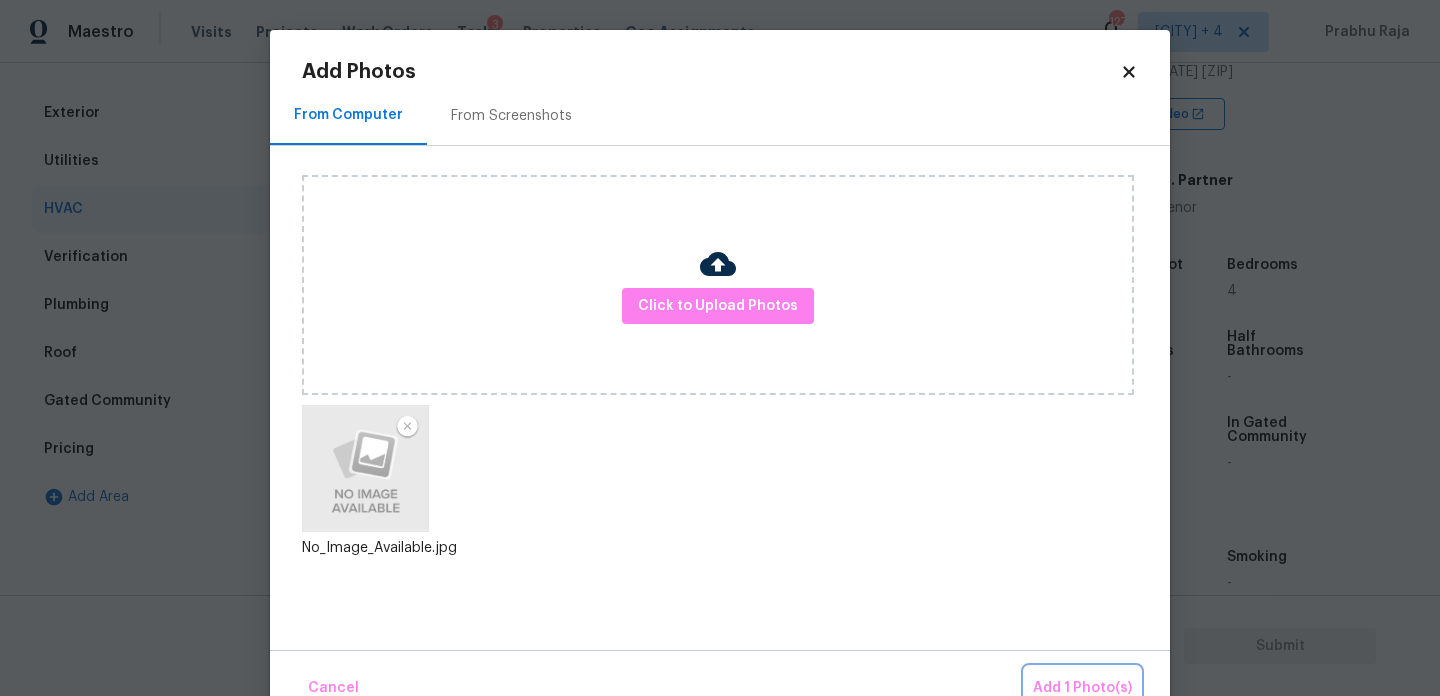 click on "Add 1 Photo(s)" at bounding box center [1082, 688] 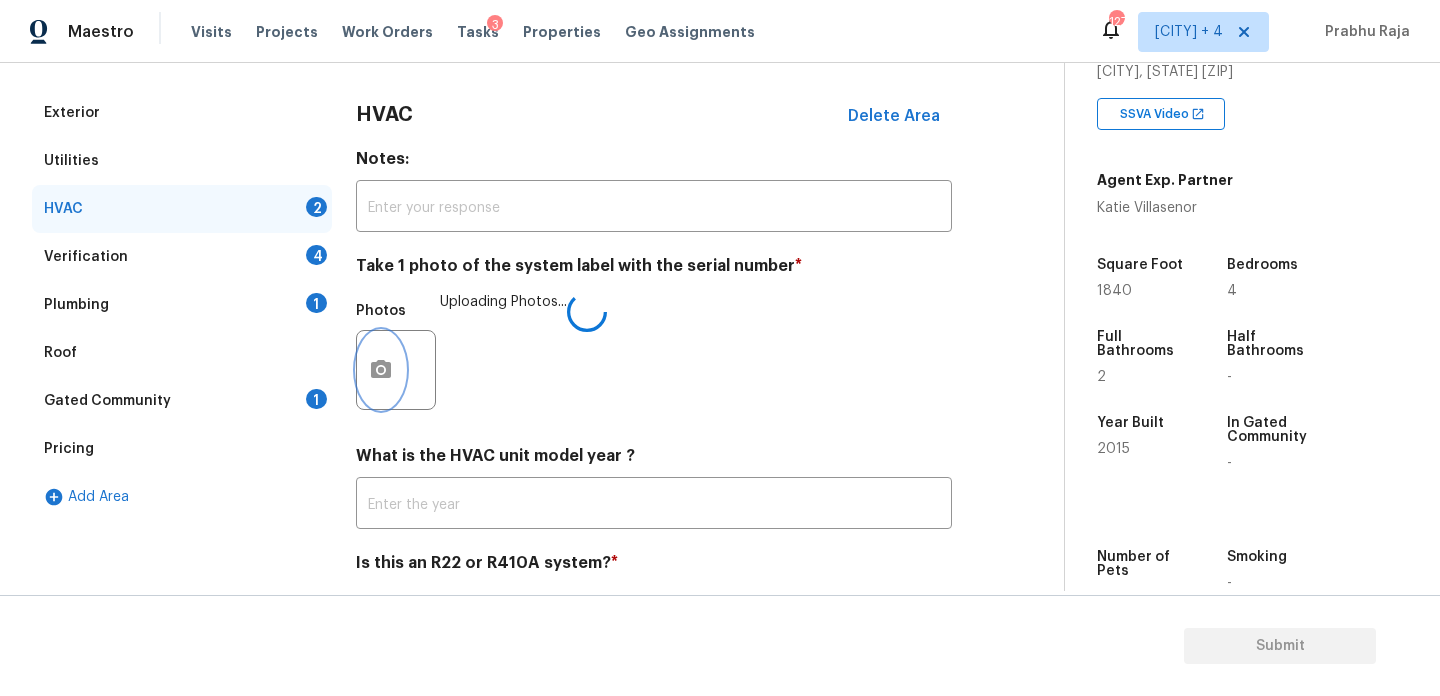 scroll, scrollTop: 333, scrollLeft: 0, axis: vertical 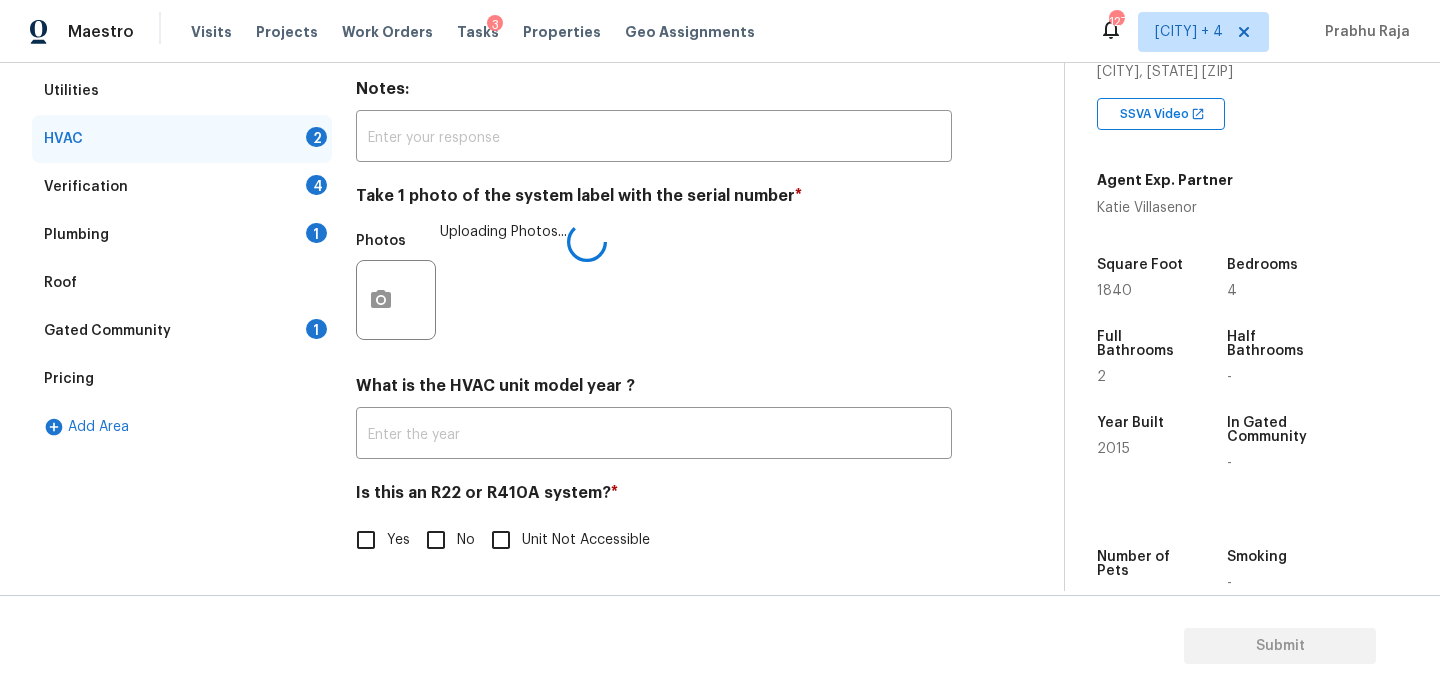 click on "Yes" at bounding box center [366, 540] 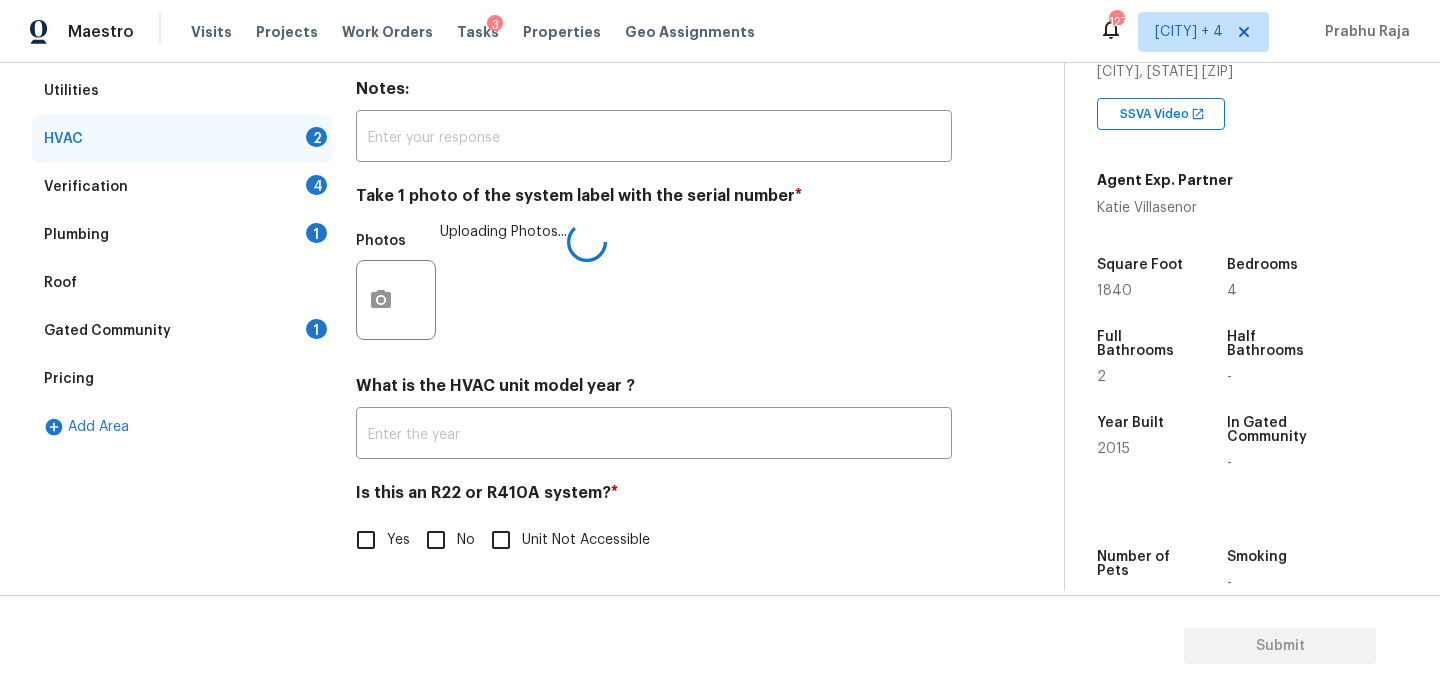 checkbox on "true" 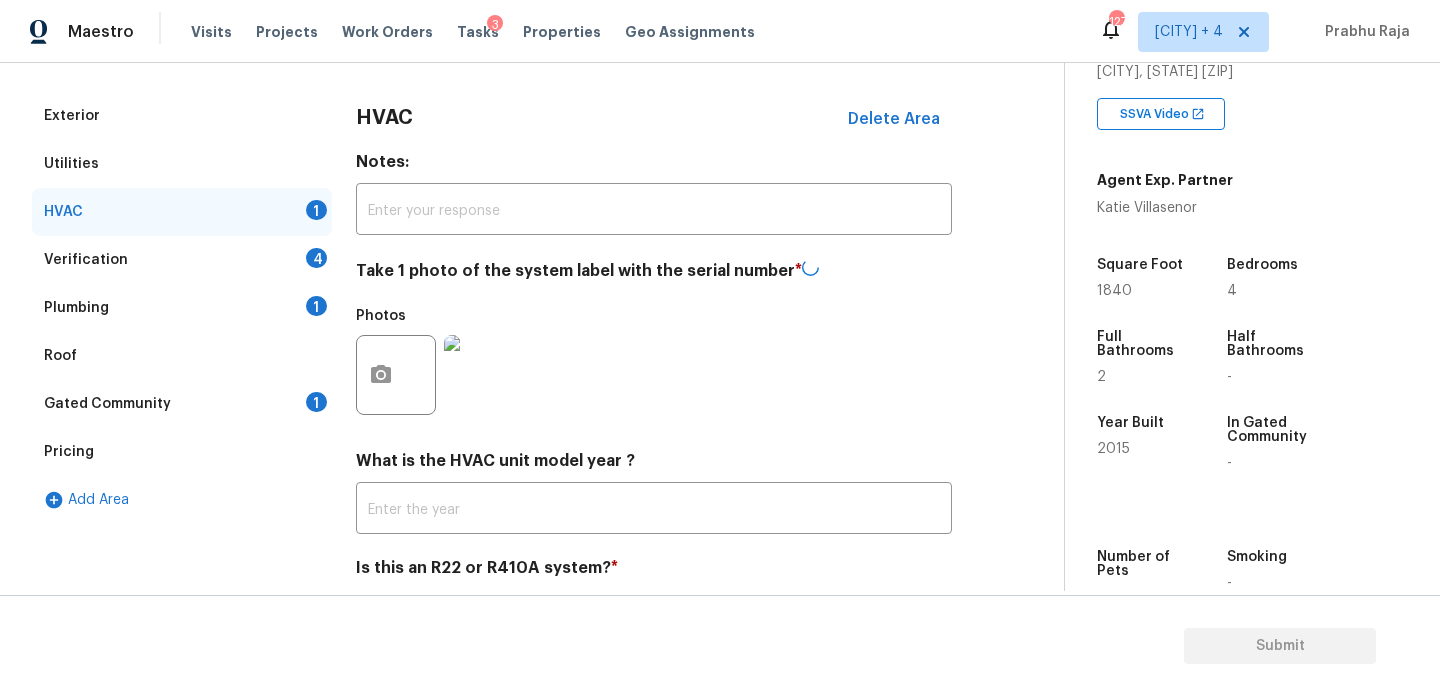 scroll, scrollTop: 256, scrollLeft: 0, axis: vertical 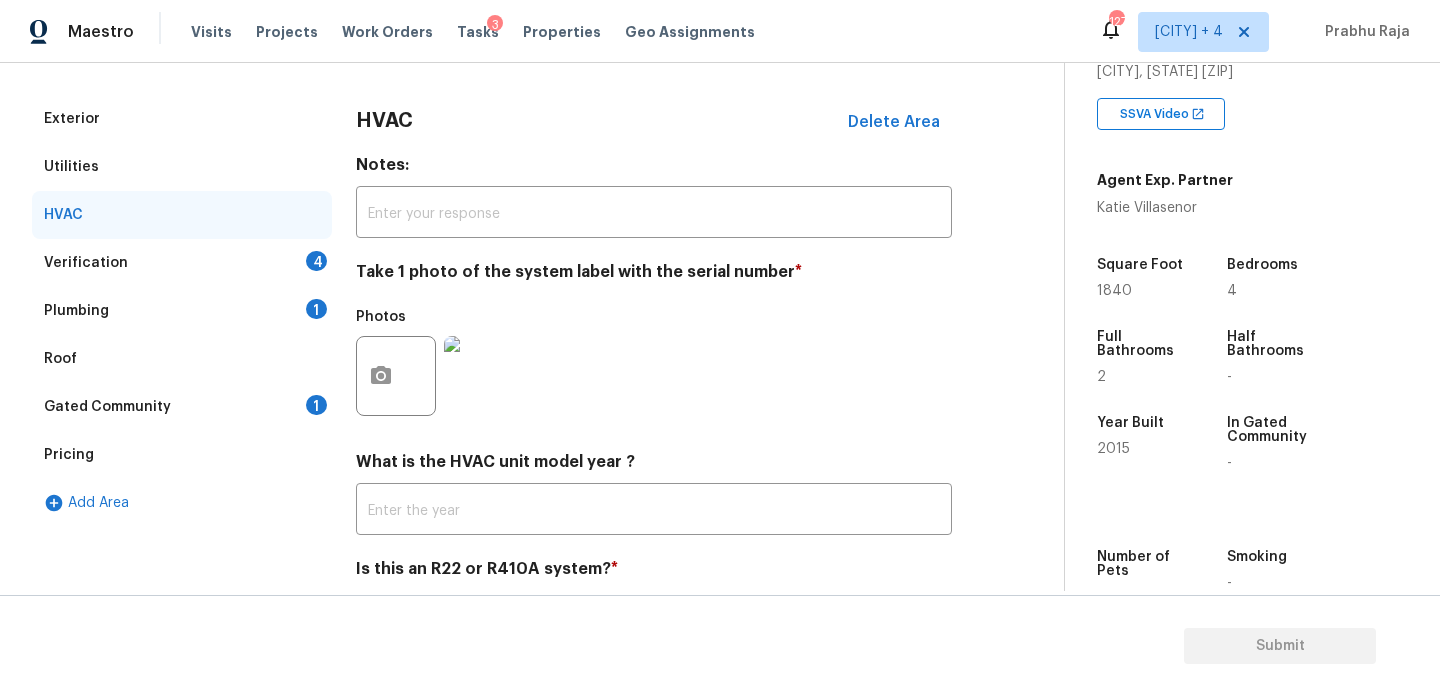 click on "Verification 4" at bounding box center (182, 263) 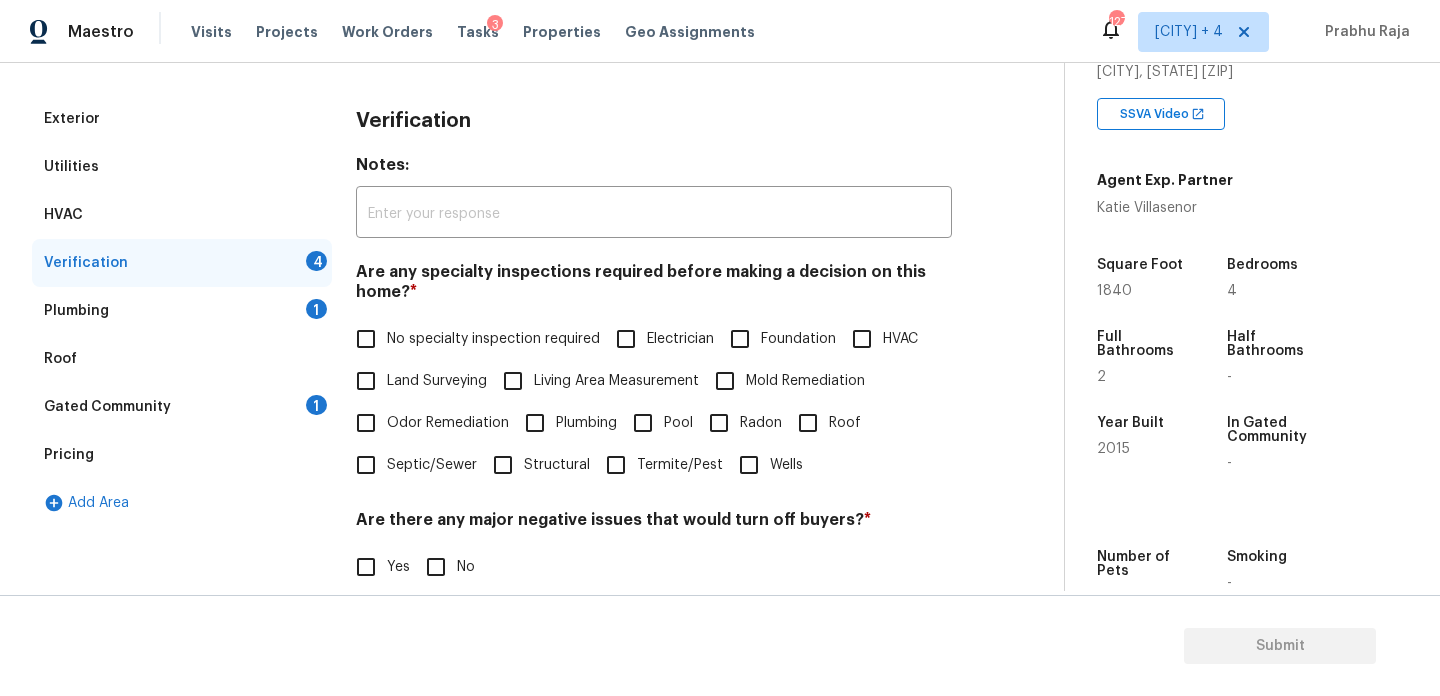 click on "No specialty inspection required" at bounding box center [366, 339] 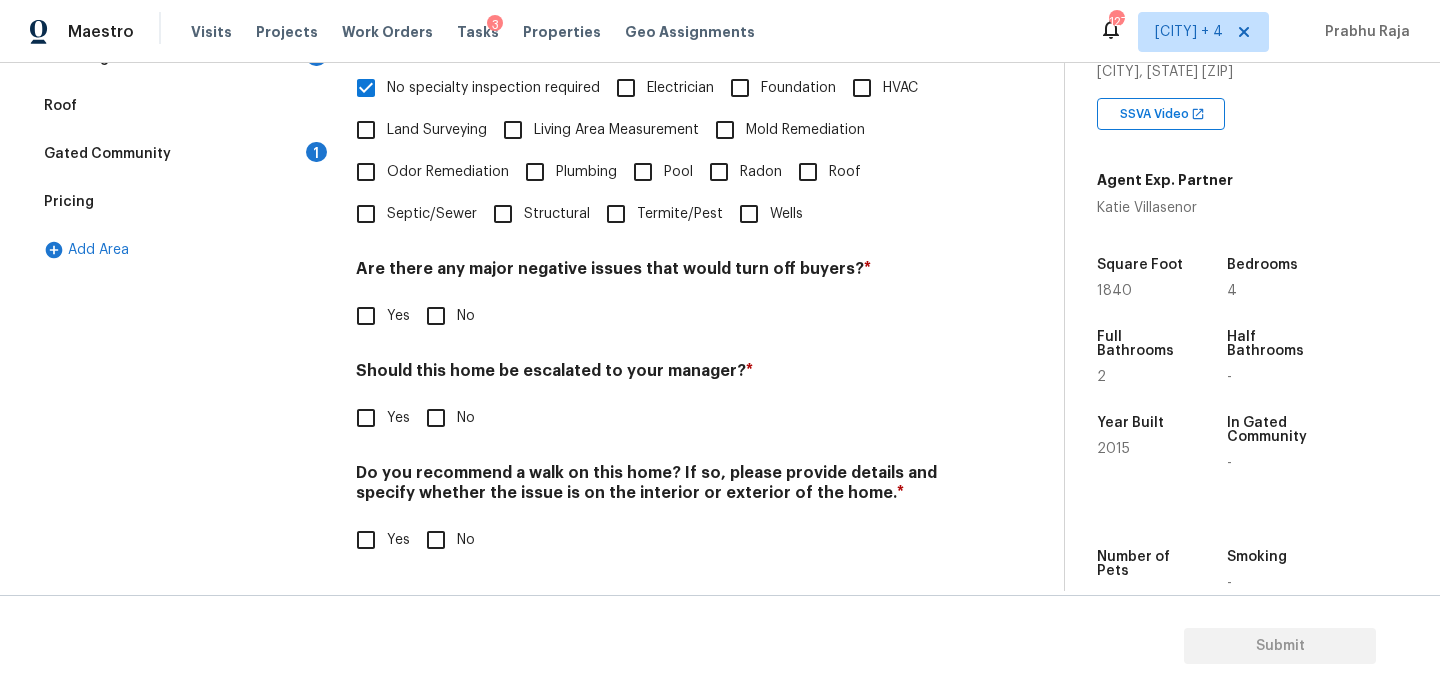 scroll, scrollTop: 507, scrollLeft: 0, axis: vertical 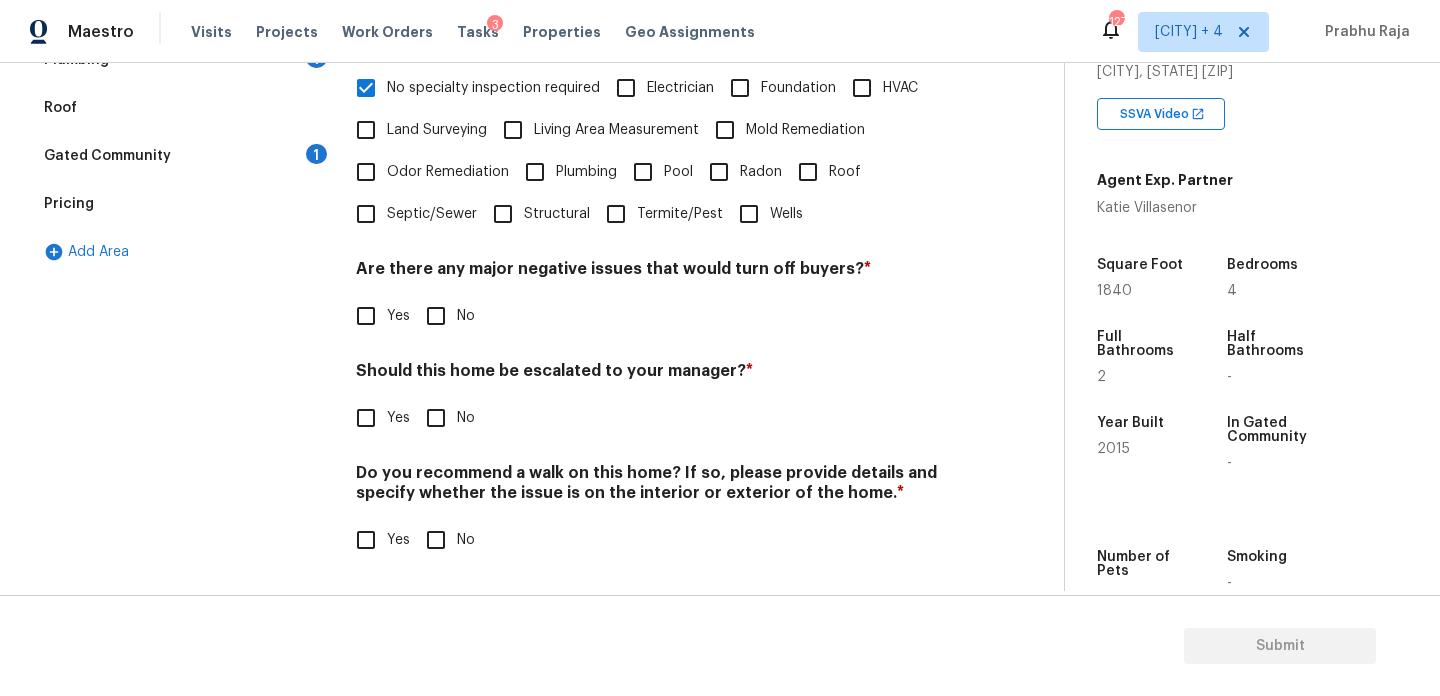 click on "No" at bounding box center (436, 316) 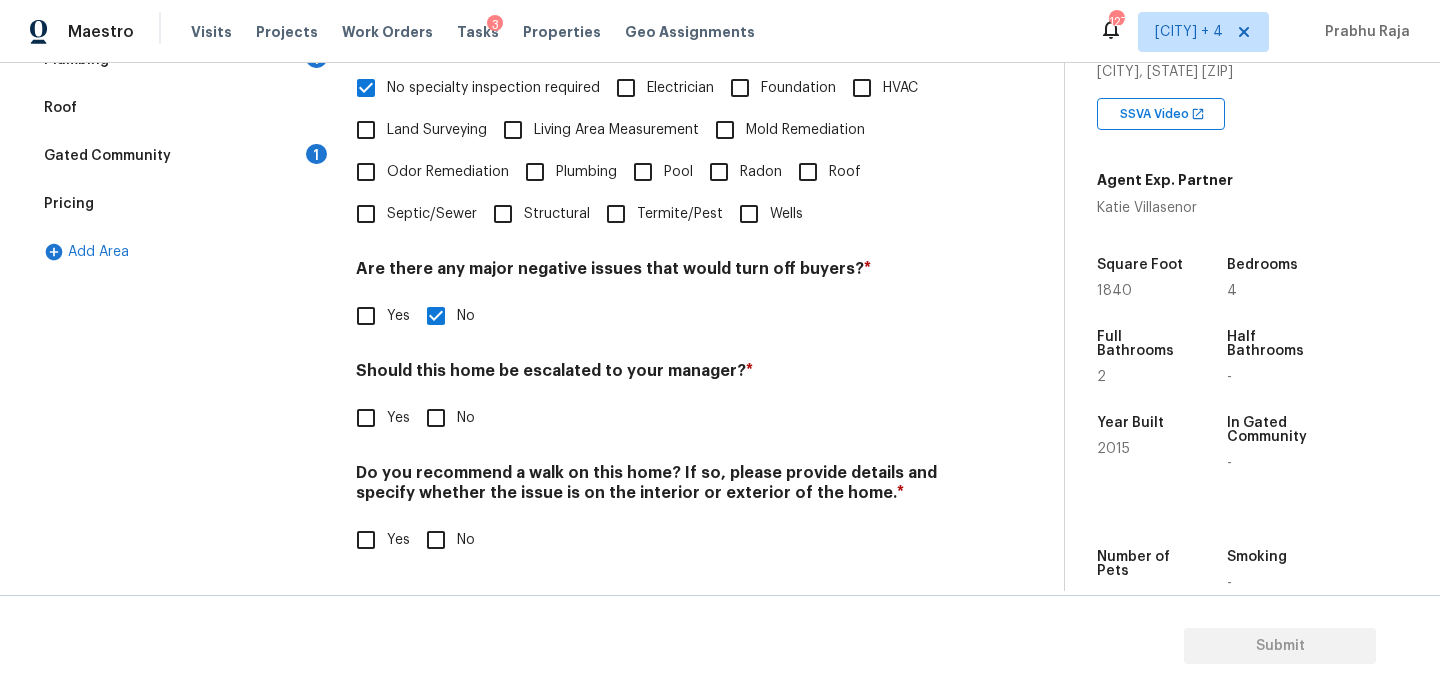 click on "No" at bounding box center [436, 540] 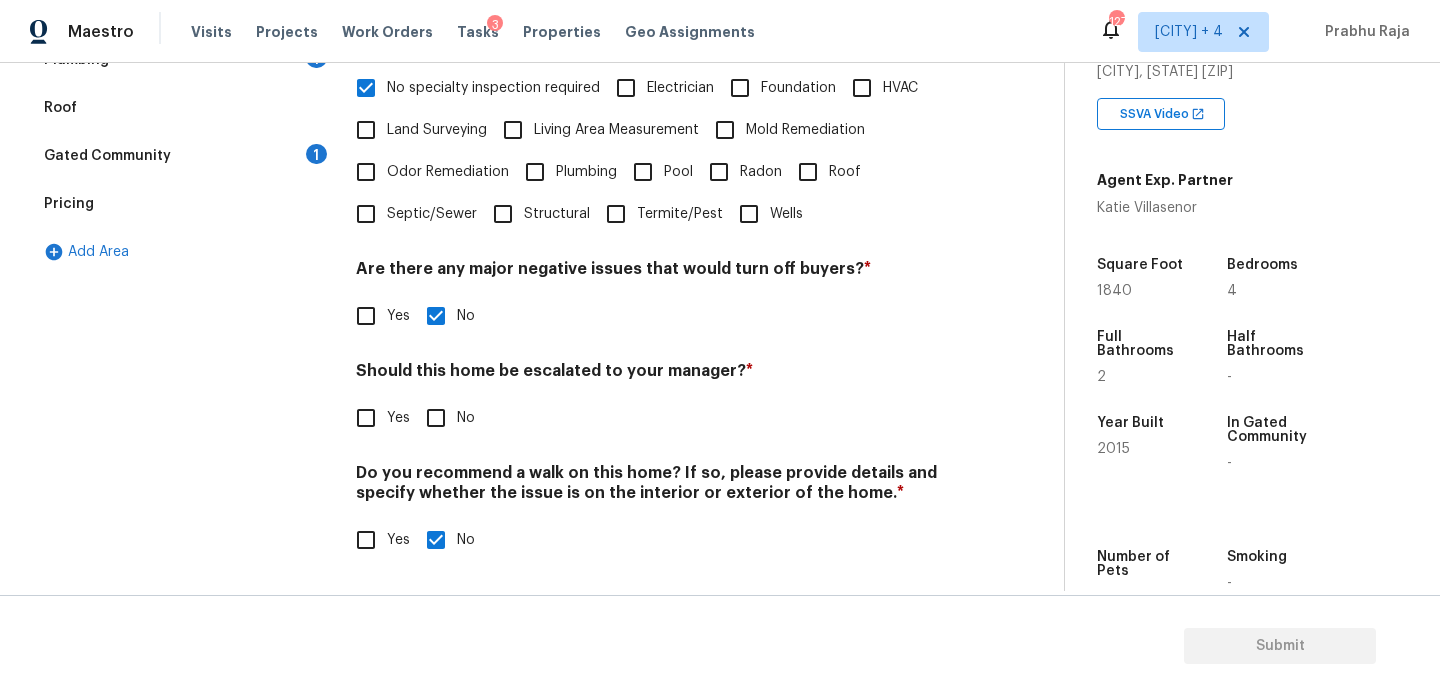 click on "Yes" at bounding box center (366, 418) 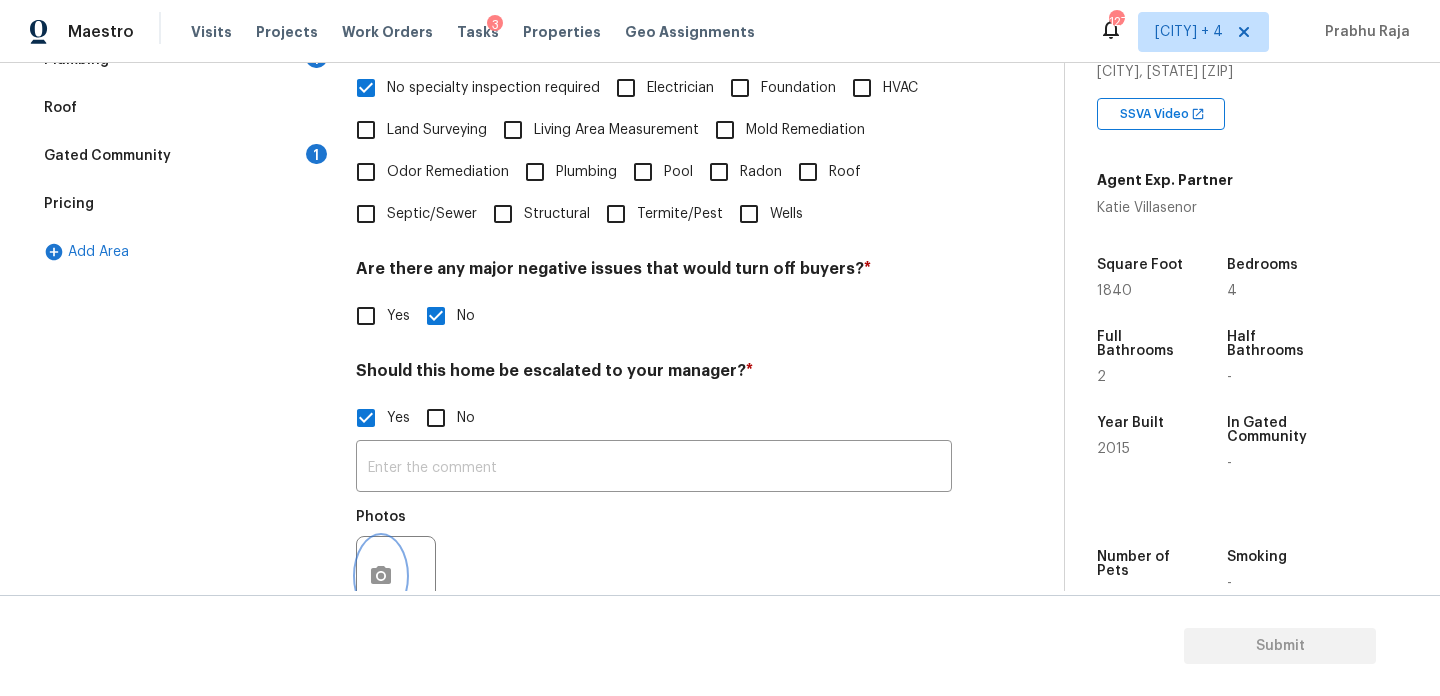 click 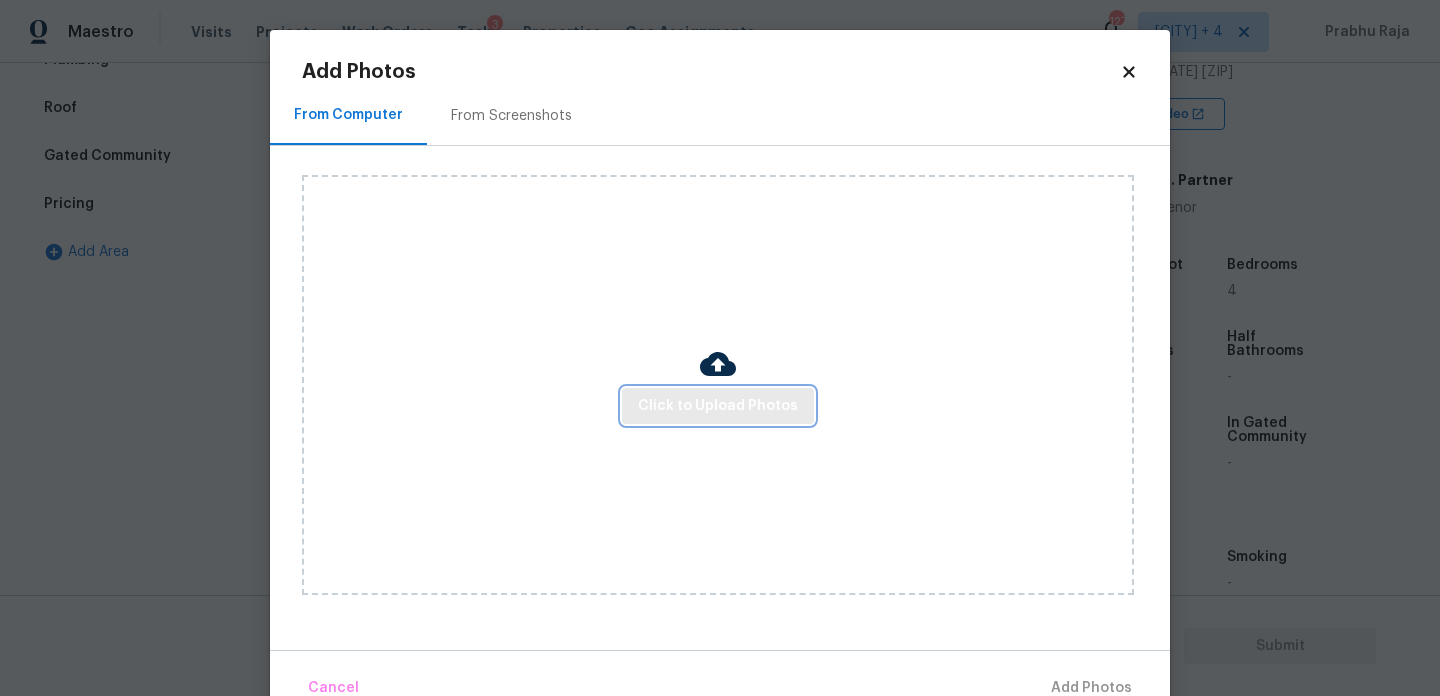 click on "Click to Upload Photos" at bounding box center [718, 406] 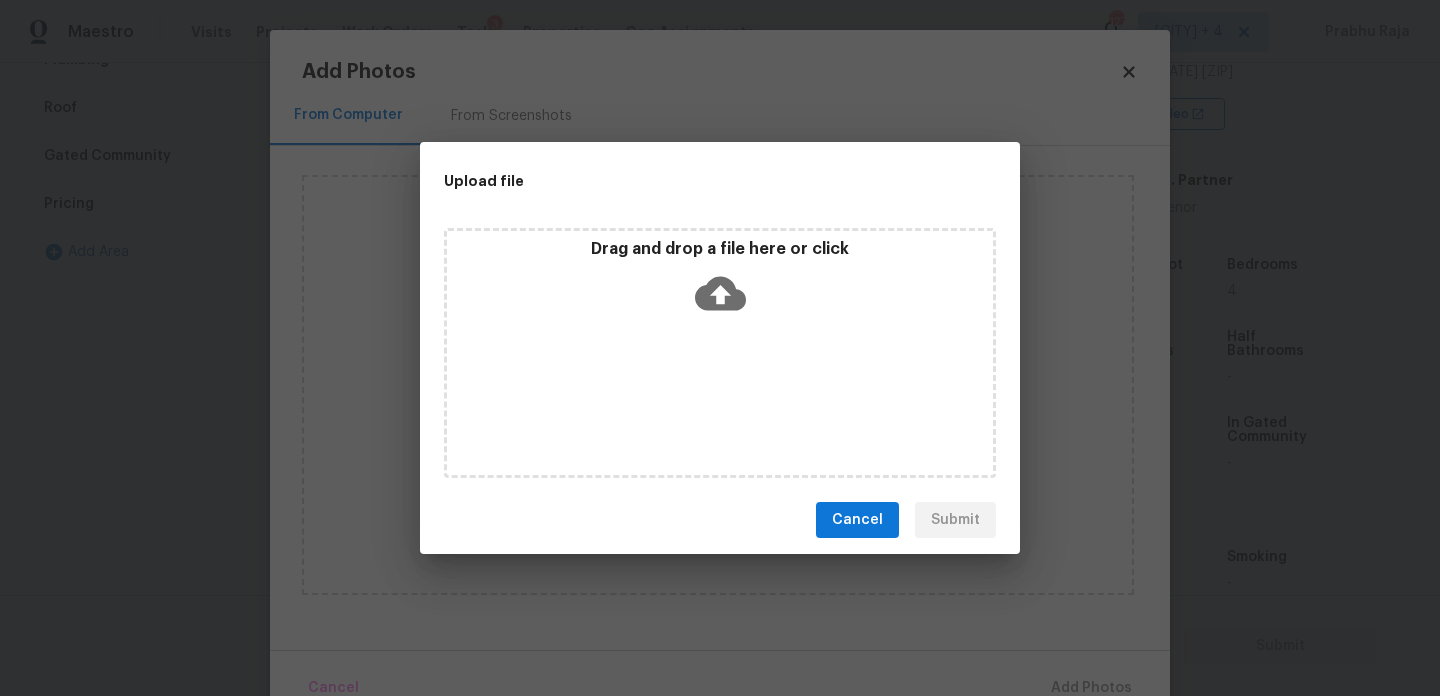 click on "Drag and drop a file here or click" at bounding box center [720, 353] 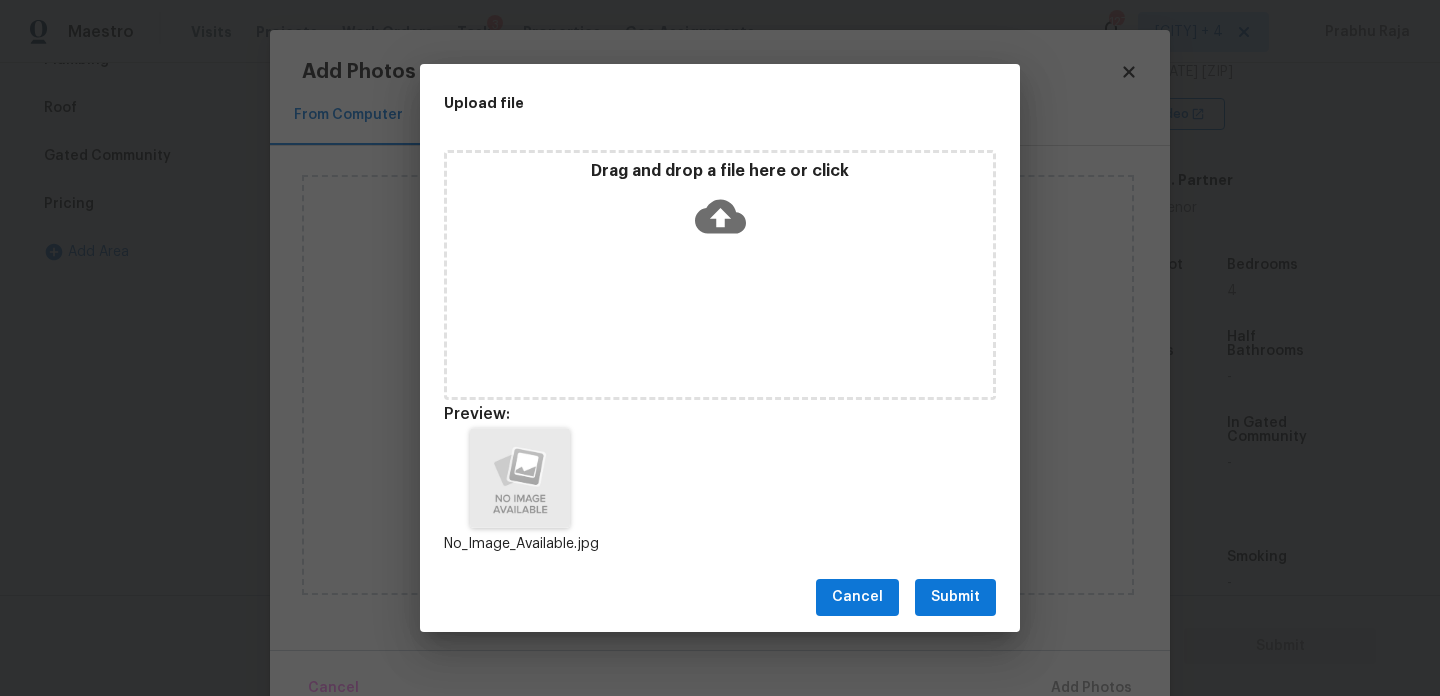 scroll, scrollTop: 16, scrollLeft: 0, axis: vertical 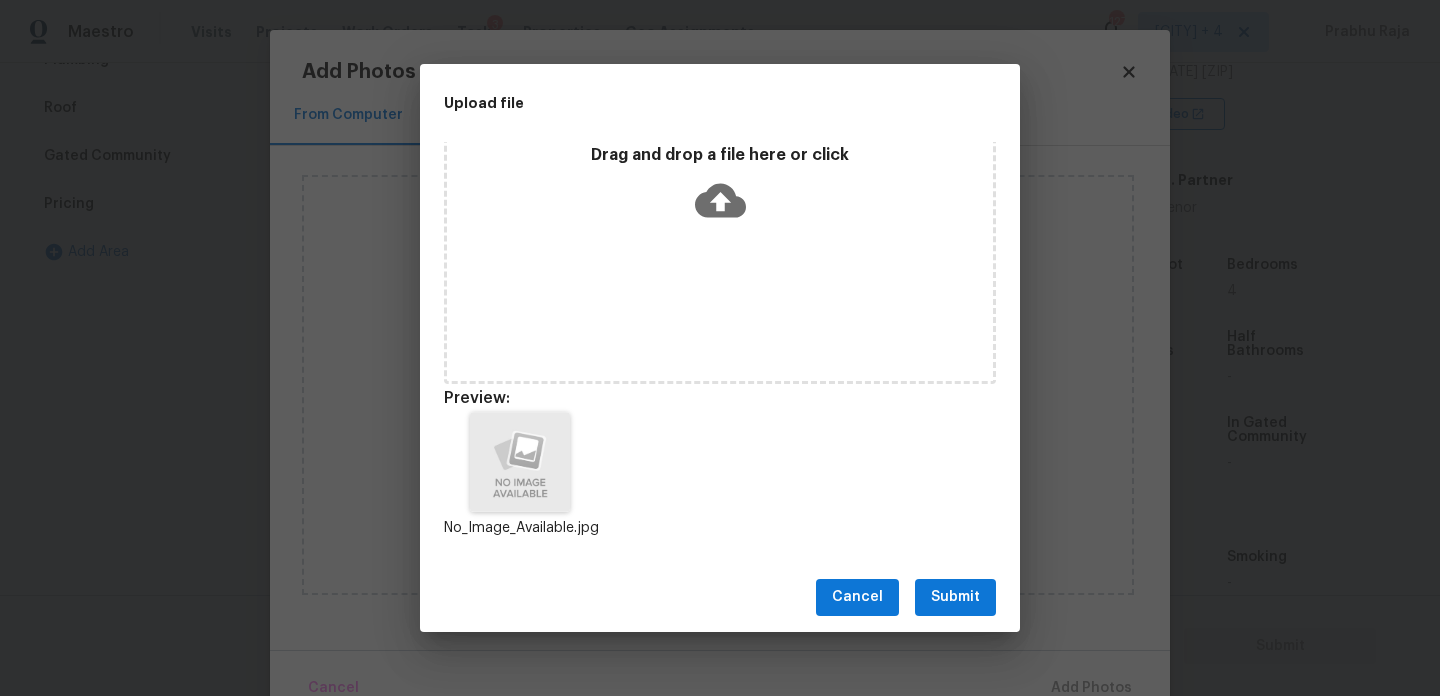 click on "Submit" at bounding box center (955, 597) 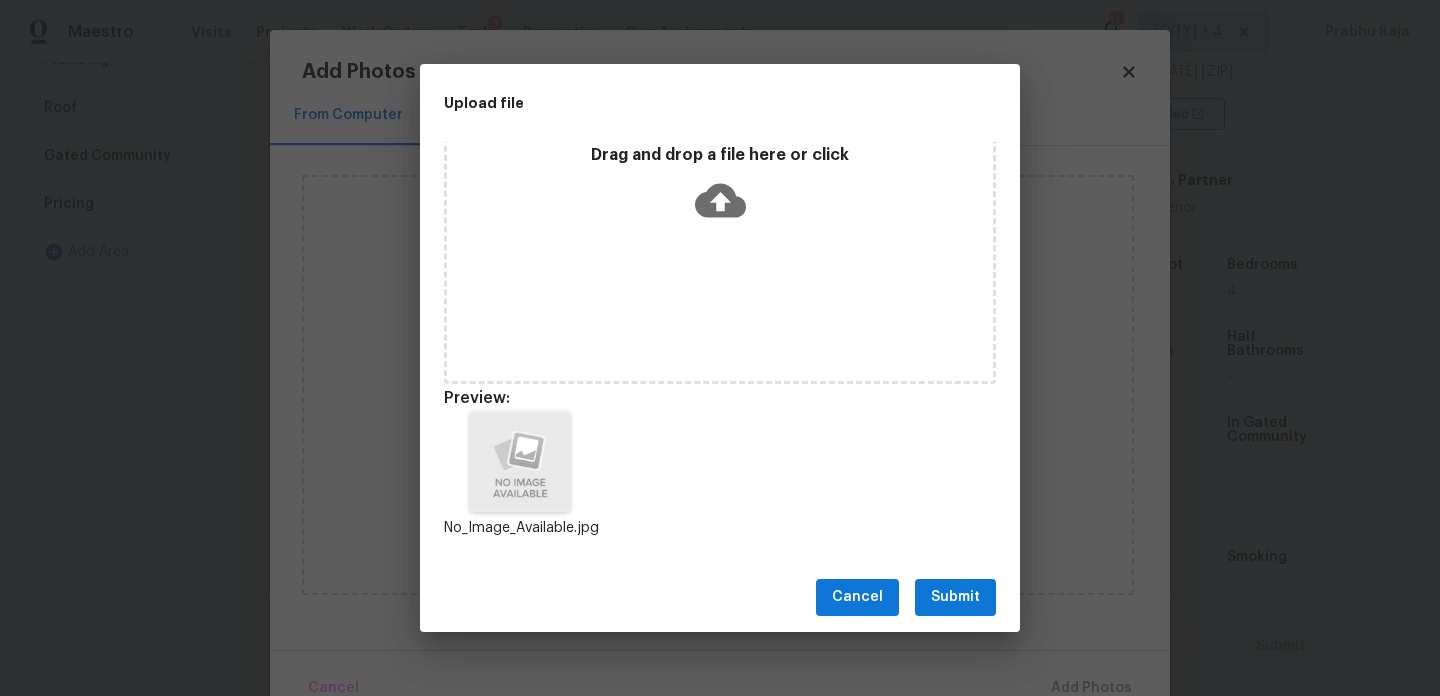 scroll, scrollTop: 0, scrollLeft: 0, axis: both 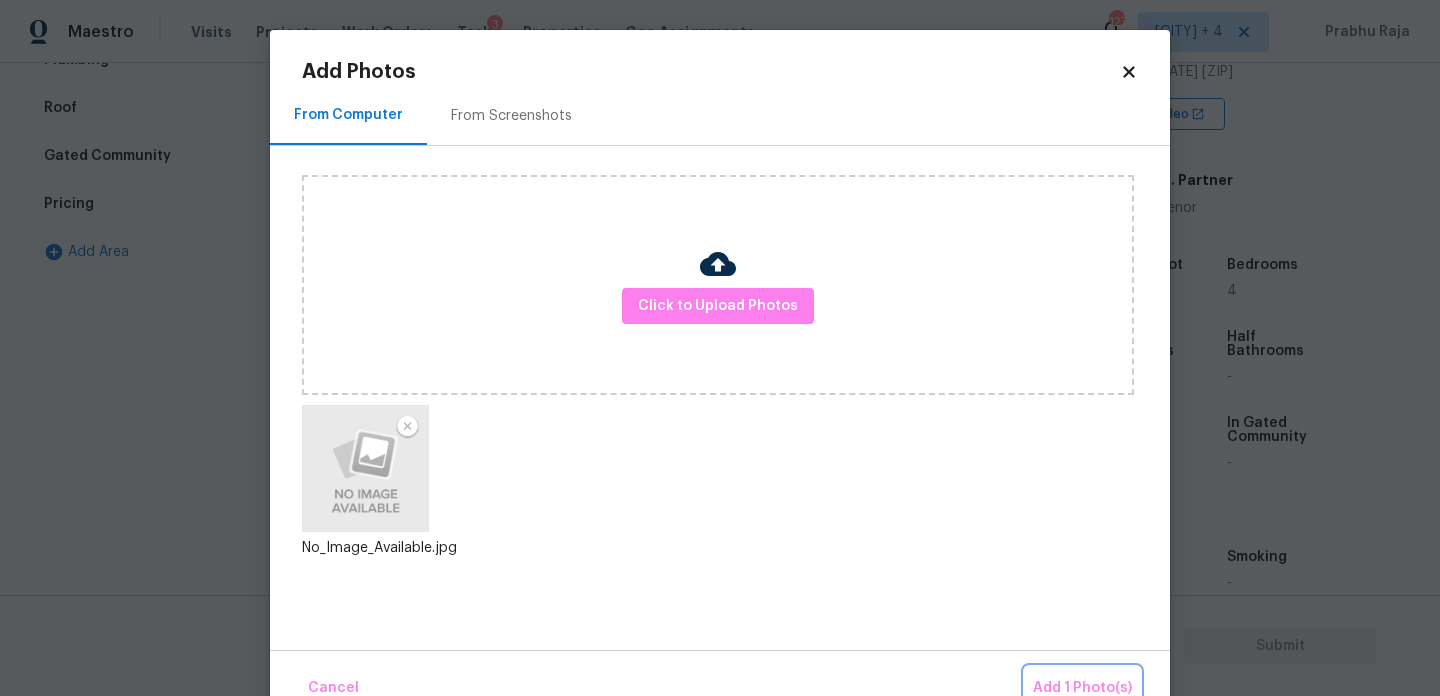 click on "Add 1 Photo(s)" at bounding box center (1082, 688) 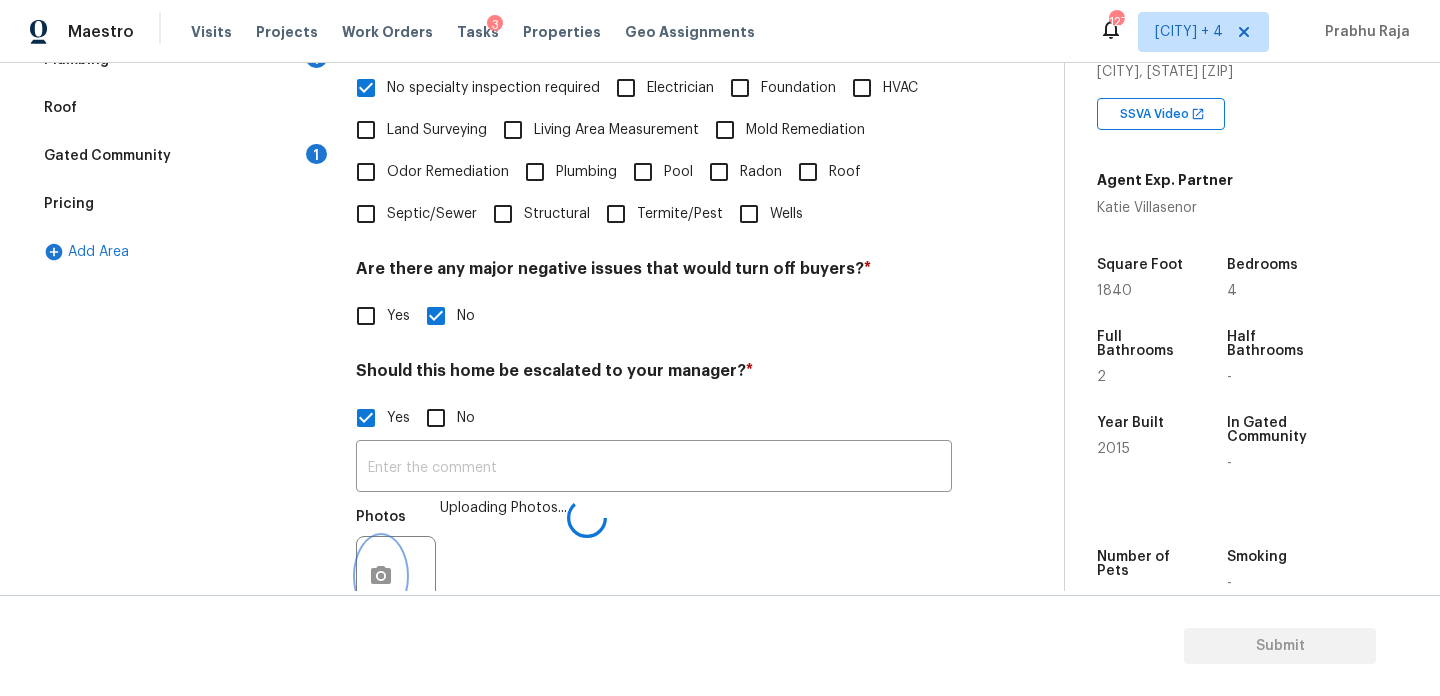 scroll, scrollTop: 532, scrollLeft: 0, axis: vertical 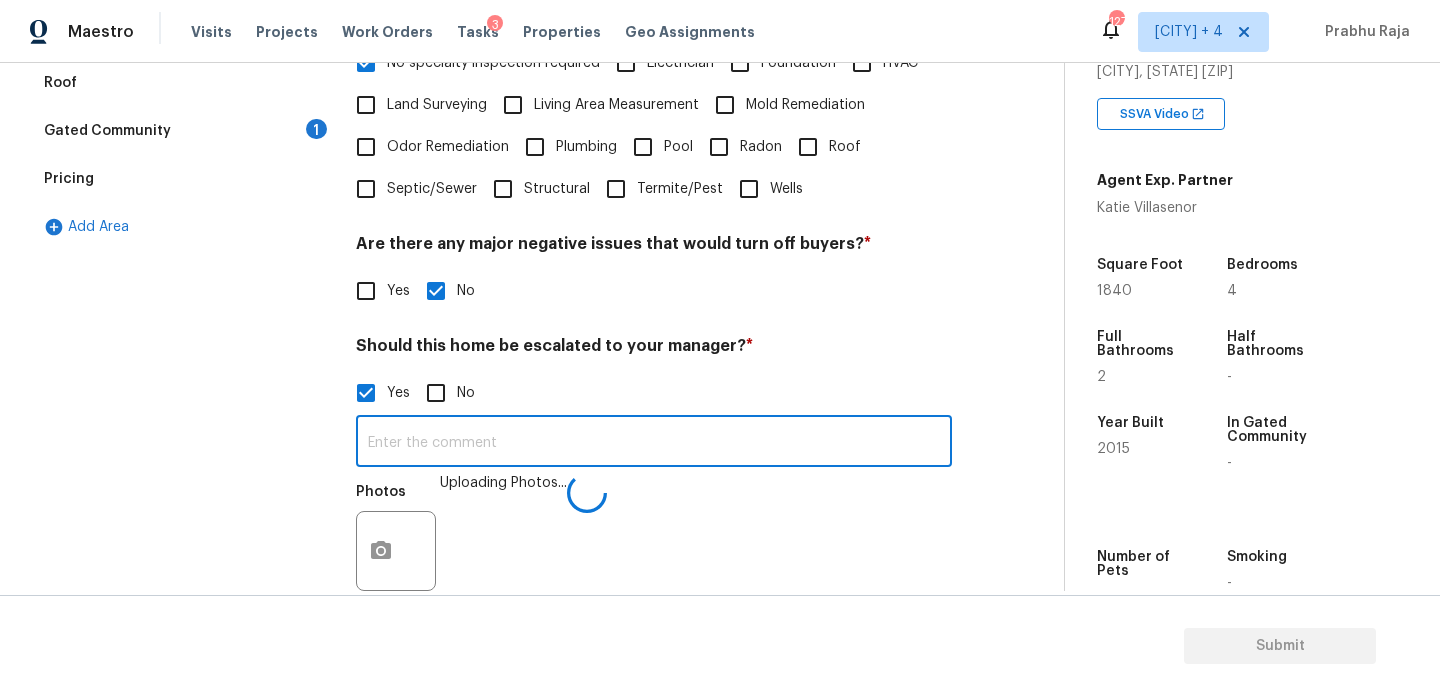 click at bounding box center (654, 443) 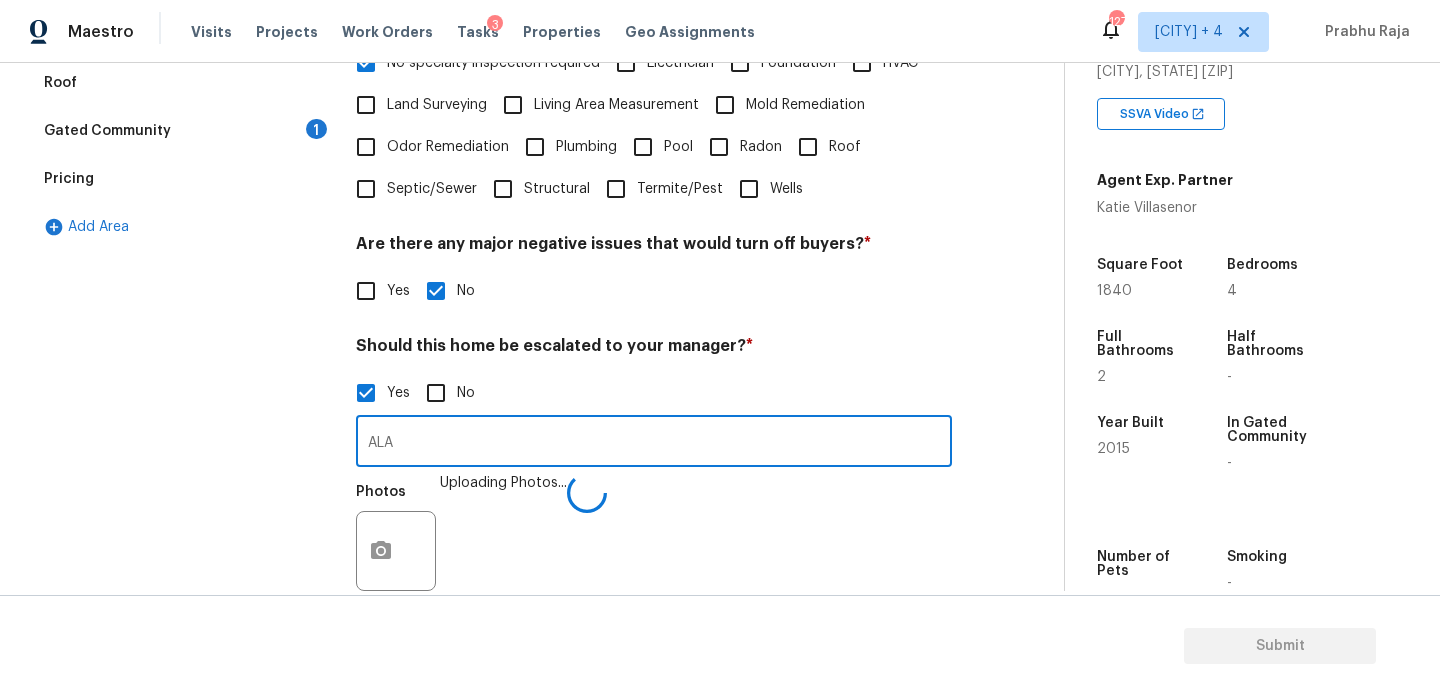 type on "ALA" 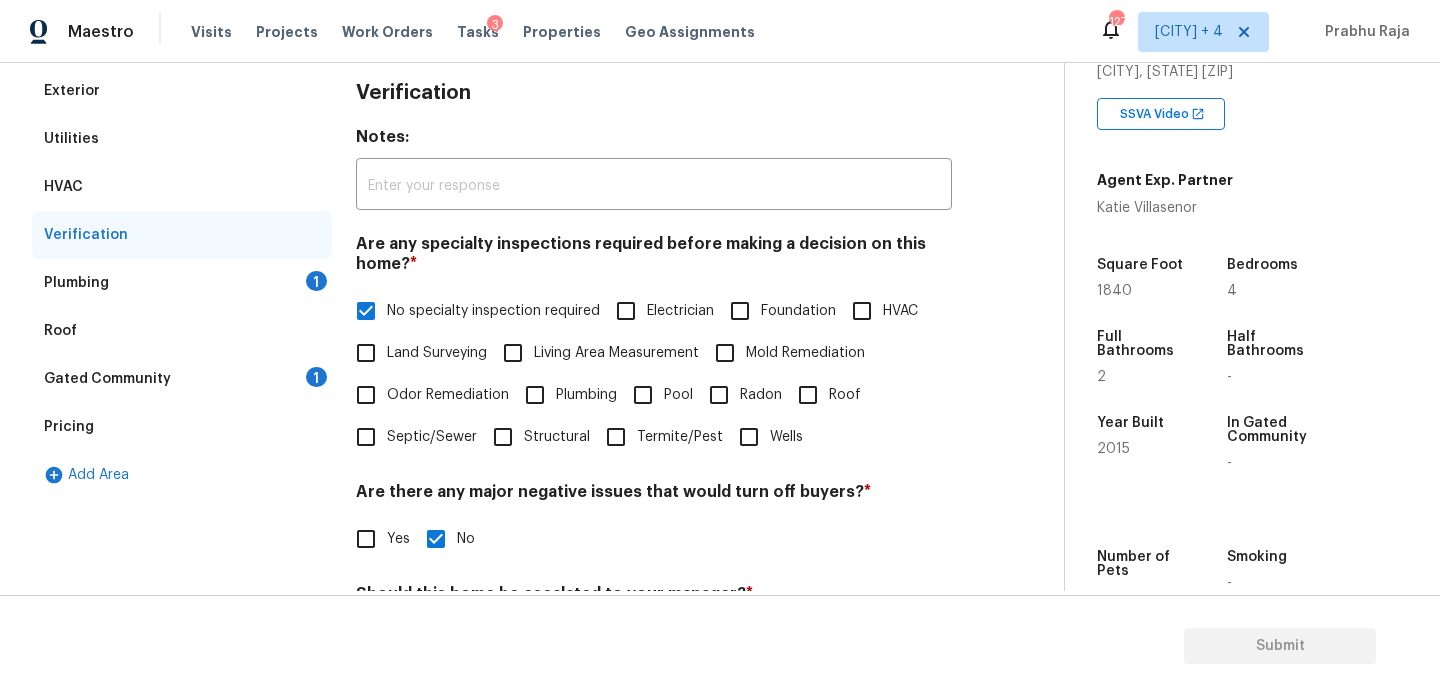 click on "Plumbing 1" at bounding box center (182, 283) 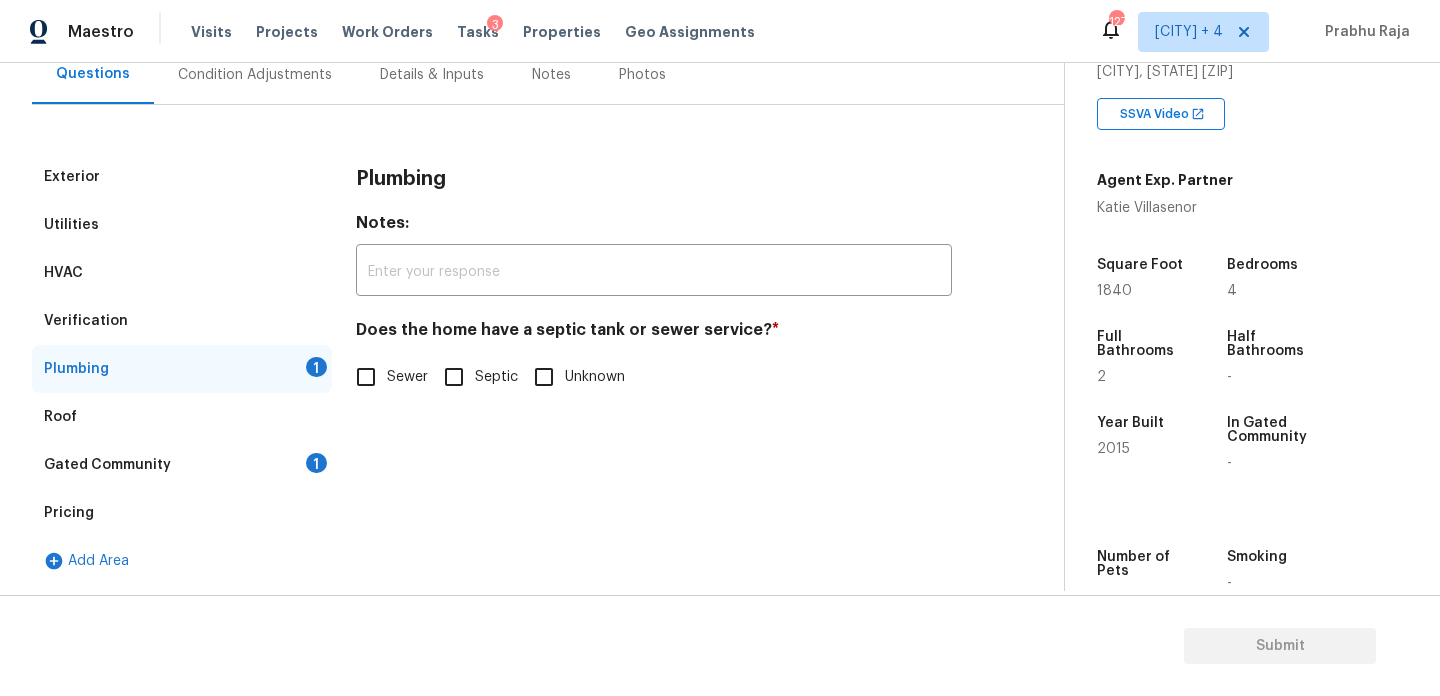 click on "Sewer" at bounding box center [366, 377] 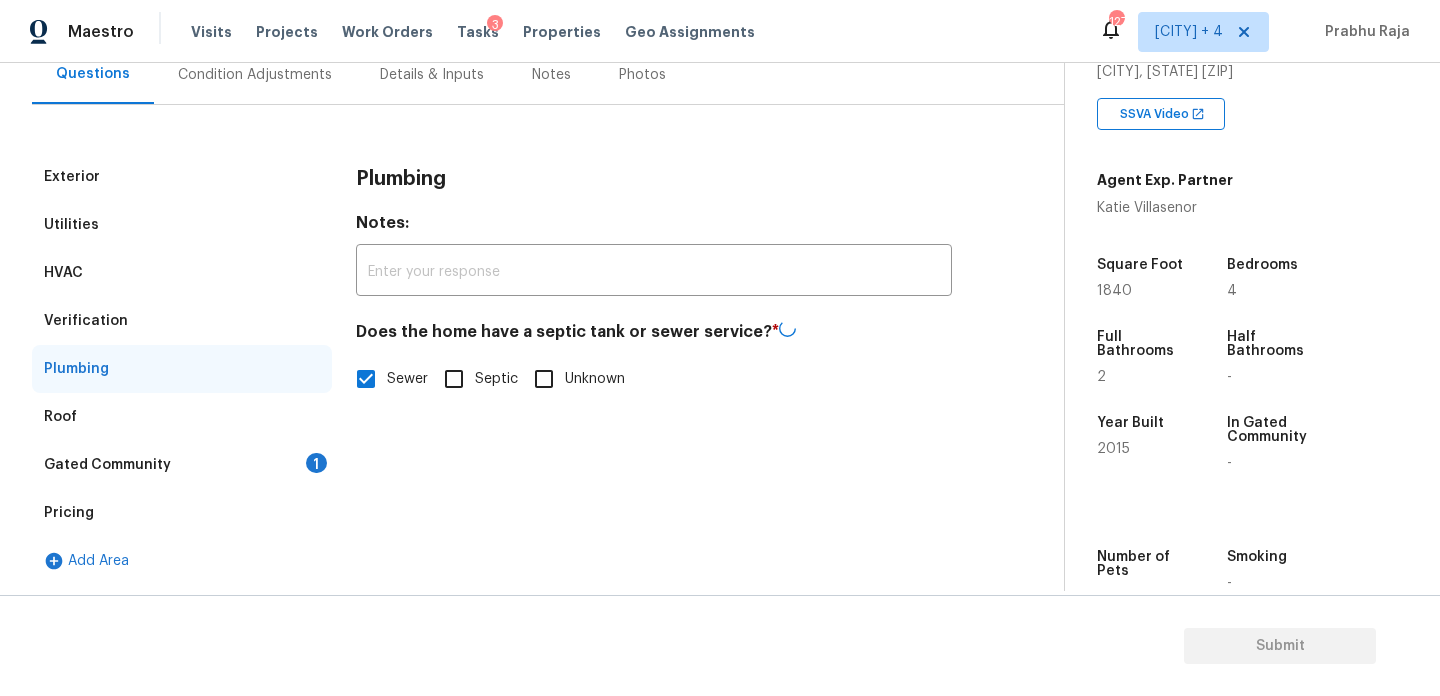 click on "Gated Community 1" at bounding box center [182, 465] 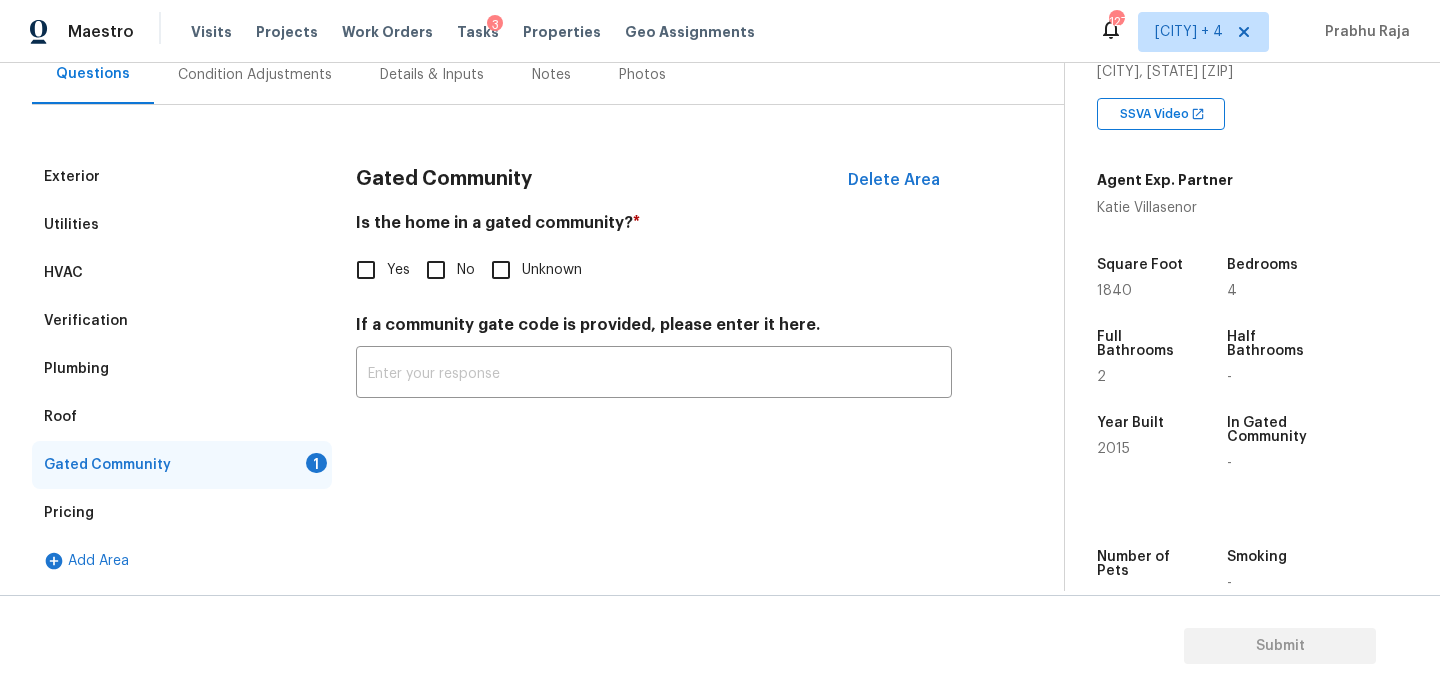 click on "No" at bounding box center (436, 270) 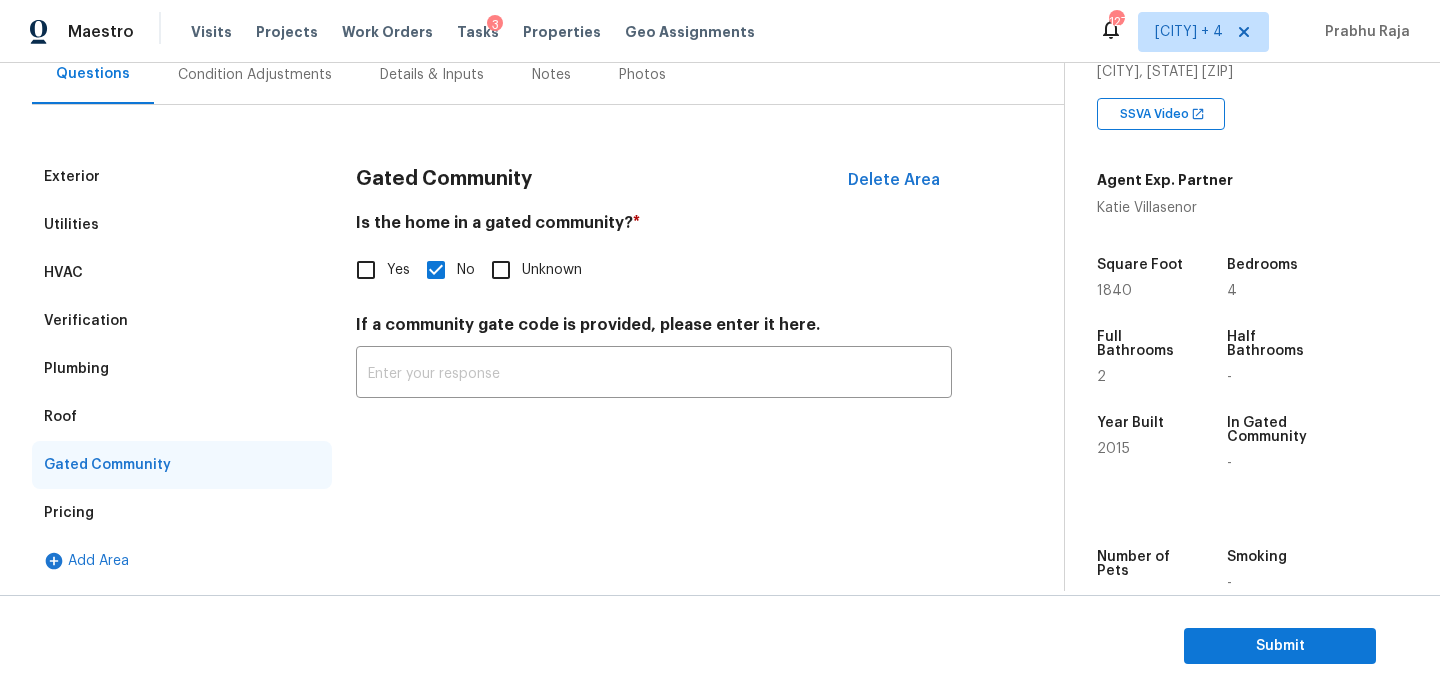 click on "Plumbing" at bounding box center [182, 369] 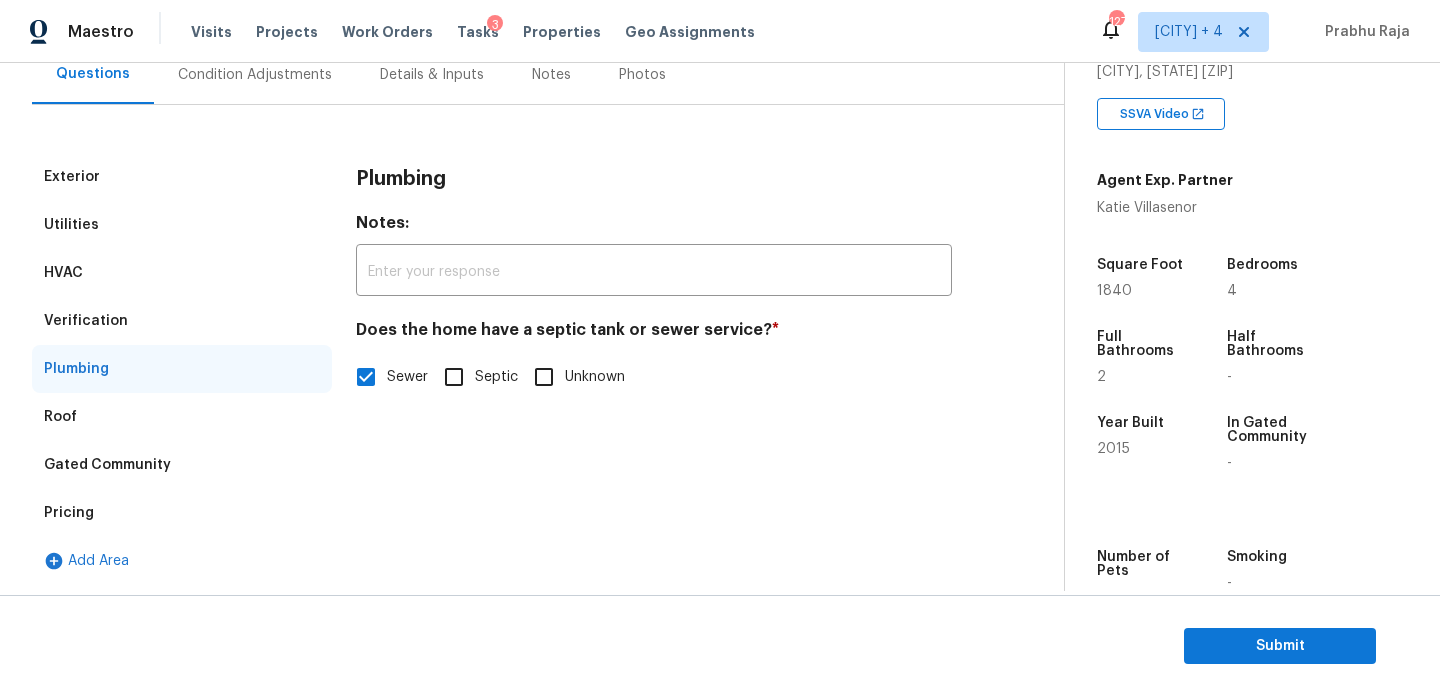 click on "Verification" at bounding box center [182, 321] 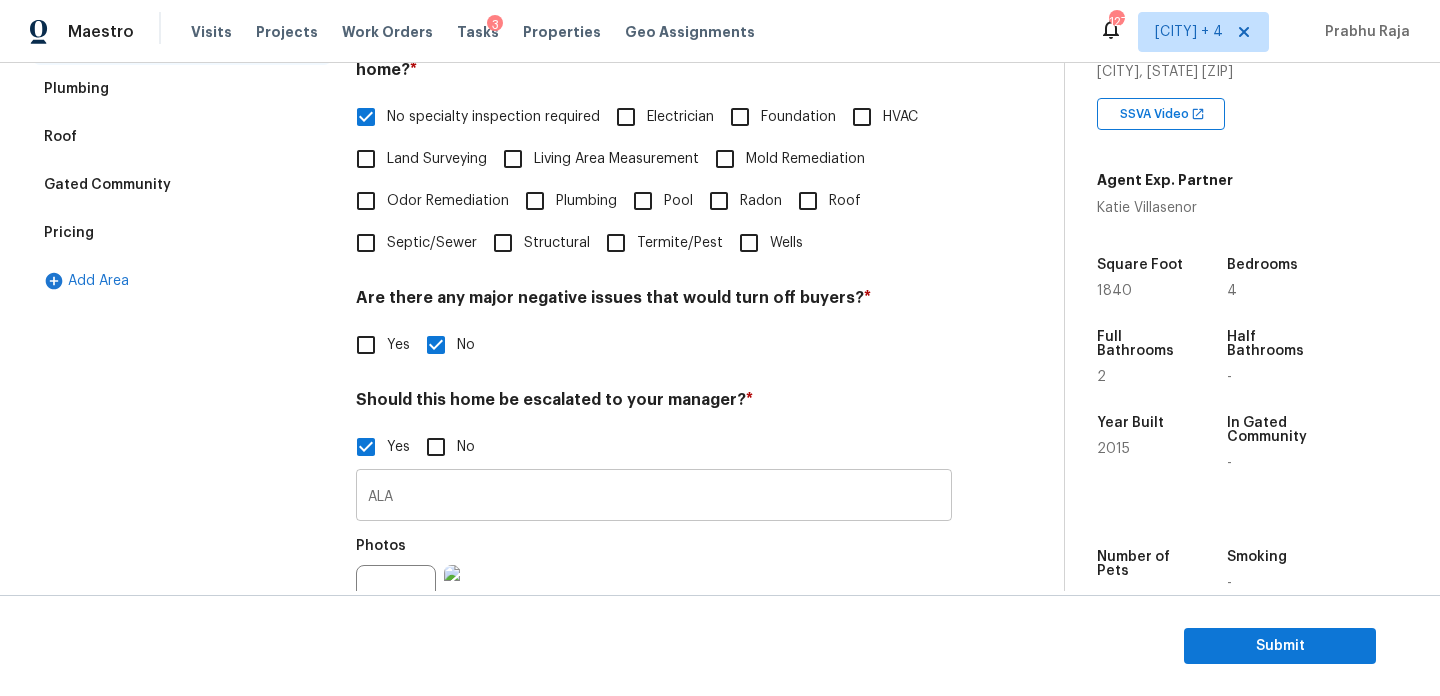 scroll, scrollTop: 431, scrollLeft: 0, axis: vertical 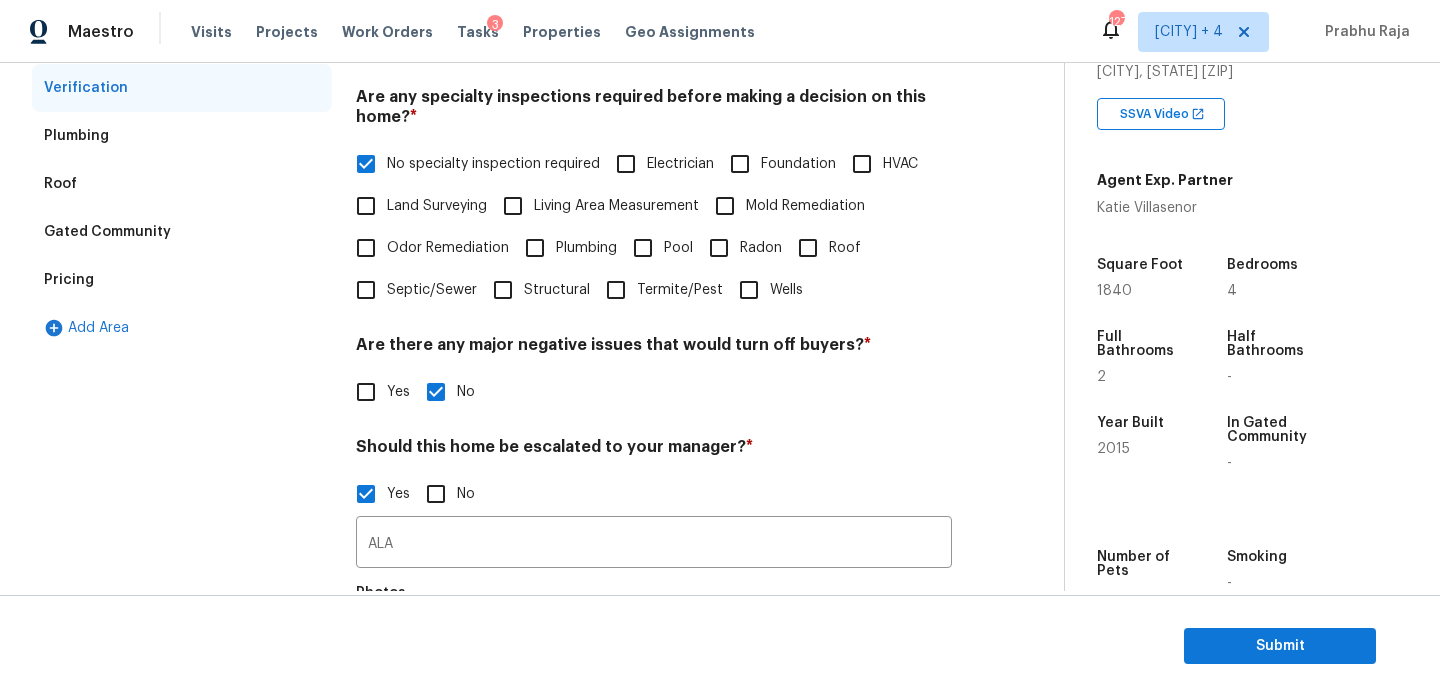 click on "Add Area" at bounding box center (182, 328) 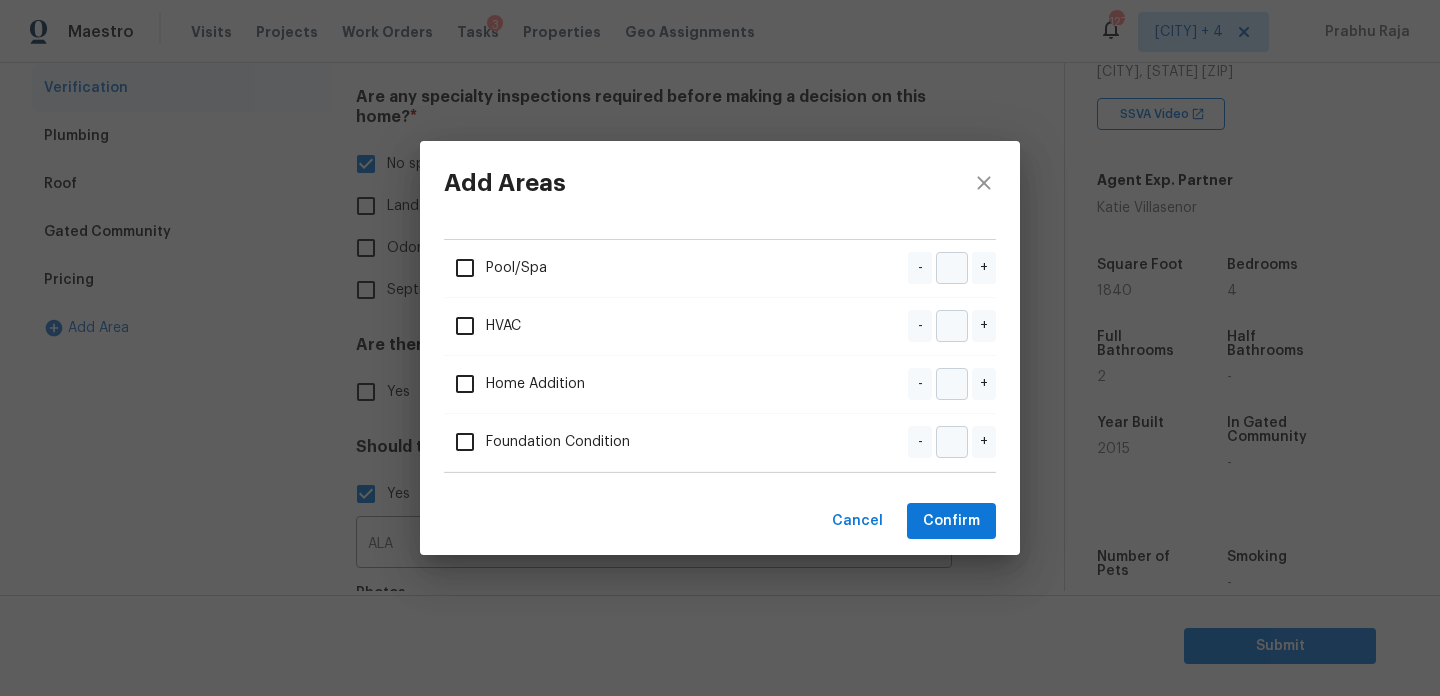 click on "Add Areas Pool/Spa - + HVAC - + Home Addition - + Foundation Condition - + Cancel Confirm" at bounding box center [720, 348] 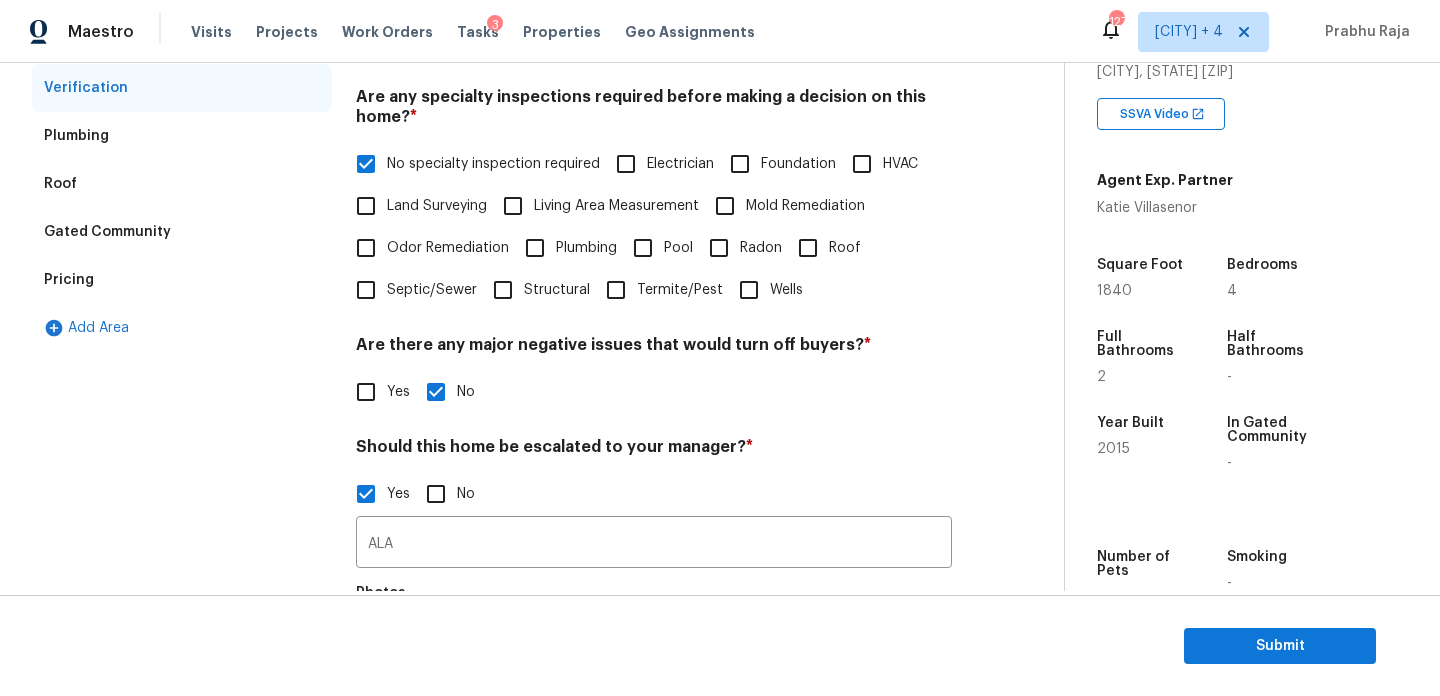 click on "Pricing" at bounding box center (182, 280) 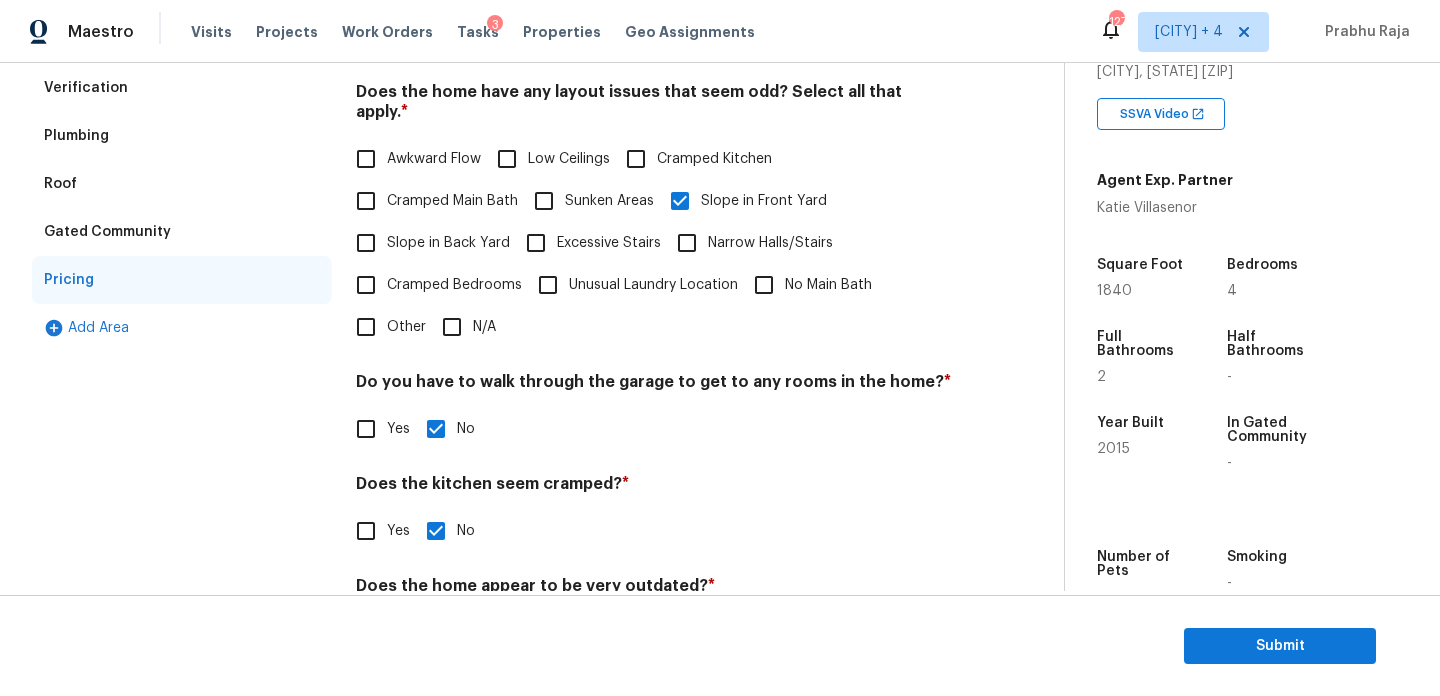 click on "Other" at bounding box center [406, 327] 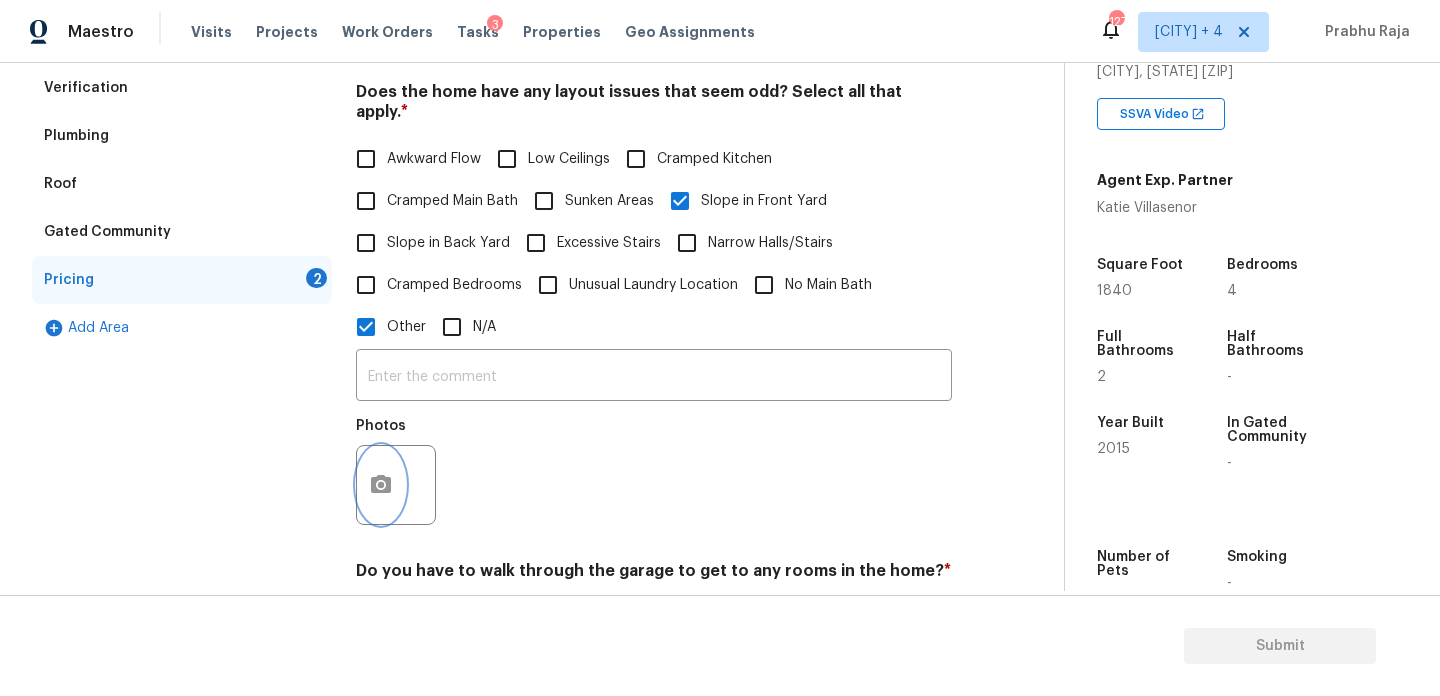 click 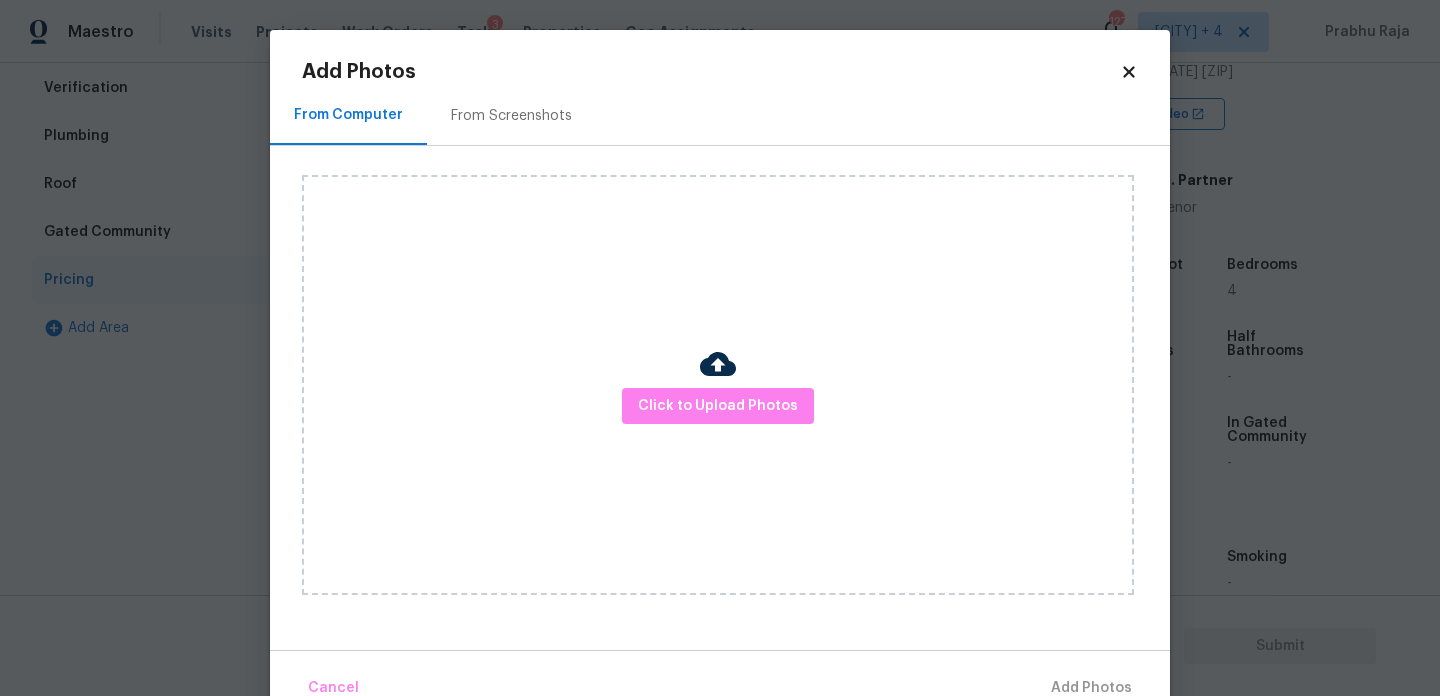 click on "From Screenshots" at bounding box center (511, 115) 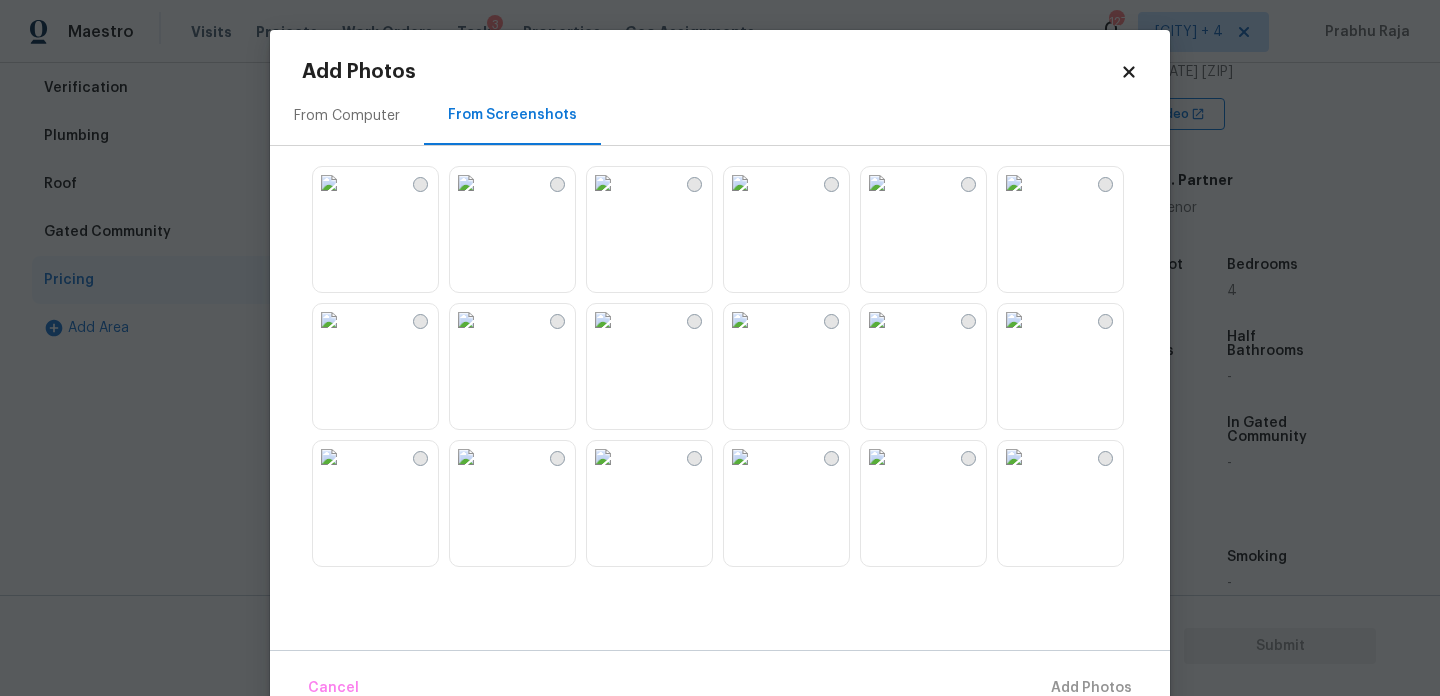 scroll, scrollTop: 21, scrollLeft: 0, axis: vertical 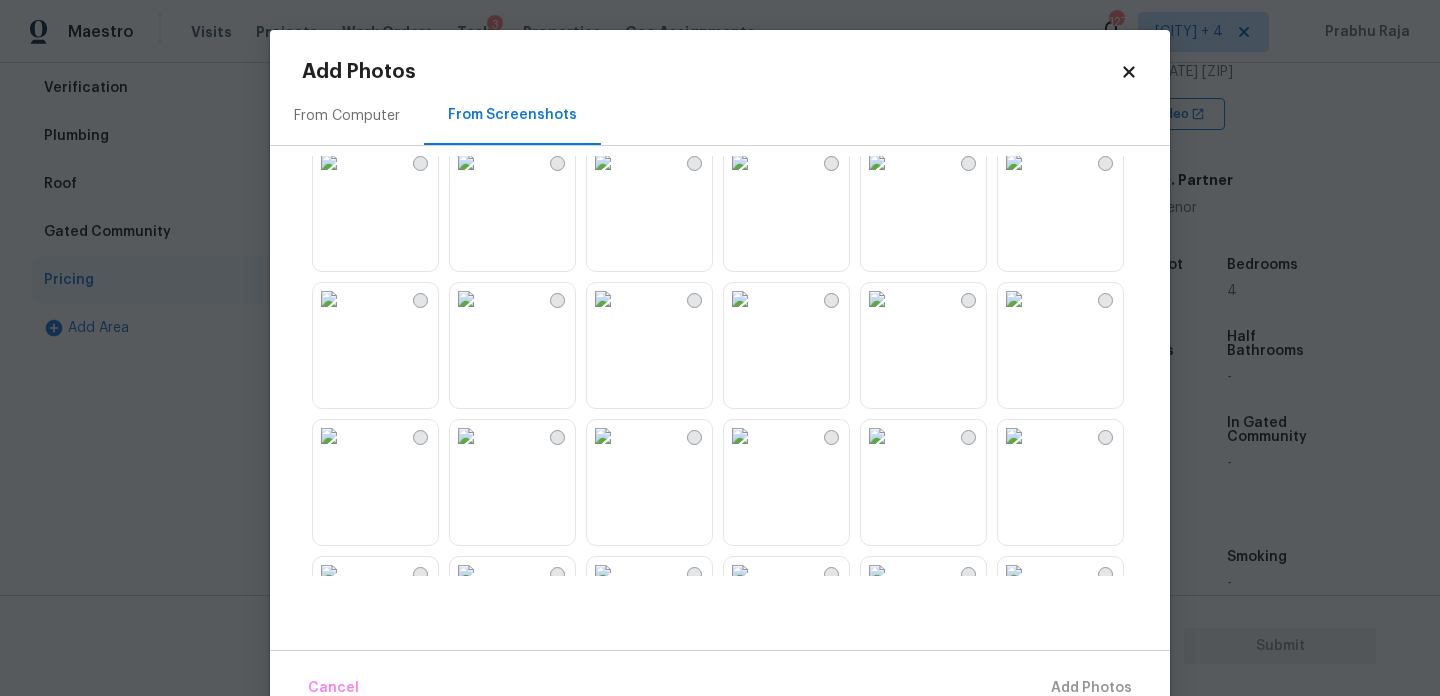 click at bounding box center (736, 366) 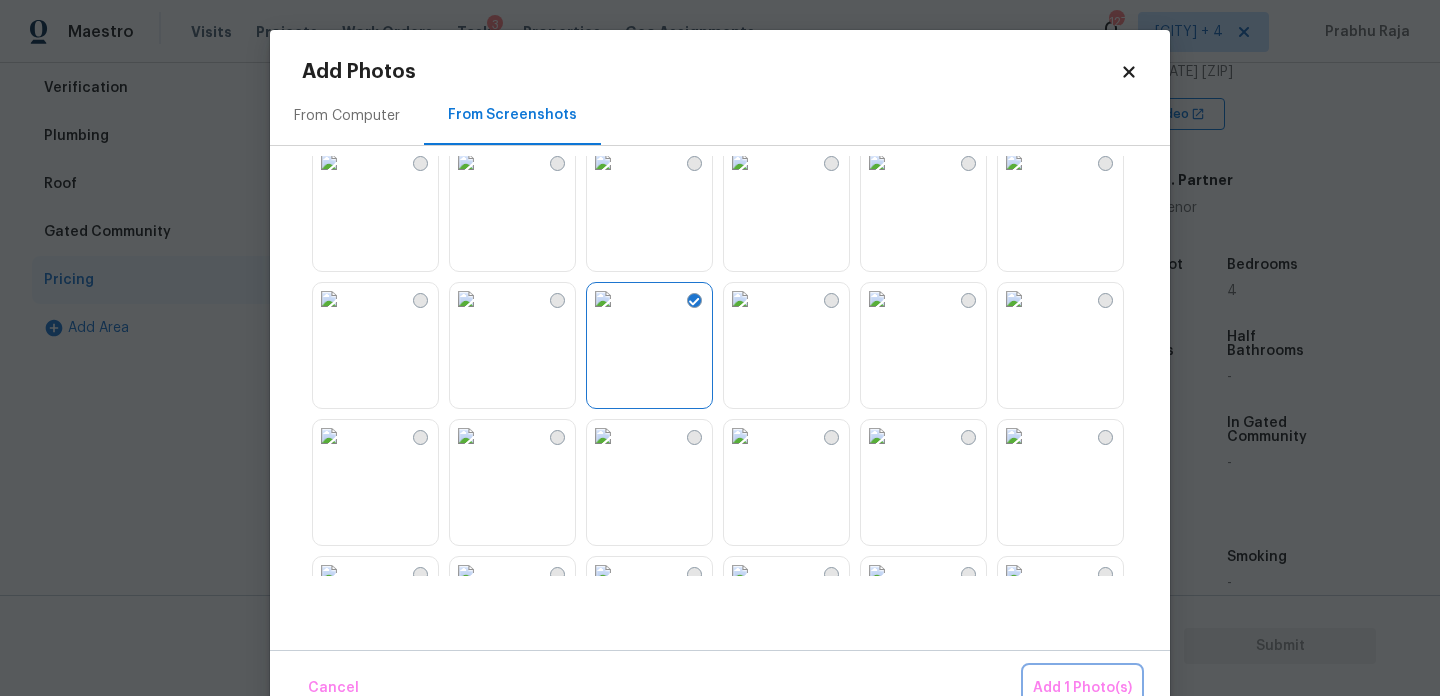 click on "Add 1 Photo(s)" at bounding box center (1082, 688) 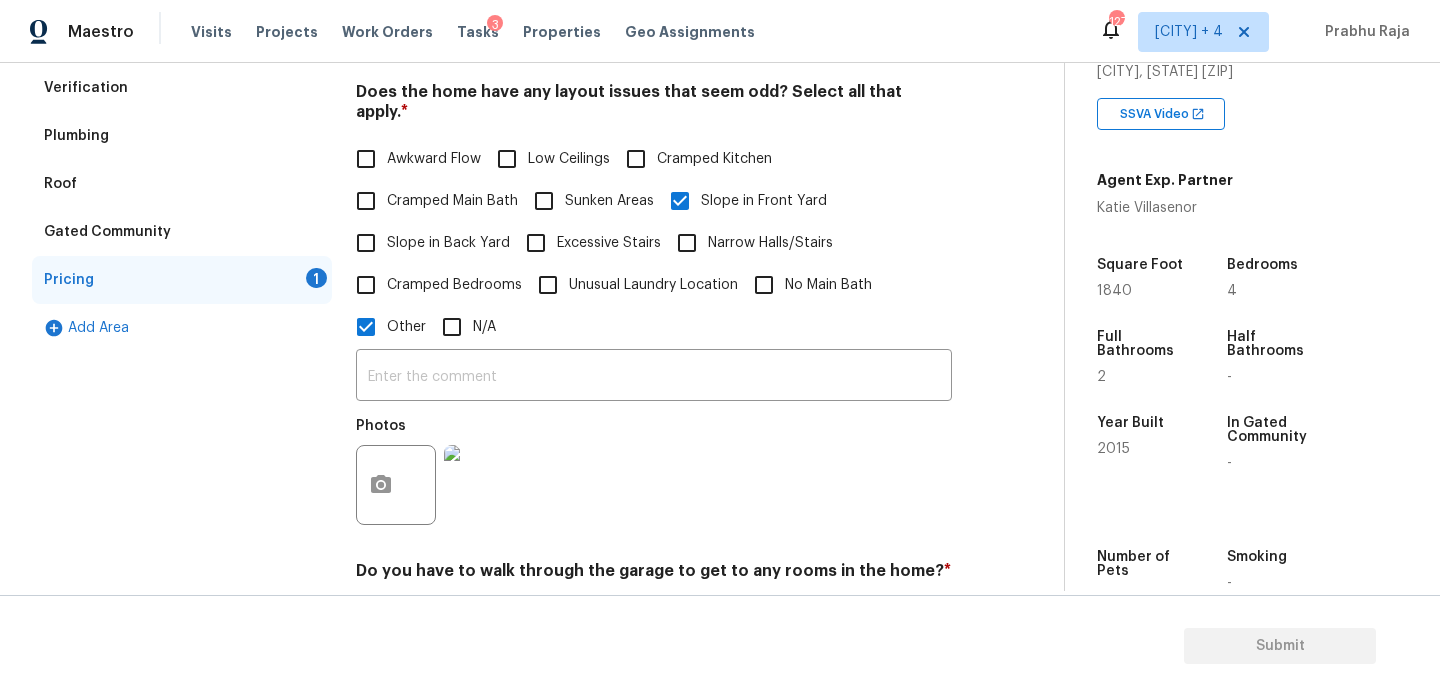 click on "Photos" at bounding box center [442, 472] 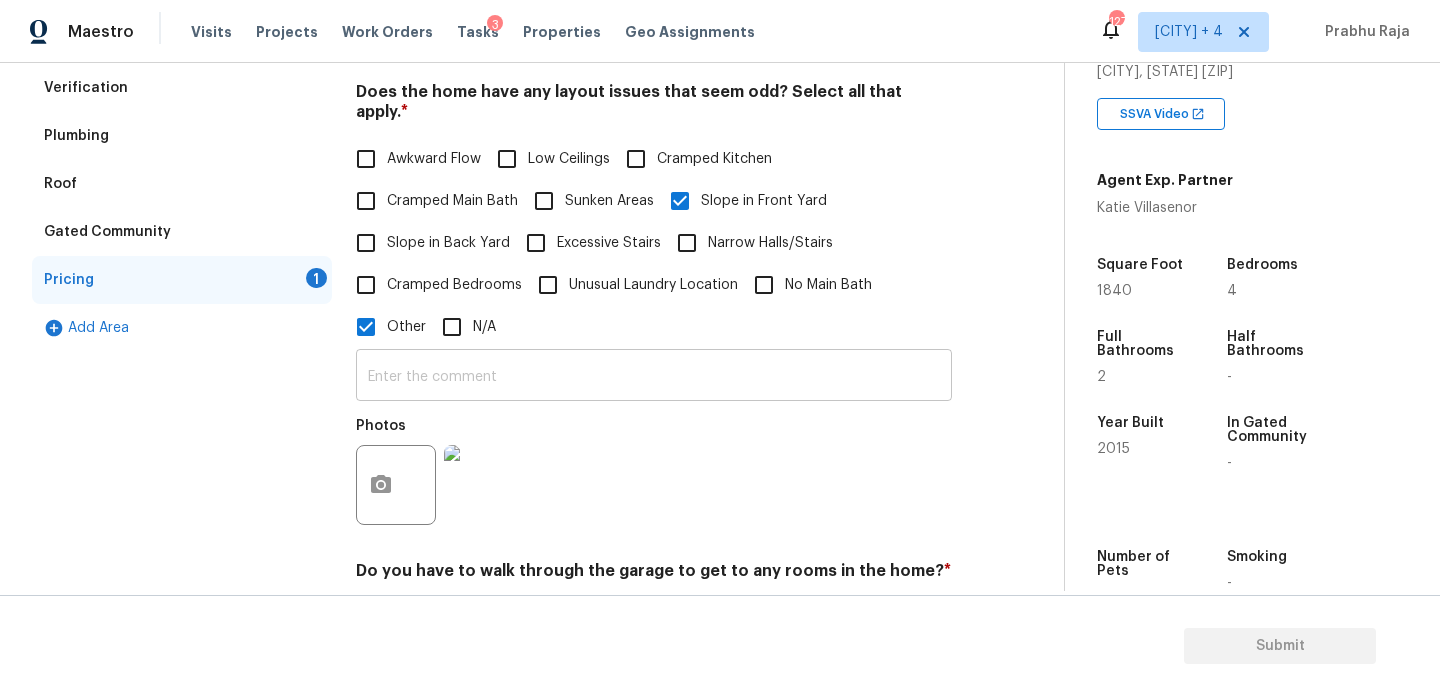 click at bounding box center (654, 377) 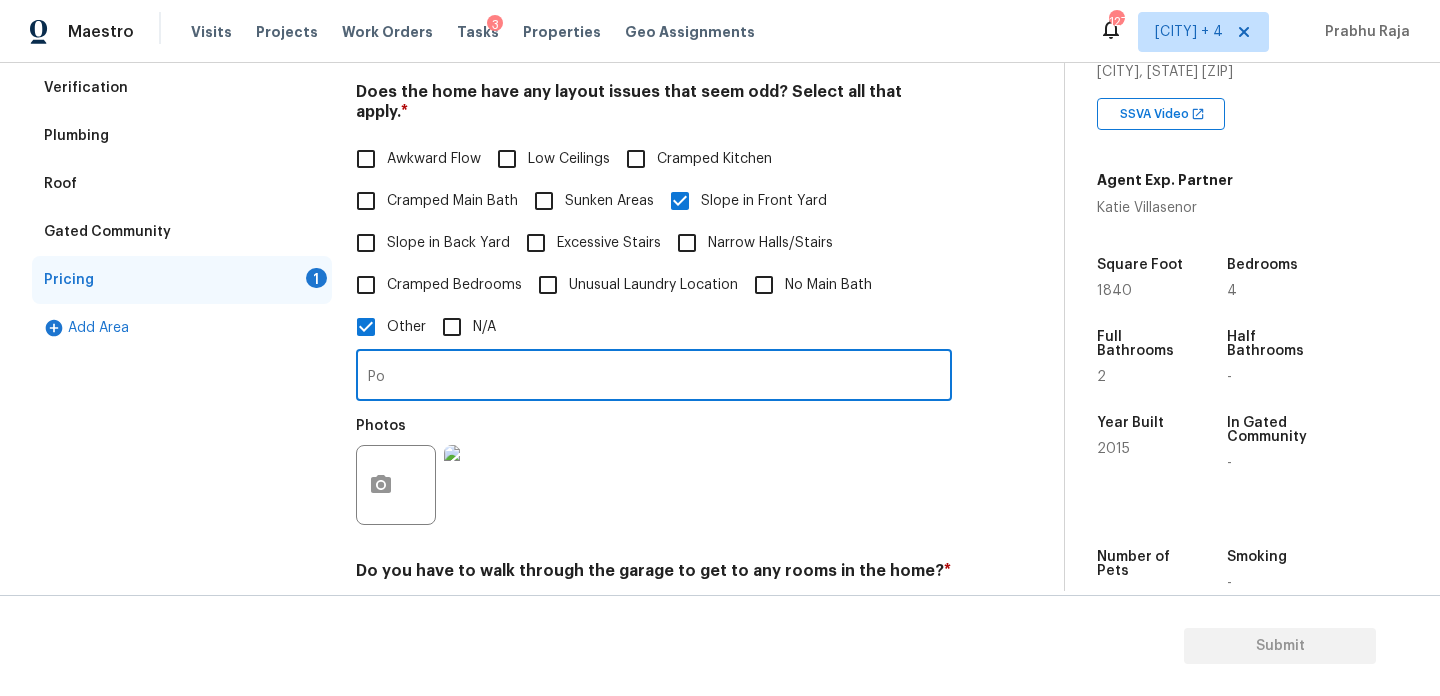 type on "P" 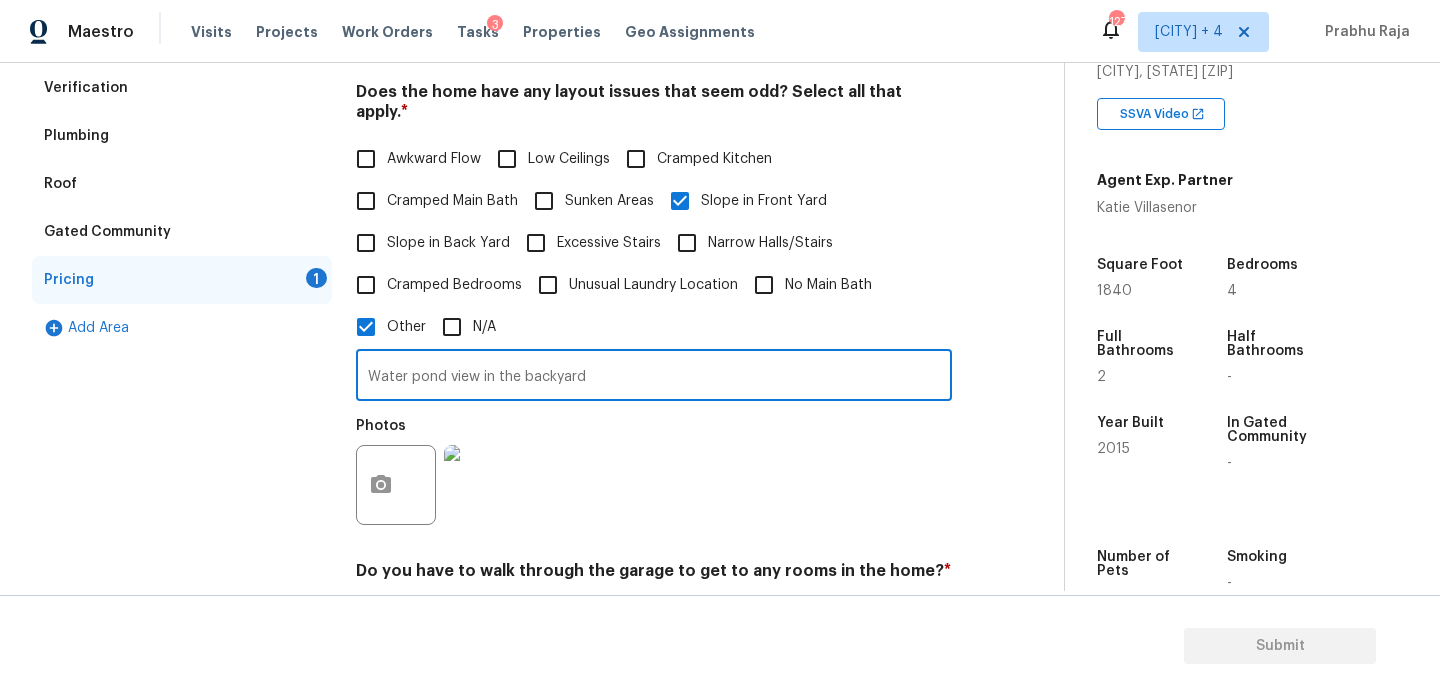 type on "Water pond view in the backyard" 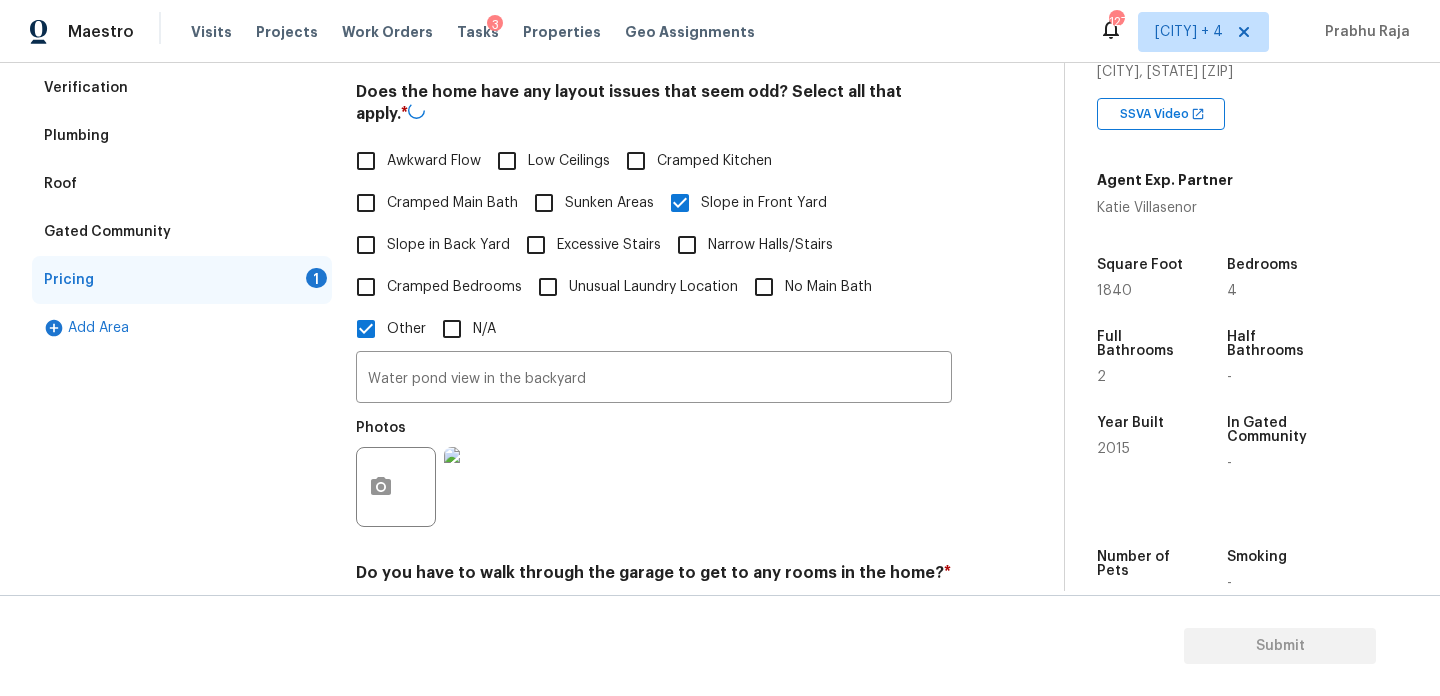 click on "Photos" at bounding box center [654, 474] 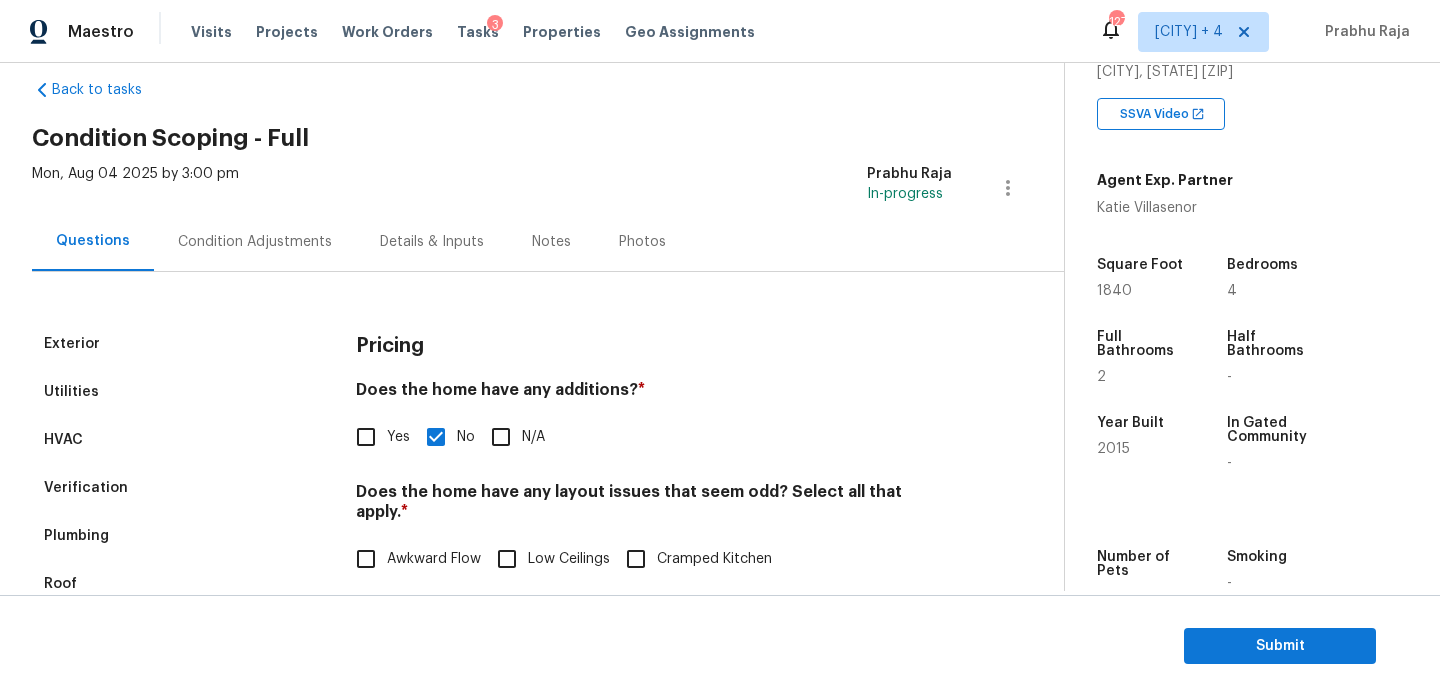 scroll, scrollTop: 26, scrollLeft: 0, axis: vertical 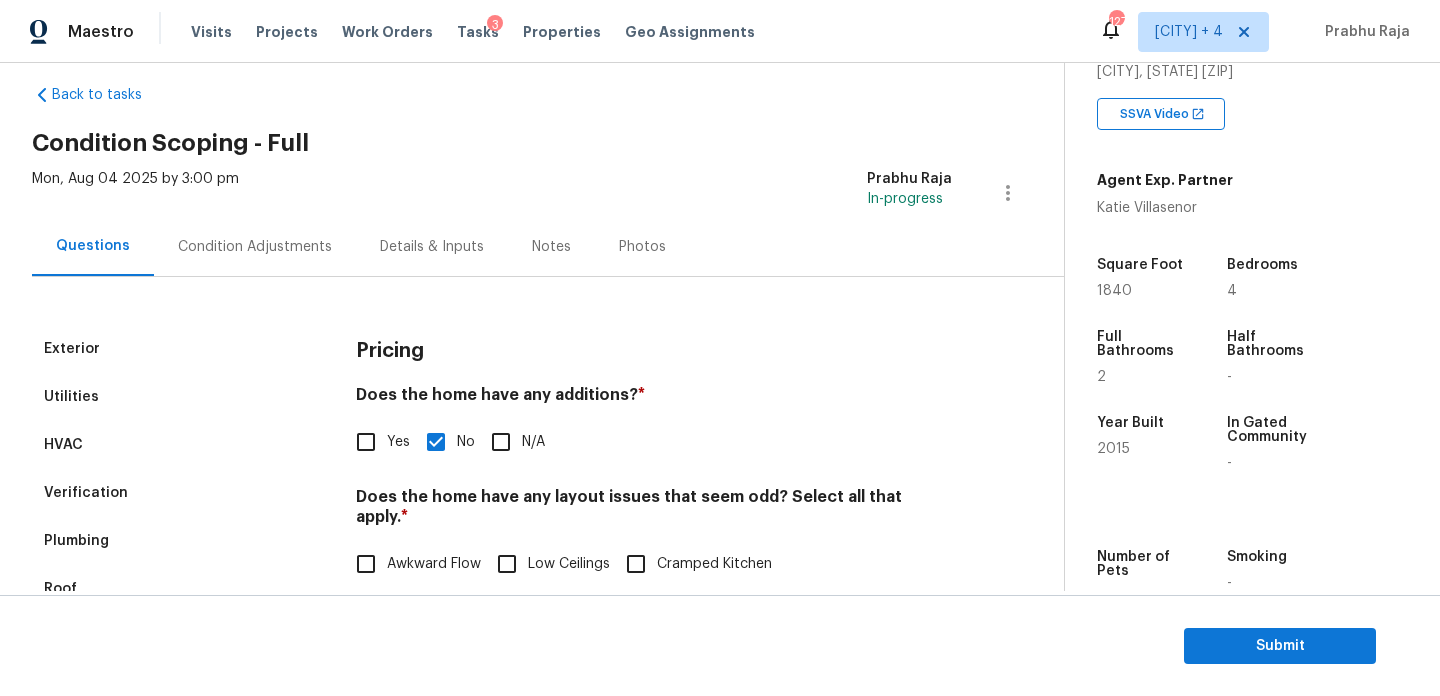 click on "Condition Adjustments" at bounding box center (255, 246) 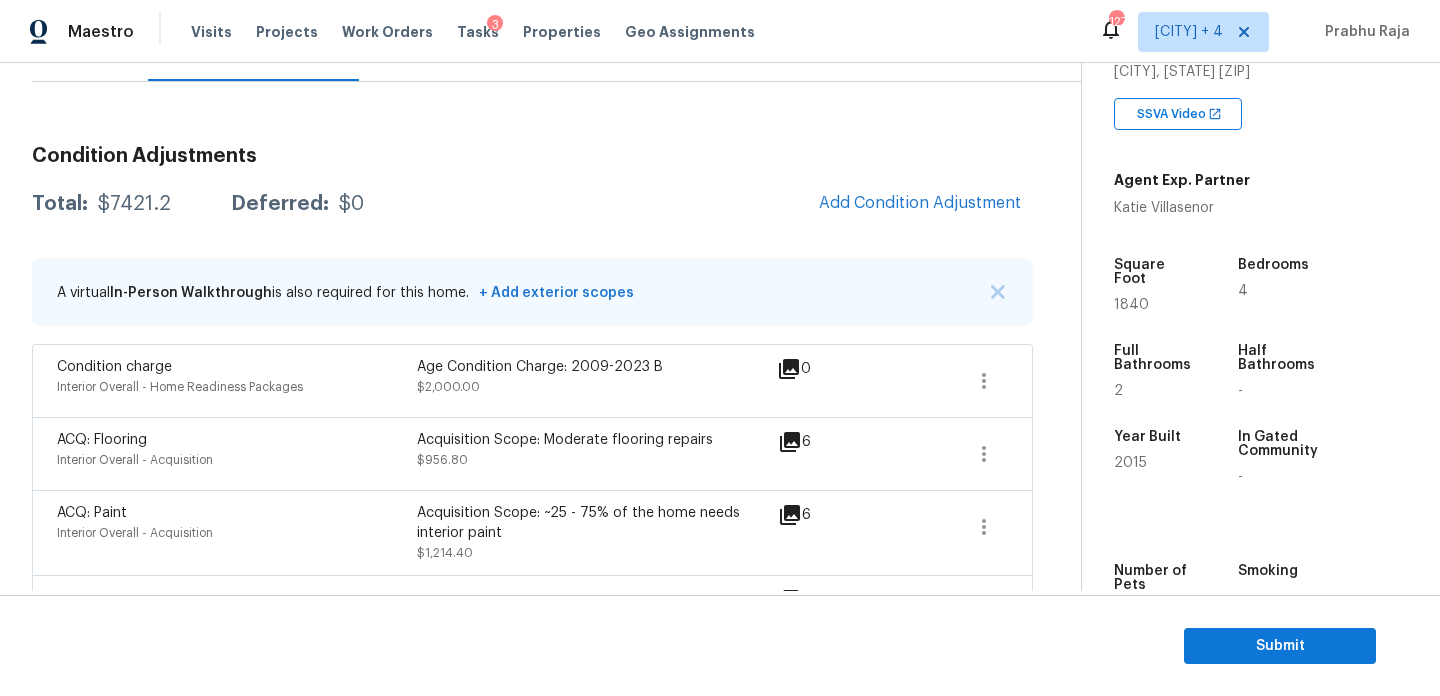 scroll, scrollTop: 233, scrollLeft: 0, axis: vertical 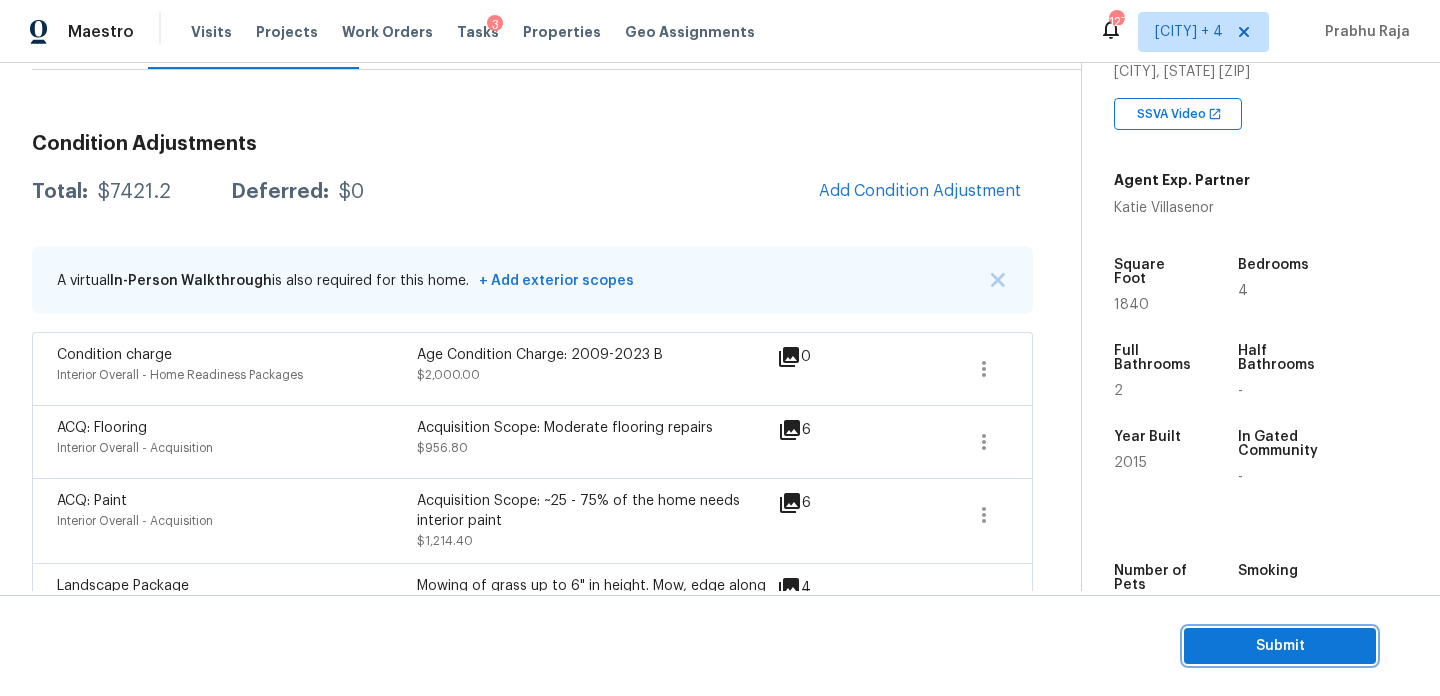click on "Submit" at bounding box center [1280, 646] 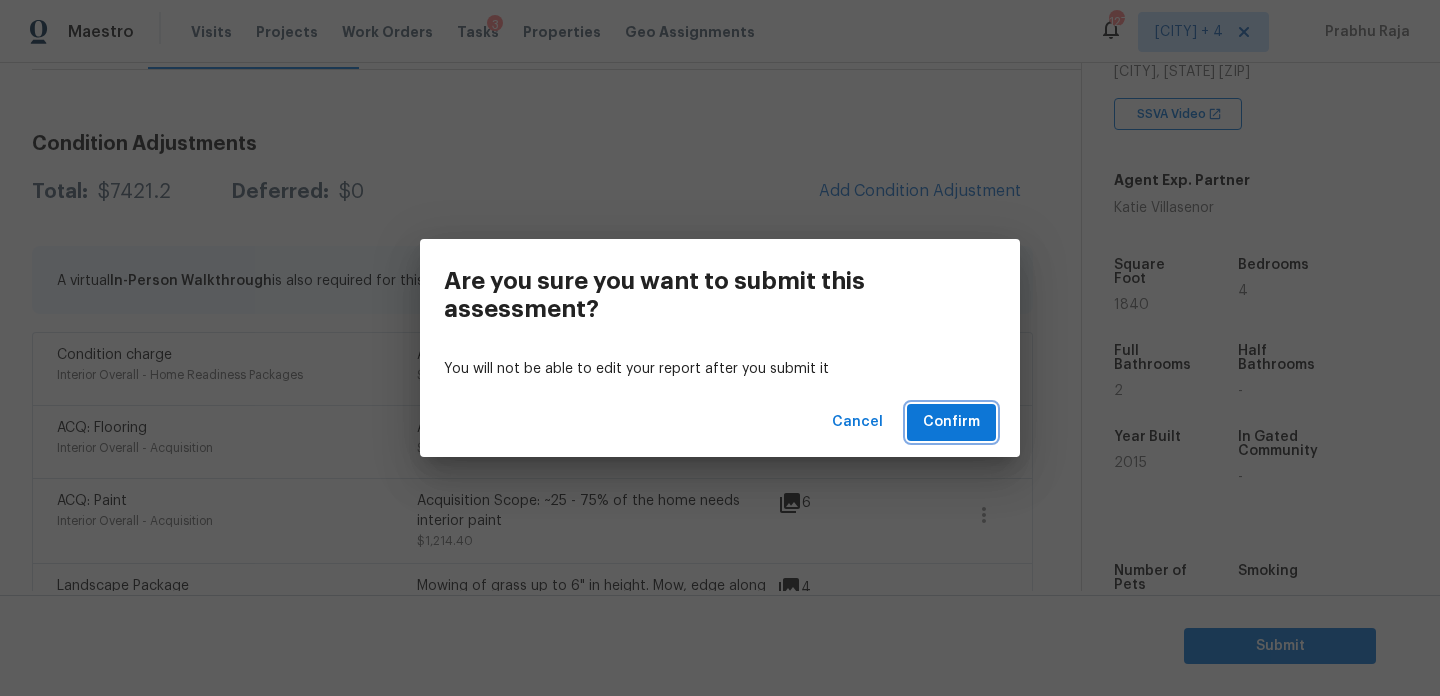 click on "Confirm" at bounding box center (951, 422) 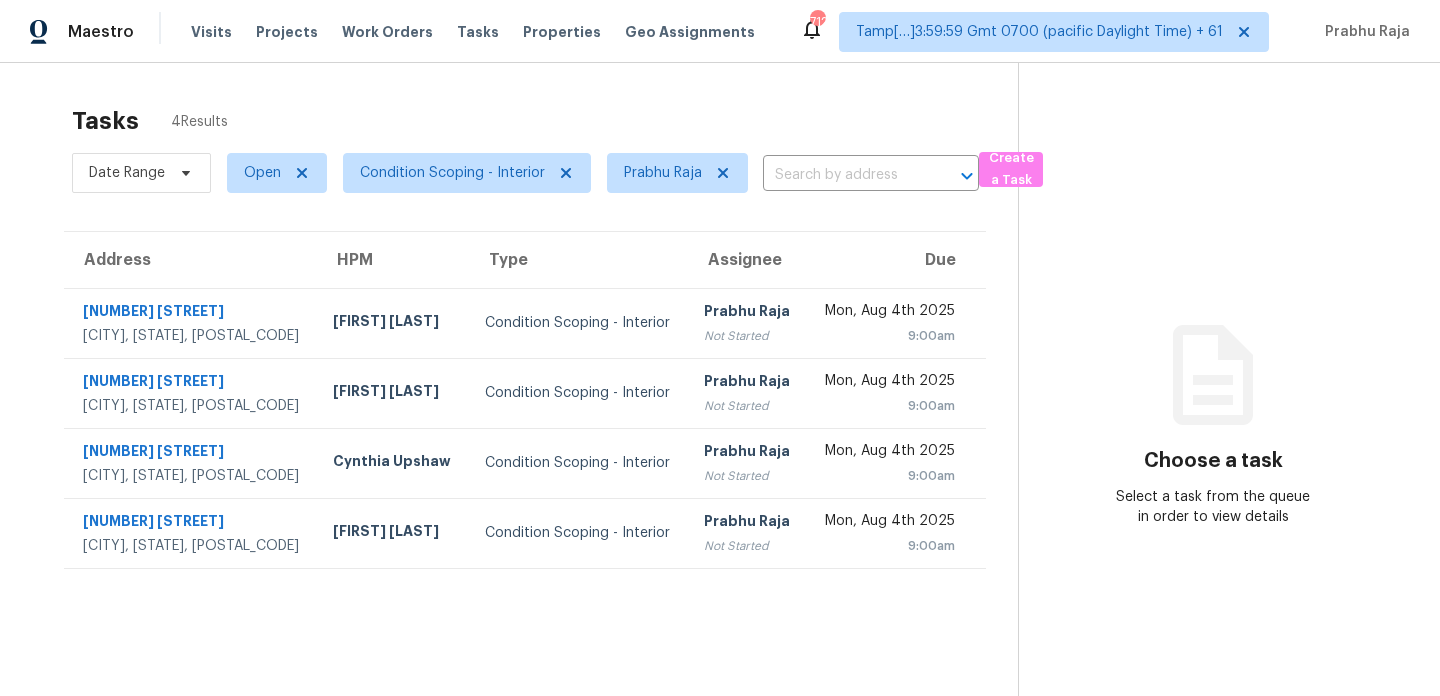 scroll, scrollTop: 0, scrollLeft: 0, axis: both 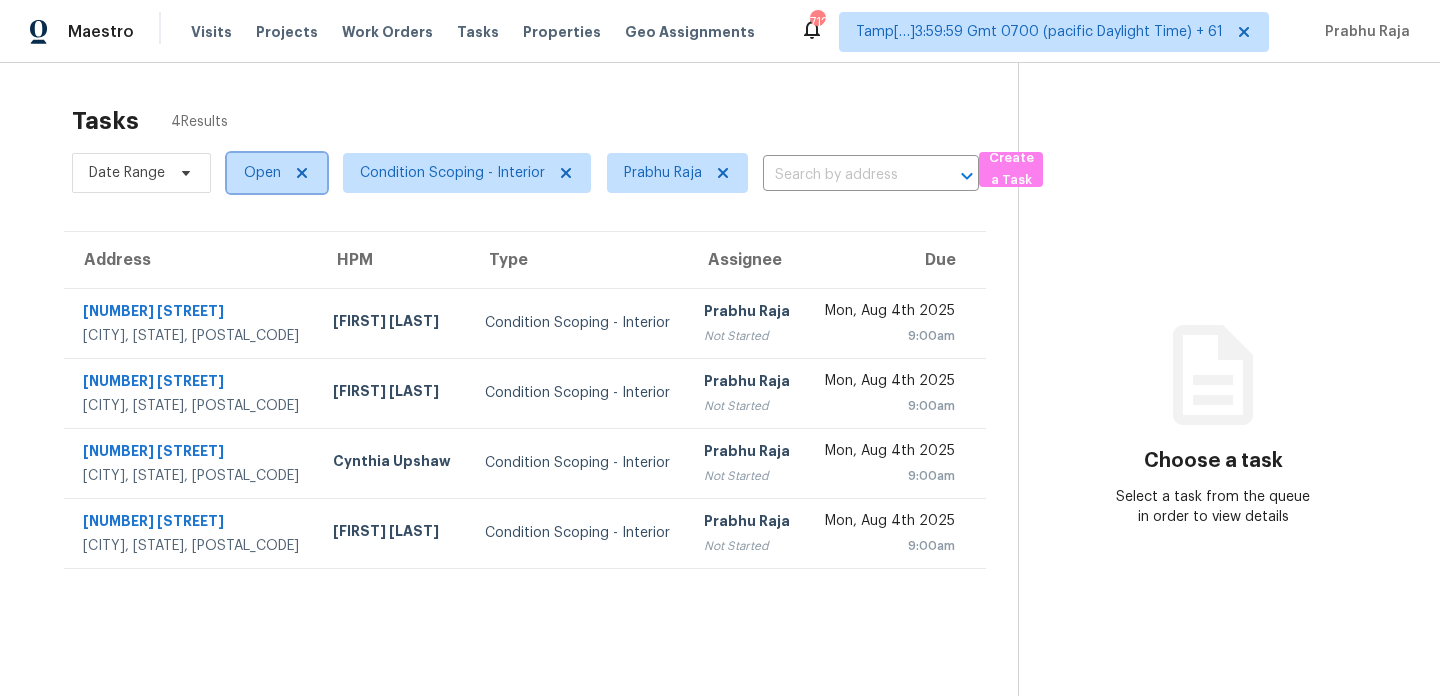 click on "Open" at bounding box center (277, 173) 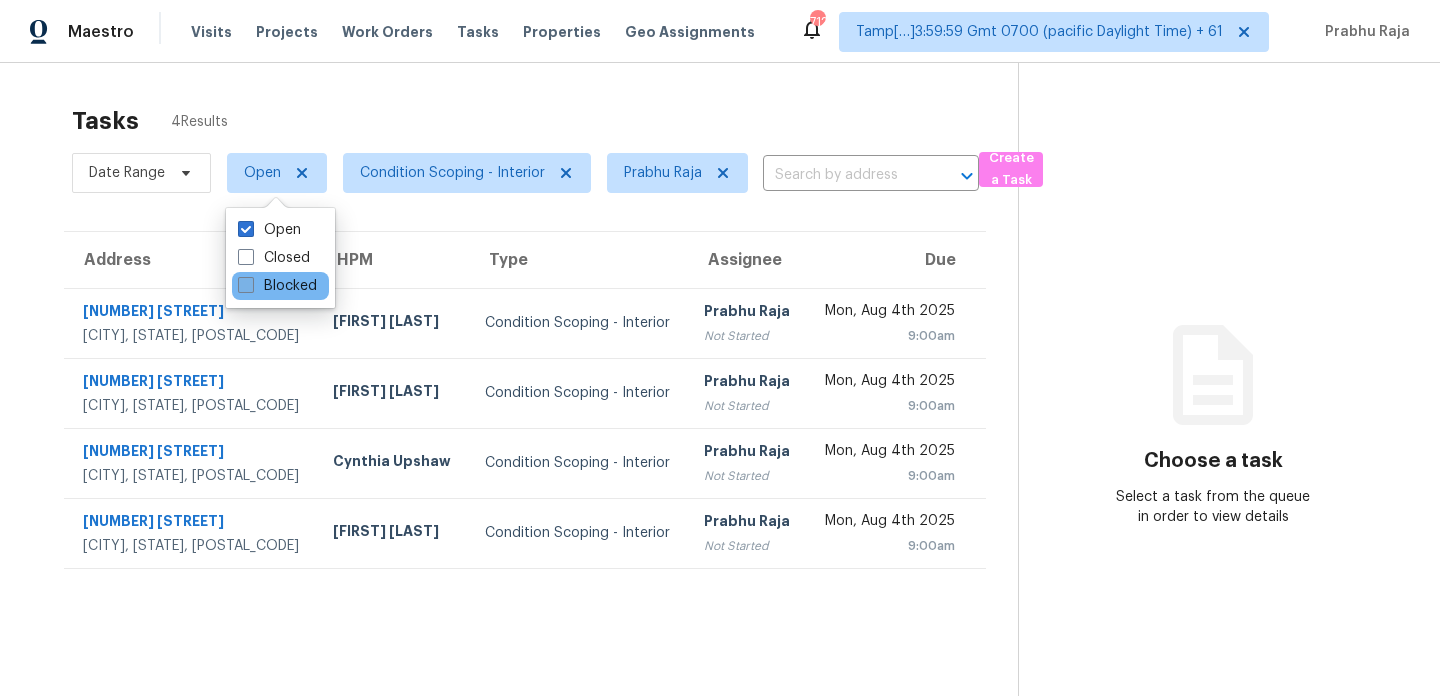 click on "Blocked" at bounding box center [277, 286] 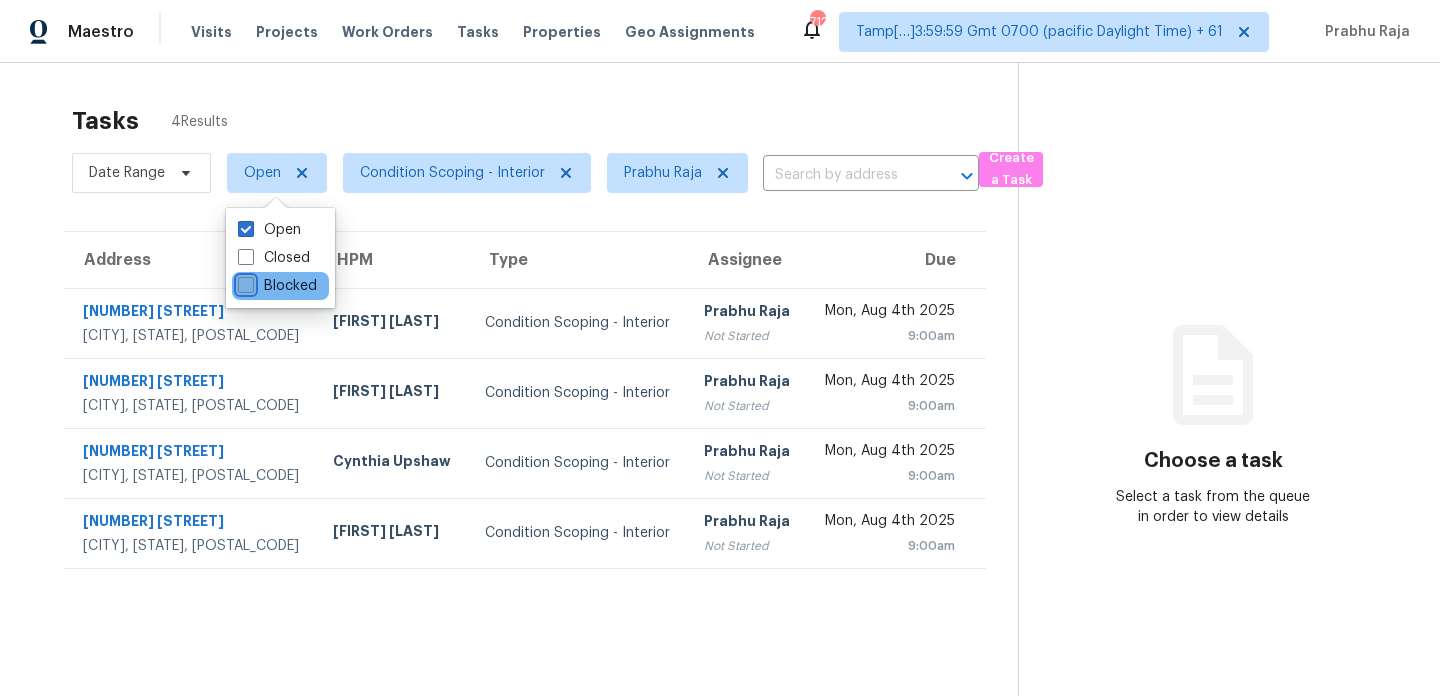 click on "Blocked" at bounding box center [244, 282] 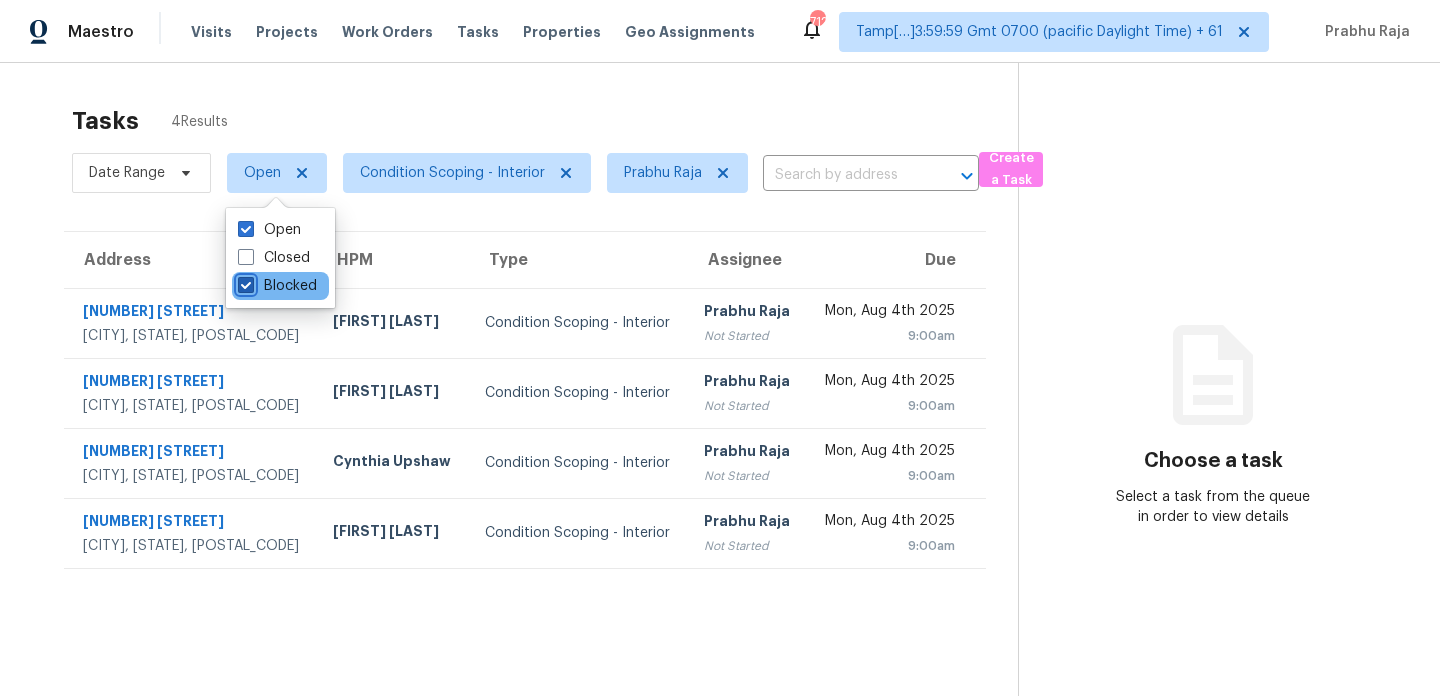 checkbox on "true" 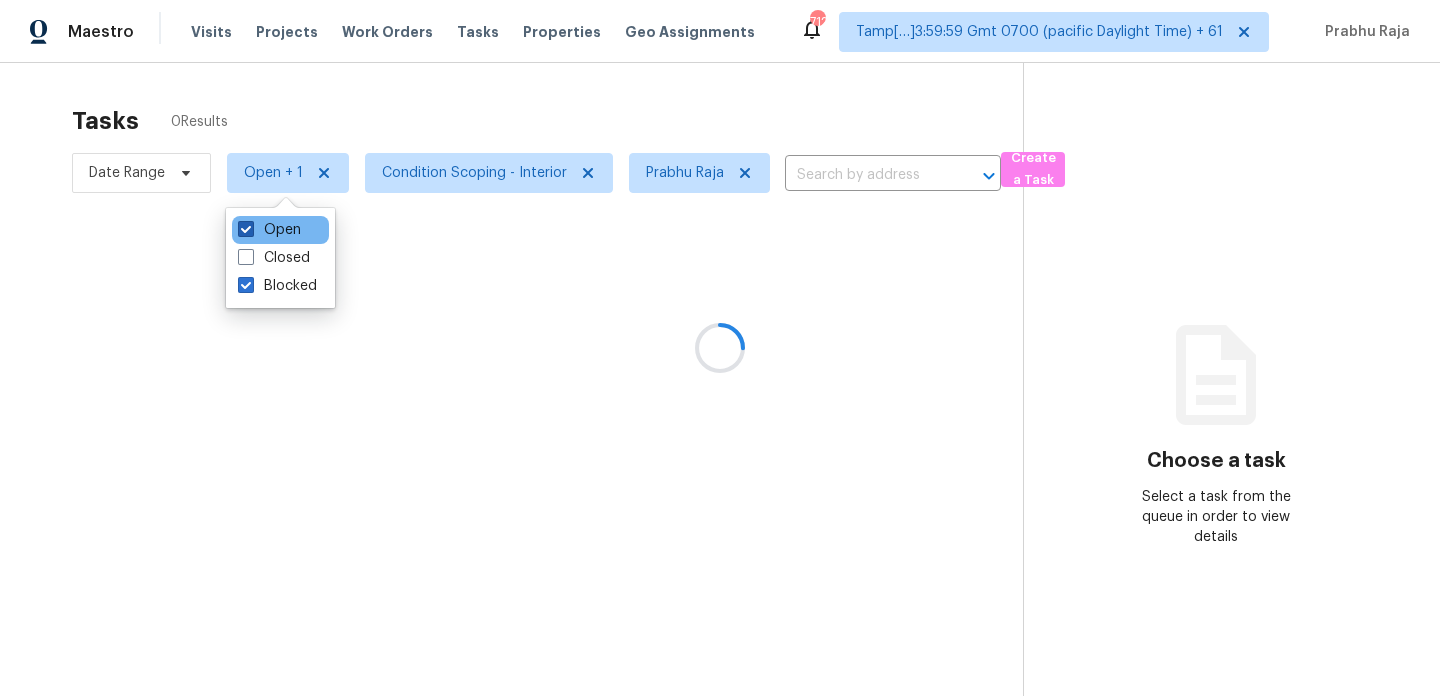 click on "Open" at bounding box center [269, 230] 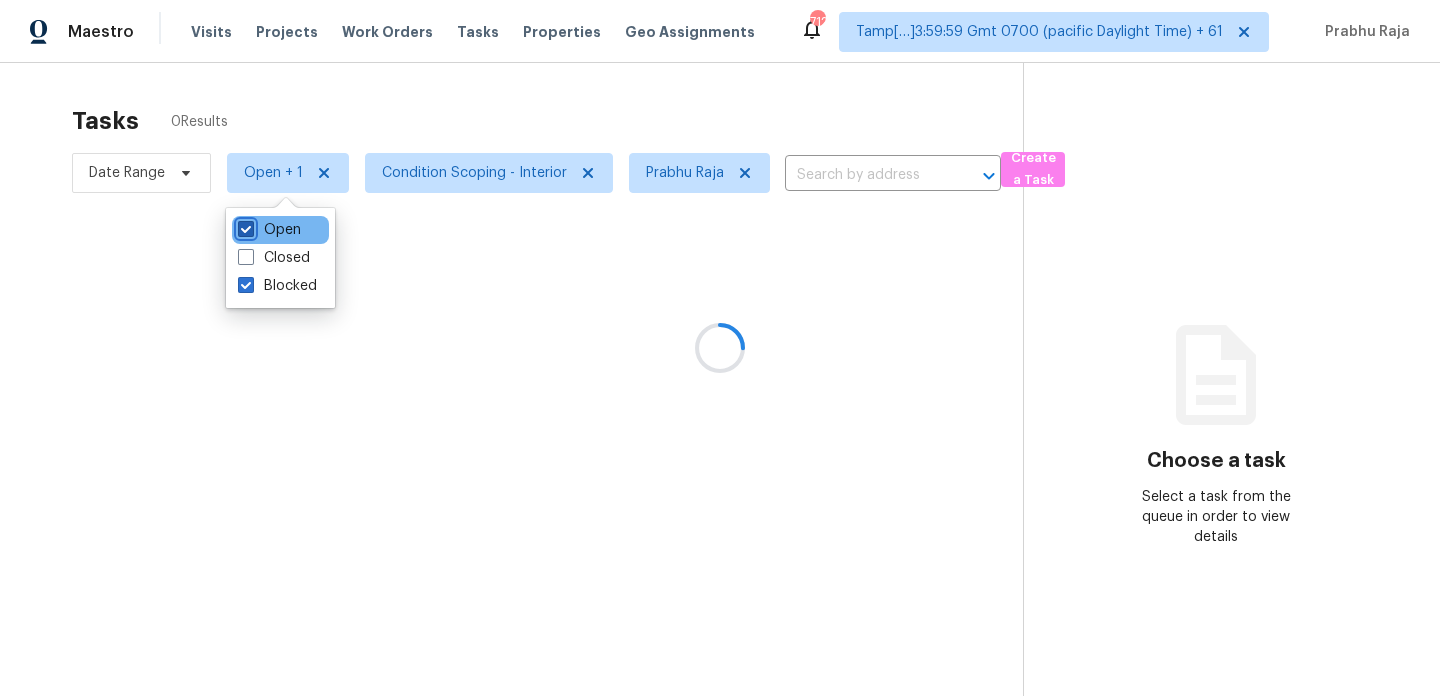 click on "Open" at bounding box center [244, 226] 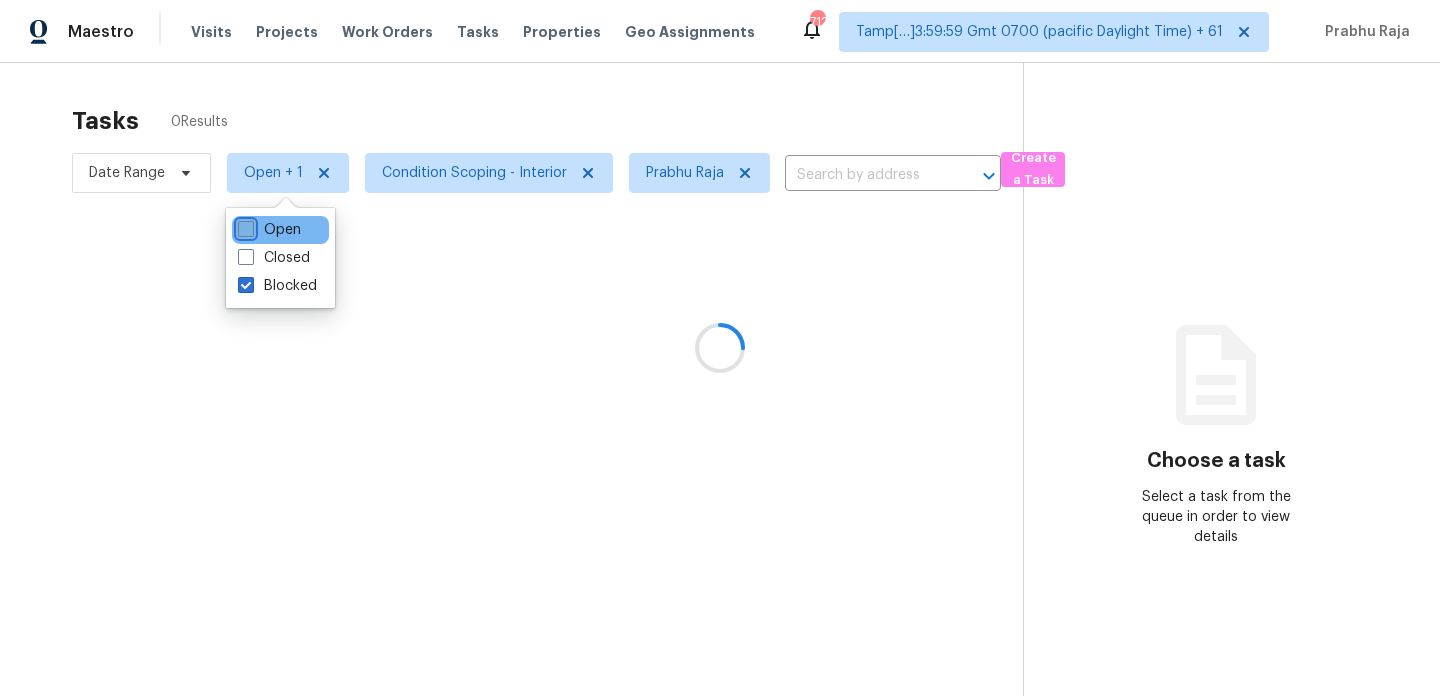 checkbox on "false" 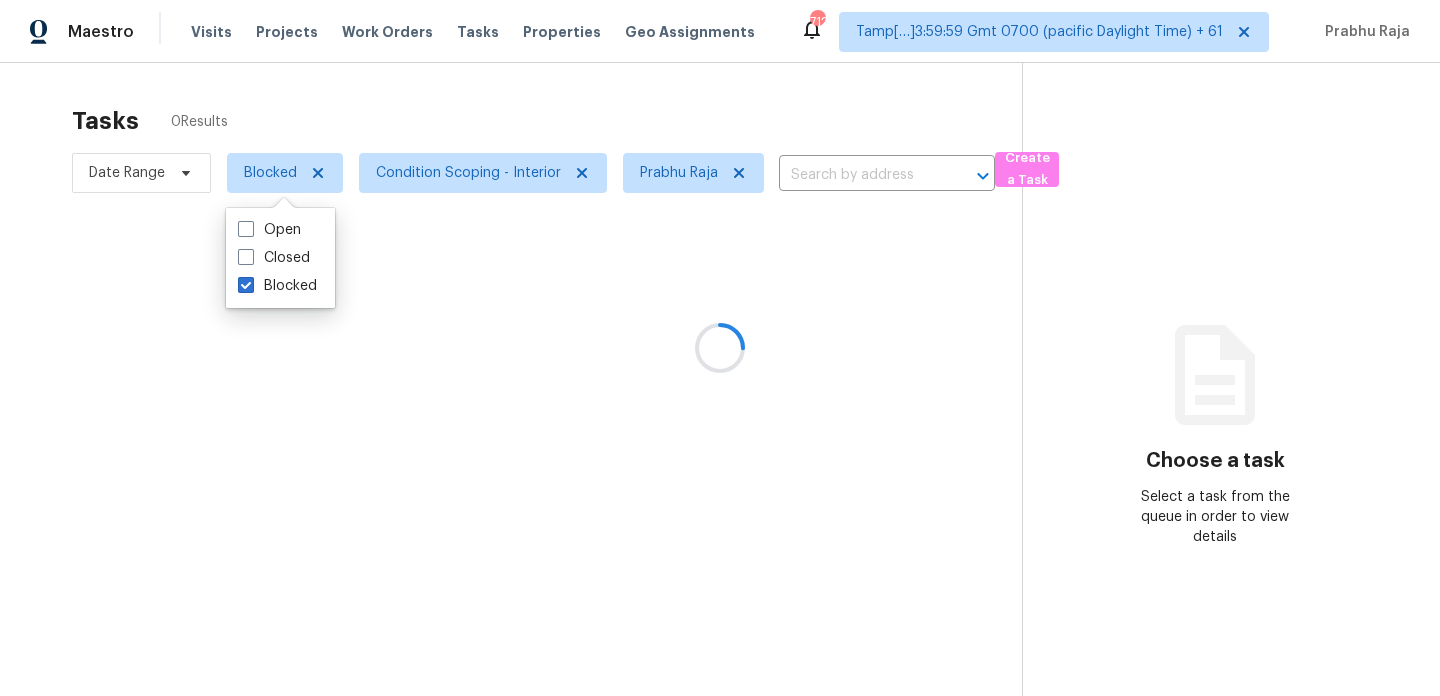 click at bounding box center [720, 348] 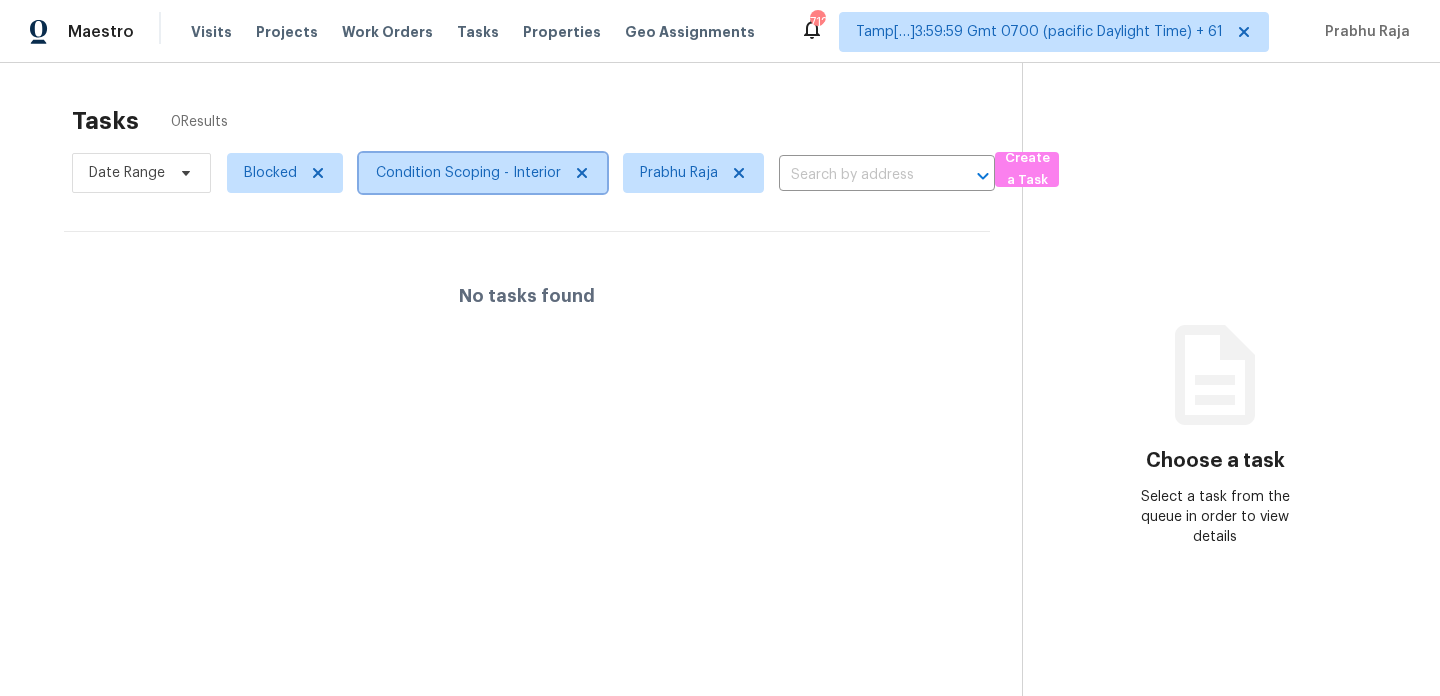 click on "Condition Scoping - Interior" at bounding box center [483, 173] 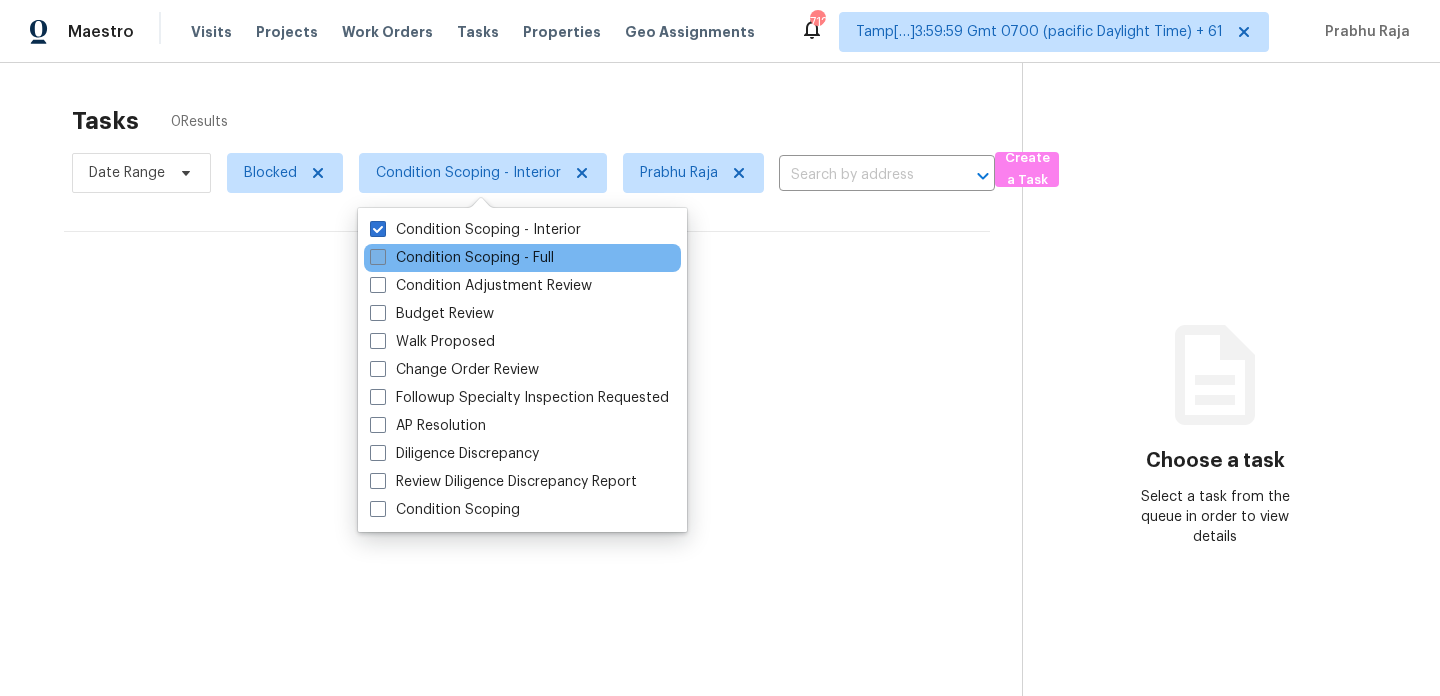 click on "Condition Scoping - Full" at bounding box center [462, 258] 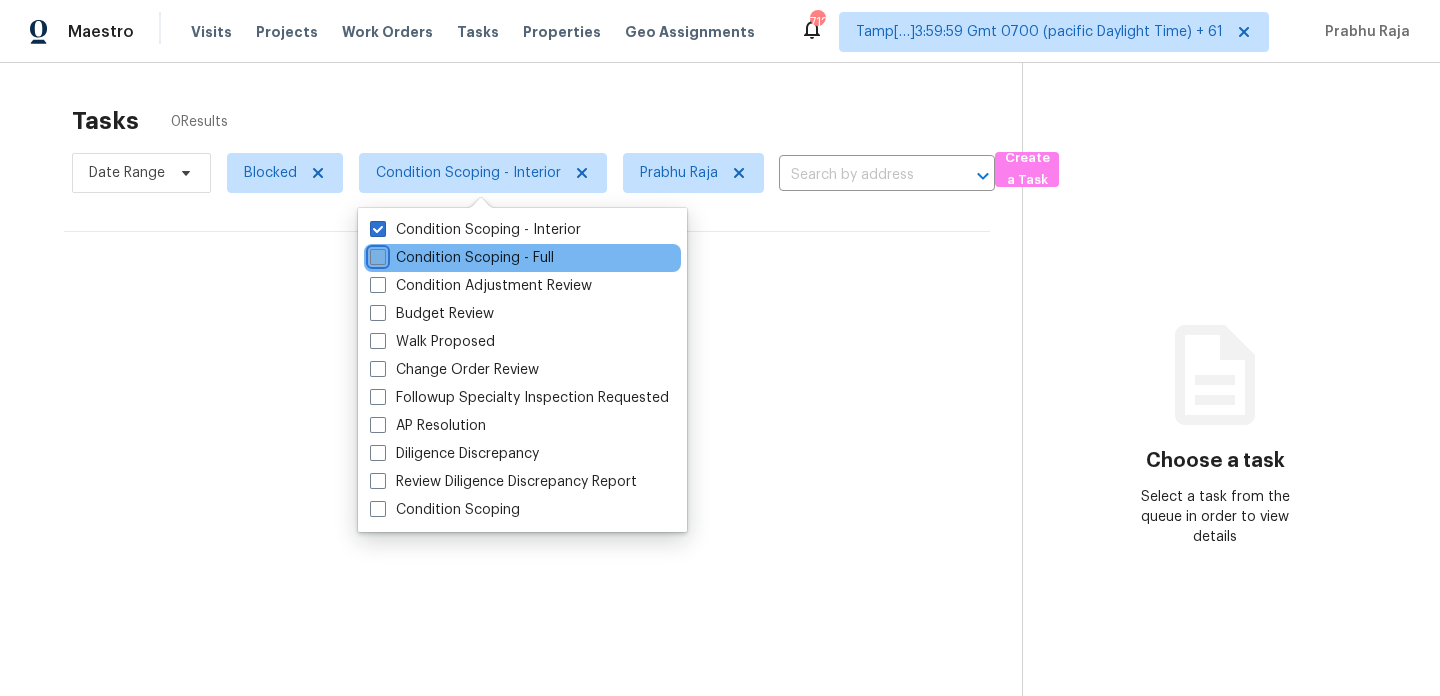 click on "Condition Scoping - Full" at bounding box center [376, 254] 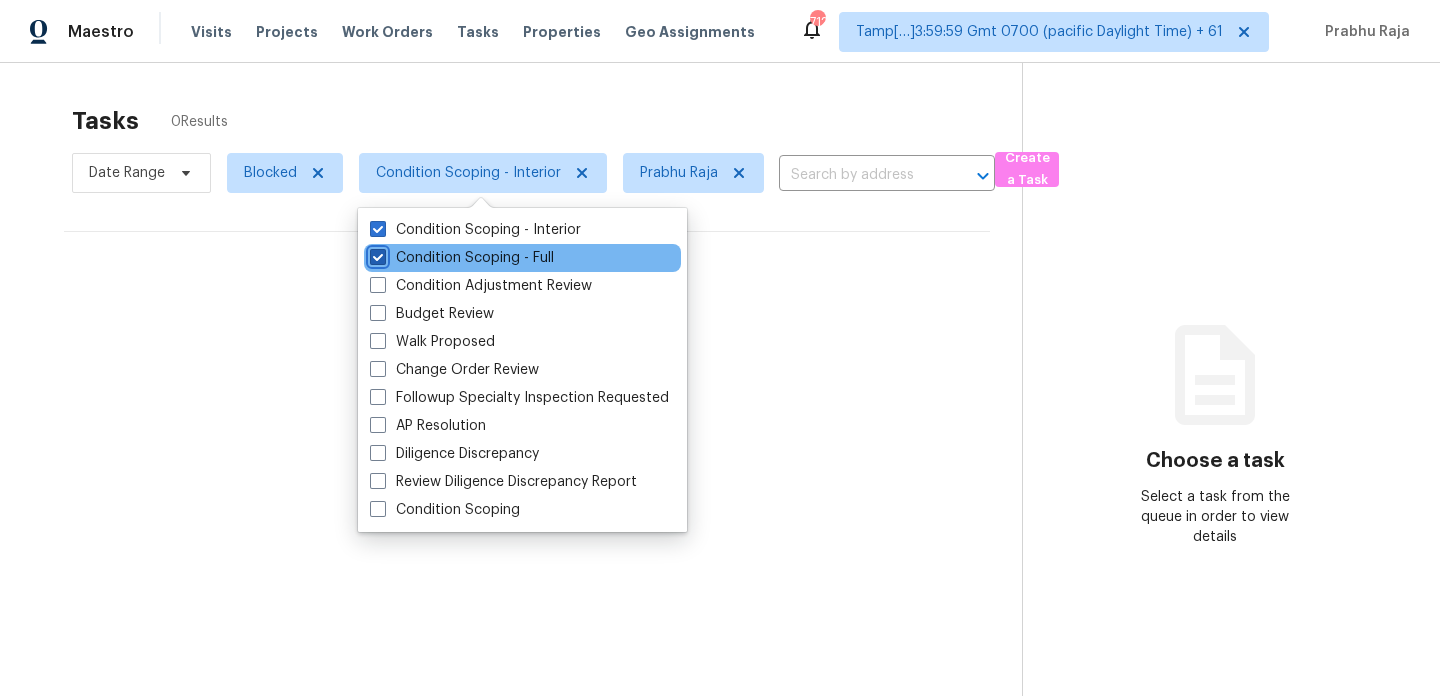 checkbox on "true" 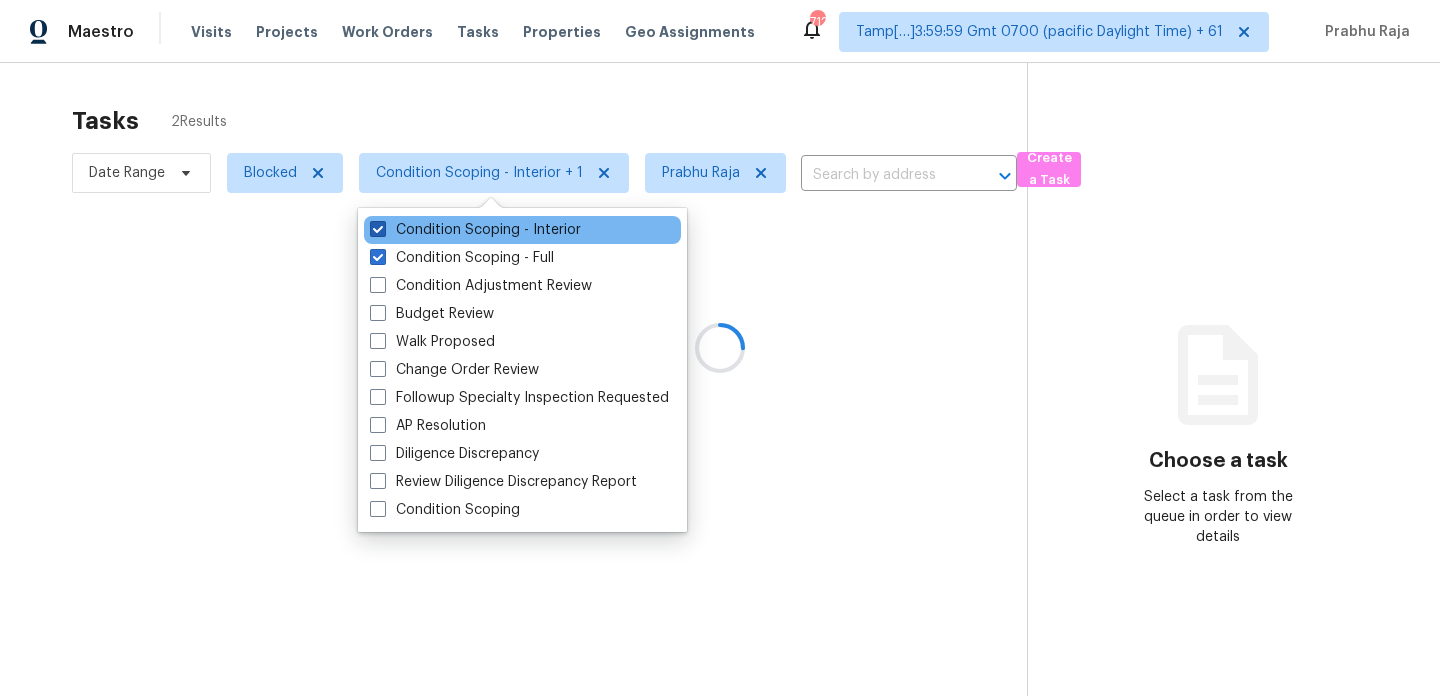 click on "Condition Scoping - Interior" at bounding box center [475, 230] 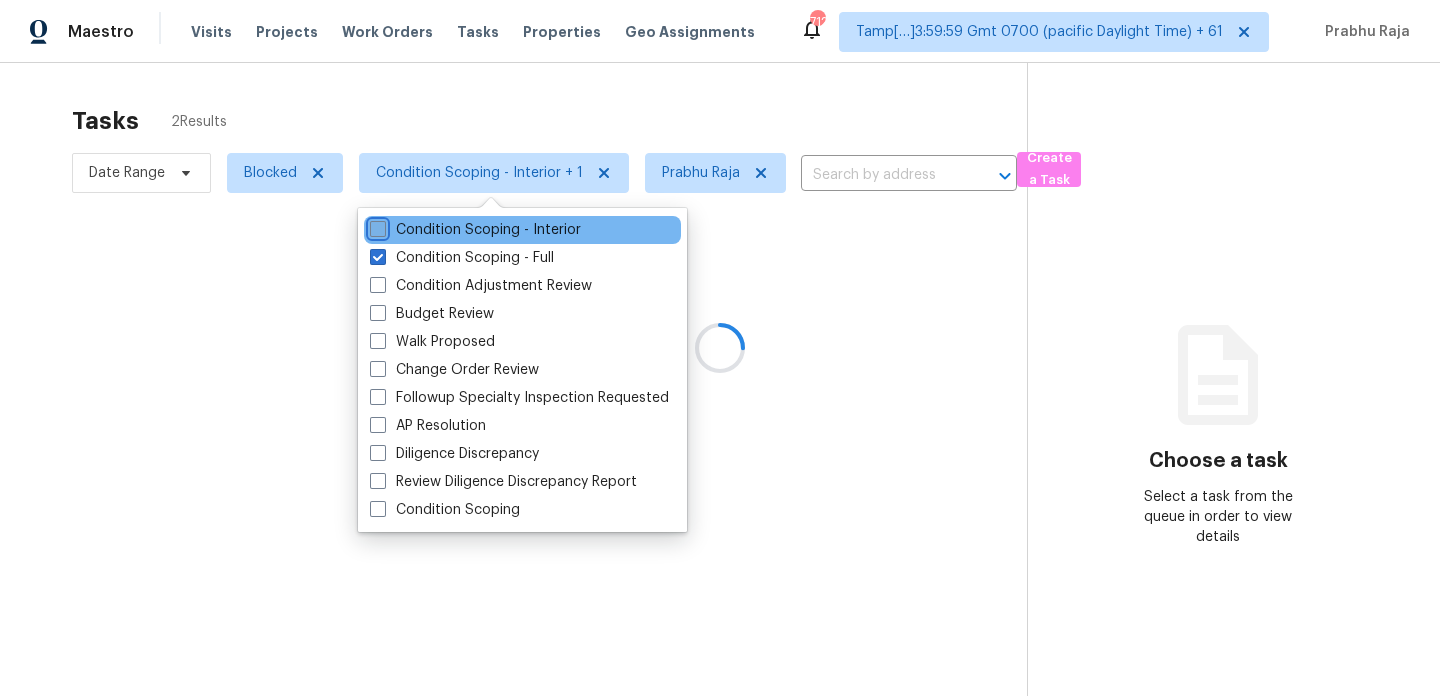 checkbox on "false" 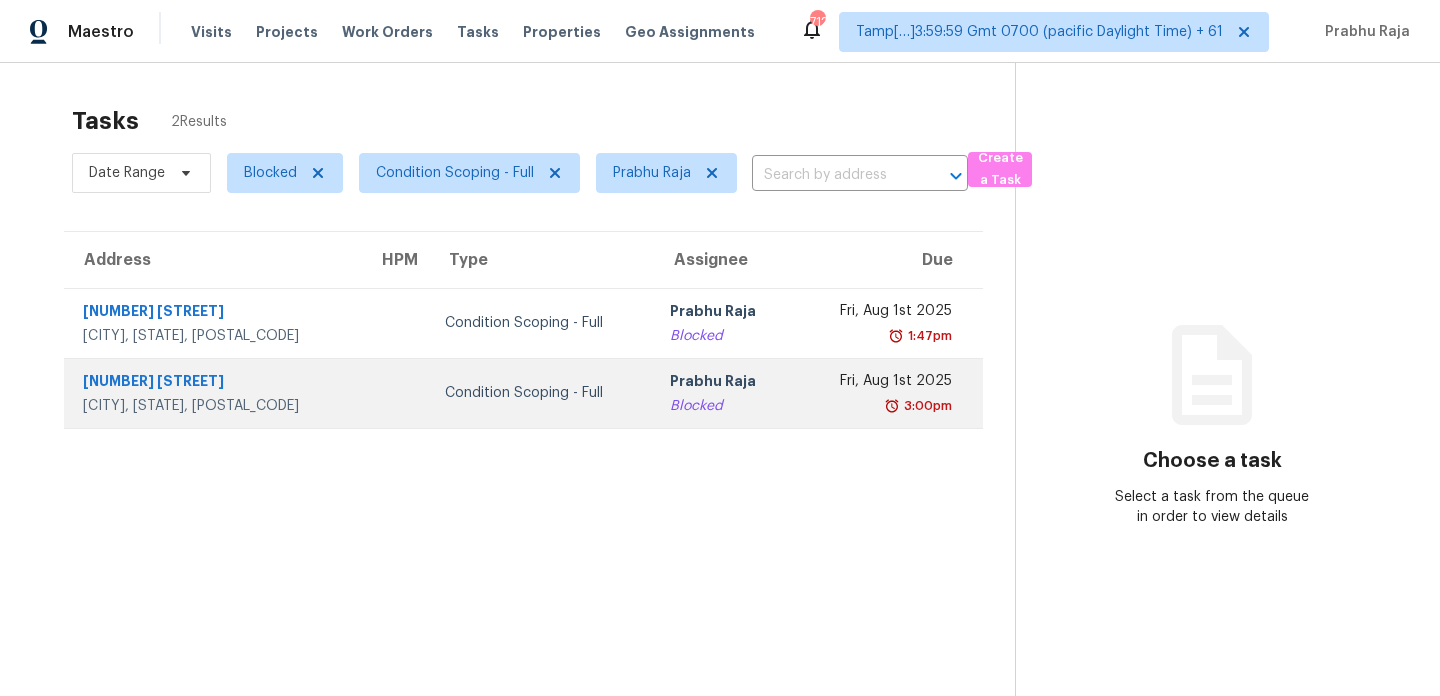 click on "Fri, Aug 1st 2025" at bounding box center [881, 383] 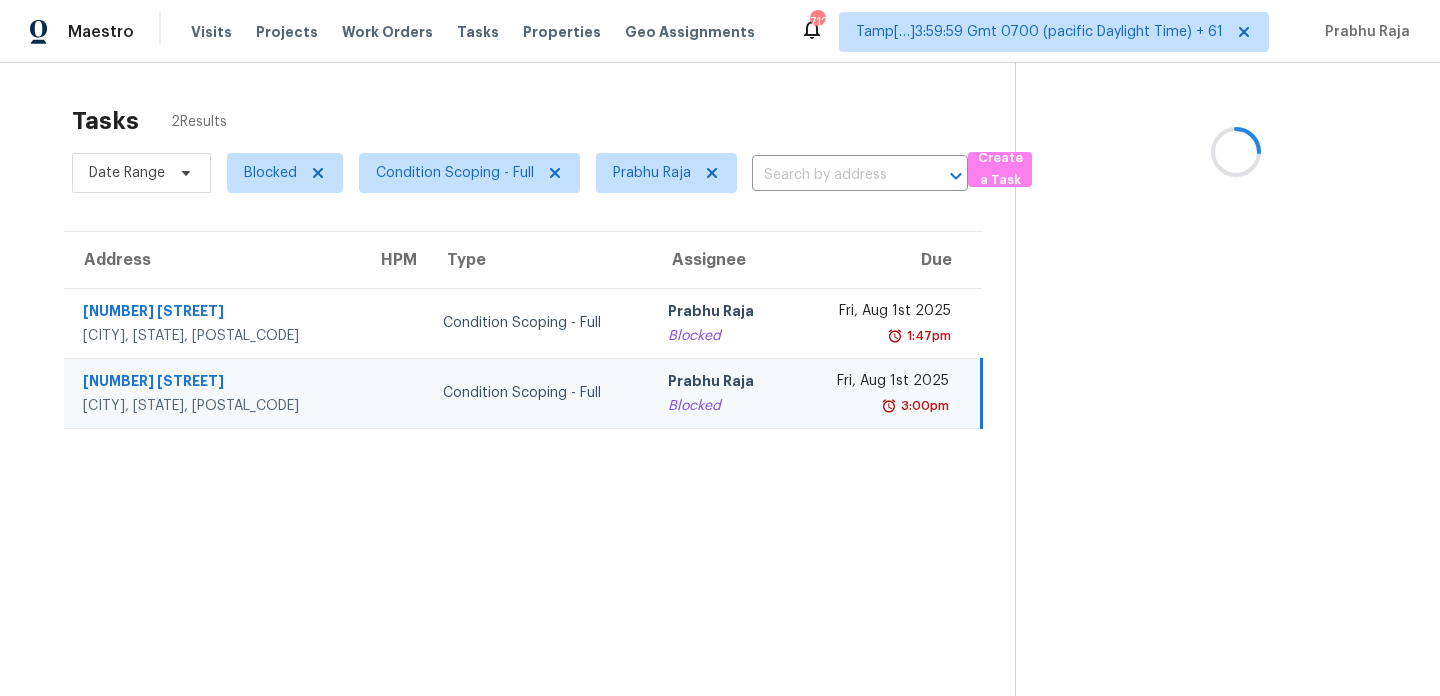 scroll, scrollTop: 63, scrollLeft: 0, axis: vertical 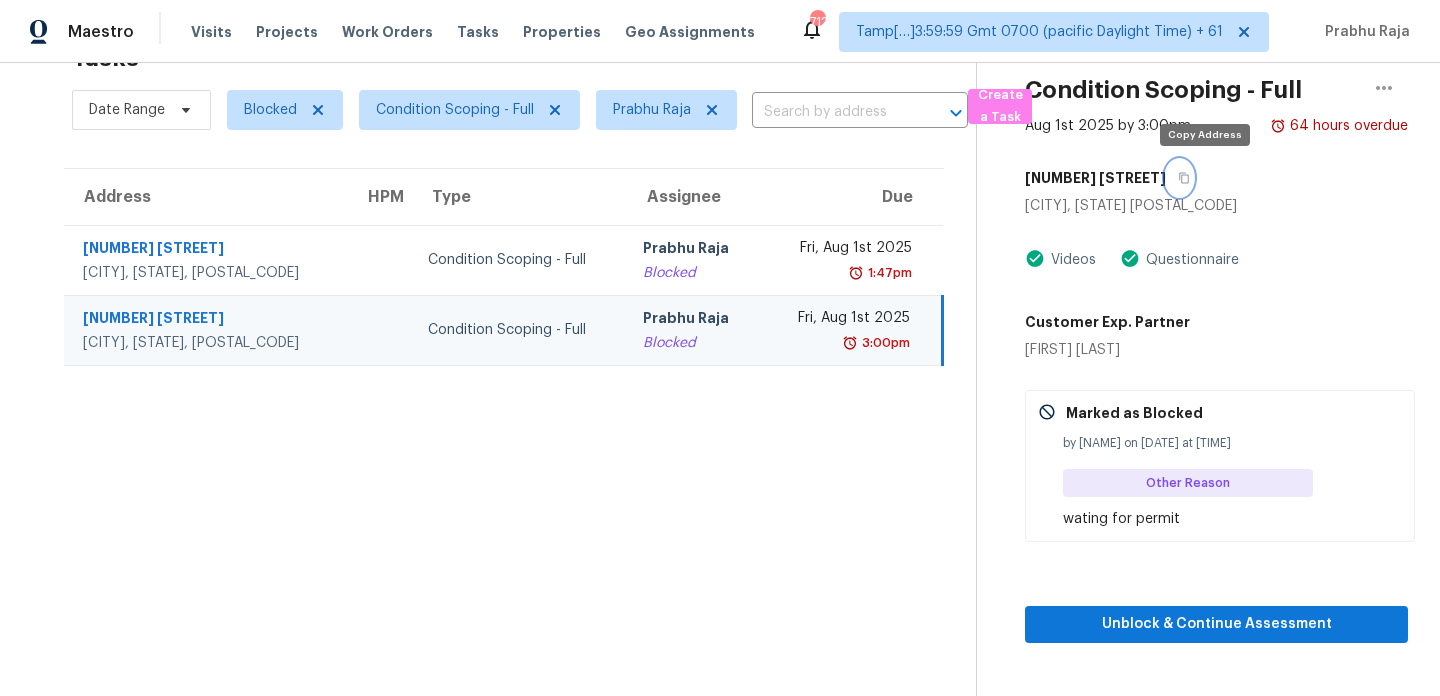 click 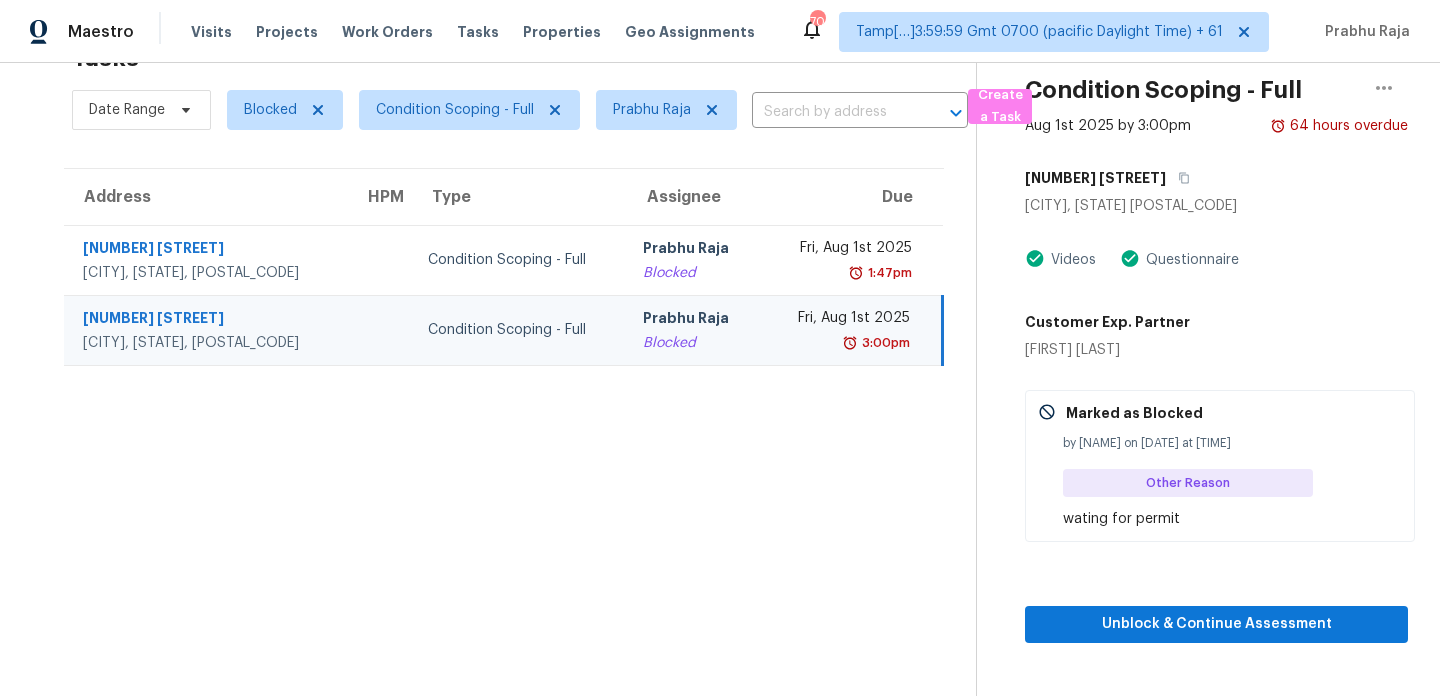 click on "3:00pm" at bounding box center (843, 343) 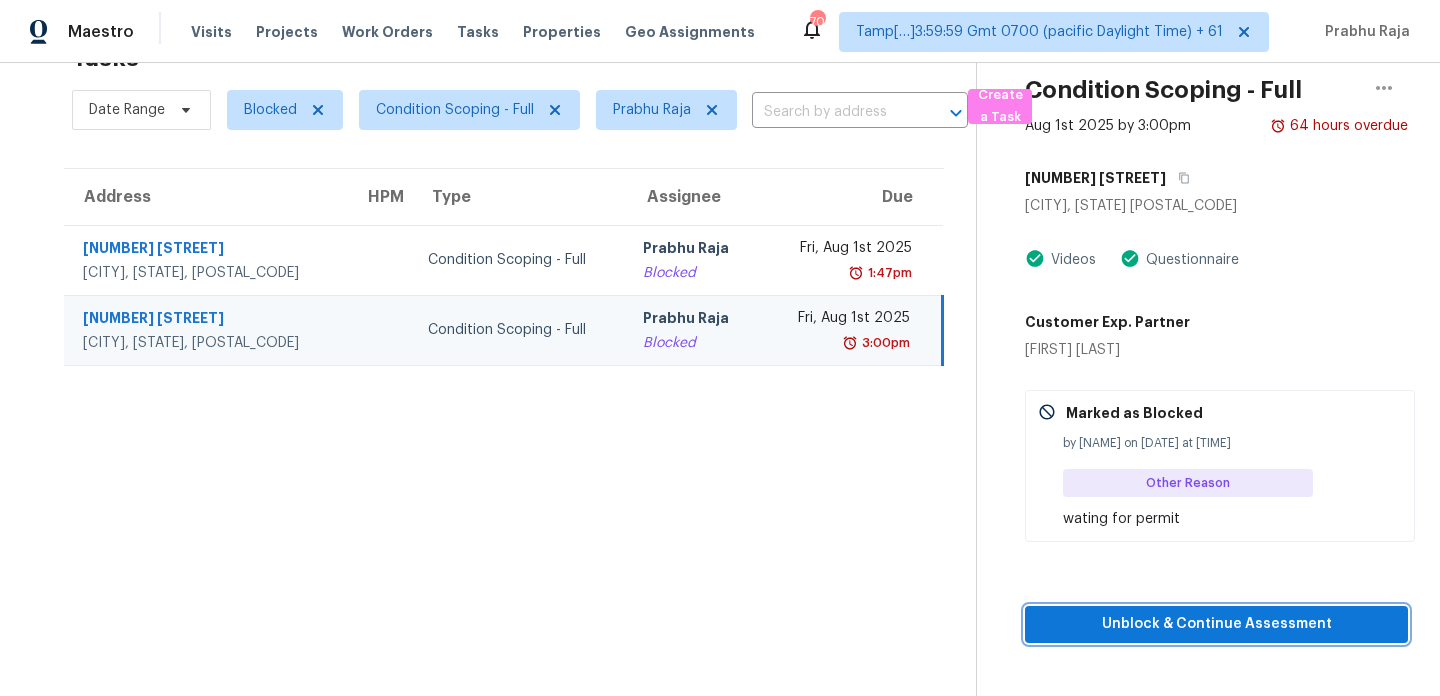 click on "Unblock & Continue Assessment" at bounding box center [1216, 624] 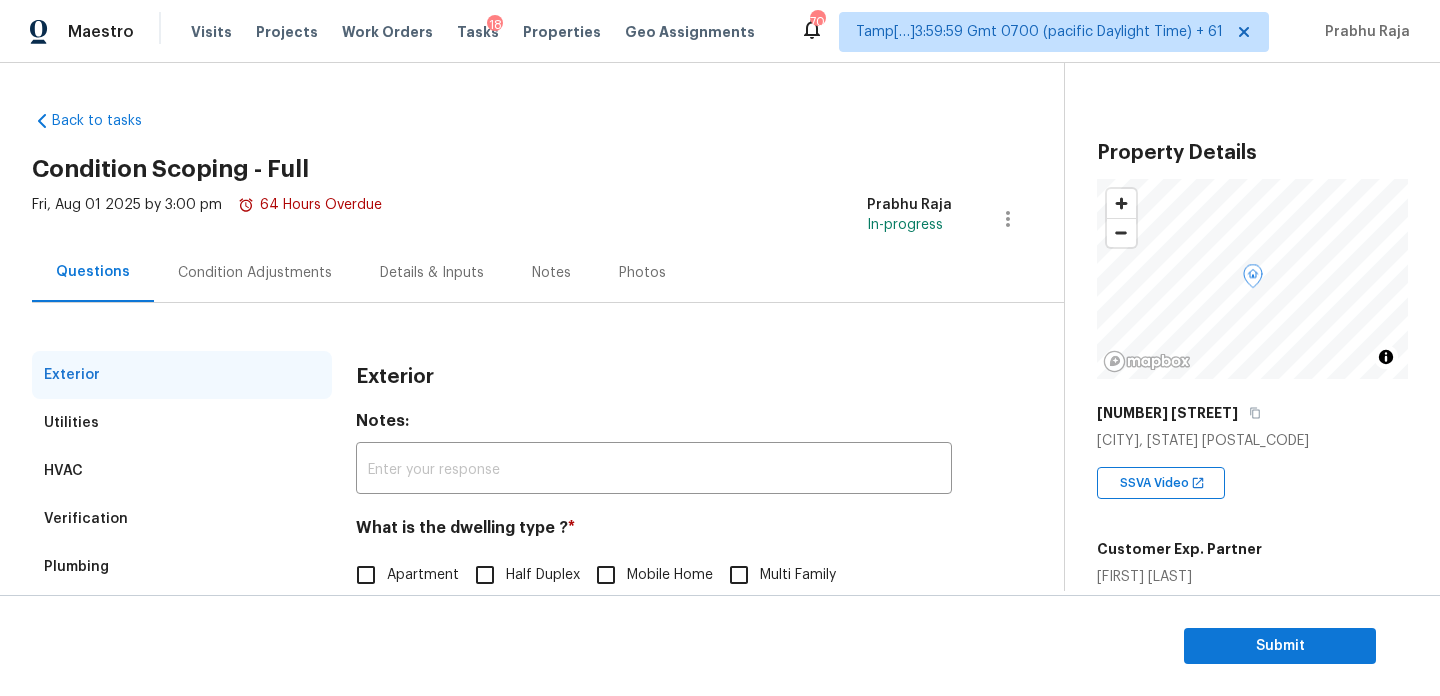 click on "Condition Adjustments" at bounding box center [255, 272] 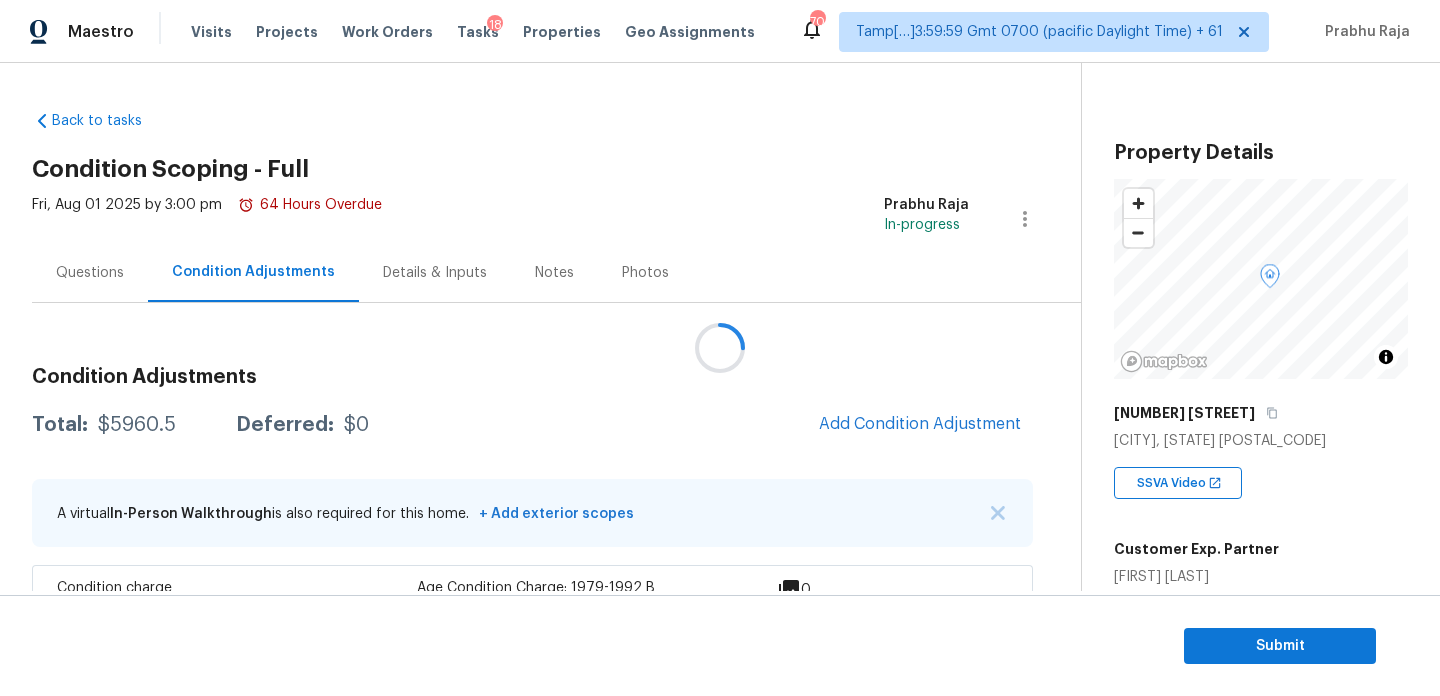 click at bounding box center [720, 348] 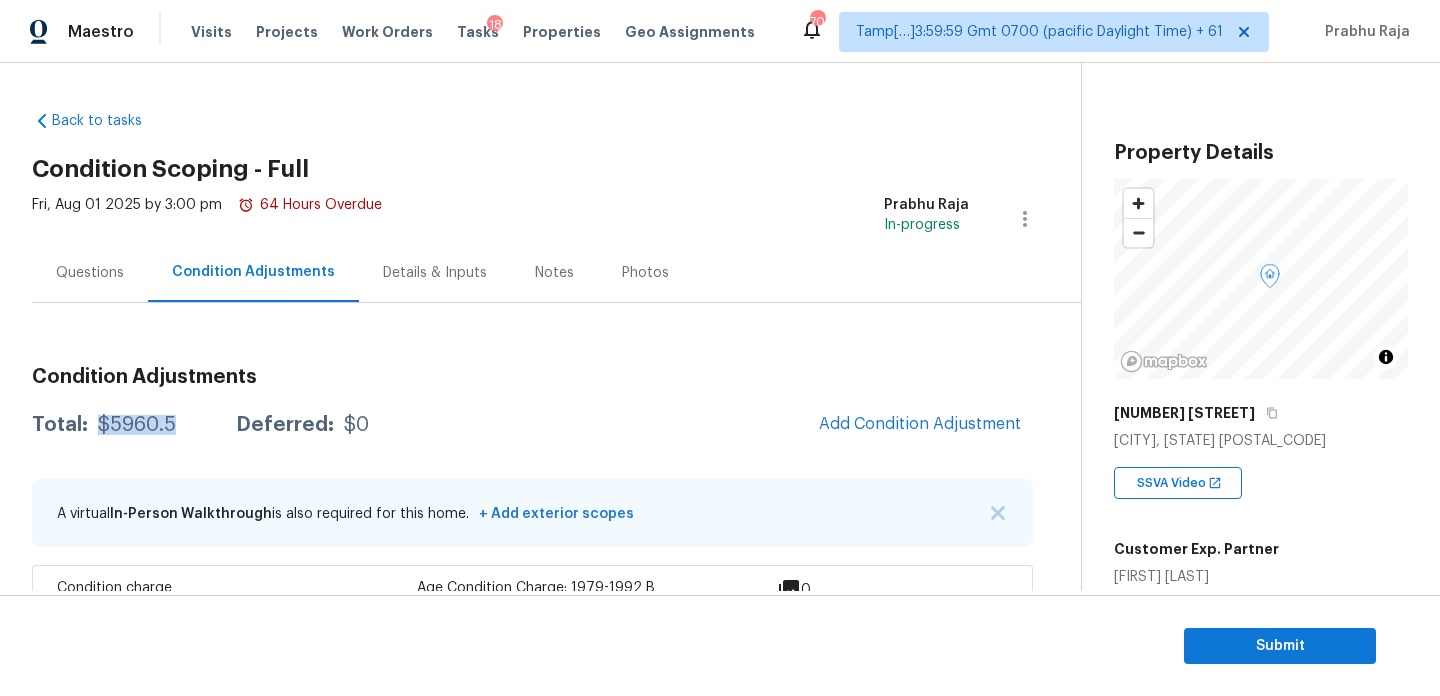 drag, startPoint x: 93, startPoint y: 424, endPoint x: 179, endPoint y: 424, distance: 86 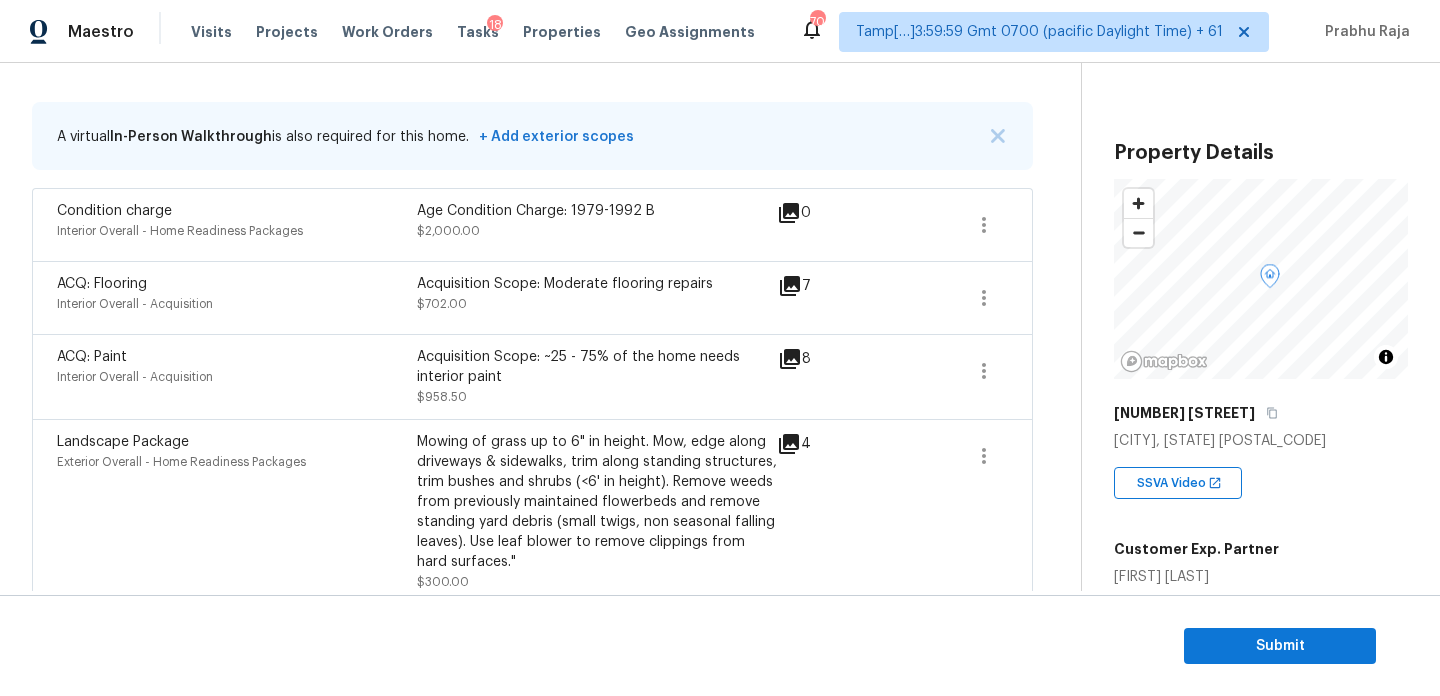scroll, scrollTop: 662, scrollLeft: 0, axis: vertical 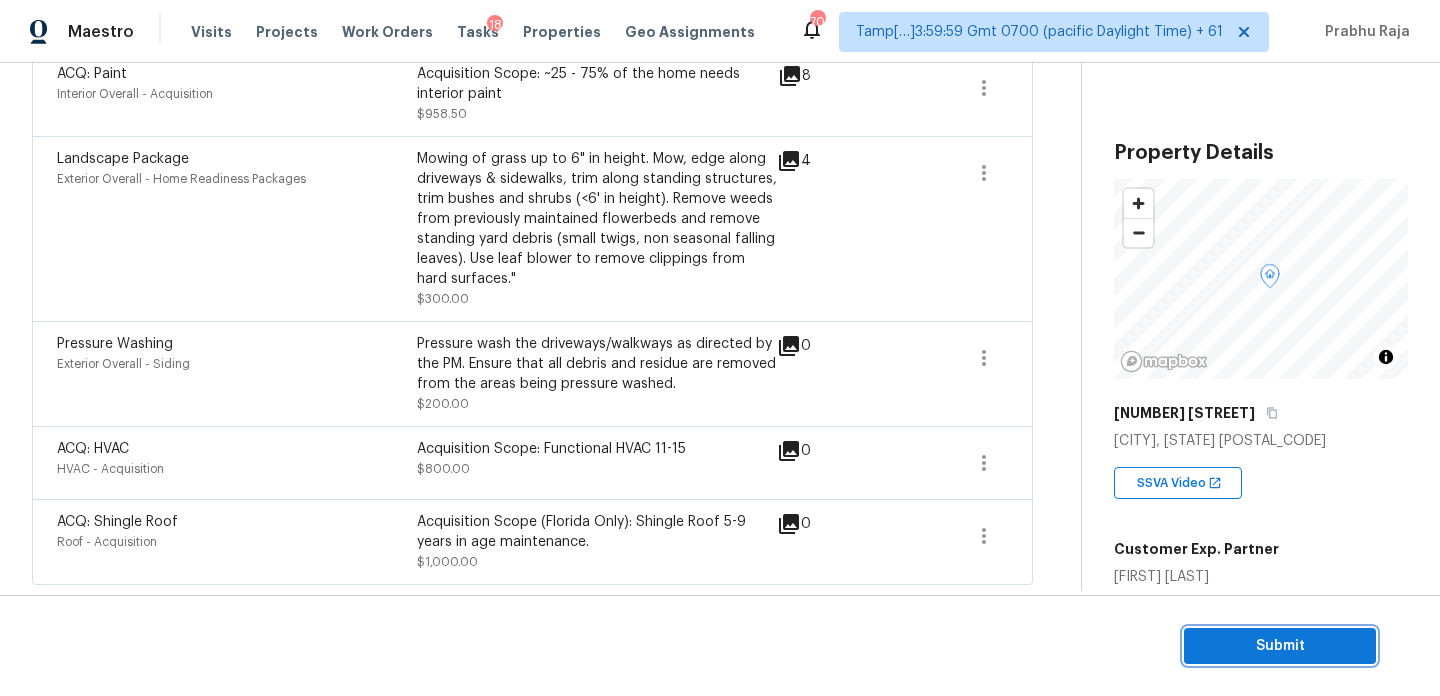 click on "Submit" at bounding box center [1280, 646] 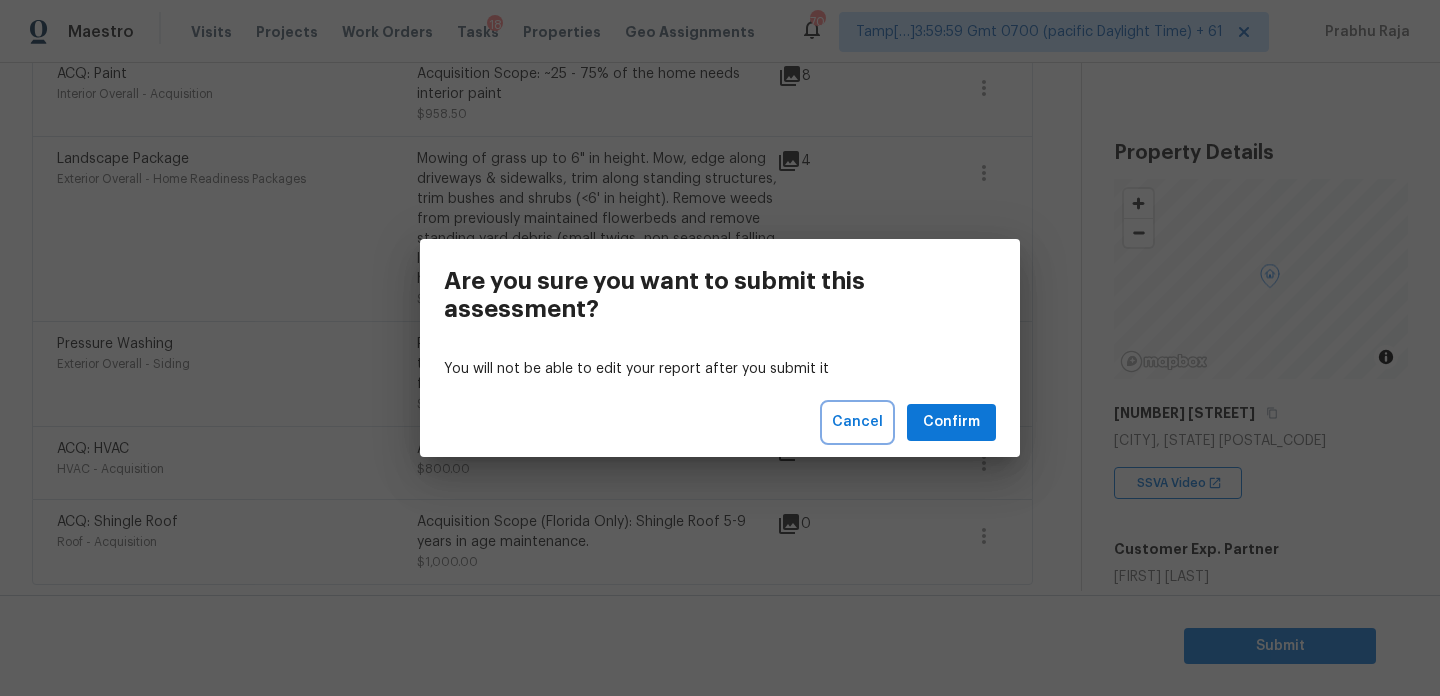 click on "Cancel" at bounding box center [857, 422] 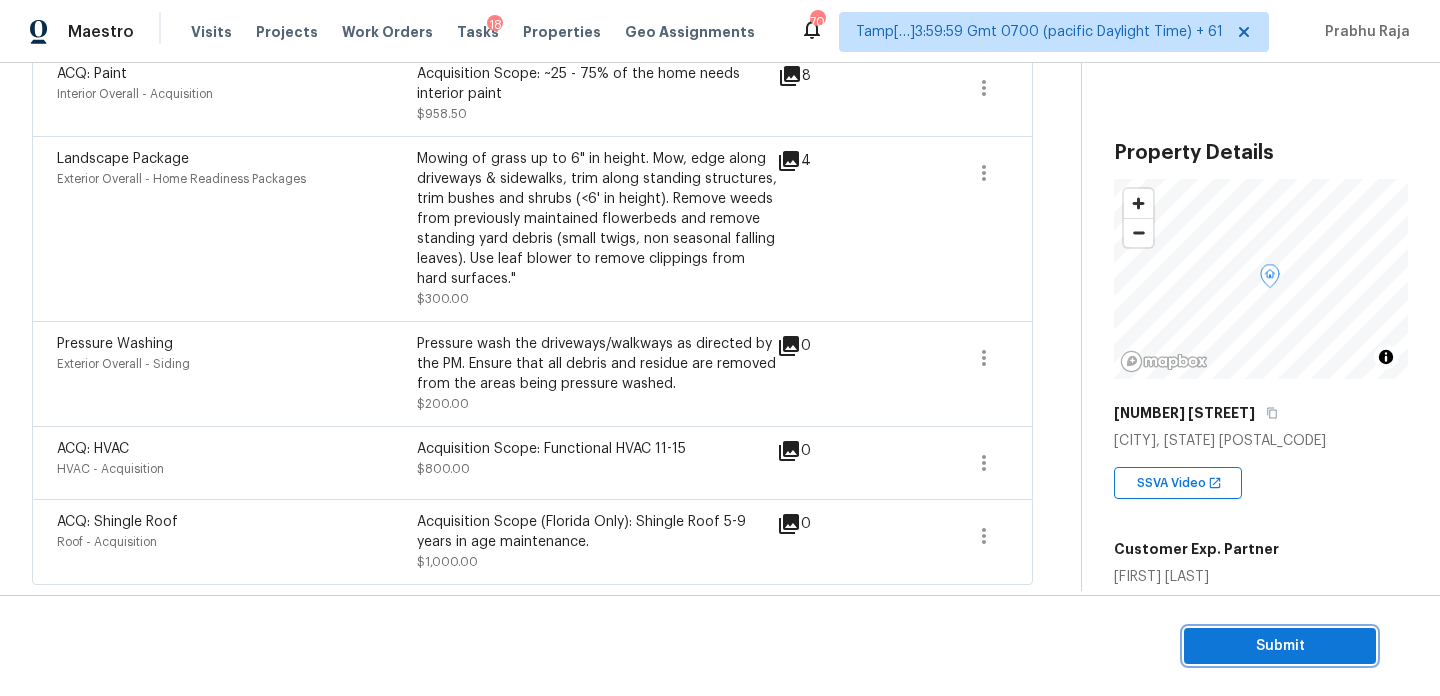 click on "Submit" at bounding box center [1280, 646] 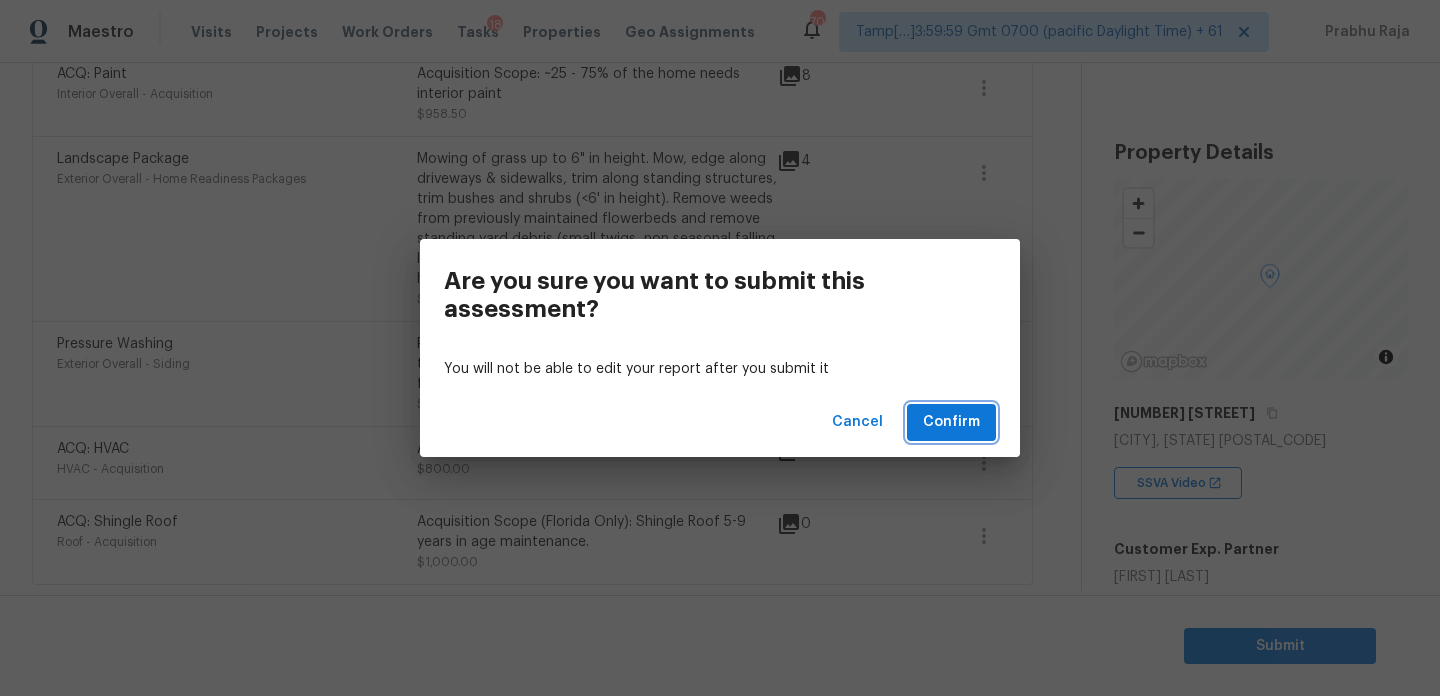click on "Confirm" at bounding box center (951, 422) 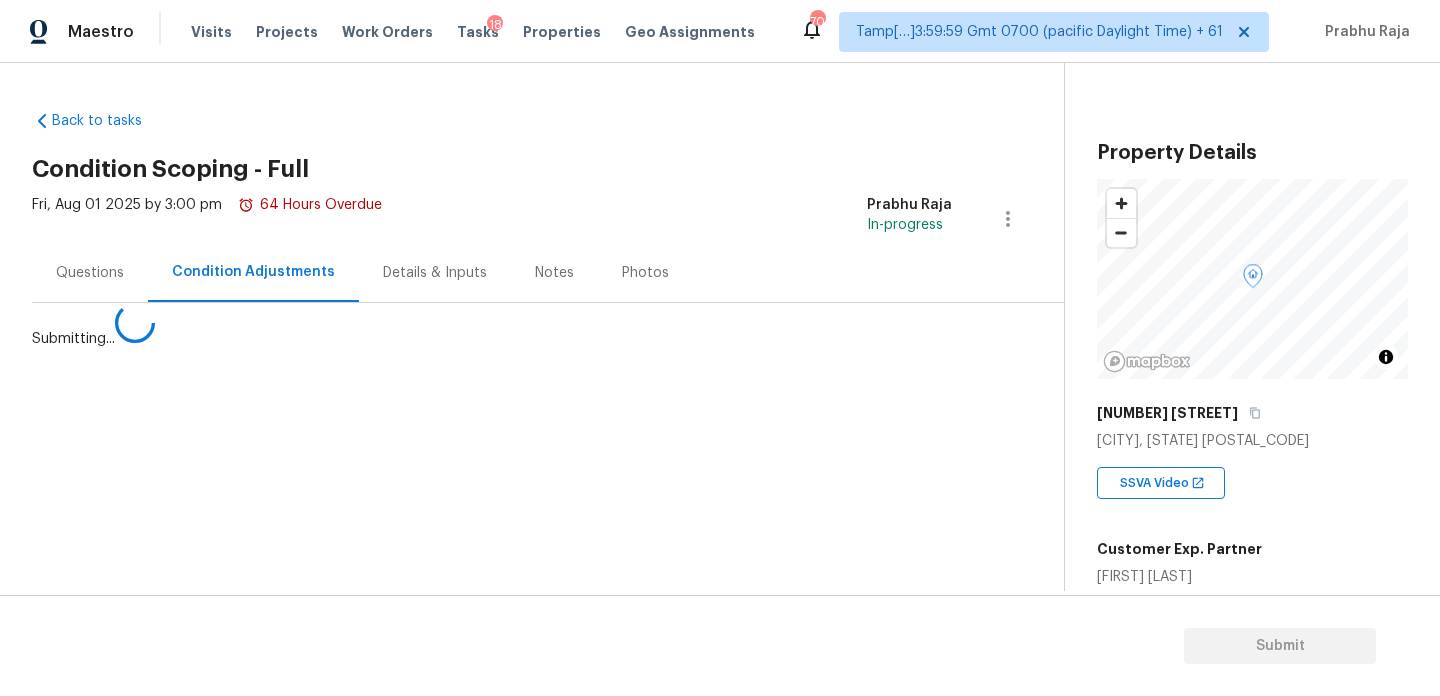scroll, scrollTop: 0, scrollLeft: 0, axis: both 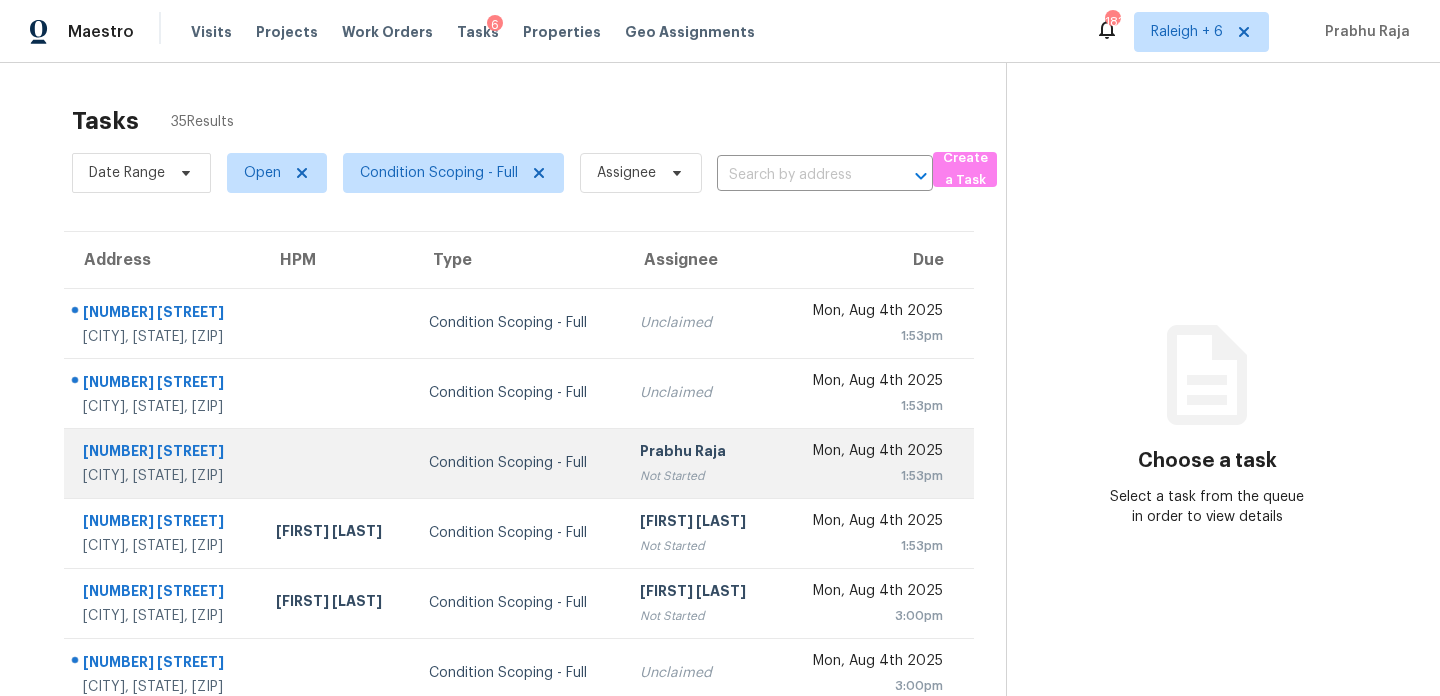 click on "Prabhu Raja Not Started" at bounding box center [700, 463] 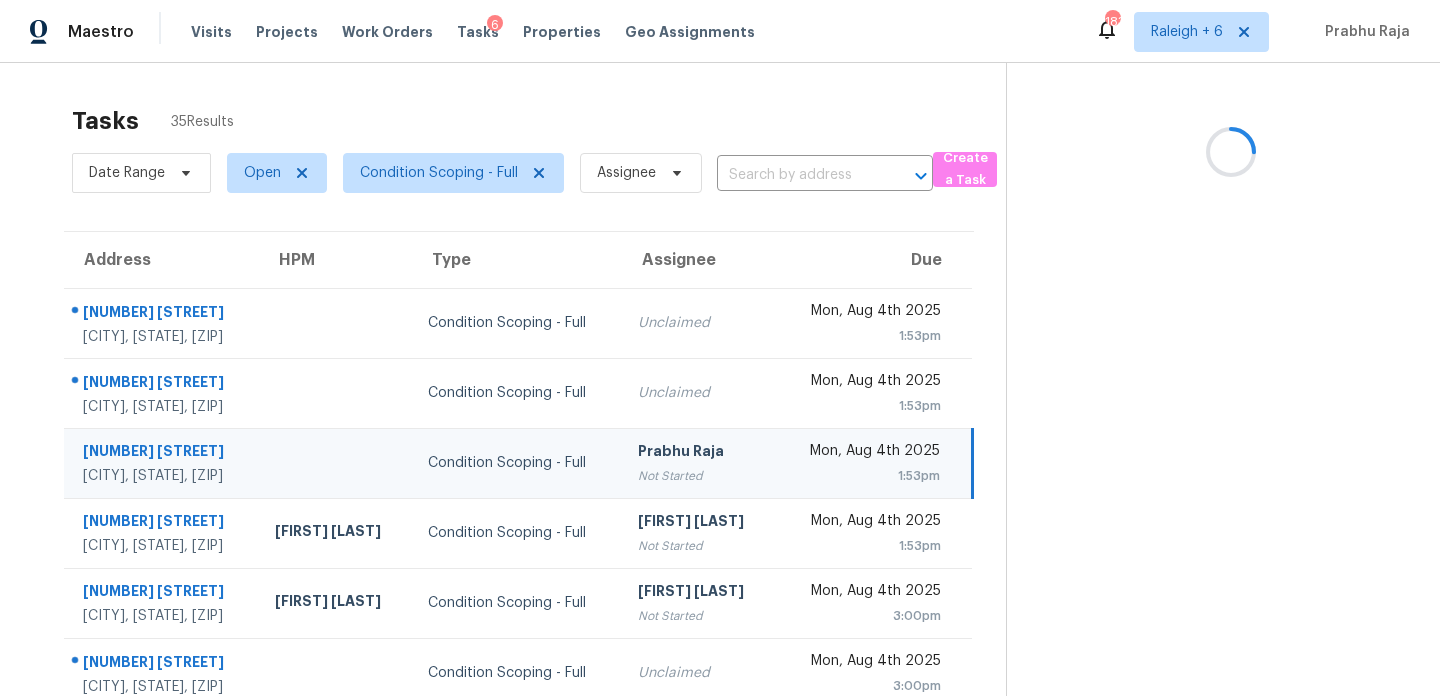 click on "Prabhu Raja" at bounding box center (698, 453) 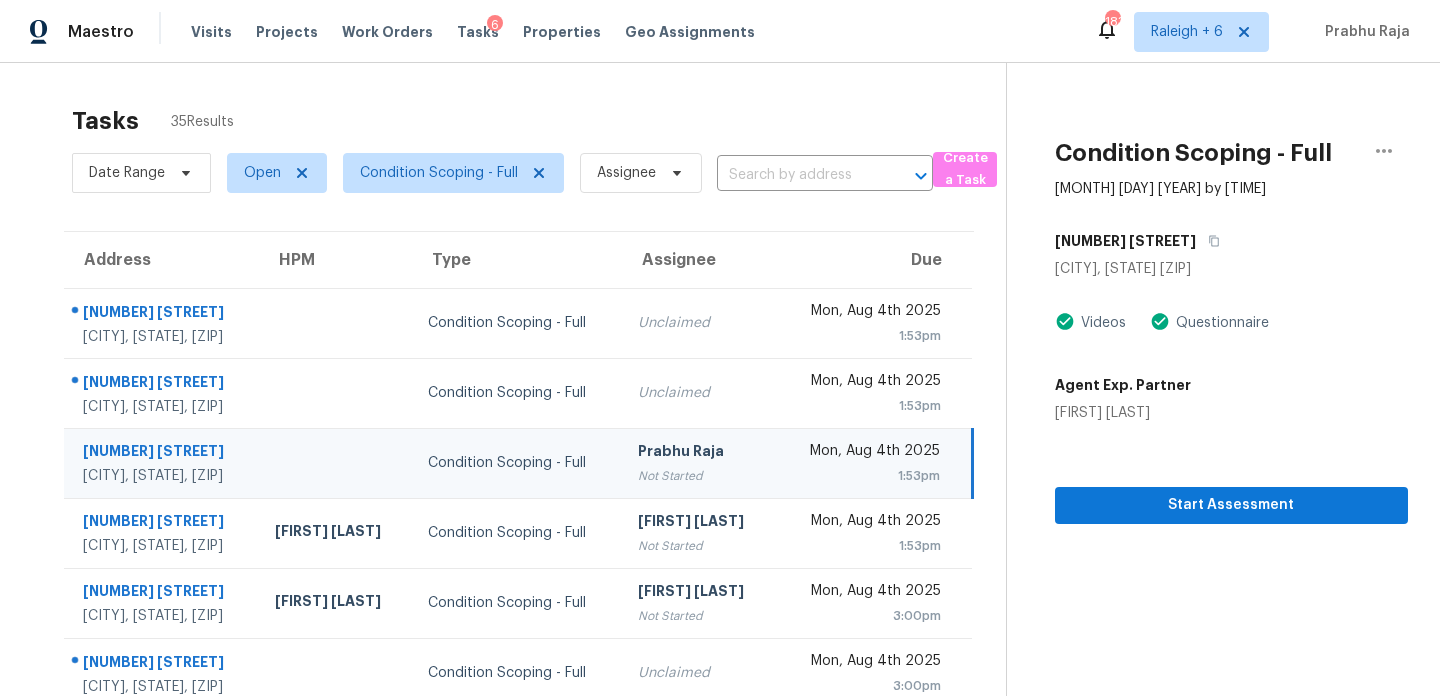 click on "Mon, Aug 4th 2025" at bounding box center [865, 453] 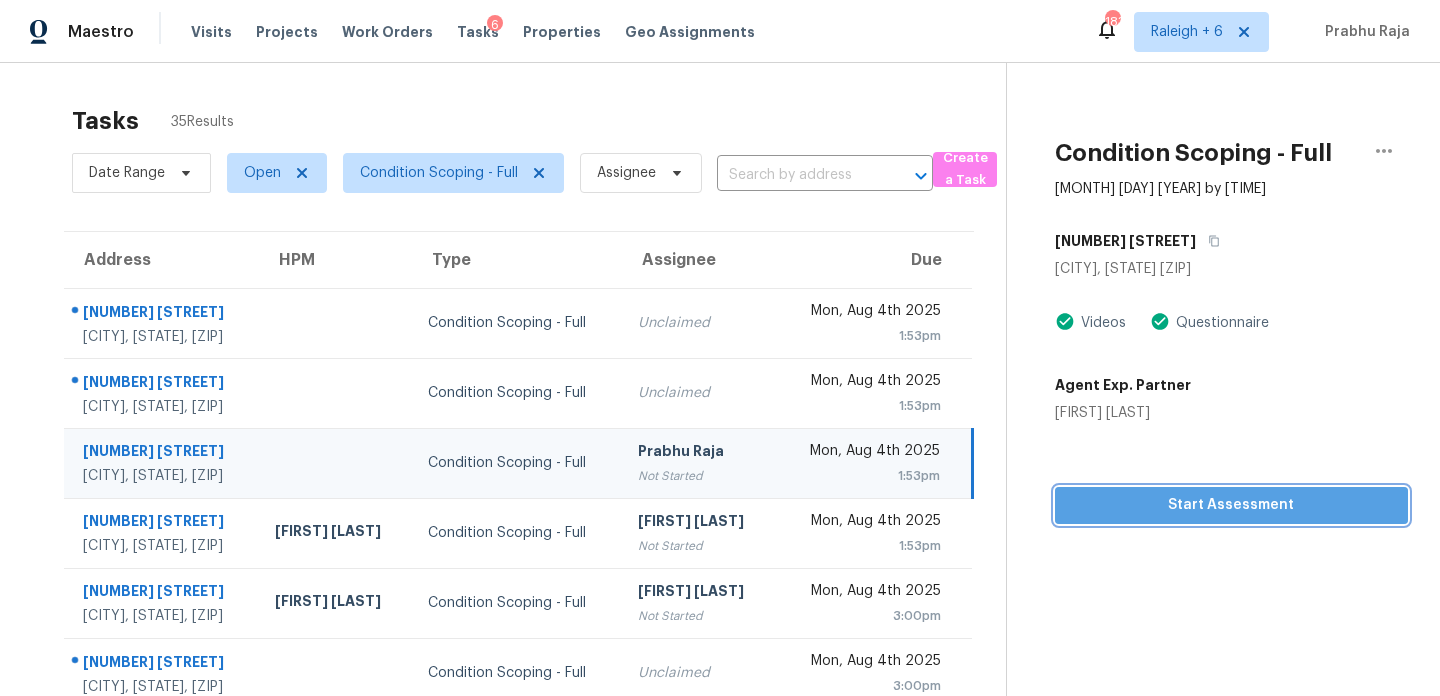 click on "Start Assessment" at bounding box center [1231, 505] 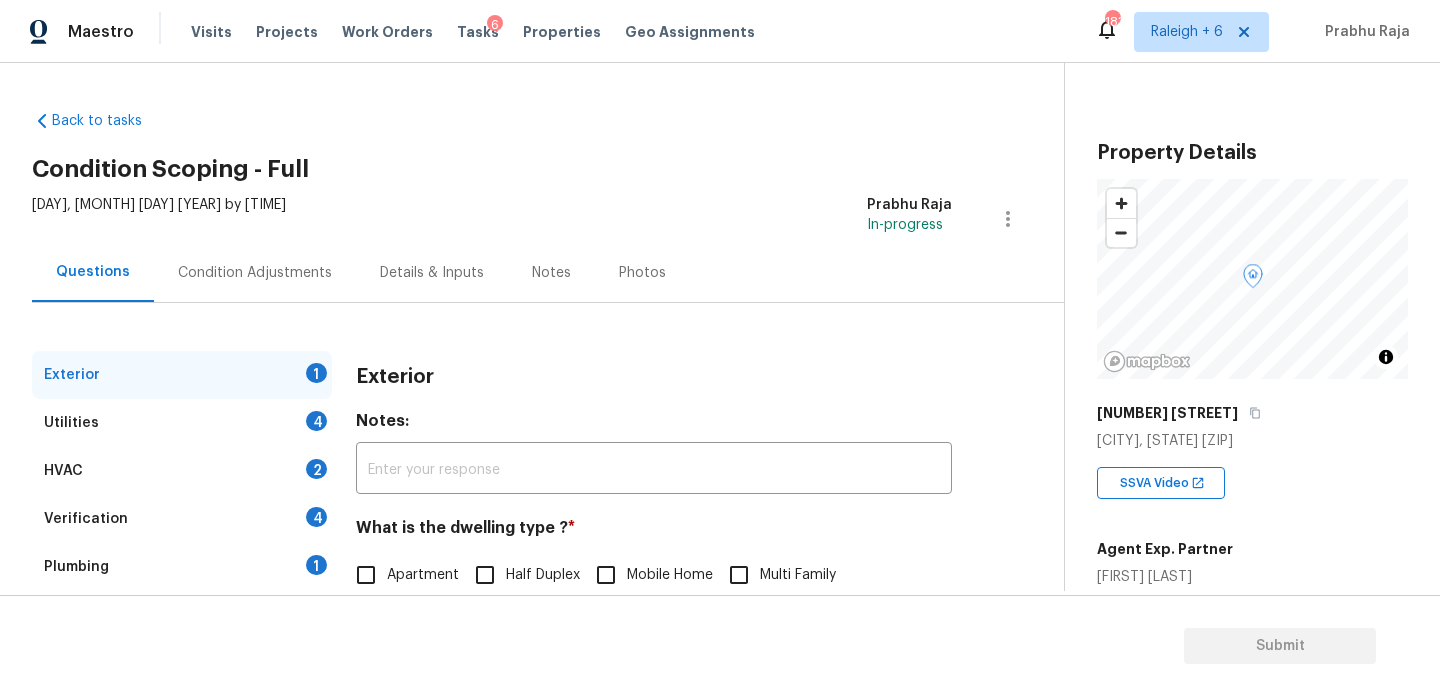 click on "Condition Adjustments" at bounding box center [255, 273] 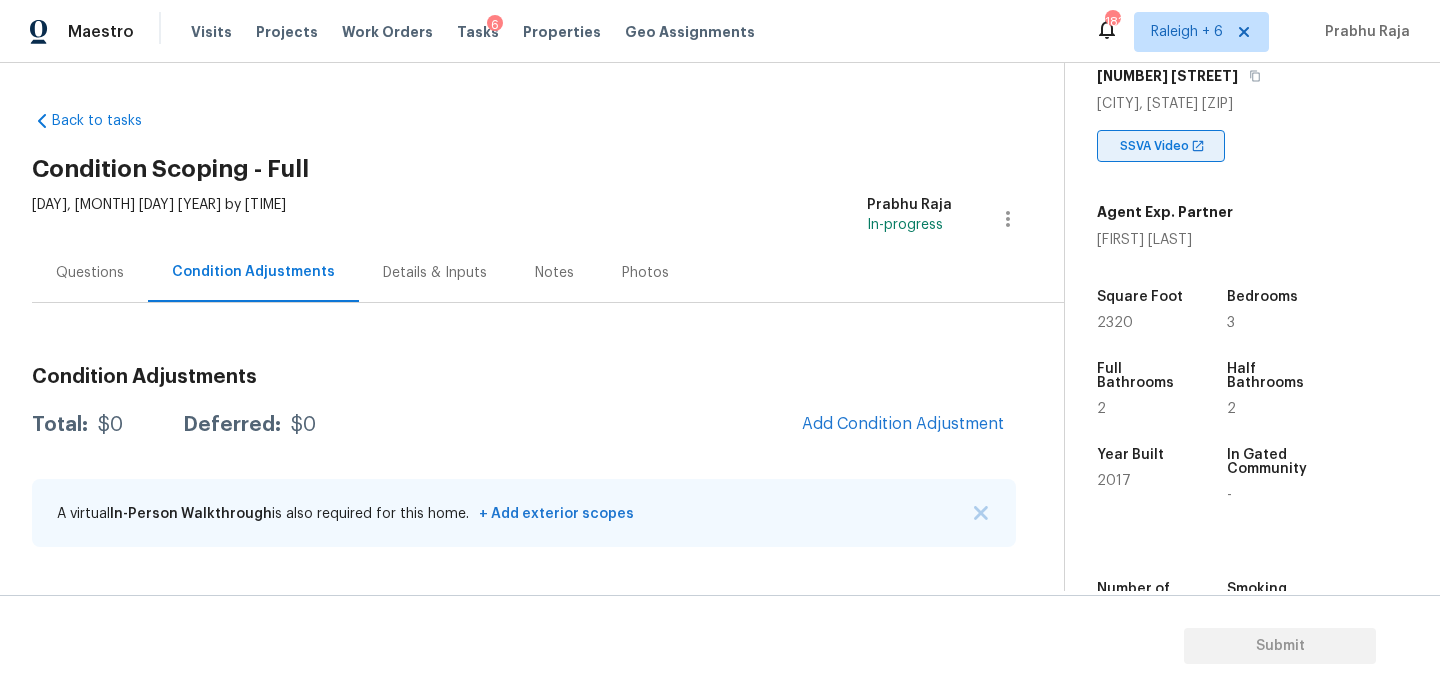 scroll, scrollTop: 339, scrollLeft: 0, axis: vertical 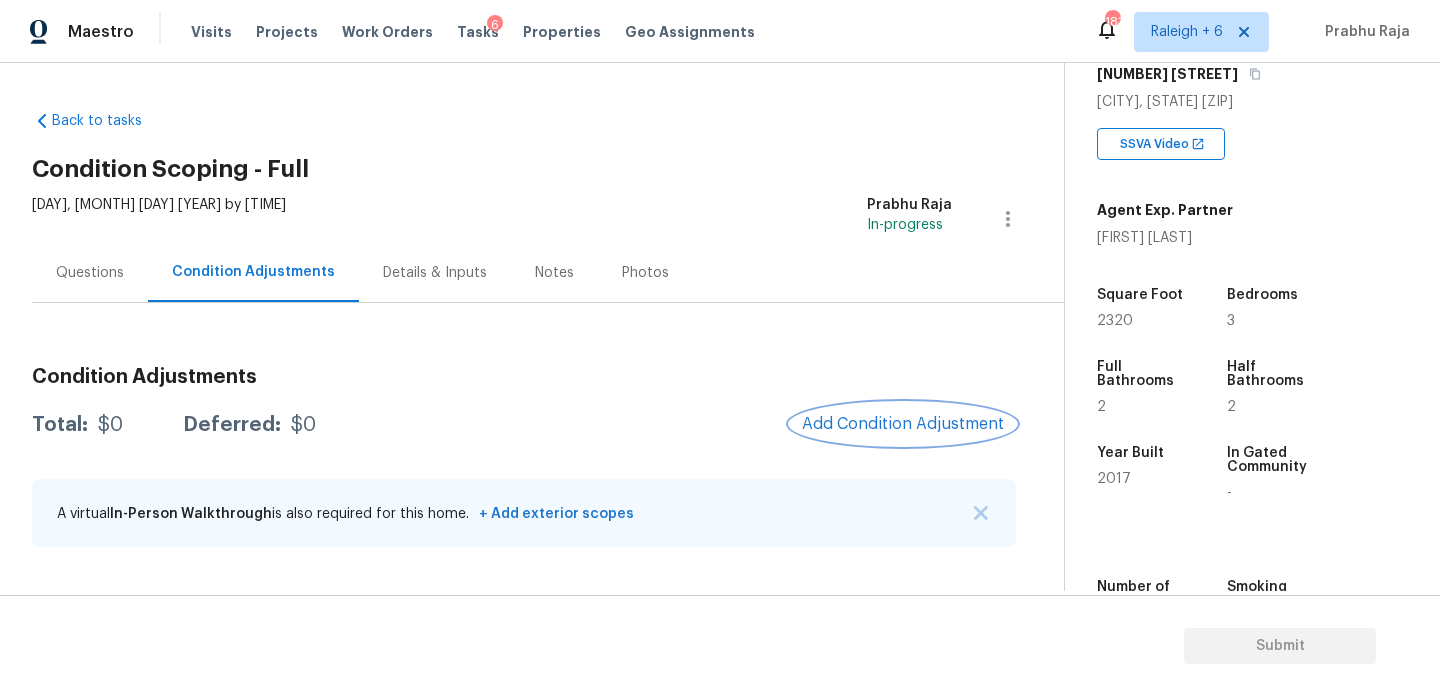 click on "Add Condition Adjustment" at bounding box center [903, 424] 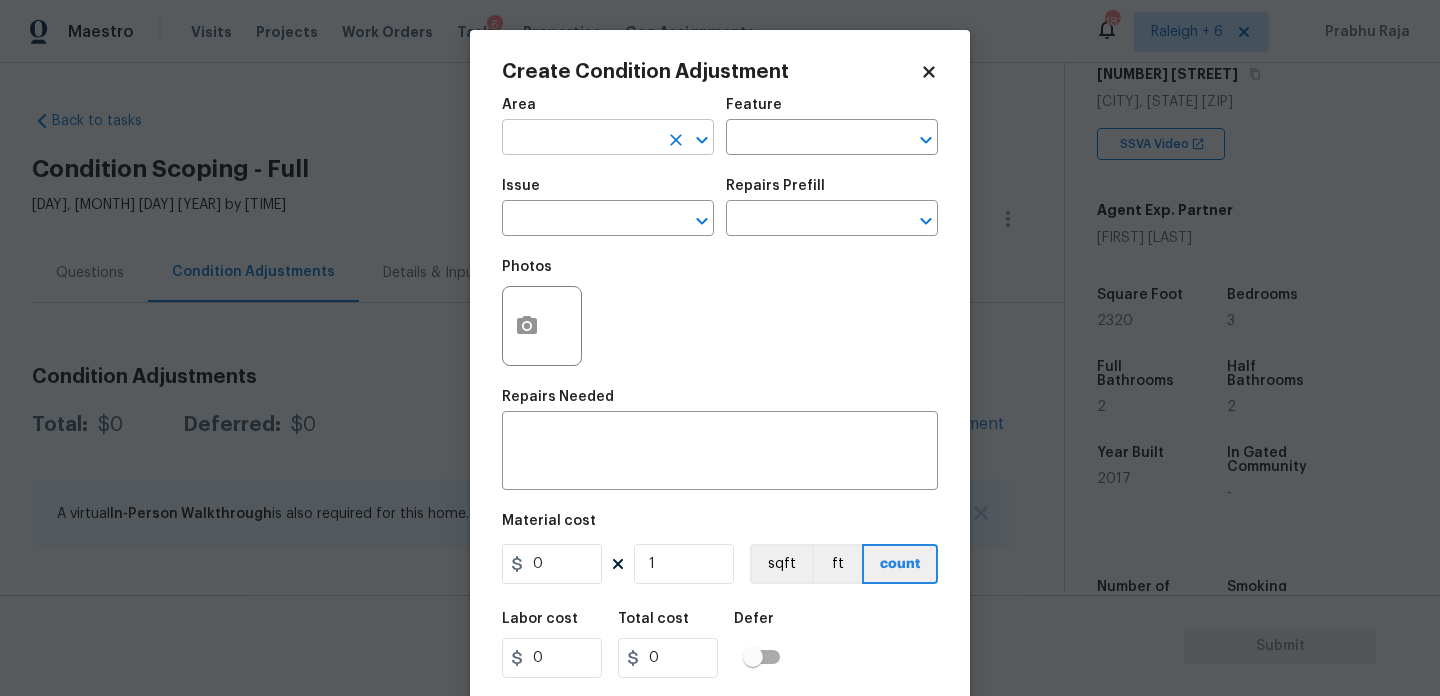 click at bounding box center [580, 139] 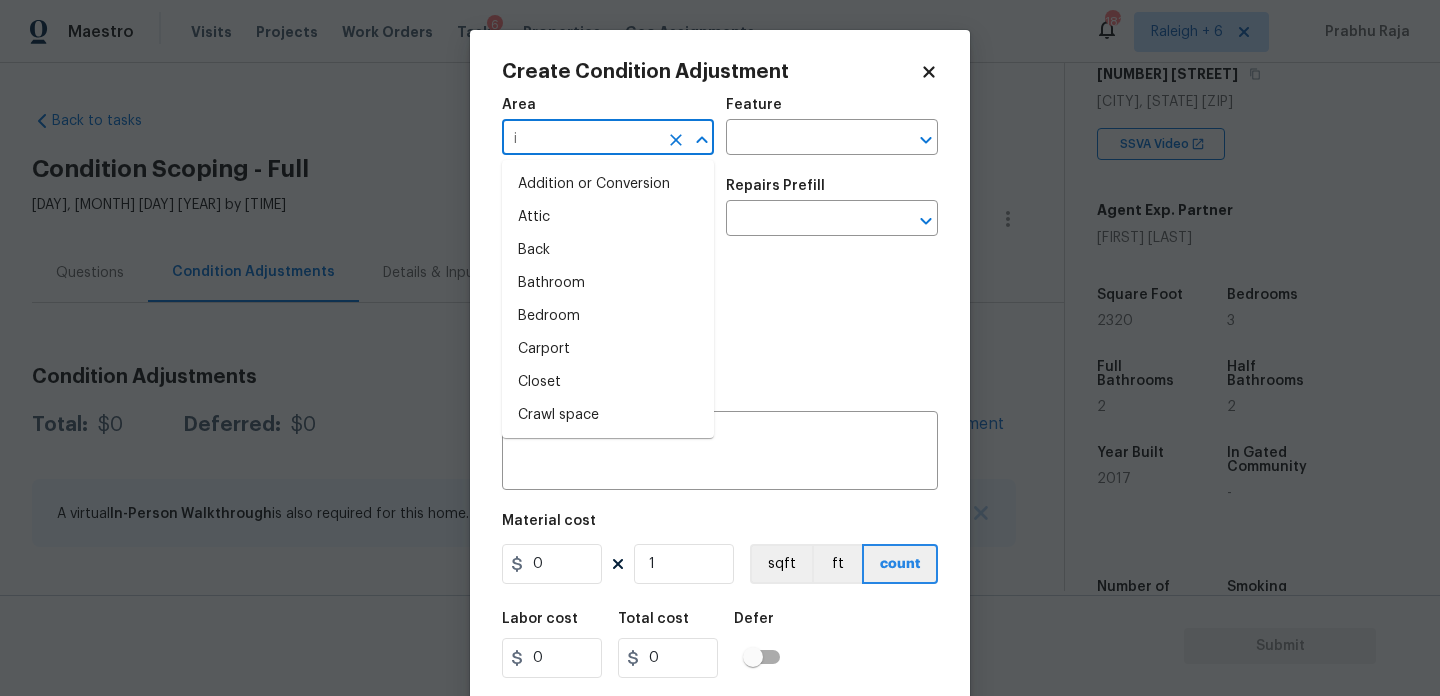 type on "in" 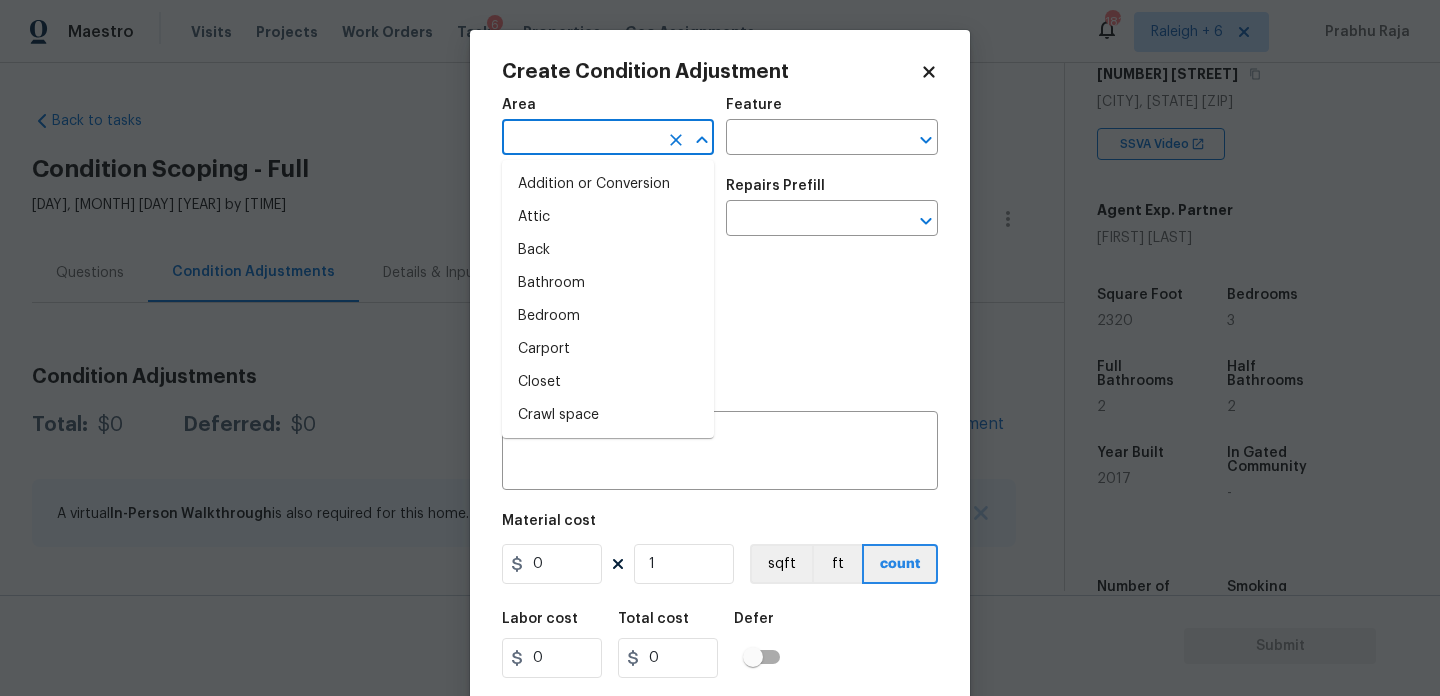 type on "t" 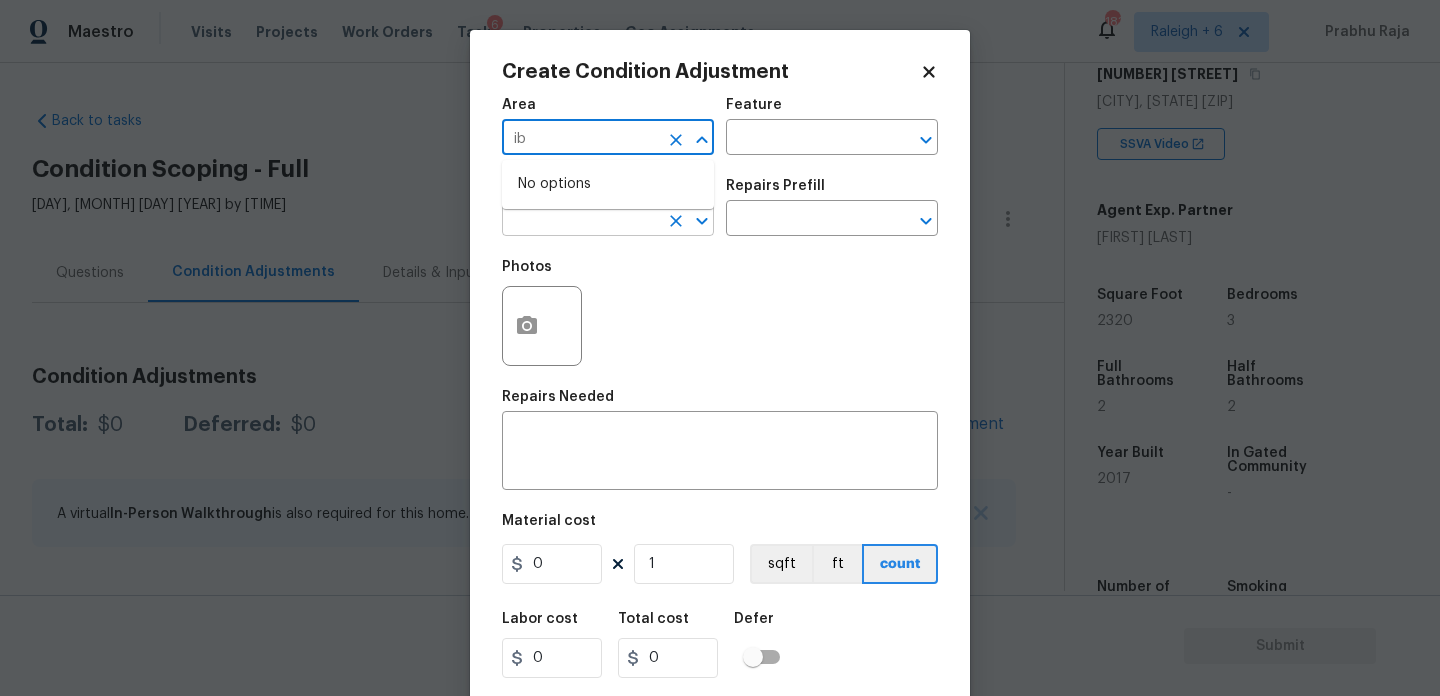 type on "i" 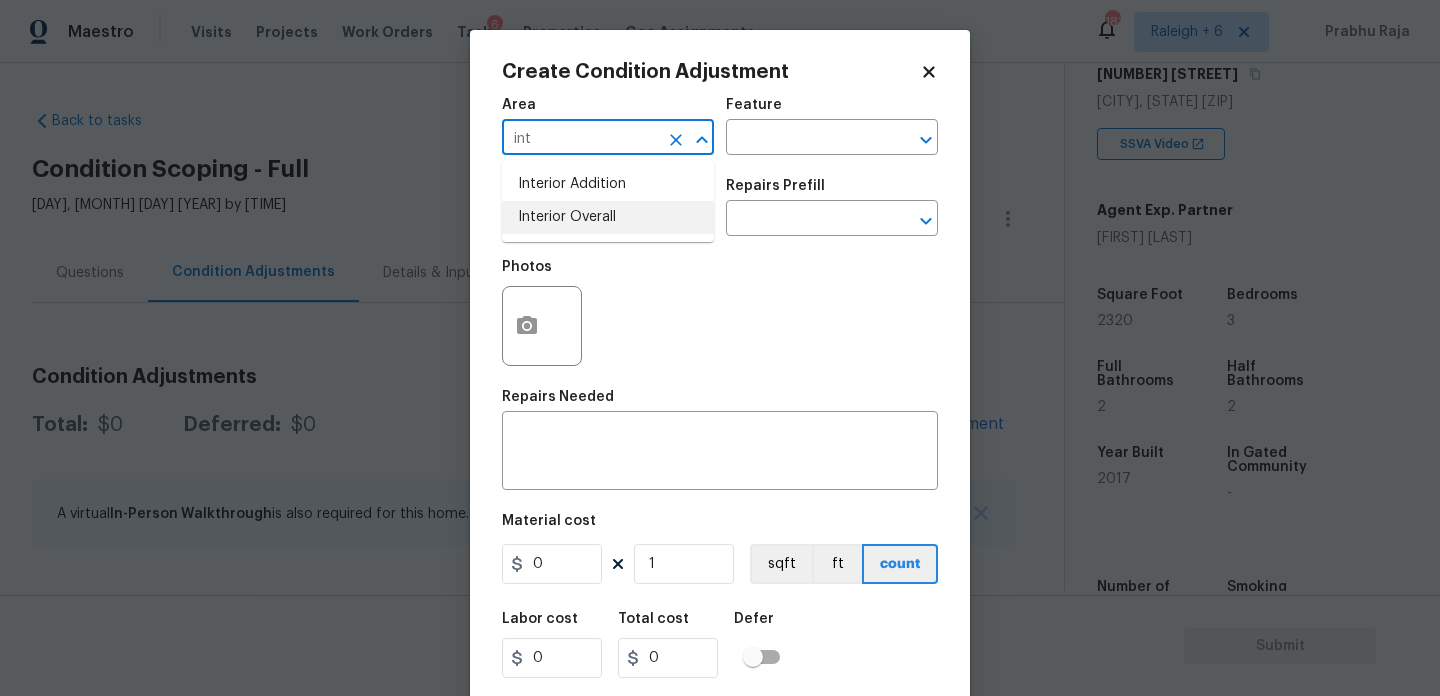 click on "Interior Overall" at bounding box center (608, 217) 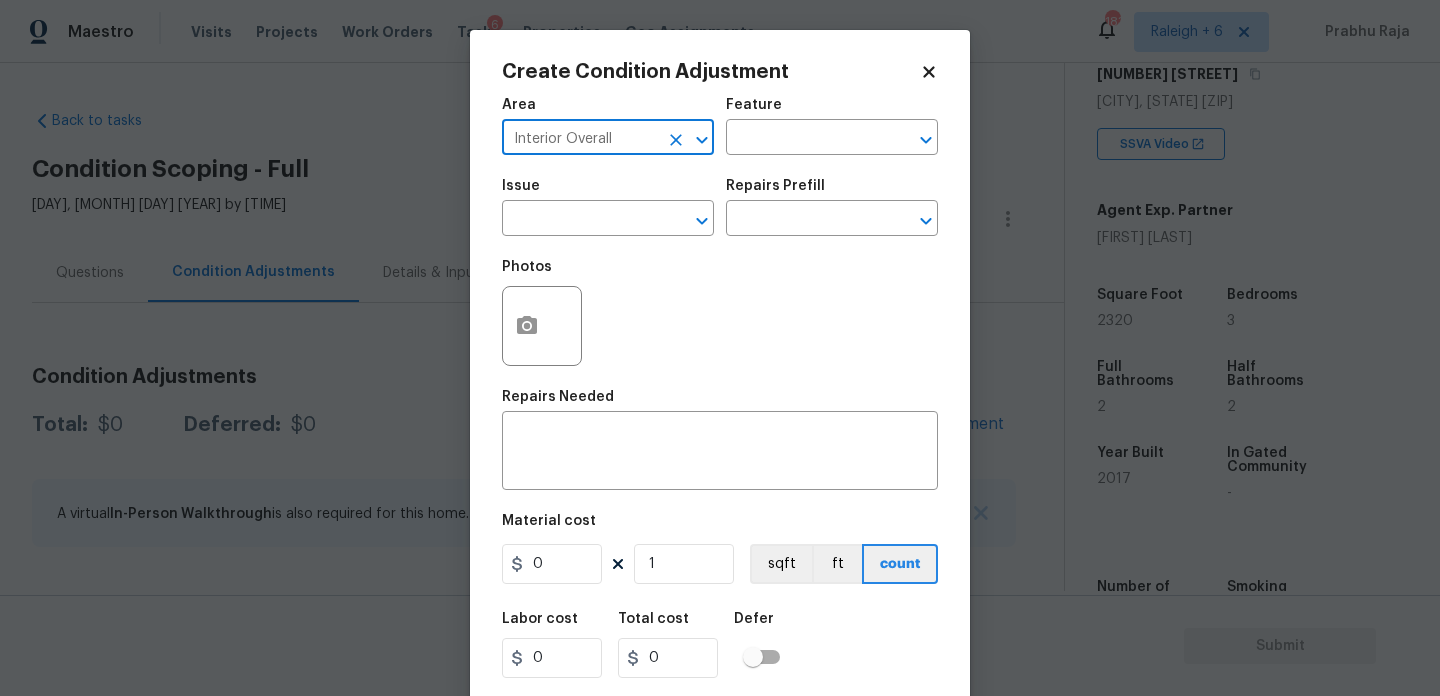 type on "Interior Overall" 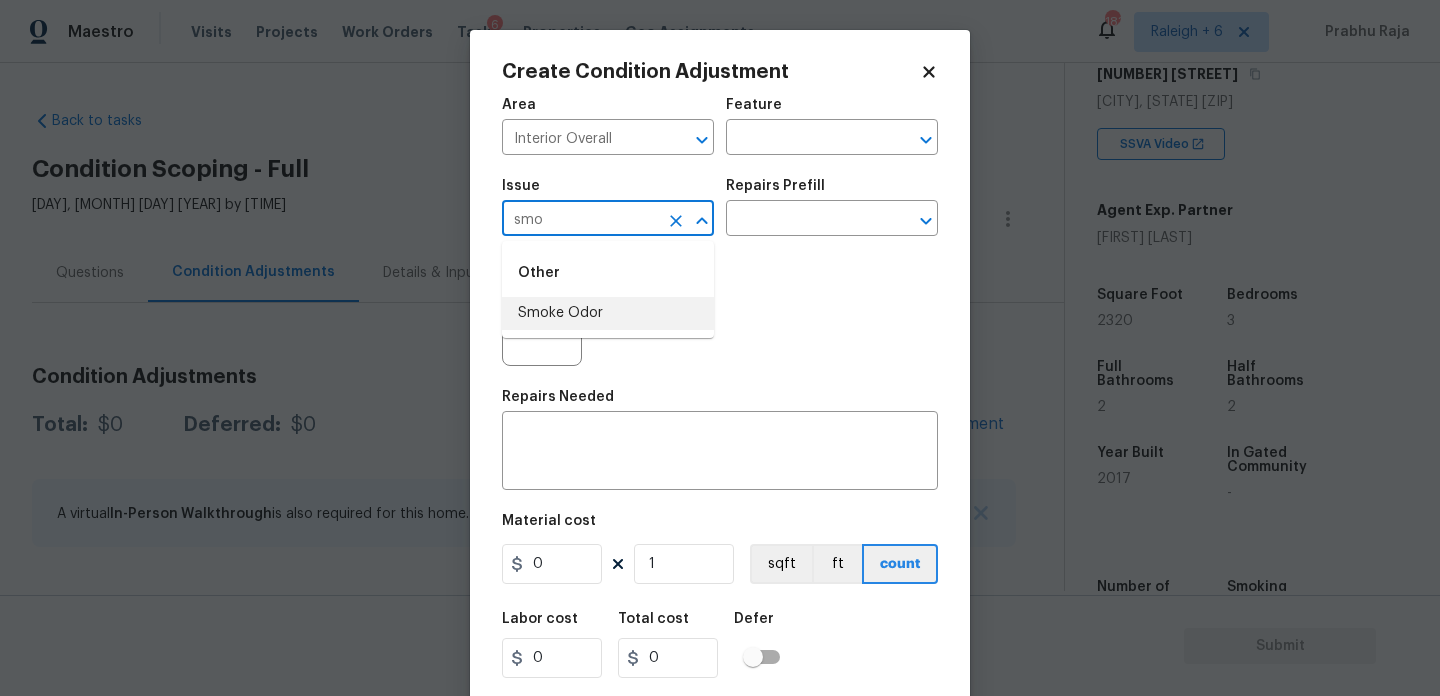 click on "Smoke Odor" at bounding box center (608, 313) 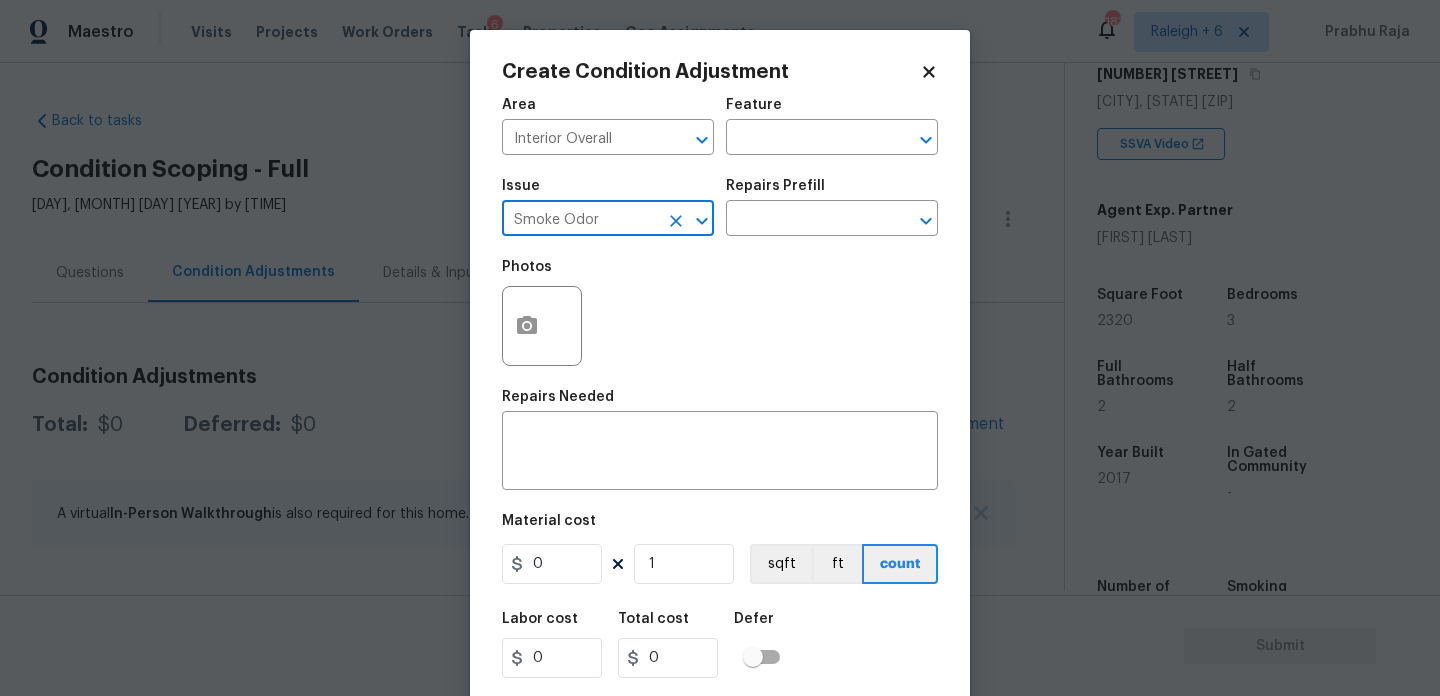 type on "Smoke Odor" 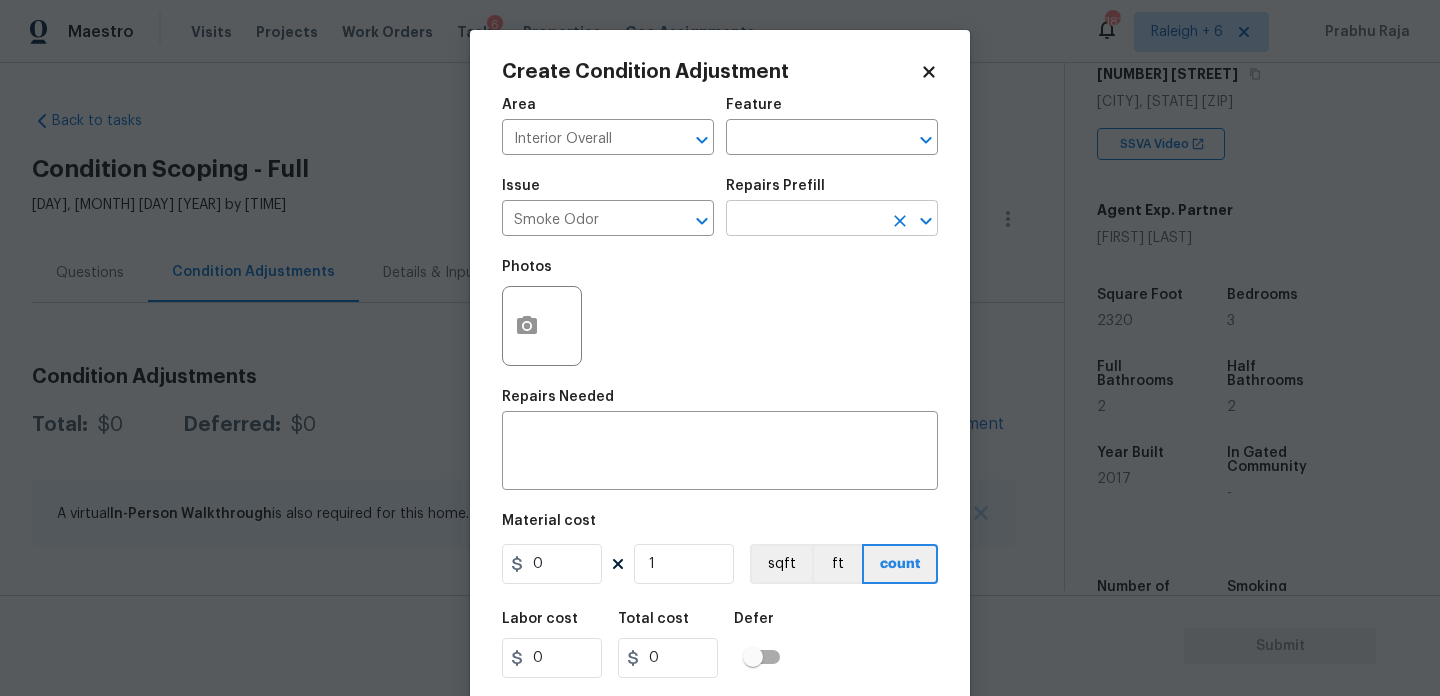 click at bounding box center (804, 220) 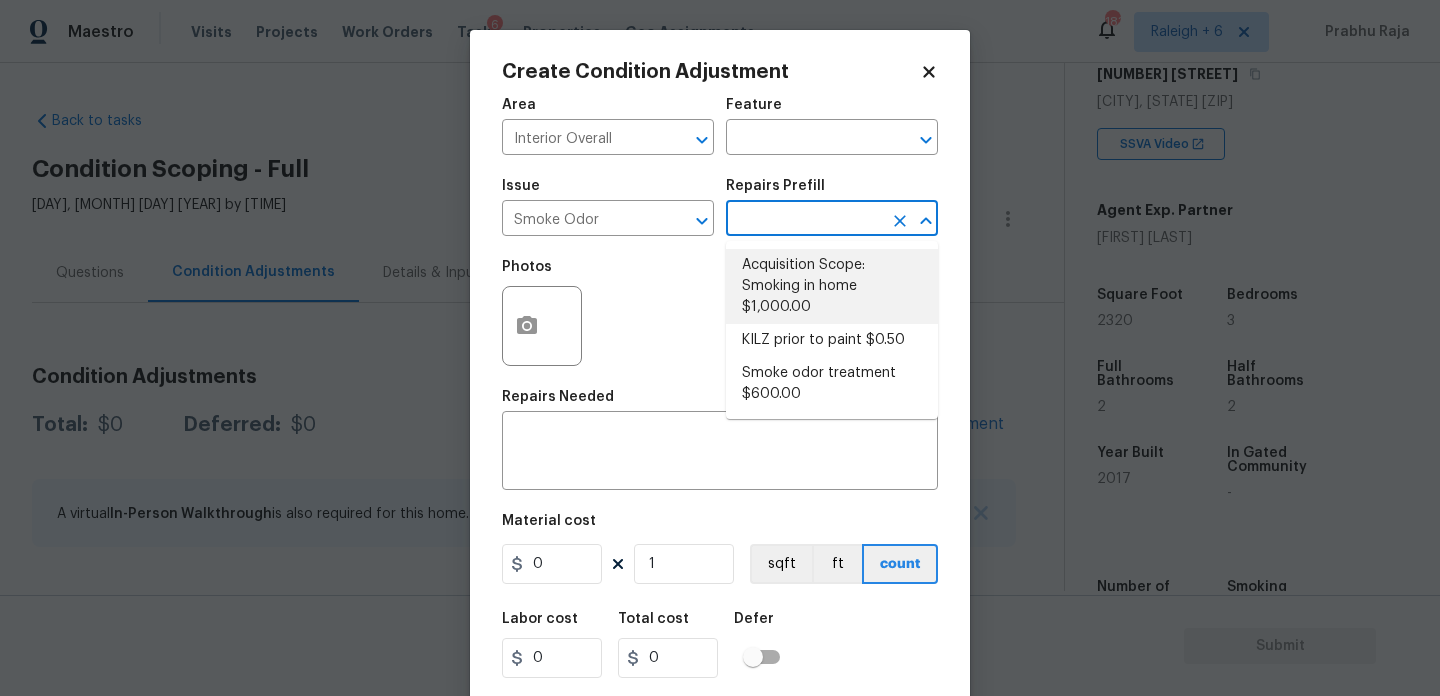 click on "Acquisition Scope: Smoking in home $1,000.00" at bounding box center [832, 286] 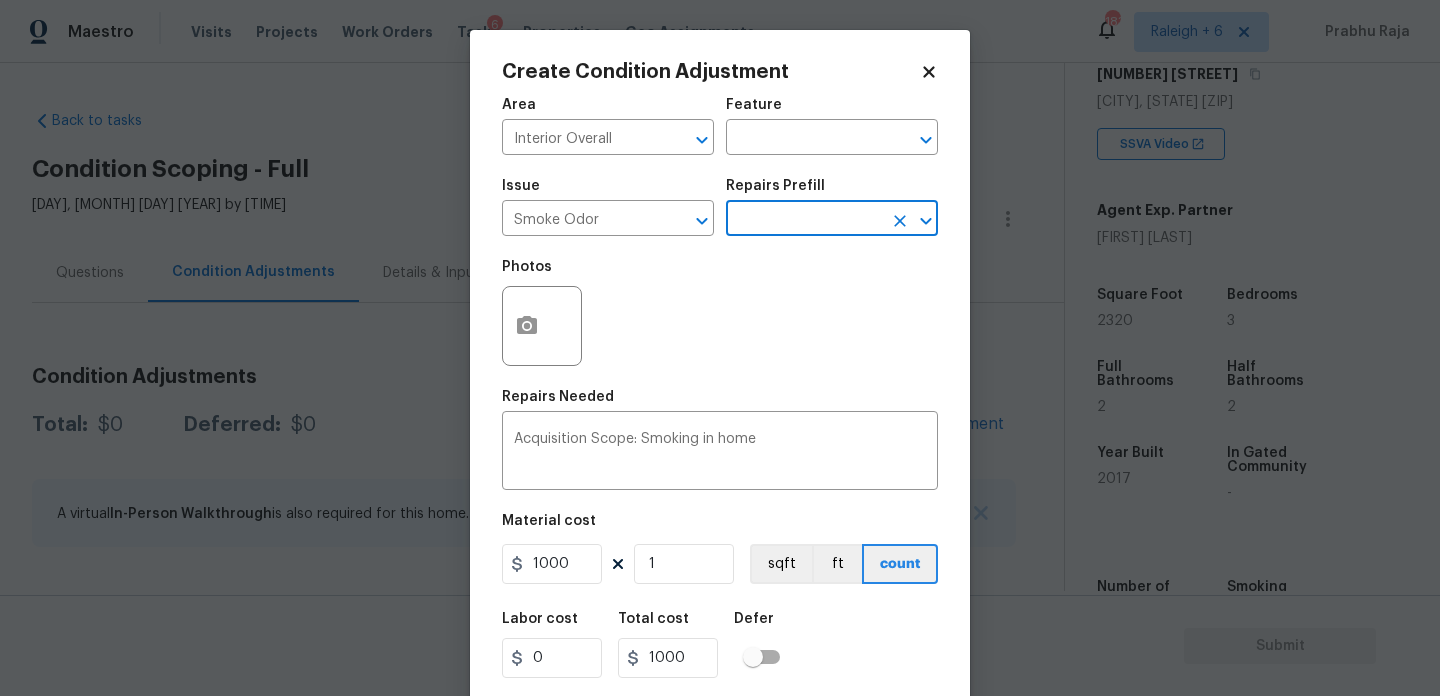scroll, scrollTop: 51, scrollLeft: 0, axis: vertical 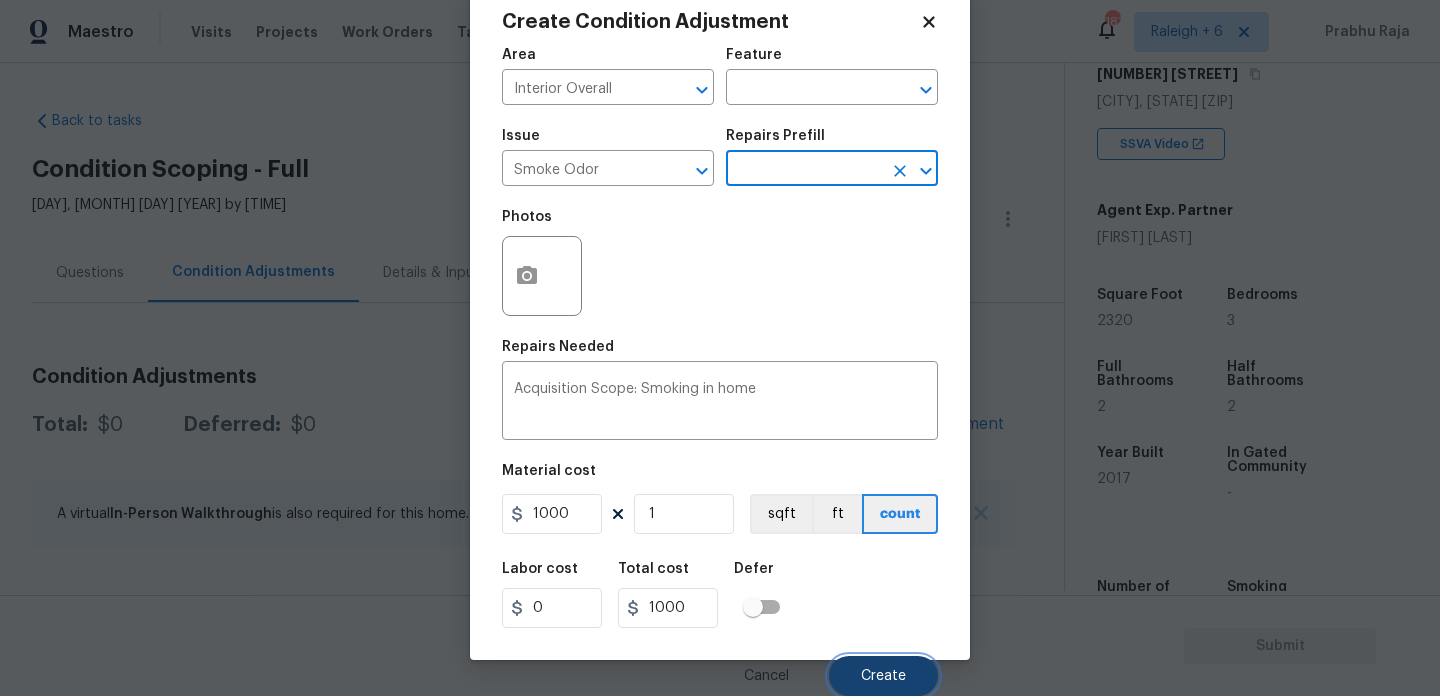 click on "Create" at bounding box center [883, 676] 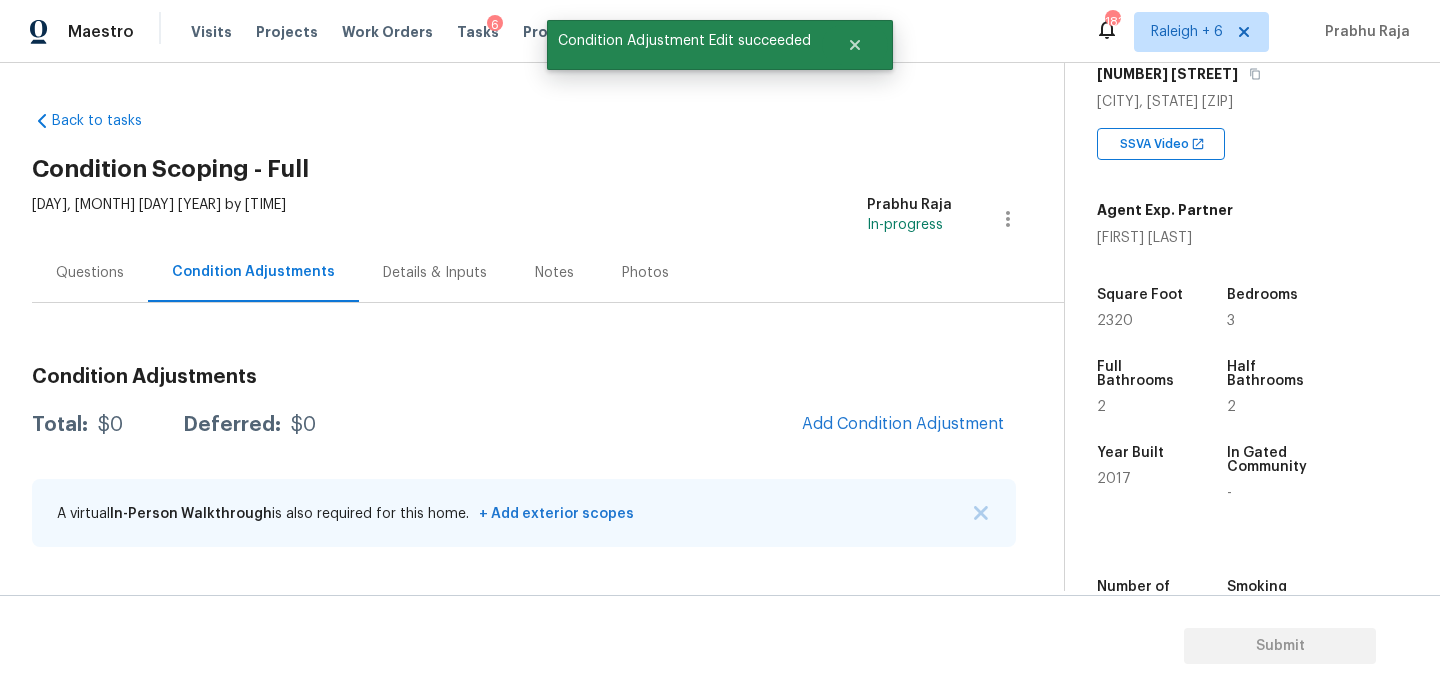 scroll, scrollTop: 44, scrollLeft: 0, axis: vertical 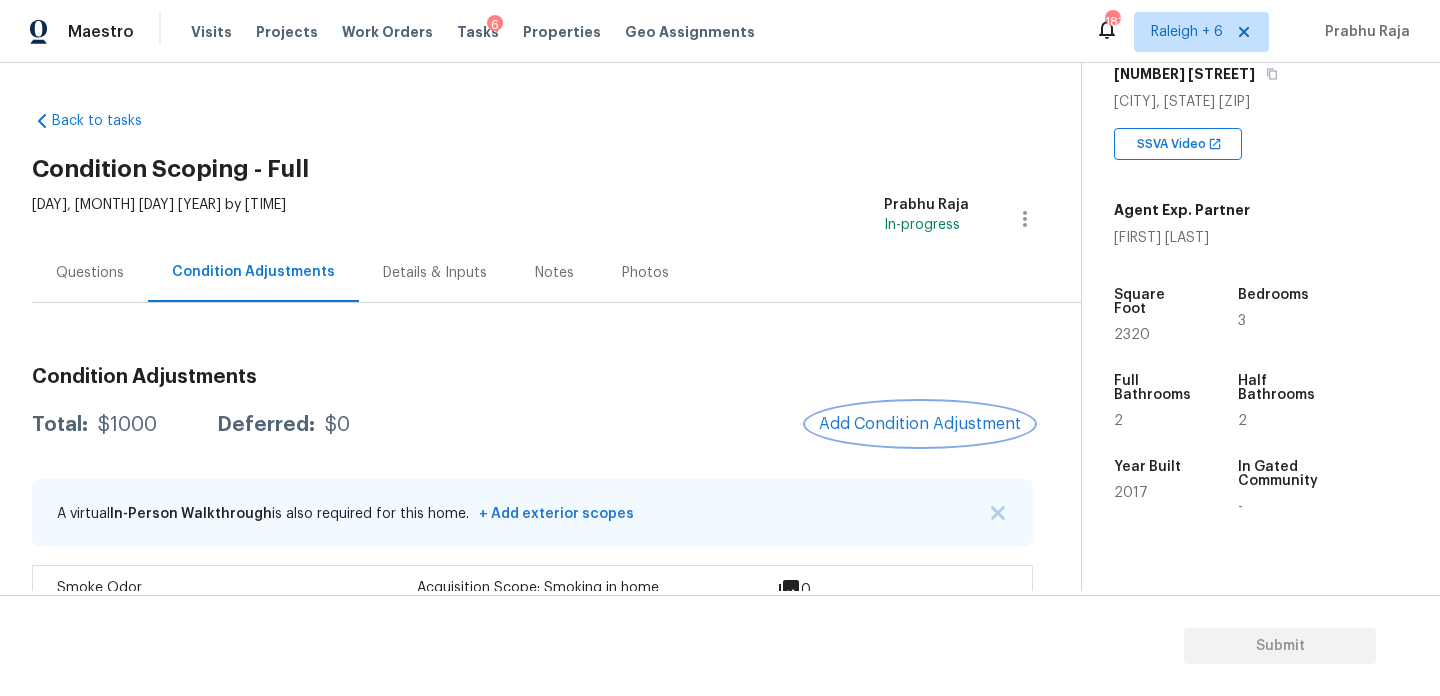 click on "Add Condition Adjustment" at bounding box center [920, 424] 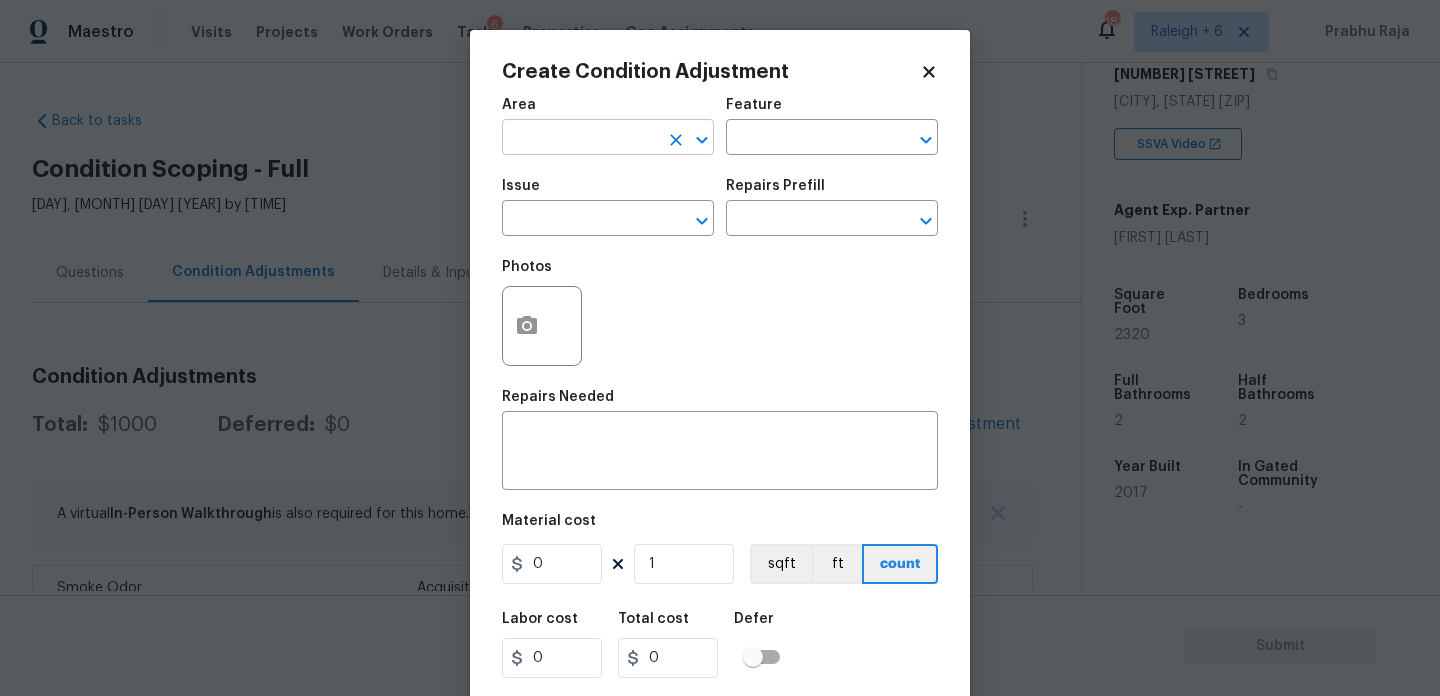 click at bounding box center (580, 139) 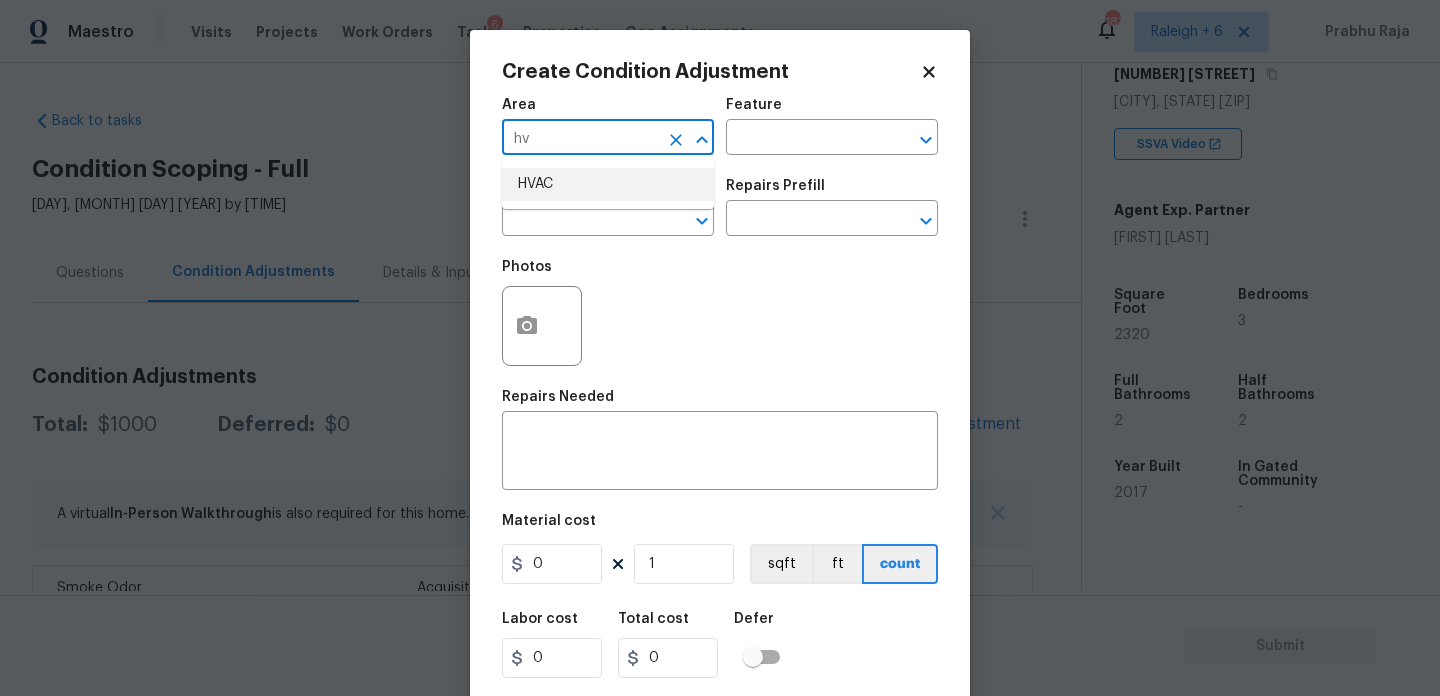 click on "HVAC" at bounding box center (608, 184) 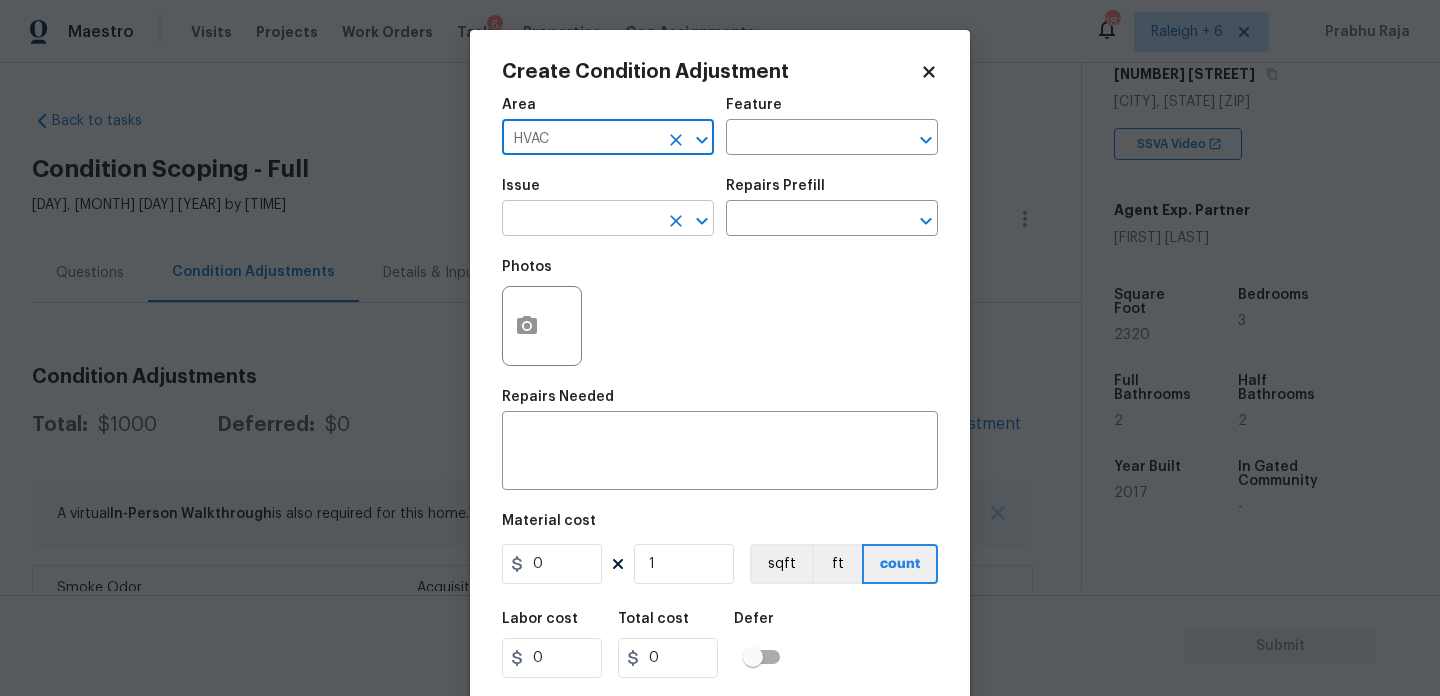 type on "HVAC" 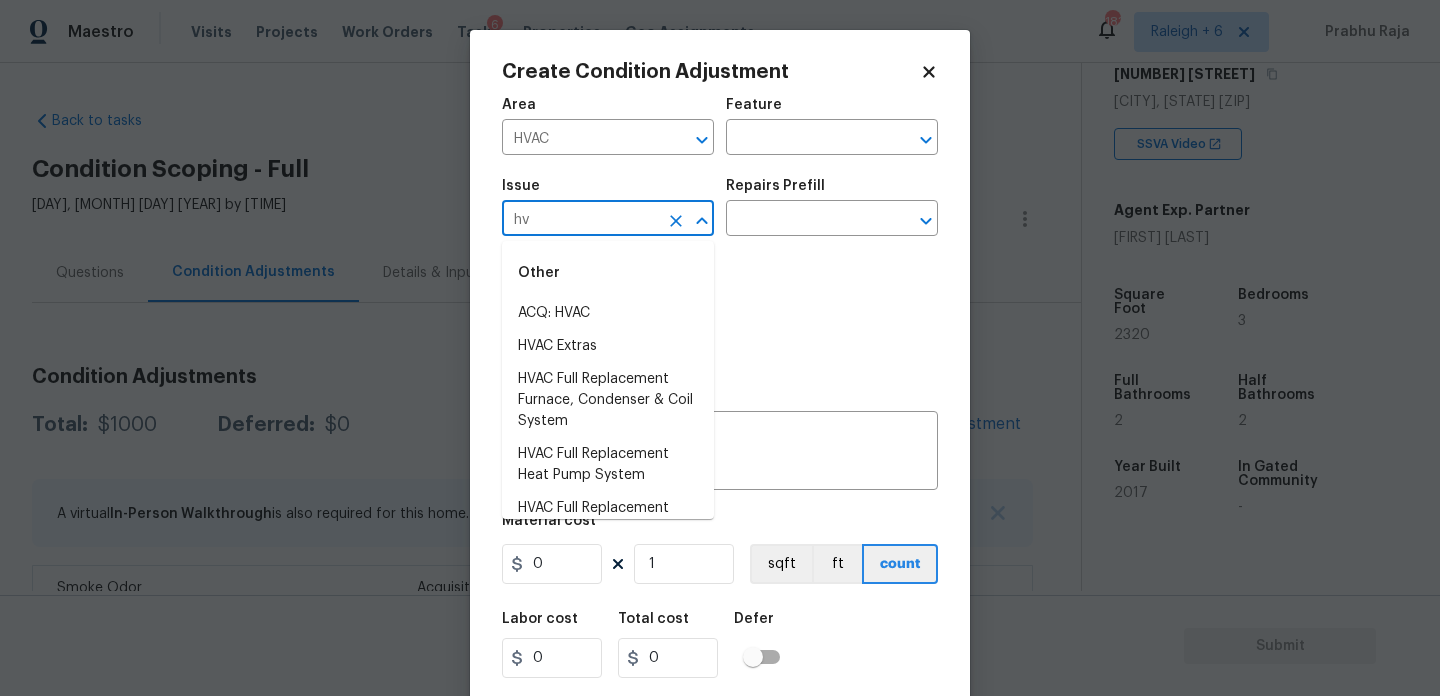 click on "Other" at bounding box center (608, 273) 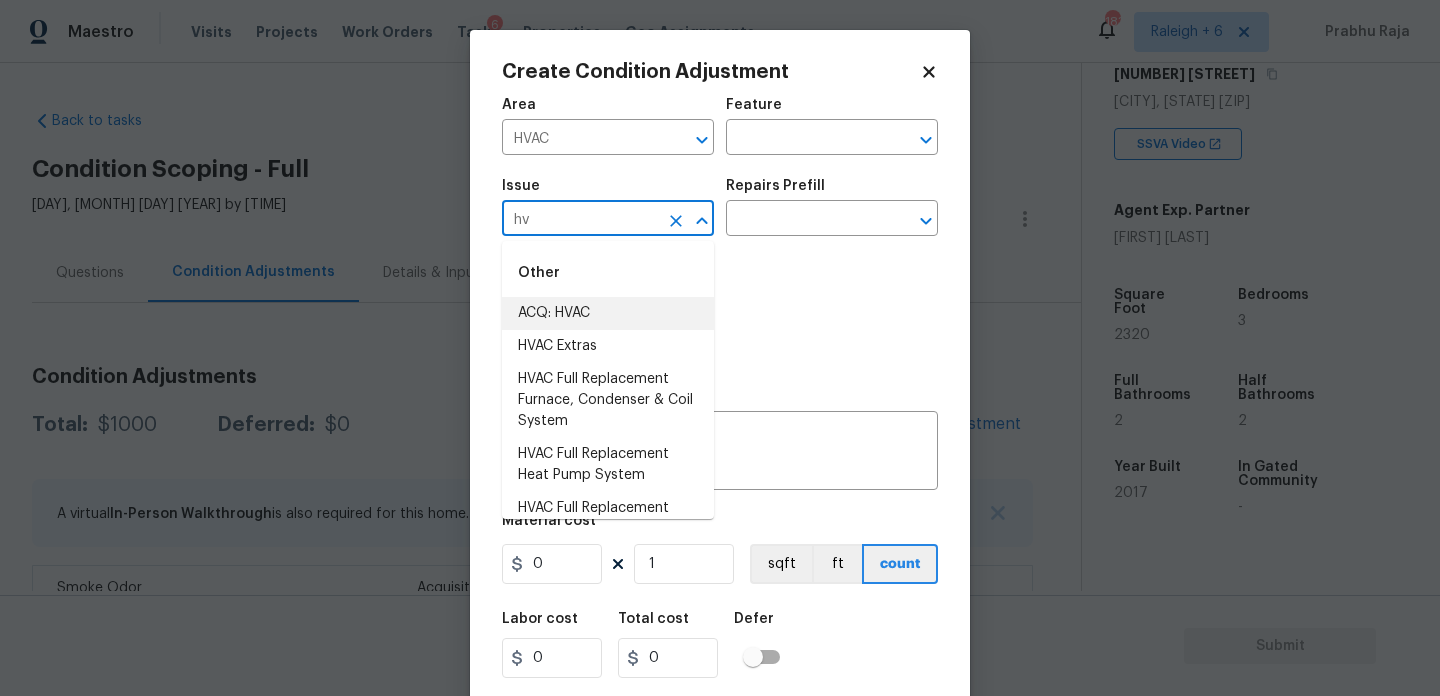 click on "ACQ: HVAC" at bounding box center (608, 313) 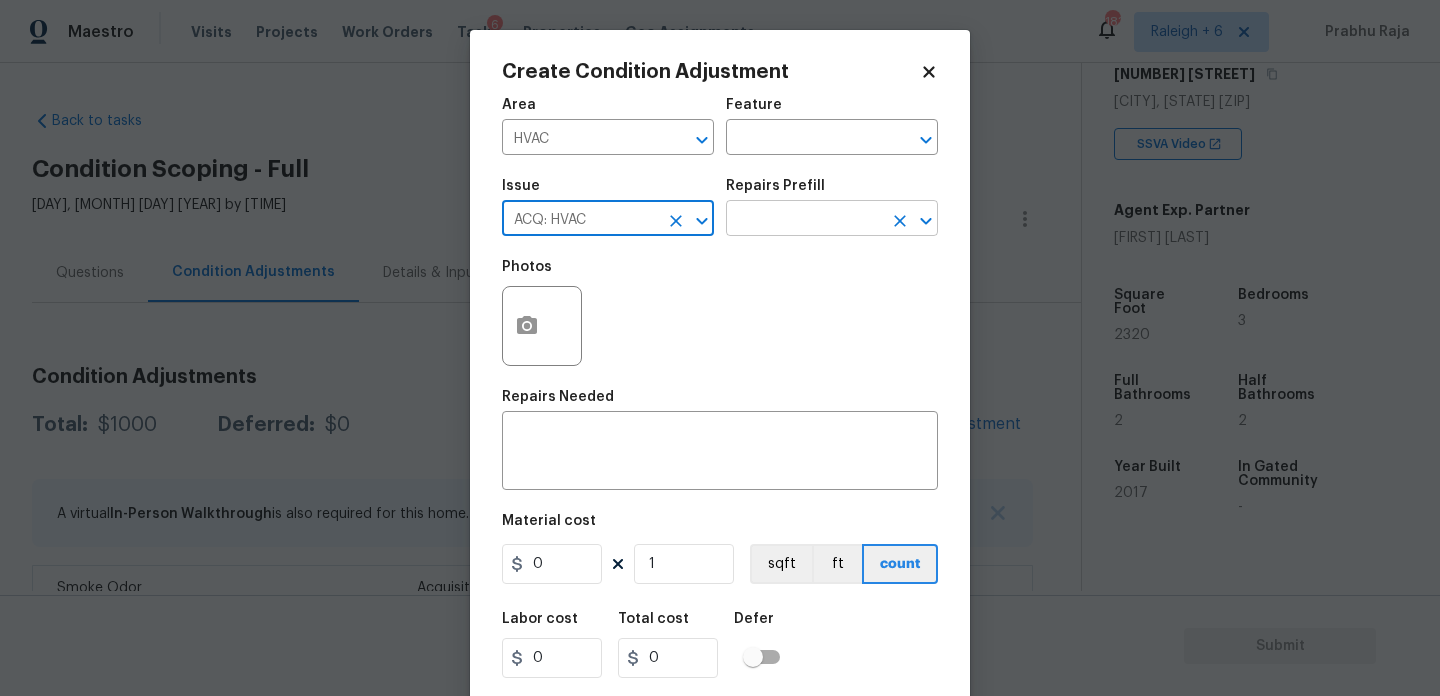 type on "ACQ: HVAC" 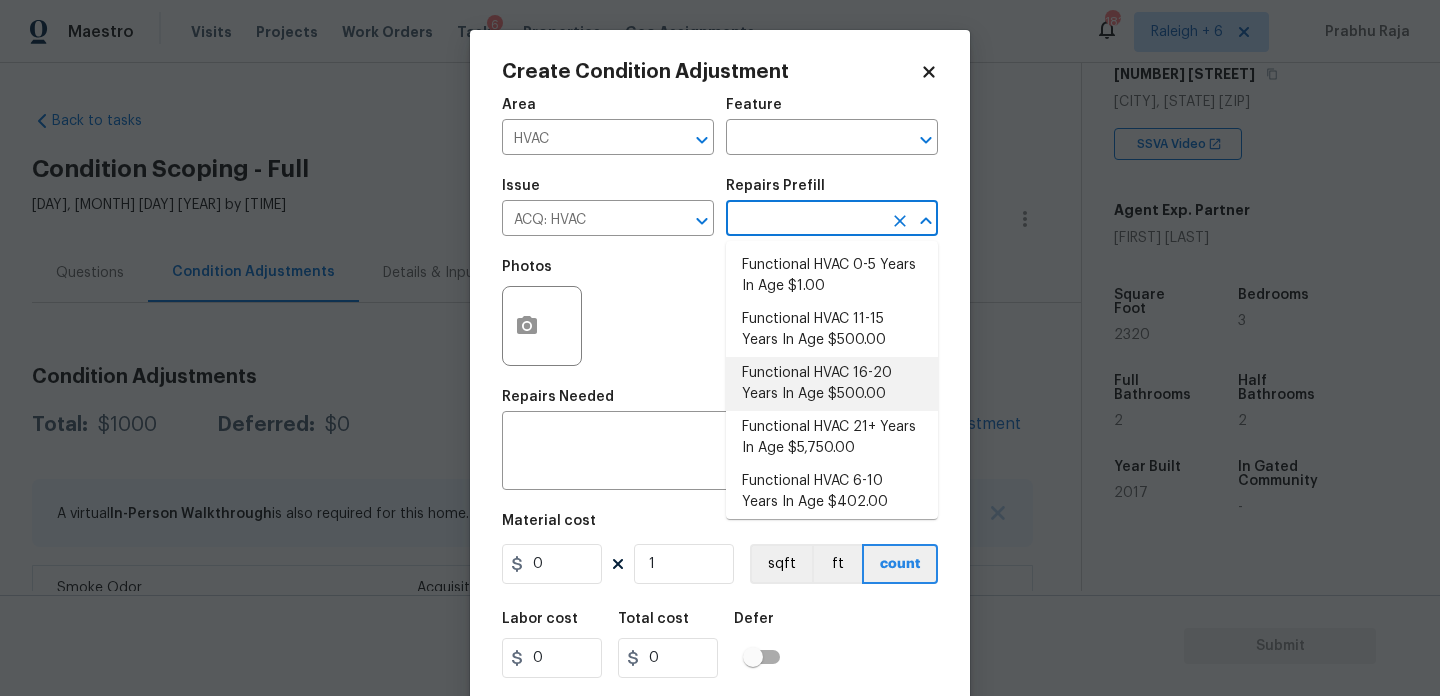 scroll, scrollTop: 157, scrollLeft: 0, axis: vertical 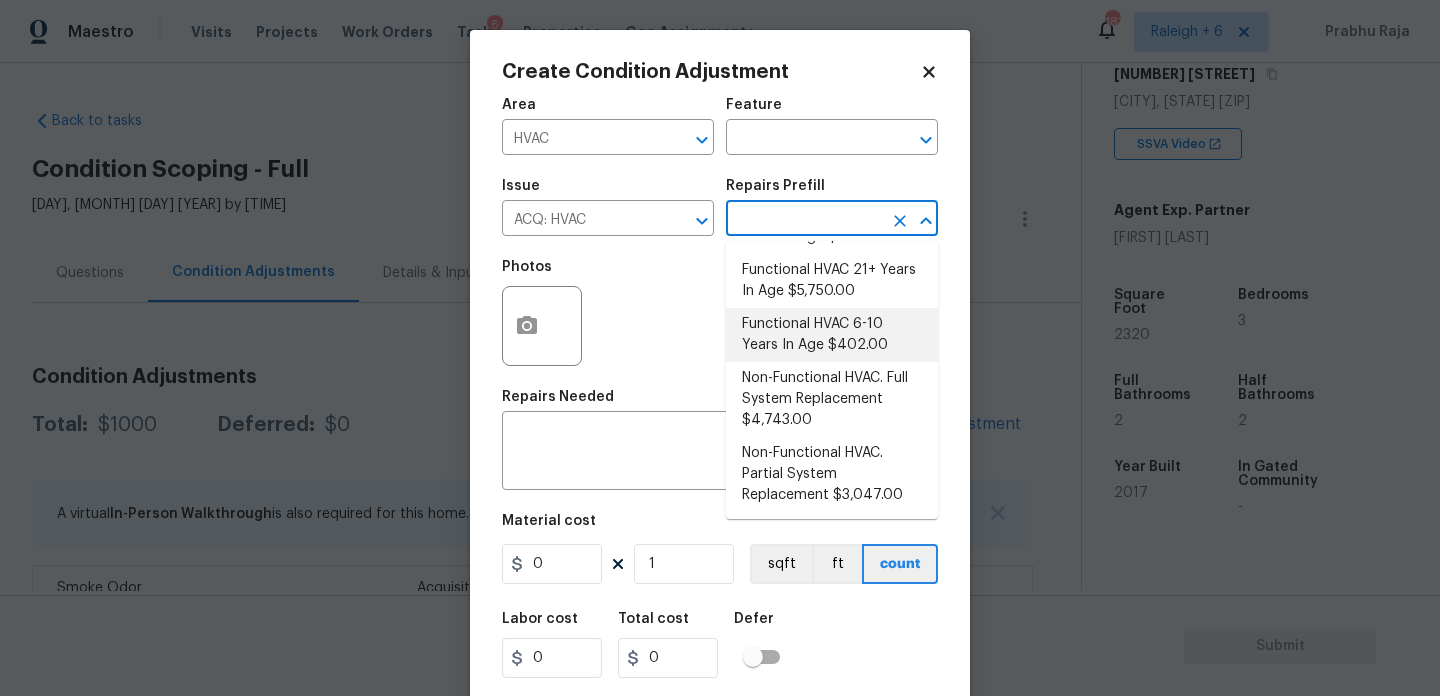click on "Functional HVAC 6-10 Years In Age $402.00" at bounding box center [832, 335] 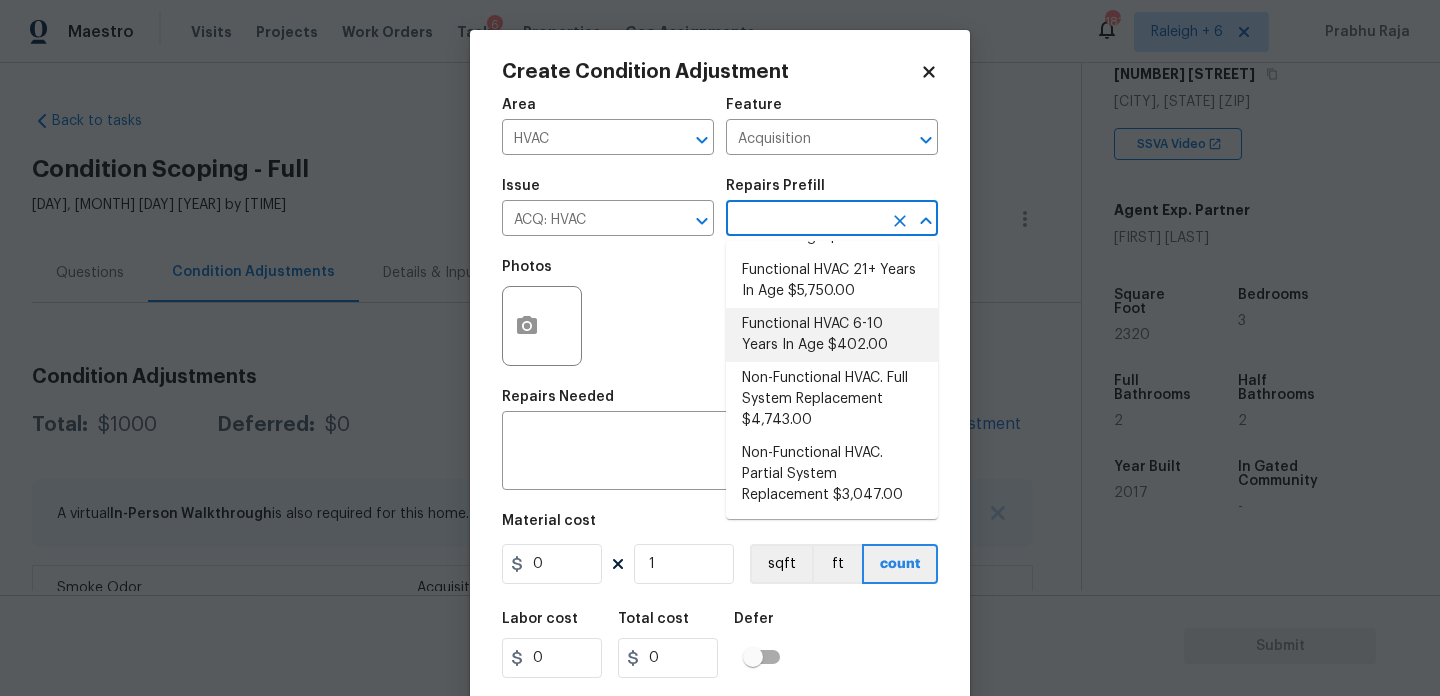 type on "Acquisition Scope: Functional HVAC 6-10 years" 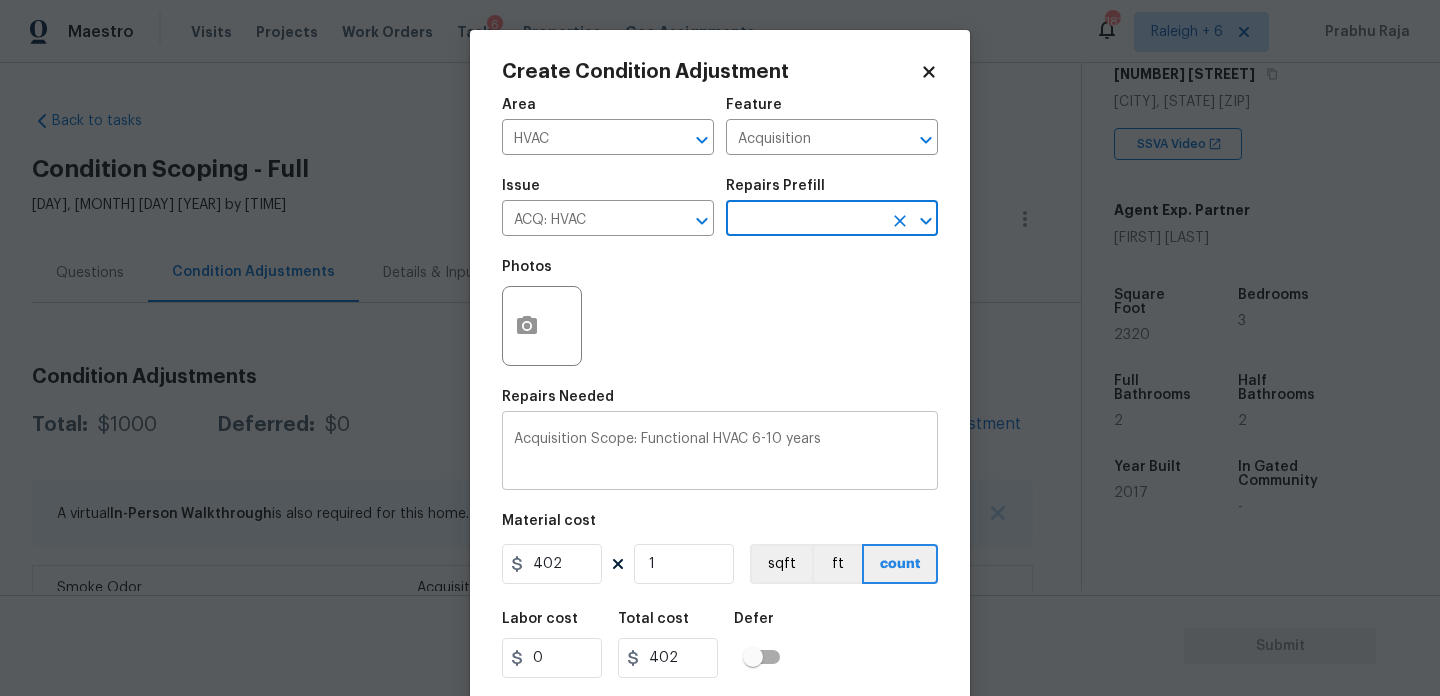 scroll, scrollTop: 51, scrollLeft: 0, axis: vertical 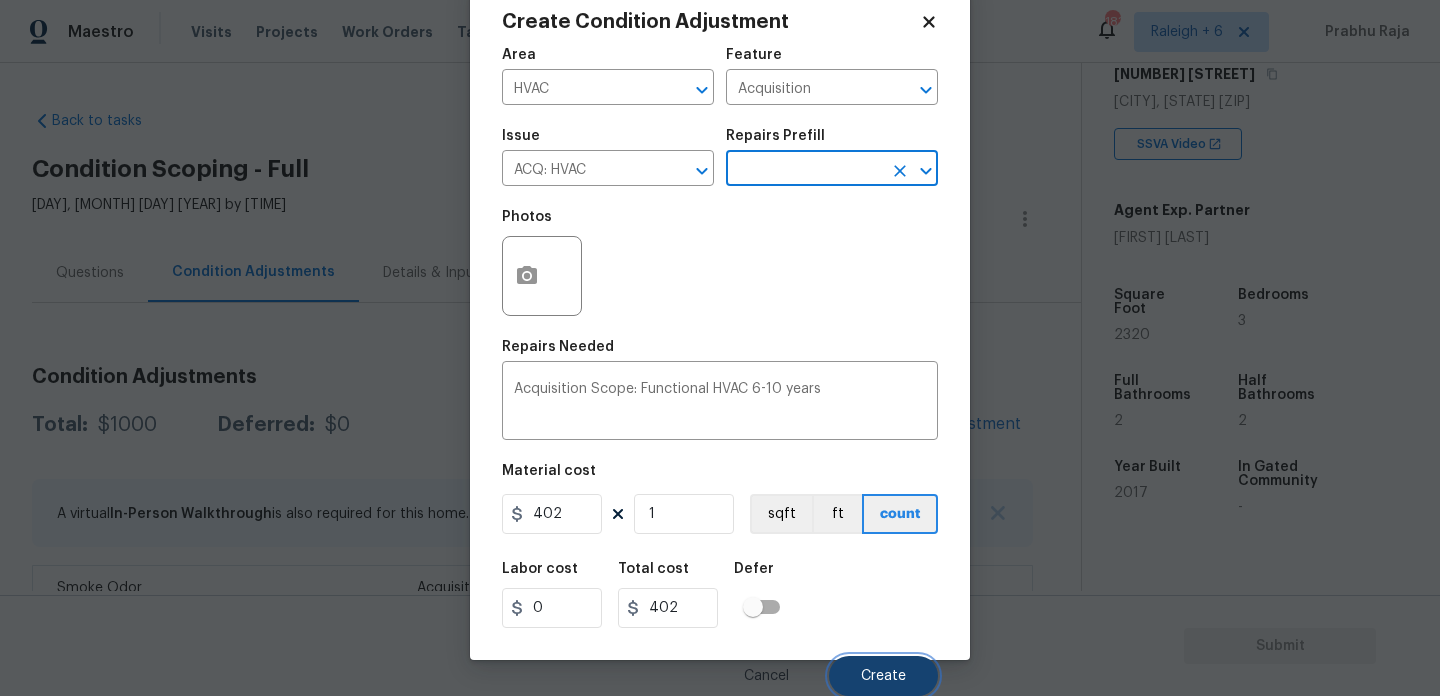 click on "Create" at bounding box center [883, 676] 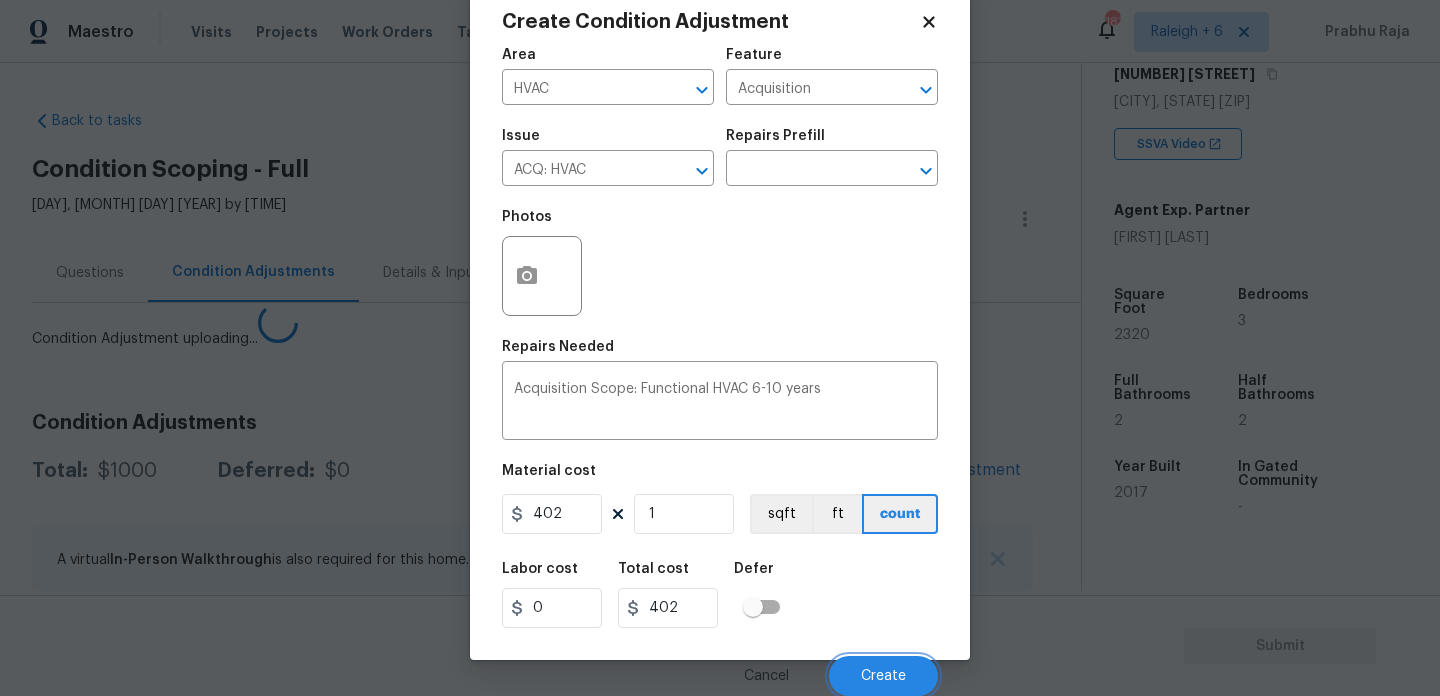 scroll, scrollTop: 44, scrollLeft: 0, axis: vertical 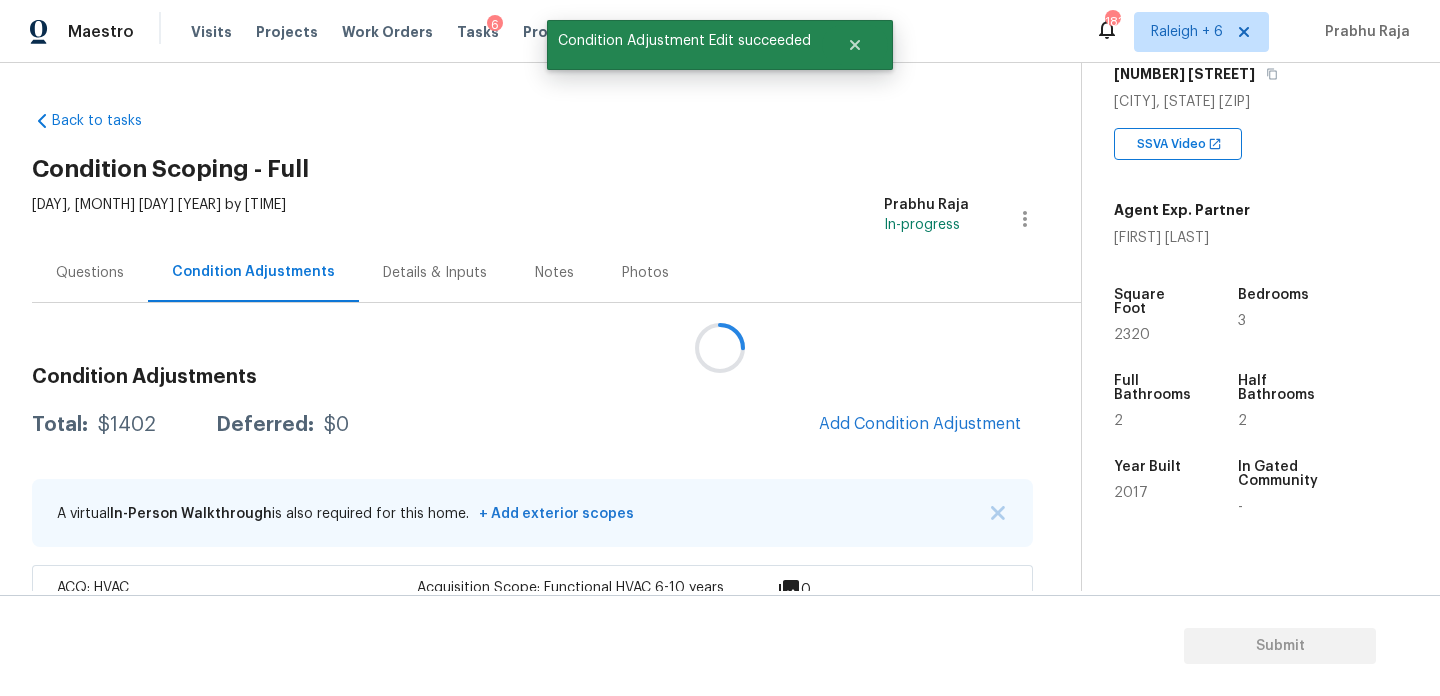 click at bounding box center [720, 348] 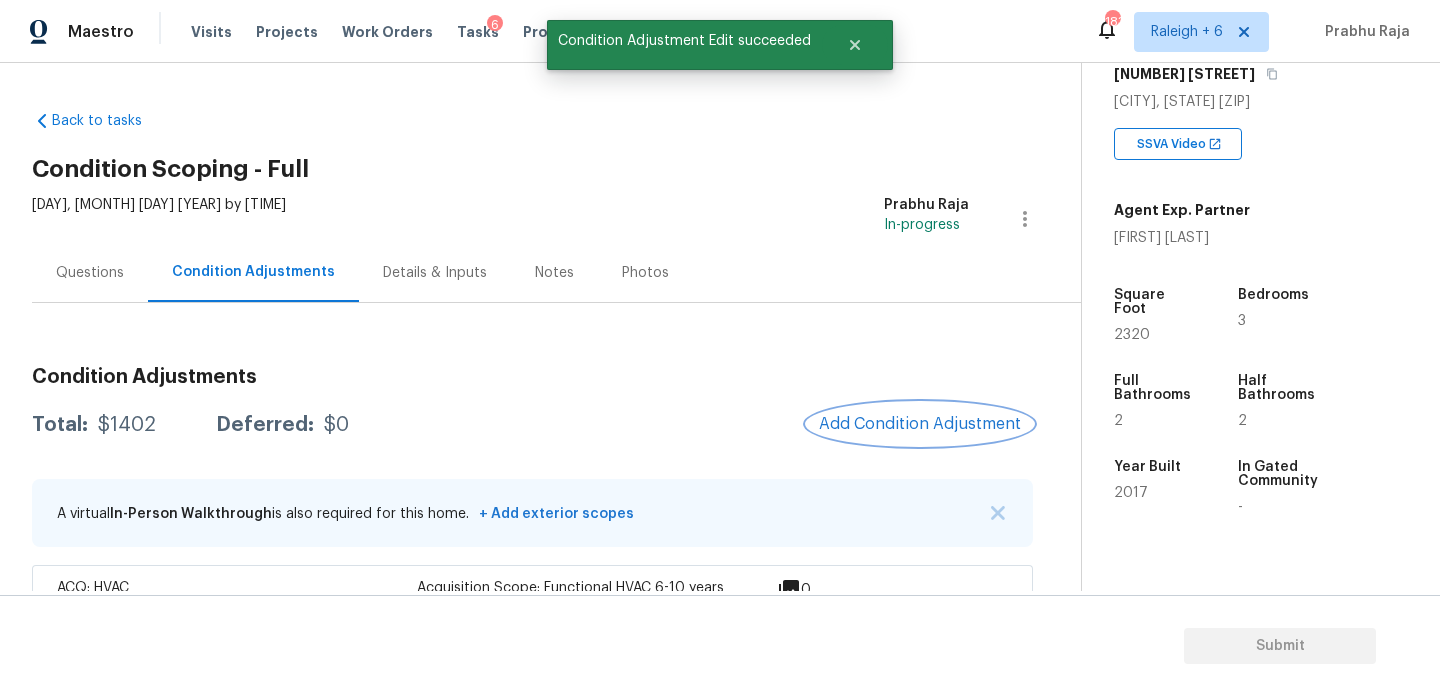 click on "Add Condition Adjustment" at bounding box center (920, 424) 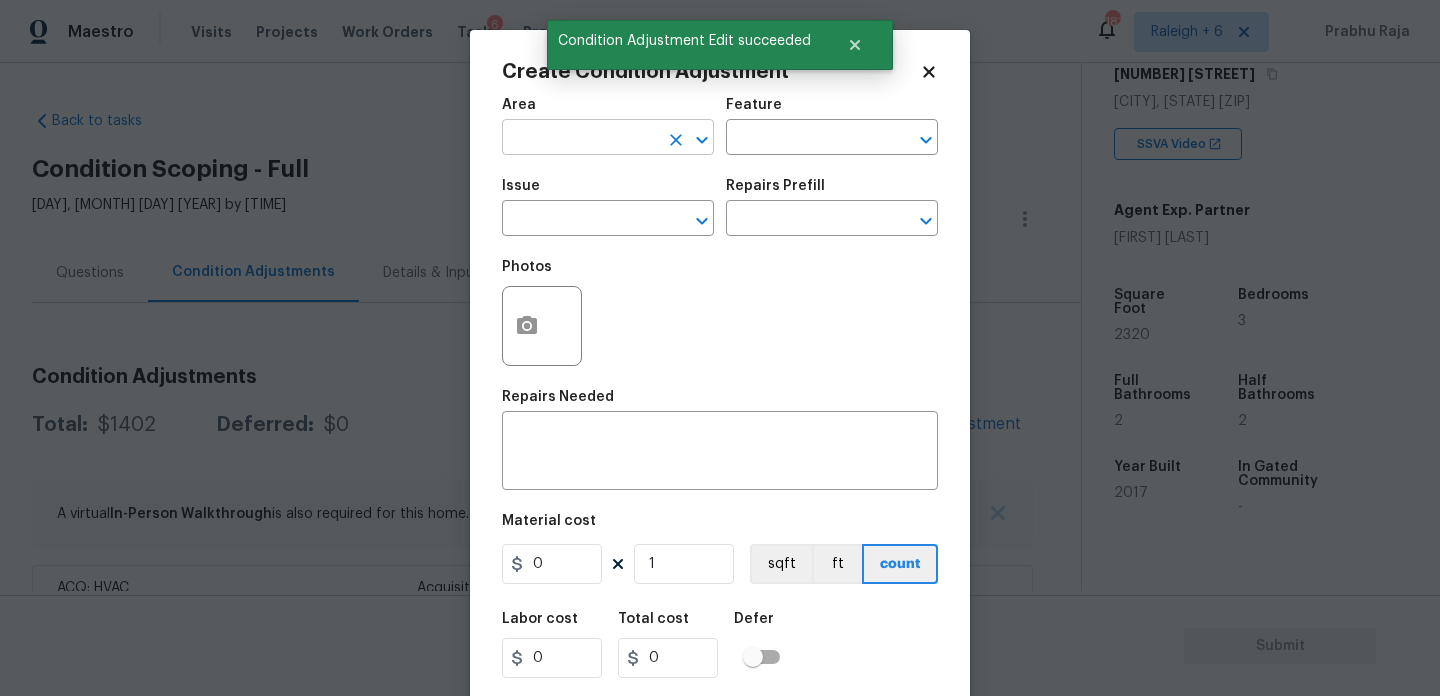 click at bounding box center (580, 139) 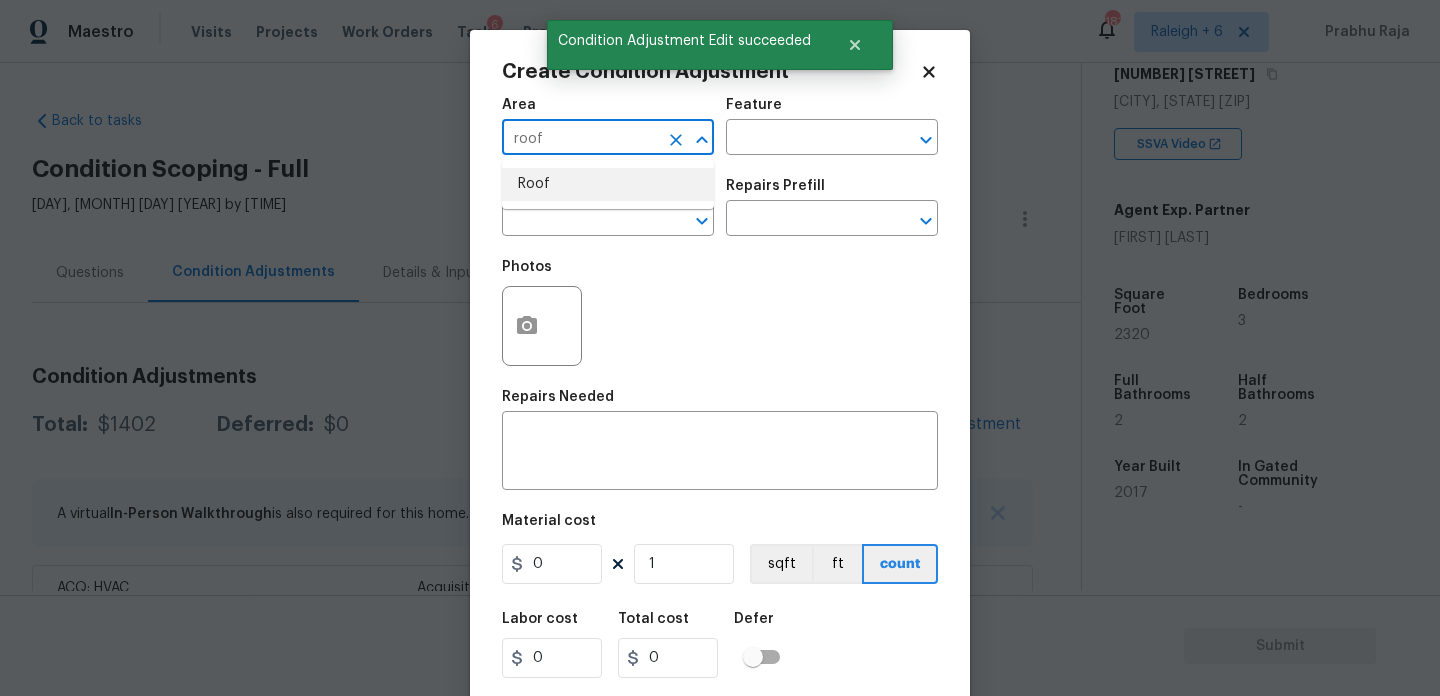 click on "Roof" at bounding box center (608, 184) 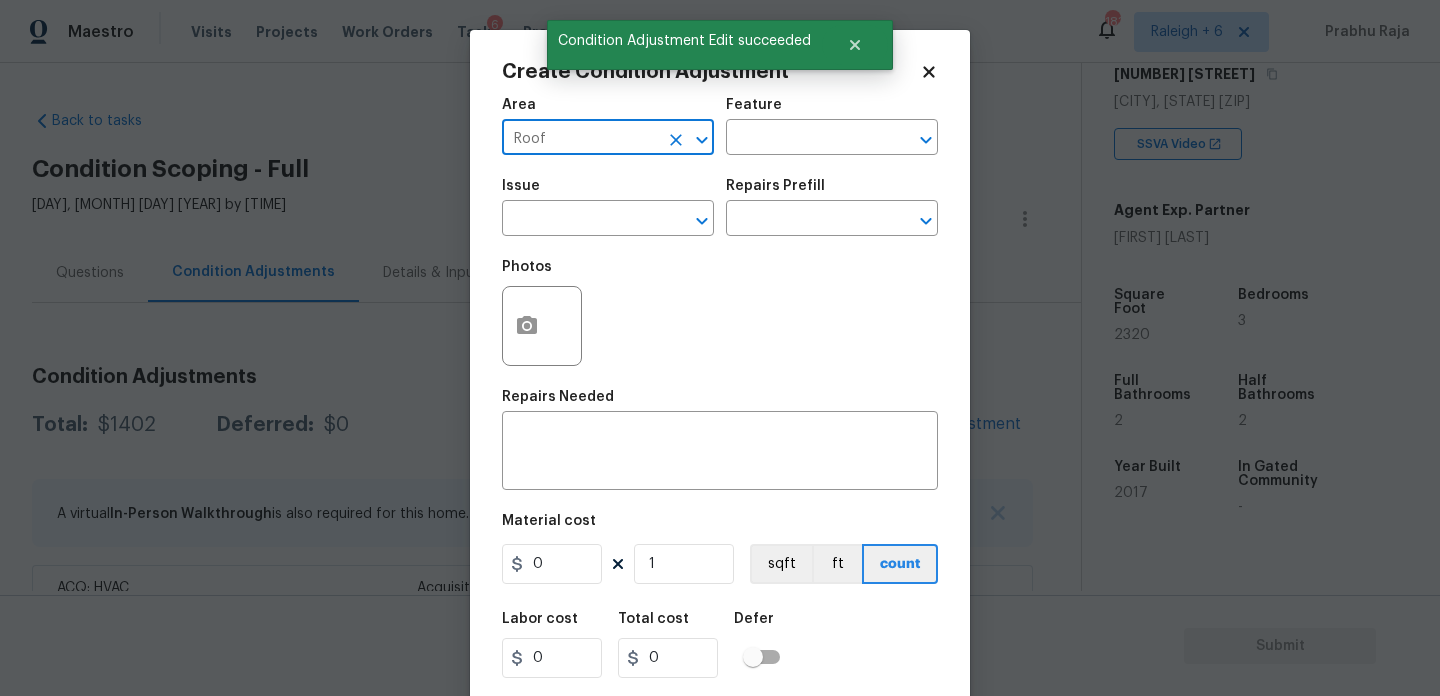 type on "Roof" 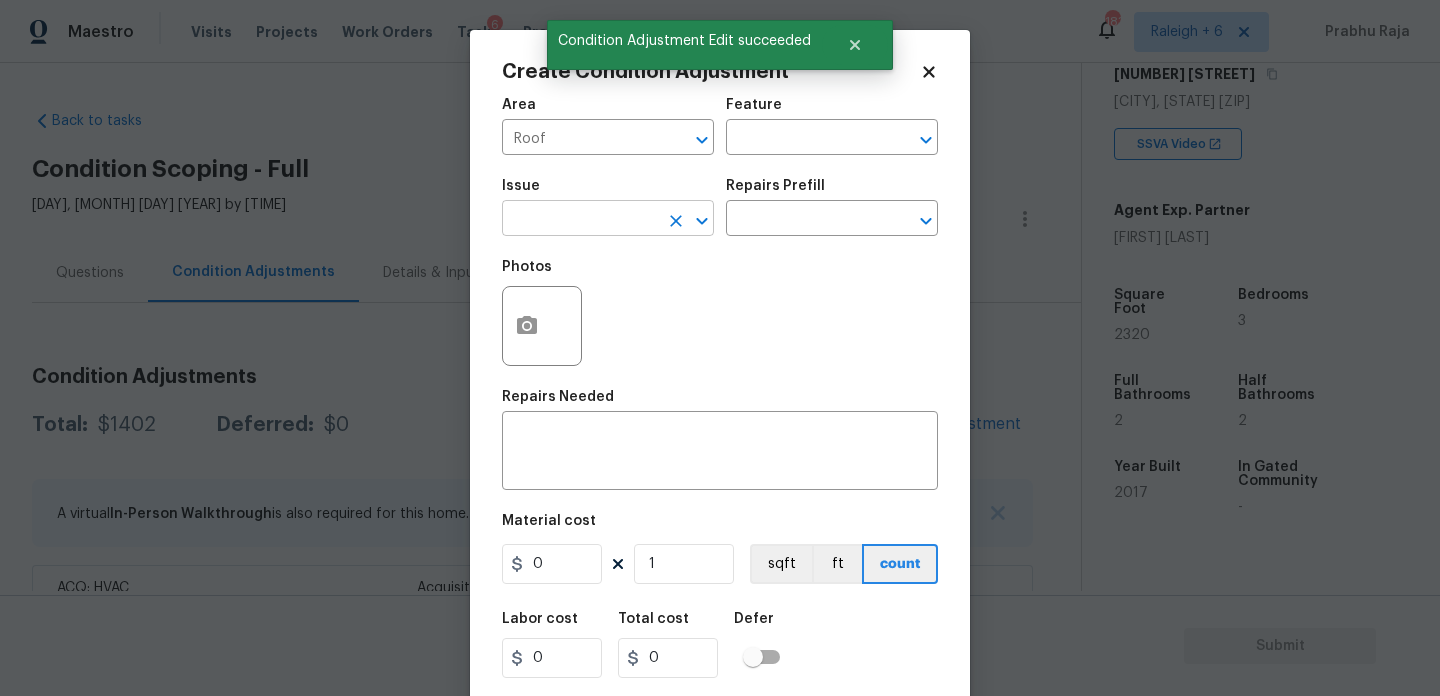 click at bounding box center (580, 220) 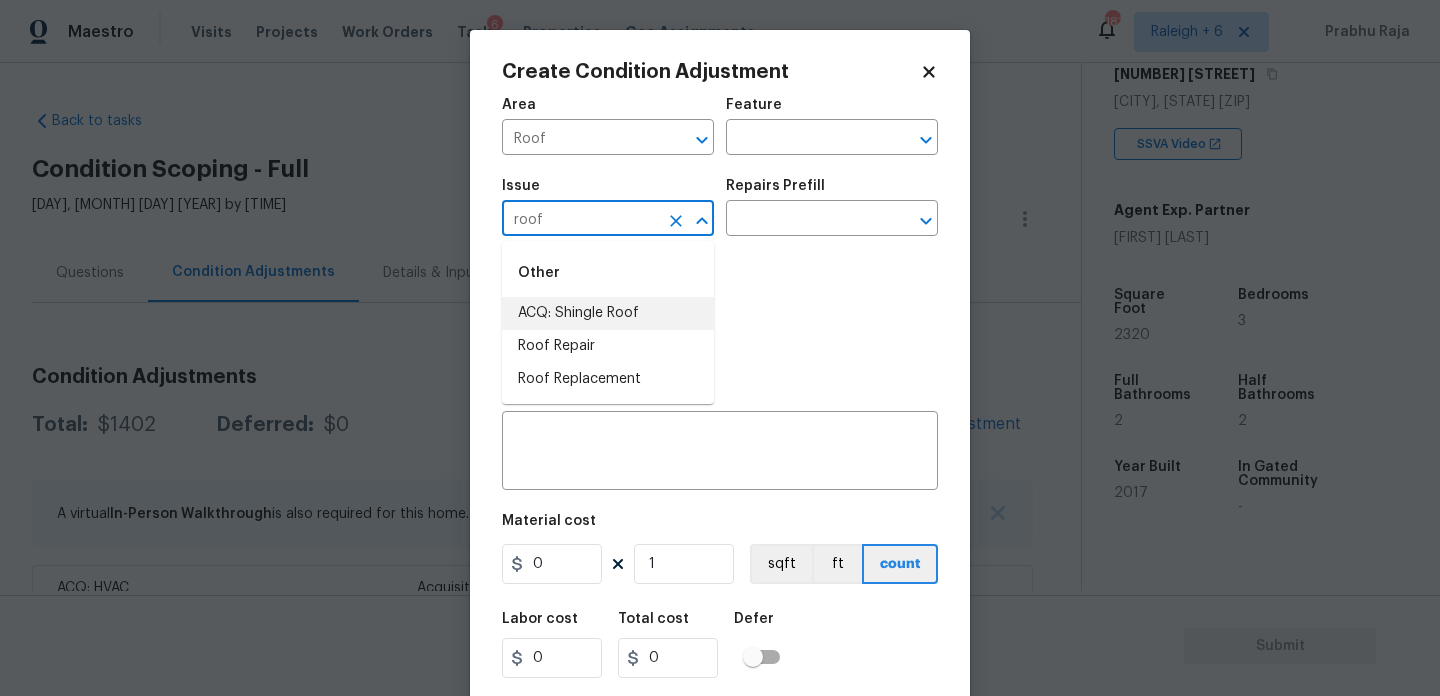 click on "ACQ: Shingle Roof" at bounding box center [608, 313] 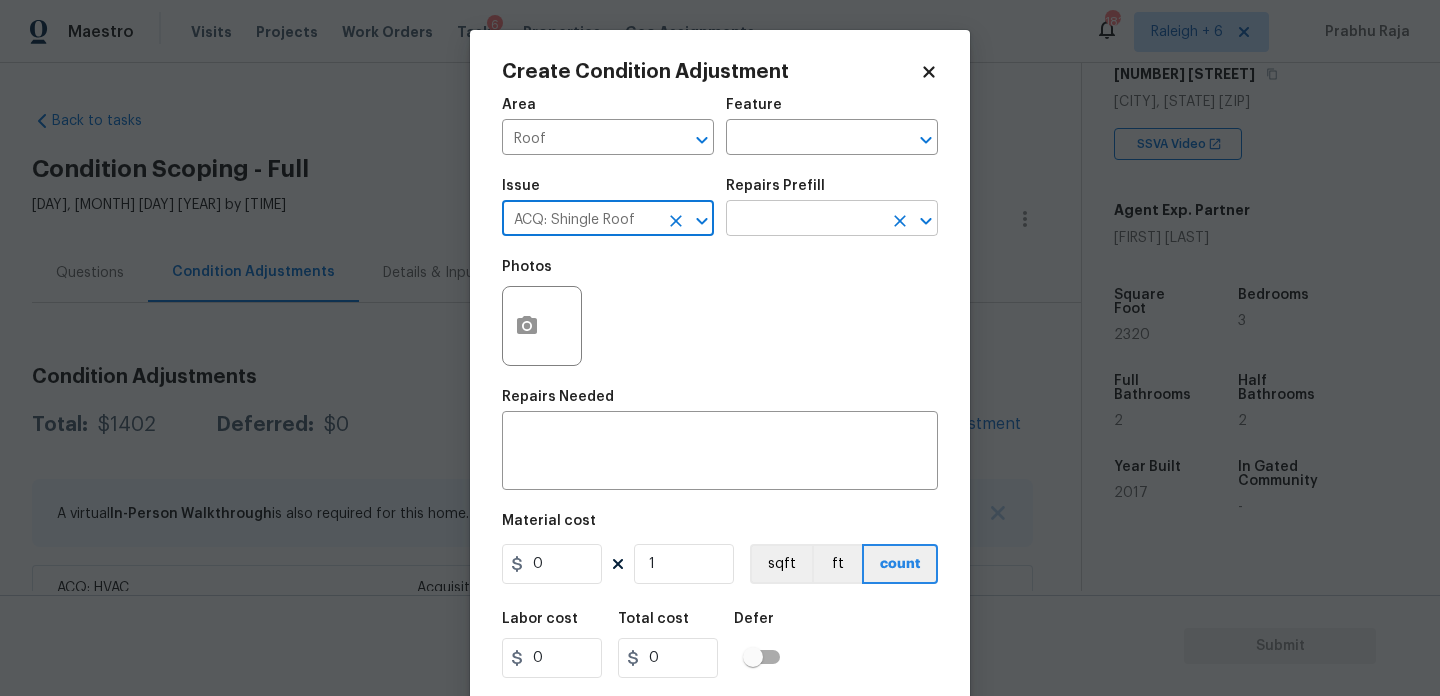 type on "ACQ: Shingle Roof" 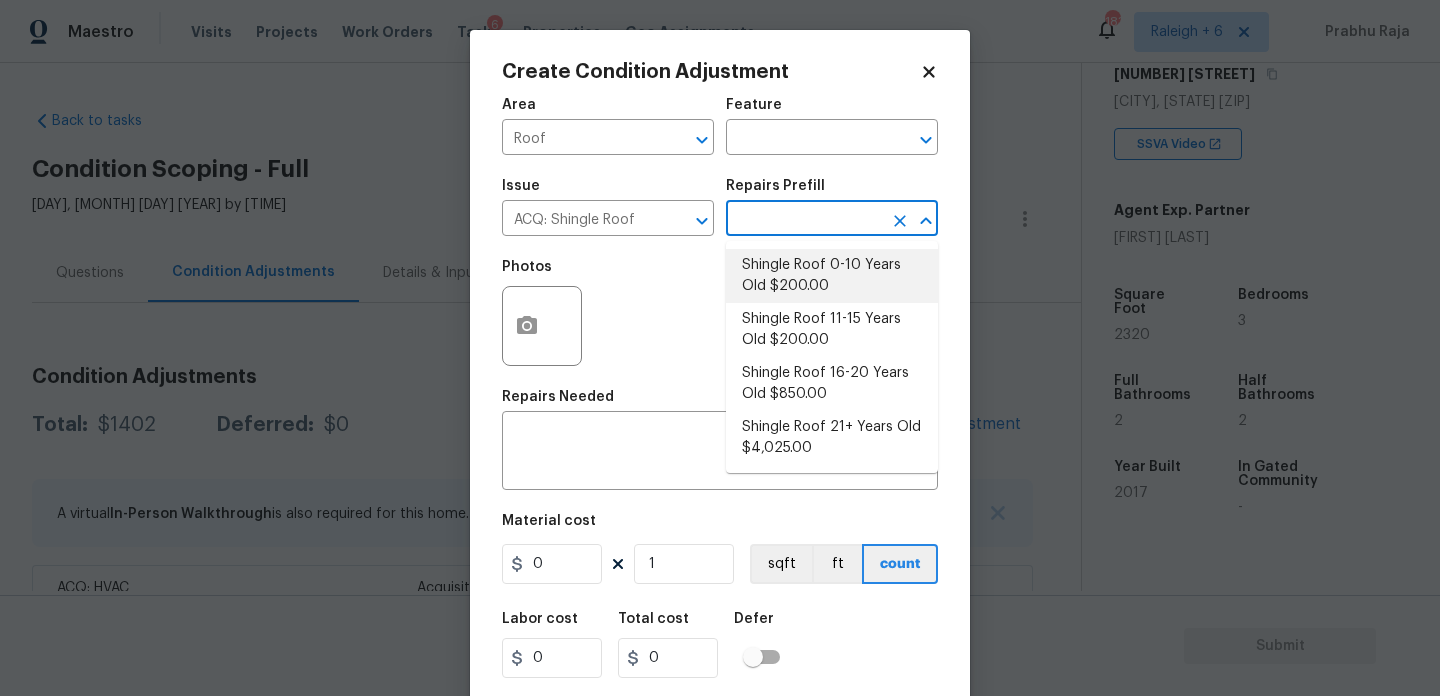 click on "Shingle Roof 0-10 Years Old $200.00" at bounding box center (832, 276) 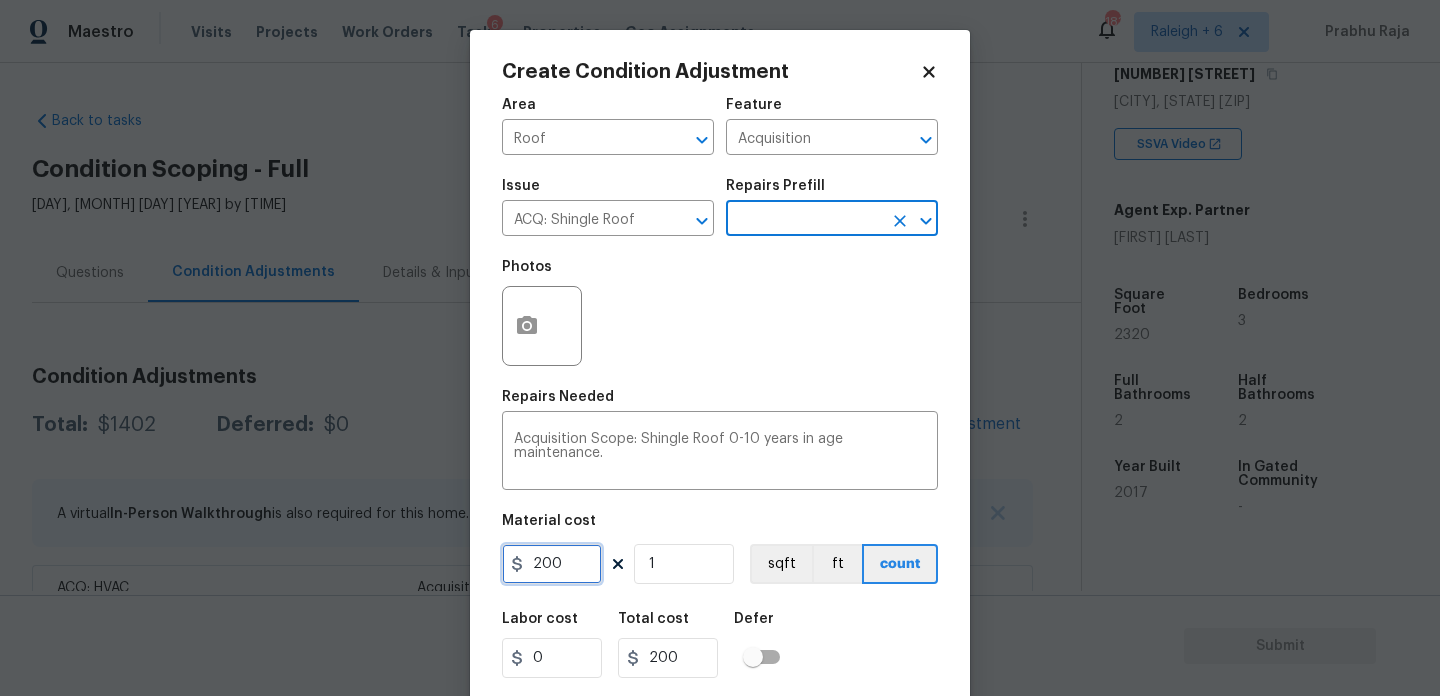 click on "200" at bounding box center [552, 564] 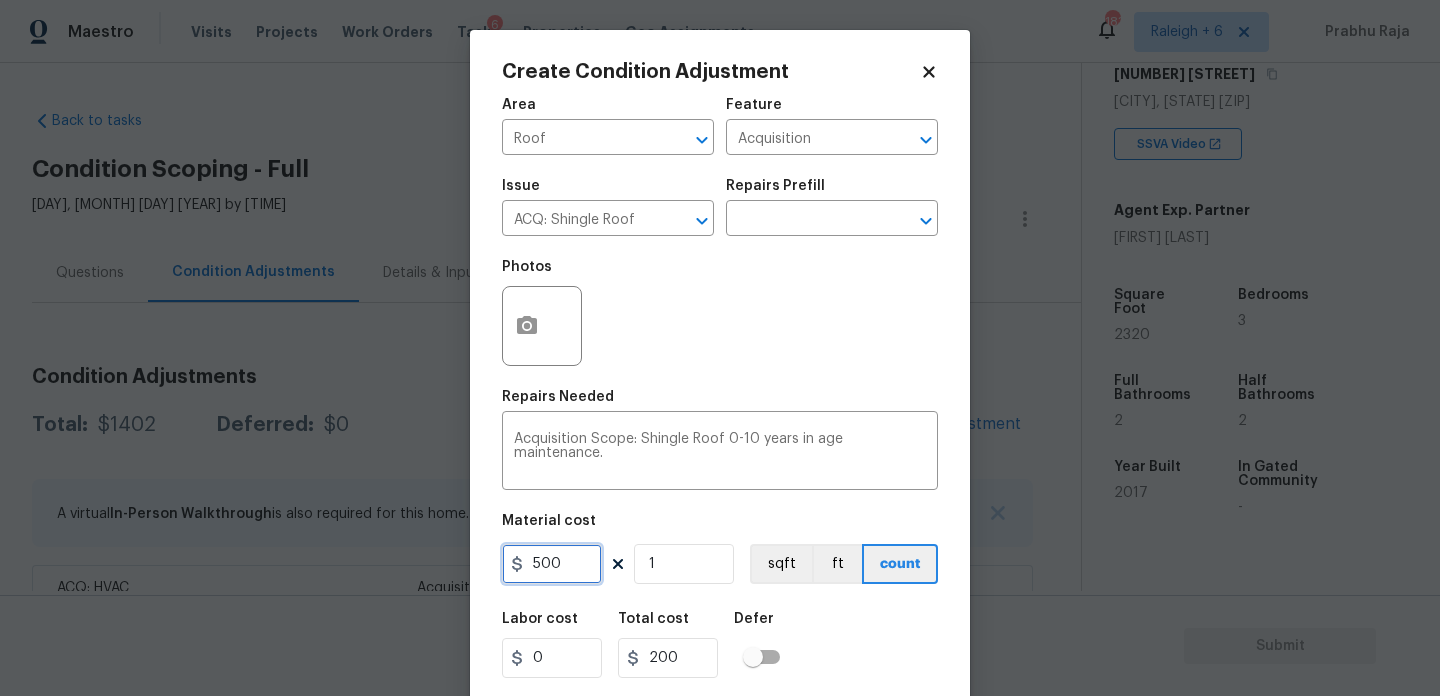 drag, startPoint x: 563, startPoint y: 579, endPoint x: 402, endPoint y: 544, distance: 164.76044 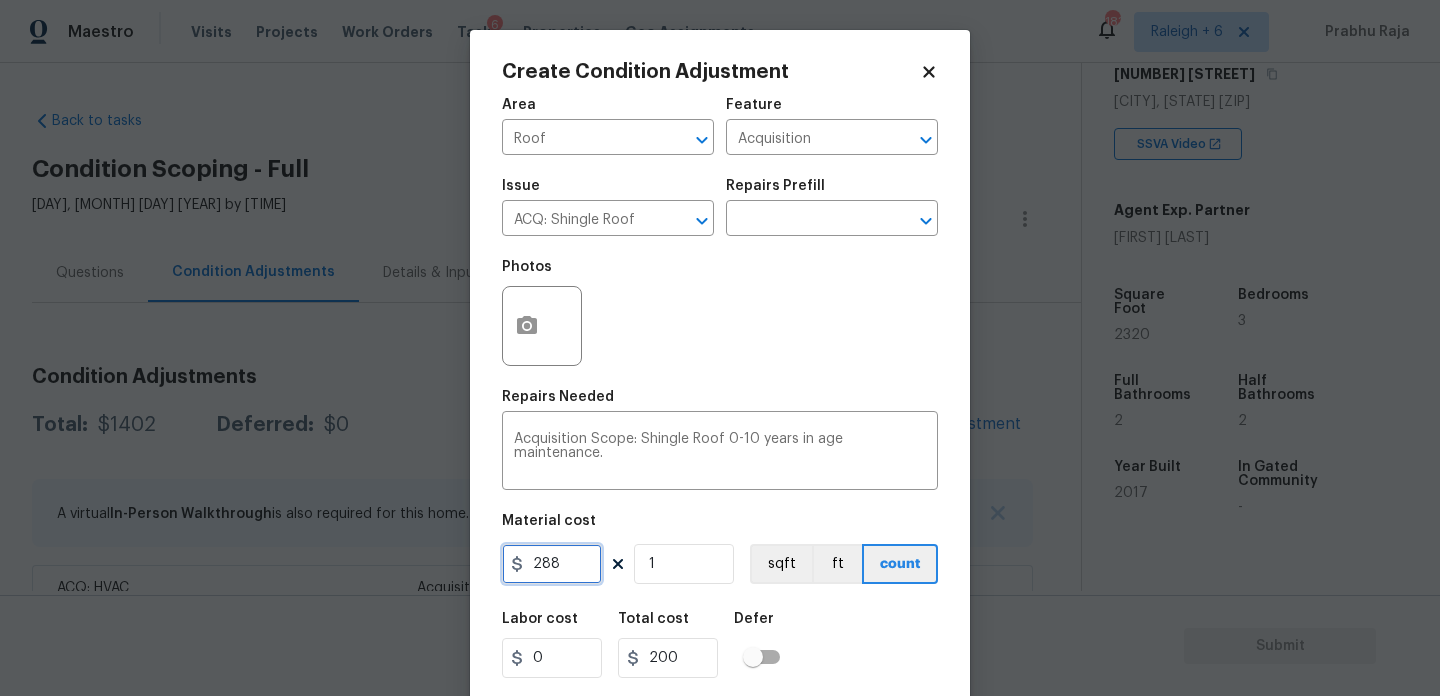 type on "288" 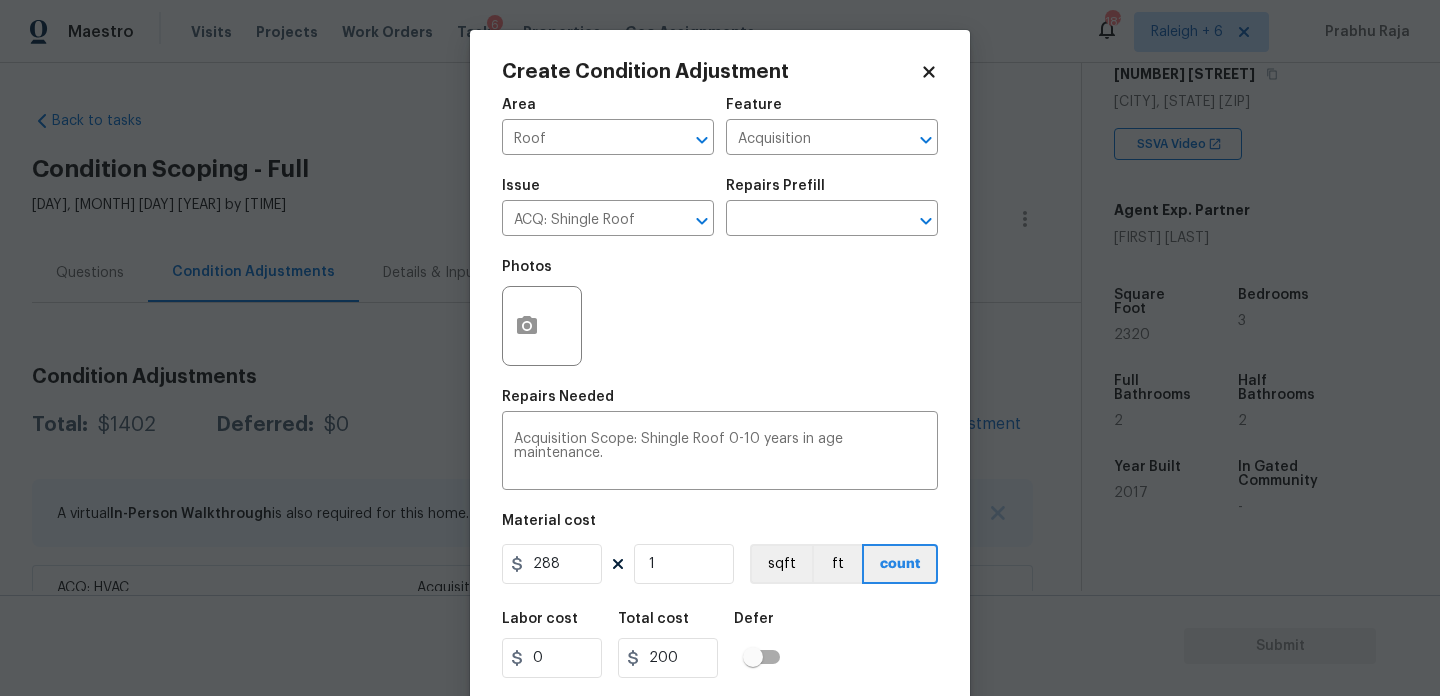 click on "Photos" at bounding box center [720, 313] 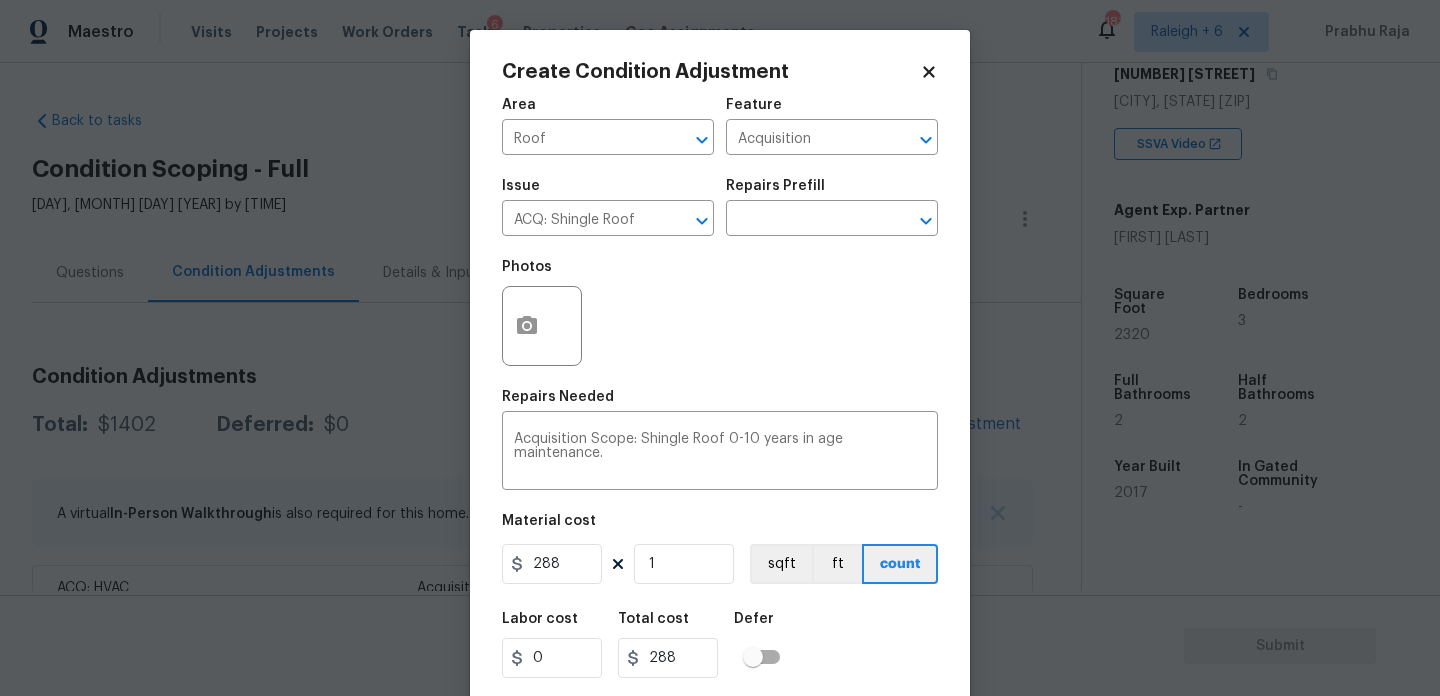 scroll, scrollTop: 51, scrollLeft: 0, axis: vertical 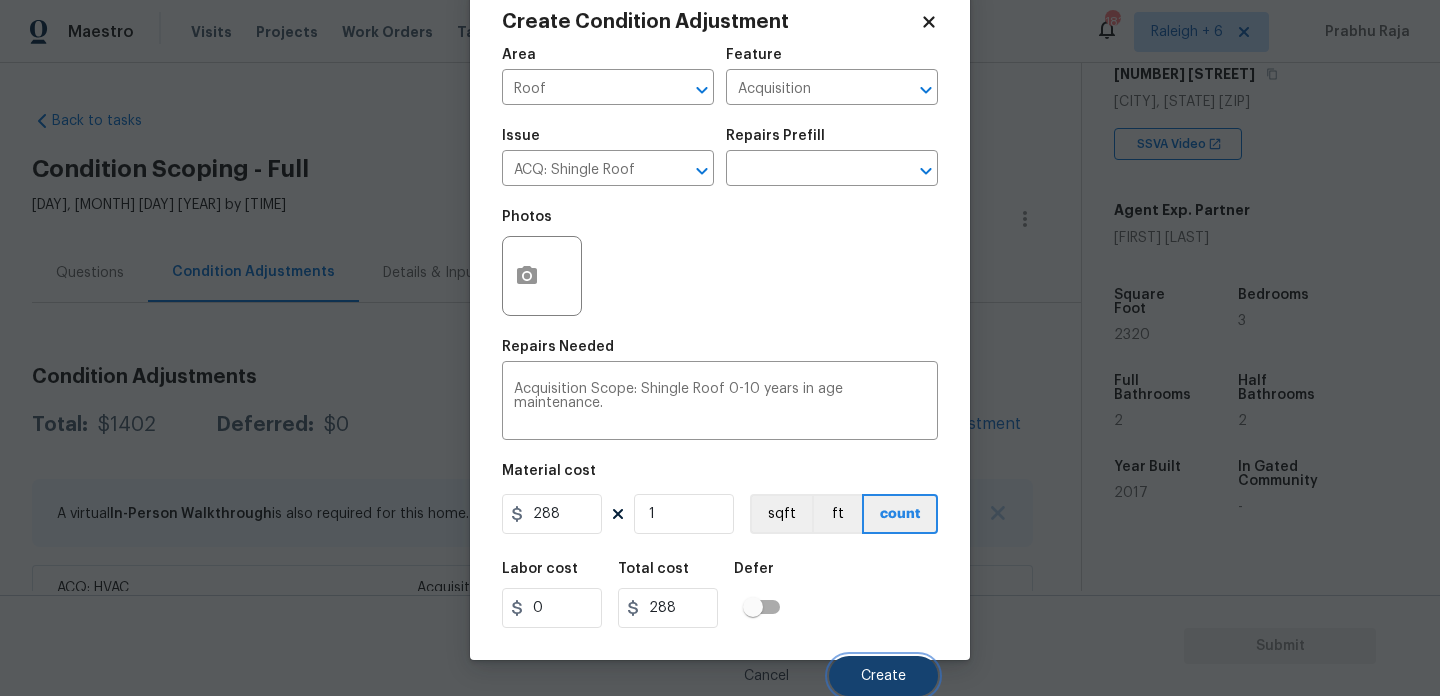 click on "Create" at bounding box center [883, 676] 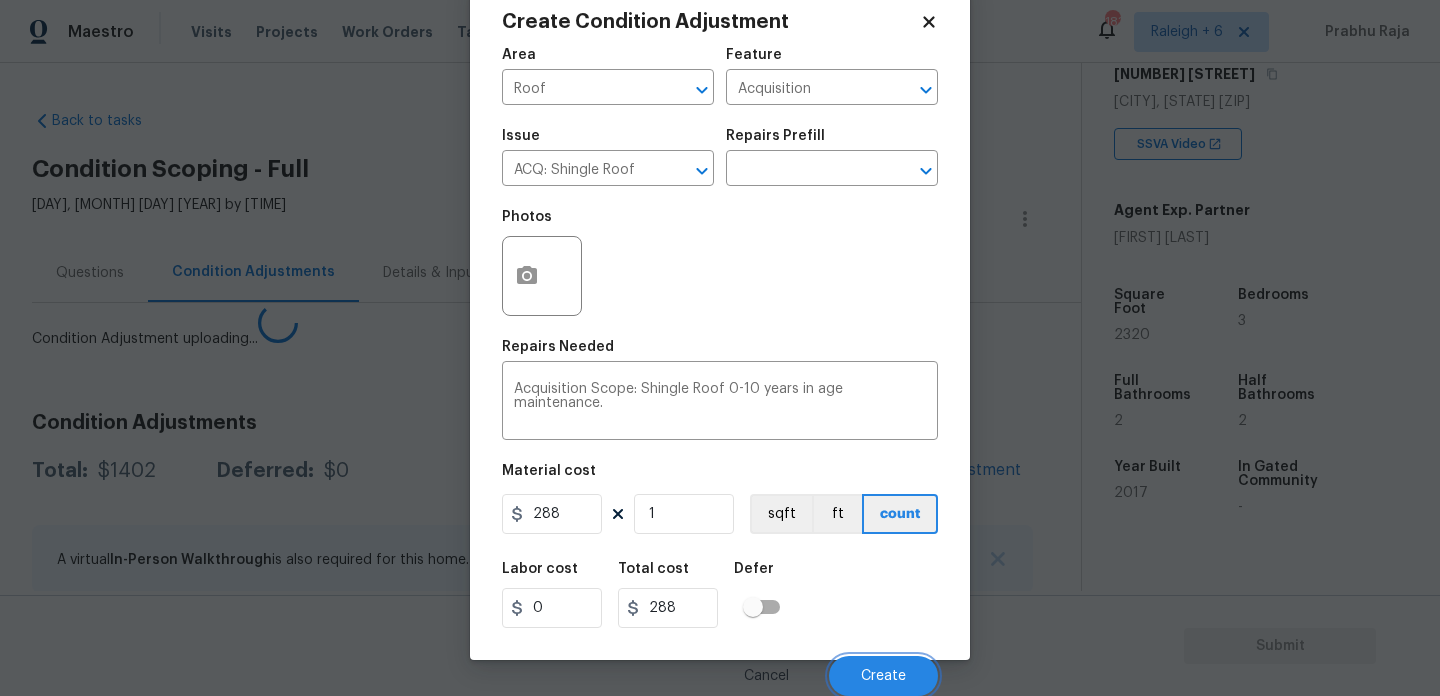 scroll, scrollTop: 44, scrollLeft: 0, axis: vertical 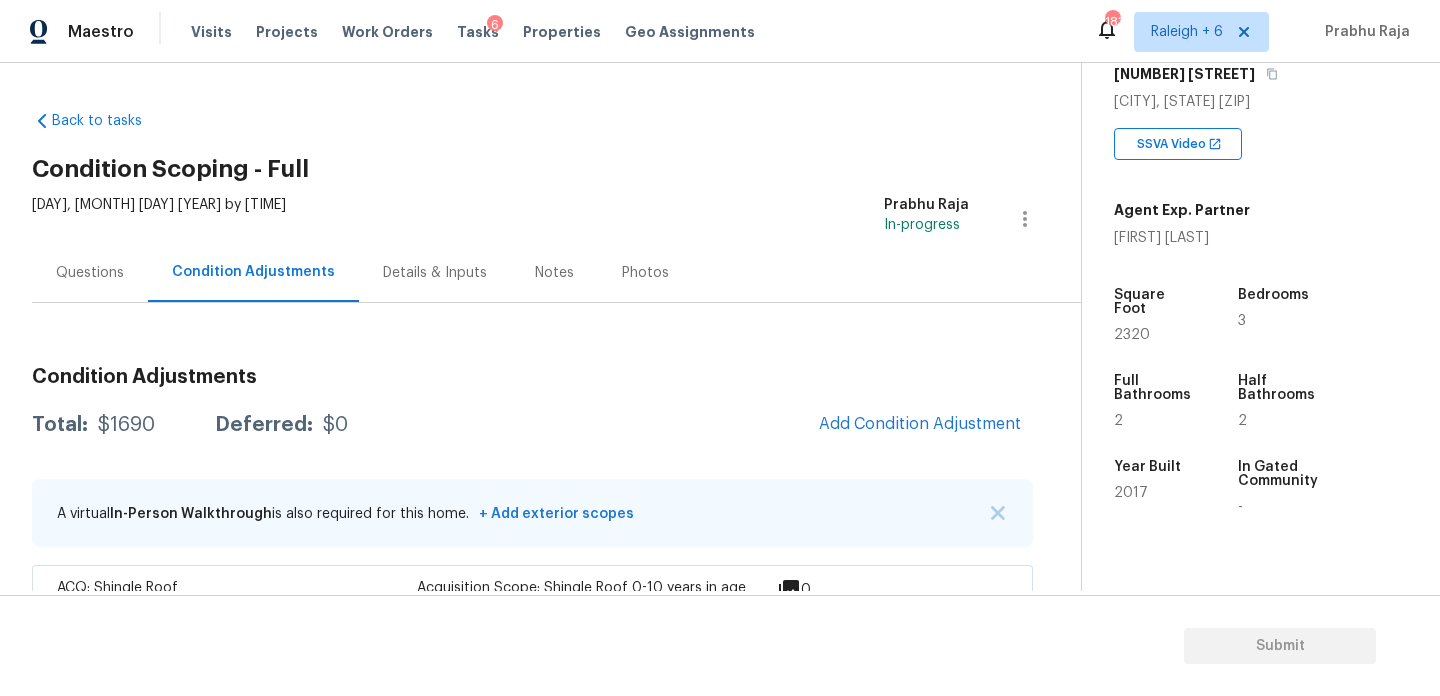 click on "Questions" at bounding box center [90, 272] 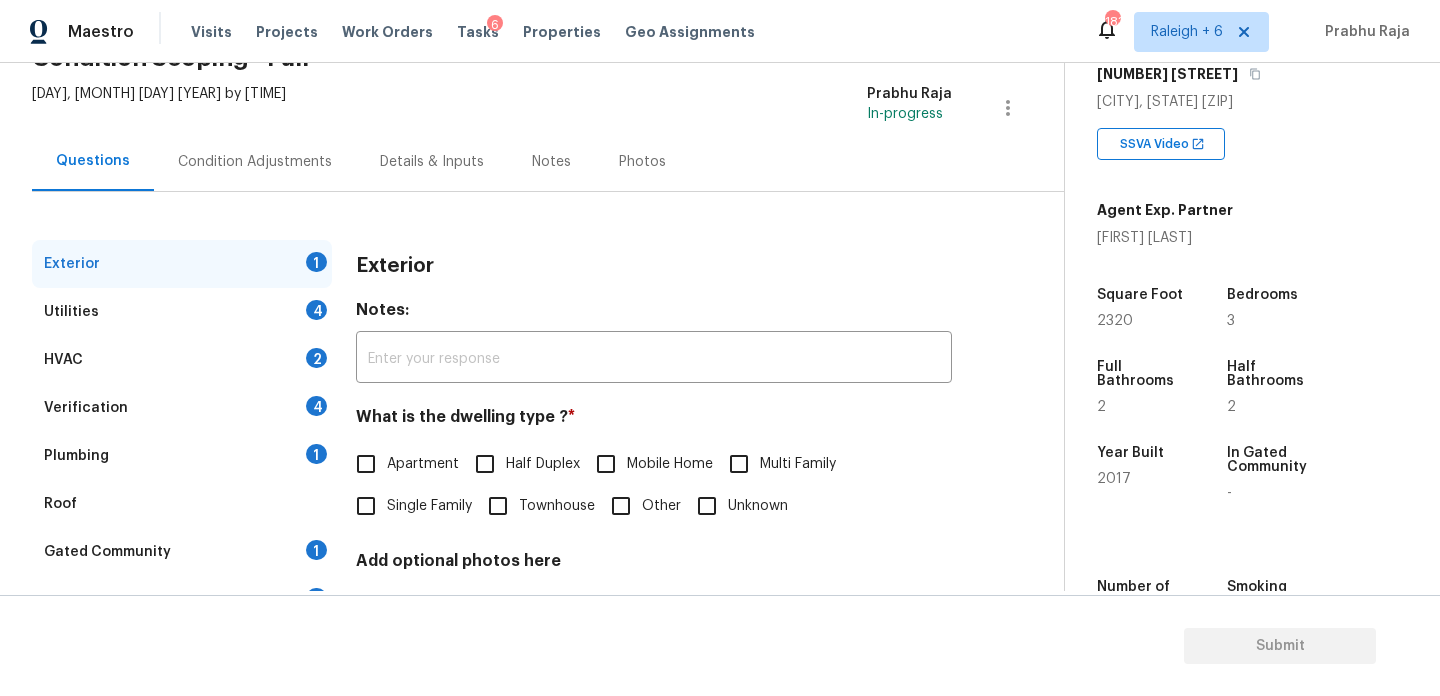 scroll, scrollTop: 175, scrollLeft: 0, axis: vertical 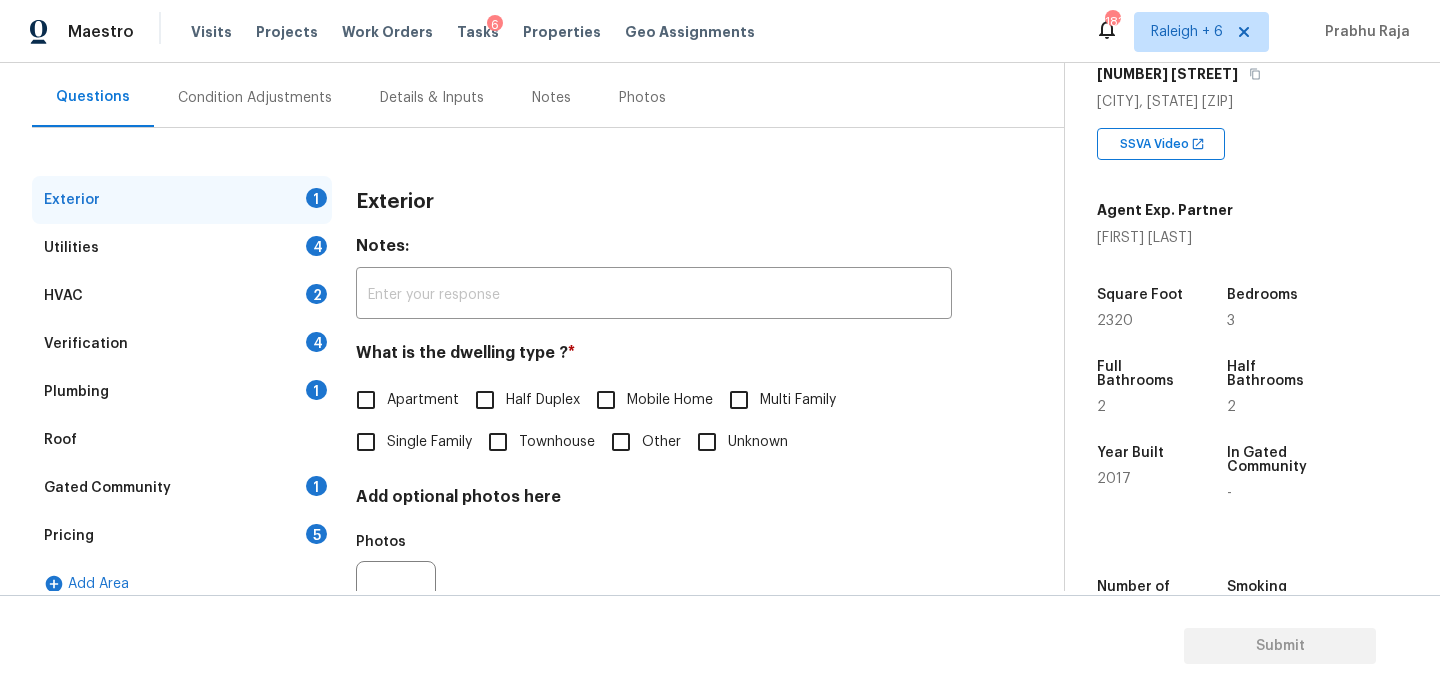 click on "Townhouse" at bounding box center [498, 442] 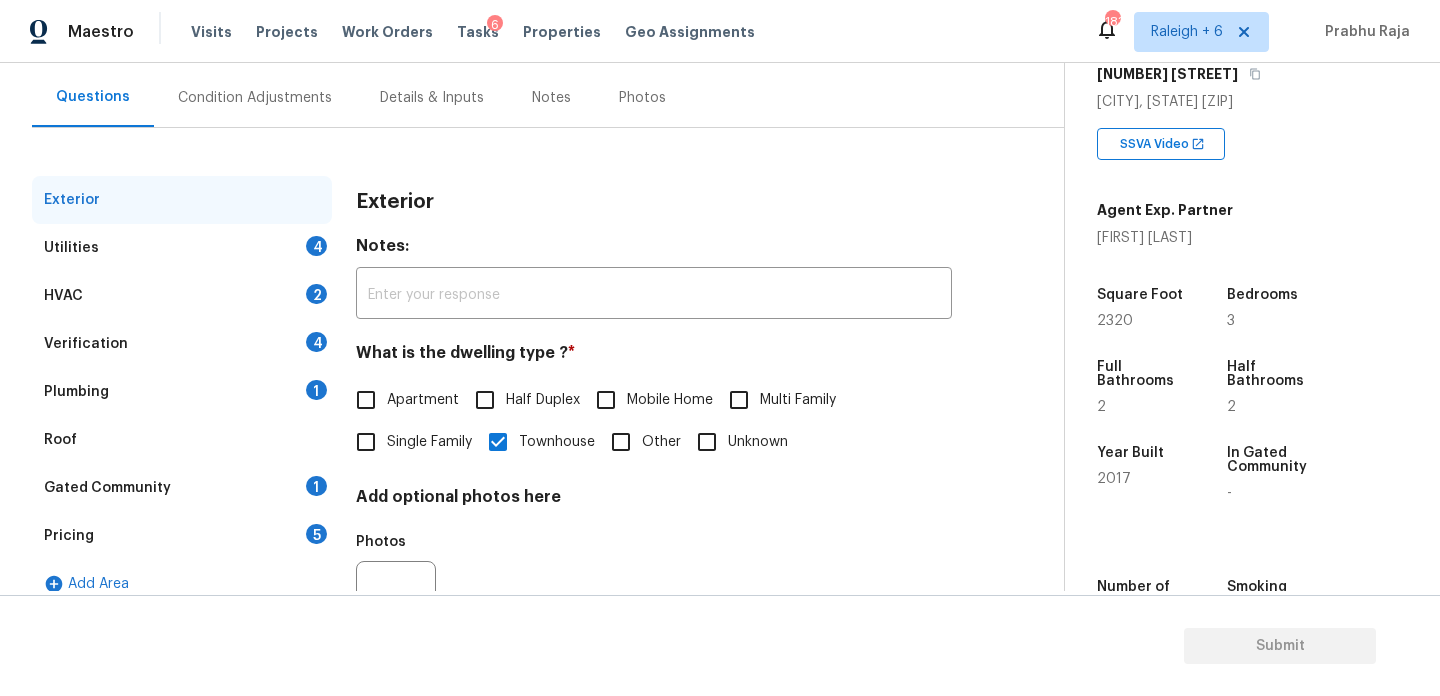 click on "4" at bounding box center (316, 246) 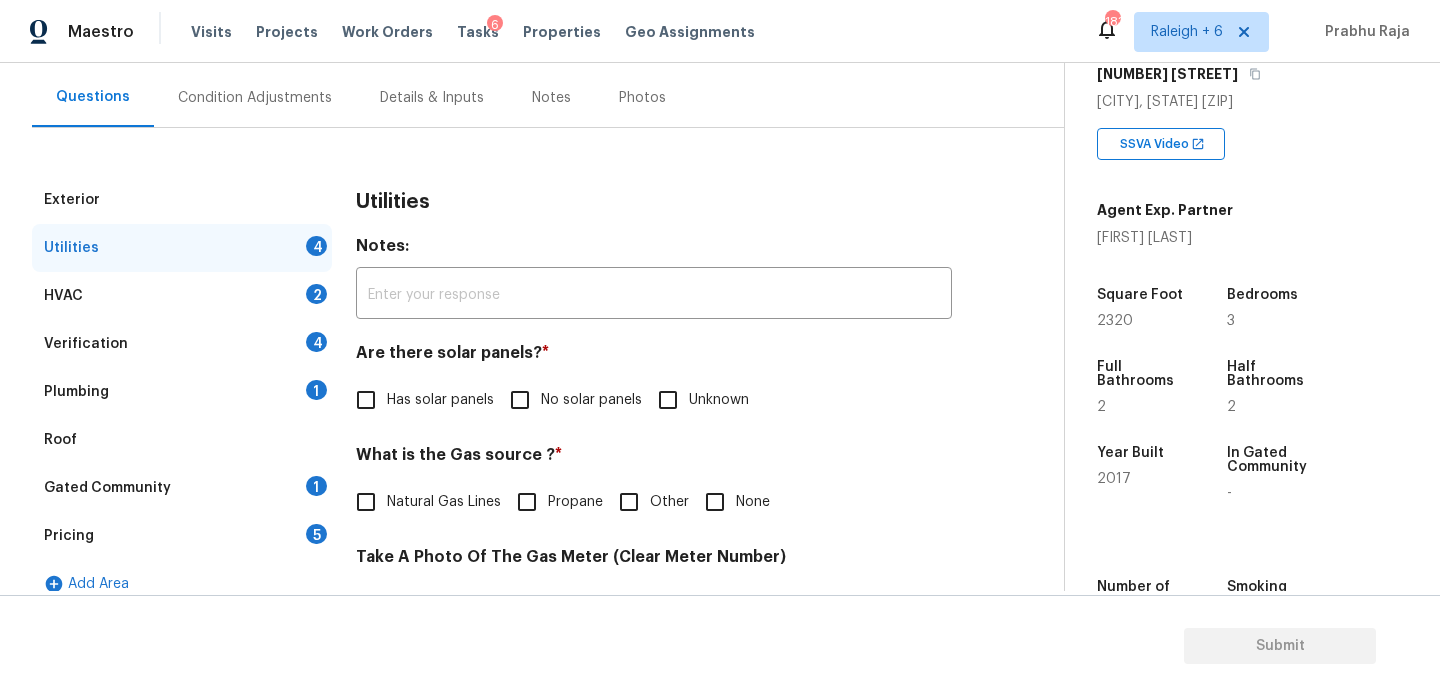 scroll, scrollTop: 293, scrollLeft: 0, axis: vertical 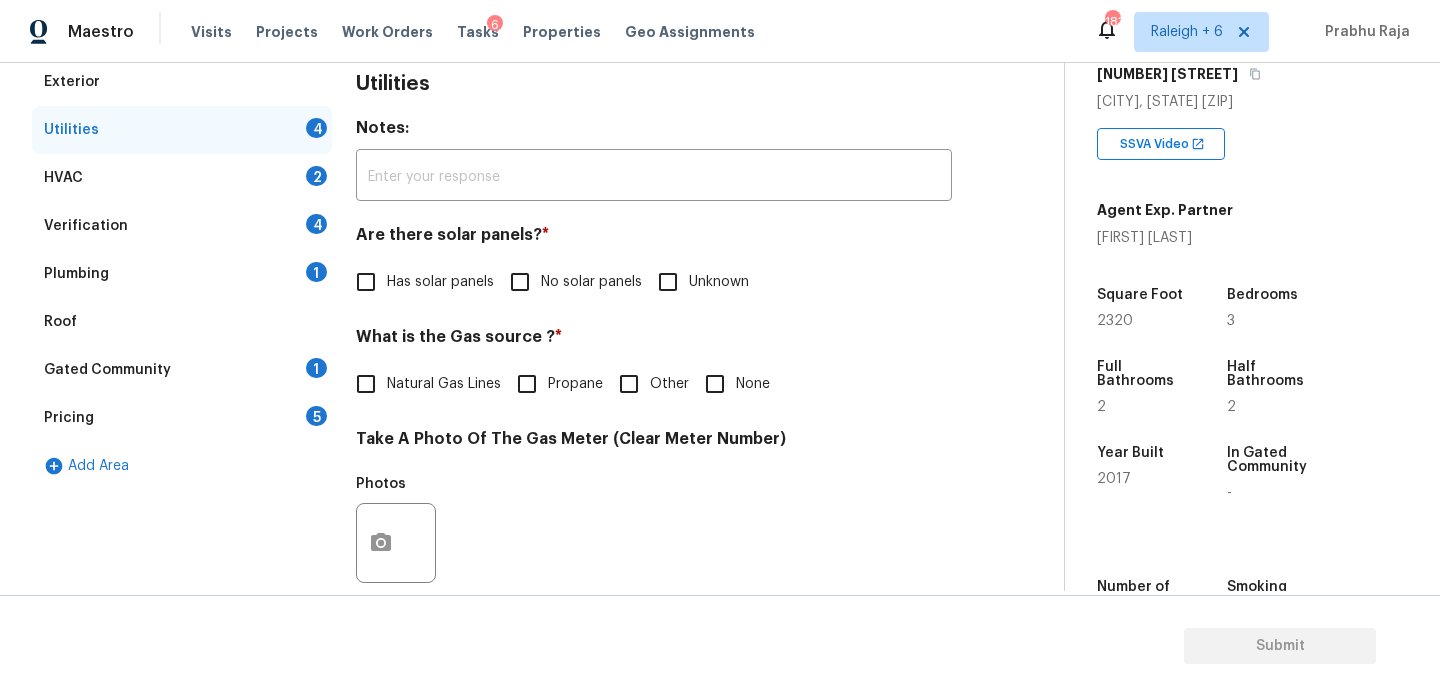 click on "No solar panels" at bounding box center [570, 282] 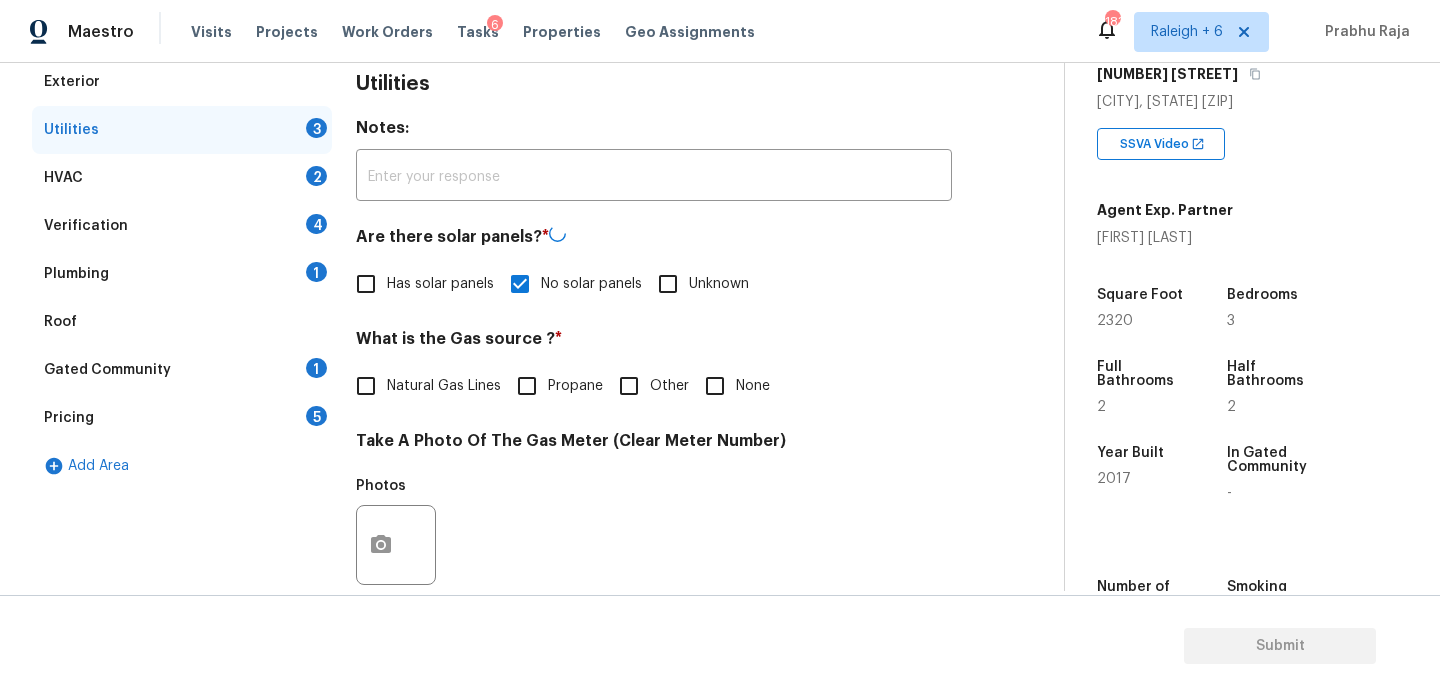 click on "Natural Gas Lines" at bounding box center [444, 386] 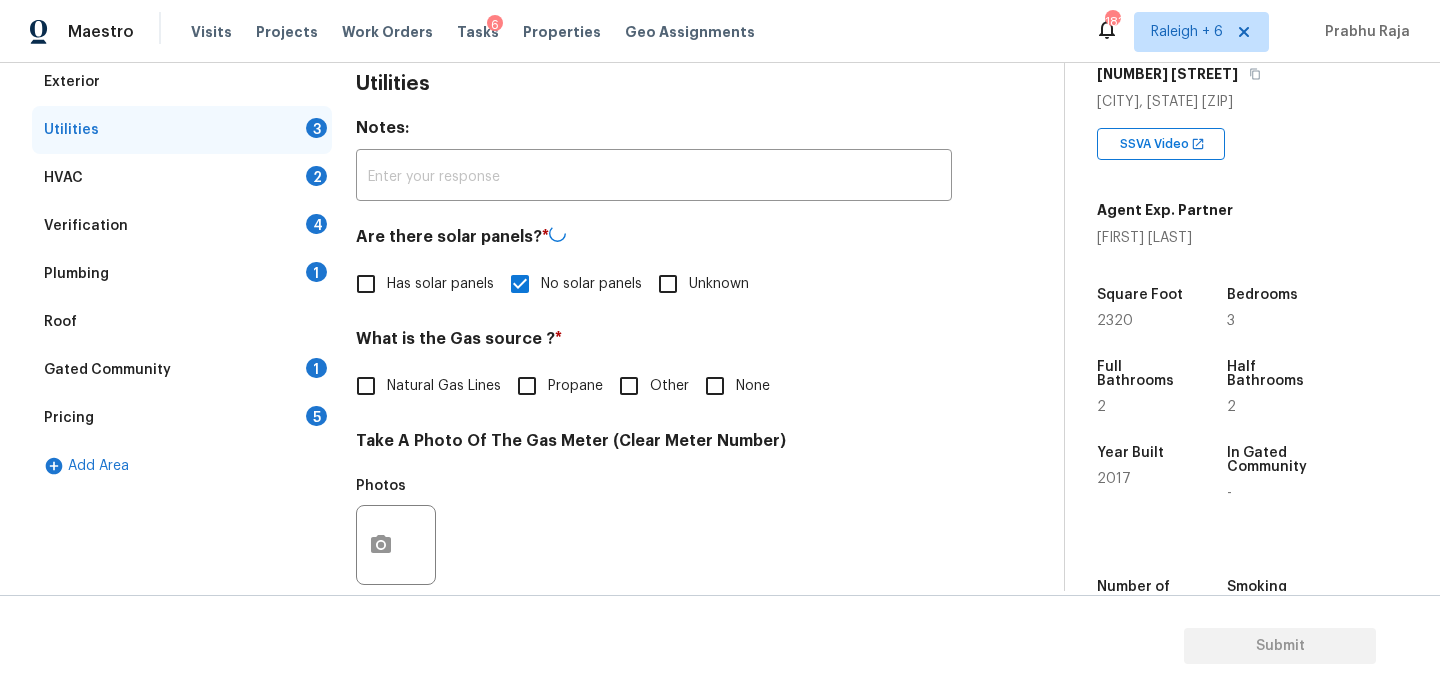 click on "Natural Gas Lines" at bounding box center (366, 386) 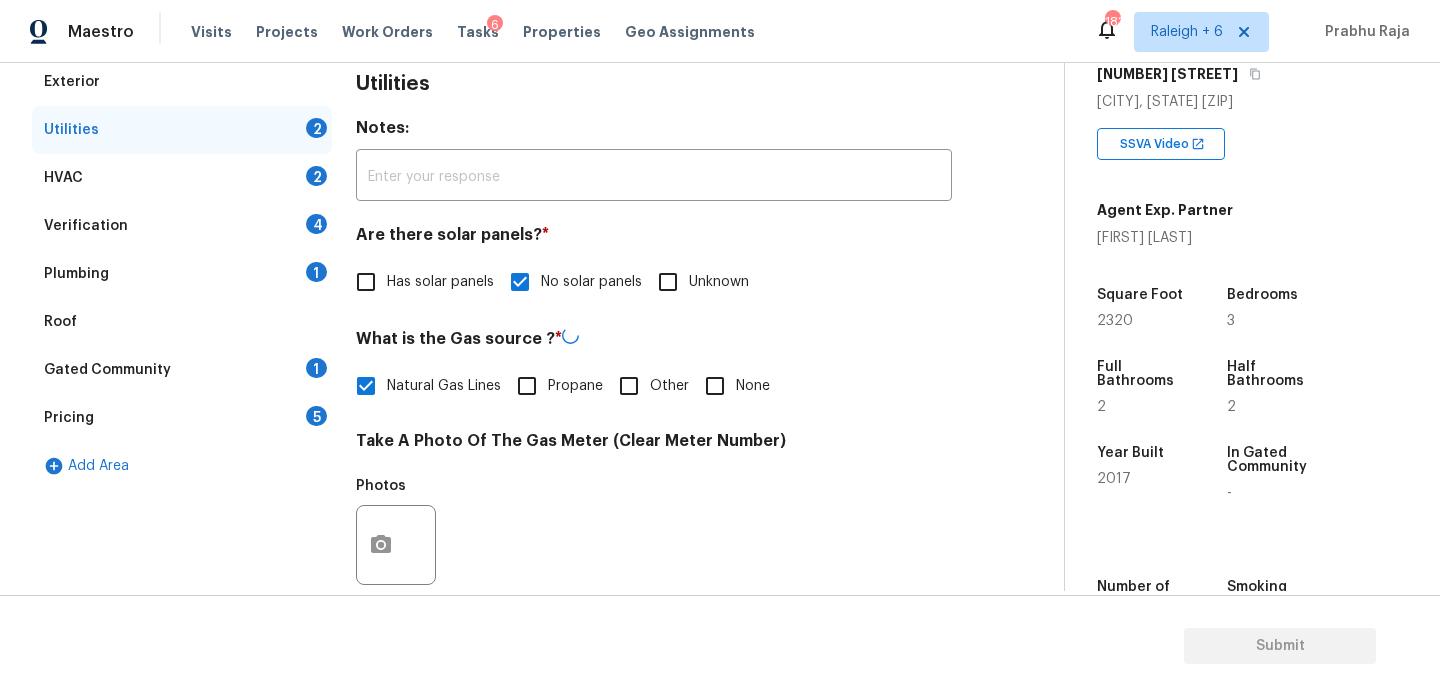 scroll, scrollTop: 809, scrollLeft: 0, axis: vertical 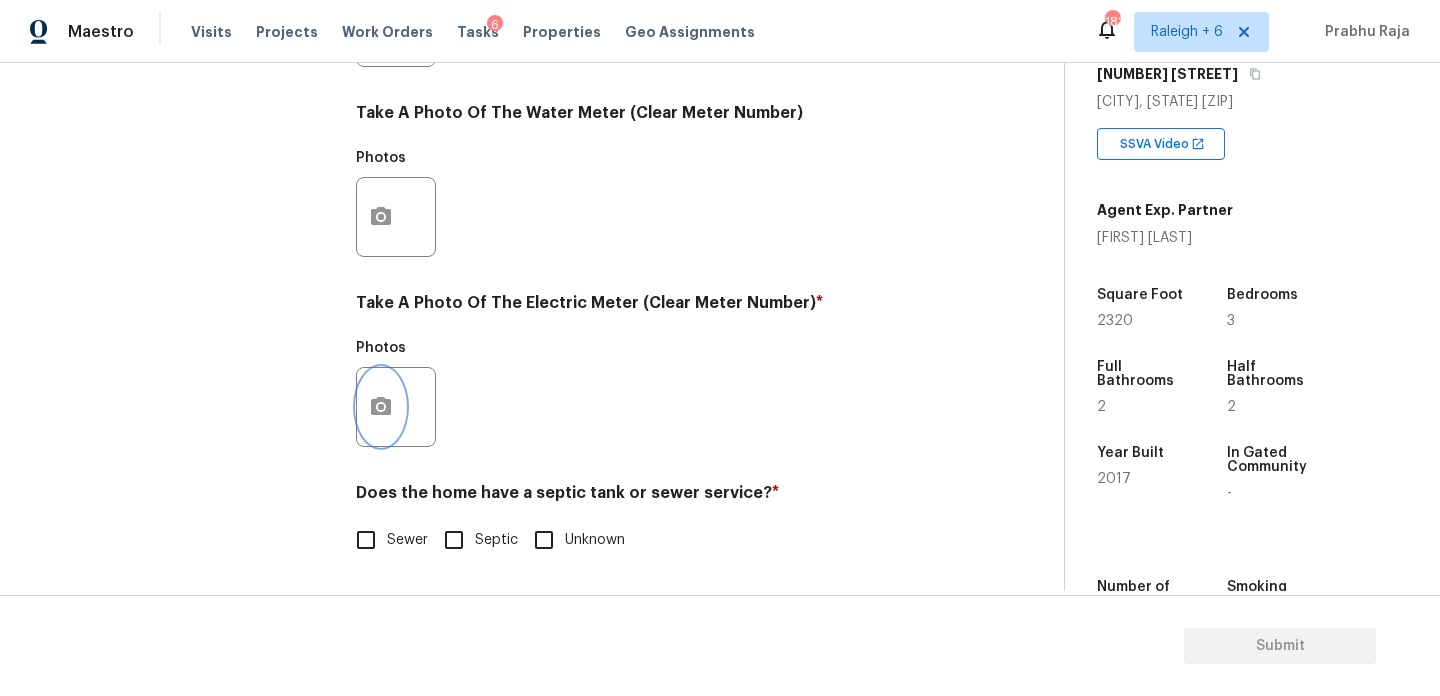 click 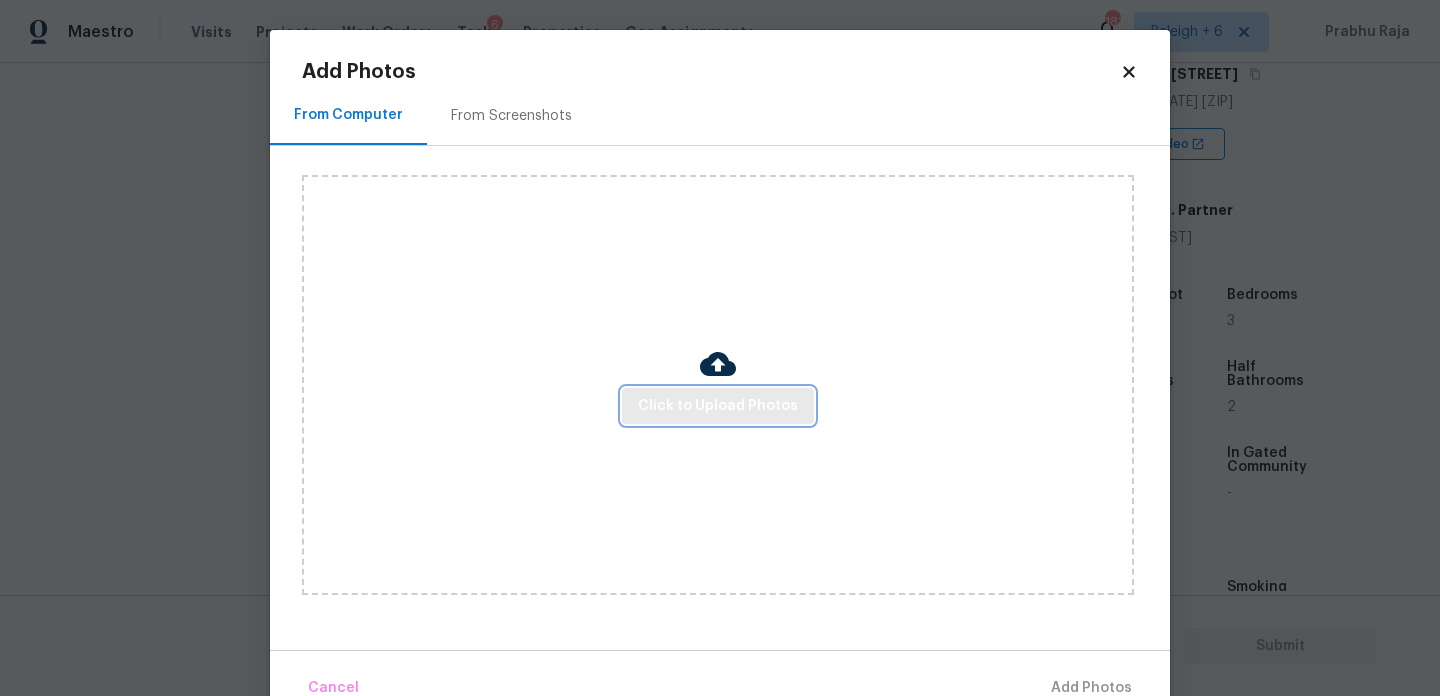 click on "Click to Upload Photos" at bounding box center (718, 406) 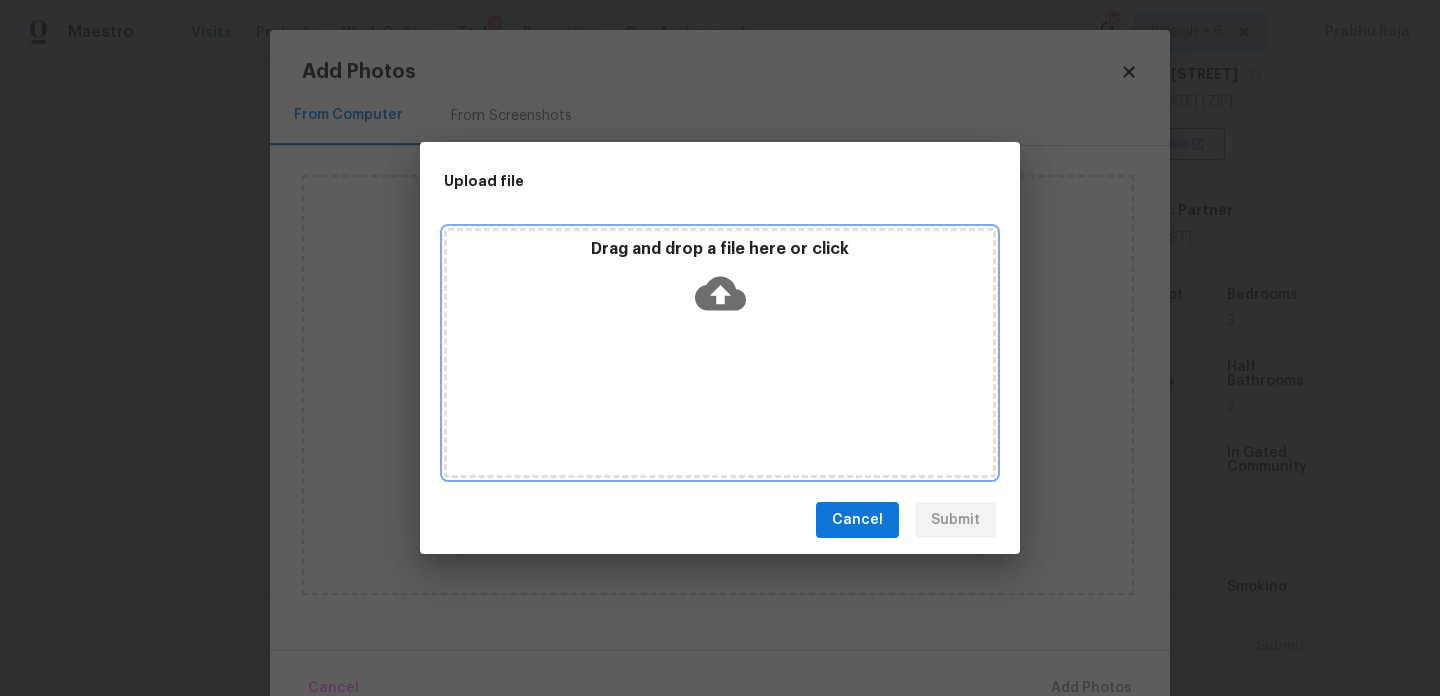 click on "Drag and drop a file here or click" at bounding box center (720, 353) 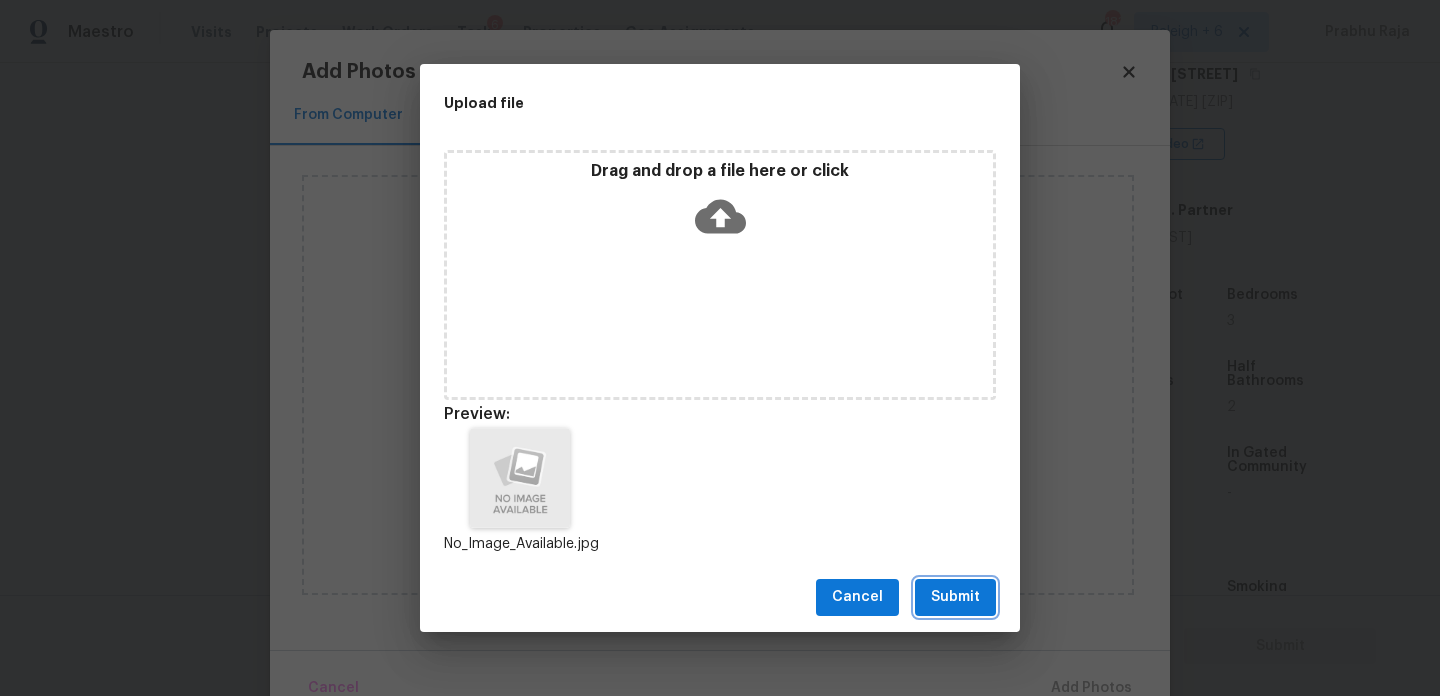 click on "Submit" at bounding box center (955, 597) 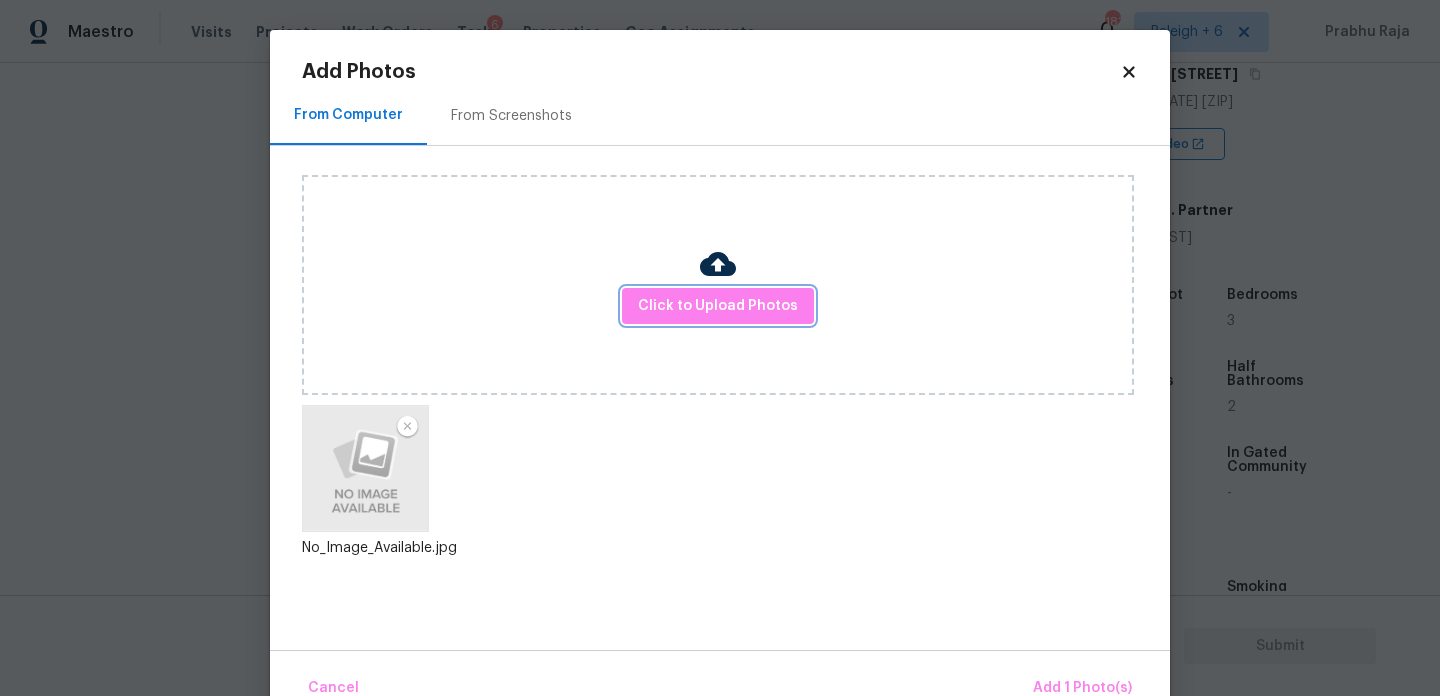 scroll, scrollTop: 44, scrollLeft: 0, axis: vertical 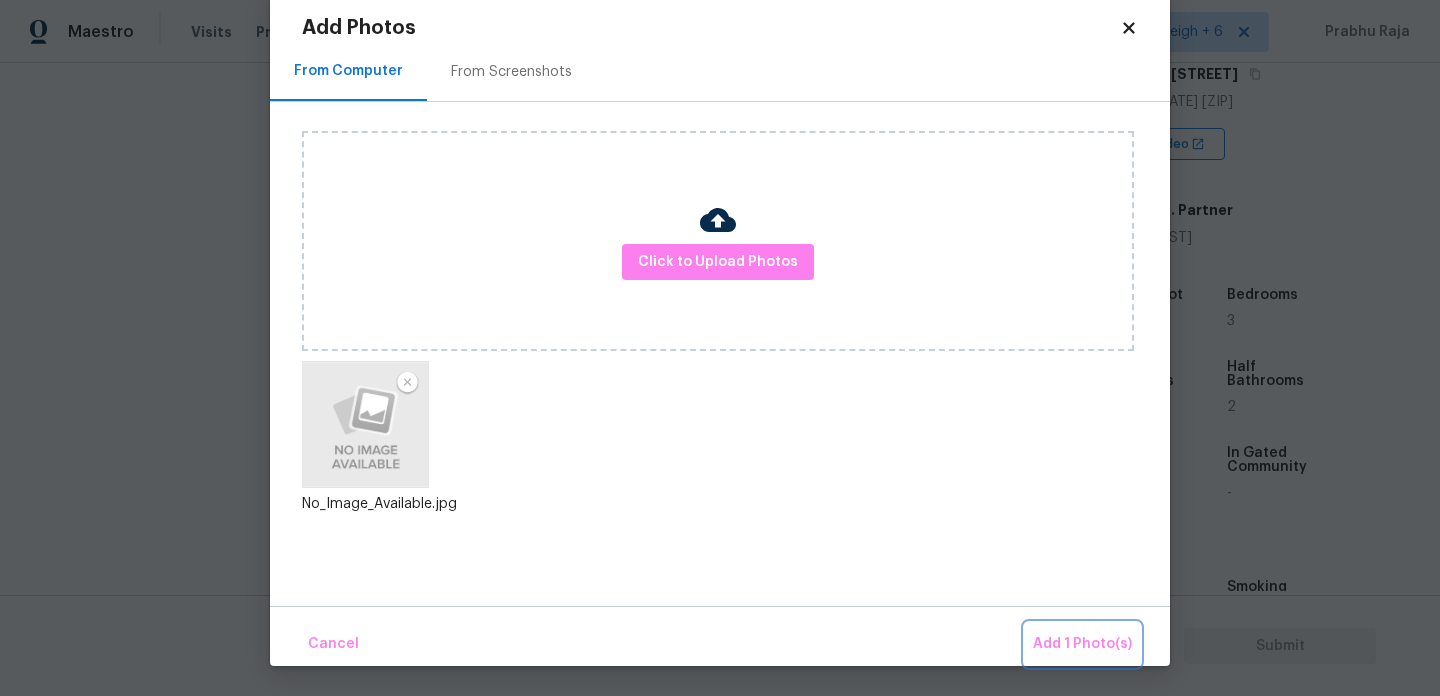 click on "Add 1 Photo(s)" at bounding box center [1082, 644] 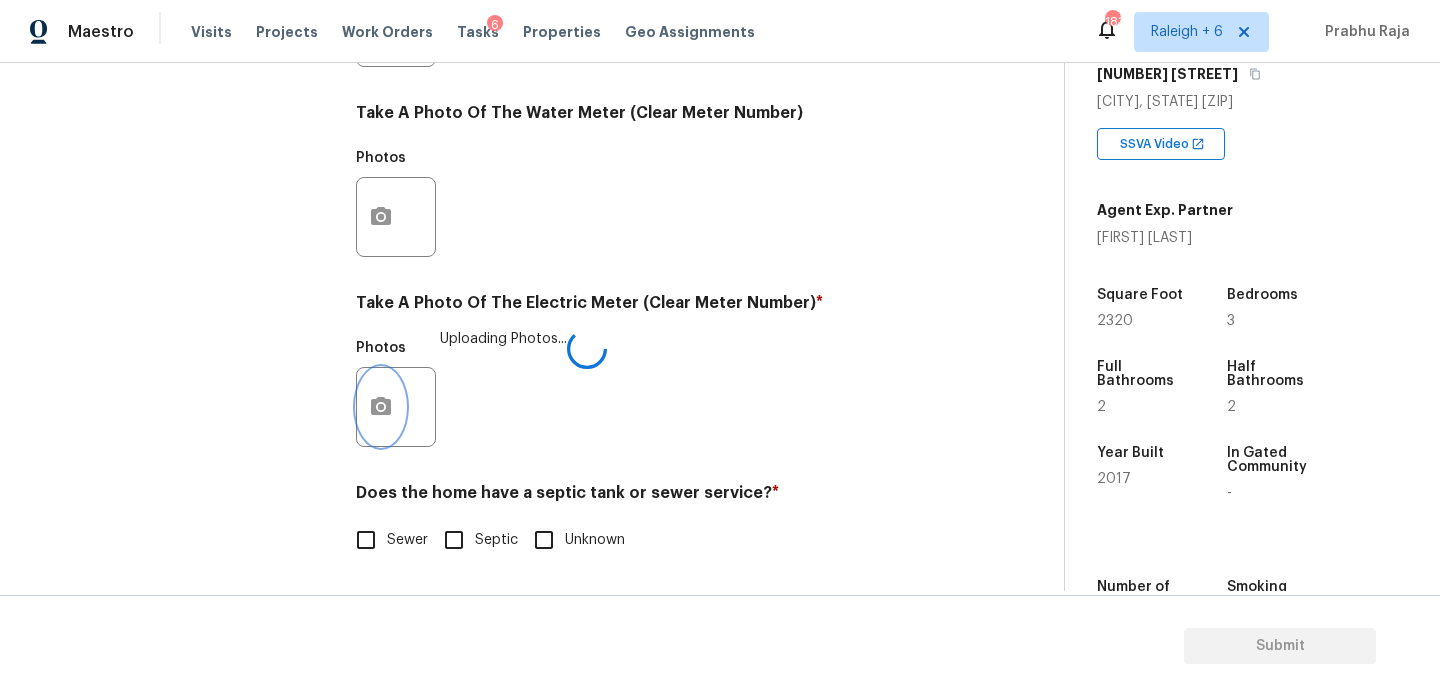 scroll, scrollTop: 0, scrollLeft: 0, axis: both 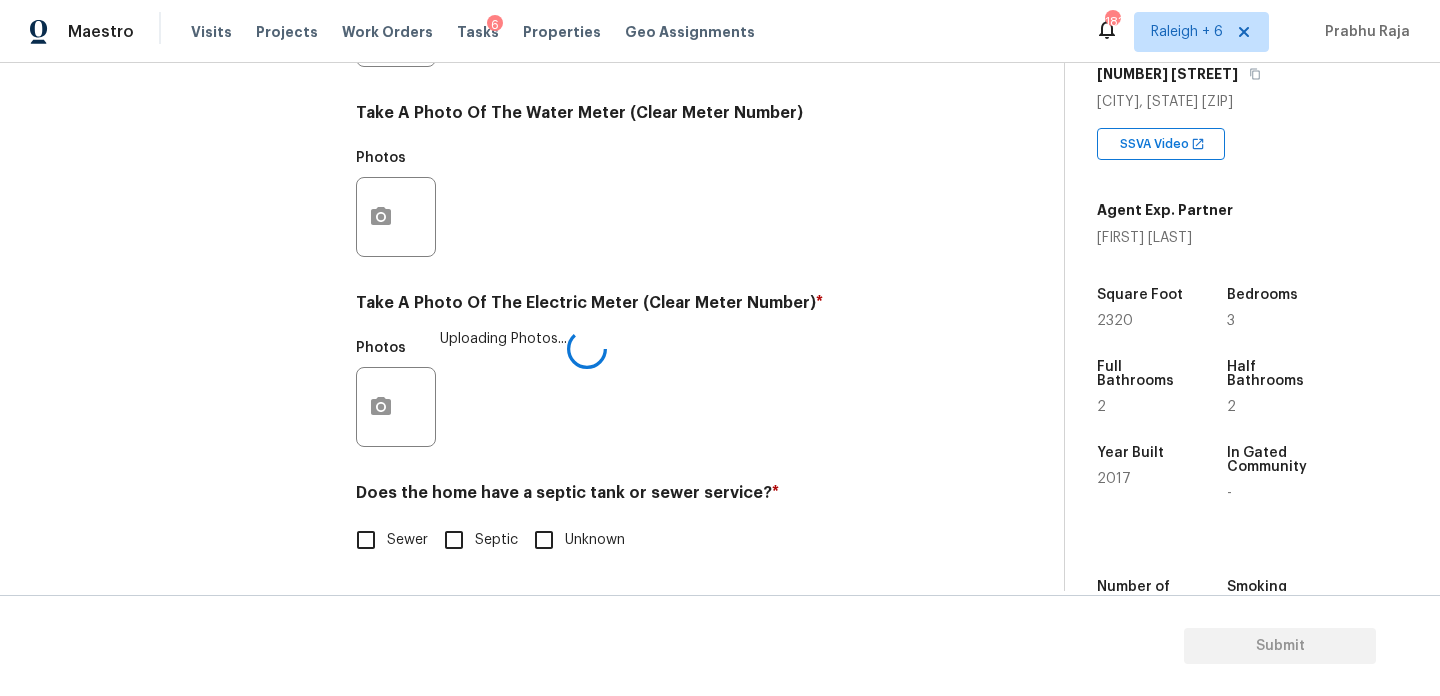 click on "Sewer" at bounding box center [366, 540] 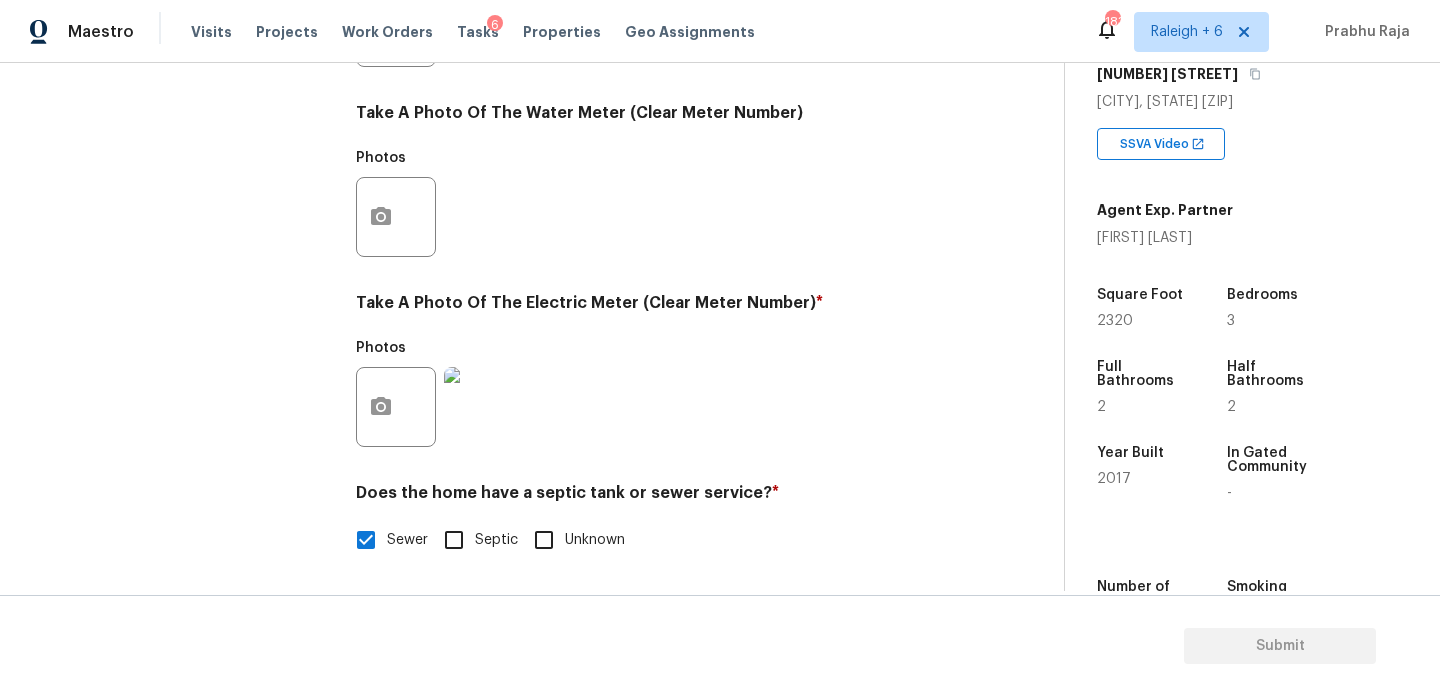 click on "2320" at bounding box center [1115, 321] 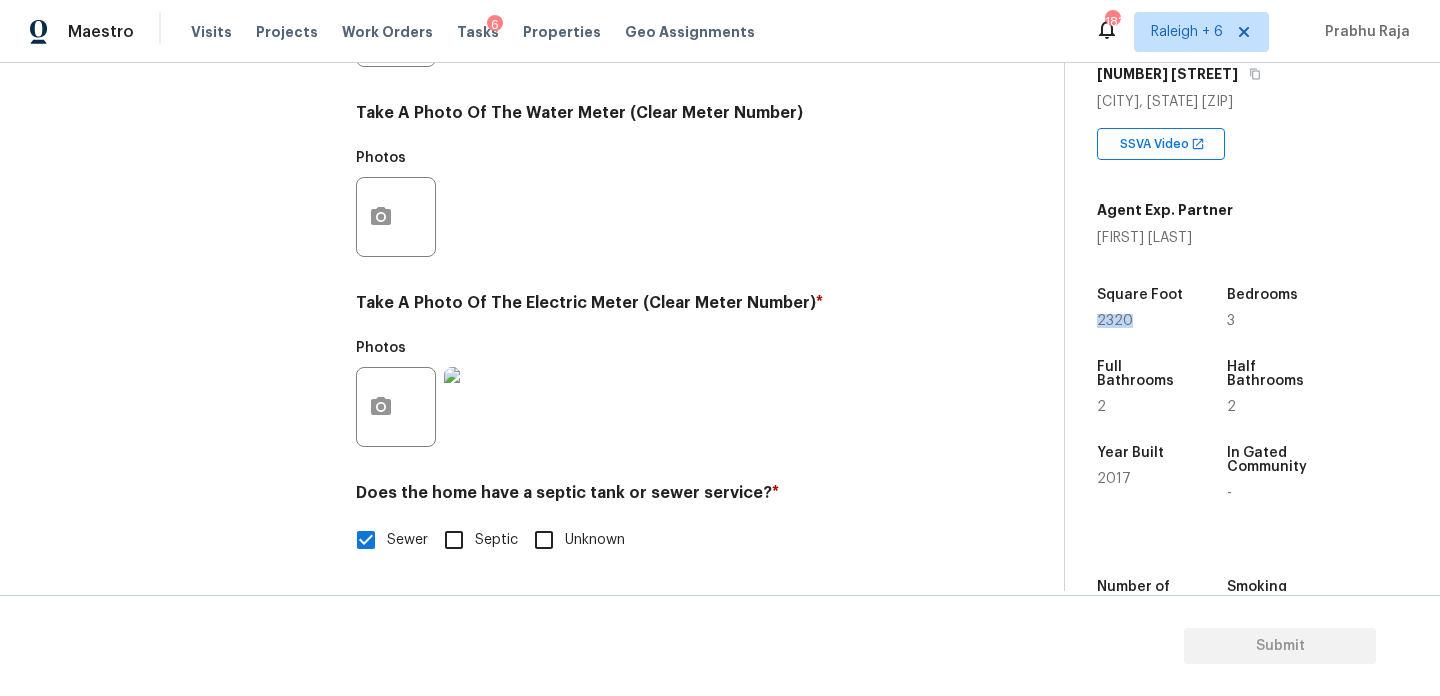copy on "2320" 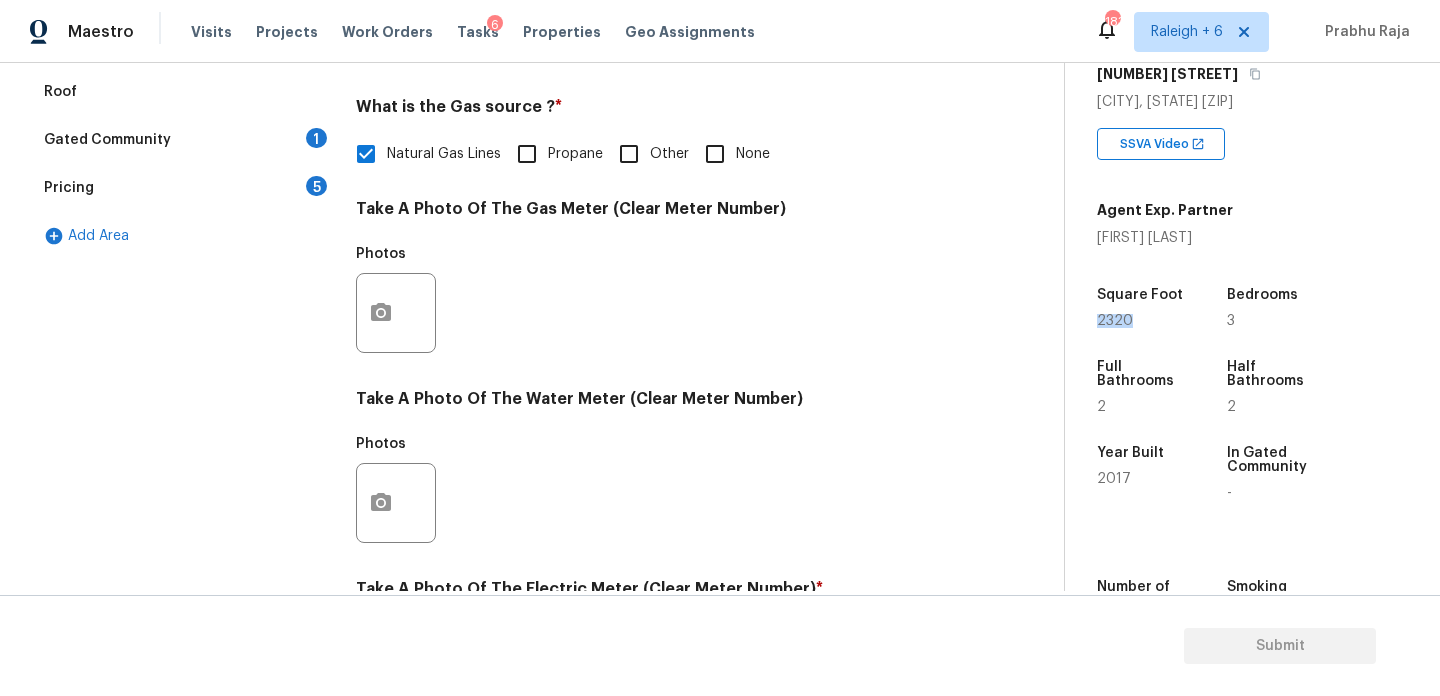 scroll, scrollTop: 0, scrollLeft: 0, axis: both 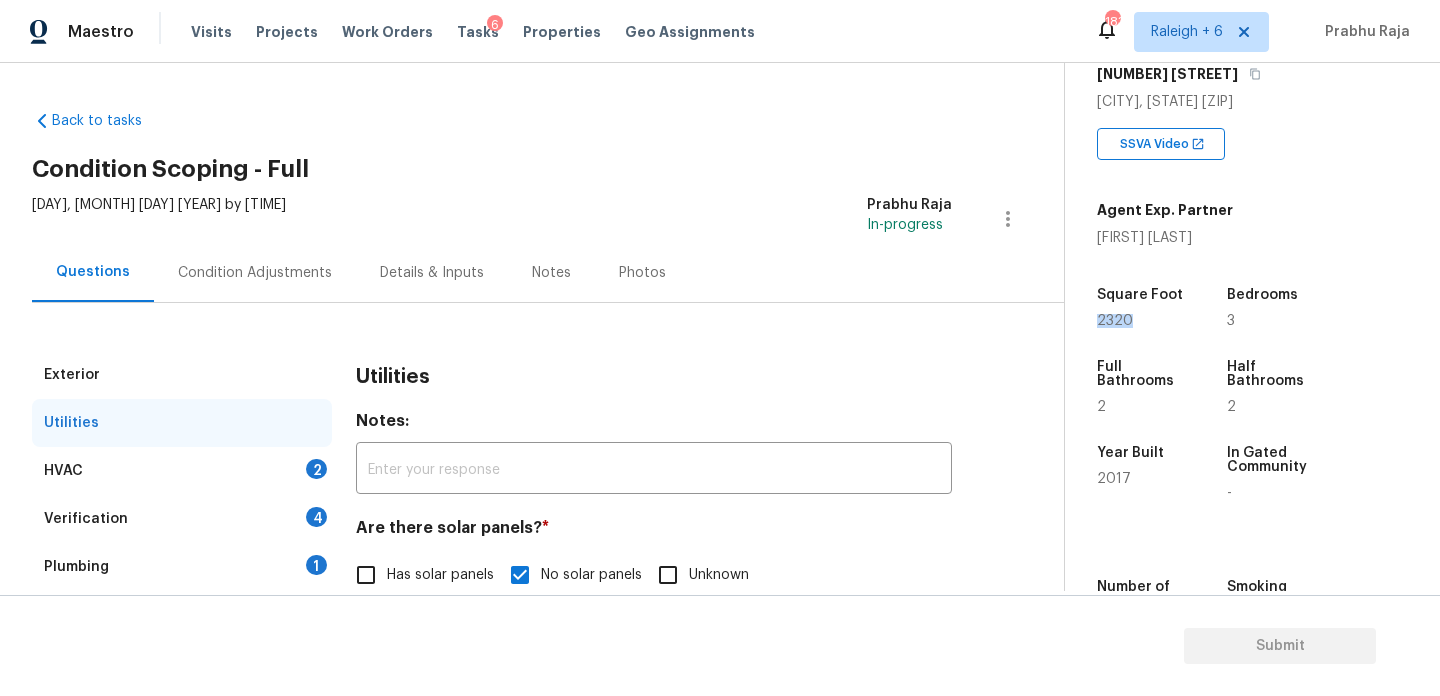 click on "Condition Adjustments" at bounding box center (255, 272) 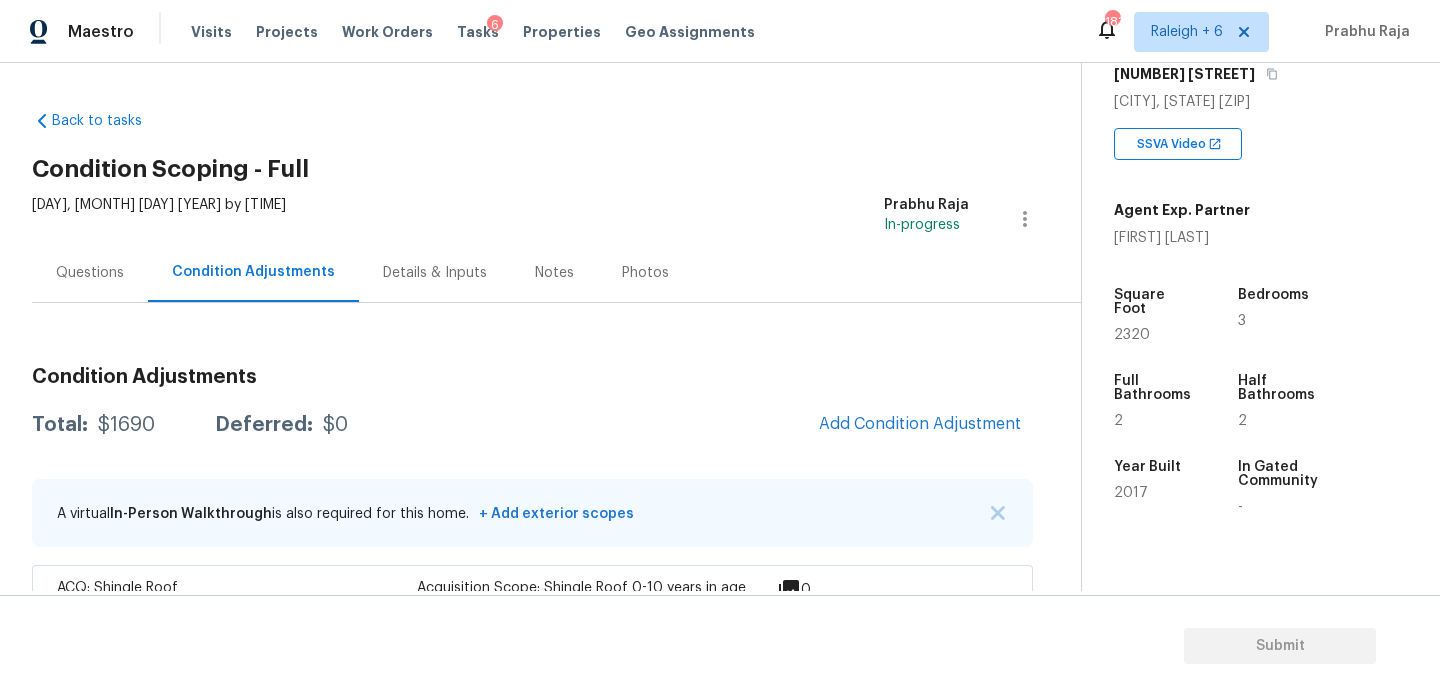 scroll, scrollTop: 212, scrollLeft: 0, axis: vertical 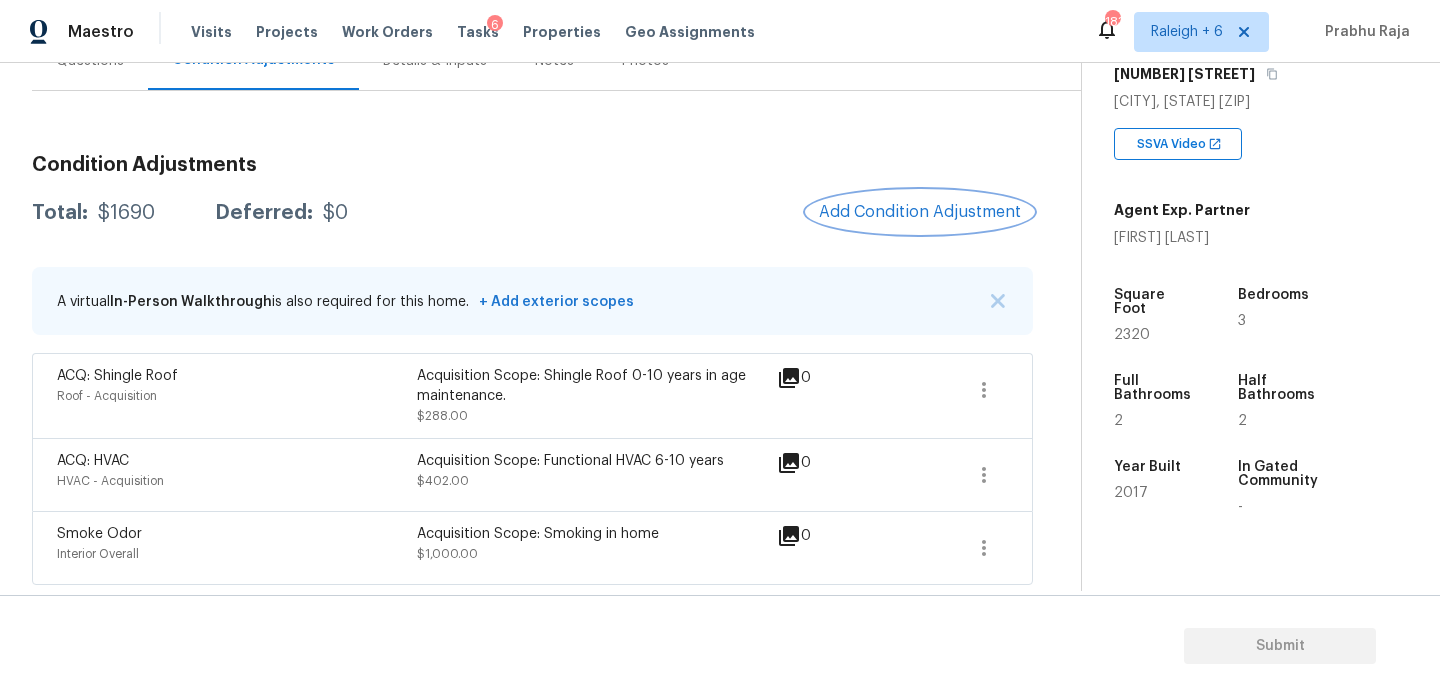 click on "Add Condition Adjustment" at bounding box center [920, 212] 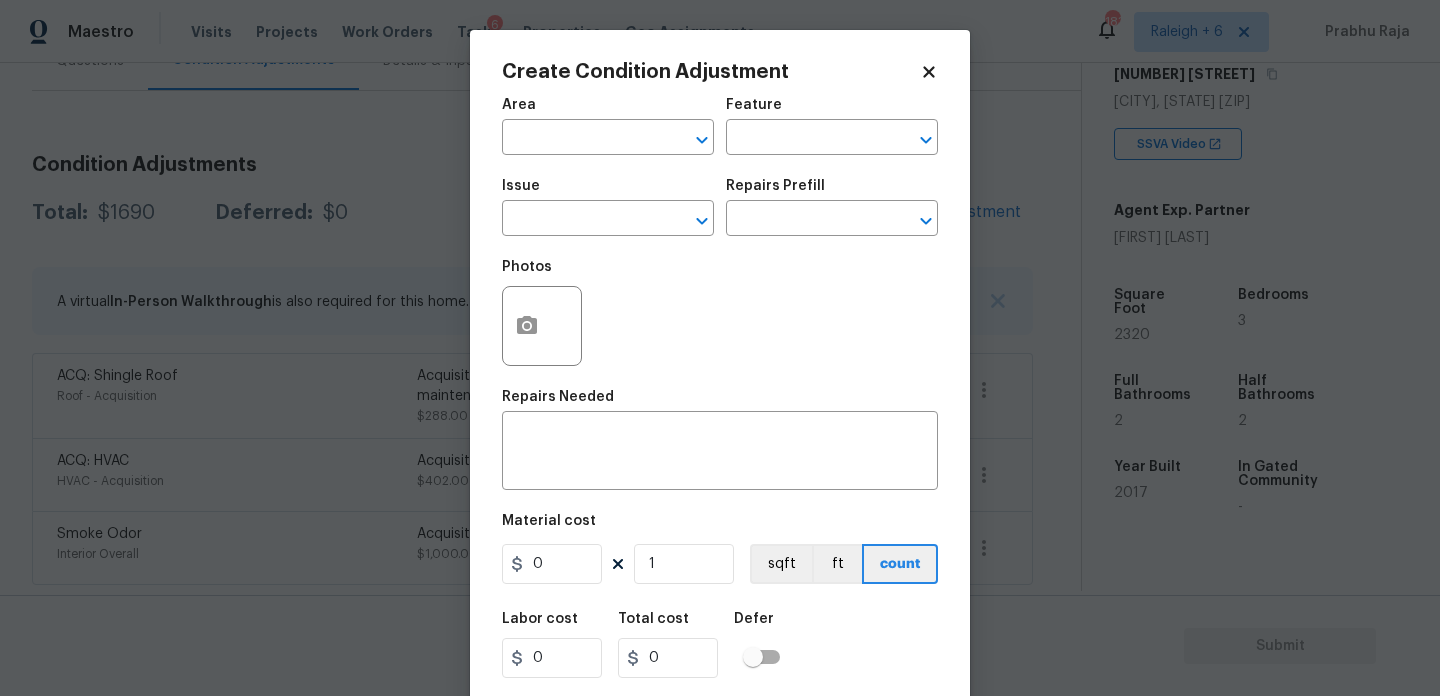 click at bounding box center (542, 326) 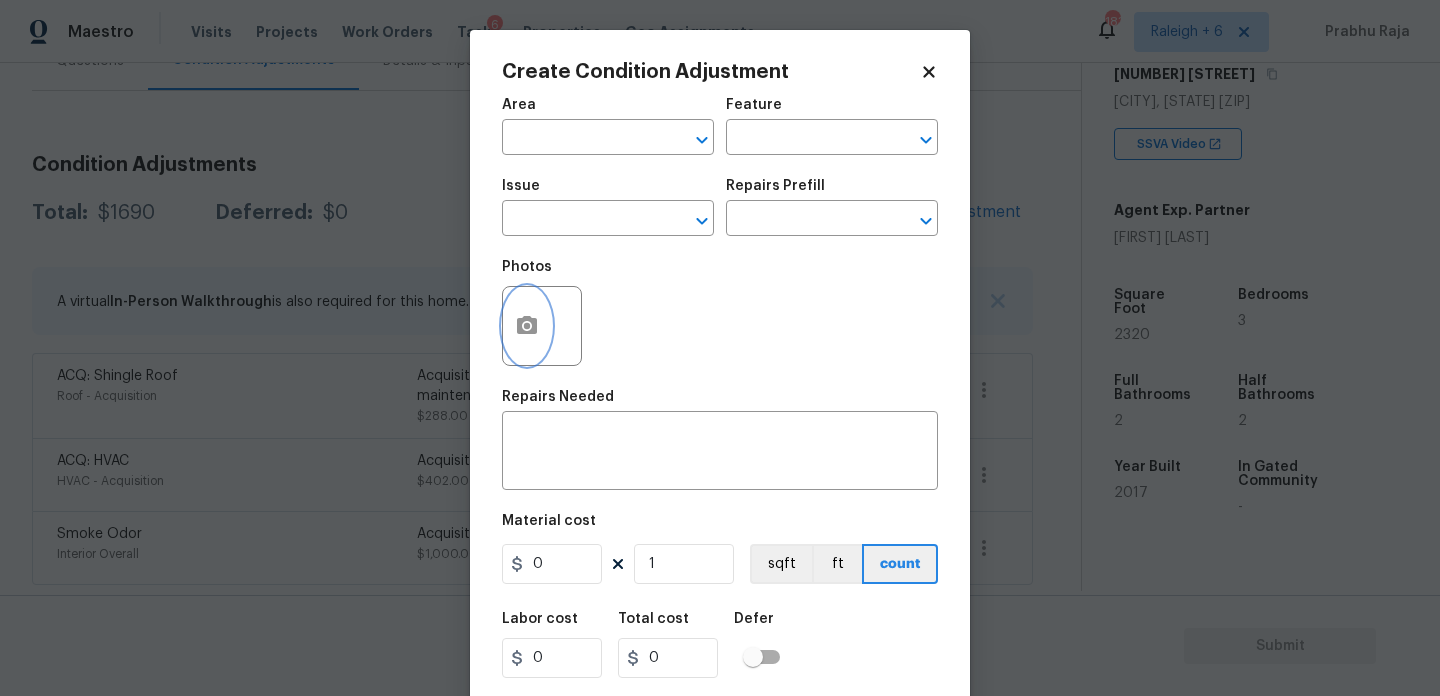 click 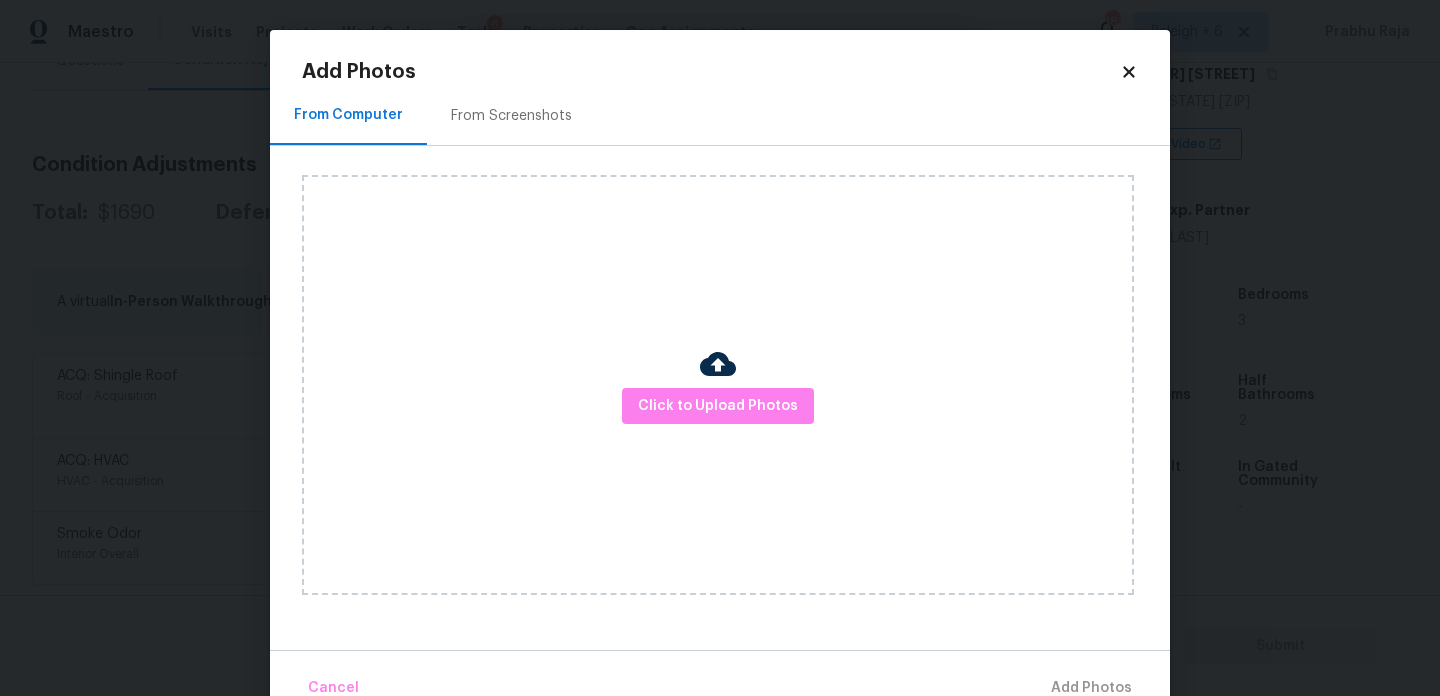 click on "From Screenshots" at bounding box center (511, 115) 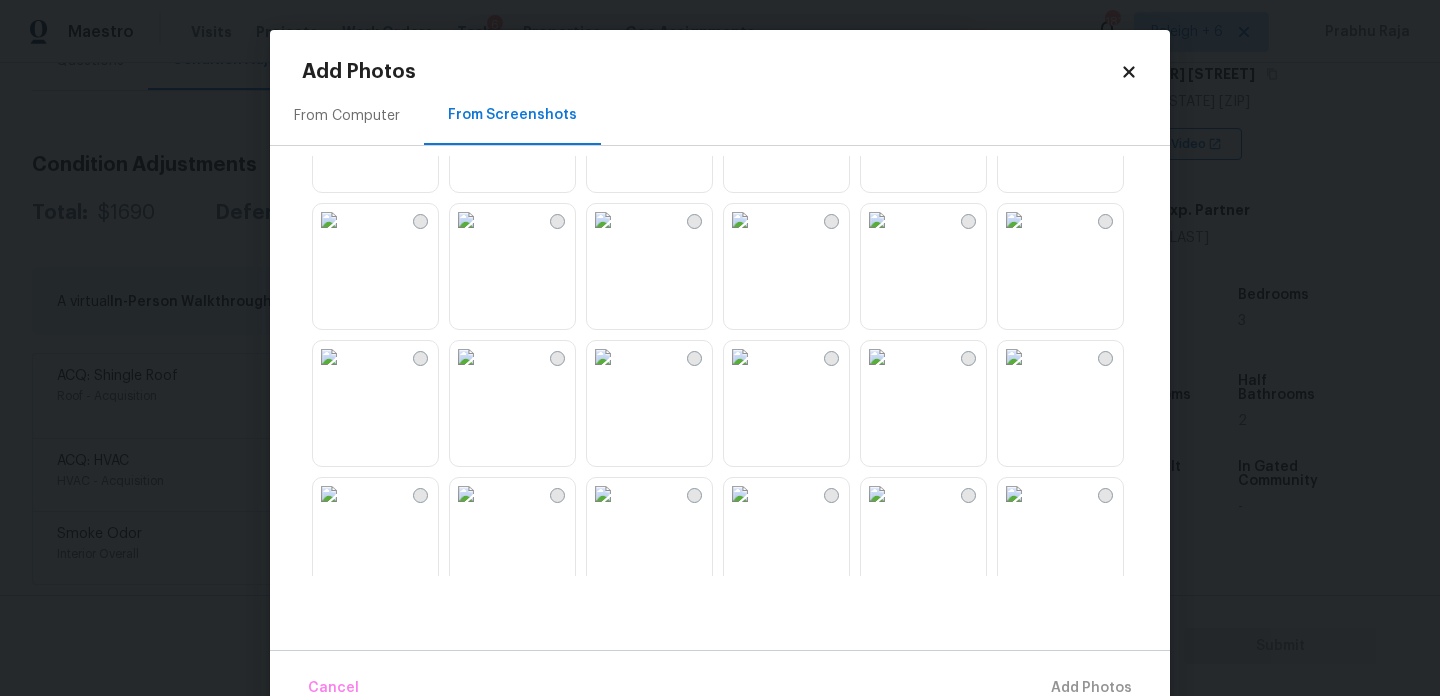 scroll, scrollTop: 174, scrollLeft: 0, axis: vertical 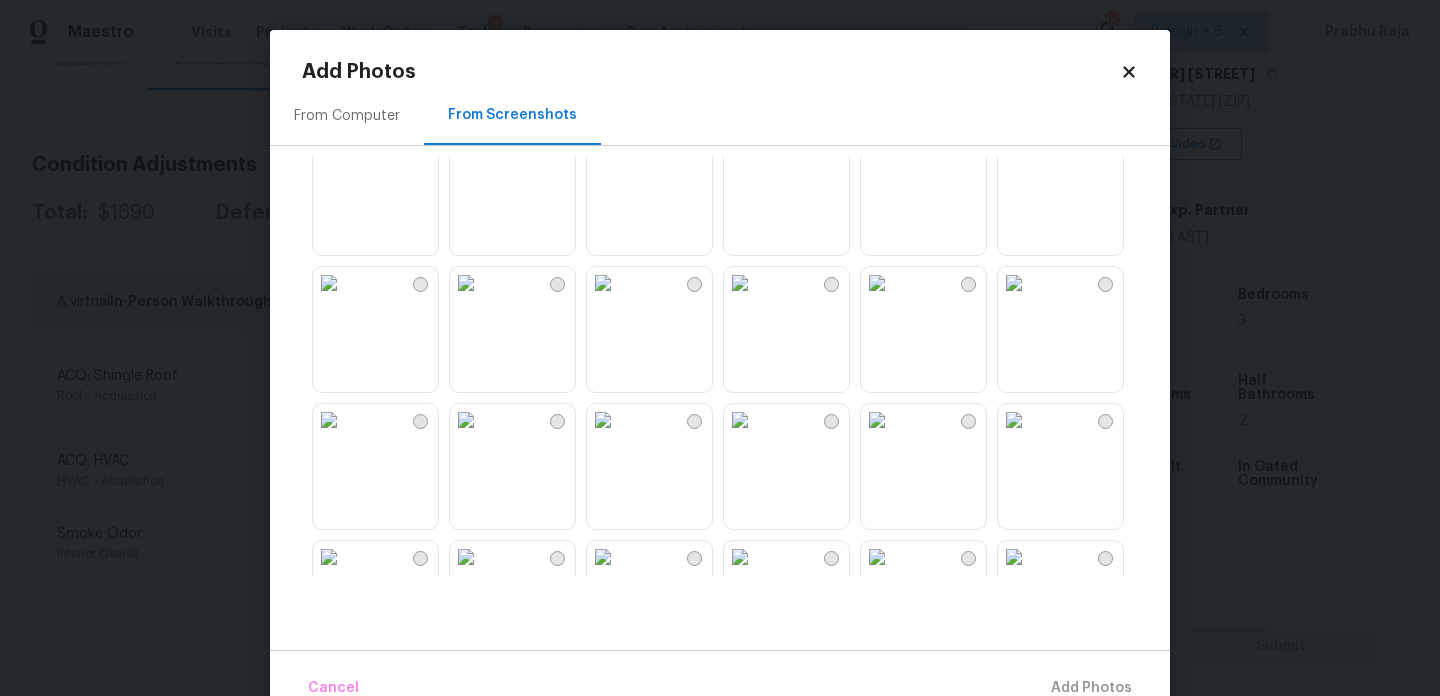 click at bounding box center (1014, 283) 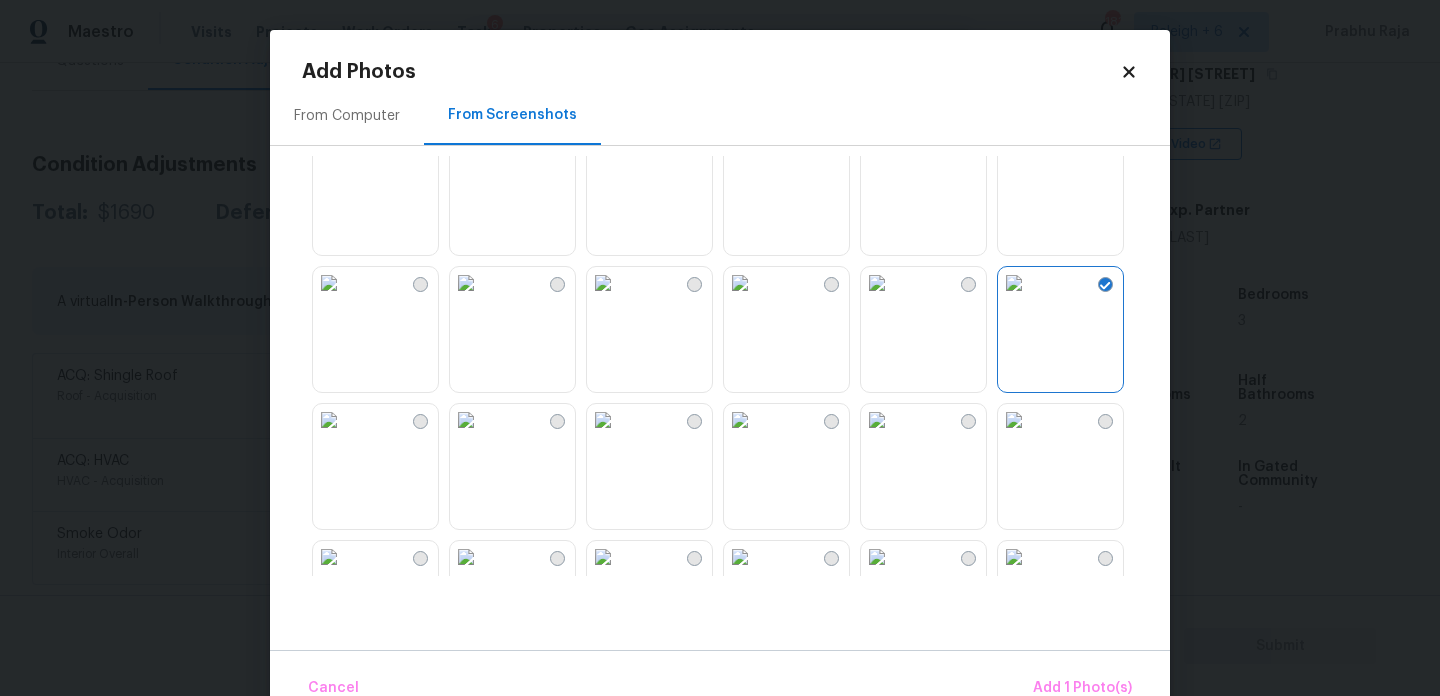 click at bounding box center [740, 283] 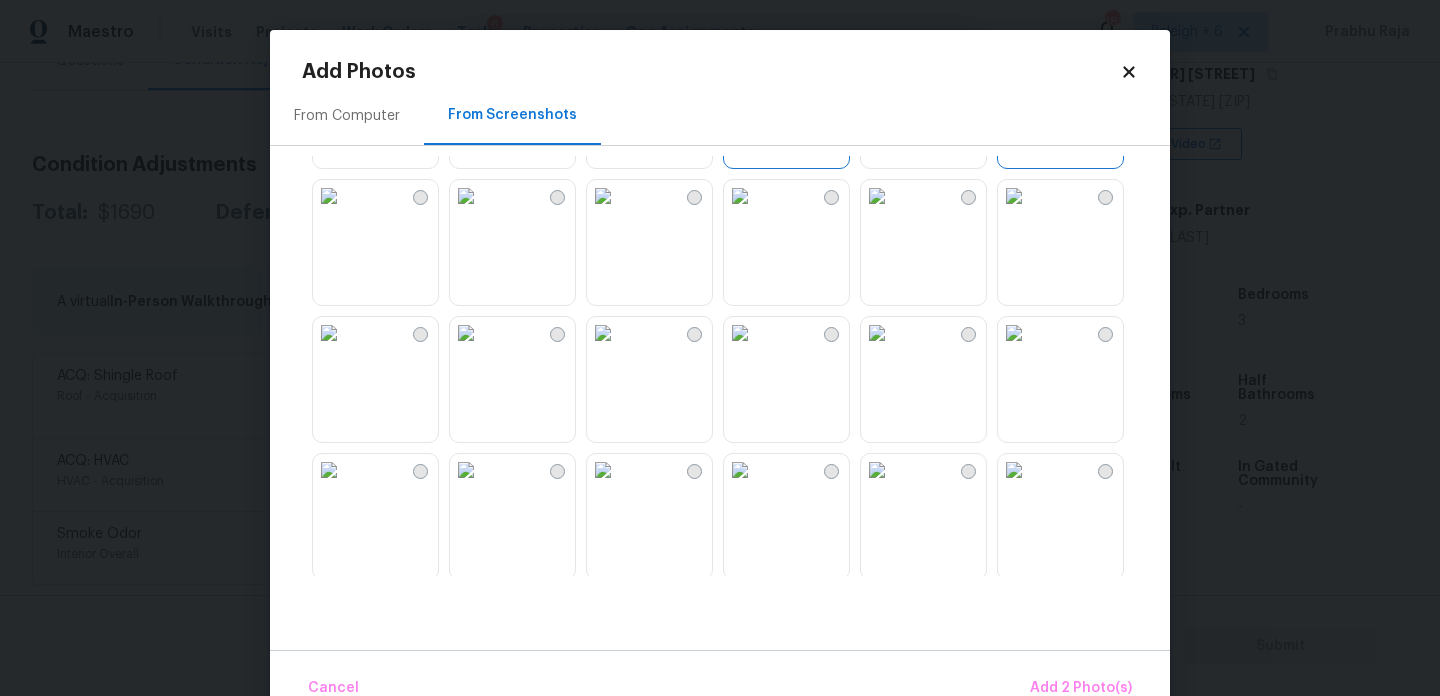 scroll, scrollTop: 390, scrollLeft: 0, axis: vertical 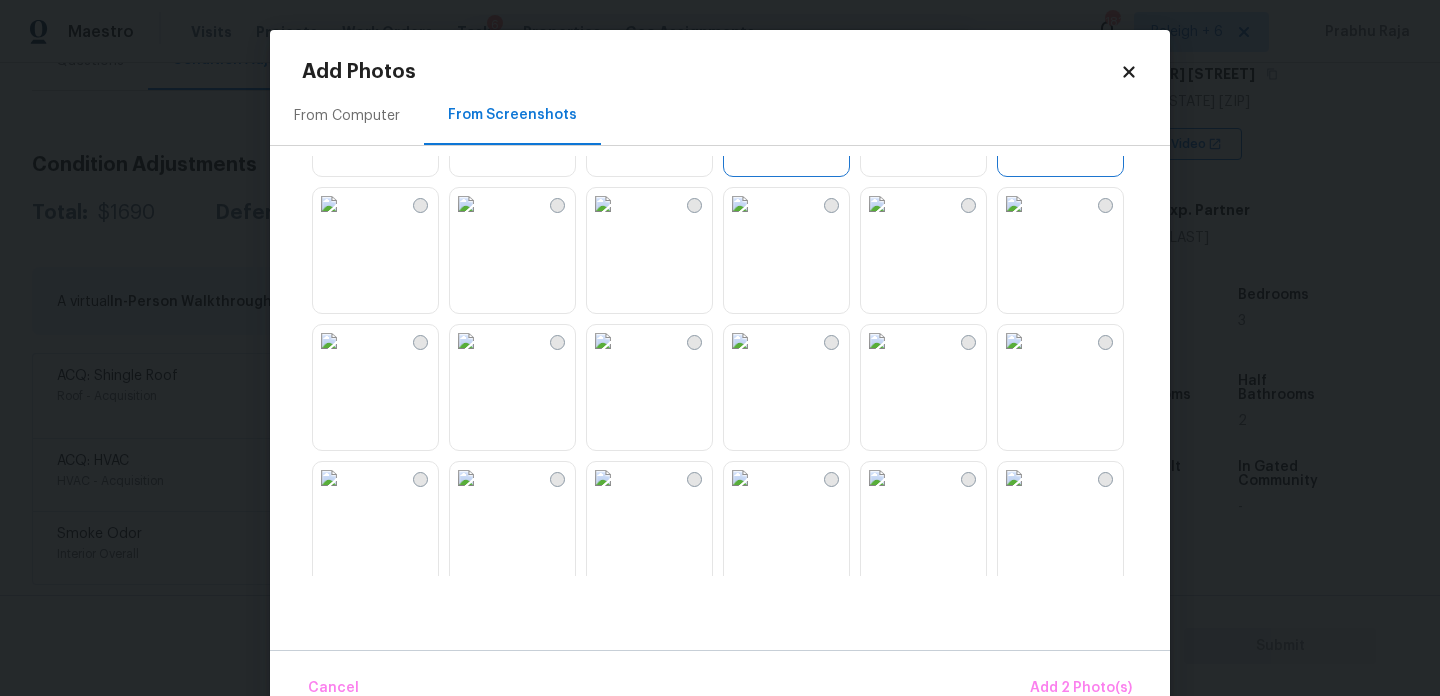 click at bounding box center [466, 341] 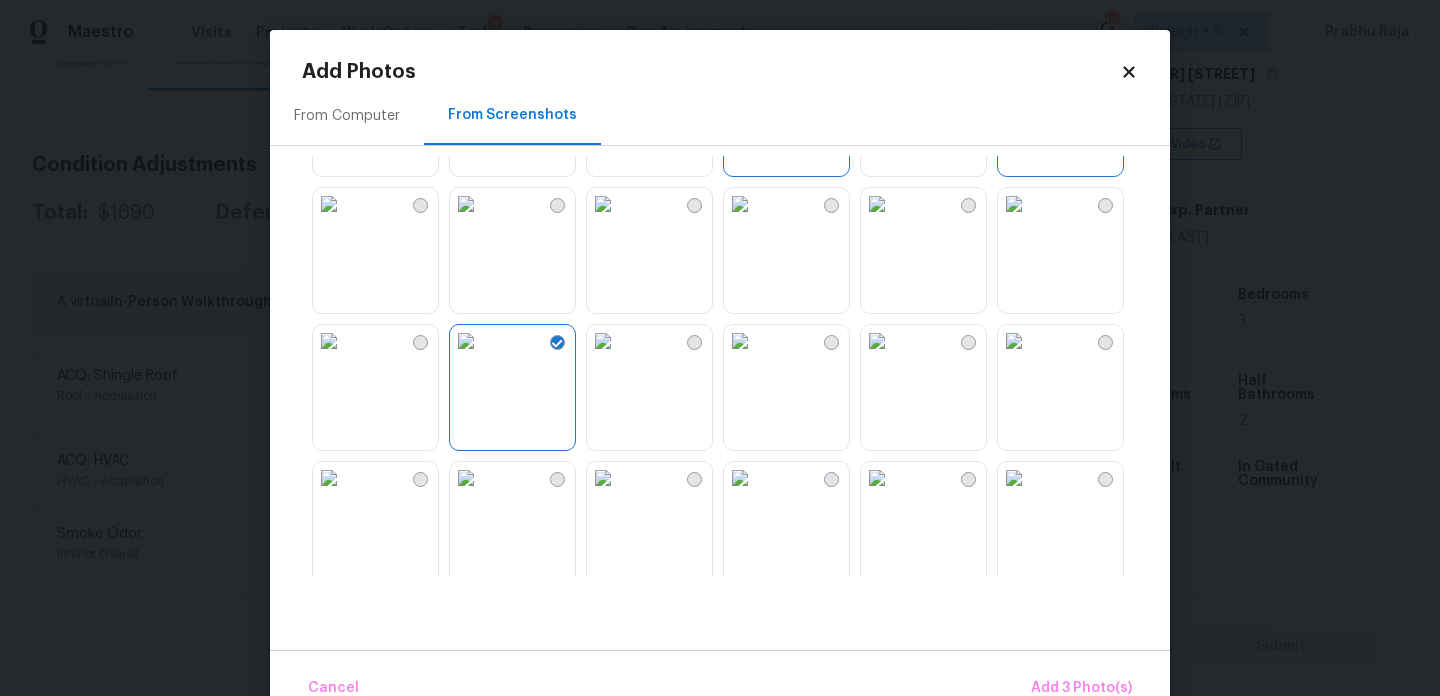click at bounding box center [329, 341] 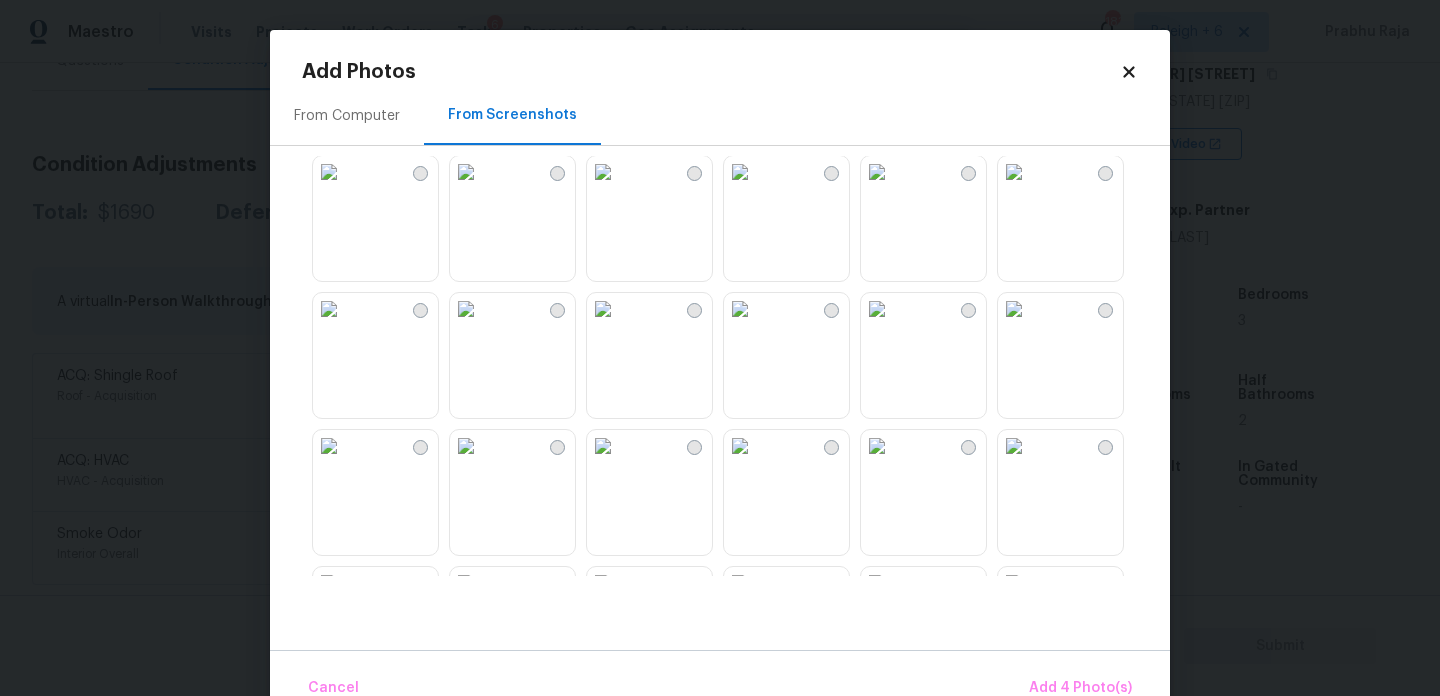 scroll, scrollTop: 698, scrollLeft: 0, axis: vertical 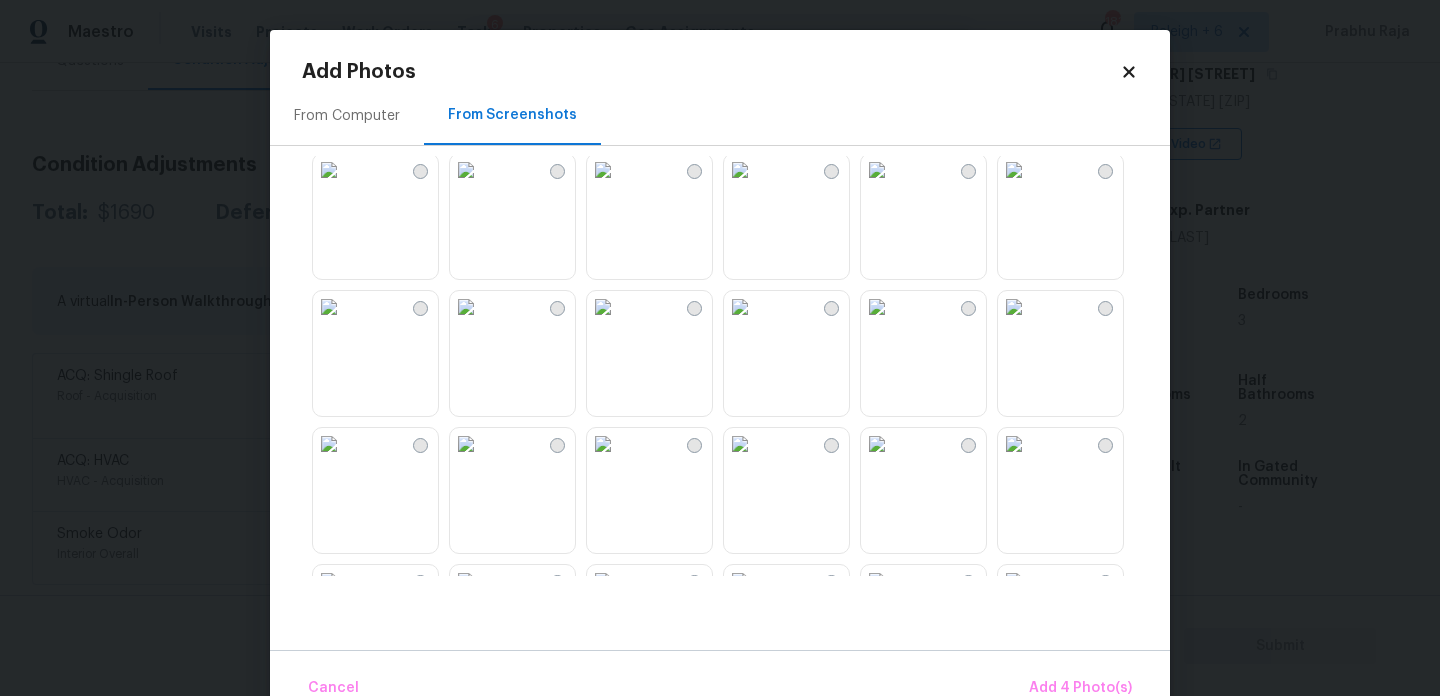 click at bounding box center [740, 307] 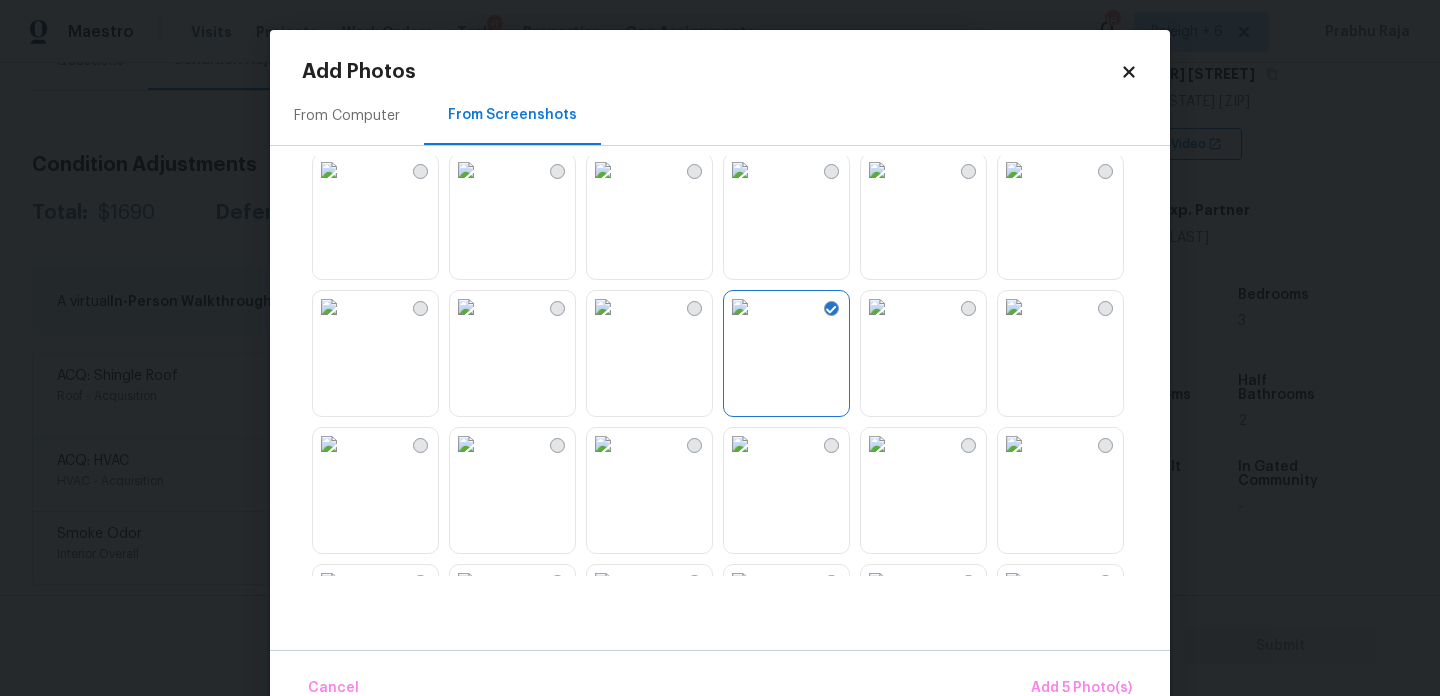 scroll, scrollTop: 976, scrollLeft: 0, axis: vertical 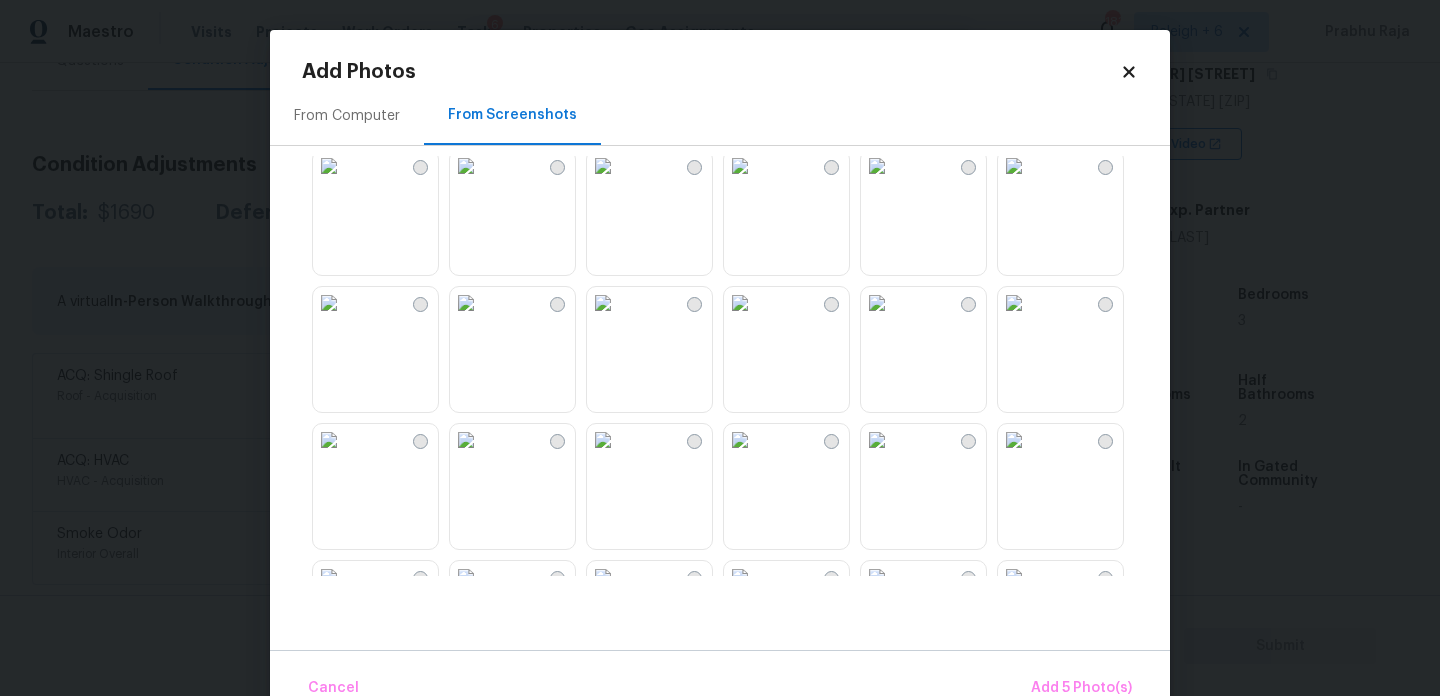 click at bounding box center [1014, 166] 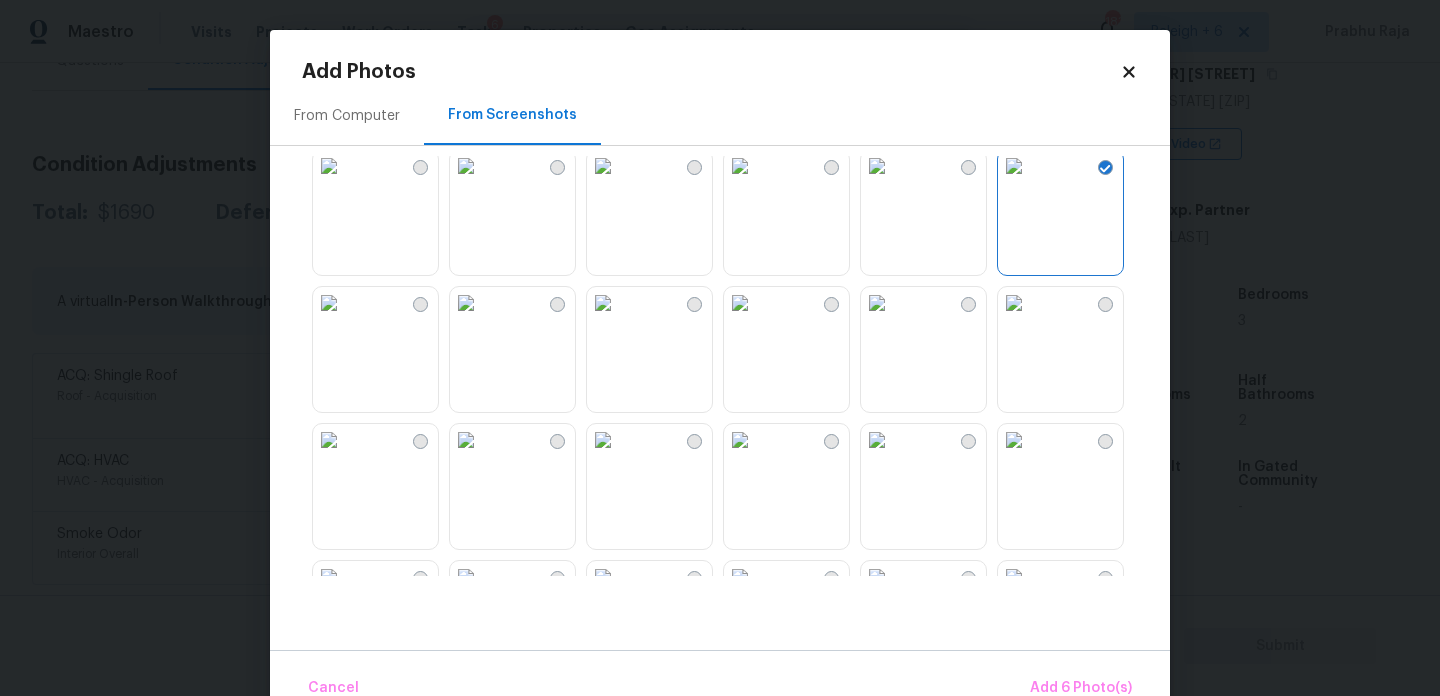 click at bounding box center [1014, 303] 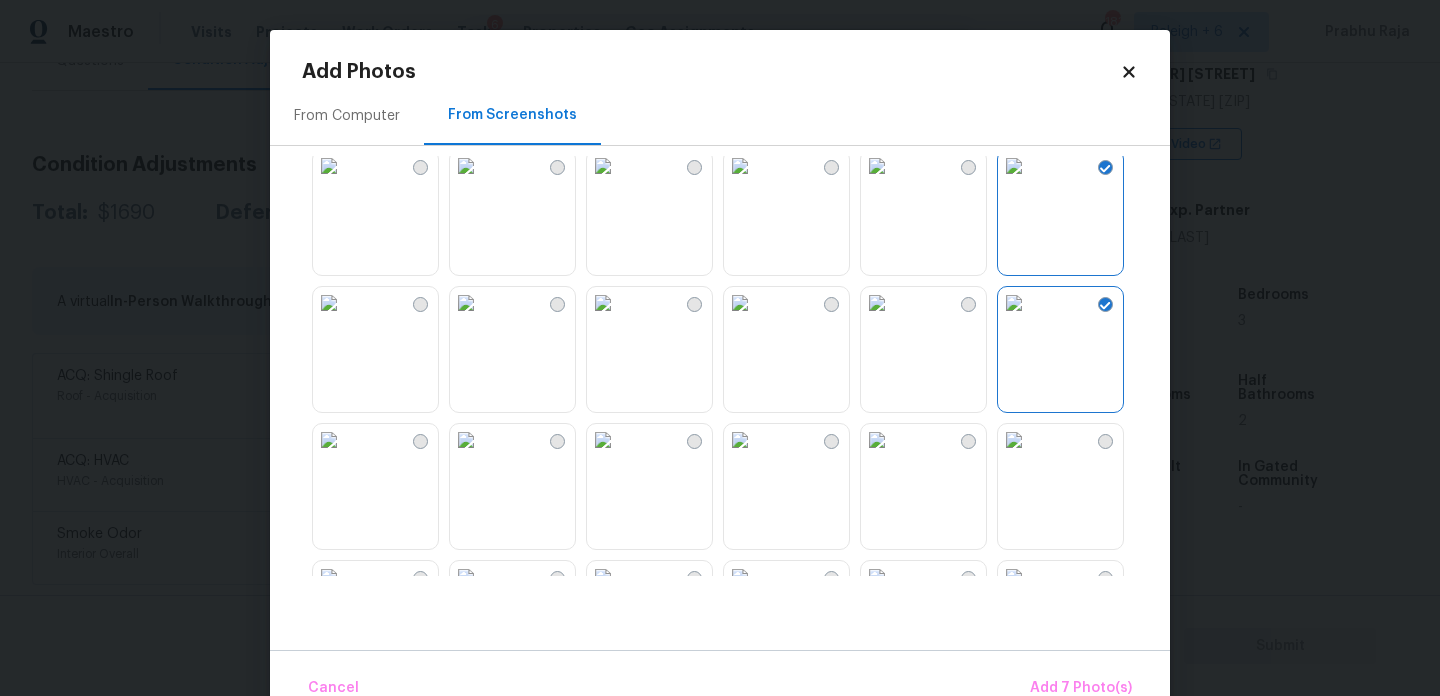 click at bounding box center (1014, 440) 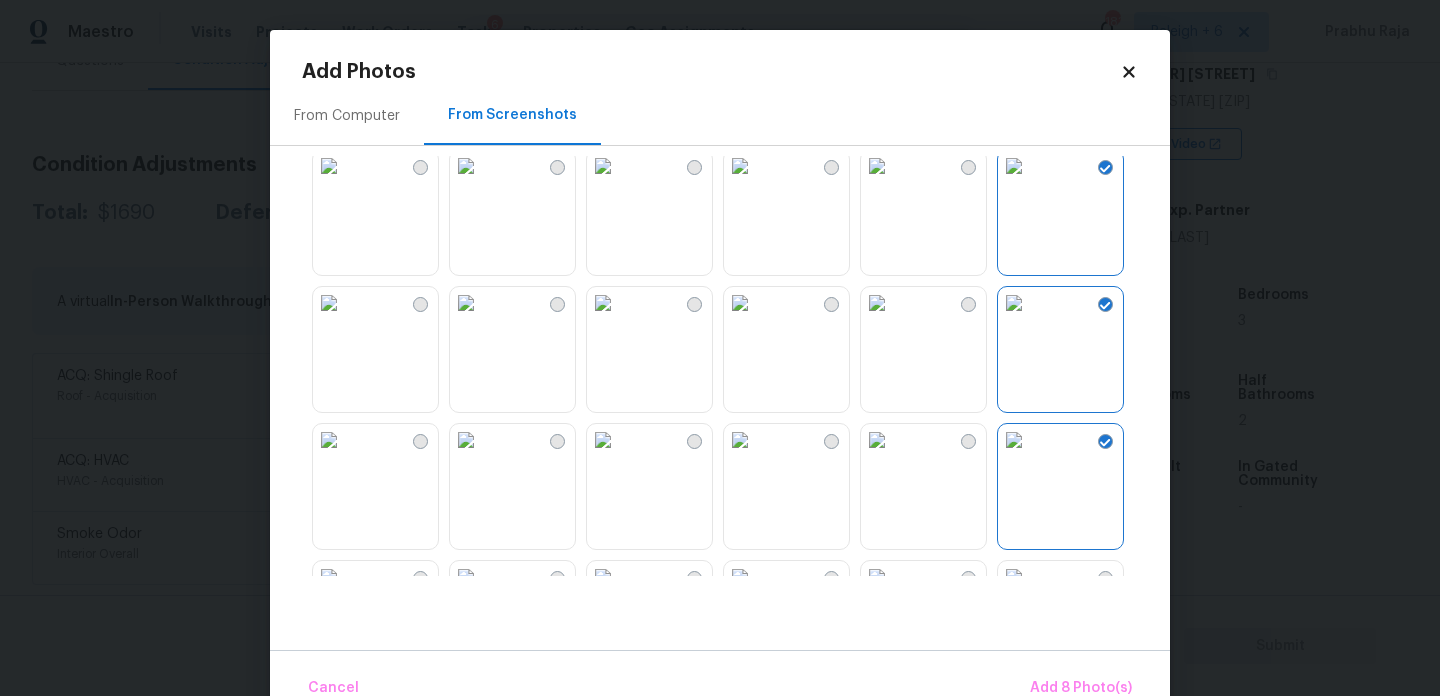 click at bounding box center [877, 440] 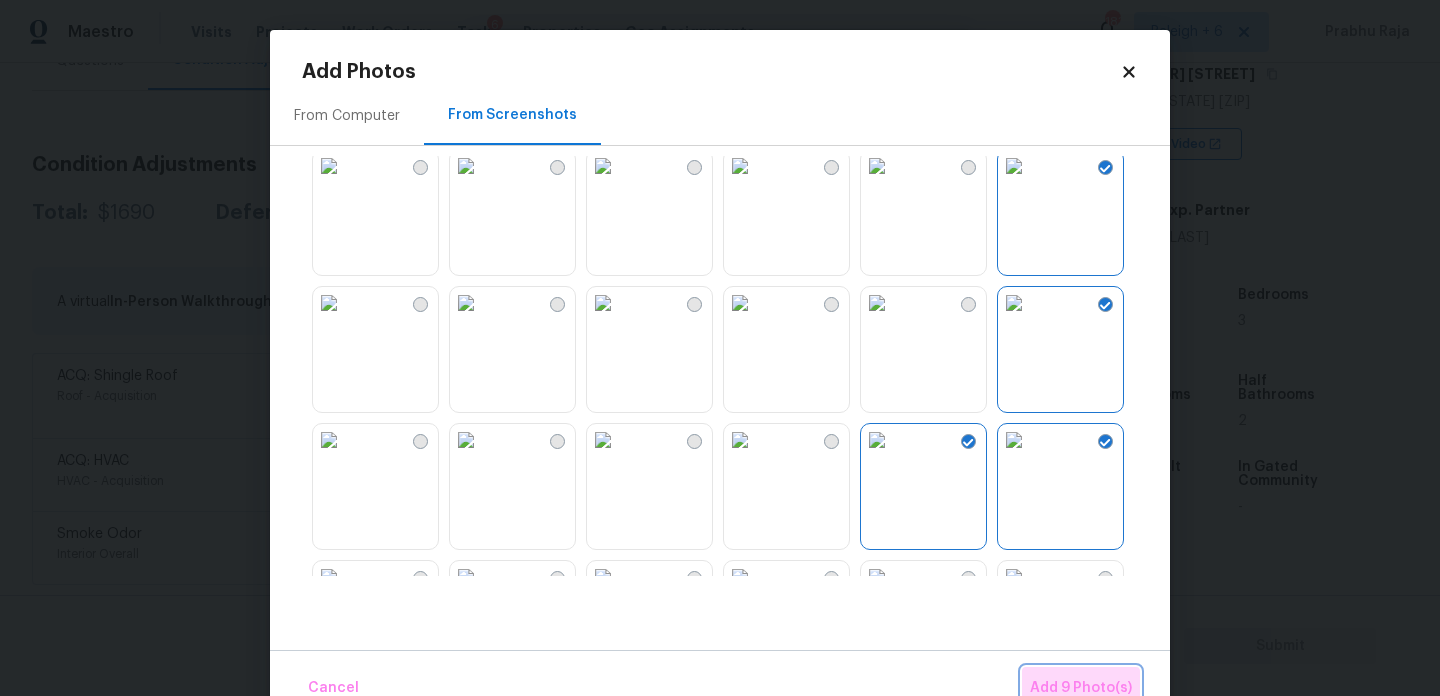 click on "Add 9 Photo(s)" at bounding box center (1081, 688) 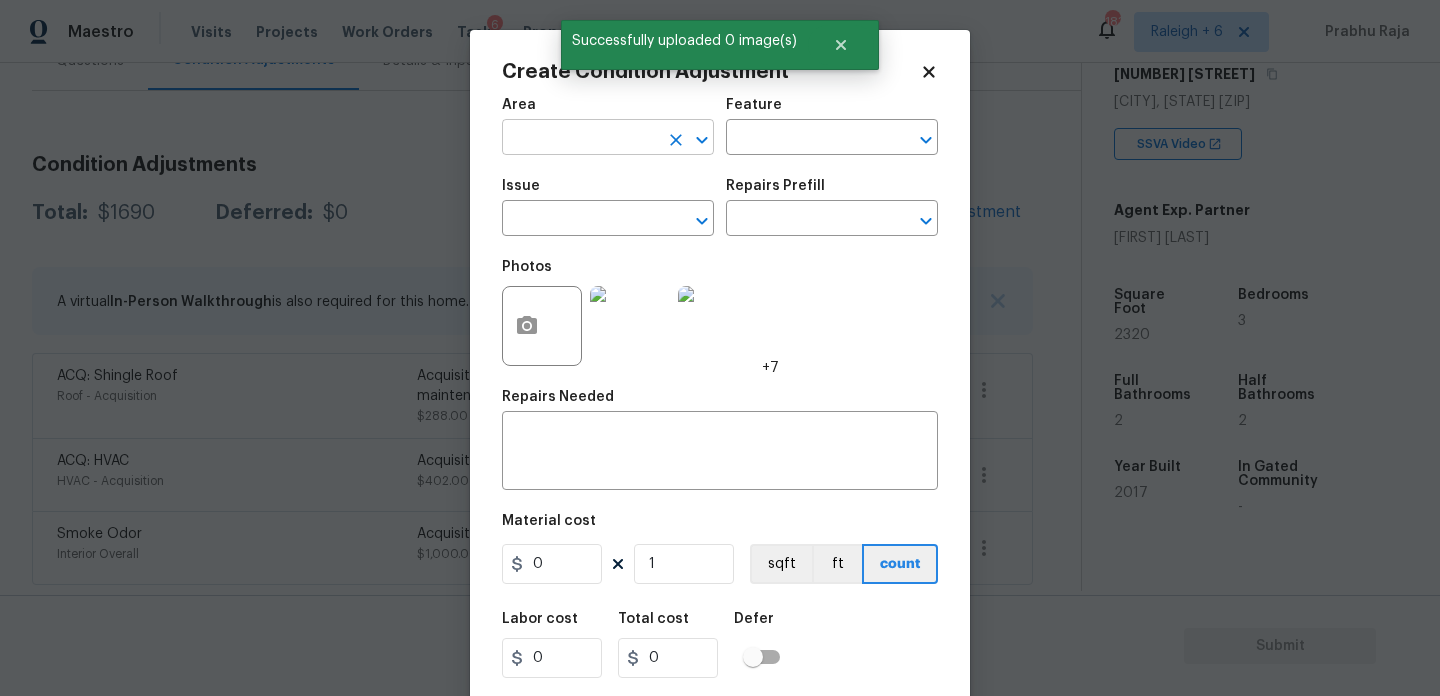 click at bounding box center (580, 139) 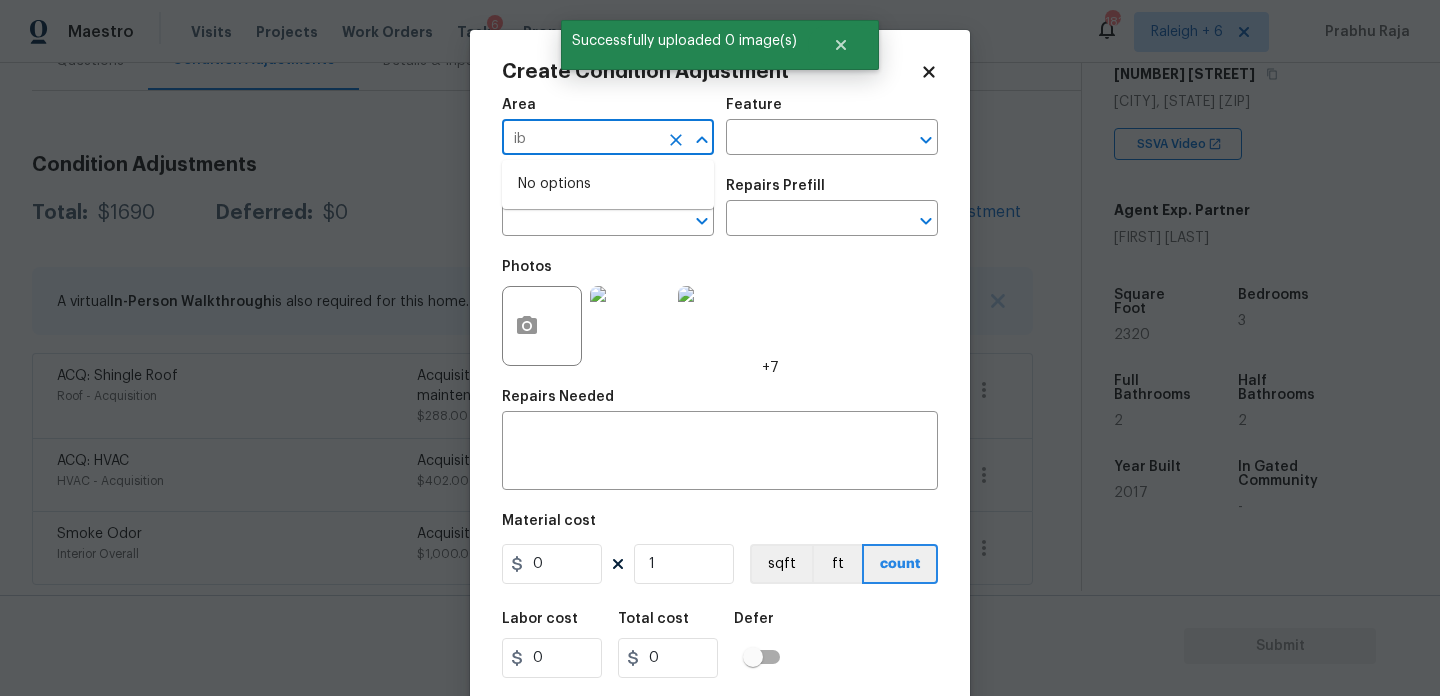 type on "i" 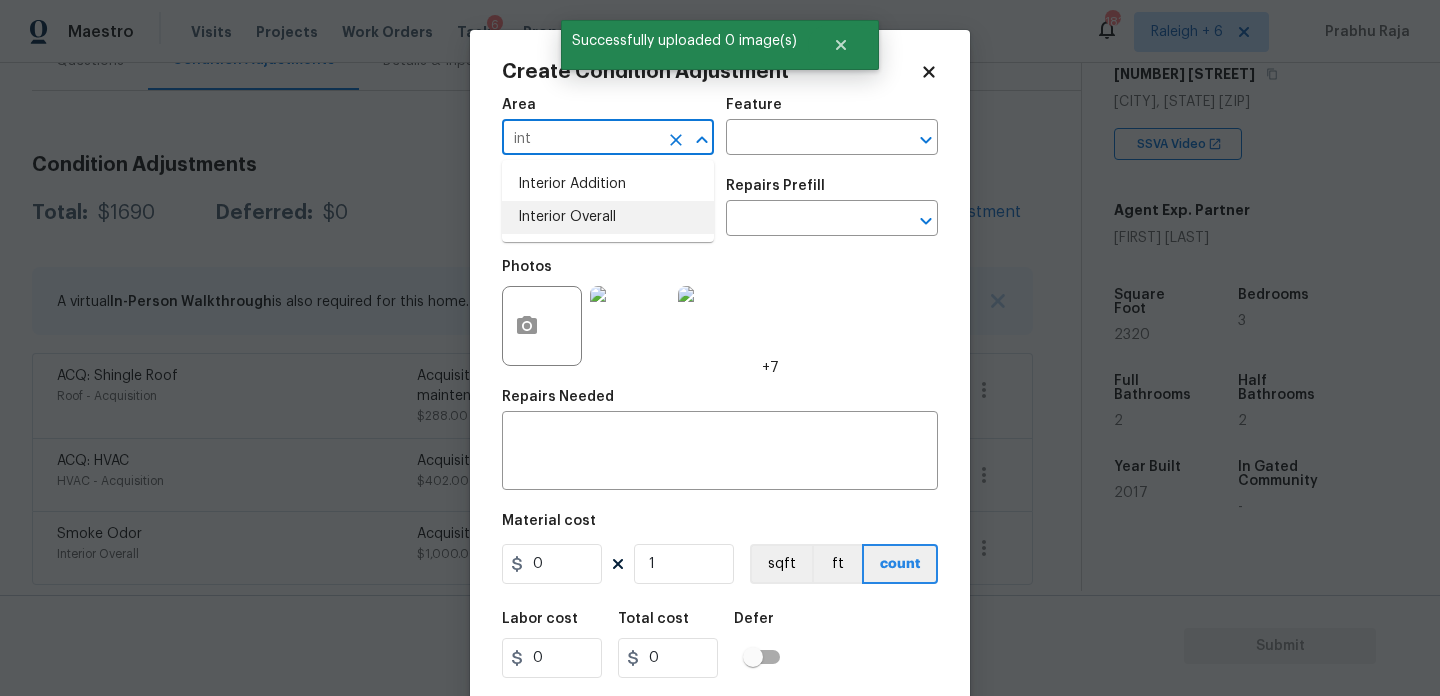 click on "Interior Overall" at bounding box center (608, 217) 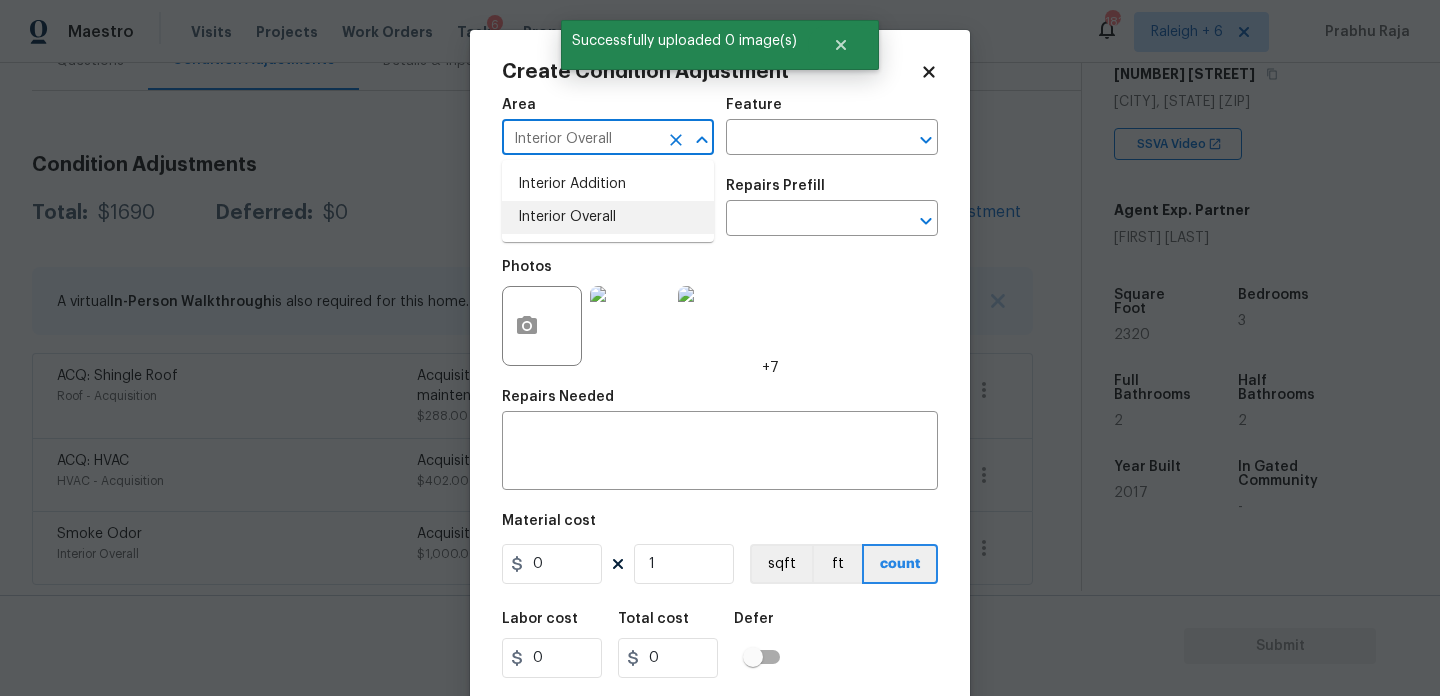type on "Interior Overall" 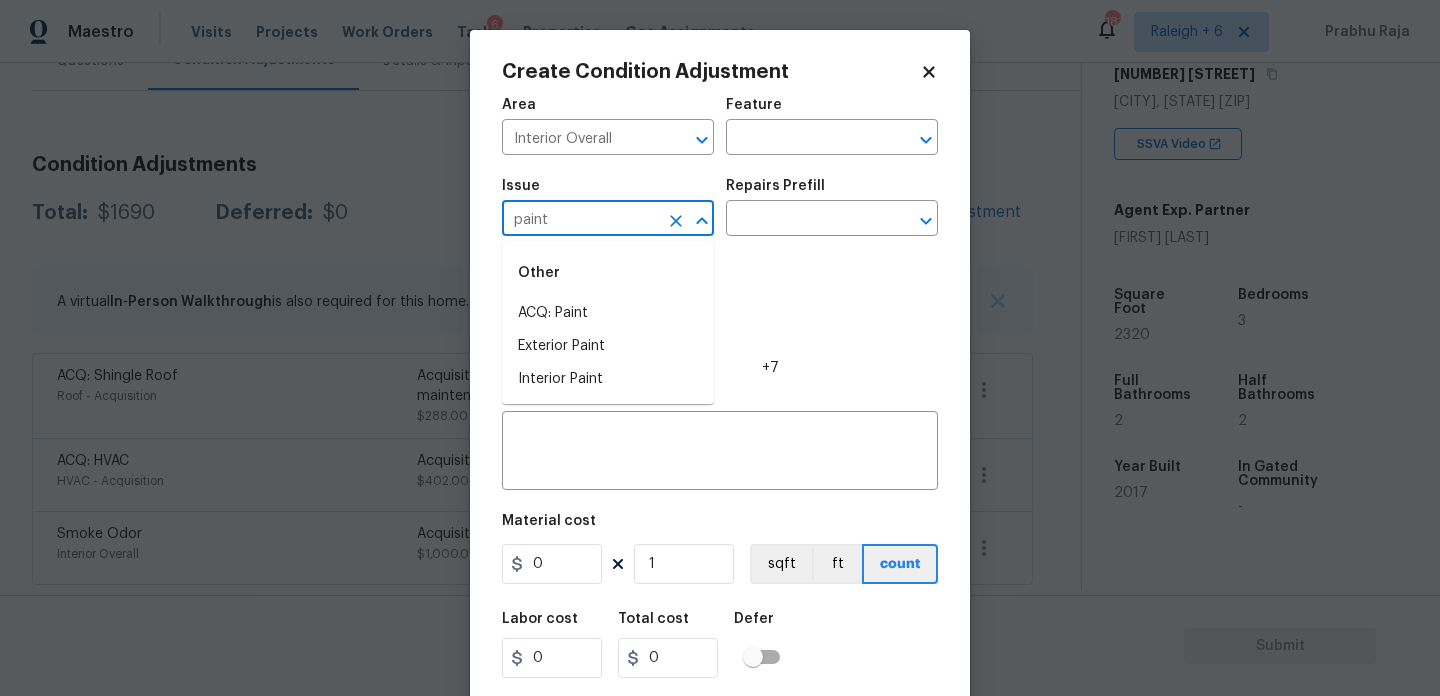click on "Other" at bounding box center [608, 273] 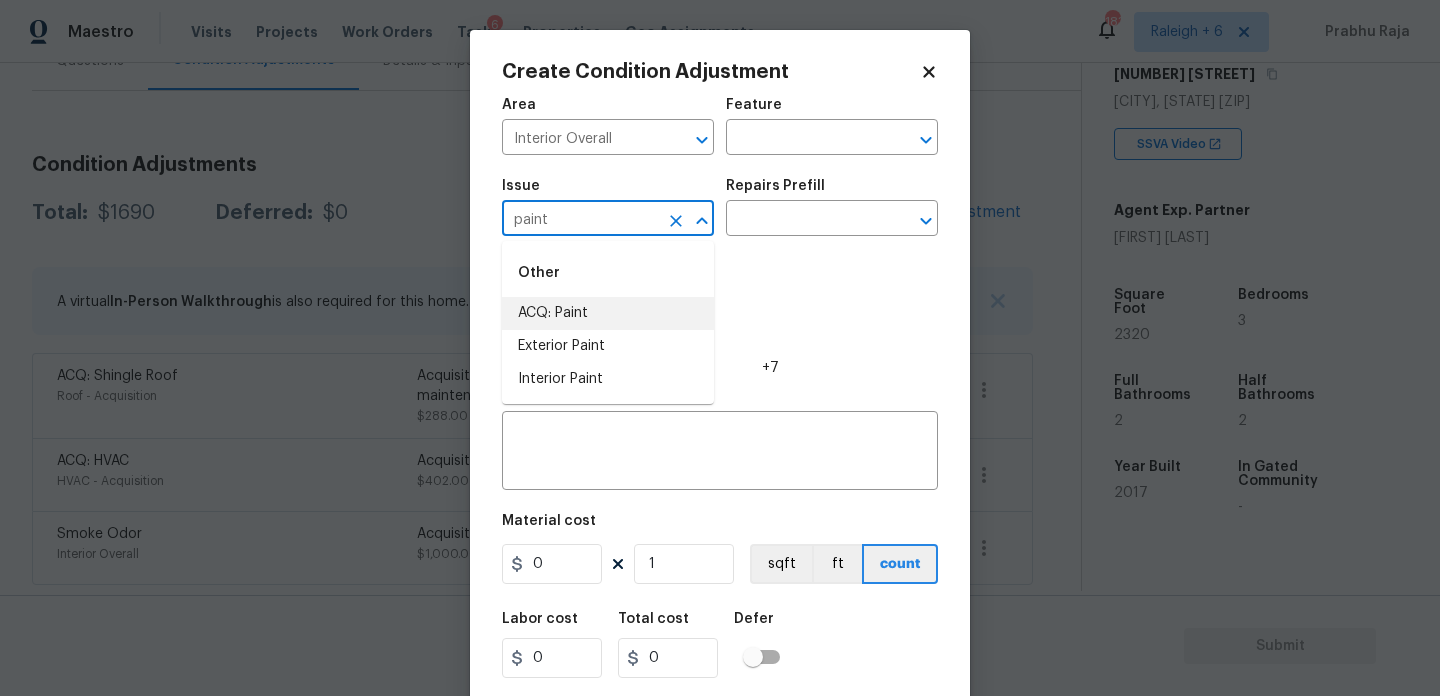 click on "ACQ: Paint" at bounding box center (608, 313) 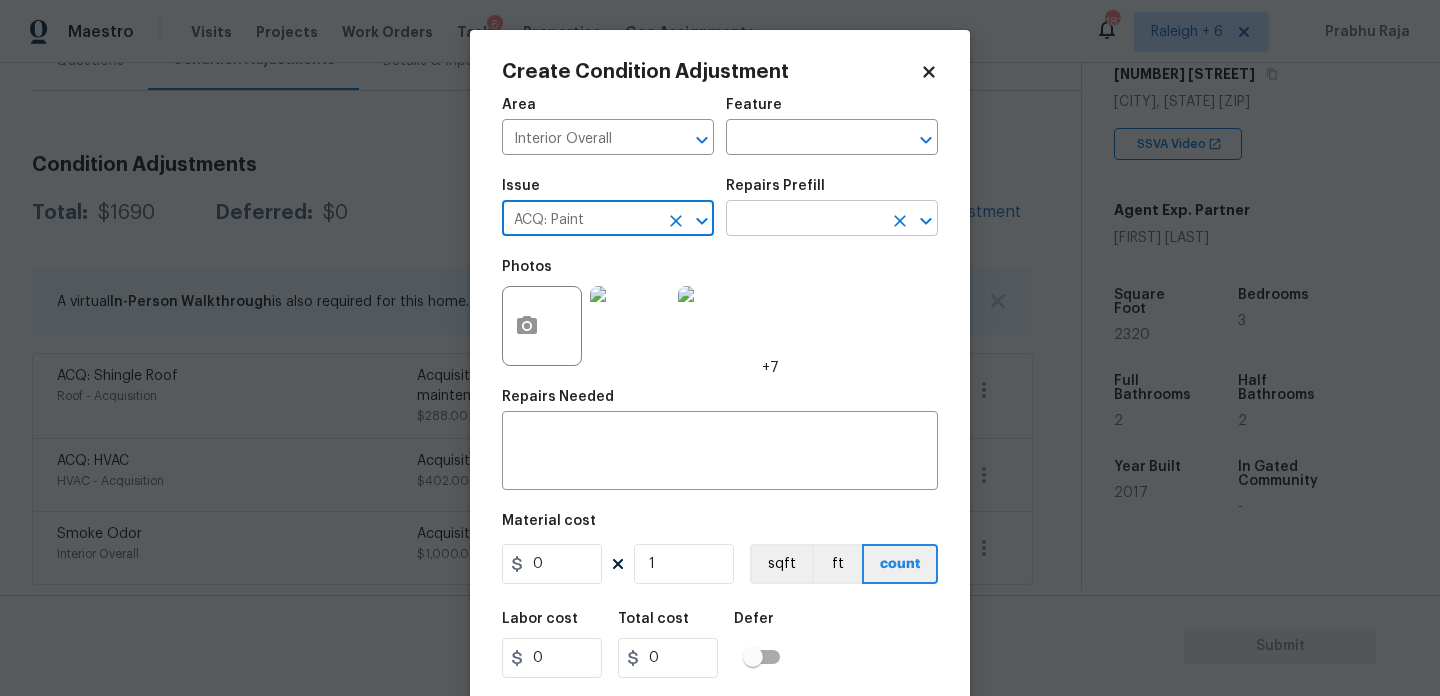 type on "ACQ: Paint" 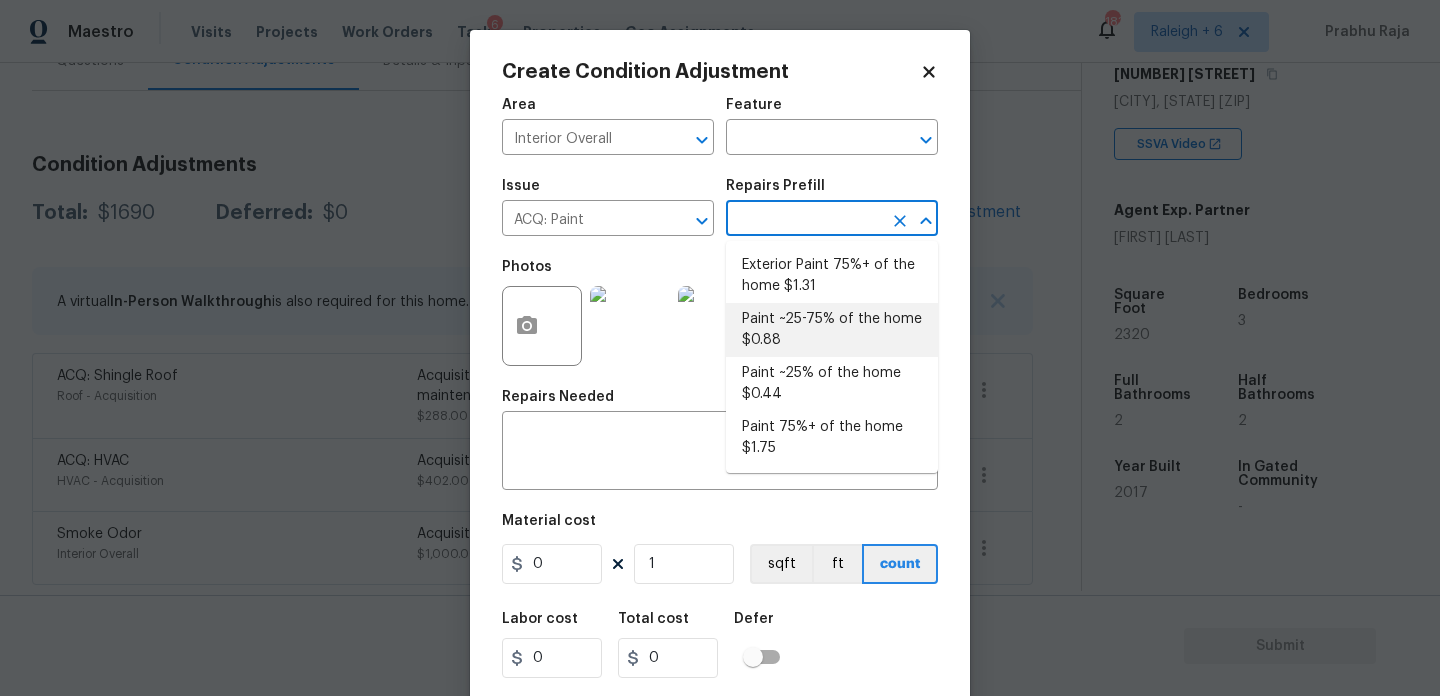 click on "Paint ~25-75% of the home $0.88" at bounding box center [832, 330] 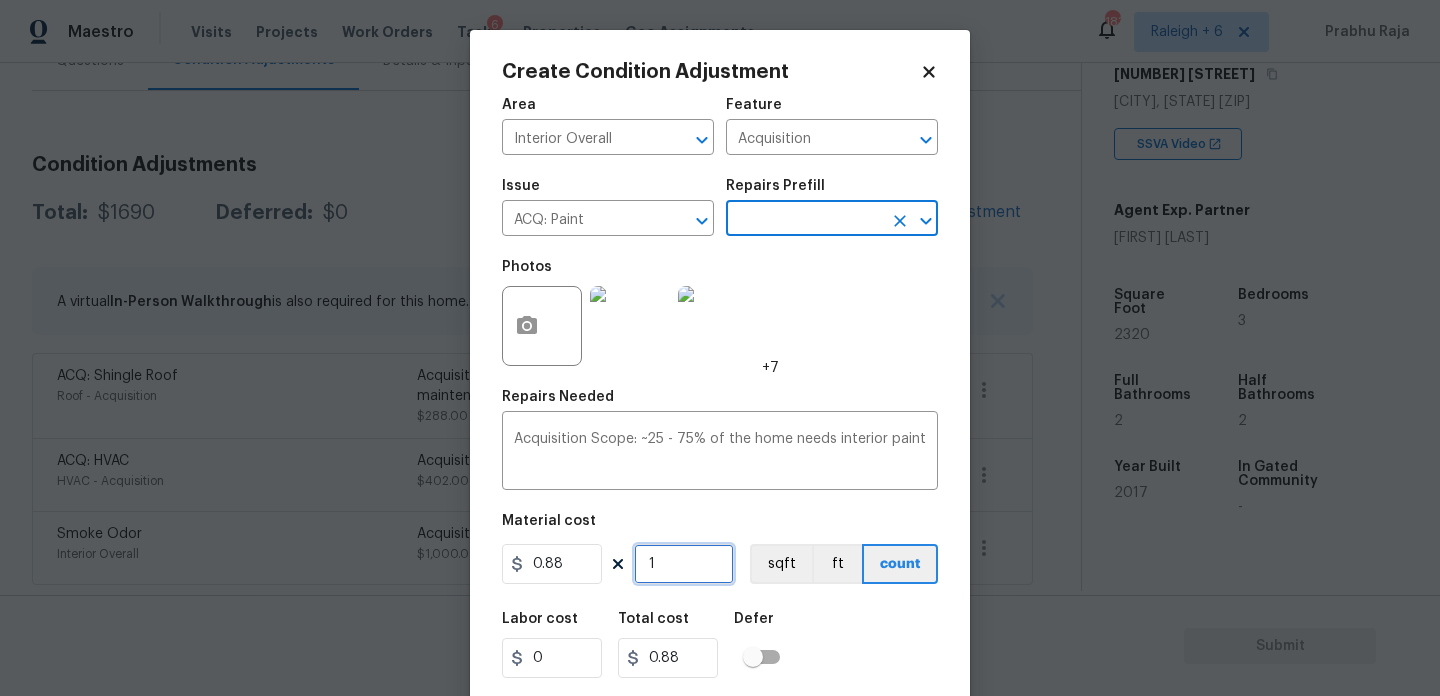 click on "1" at bounding box center (684, 564) 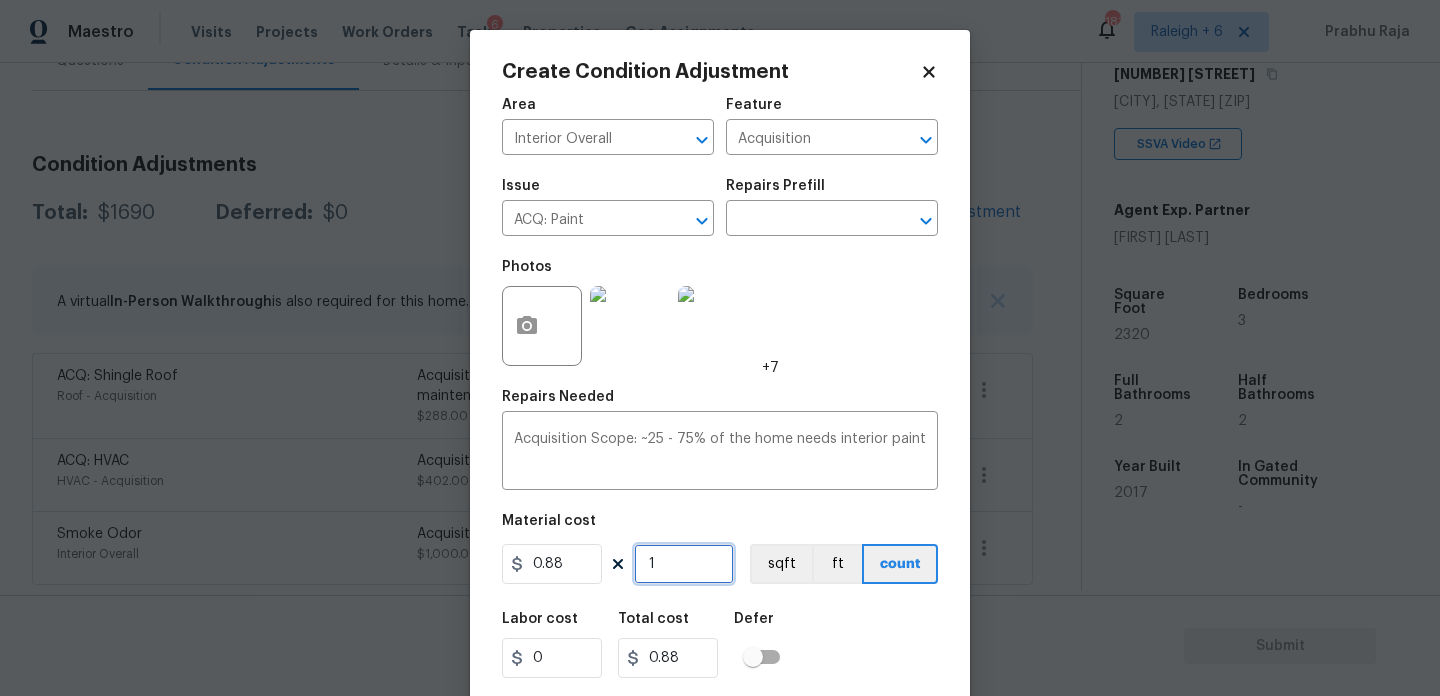 type on "0" 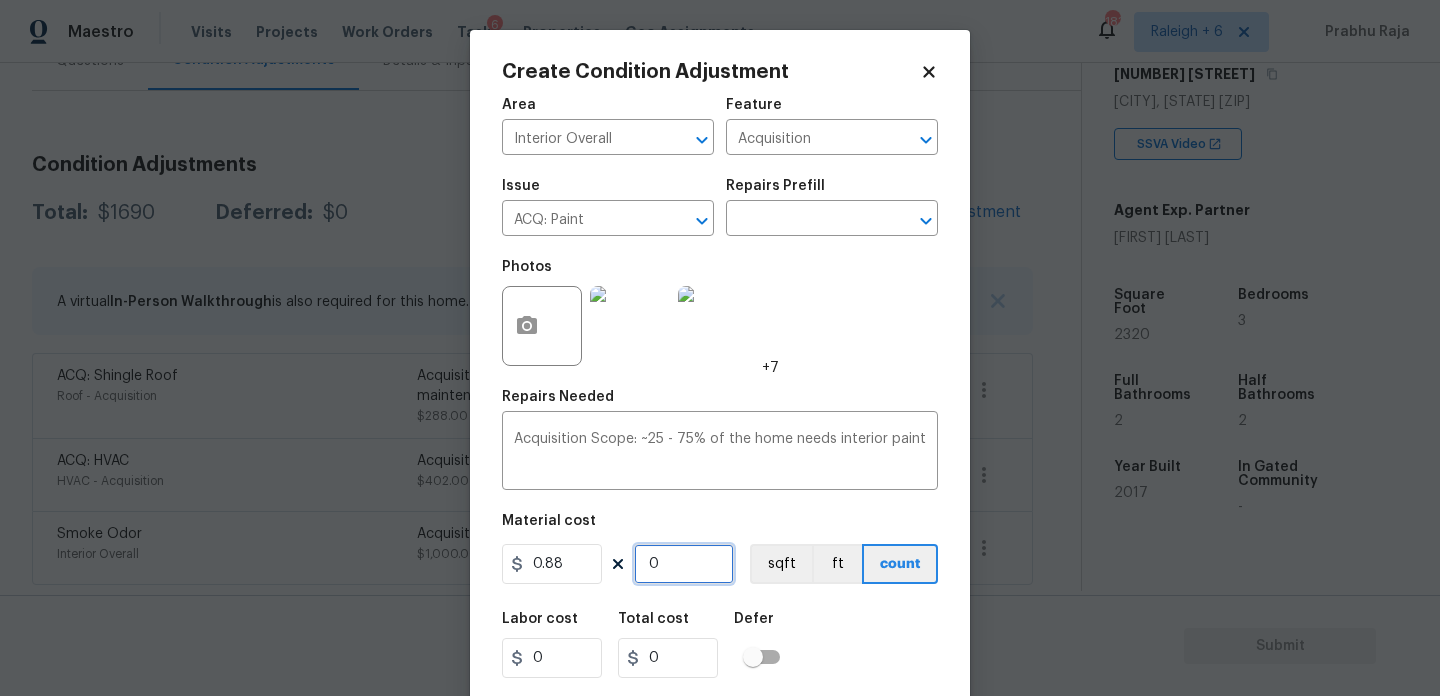 paste on "232" 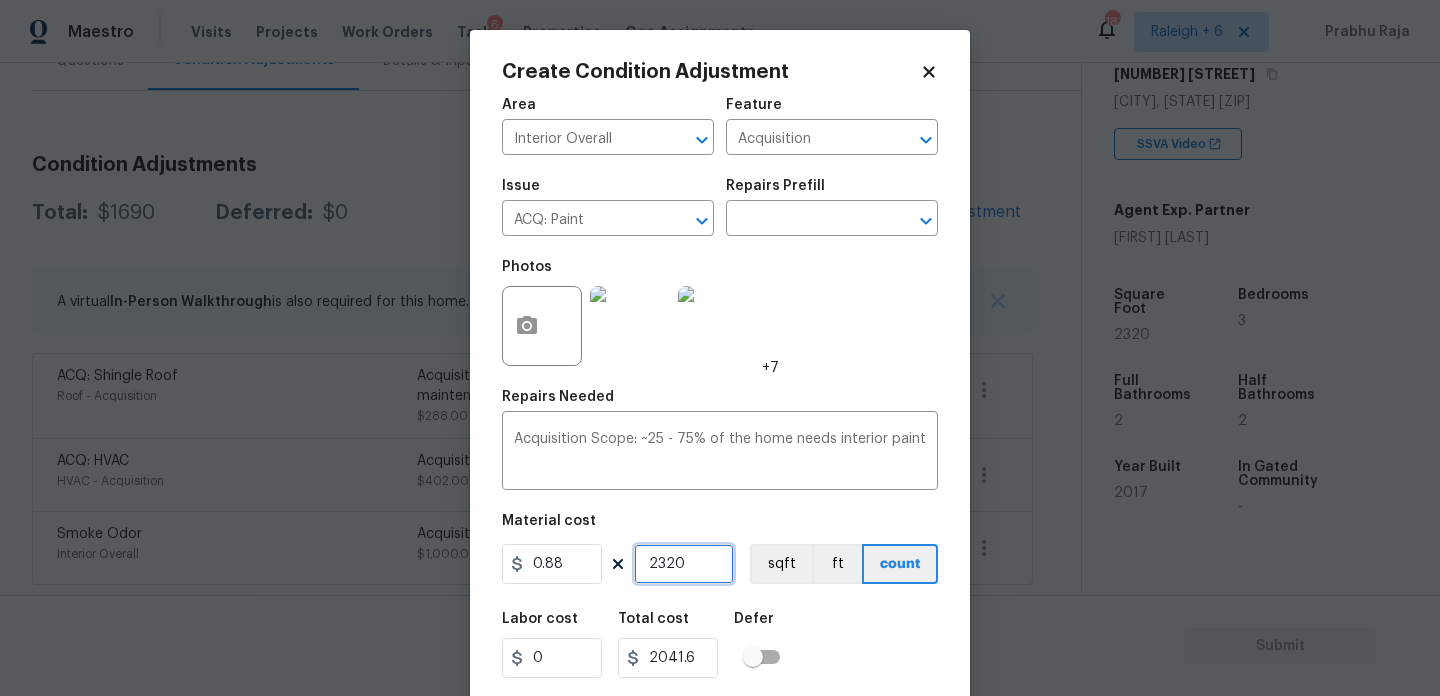 scroll, scrollTop: 51, scrollLeft: 0, axis: vertical 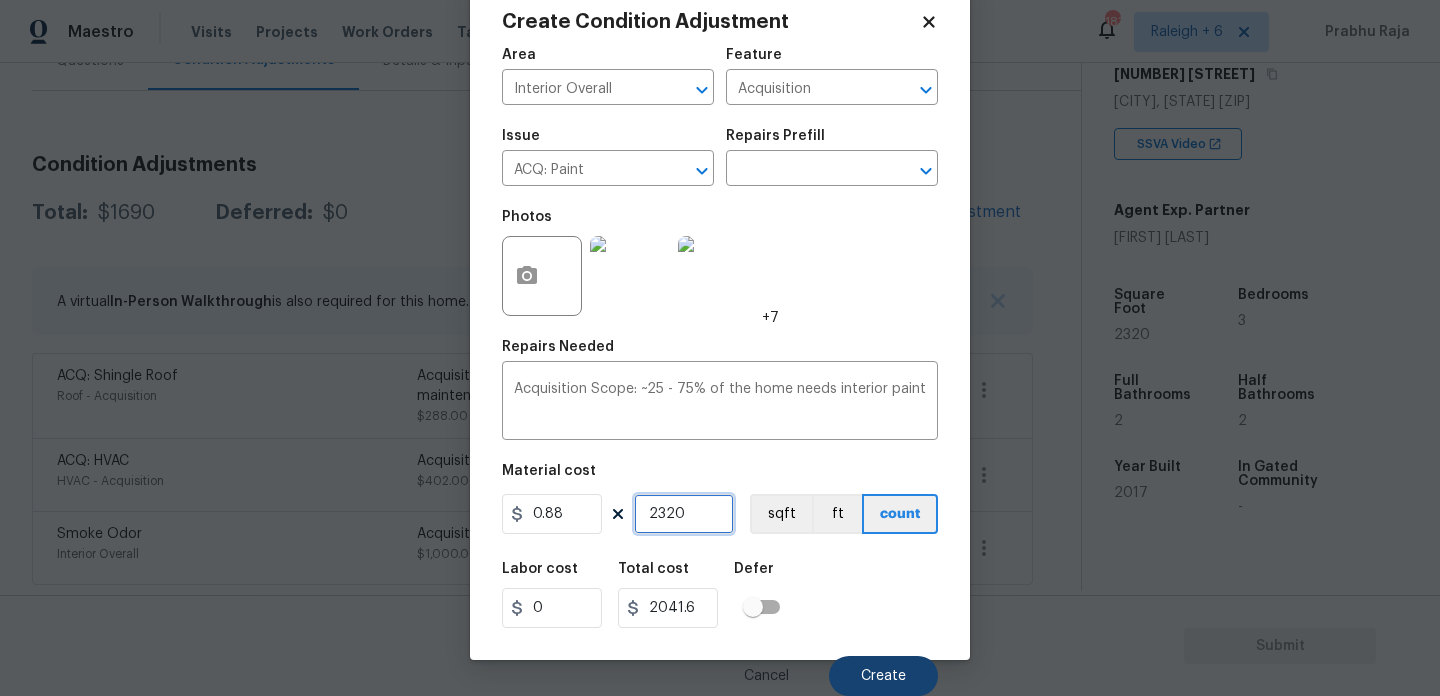 type on "2320" 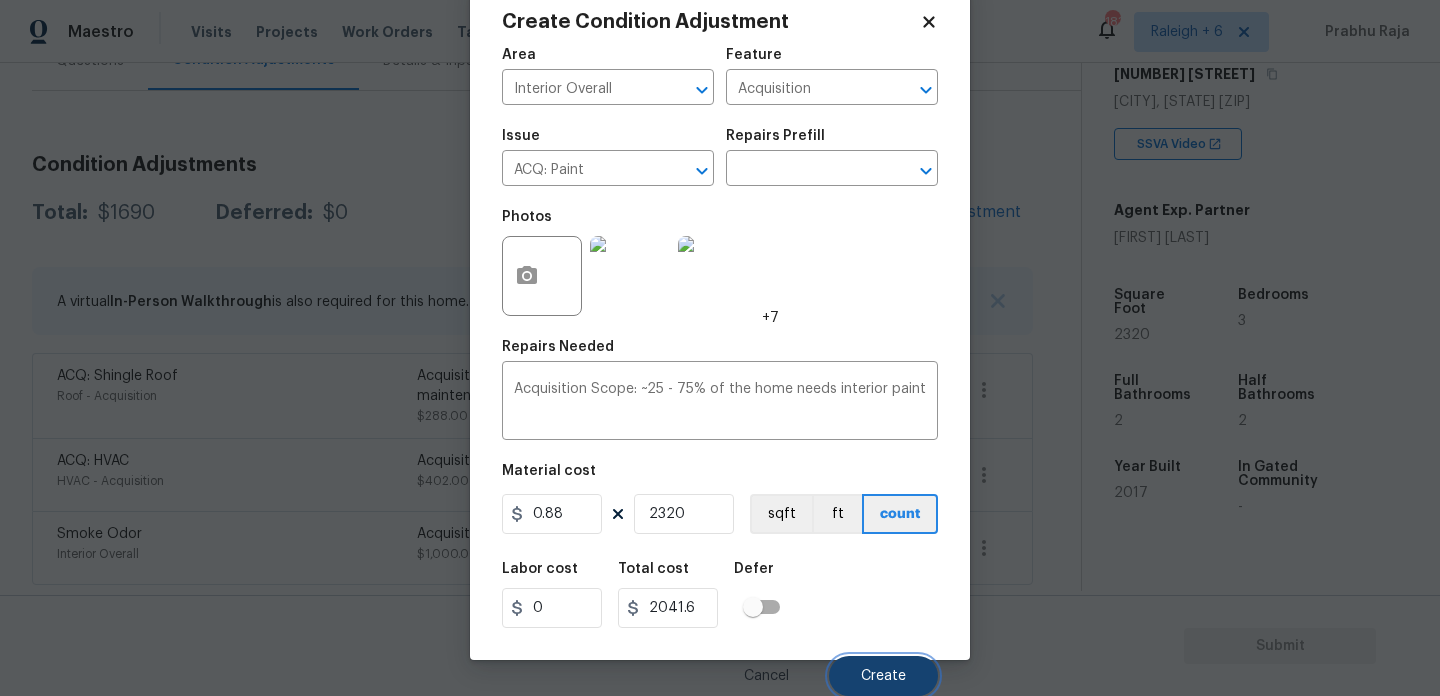 click on "Create" at bounding box center (883, 676) 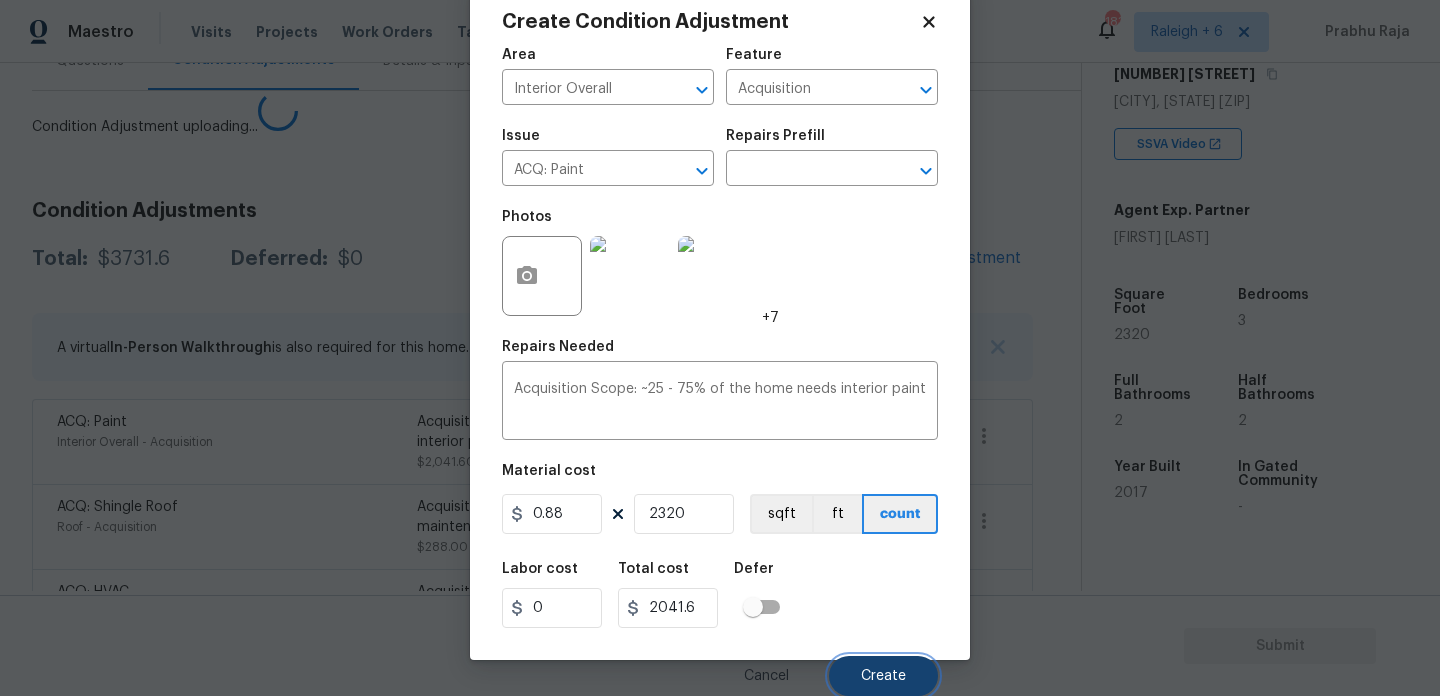 scroll, scrollTop: 44, scrollLeft: 0, axis: vertical 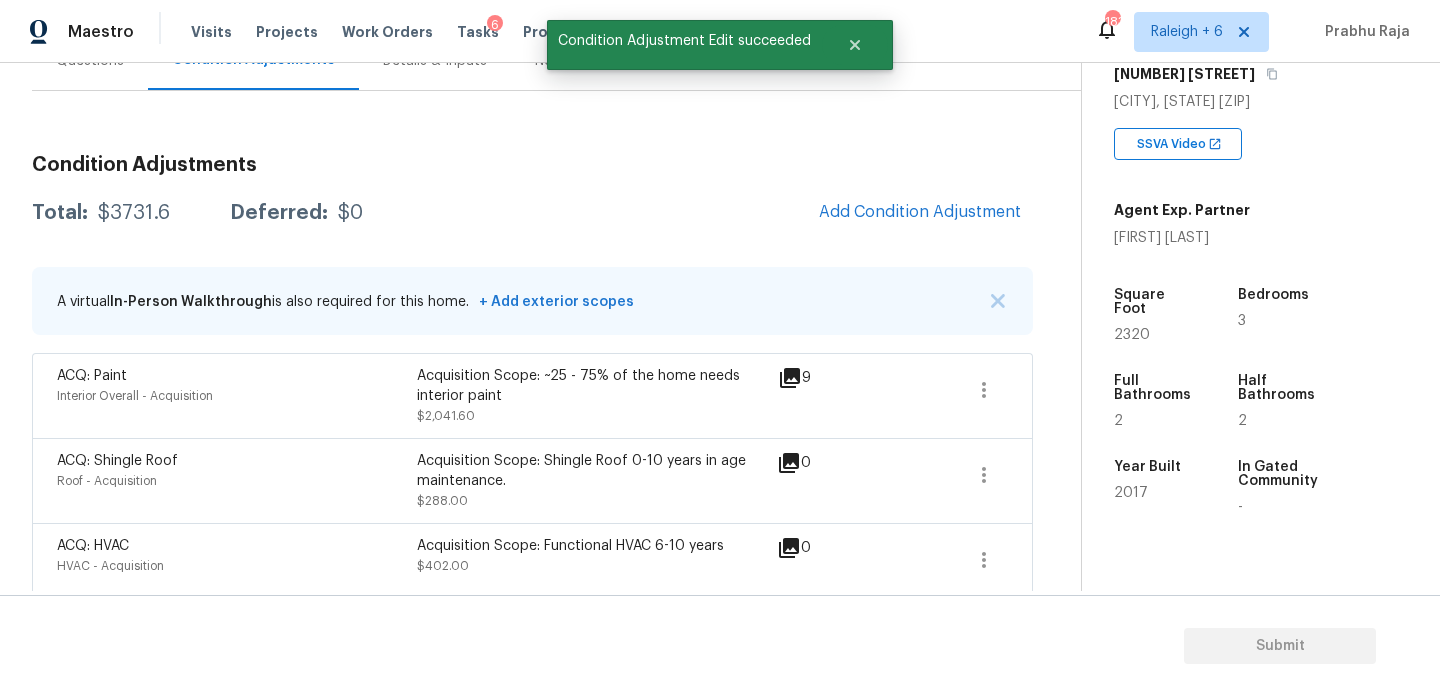 click on "Condition Adjustments Total:  $3731.6 Deferred:  $0 Add Condition Adjustment A virtual  In-Person Walkthrough  is also required for this home.   + Add exterior scopes ACQ: Paint Interior Overall - Acquisition Acquisition Scope: ~25 - 75% of the home needs interior paint $2,041.60   9 ACQ: Shingle Roof Roof - Acquisition Acquisition Scope: Shingle Roof 0-10 years in age maintenance. $288.00   0 ACQ: HVAC HVAC - Acquisition Acquisition Scope: Functional HVAC 6-10 years $402.00   0 Smoke Odor Interior Overall Acquisition Scope: Smoking in home $1,000.00   0" at bounding box center [532, 404] 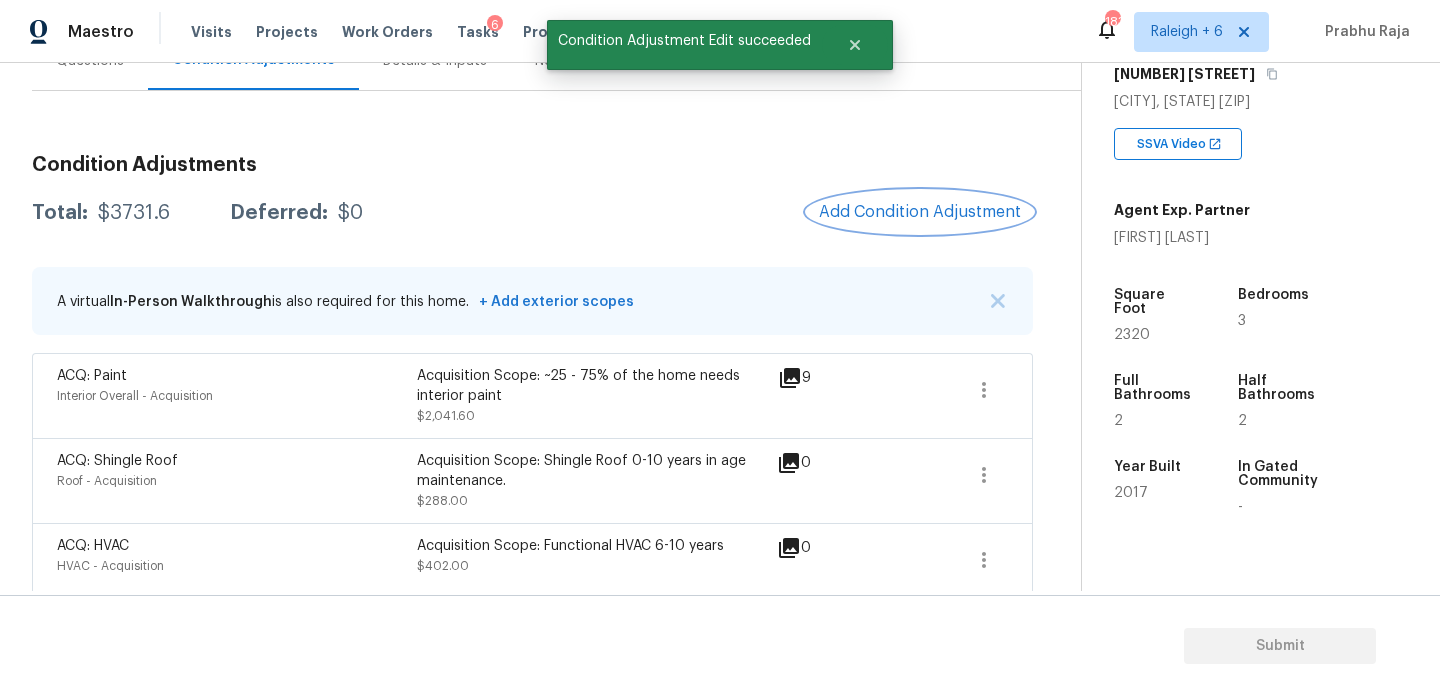 click on "Add Condition Adjustment" at bounding box center (920, 212) 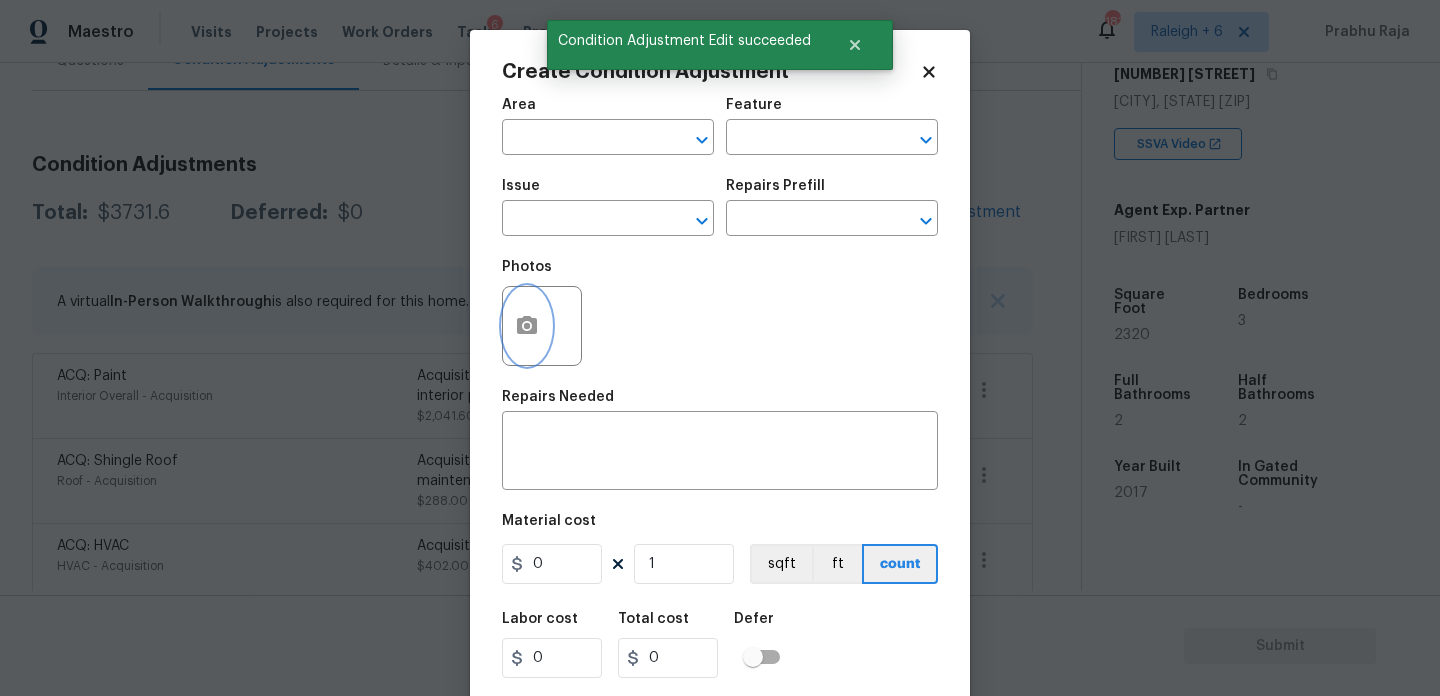 click 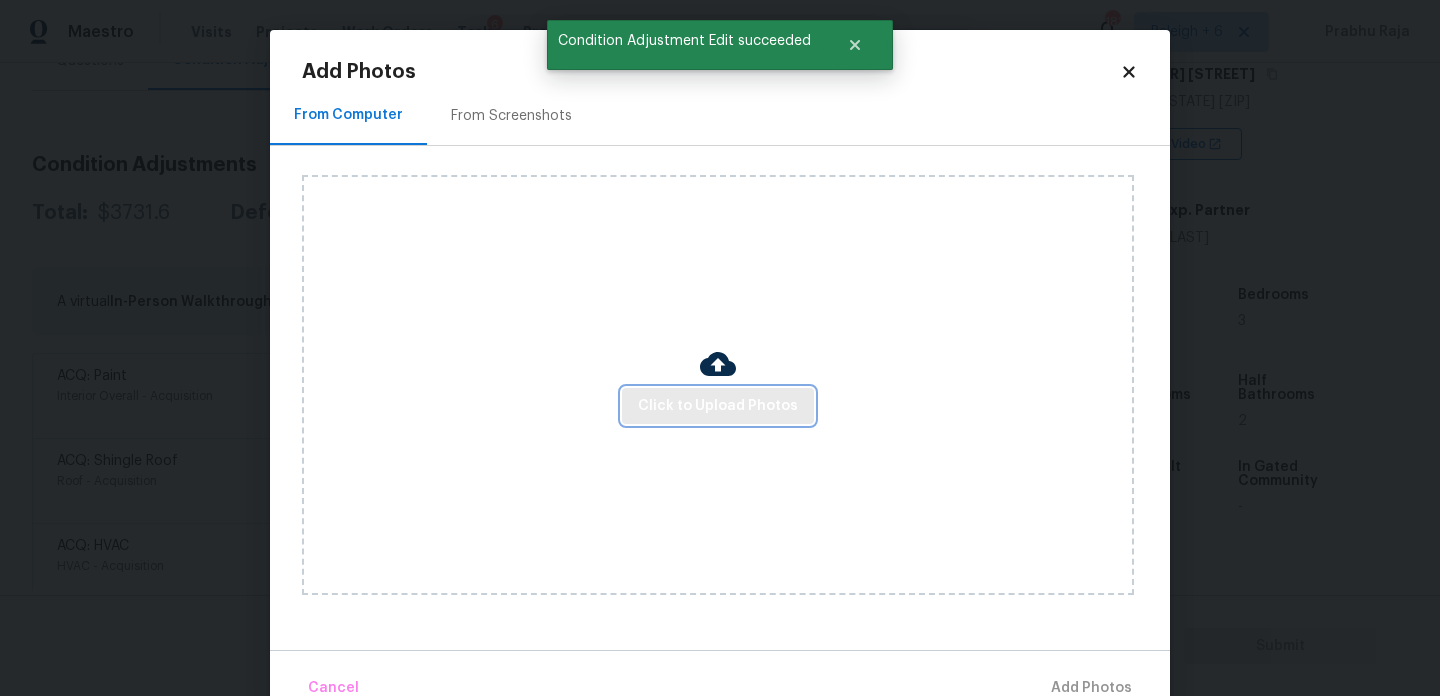 click on "Click to Upload Photos" at bounding box center (718, 406) 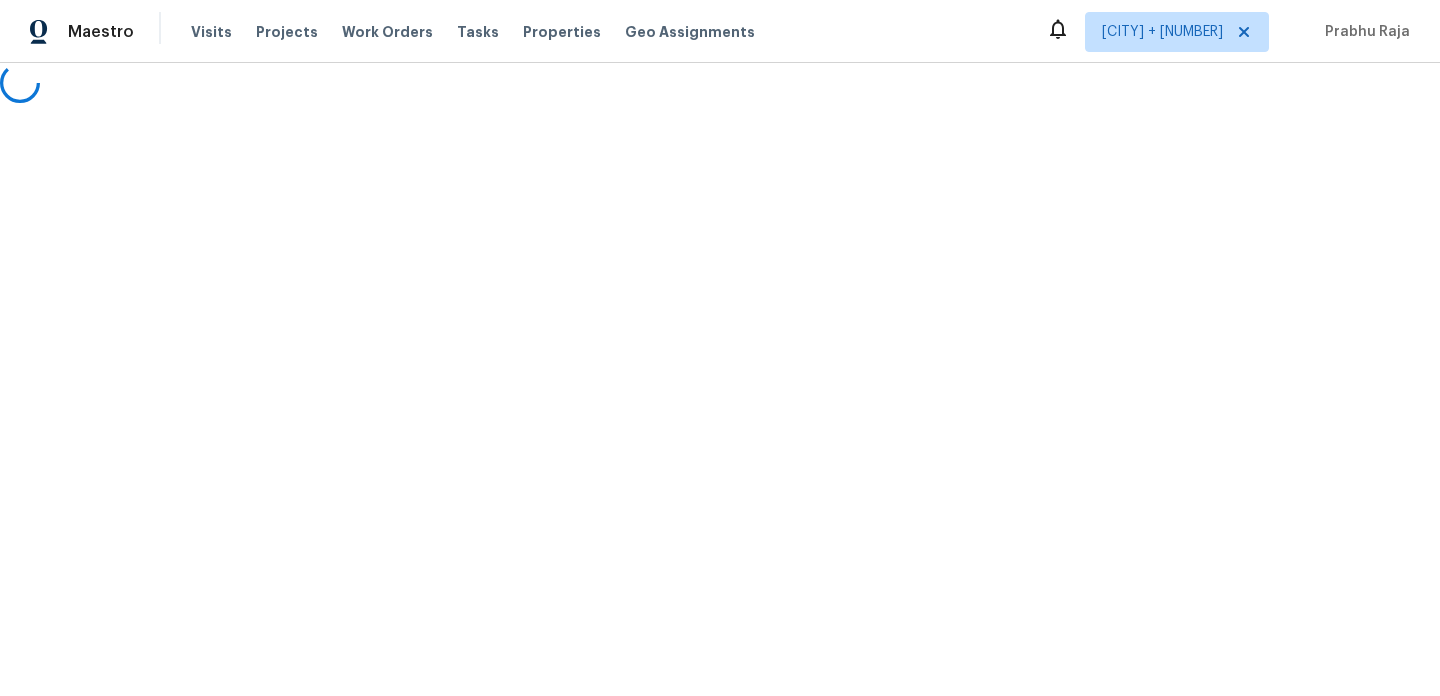 scroll, scrollTop: 0, scrollLeft: 0, axis: both 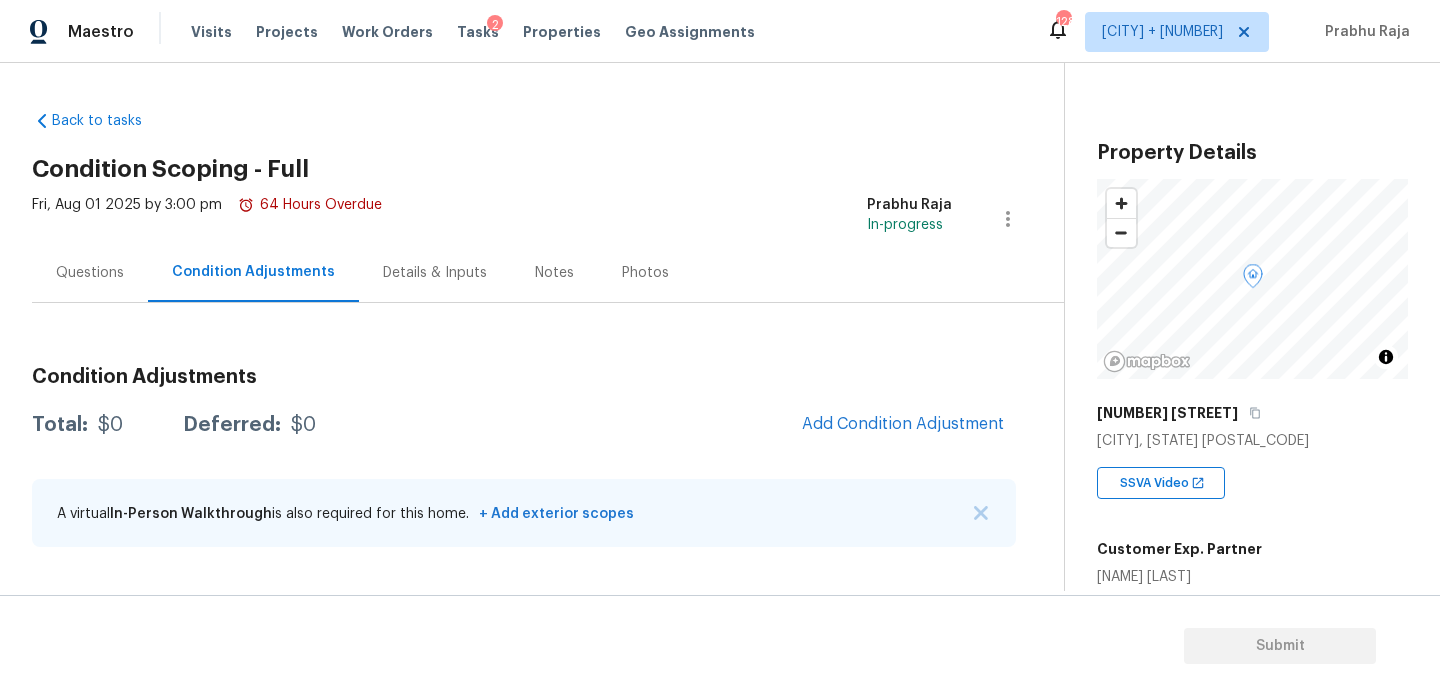 click on "Questions" at bounding box center [90, 273] 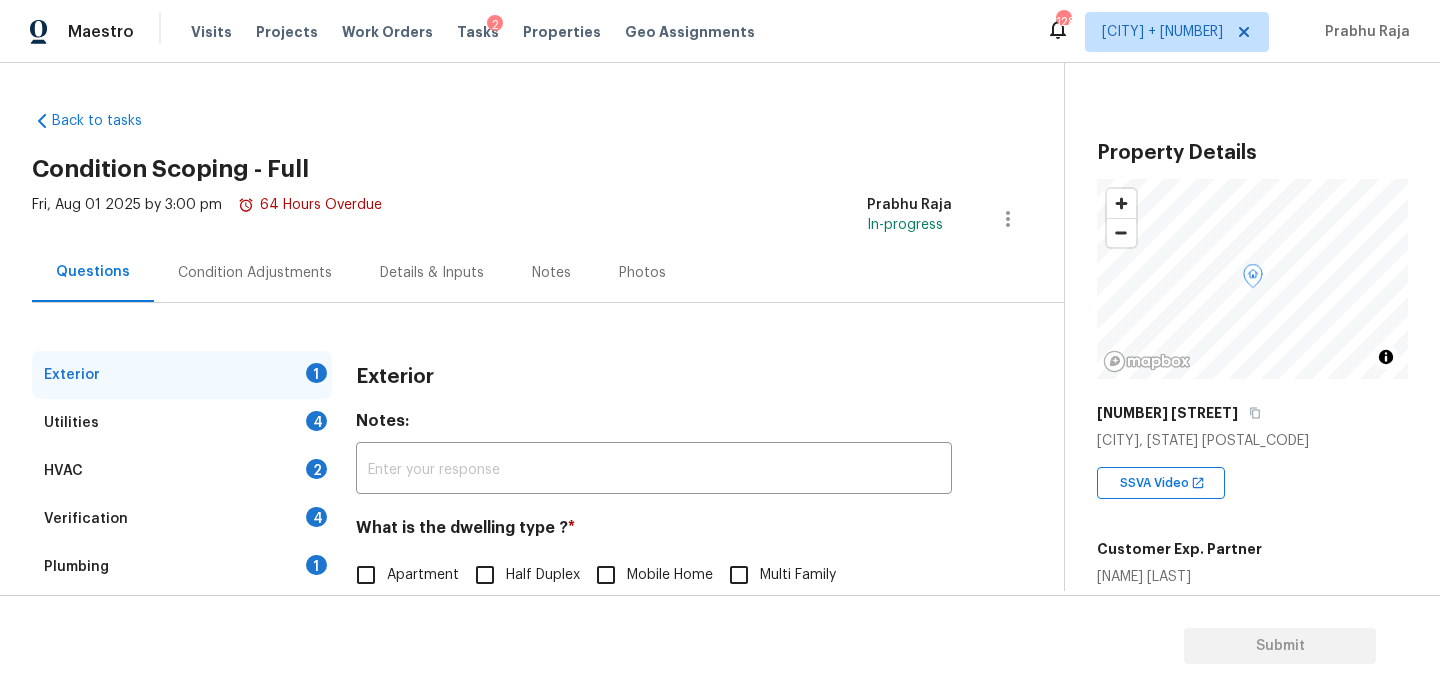 scroll, scrollTop: 267, scrollLeft: 0, axis: vertical 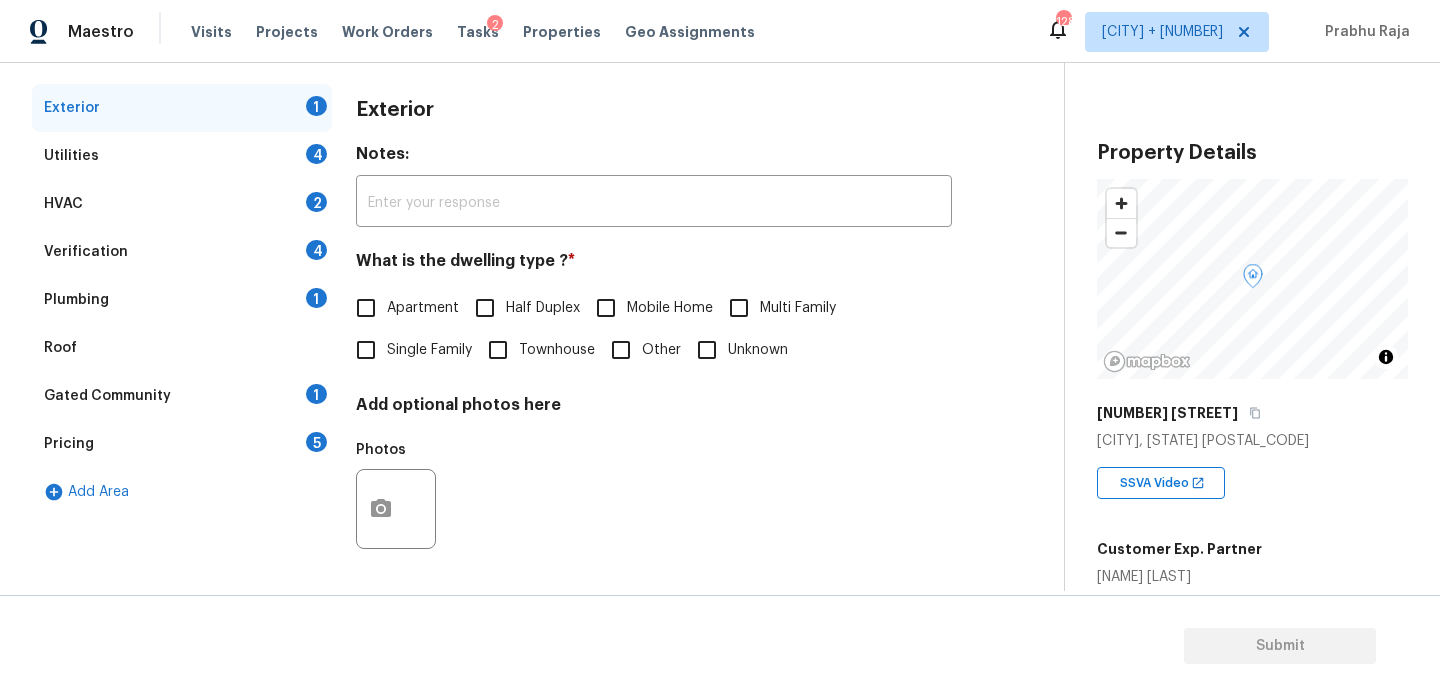click on "Pricing 5" at bounding box center (182, 444) 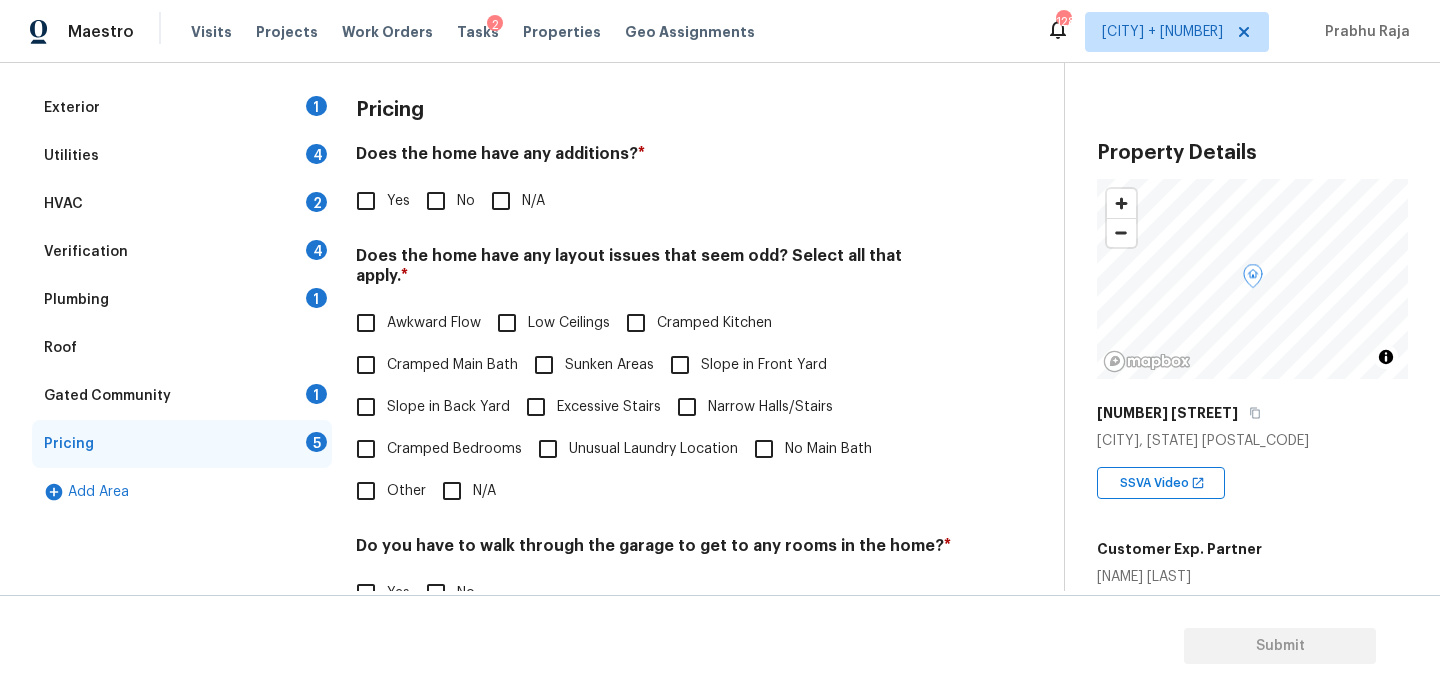 click on "No" at bounding box center (466, 201) 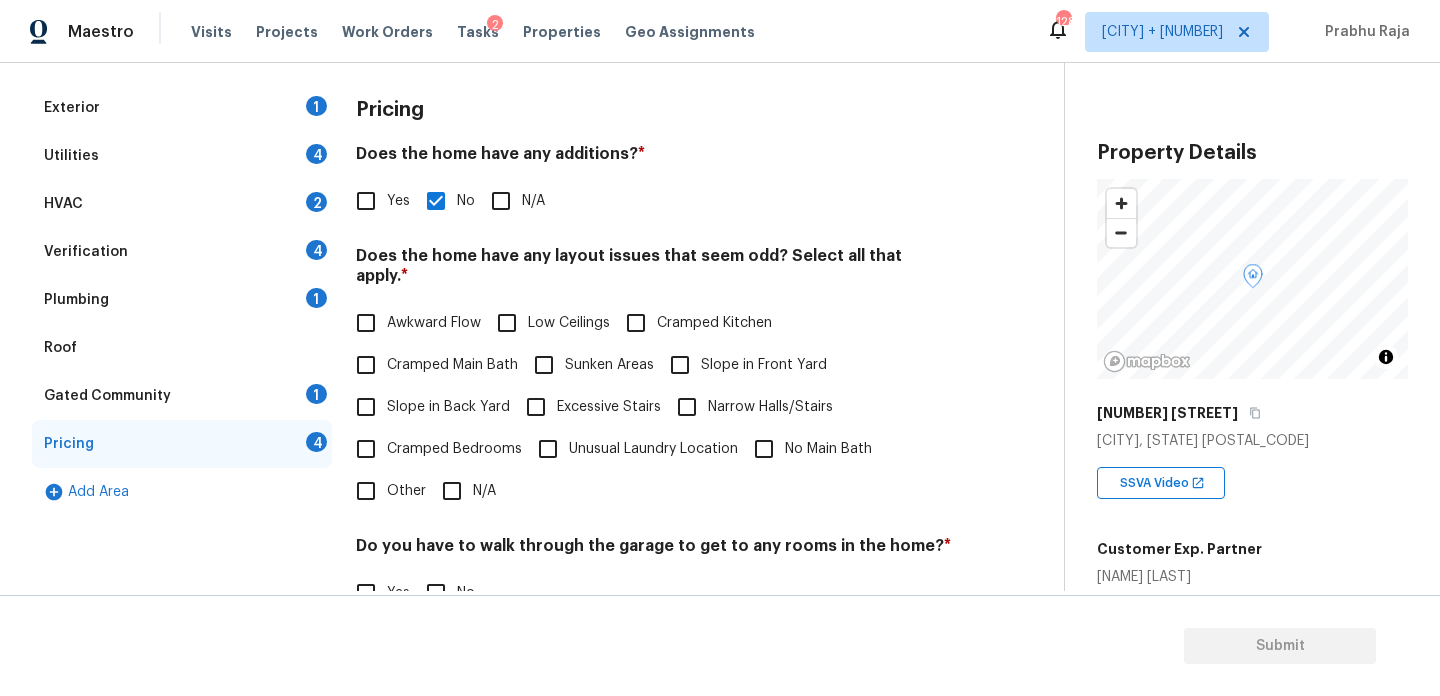 click on "Gated Community 1" at bounding box center (182, 396) 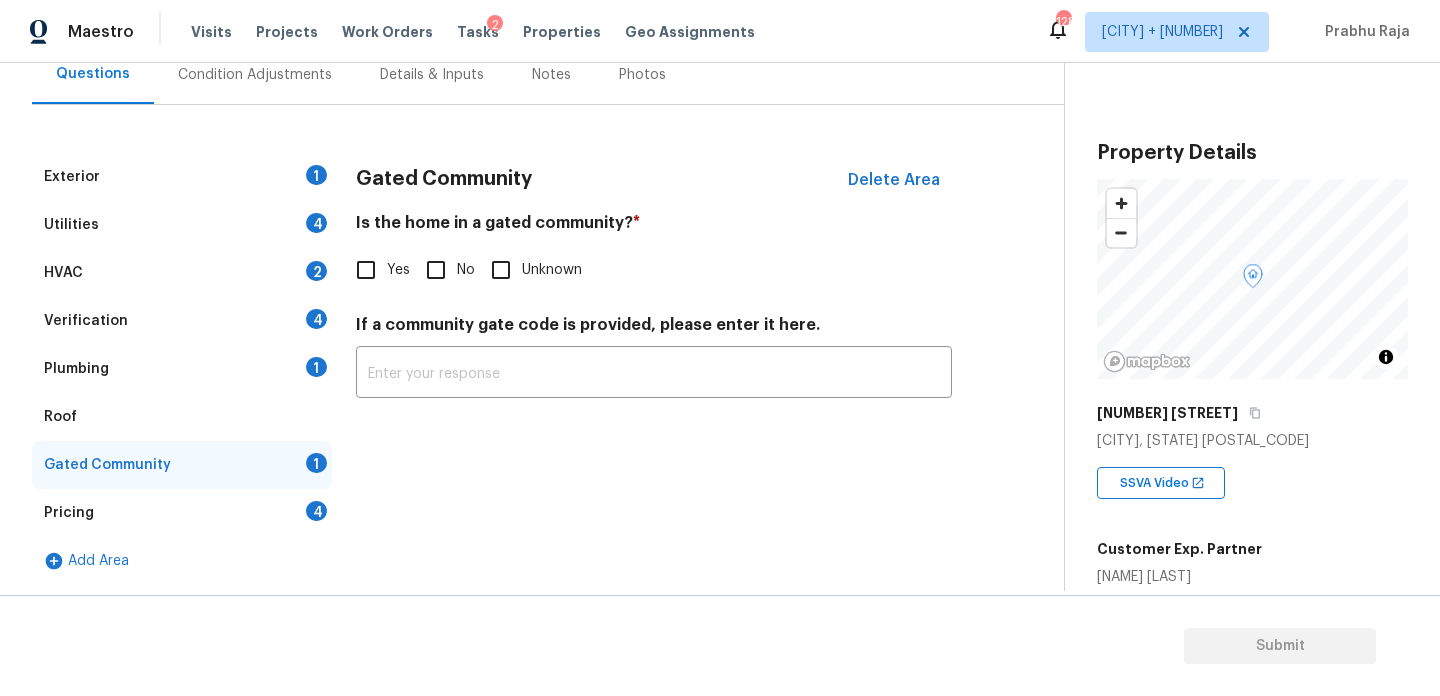 click on "Yes" at bounding box center (366, 270) 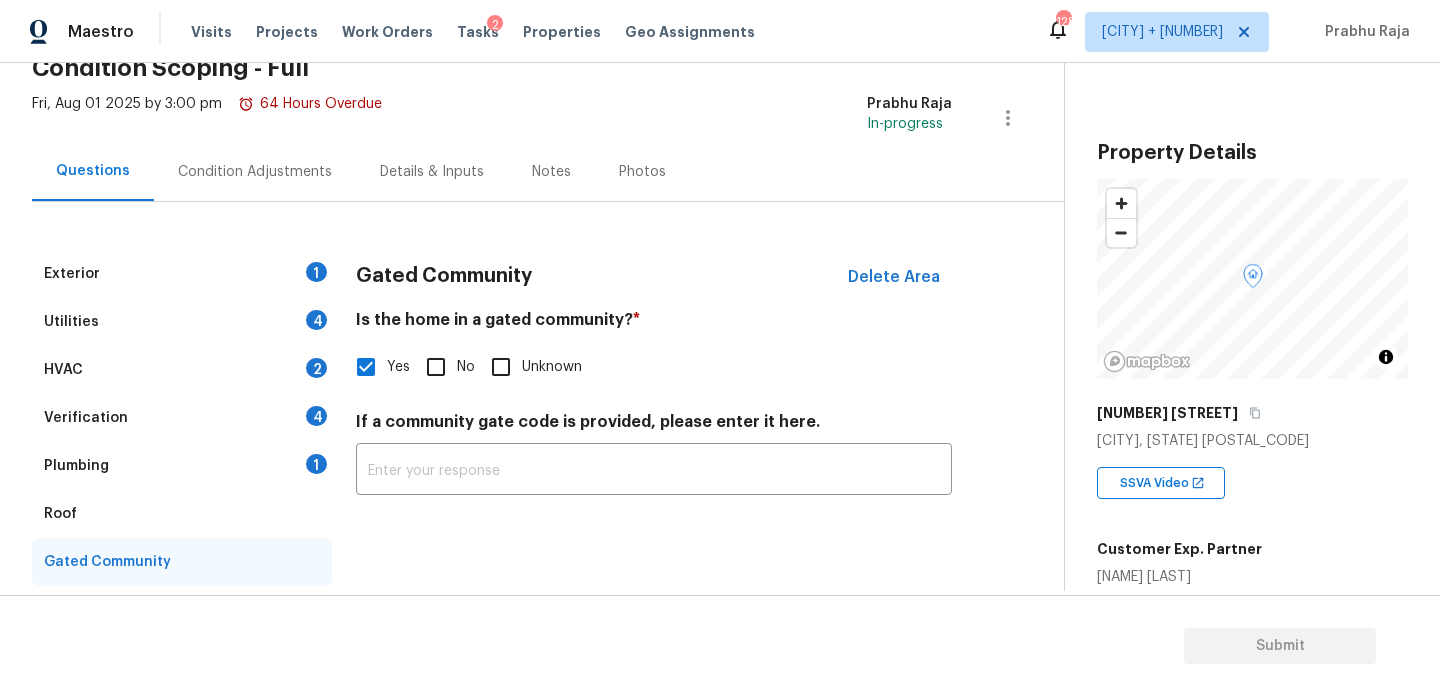 scroll, scrollTop: 3, scrollLeft: 0, axis: vertical 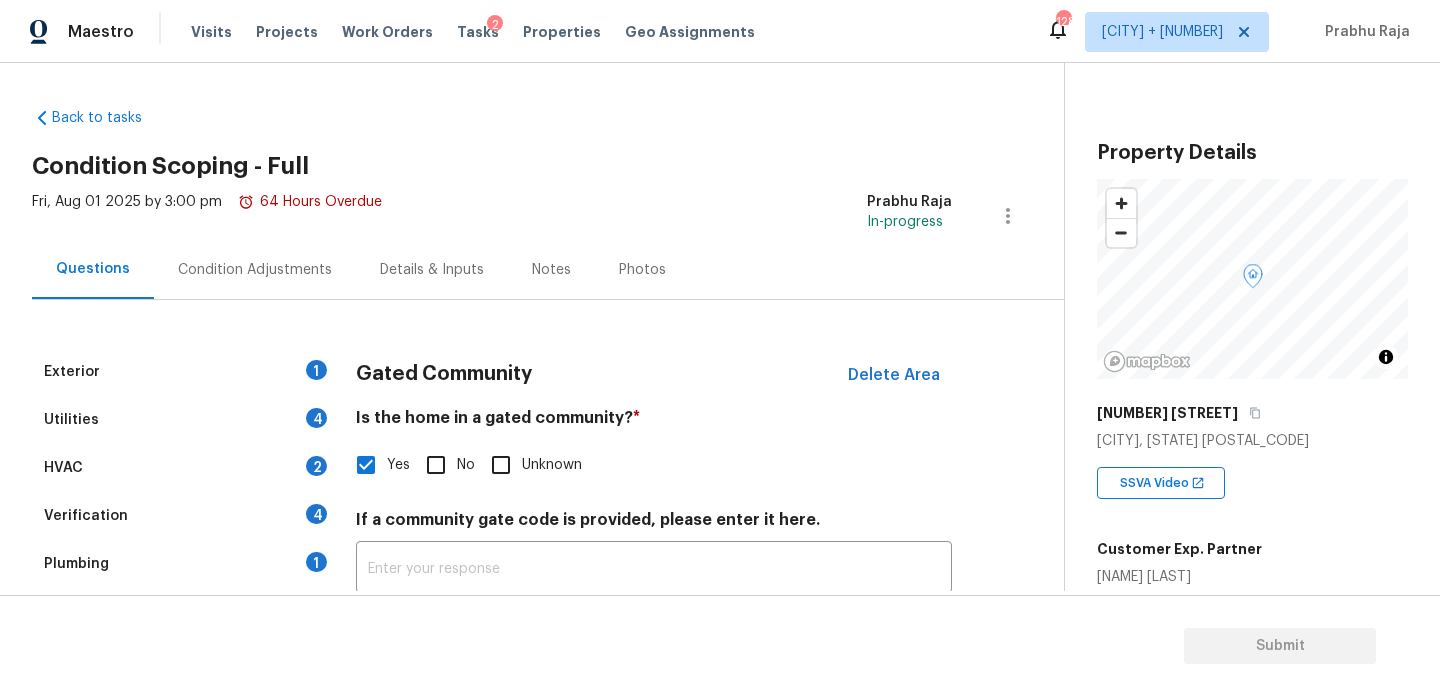 click on "Condition Adjustments" at bounding box center [255, 270] 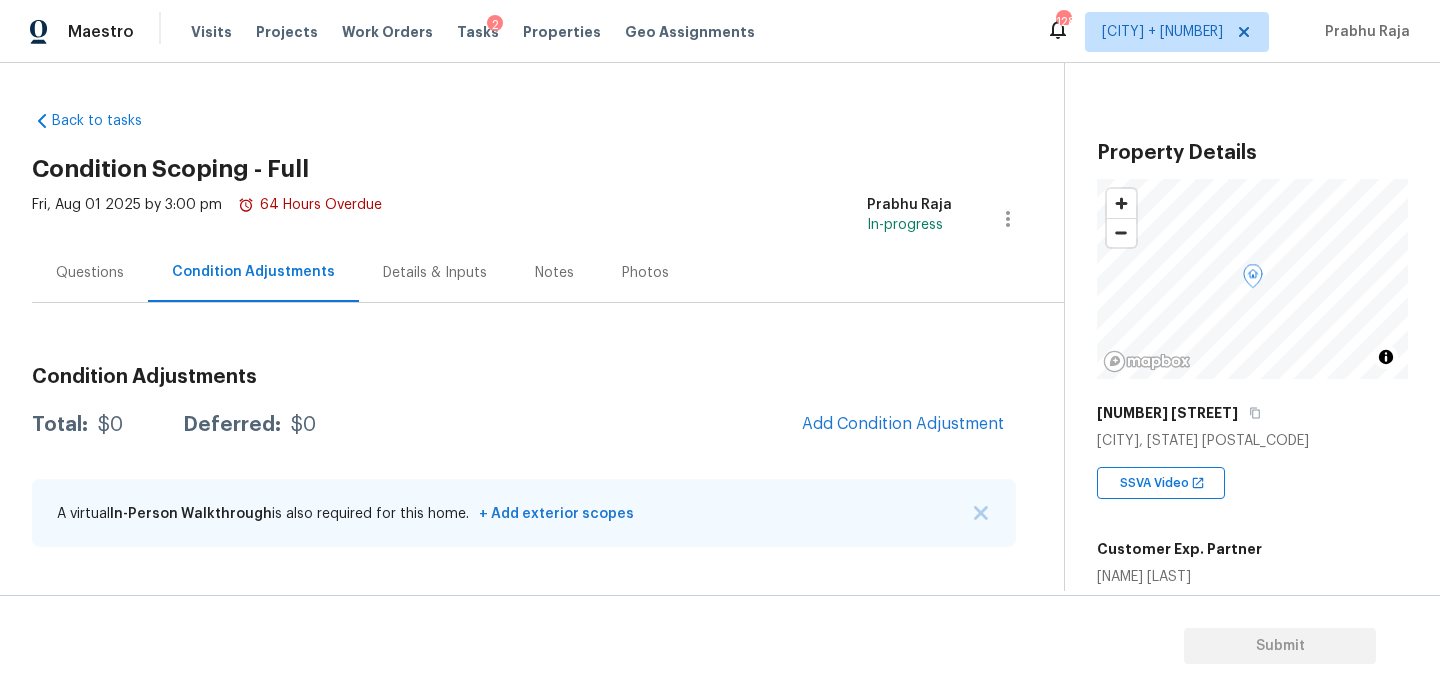 scroll, scrollTop: 0, scrollLeft: 0, axis: both 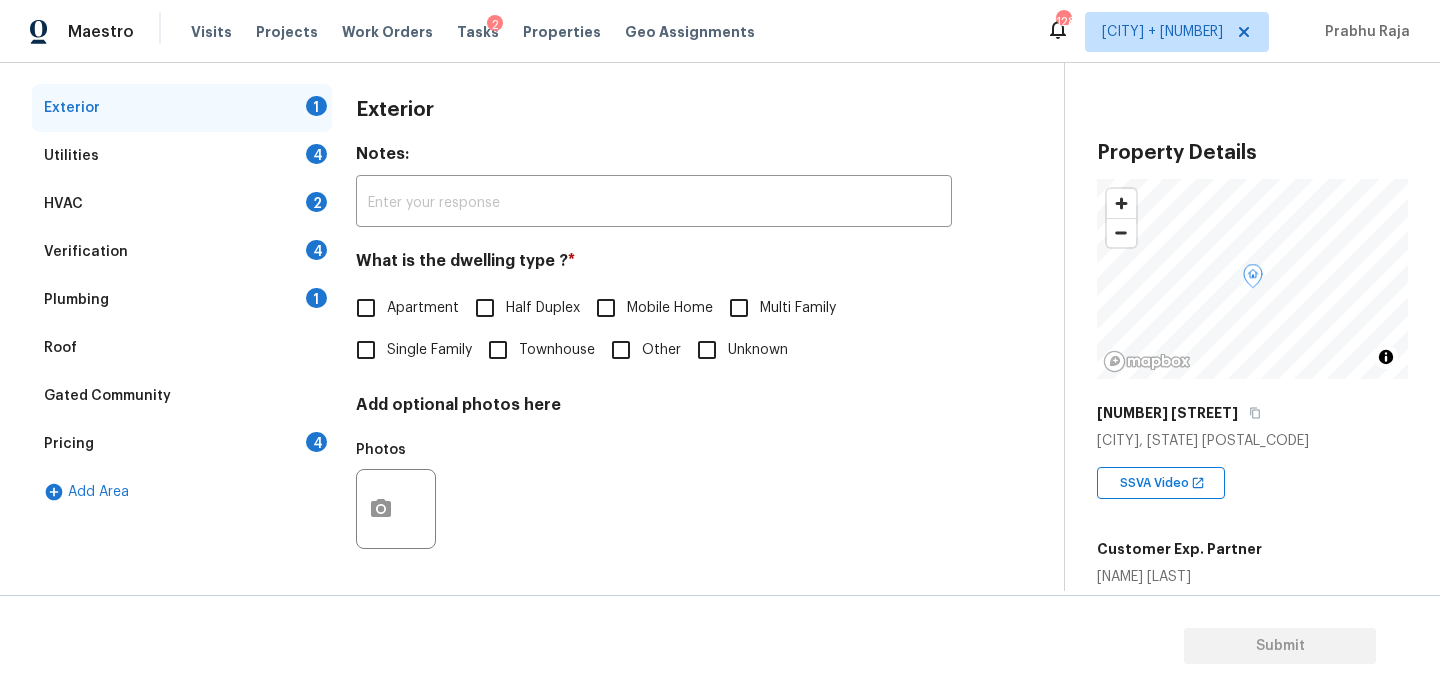 click on "Verification 4" at bounding box center (182, 252) 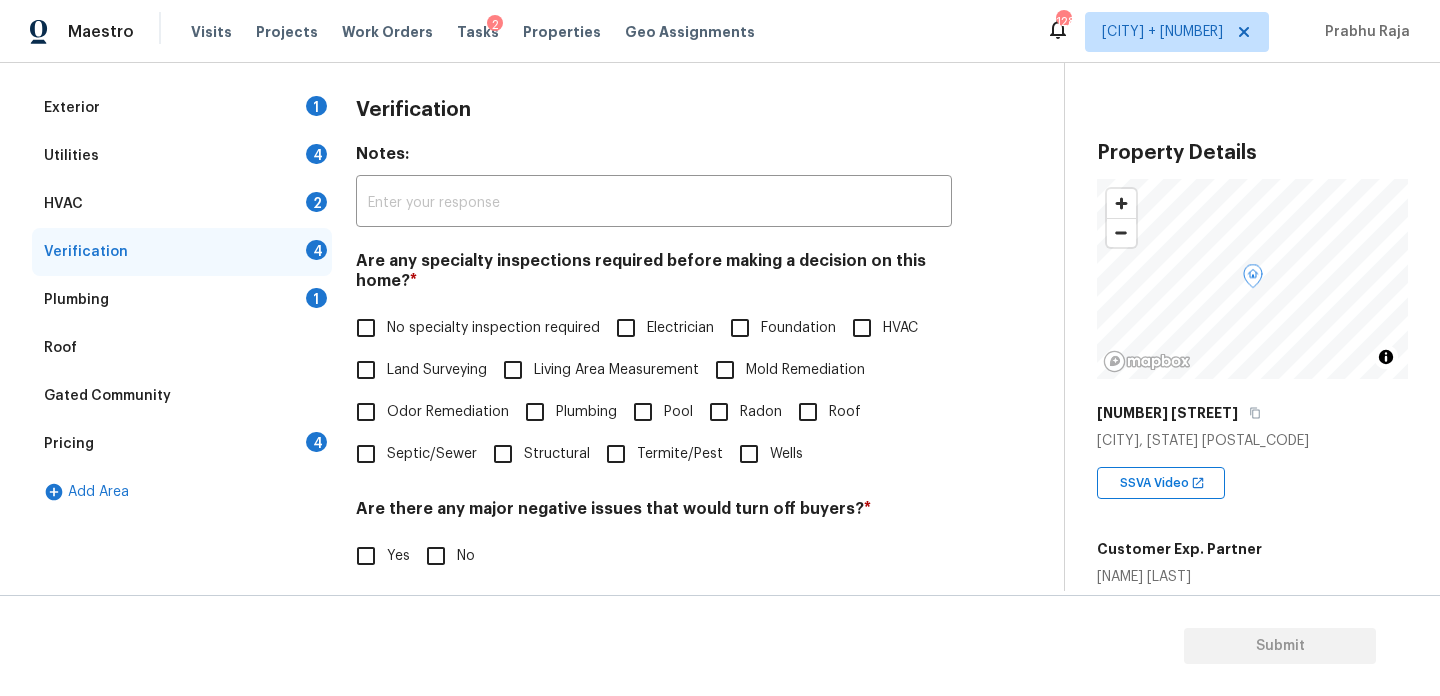 click on "No specialty inspection required" at bounding box center [366, 328] 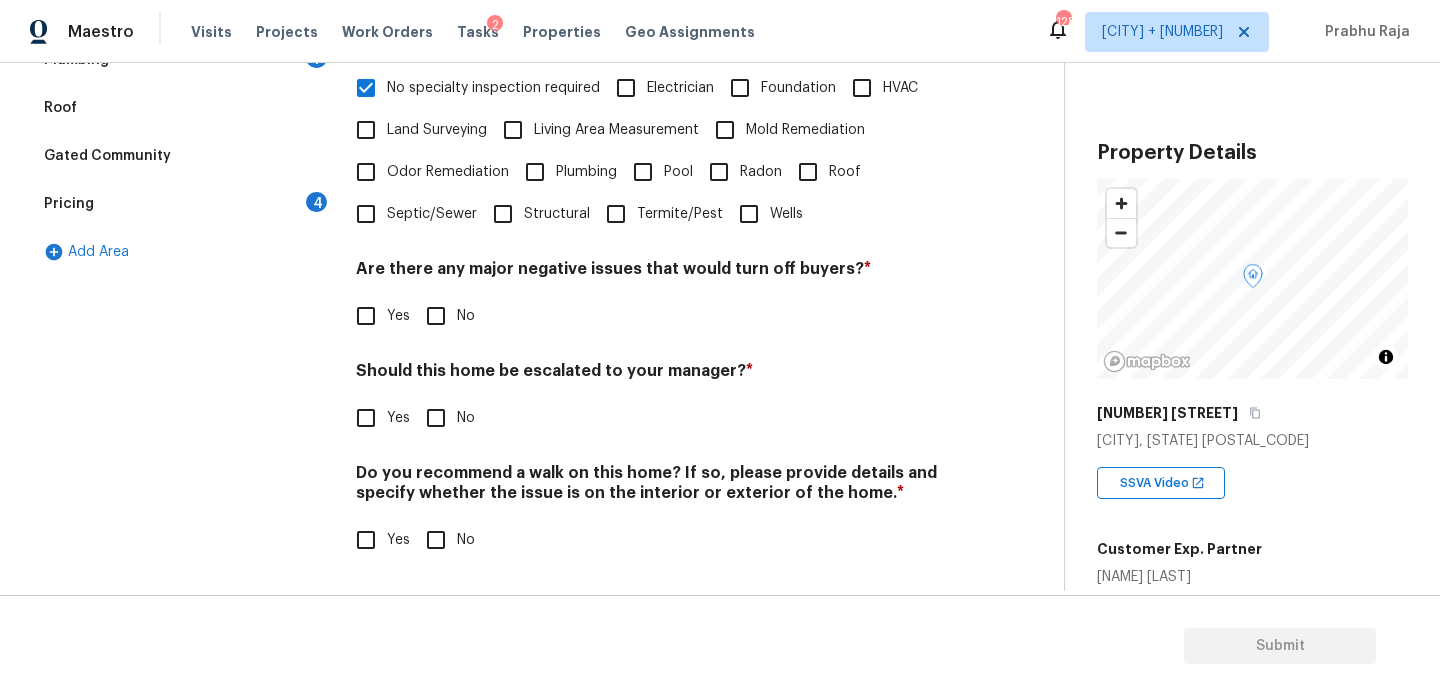 scroll, scrollTop: 507, scrollLeft: 0, axis: vertical 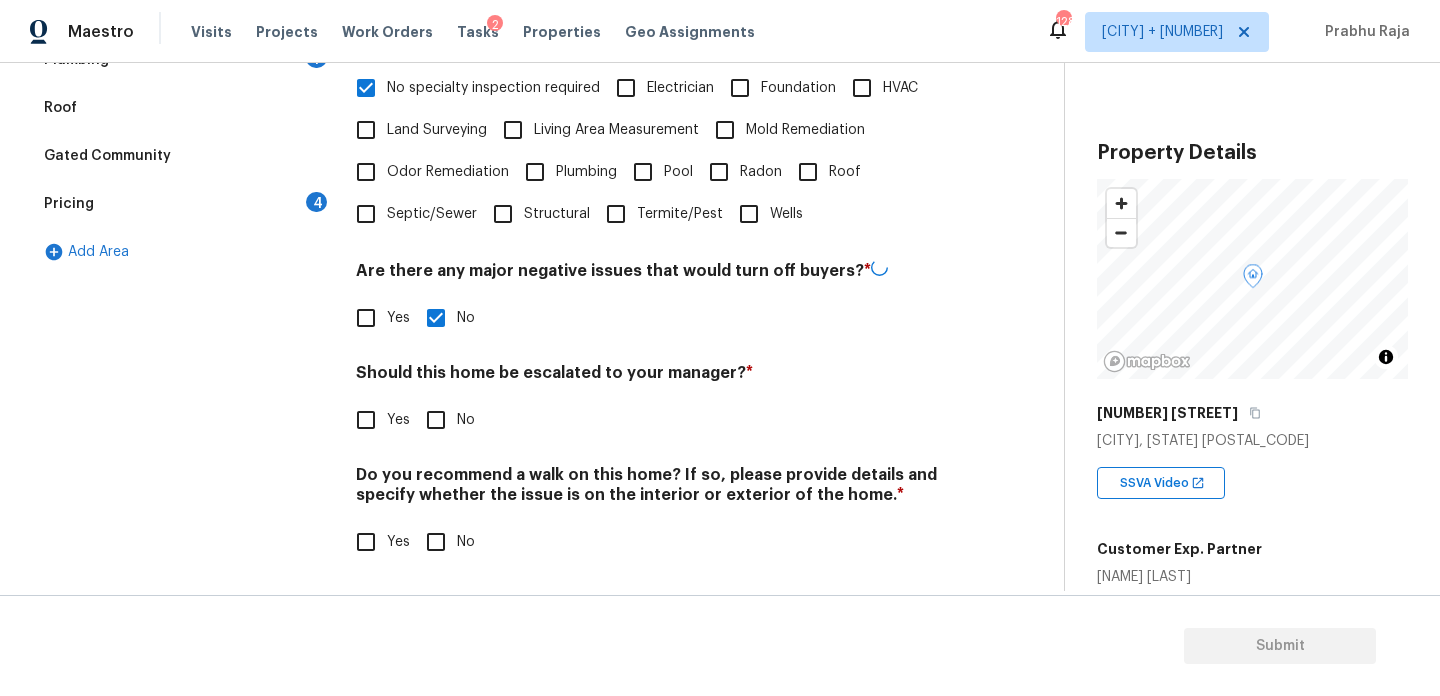 click on "Yes" at bounding box center [366, 420] 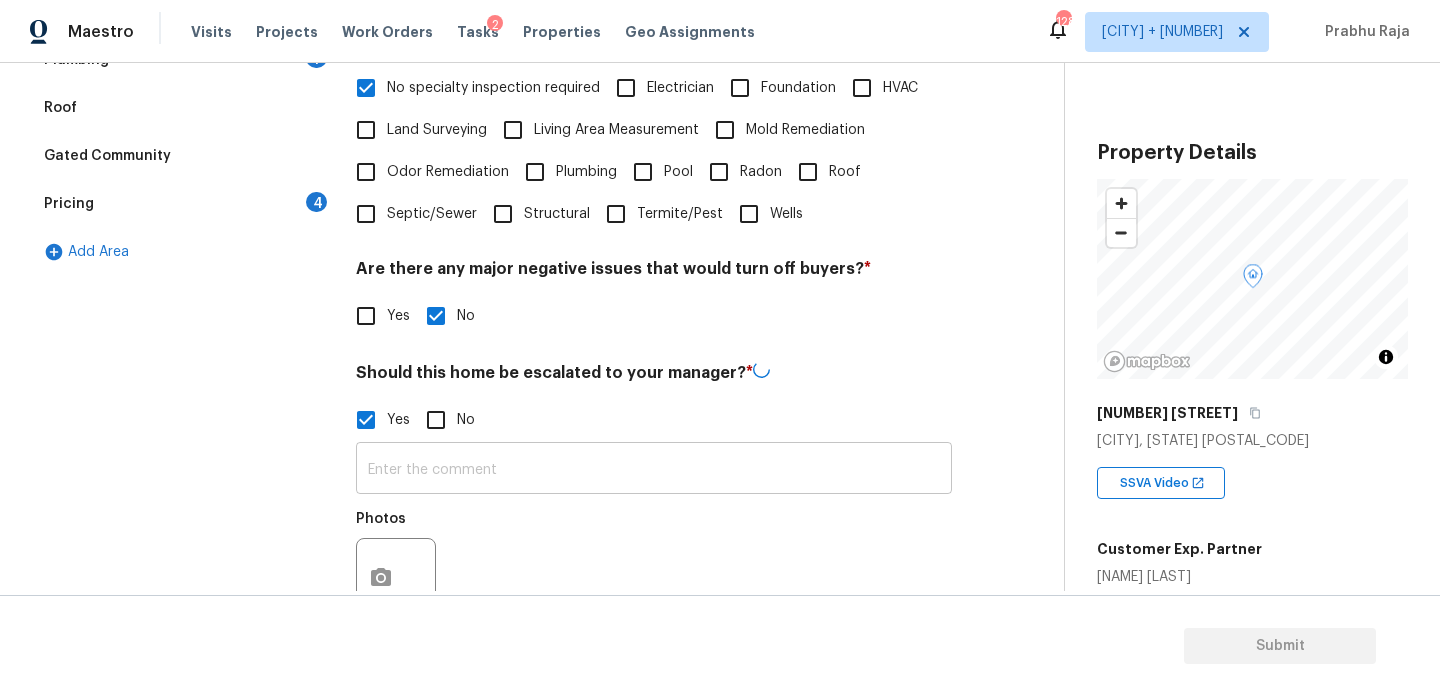 click at bounding box center [654, 470] 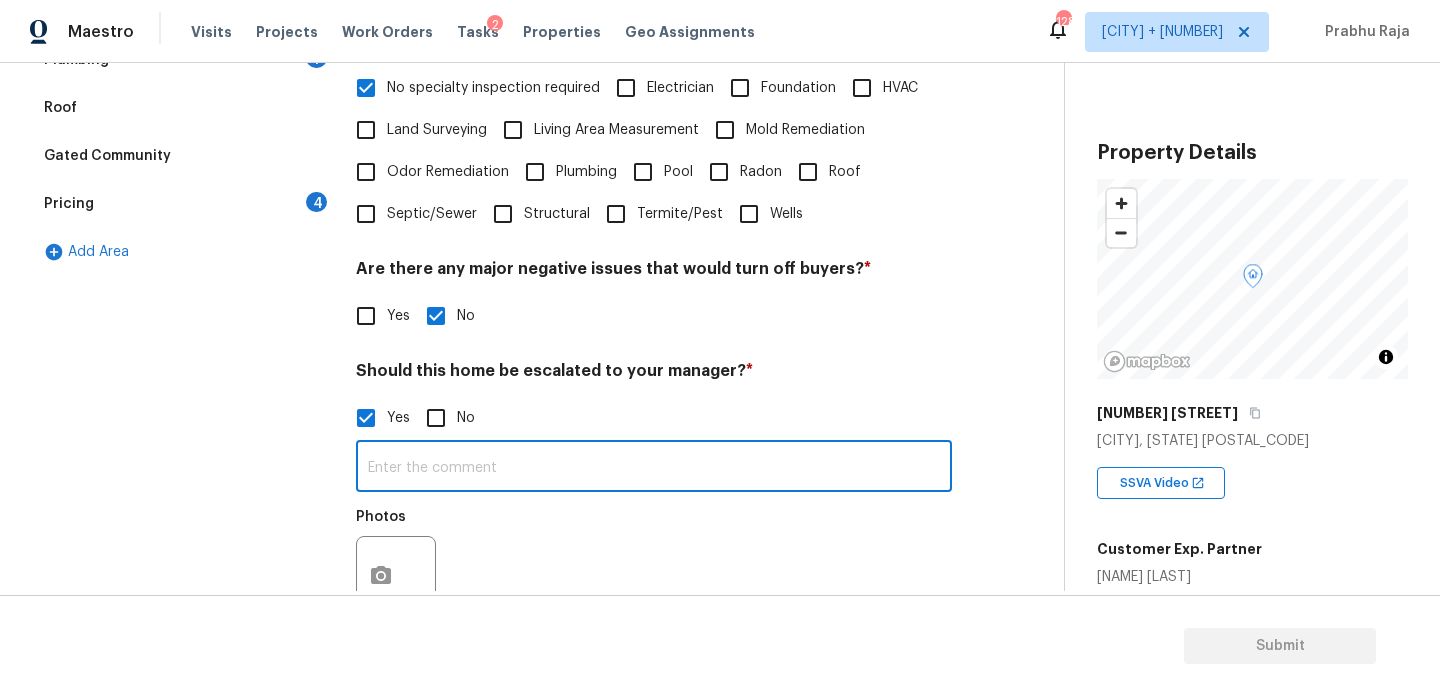paste on "Agent-led offers pilot / Kitchen table" 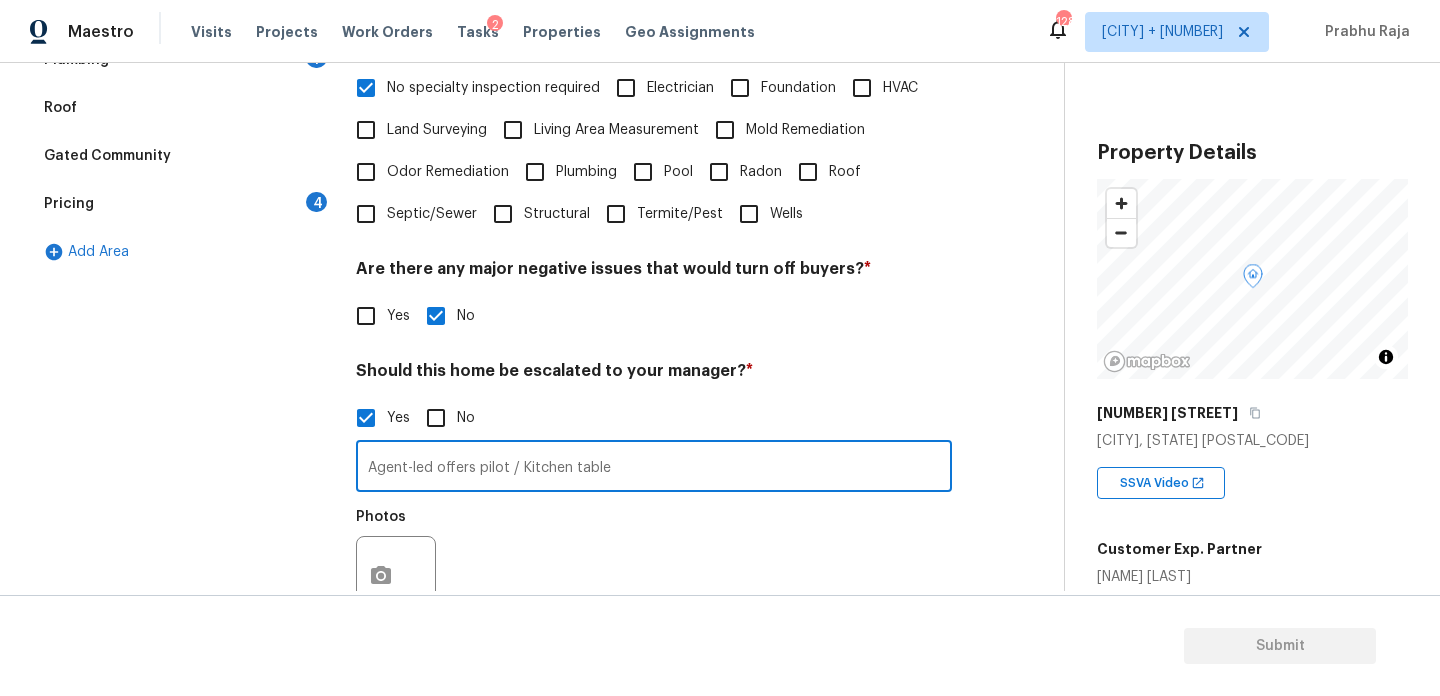 type on "Agent-led offers pilot / Kitchen table" 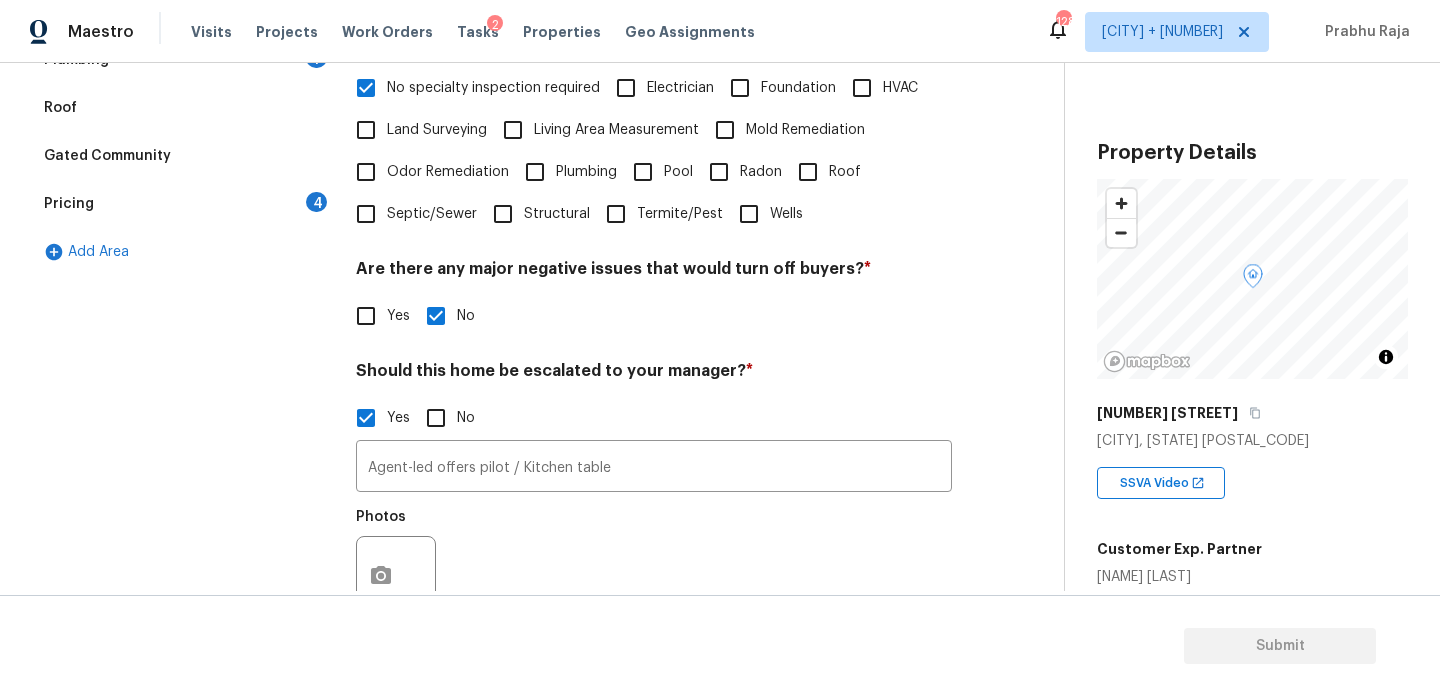 scroll, scrollTop: 697, scrollLeft: 0, axis: vertical 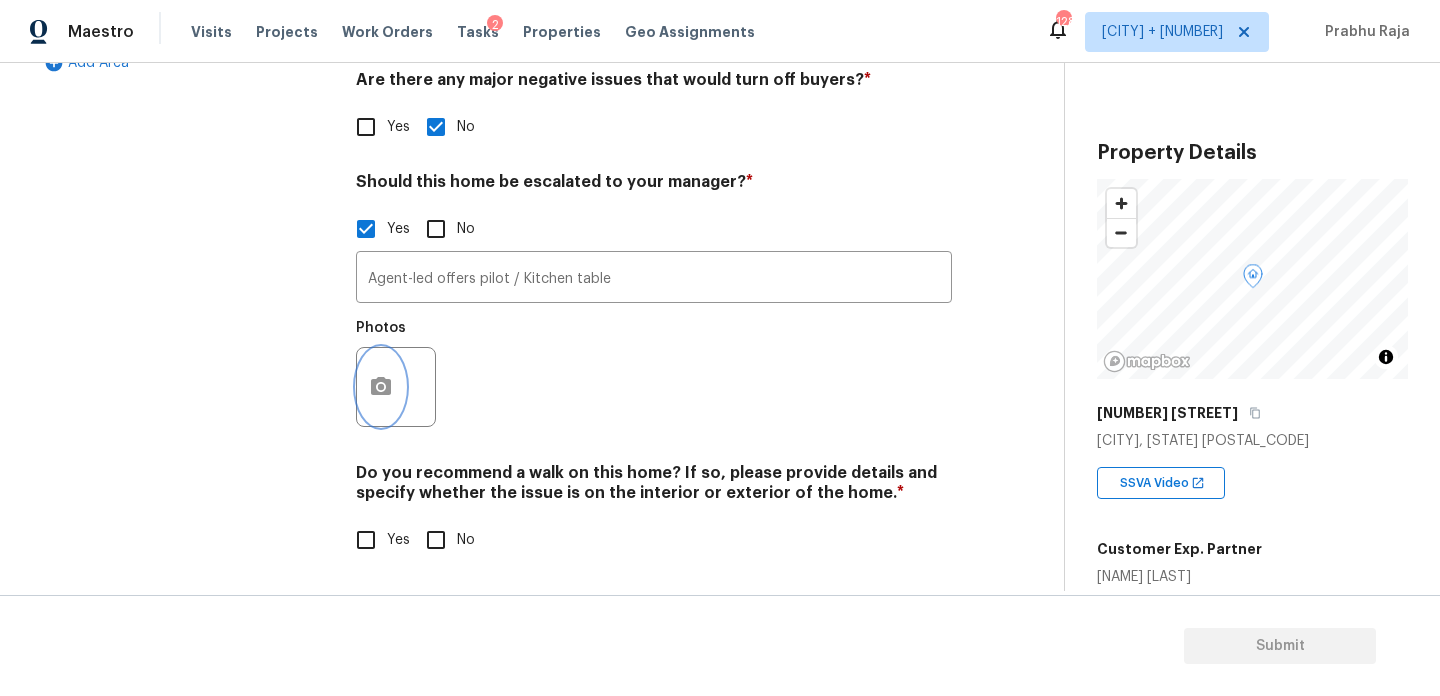click 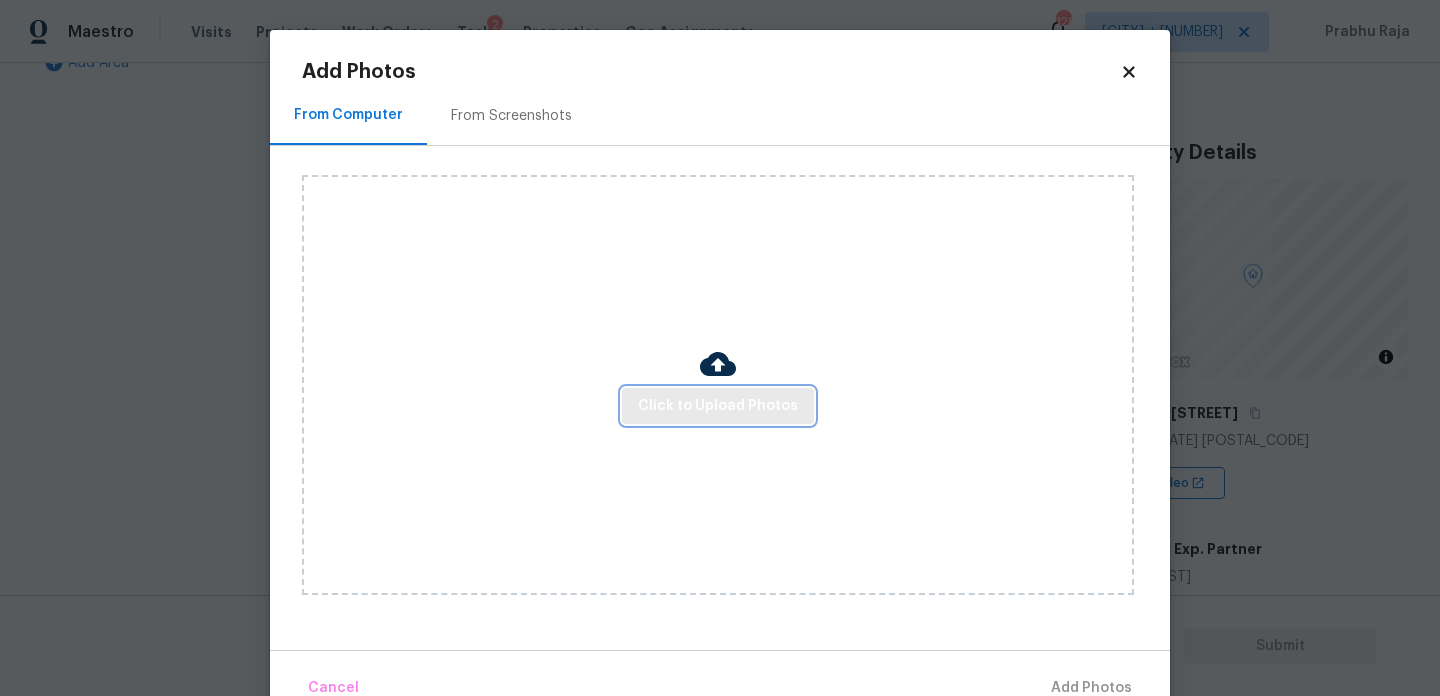 click on "Click to Upload Photos" at bounding box center [718, 406] 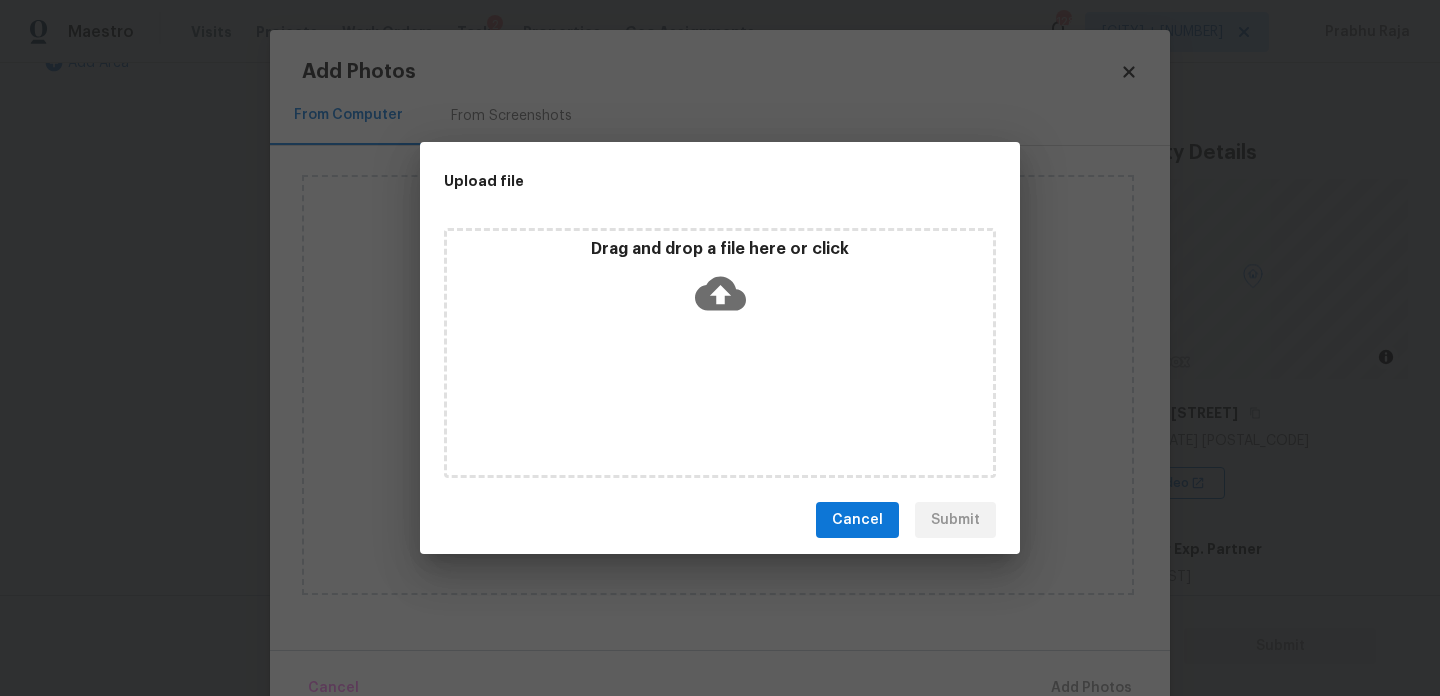 click on "Drag and drop a file here or click" at bounding box center (720, 353) 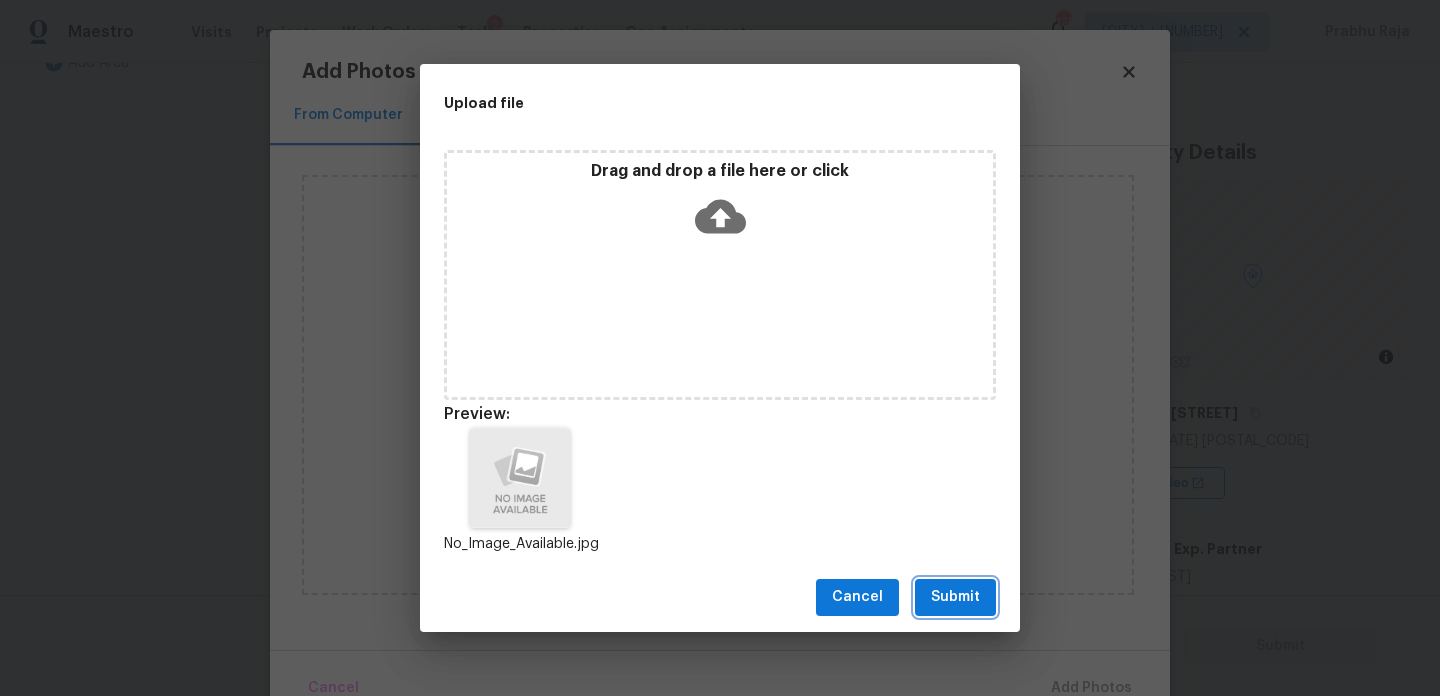 click on "Submit" at bounding box center [955, 597] 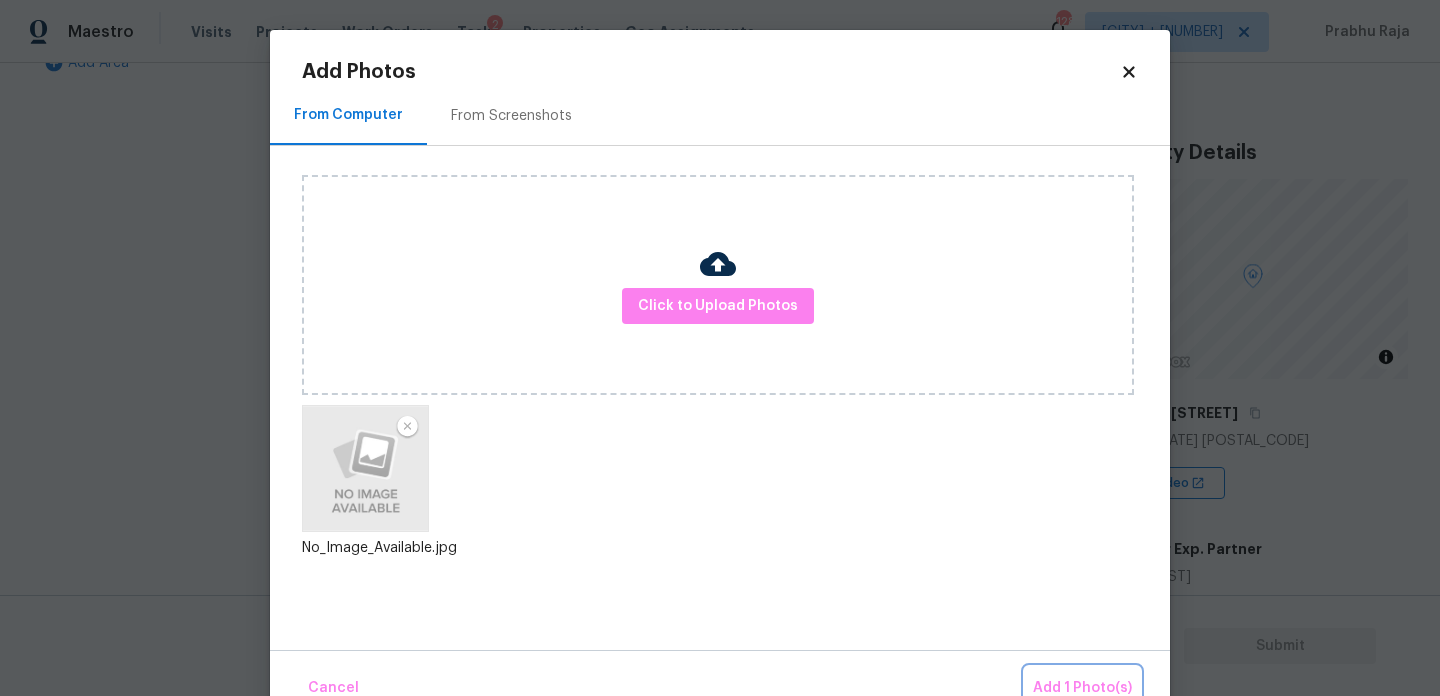 click on "Add 1 Photo(s)" at bounding box center (1082, 688) 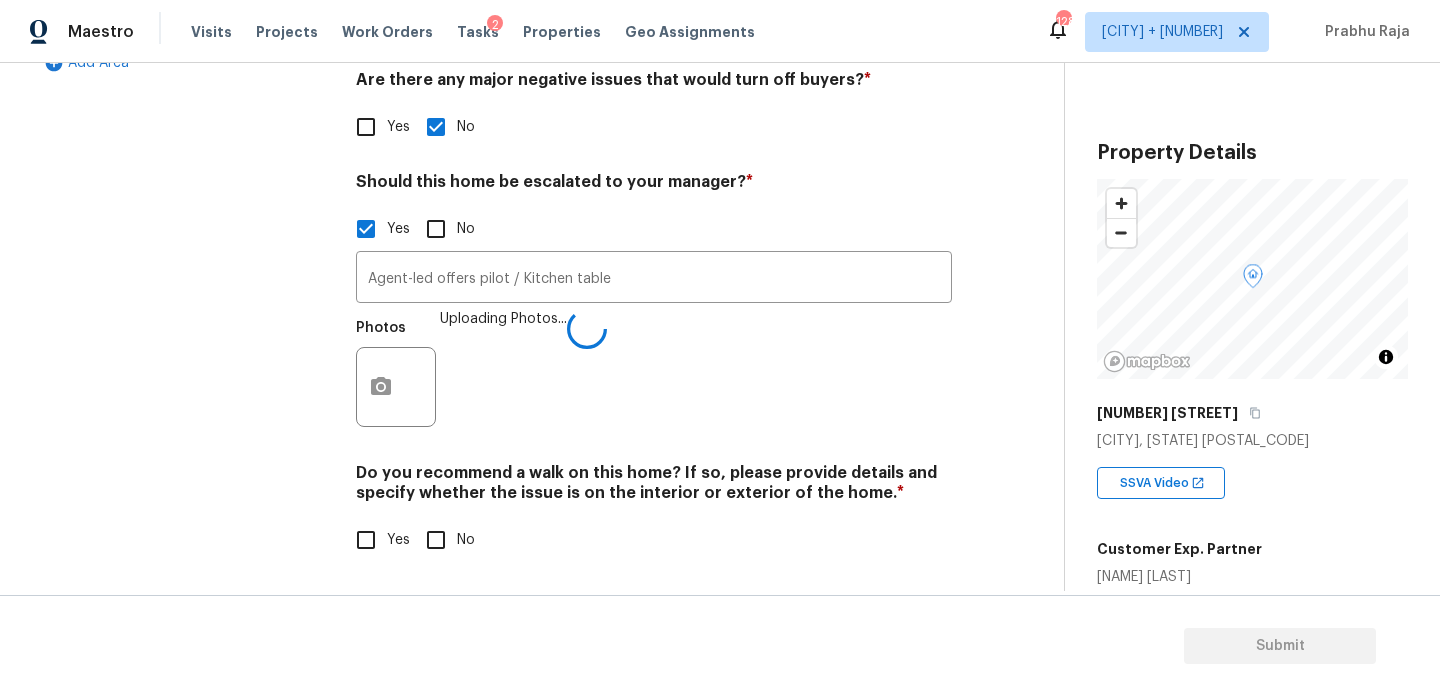 click on "No" at bounding box center [436, 540] 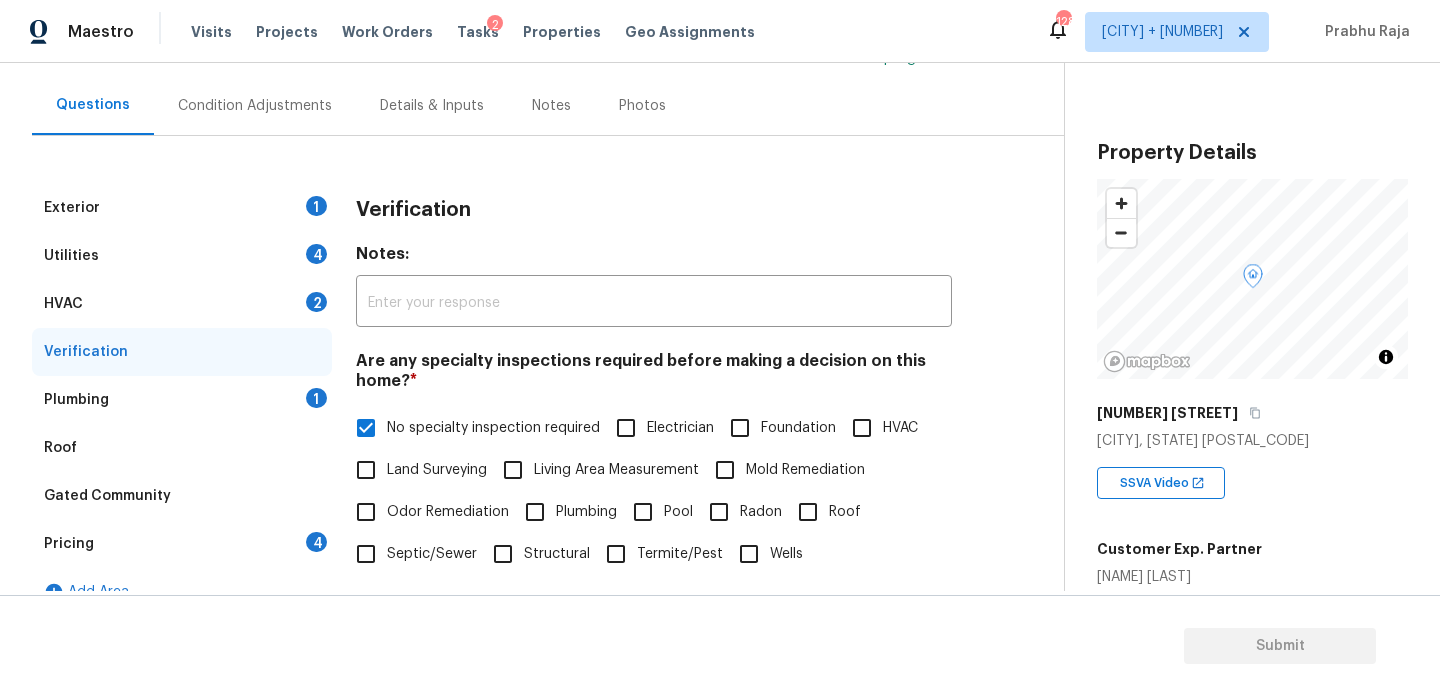 scroll, scrollTop: 152, scrollLeft: 0, axis: vertical 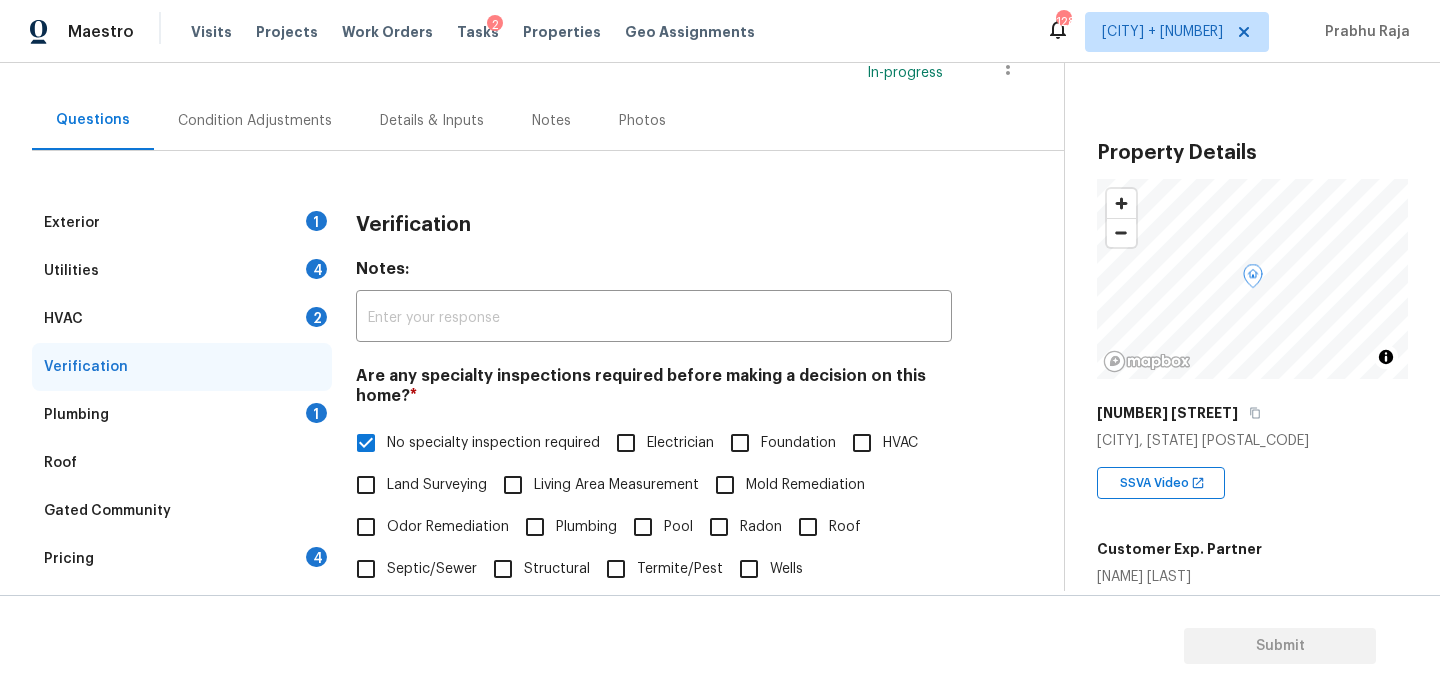 click on "1" at bounding box center [316, 221] 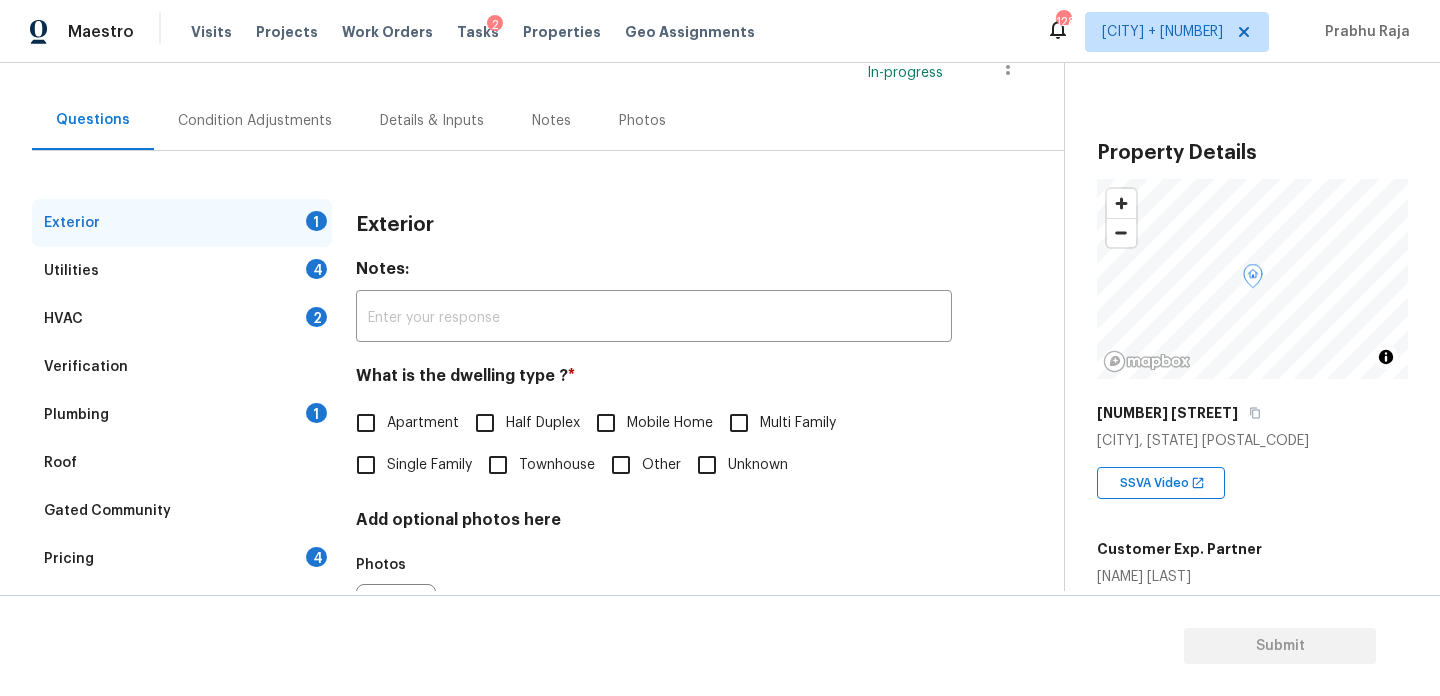 click on "Single Family" at bounding box center (429, 465) 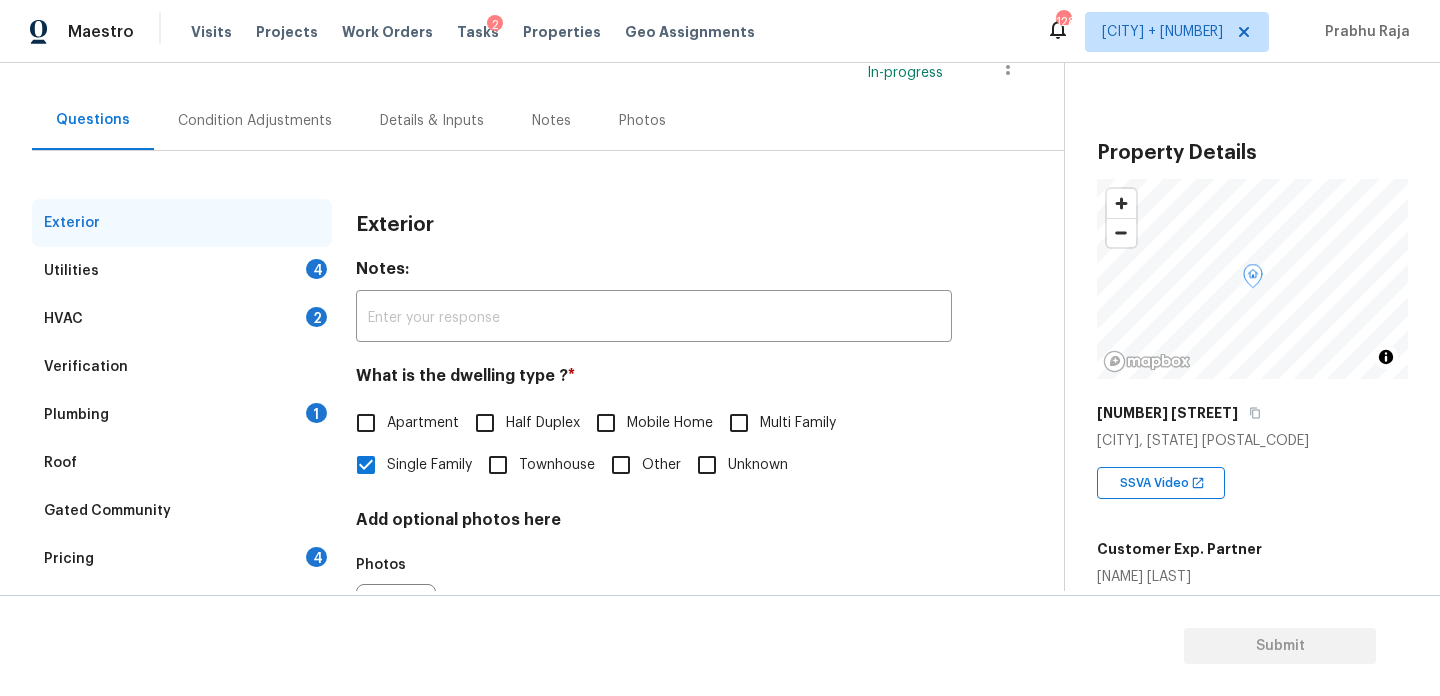 click on "4" at bounding box center [316, 269] 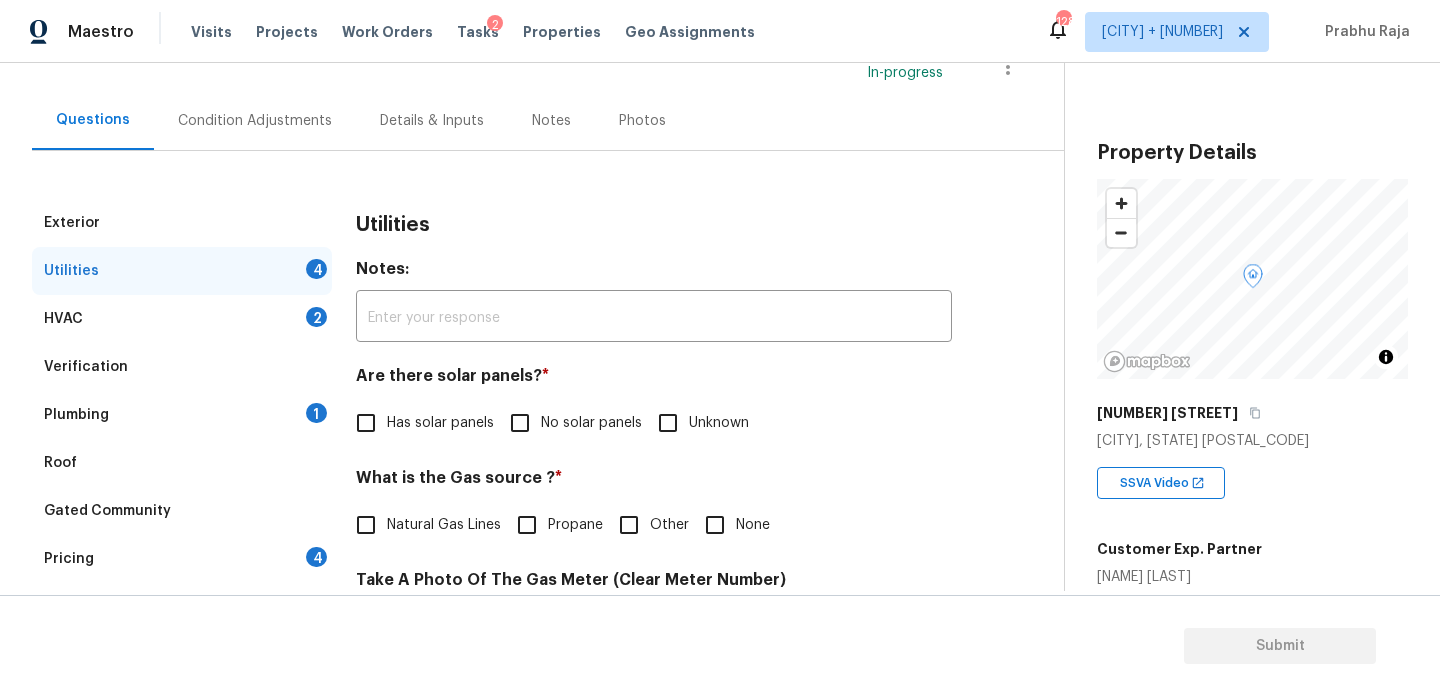 click on "No solar panels" at bounding box center (570, 423) 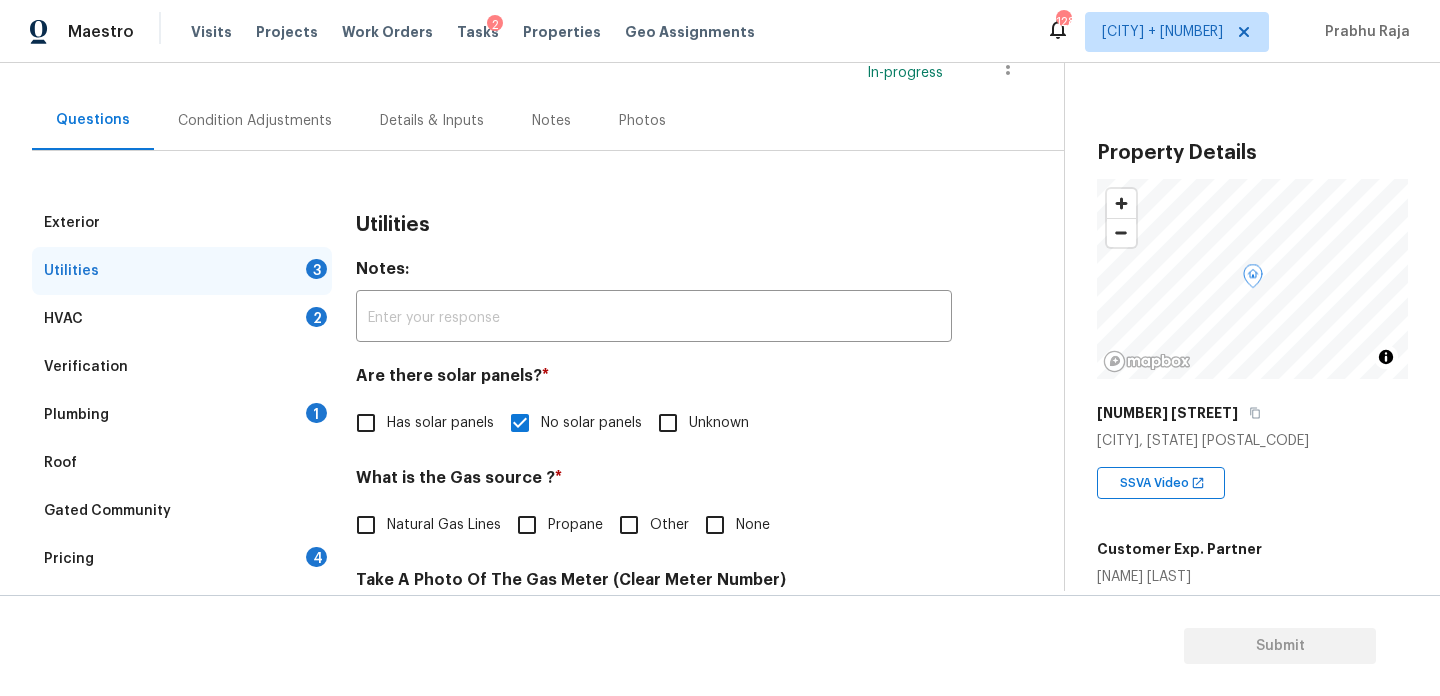 click on "None" at bounding box center (715, 525) 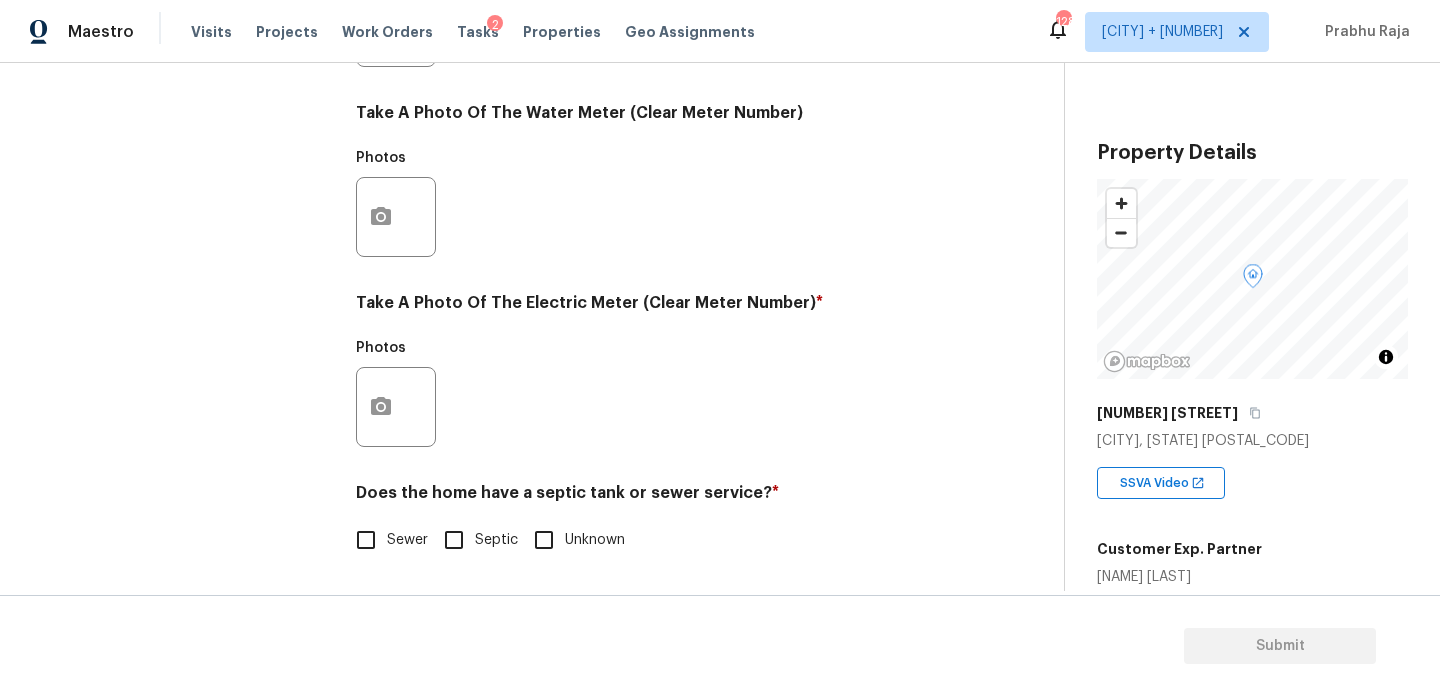 scroll, scrollTop: 809, scrollLeft: 0, axis: vertical 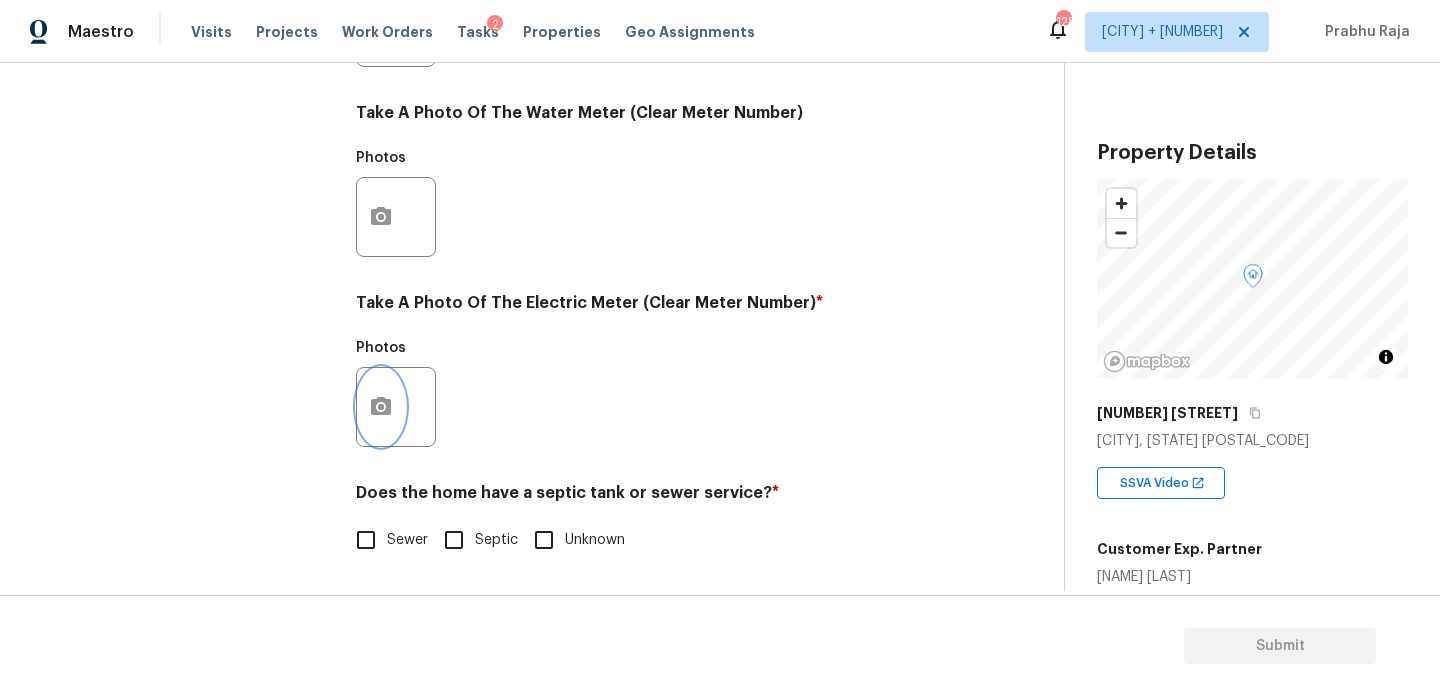 click at bounding box center [381, 407] 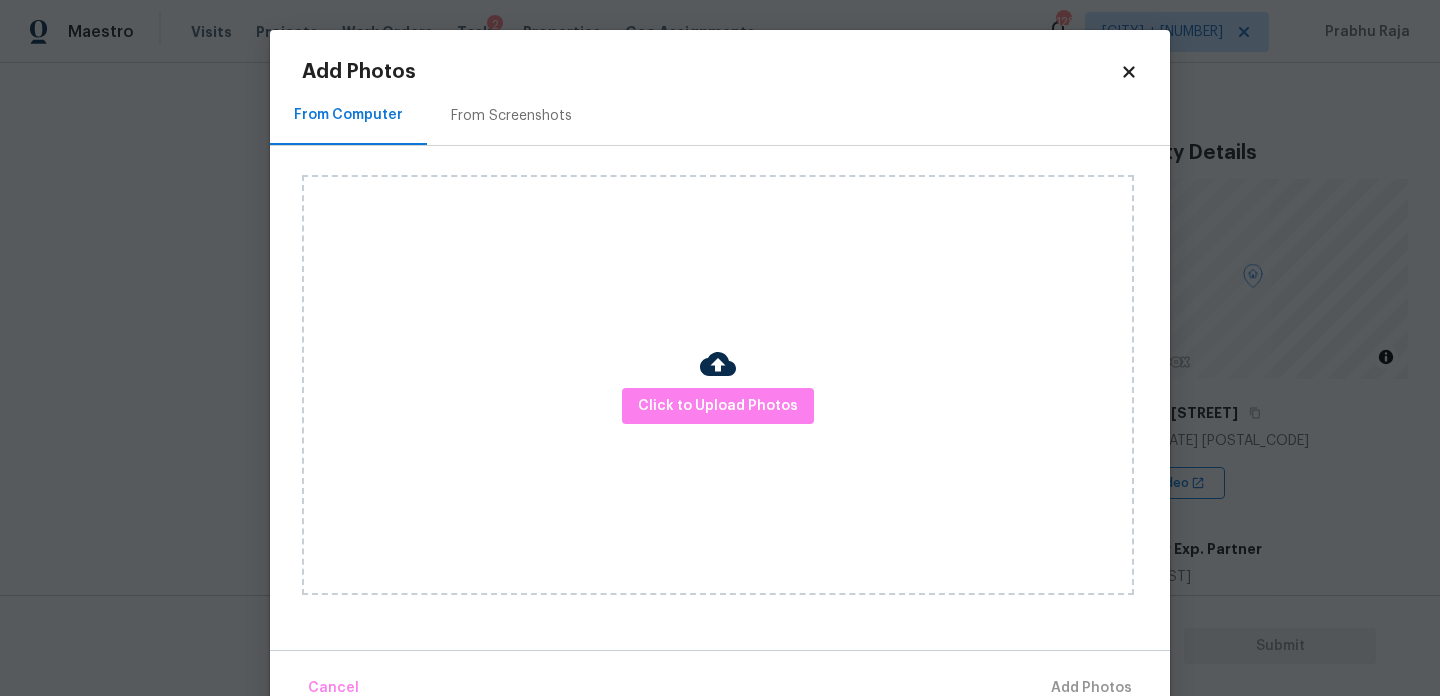 click on "Click to Upload Photos" at bounding box center (718, 385) 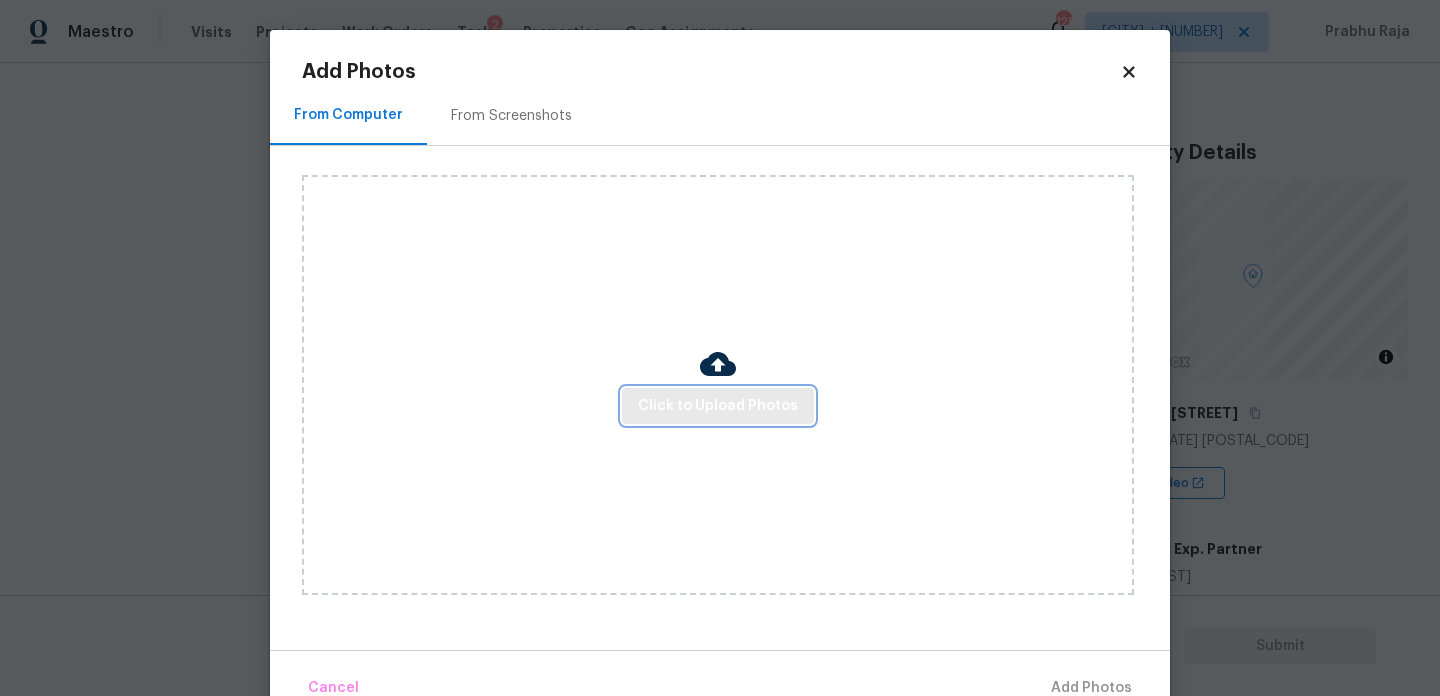 click on "Click to Upload Photos" at bounding box center [718, 406] 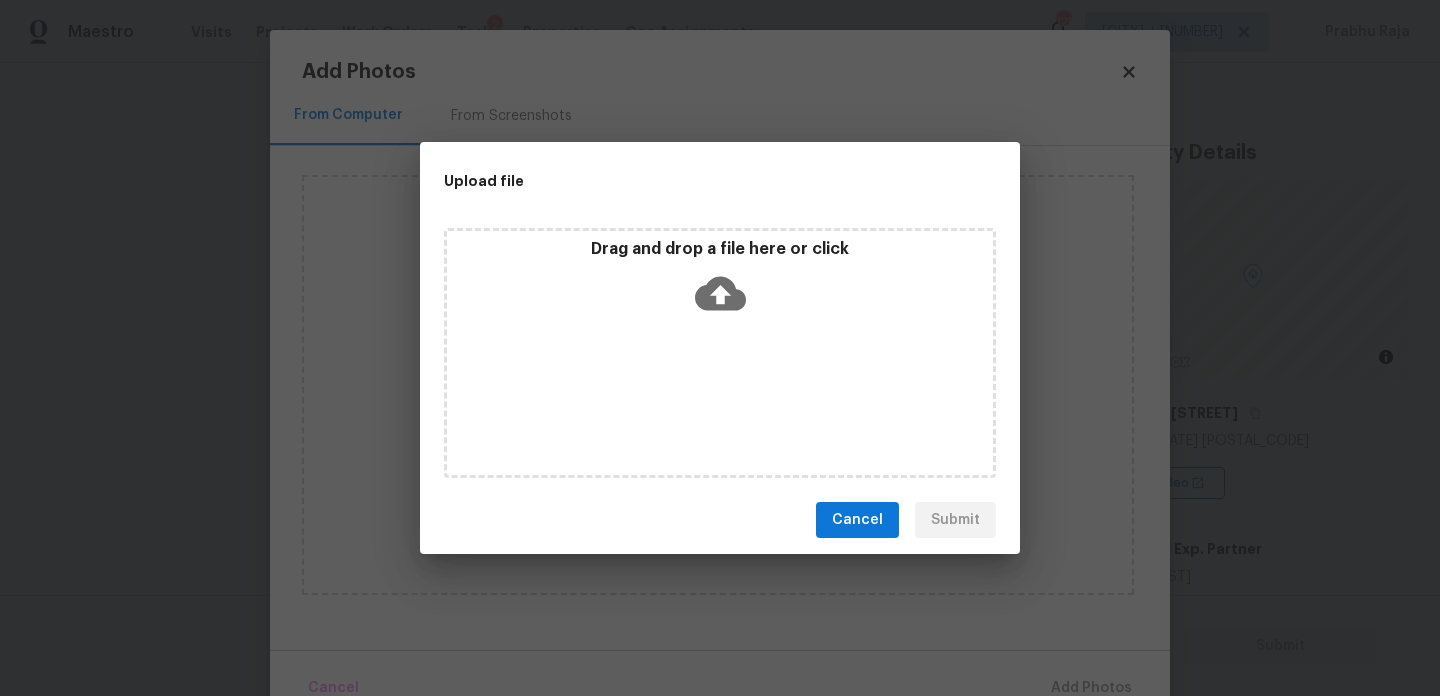 click on "Drag and drop a file here or click" at bounding box center (720, 353) 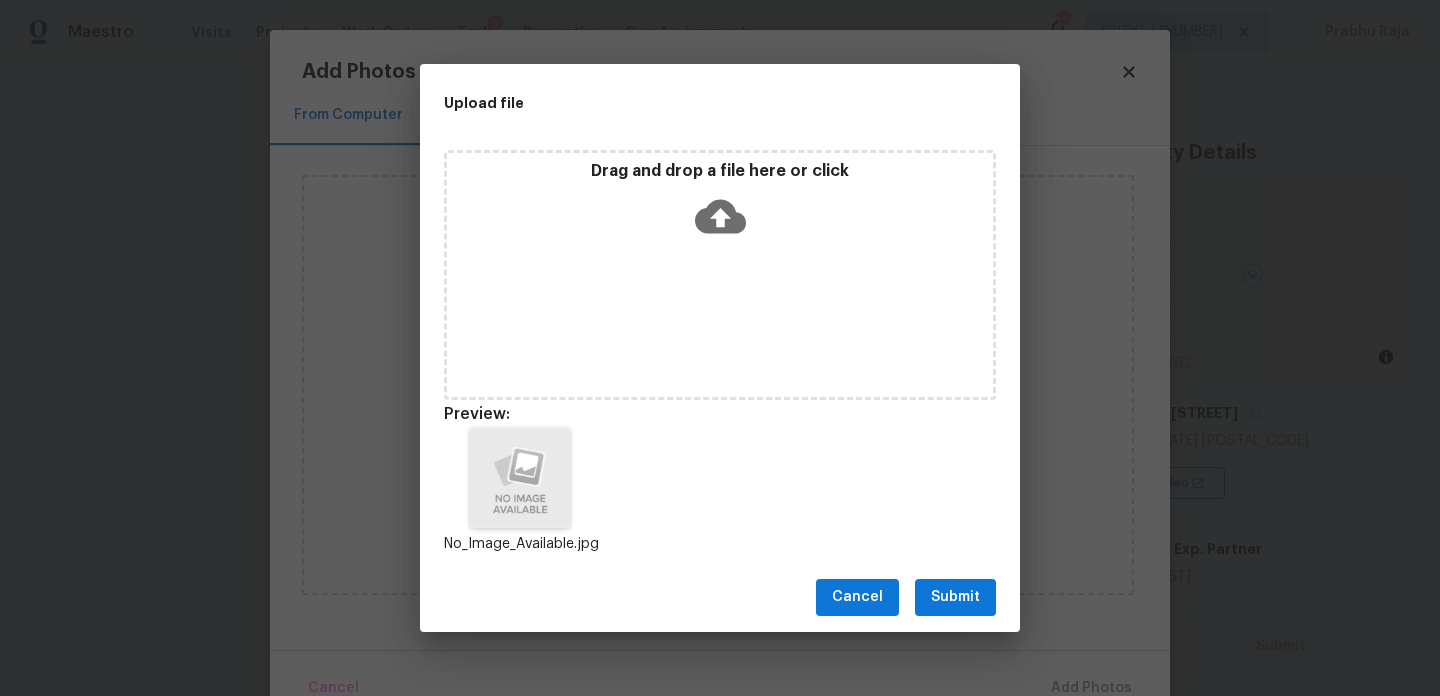 scroll, scrollTop: 16, scrollLeft: 0, axis: vertical 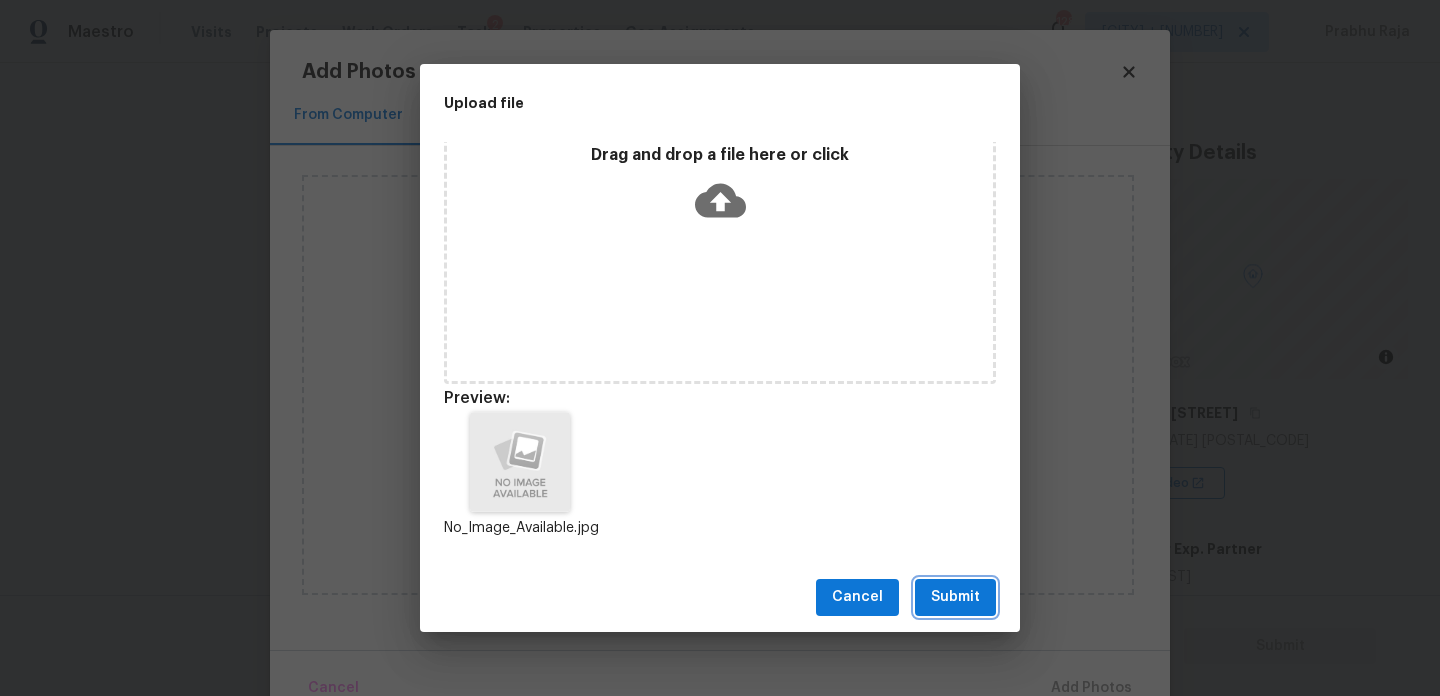 click on "Submit" at bounding box center (955, 597) 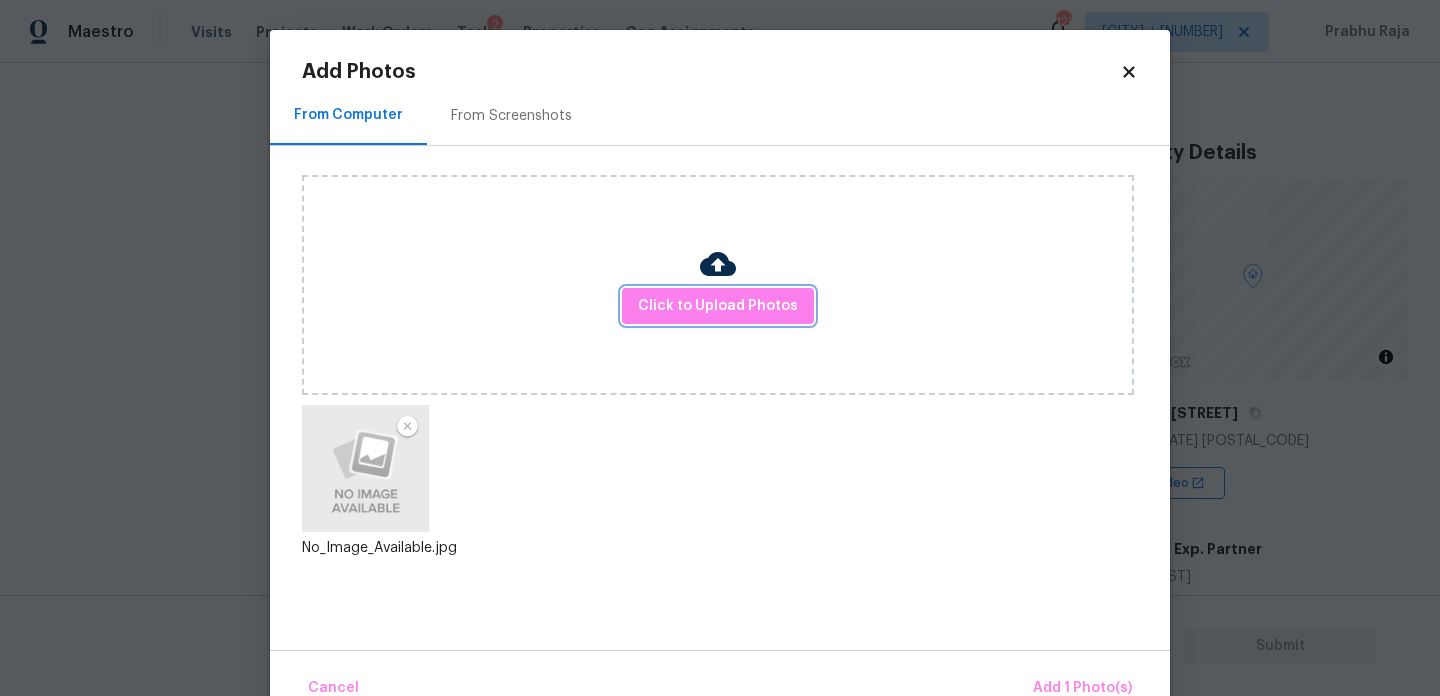 scroll, scrollTop: 0, scrollLeft: 0, axis: both 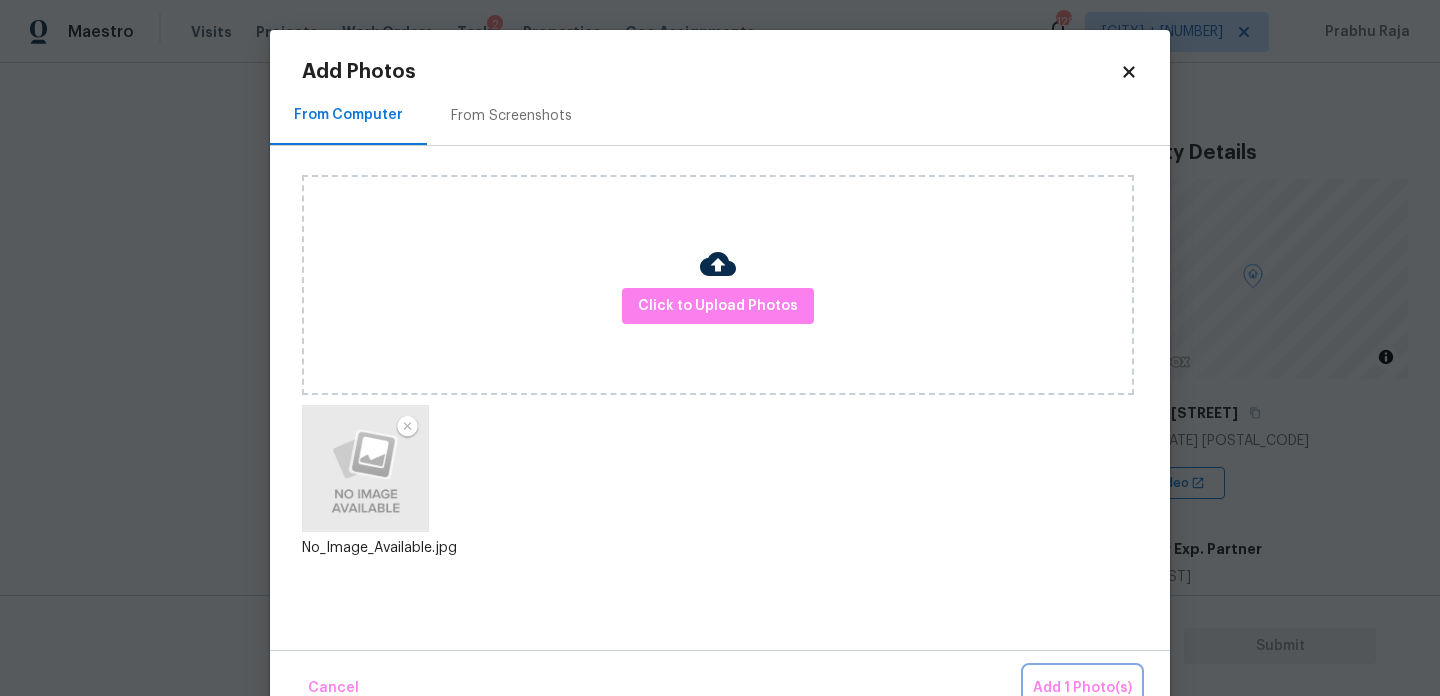 click on "Add 1 Photo(s)" at bounding box center (1082, 688) 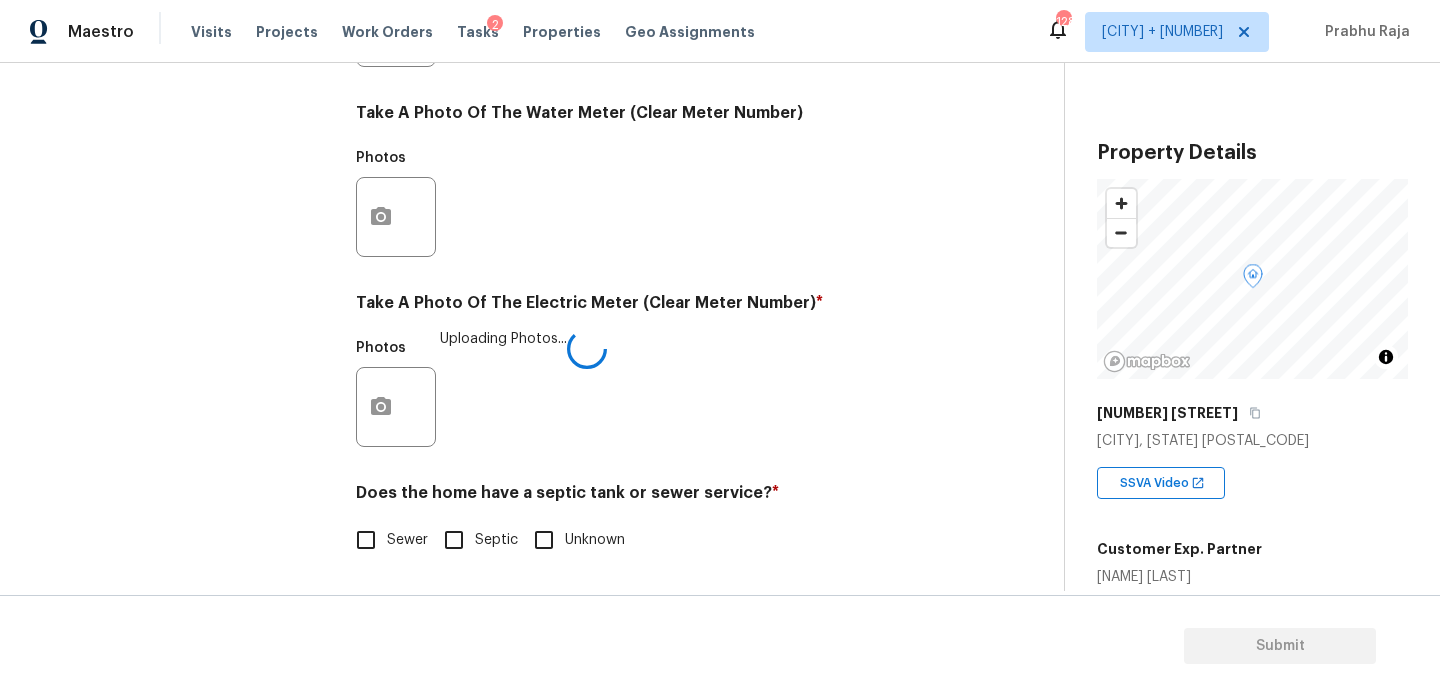 click on "Sewer" at bounding box center [366, 540] 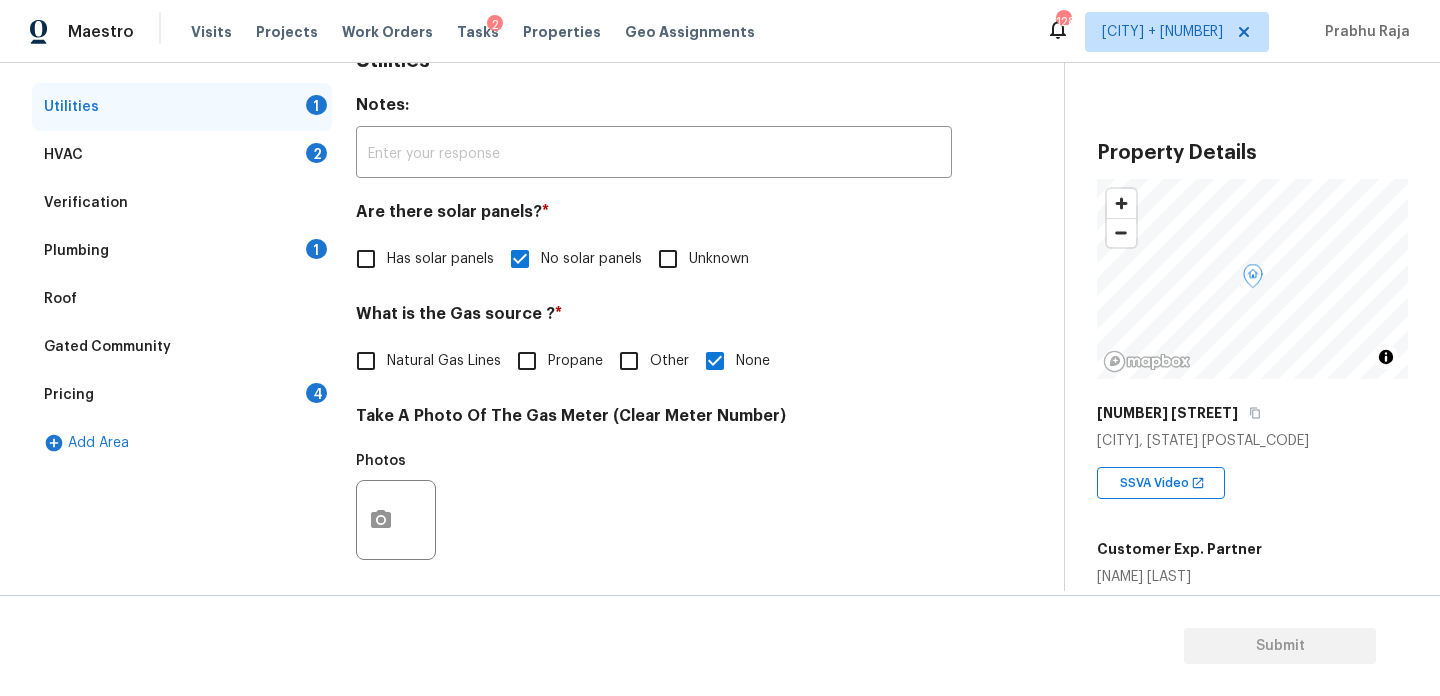 scroll, scrollTop: 252, scrollLeft: 0, axis: vertical 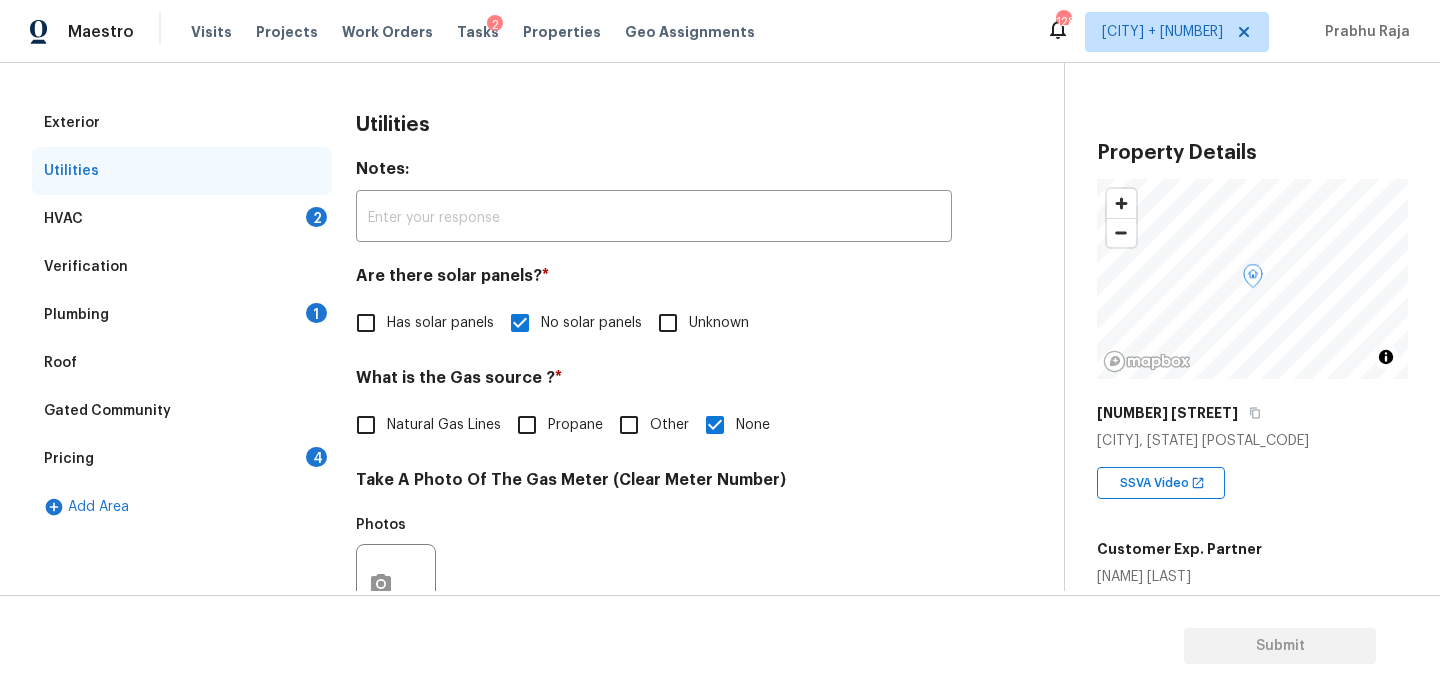 click on "2" at bounding box center [316, 217] 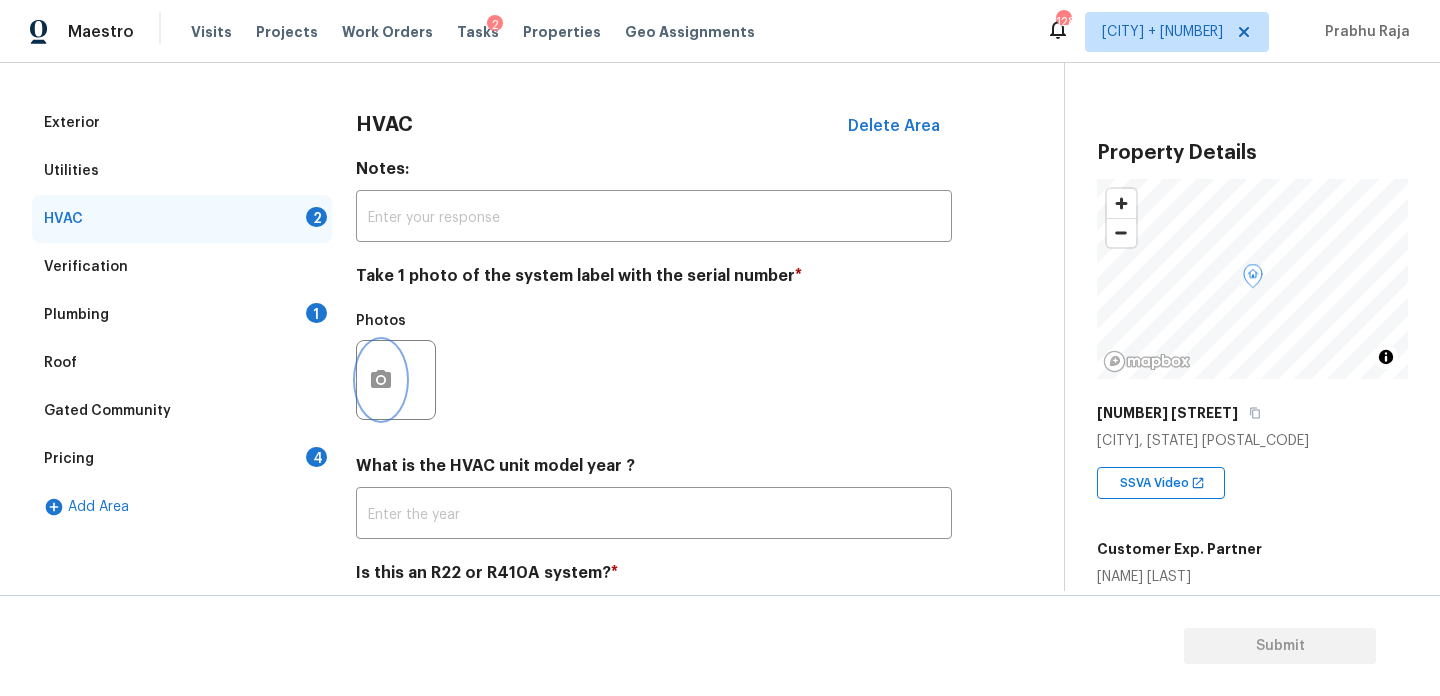 click at bounding box center [381, 380] 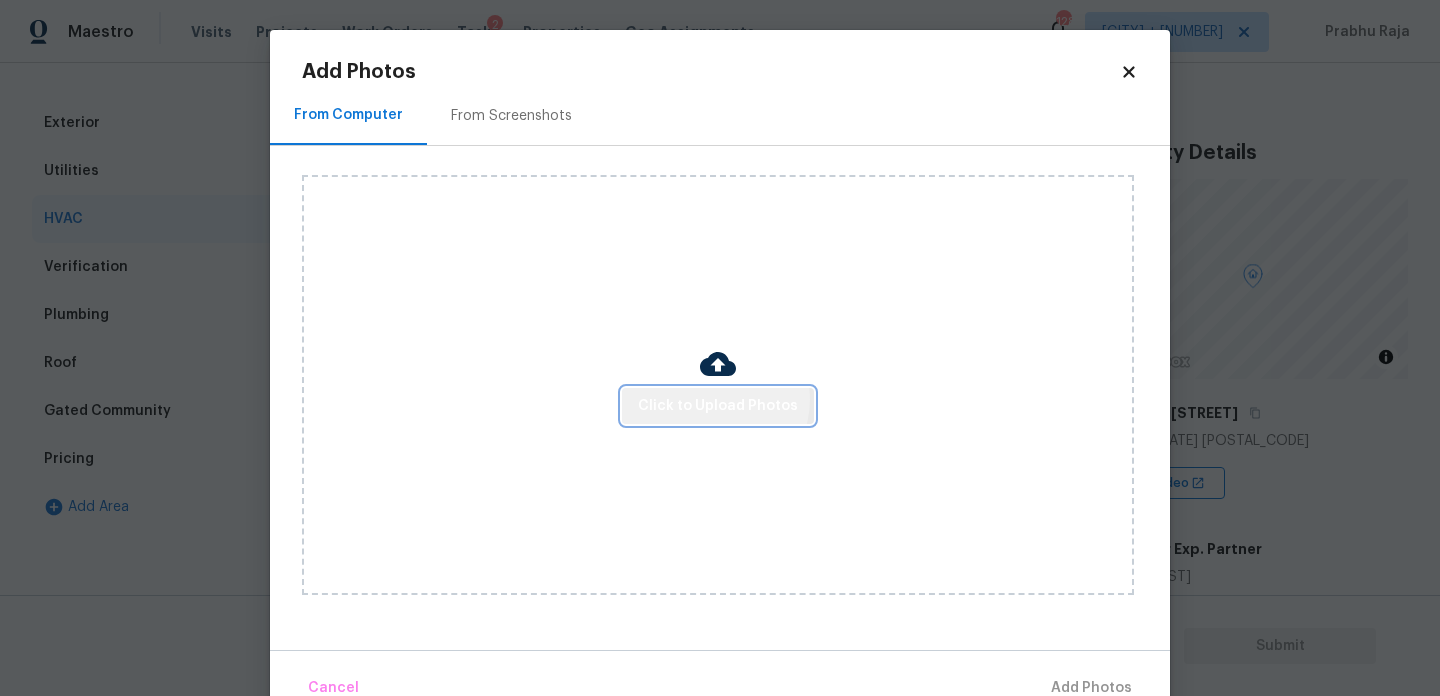 click on "Click to Upload Photos" at bounding box center (718, 406) 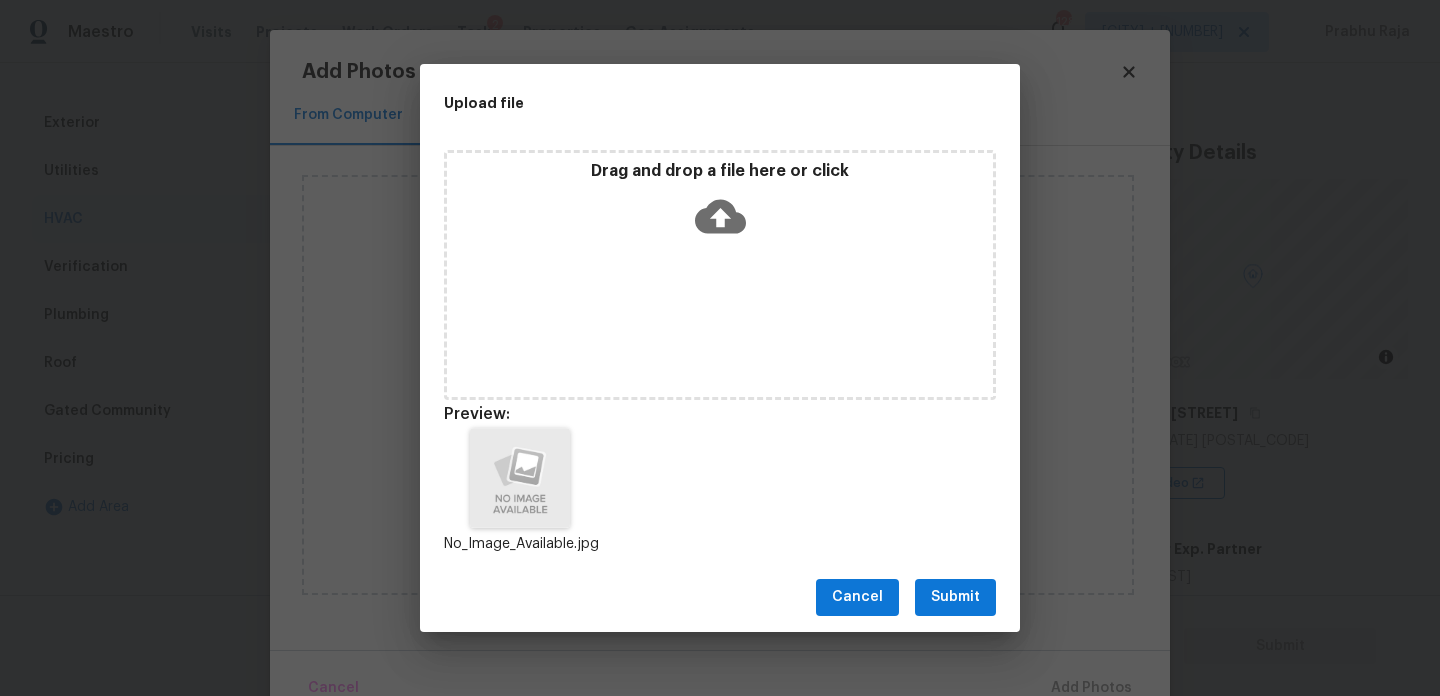 click on "Submit" at bounding box center (955, 597) 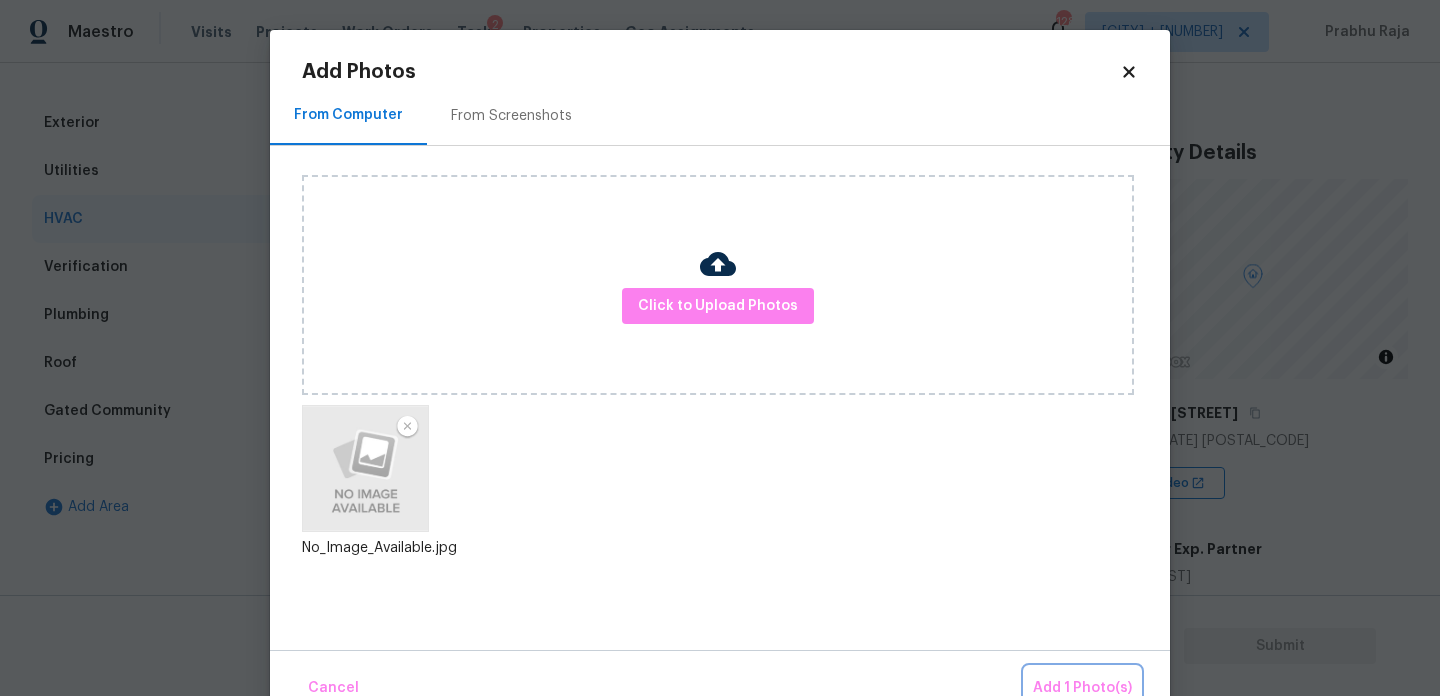click on "Add 1 Photo(s)" at bounding box center [1082, 688] 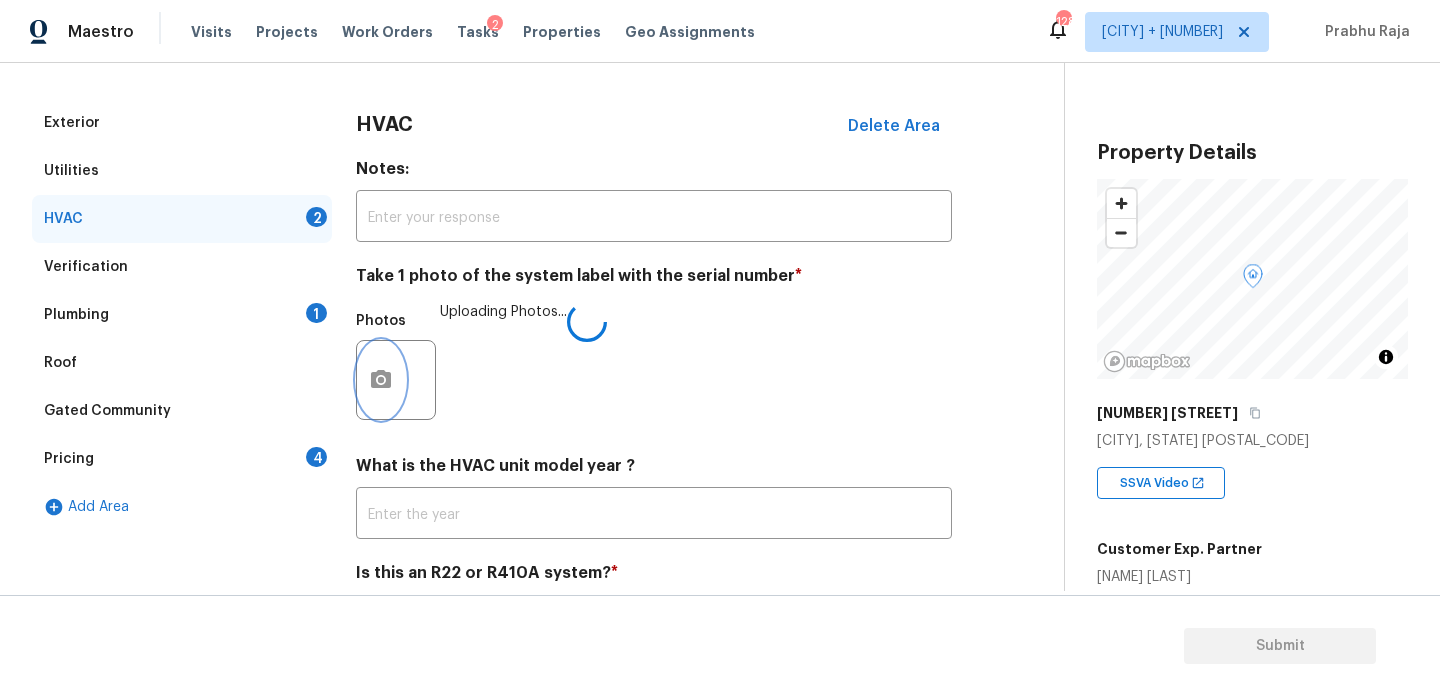 scroll, scrollTop: 333, scrollLeft: 0, axis: vertical 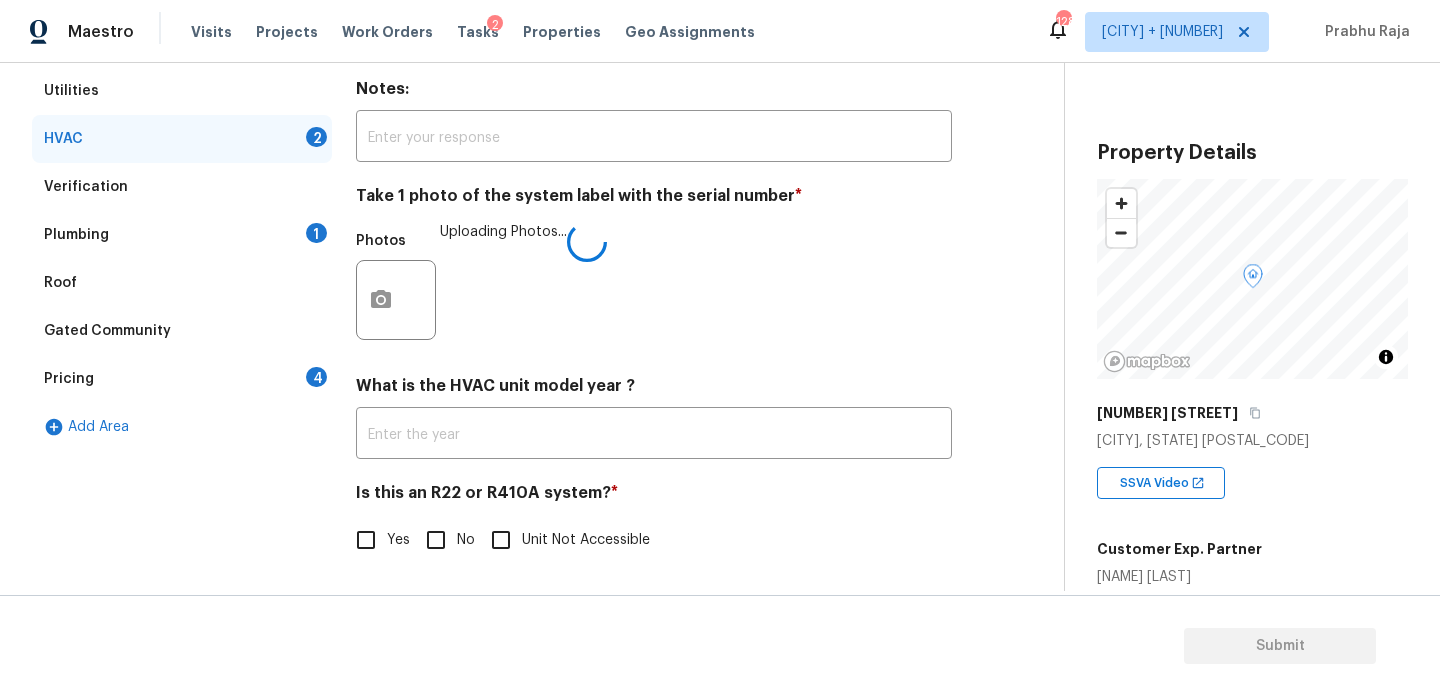 click on "No" at bounding box center (436, 540) 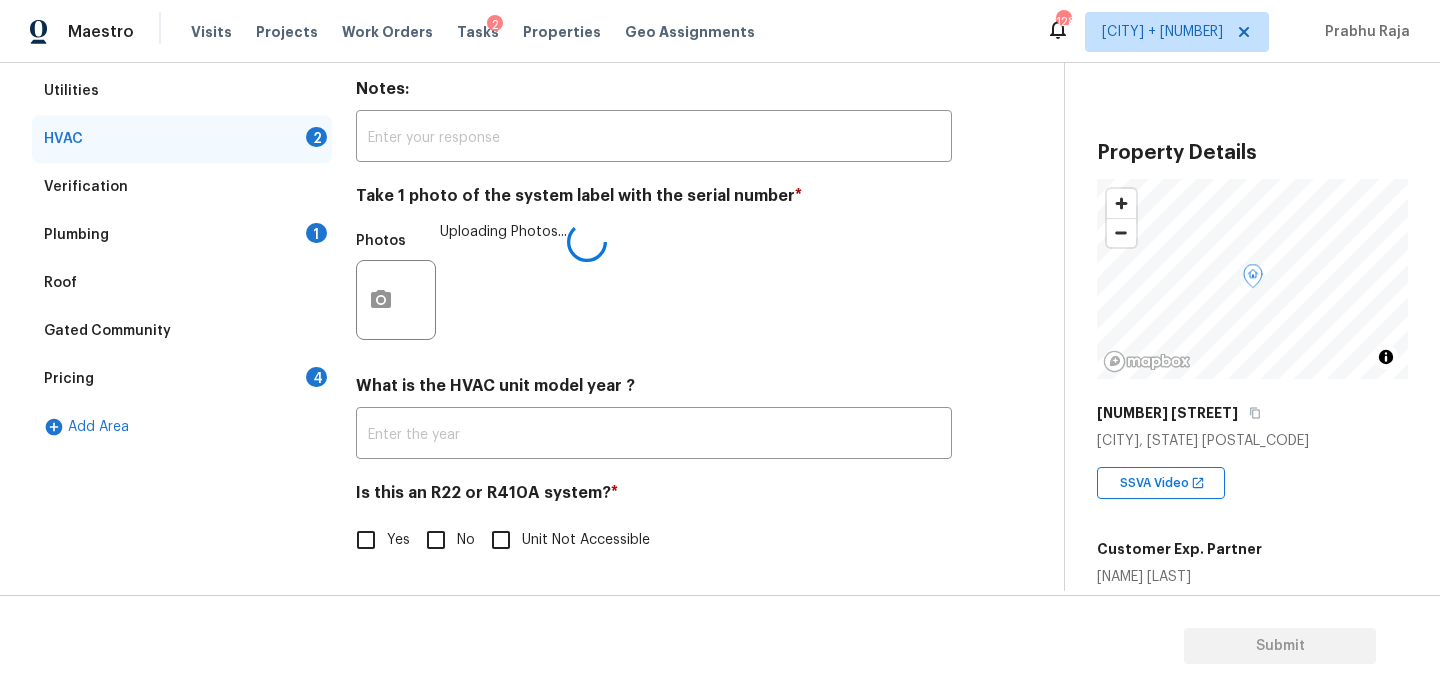 checkbox on "true" 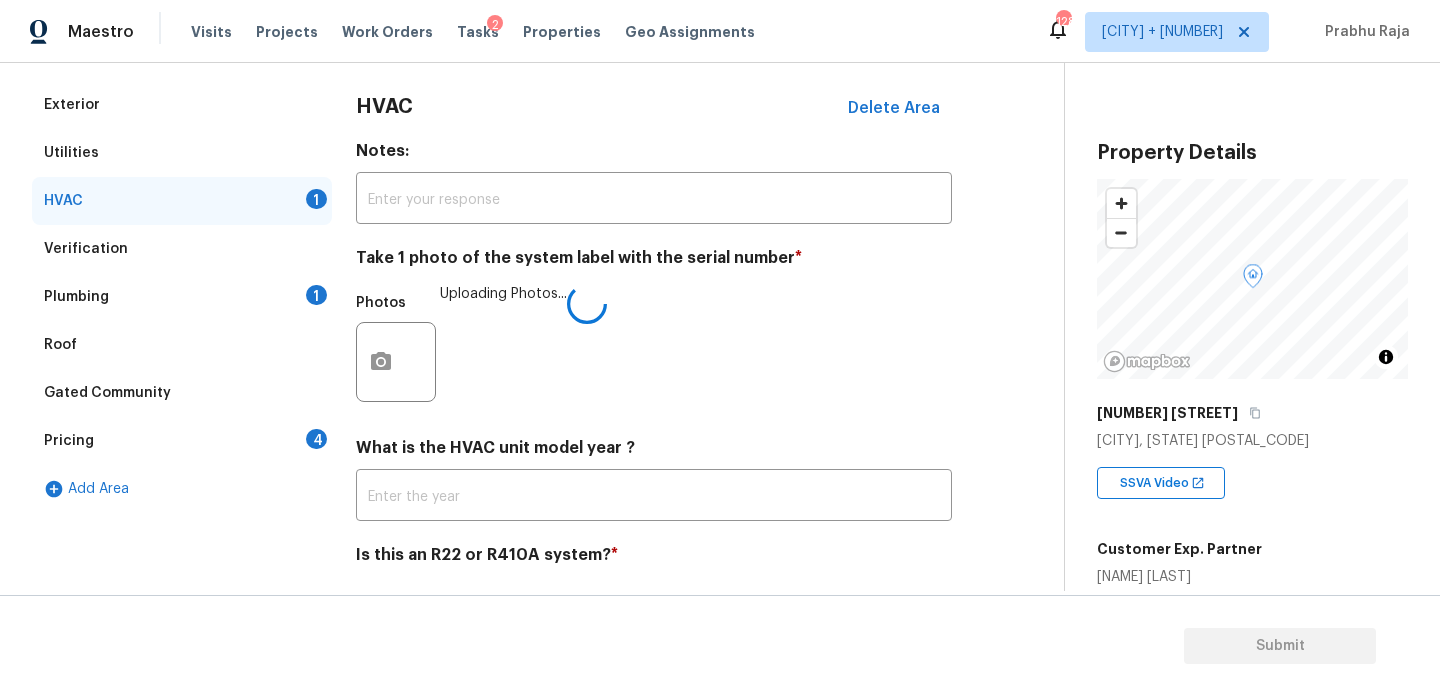 scroll, scrollTop: 265, scrollLeft: 0, axis: vertical 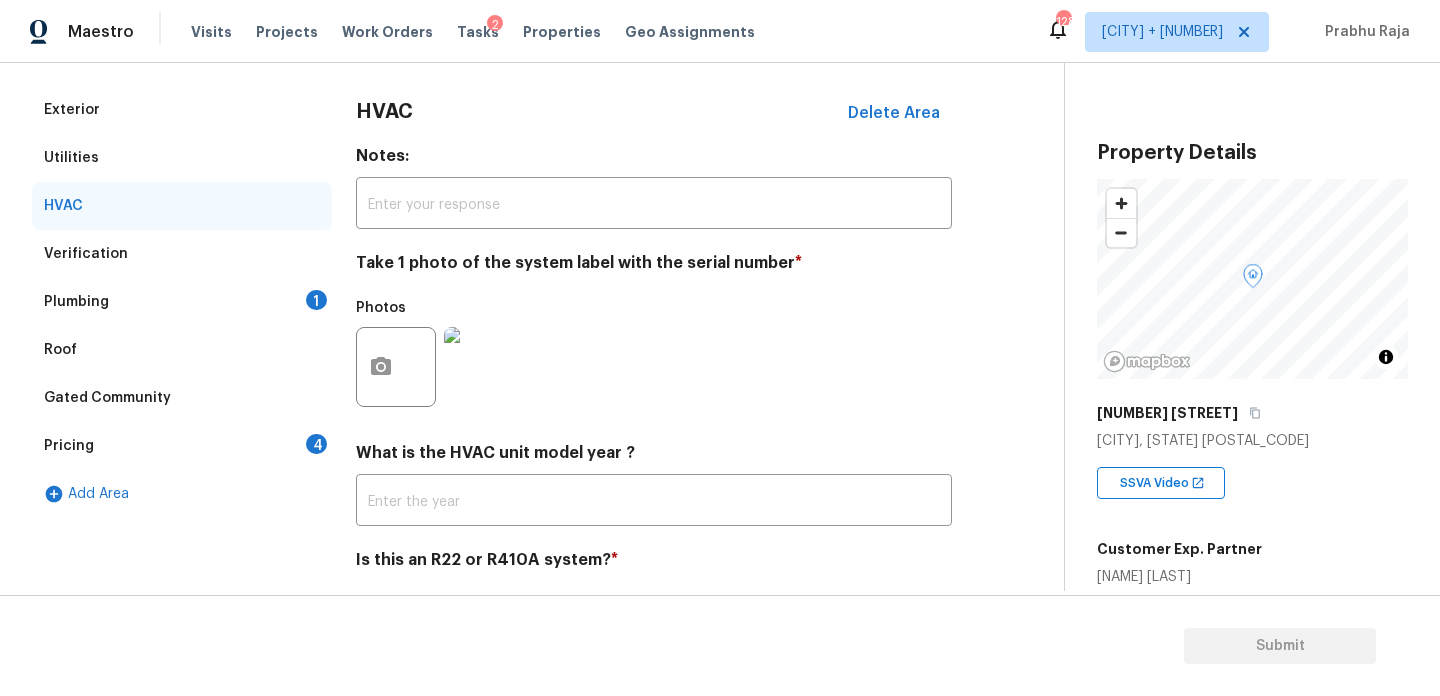click on "Plumbing 1" at bounding box center (182, 302) 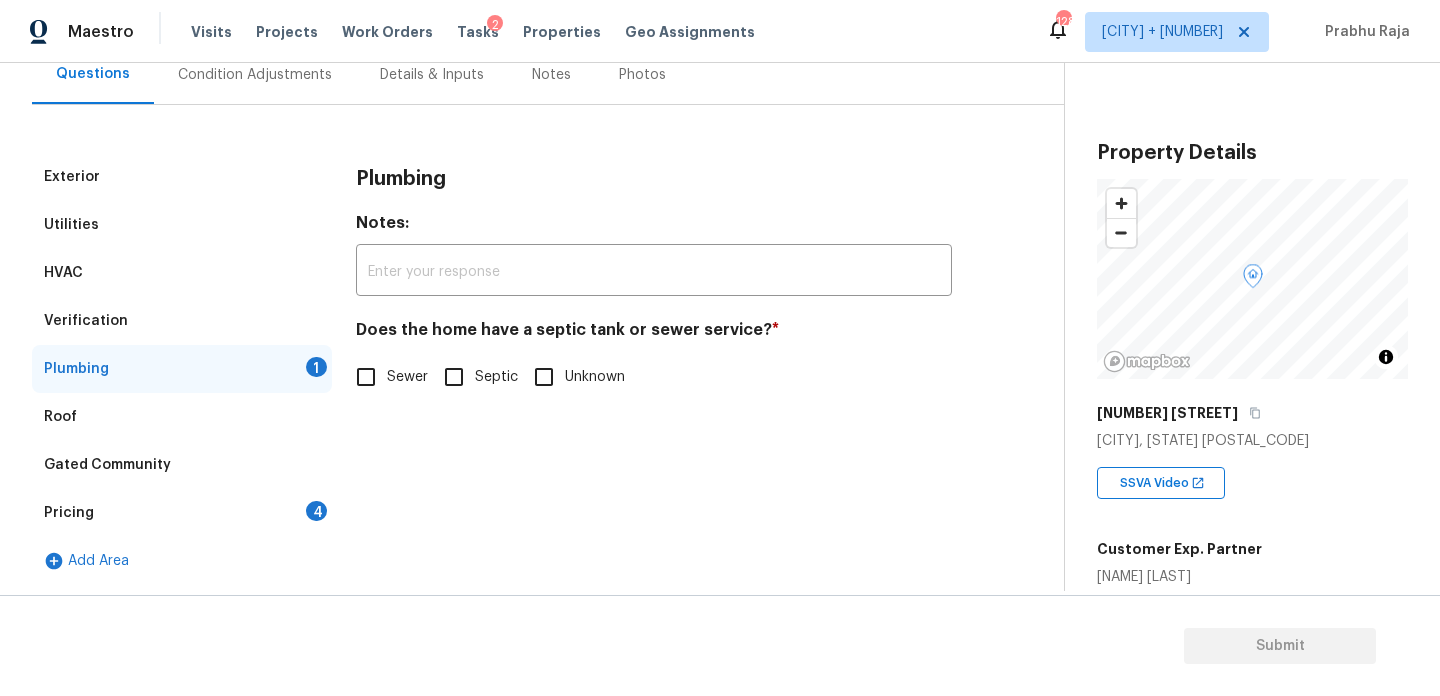 click on "Sewer" at bounding box center [366, 377] 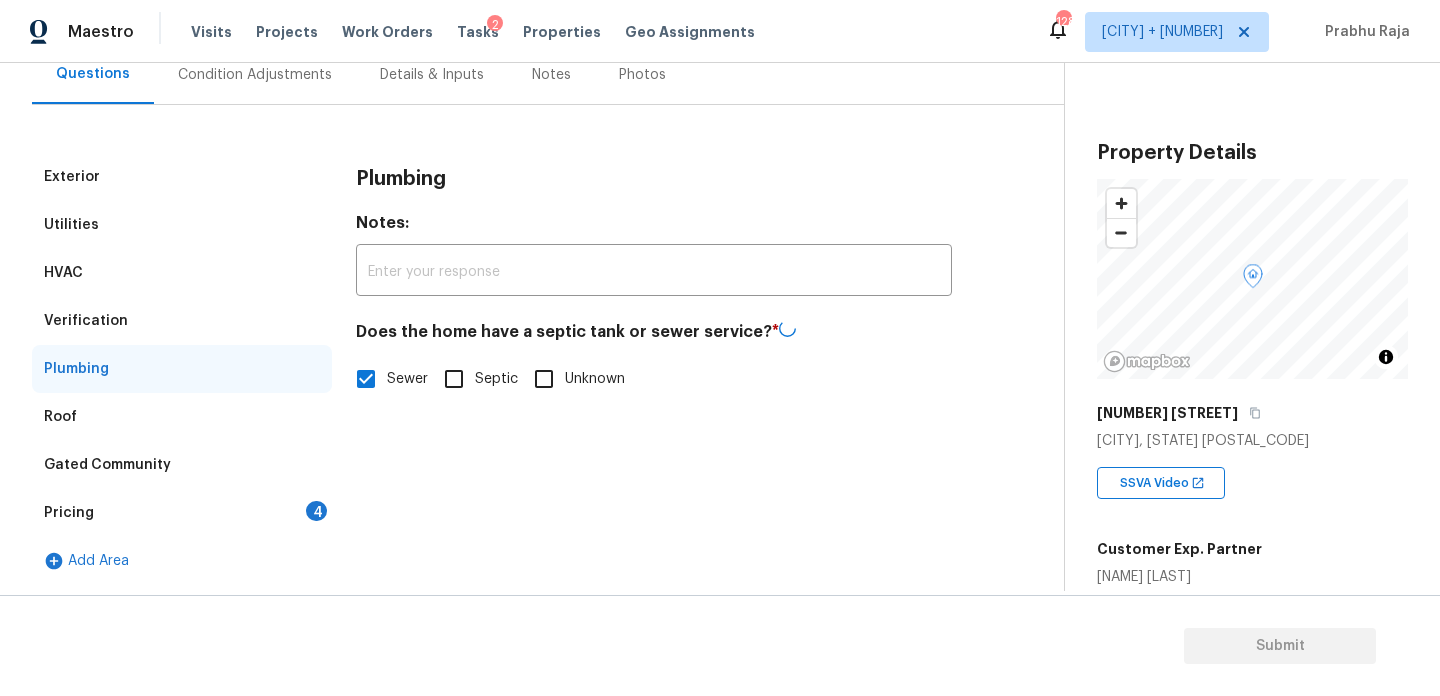 click on "Pricing 4" at bounding box center [182, 513] 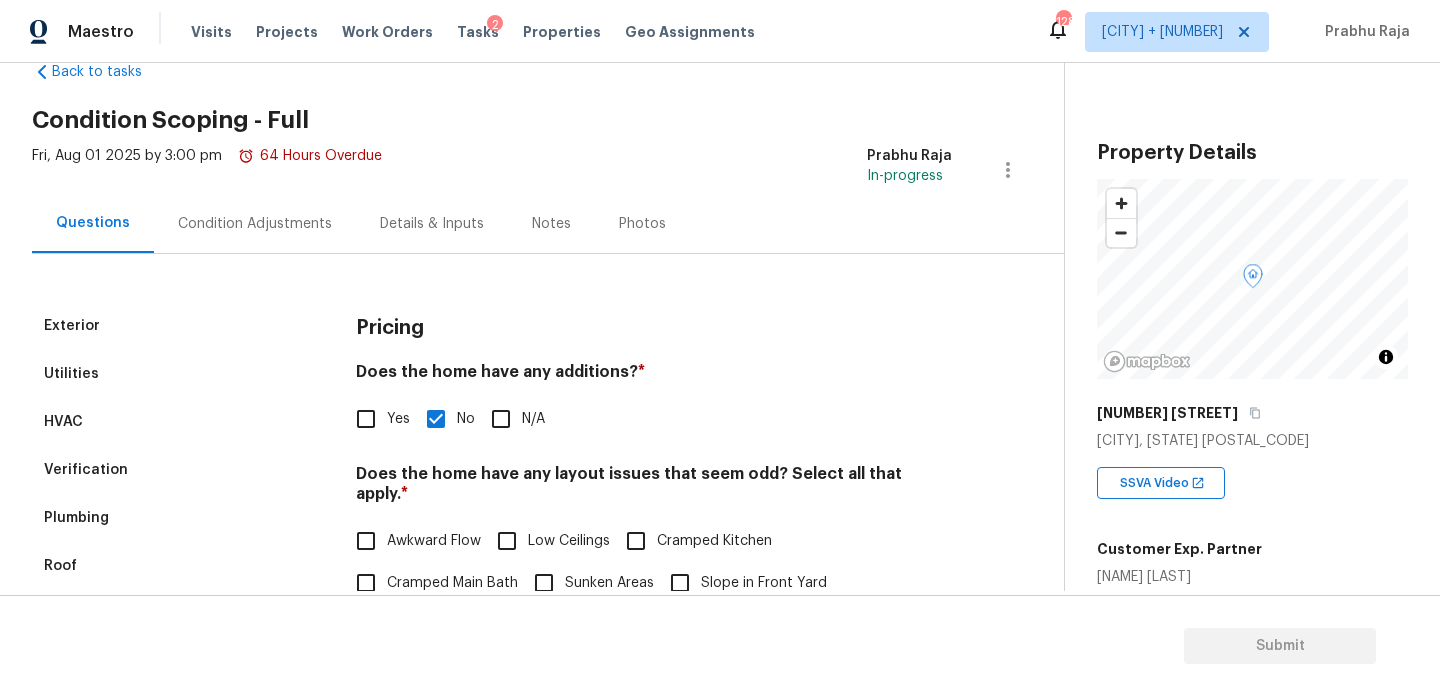 scroll, scrollTop: 47, scrollLeft: 0, axis: vertical 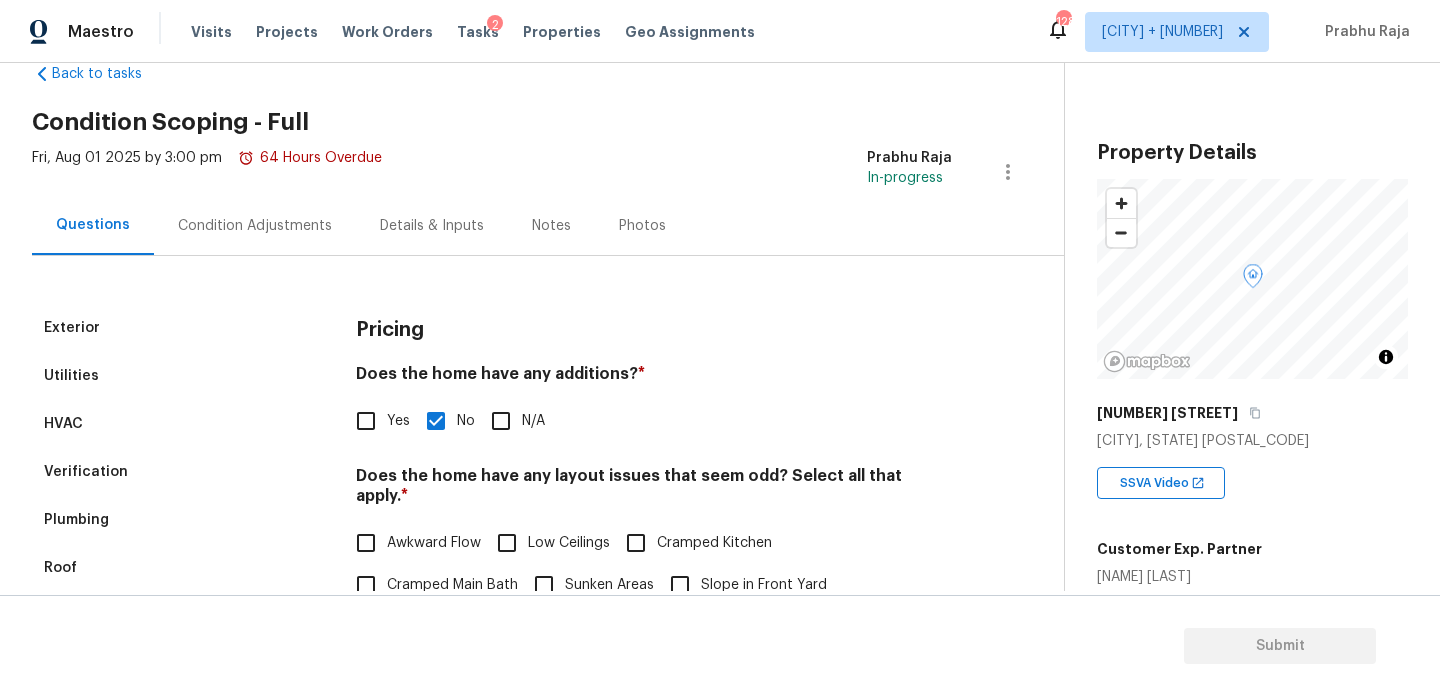 click on "Condition Adjustments" at bounding box center (255, 225) 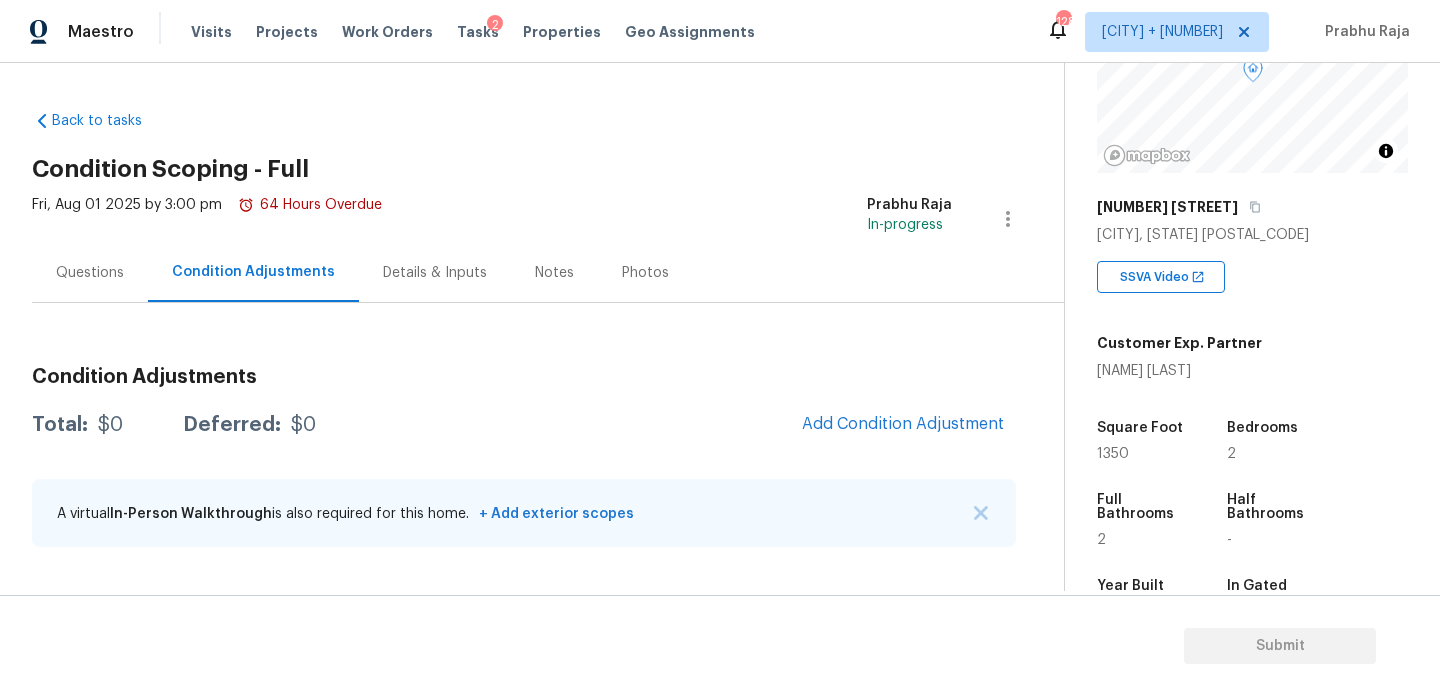 scroll, scrollTop: 235, scrollLeft: 0, axis: vertical 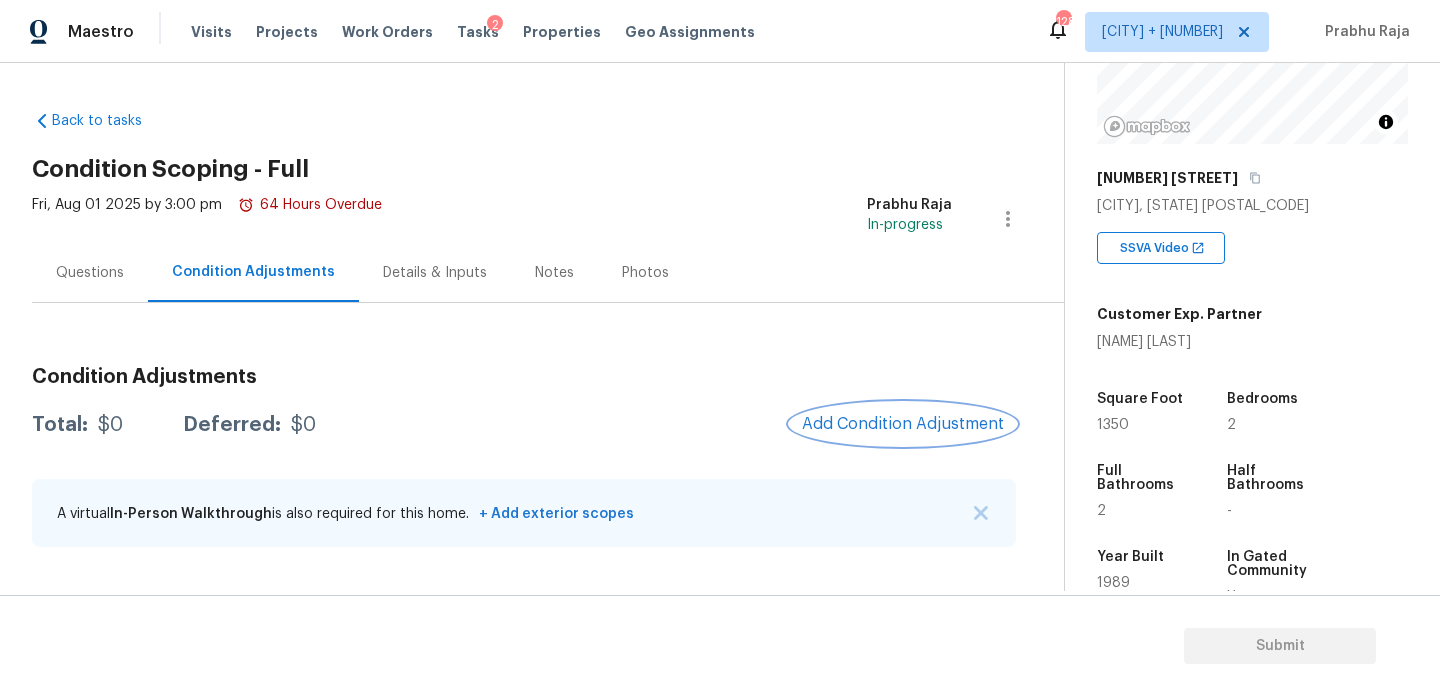click on "Add Condition Adjustment" at bounding box center (903, 424) 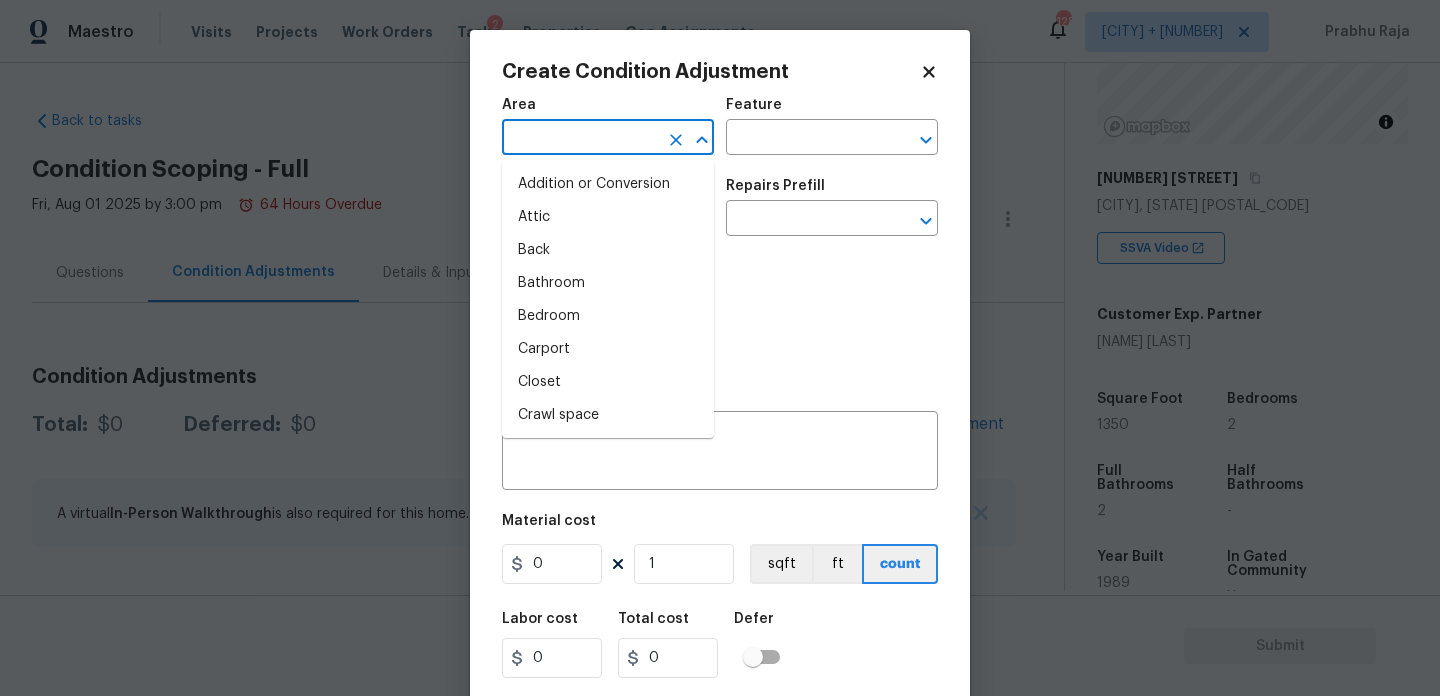 click at bounding box center [580, 139] 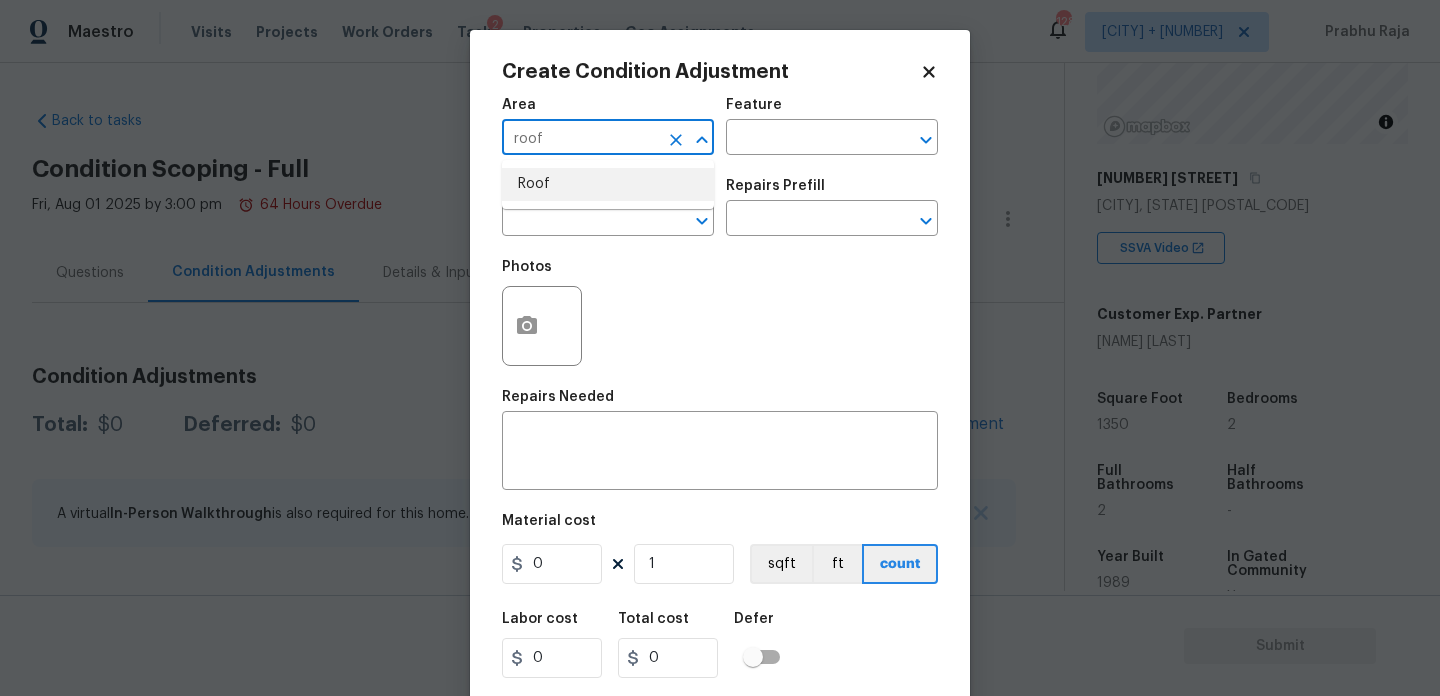 click on "Roof" at bounding box center (608, 184) 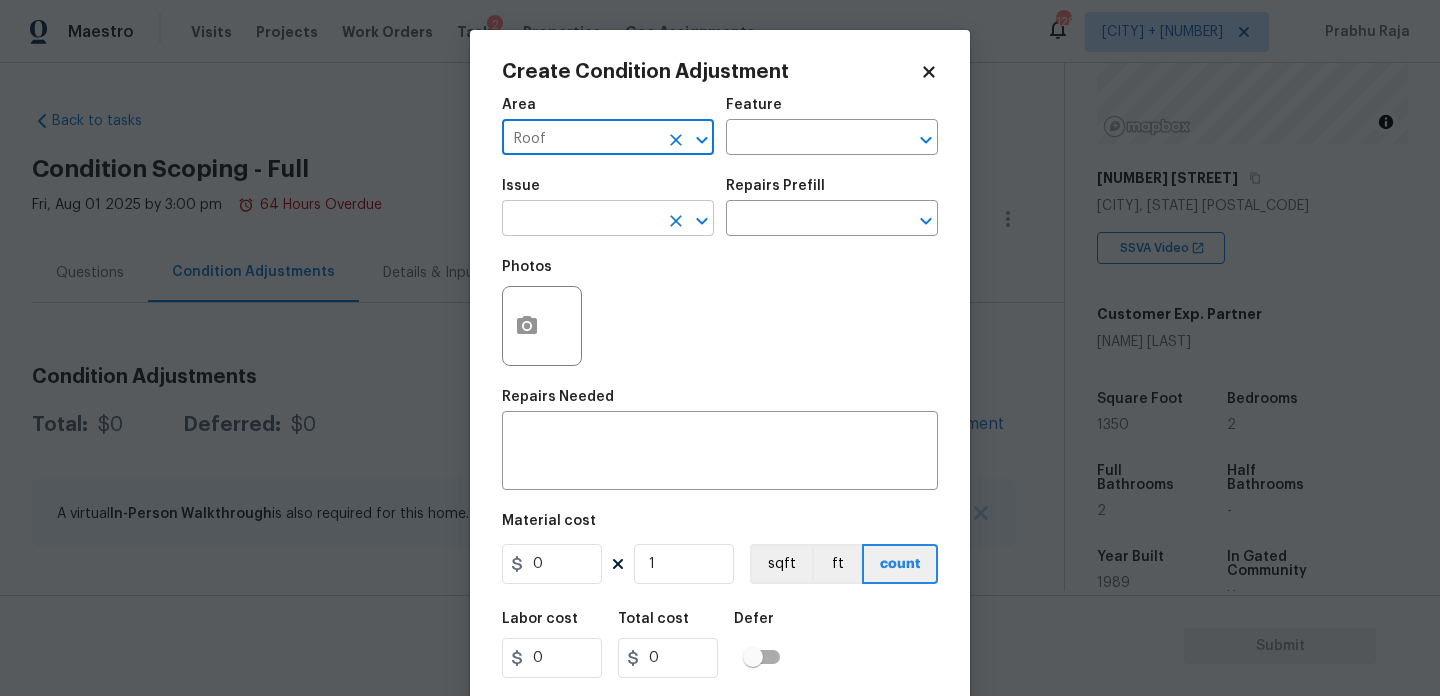 type on "Roof" 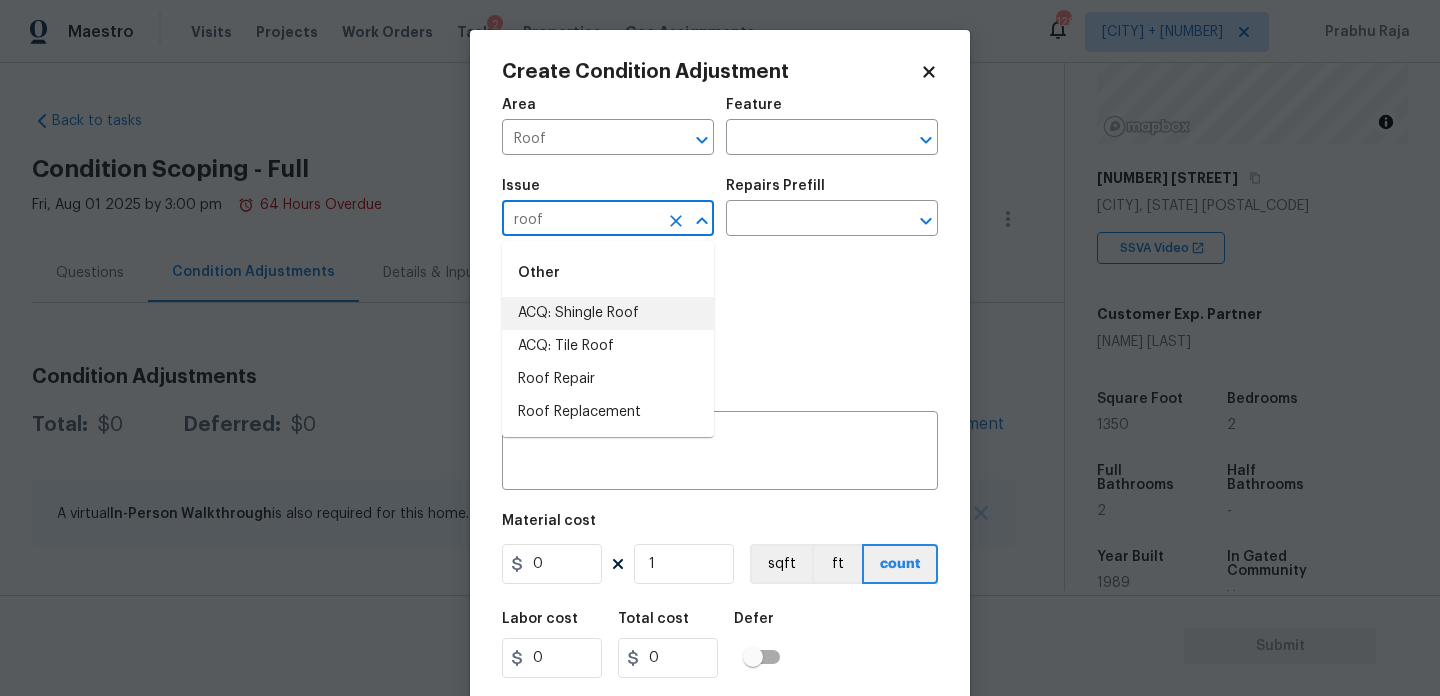 click on "ACQ: Shingle Roof" at bounding box center [608, 313] 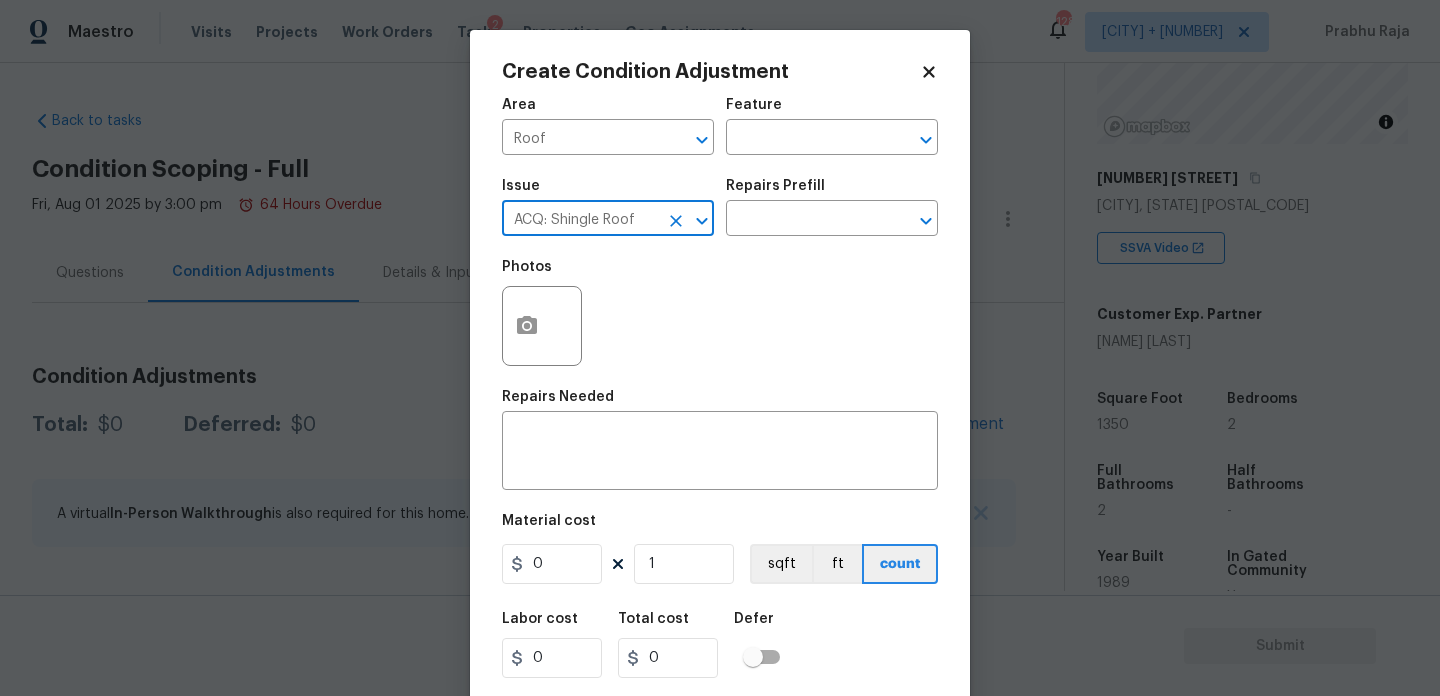 type on "ACQ: Shingle Roof" 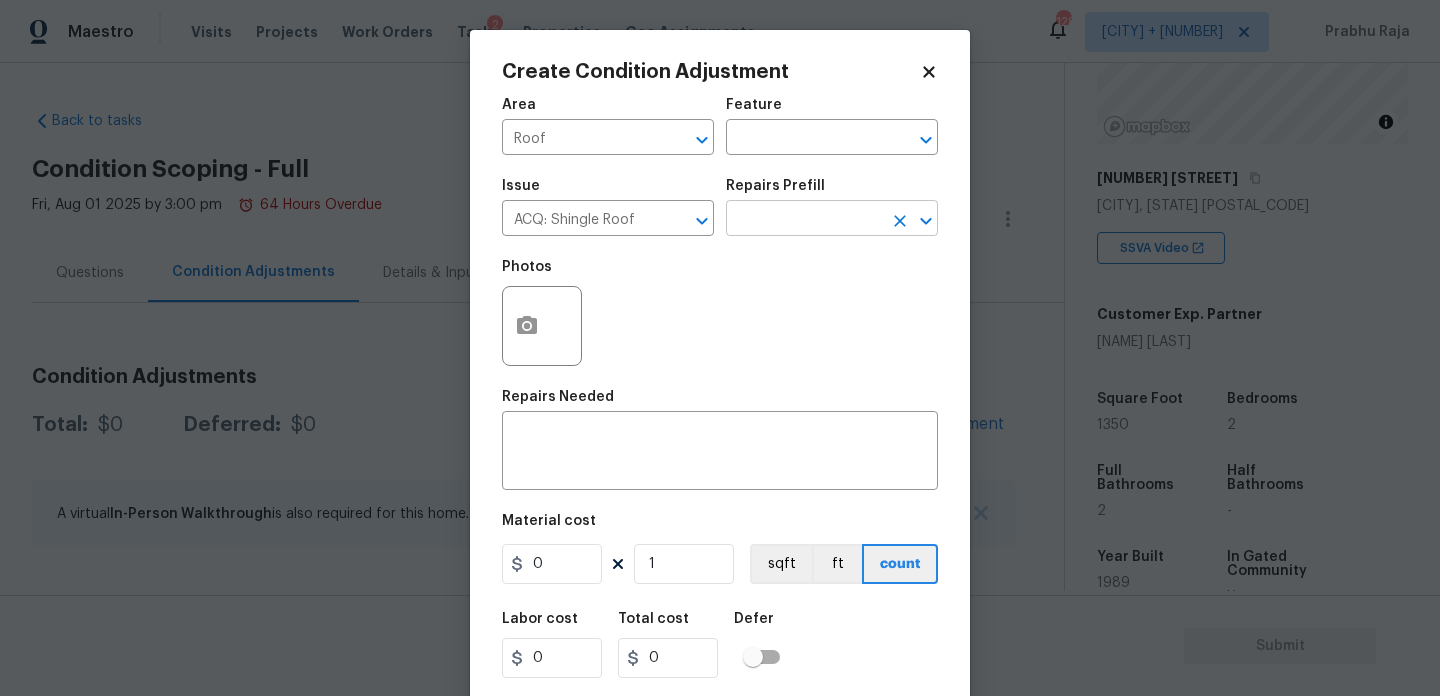 click at bounding box center (804, 220) 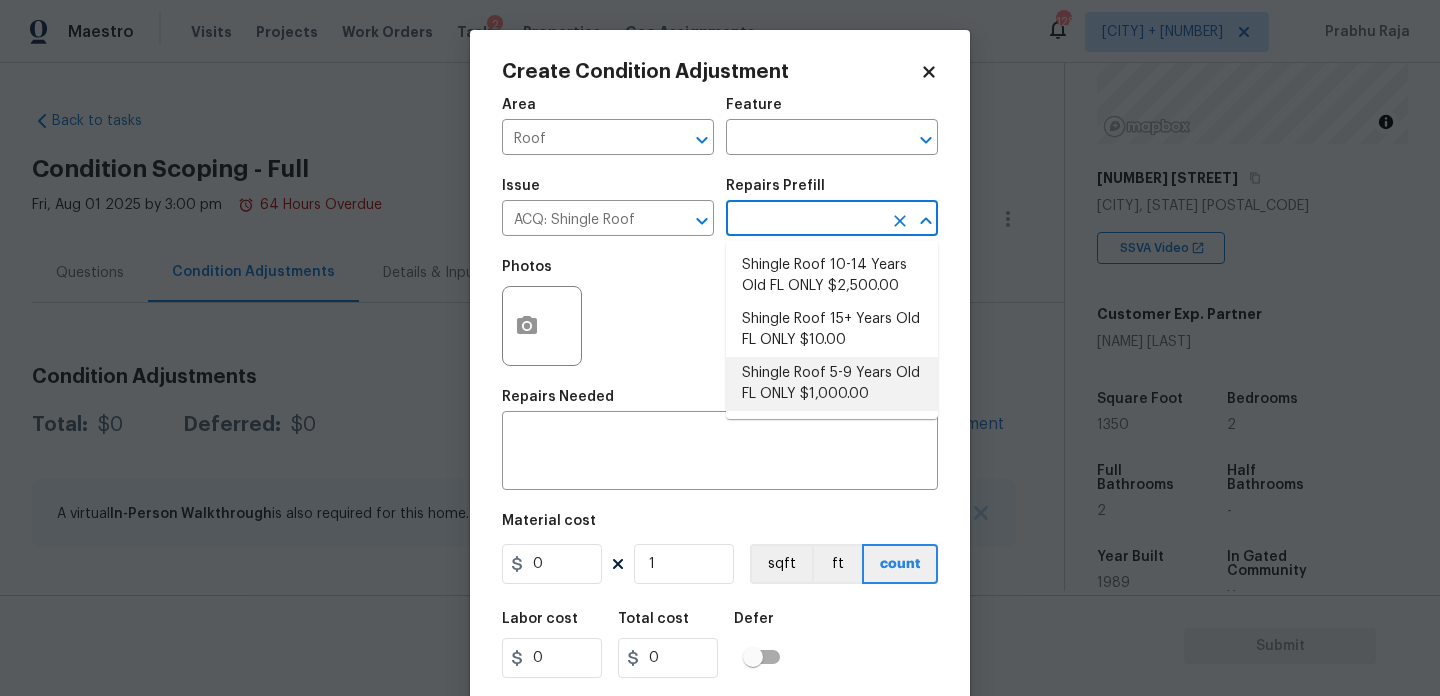 click on "Shingle Roof 5-9 Years Old FL ONLY $1,000.00" at bounding box center (832, 384) 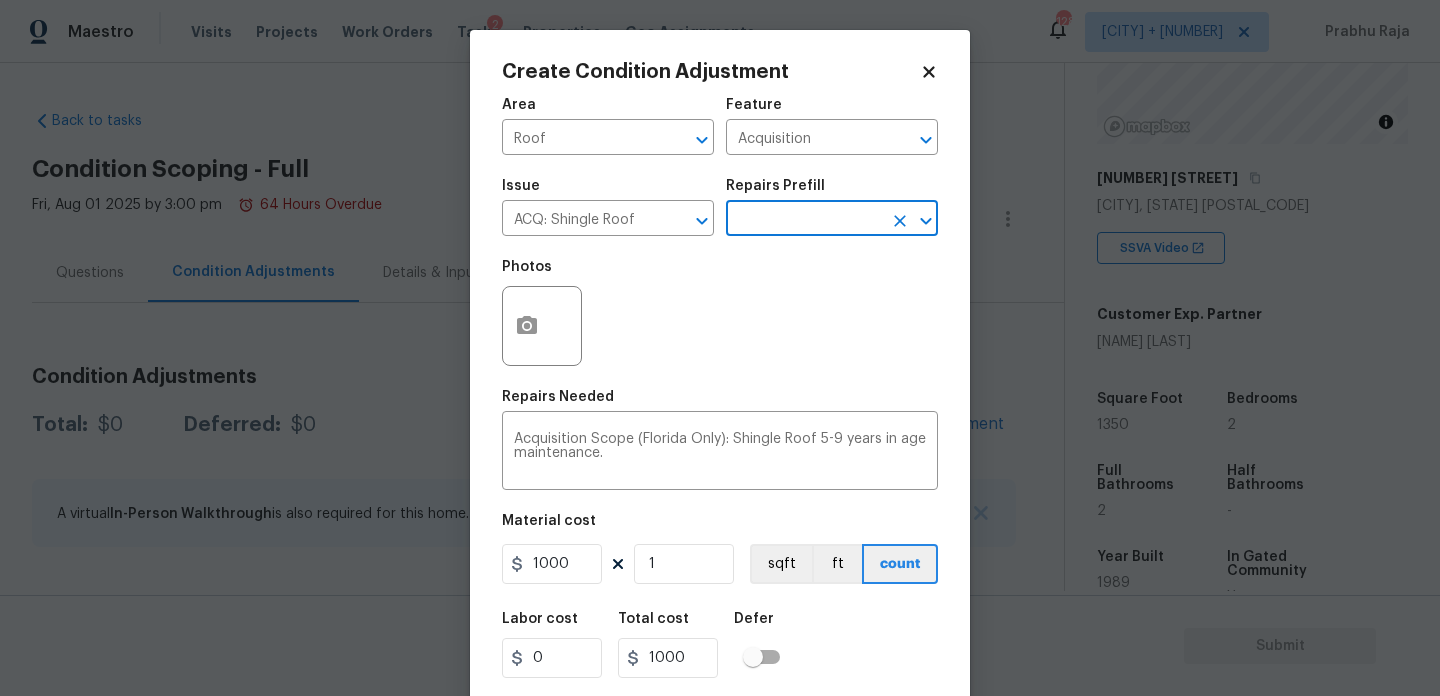 scroll, scrollTop: 51, scrollLeft: 0, axis: vertical 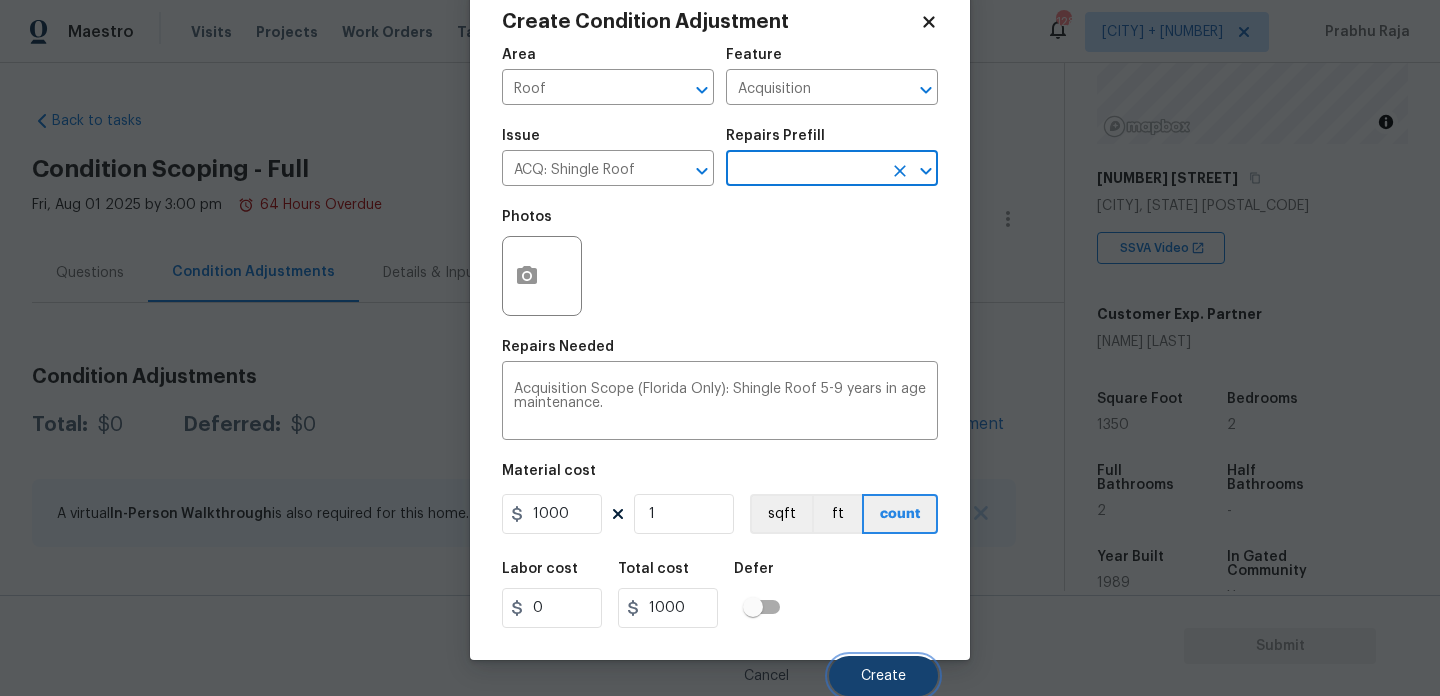 click on "Create" at bounding box center (883, 676) 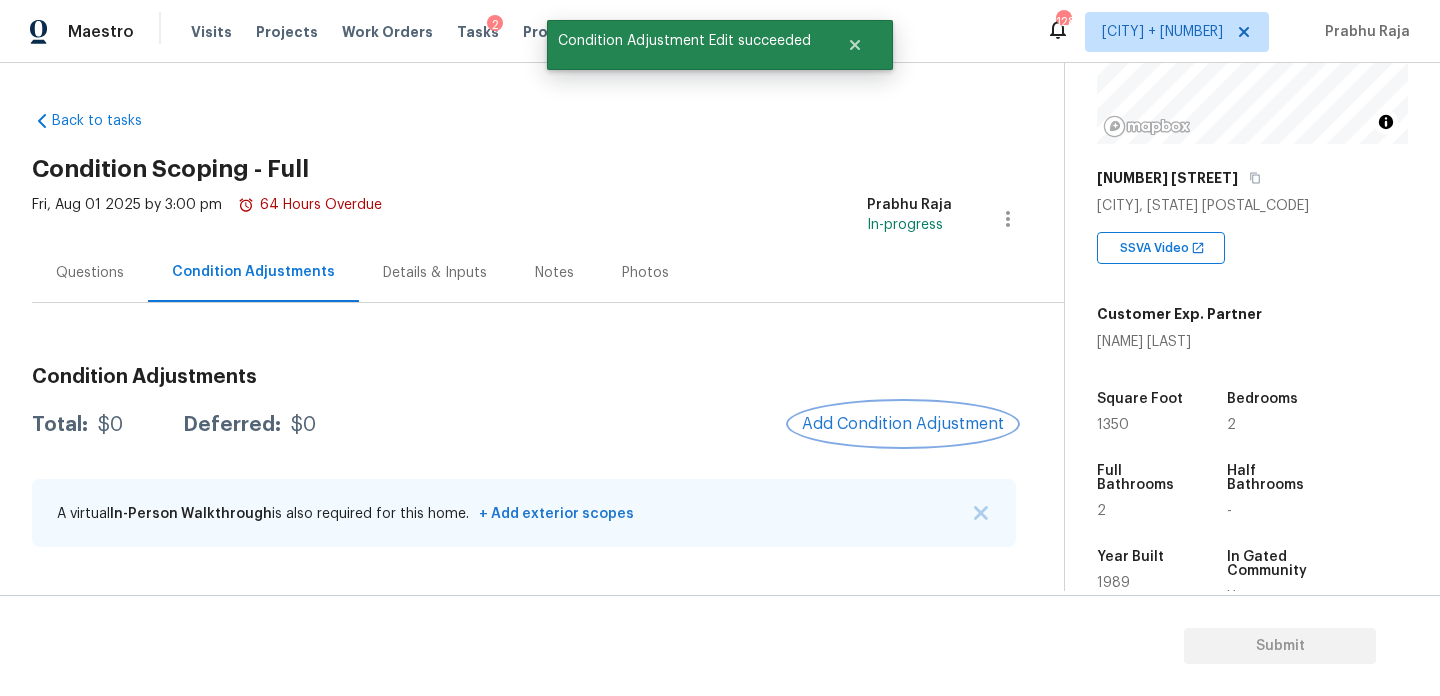 scroll, scrollTop: 0, scrollLeft: 0, axis: both 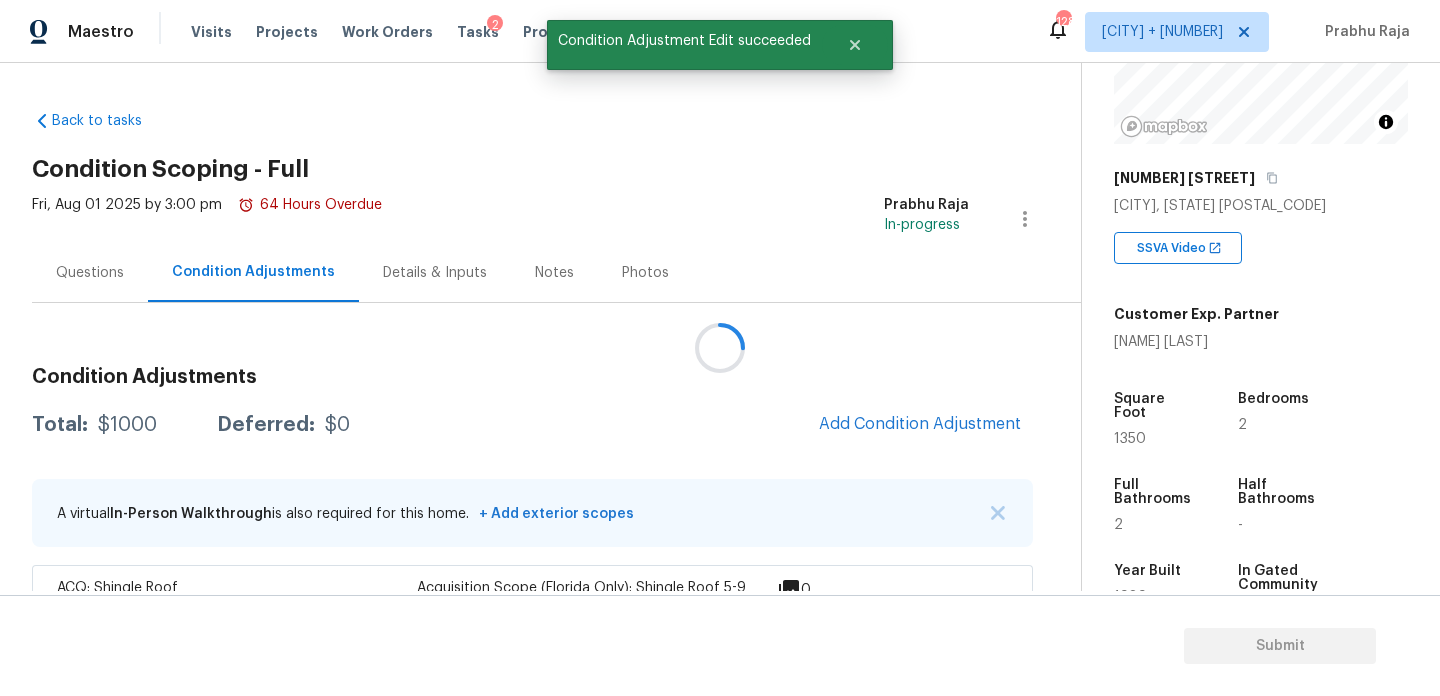 click at bounding box center [720, 348] 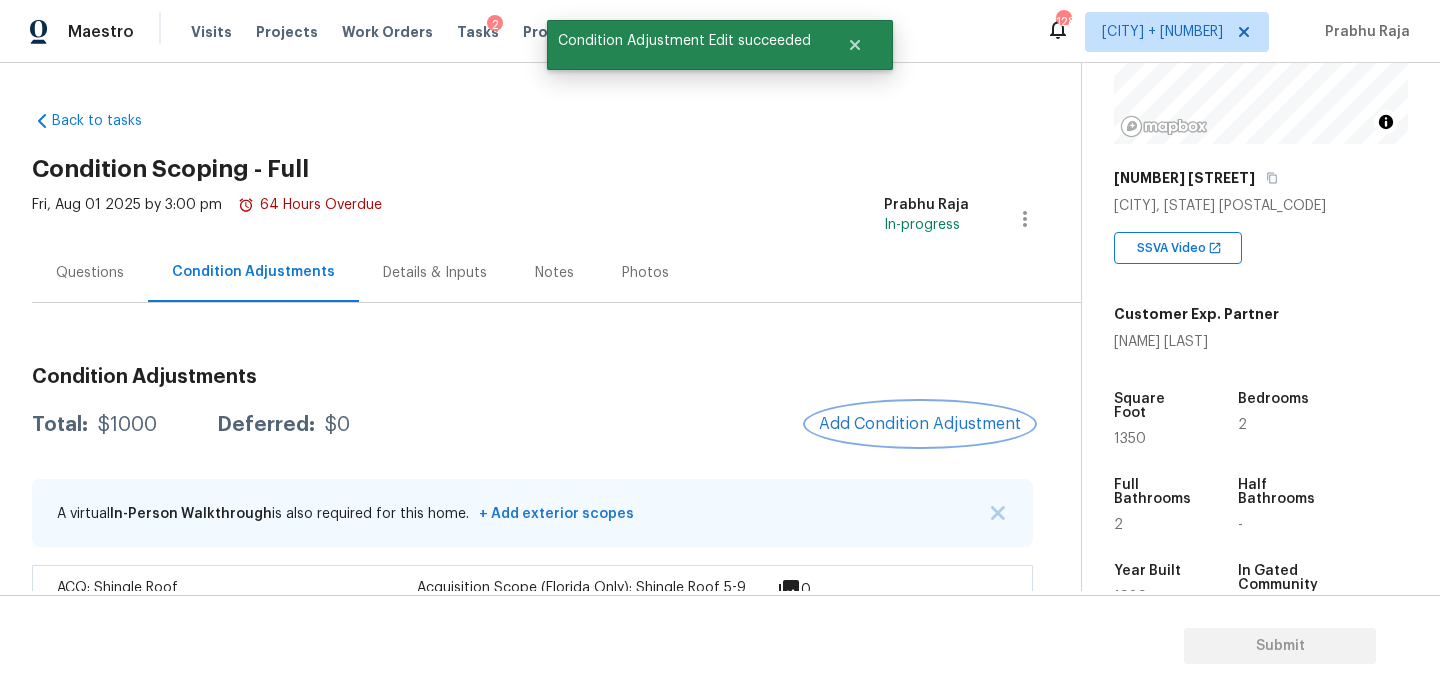 click on "Add Condition Adjustment" at bounding box center (920, 424) 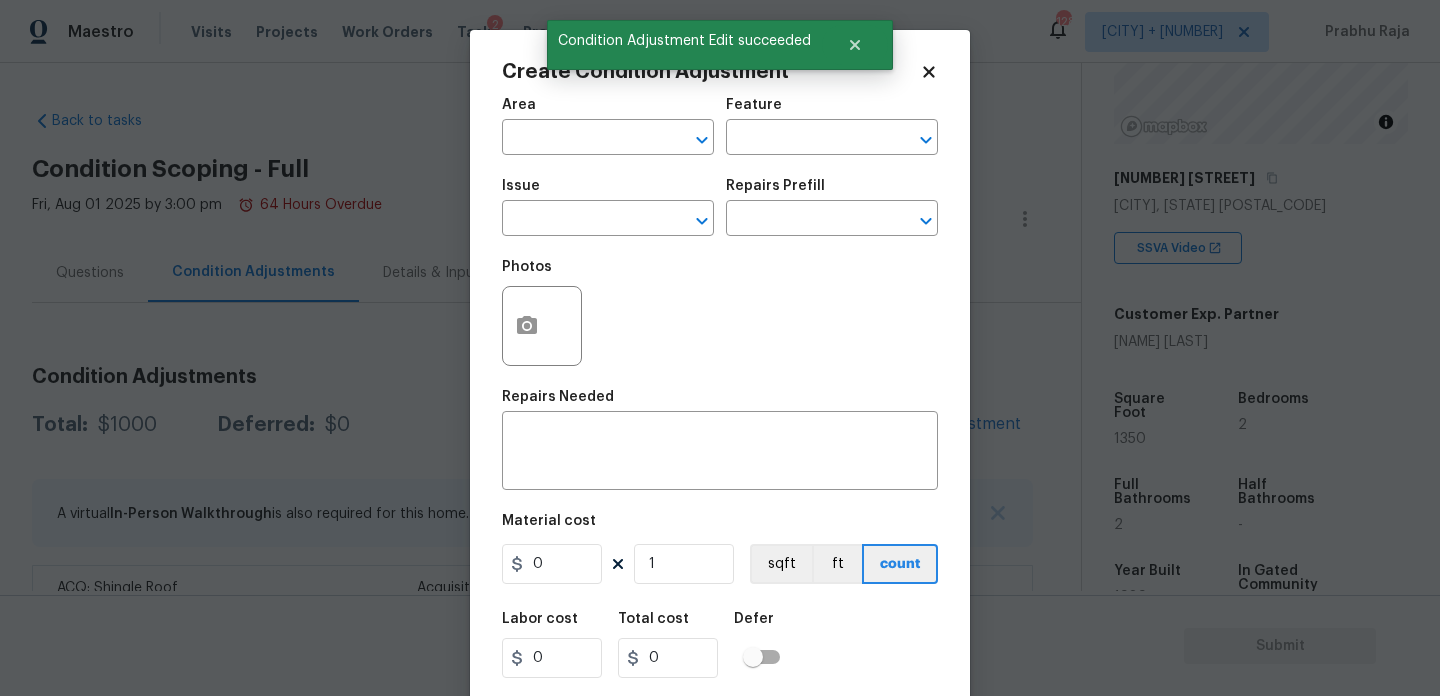 click on "Area ​" at bounding box center (608, 126) 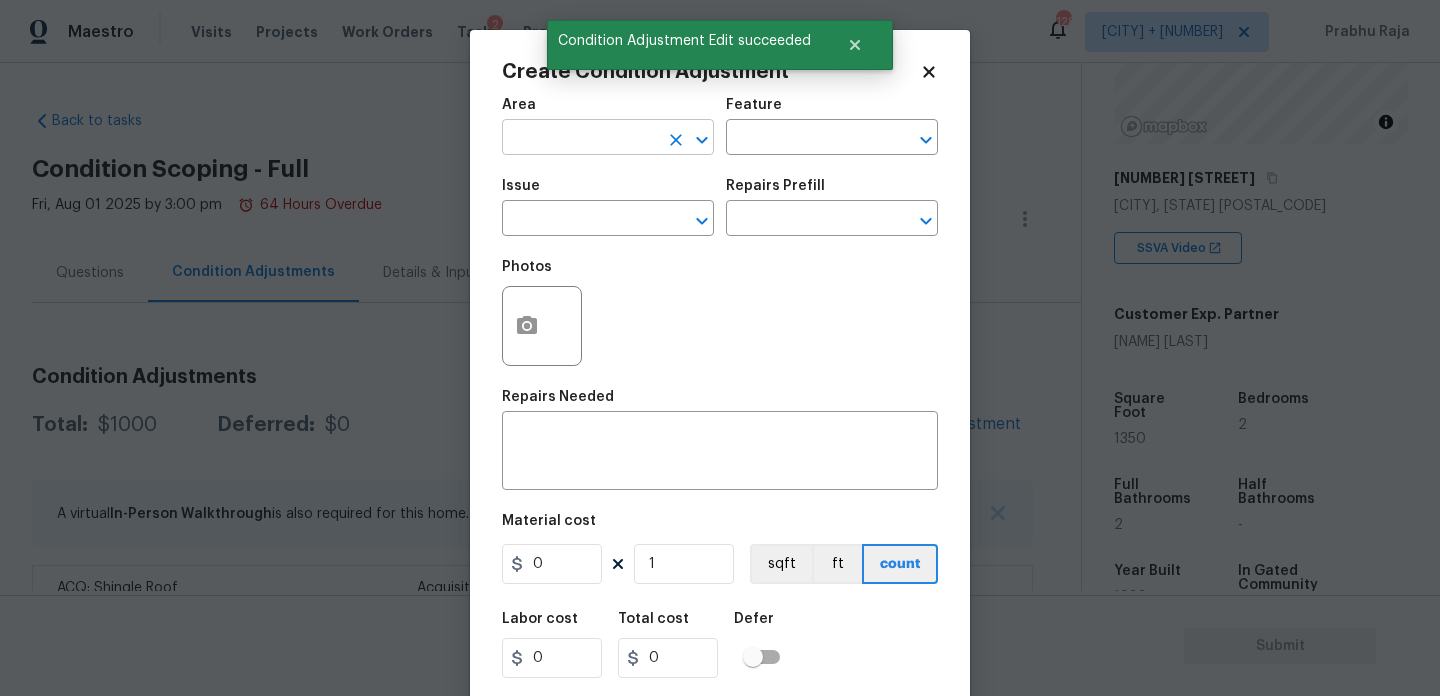 click at bounding box center (580, 139) 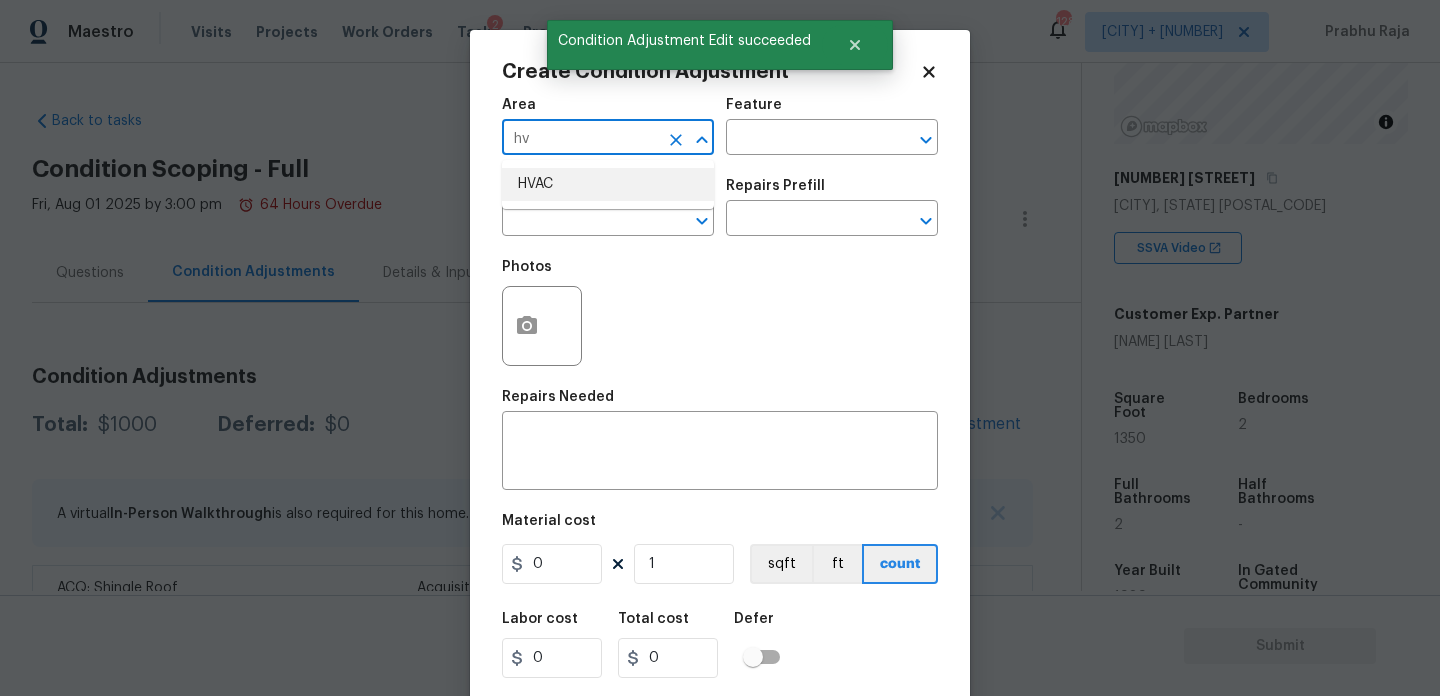click on "HVAC" at bounding box center (608, 184) 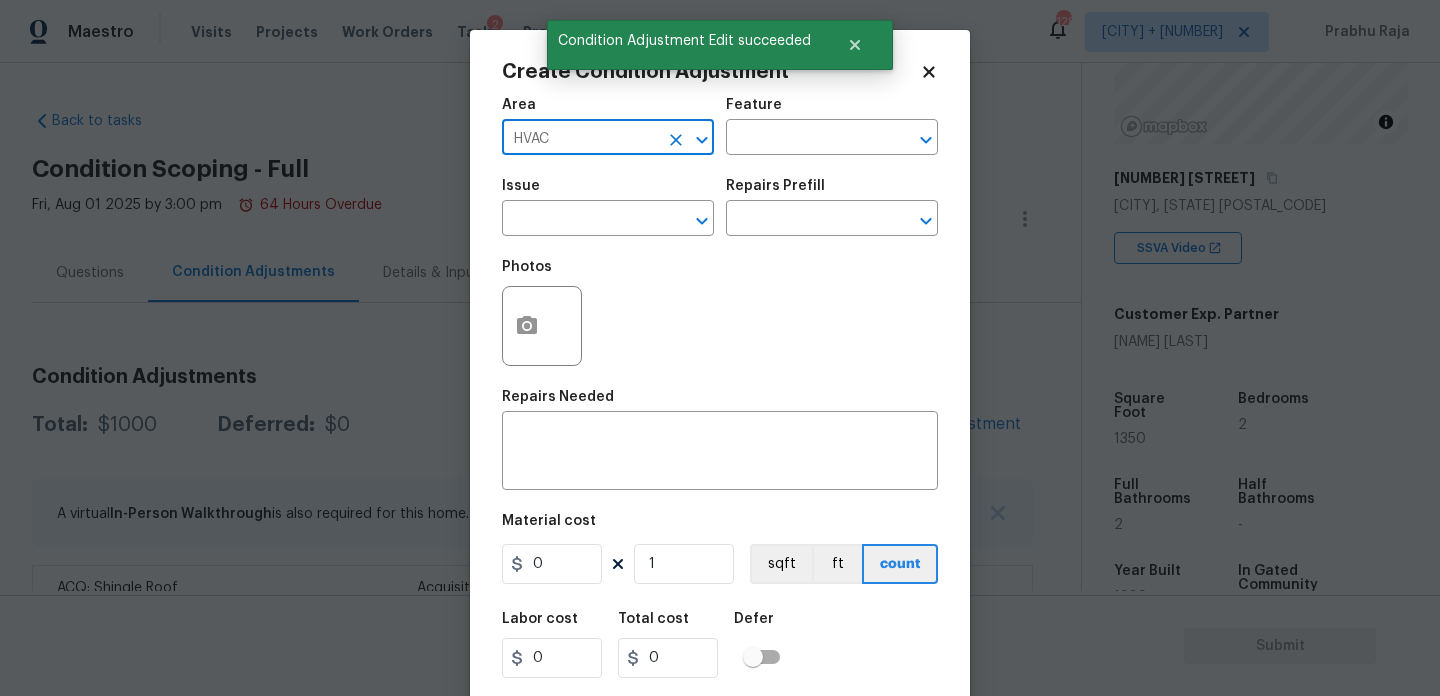 type on "HVAC" 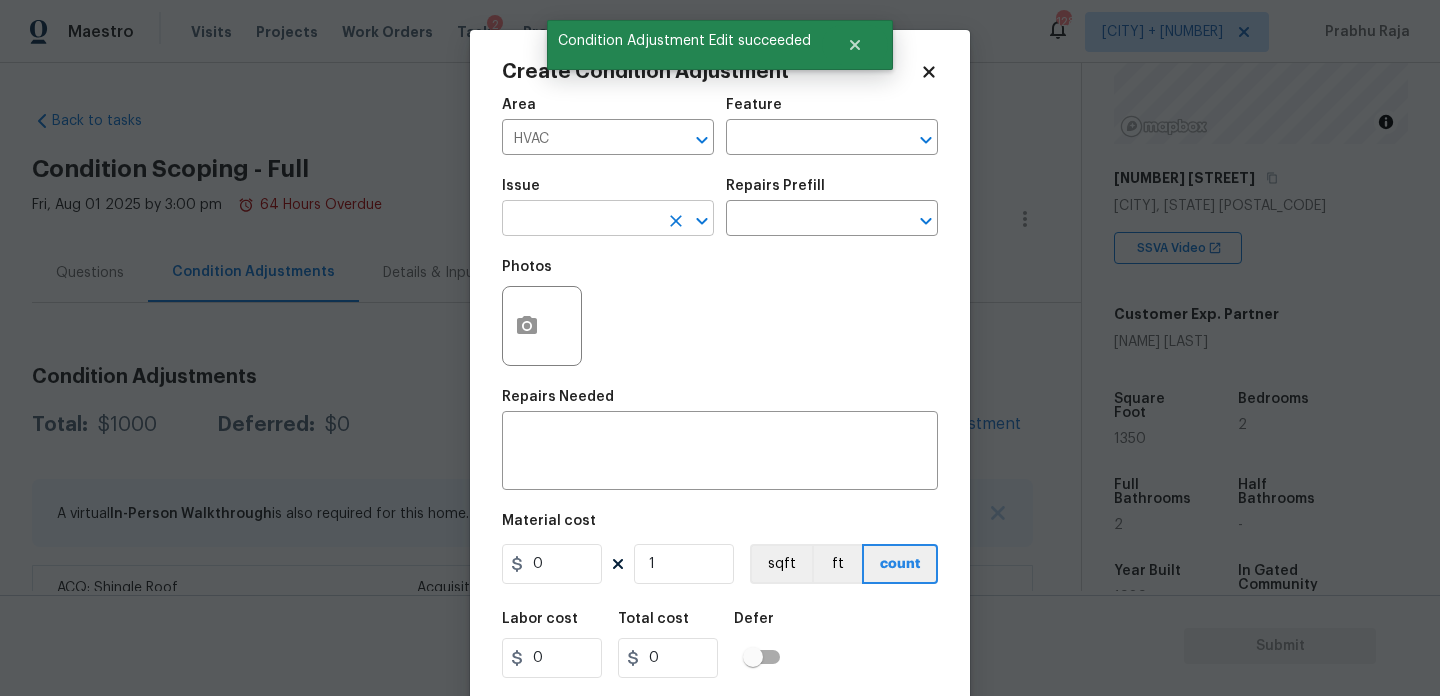 click at bounding box center [580, 220] 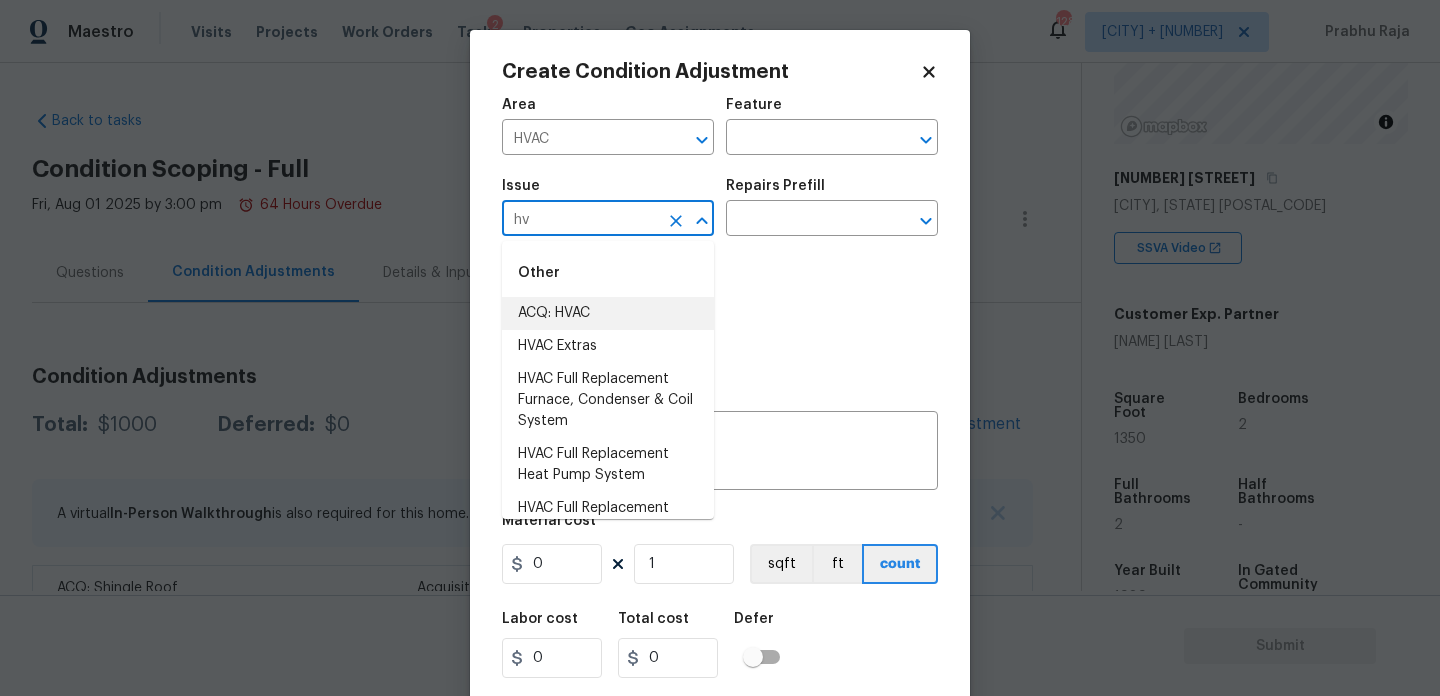 click on "ACQ: HVAC" at bounding box center (608, 313) 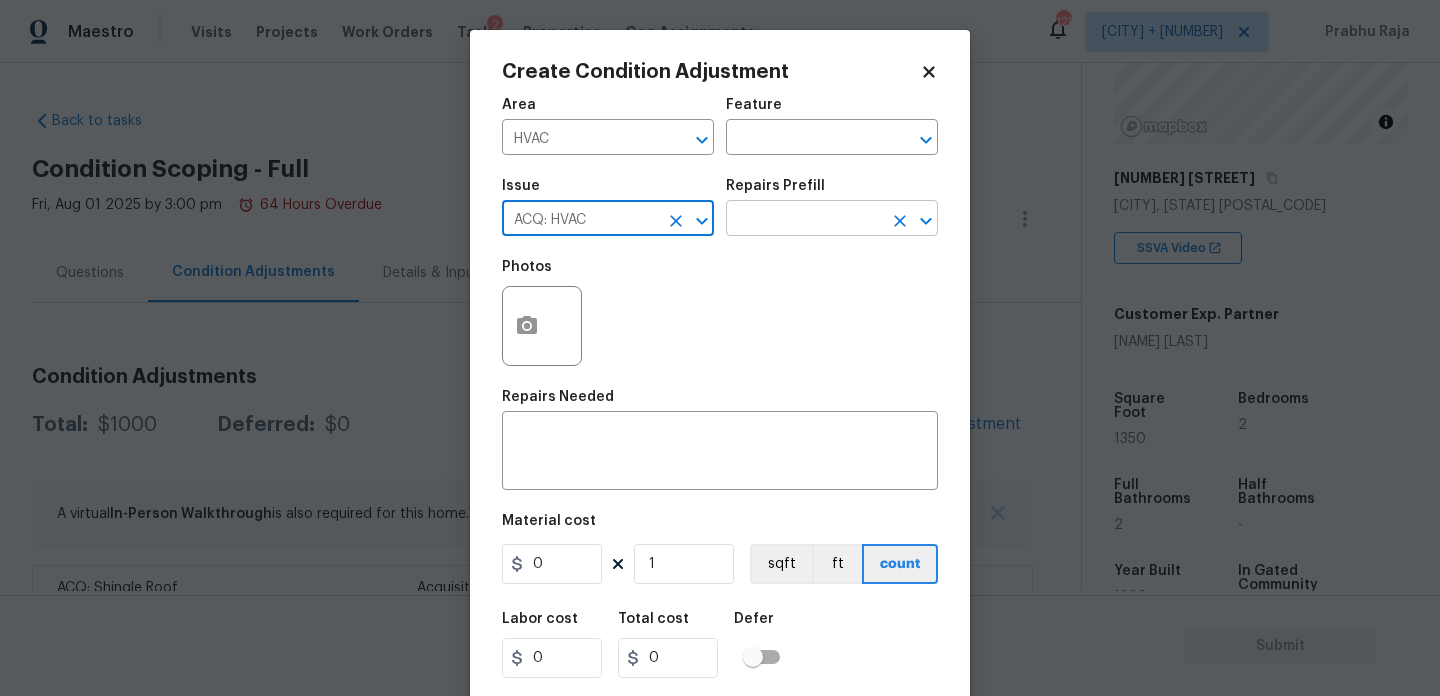 type on "ACQ: HVAC" 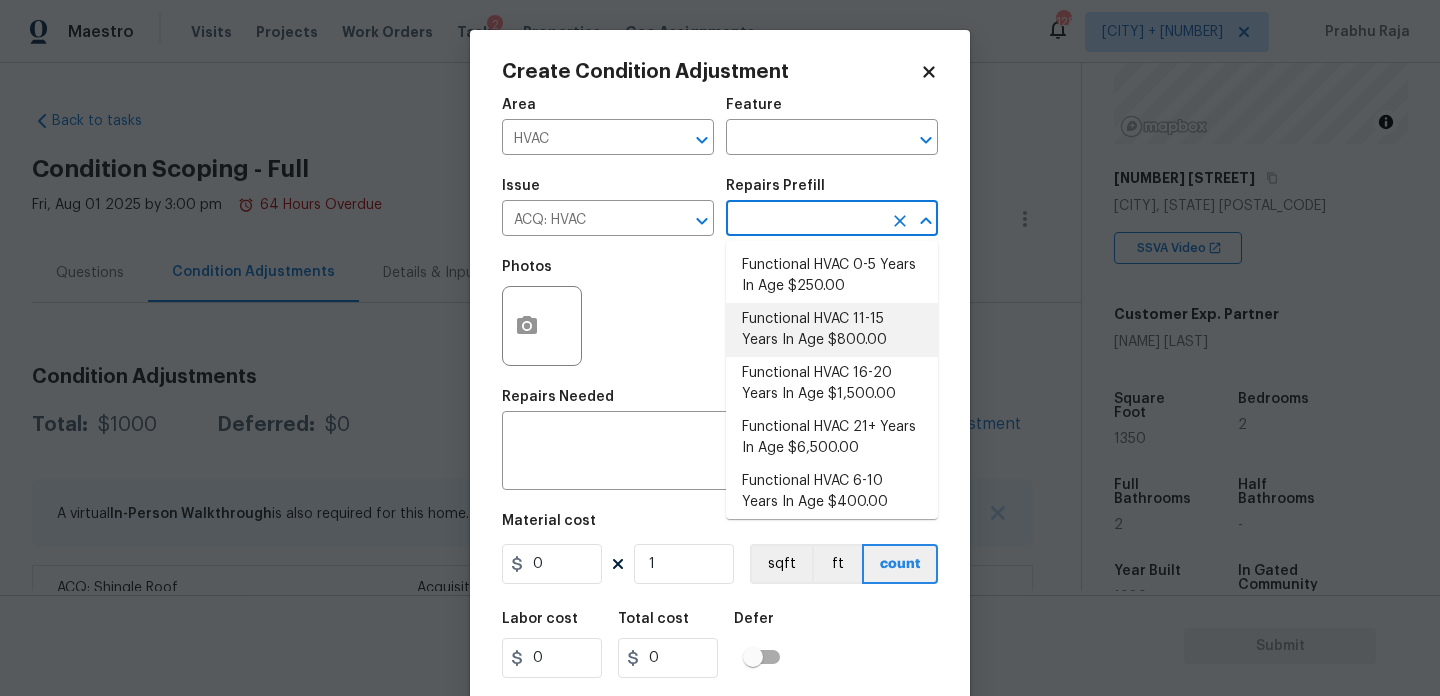 click on "Functional HVAC 11-15 Years In Age $800.00" at bounding box center (832, 330) 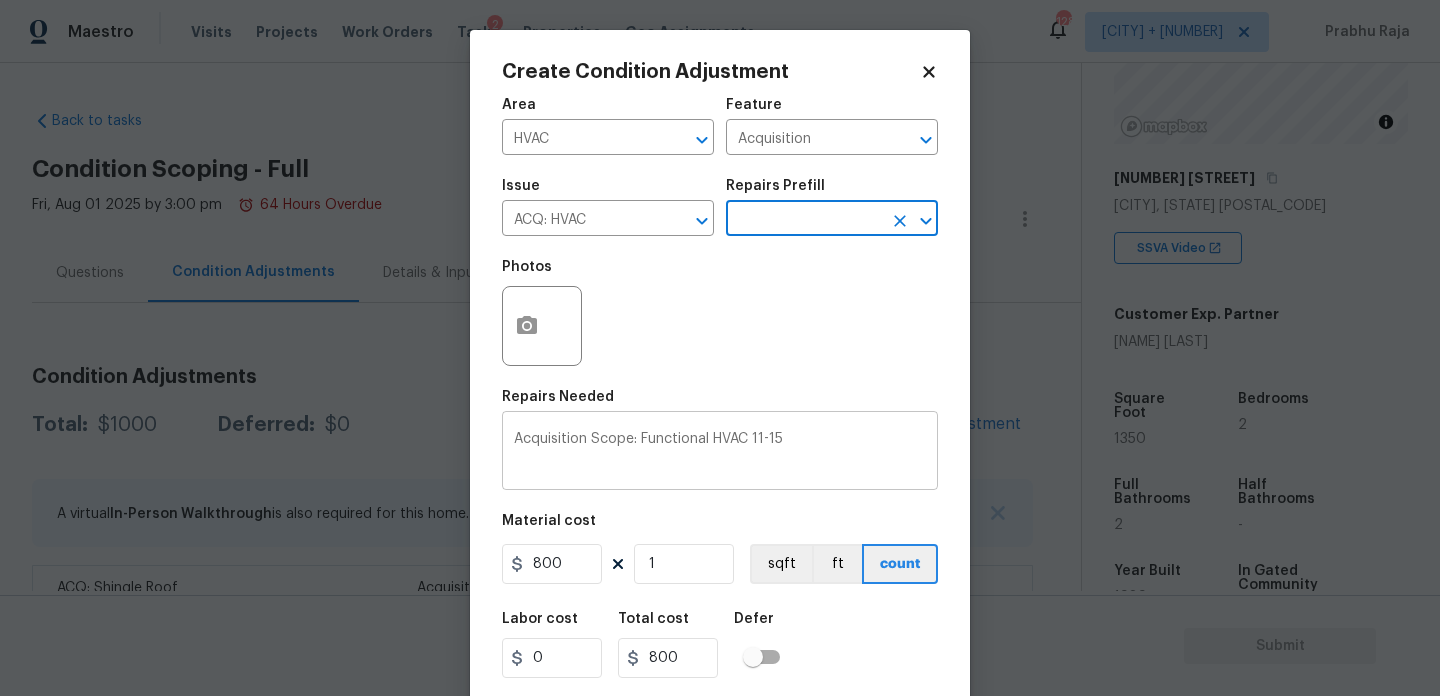 scroll, scrollTop: 51, scrollLeft: 0, axis: vertical 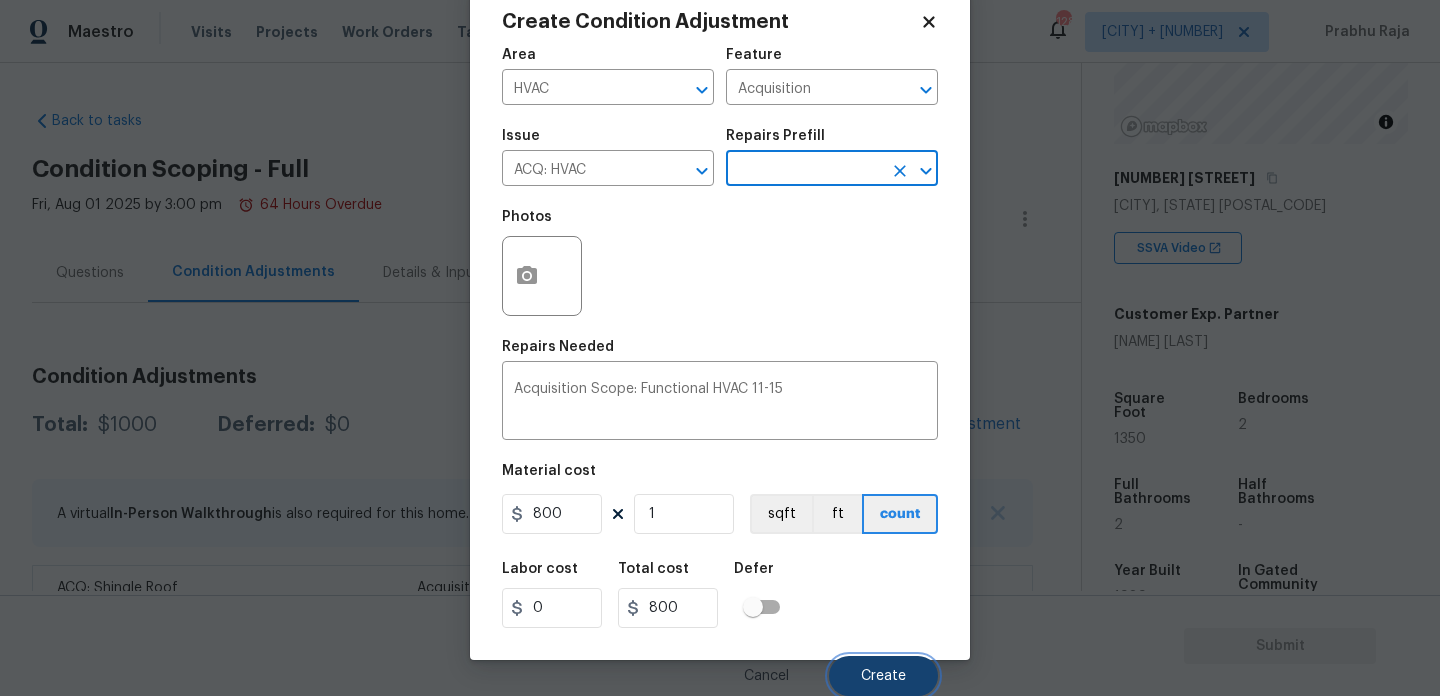 click on "Create" at bounding box center (883, 676) 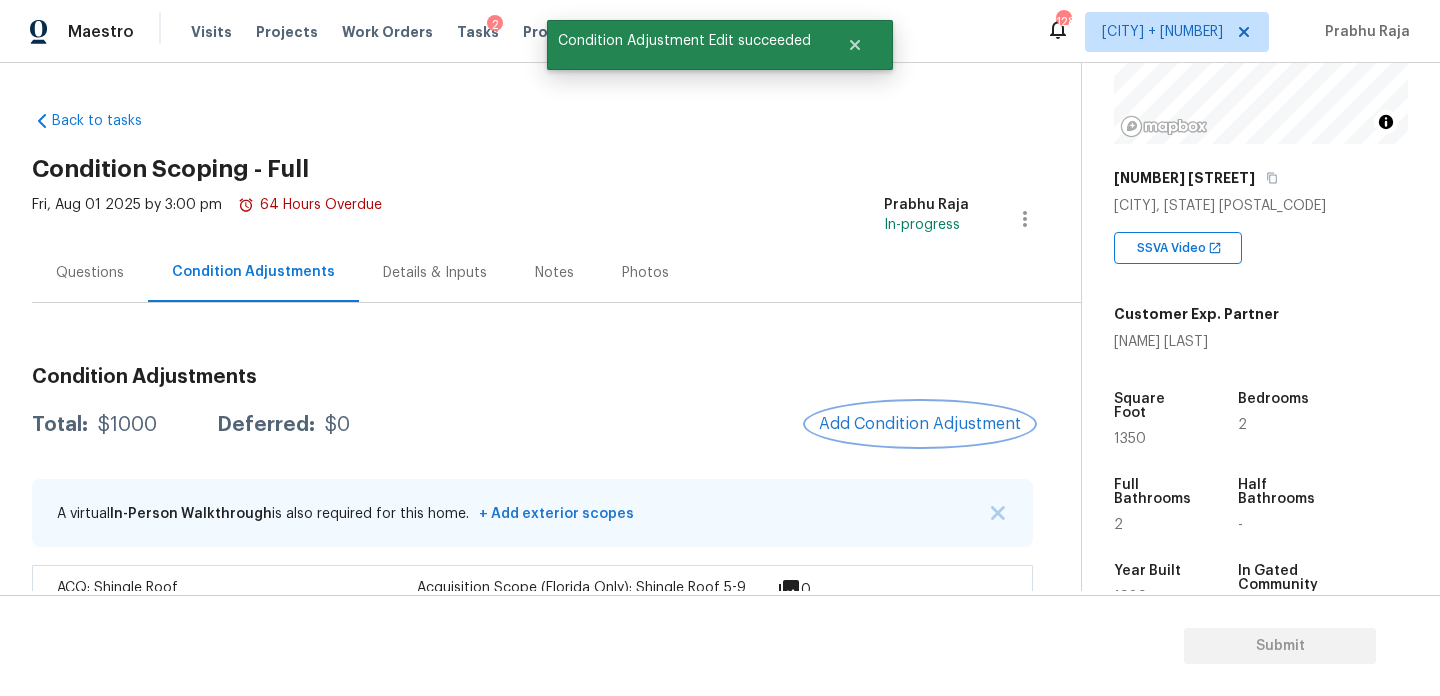 scroll, scrollTop: 0, scrollLeft: 0, axis: both 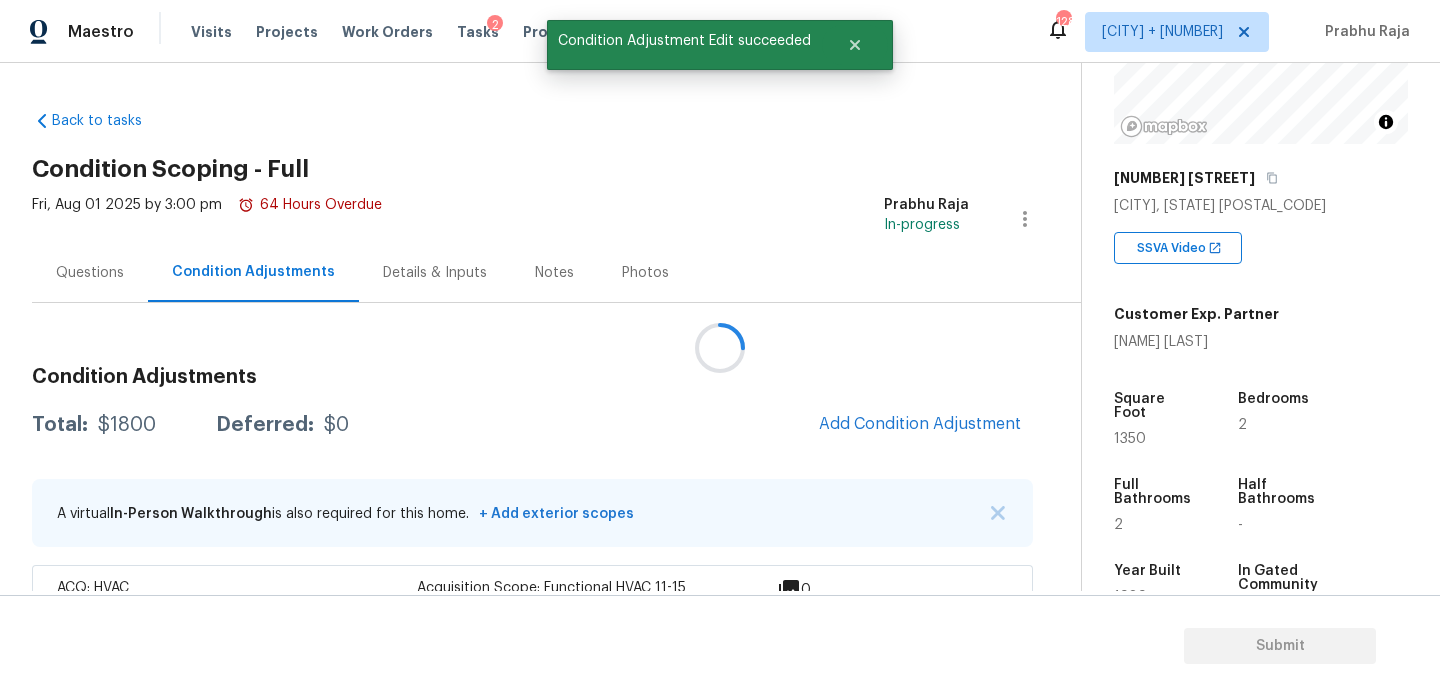 click on "1350" at bounding box center (1130, 439) 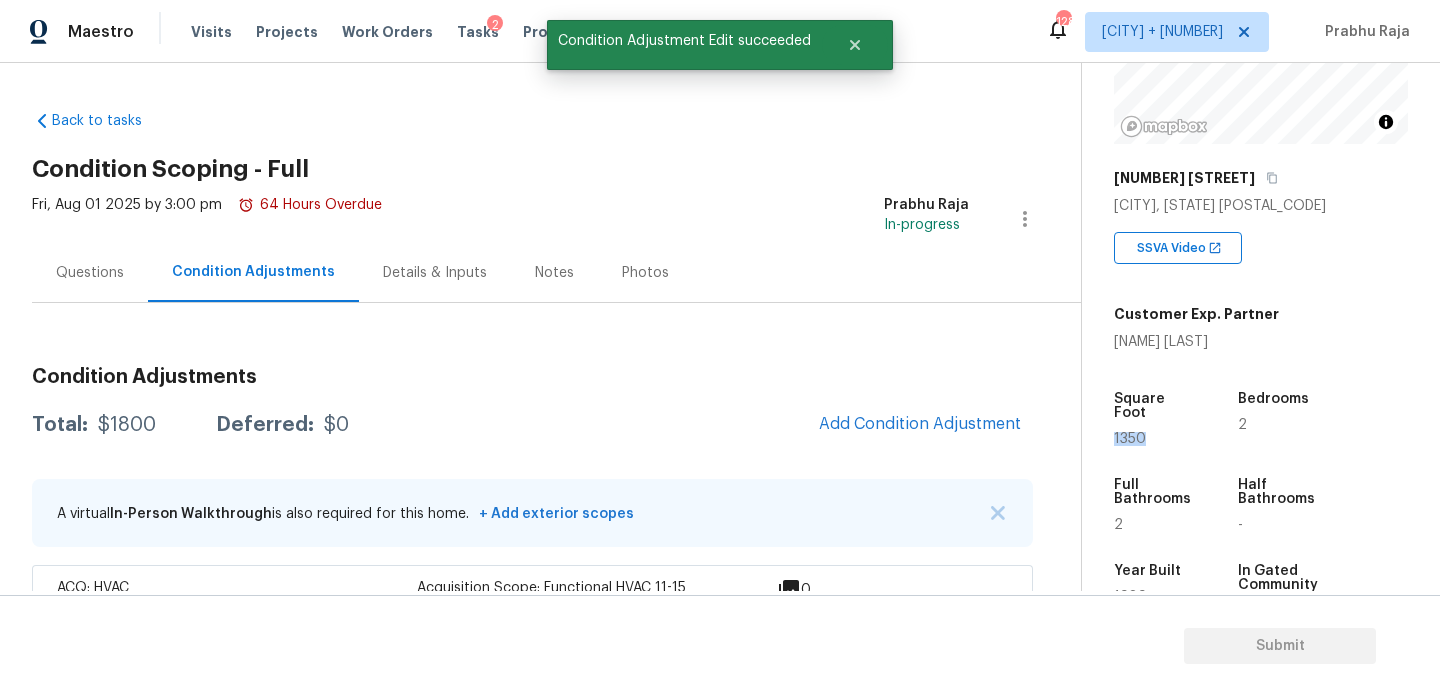 copy on "1350" 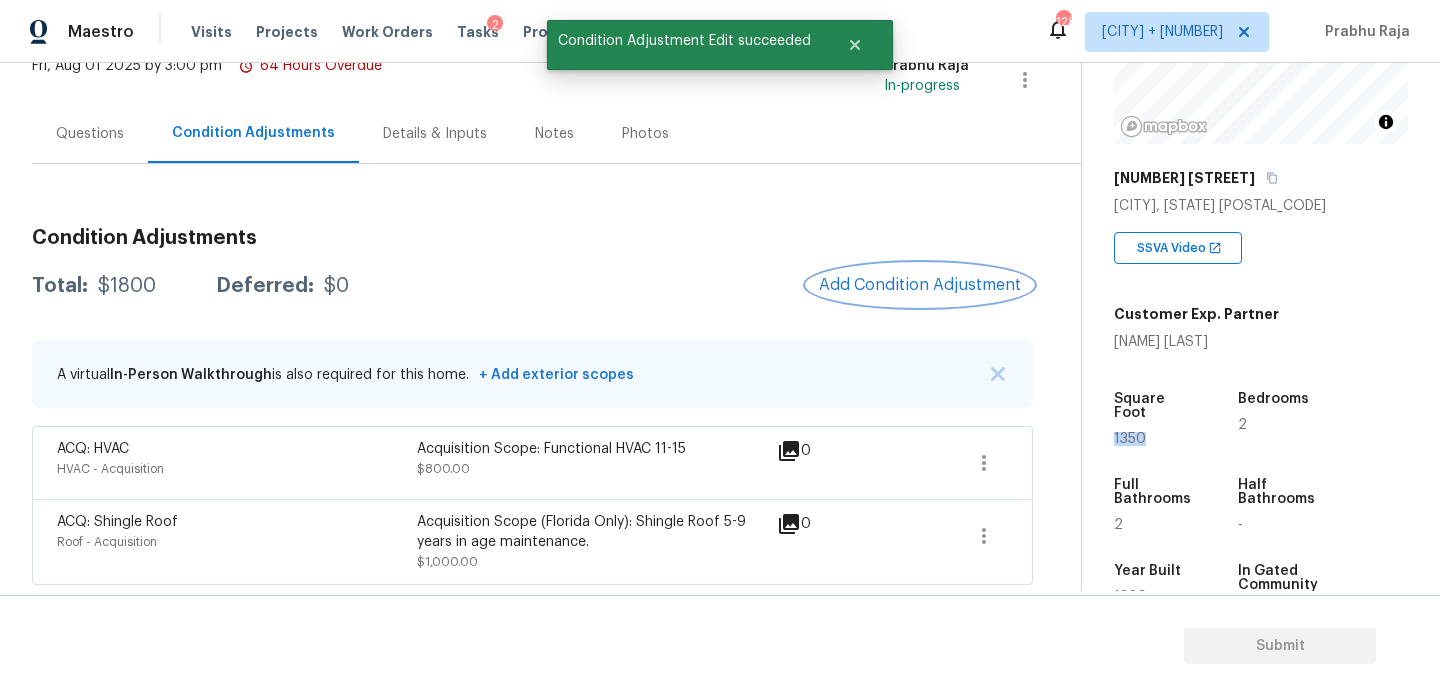 click on "Add Condition Adjustment" at bounding box center [920, 285] 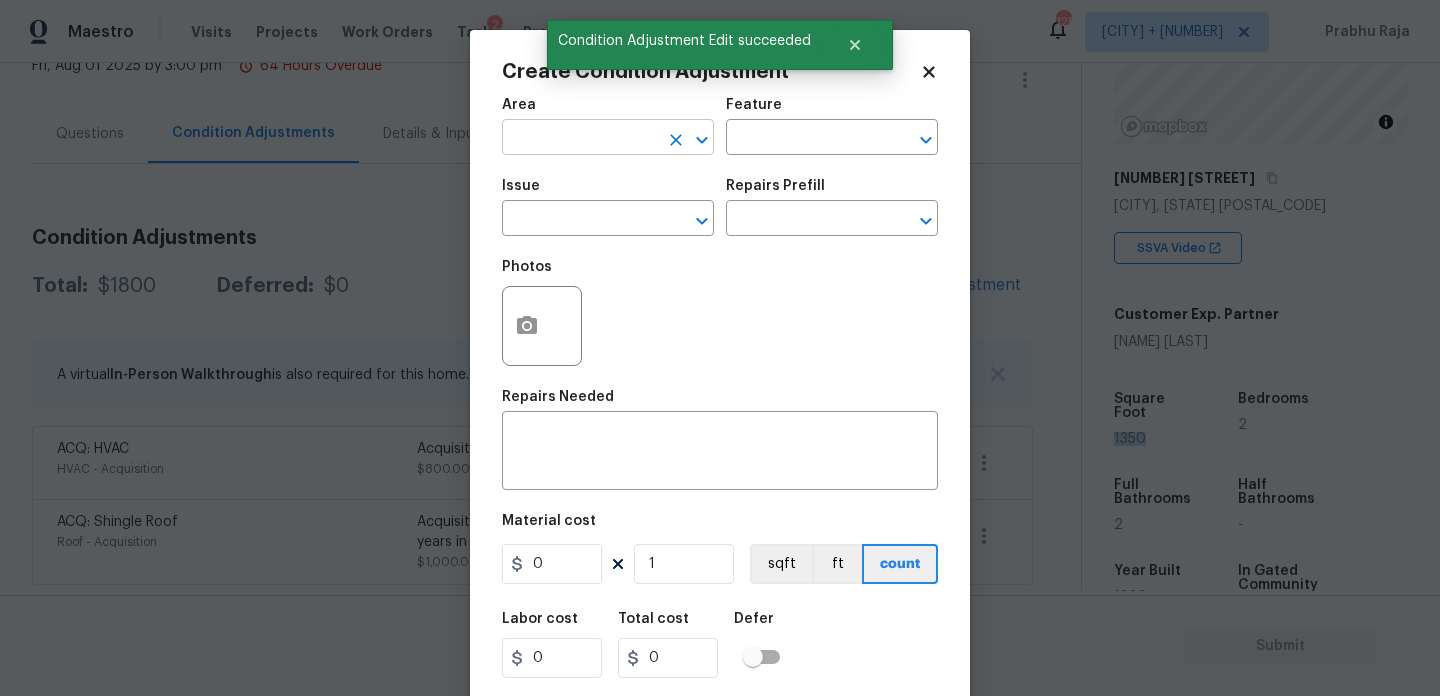 click at bounding box center [580, 139] 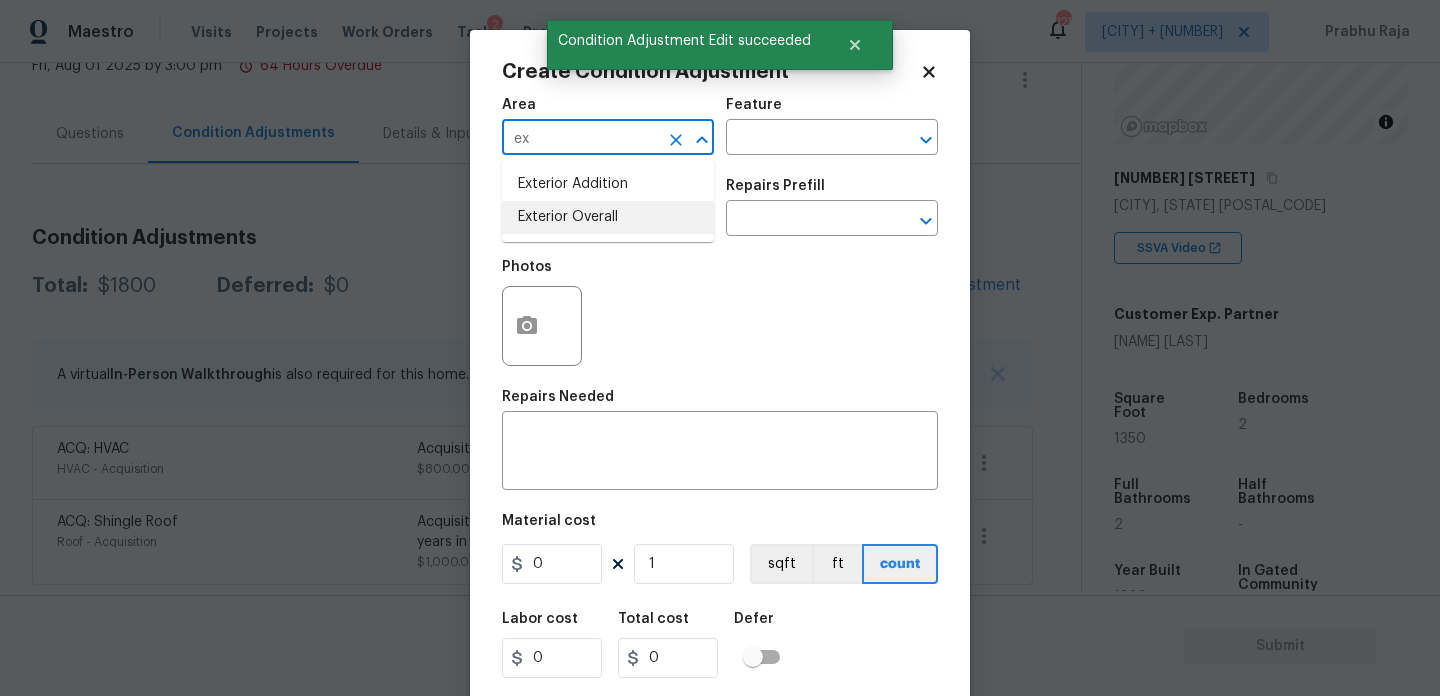 click on "Exterior Overall" at bounding box center [608, 217] 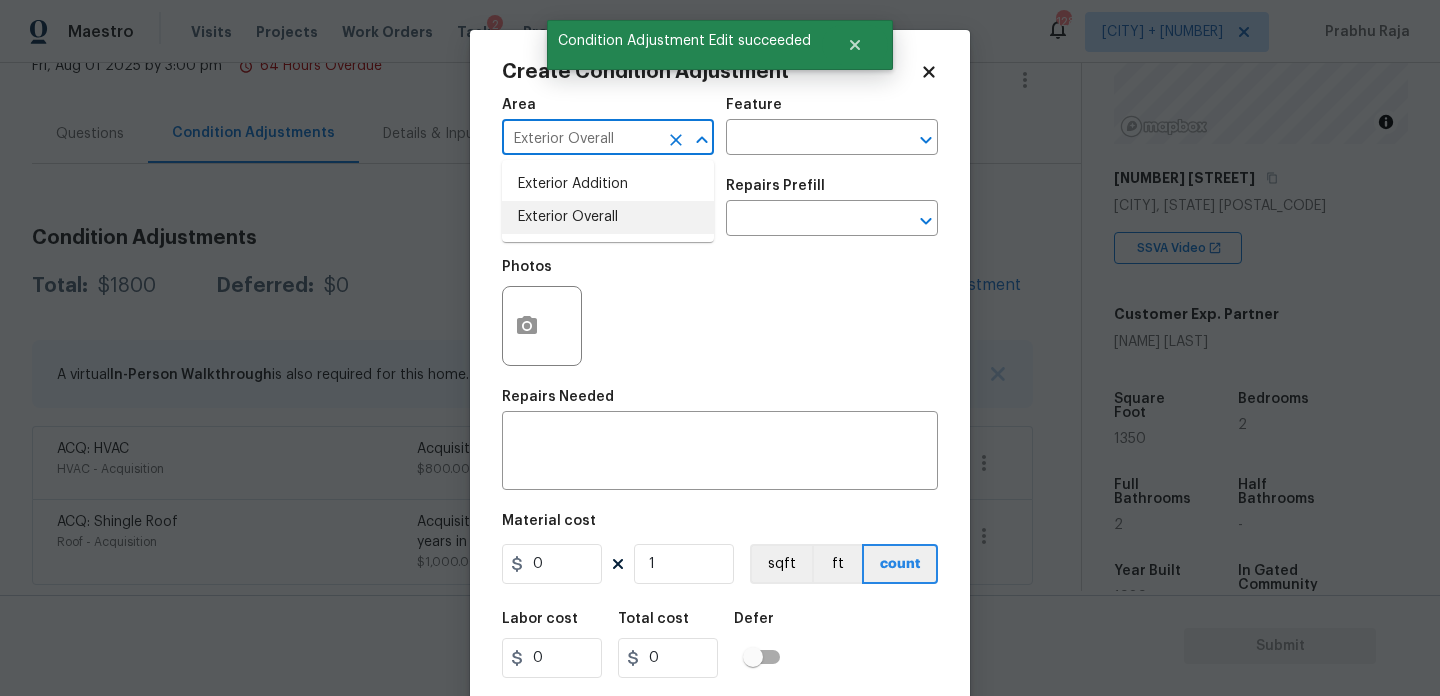 type on "Exterior Overall" 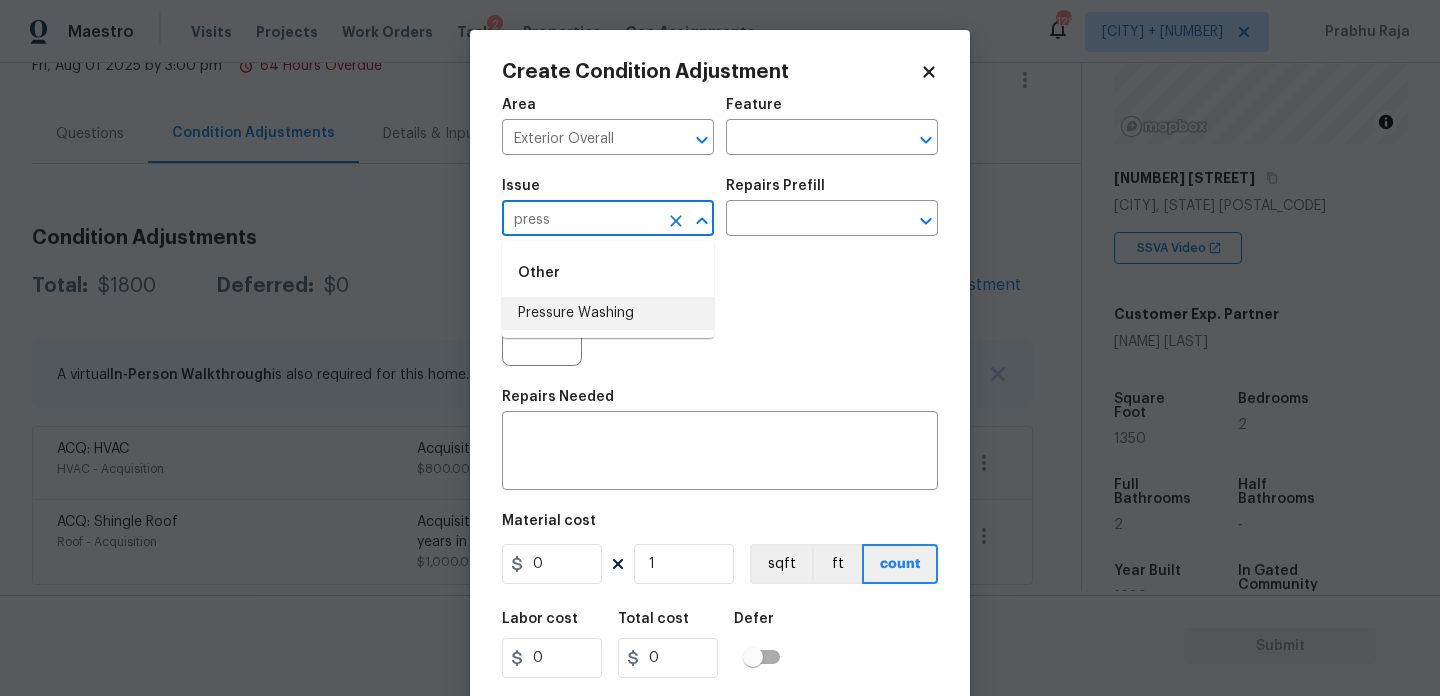 click on "Pressure Washing" at bounding box center (608, 313) 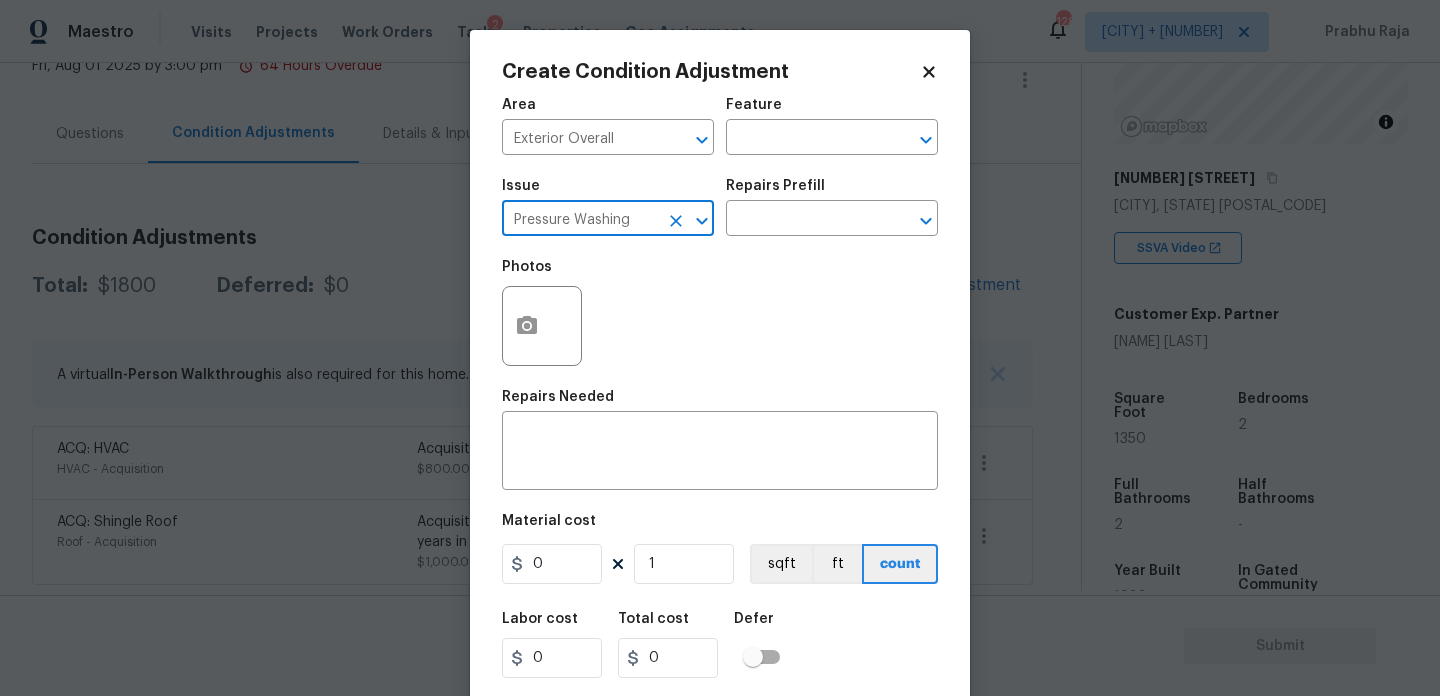 type on "Pressure Washing" 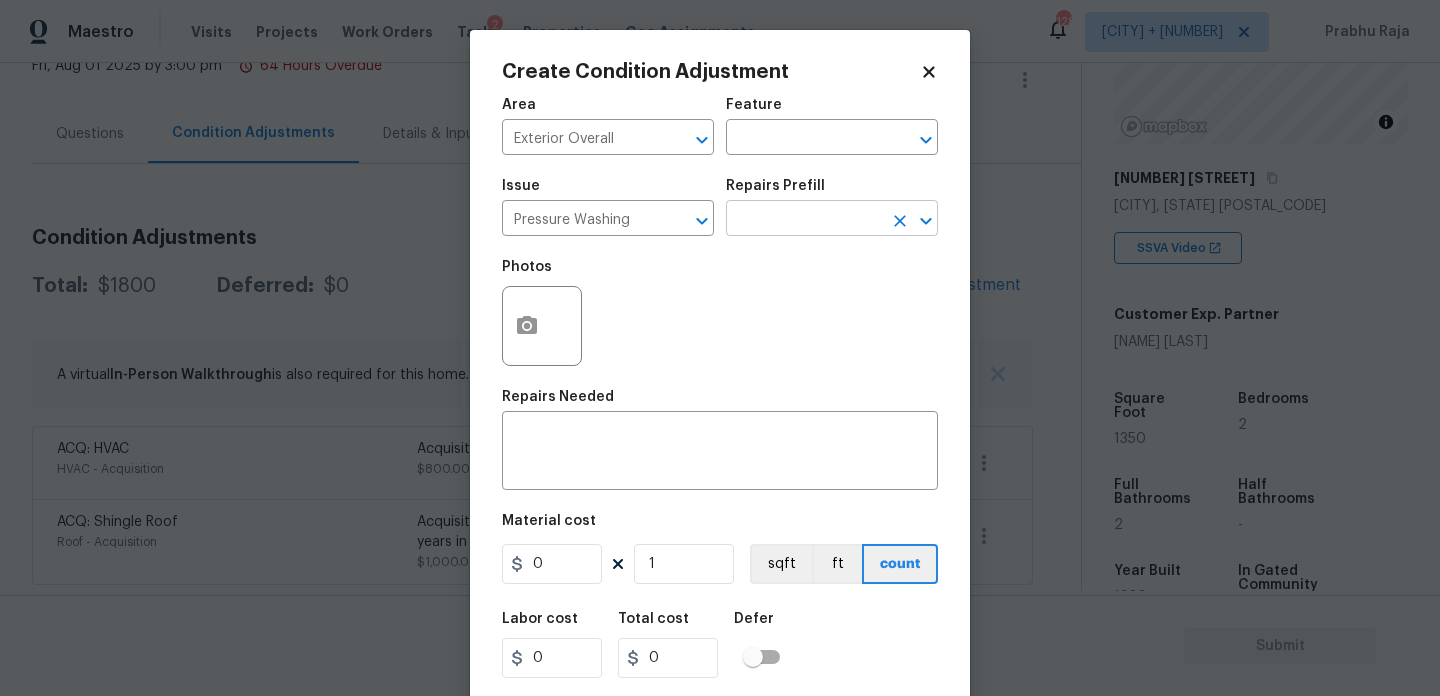 click at bounding box center [804, 220] 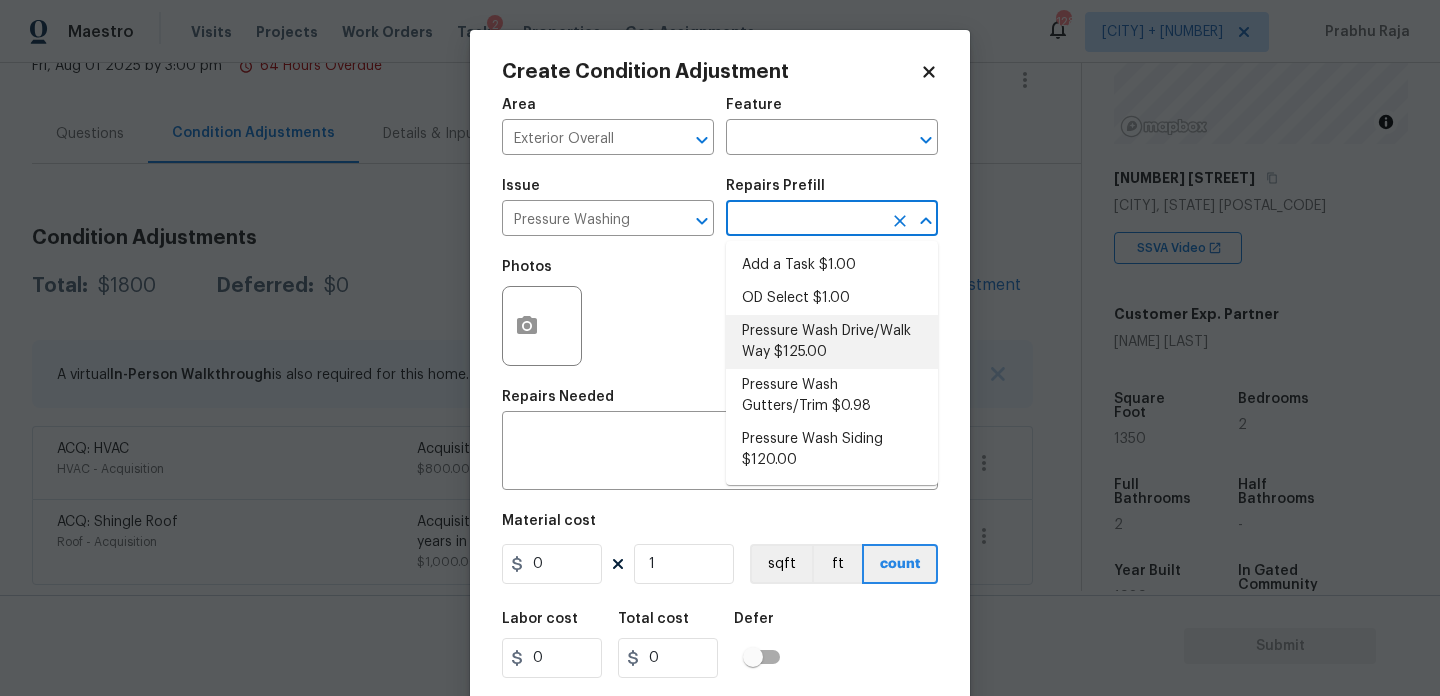 click on "Pressure Wash Drive/Walk Way $125.00" at bounding box center [832, 342] 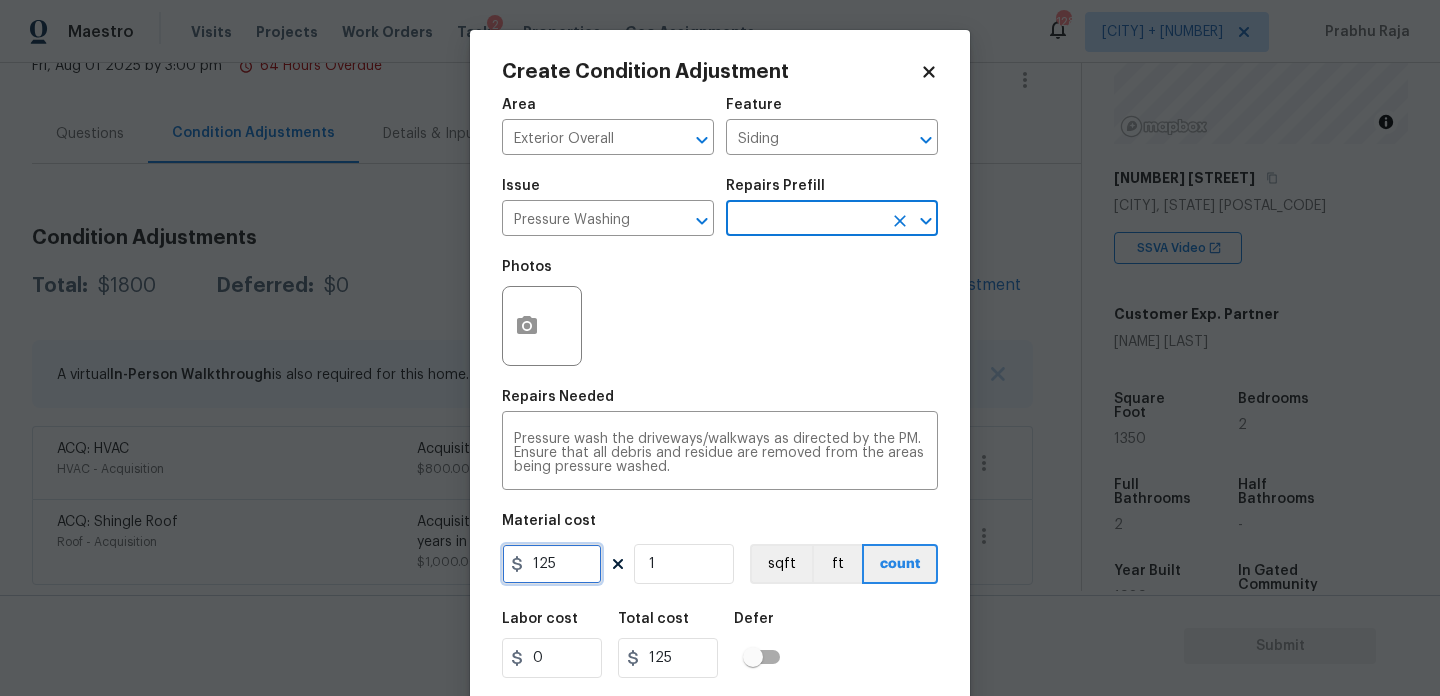 drag, startPoint x: 568, startPoint y: 576, endPoint x: 431, endPoint y: 575, distance: 137.00365 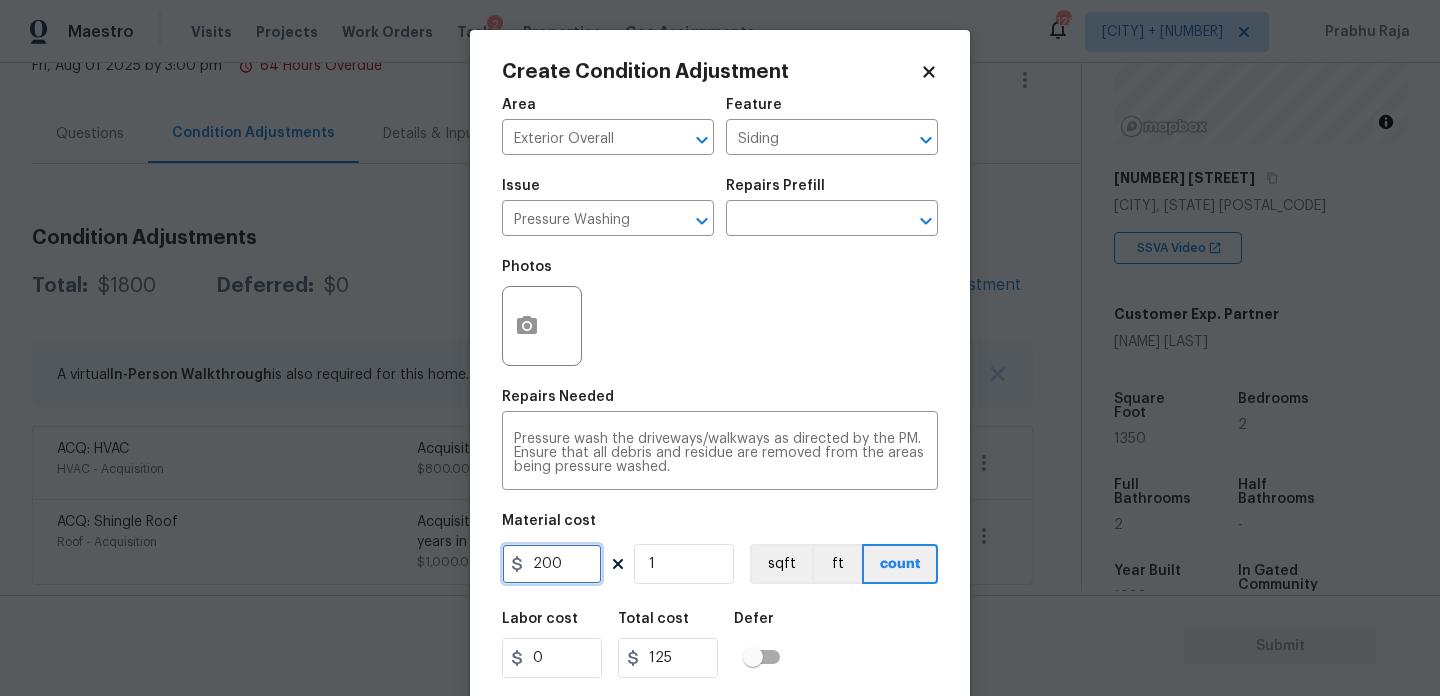 type on "200" 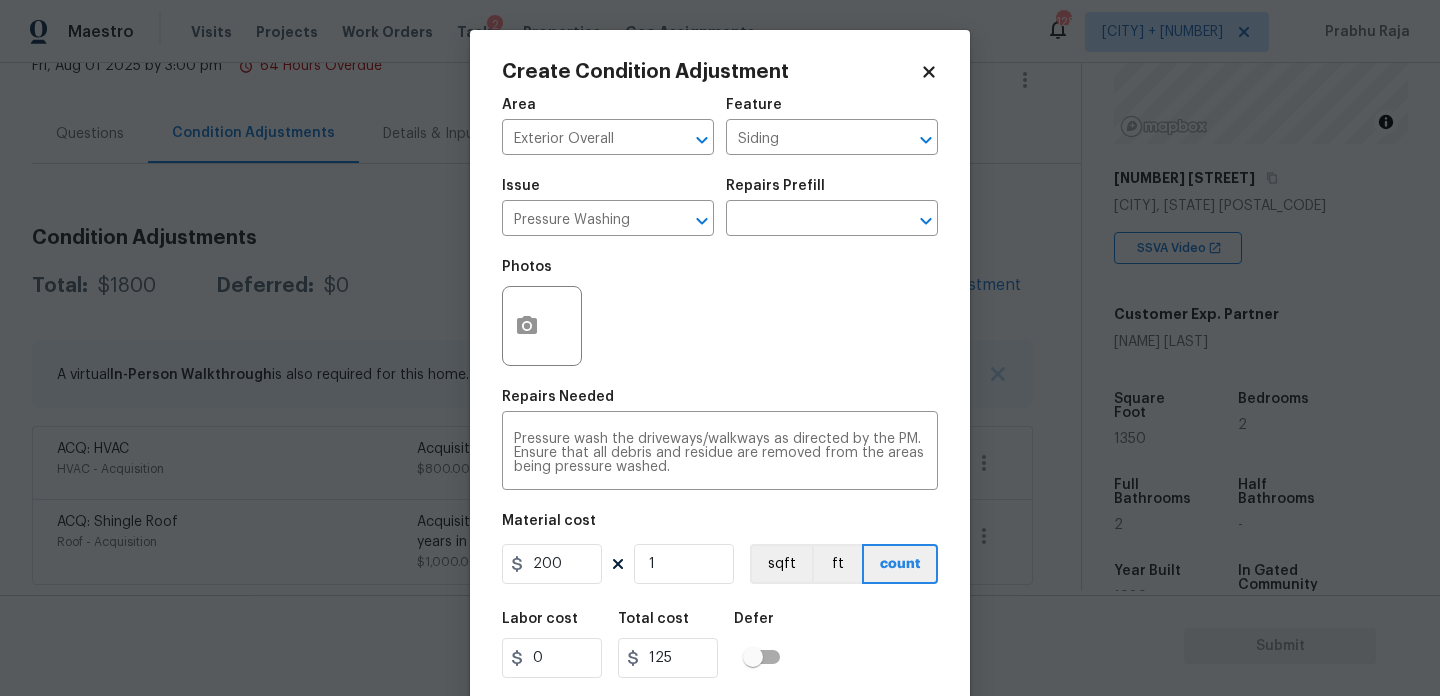 type on "200" 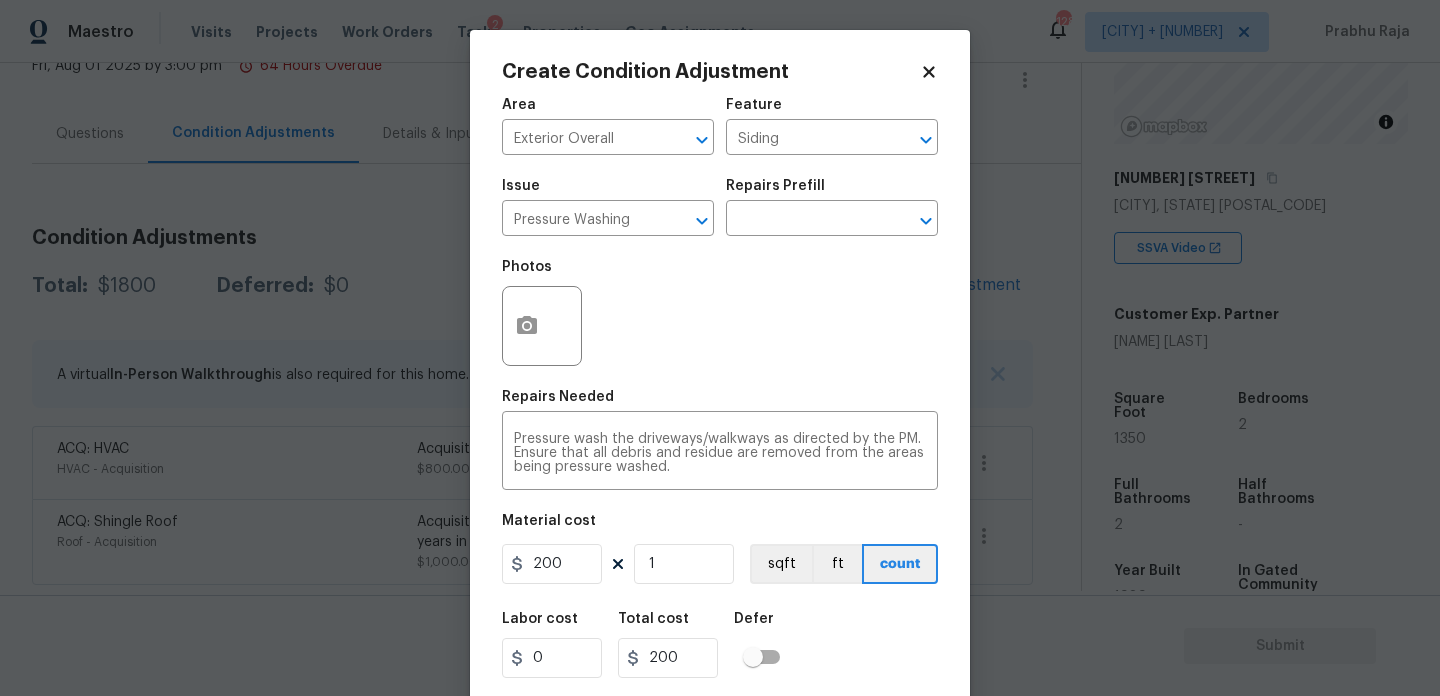 click on "Photos" at bounding box center (720, 313) 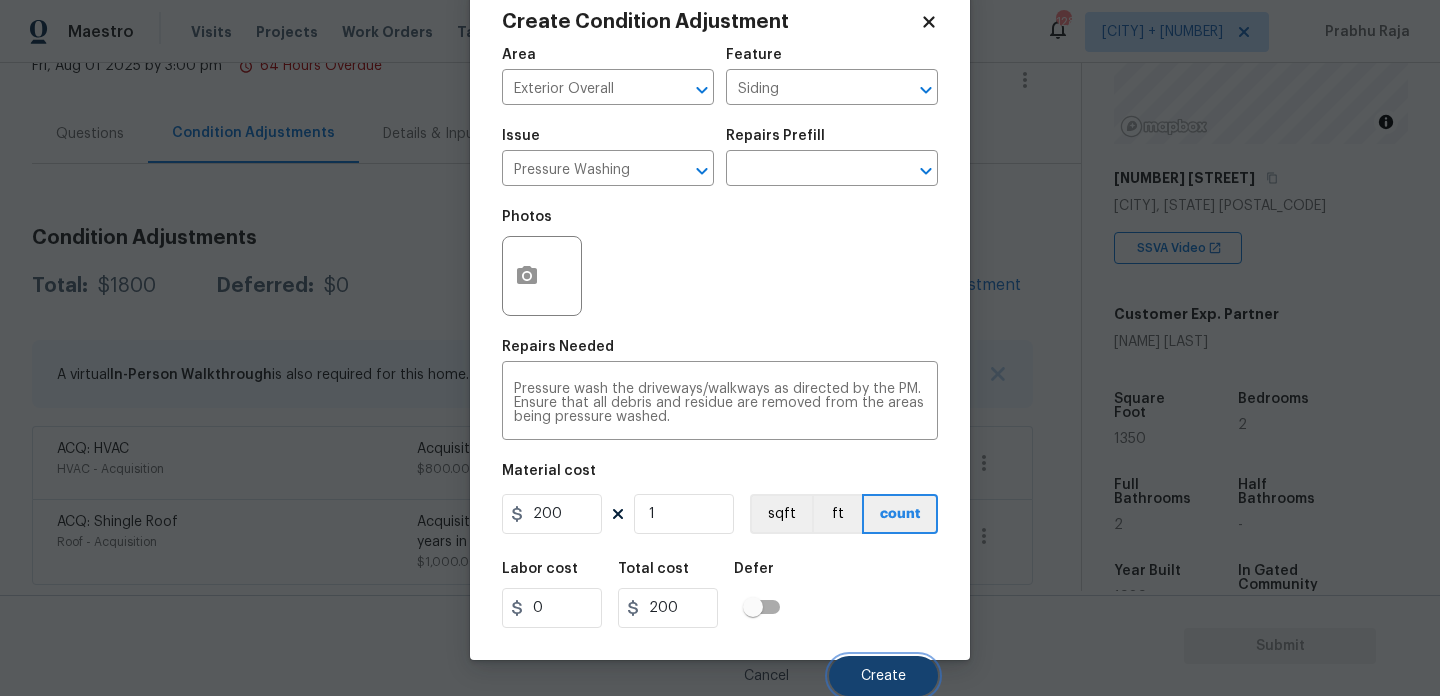 click on "Create" at bounding box center [883, 676] 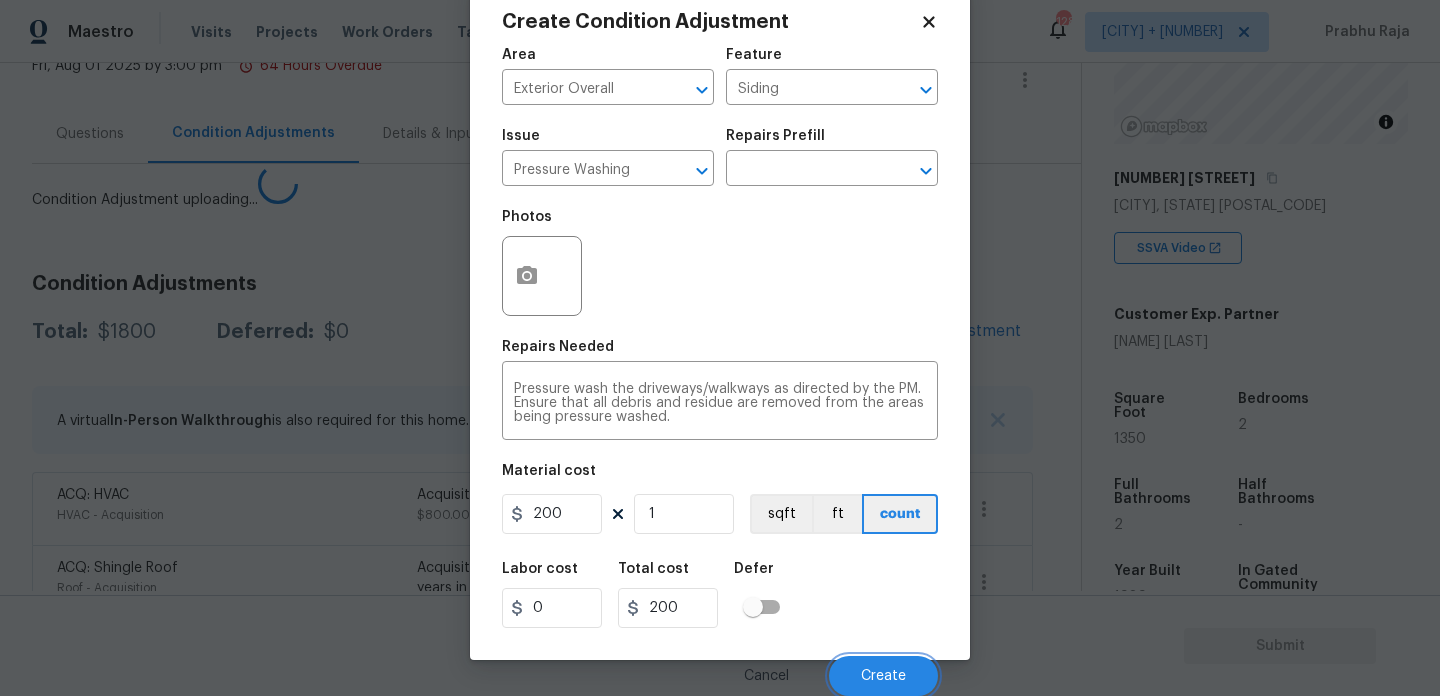 scroll, scrollTop: 44, scrollLeft: 0, axis: vertical 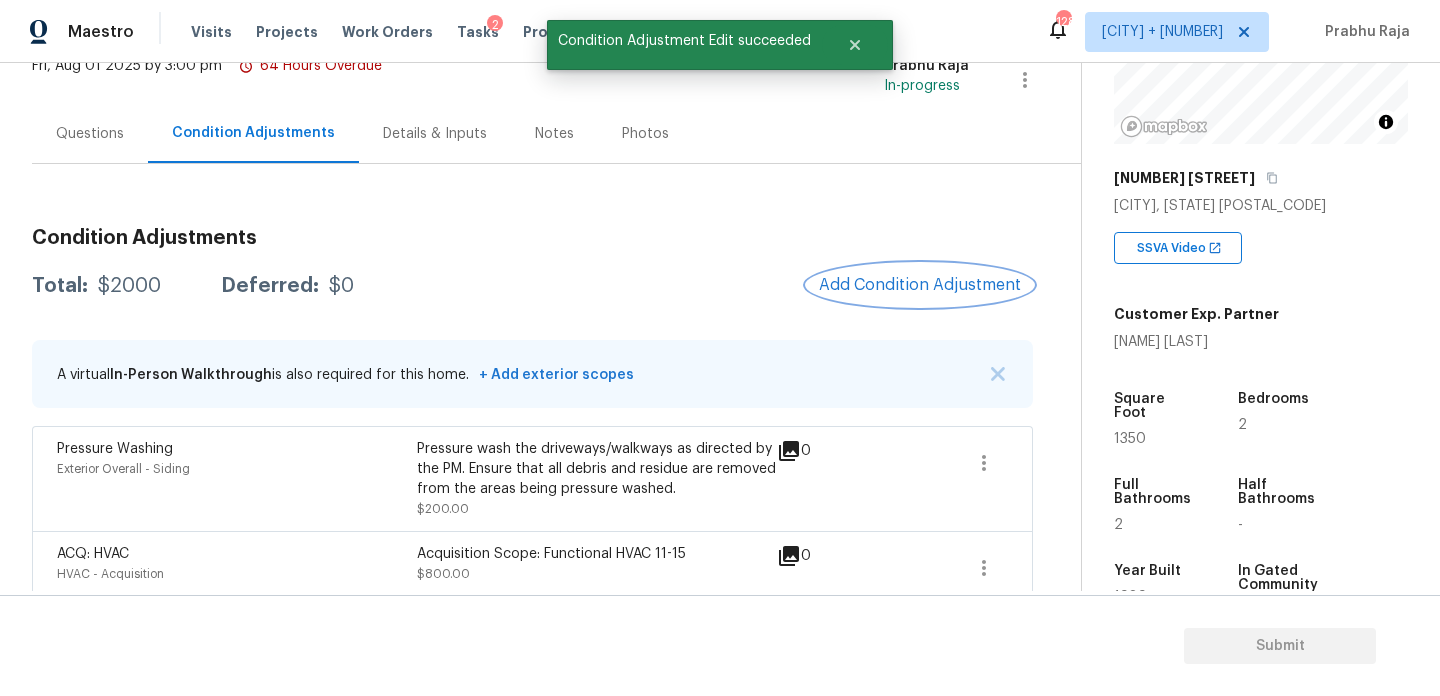 click on "Add Condition Adjustment" at bounding box center (920, 285) 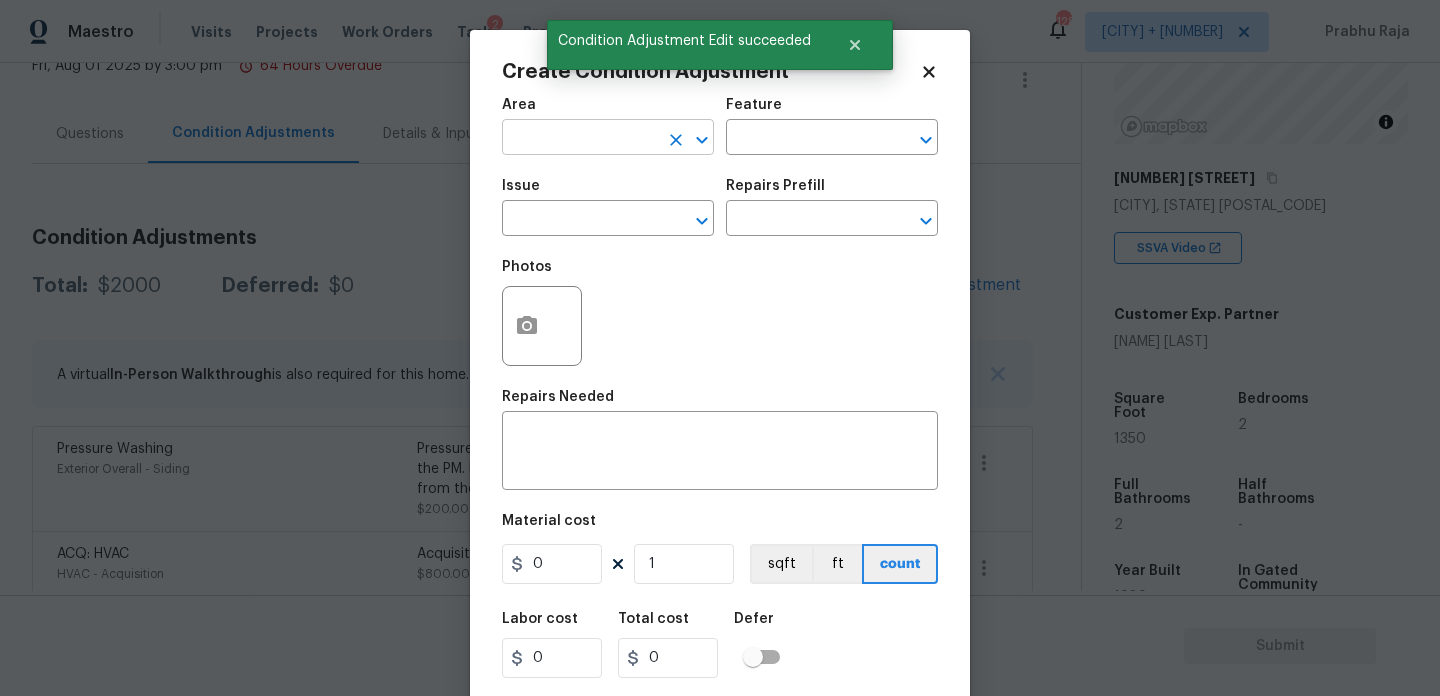 click at bounding box center [580, 139] 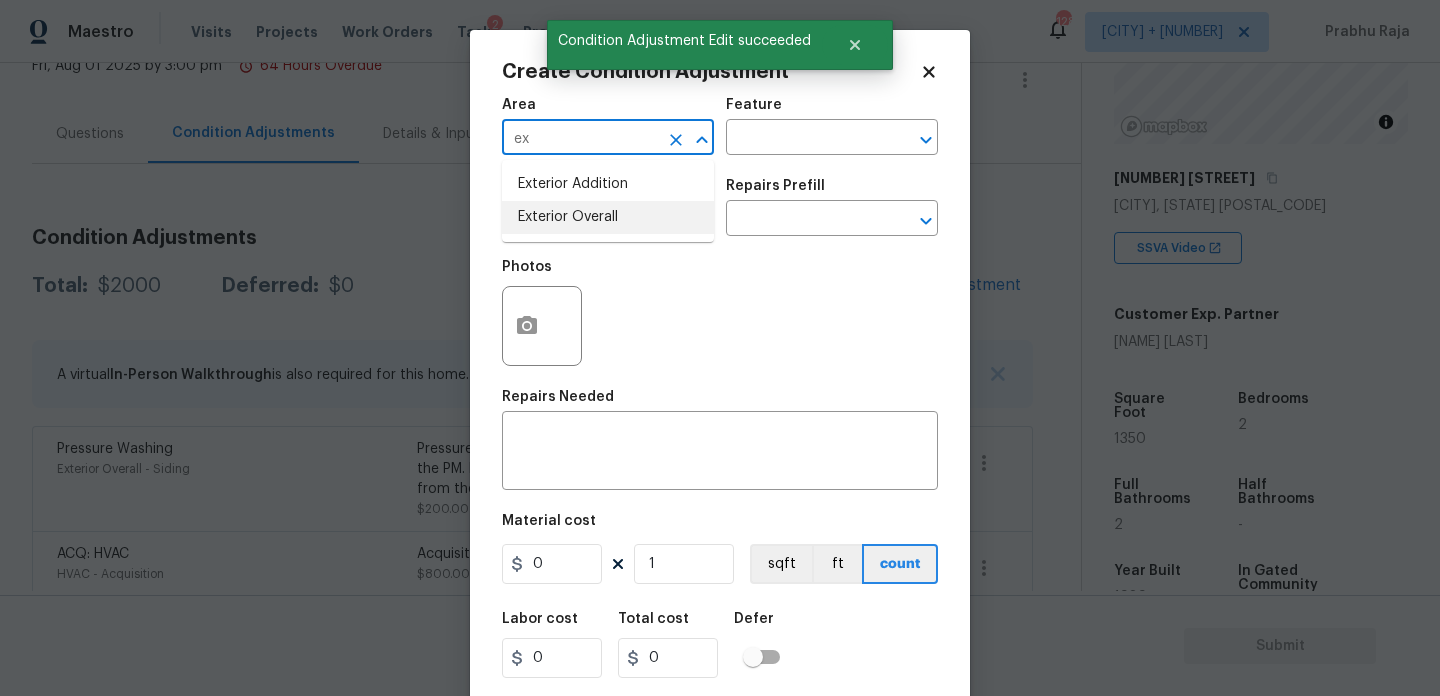 click on "Exterior Overall" at bounding box center [608, 217] 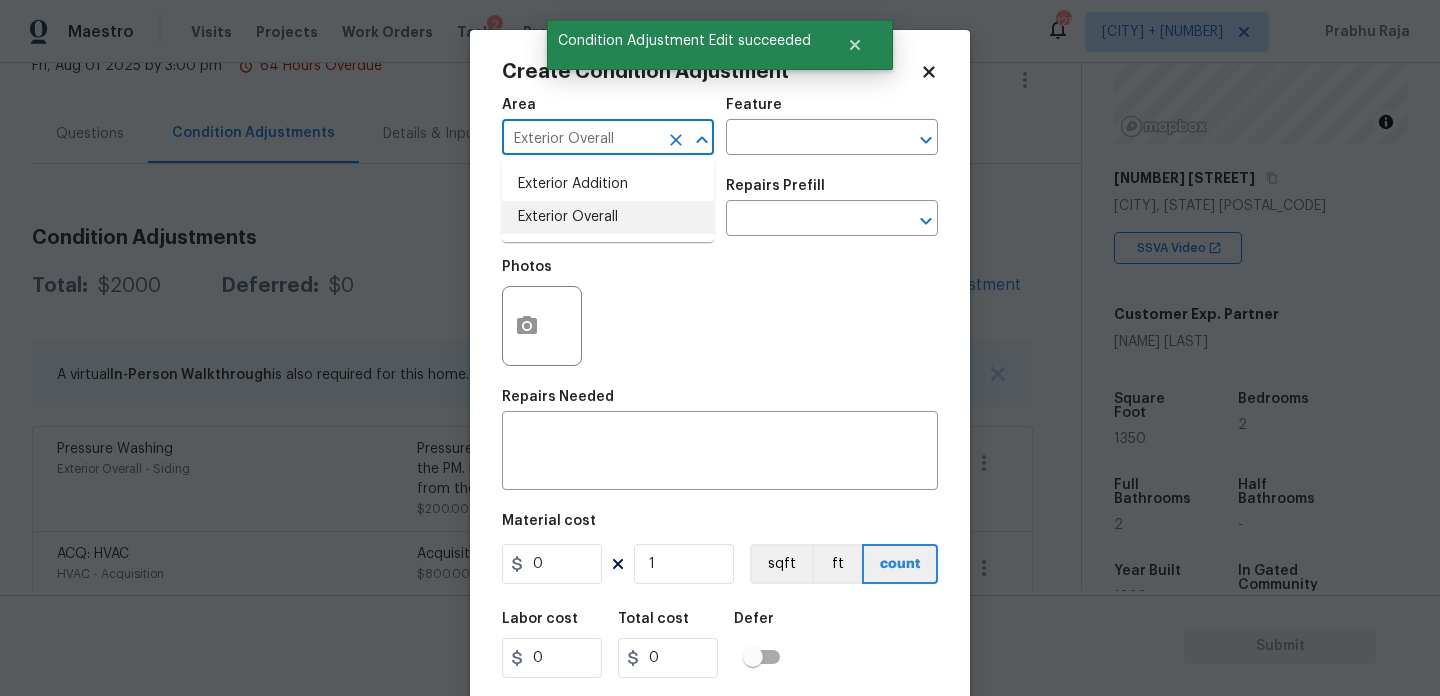 type on "Exterior Overall" 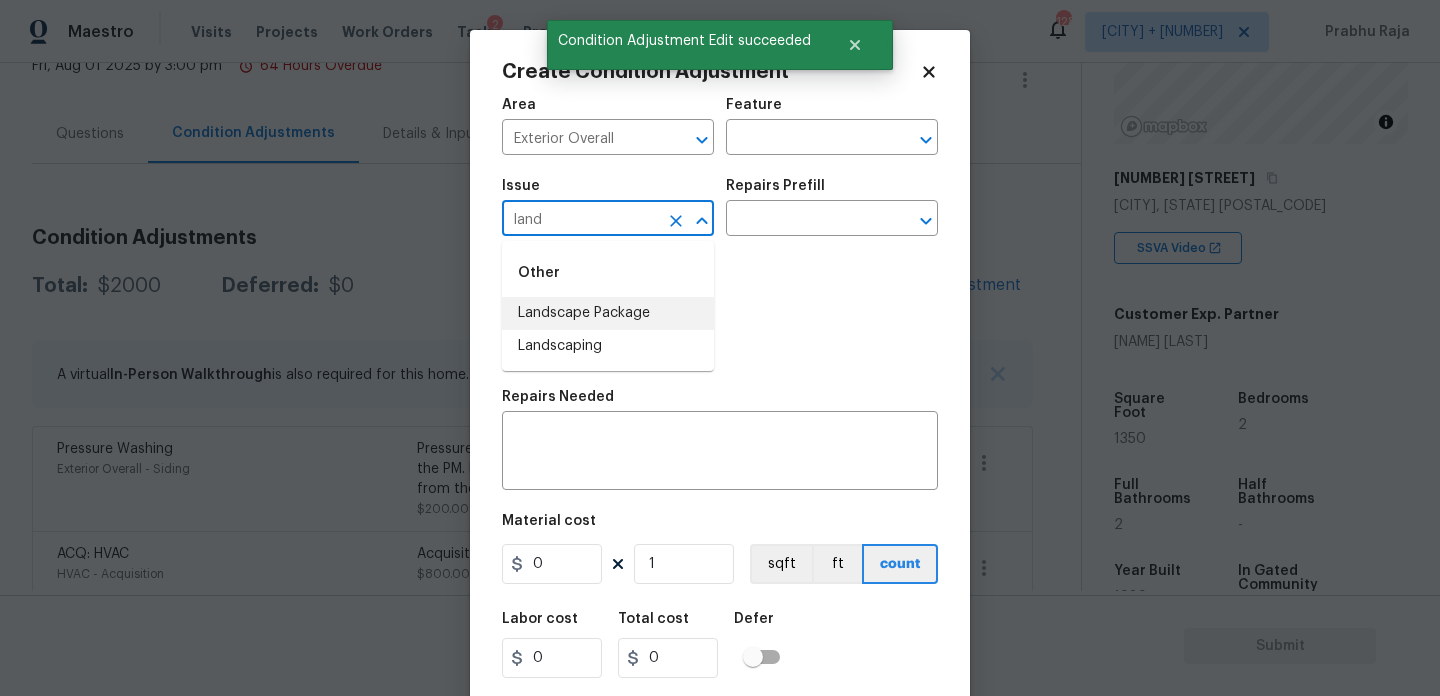 click on "Landscape Package" at bounding box center (608, 313) 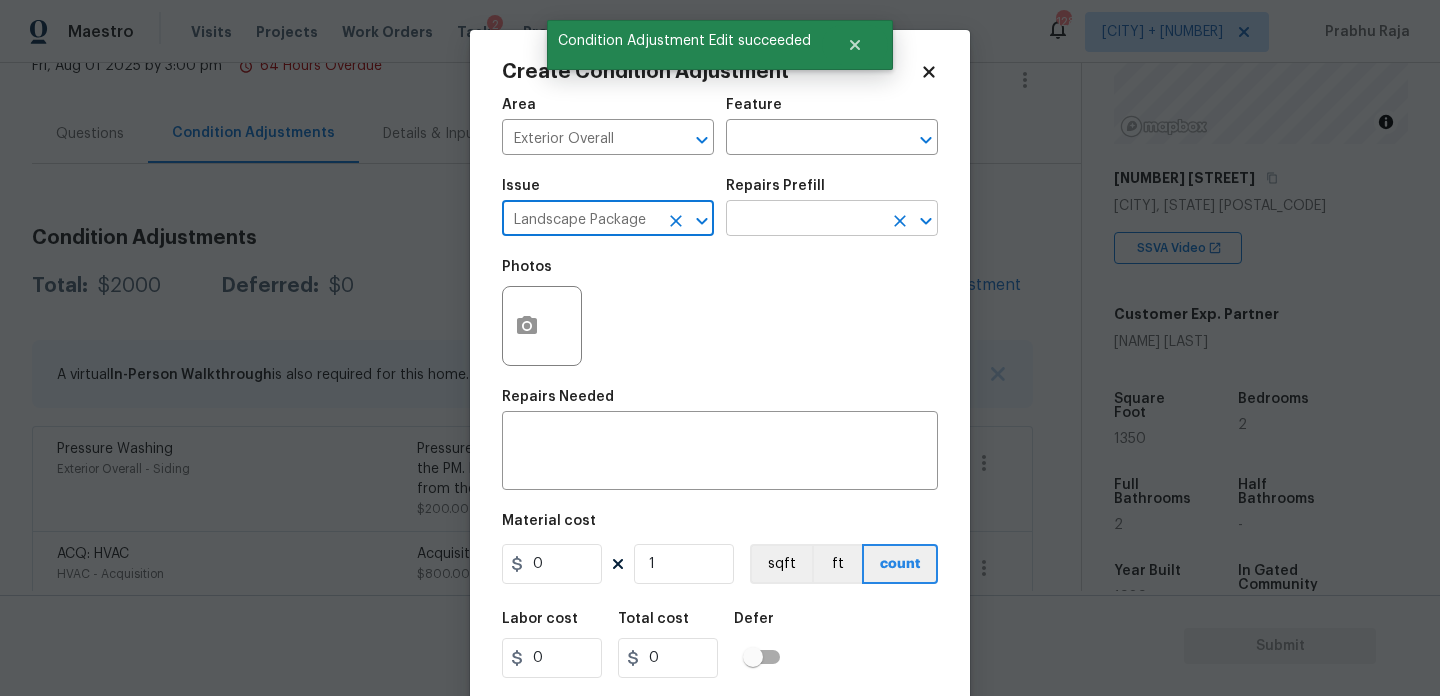 type on "Landscape Package" 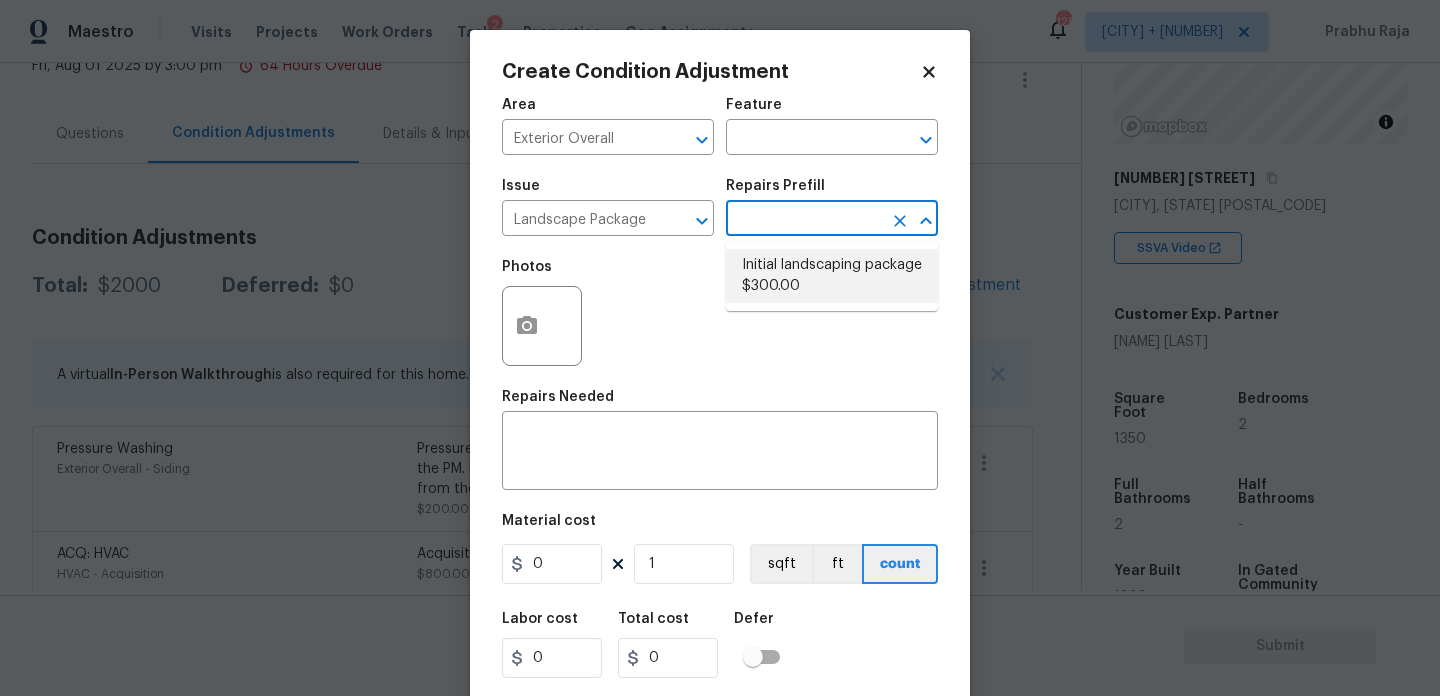 click on "Initial landscaping package $300.00" at bounding box center (832, 276) 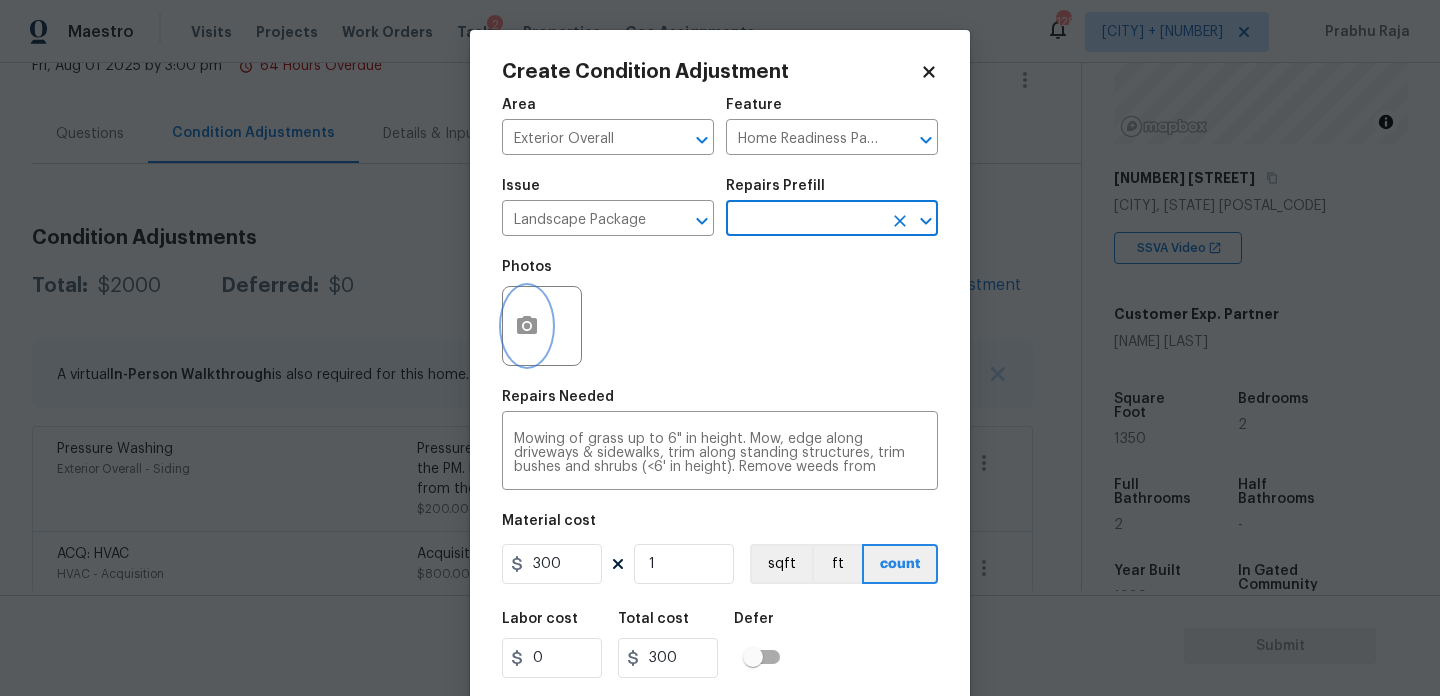 click at bounding box center (527, 326) 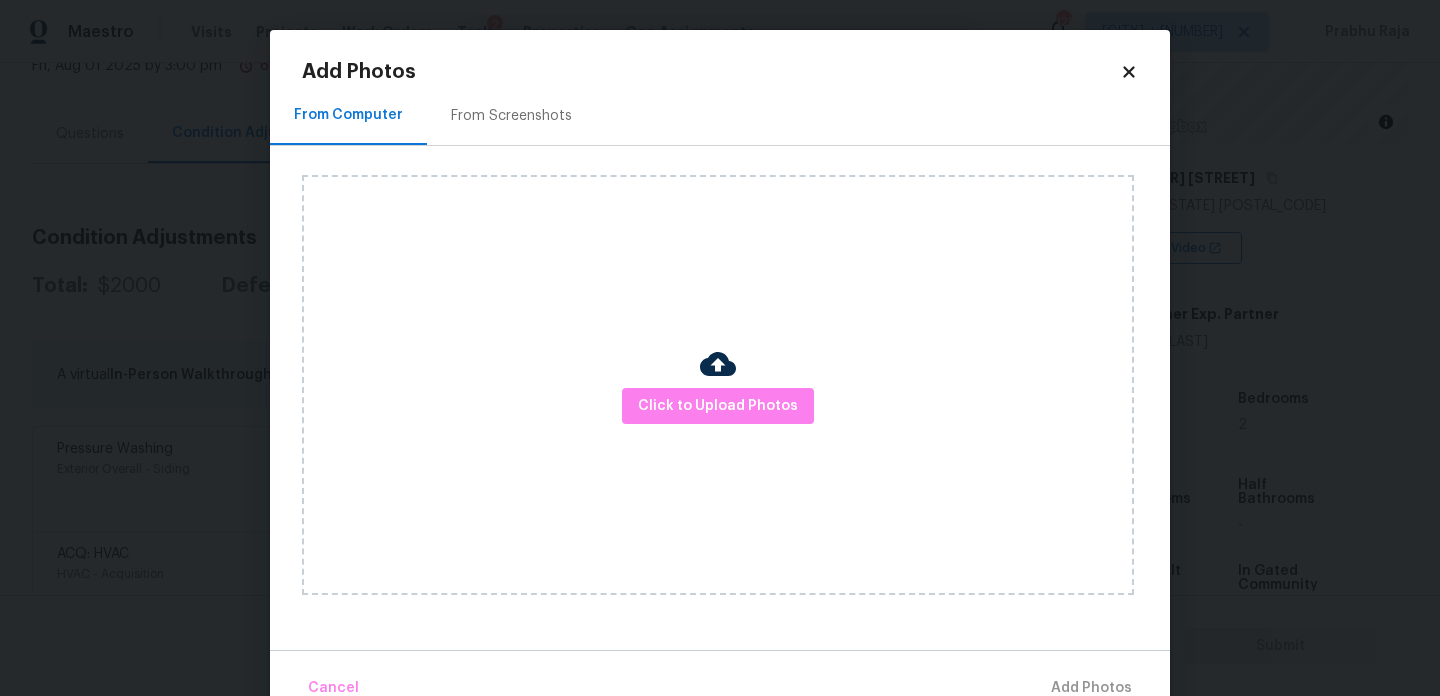 click on "From Screenshots" at bounding box center (511, 116) 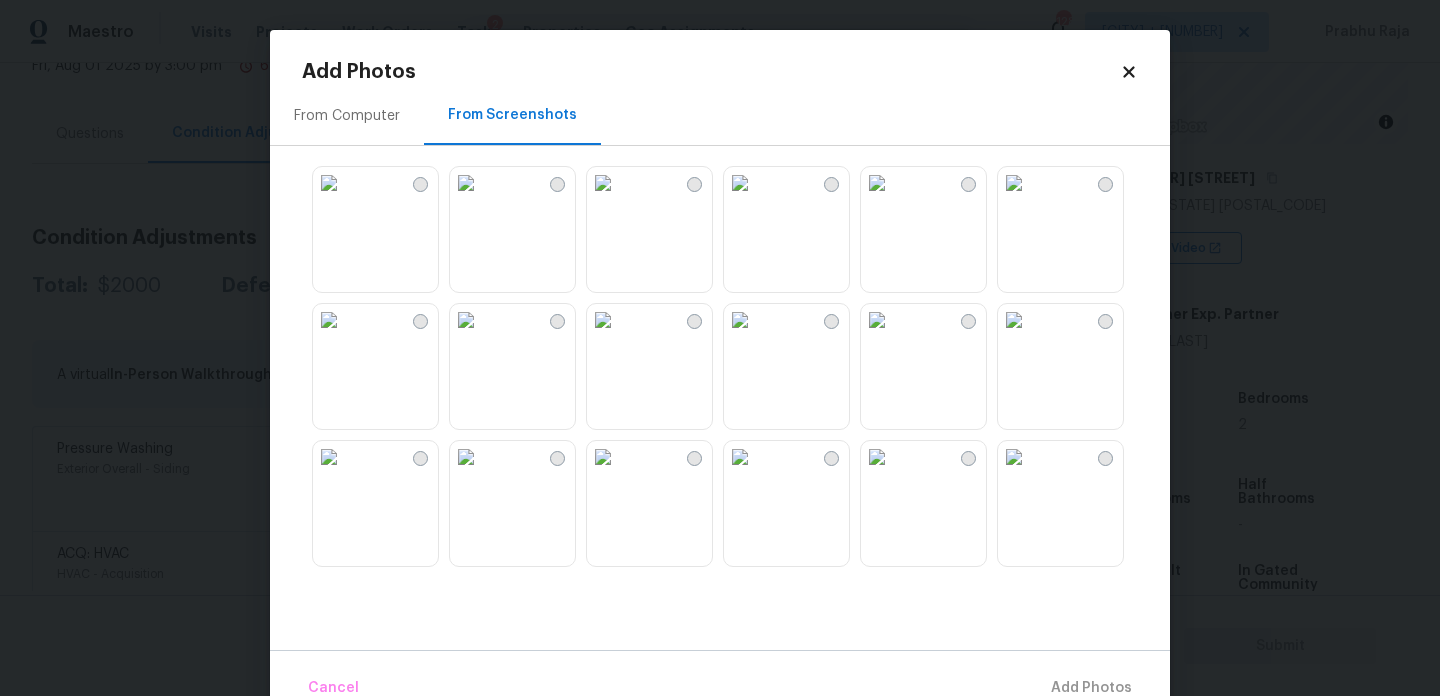 click at bounding box center [877, 183] 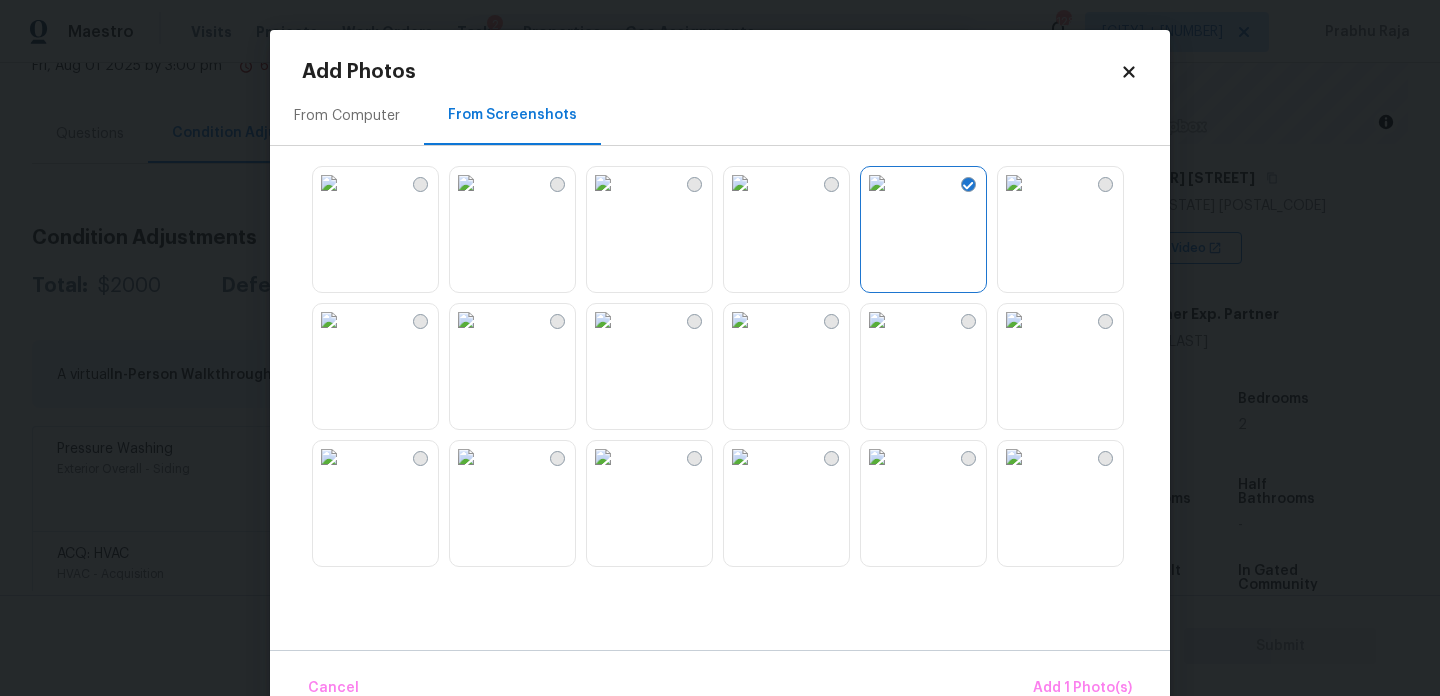 click at bounding box center (1014, 183) 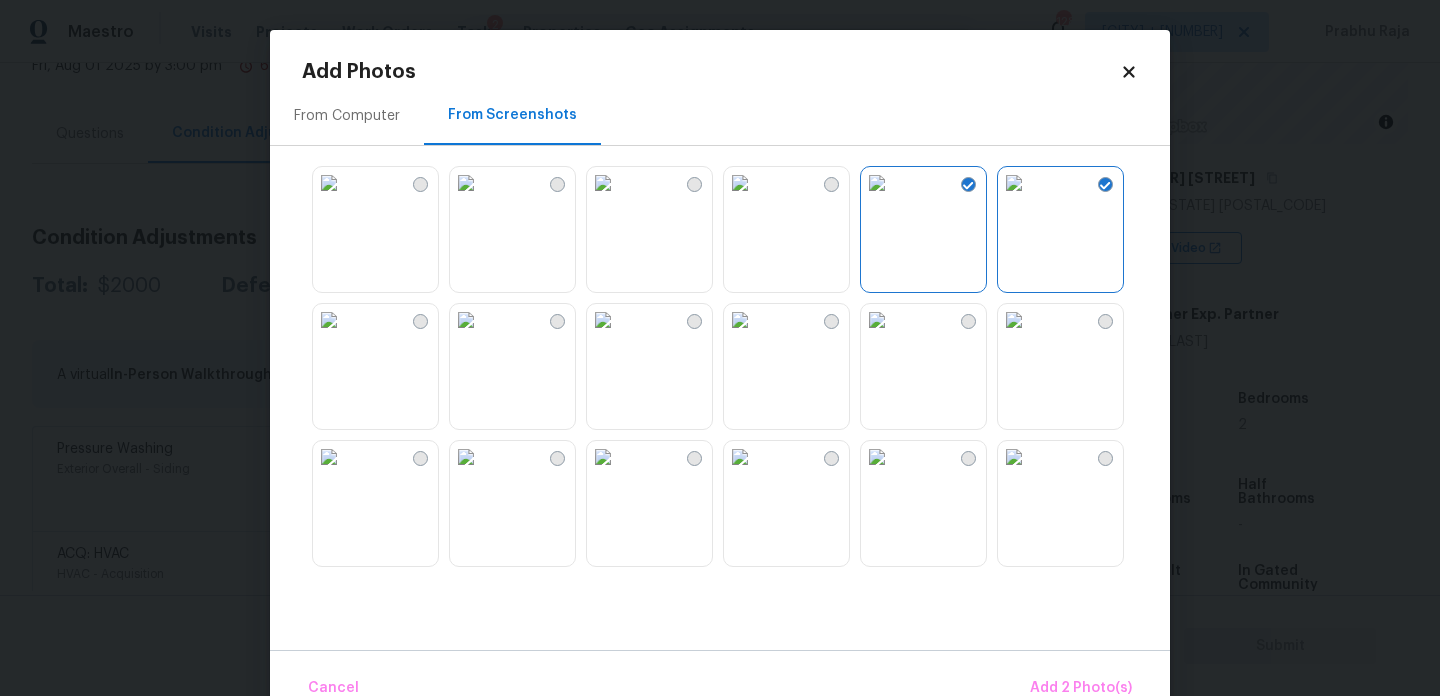 click at bounding box center (740, 183) 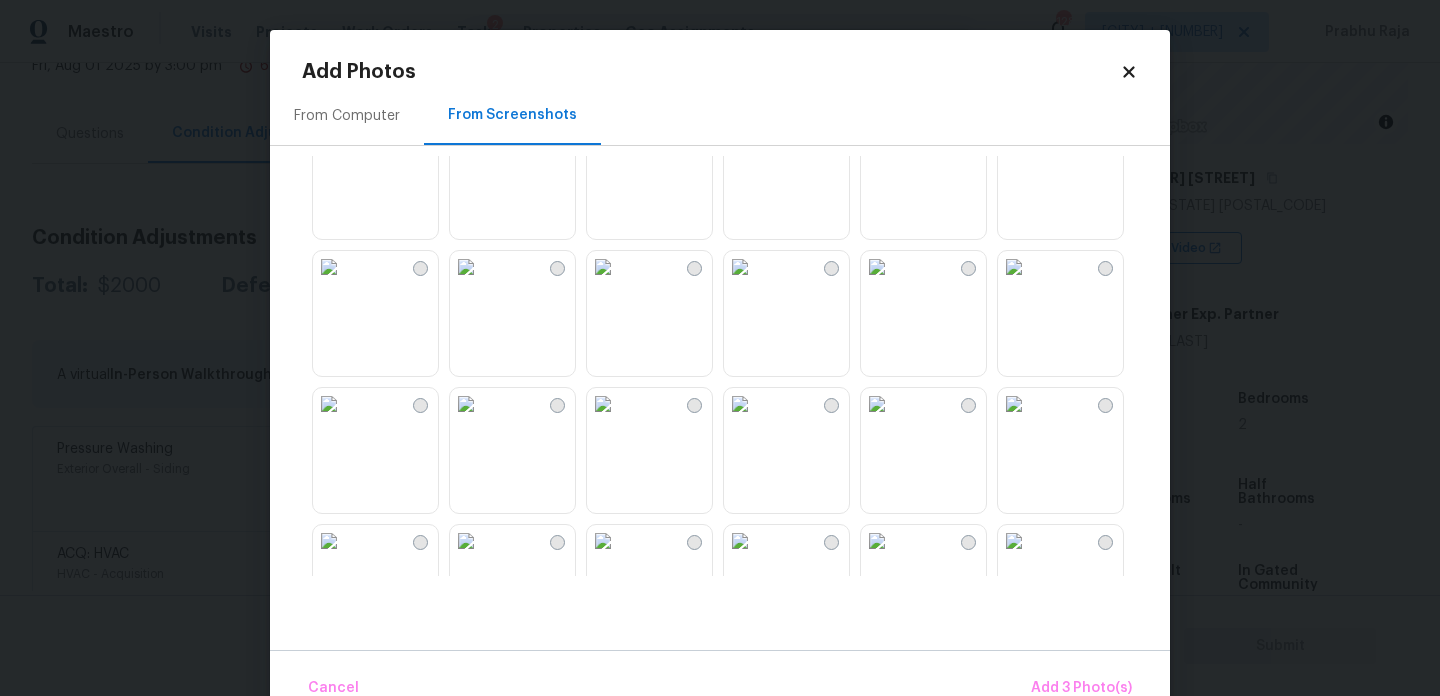 scroll, scrollTop: 1910, scrollLeft: 0, axis: vertical 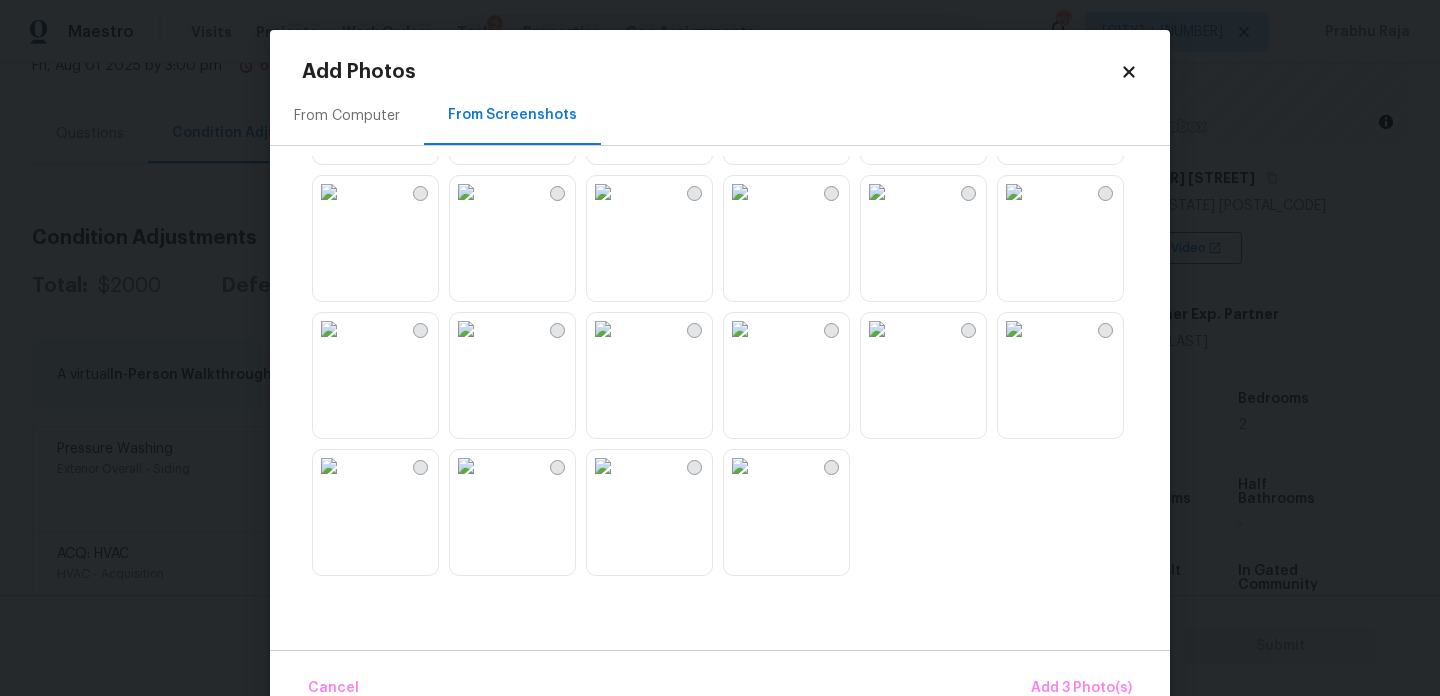 click at bounding box center [466, 329] 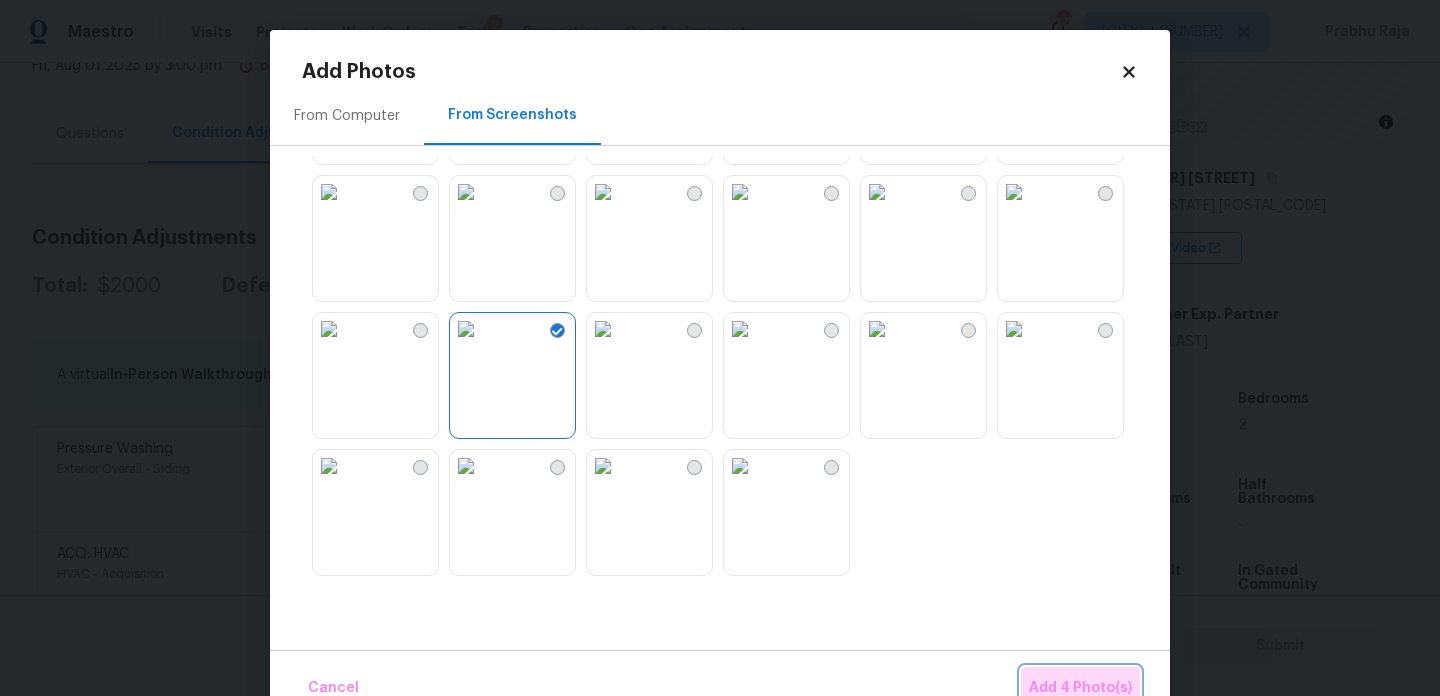 click on "Add 4 Photo(s)" at bounding box center (1080, 688) 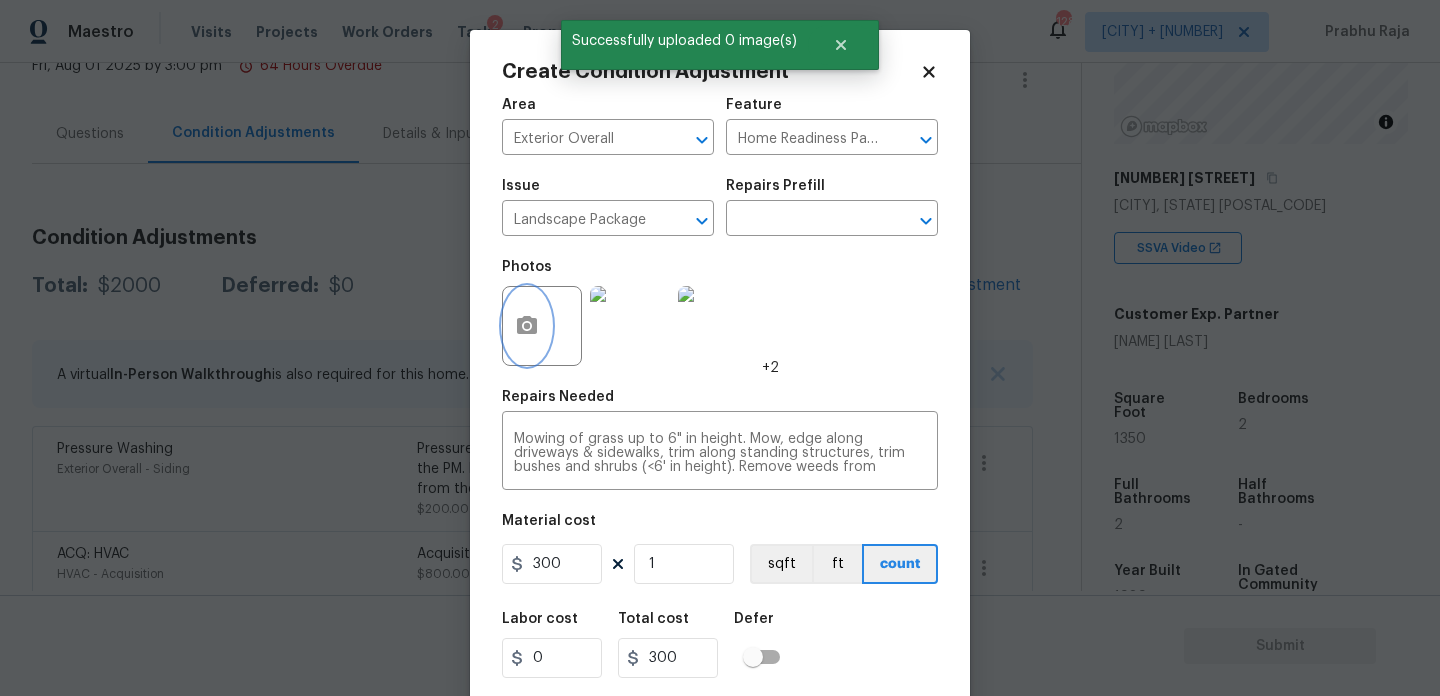 scroll, scrollTop: 51, scrollLeft: 0, axis: vertical 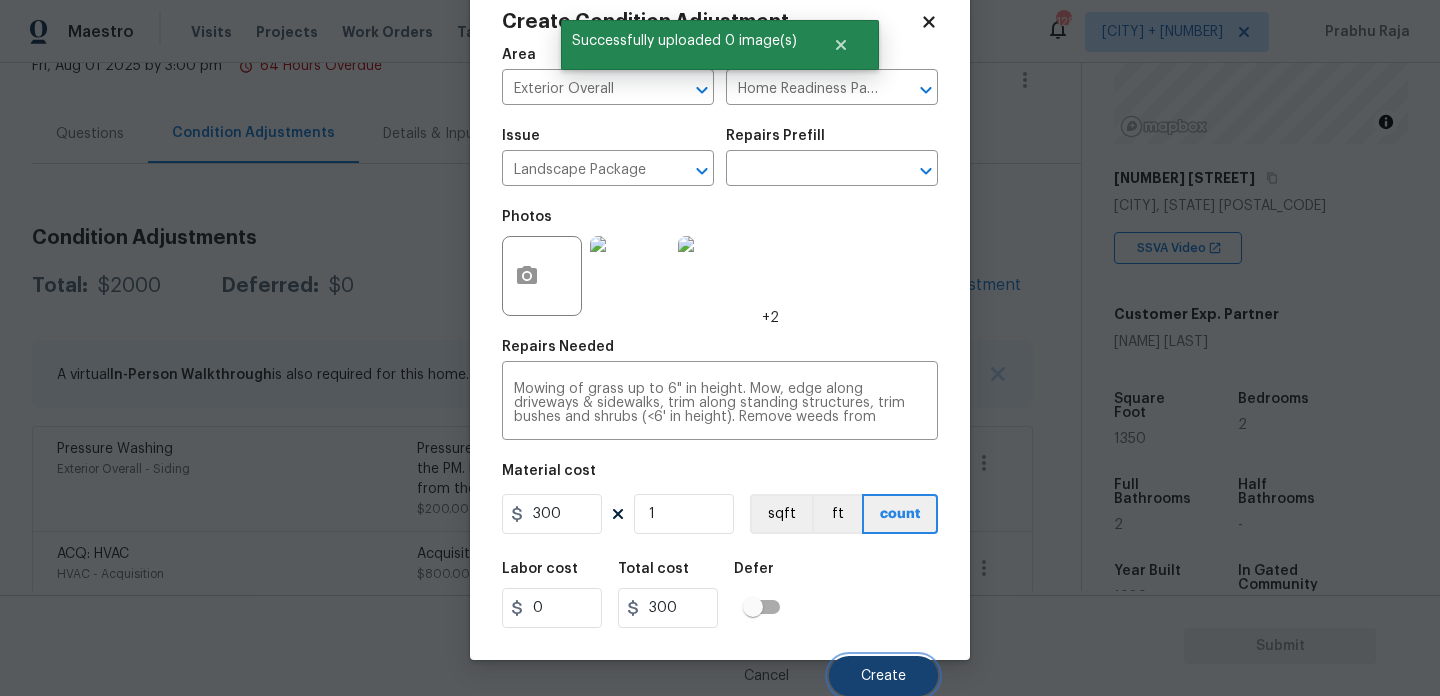 click on "Create" at bounding box center [883, 676] 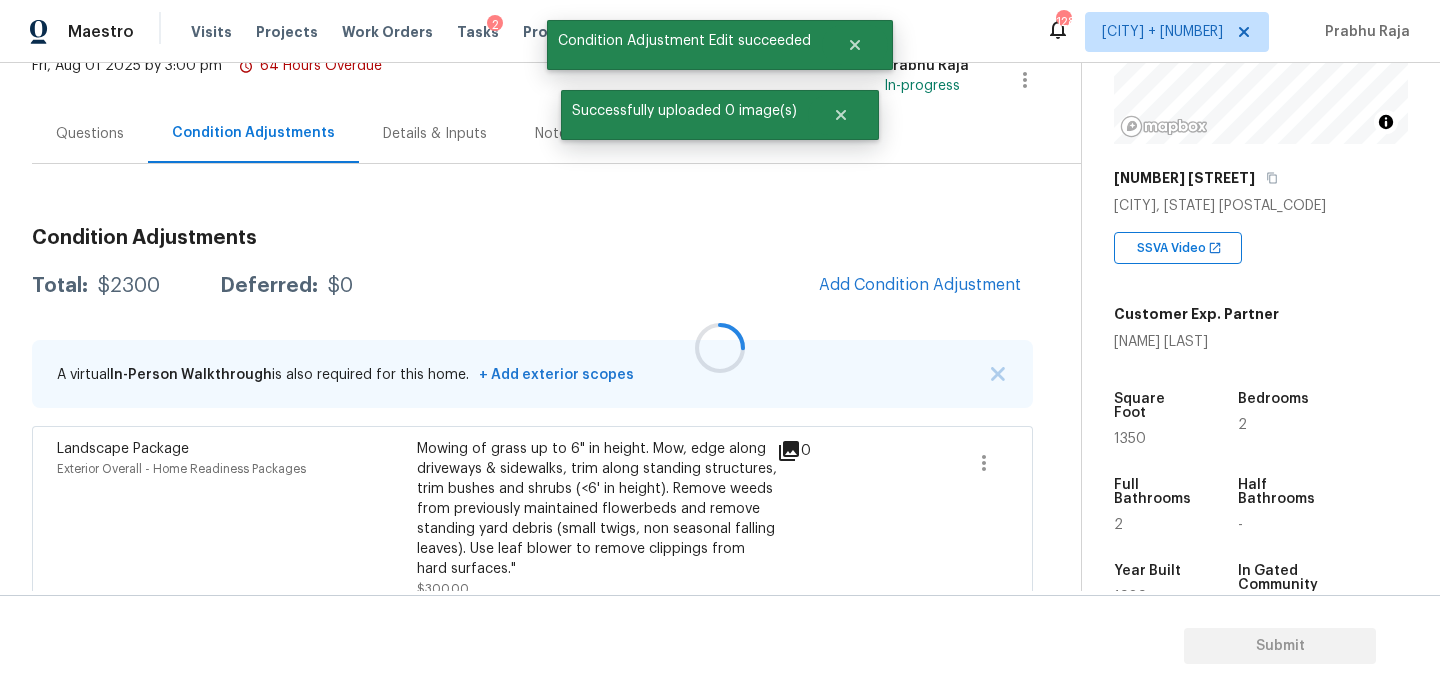 scroll, scrollTop: 44, scrollLeft: 0, axis: vertical 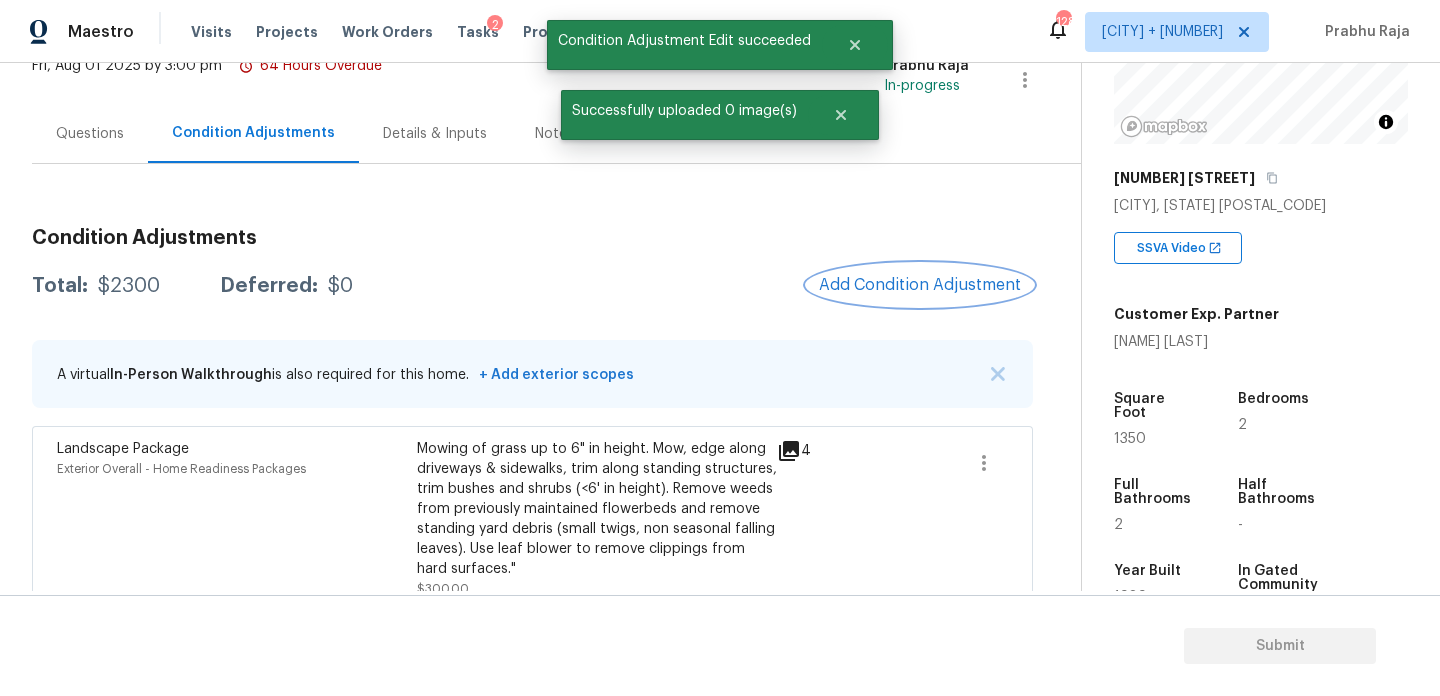 click on "Add Condition Adjustment" at bounding box center (920, 285) 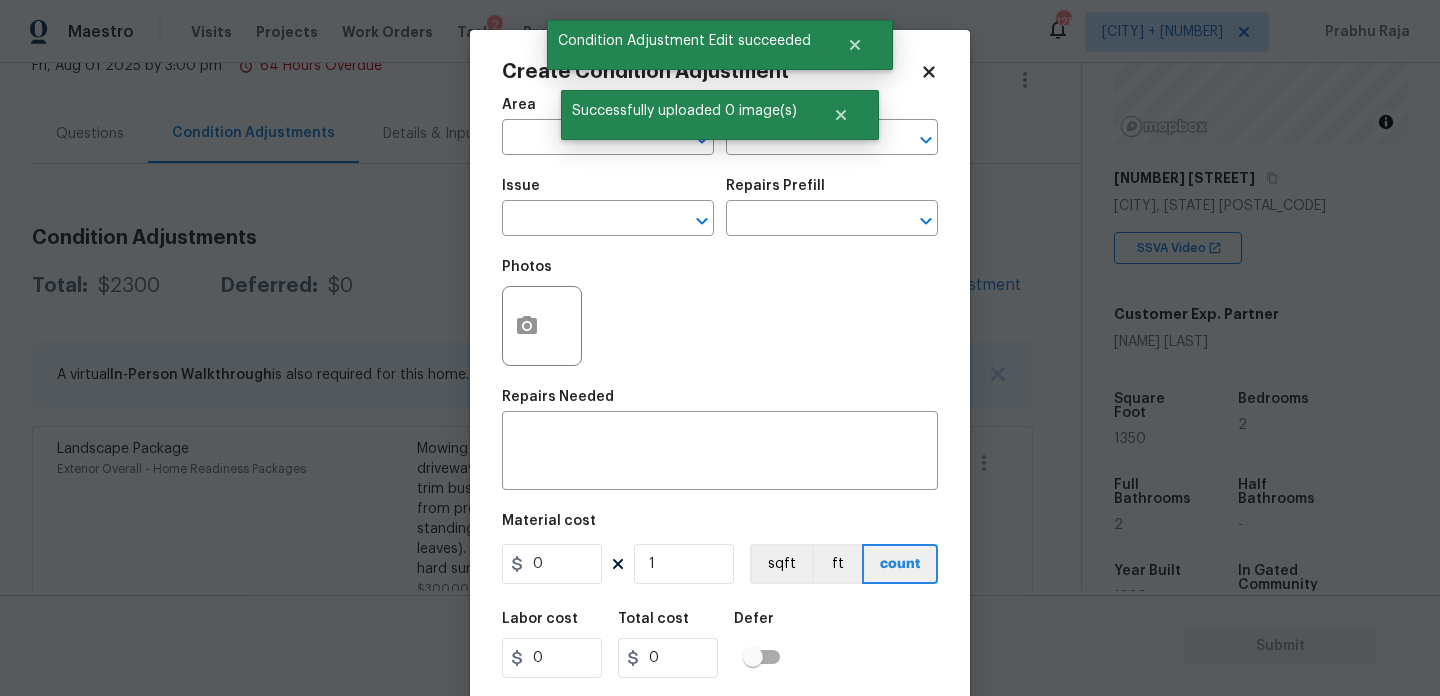 click on "Photos" at bounding box center [720, 313] 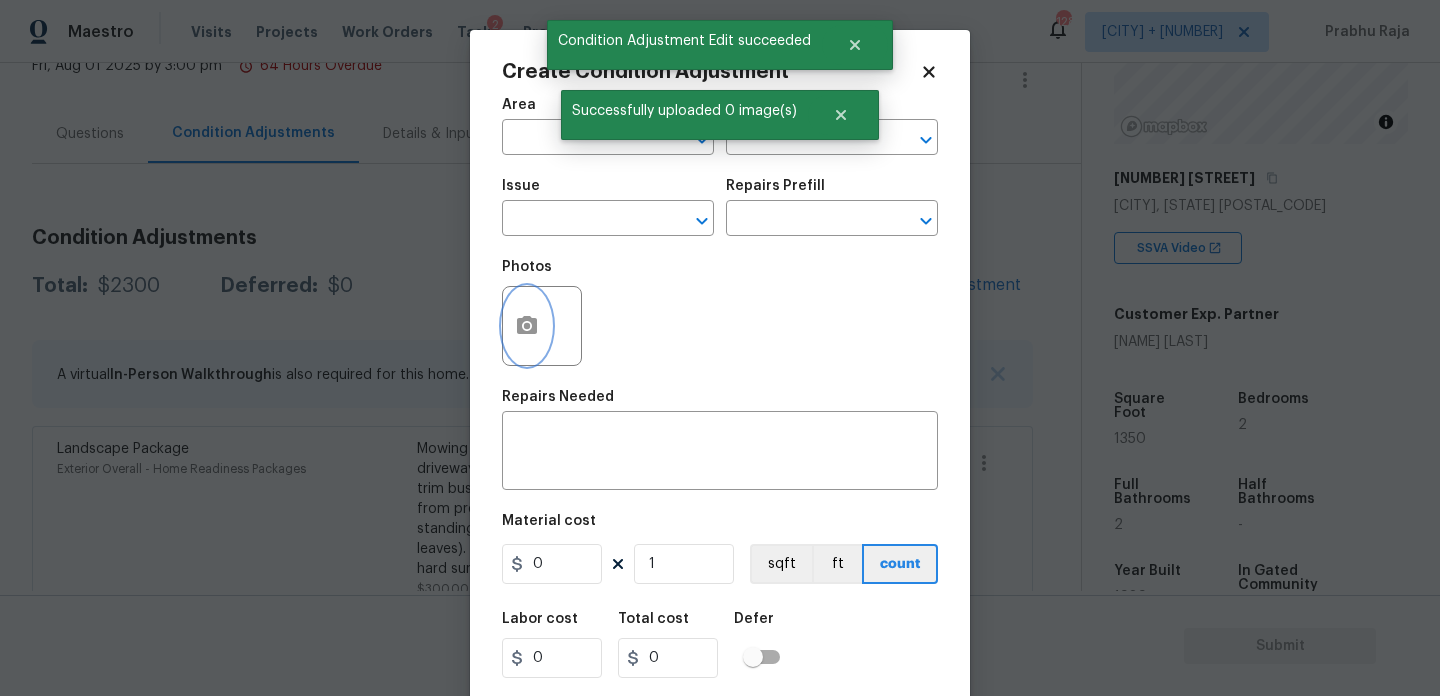 click 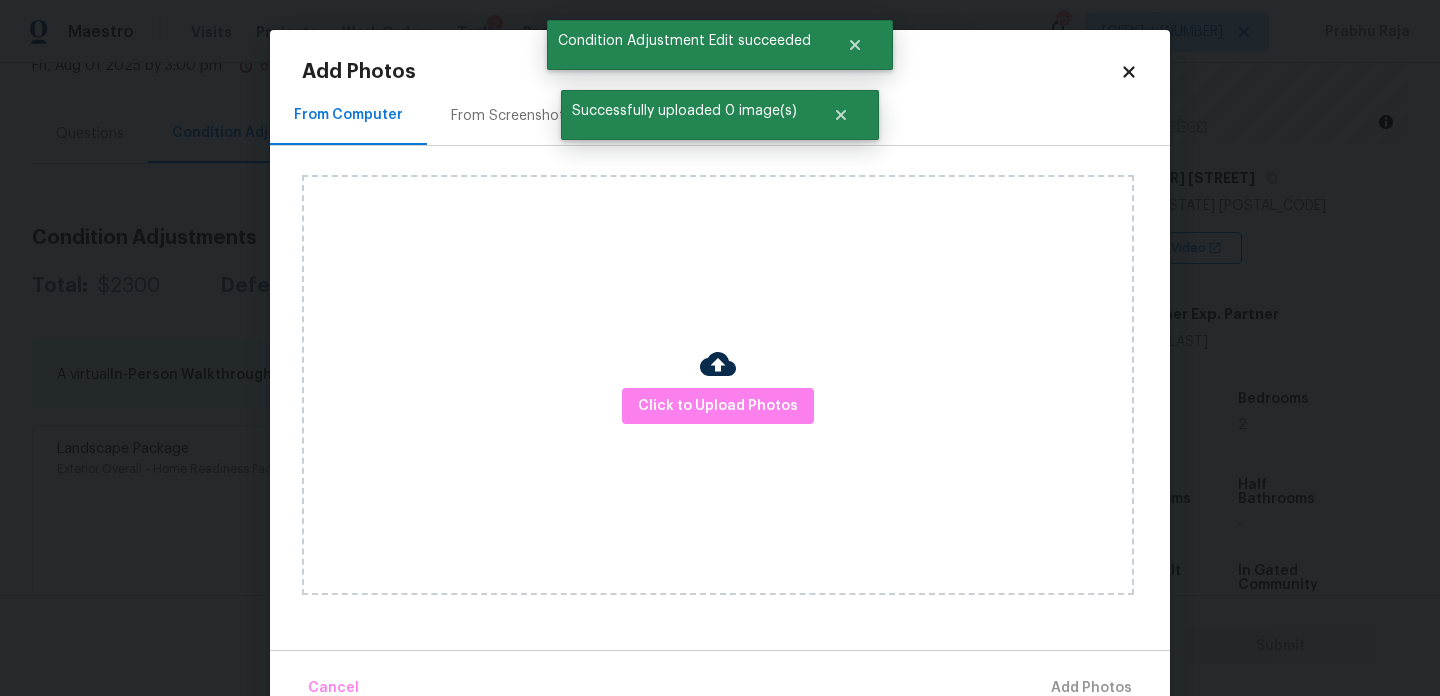 click on "From Screenshots" at bounding box center [511, 115] 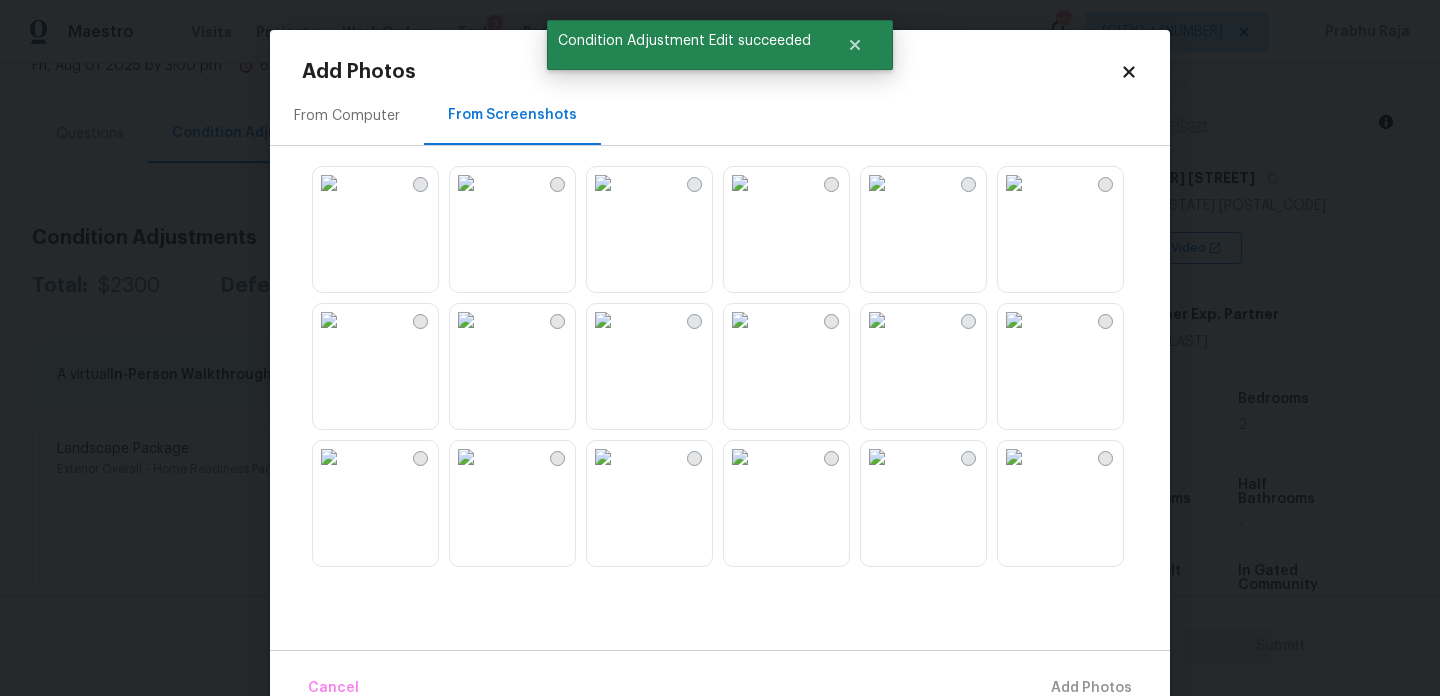 click at bounding box center (603, 183) 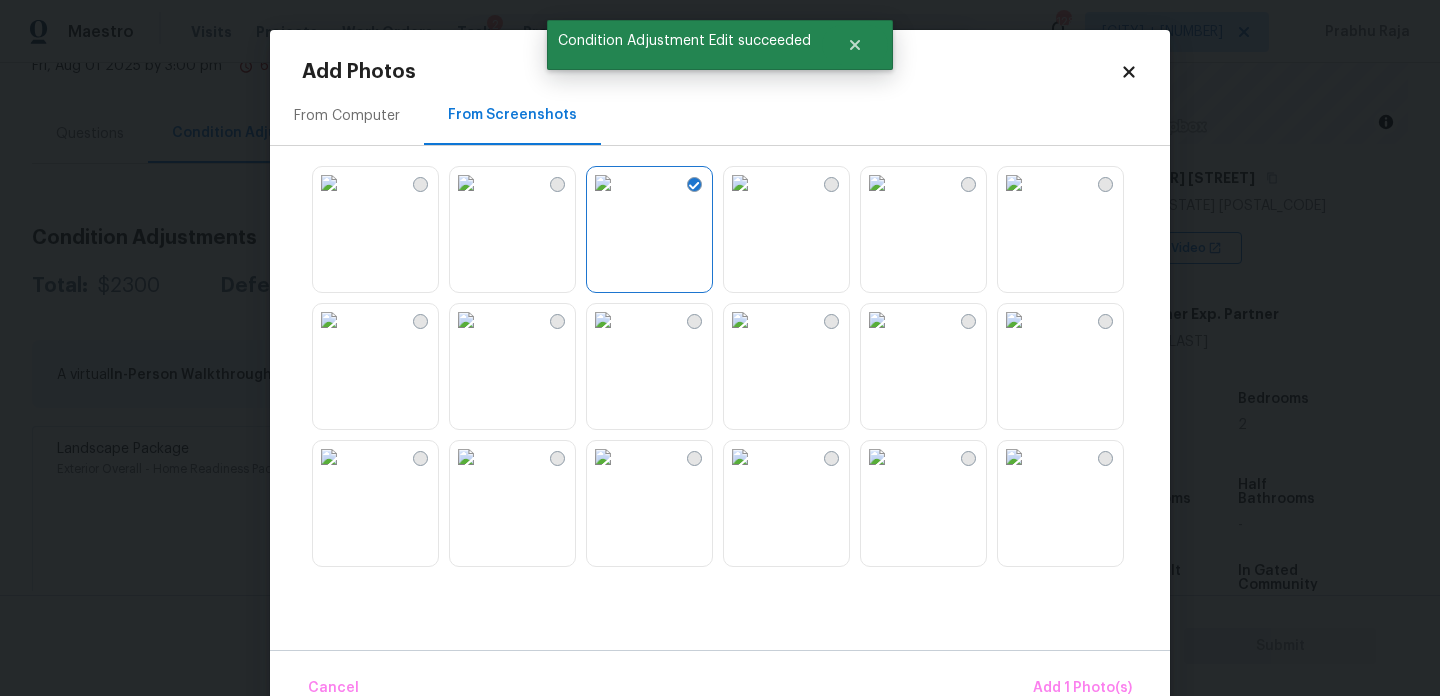 click at bounding box center (740, 320) 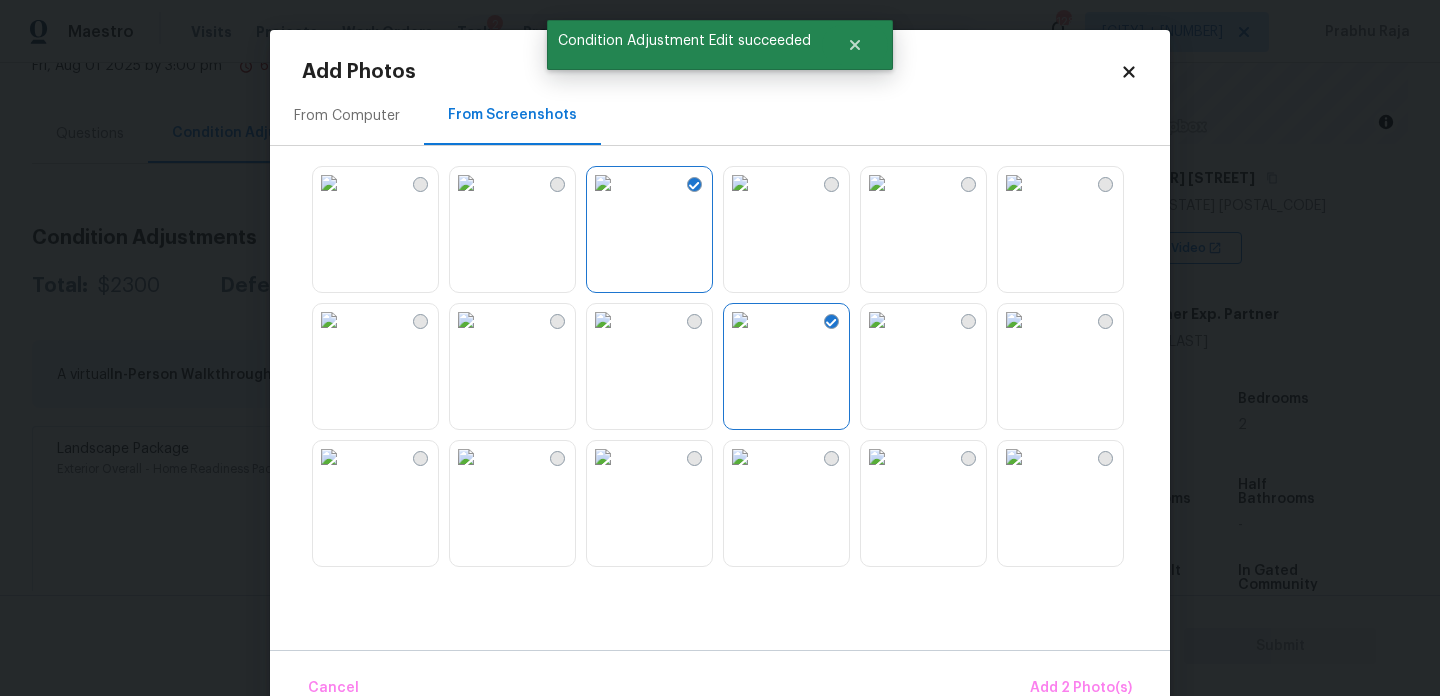 click at bounding box center [877, 320] 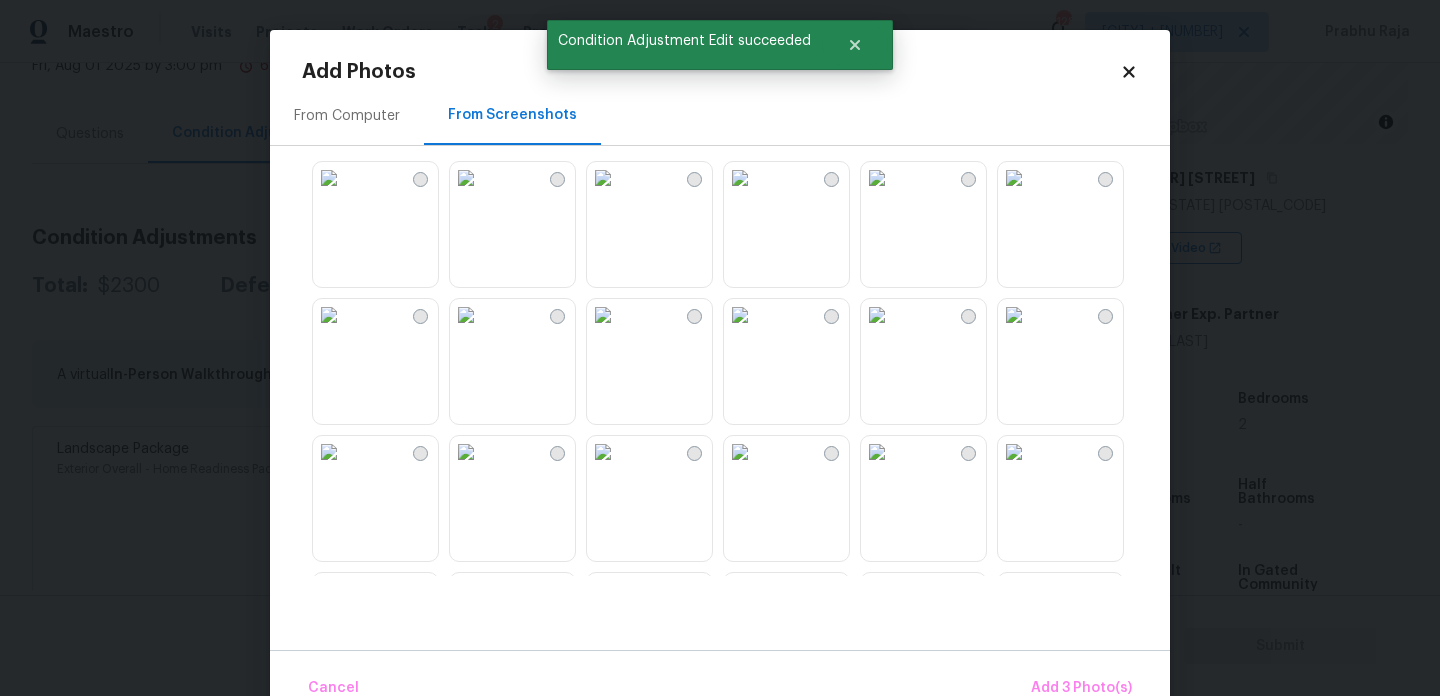 scroll, scrollTop: 426, scrollLeft: 0, axis: vertical 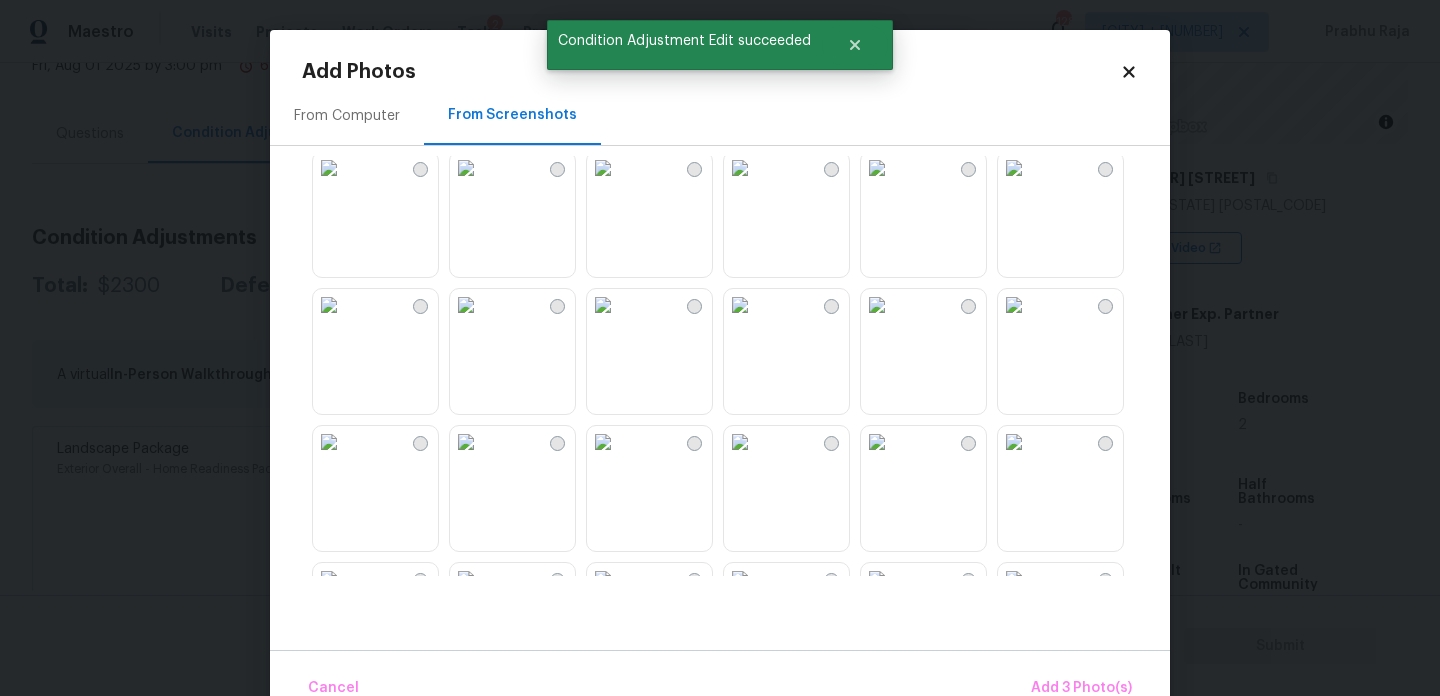 click at bounding box center (740, 305) 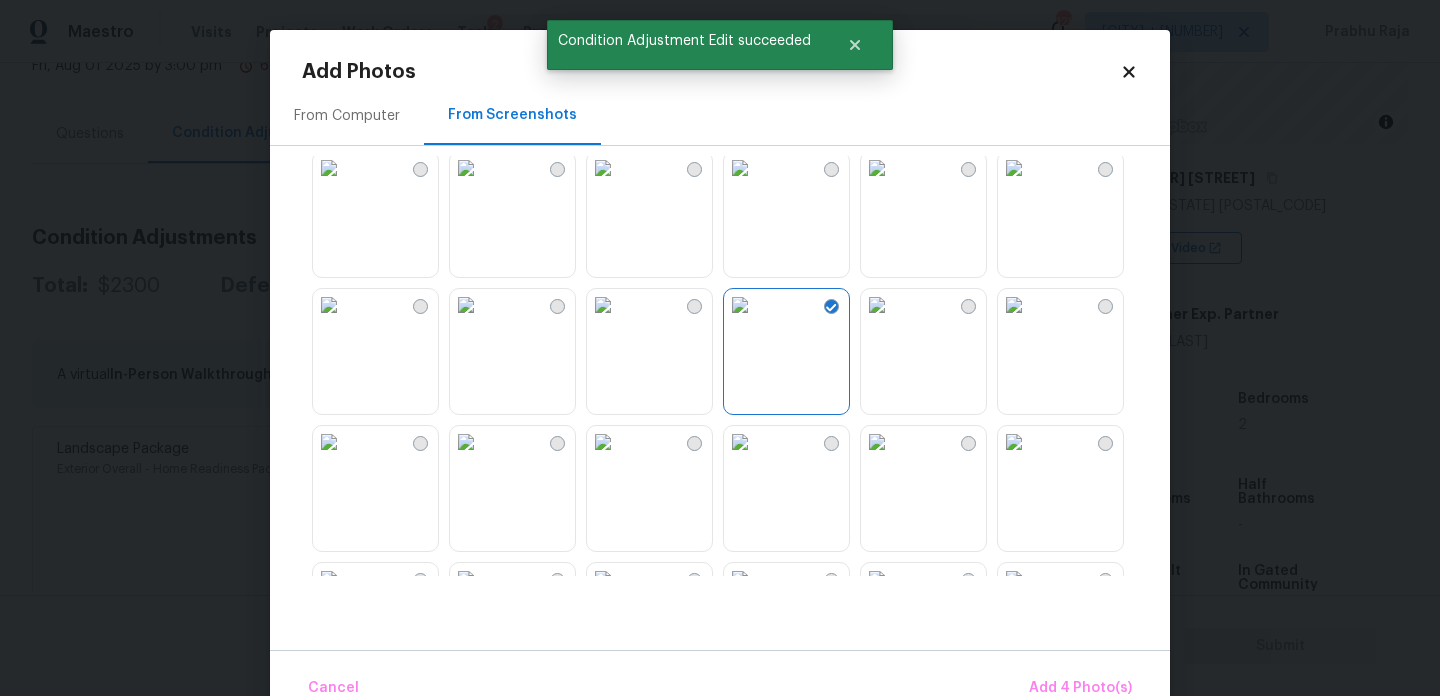 click at bounding box center (603, 305) 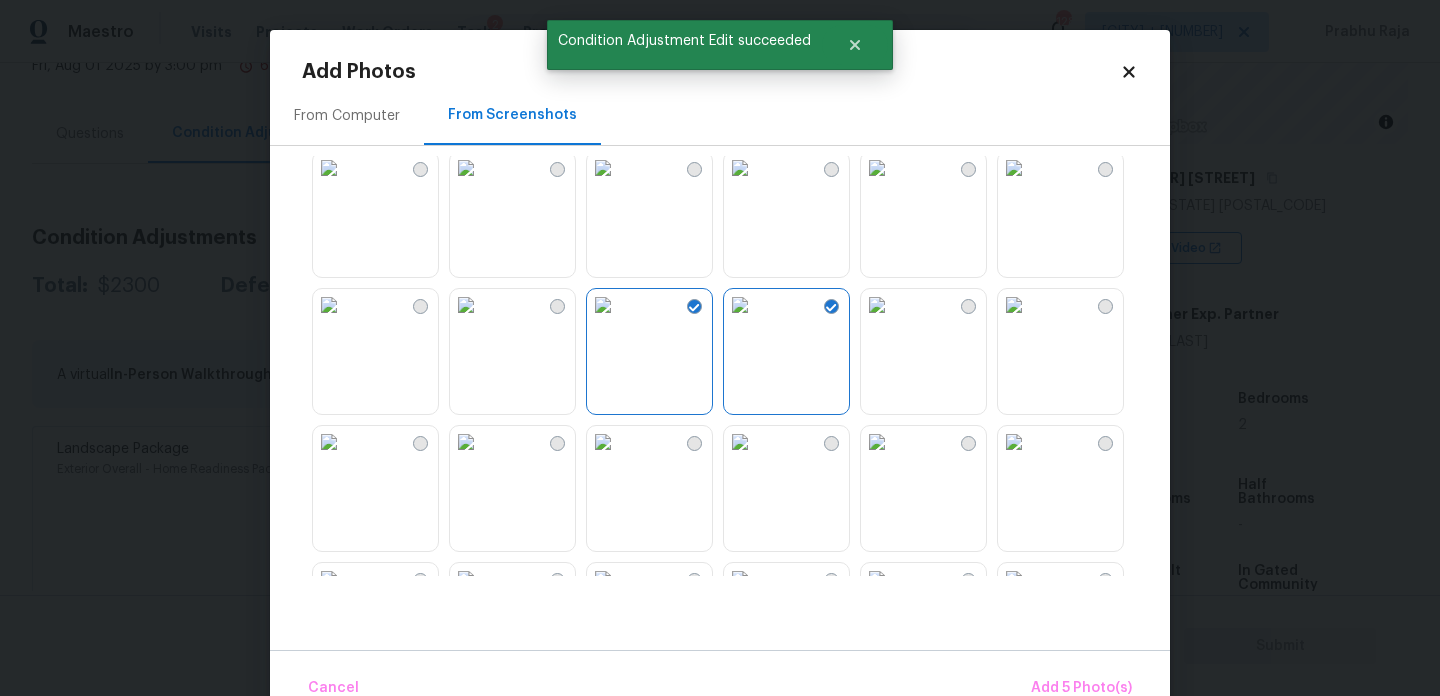 click at bounding box center (603, 305) 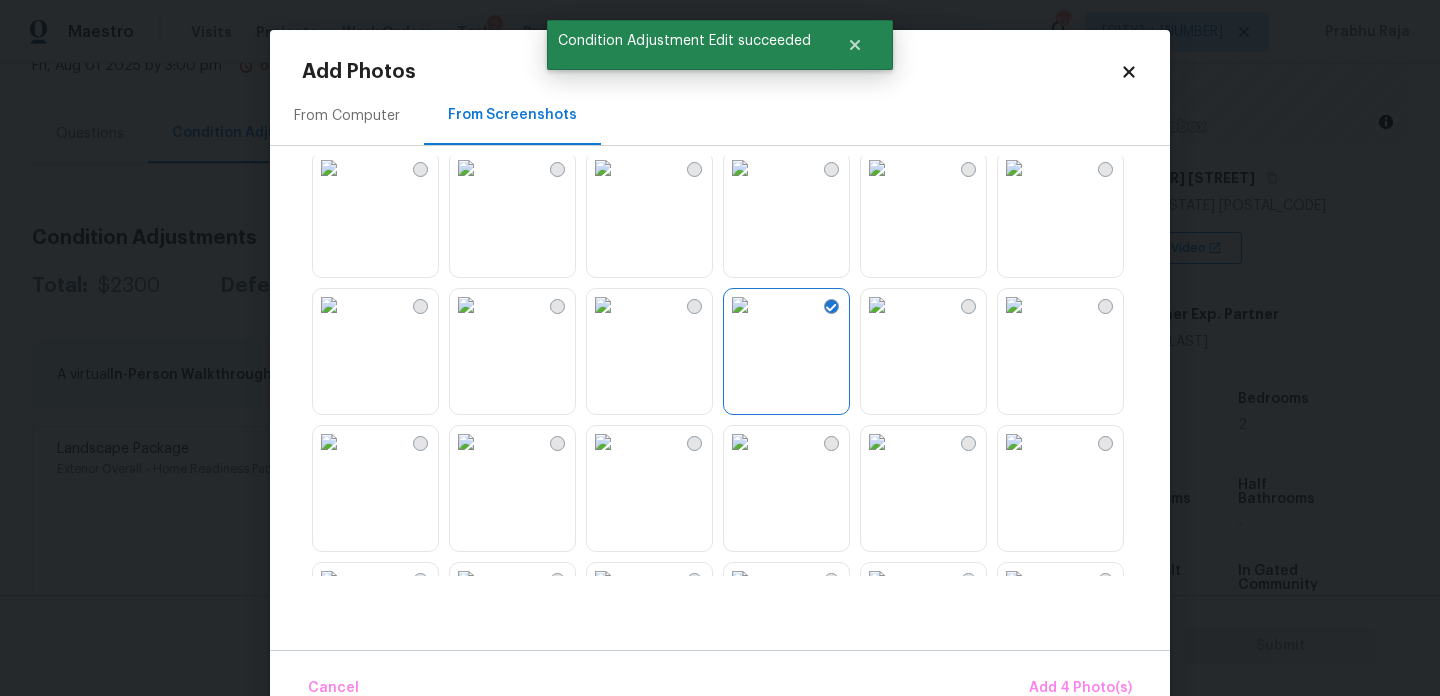 click at bounding box center (736, 366) 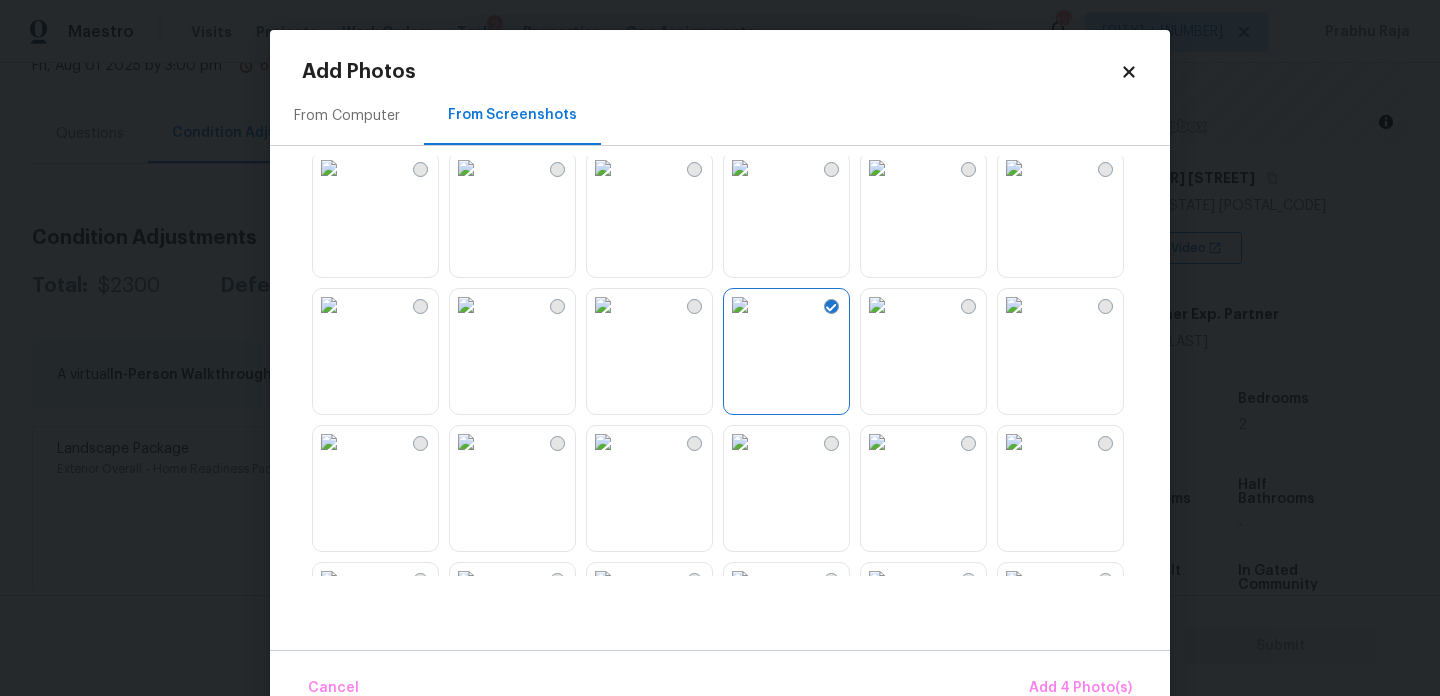 click at bounding box center [603, 168] 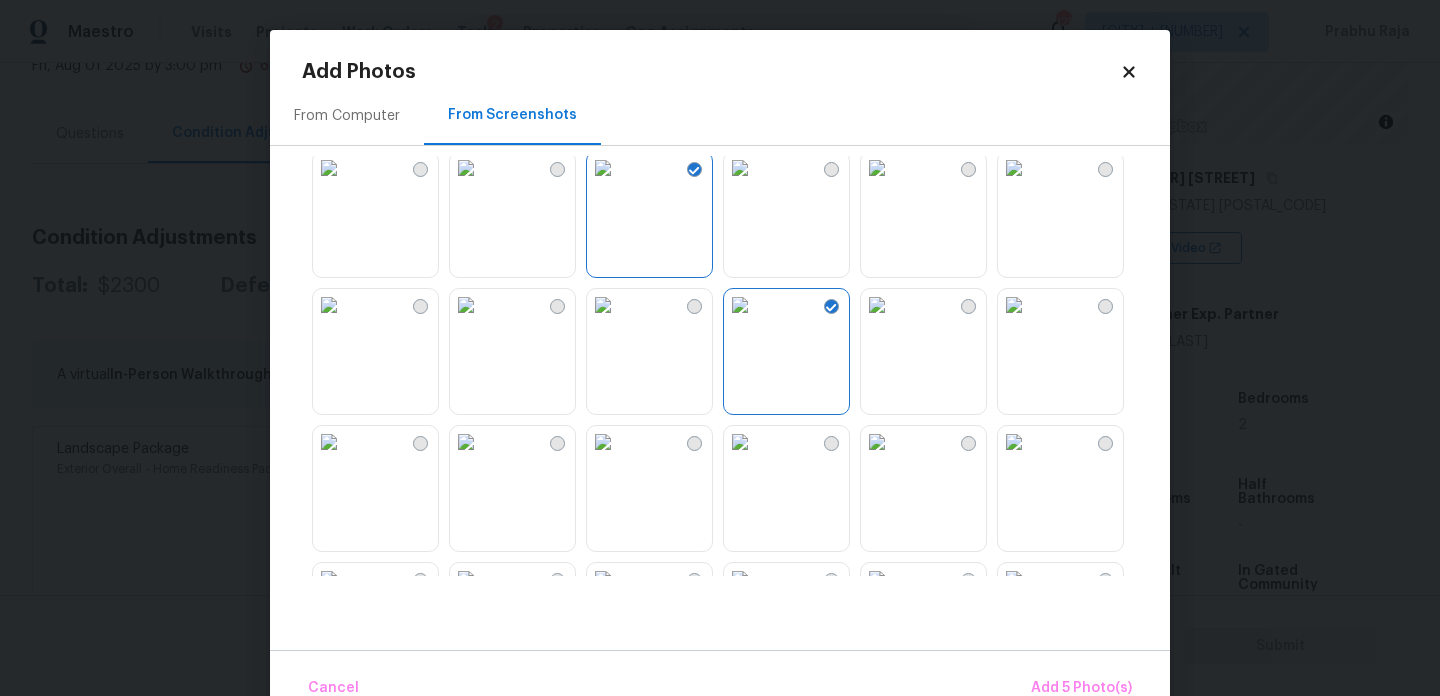 click at bounding box center (740, 168) 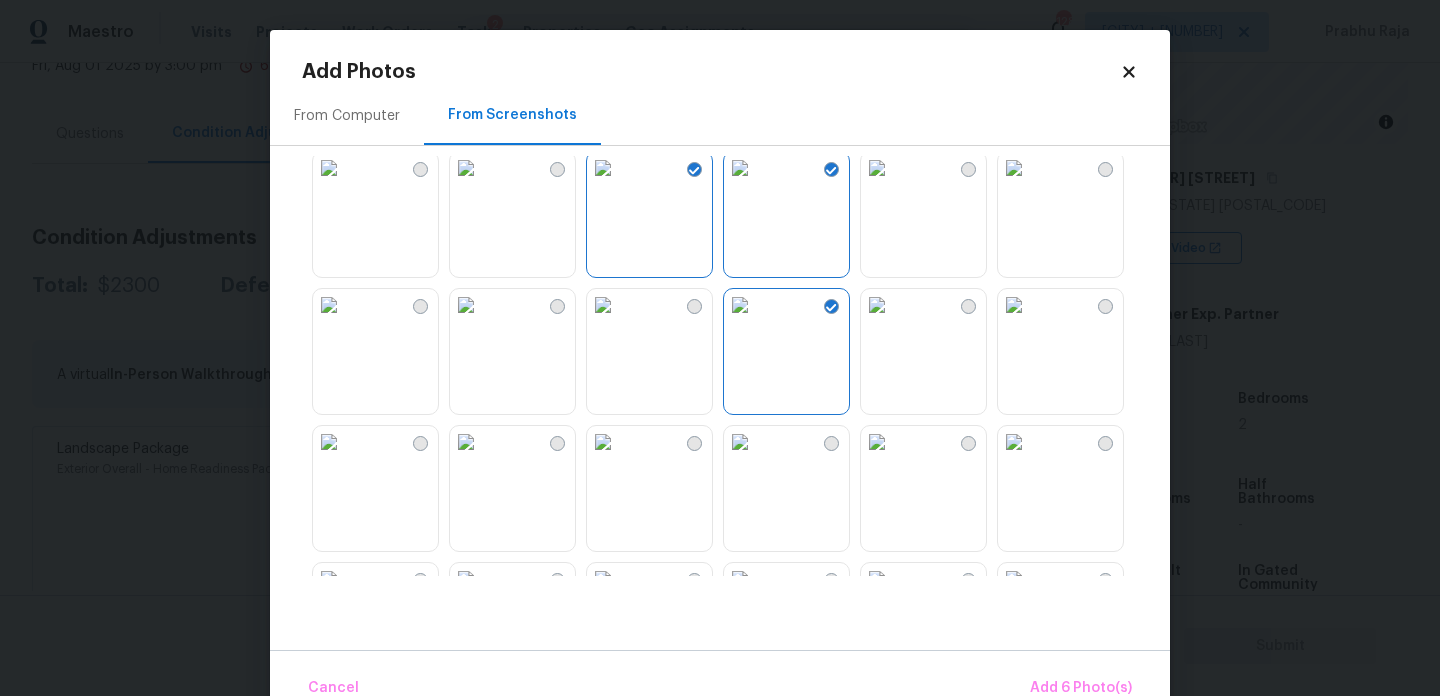 click at bounding box center (603, 305) 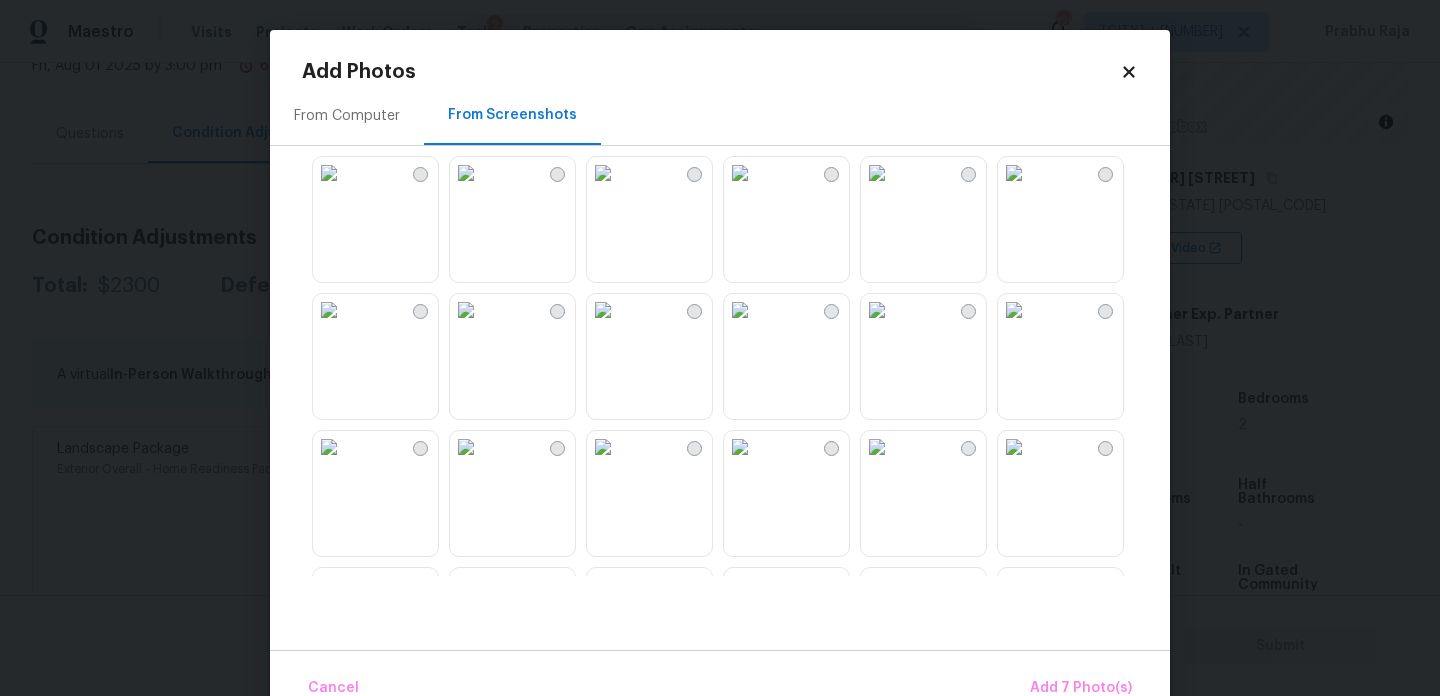 scroll, scrollTop: 645, scrollLeft: 0, axis: vertical 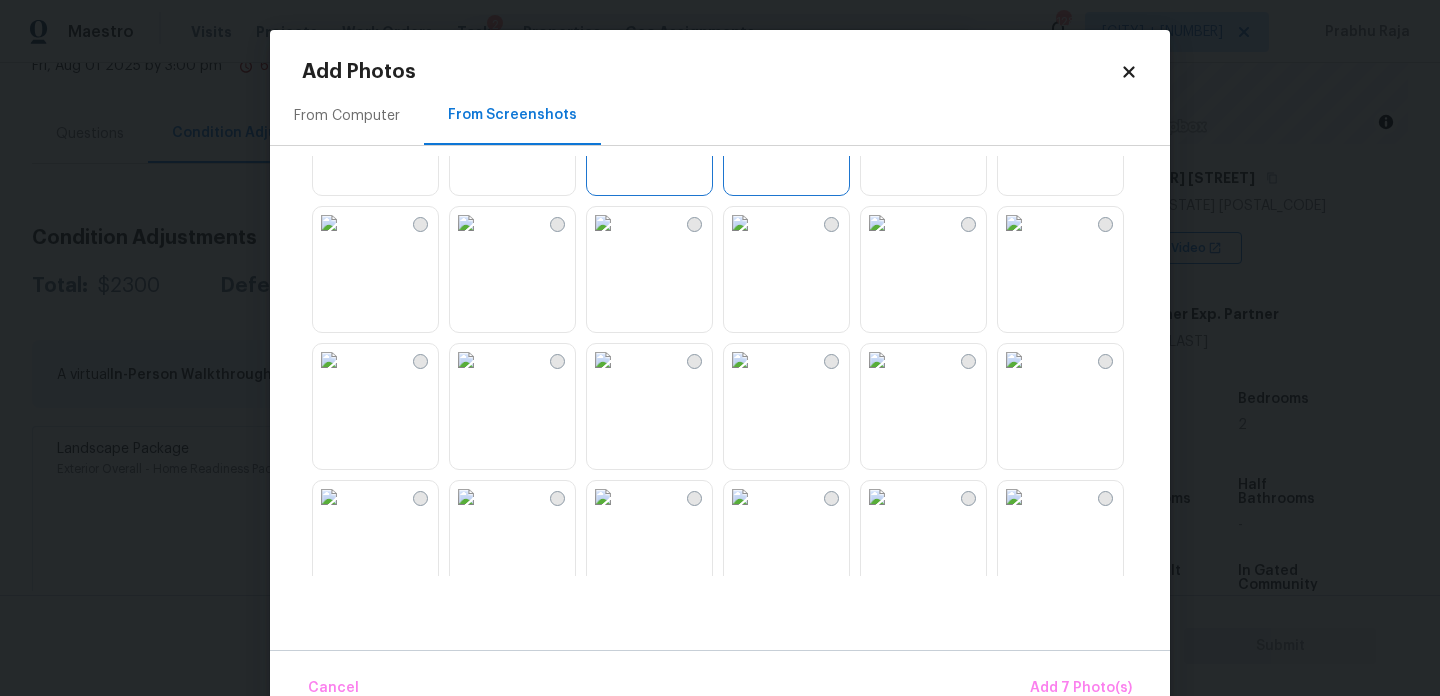 click at bounding box center [603, 223] 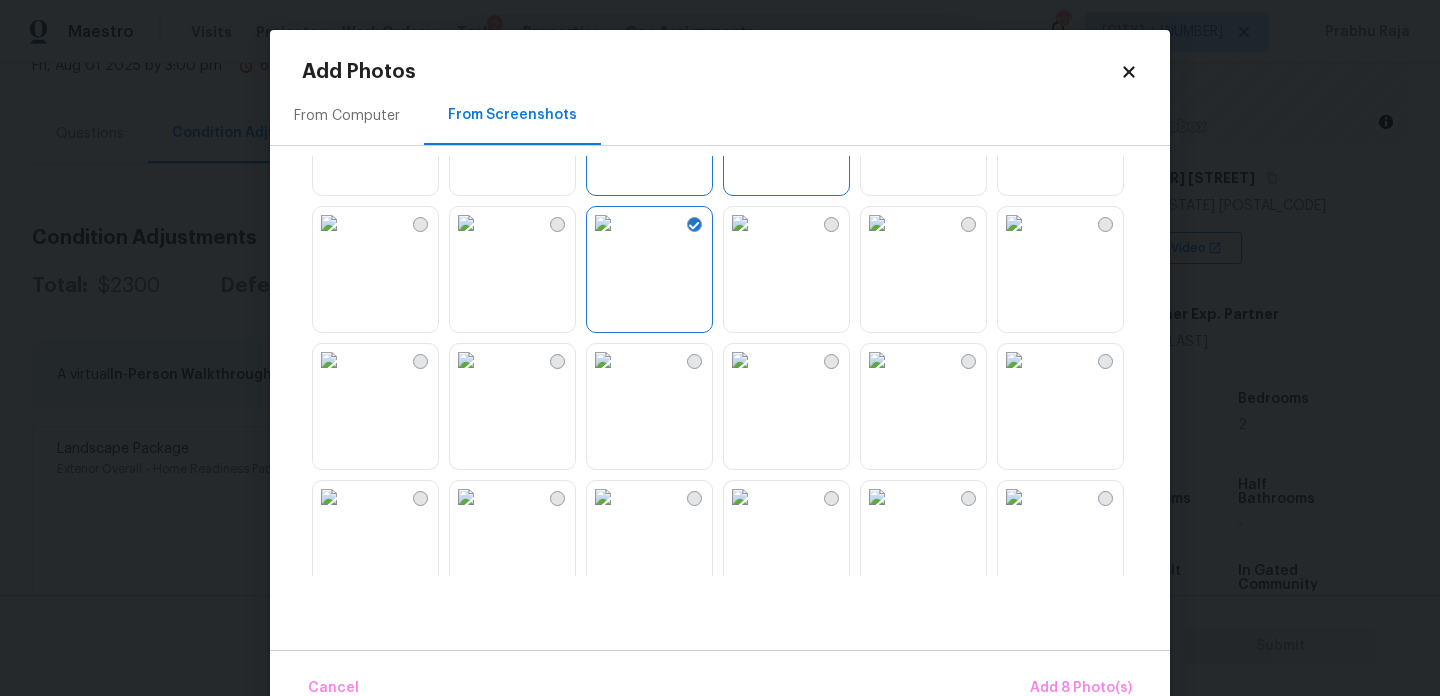 click on "Cancel Add 8 Photo(s)" at bounding box center [720, 680] 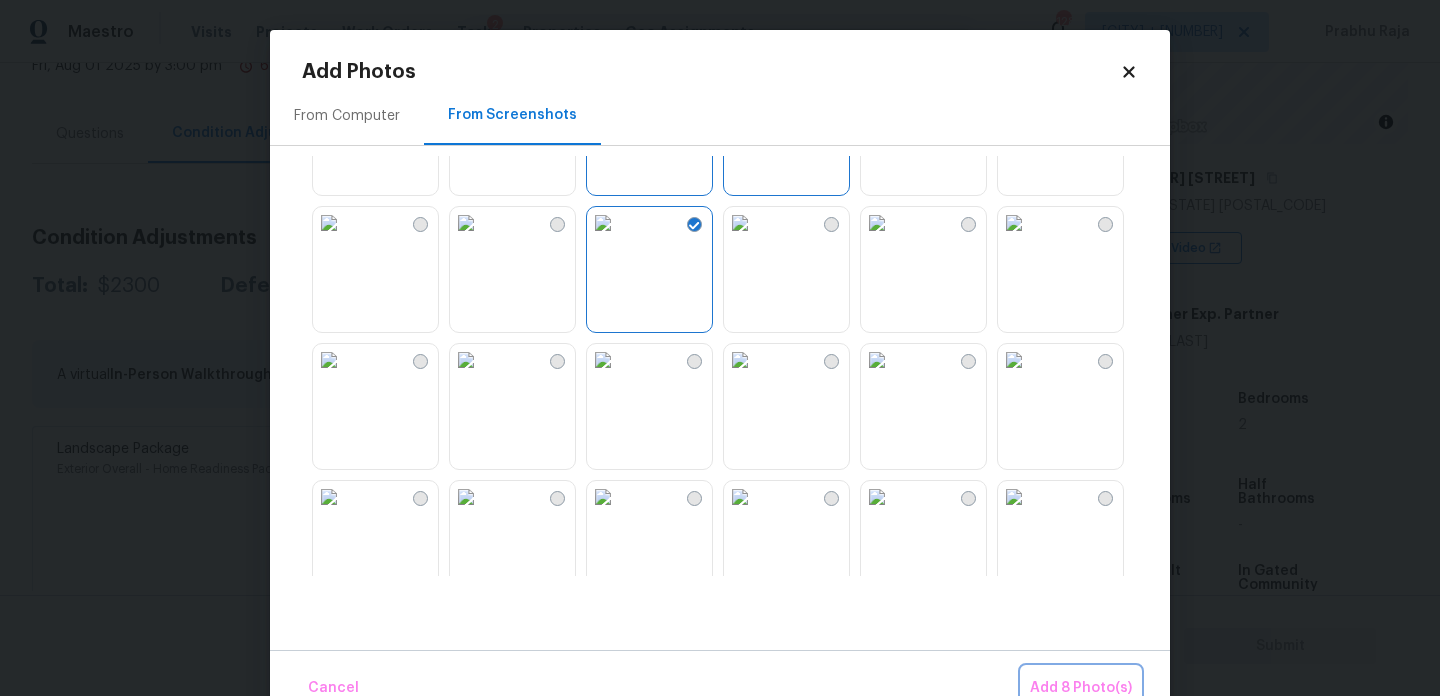 click on "Add 8 Photo(s)" at bounding box center (1081, 688) 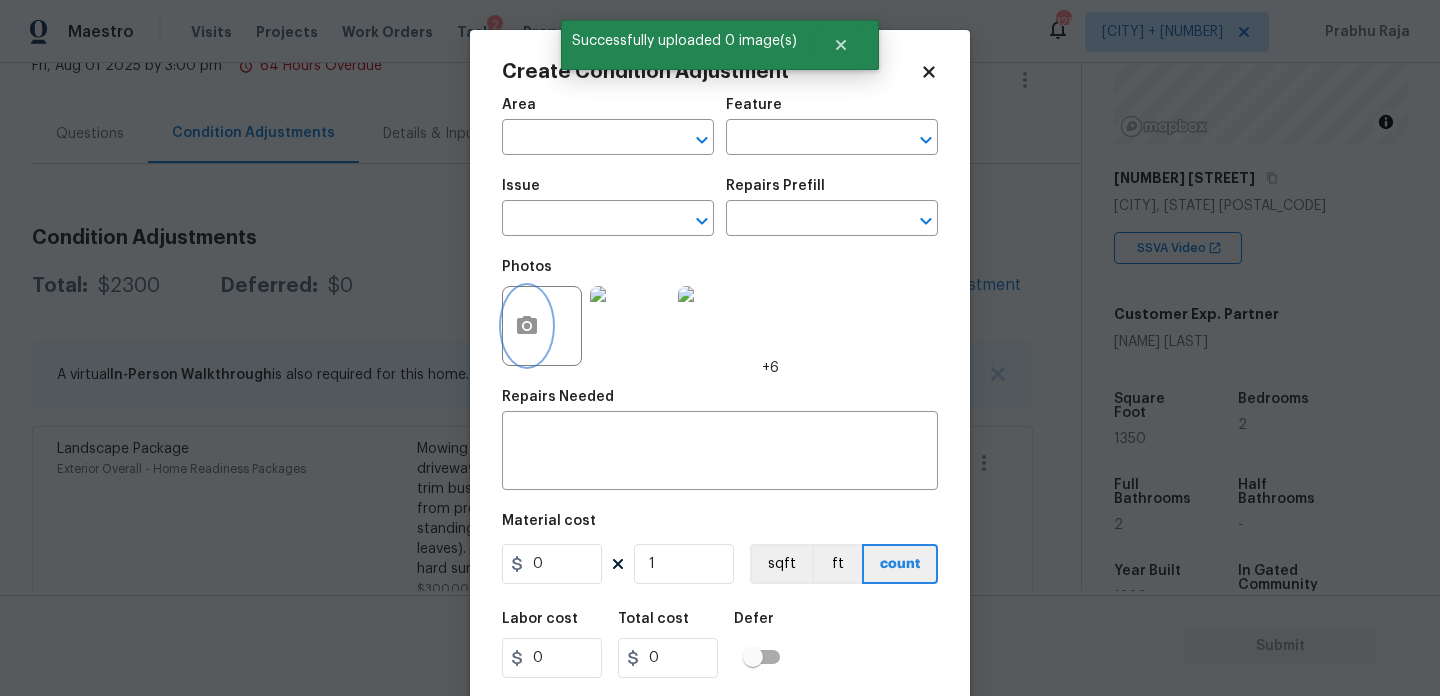 scroll, scrollTop: 51, scrollLeft: 0, axis: vertical 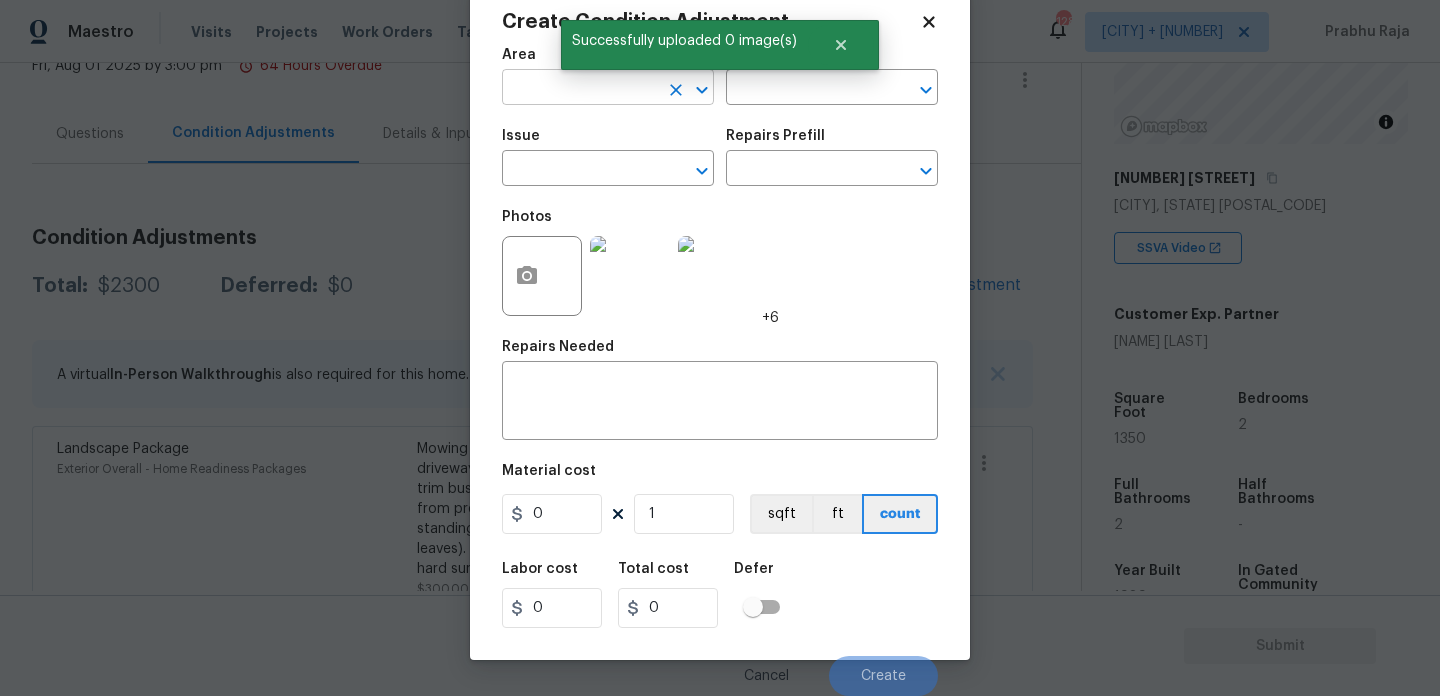click at bounding box center [580, 89] 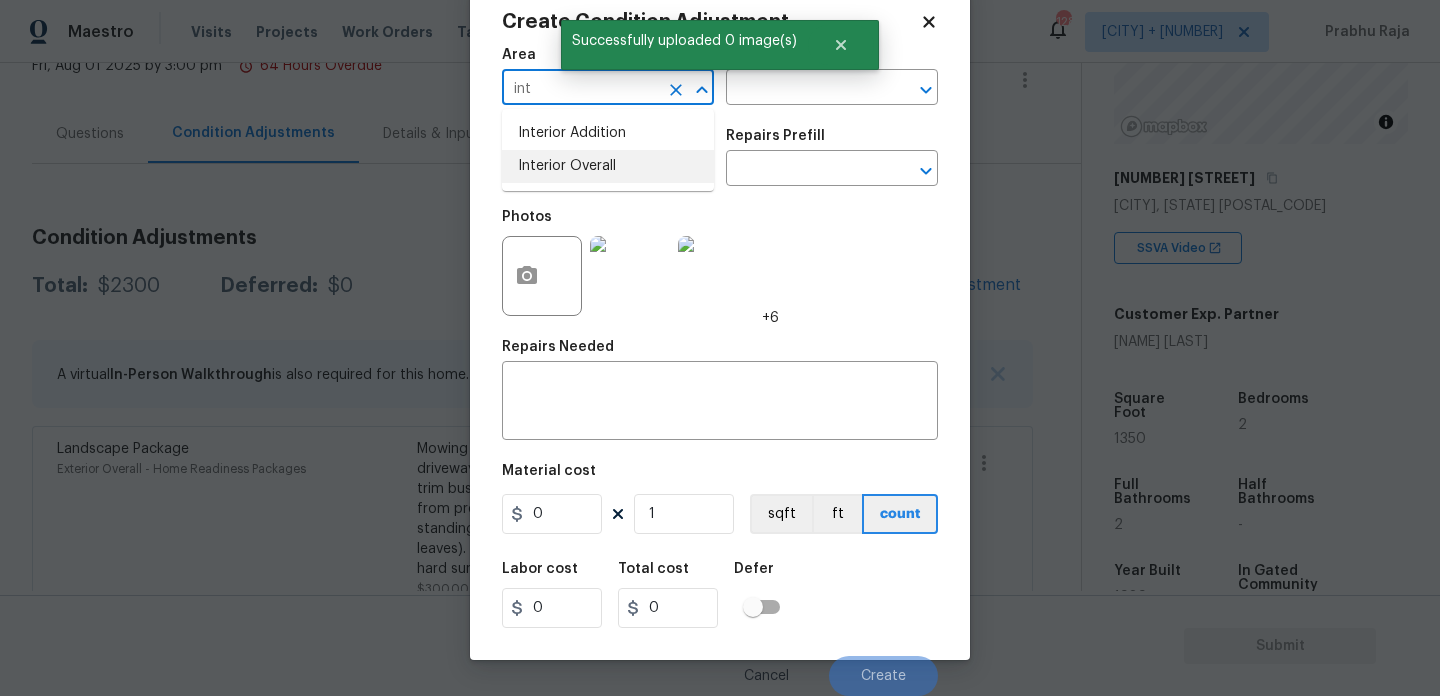 click on "Interior Overall" at bounding box center (608, 166) 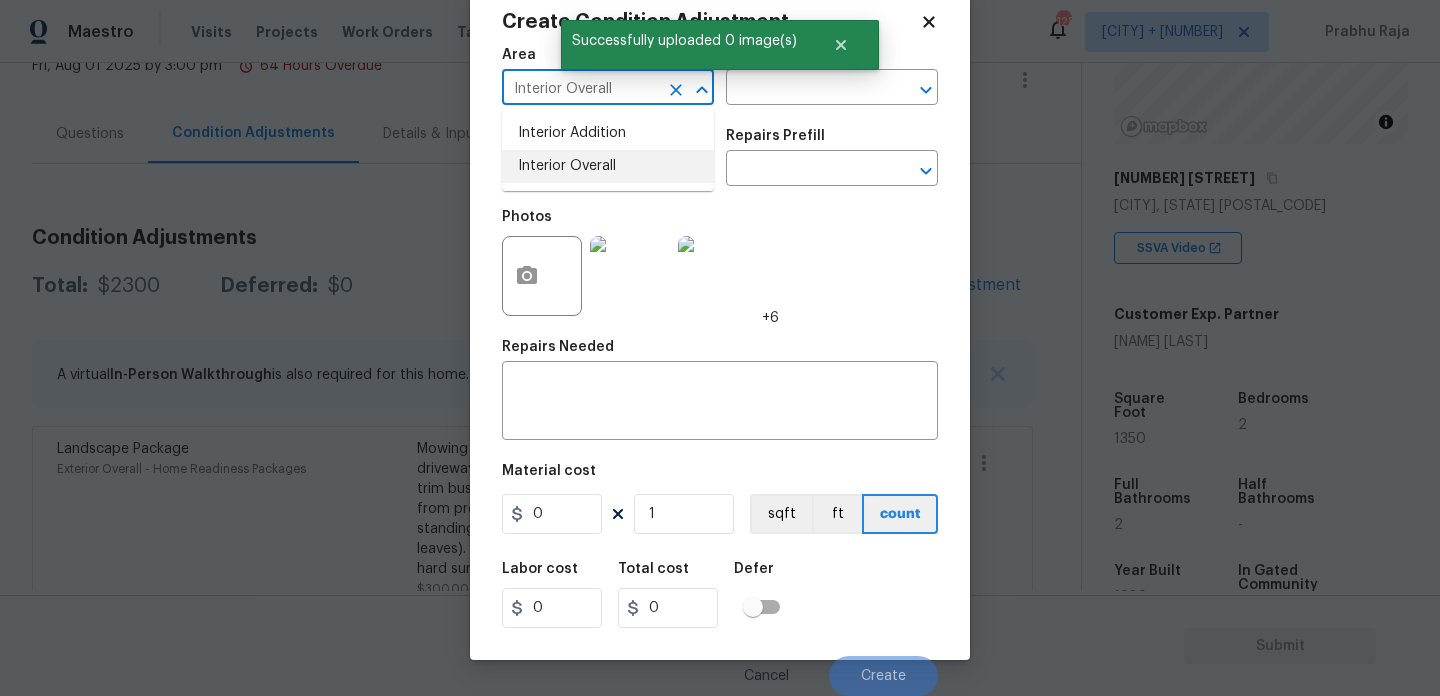type on "Interior Overall" 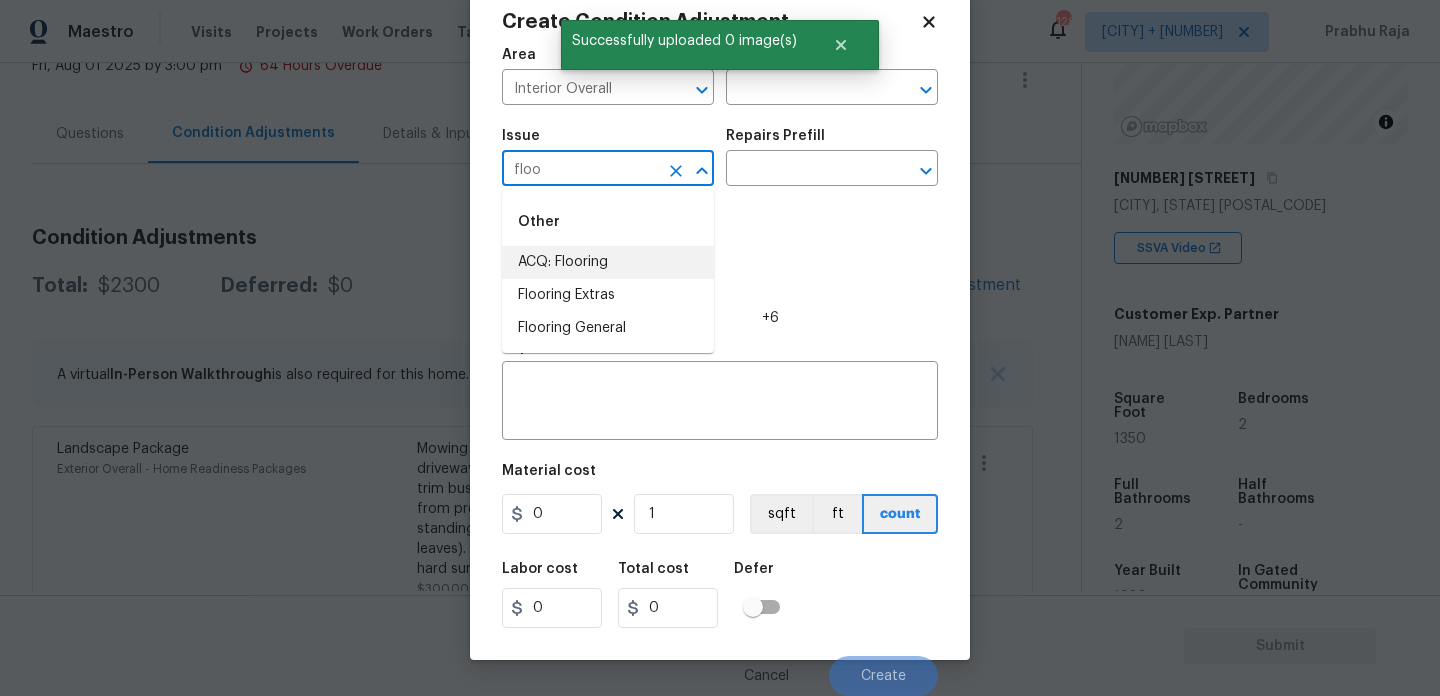 click on "ACQ: Flooring" at bounding box center (608, 262) 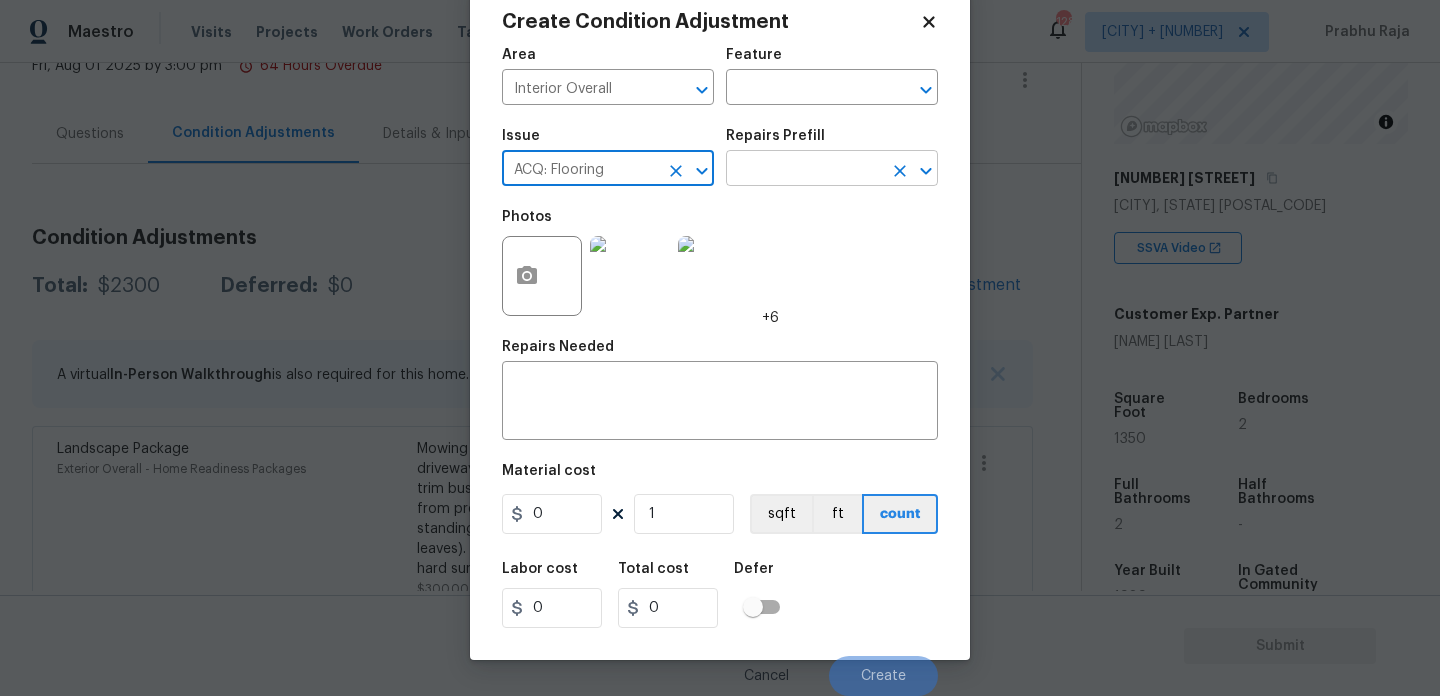 type on "ACQ: Flooring" 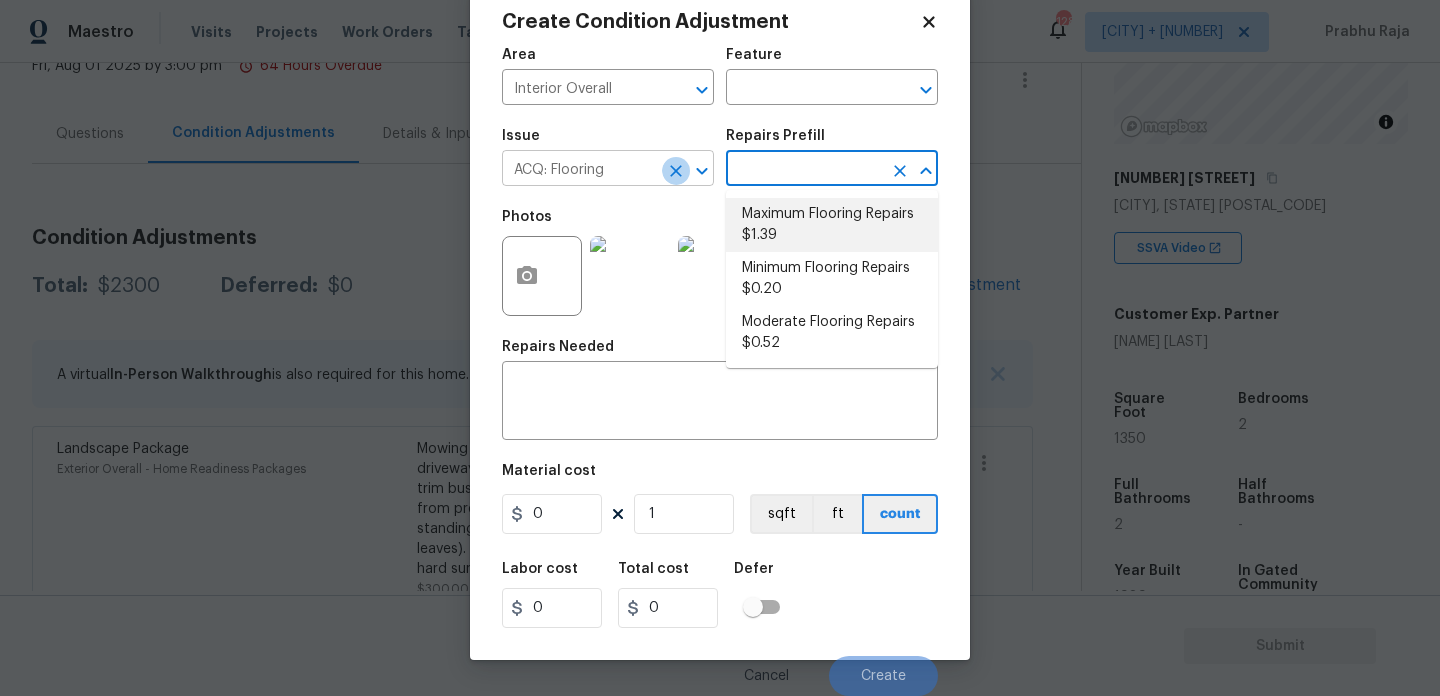 click 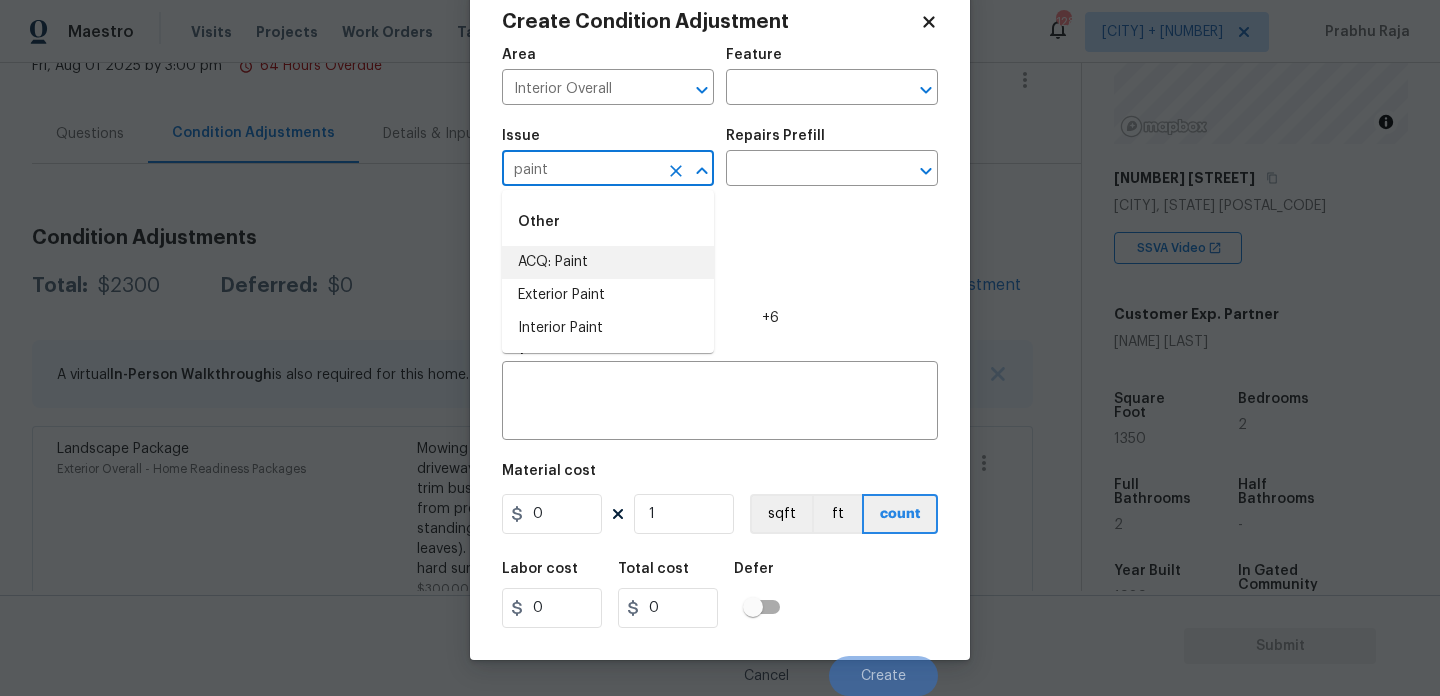 click on "ACQ: Paint" at bounding box center [608, 262] 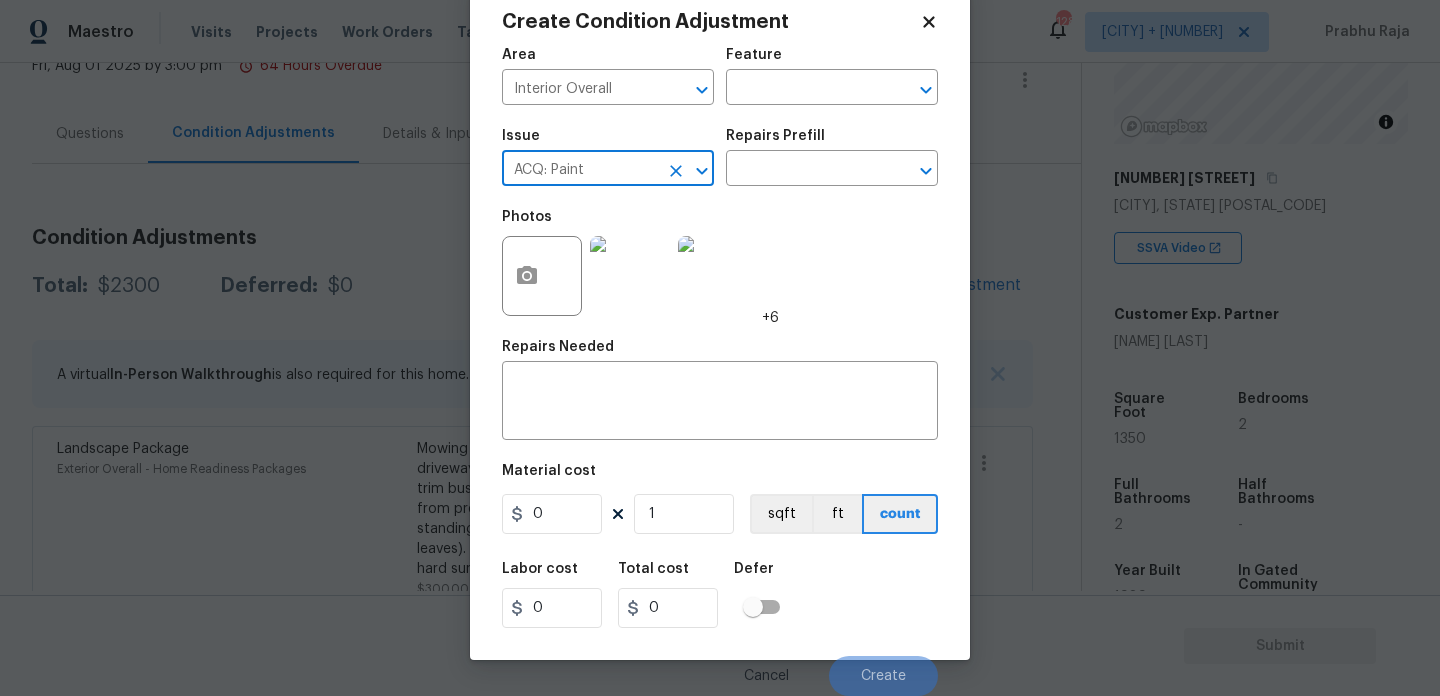 type on "ACQ: Paint" 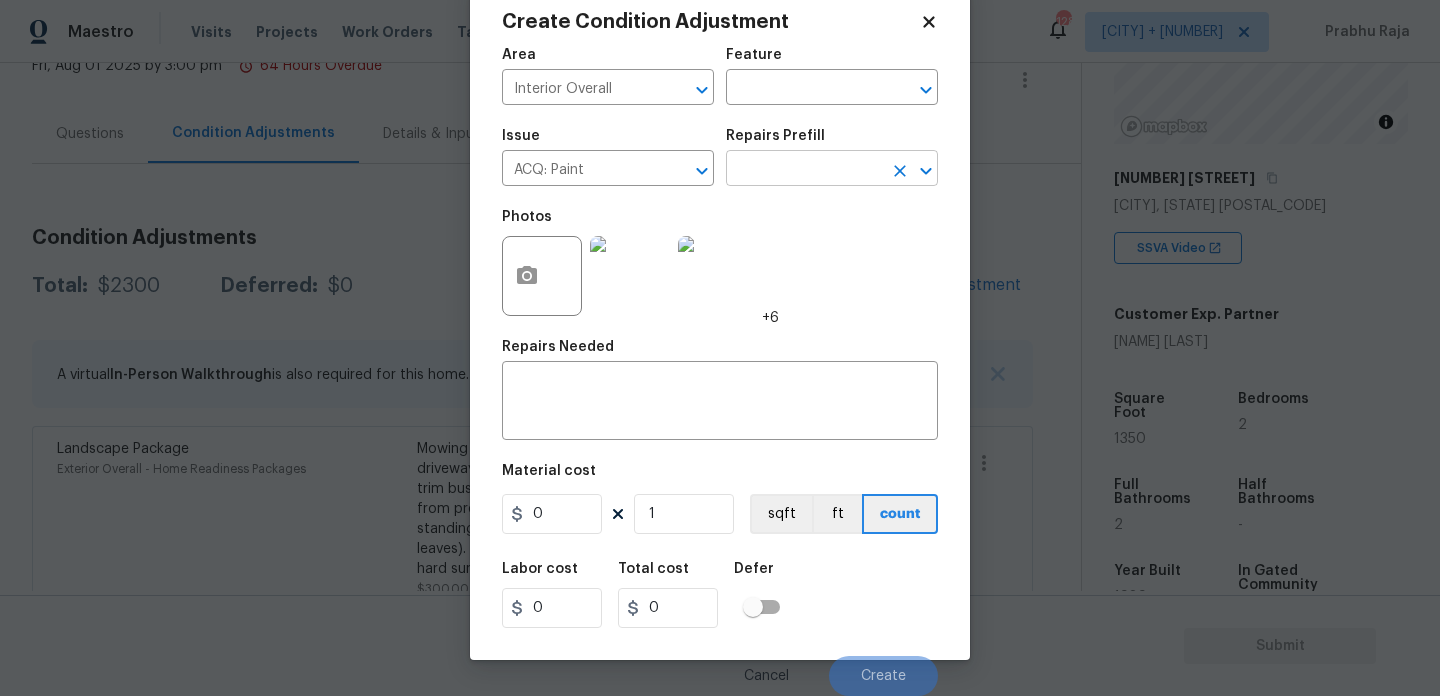 click at bounding box center (804, 170) 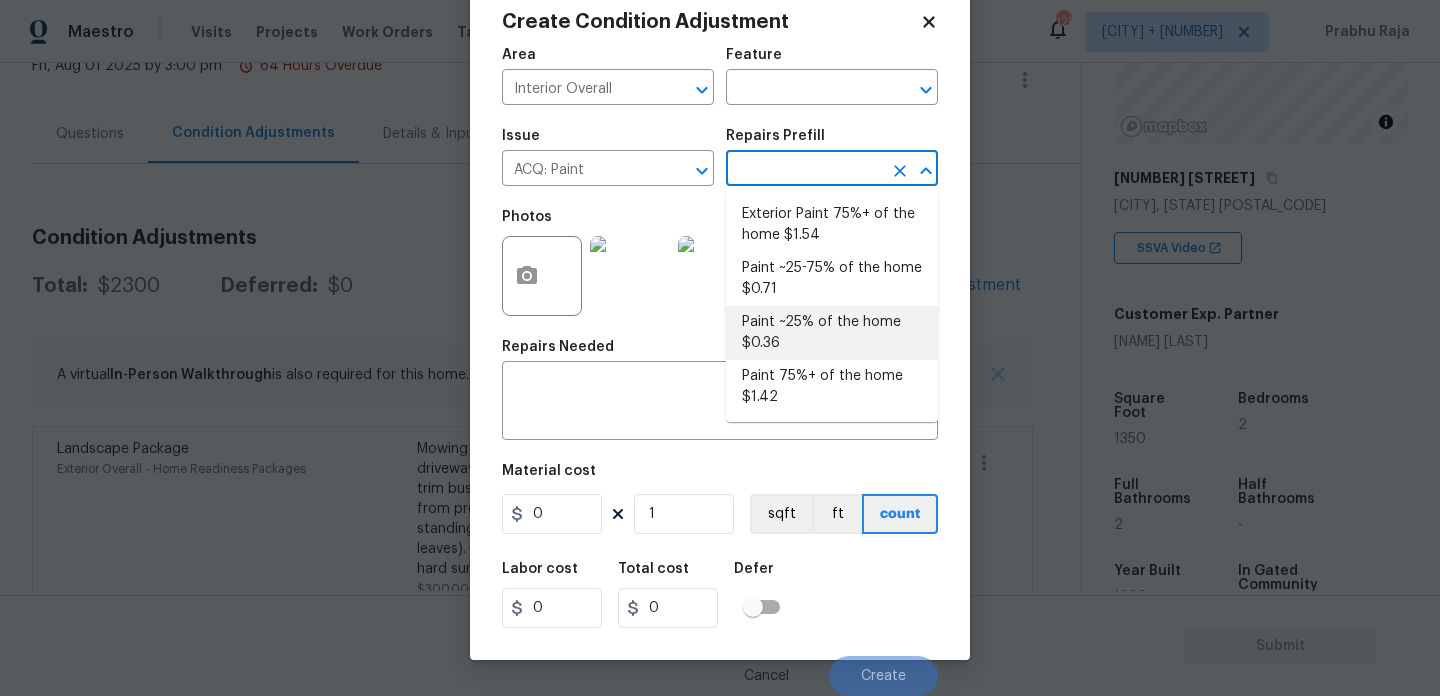 click on "Paint ~25% of the home $0.36" at bounding box center [832, 333] 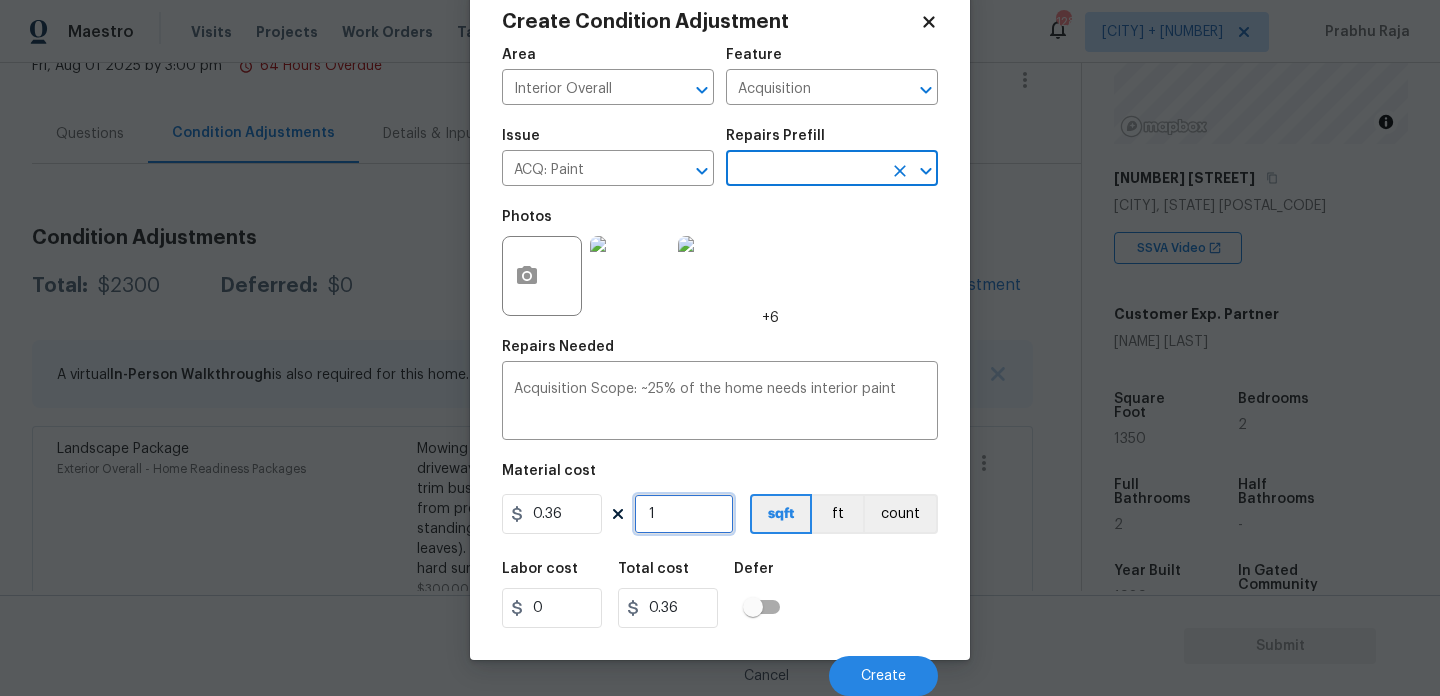 click on "1" at bounding box center (684, 514) 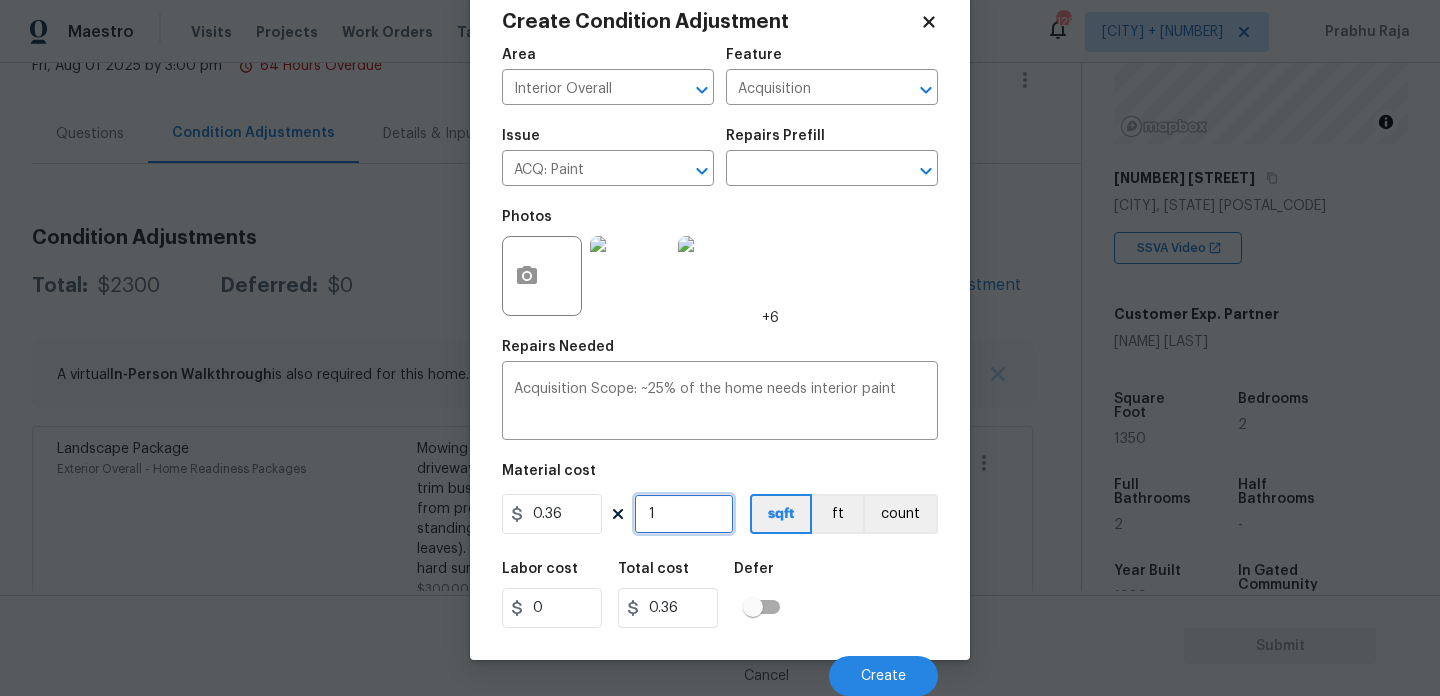 type on "0" 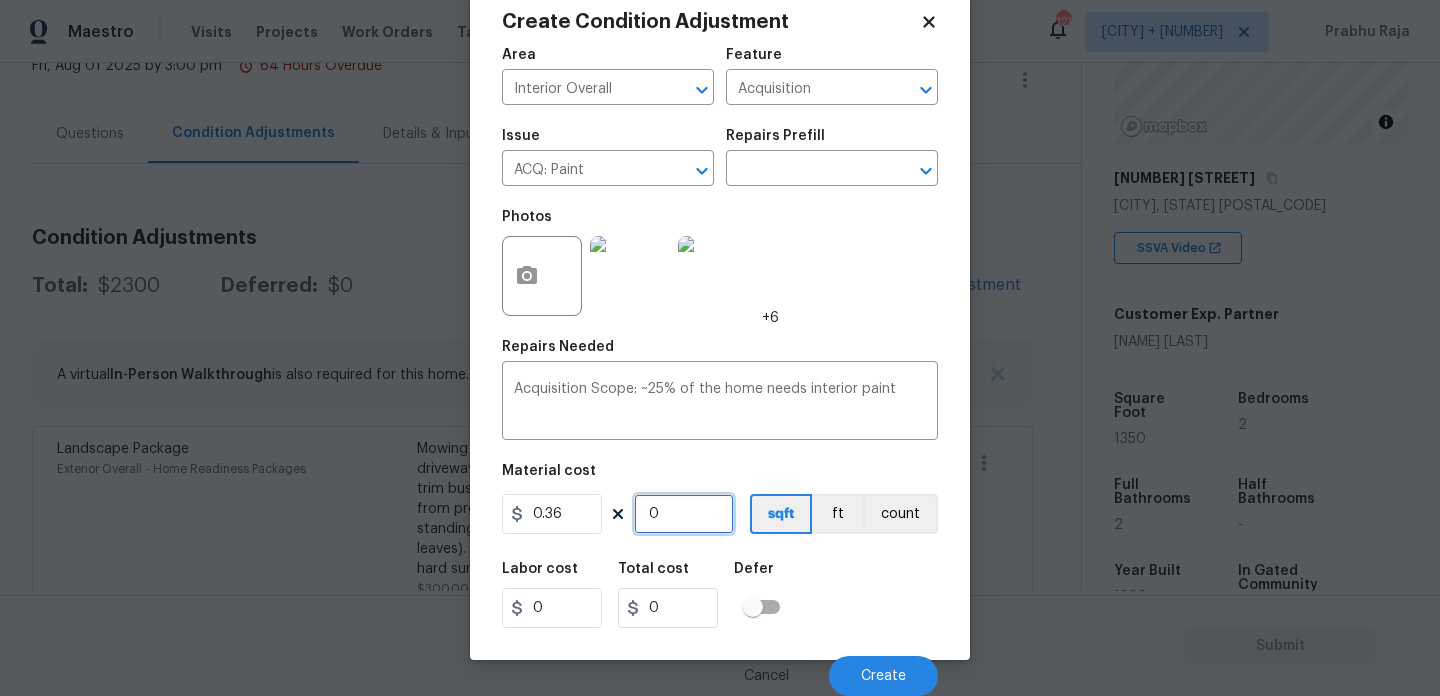 paste on "135" 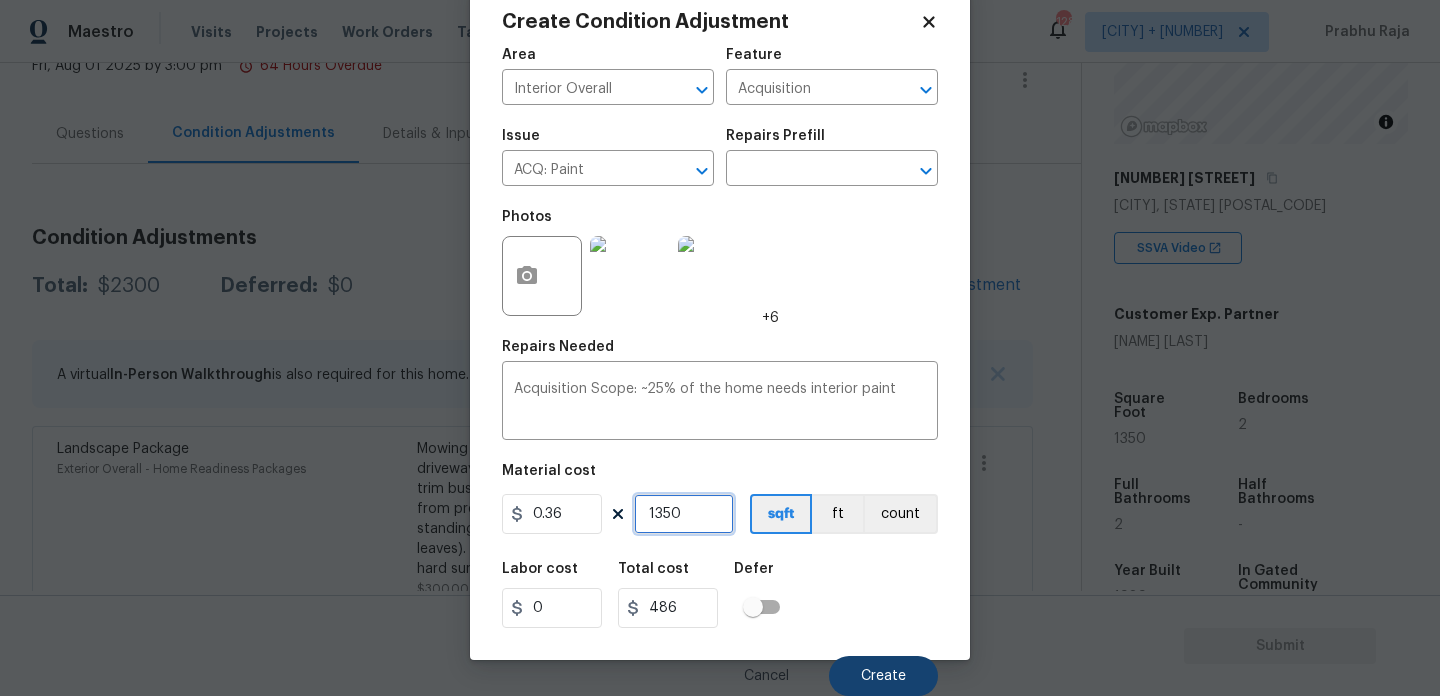 type on "1350" 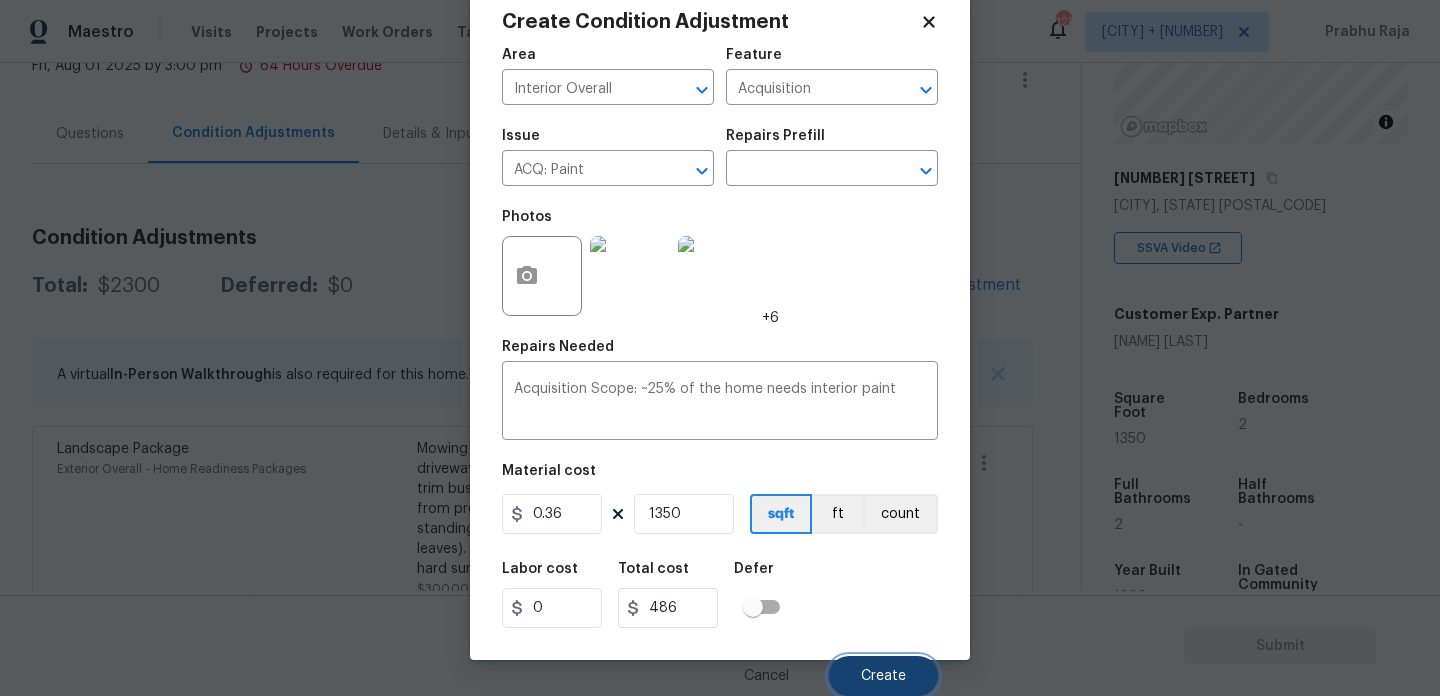click on "Create" at bounding box center (883, 676) 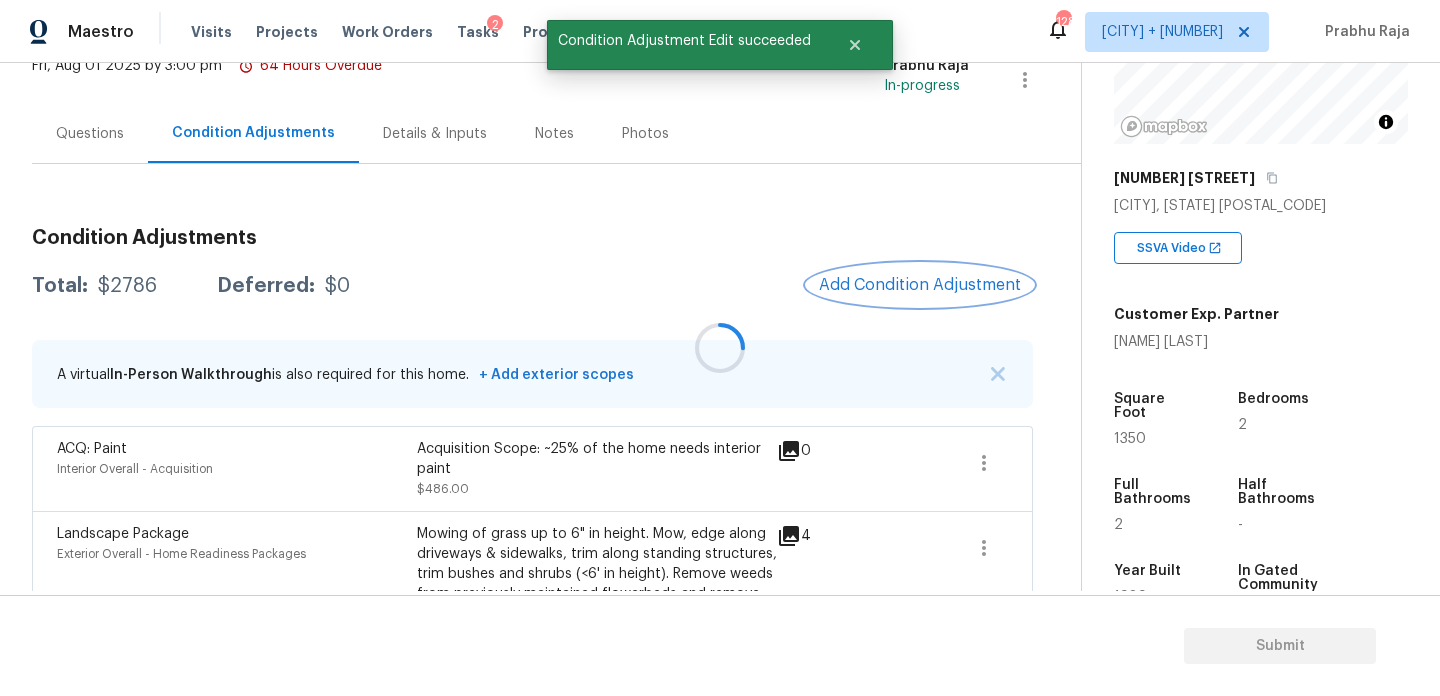 scroll, scrollTop: 0, scrollLeft: 0, axis: both 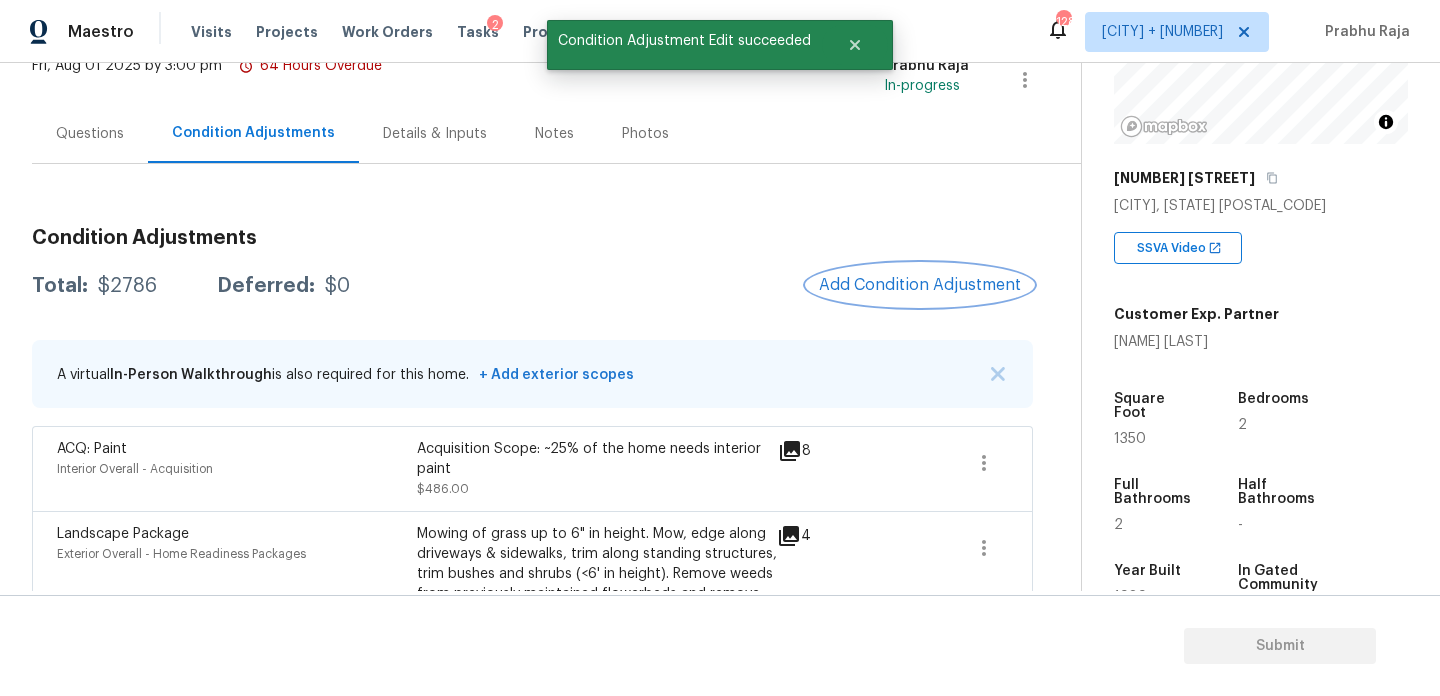 click on "Add Condition Adjustment" at bounding box center (920, 285) 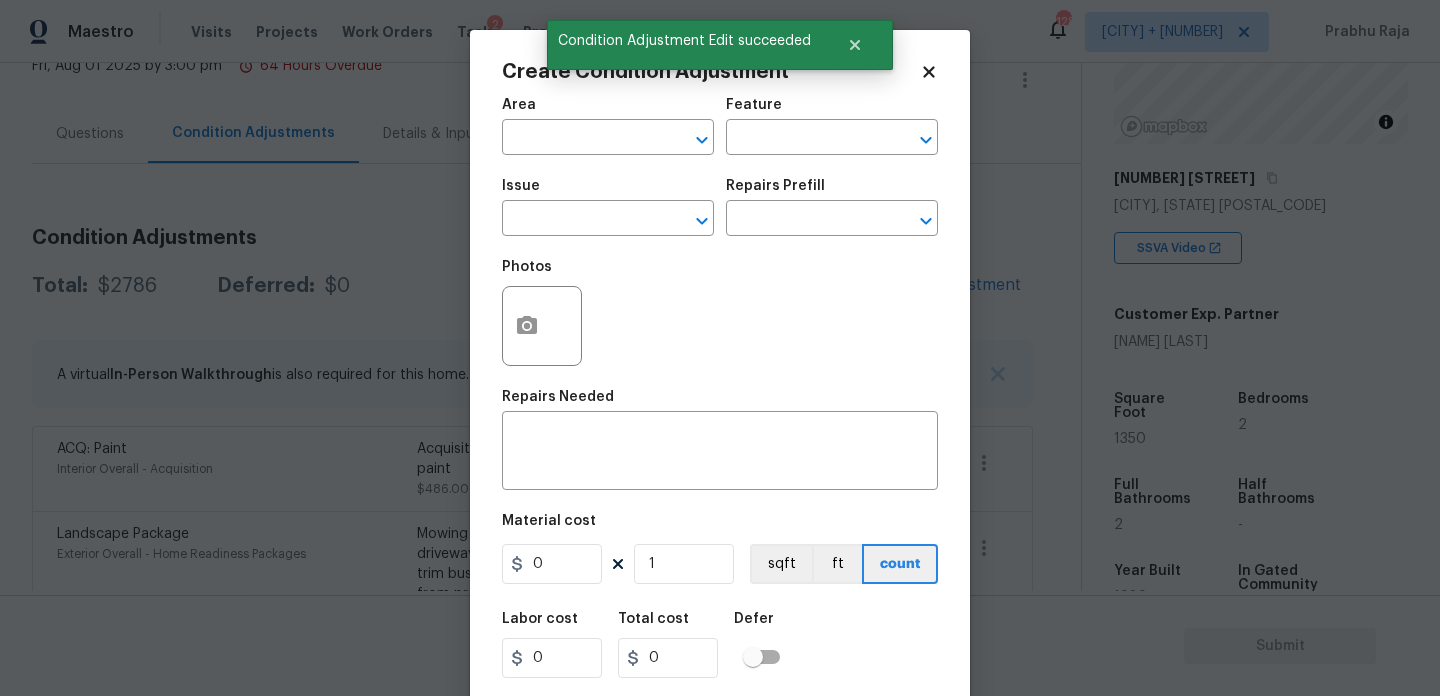 click on "Create Condition Adjustment Area ​ Feature ​ Issue ​ Repairs Prefill ​ Photos Repairs Needed x ​ Material cost 0 1 sqft ft count Labor cost 0 Total cost 0 Defer Cancel Create" at bounding box center [720, 370] 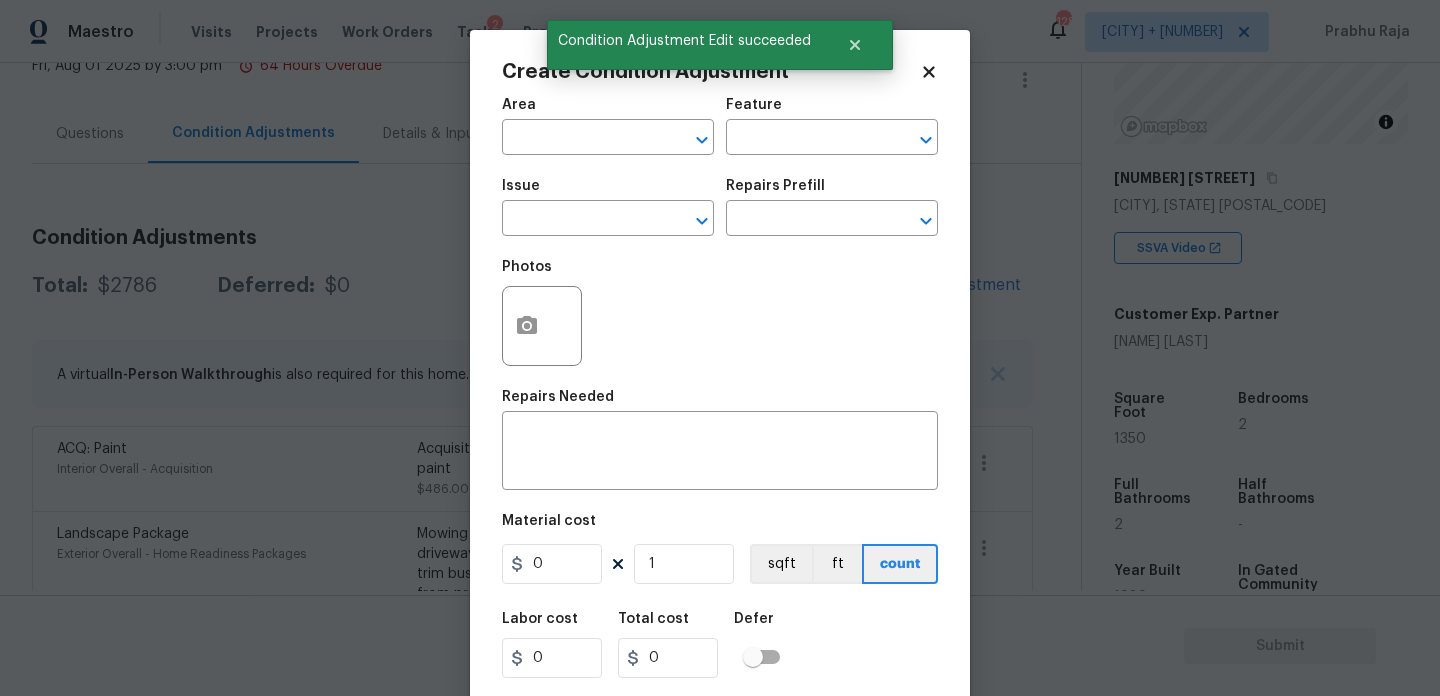 click on "Maestro Visits Projects Work Orders Tasks 2 Properties Geo Assignments 128 Jacksonville + 4 Prabhu Raja Back to tasks Condition Scoping - Full Fri, Aug 01 2025 by 3:00 pm   64 Hours Overdue Prabhu Raja In-progress Questions Condition Adjustments Details & Inputs Notes Photos Condition Adjustments Total:  $2786 Deferred:  $0 Add Condition Adjustment A virtual  In-Person Walkthrough  is also required for this home.   + Add exterior scopes ACQ: Paint Interior Overall - Acquisition Acquisition Scope: ~25% of the home needs interior paint $486.00   8 Landscape Package Exterior Overall - Home Readiness Packages Mowing of grass up to 6" in height. Mow, edge along driveways & sidewalks, trim along standing structures, trim bushes and shrubs (<6' in height). Remove weeds from previously maintained flowerbeds and remove standing yard debris (small twigs, non seasonal falling leaves).  Use leaf blower to remove clippings from hard surfaces." $300.00   4 Pressure Washing Exterior Overall - Siding $200.00   0 ACQ: HVAC" at bounding box center (720, 348) 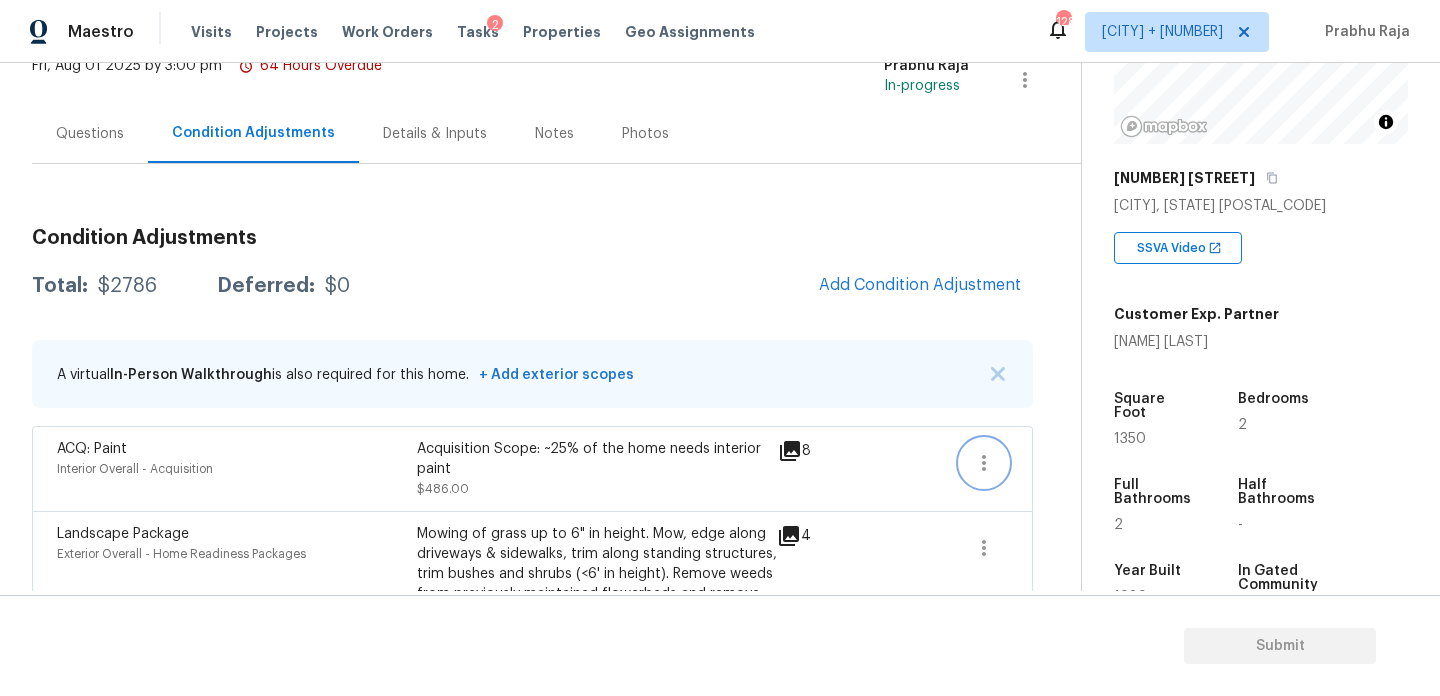 click 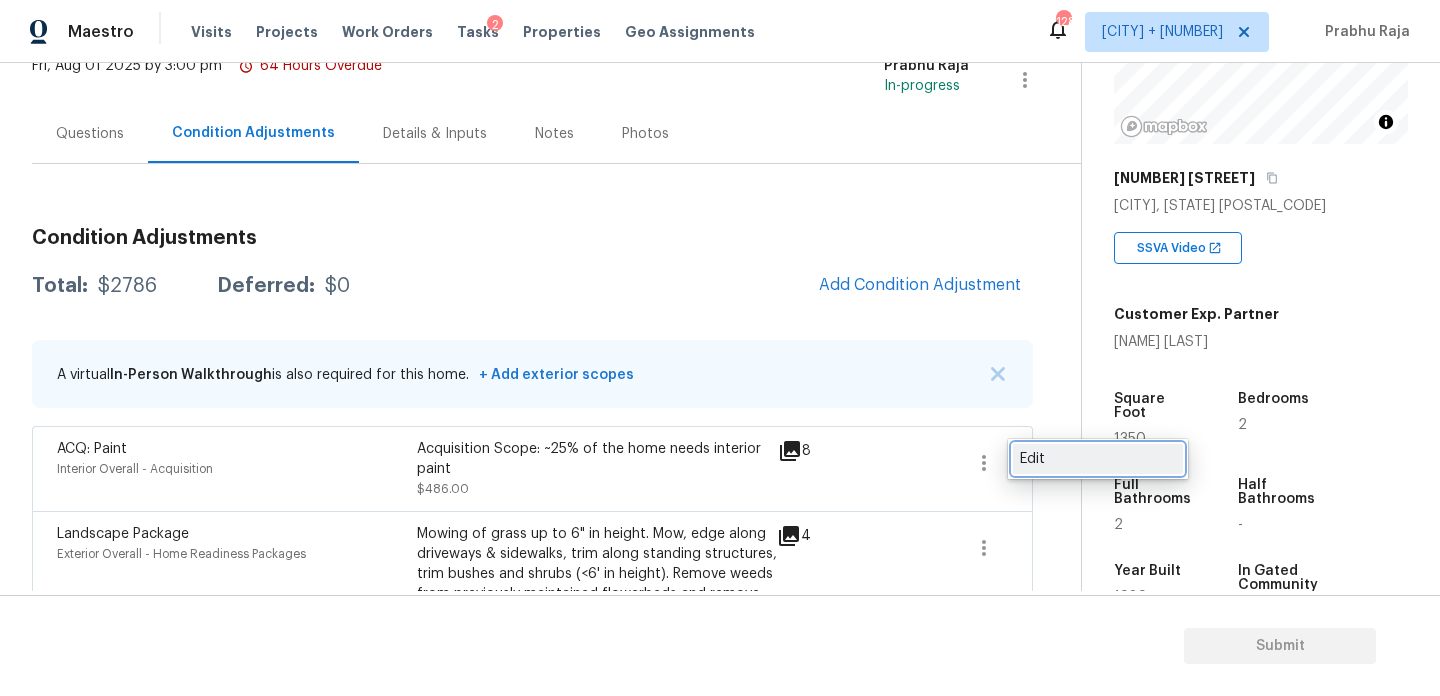click on "Edit" at bounding box center [1098, 459] 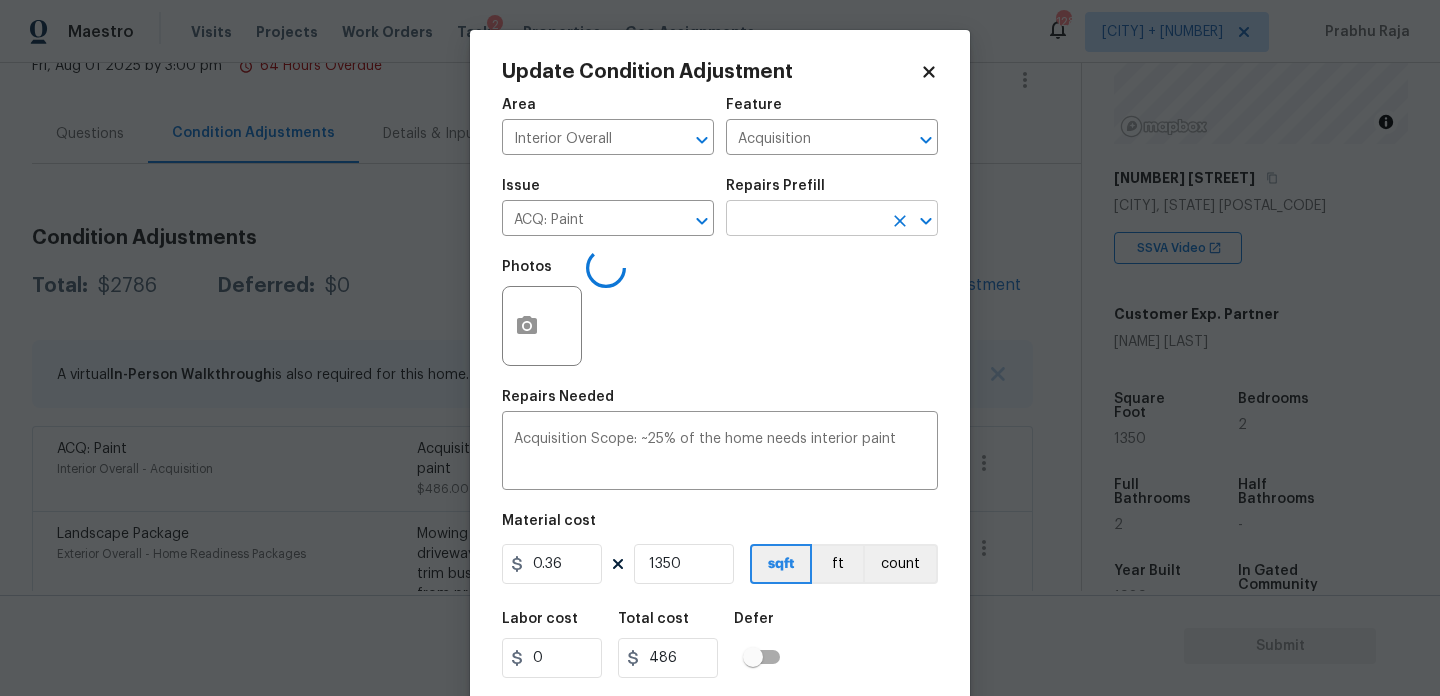 click at bounding box center [804, 220] 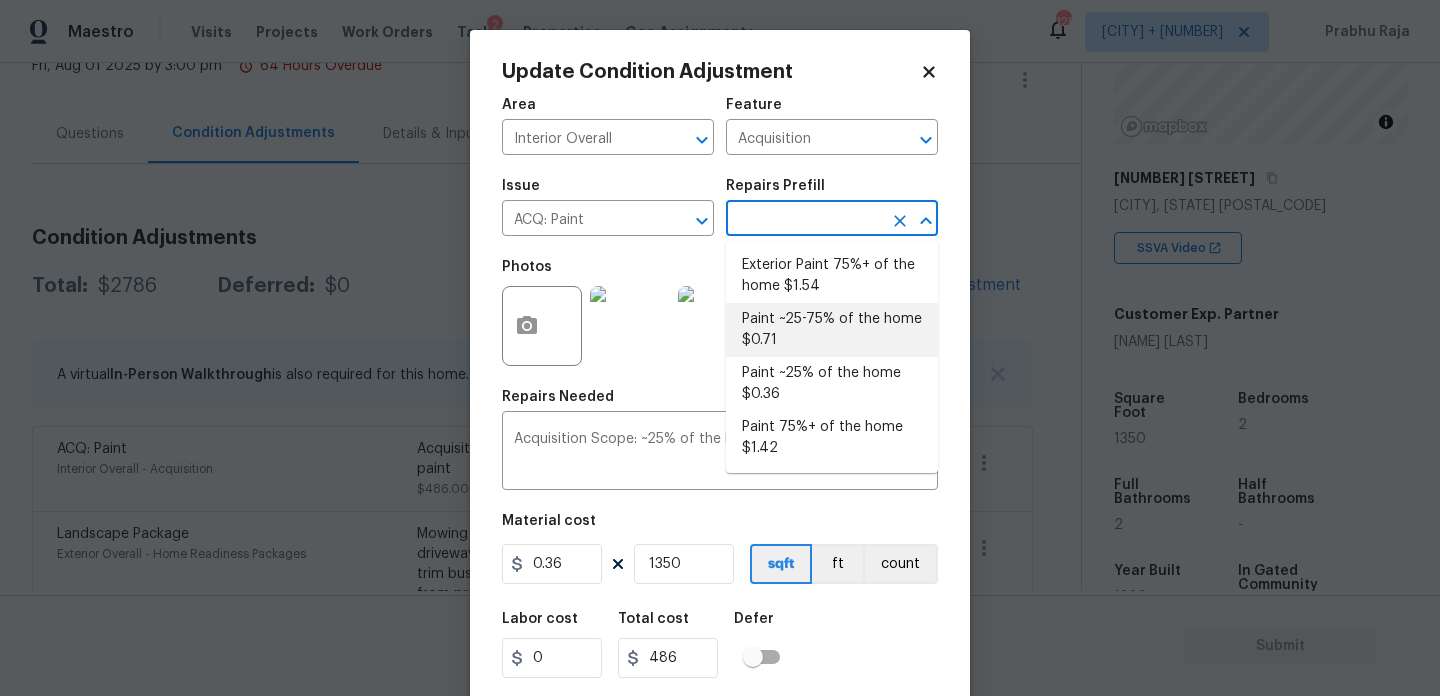 click on "Paint ~25-75% of the home $0.71" at bounding box center [832, 330] 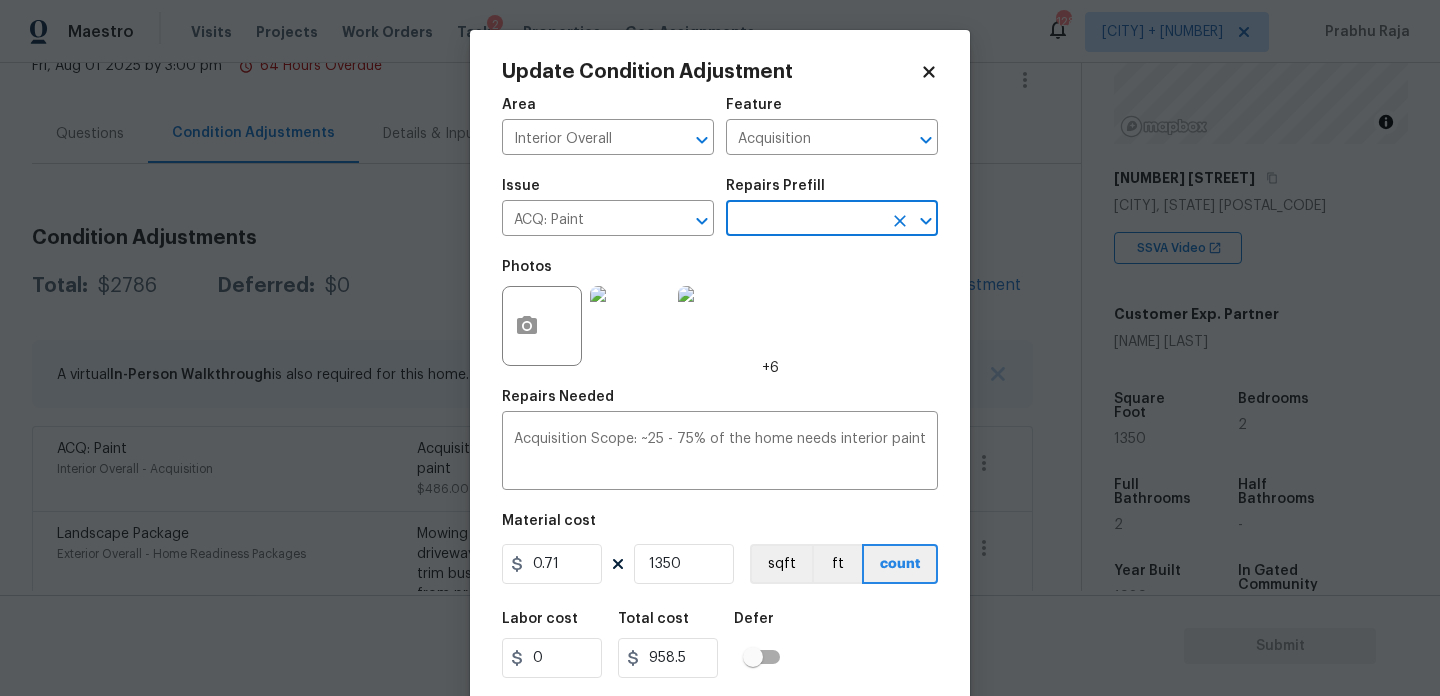 scroll, scrollTop: 51, scrollLeft: 0, axis: vertical 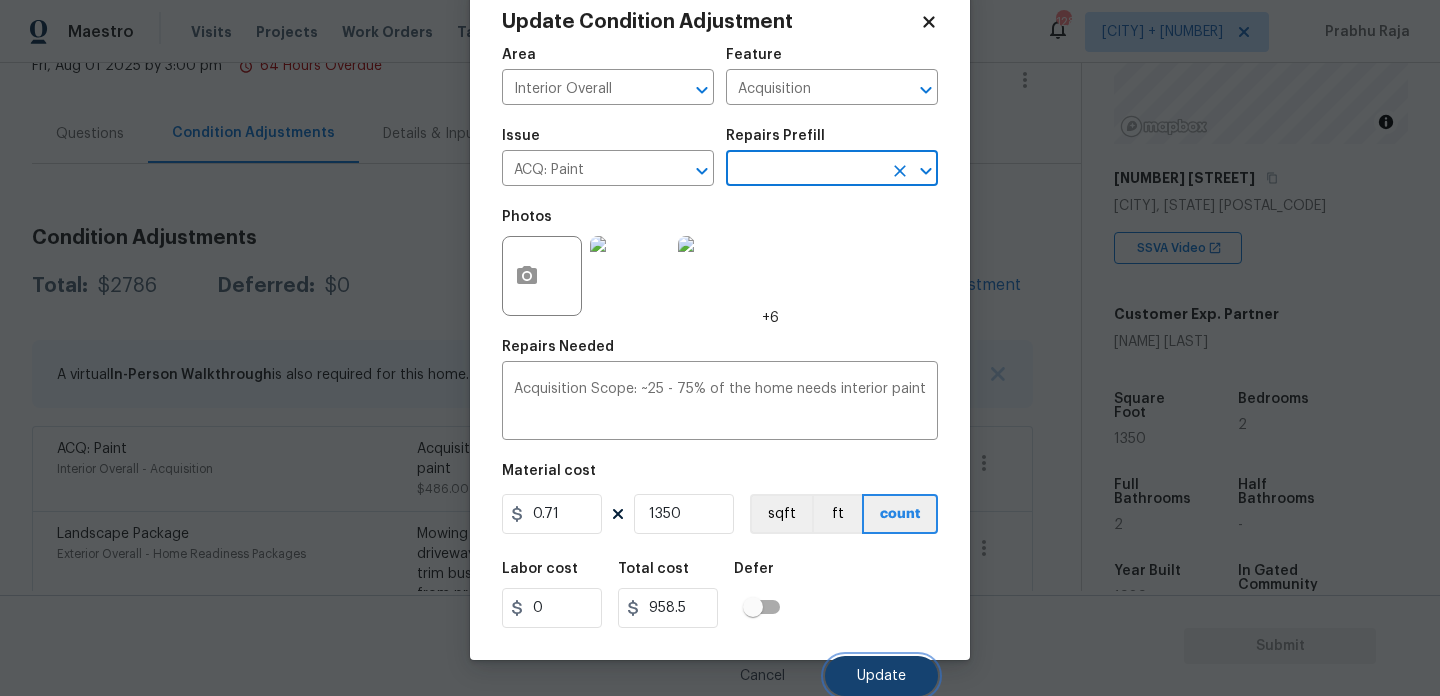 click on "Update" at bounding box center [881, 676] 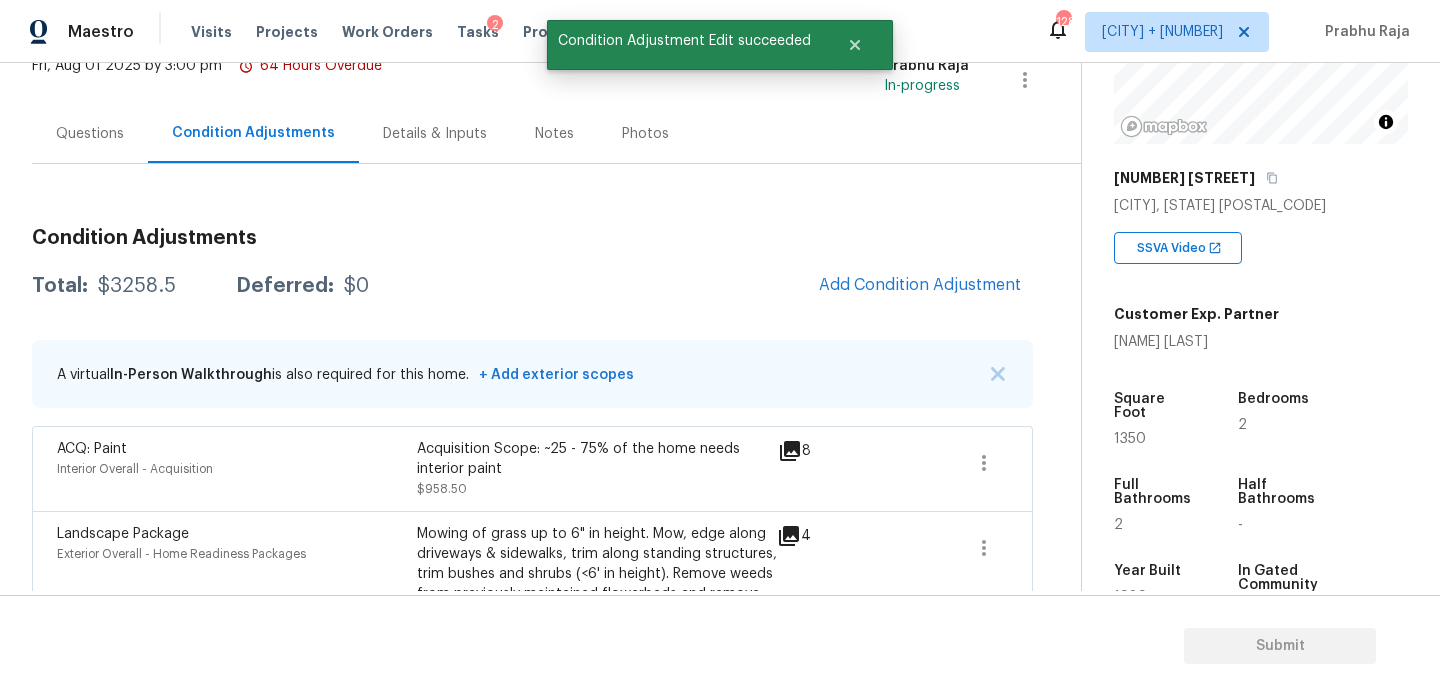 scroll, scrollTop: 0, scrollLeft: 0, axis: both 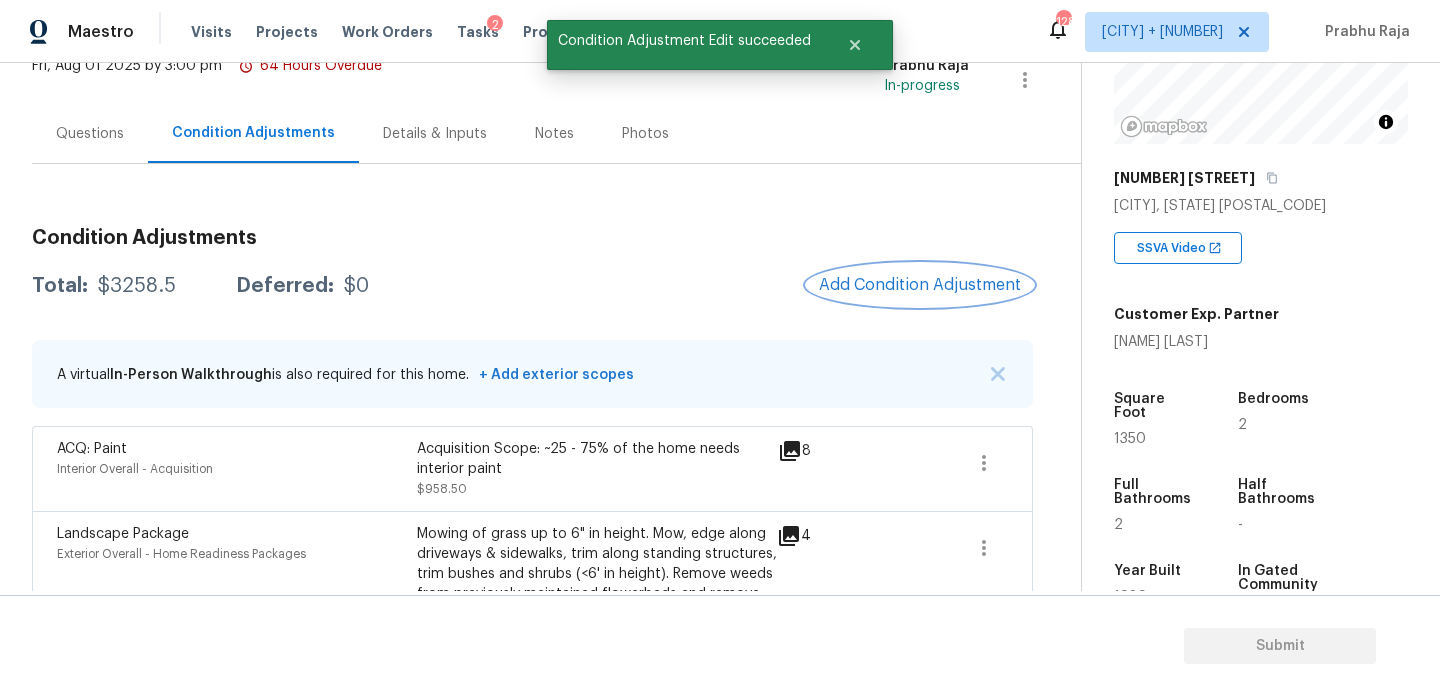 click on "Add Condition Adjustment" at bounding box center (920, 285) 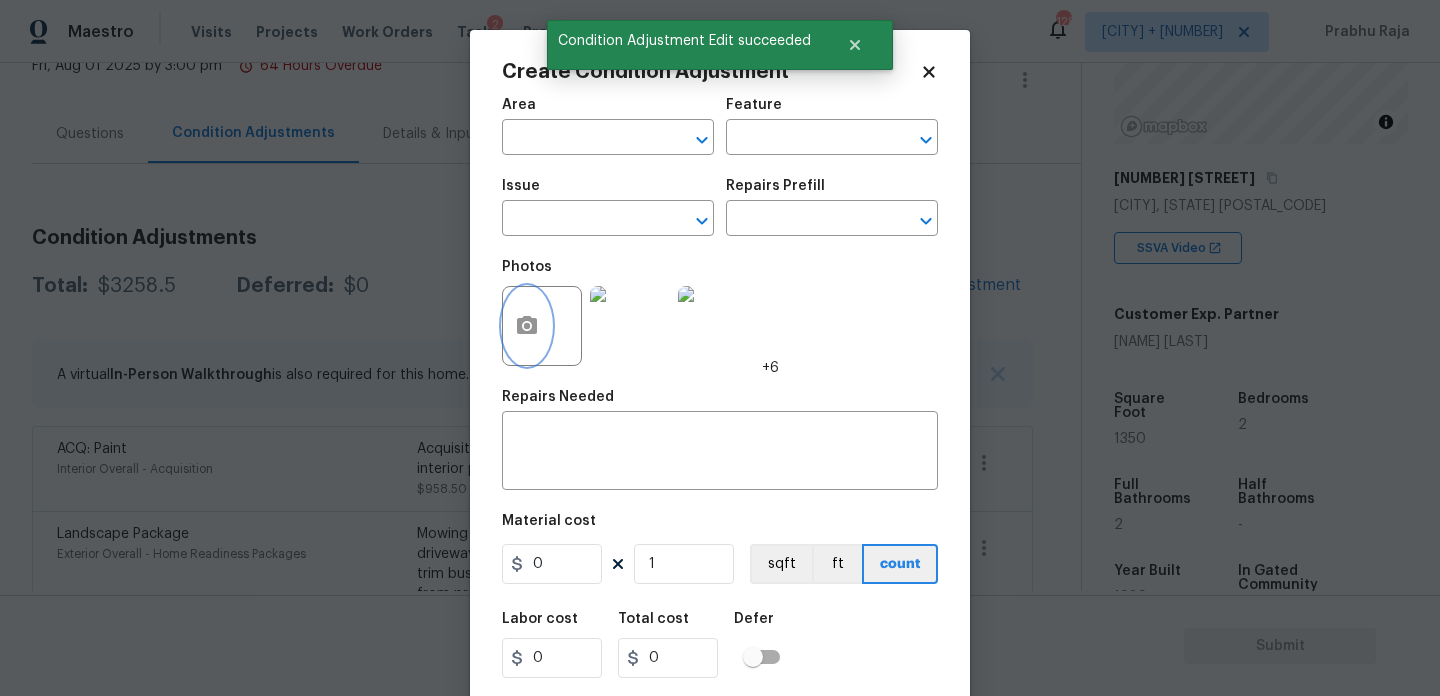 click at bounding box center [527, 326] 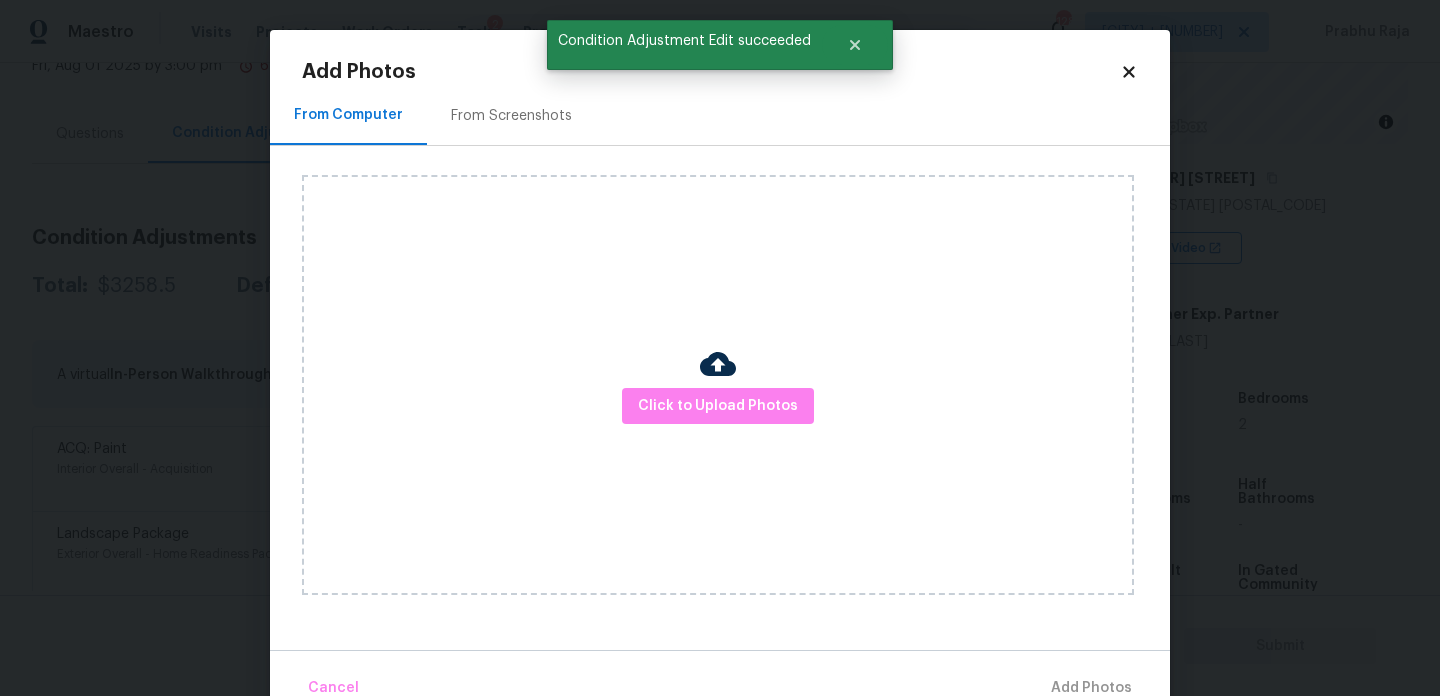 click on "From Screenshots" at bounding box center [511, 115] 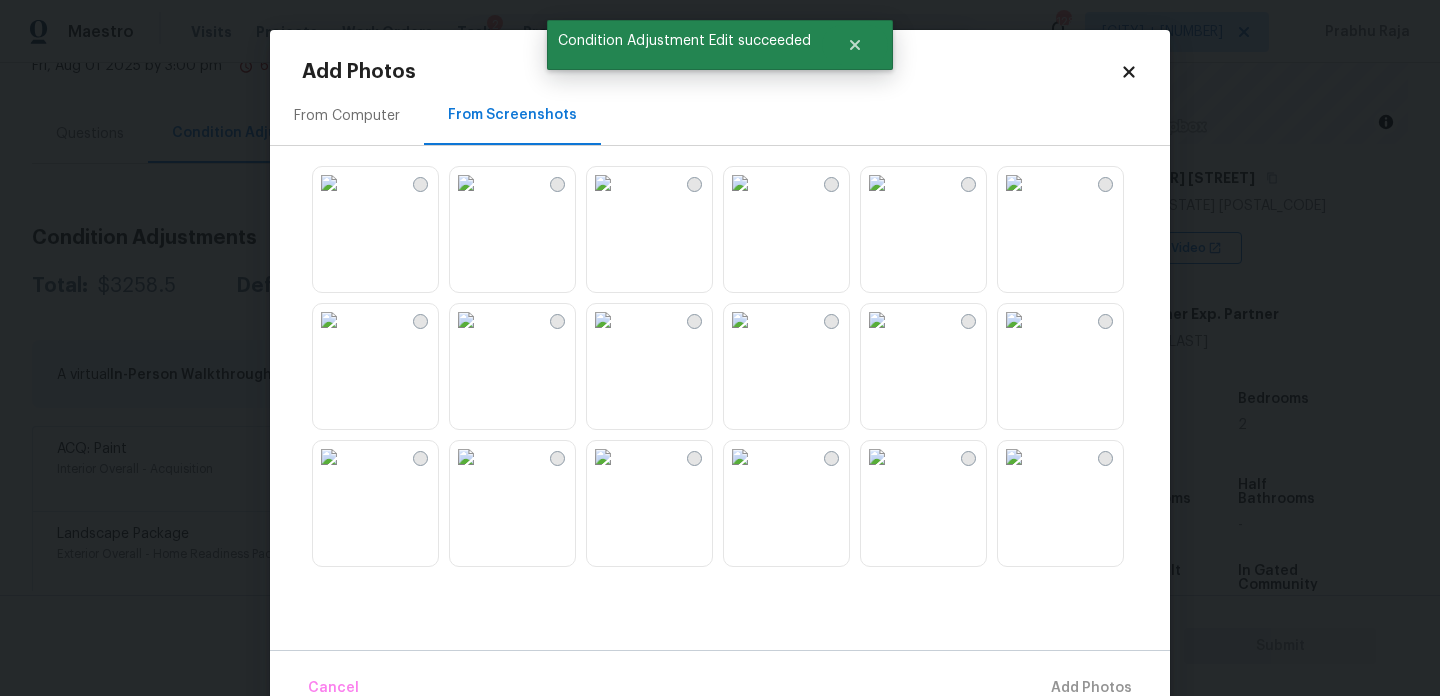 click at bounding box center (603, 320) 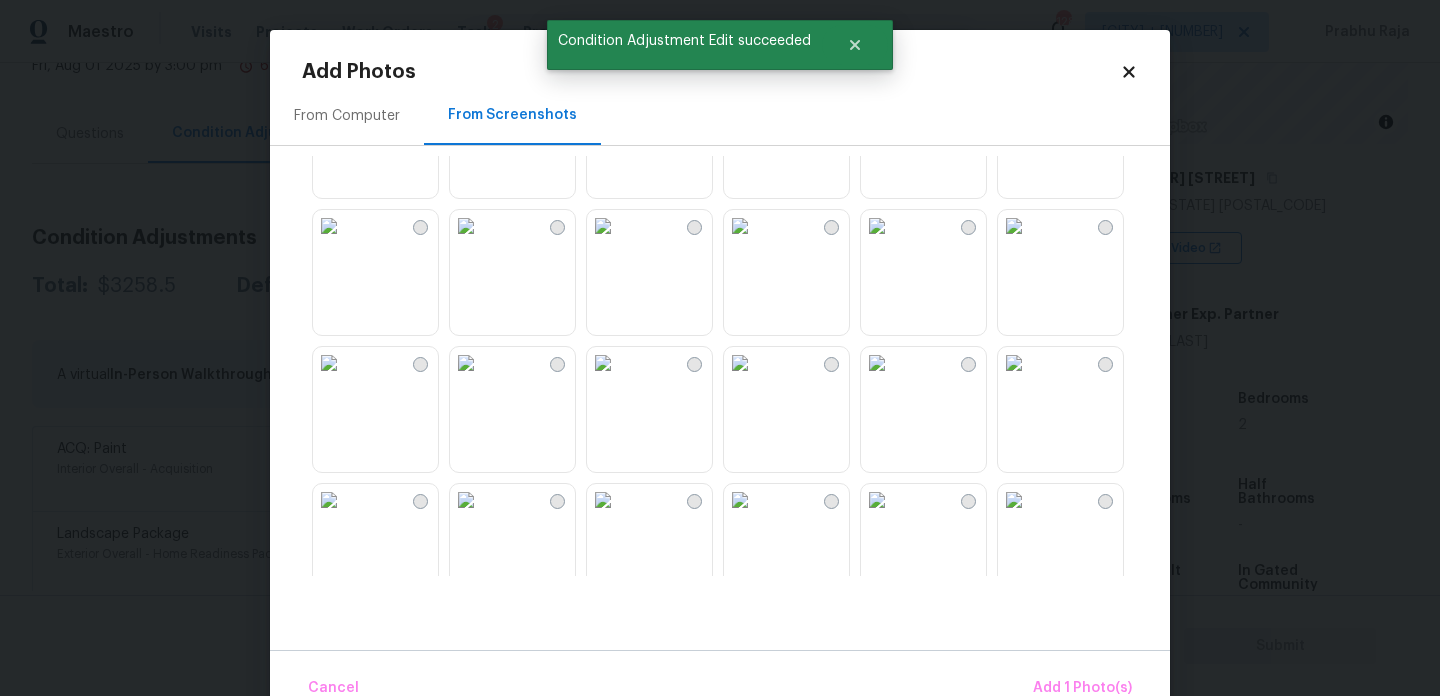 scroll, scrollTop: 374, scrollLeft: 0, axis: vertical 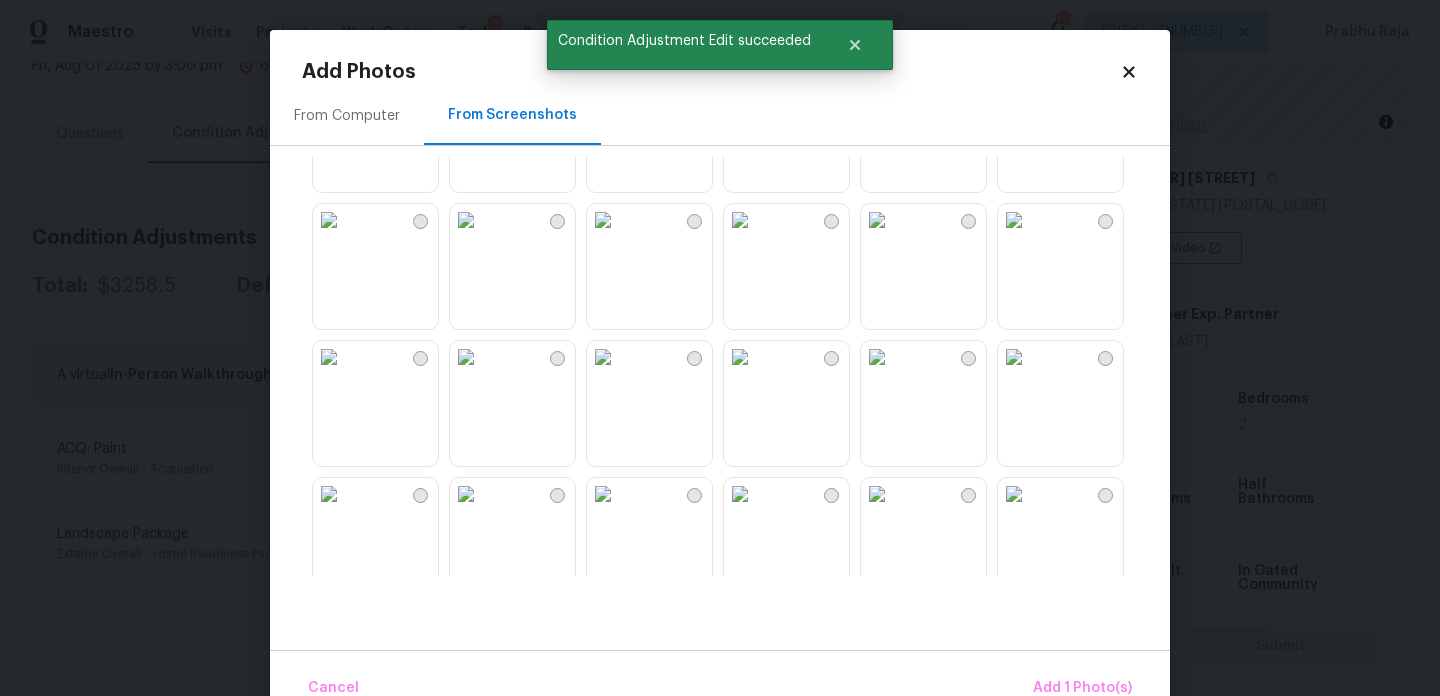 click at bounding box center (740, 357) 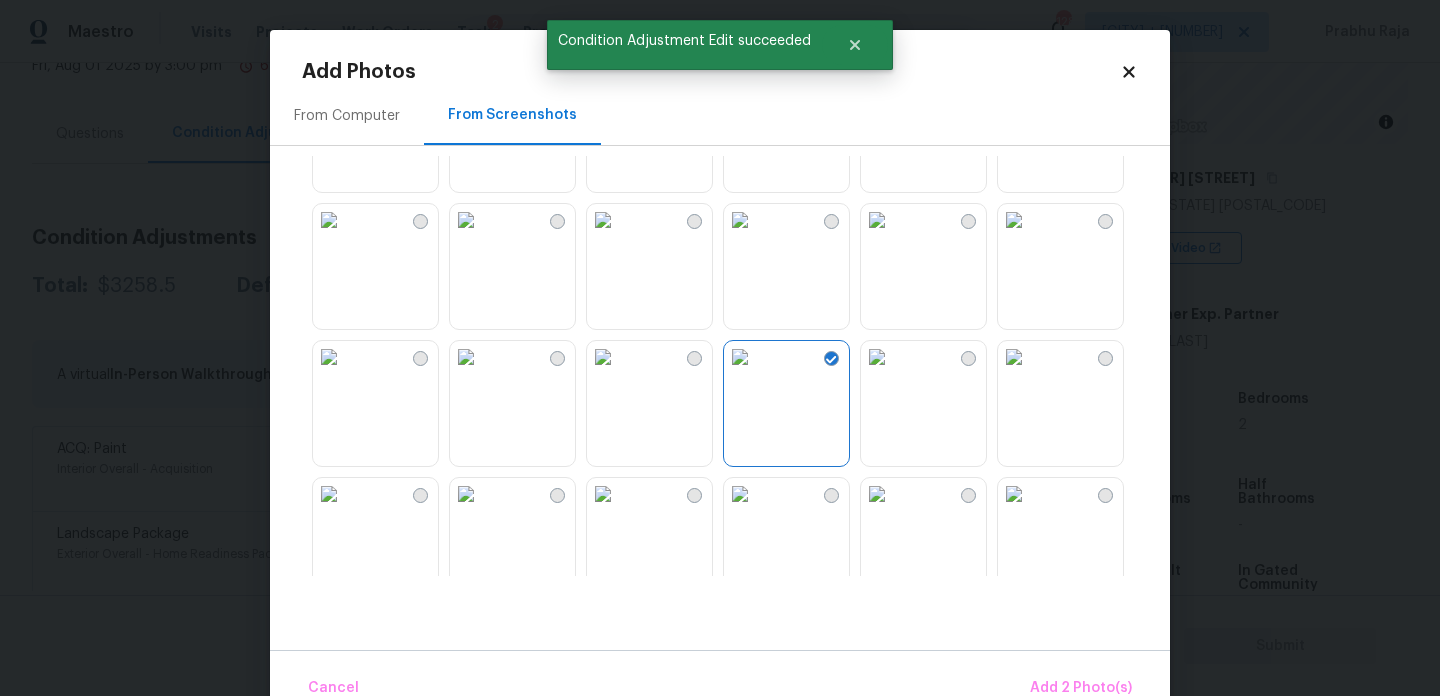 click at bounding box center (877, 357) 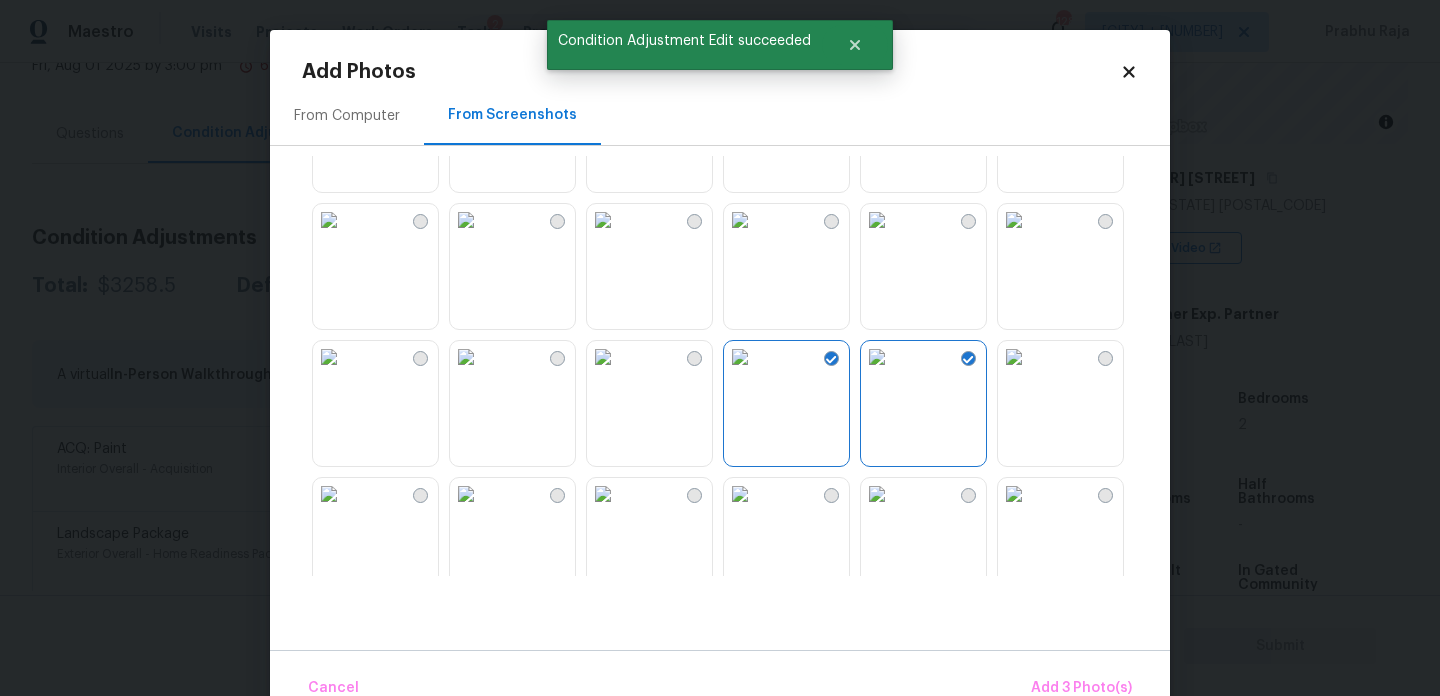 click at bounding box center [740, 220] 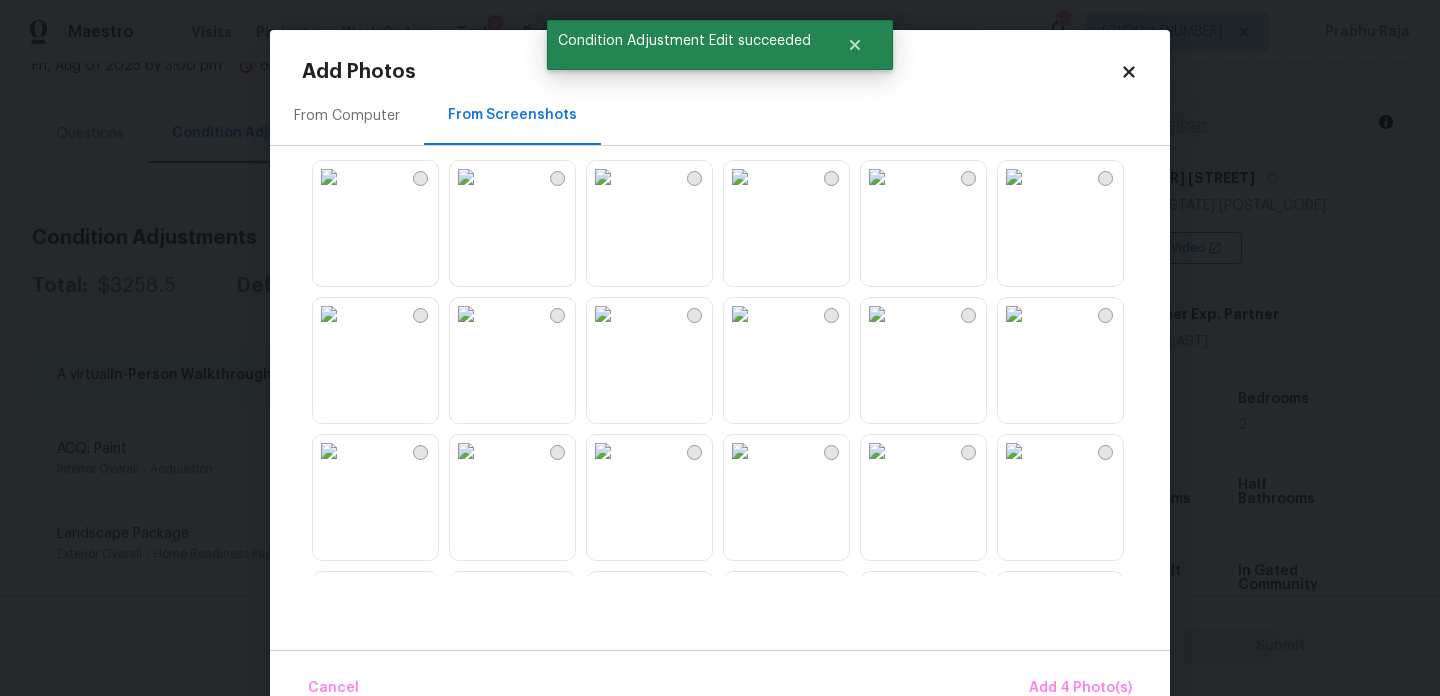 scroll, scrollTop: 1106, scrollLeft: 0, axis: vertical 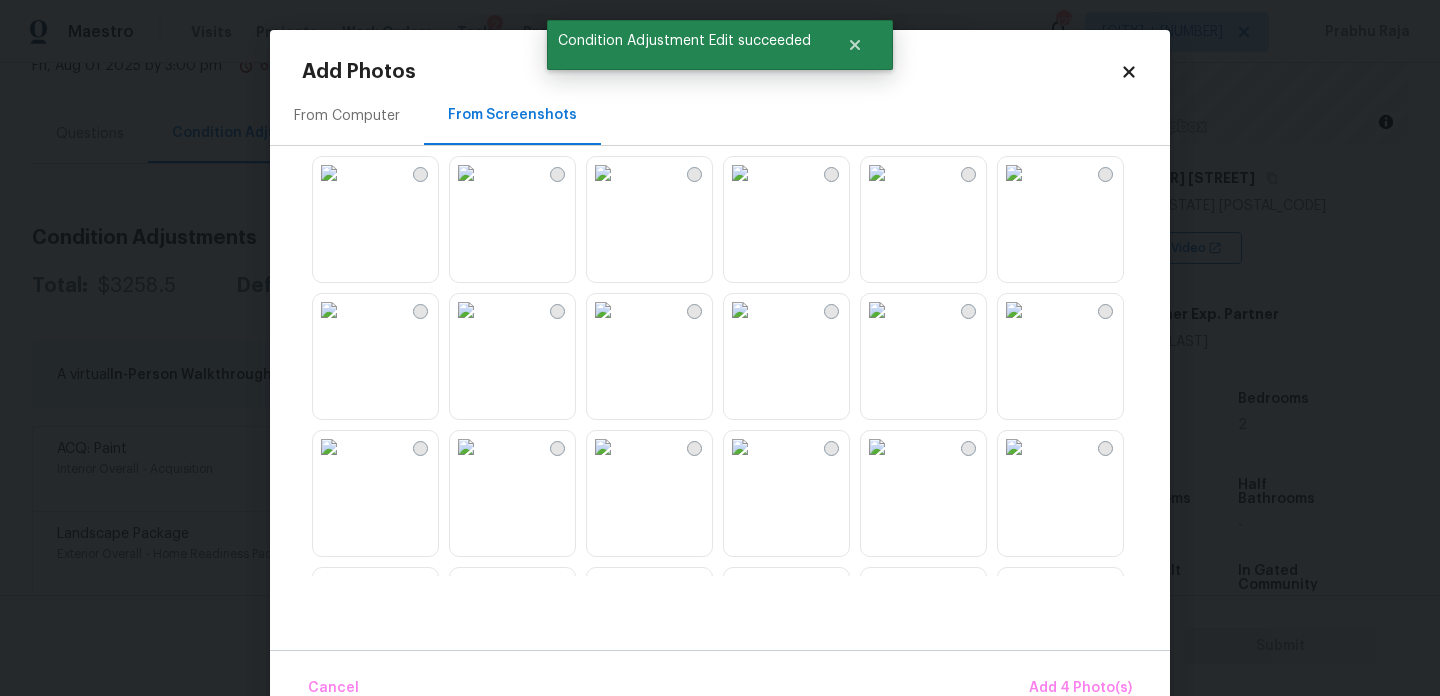 click at bounding box center (877, 173) 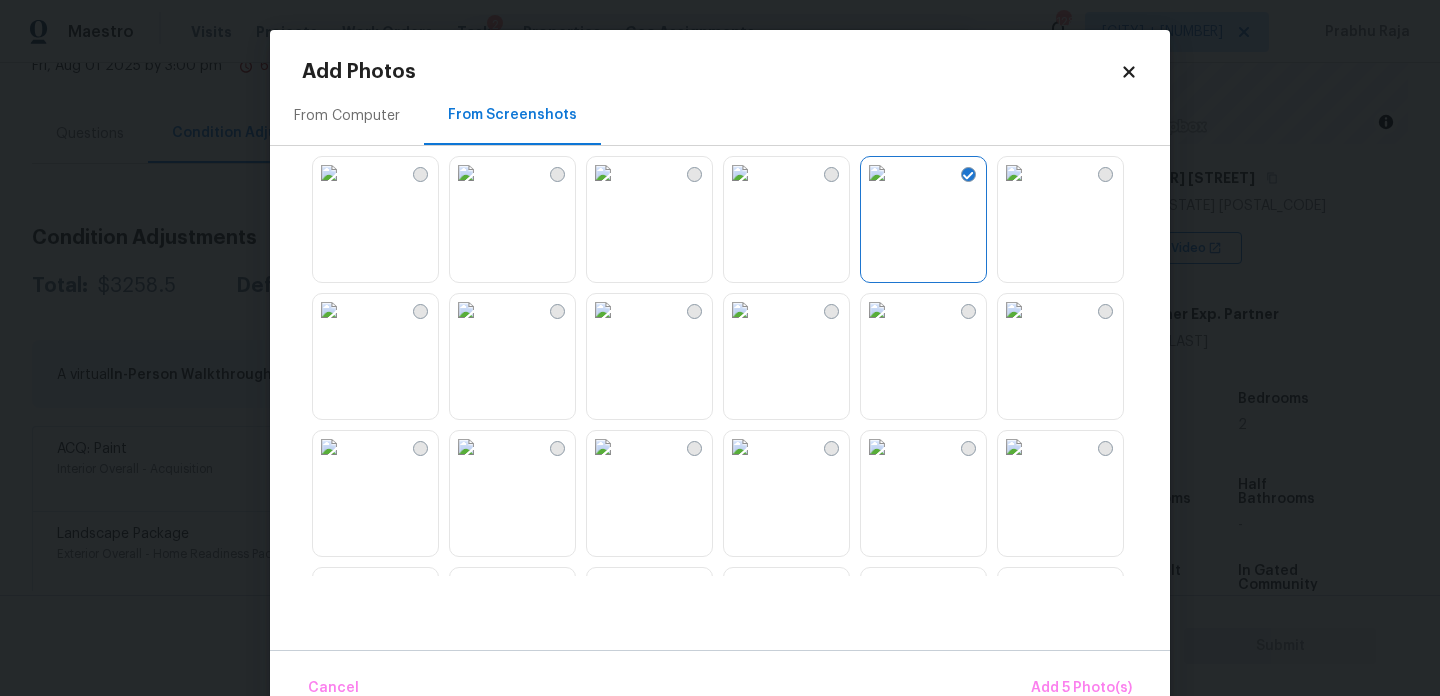 click at bounding box center [1014, 173] 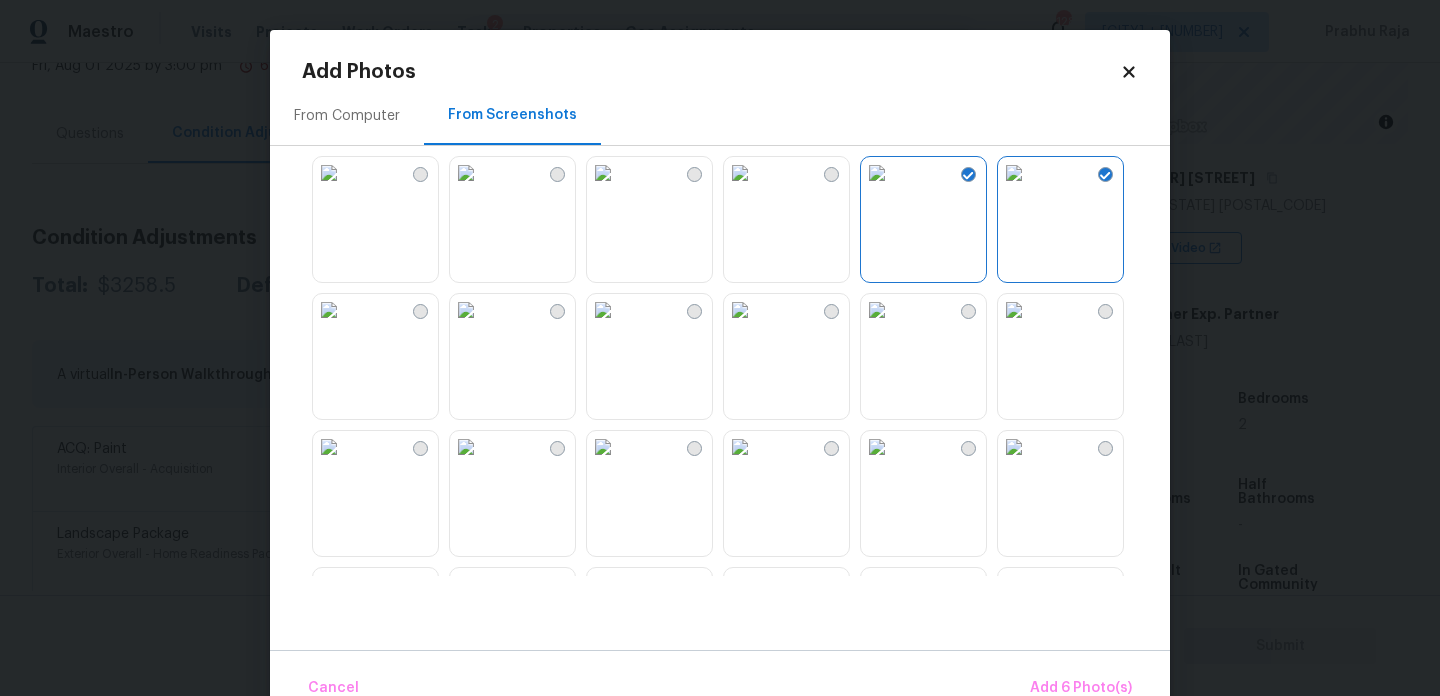 click at bounding box center (1014, 310) 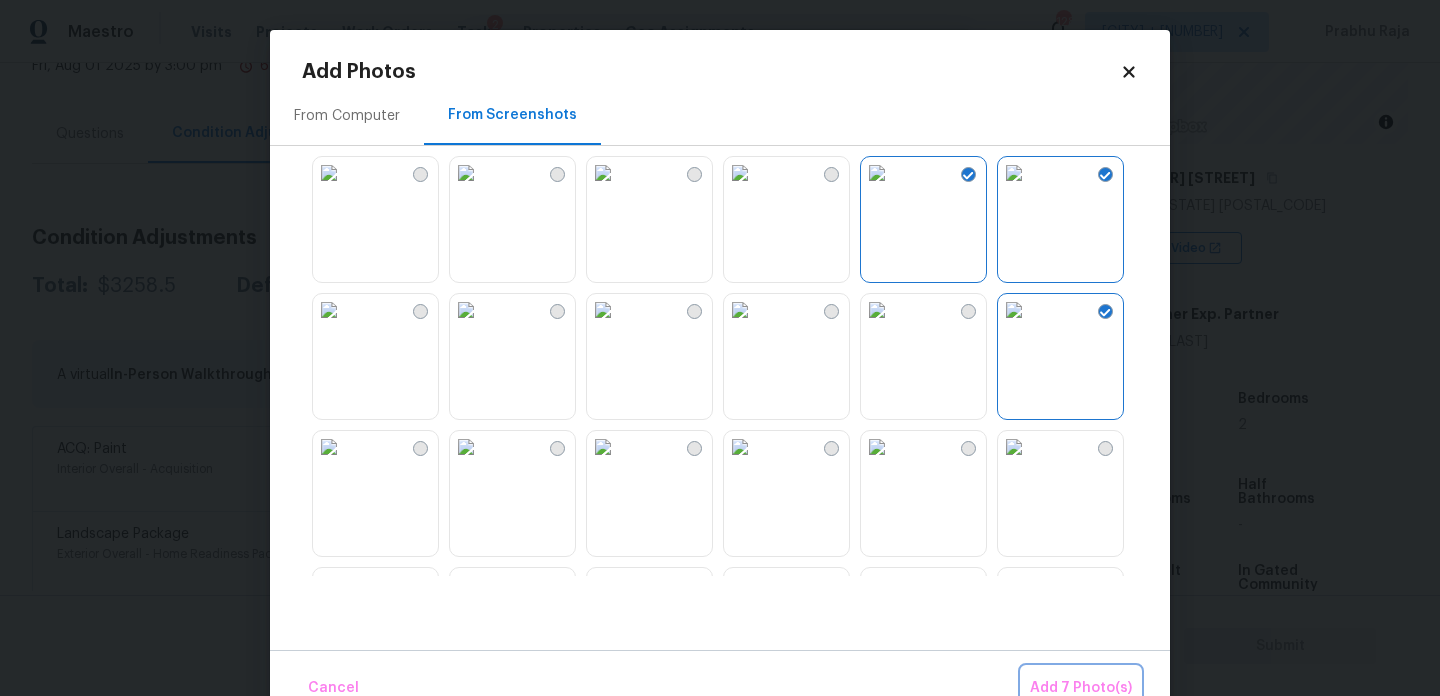 click on "Add 7 Photo(s)" at bounding box center [1081, 688] 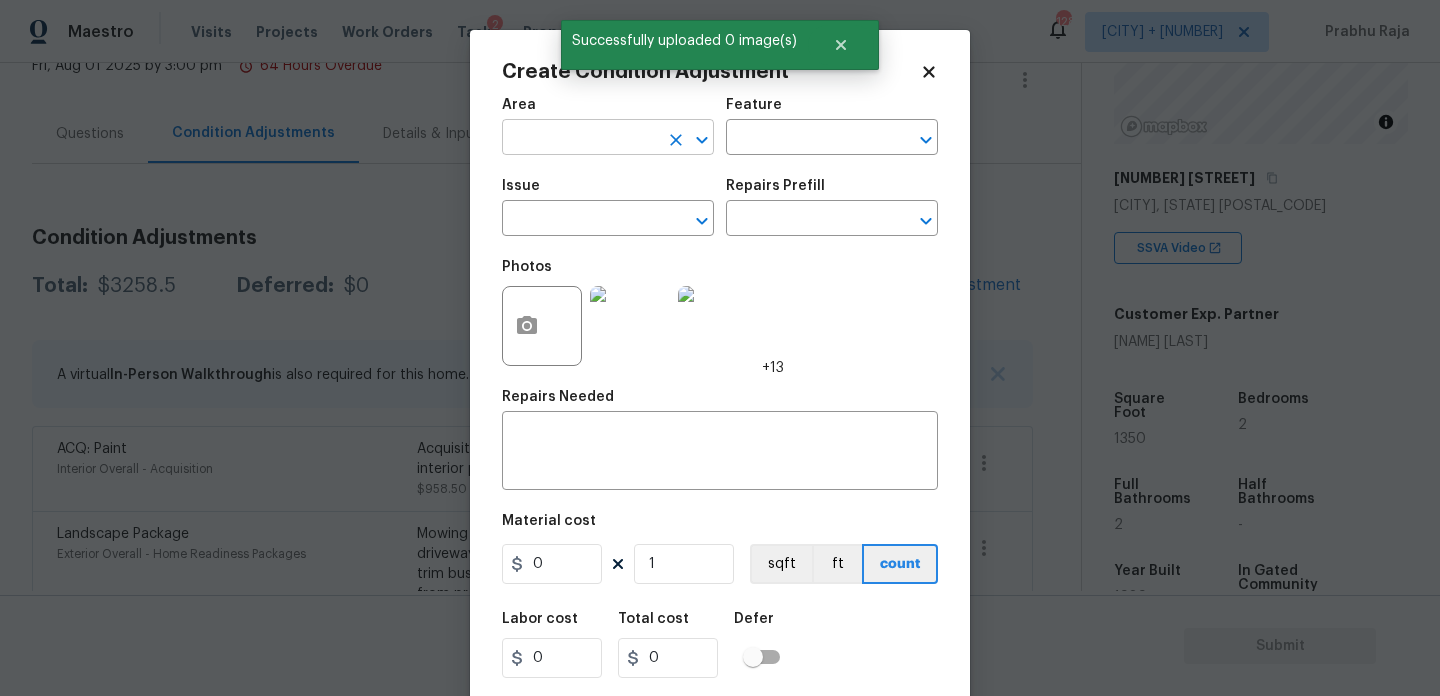 click at bounding box center [580, 139] 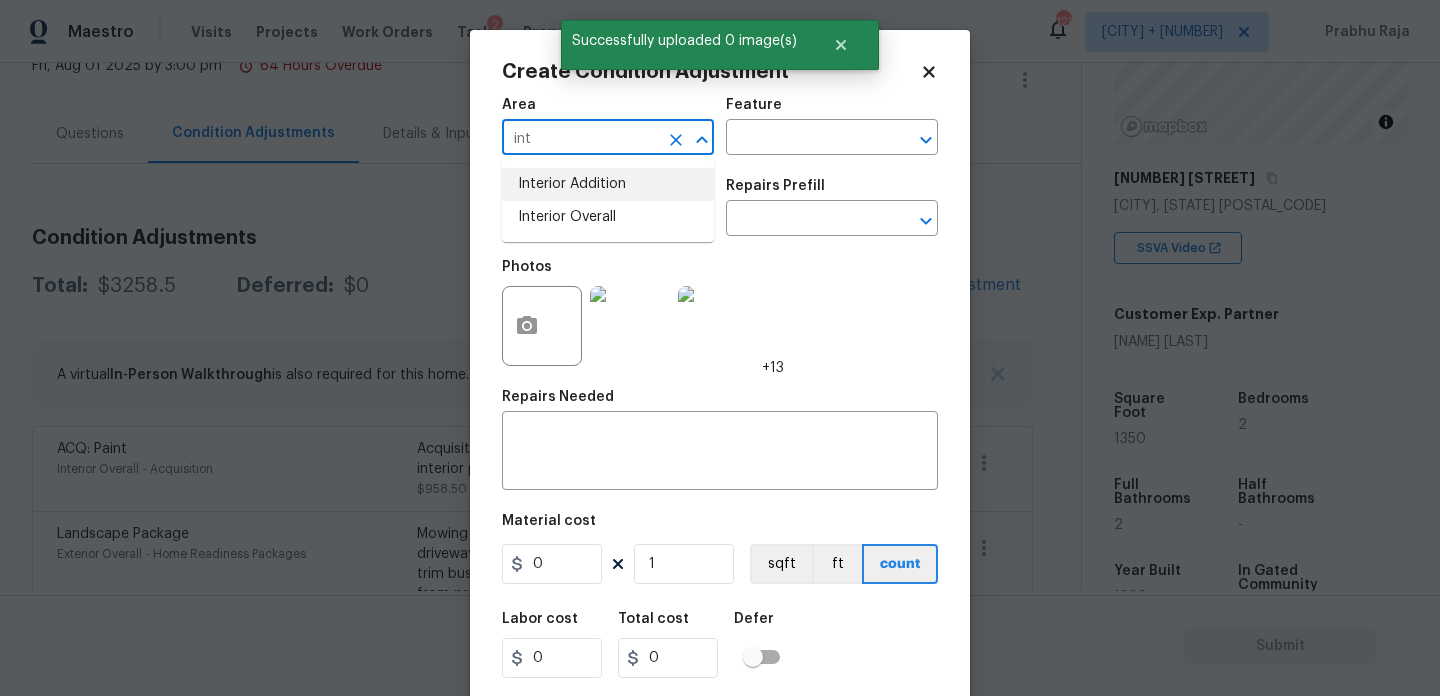 click on "Interior Overall" at bounding box center [608, 217] 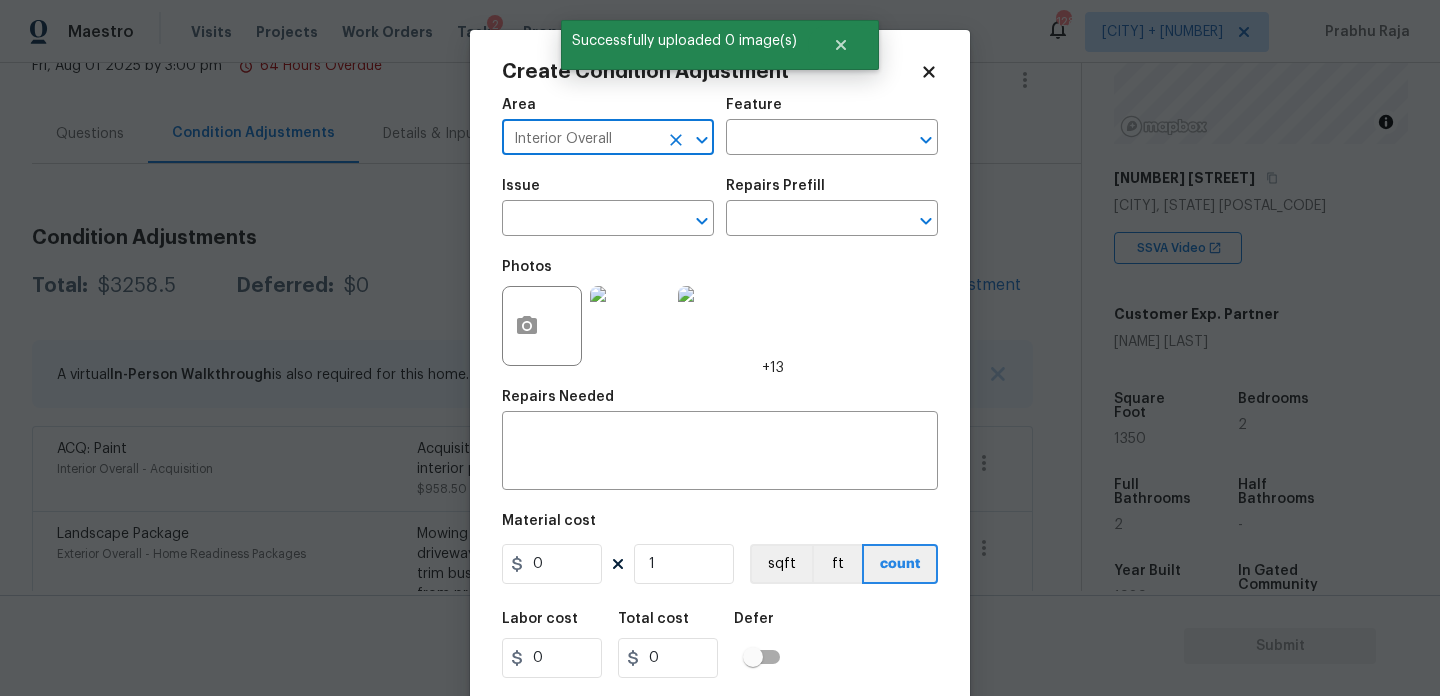 type on "Interior Overall" 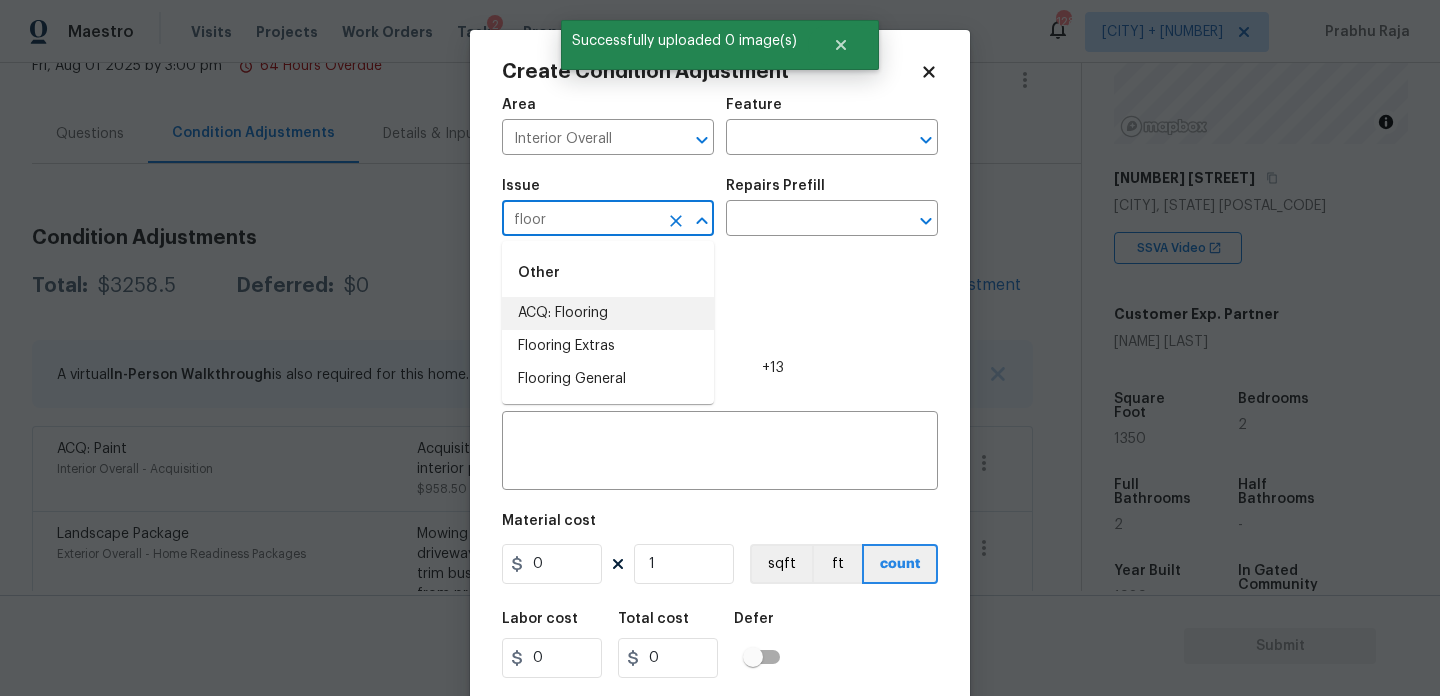click on "ACQ: Flooring" at bounding box center (608, 313) 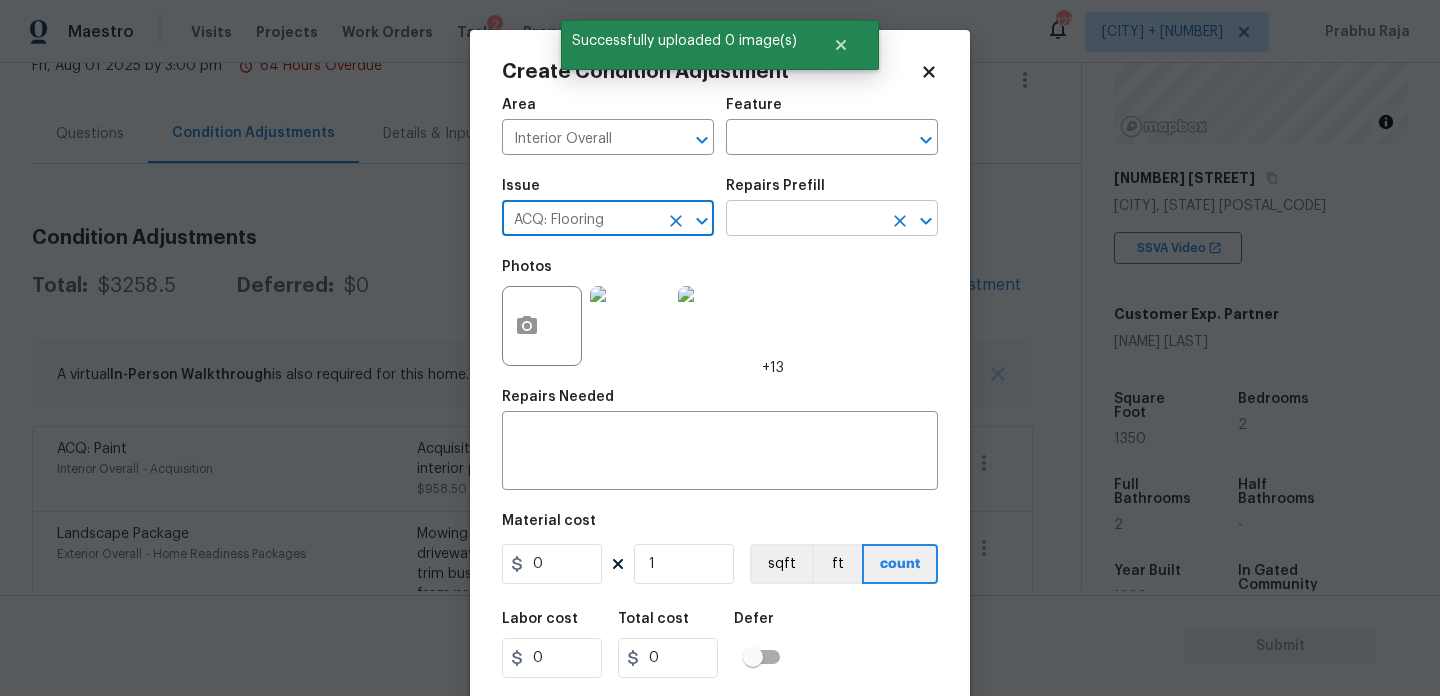 type on "ACQ: Flooring" 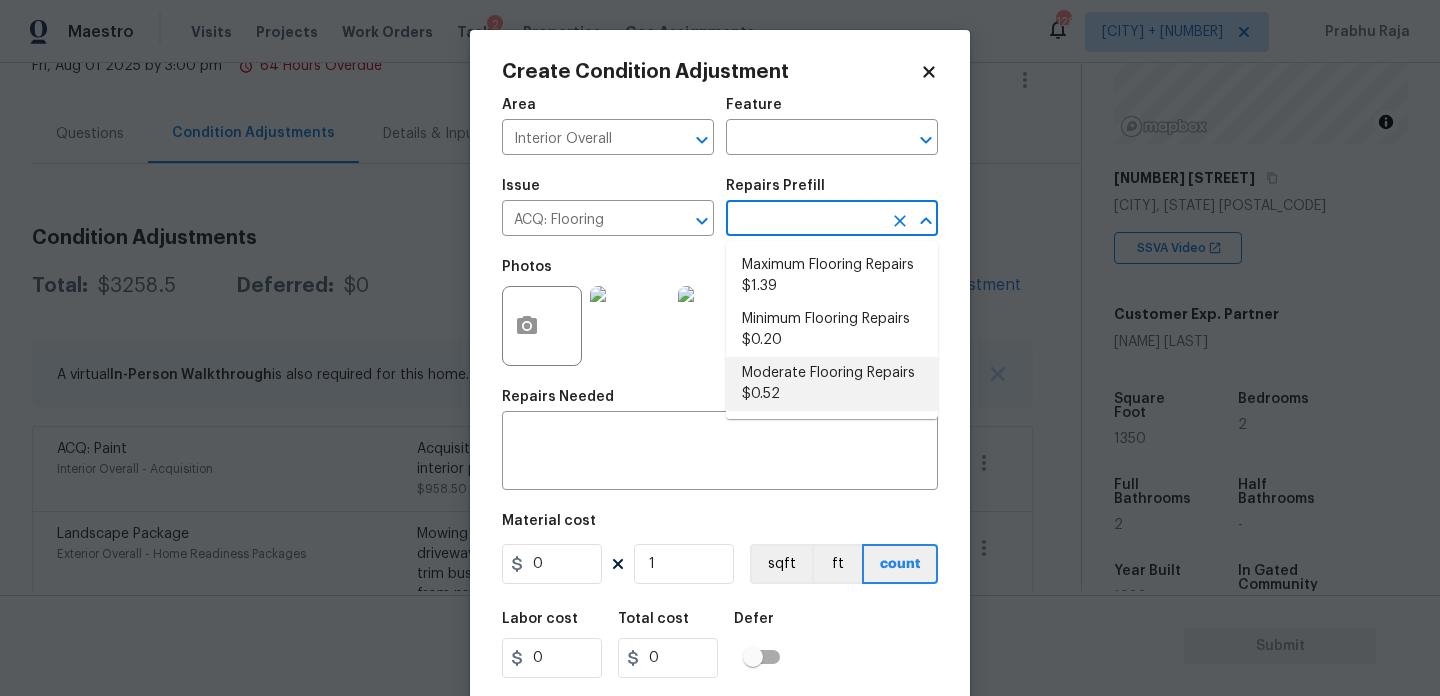 click on "Moderate Flooring Repairs $0.52" at bounding box center [832, 384] 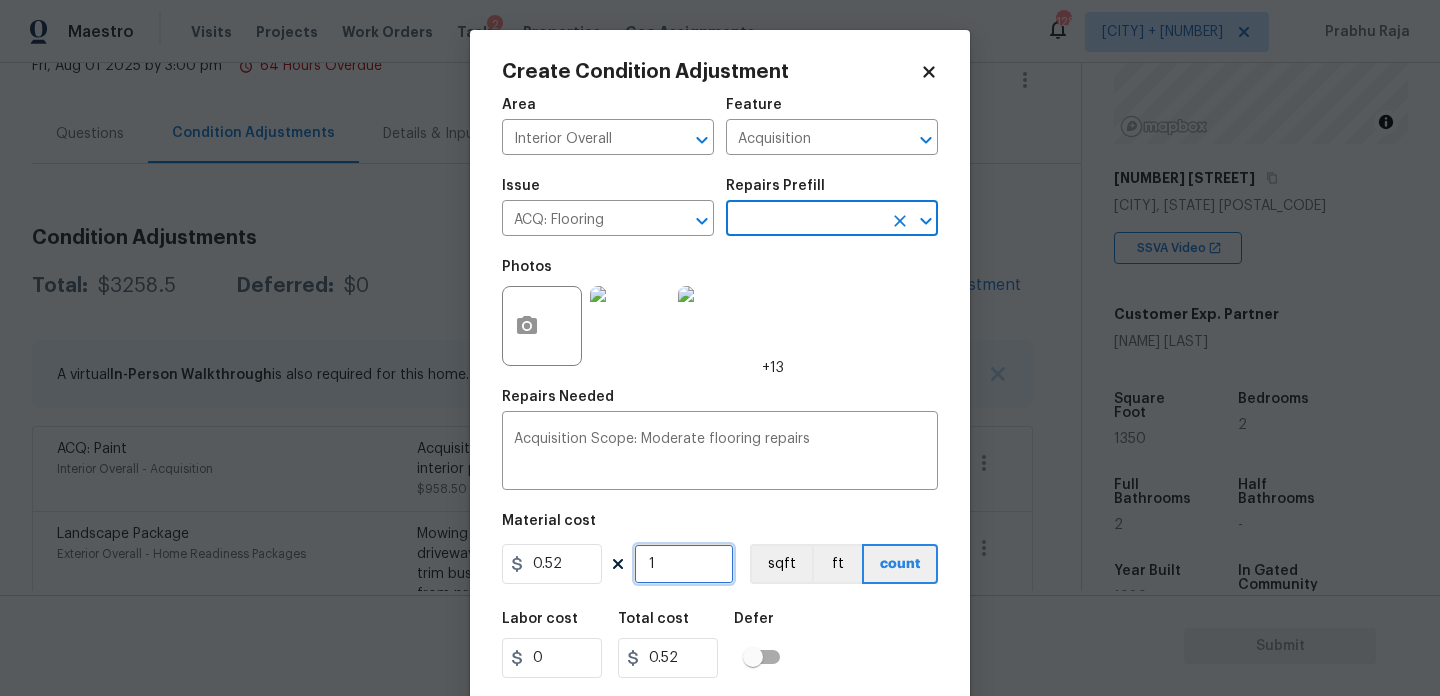 click on "1" at bounding box center [684, 564] 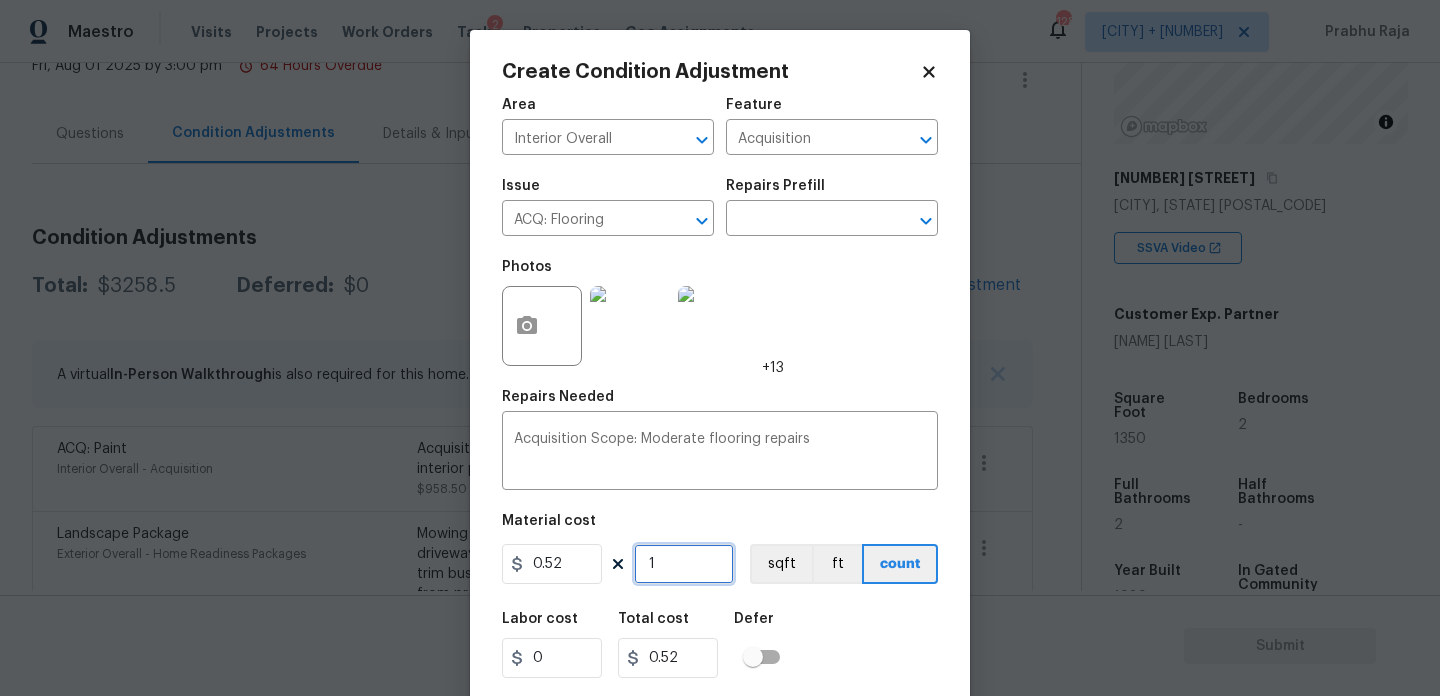 type on "0" 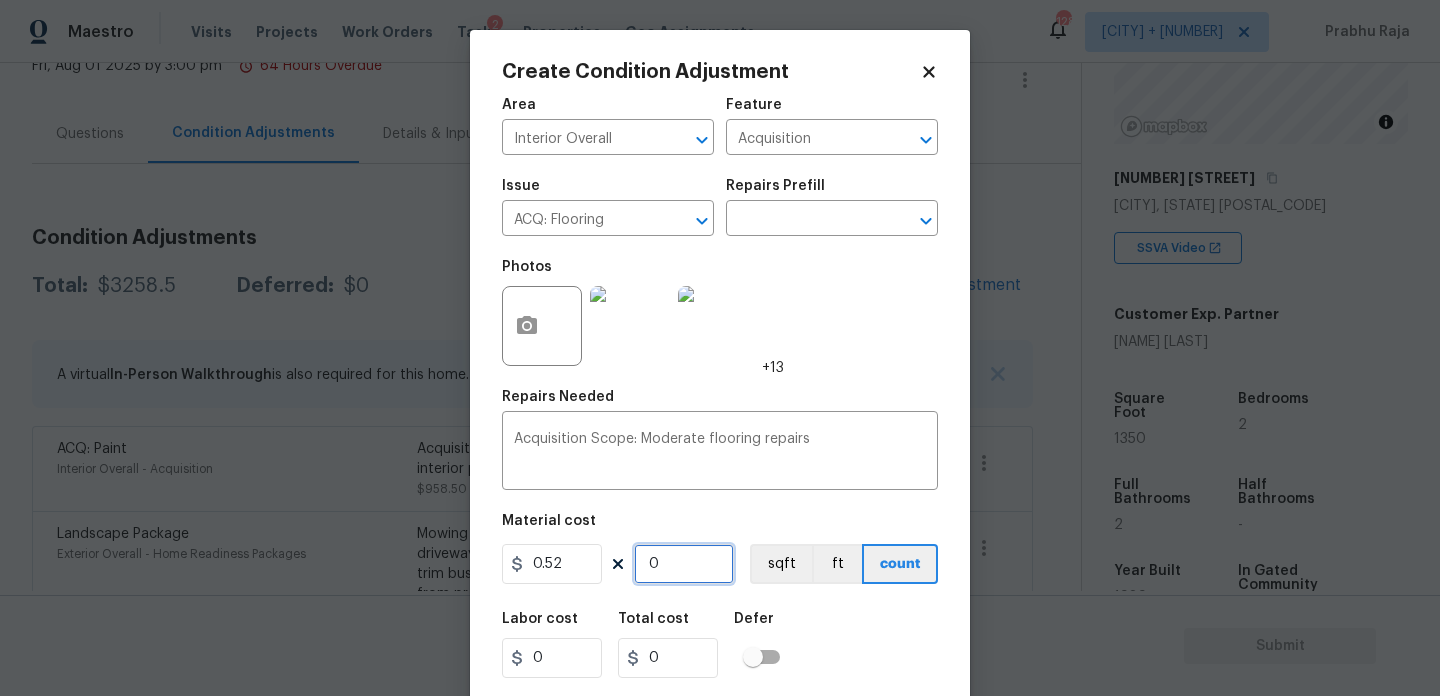paste on "135" 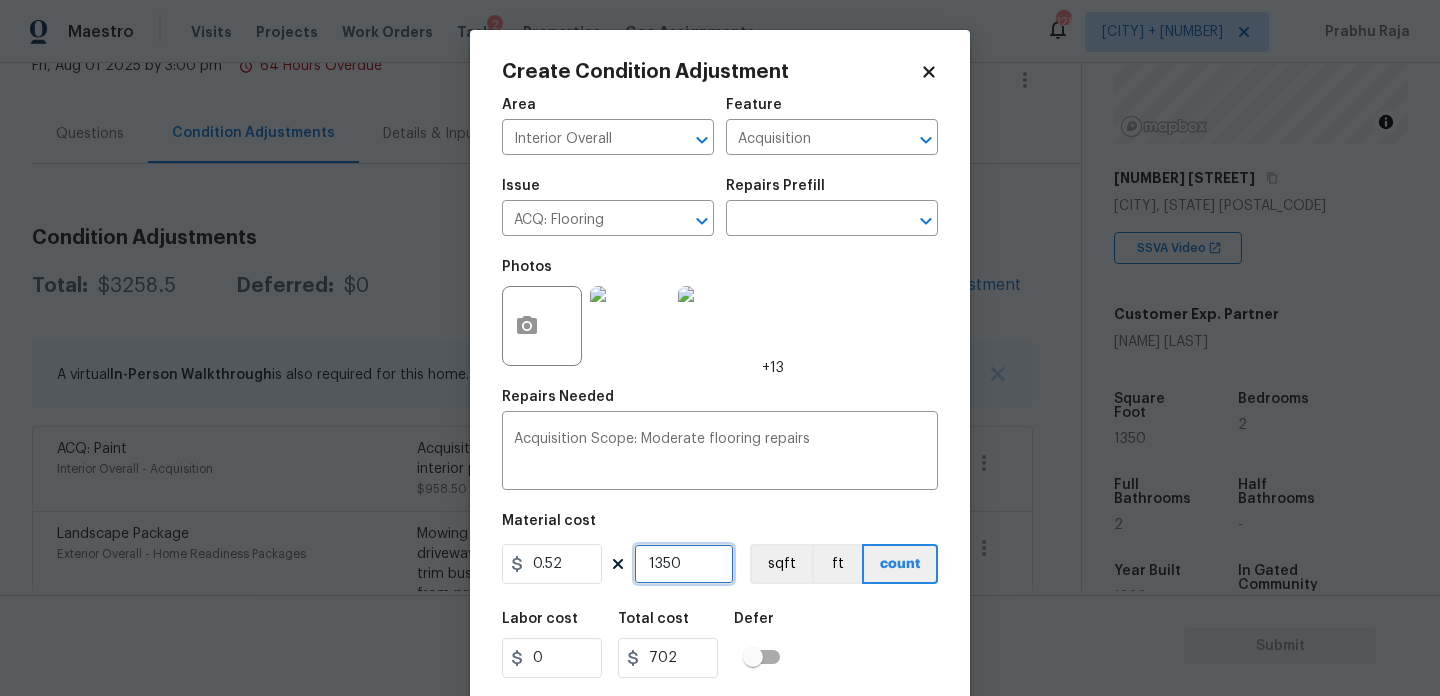 scroll, scrollTop: 51, scrollLeft: 0, axis: vertical 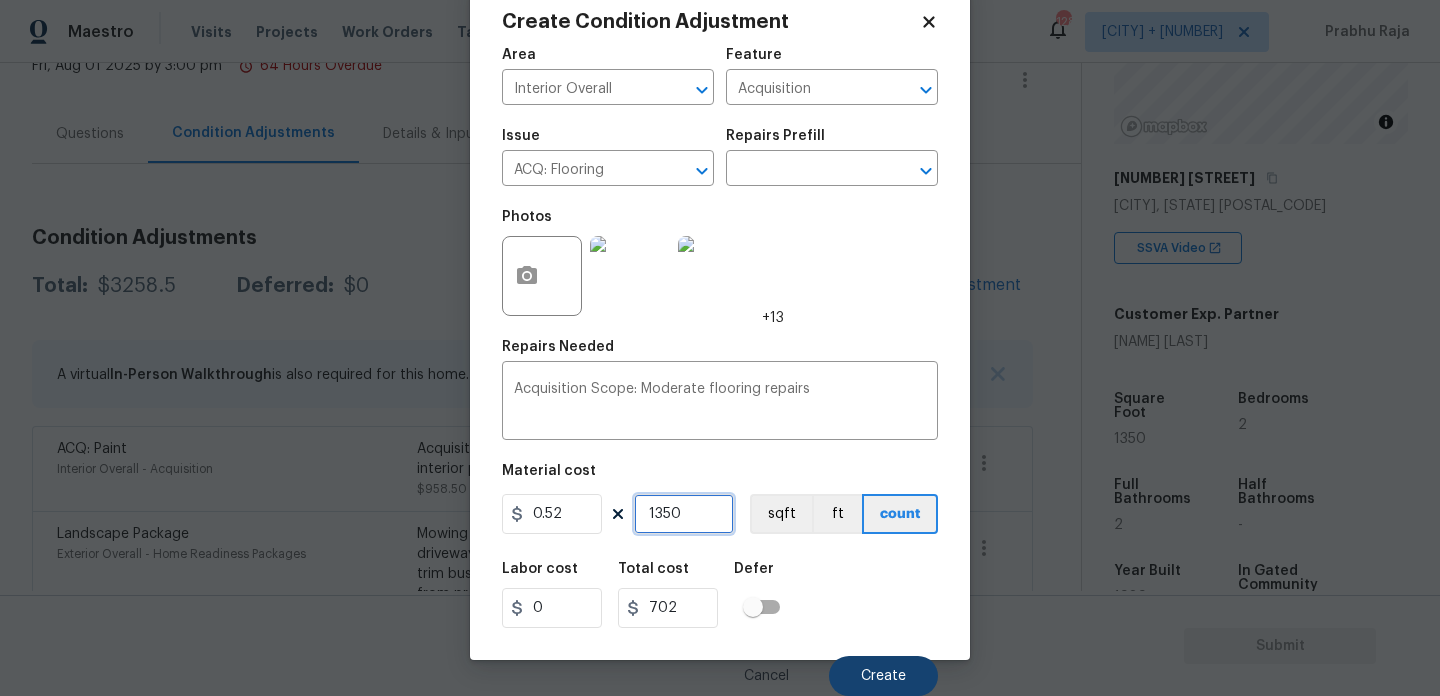 type on "1350" 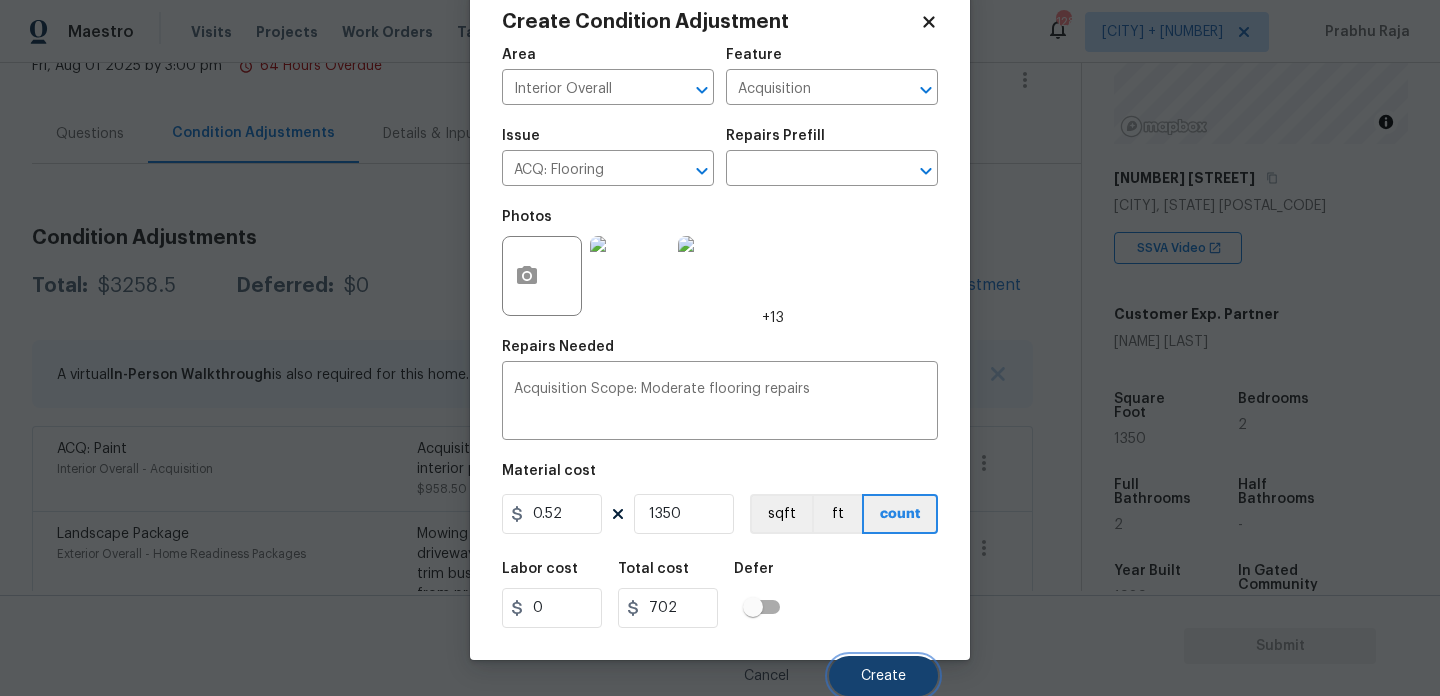 click on "Create" at bounding box center (883, 676) 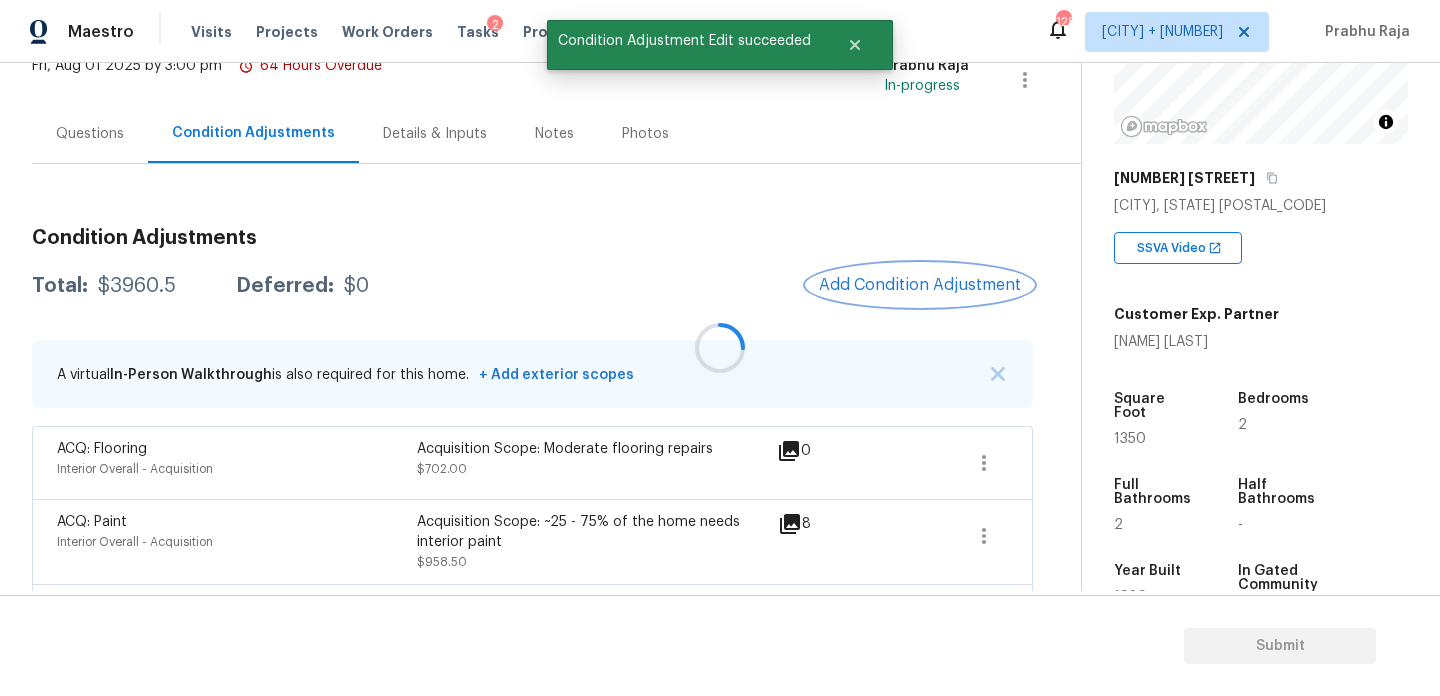 scroll, scrollTop: 0, scrollLeft: 0, axis: both 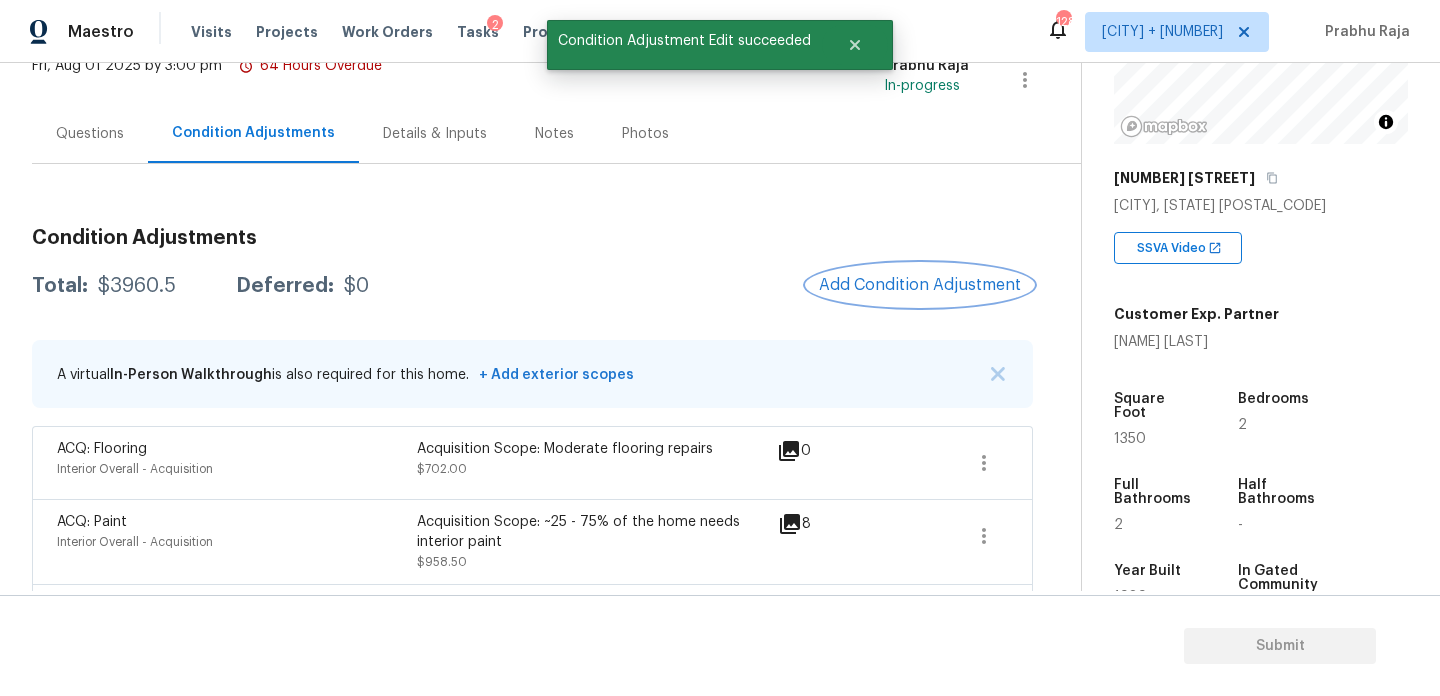 click on "Add Condition Adjustment" at bounding box center [920, 285] 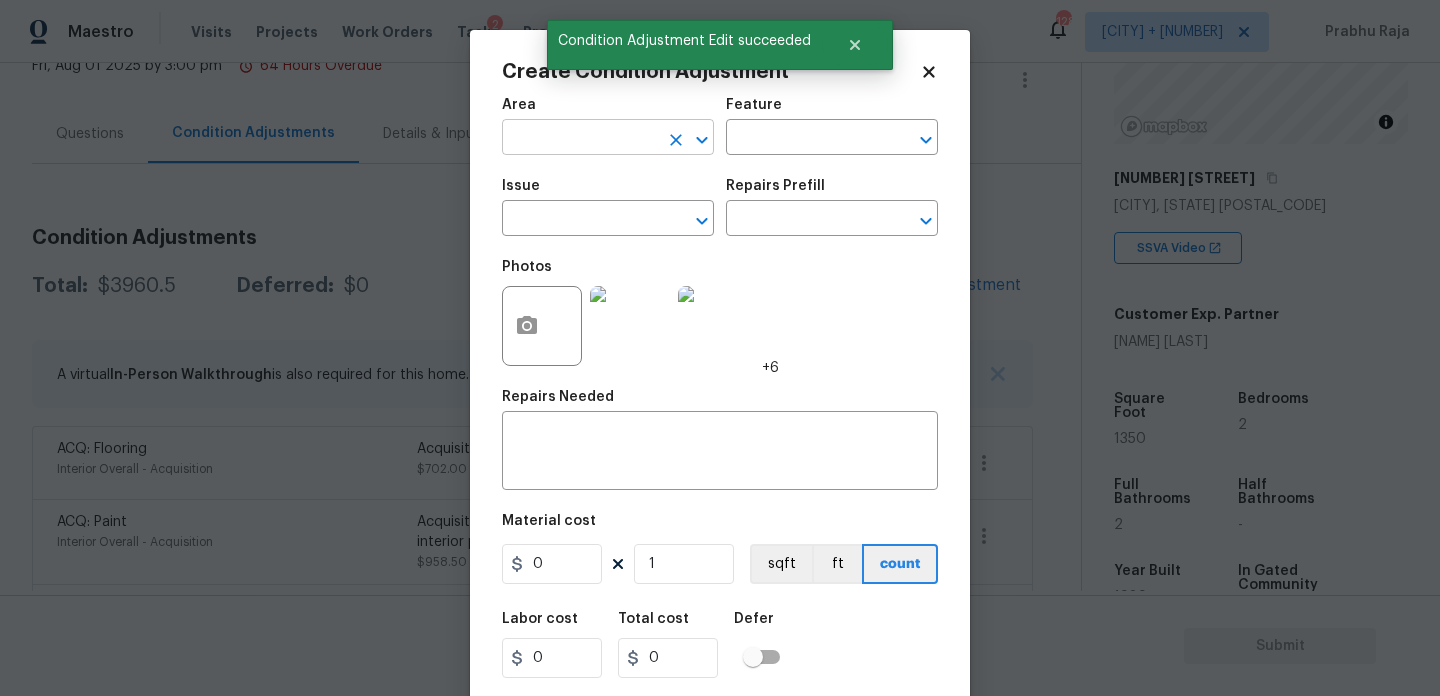 click at bounding box center (580, 139) 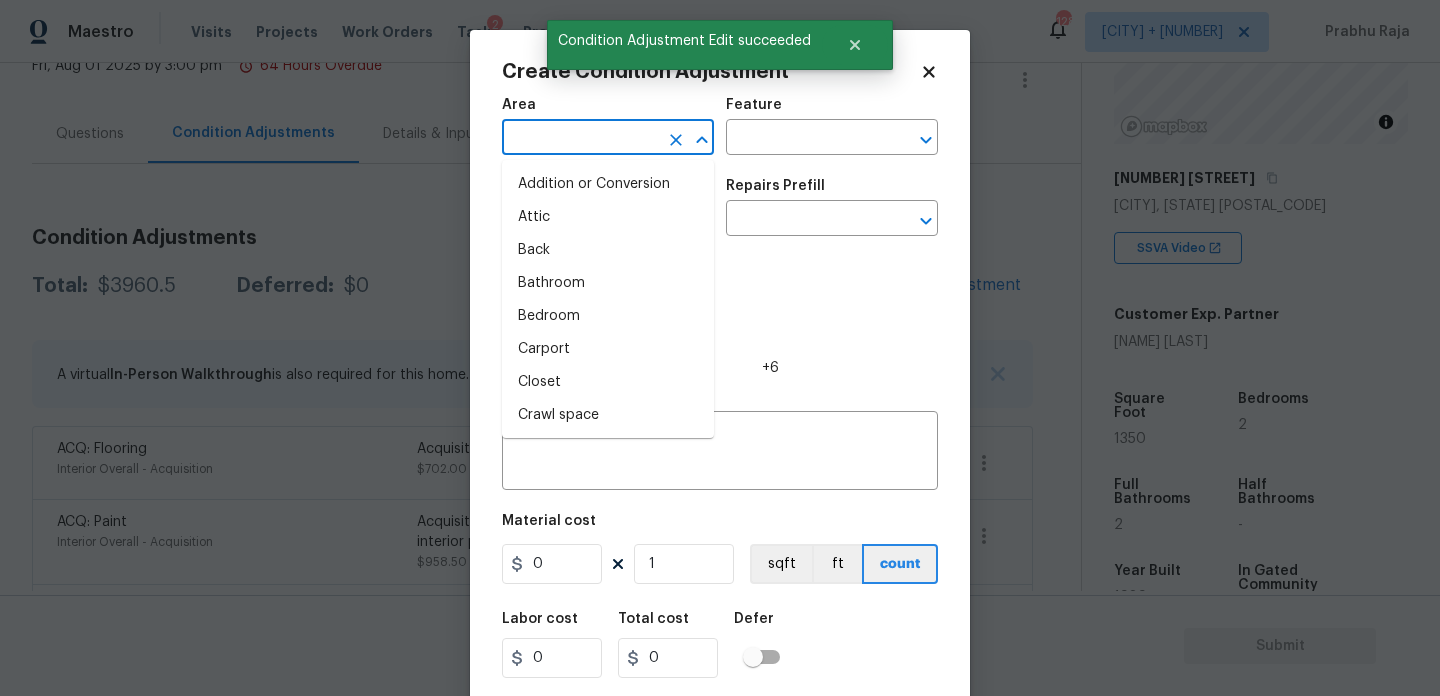 click at bounding box center (580, 139) 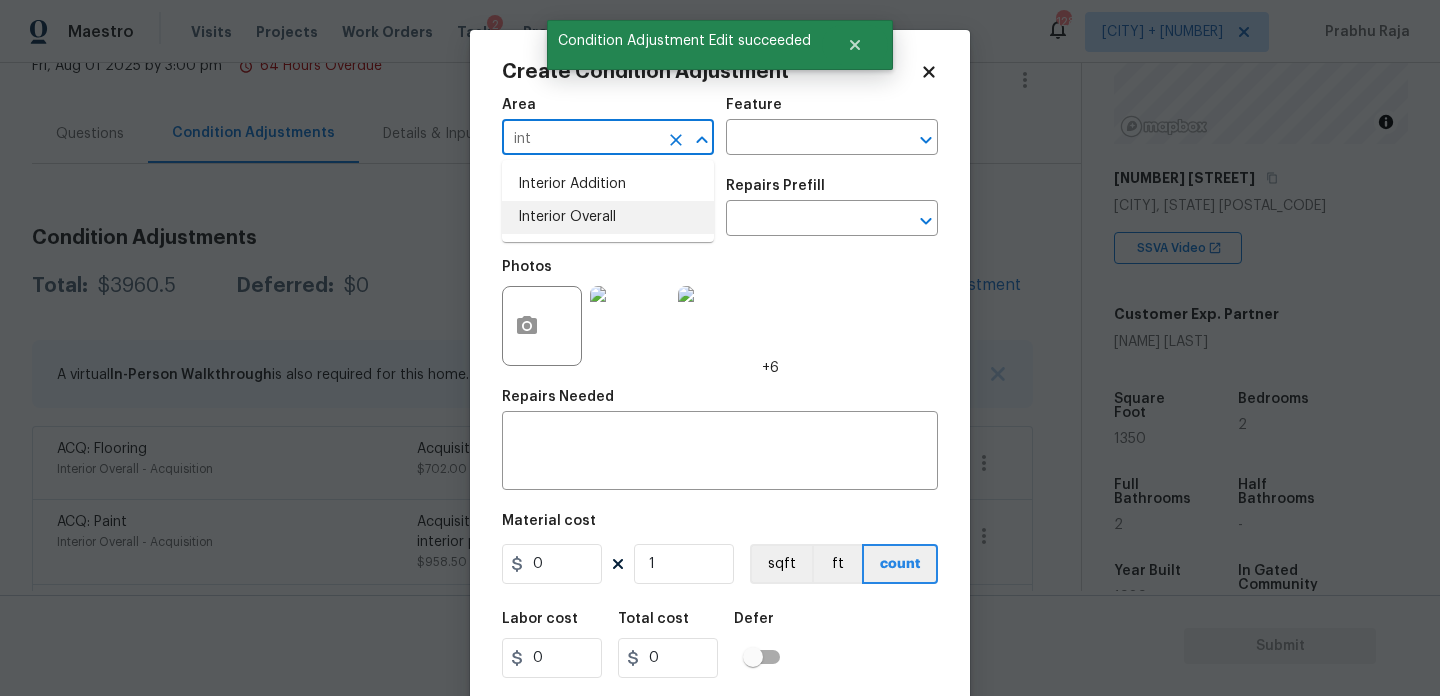 click on "Interior Overall" at bounding box center [608, 217] 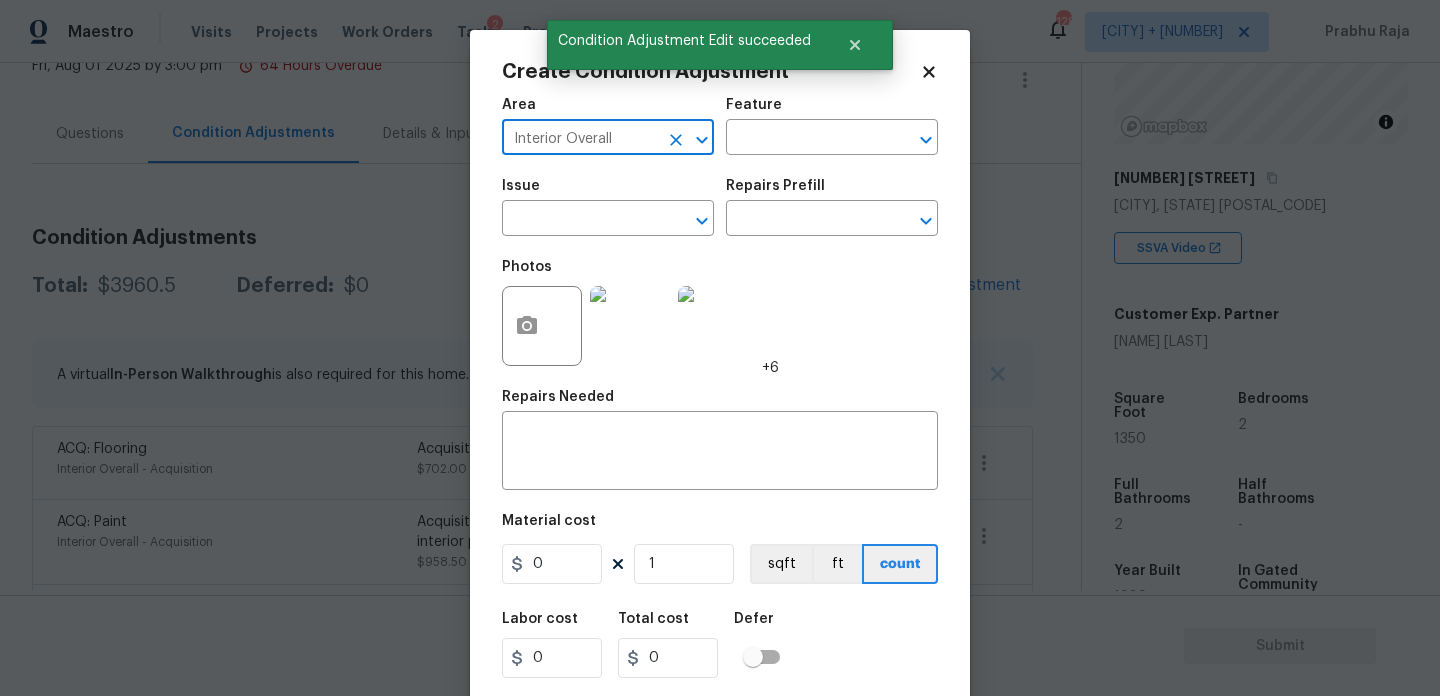 type on "Interior Overall" 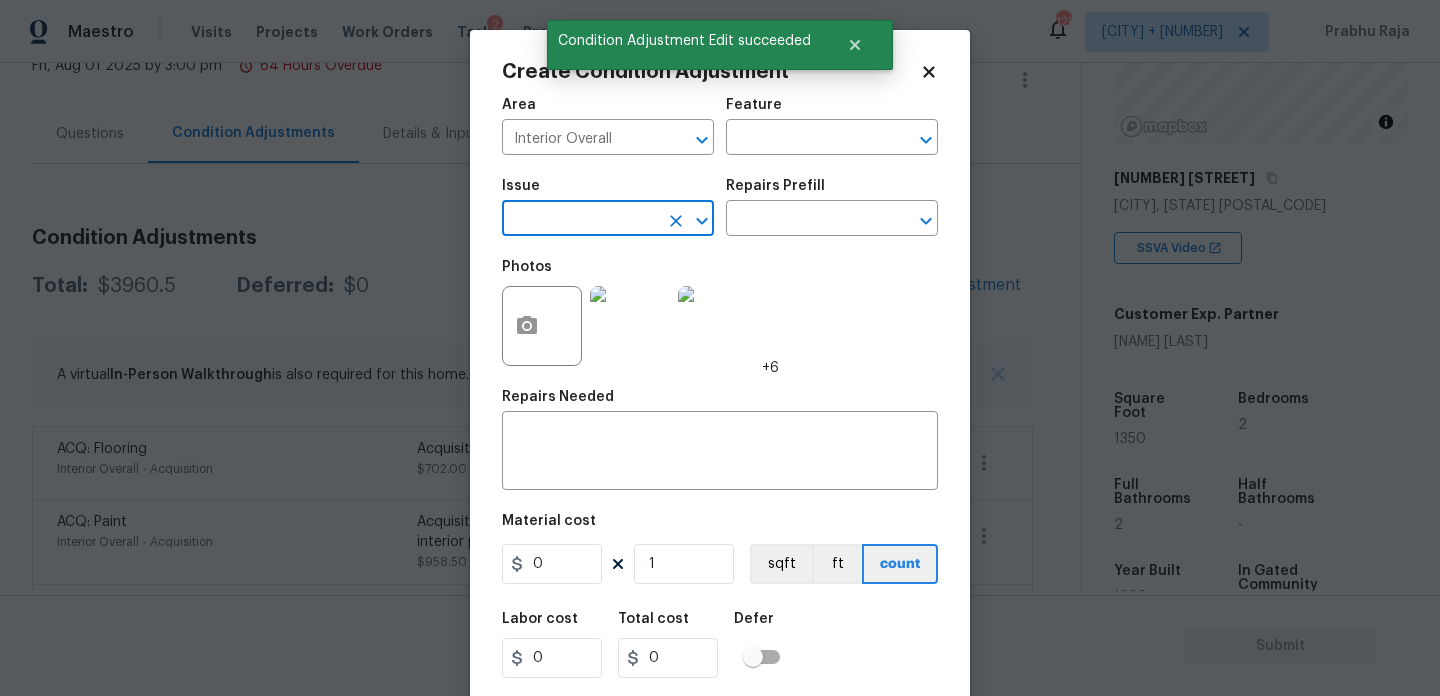 click at bounding box center (580, 220) 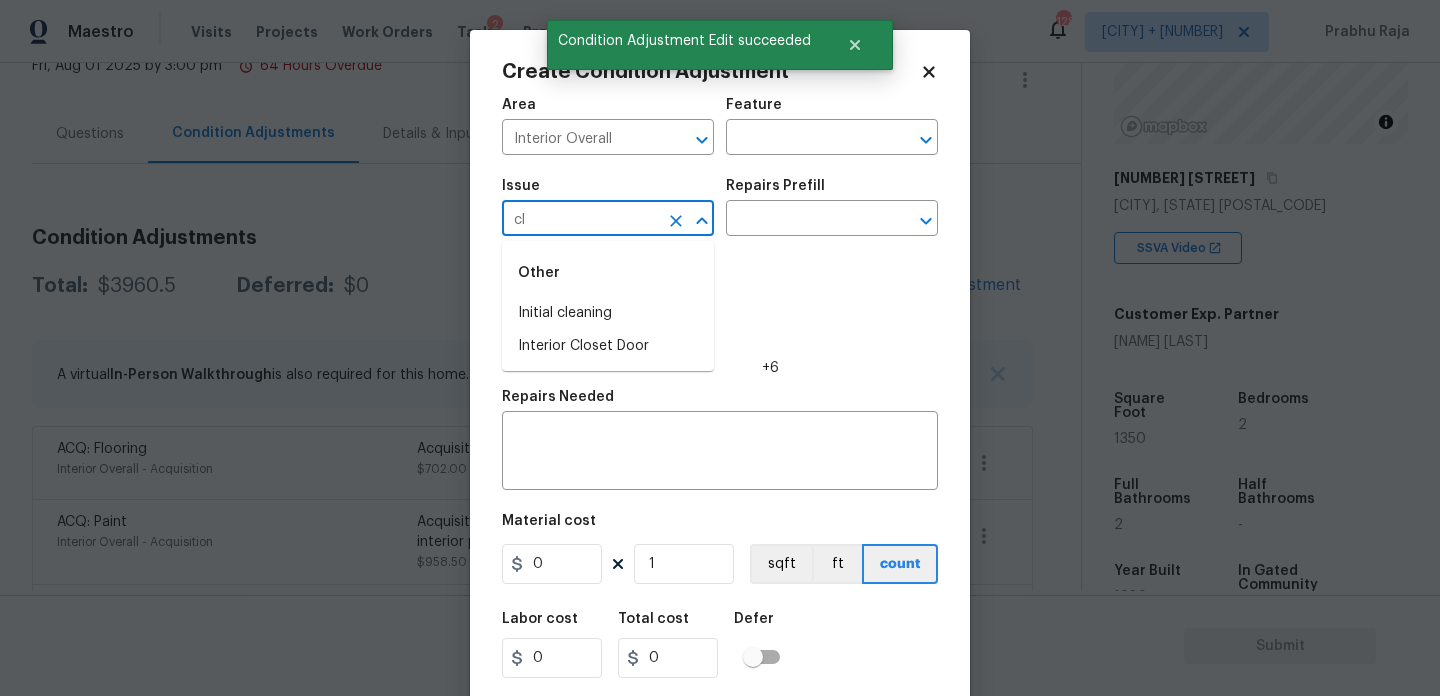 type on "c" 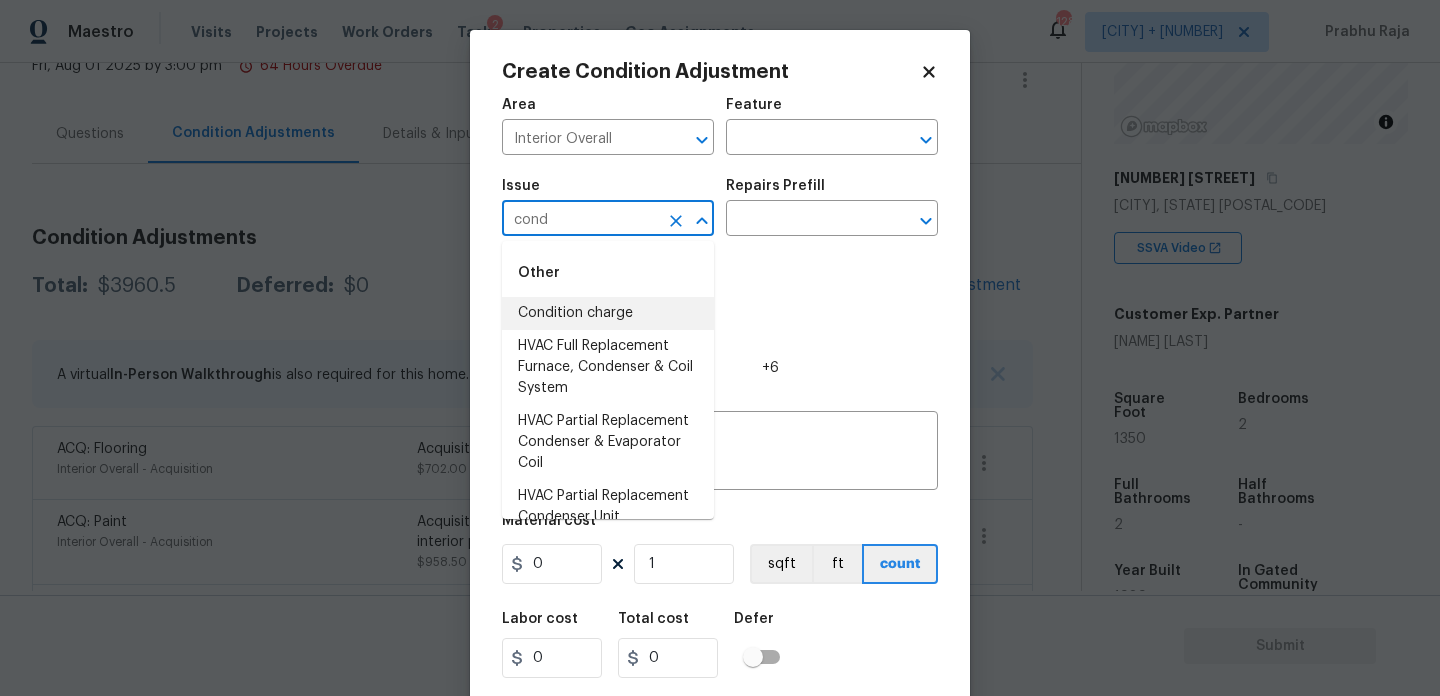 click on "Condition charge" at bounding box center (608, 313) 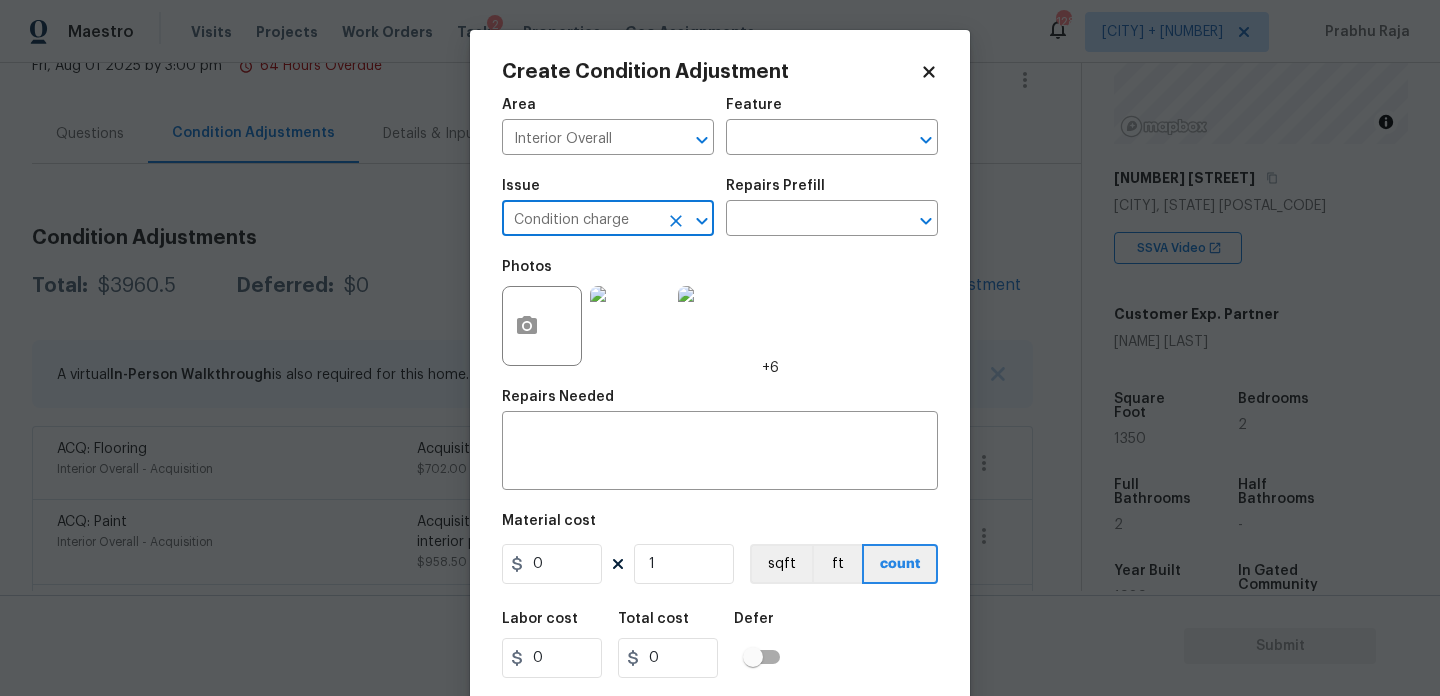 type on "Condition charge" 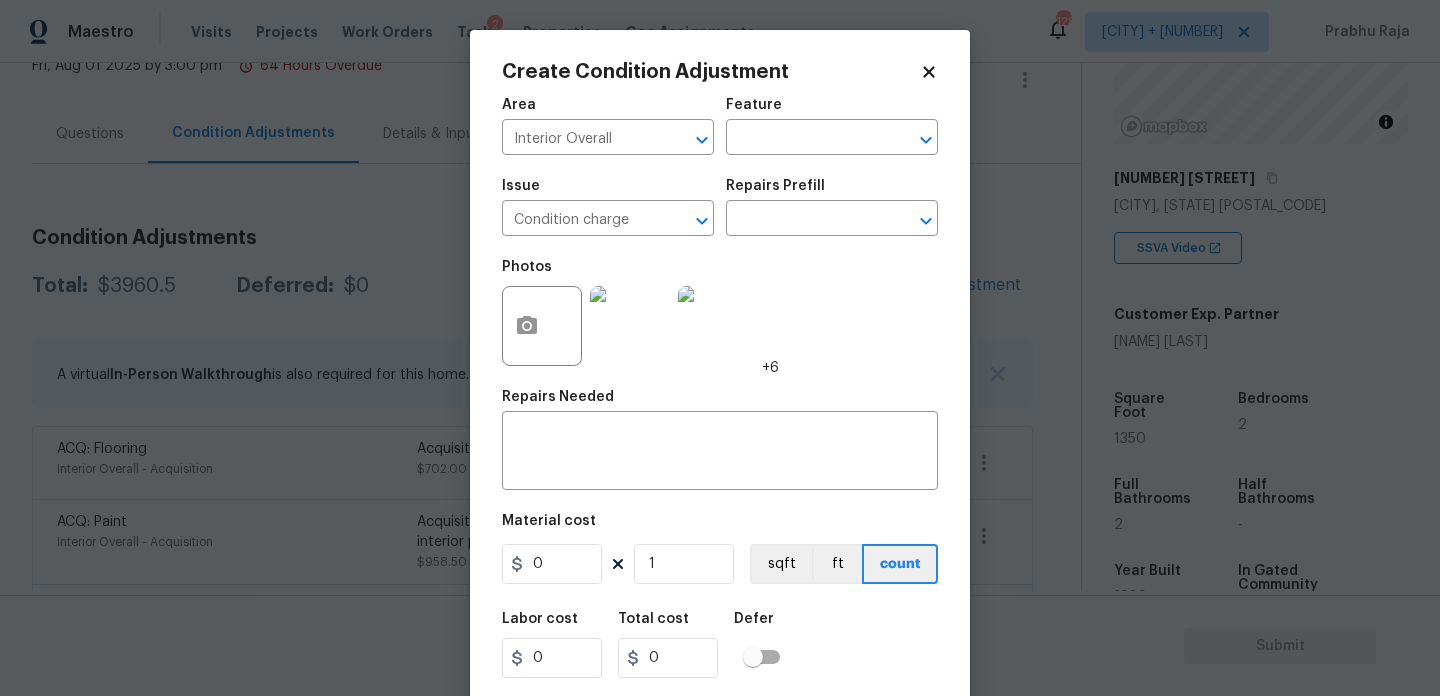 click on "Issue Condition charge ​ Repairs Prefill ​" at bounding box center [720, 207] 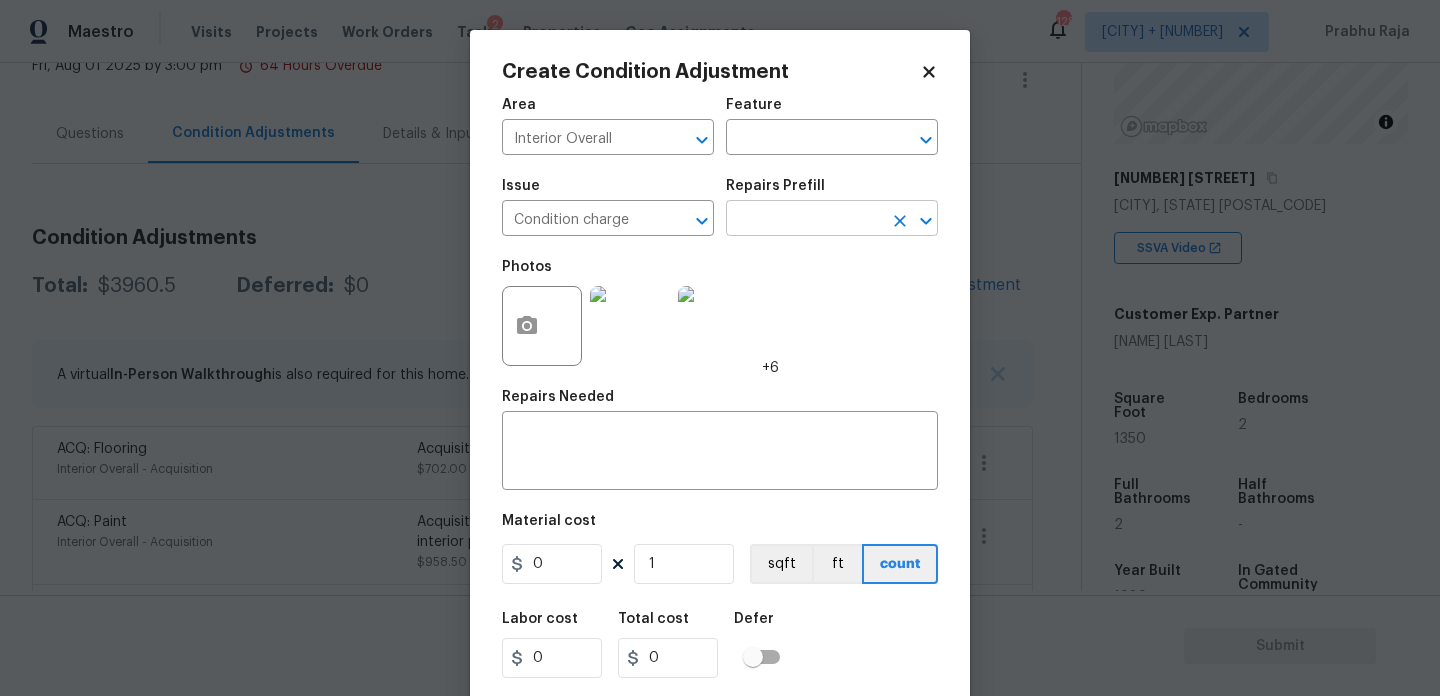 click at bounding box center [804, 220] 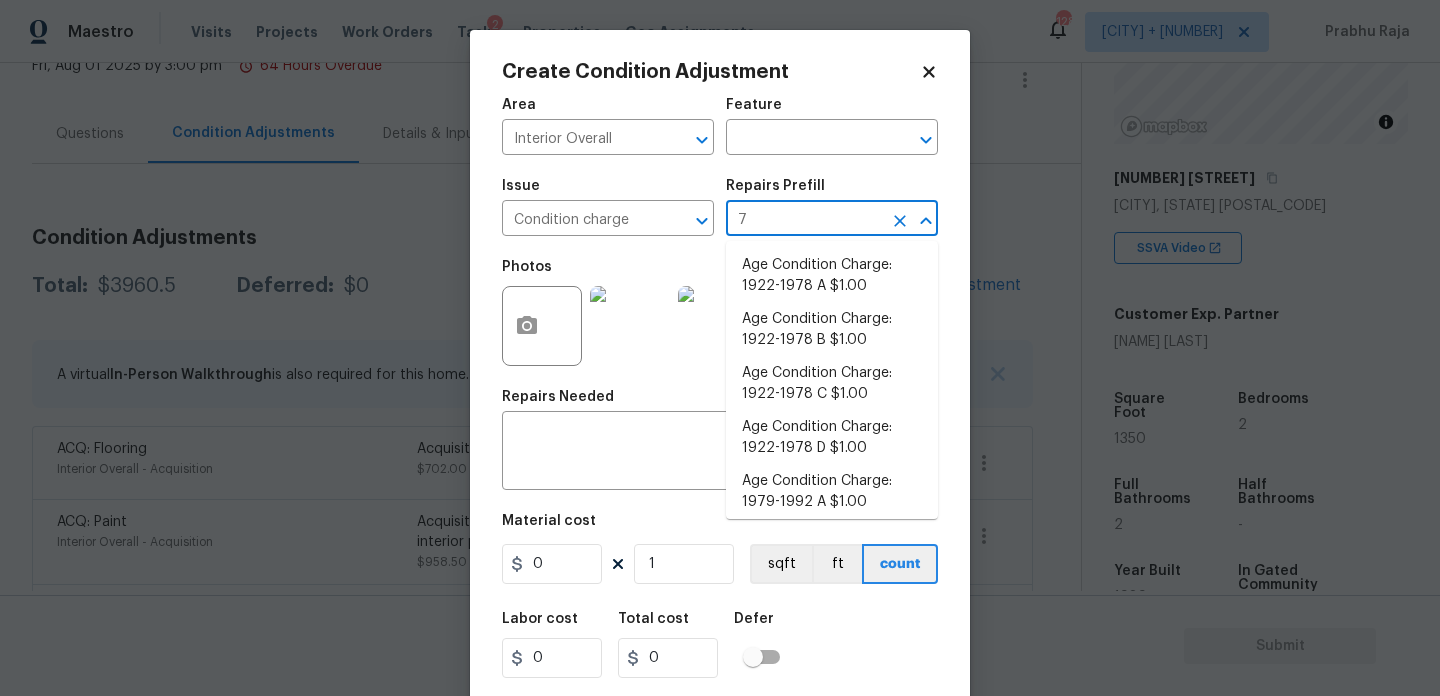 type on "79" 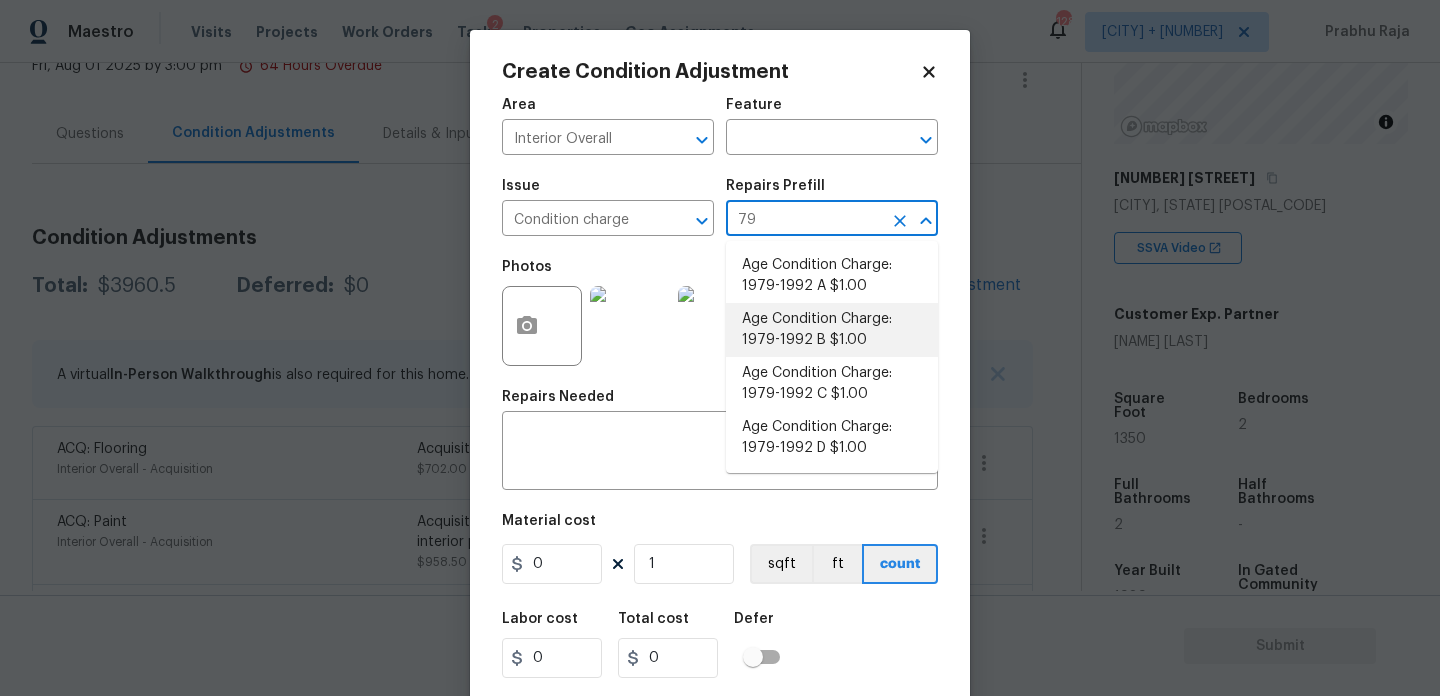 click on "Age Condition Charge: 1979-1992 B	 $1.00" at bounding box center [832, 330] 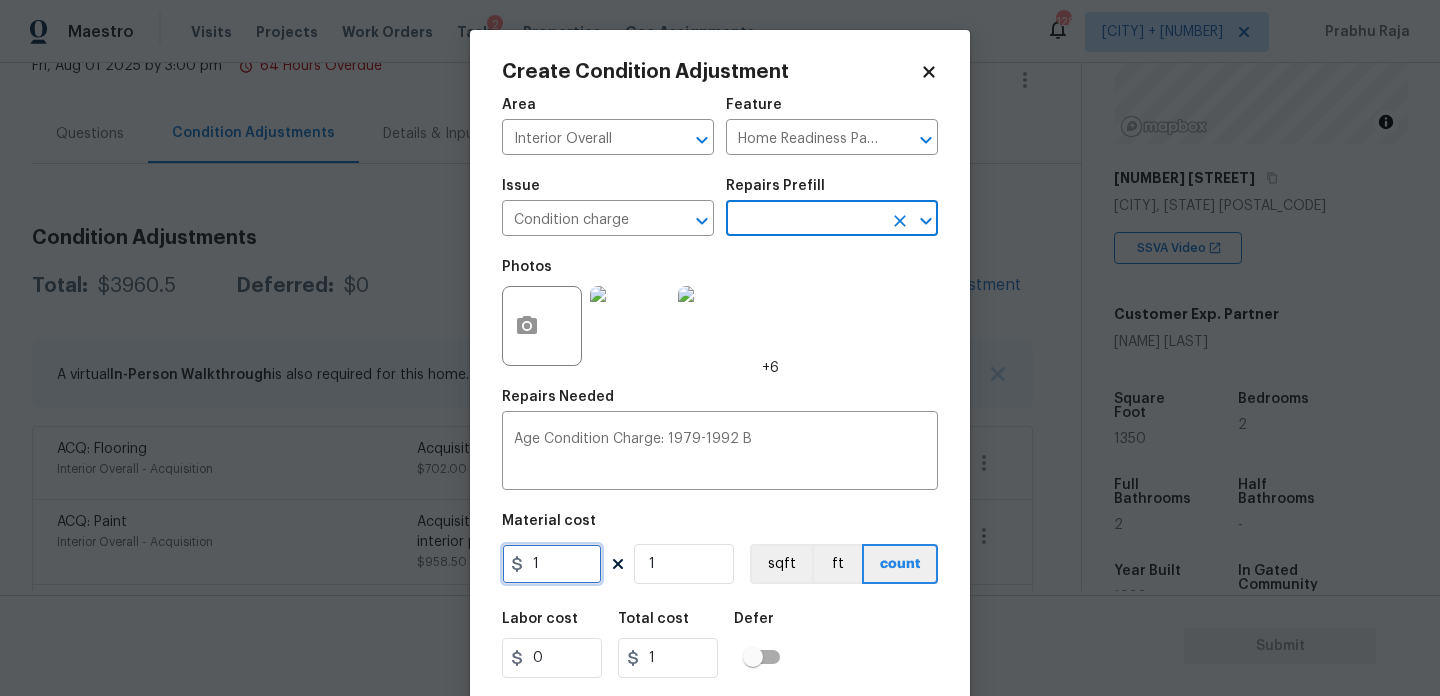 click on "1" at bounding box center [552, 564] 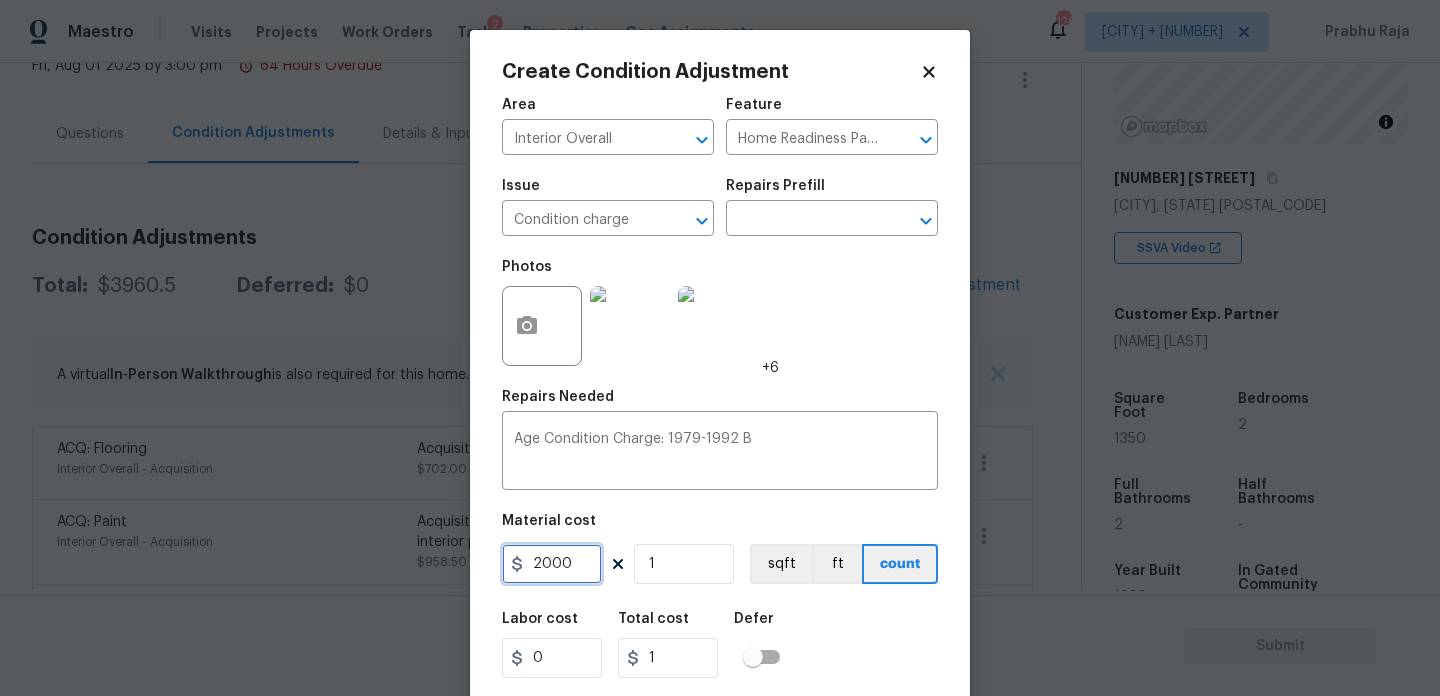 type on "2000" 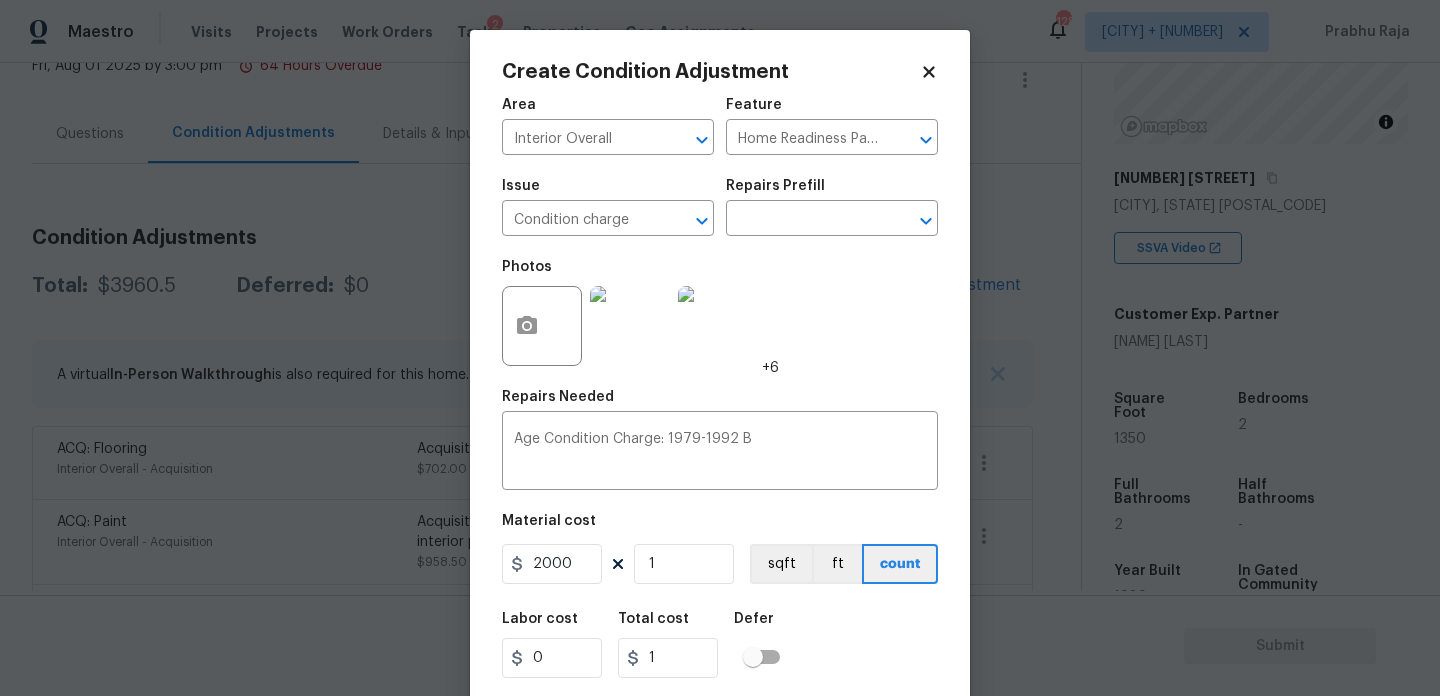 type on "2000" 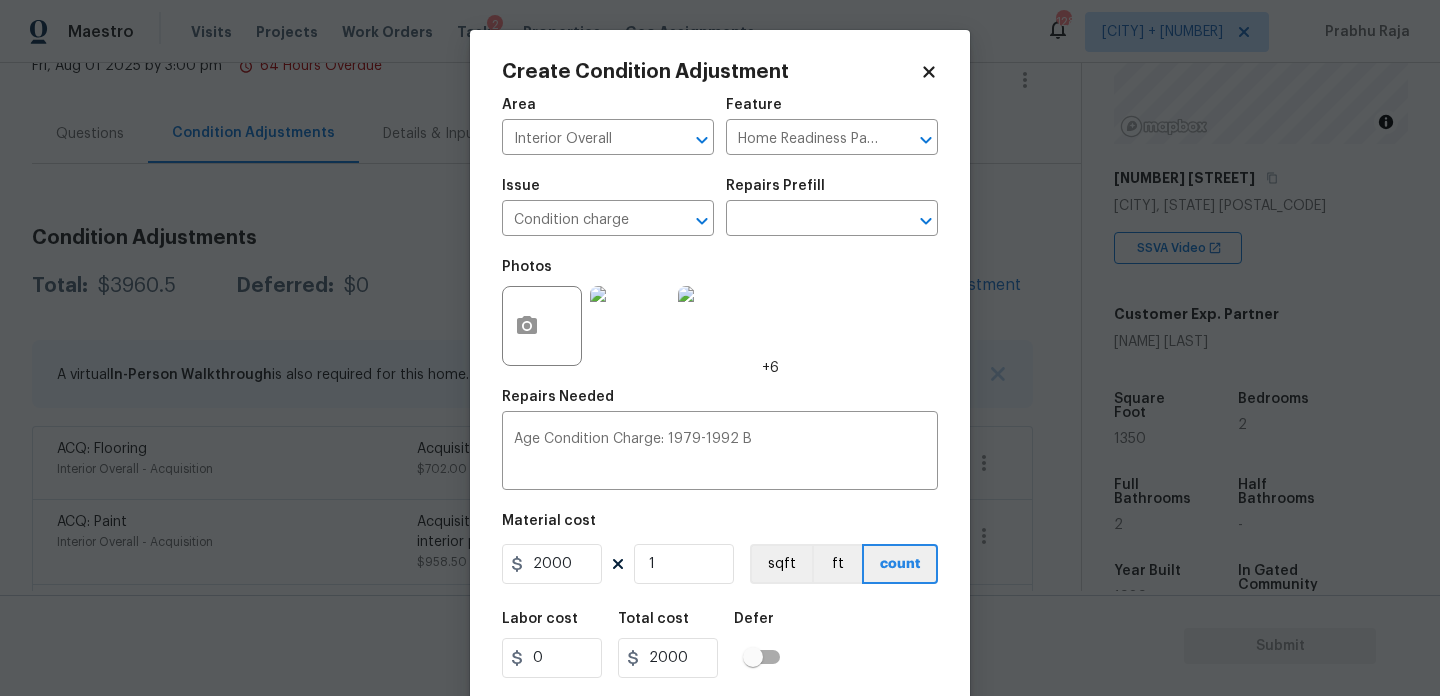 click on "Photos  +6" at bounding box center (720, 313) 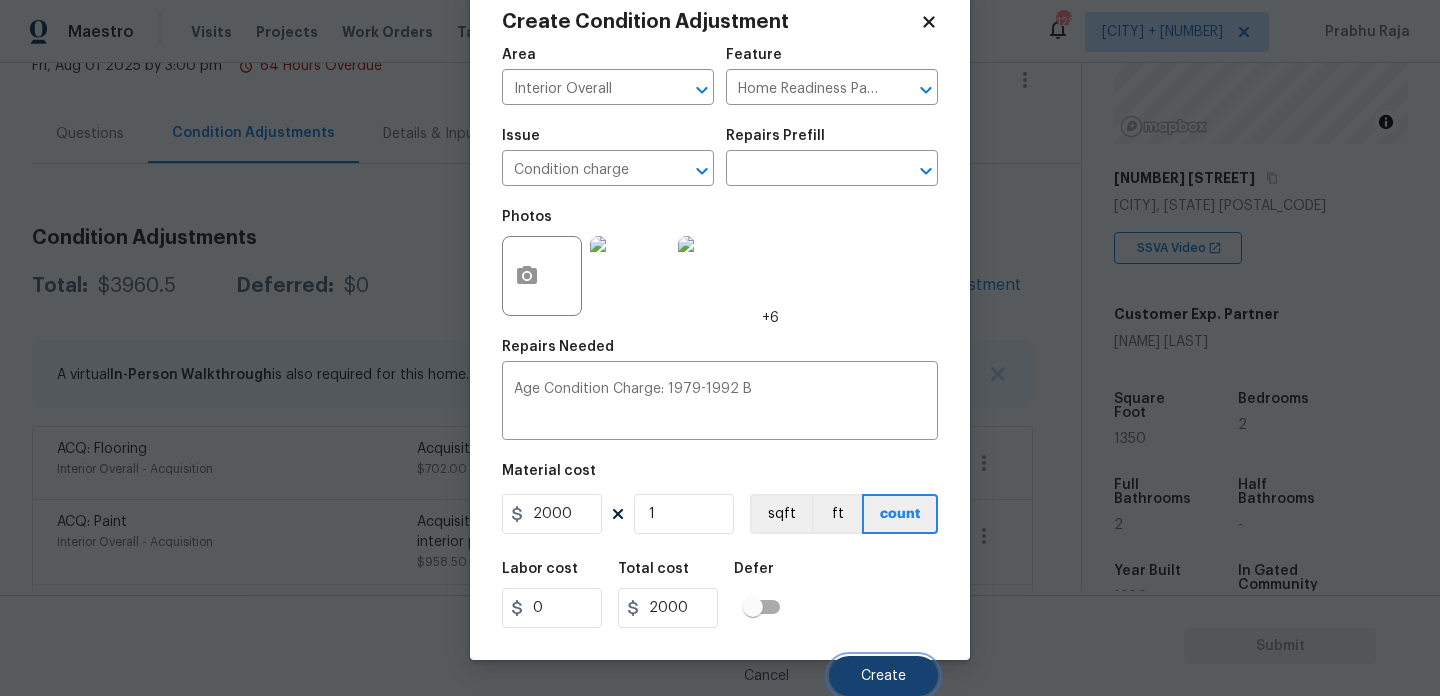 click on "Create" at bounding box center [883, 676] 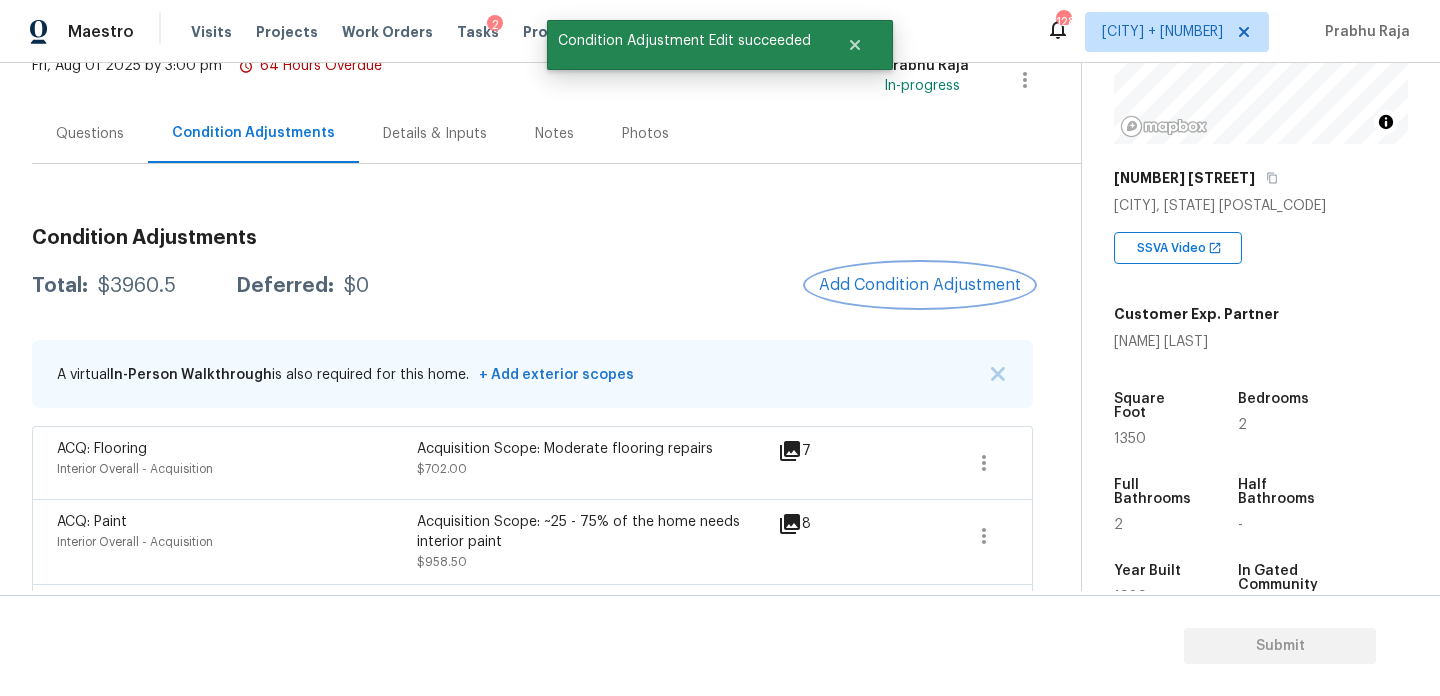 scroll, scrollTop: 0, scrollLeft: 0, axis: both 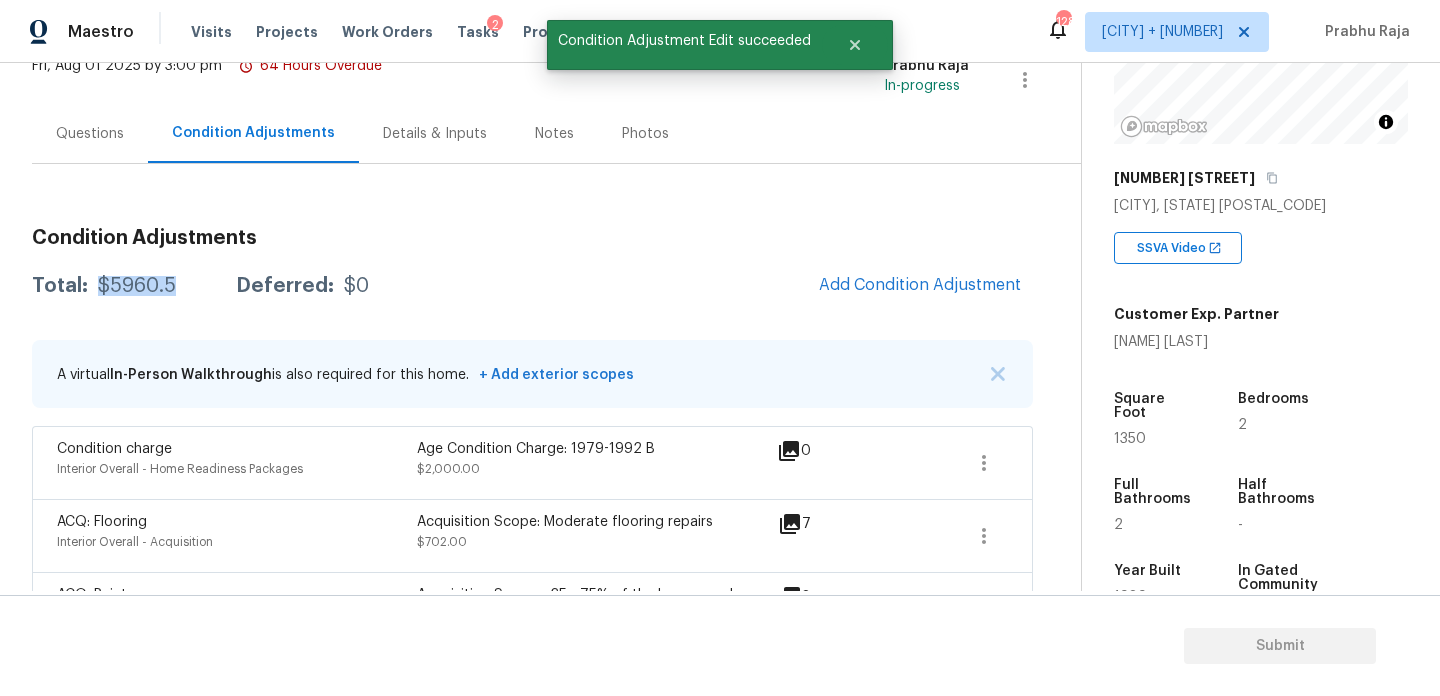 drag, startPoint x: 97, startPoint y: 284, endPoint x: 179, endPoint y: 284, distance: 82 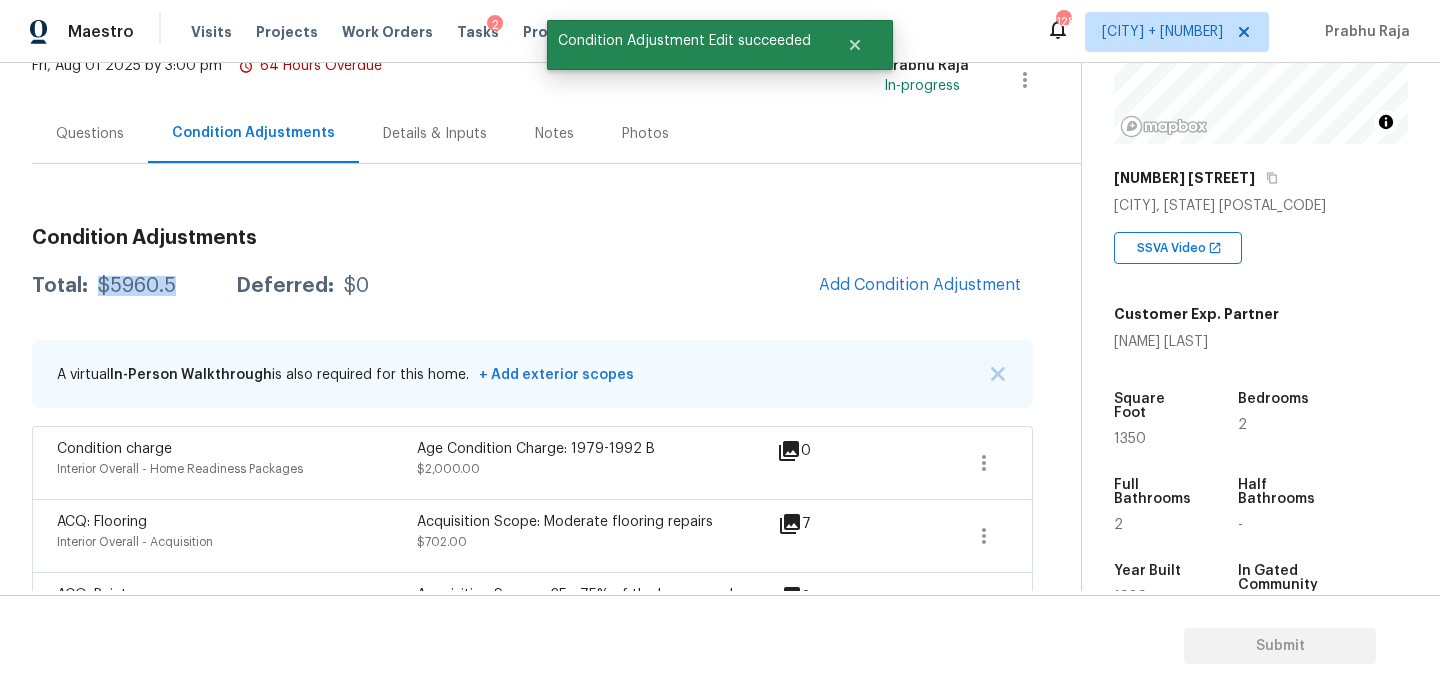 click on "Questions" at bounding box center (90, 133) 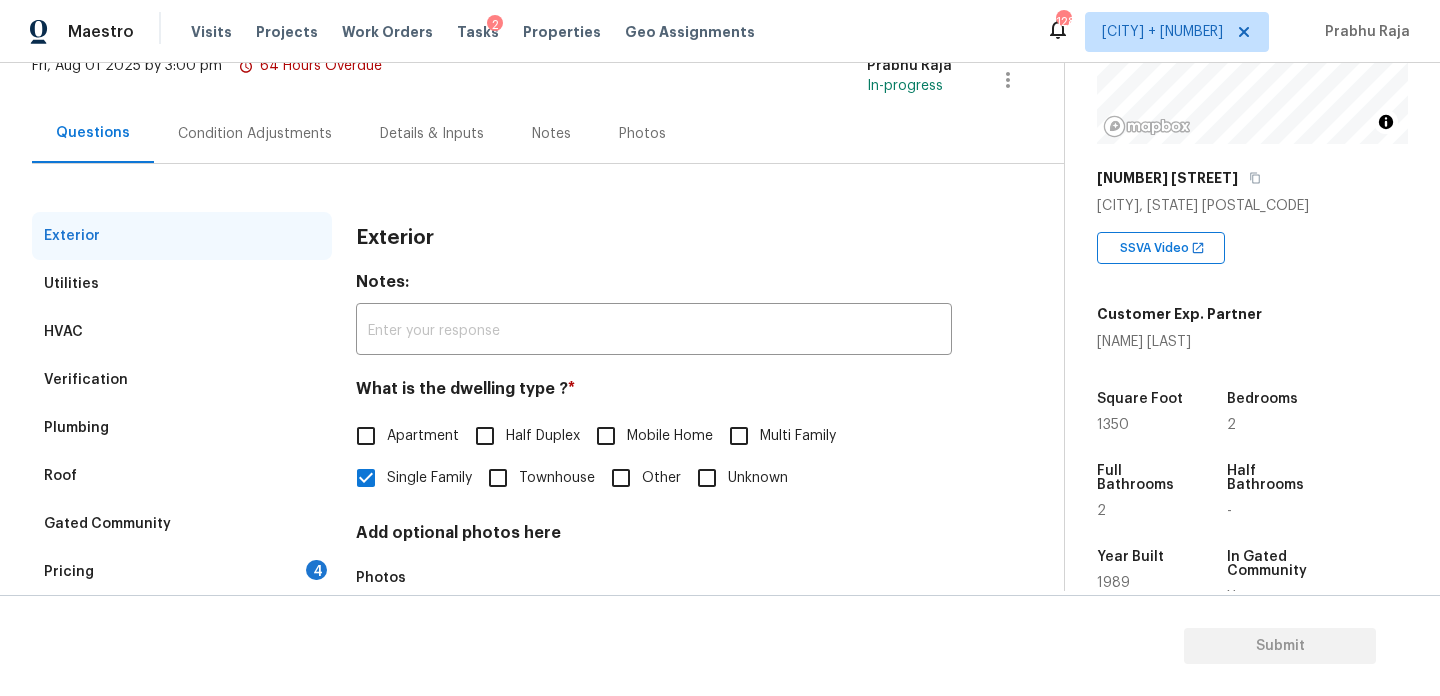 scroll, scrollTop: 267, scrollLeft: 0, axis: vertical 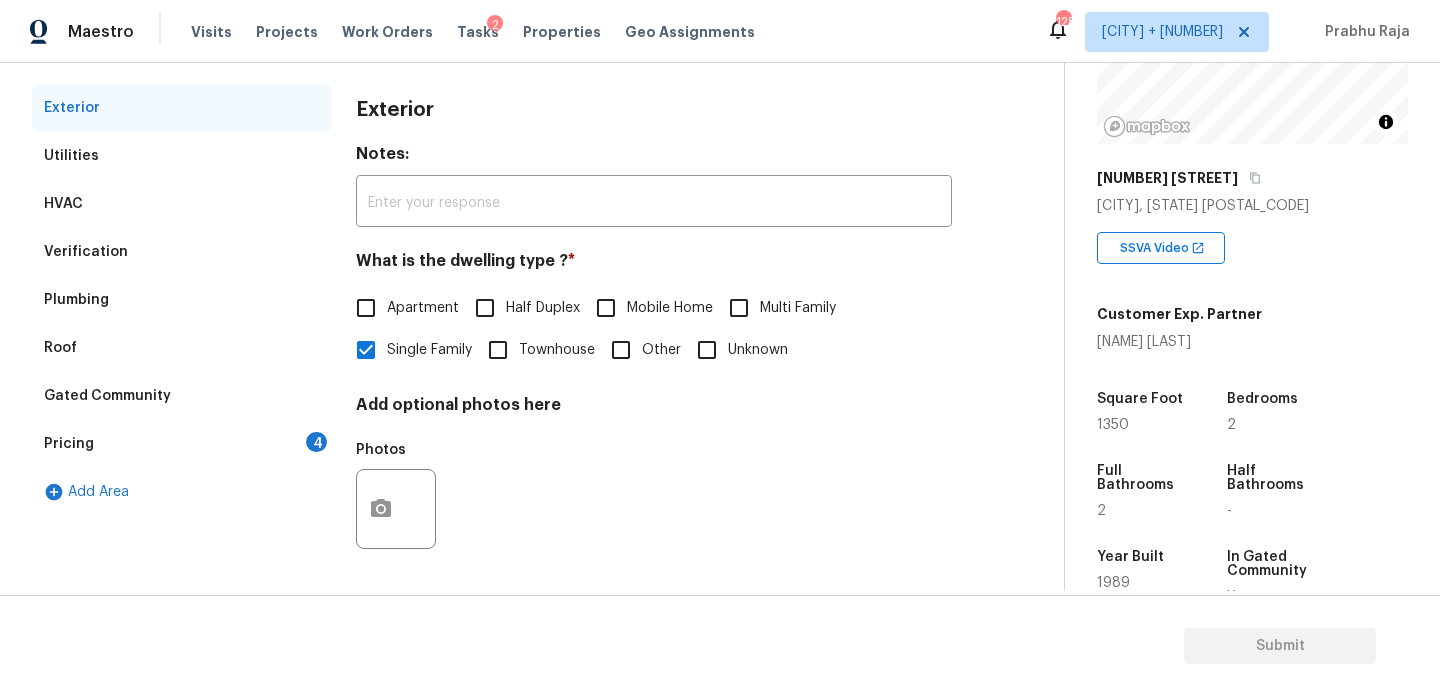 click on "Pricing 4" at bounding box center [182, 444] 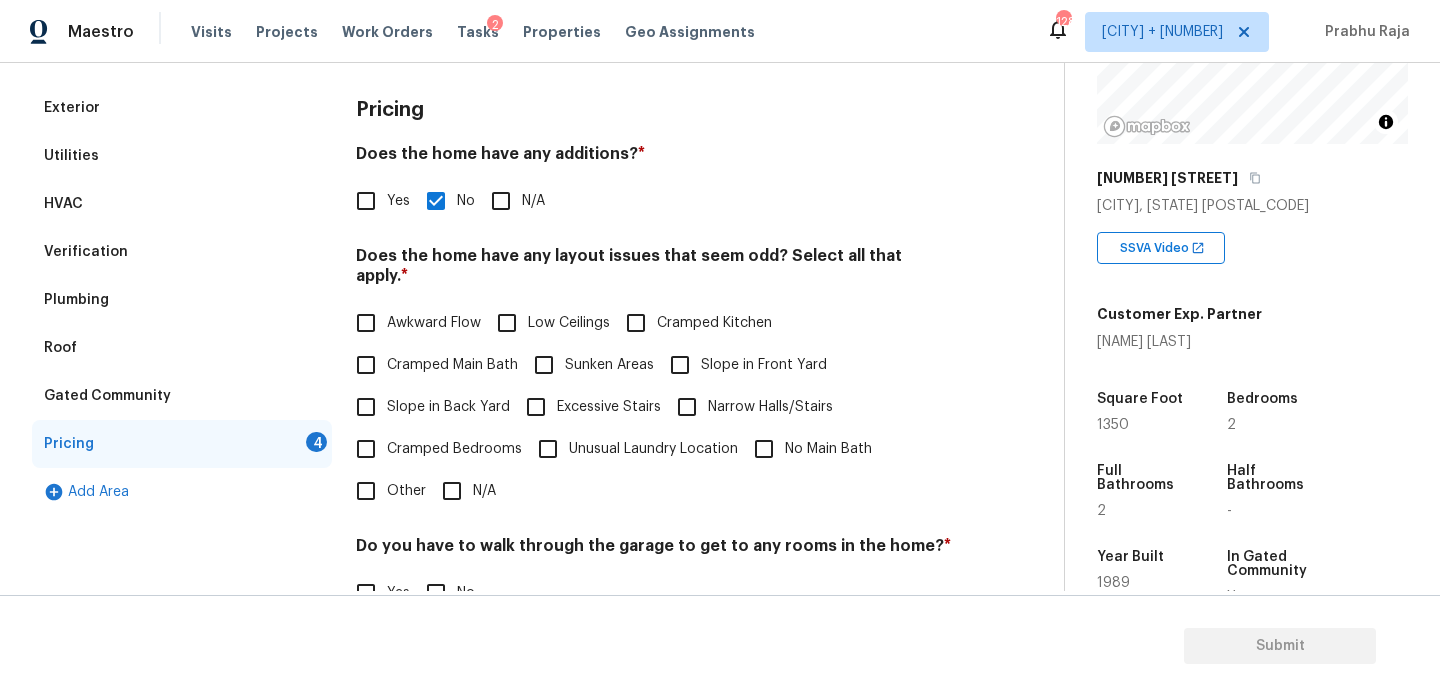 click on "N/A" at bounding box center [452, 491] 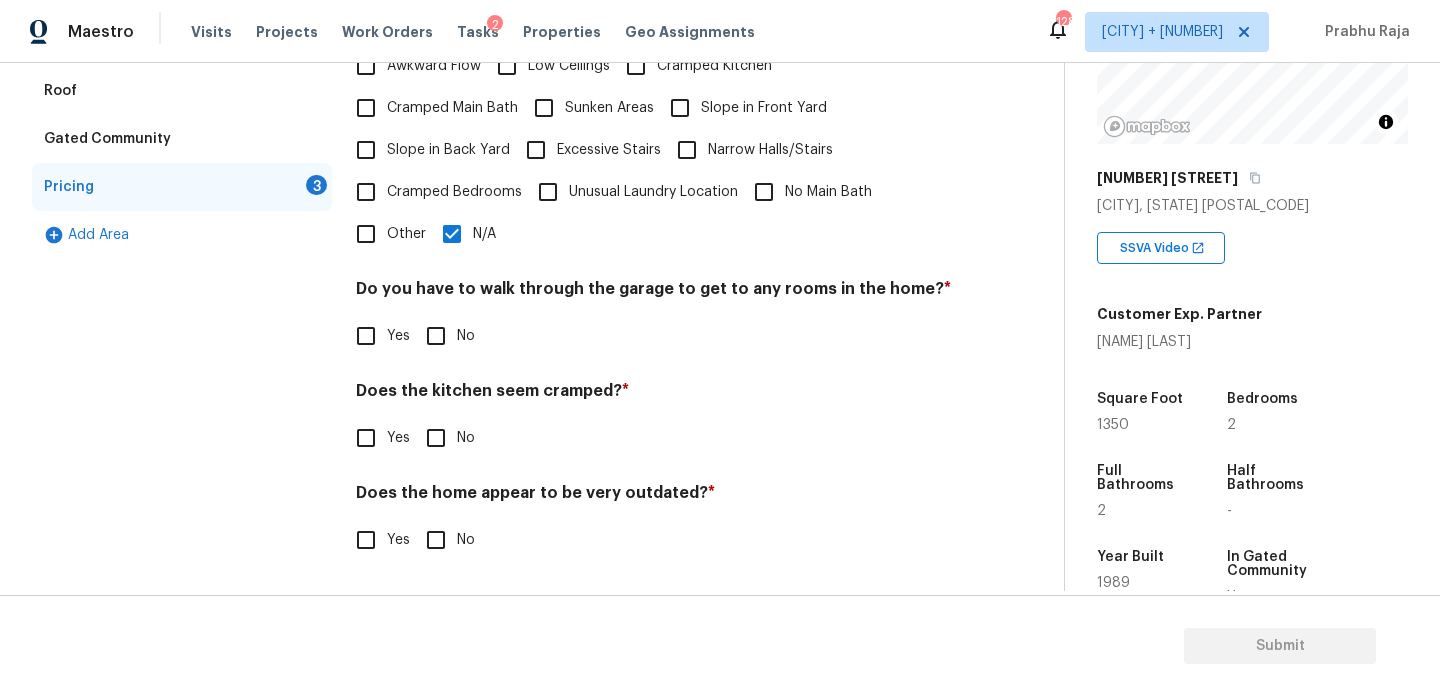 scroll, scrollTop: 504, scrollLeft: 0, axis: vertical 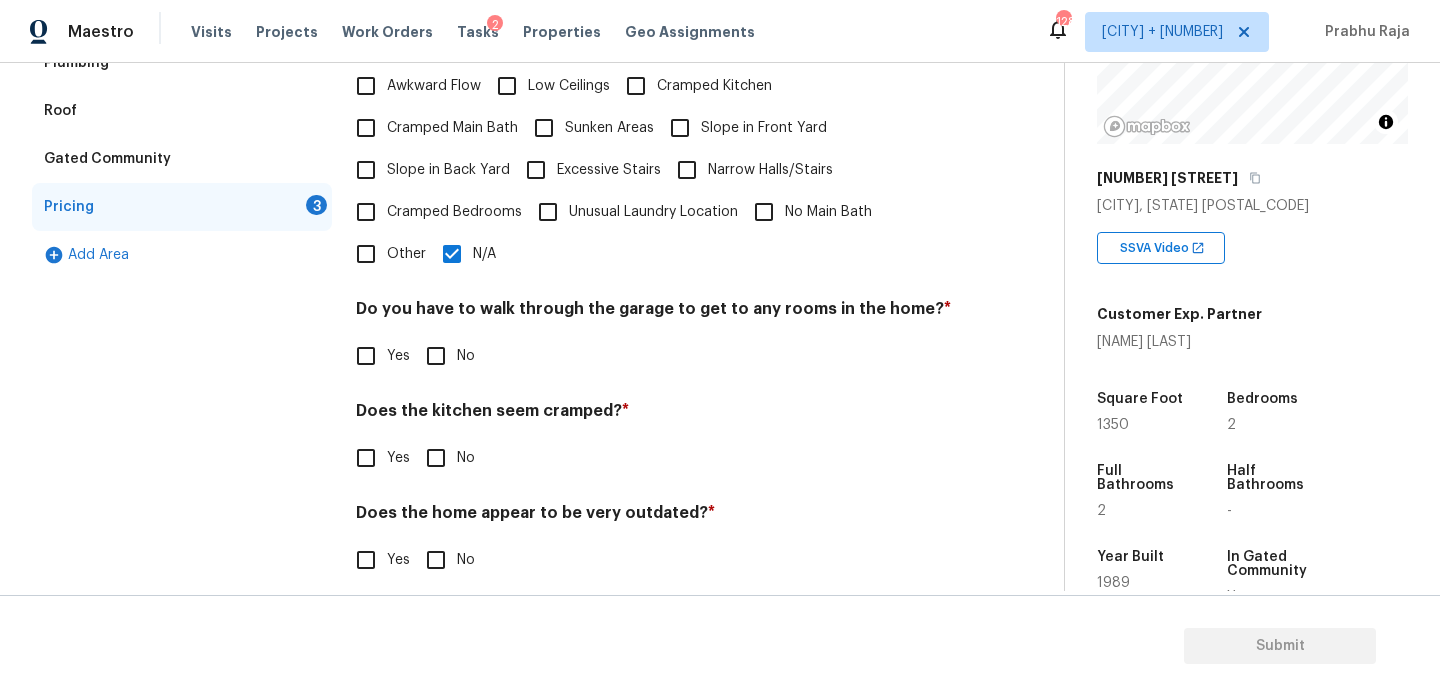 click on "No" at bounding box center (436, 356) 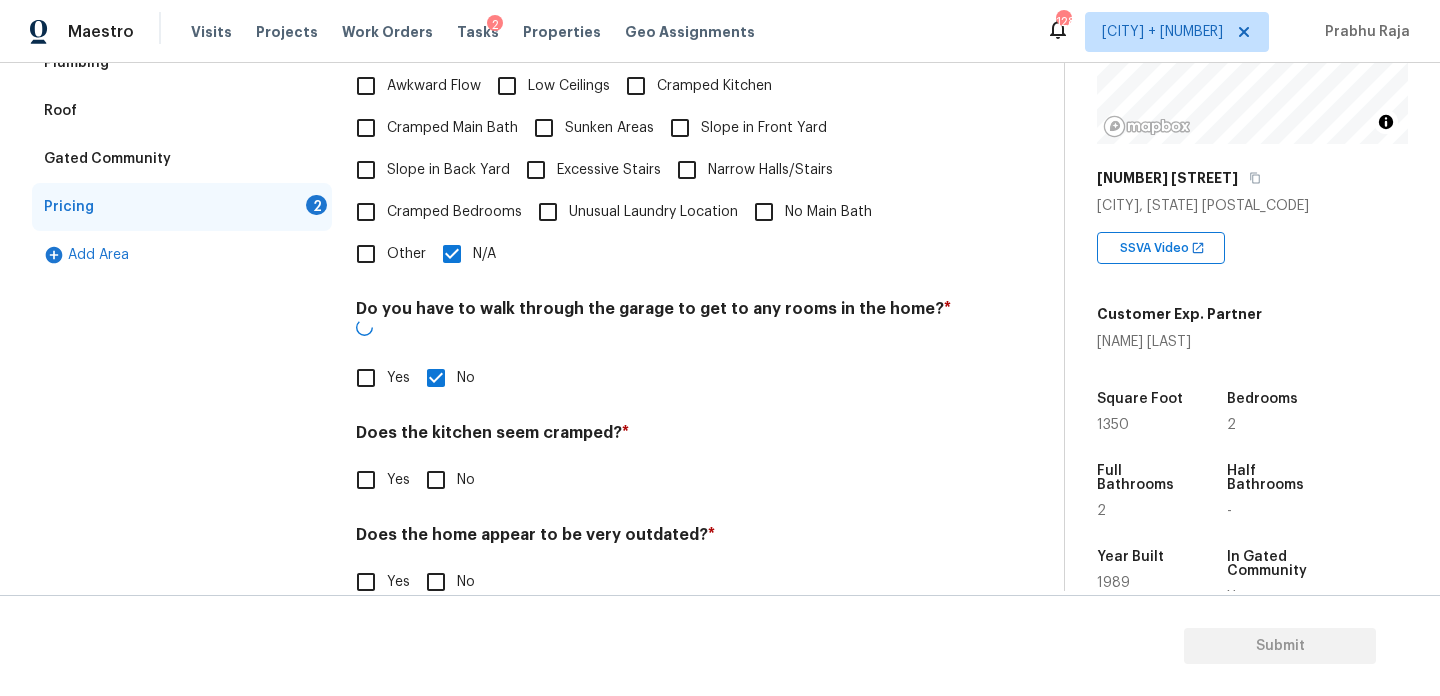 click on "No" at bounding box center (436, 480) 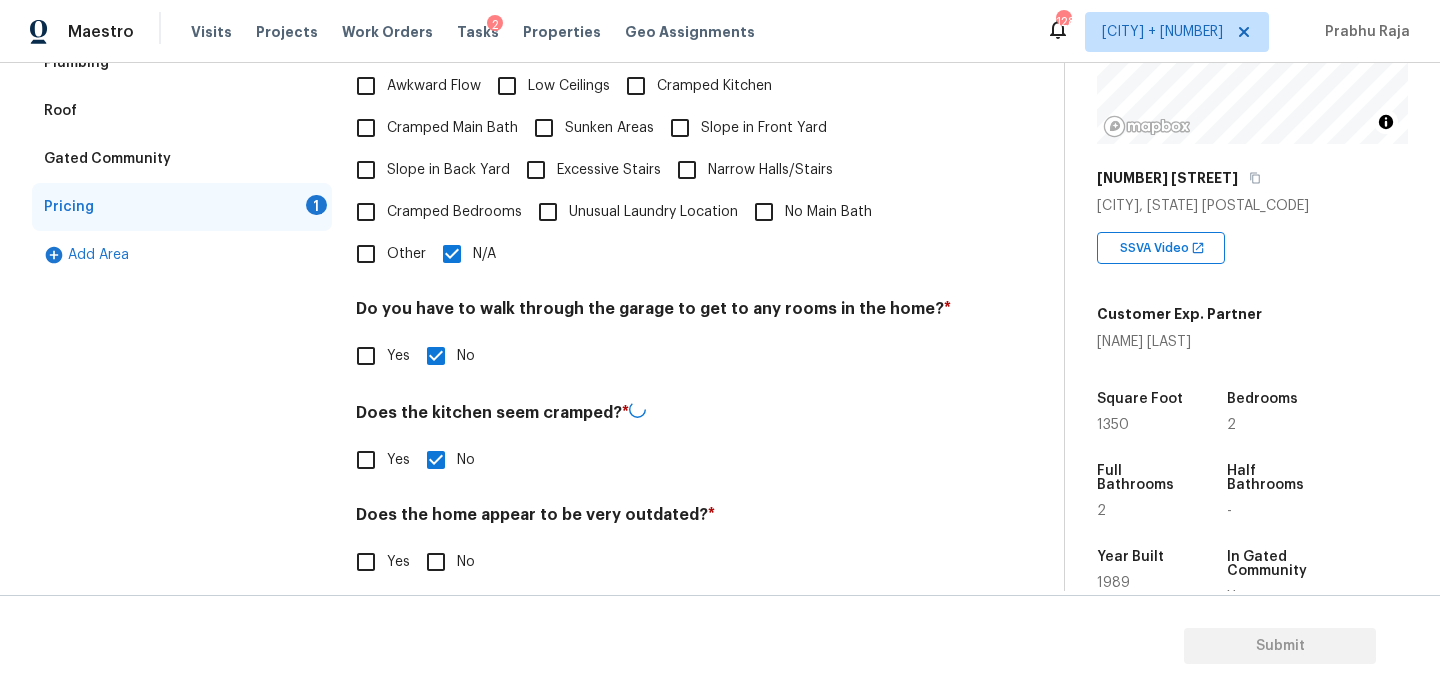click on "No" at bounding box center (436, 562) 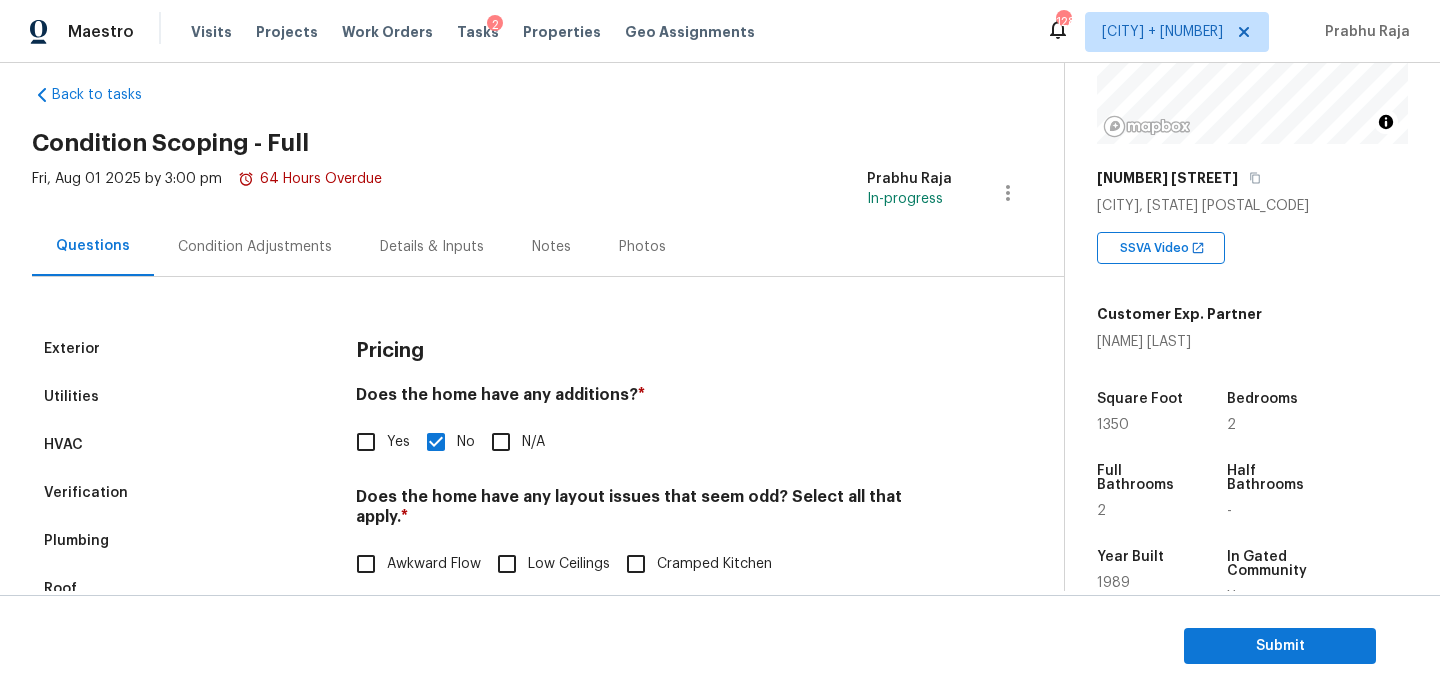 scroll, scrollTop: 12, scrollLeft: 0, axis: vertical 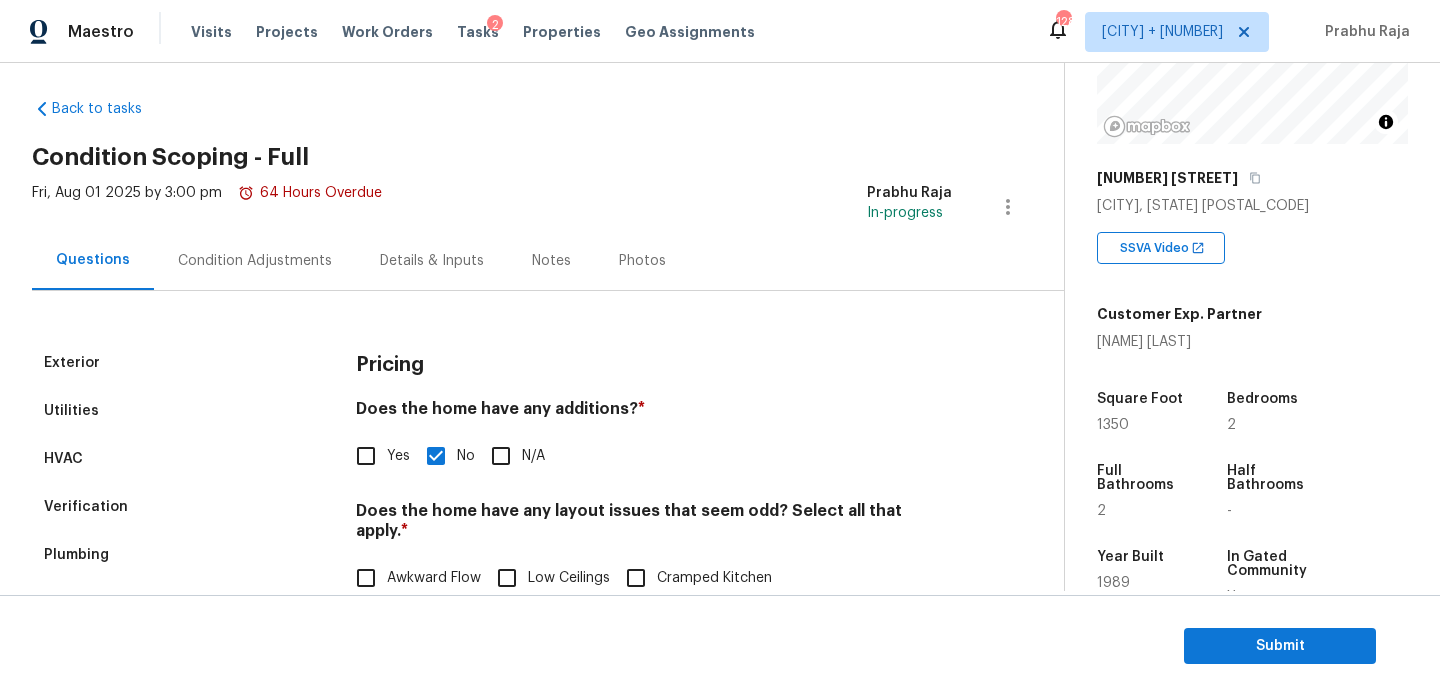 click on "Condition Adjustments" at bounding box center [255, 260] 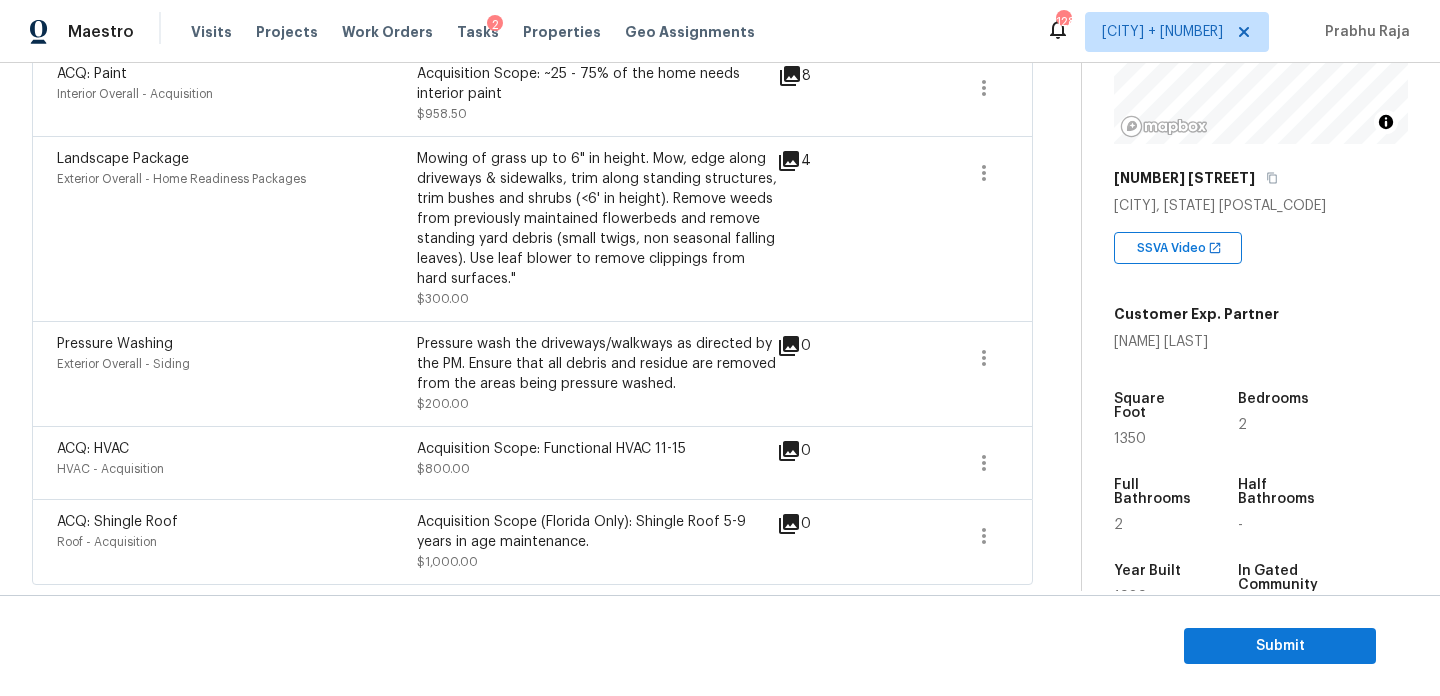 scroll, scrollTop: 0, scrollLeft: 0, axis: both 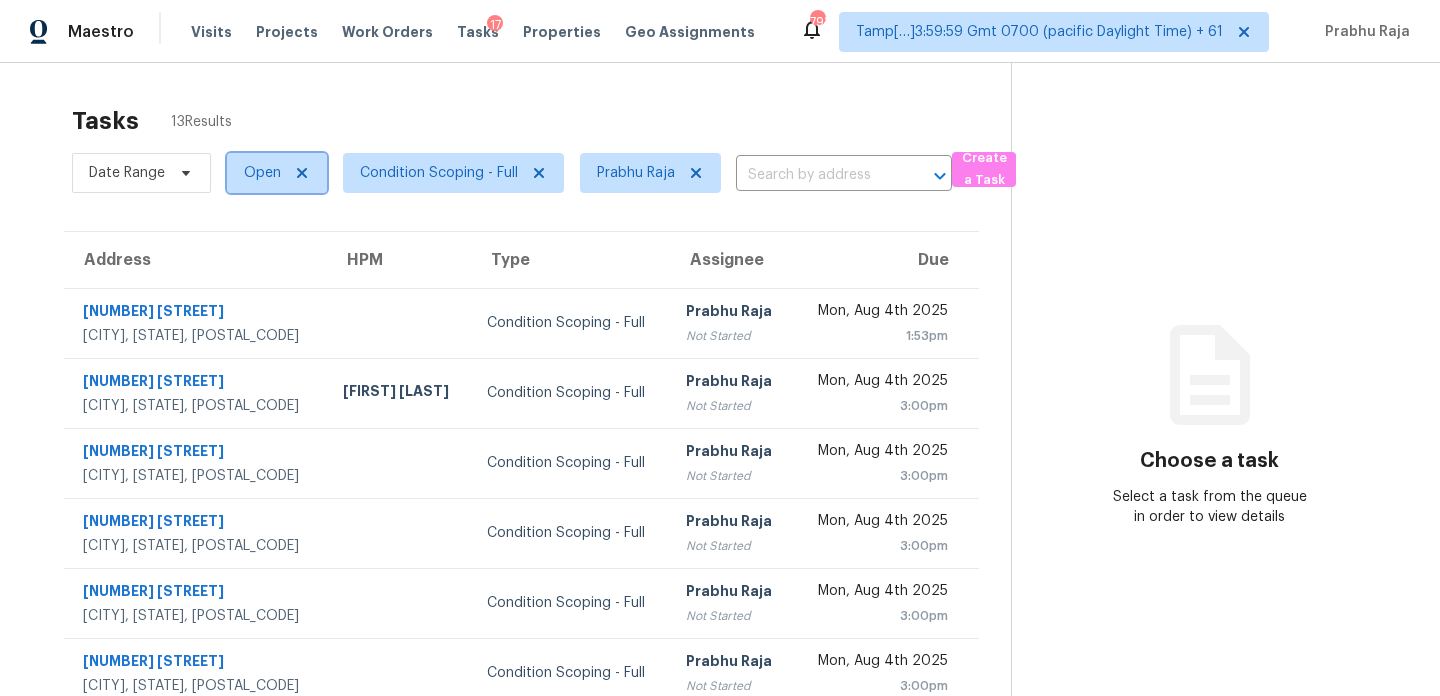 click on "Open" at bounding box center (277, 173) 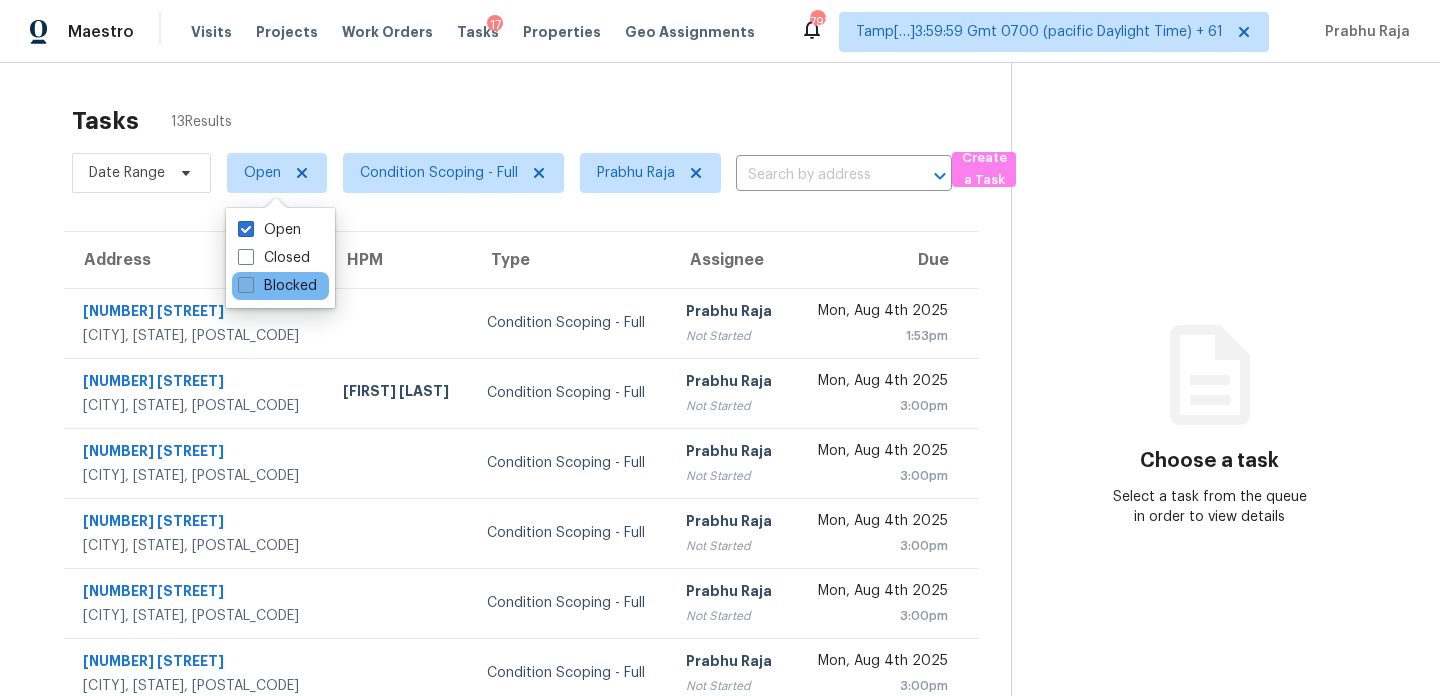 click on "Blocked" at bounding box center (277, 286) 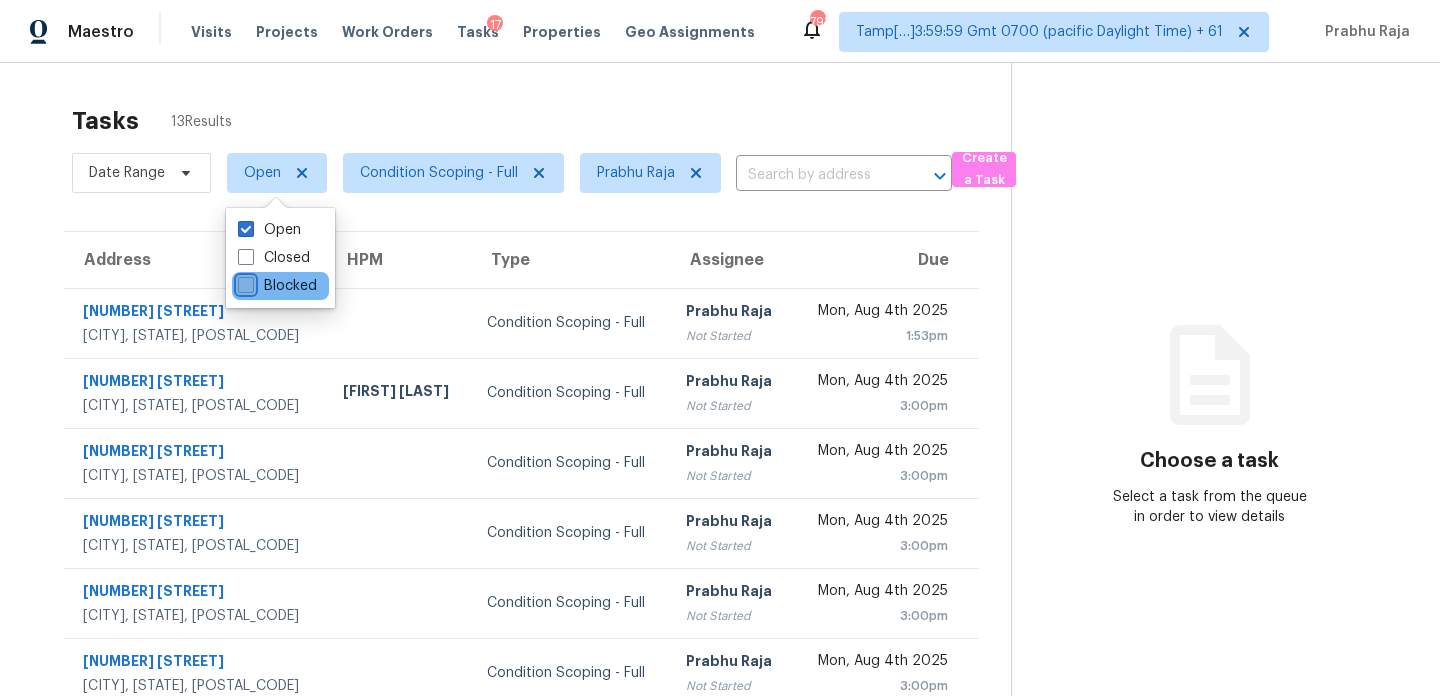 click on "Blocked" at bounding box center [244, 282] 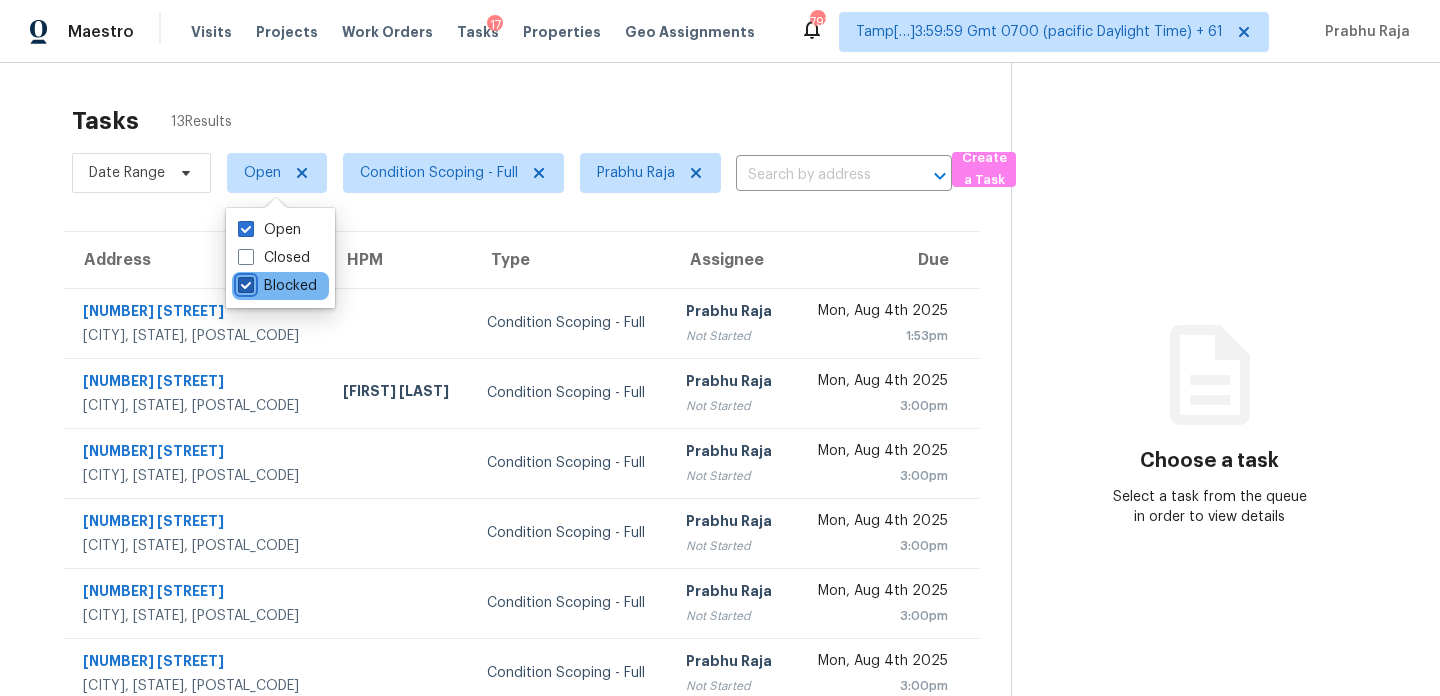 checkbox on "true" 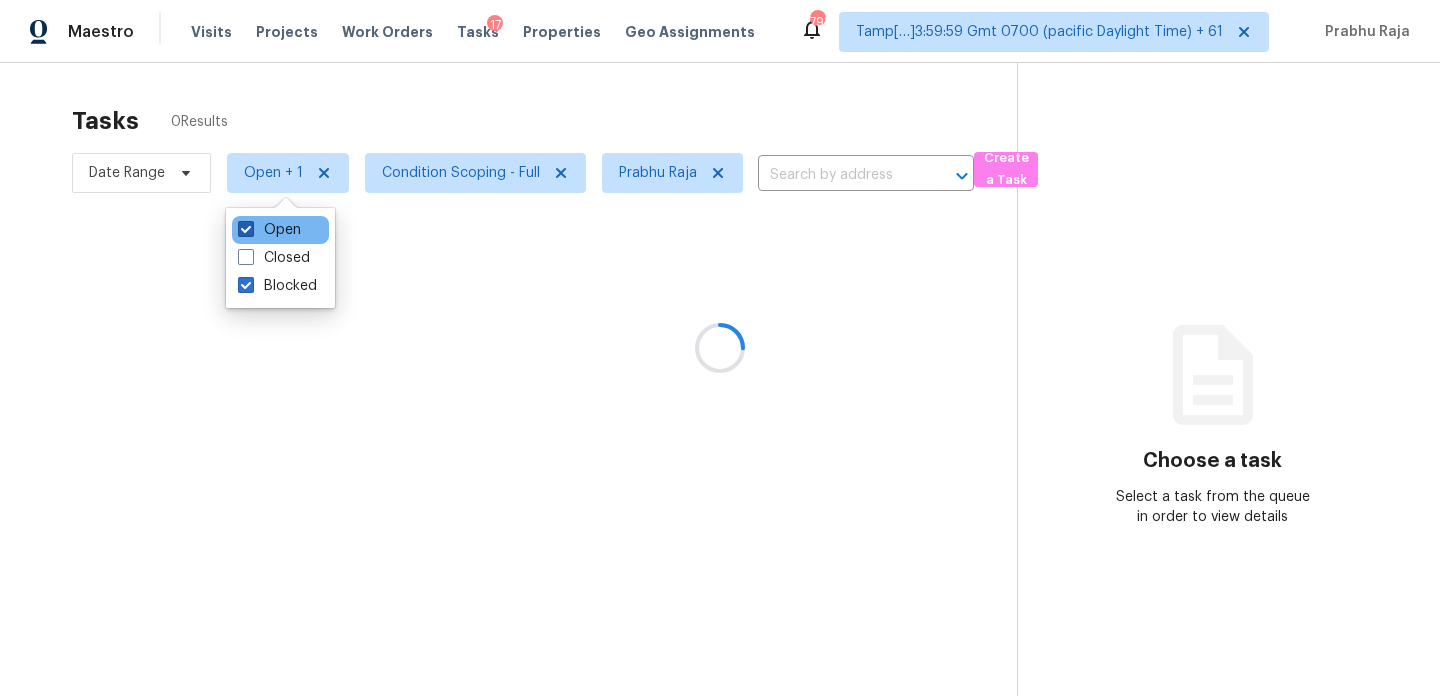 click on "Open" at bounding box center (269, 230) 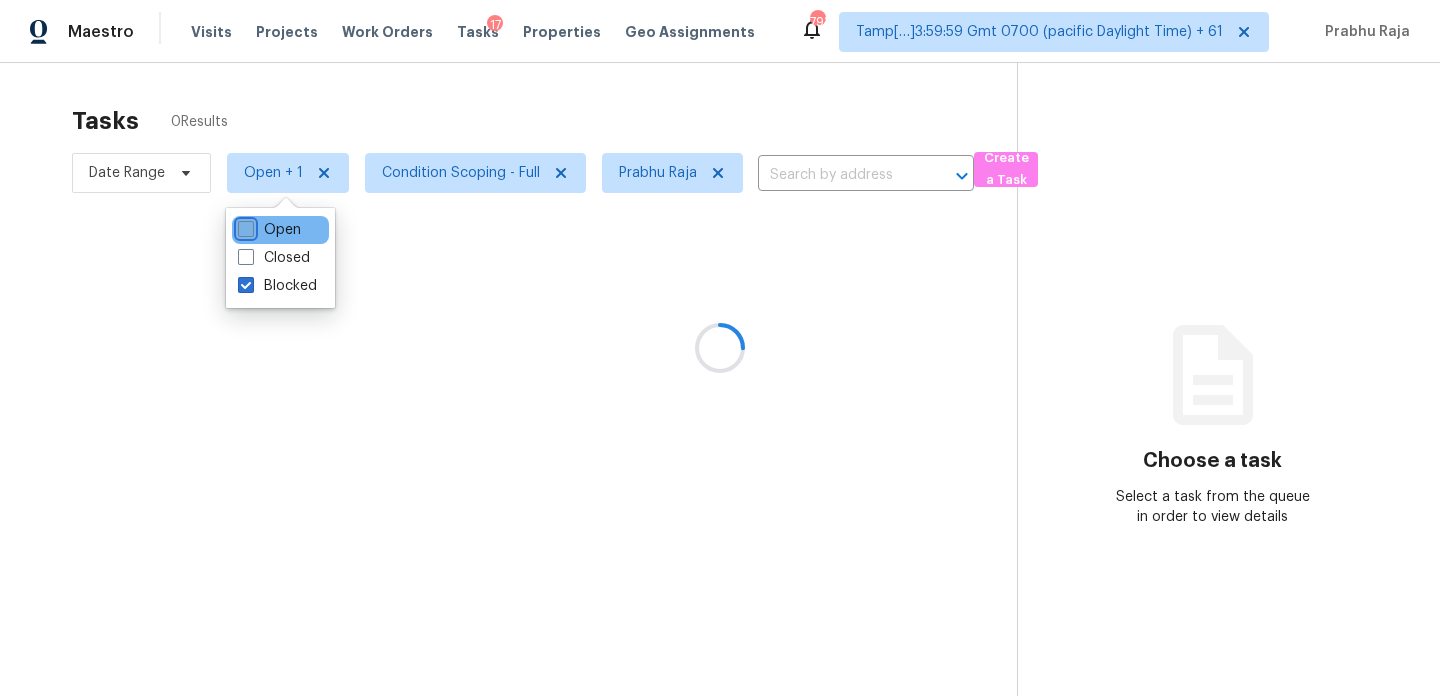 checkbox on "false" 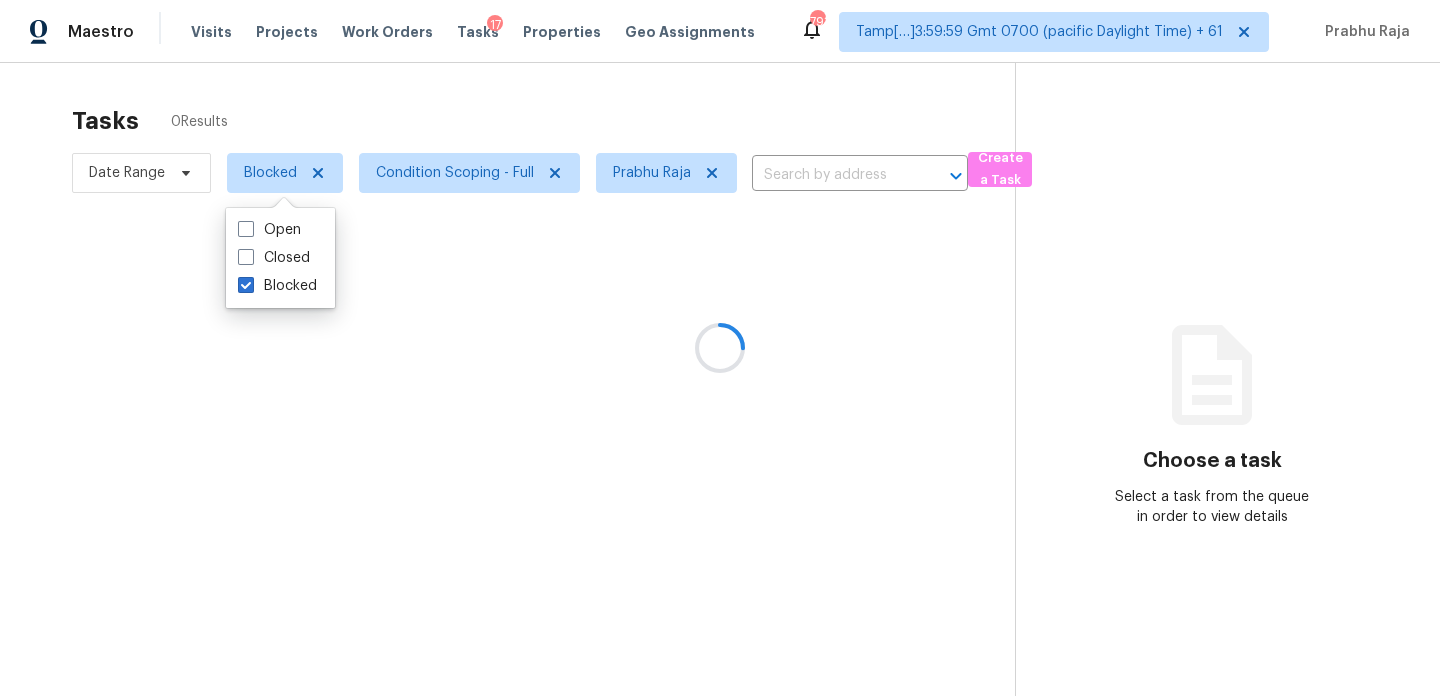 click at bounding box center (720, 348) 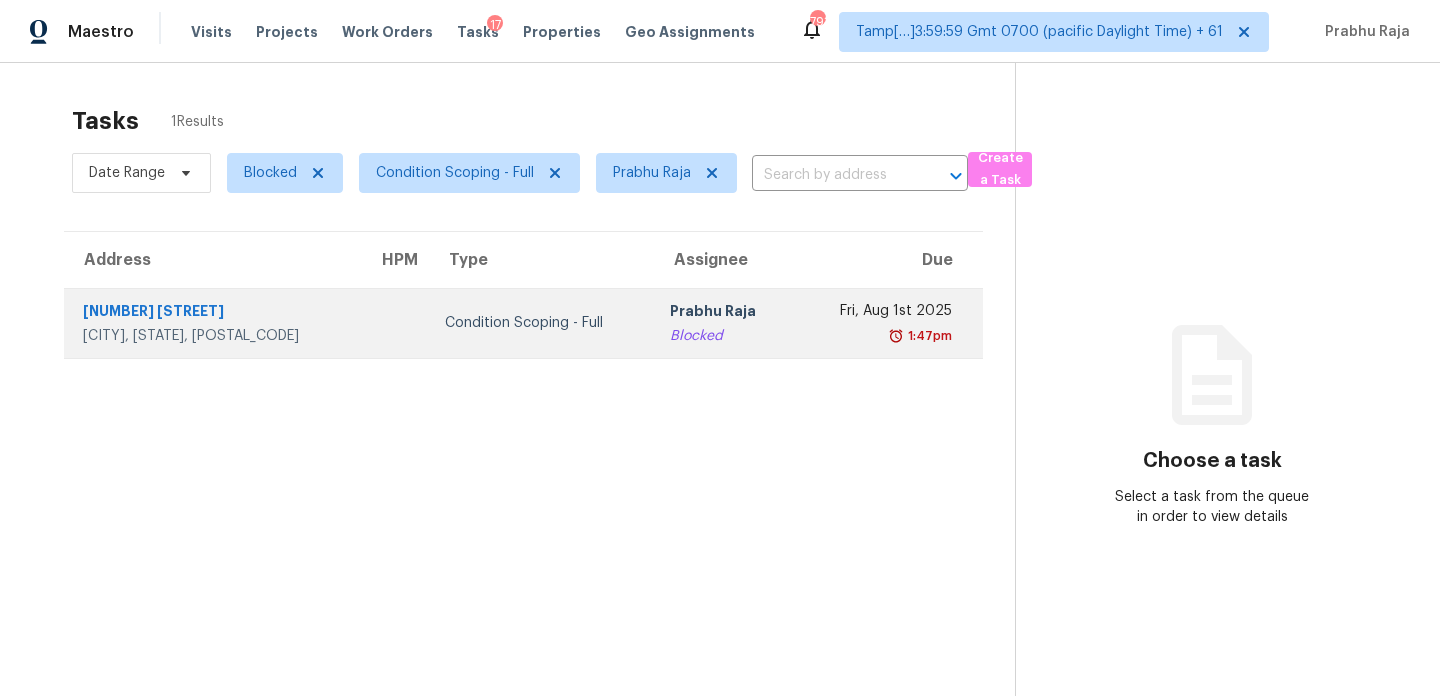 click on "Prabhu Raja" at bounding box center (724, 313) 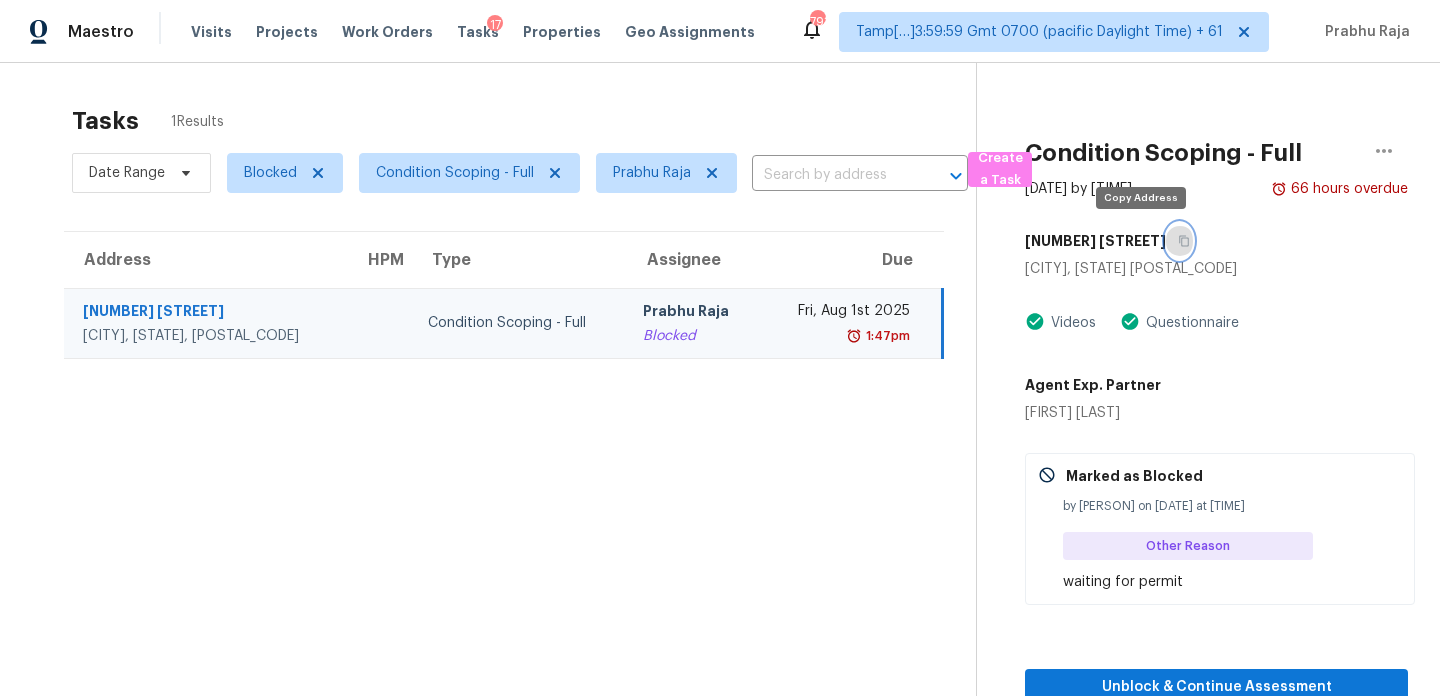 click 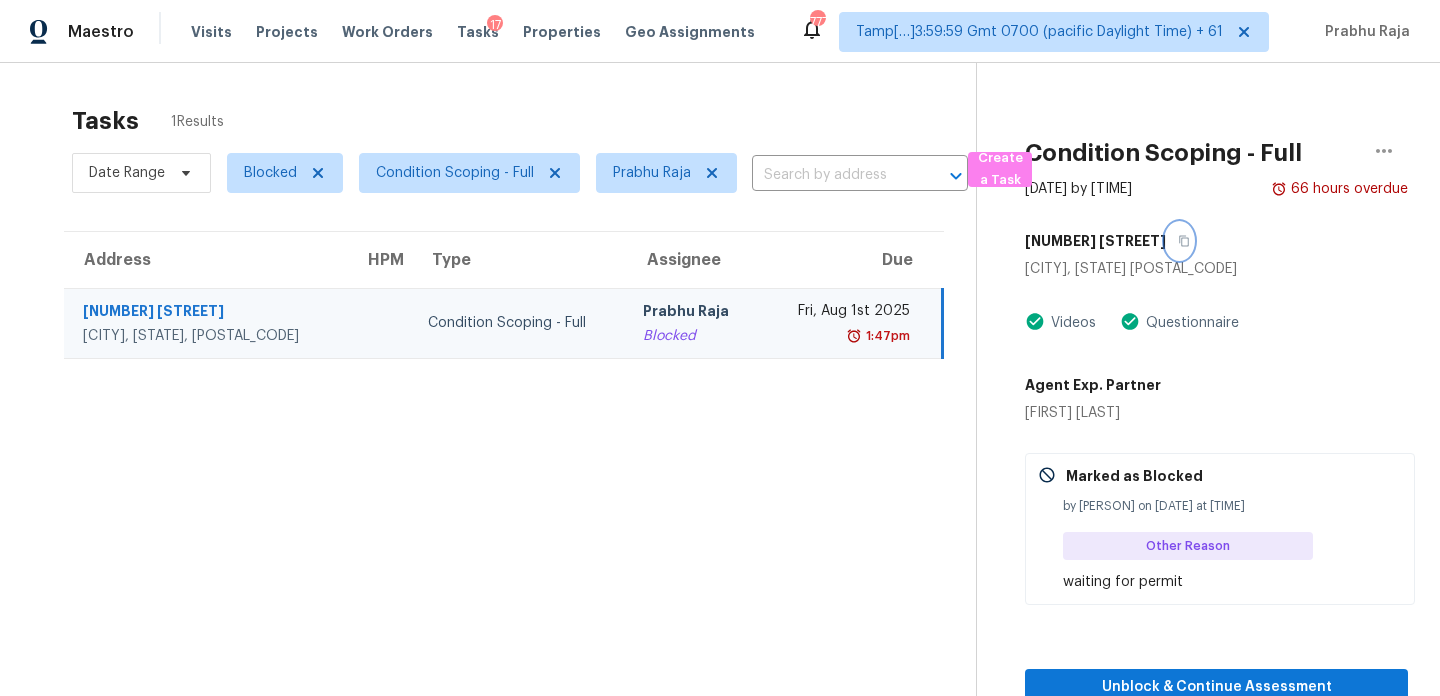 scroll, scrollTop: 63, scrollLeft: 0, axis: vertical 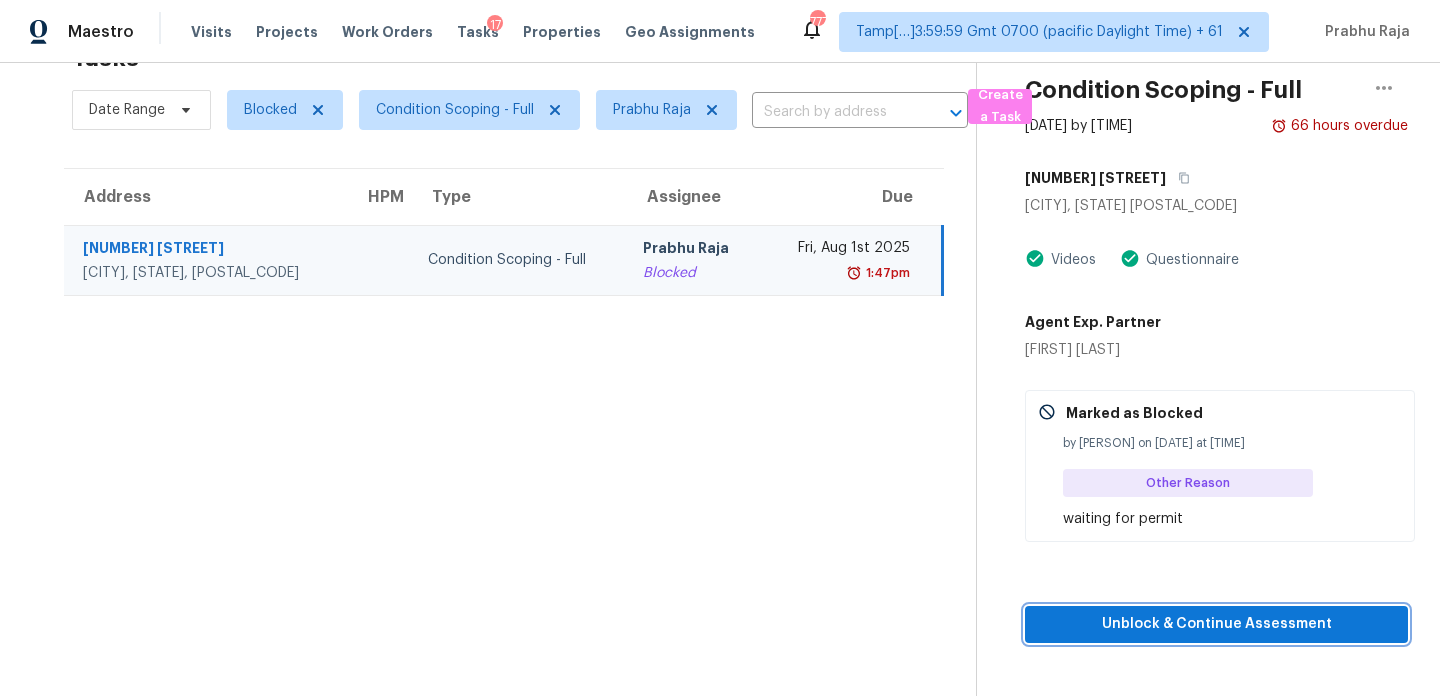 click on "Unblock & Continue Assessment" at bounding box center [1216, 624] 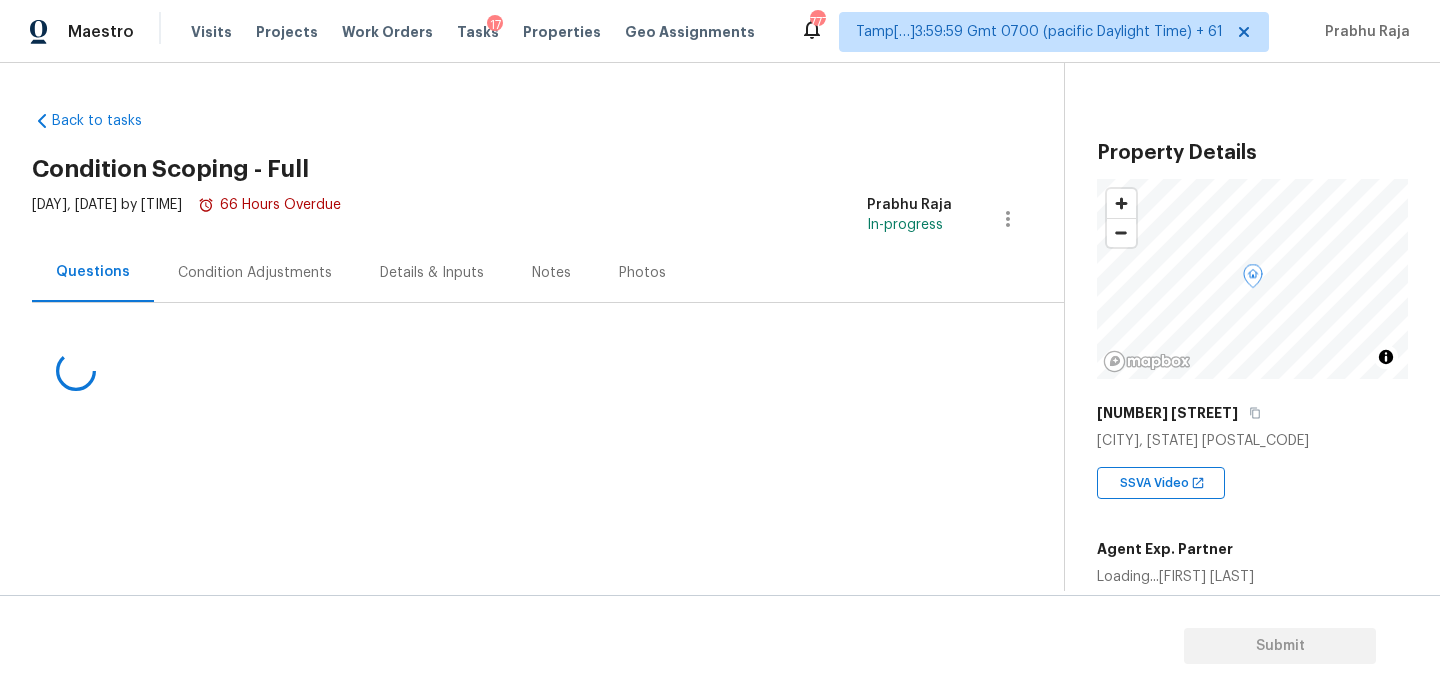 click on "Condition Adjustments" at bounding box center (255, 273) 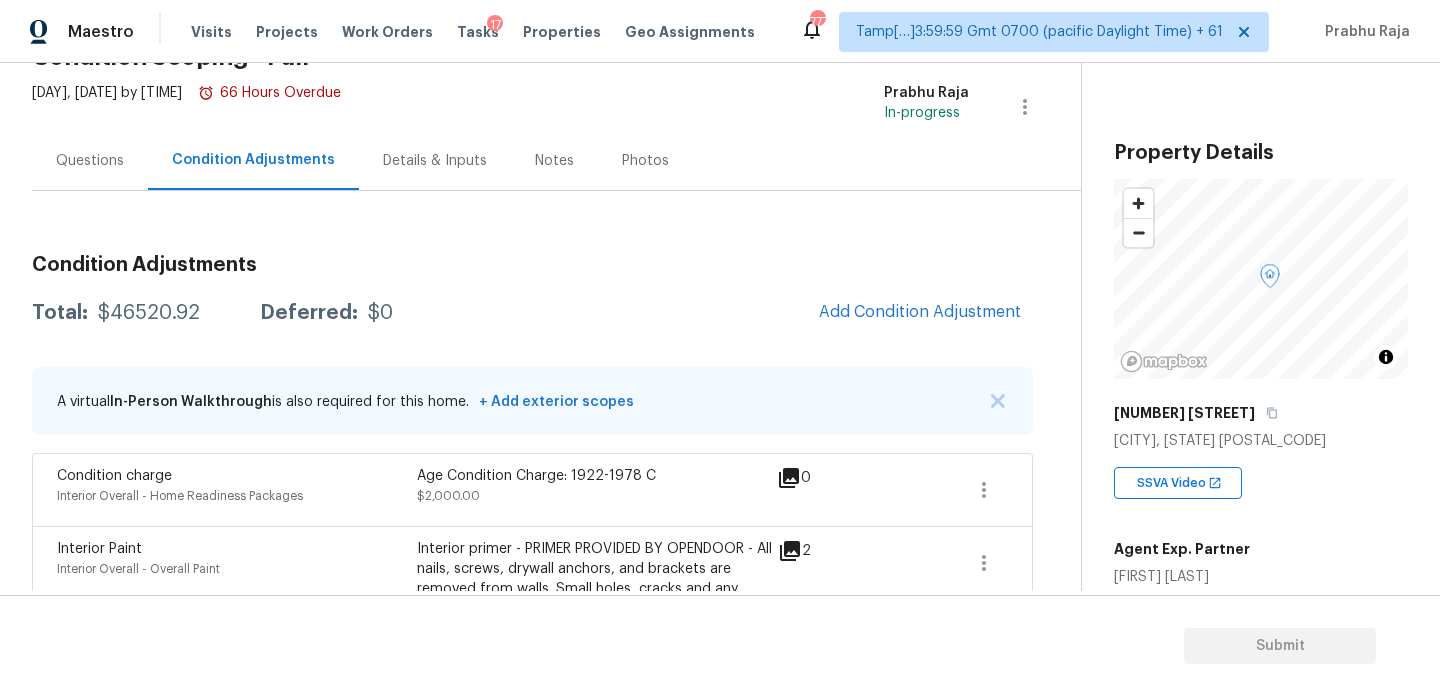 scroll, scrollTop: 0, scrollLeft: 0, axis: both 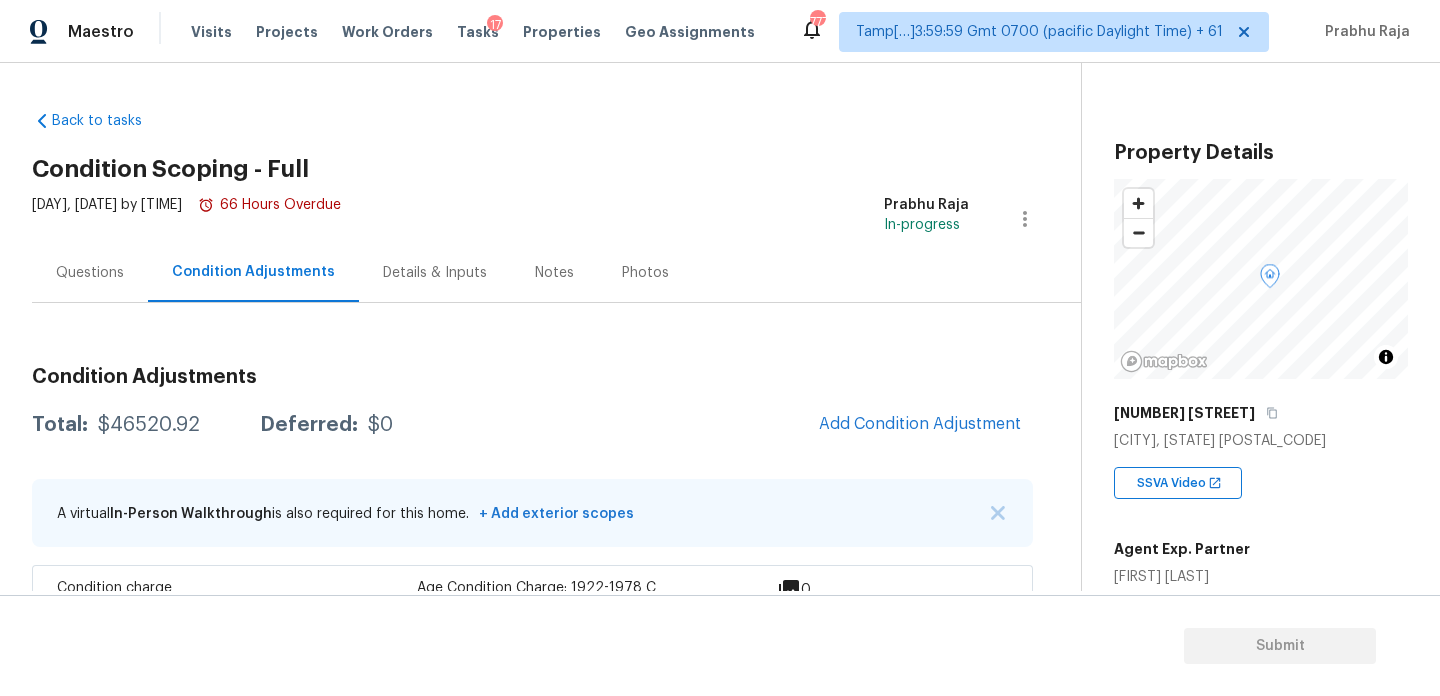 click on "Questions" at bounding box center (90, 272) 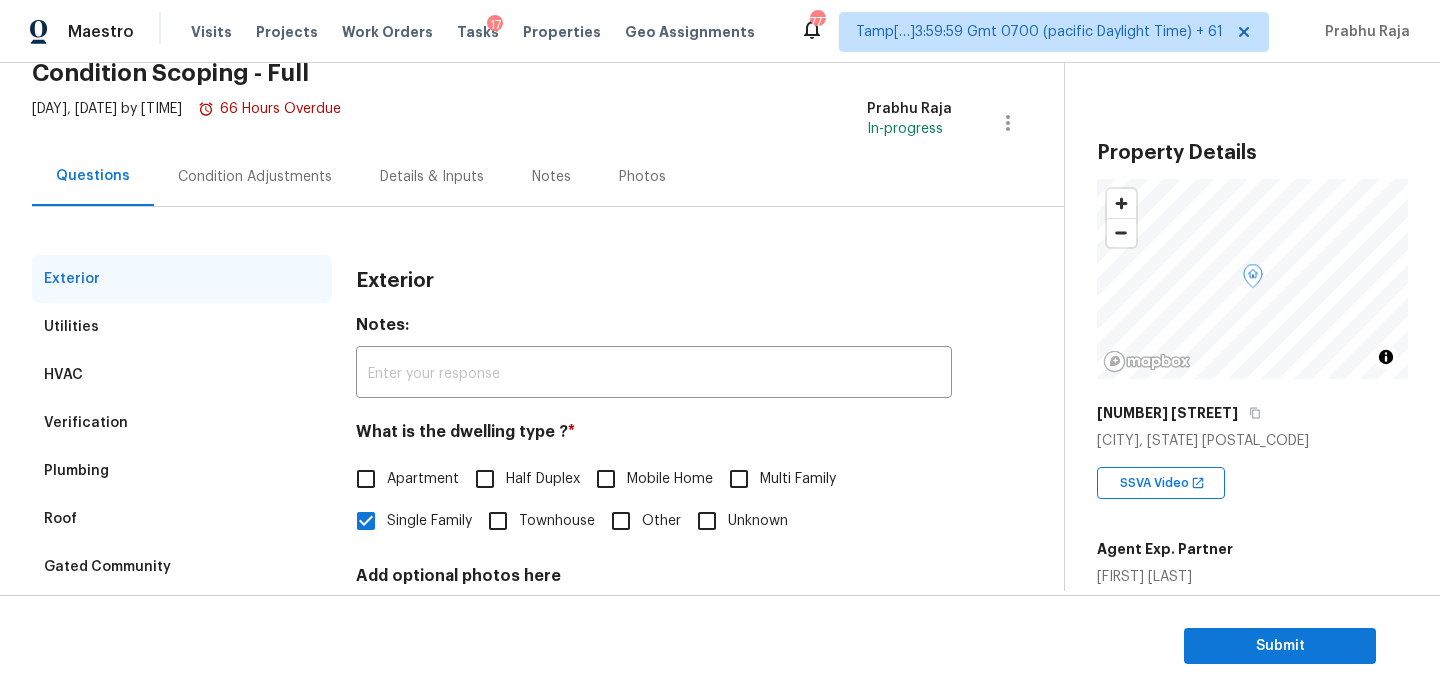 scroll, scrollTop: 0, scrollLeft: 0, axis: both 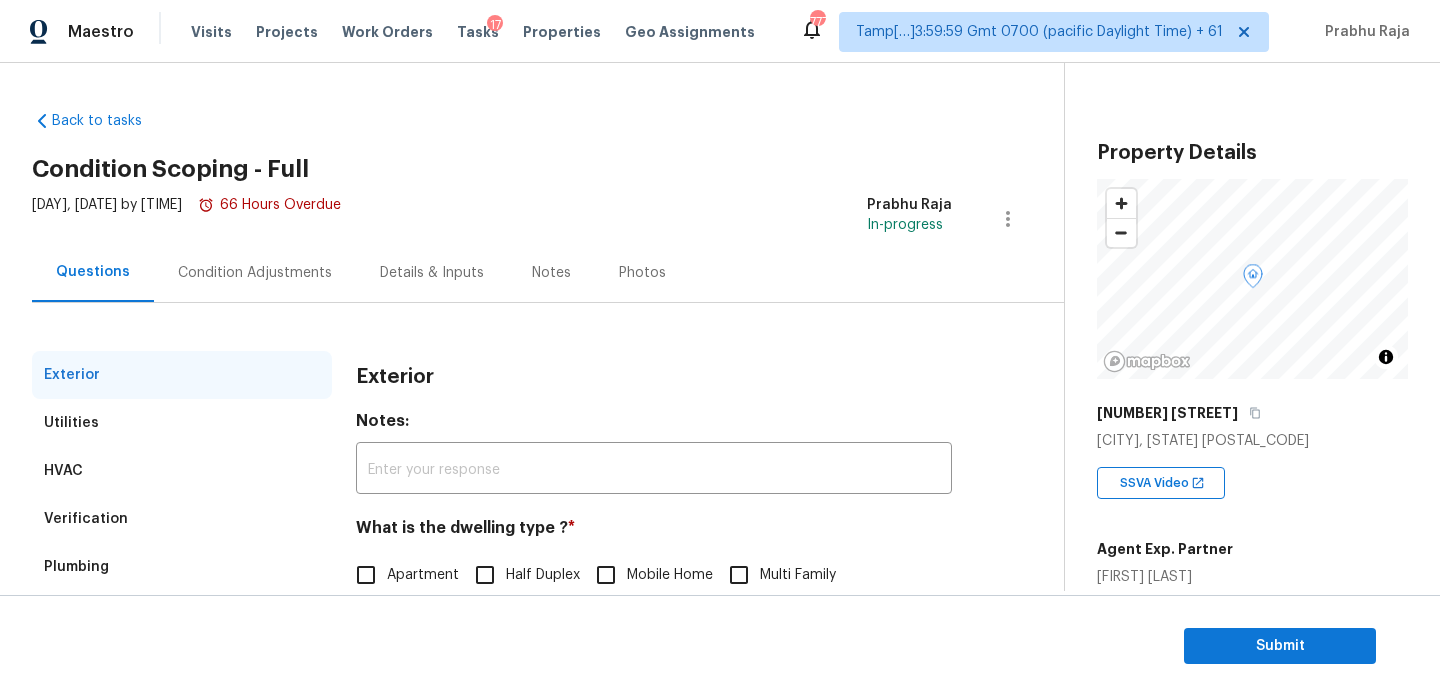 click on "Condition Adjustments" at bounding box center (255, 273) 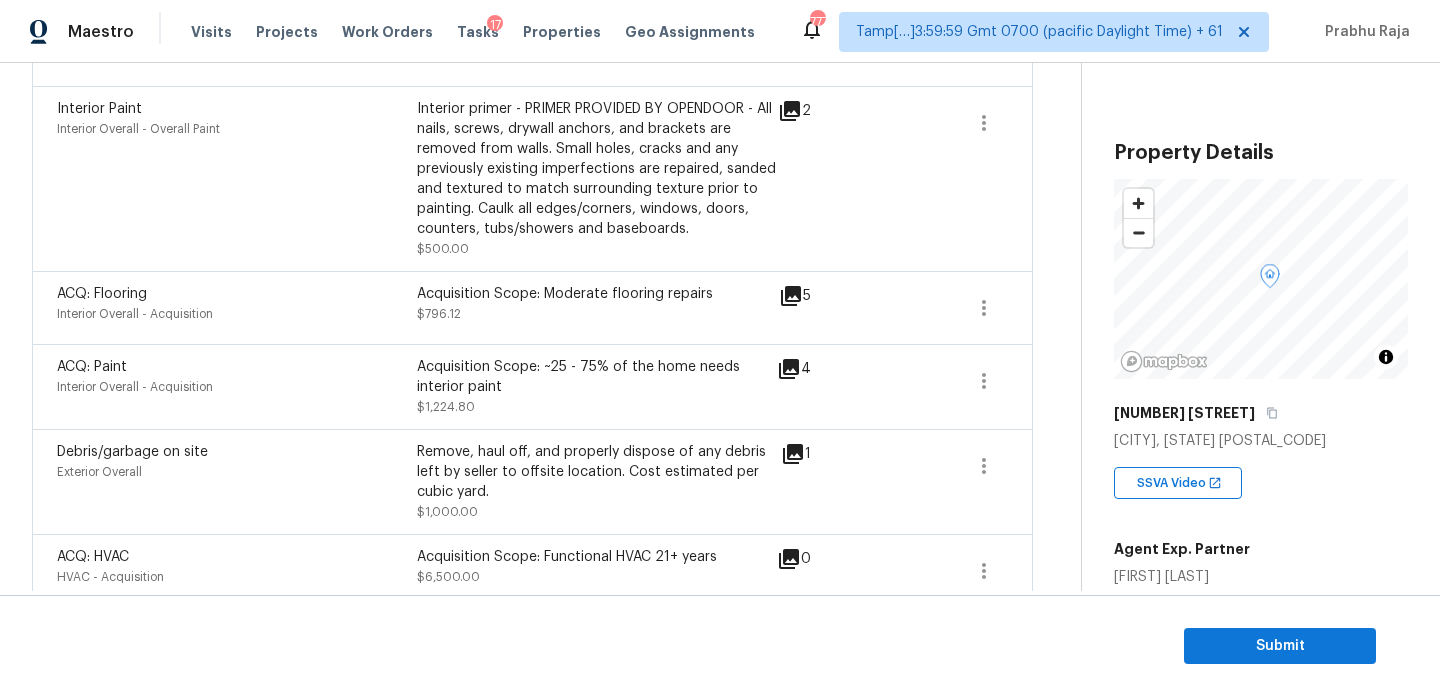 scroll, scrollTop: 662, scrollLeft: 0, axis: vertical 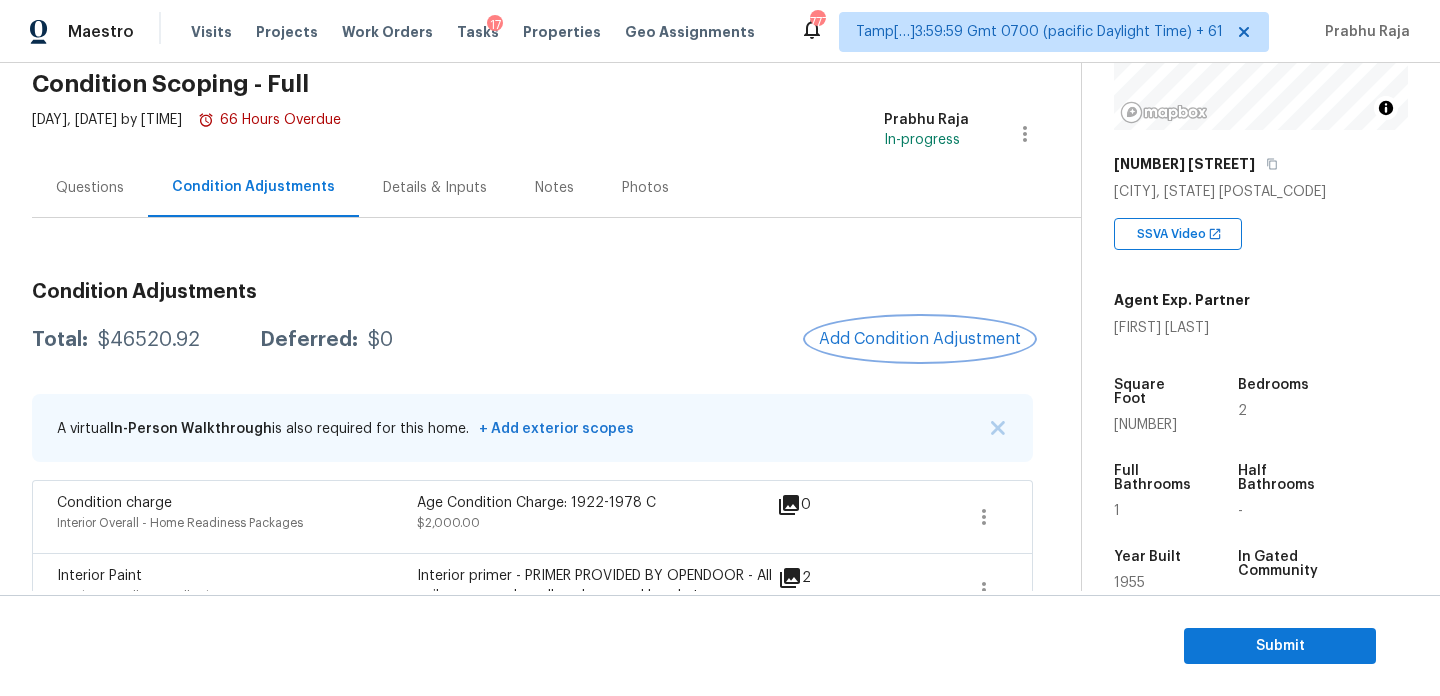 click on "Add Condition Adjustment" at bounding box center (920, 339) 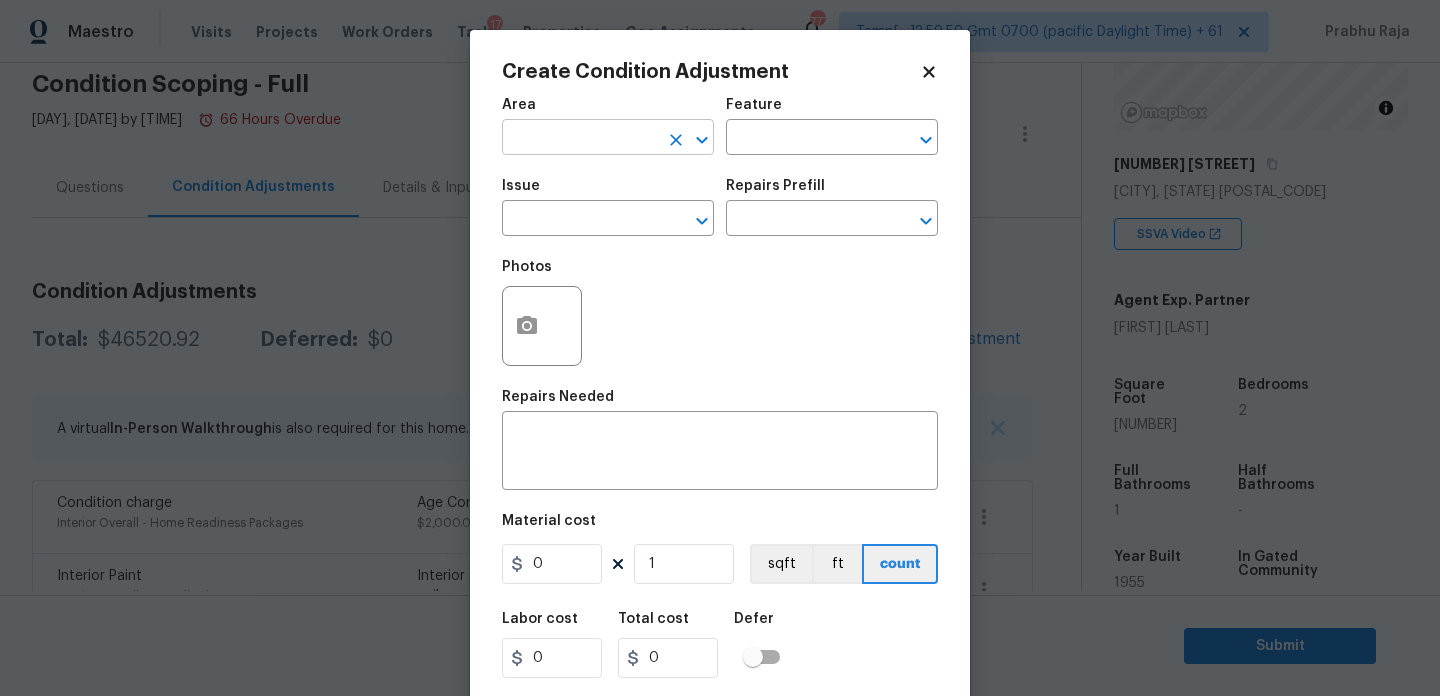 click at bounding box center [580, 139] 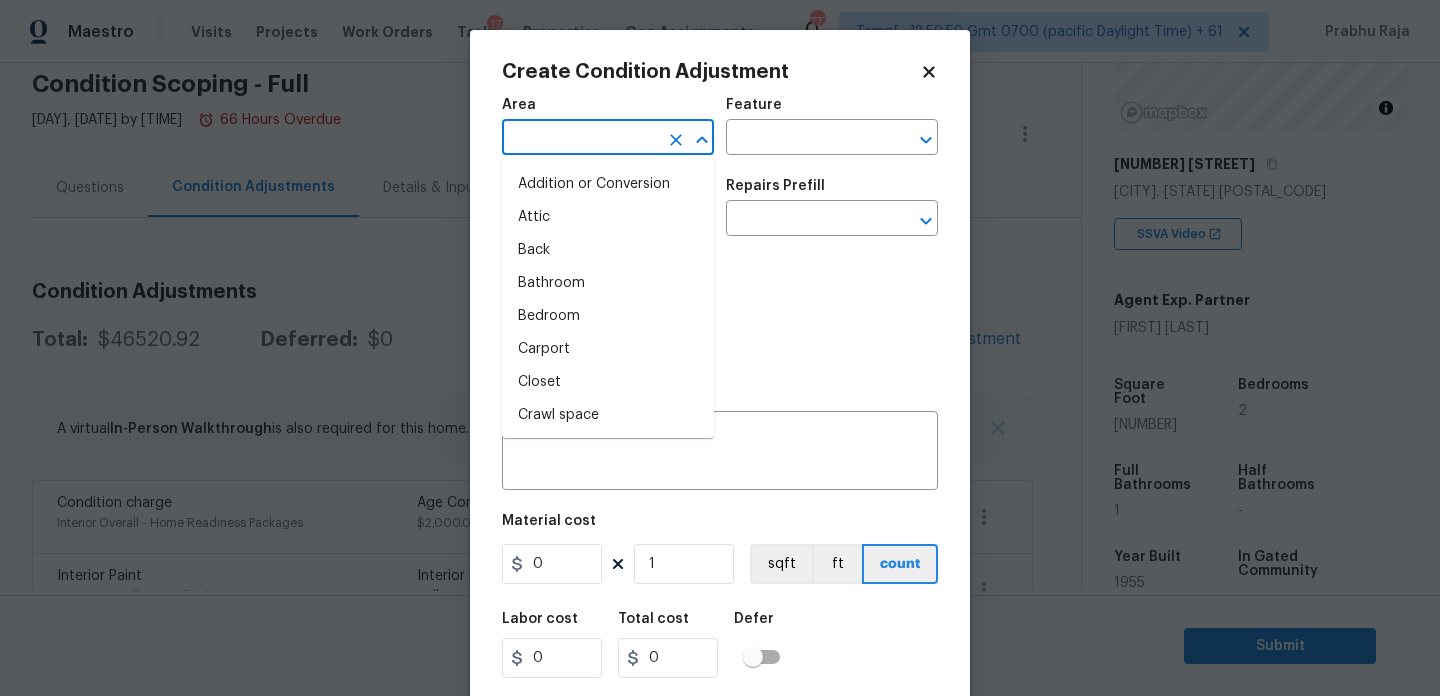 type on "x" 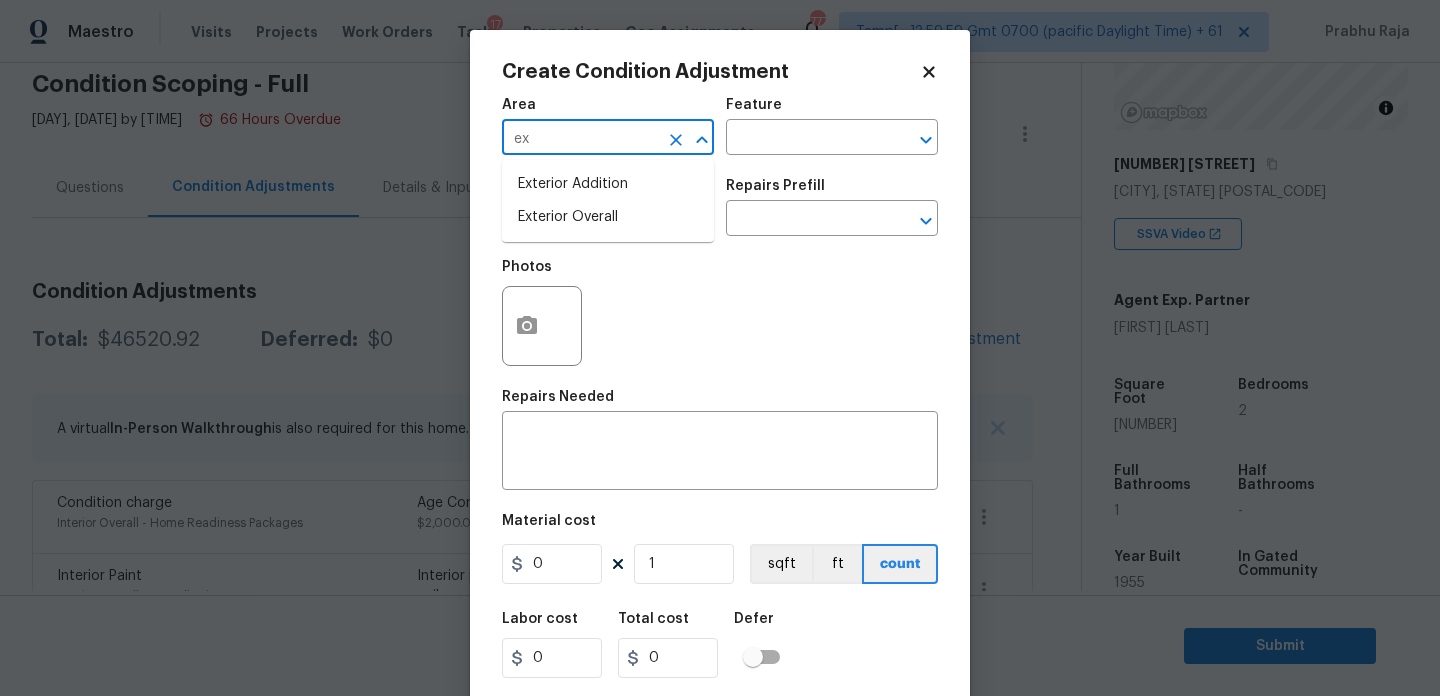 click on "Exterior Overall" at bounding box center [608, 217] 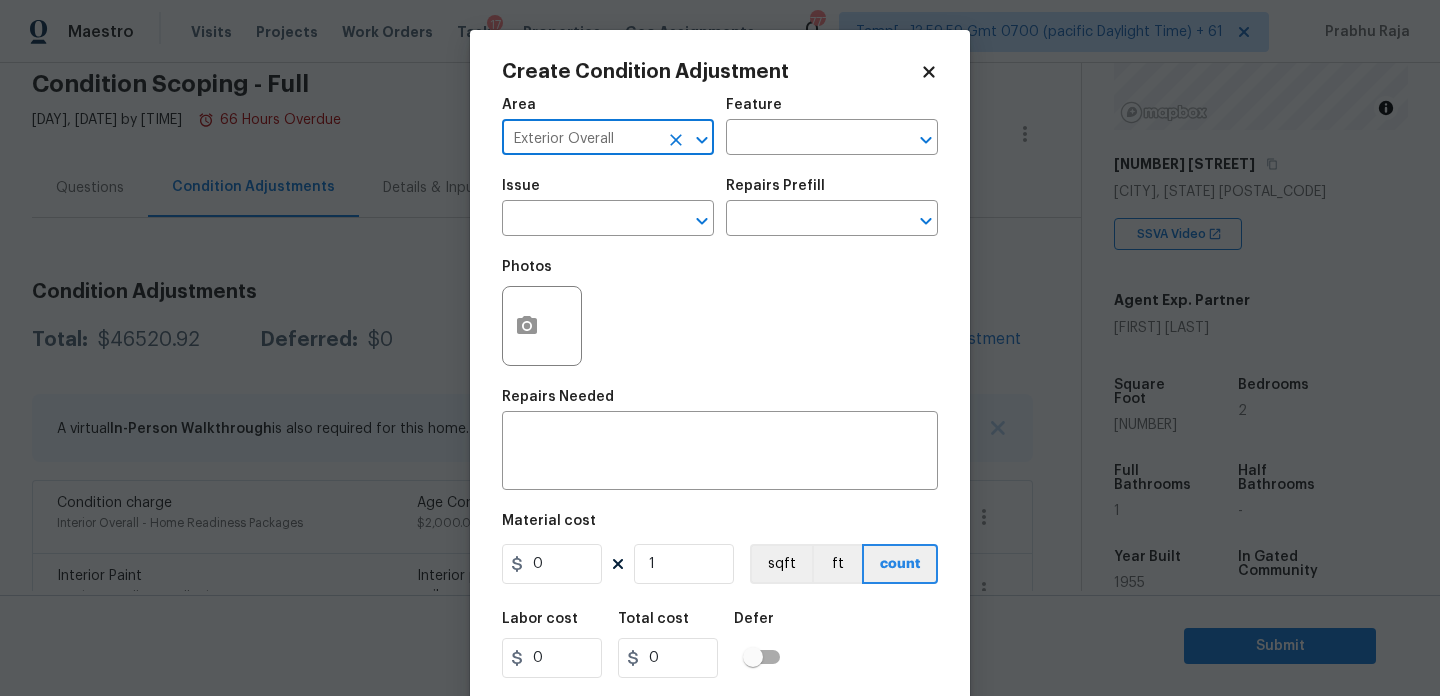 type on "Exterior Overall" 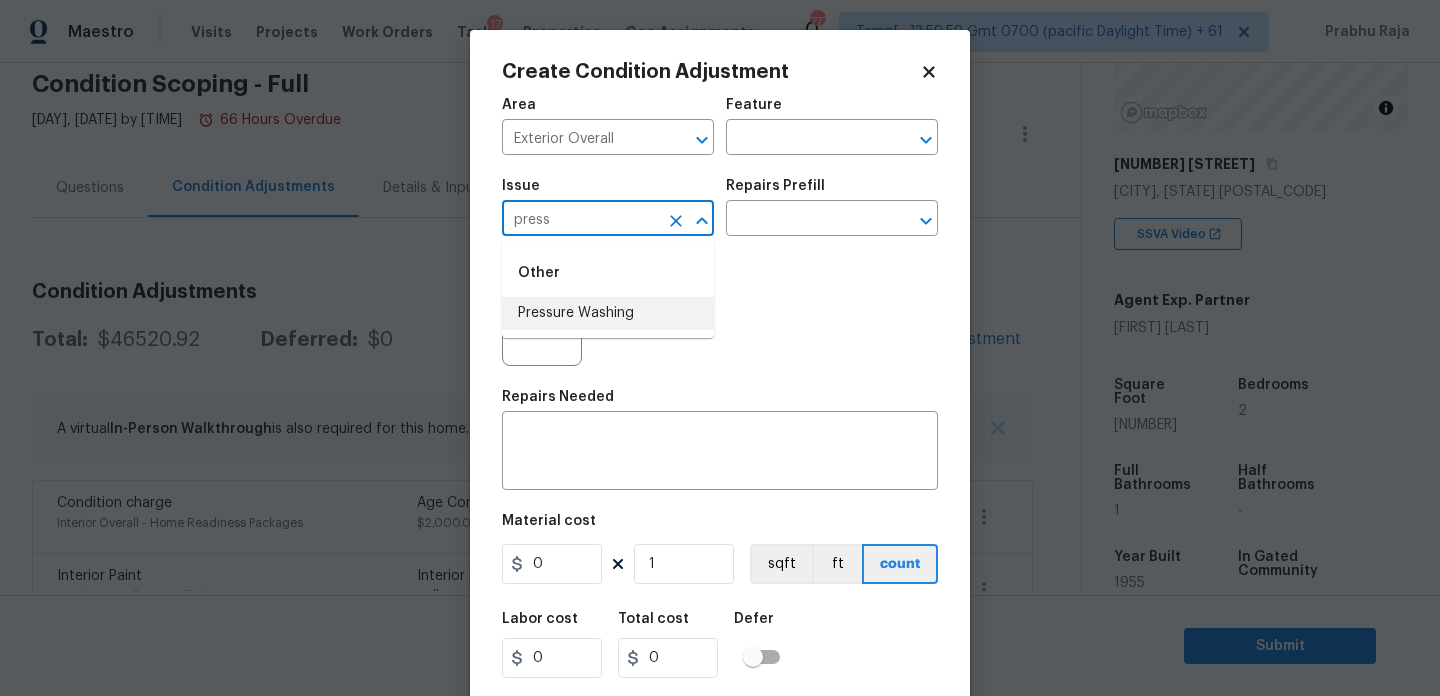 click on "Pressure Washing" at bounding box center [608, 313] 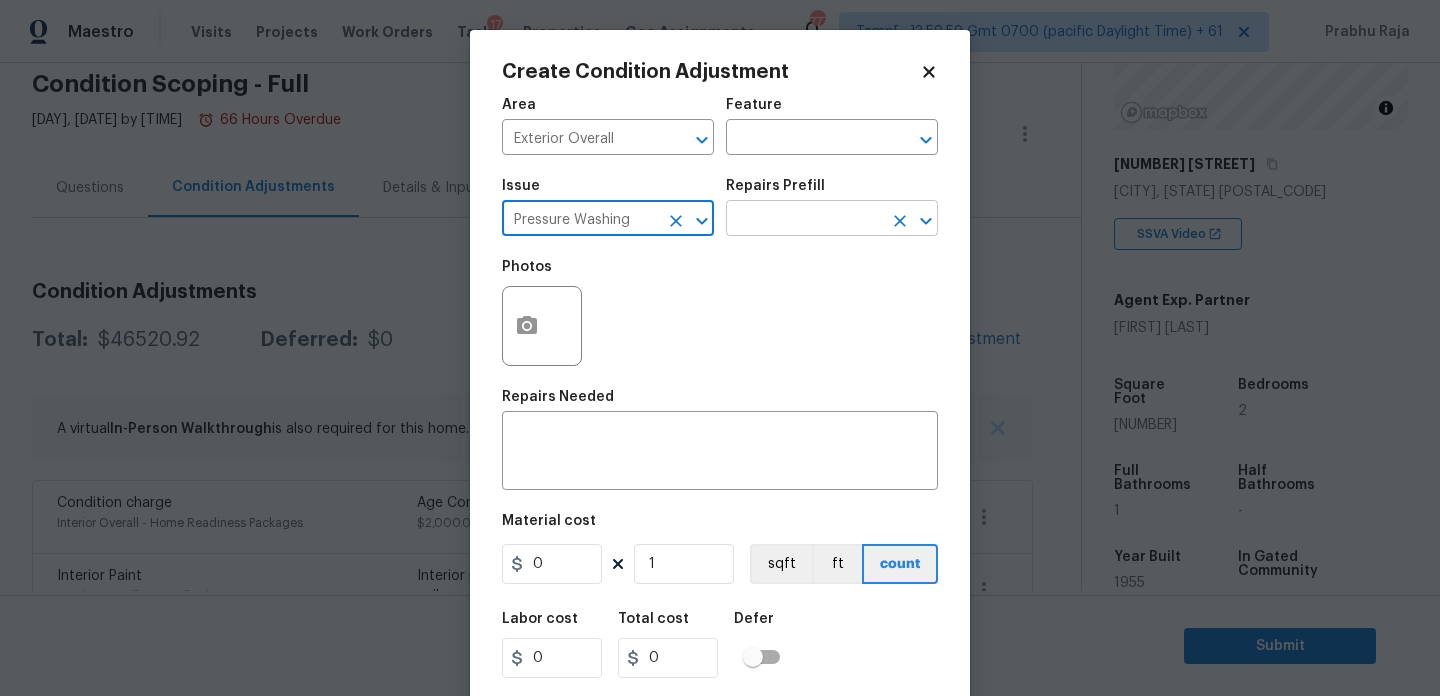 type on "Pressure Washing" 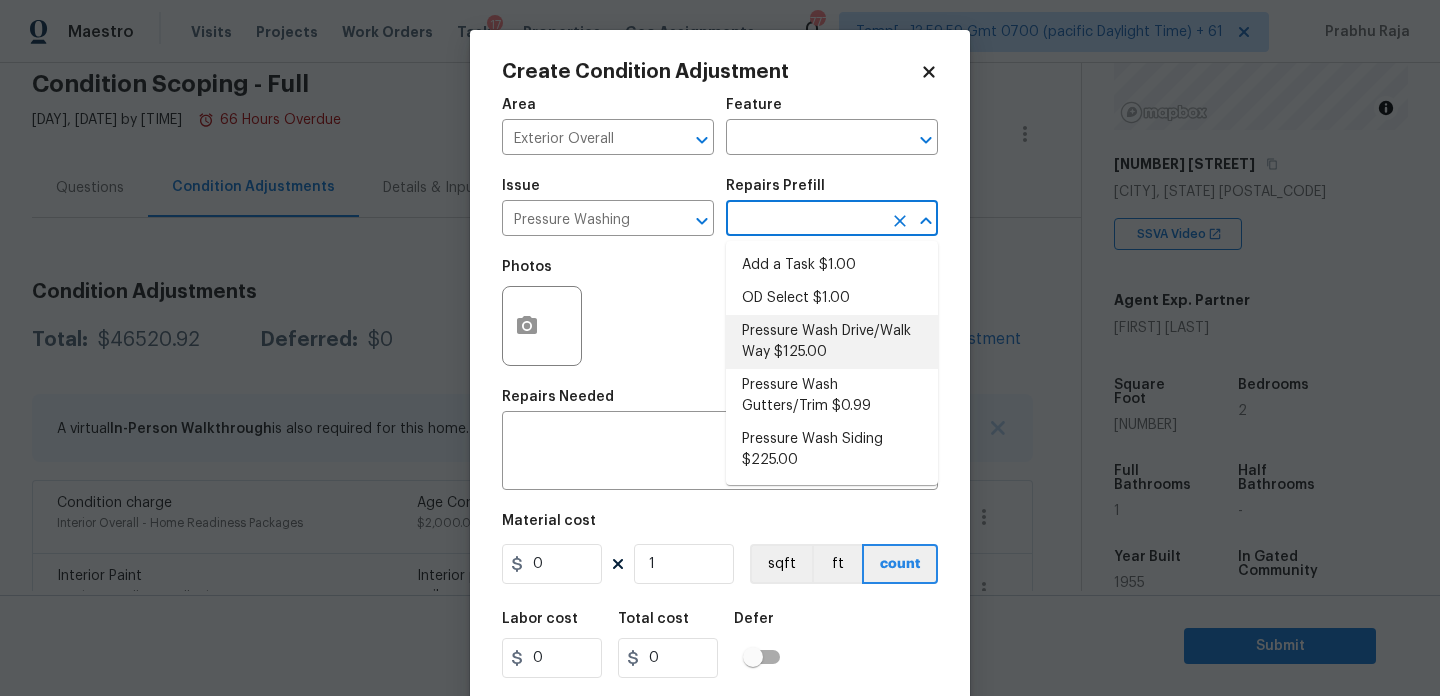 click on "Pressure Wash Drive/Walk Way $125.00" at bounding box center (832, 342) 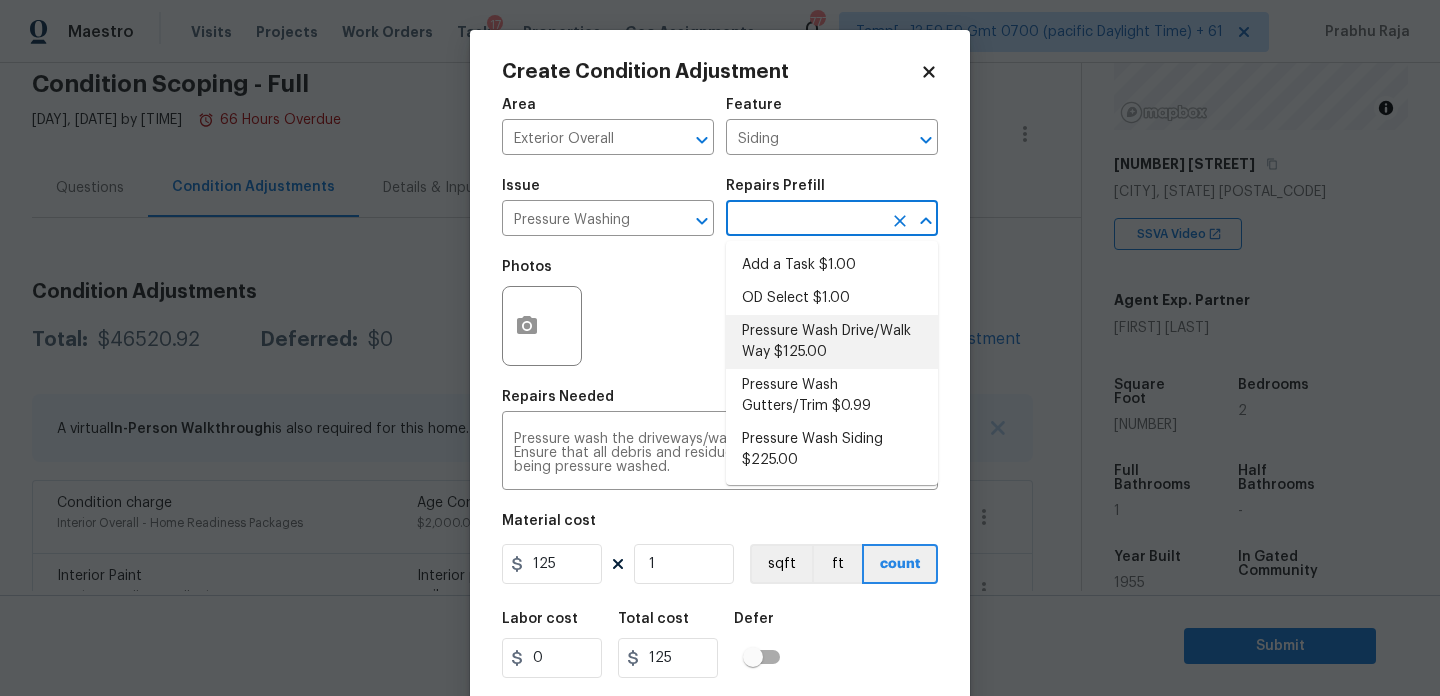 click at bounding box center (804, 220) 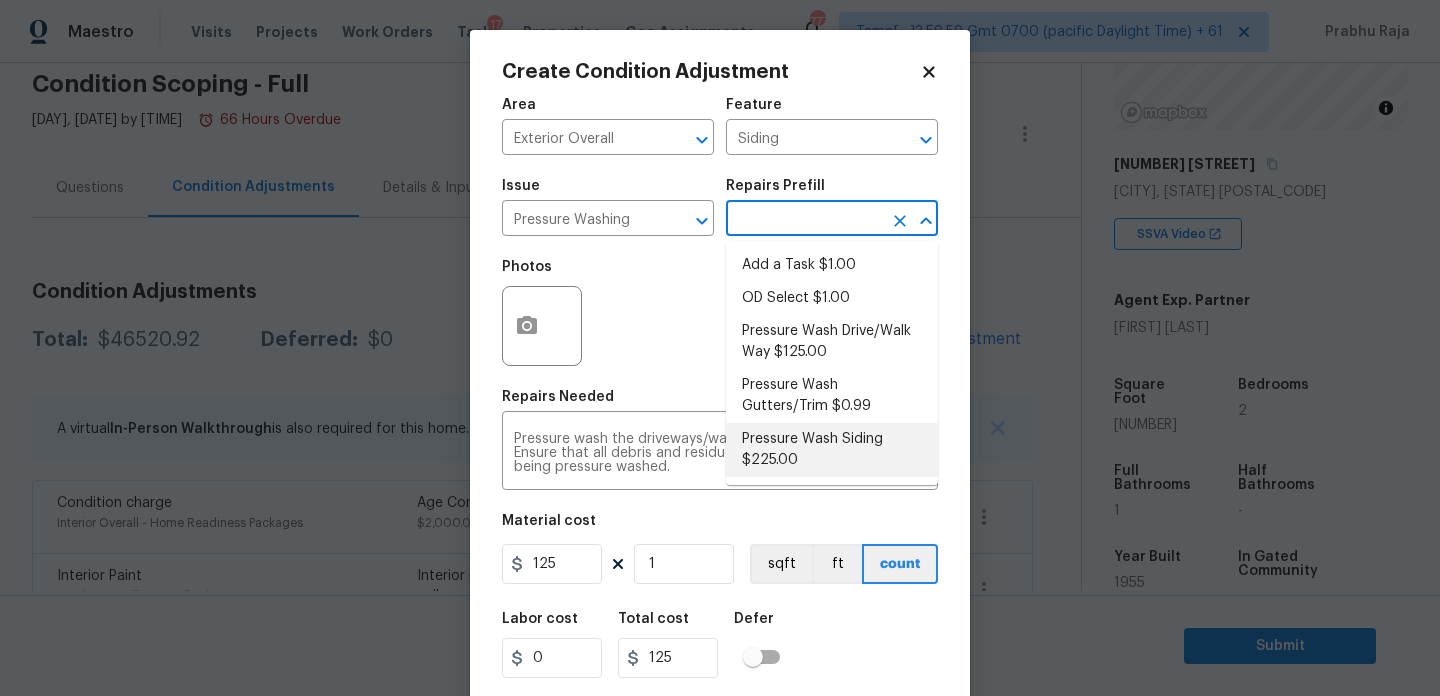 click on "Pressure Wash Siding $225.00" at bounding box center (832, 450) 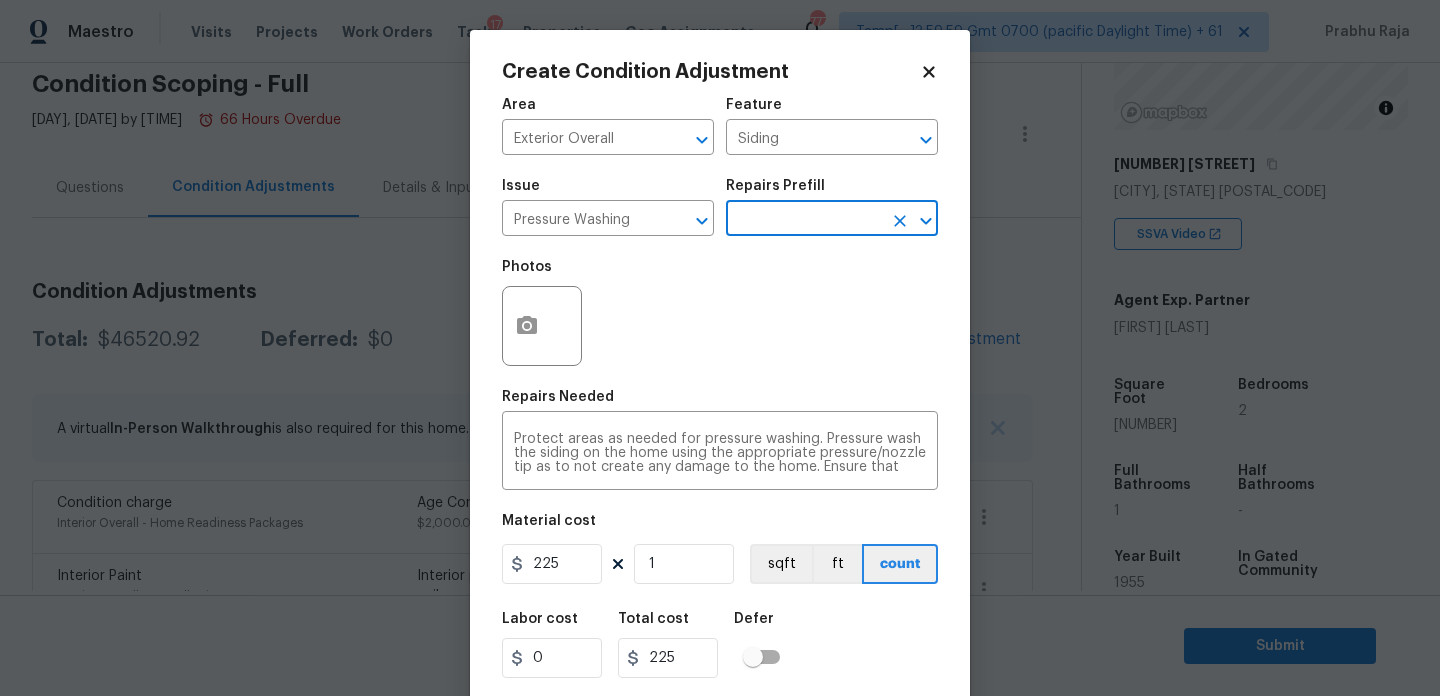 scroll, scrollTop: 28, scrollLeft: 0, axis: vertical 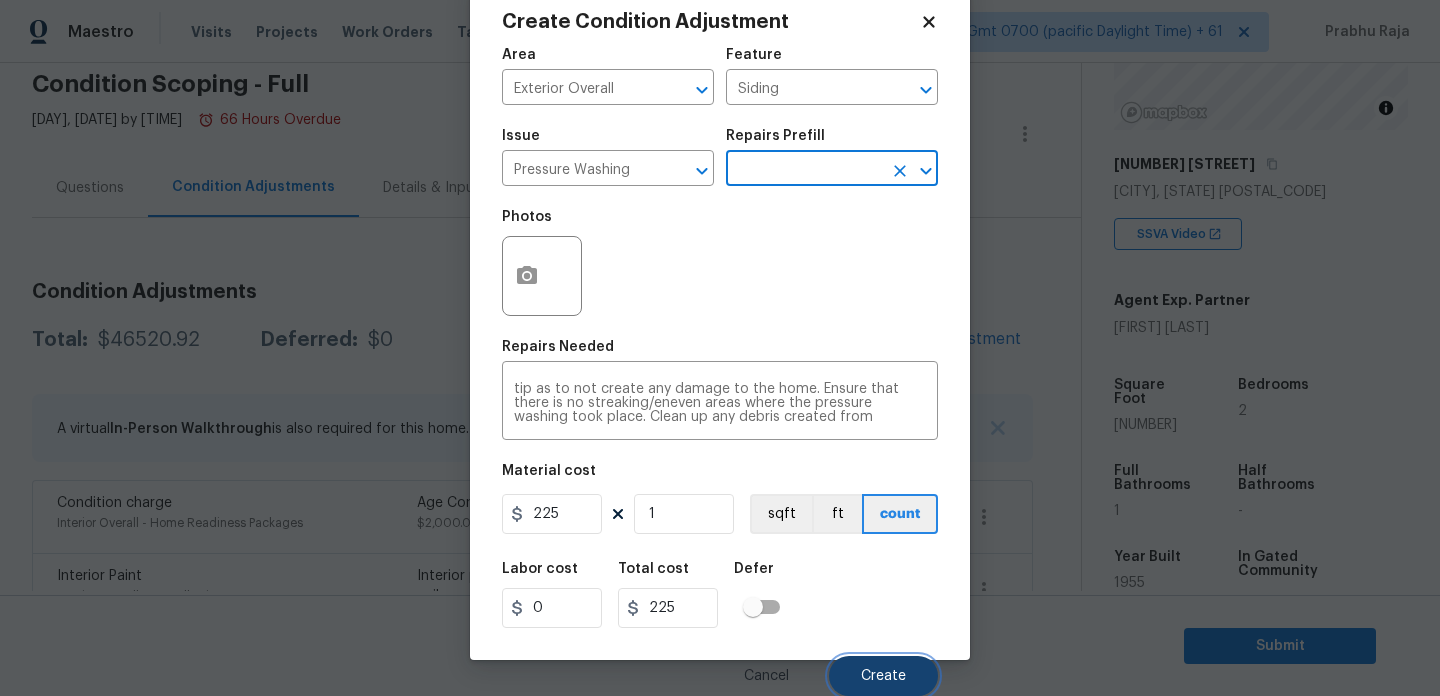 click on "Create" at bounding box center (883, 676) 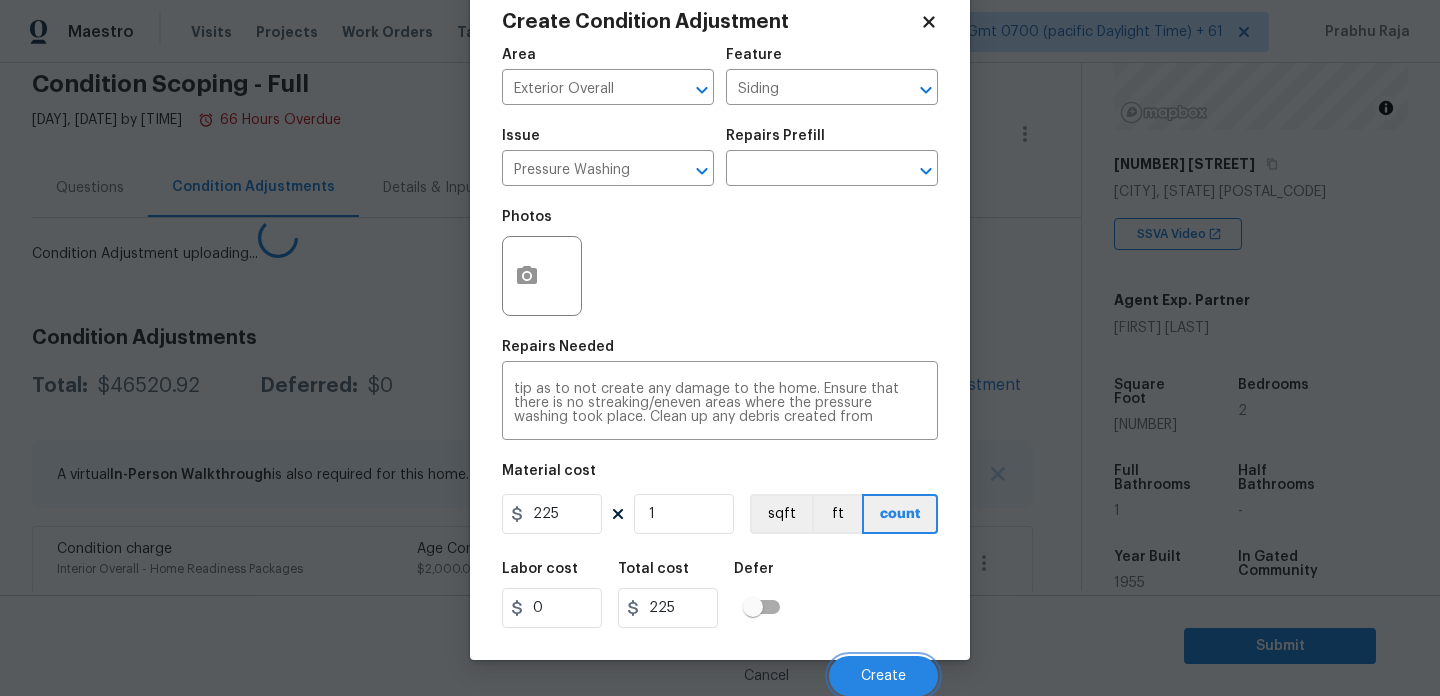 scroll, scrollTop: 44, scrollLeft: 0, axis: vertical 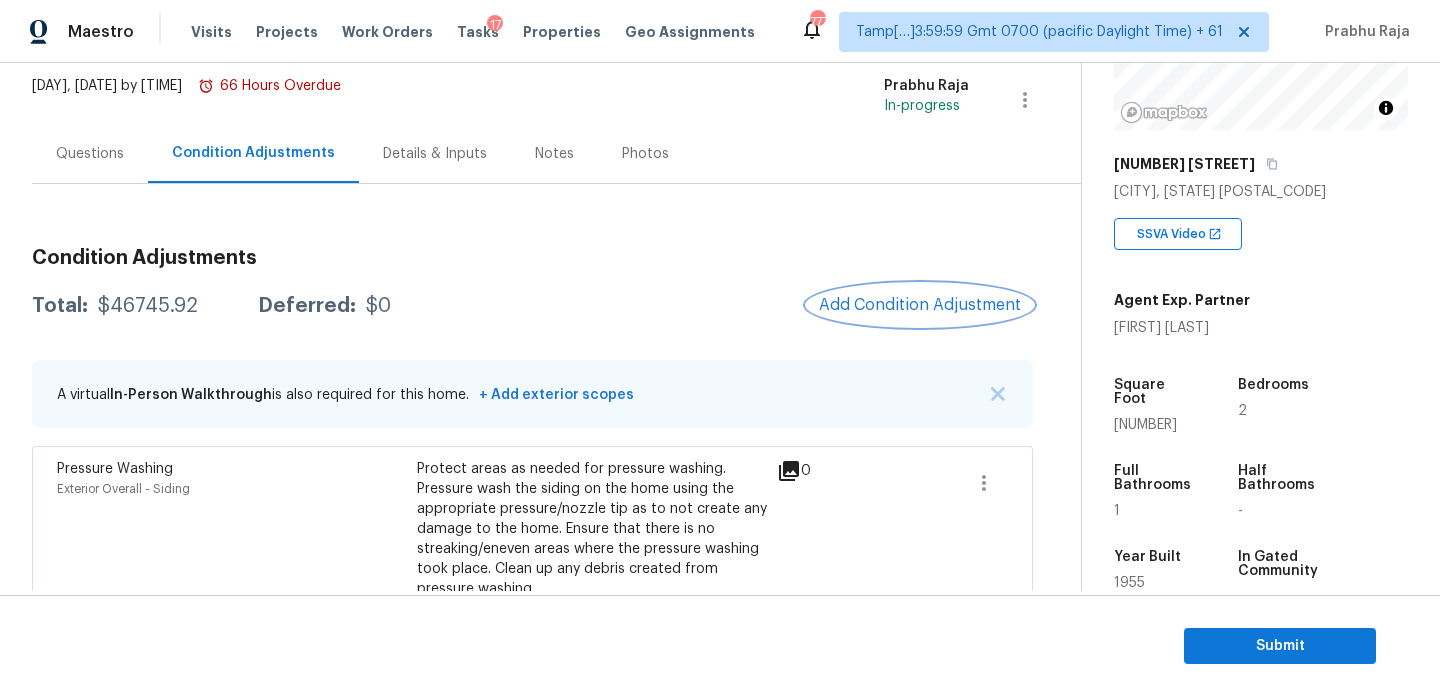click on "Add Condition Adjustment" at bounding box center (920, 305) 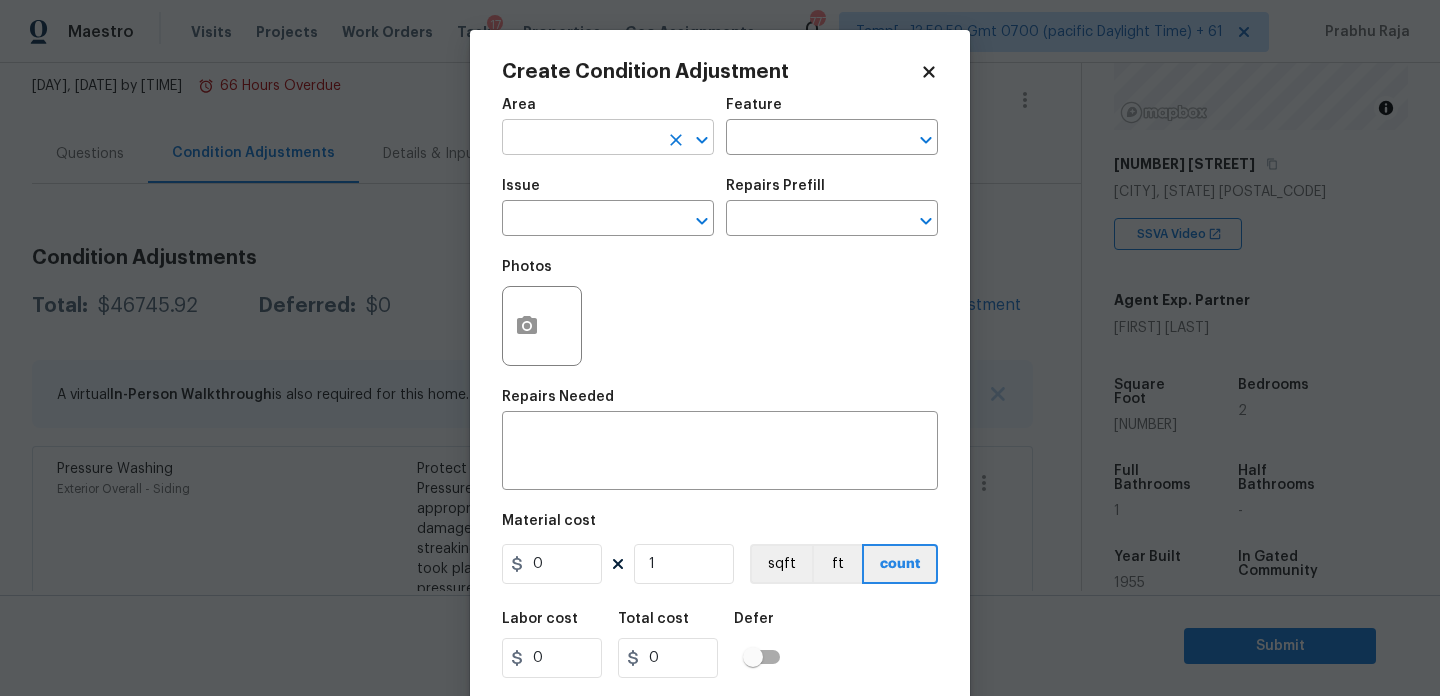 click at bounding box center [580, 139] 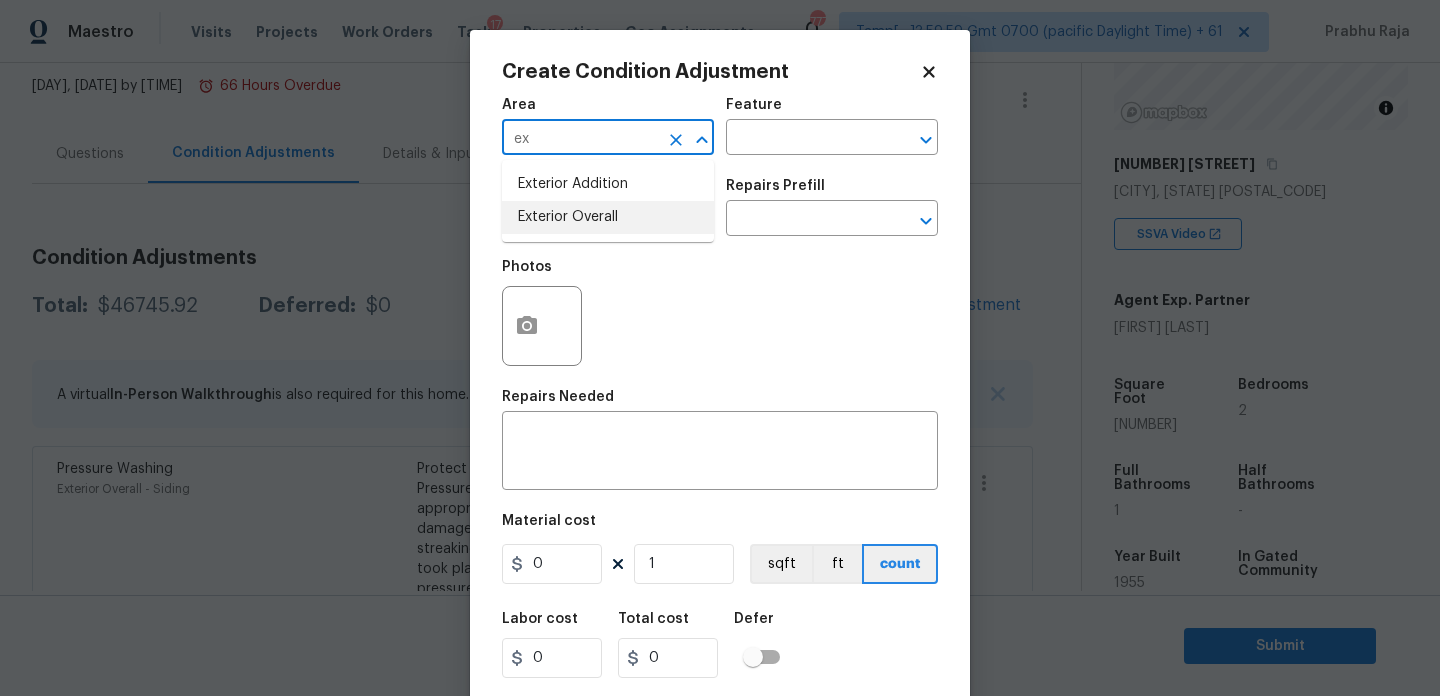 click on "Exterior Overall" at bounding box center [608, 217] 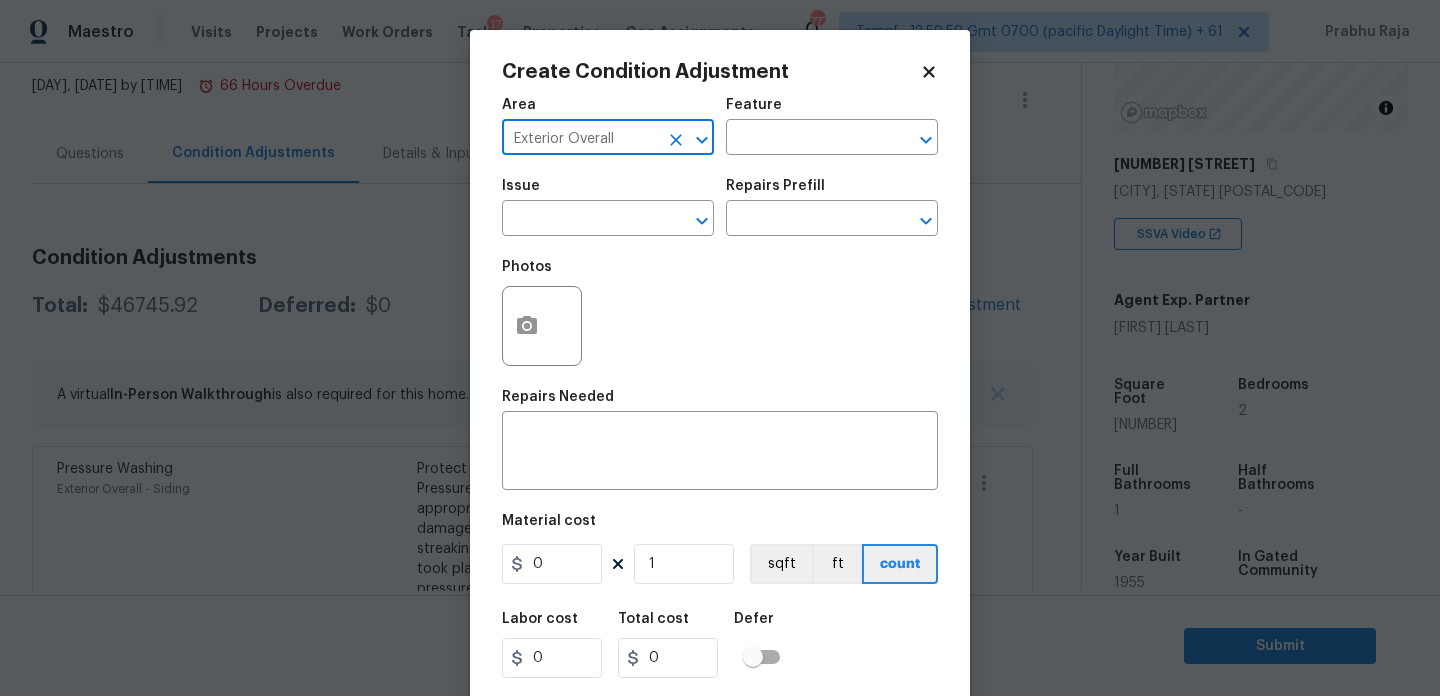 type on "Exterior Overall" 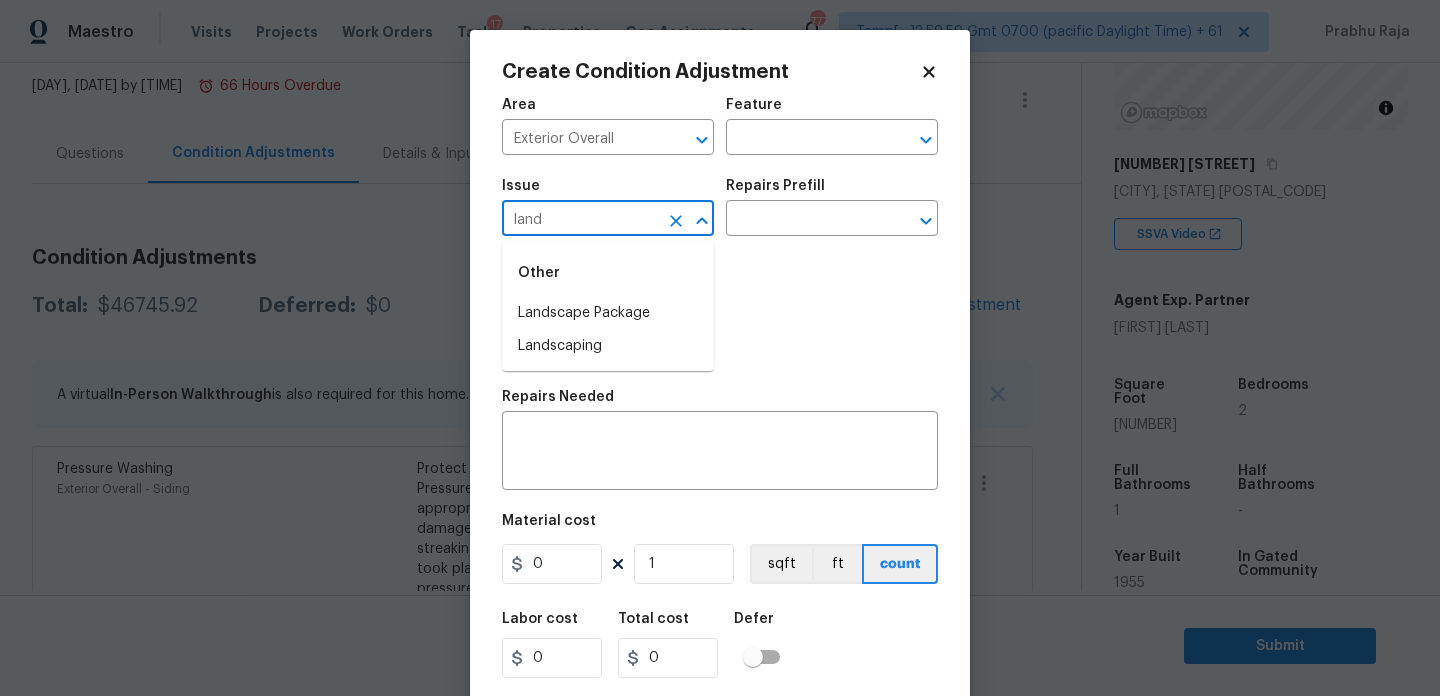 click on "Other" at bounding box center [608, 273] 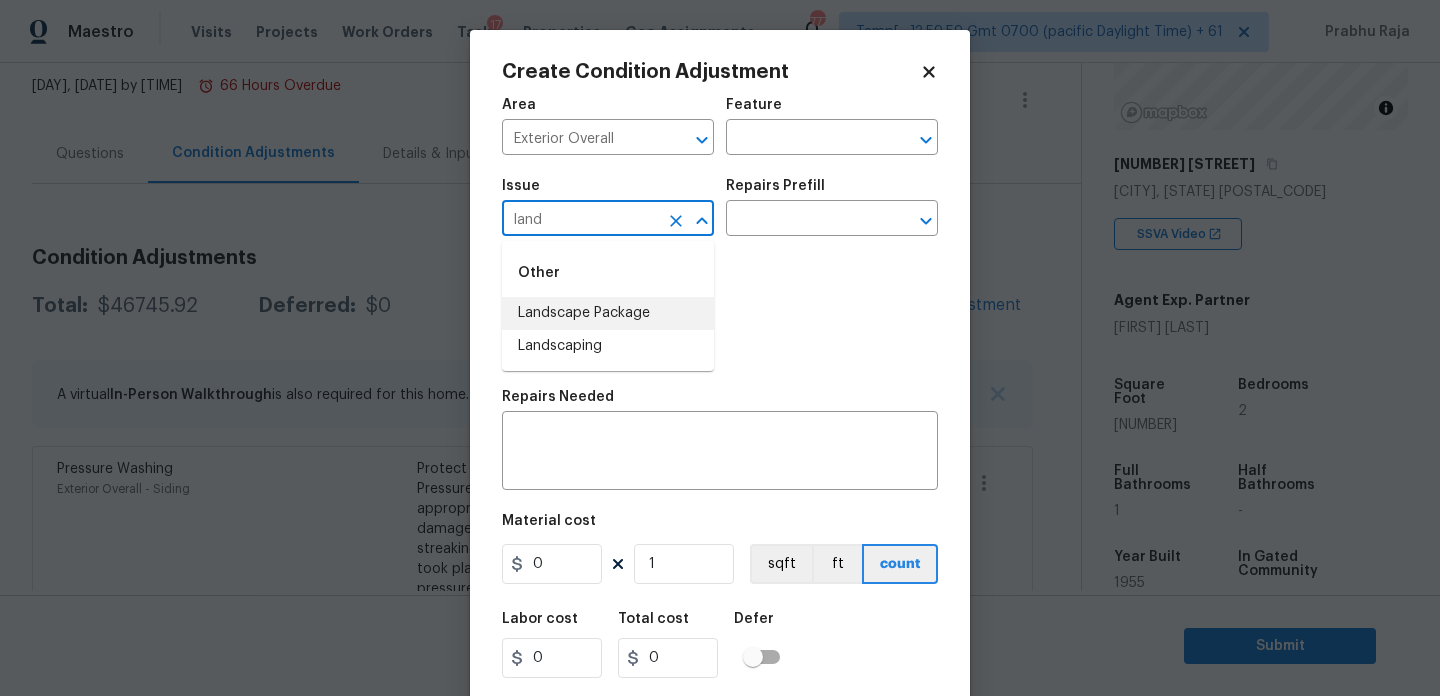 click on "Landscape Package" at bounding box center [608, 313] 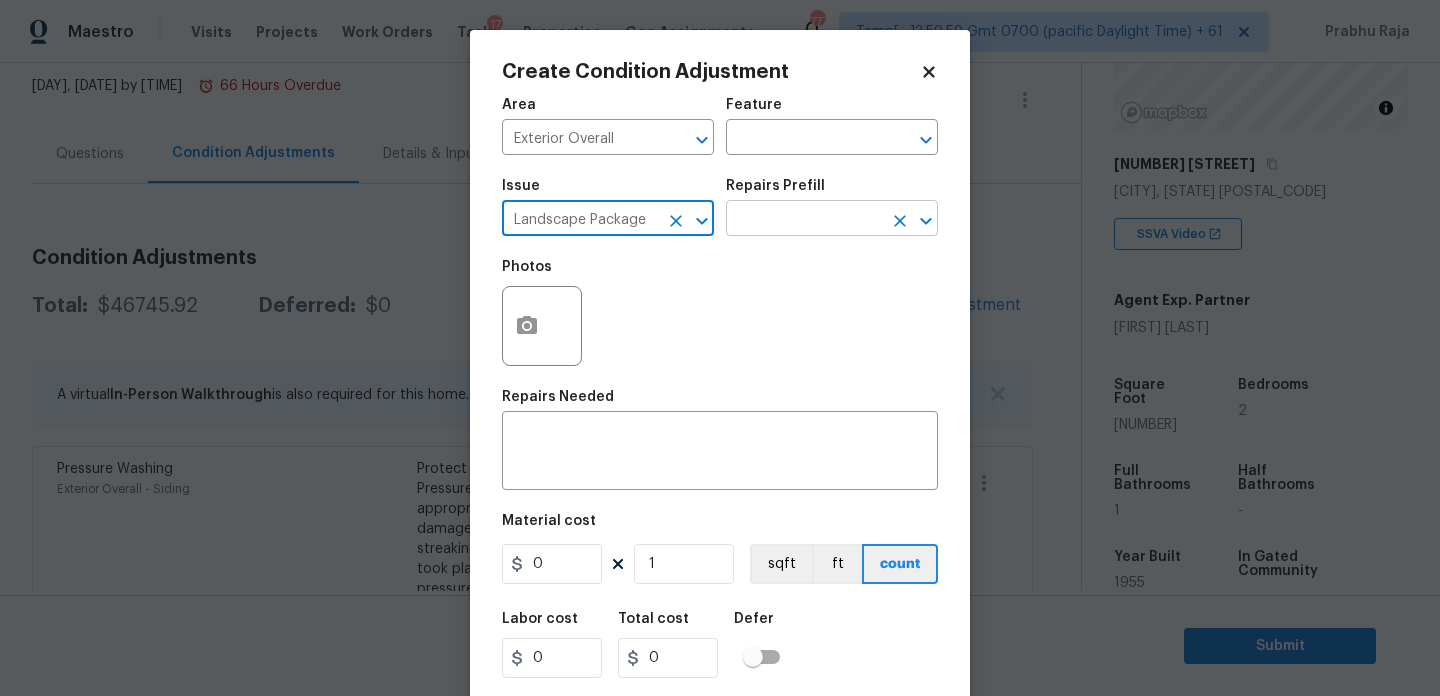 type on "Landscape Package" 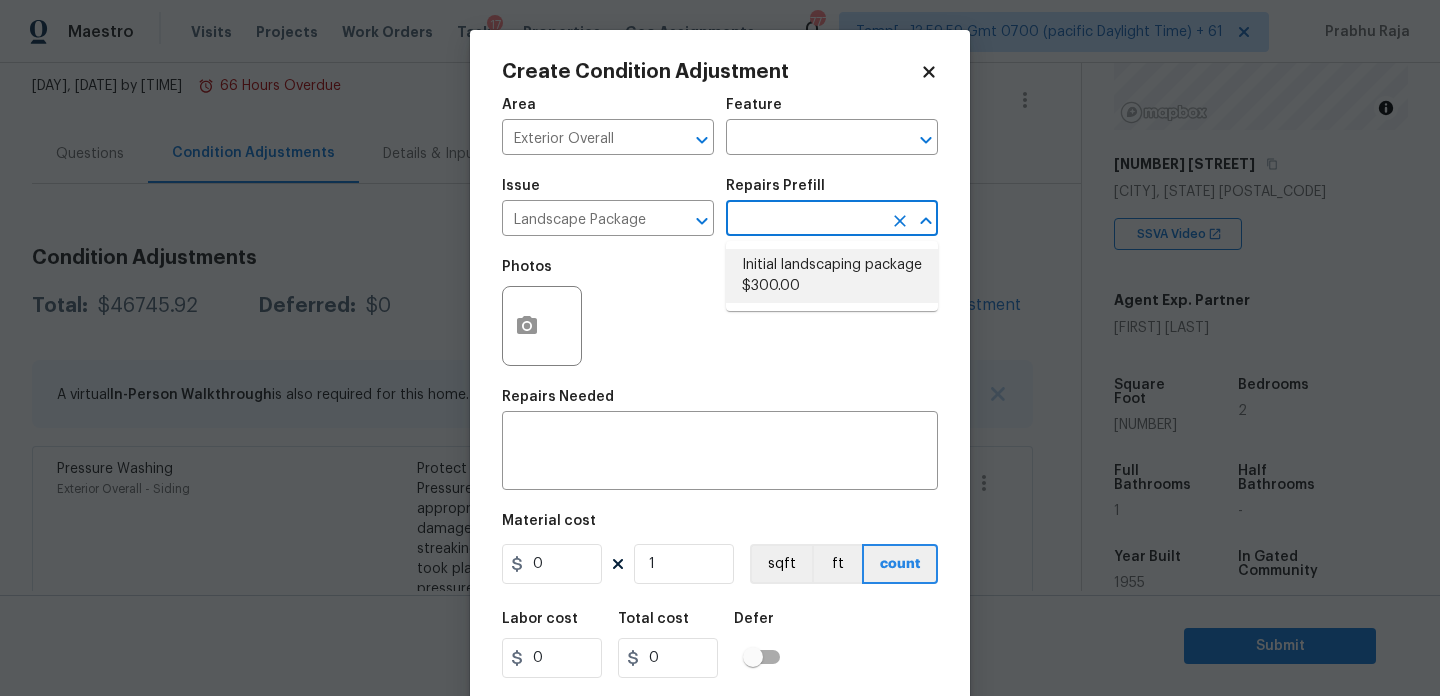 click on "Initial landscaping package $300.00" at bounding box center [832, 276] 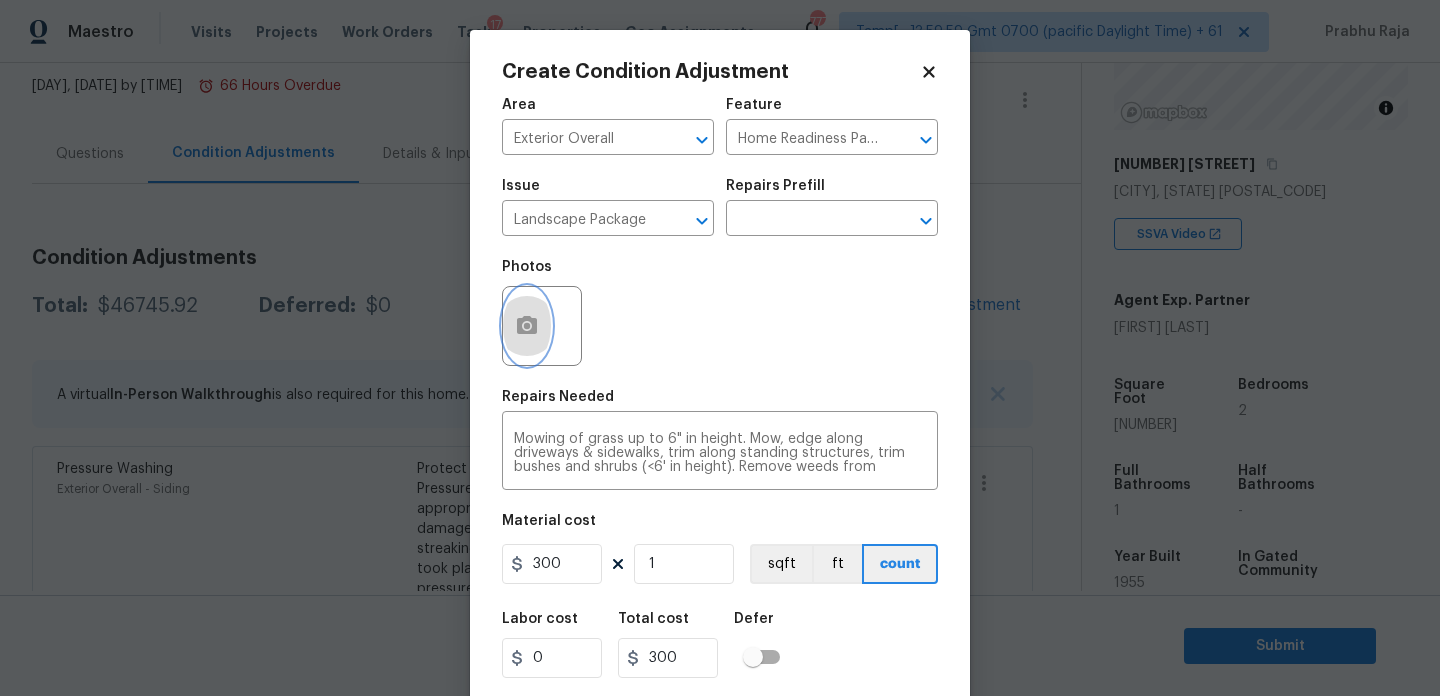 click 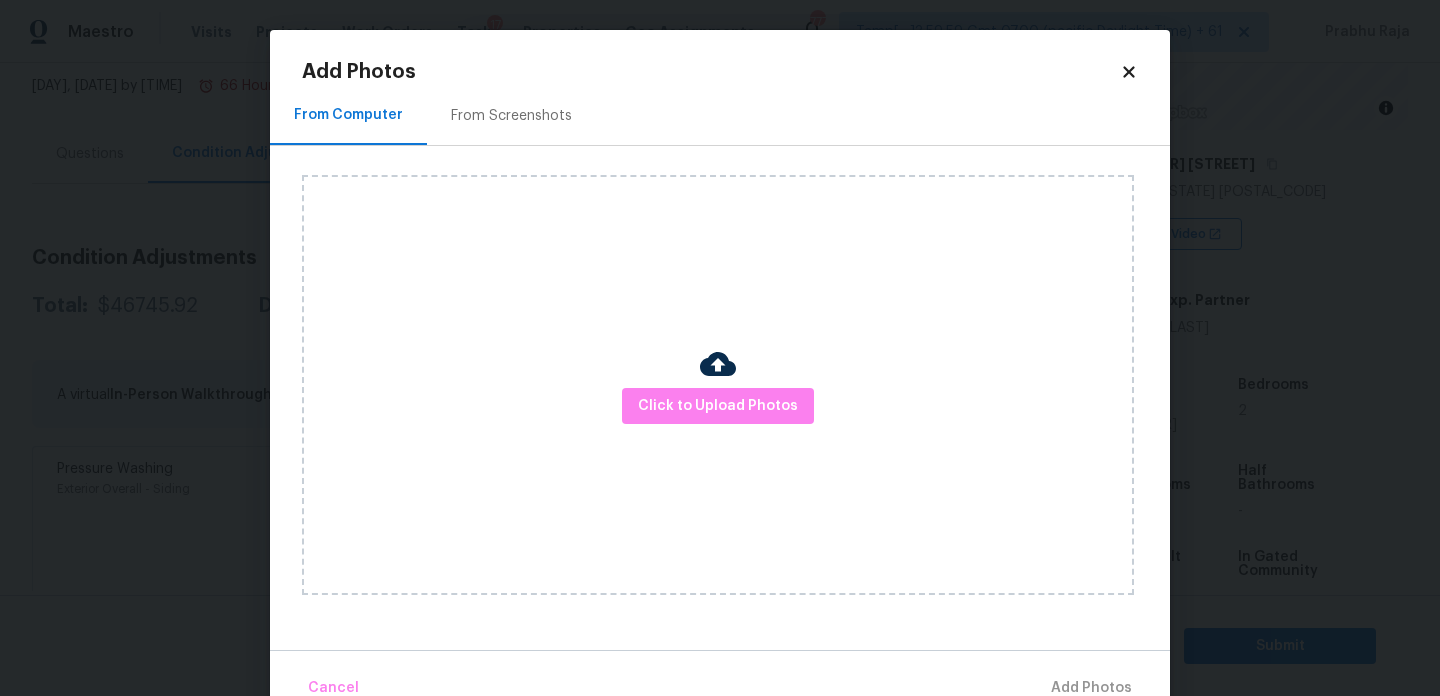 click on "Click to Upload Photos" at bounding box center (736, 385) 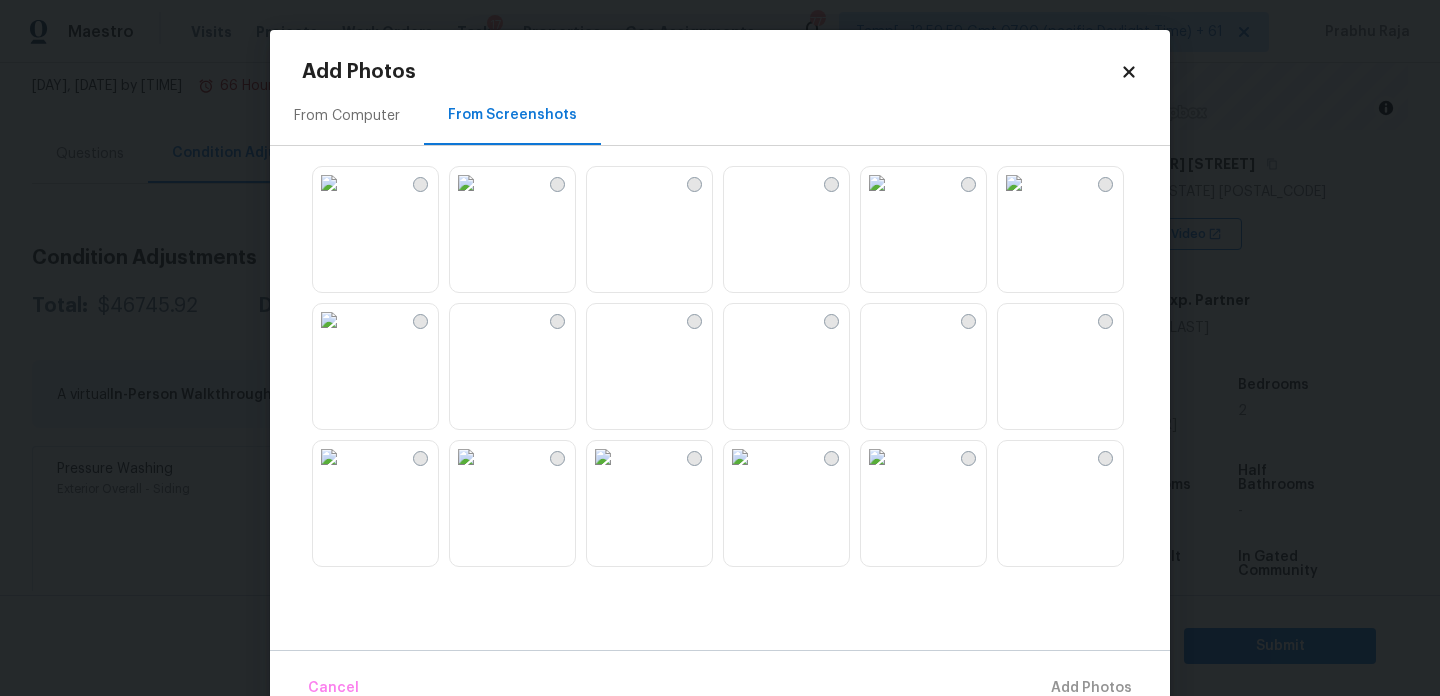 click at bounding box center [466, 183] 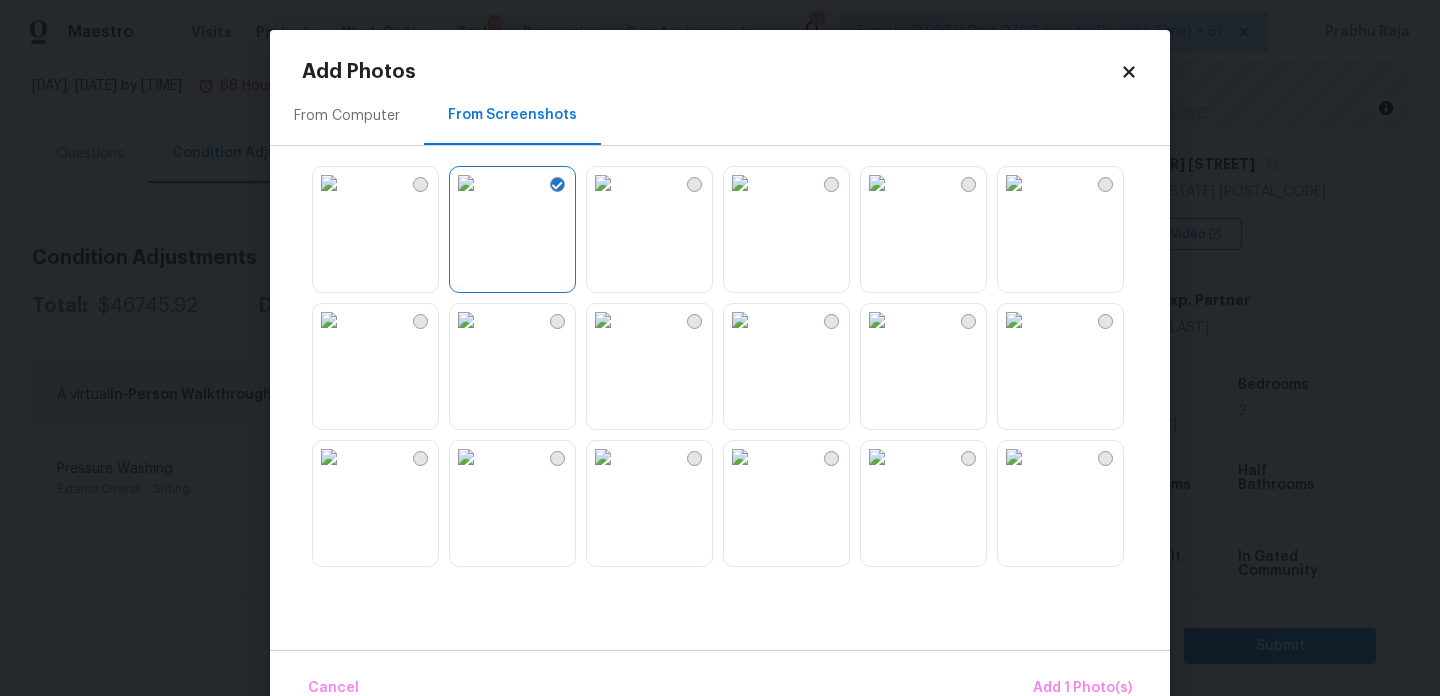 click at bounding box center [1014, 320] 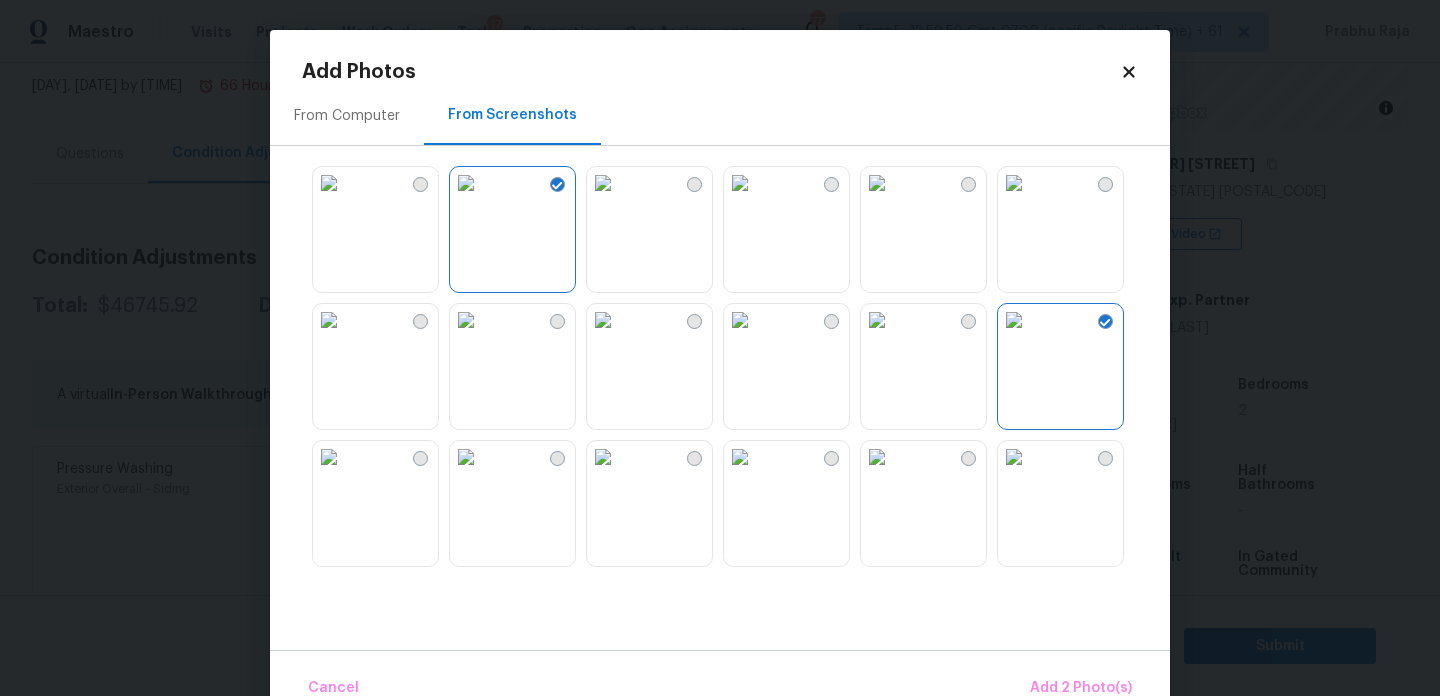 click on "Cancel Add 2 Photo(s)" at bounding box center (720, 680) 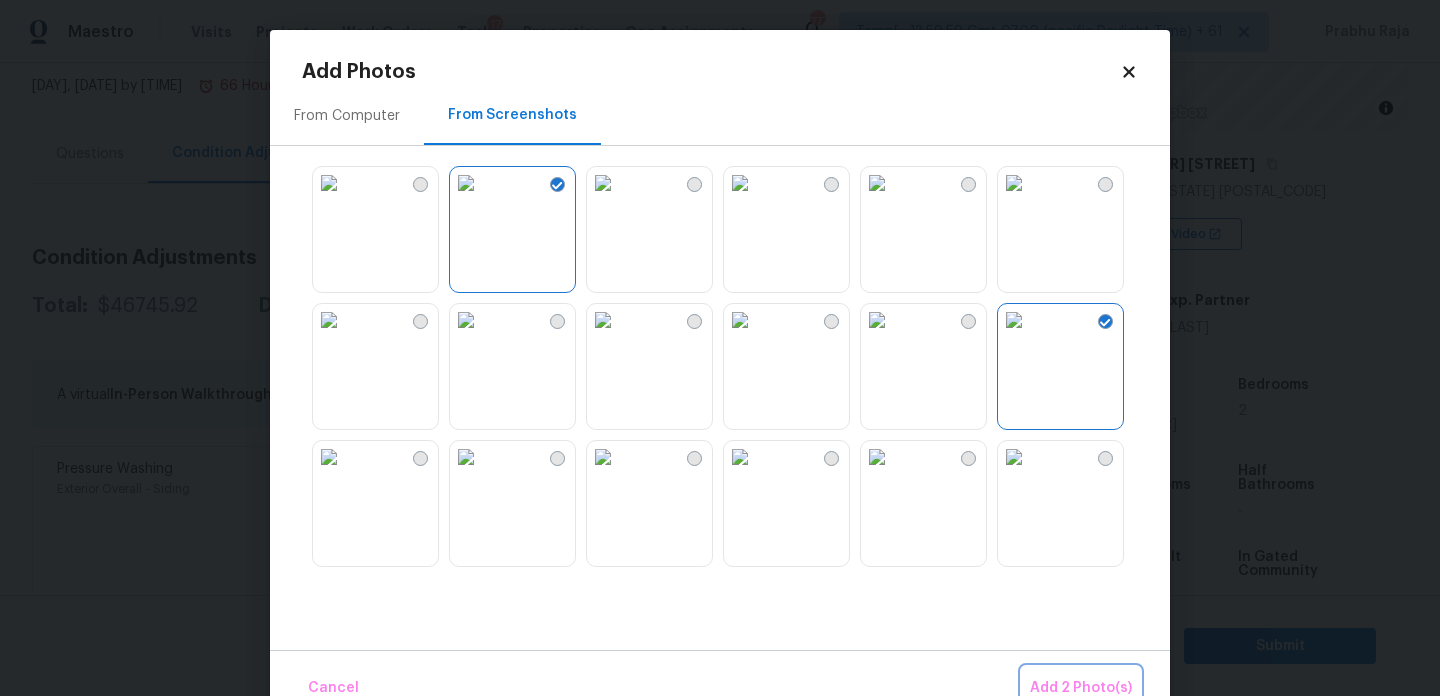click on "Add 2 Photo(s)" at bounding box center [1081, 688] 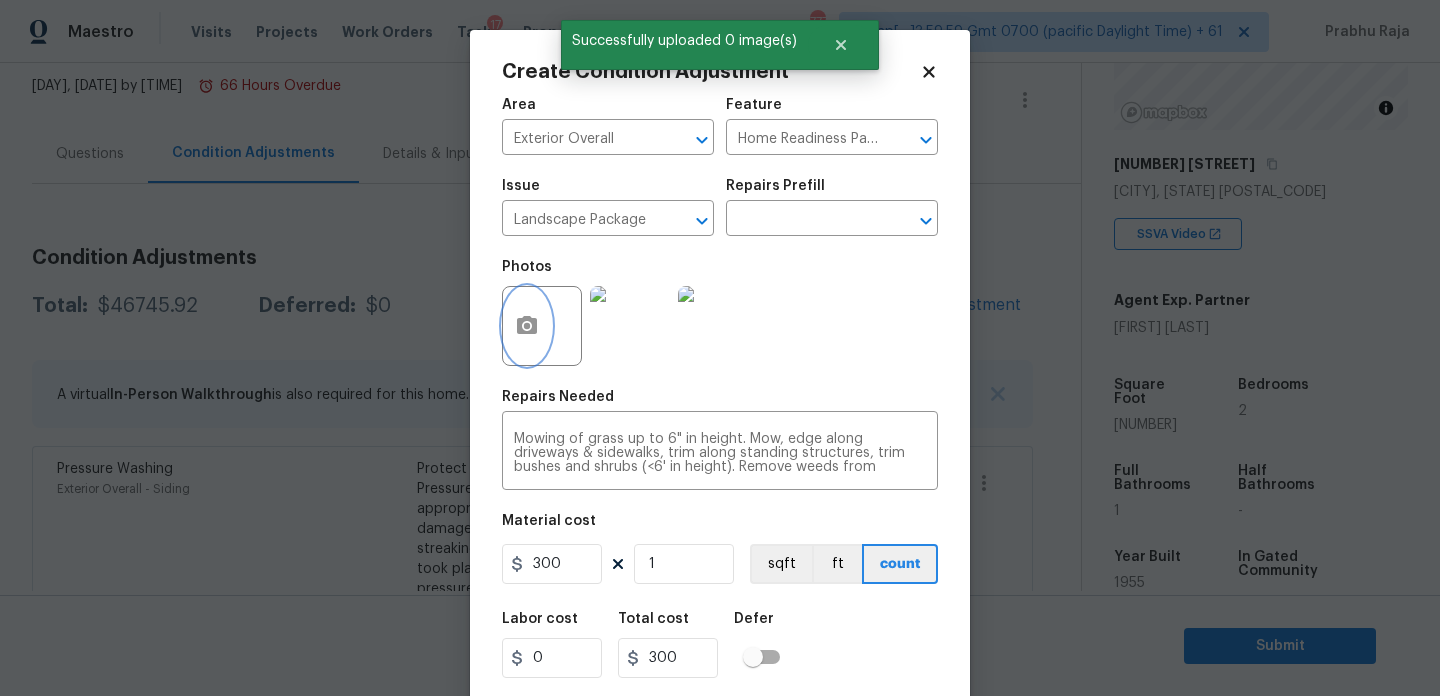 scroll, scrollTop: 51, scrollLeft: 0, axis: vertical 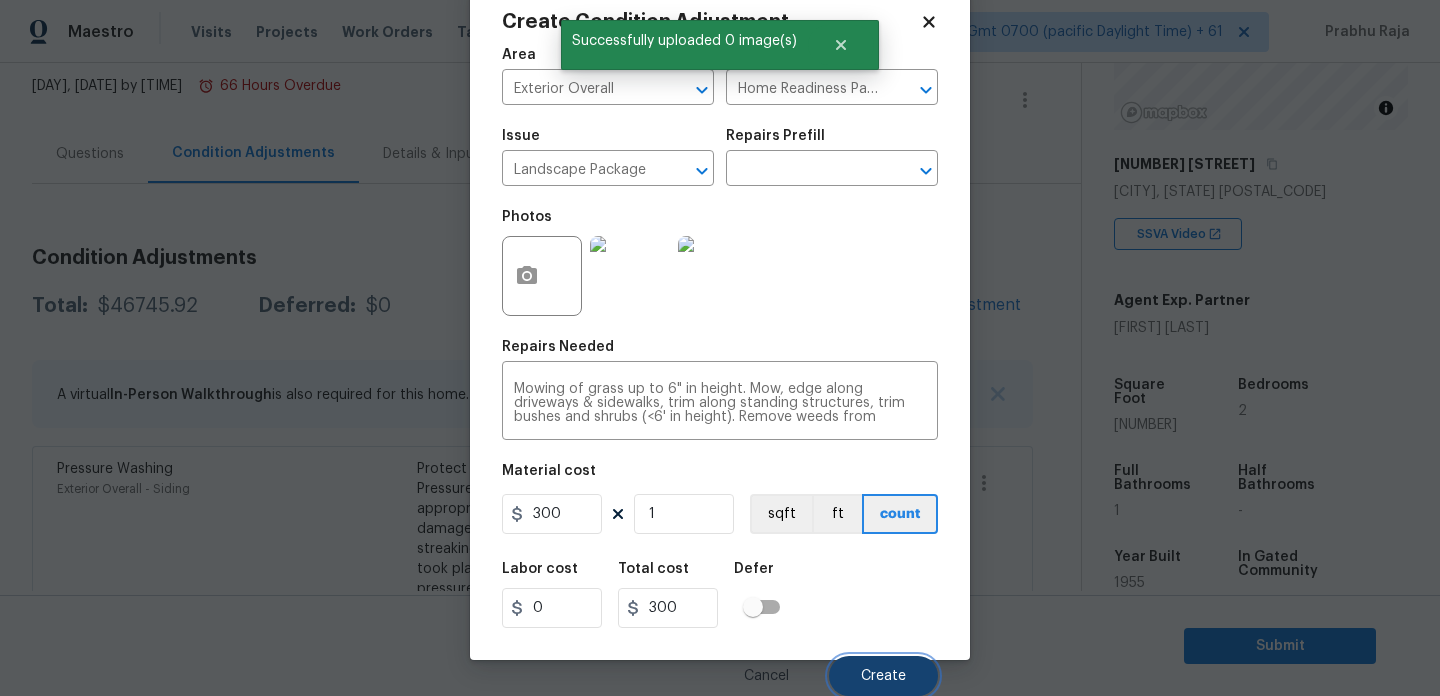 click on "Create" at bounding box center (883, 676) 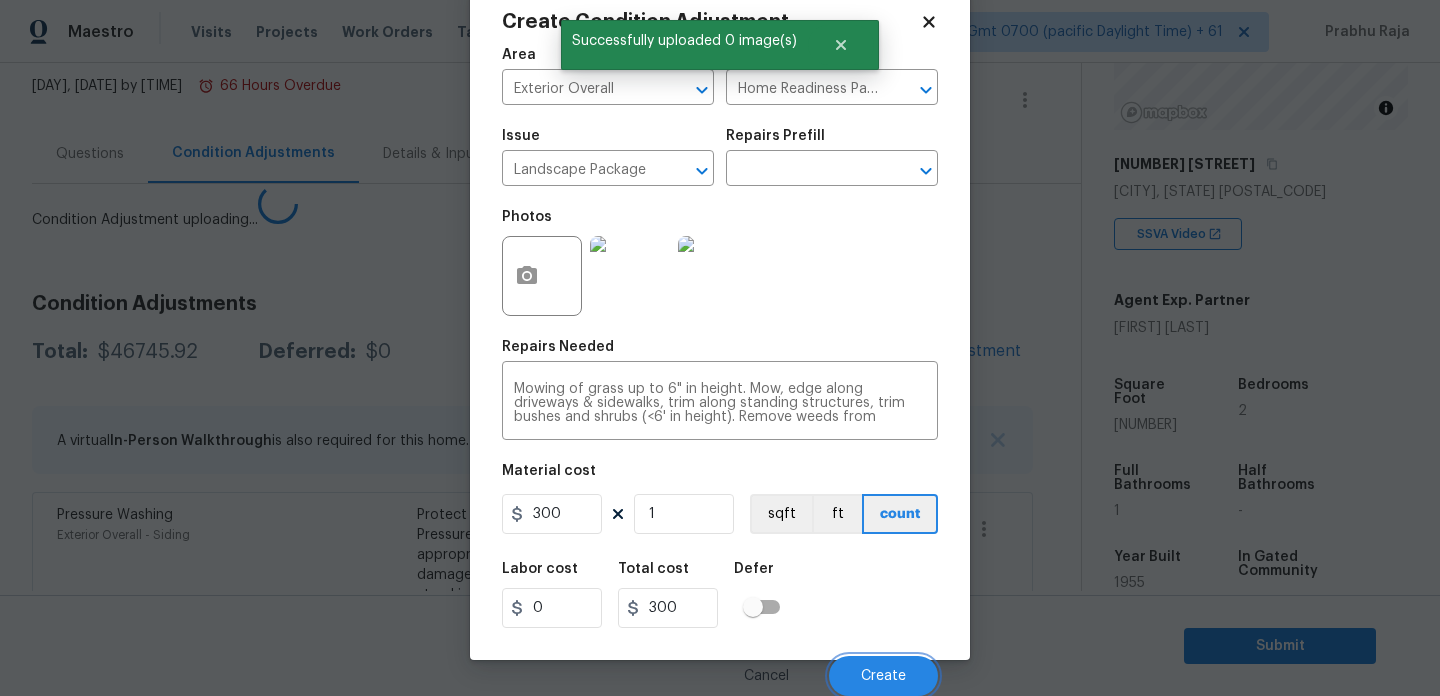 scroll, scrollTop: 44, scrollLeft: 0, axis: vertical 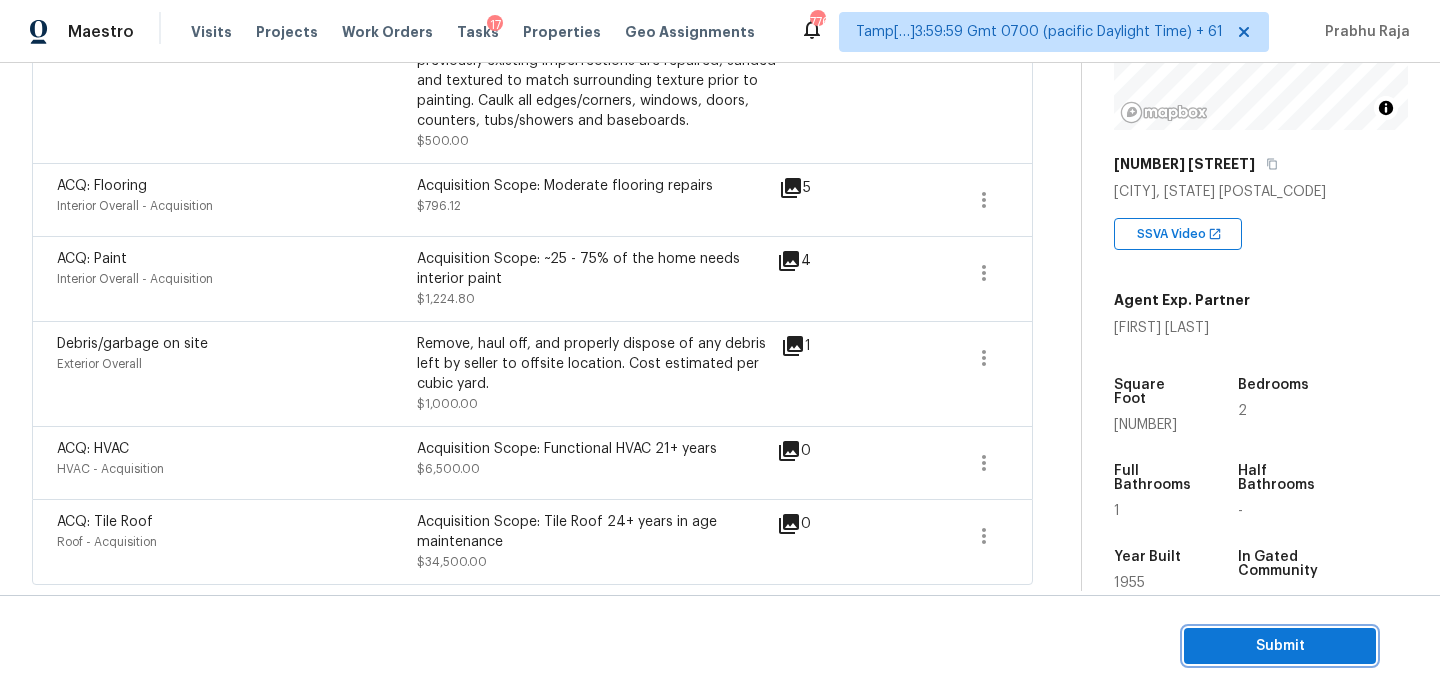 click on "Submit" at bounding box center [1280, 646] 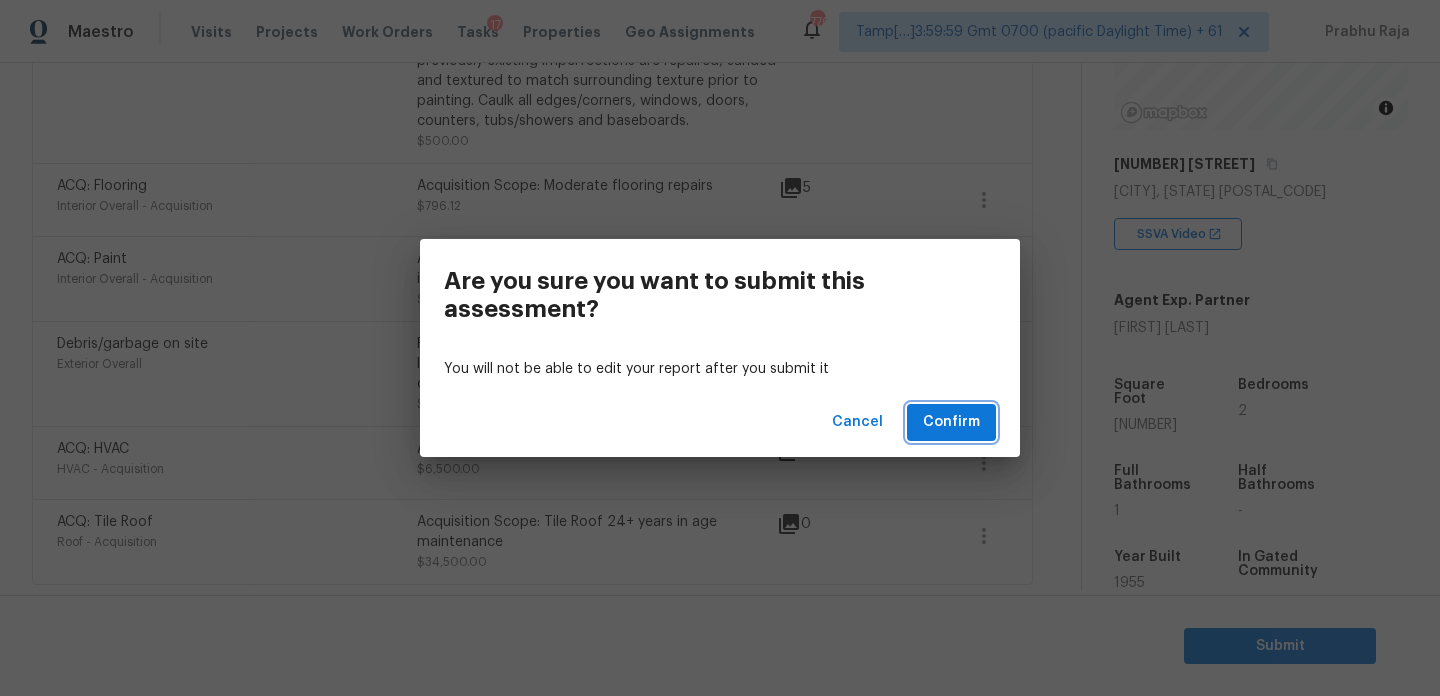 click on "Confirm" at bounding box center (951, 422) 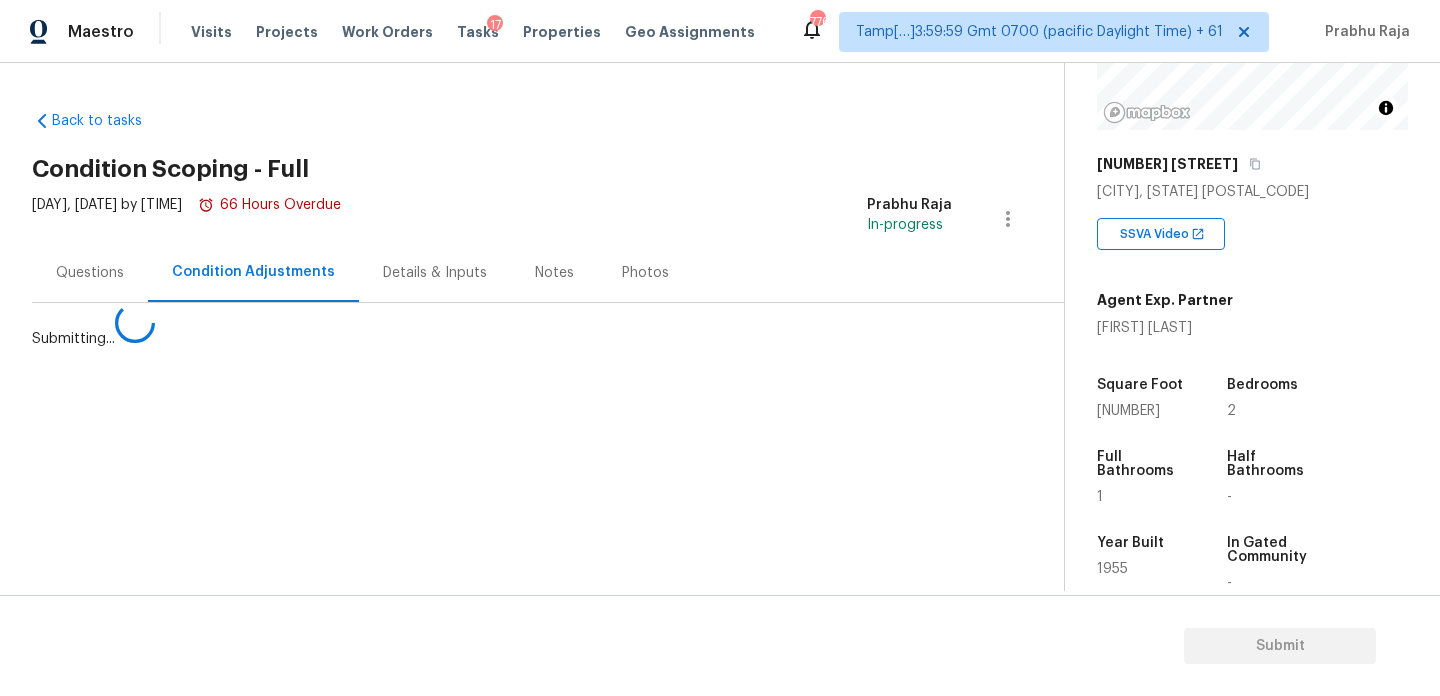 scroll, scrollTop: 0, scrollLeft: 0, axis: both 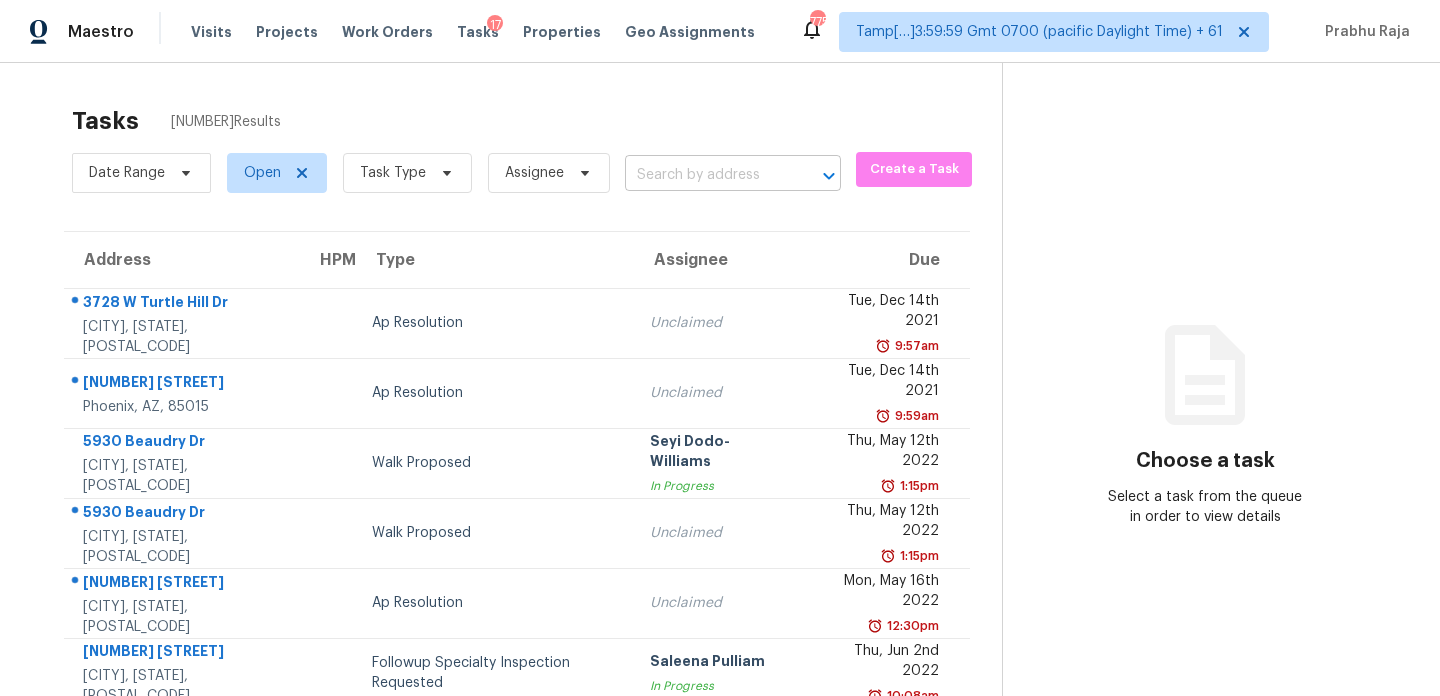click at bounding box center [705, 175] 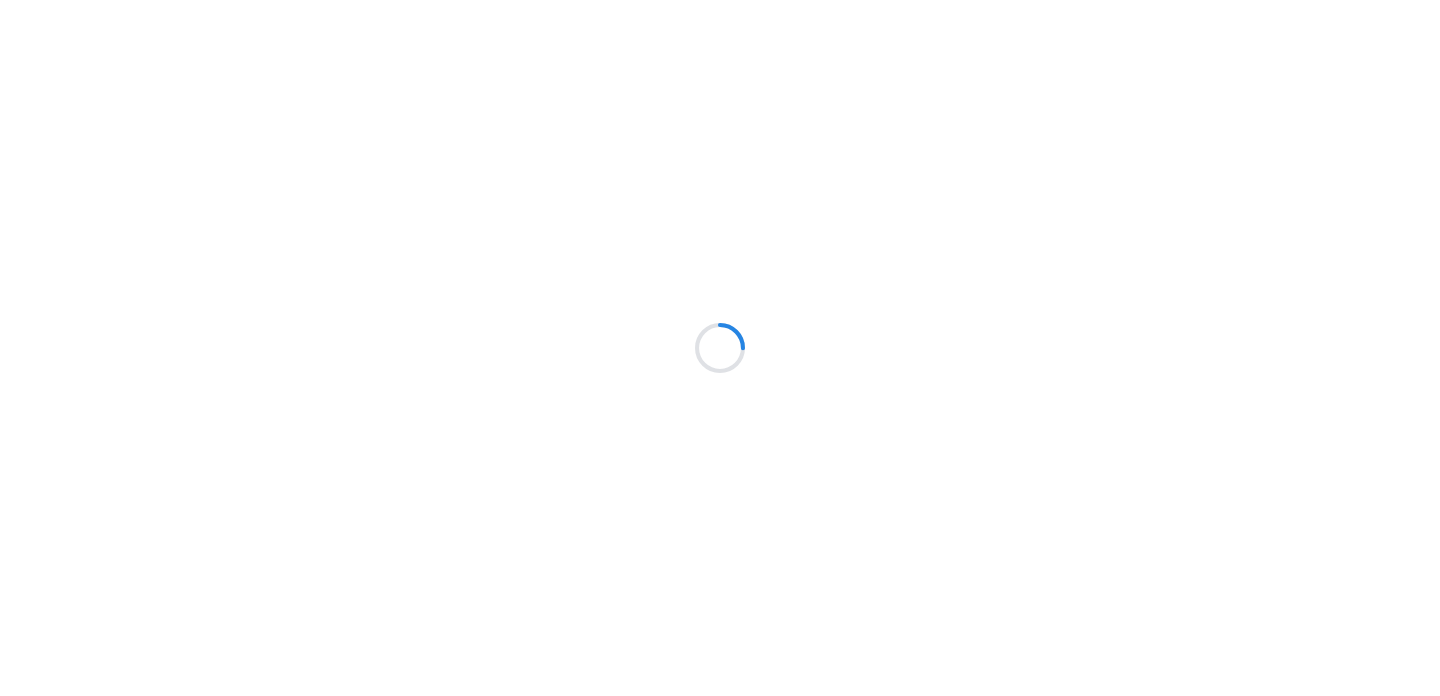 scroll, scrollTop: 0, scrollLeft: 0, axis: both 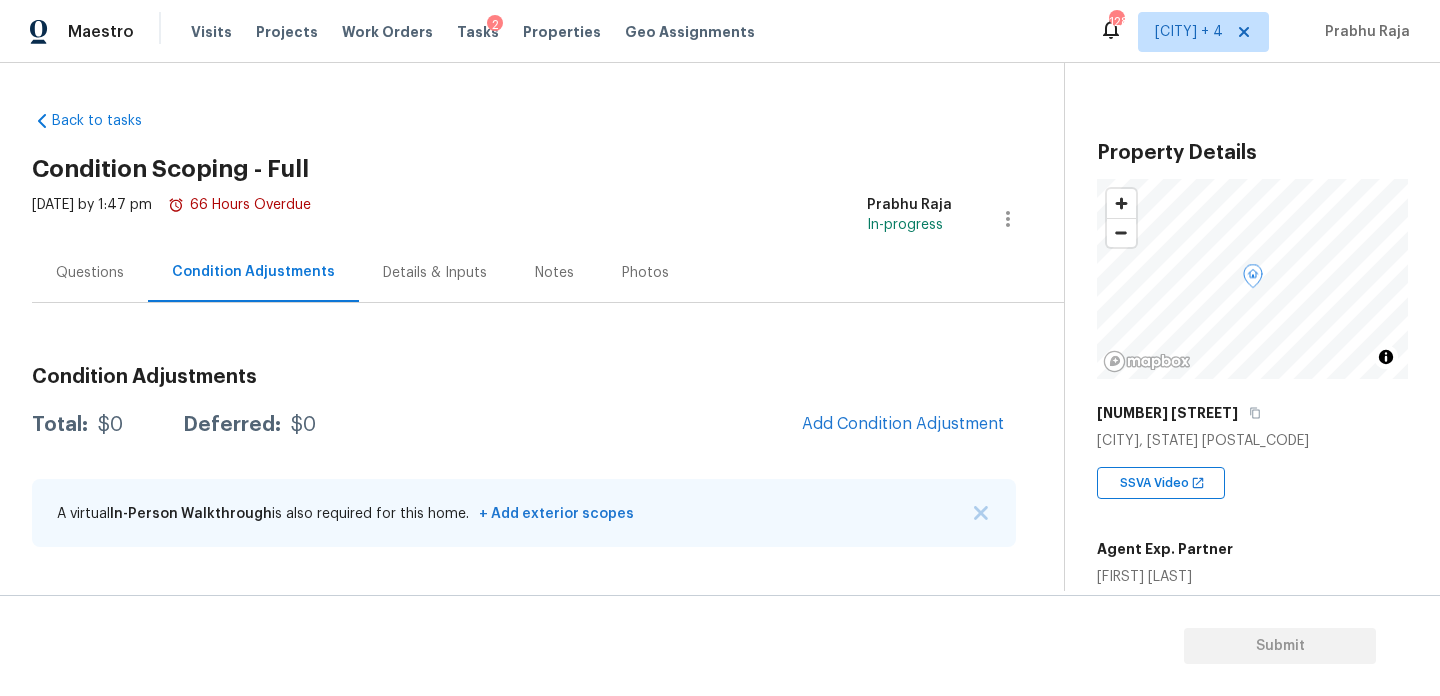 click on "Questions" at bounding box center (90, 272) 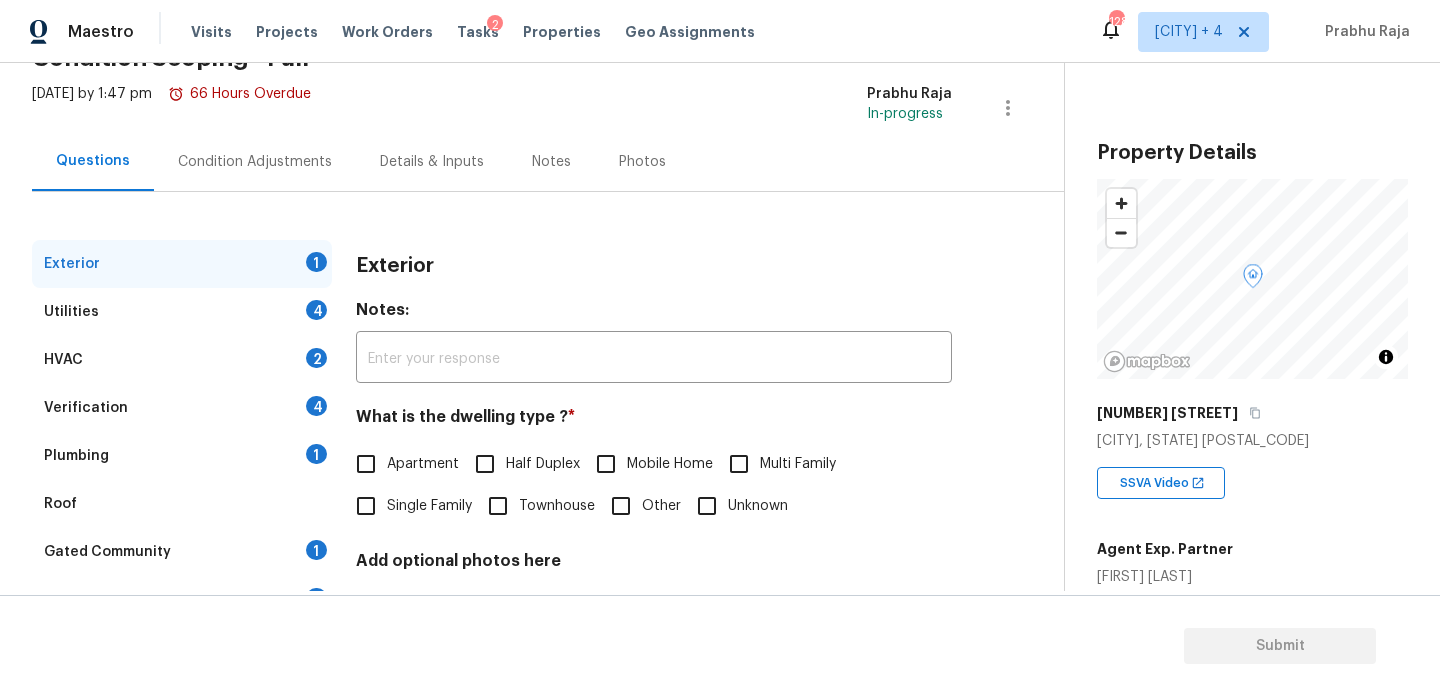 scroll, scrollTop: 267, scrollLeft: 0, axis: vertical 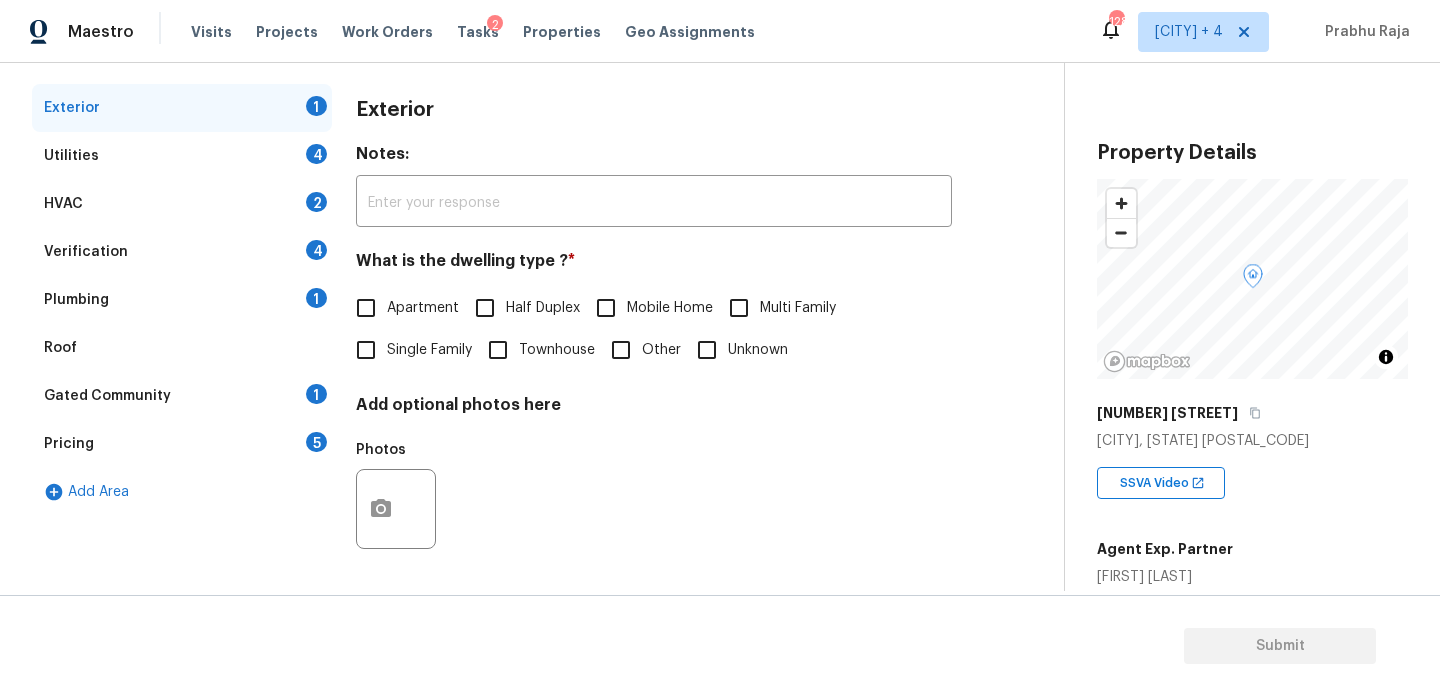 click on "Pricing 5" at bounding box center (182, 444) 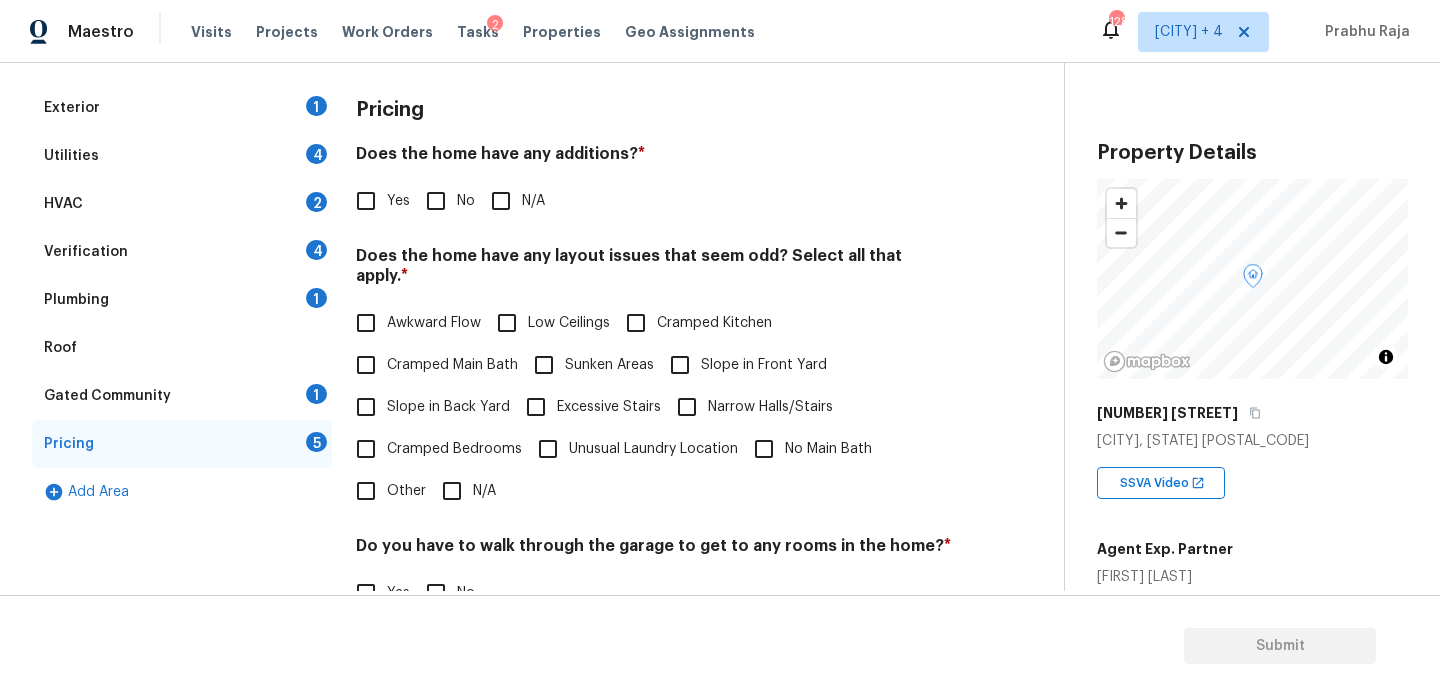 click on "Does the home have any additions?  *" at bounding box center [654, 158] 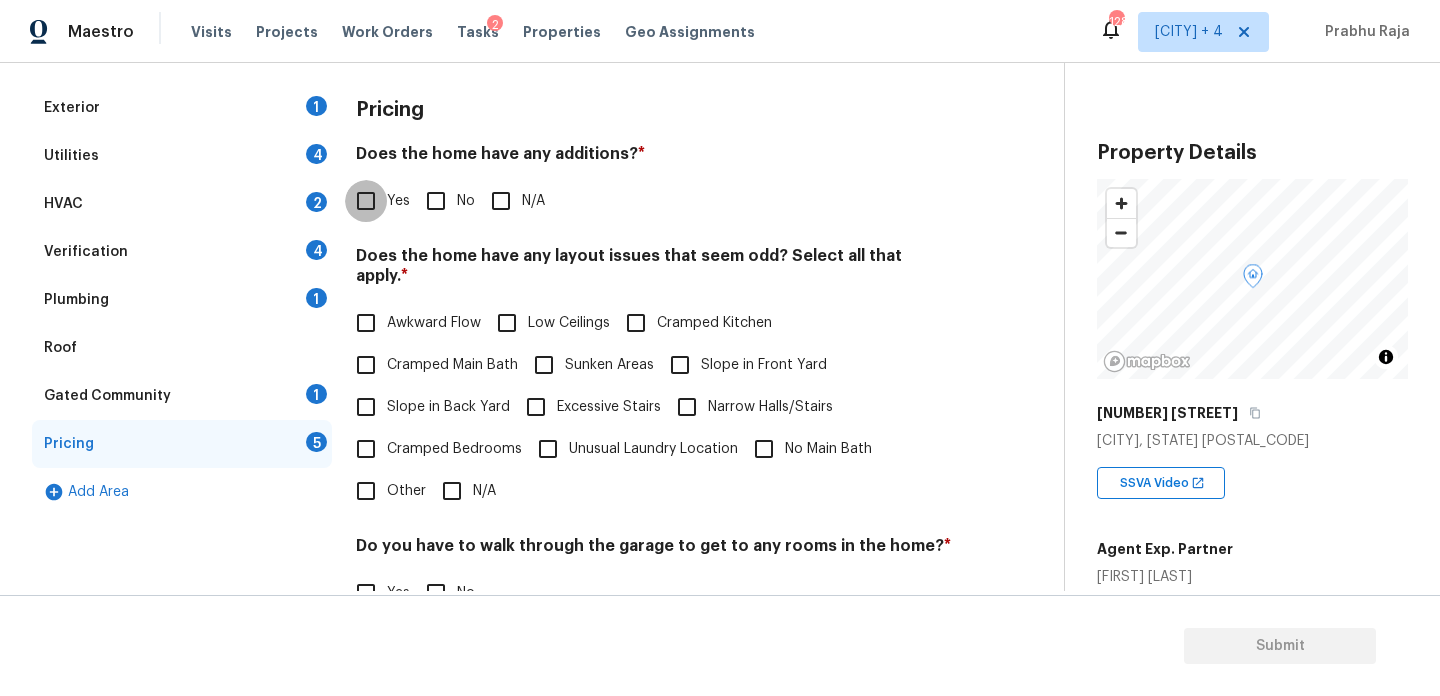 click on "Yes" at bounding box center [366, 201] 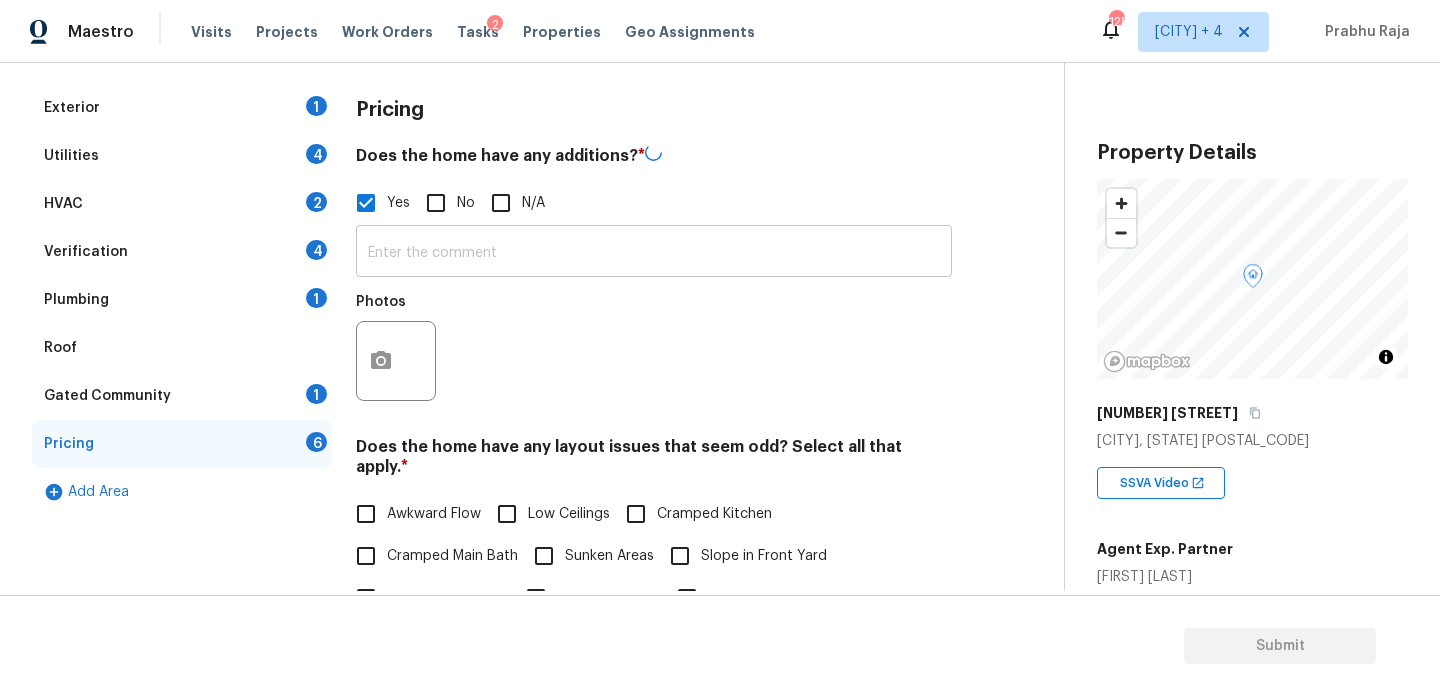 click at bounding box center (654, 253) 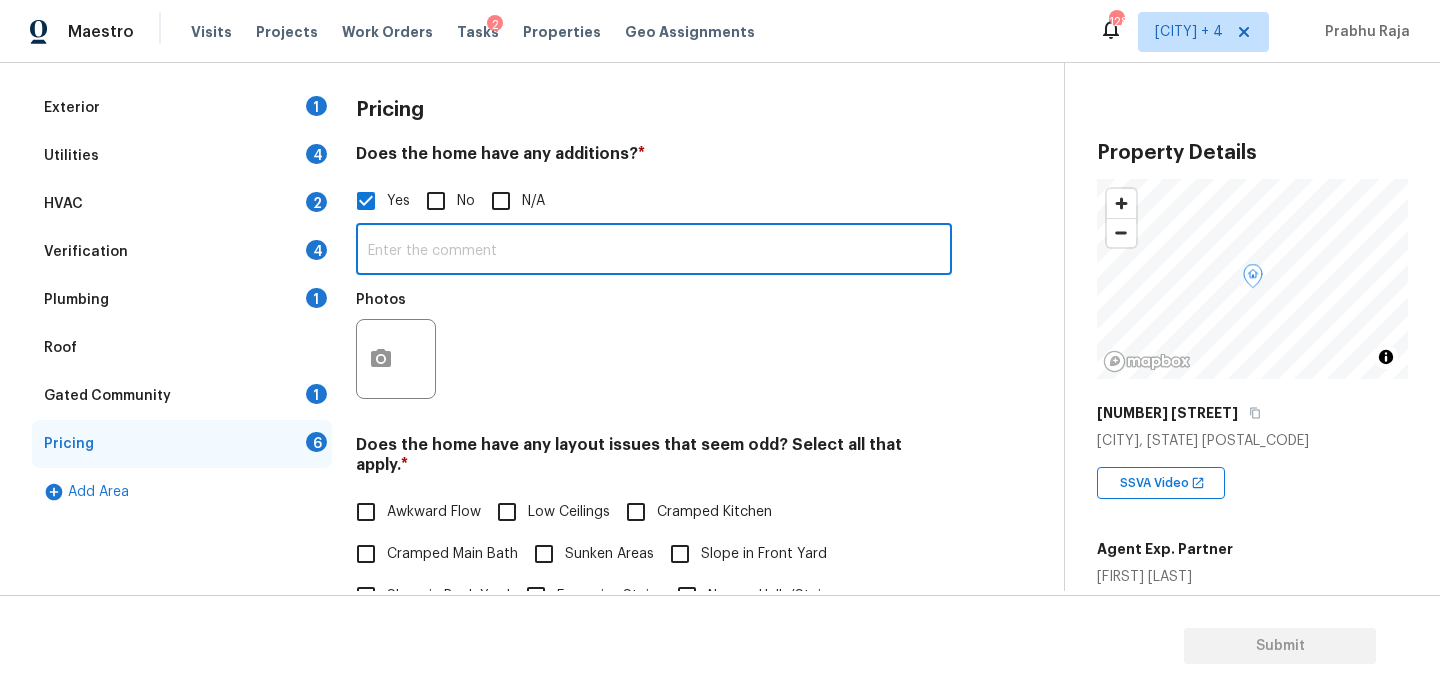 paste on "Room system/mini-split/window unit(s)" 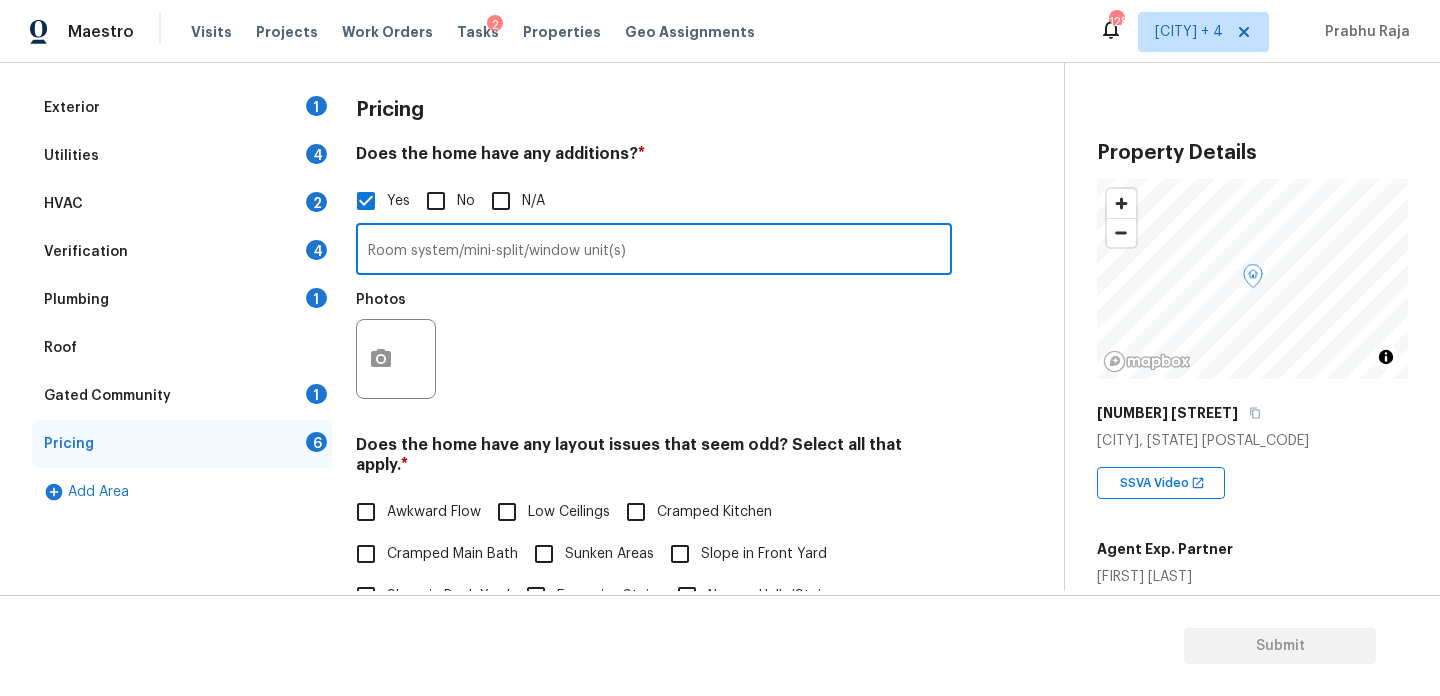 type on "Room system/mini-split/window unit(s)" 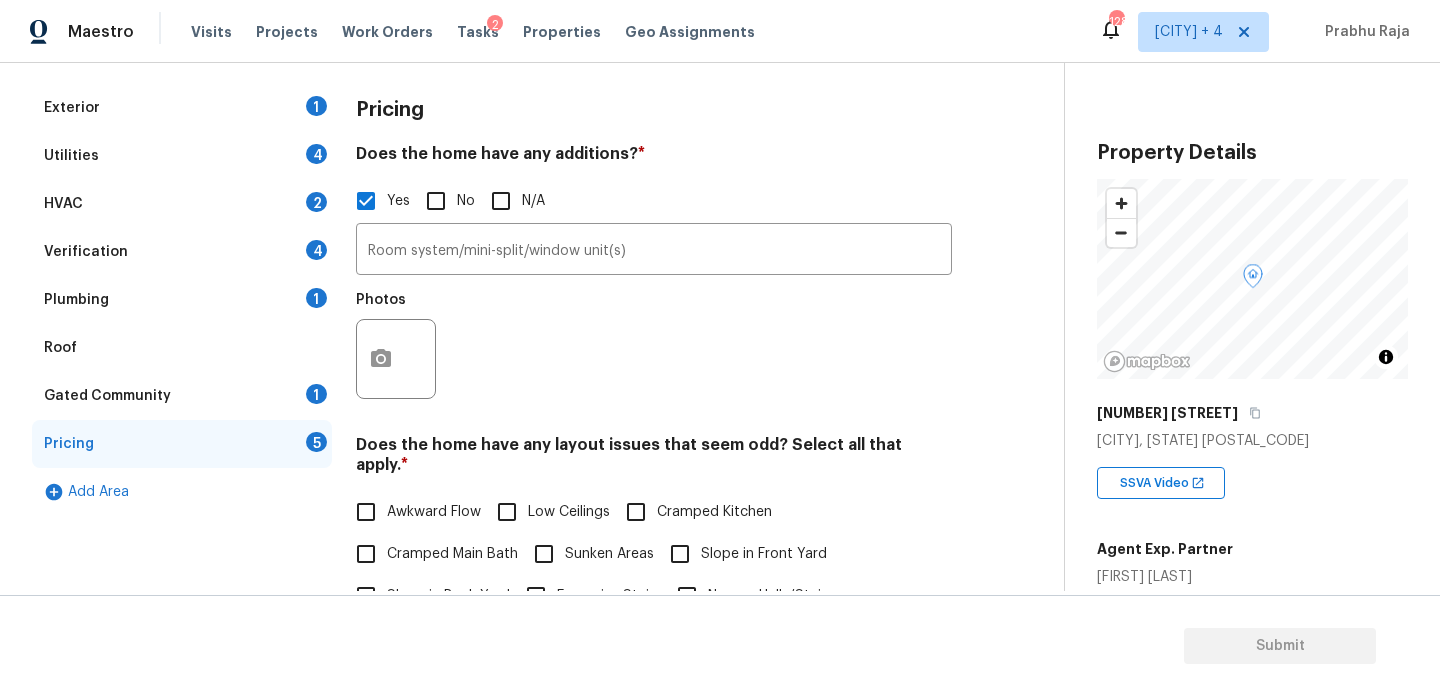 click on "Verification 4" at bounding box center [182, 252] 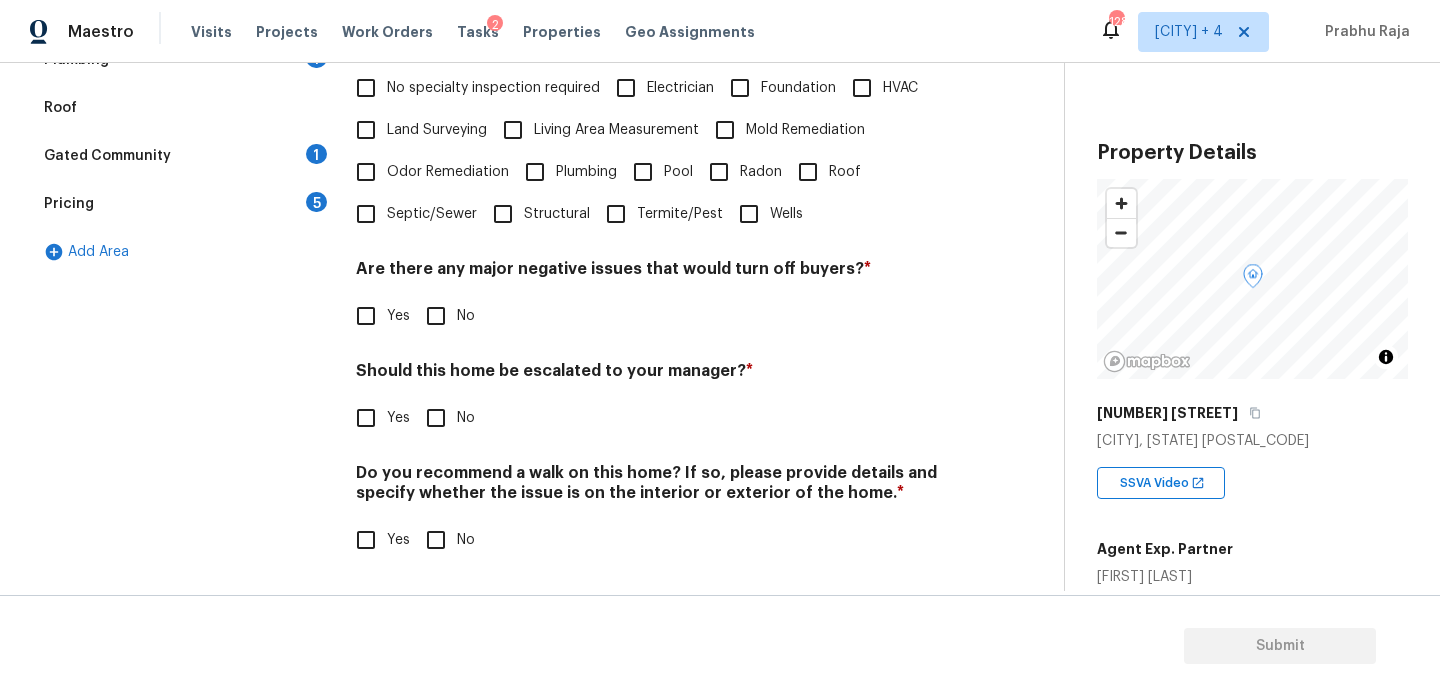 scroll, scrollTop: 408, scrollLeft: 0, axis: vertical 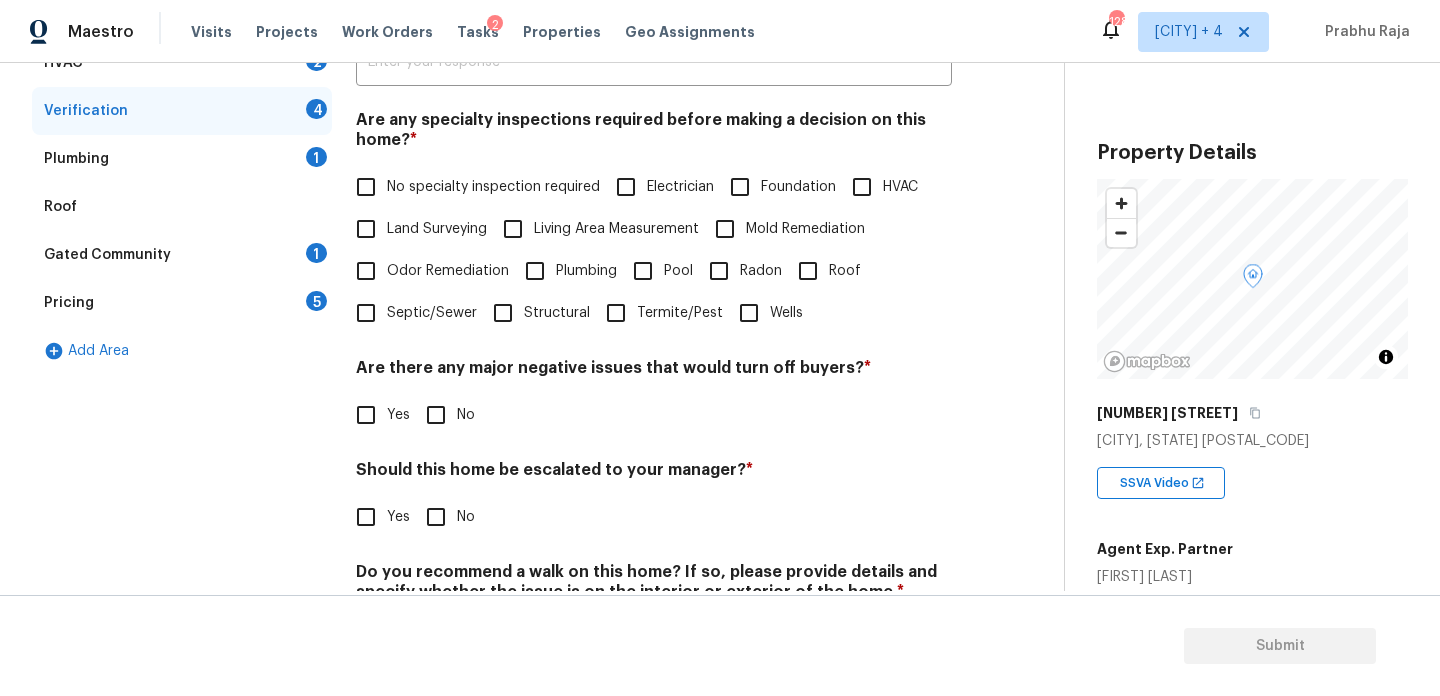 click on "No specialty inspection required" at bounding box center [493, 187] 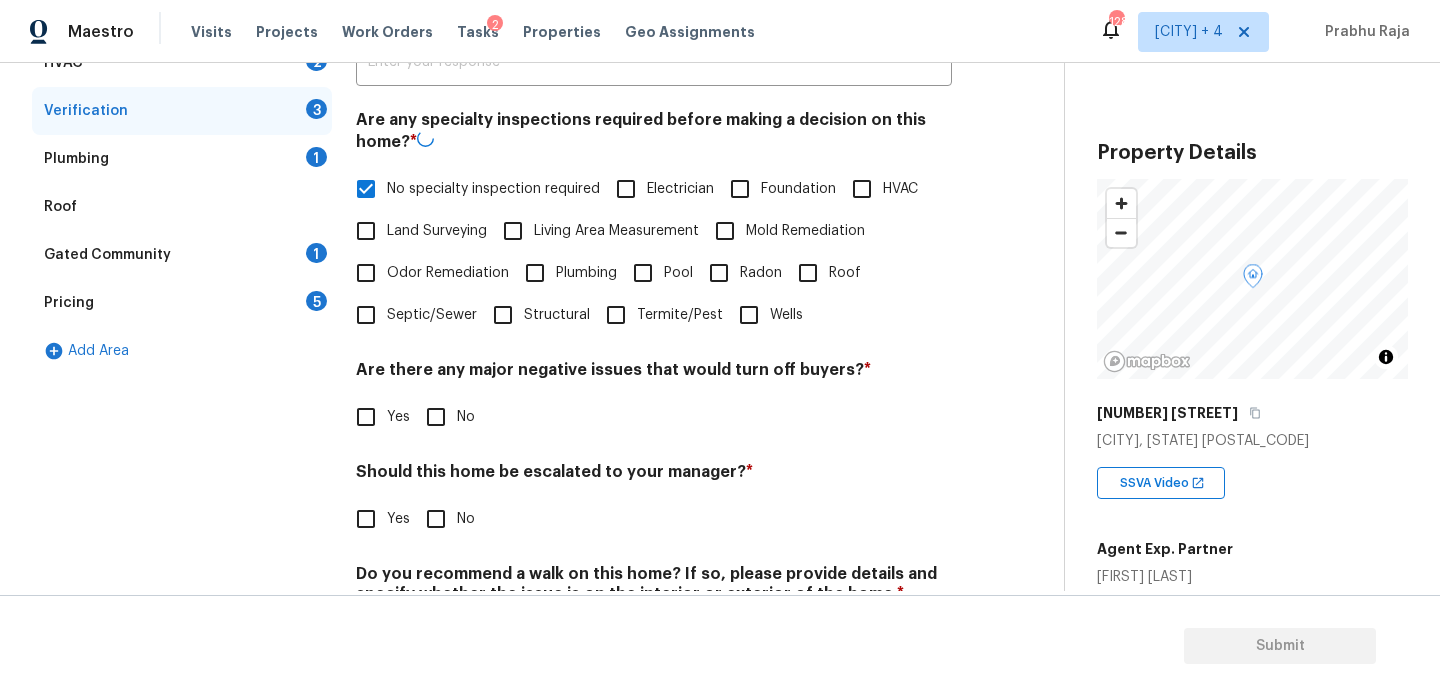 scroll, scrollTop: 507, scrollLeft: 0, axis: vertical 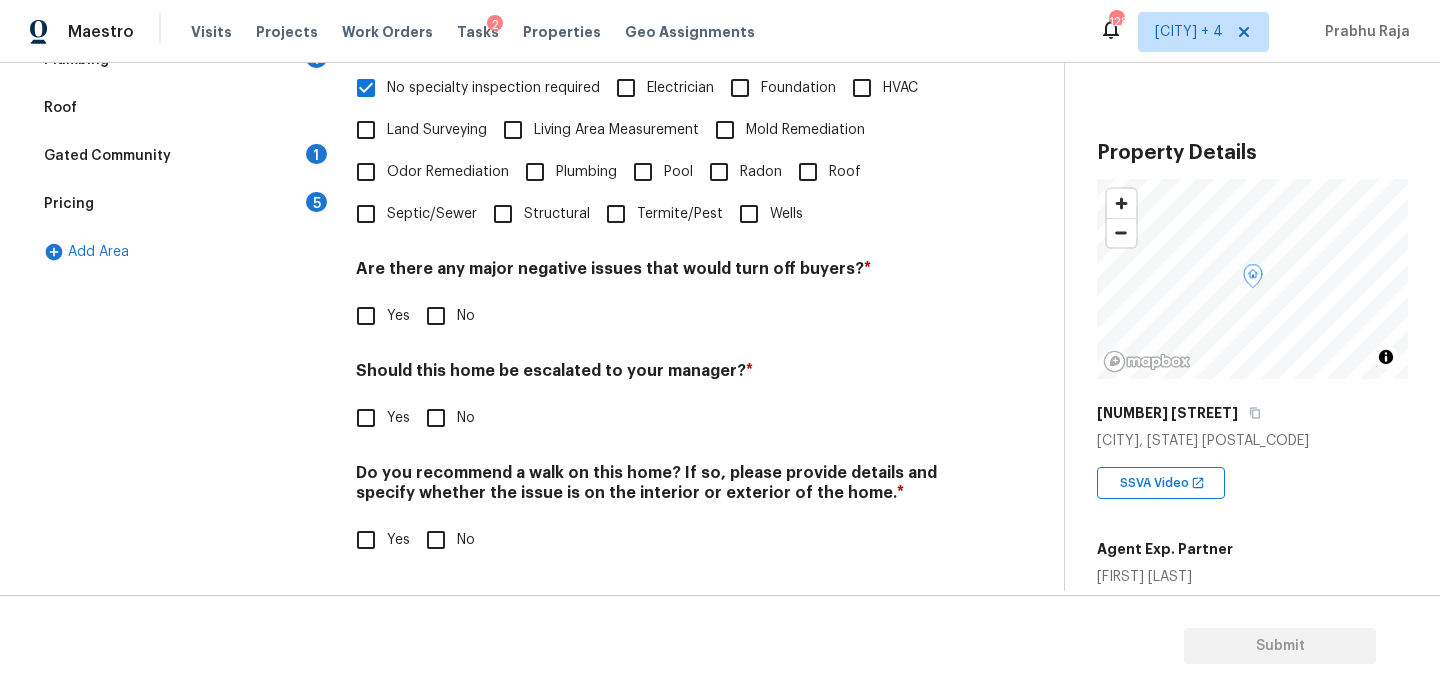click on "No" at bounding box center (436, 316) 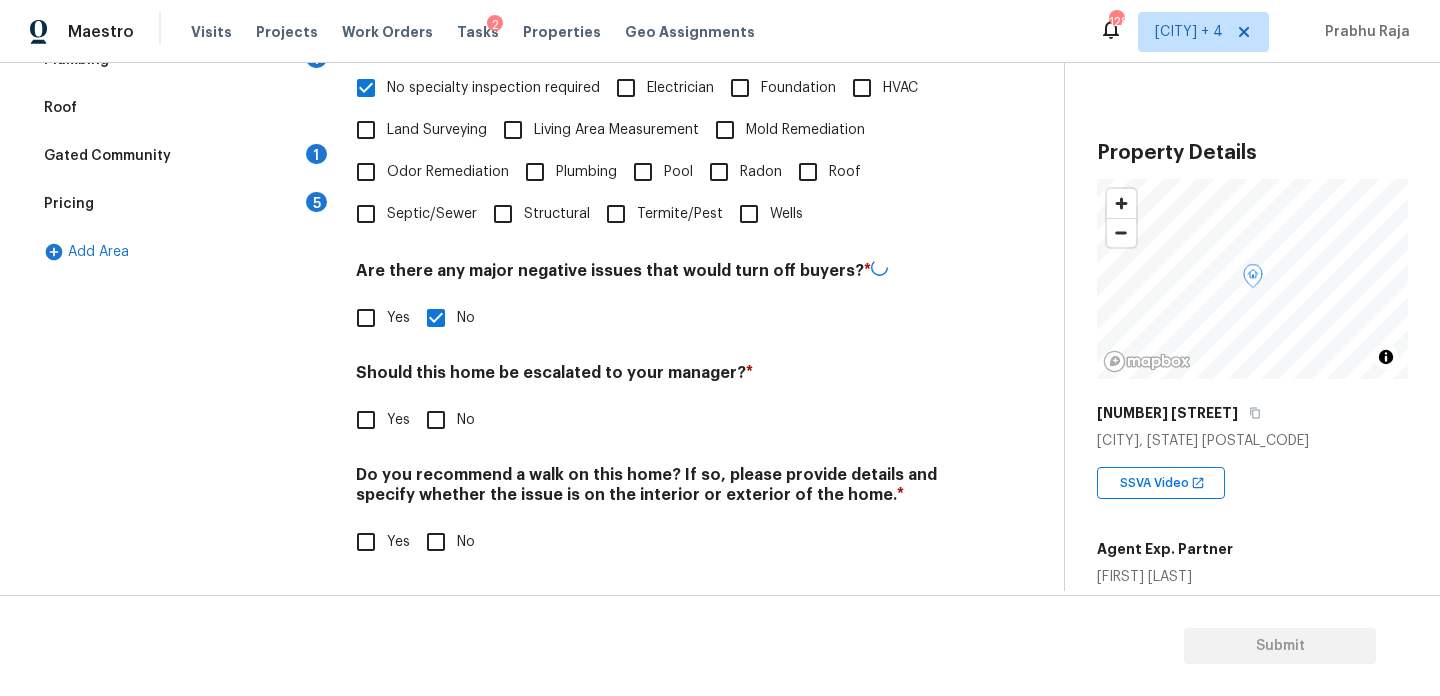 click on "Yes" at bounding box center [366, 420] 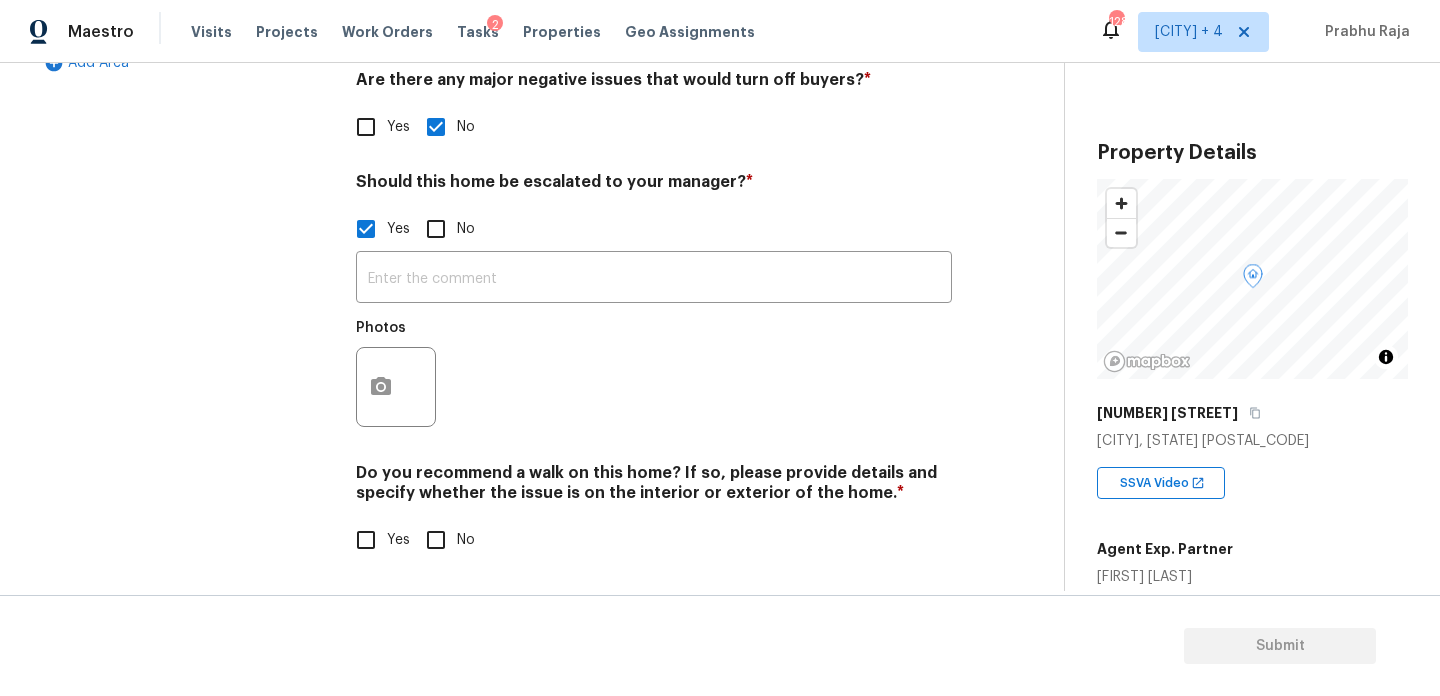 scroll, scrollTop: 697, scrollLeft: 0, axis: vertical 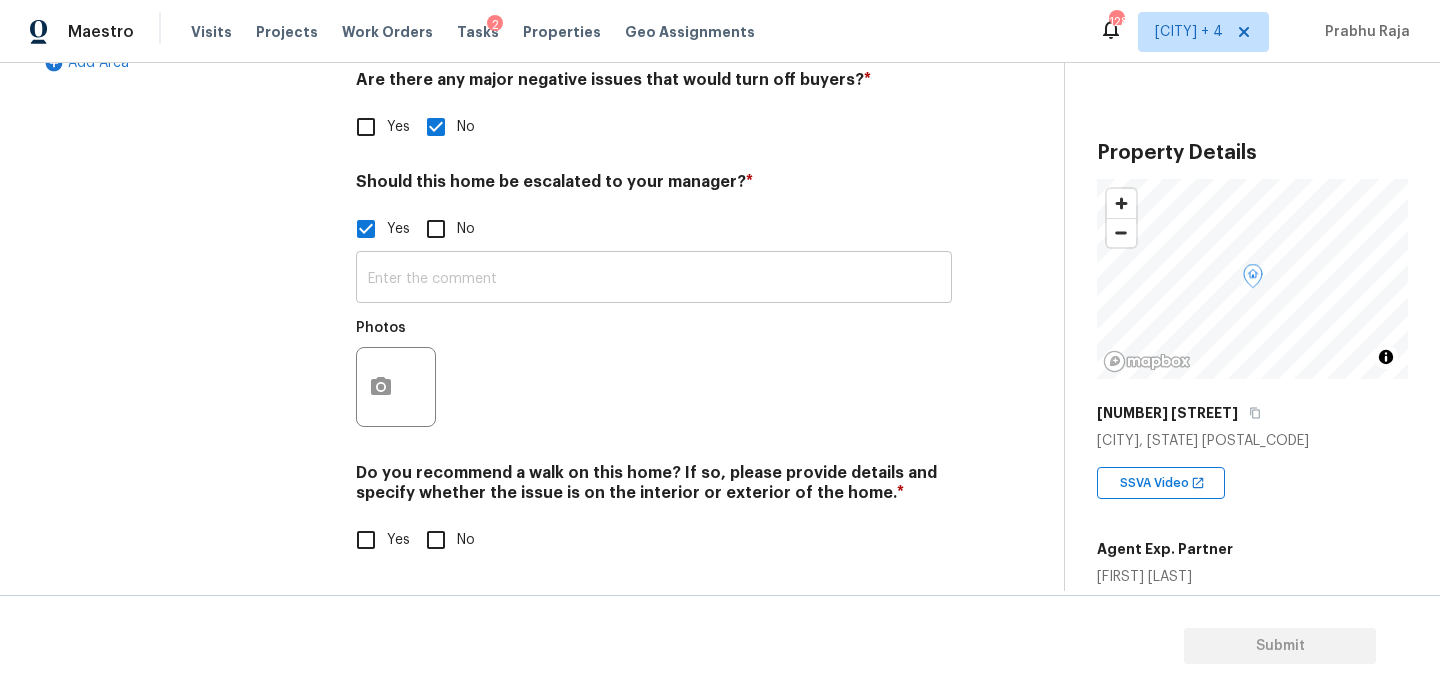 click at bounding box center [654, 279] 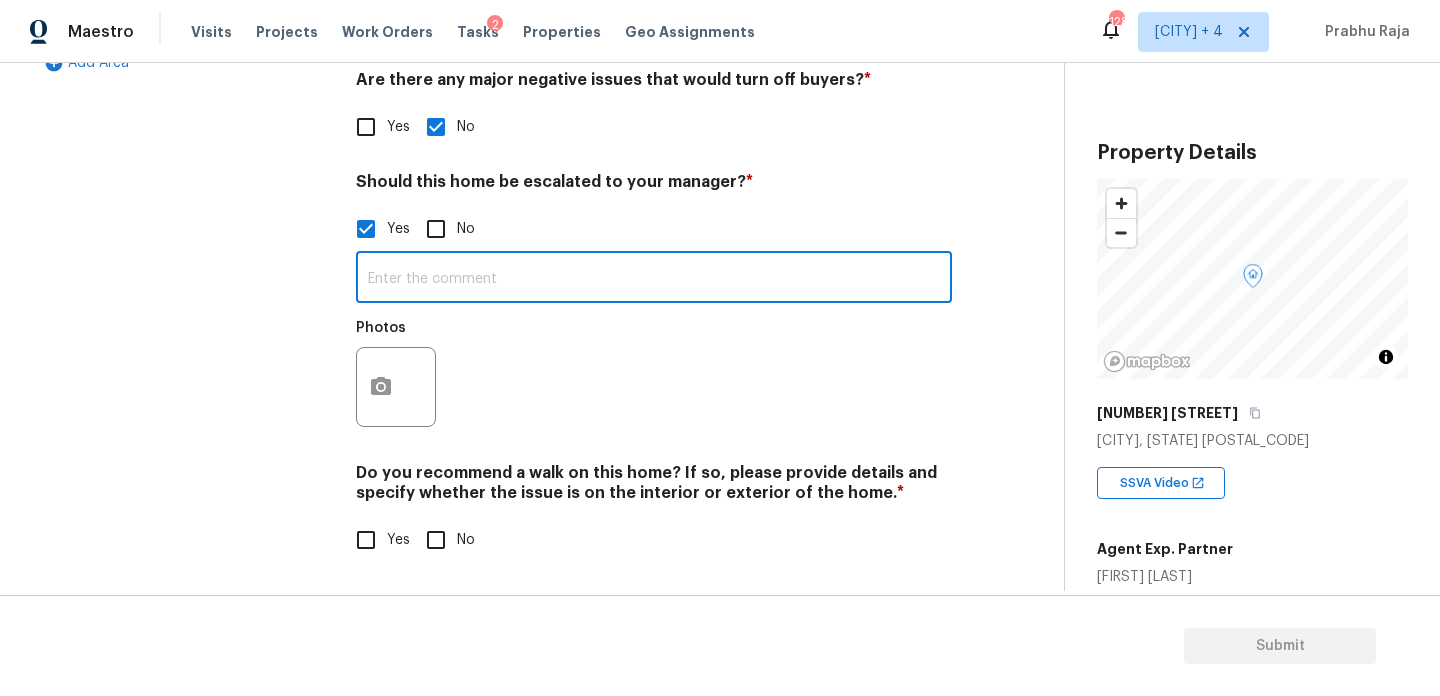 paste on "ALA Pilot.. Escalating for Volusia County review.. No issues noted." 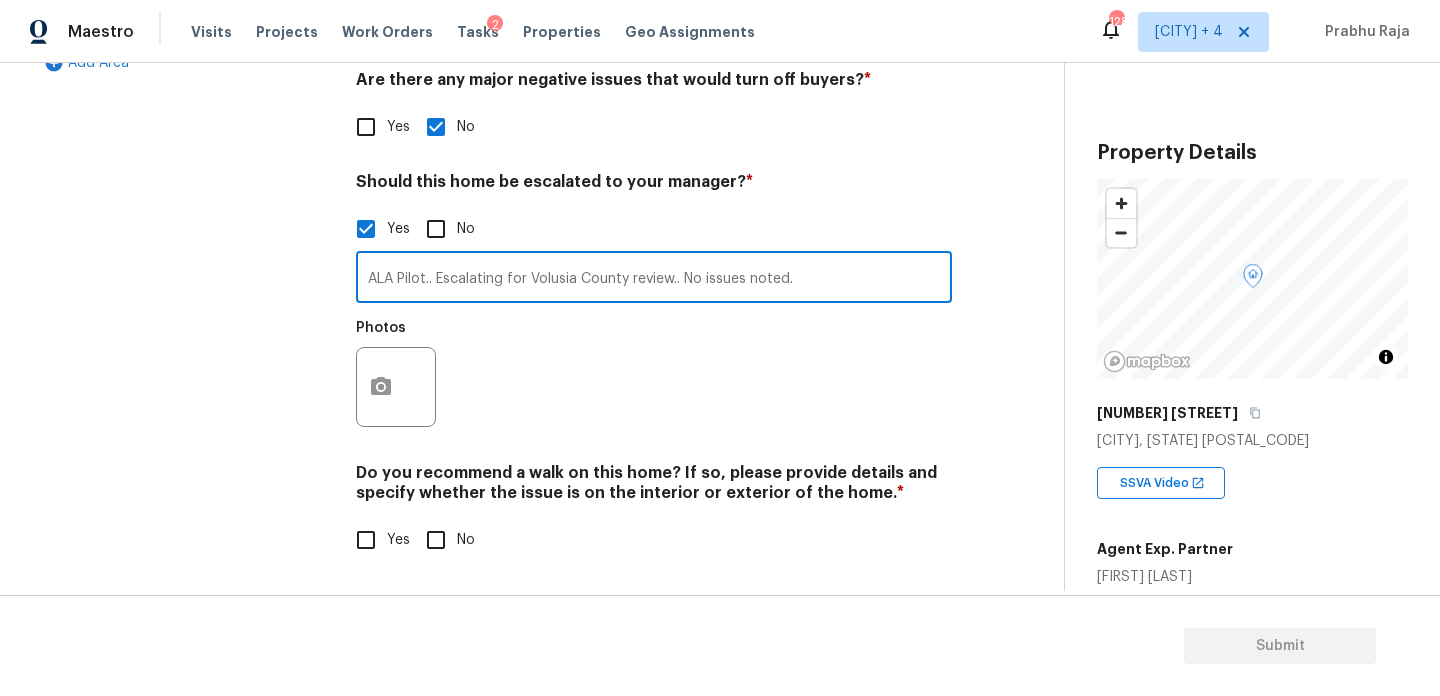 type on "ALA Pilot.. Escalating for Volusia County review.. No issues noted." 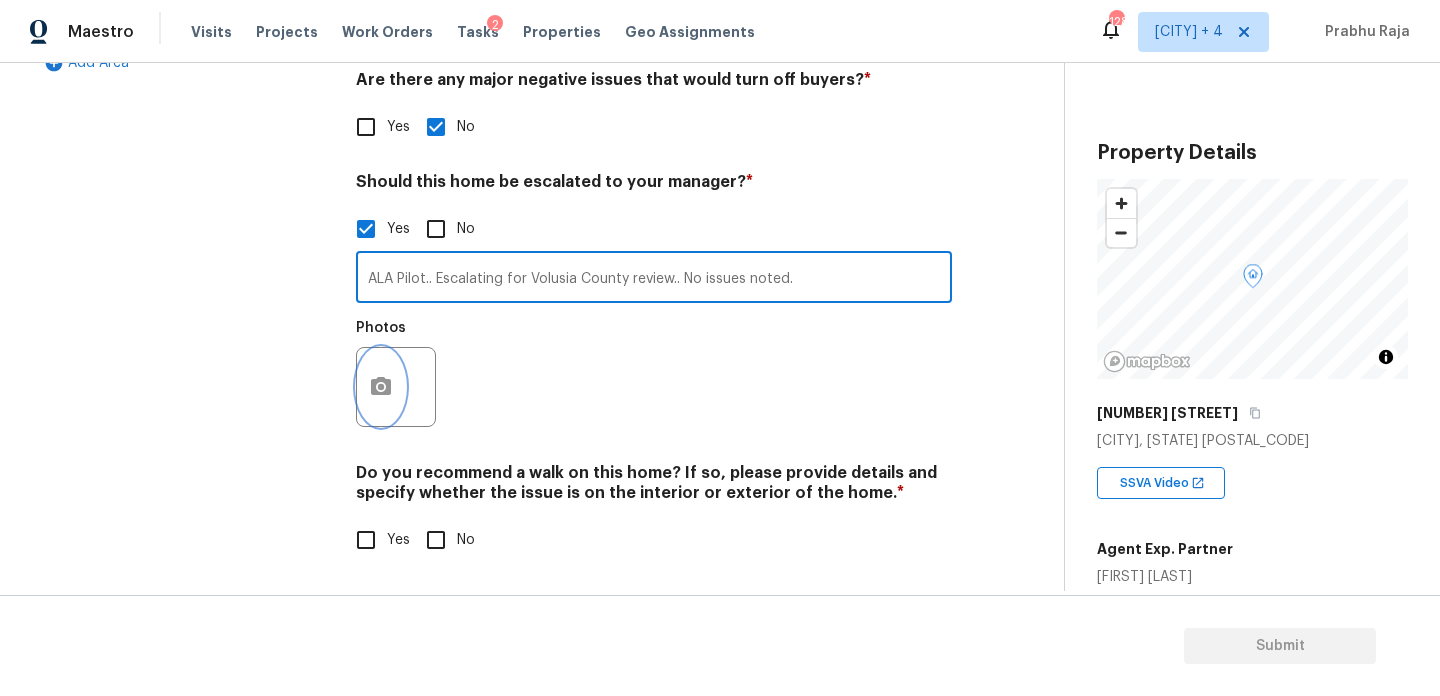 click at bounding box center [381, 387] 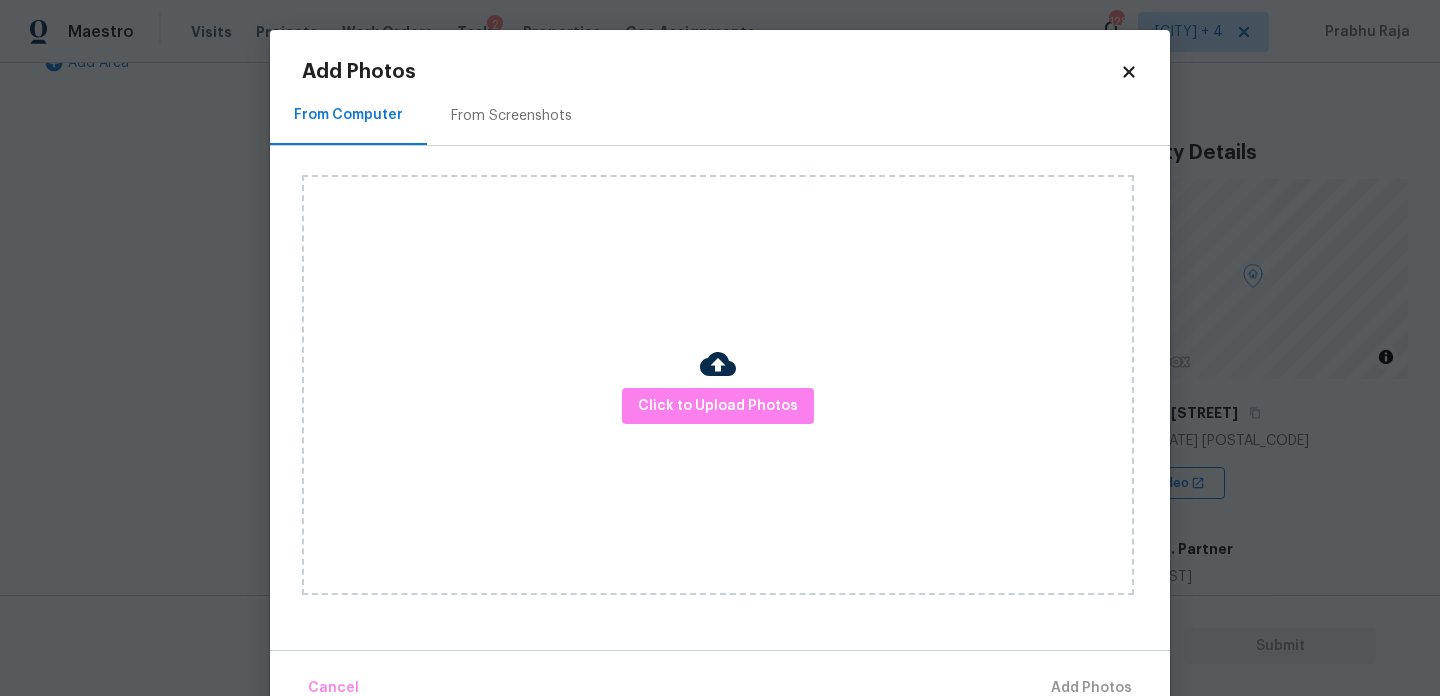 click on "Click to Upload Photos" at bounding box center [718, 385] 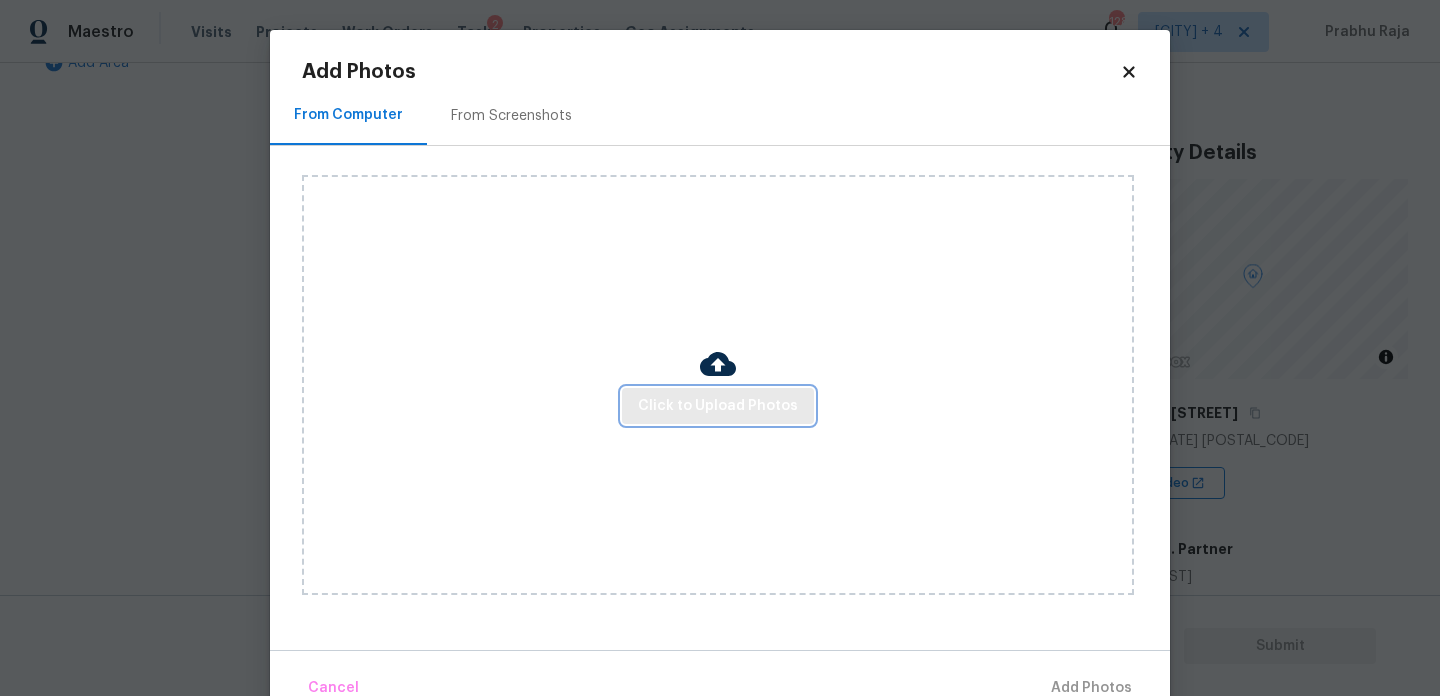 click on "Click to Upload Photos" at bounding box center [718, 406] 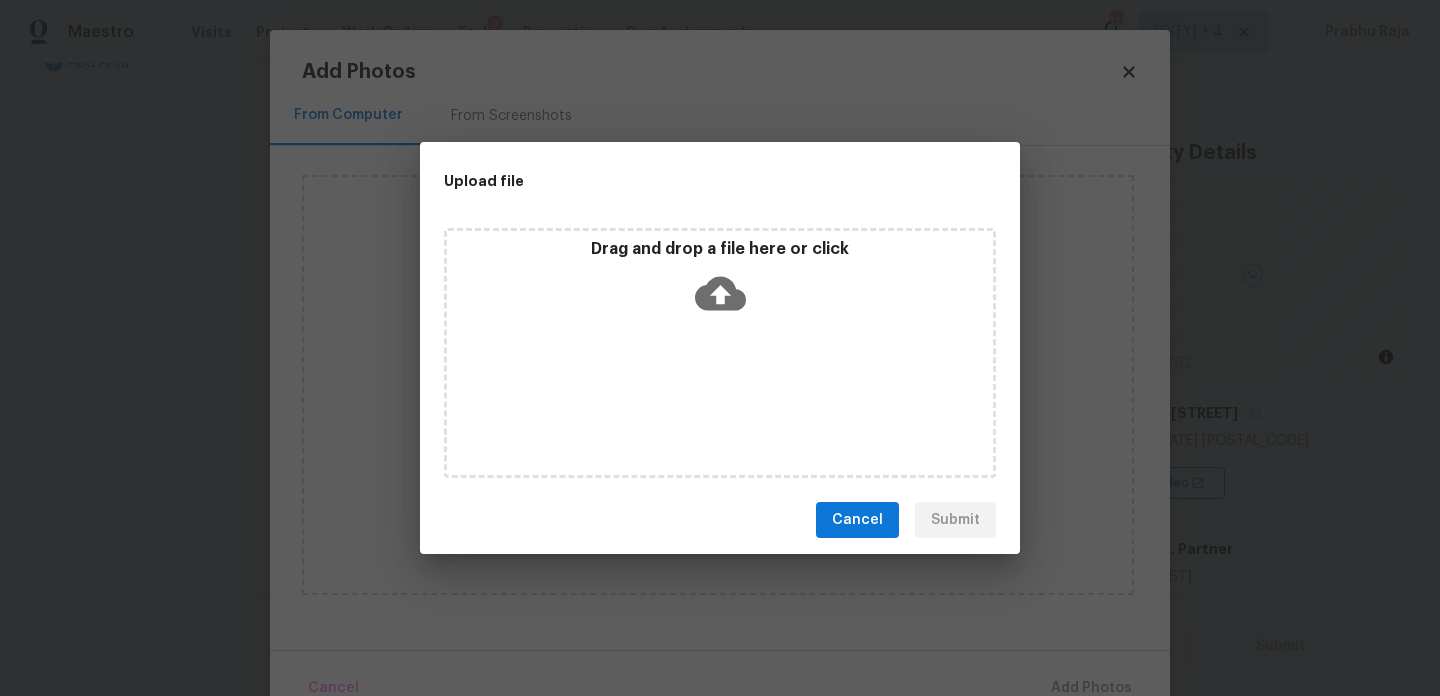click on "Upload file" at bounding box center [675, 181] 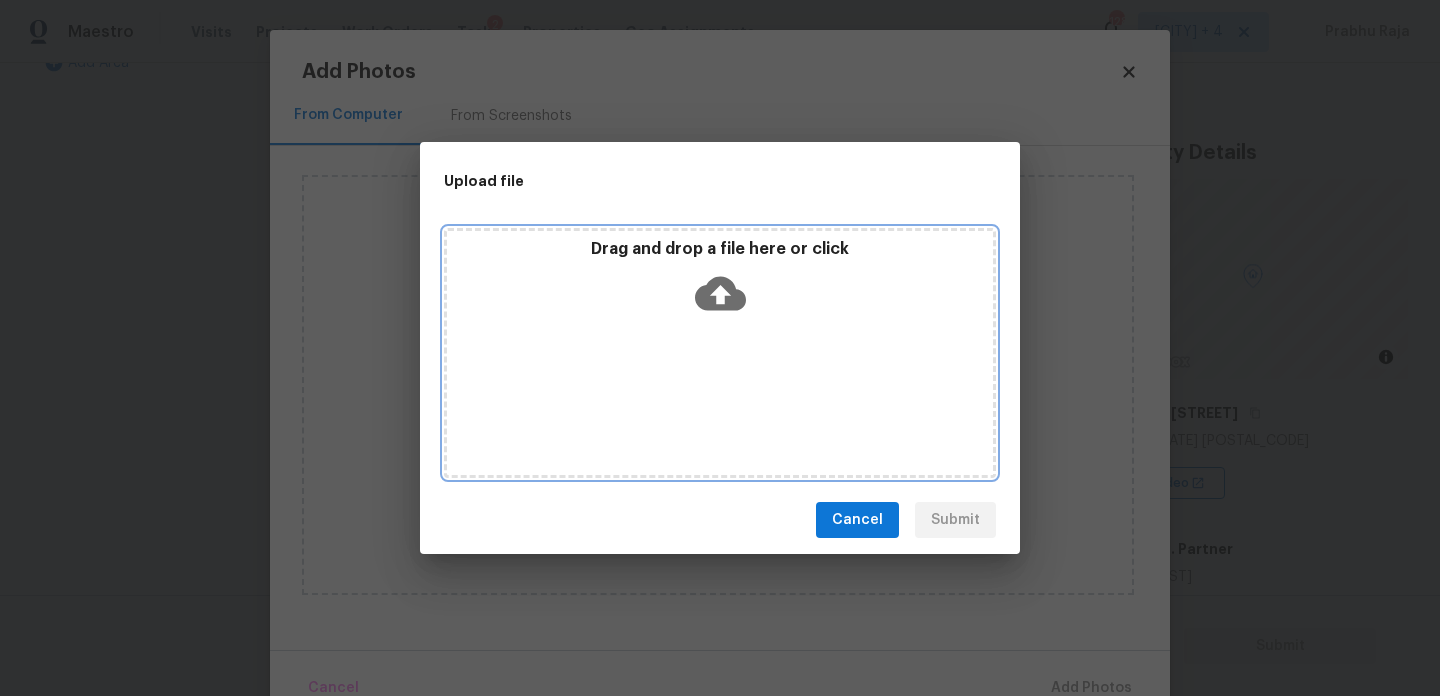 click on "Drag and drop a file here or click" at bounding box center [720, 282] 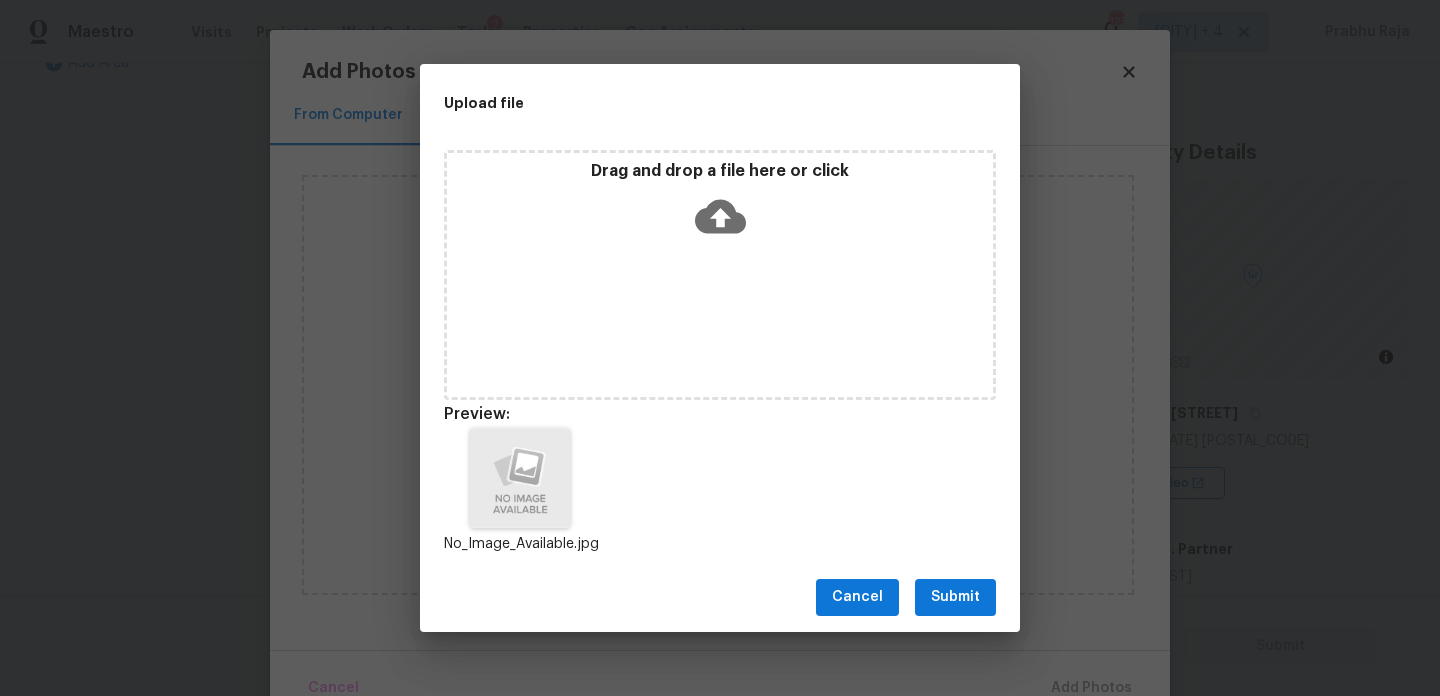 click on "Submit" at bounding box center (955, 597) 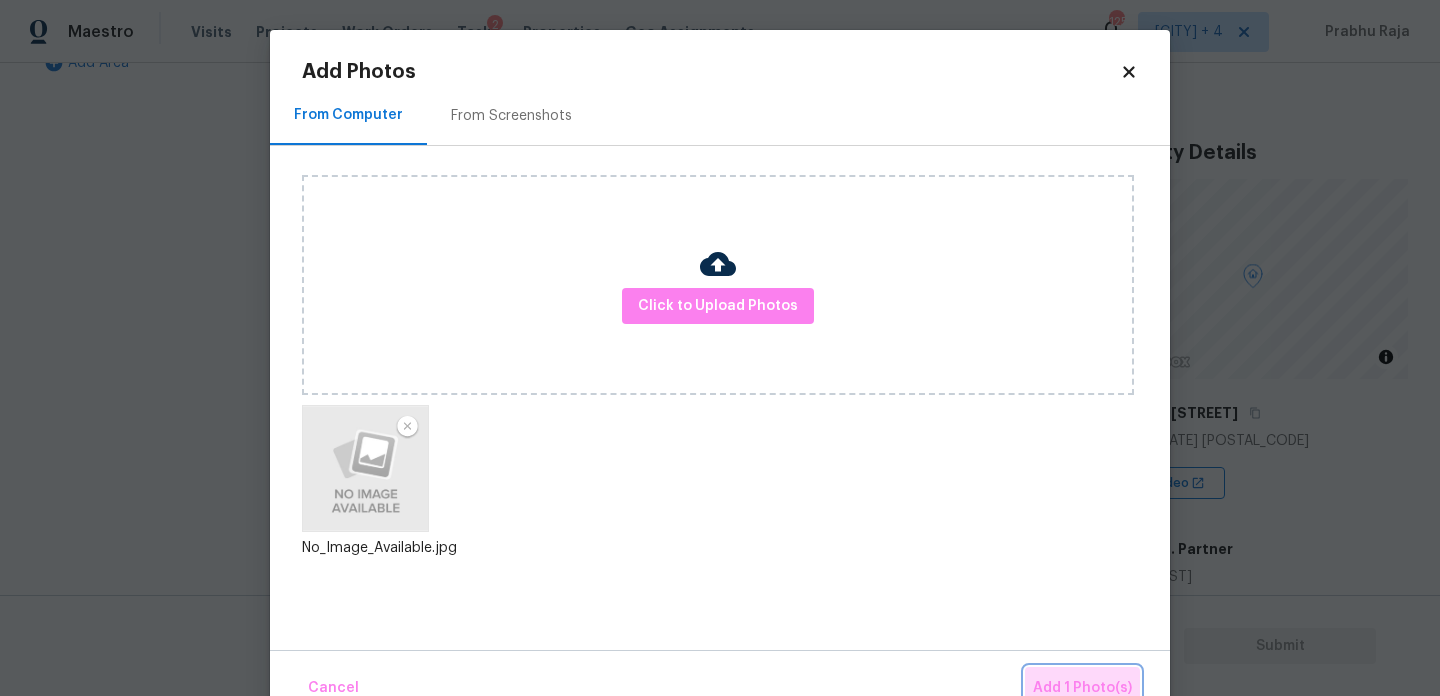 click on "Add 1 Photo(s)" at bounding box center (1082, 688) 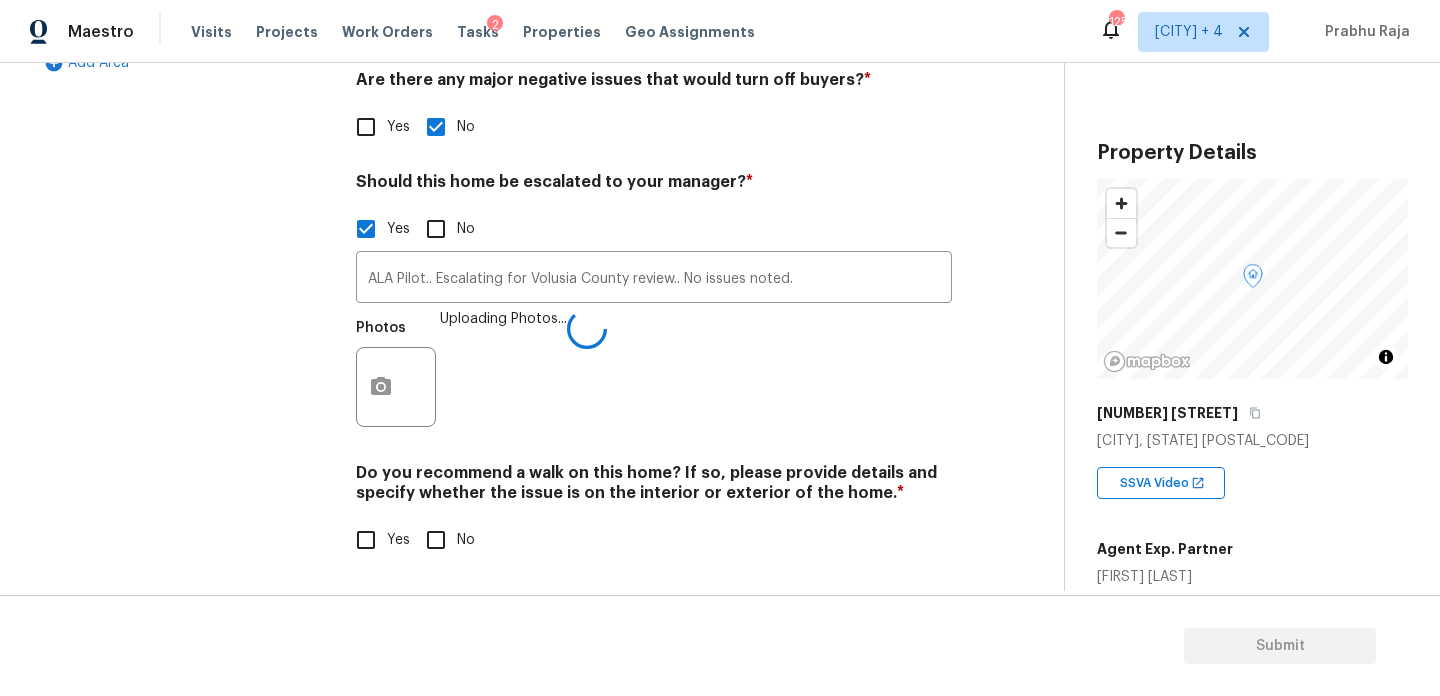 click on "No" at bounding box center (436, 540) 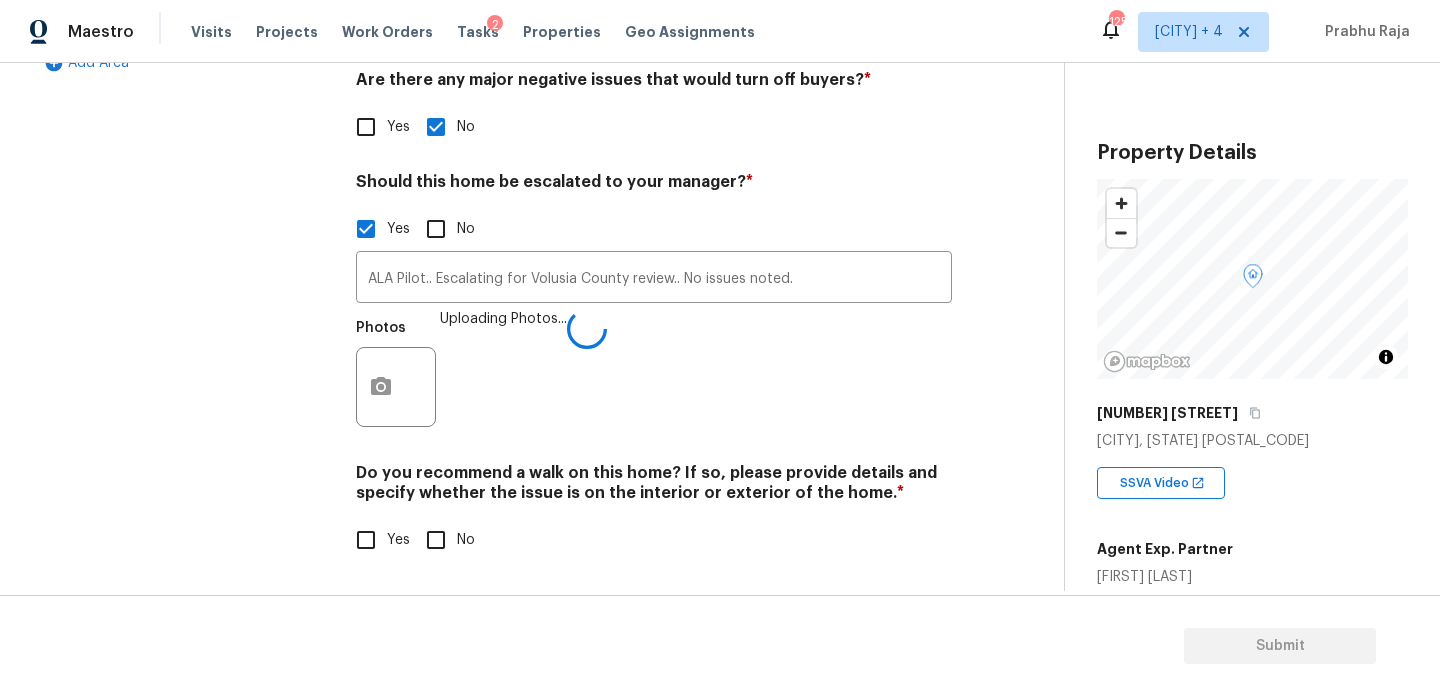 checkbox on "true" 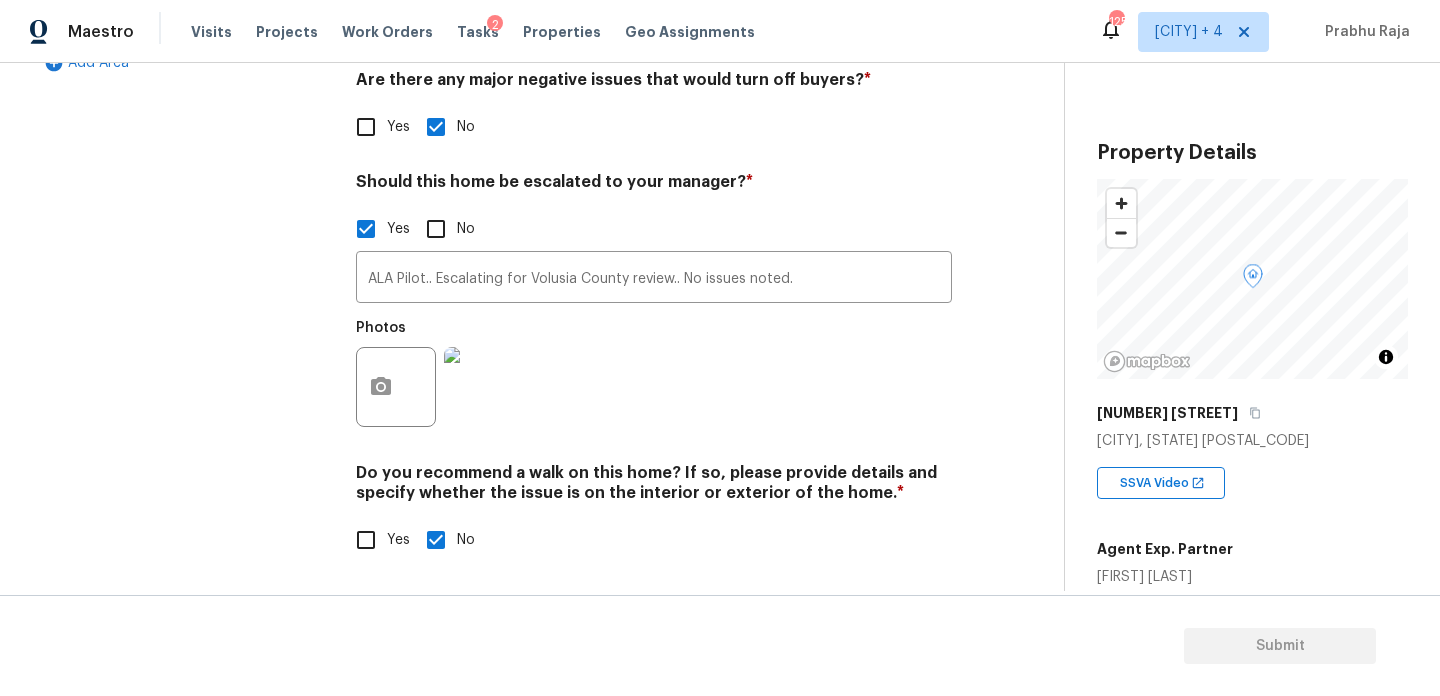 scroll, scrollTop: 0, scrollLeft: 0, axis: both 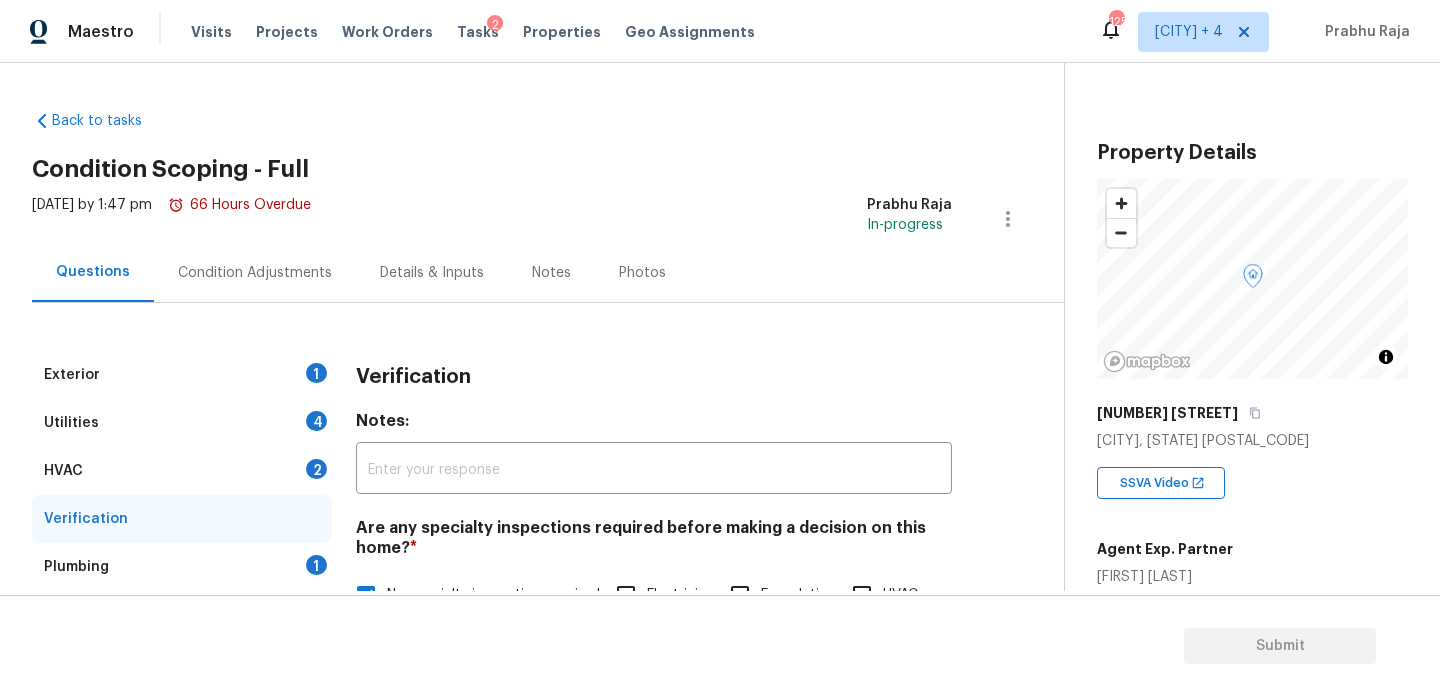 click on "[DATE] by 1:47 pm   66 Hours Overdue" at bounding box center (171, 219) 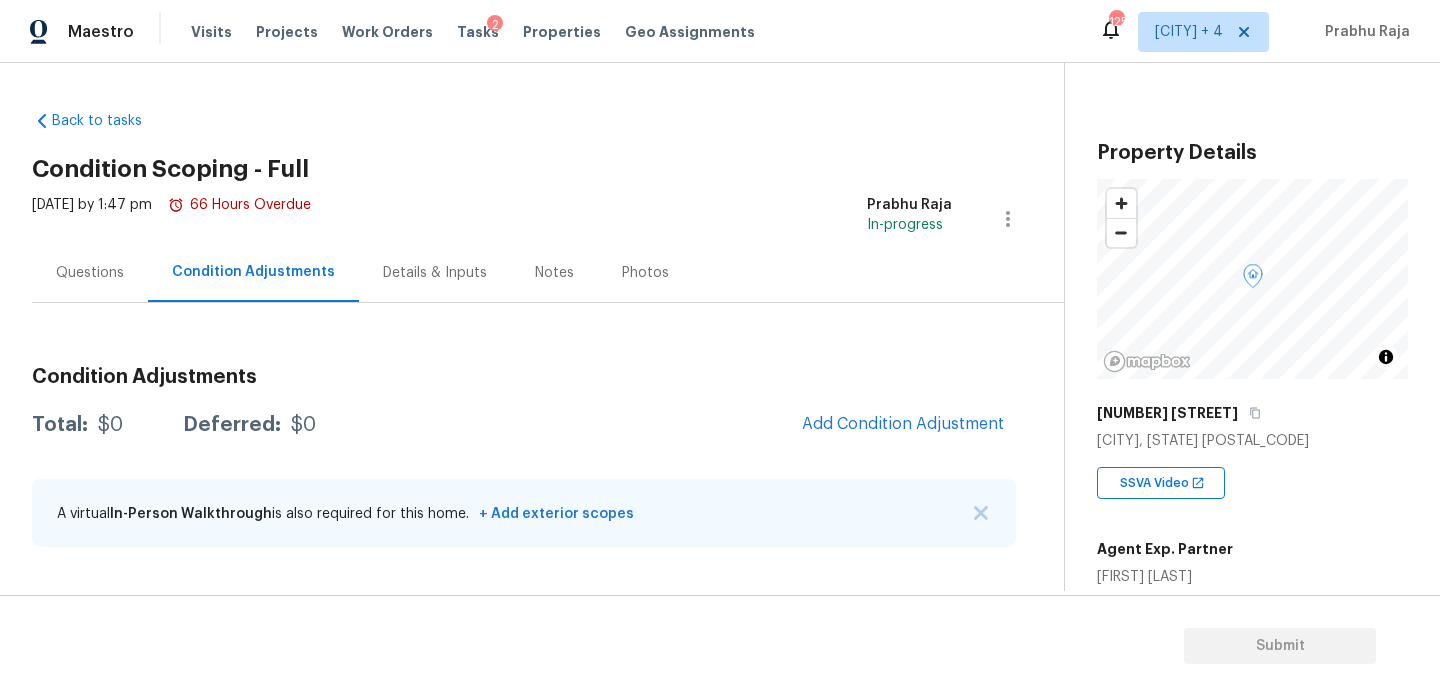 click on "Condition Adjustments" at bounding box center [253, 272] 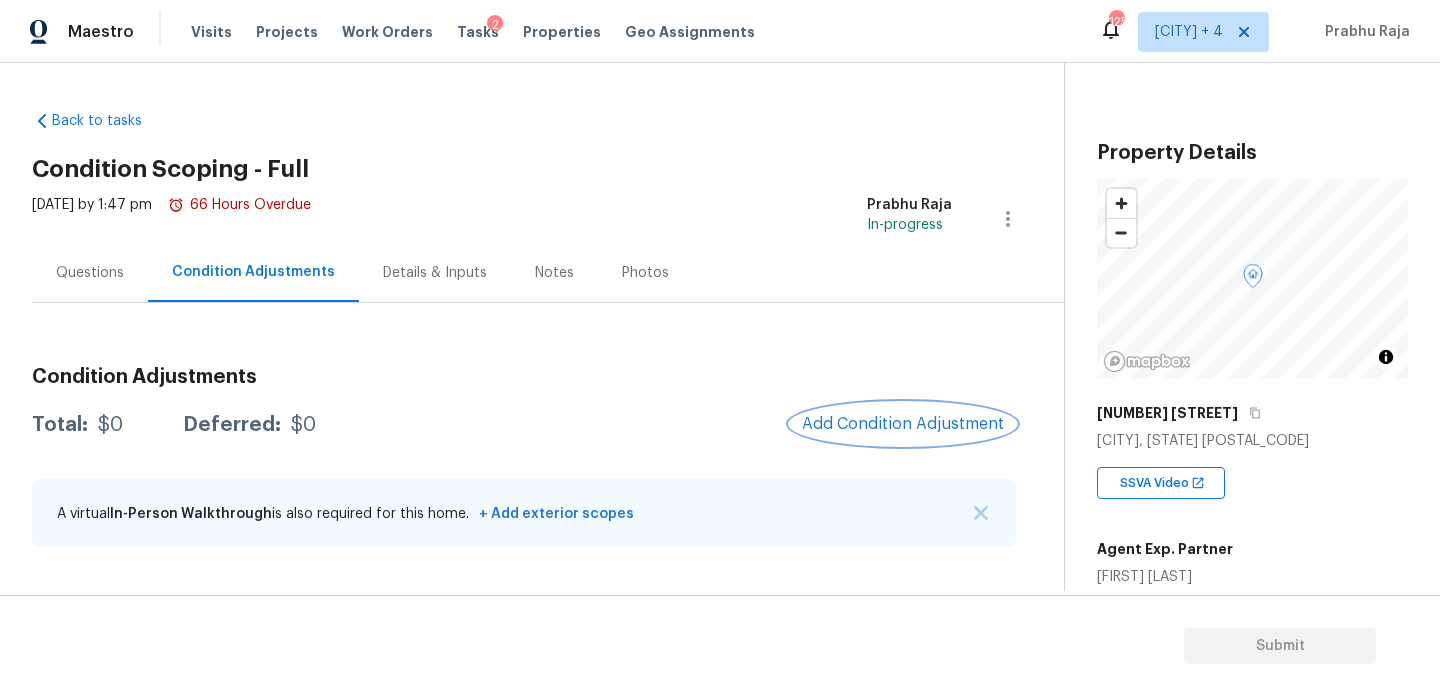 click on "Add Condition Adjustment" at bounding box center (903, 424) 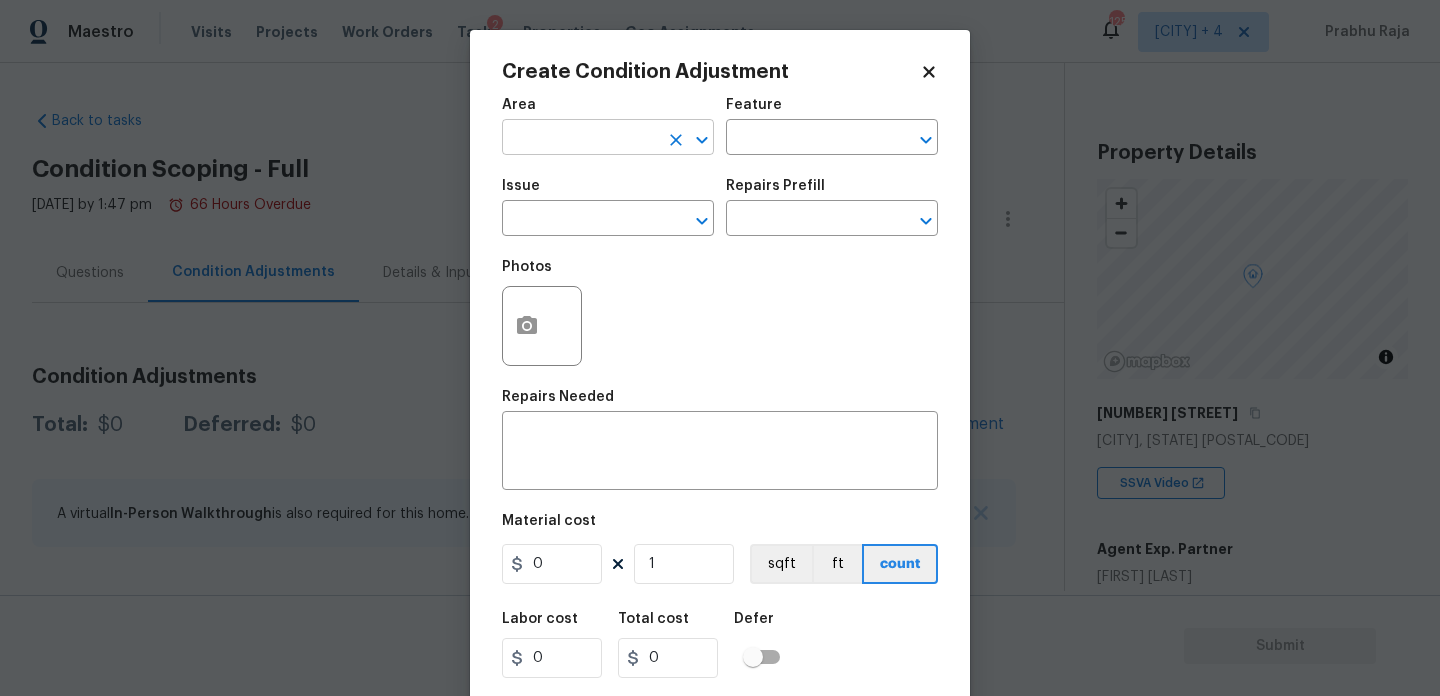 click at bounding box center [580, 139] 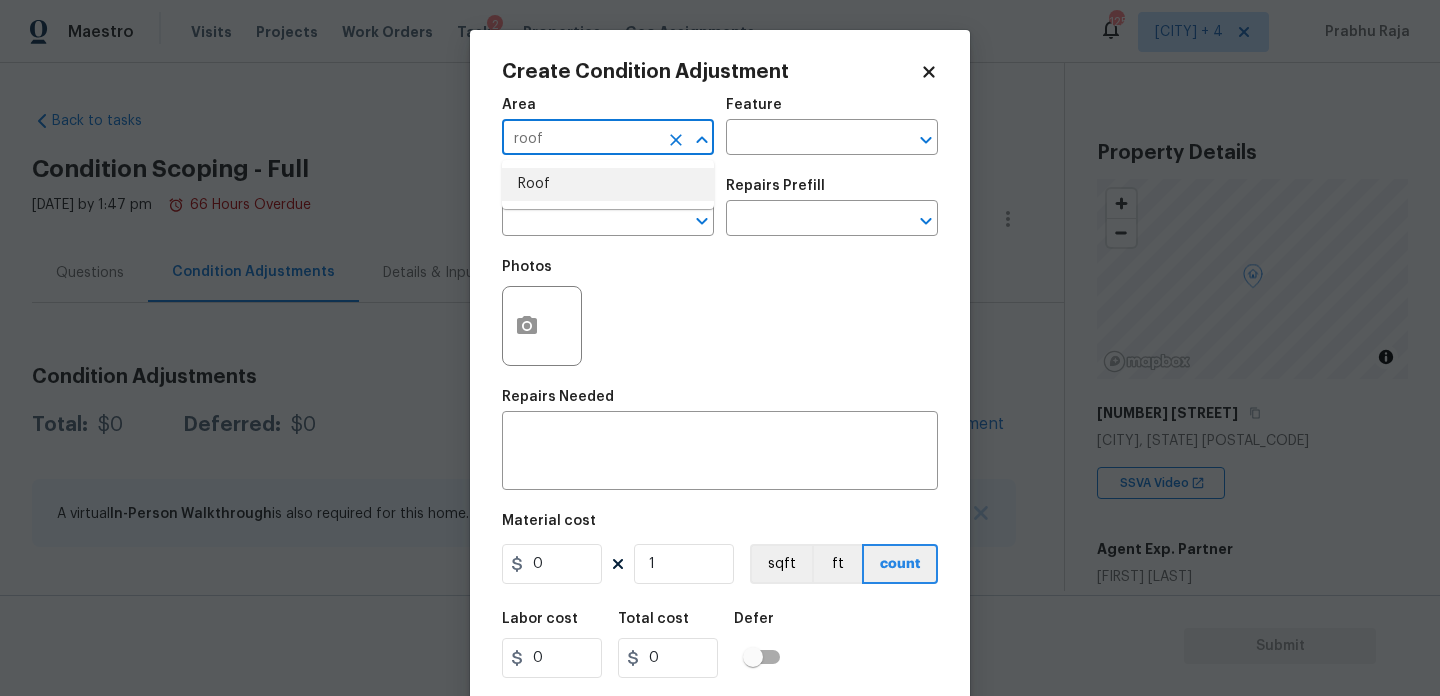 click on "Roof" at bounding box center (608, 184) 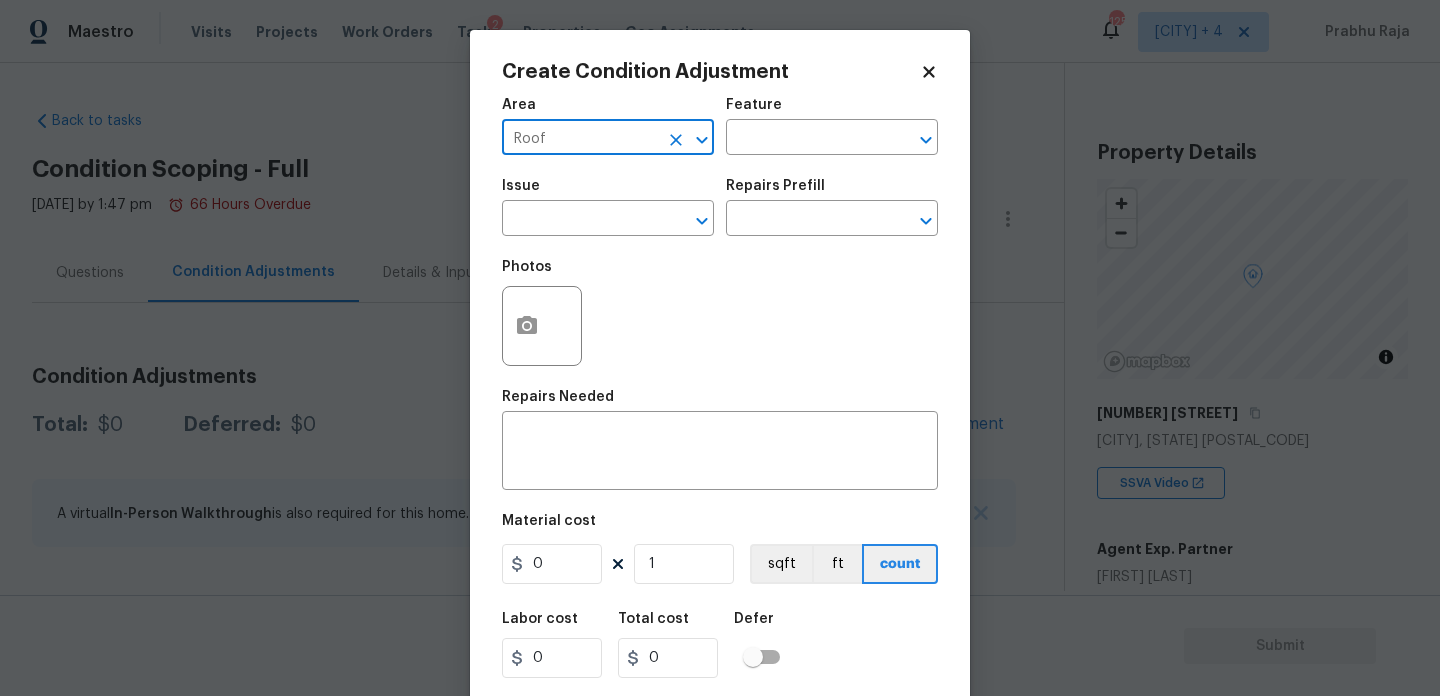 type on "Roof" 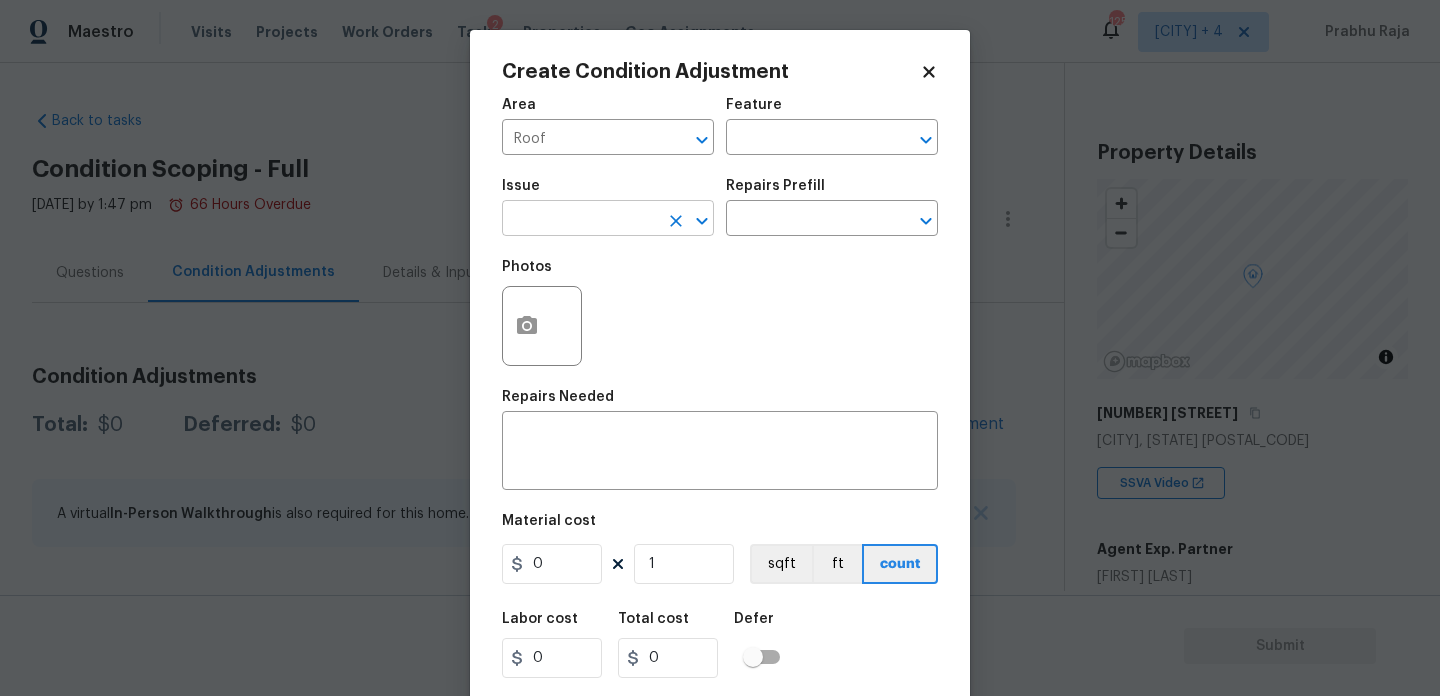 click at bounding box center (580, 220) 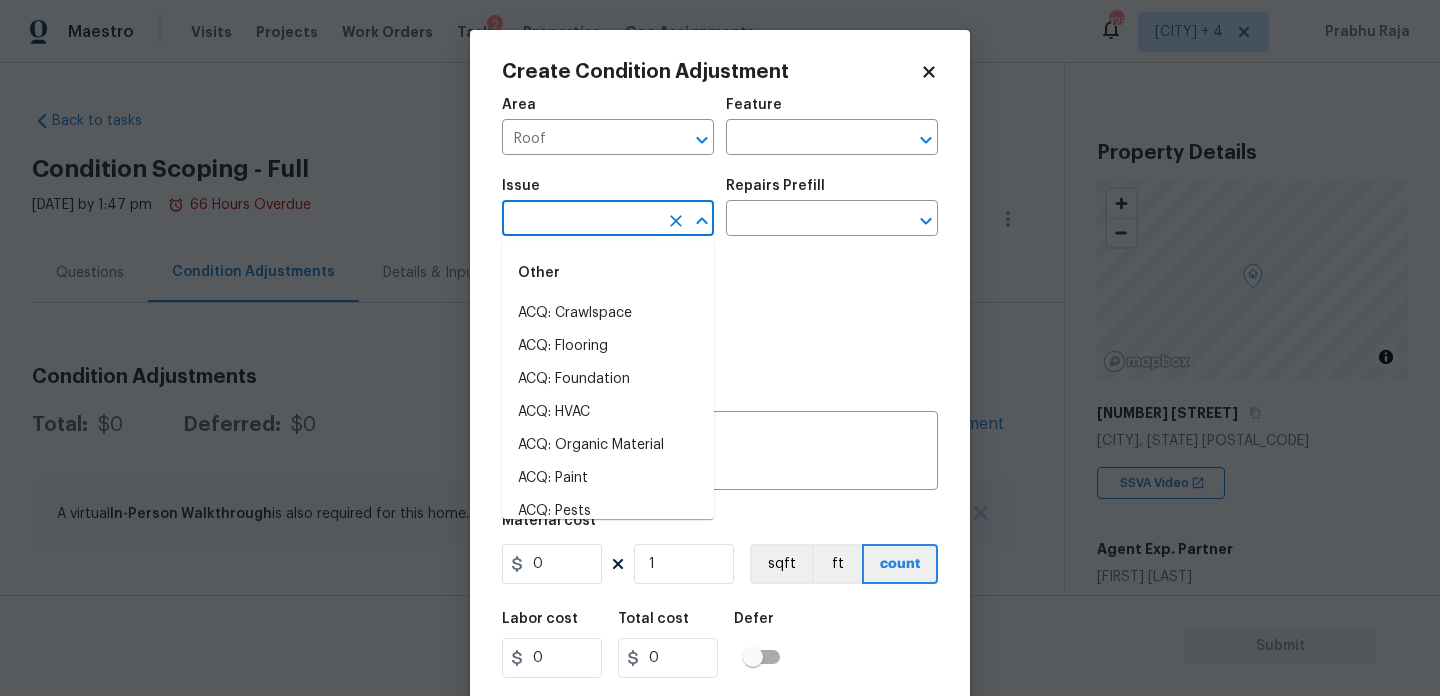 type on "r" 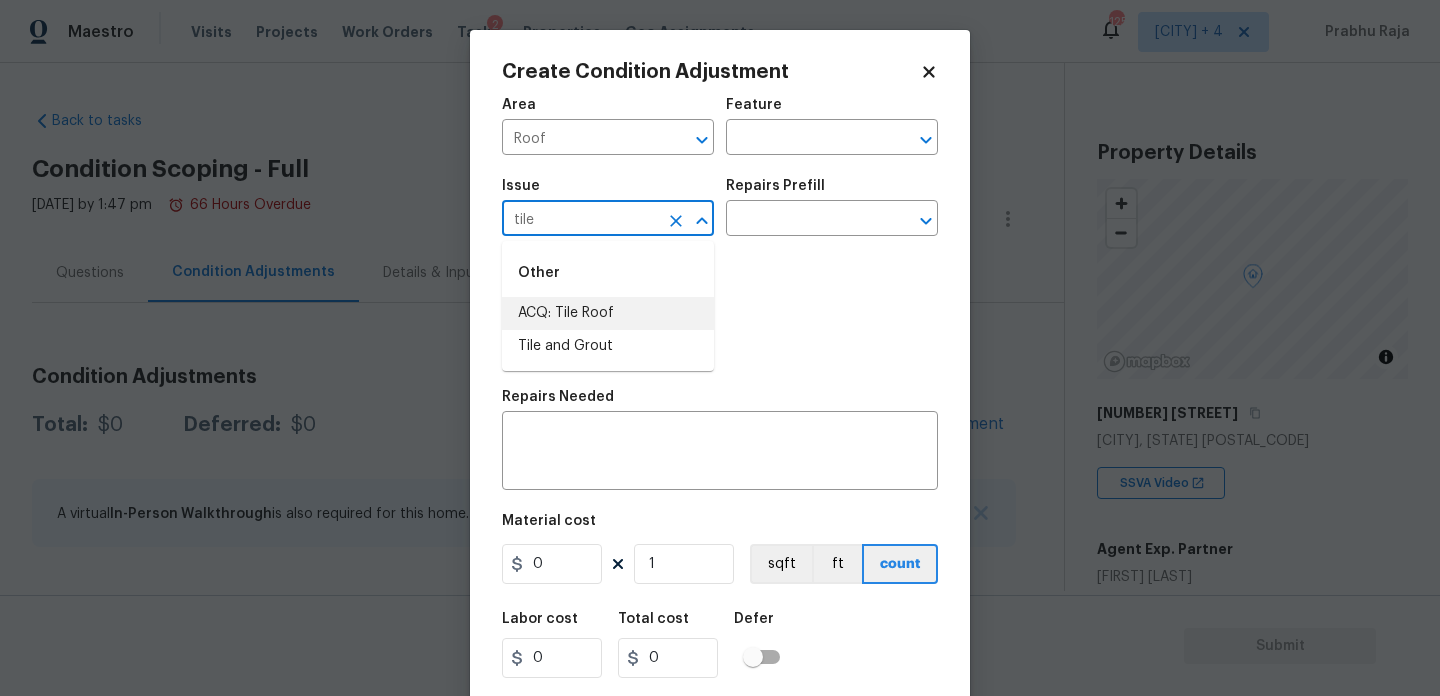 click on "ACQ: Tile Roof" at bounding box center (608, 313) 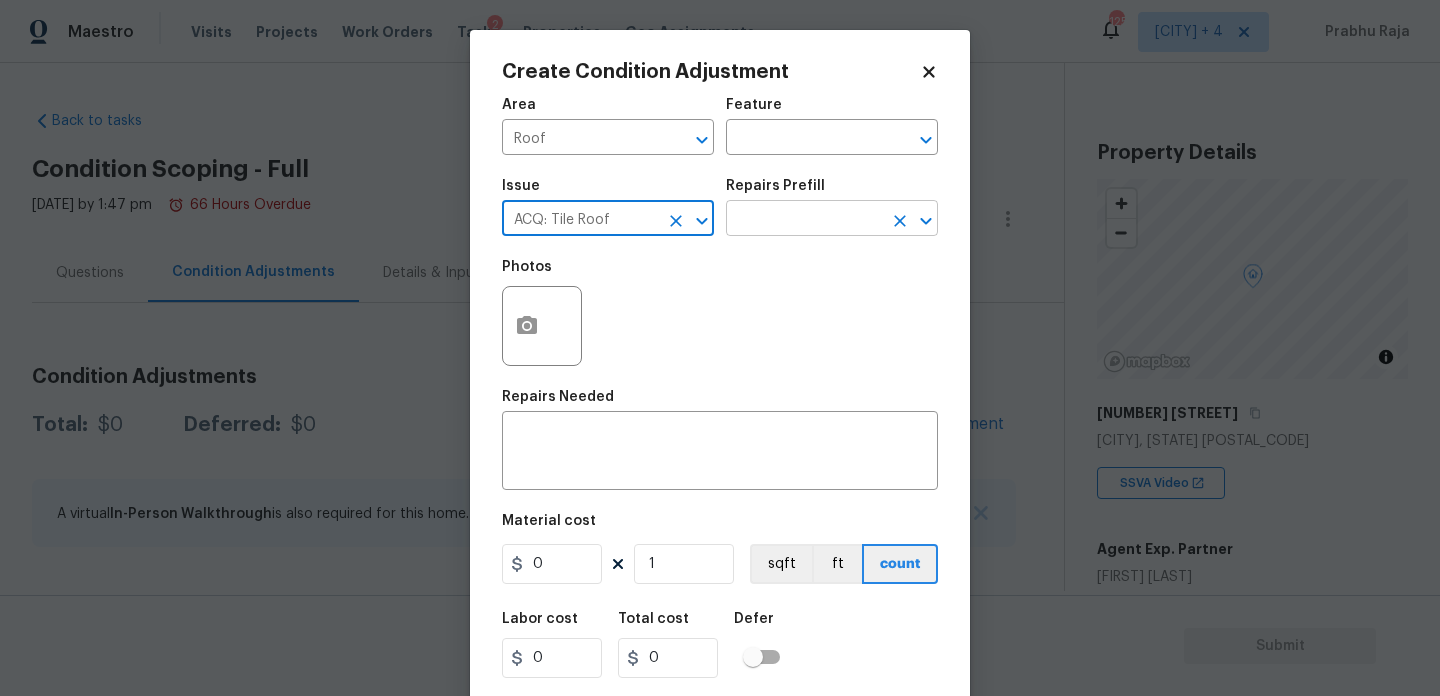 type on "ACQ: Tile Roof" 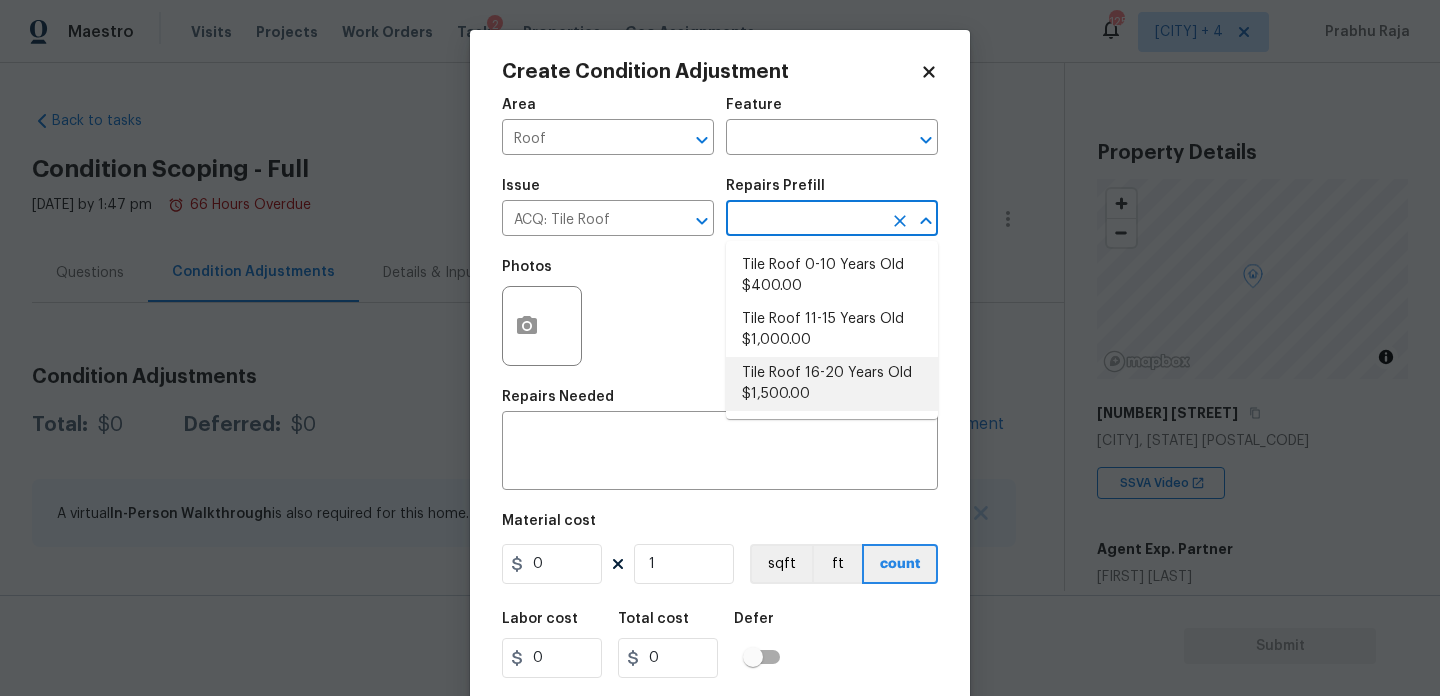 click on "Tile Roof 16-20 Years Old $1,500.00" at bounding box center [832, 384] 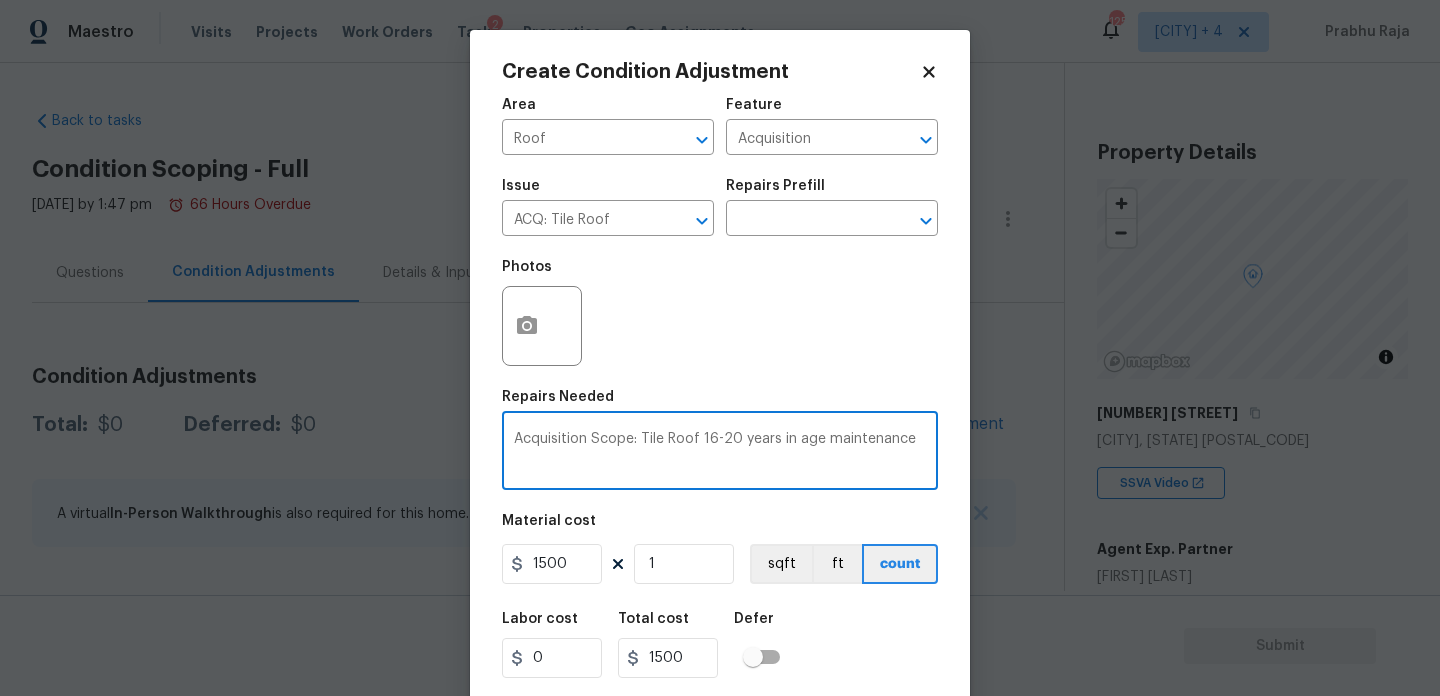 click on "Acquisition Scope: Tile Roof 16-20 years in age maintenance" at bounding box center (720, 453) 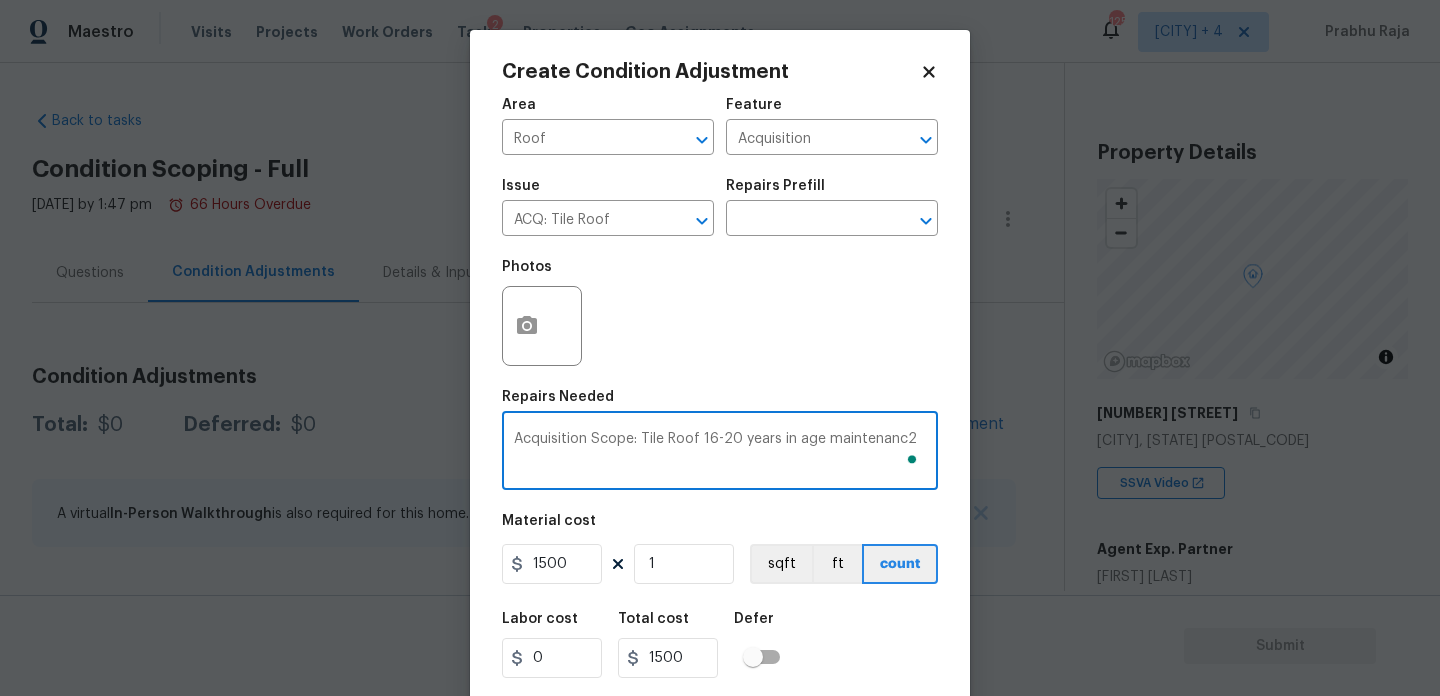 drag, startPoint x: 742, startPoint y: 441, endPoint x: 731, endPoint y: 441, distance: 11 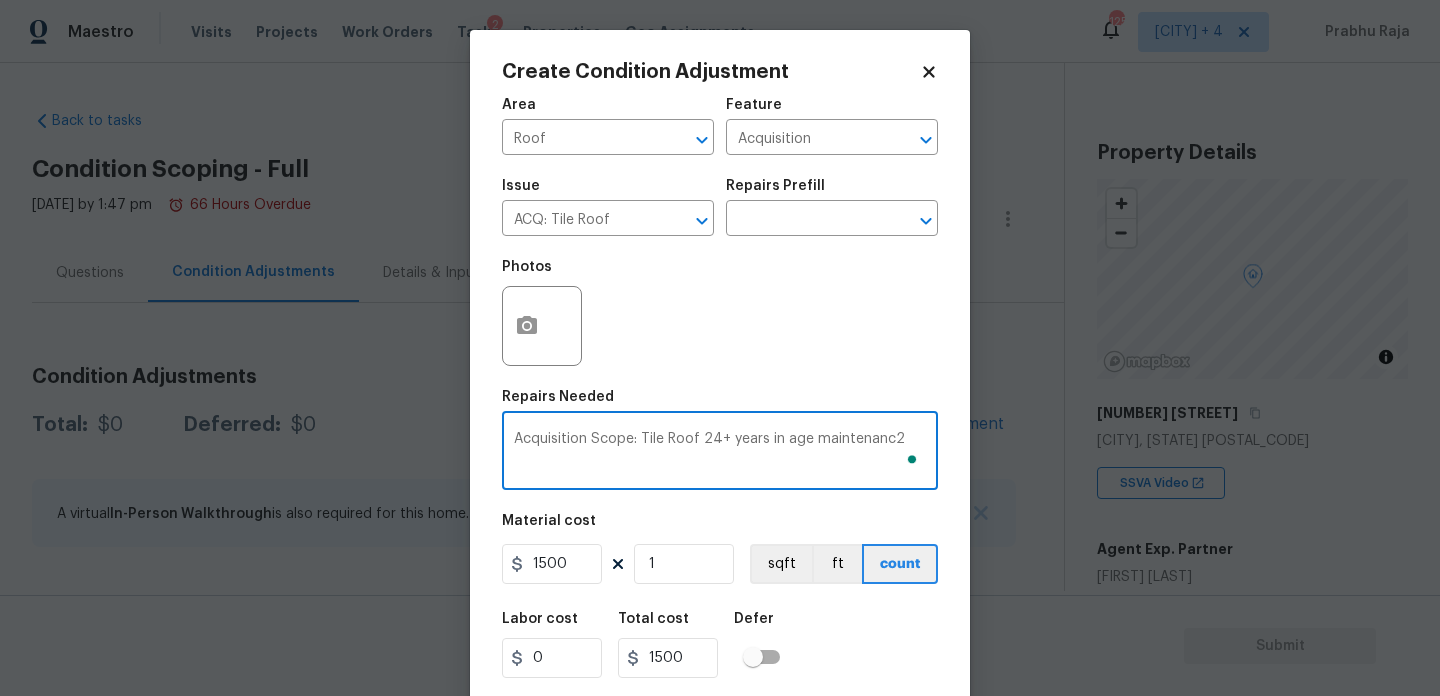 type on "Acquisition Scope: Tile Roof 24+ years in age maintenanc2" 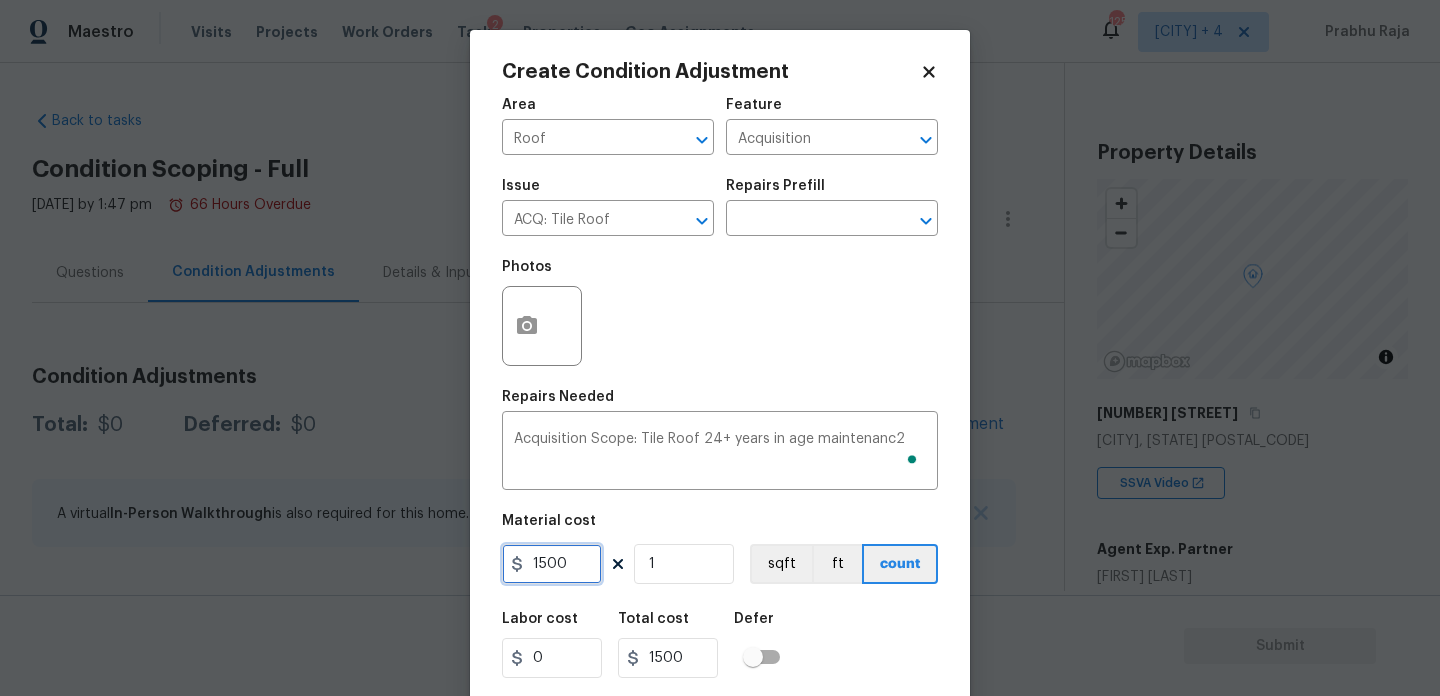 drag, startPoint x: 585, startPoint y: 570, endPoint x: 472, endPoint y: 570, distance: 113 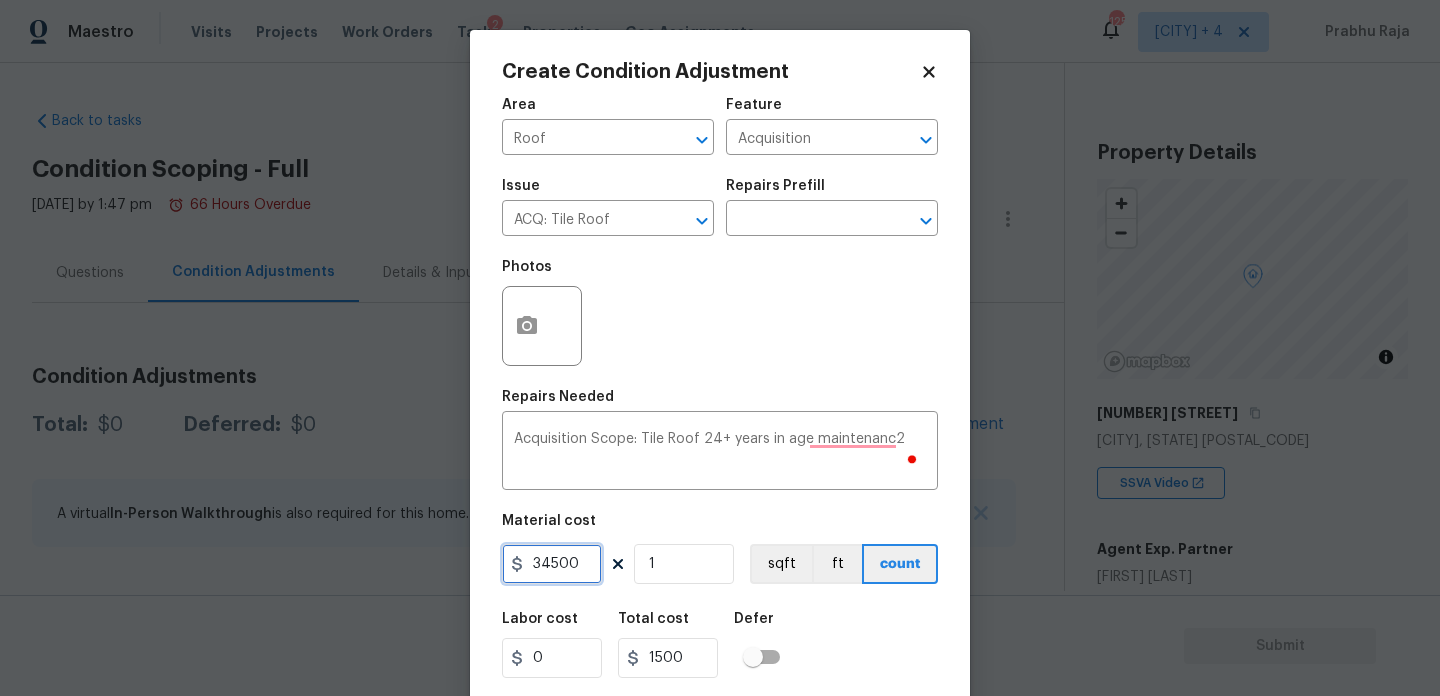 type on "34500" 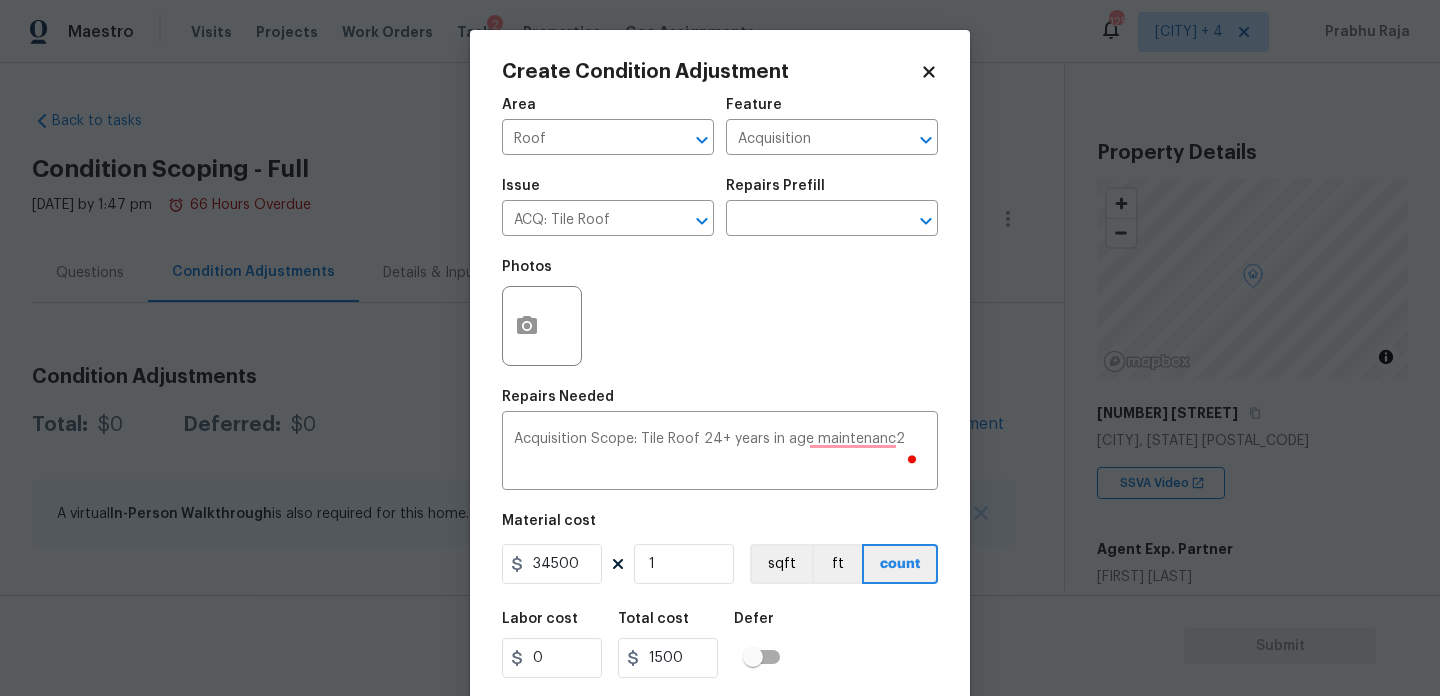 type on "34500" 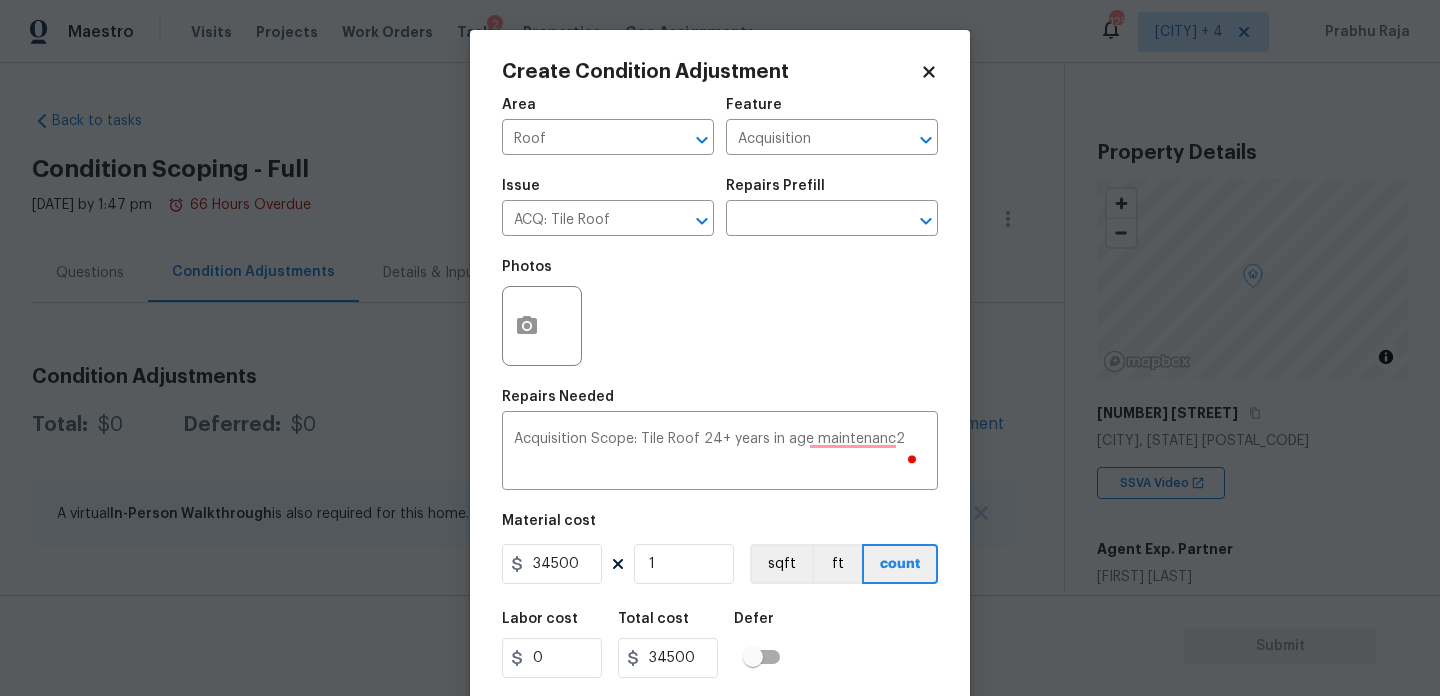 click on "Photos" at bounding box center (720, 313) 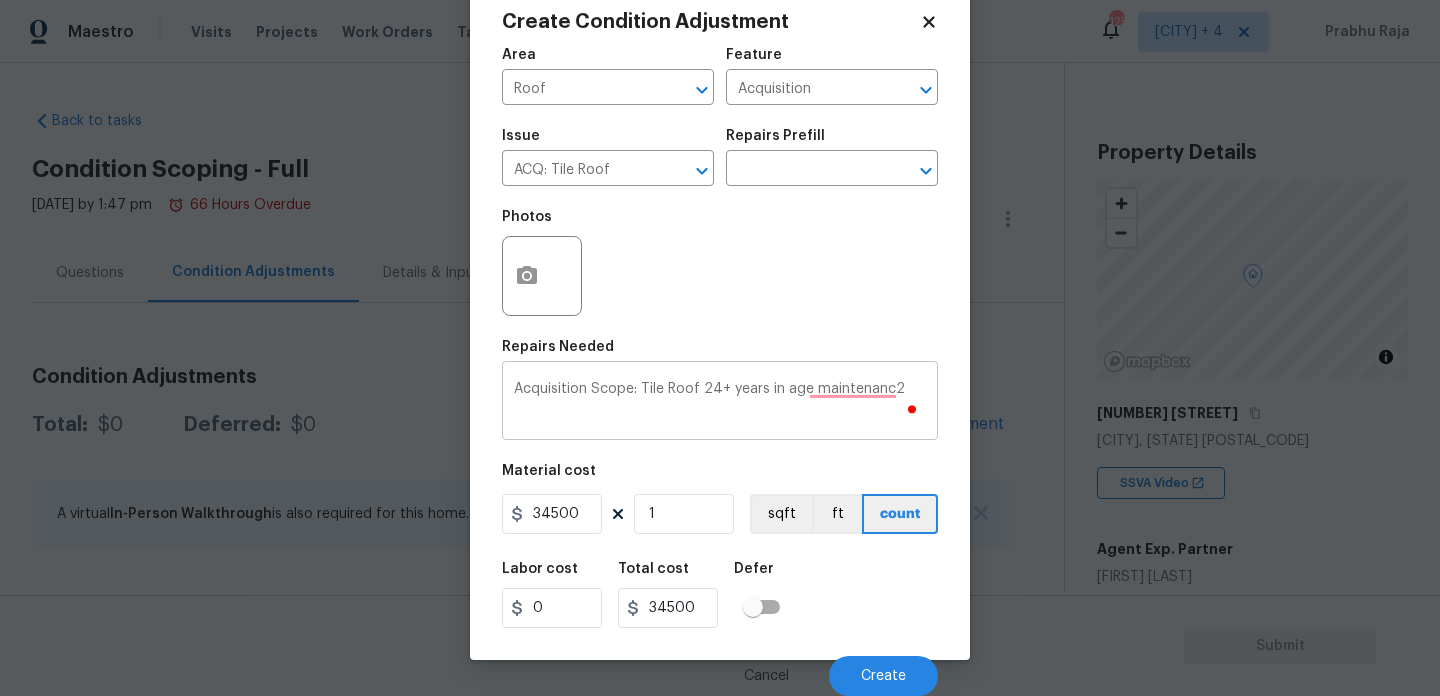 click on "Acquisition Scope: Tile Roof 24+ years in age maintenanc2" at bounding box center [720, 403] 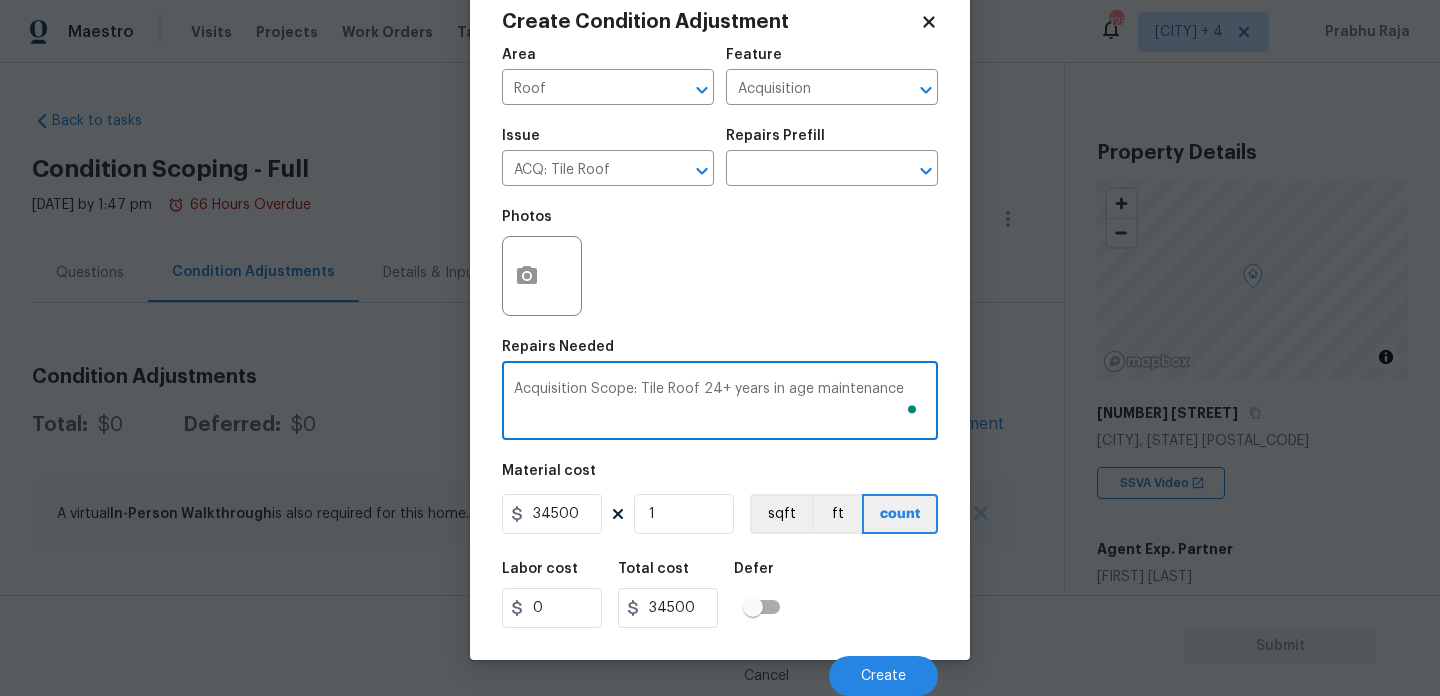 type on "Acquisition Scope: Tile Roof 24+ years in age maintenance" 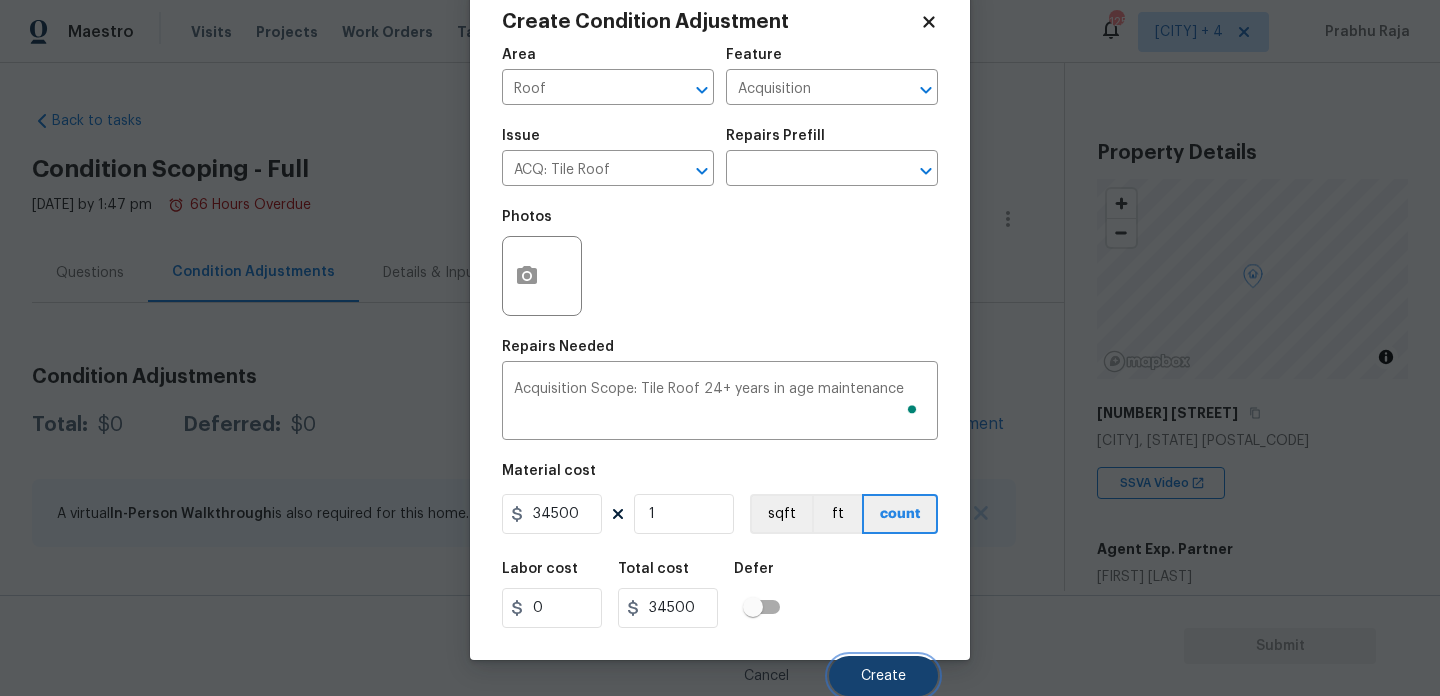 click on "Create" at bounding box center [883, 676] 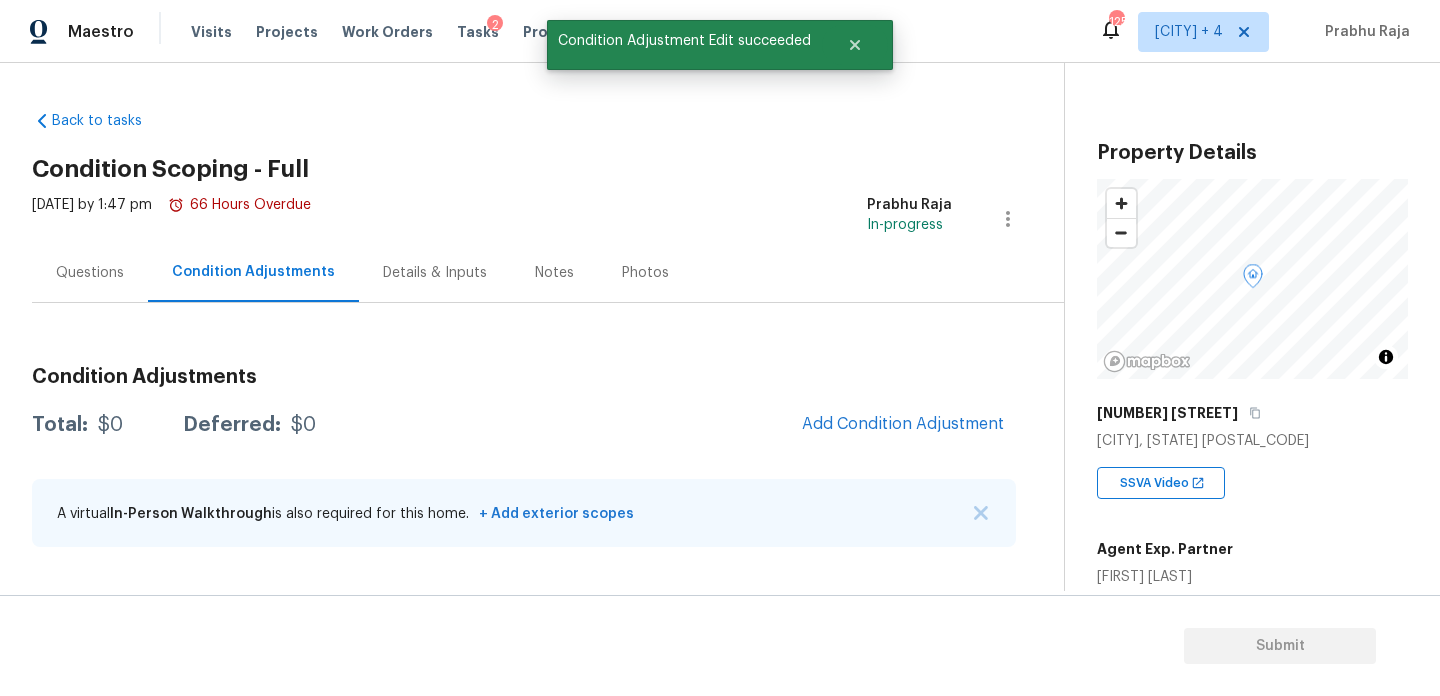 scroll, scrollTop: 44, scrollLeft: 0, axis: vertical 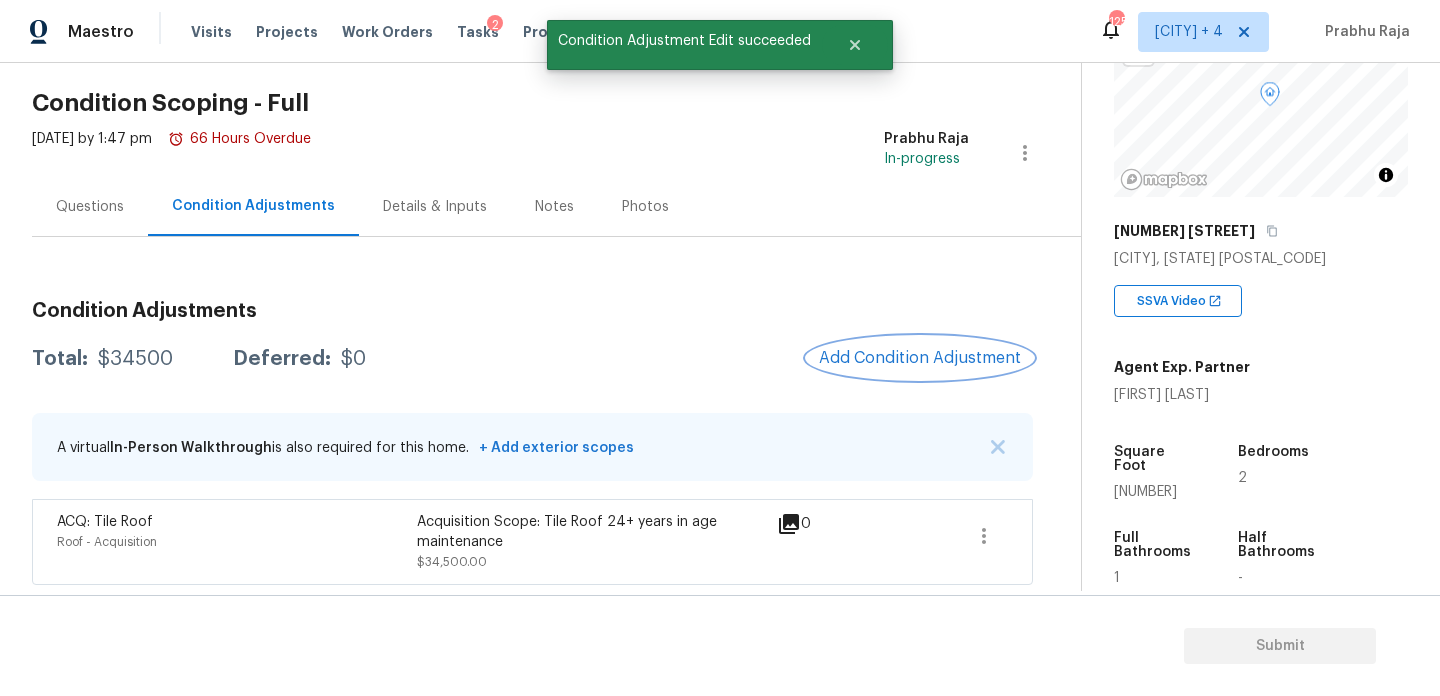 click on "Add Condition Adjustment" at bounding box center (920, 358) 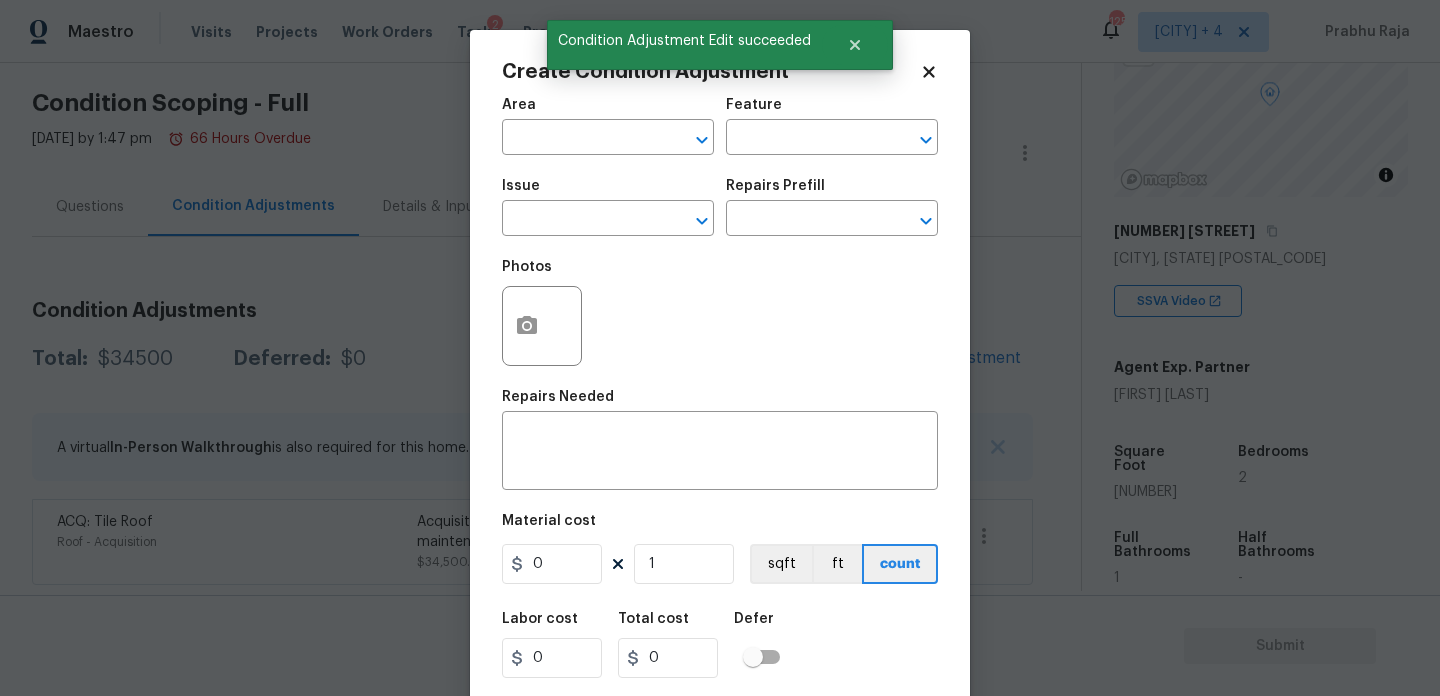 click on "Area" at bounding box center [608, 111] 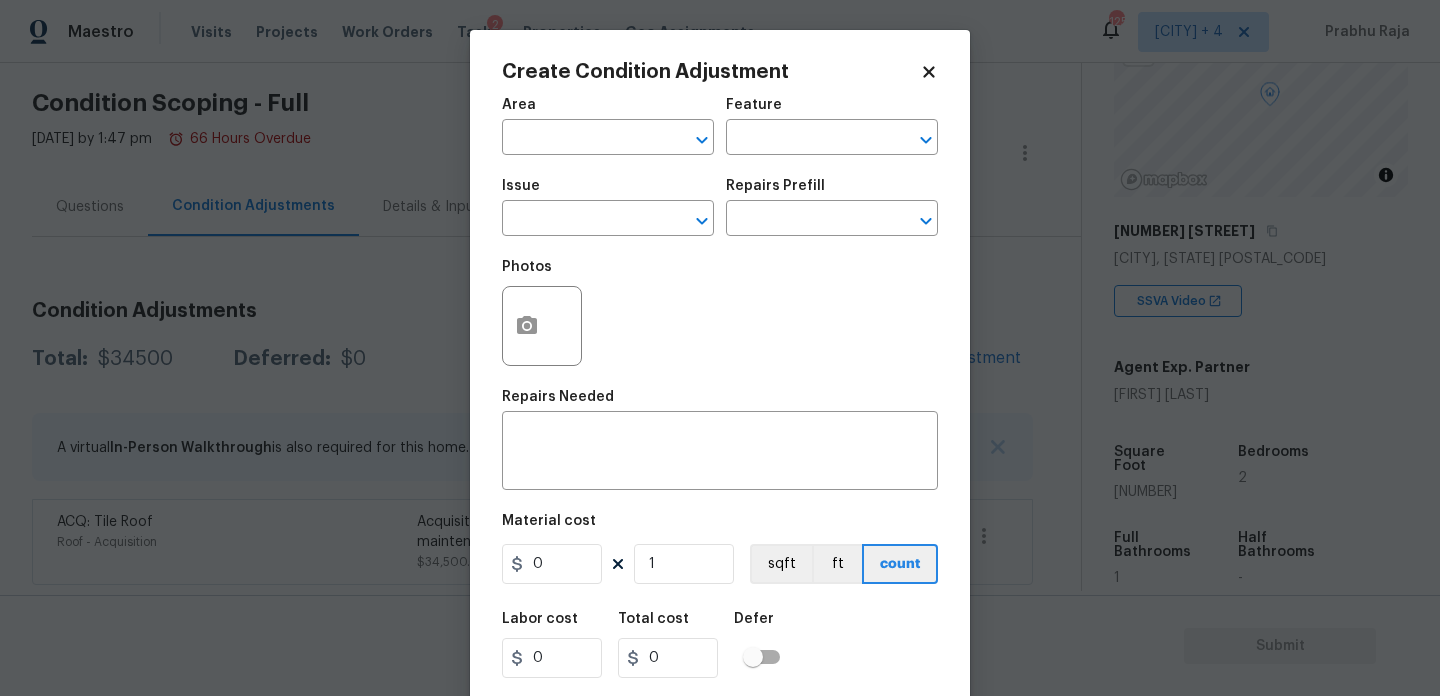 click on "Area ​" at bounding box center [608, 126] 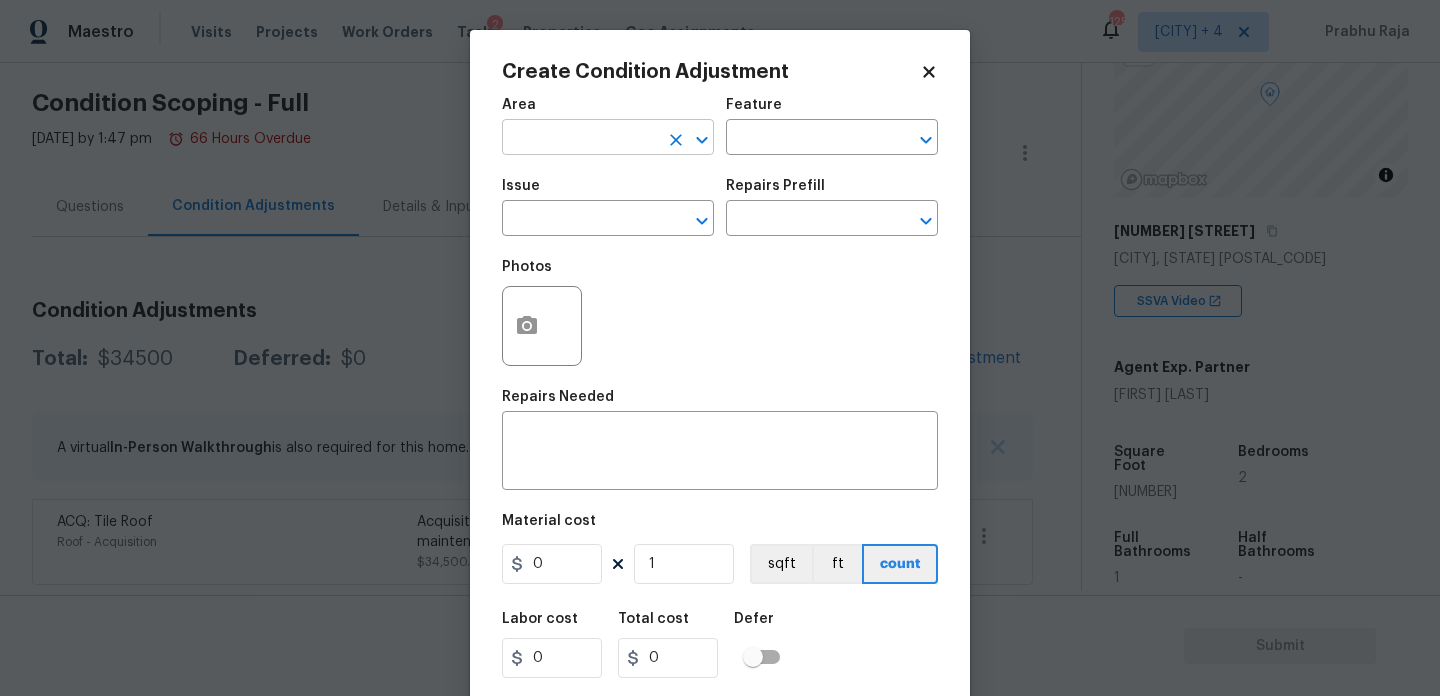 click at bounding box center [580, 139] 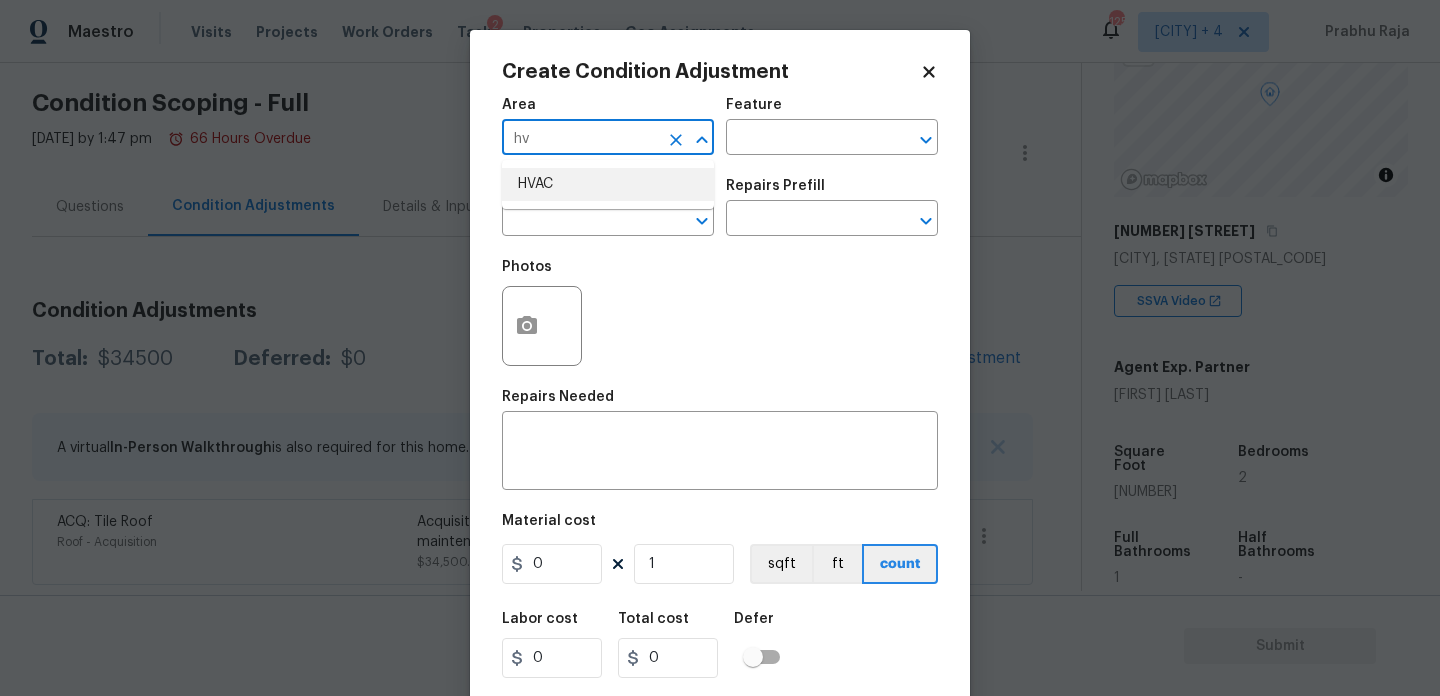 click on "HVAC" at bounding box center [608, 184] 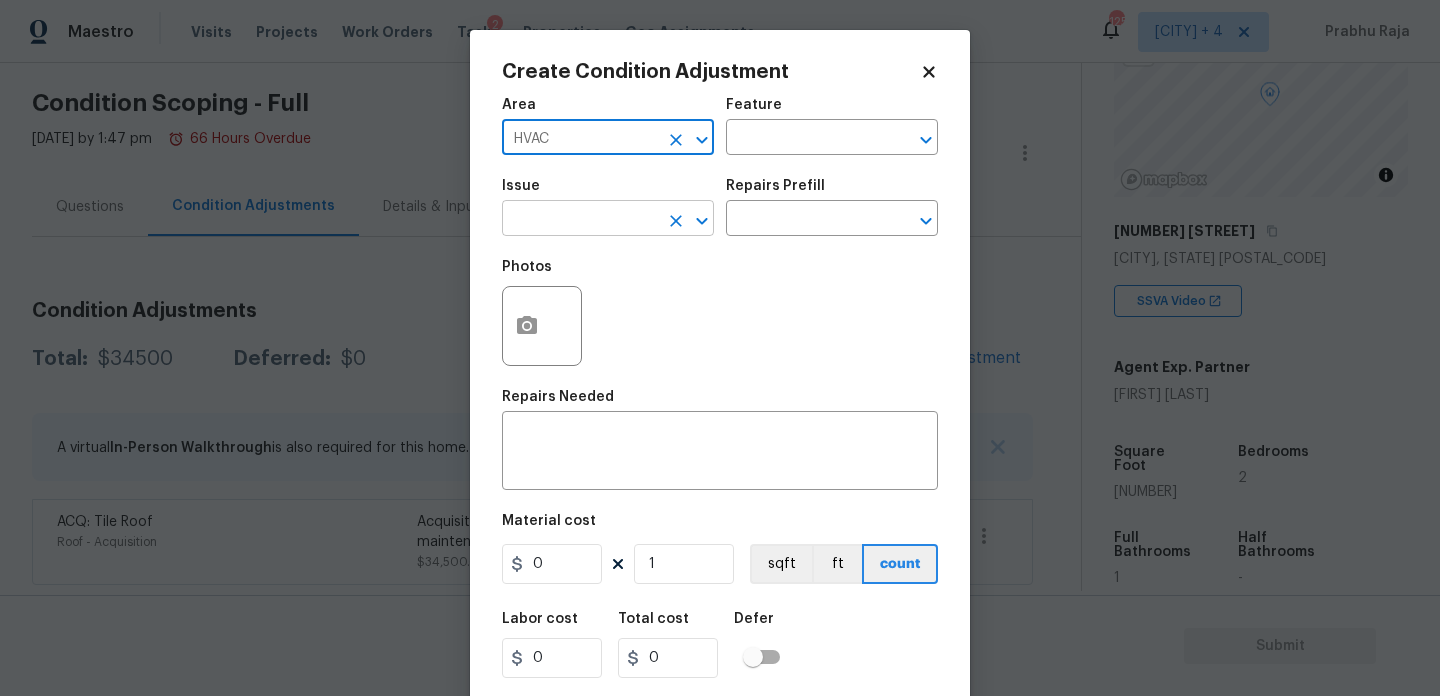 type on "HVAC" 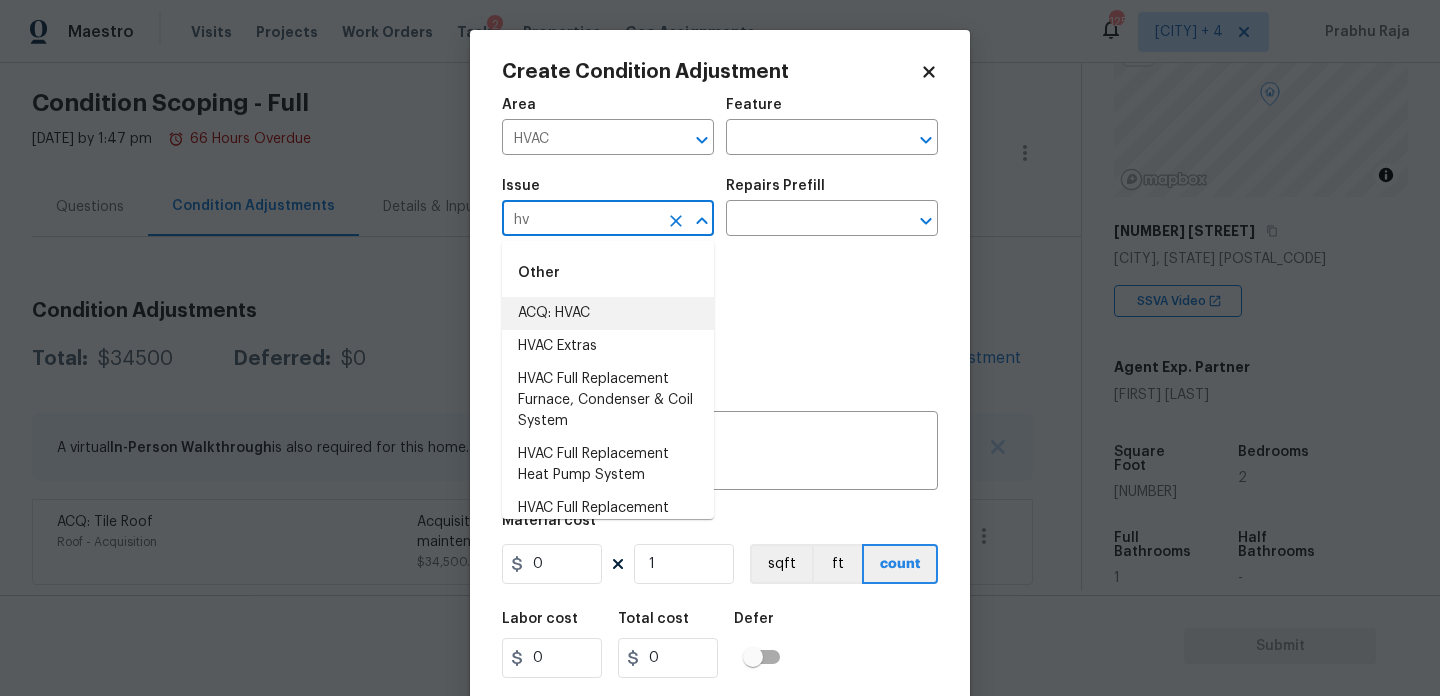 click on "ACQ: HVAC" at bounding box center (608, 313) 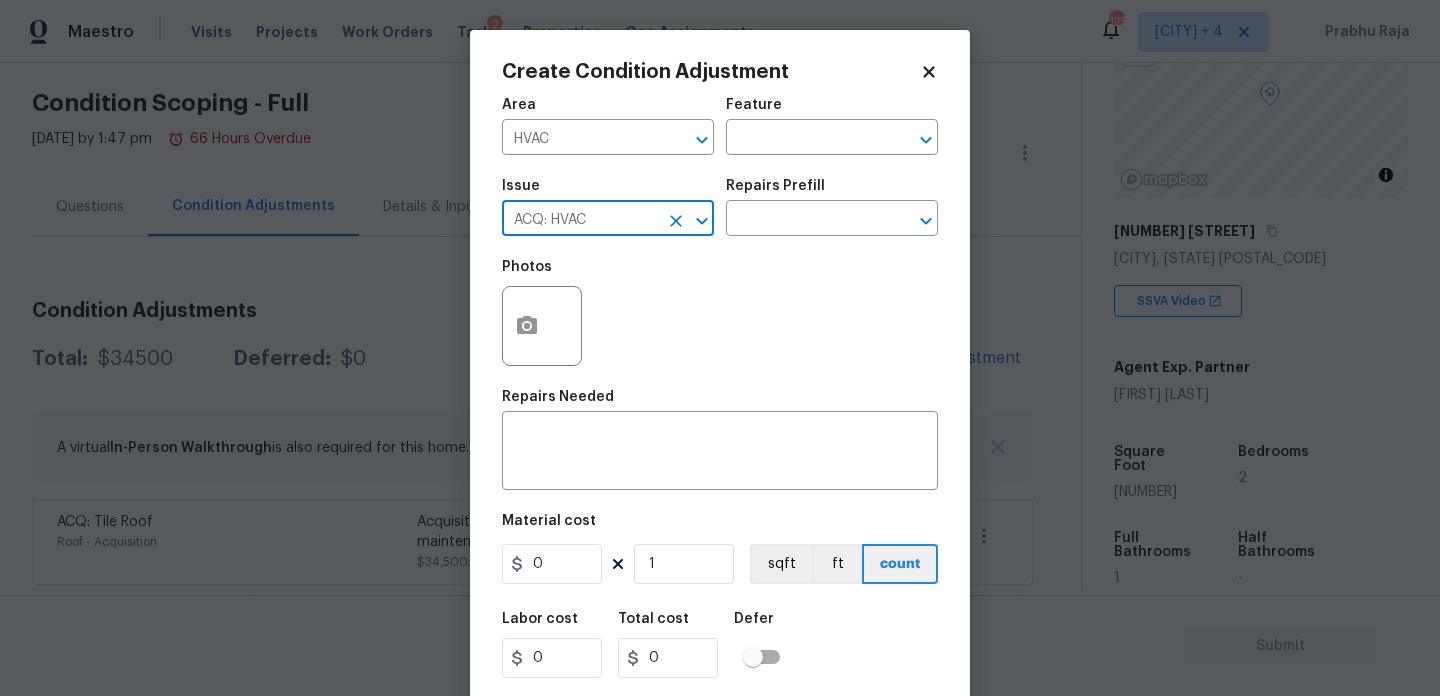type on "ACQ: HVAC" 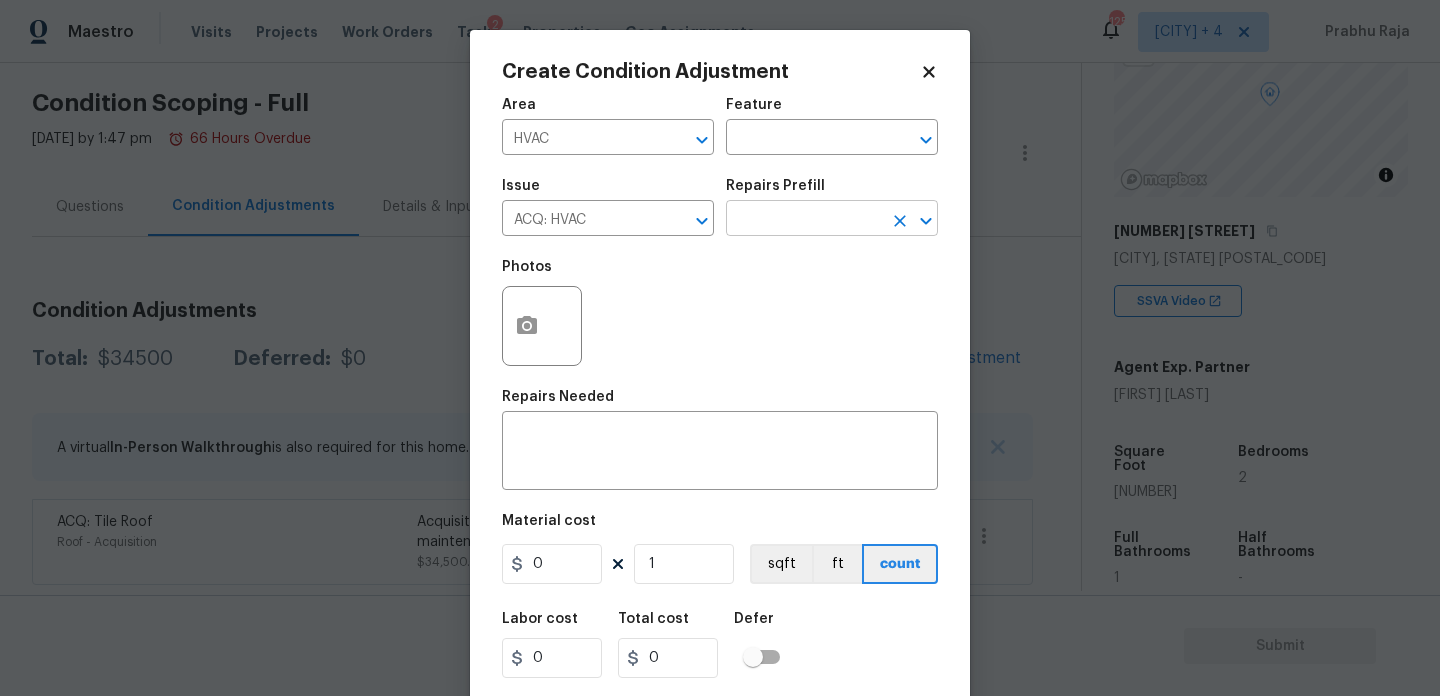 click at bounding box center [804, 220] 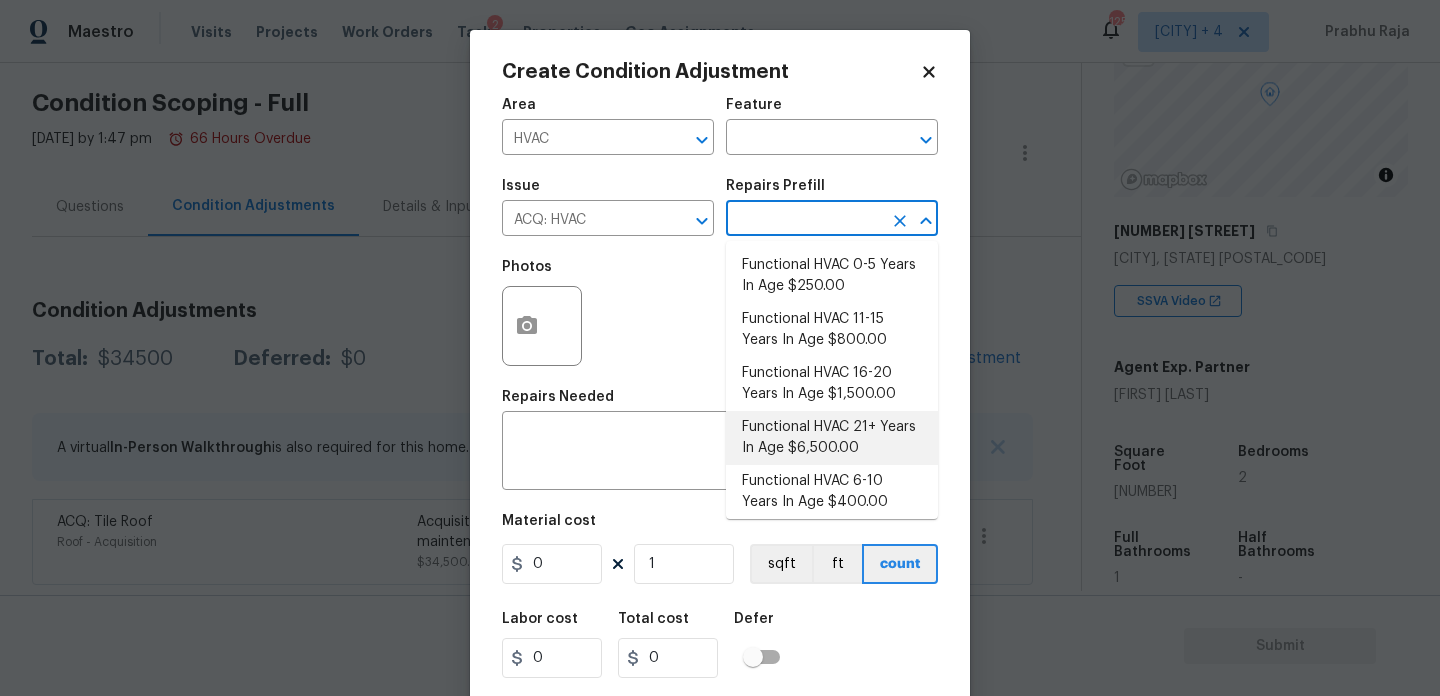 click on "Functional HVAC 21+ Years In Age $6,500.00" at bounding box center (832, 438) 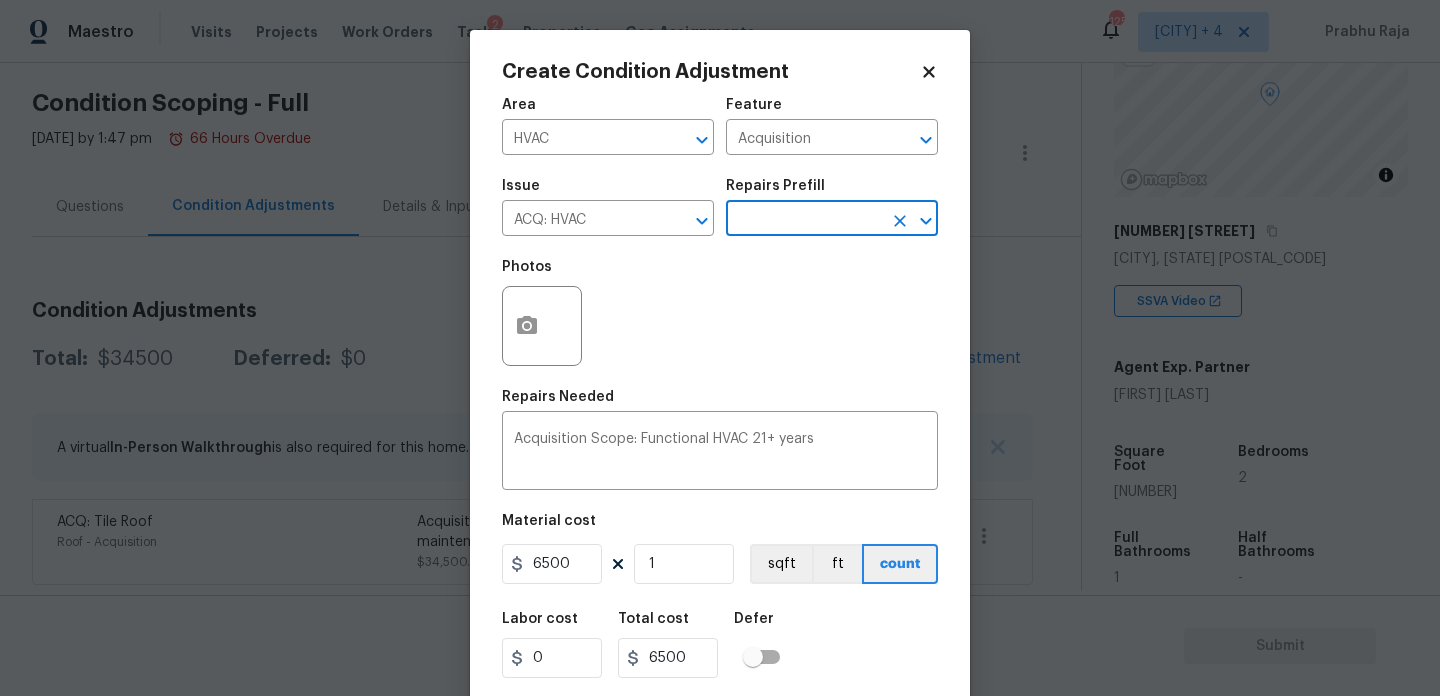 scroll, scrollTop: 51, scrollLeft: 0, axis: vertical 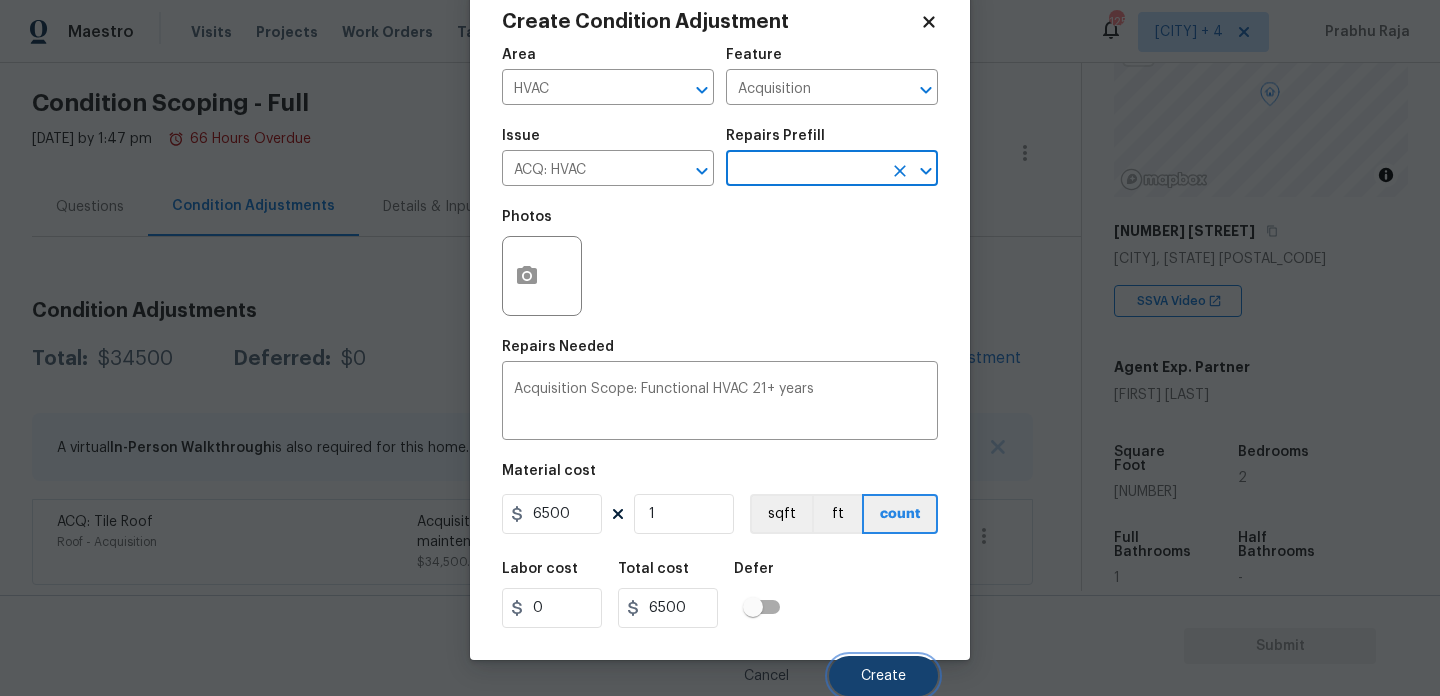 click on "Create" at bounding box center [883, 676] 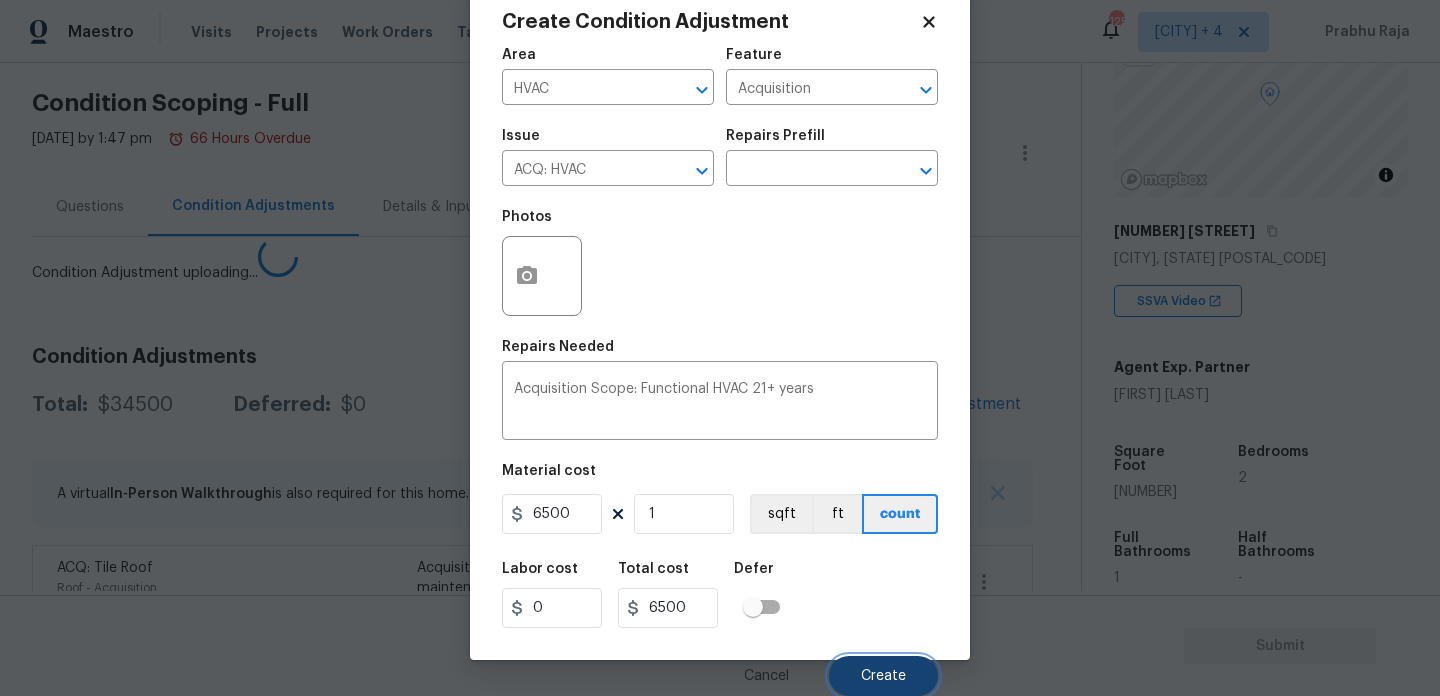 scroll, scrollTop: 44, scrollLeft: 0, axis: vertical 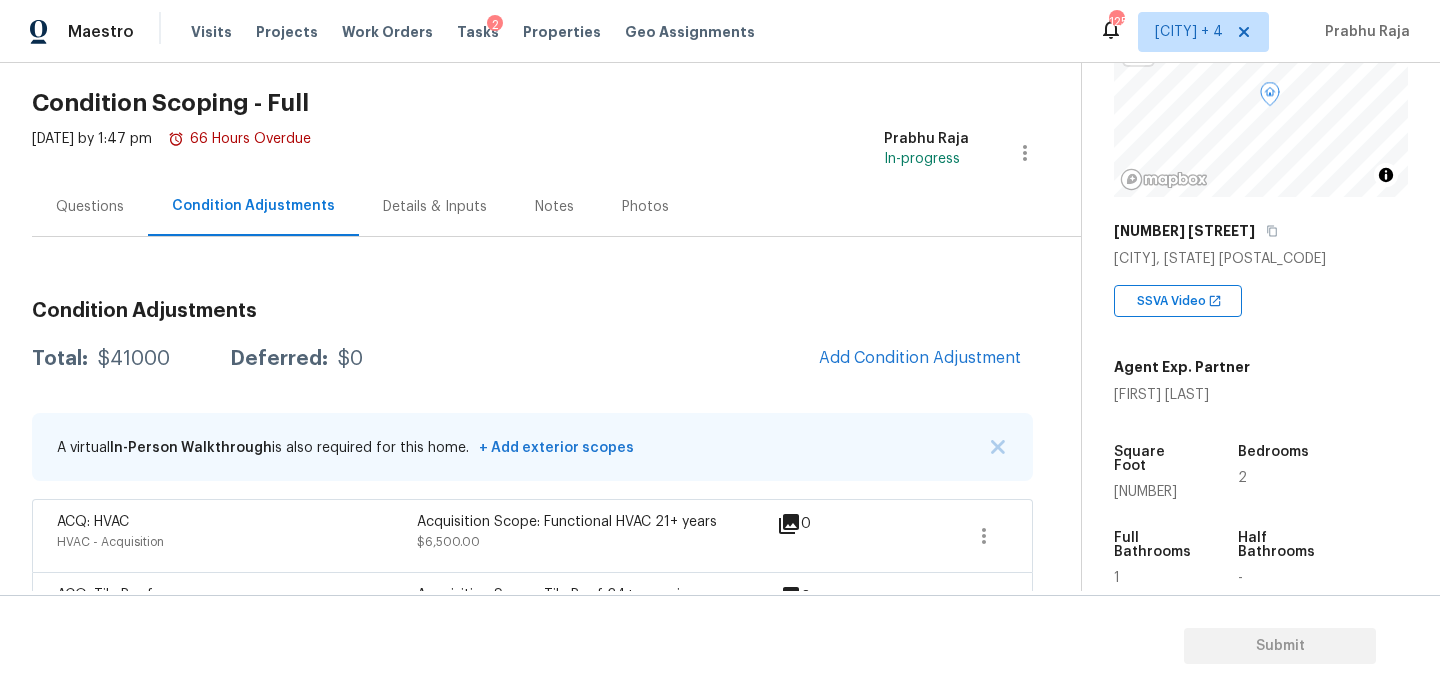 click on "Condition Adjustments Total:  $41000 Deferred:  $0 Add Condition Adjustment A virtual  In-Person Walkthrough  is also required for this home.   + Add exterior scopes ACQ: HVAC HVAC - Acquisition Acquisition Scope: Functional HVAC 21+ years $6,500.00   0 ACQ: Tile Roof Roof - Acquisition Acquisition Scope: Tile Roof 24+ years in age maintenance $34,500.00   0" at bounding box center [532, 471] 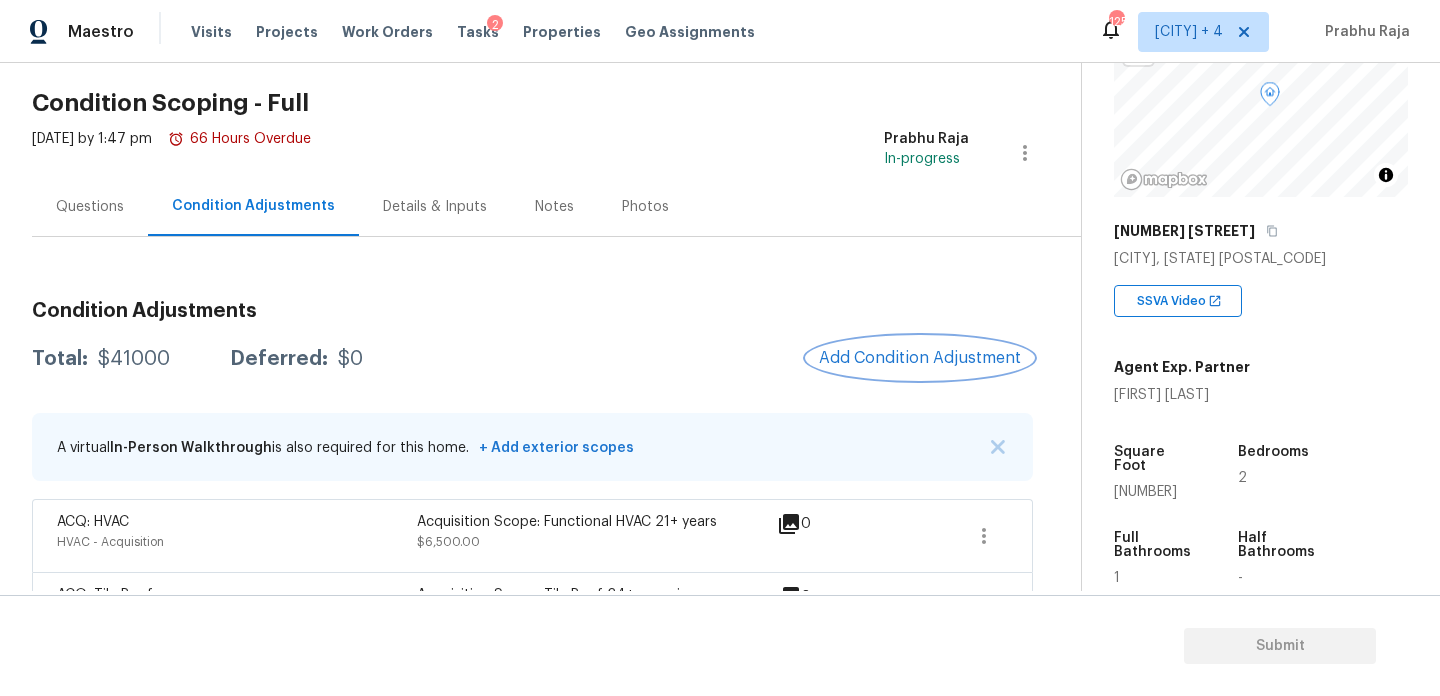 click on "Add Condition Adjustment" at bounding box center [920, 358] 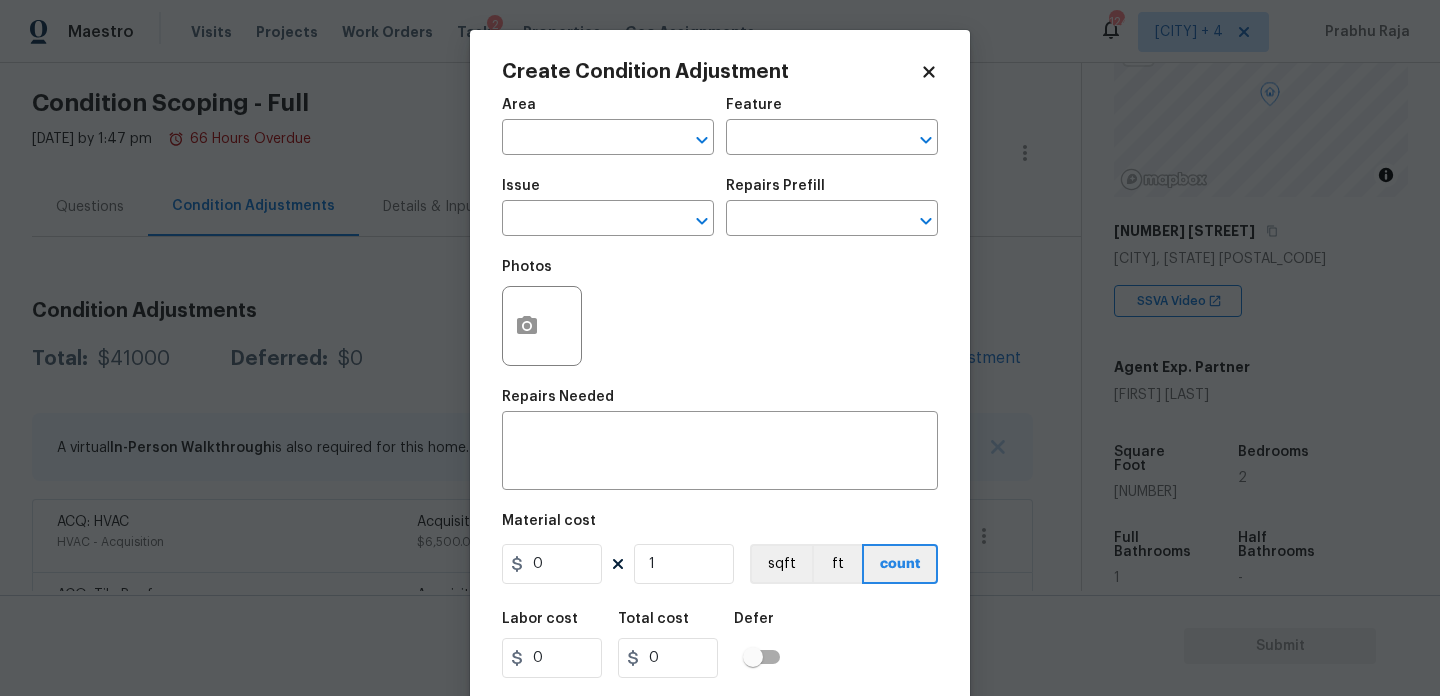 click at bounding box center [542, 326] 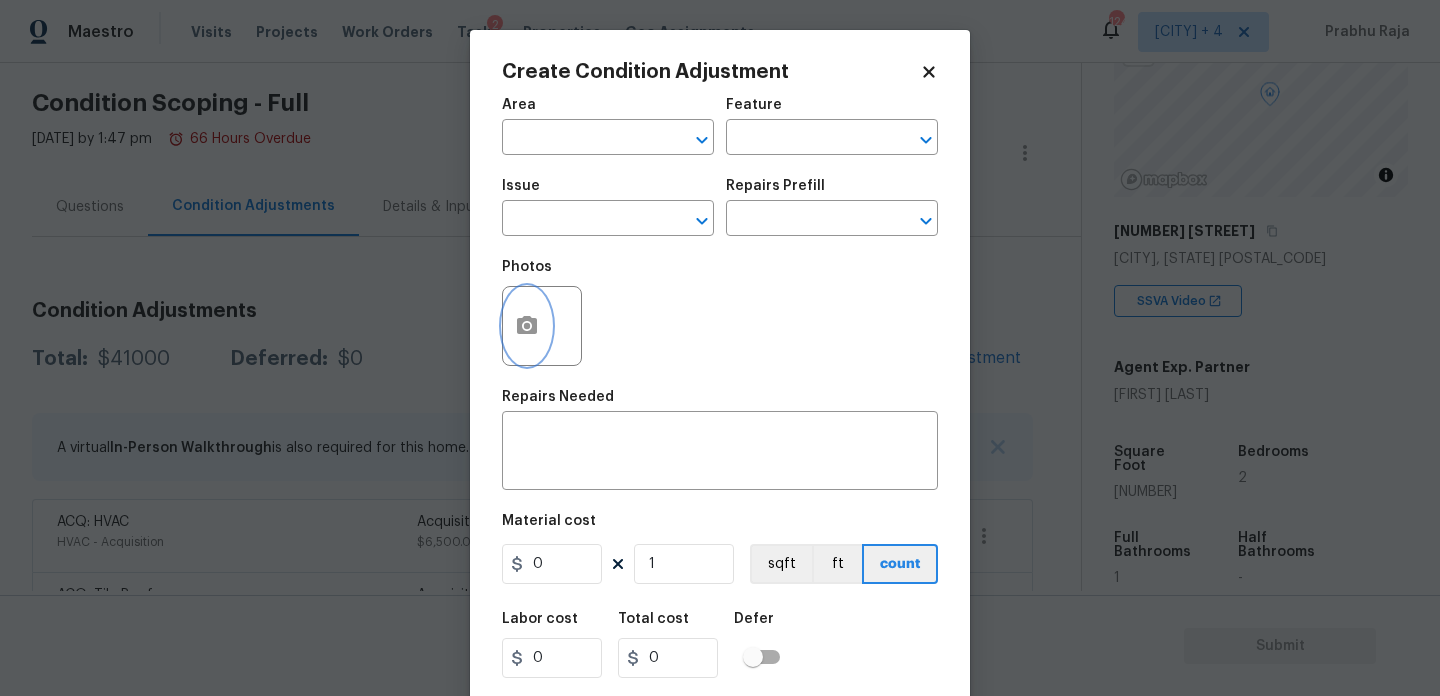 click 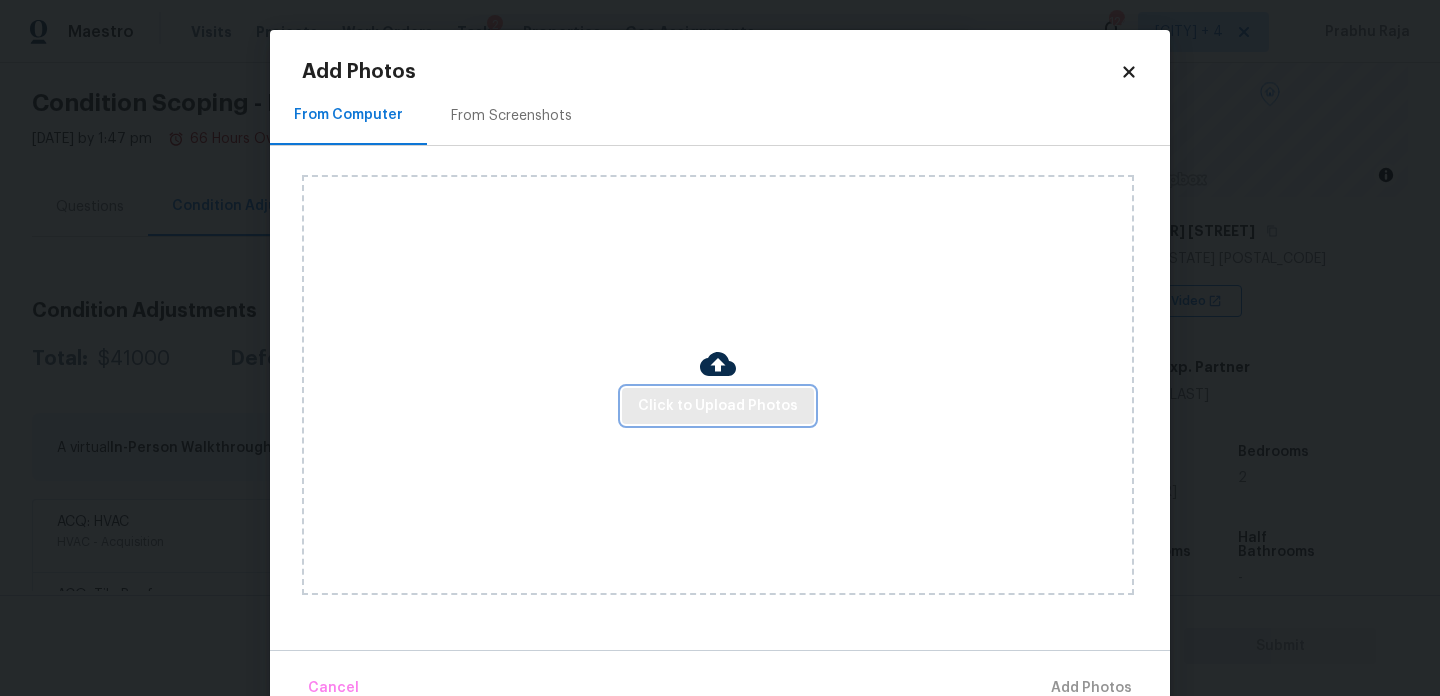 click on "Click to Upload Photos" at bounding box center [718, 406] 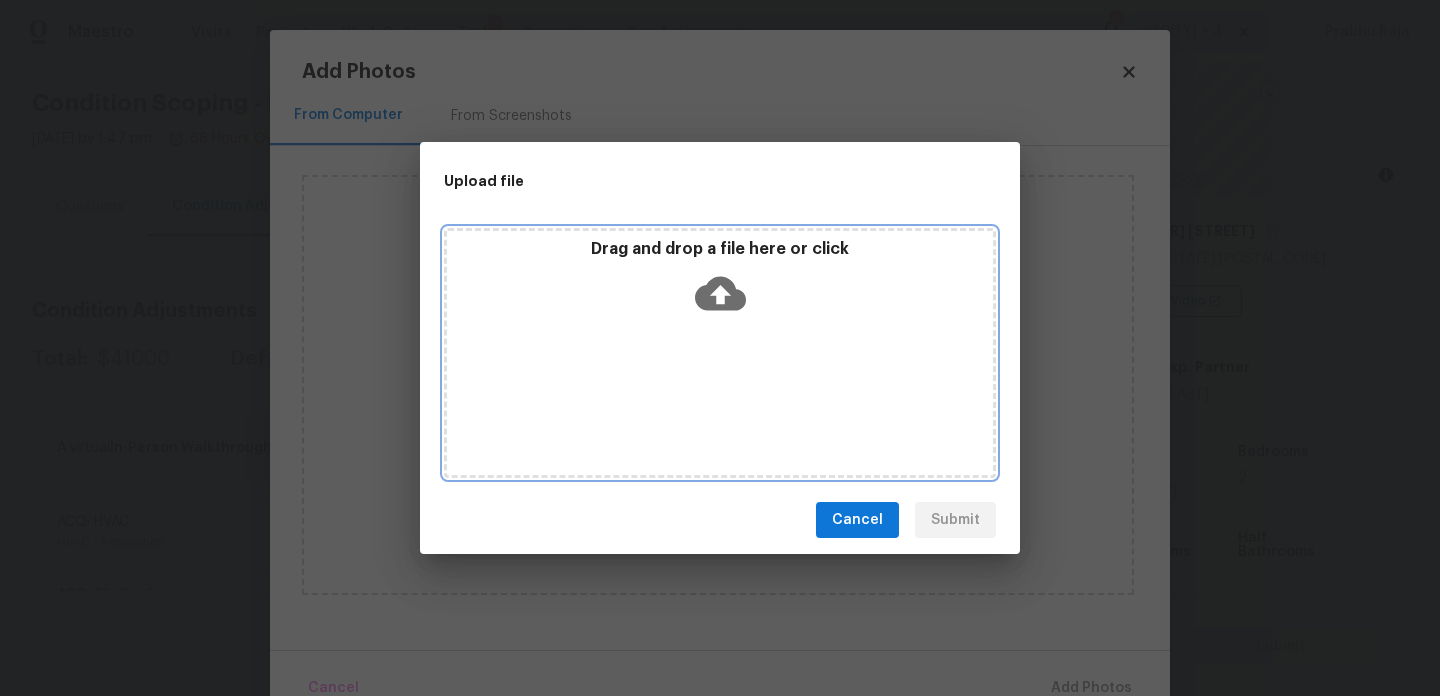 click on "Drag and drop a file here or click" at bounding box center (720, 353) 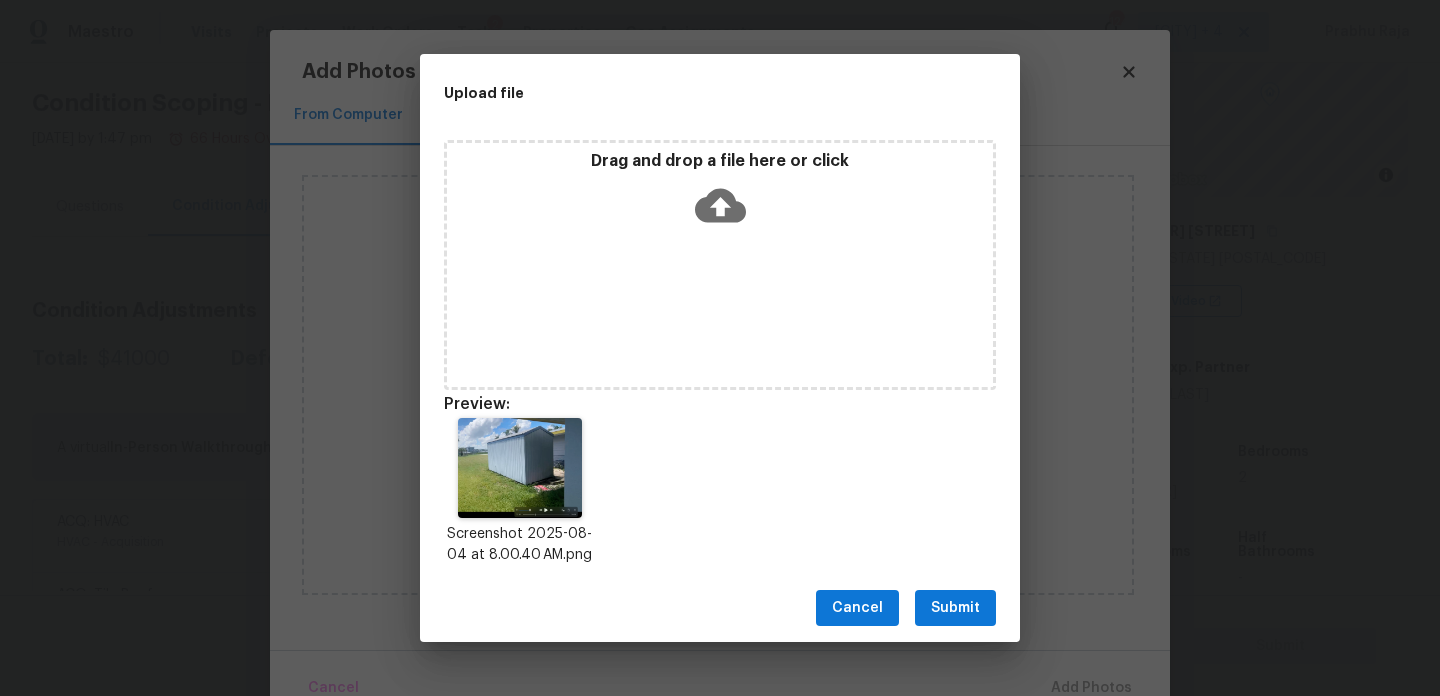click on "Submit" at bounding box center [955, 608] 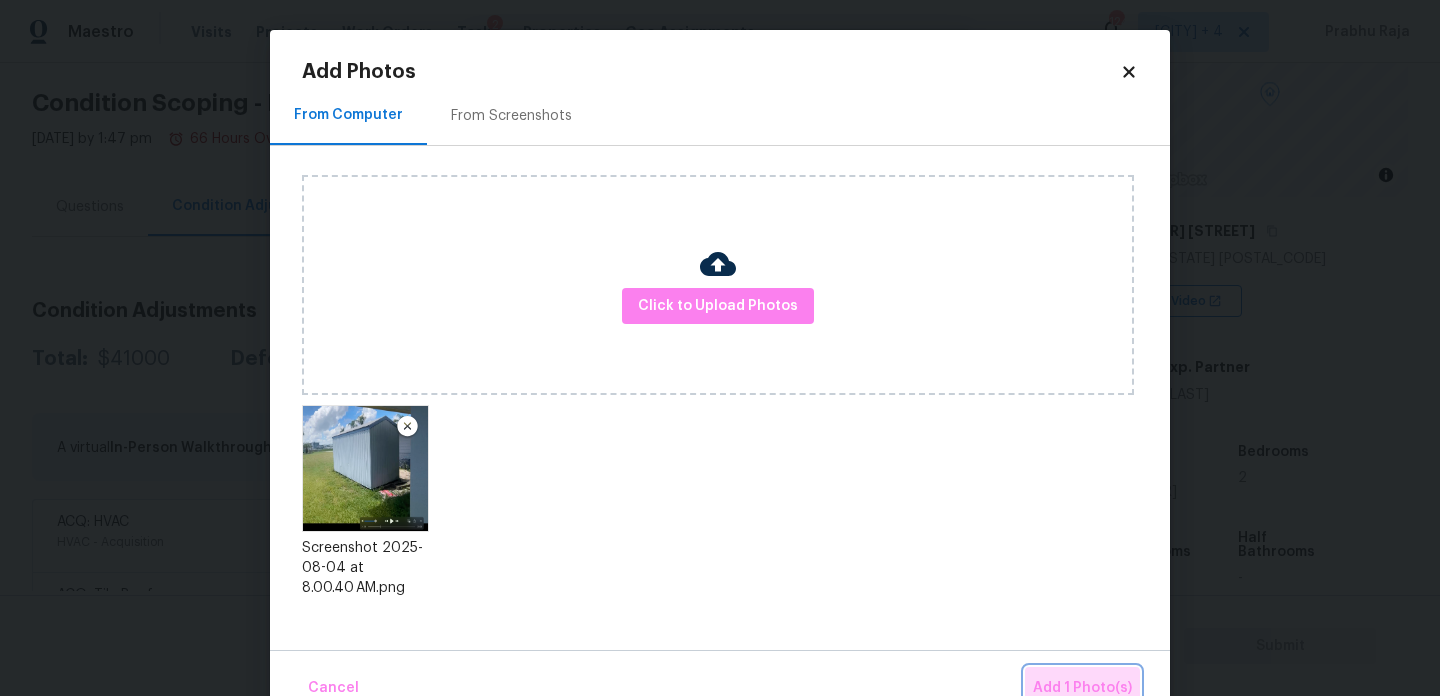 click on "Add 1 Photo(s)" at bounding box center (1082, 688) 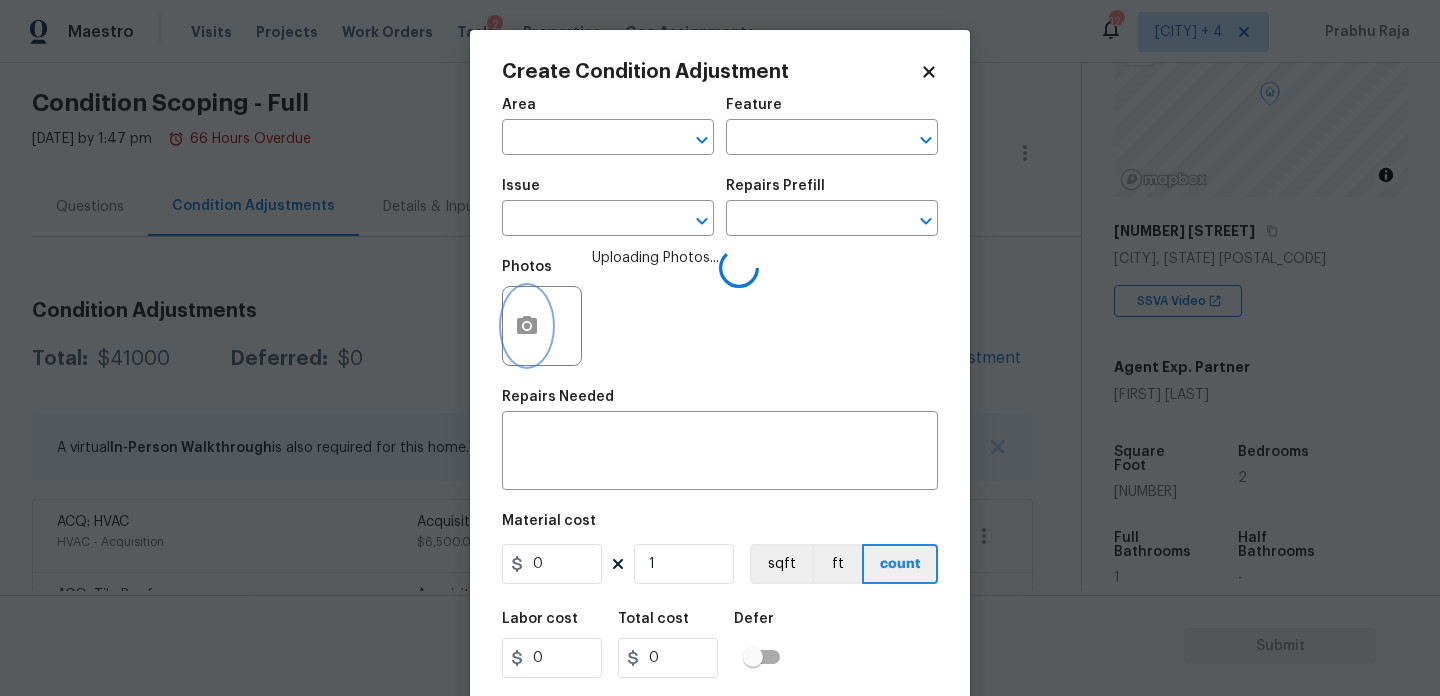 type 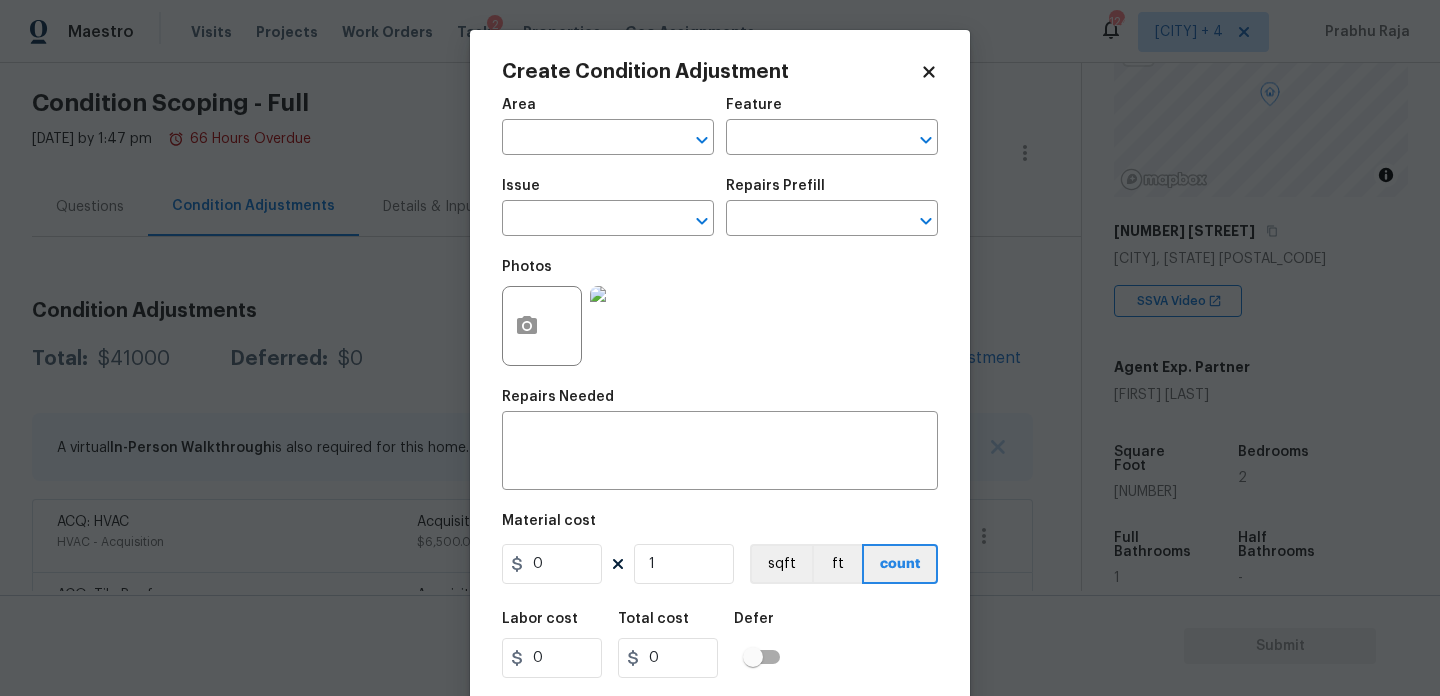 click on "Area ​" at bounding box center [608, 126] 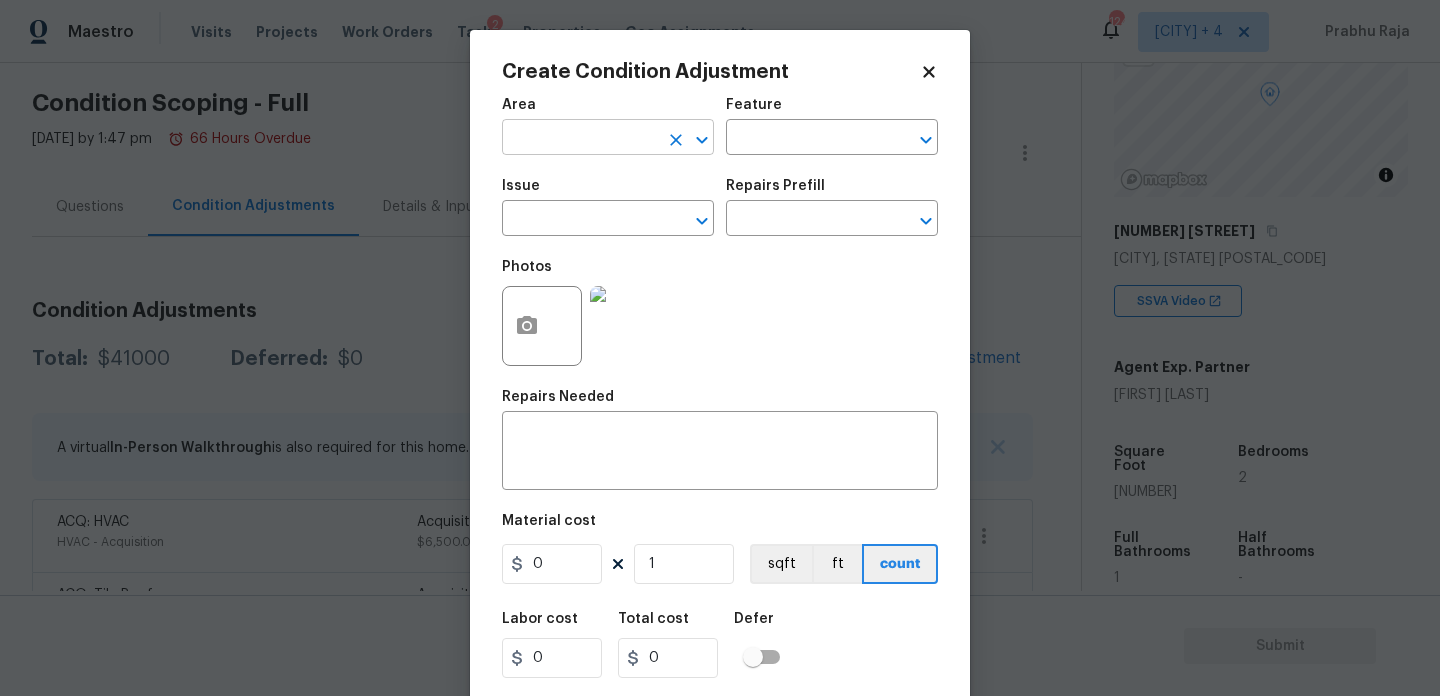 click at bounding box center (580, 139) 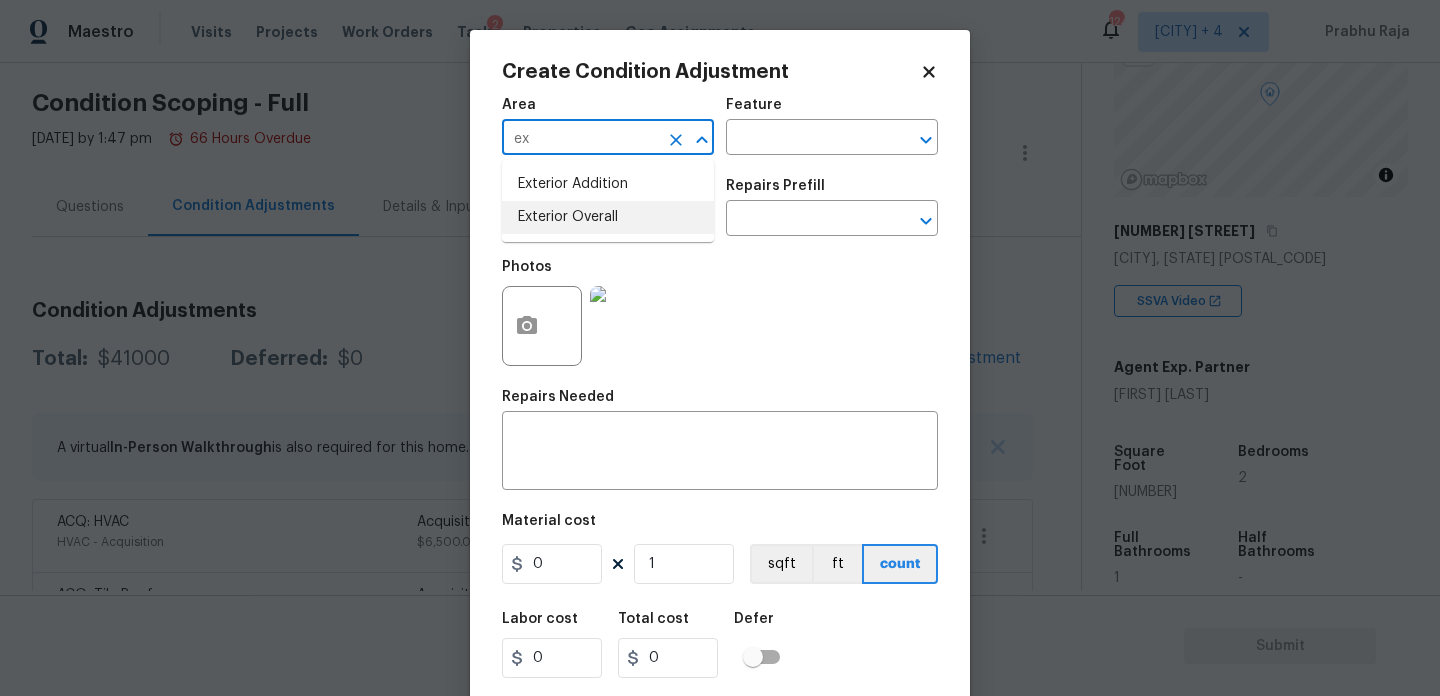 click on "Exterior Overall" at bounding box center [608, 217] 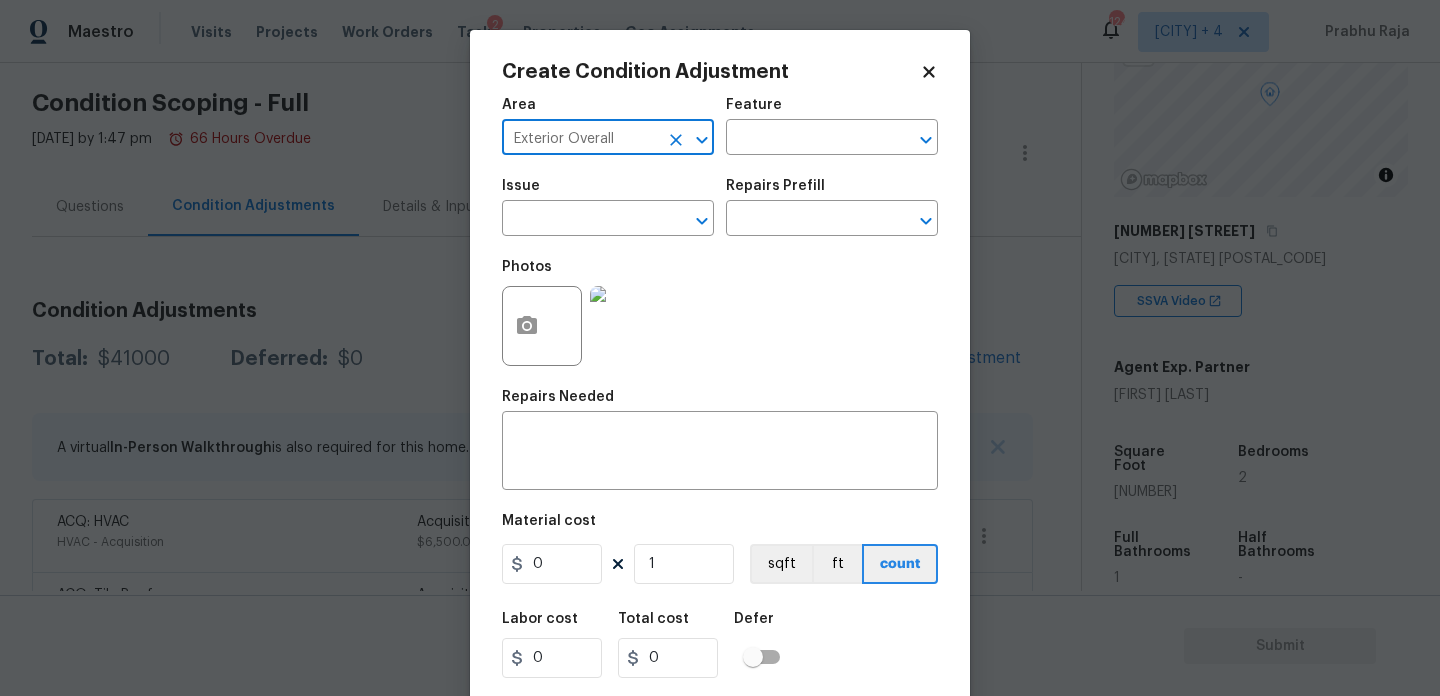 type on "Exterior Overall" 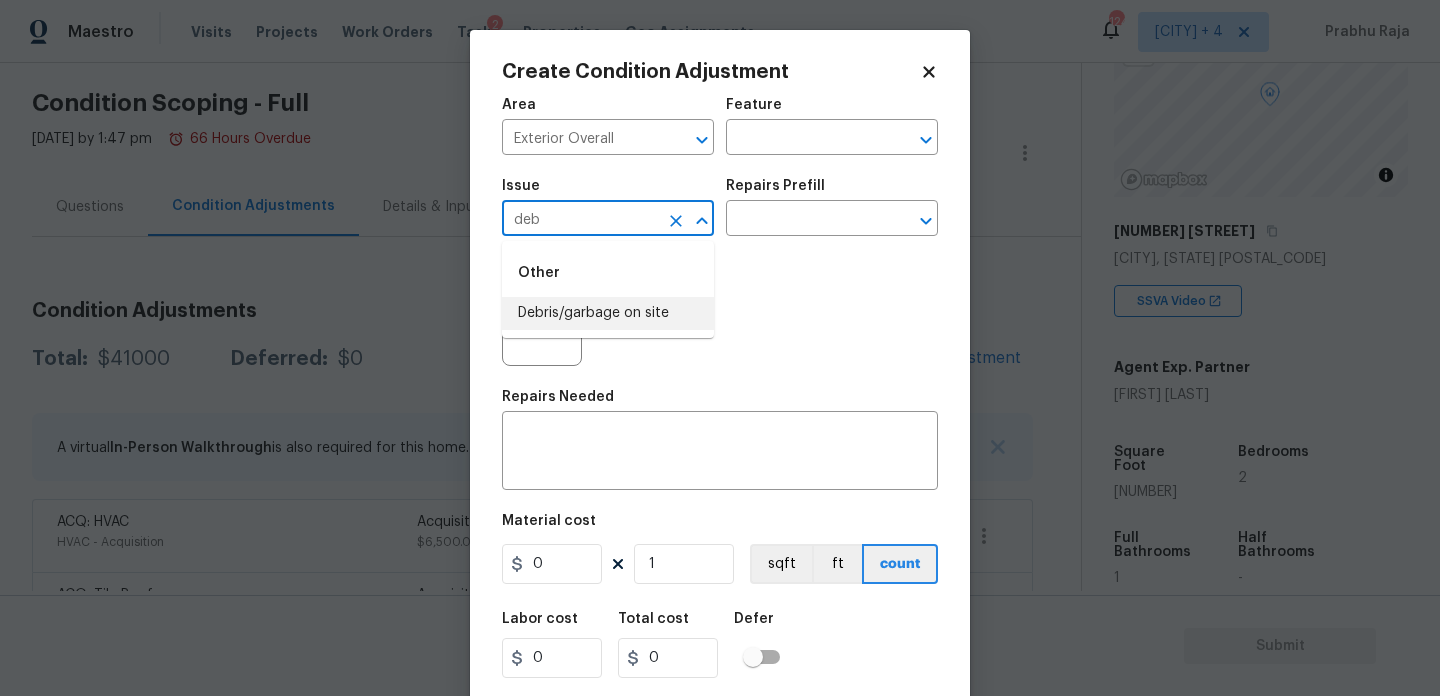 click on "Debris/garbage on site" at bounding box center (608, 313) 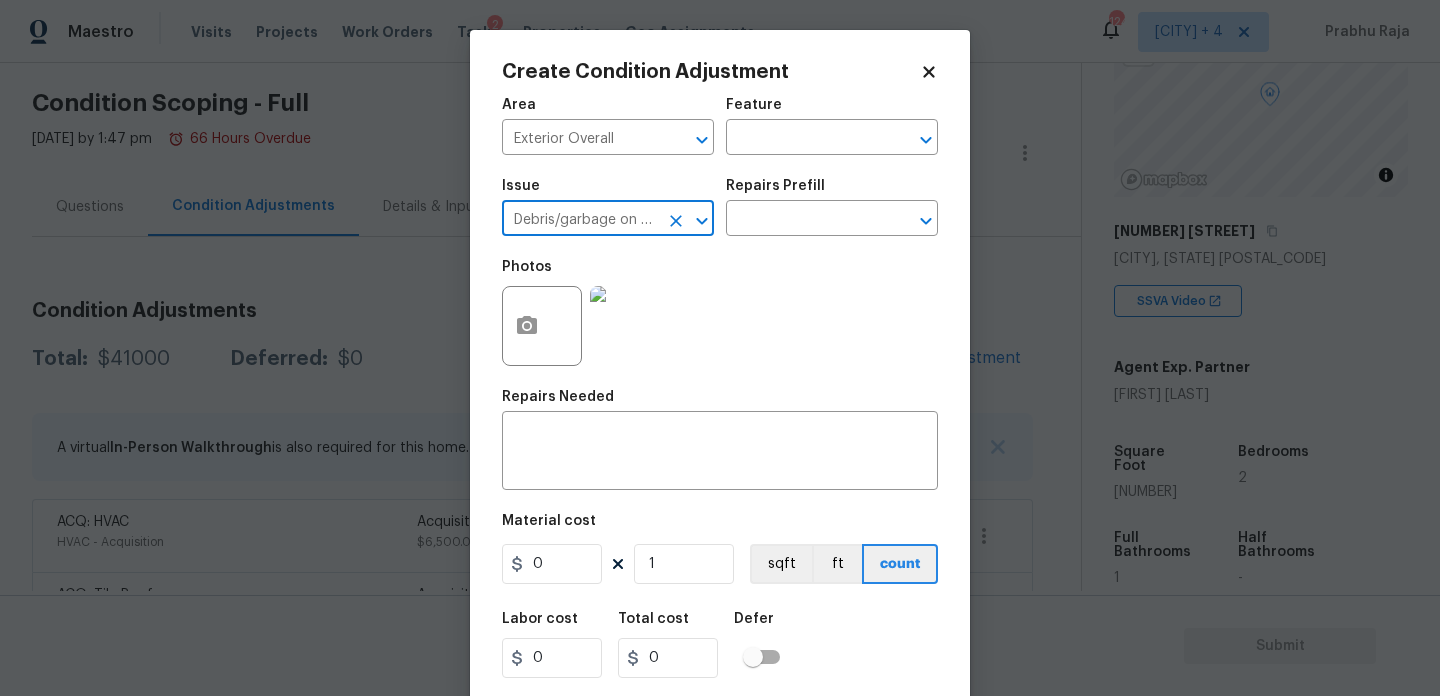 type on "Debris/garbage on site" 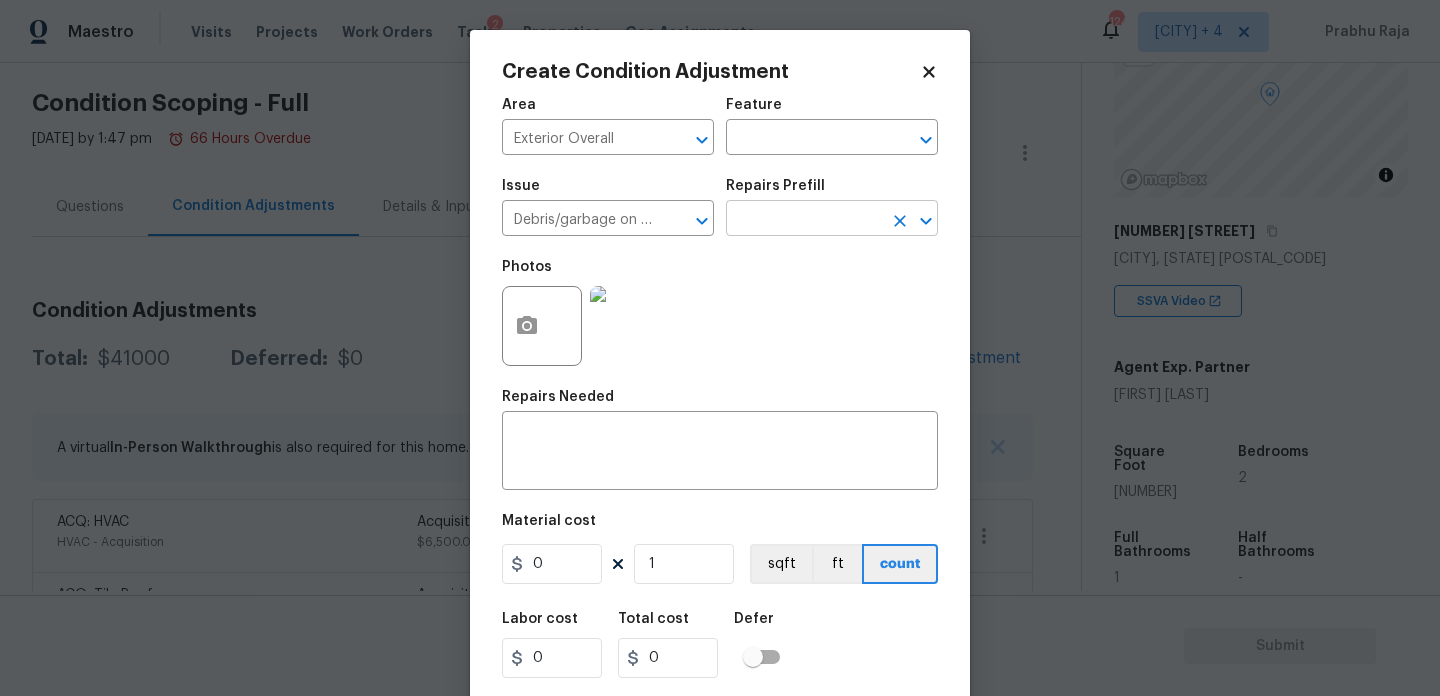 click at bounding box center [804, 220] 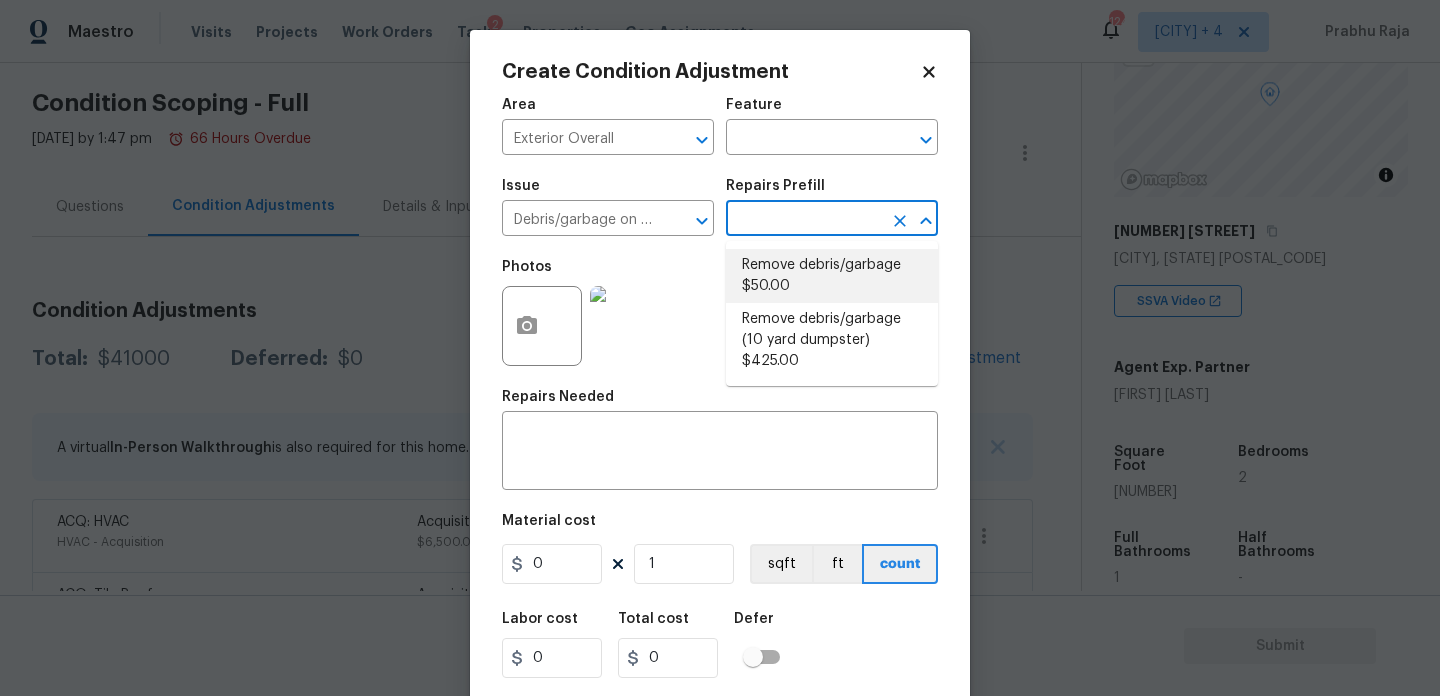 click on "Remove debris/garbage $50.00" at bounding box center (832, 276) 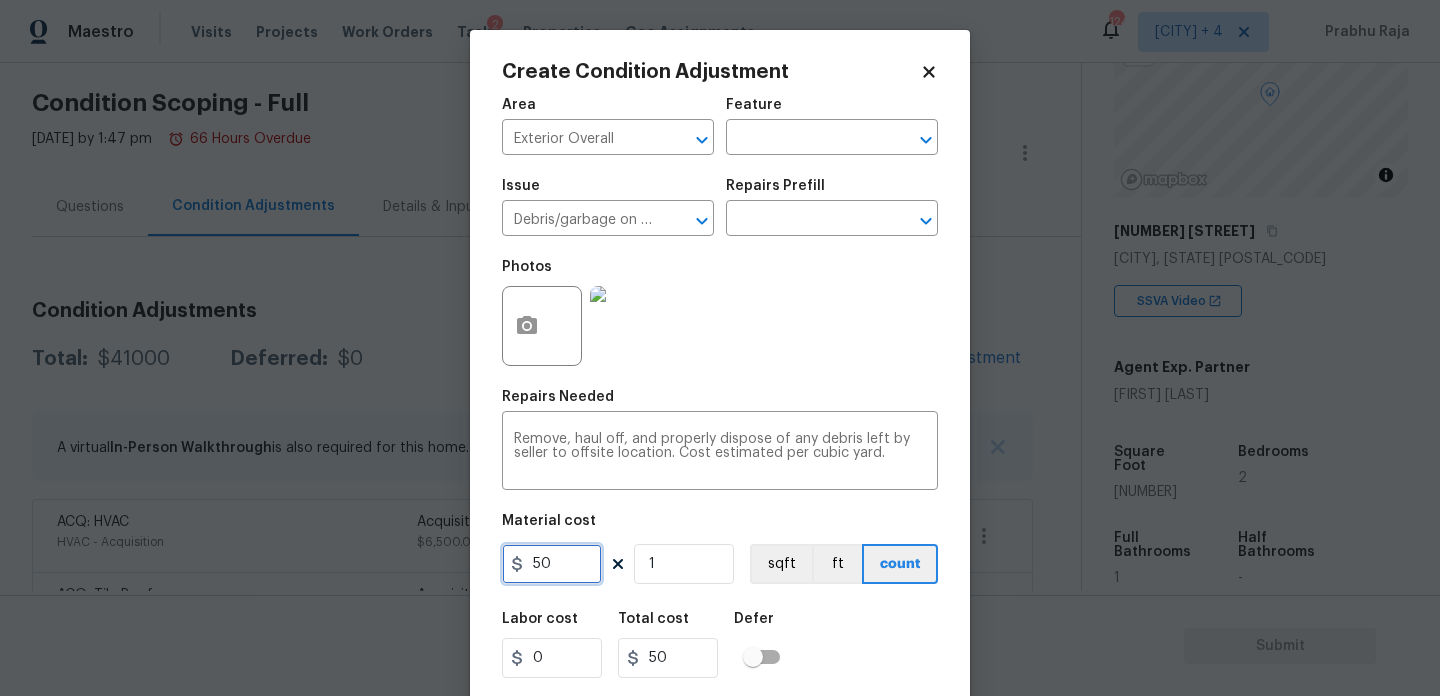 drag, startPoint x: 546, startPoint y: 563, endPoint x: 339, endPoint y: 563, distance: 207 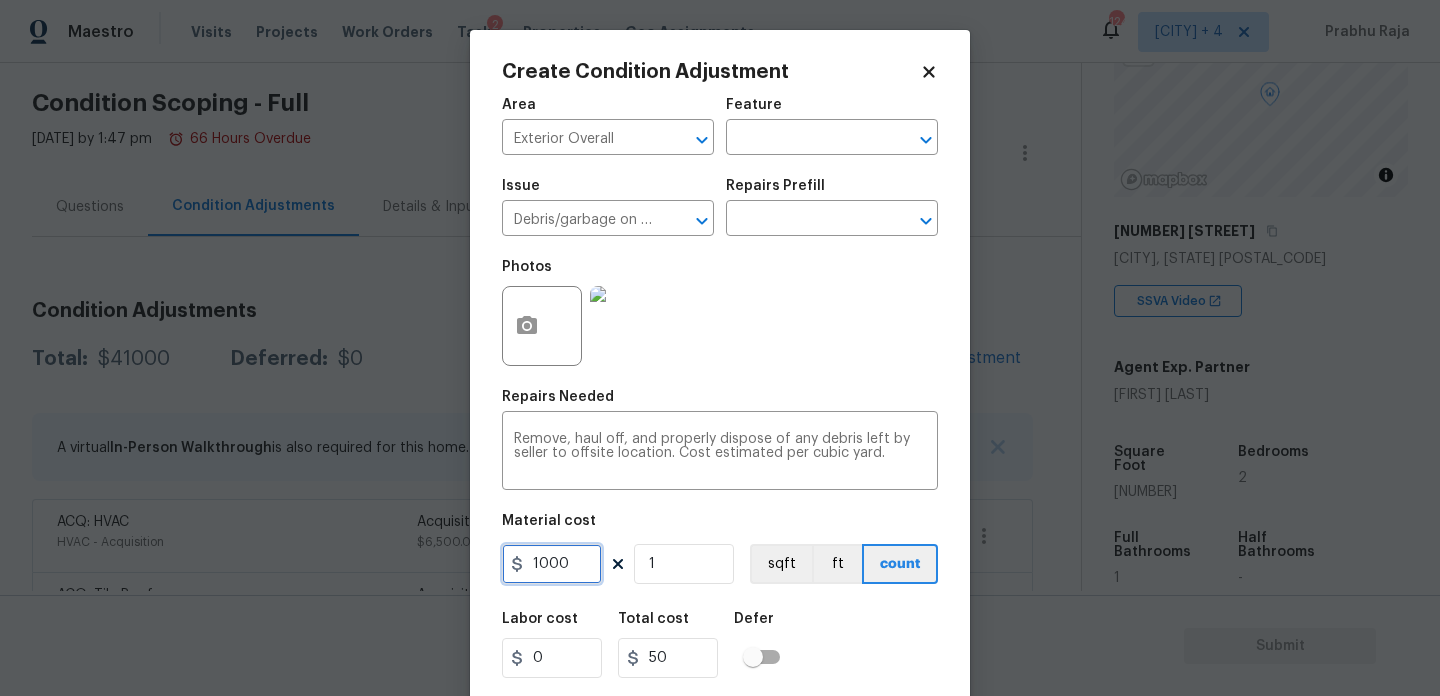 type on "1000" 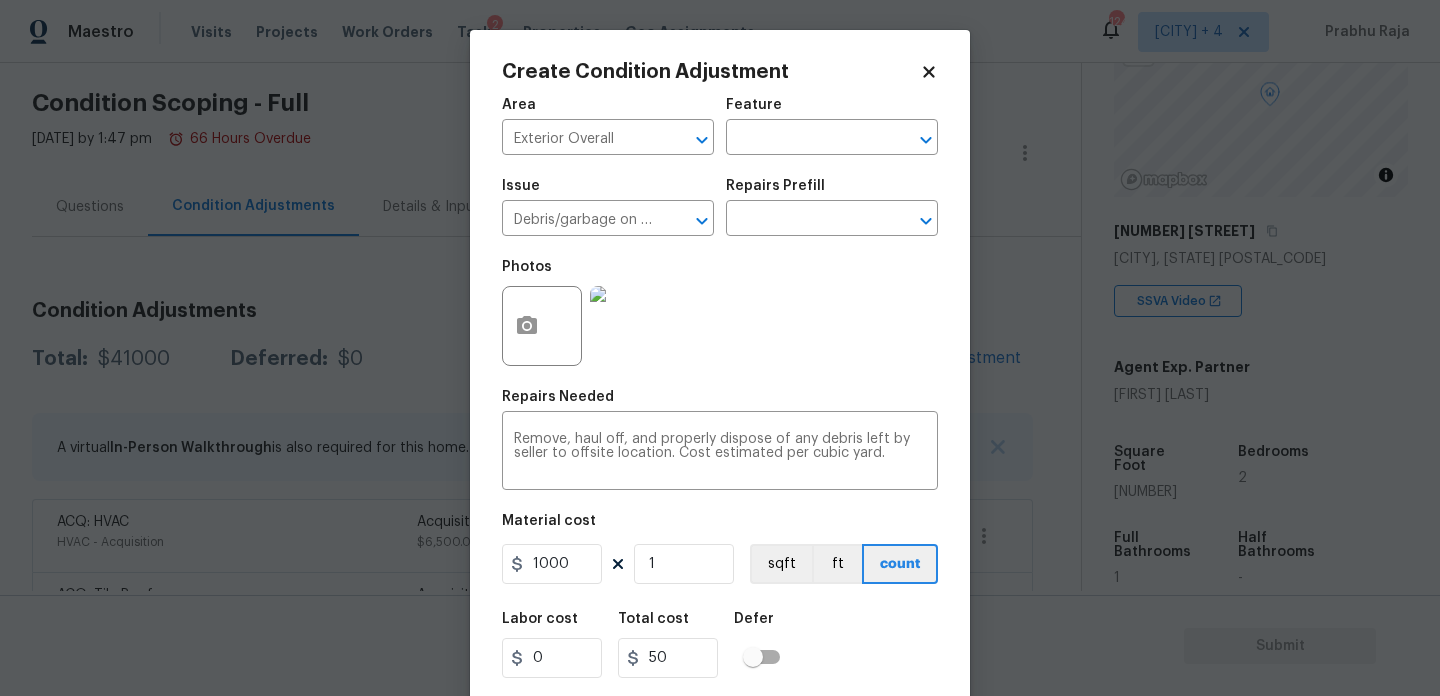 type on "1000" 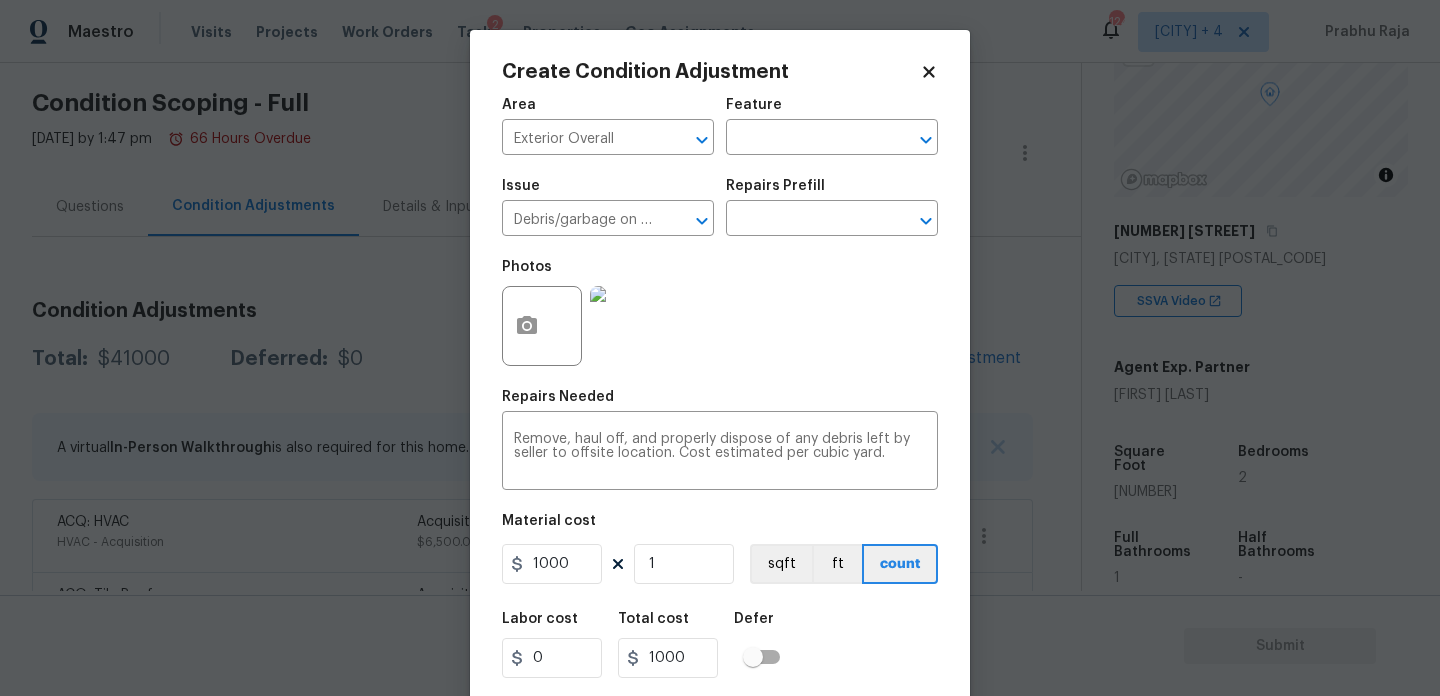 click on "Photos" at bounding box center (720, 313) 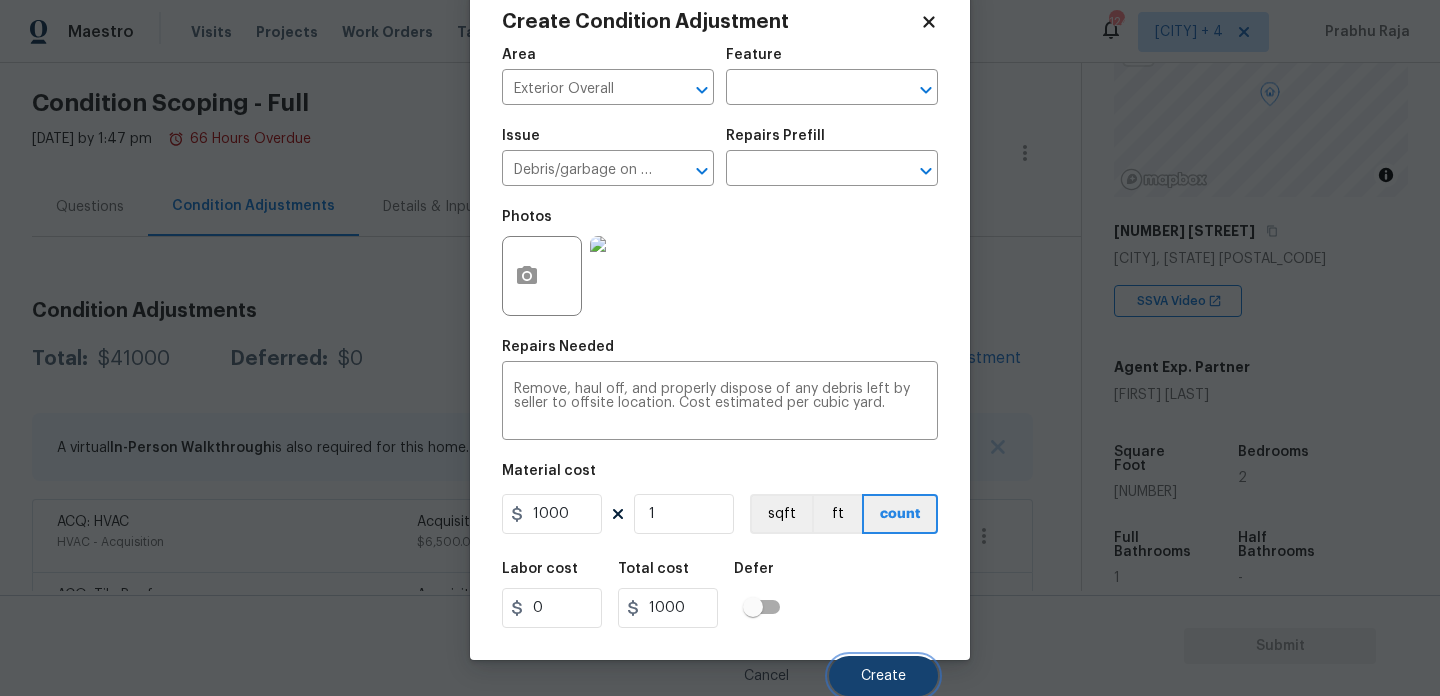 click on "Create" at bounding box center [883, 676] 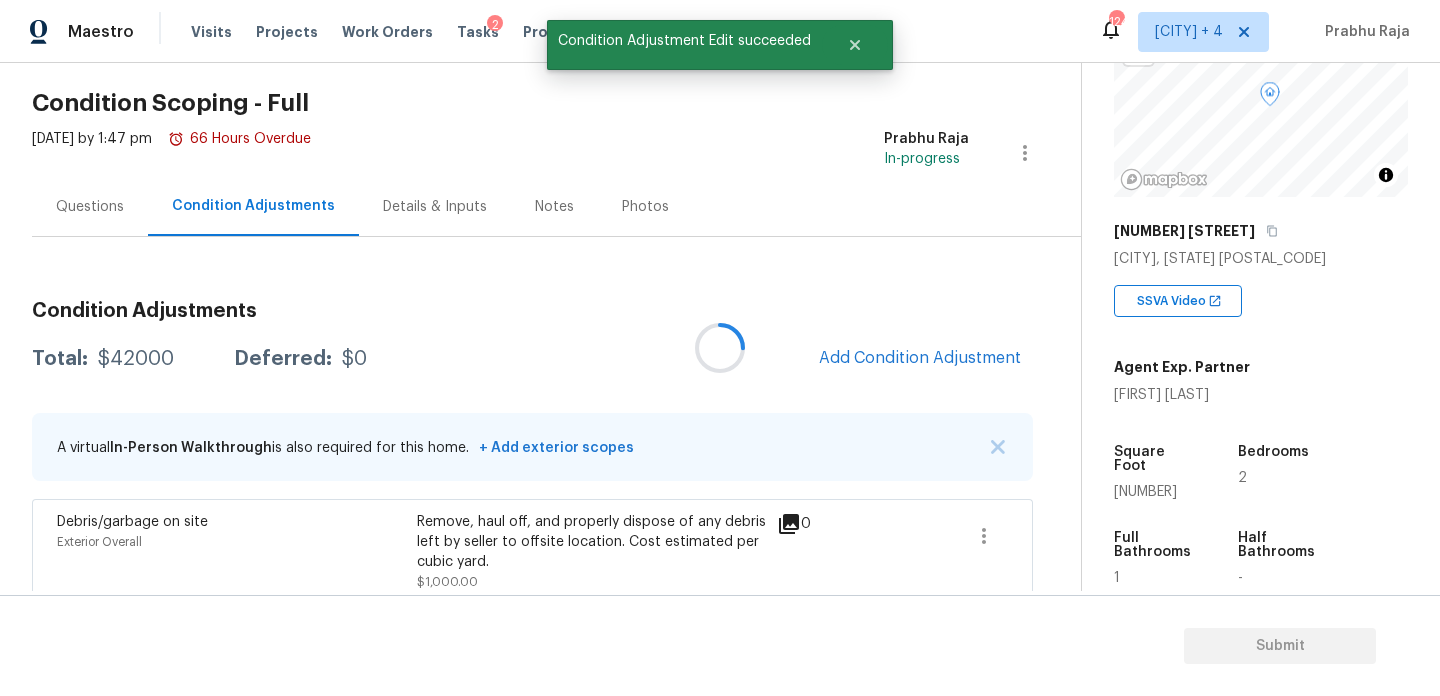 scroll, scrollTop: 0, scrollLeft: 0, axis: both 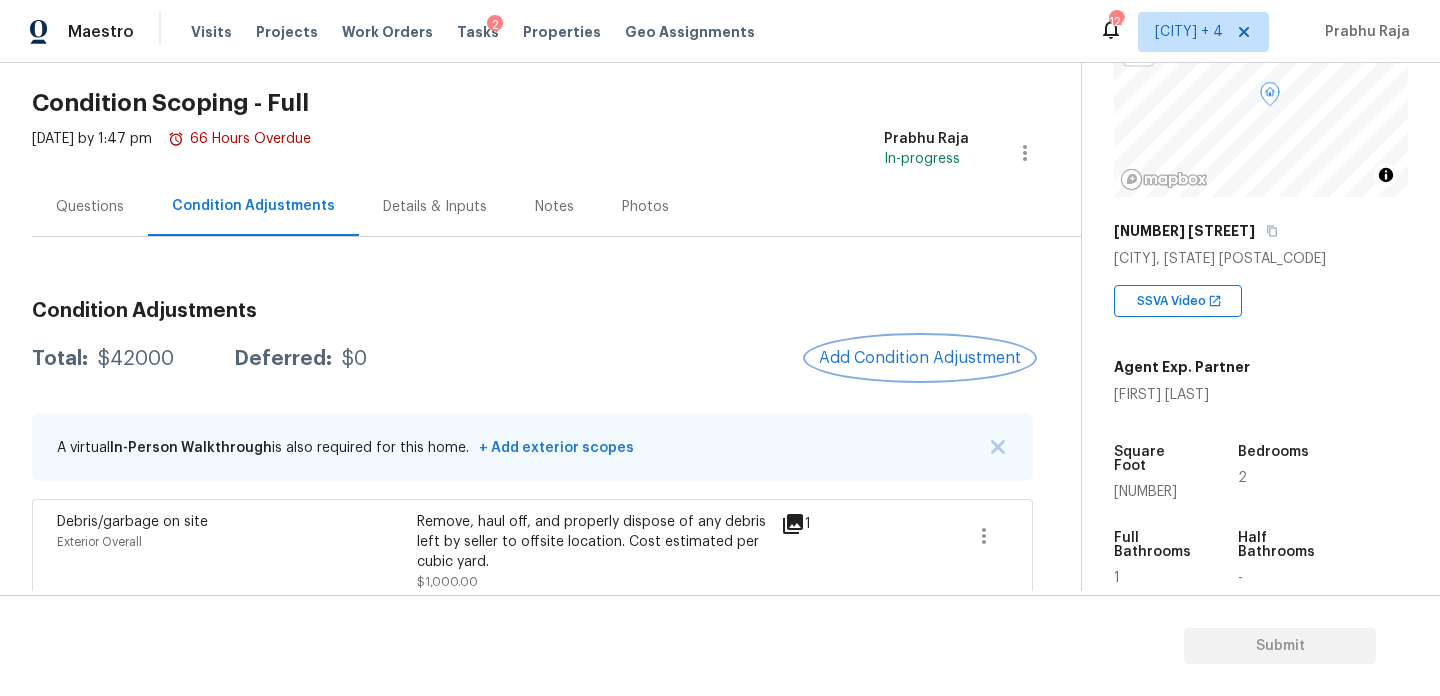 type 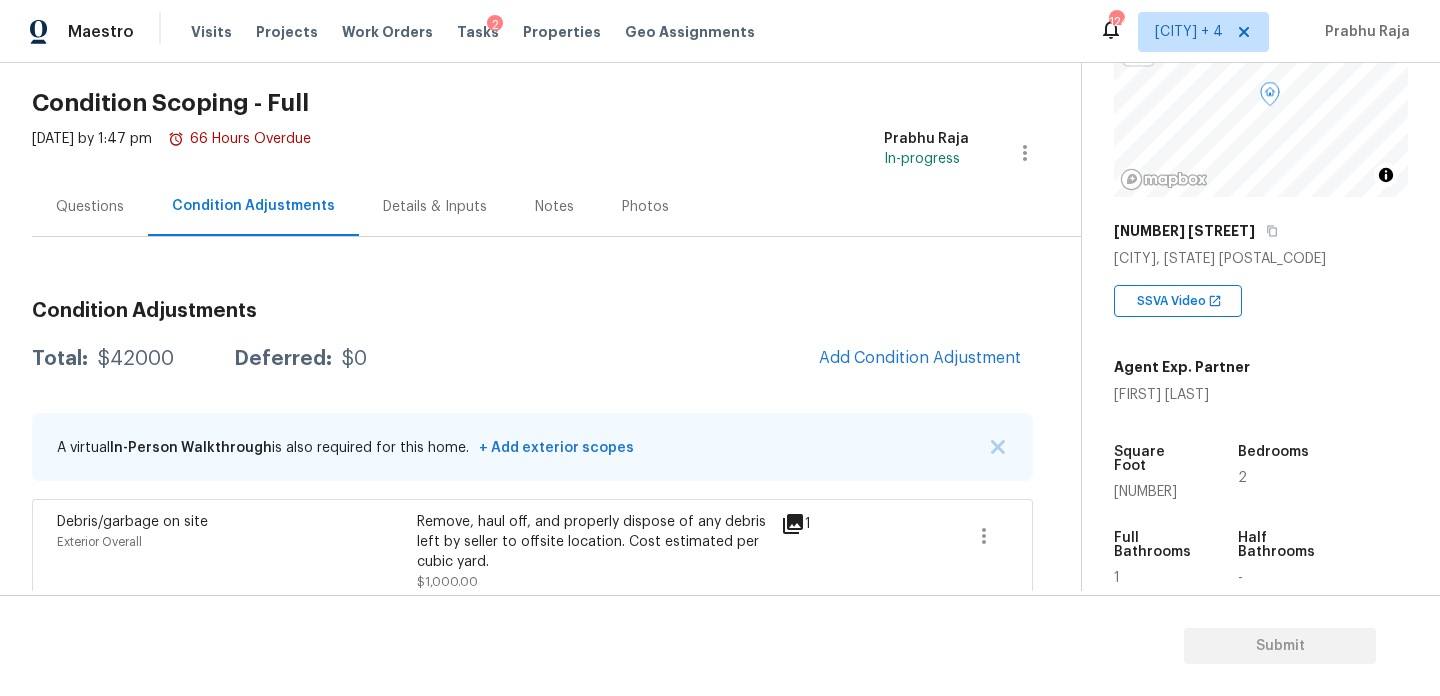 click on "1531" at bounding box center [1145, 492] 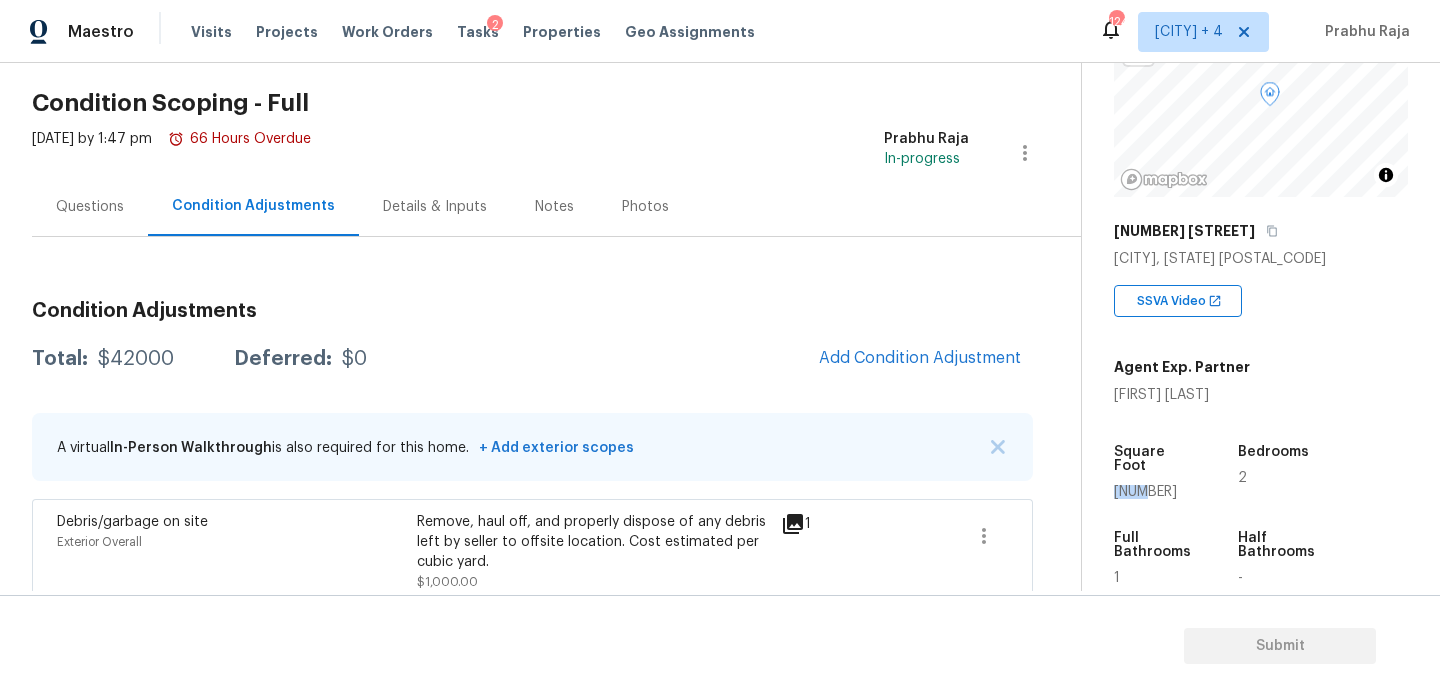 copy on "1531" 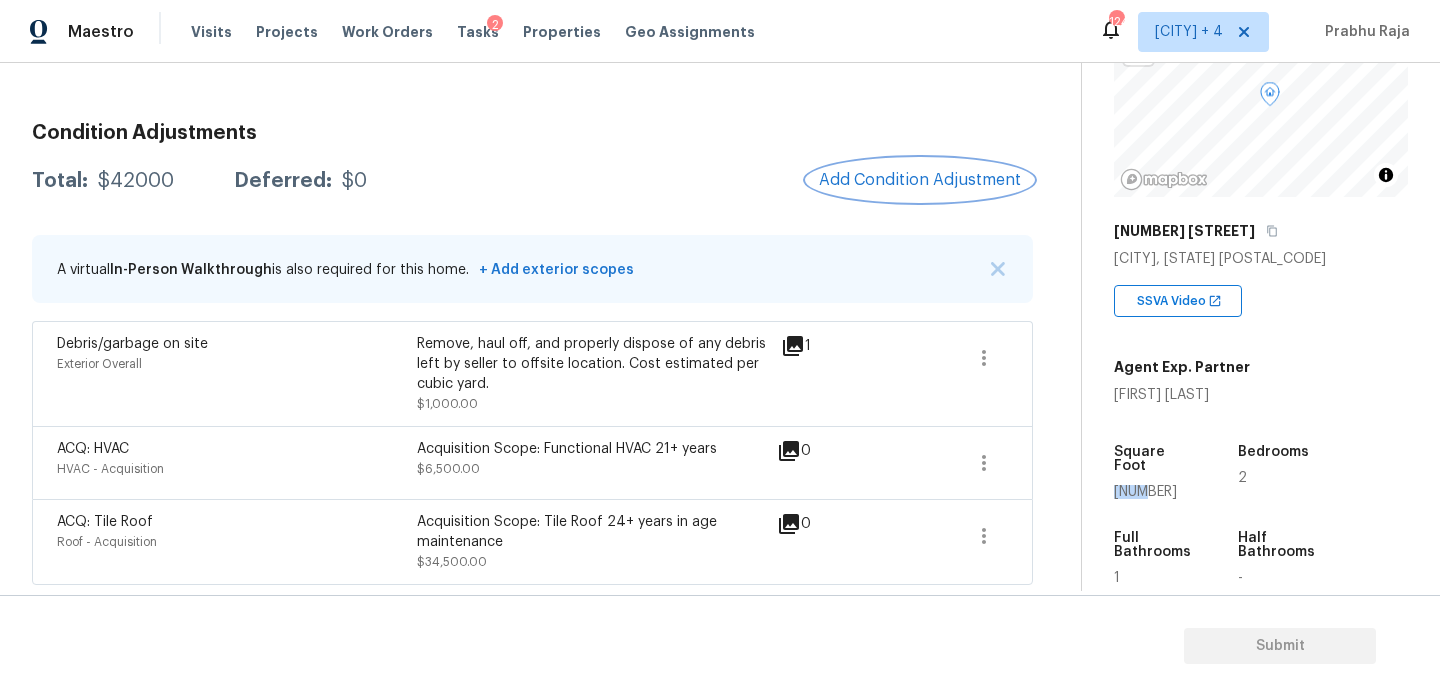 click on "Add Condition Adjustment" at bounding box center [920, 180] 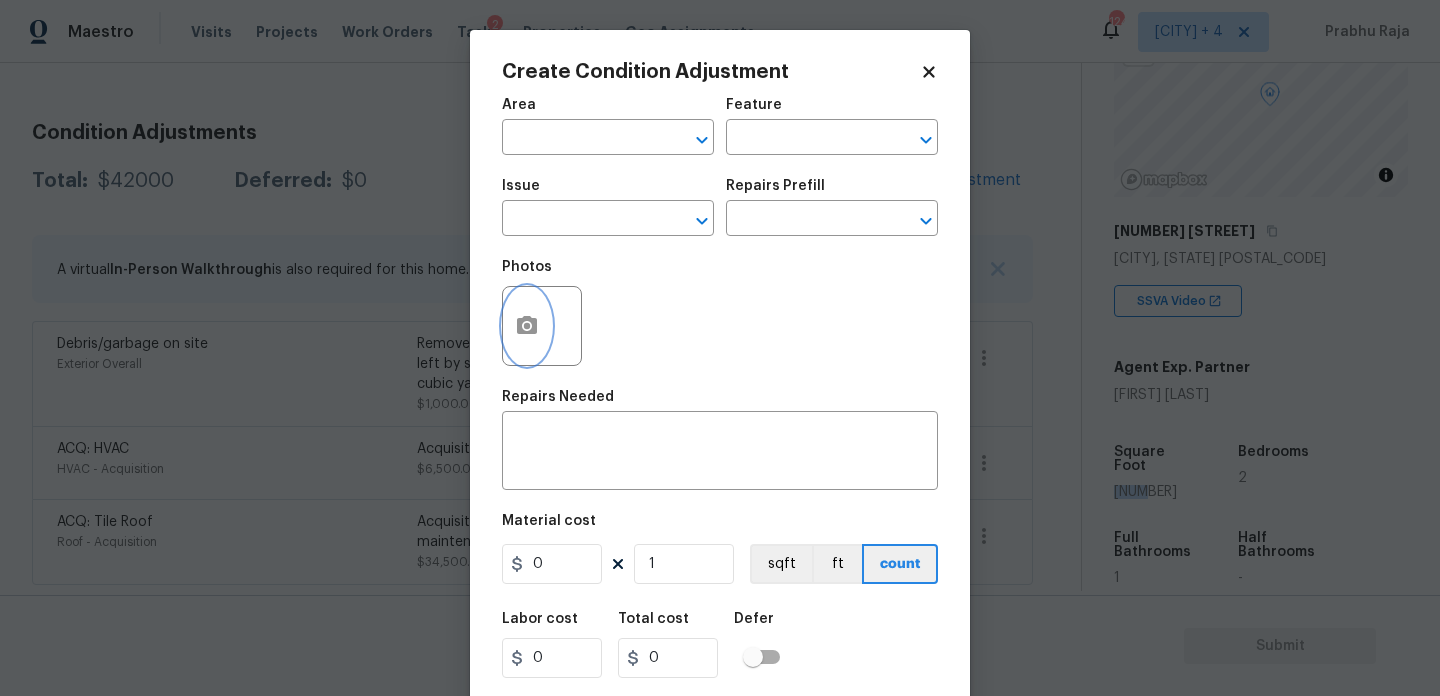 click at bounding box center [527, 326] 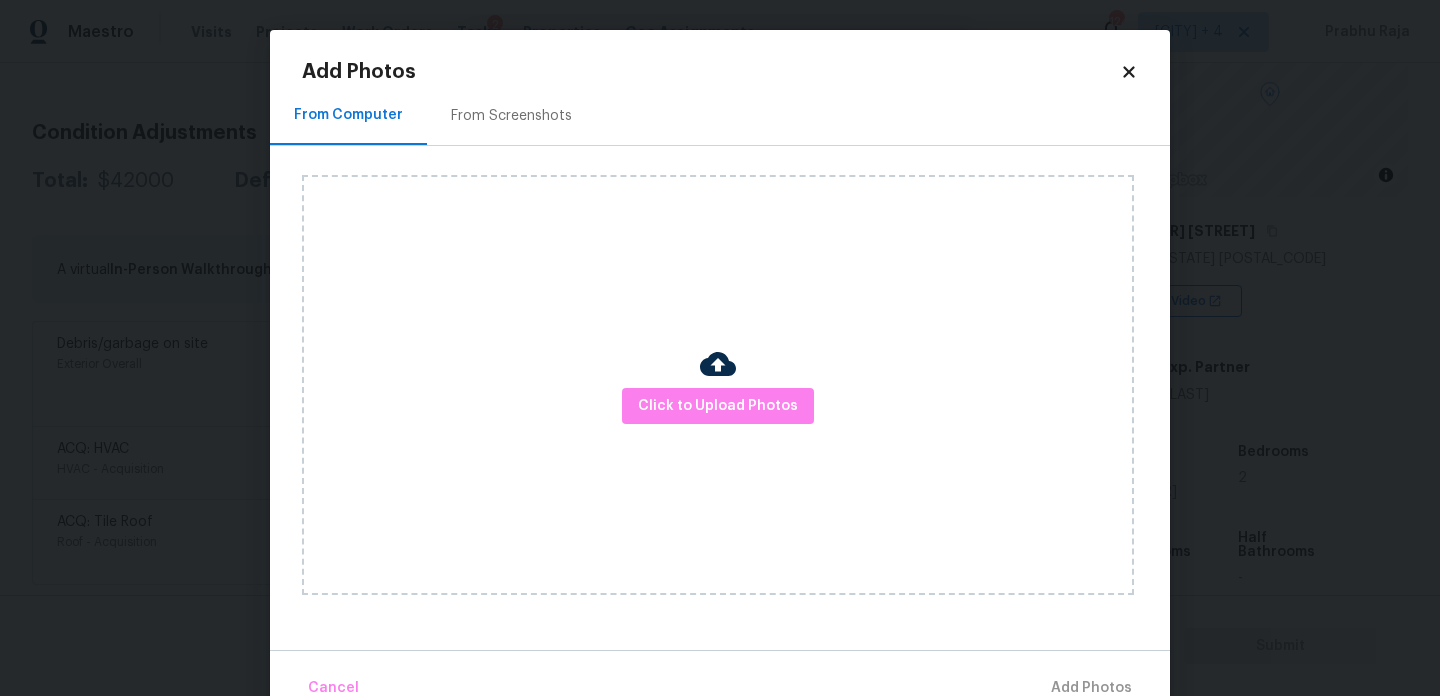 click on "From Screenshots" at bounding box center [511, 115] 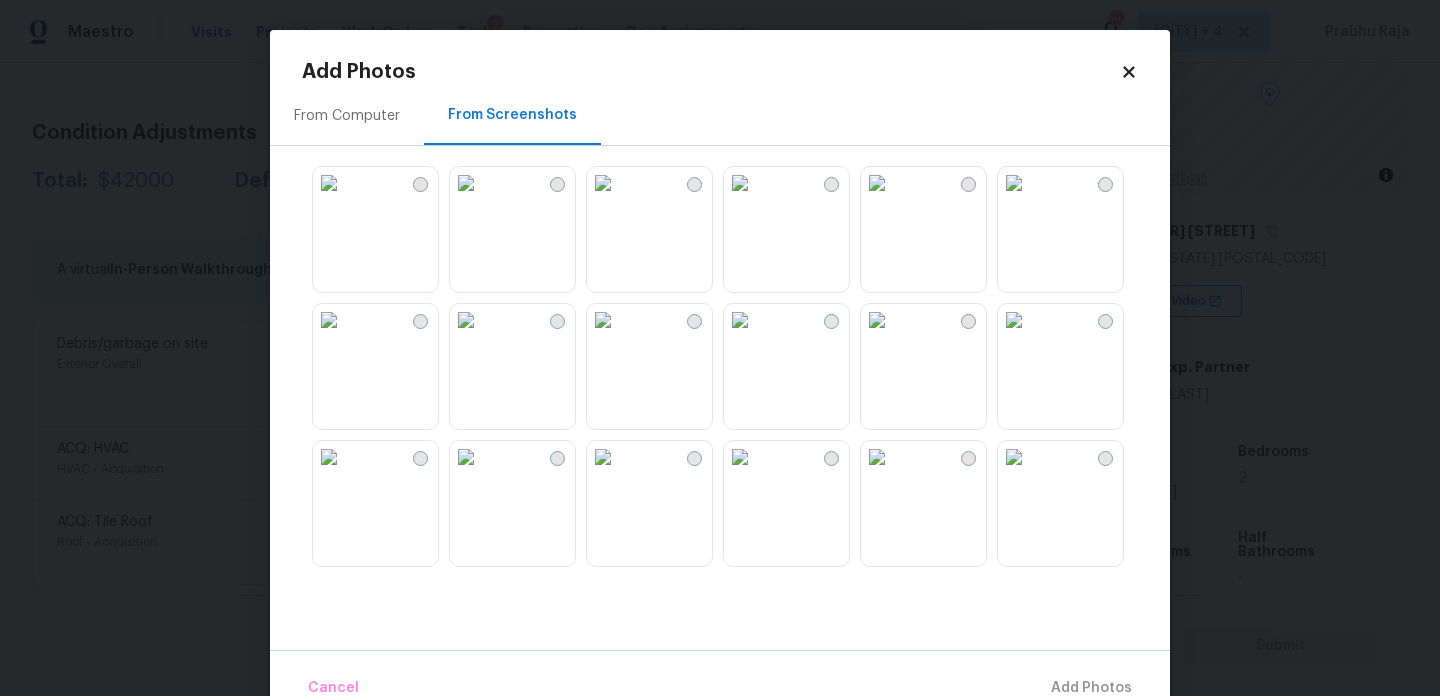click at bounding box center [329, 320] 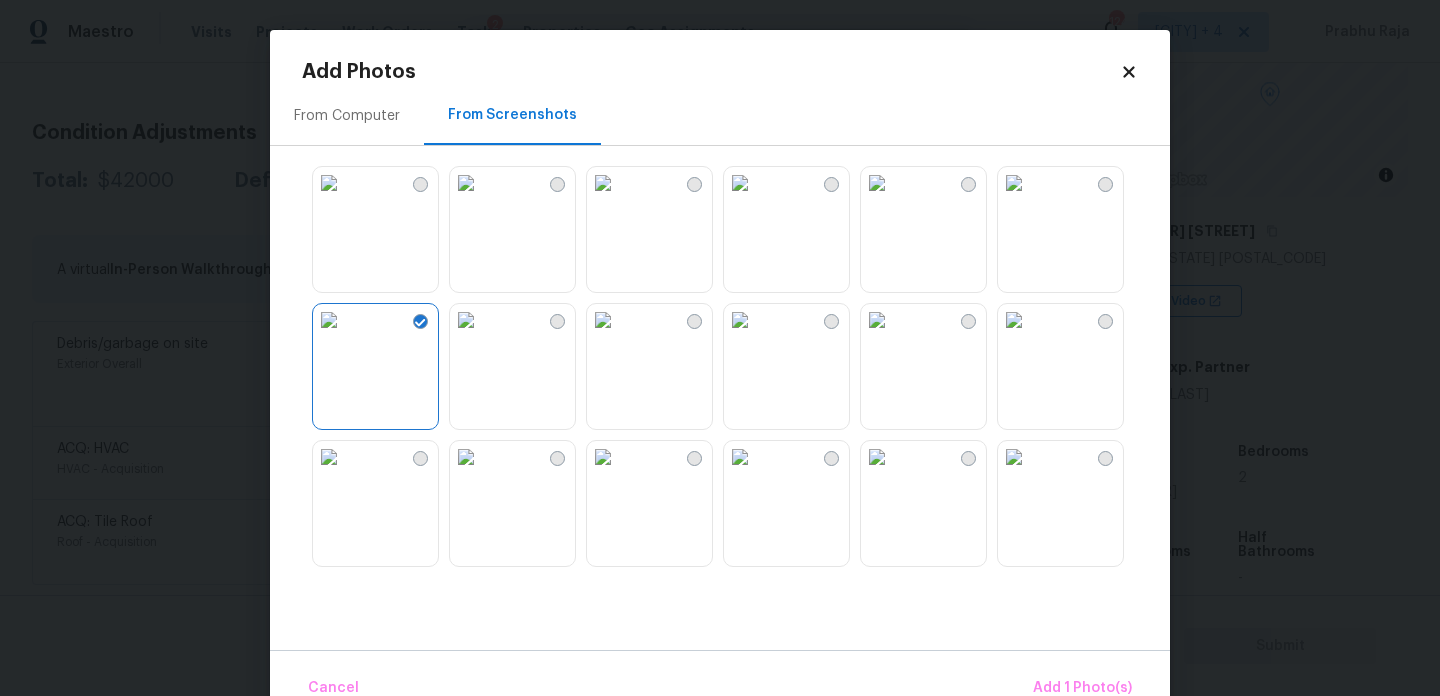 click at bounding box center (877, 457) 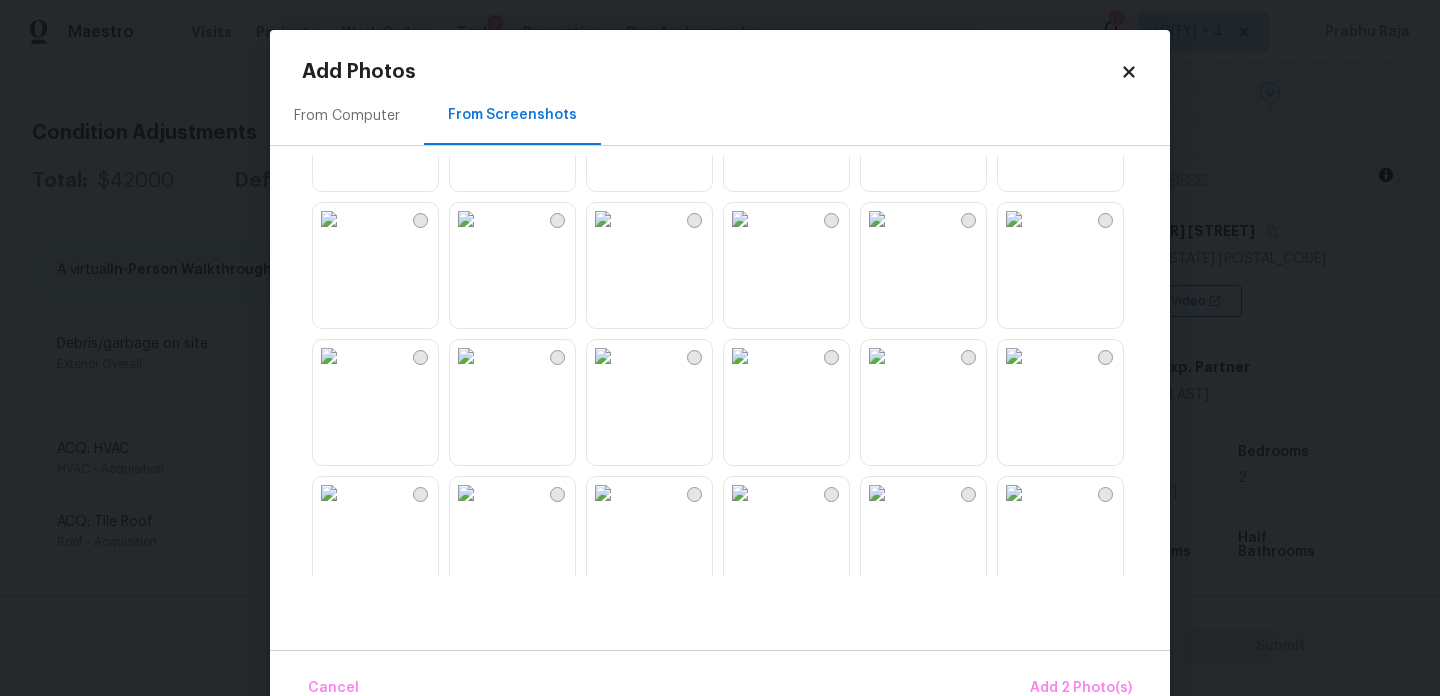 scroll, scrollTop: 514, scrollLeft: 0, axis: vertical 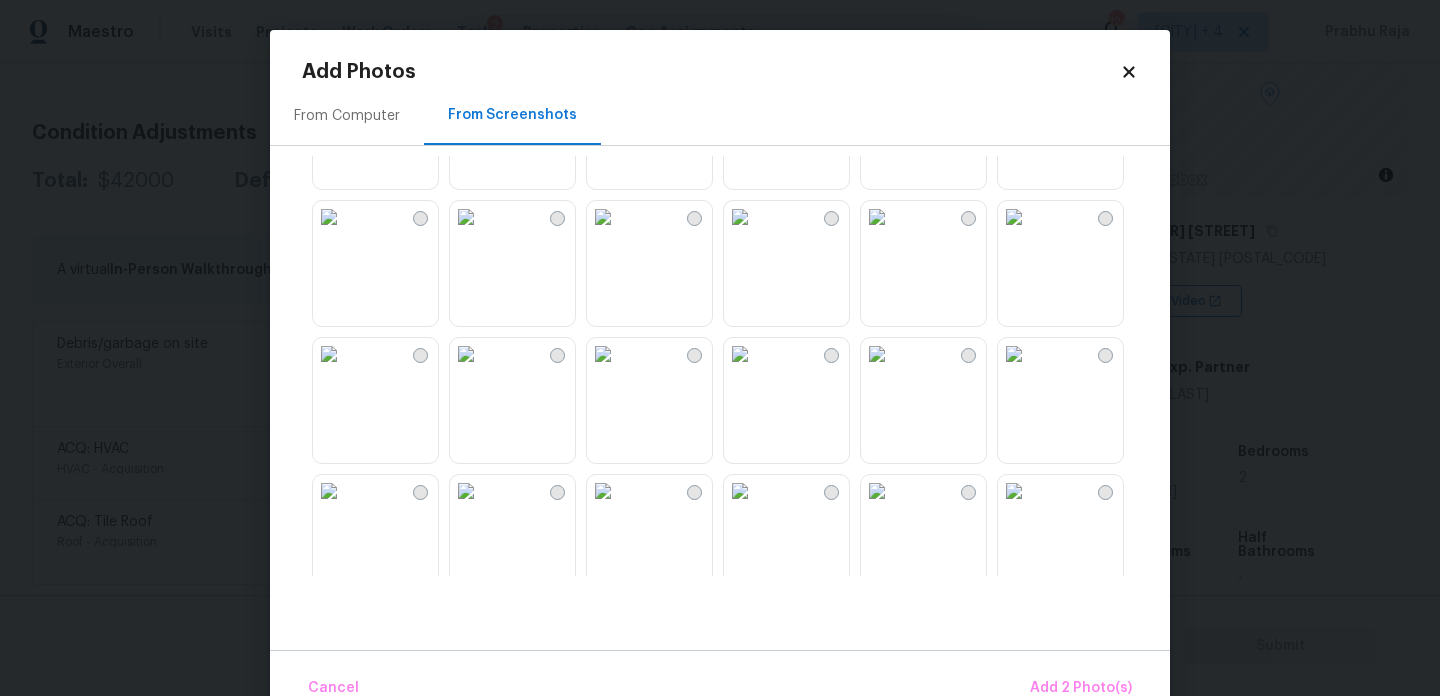 click at bounding box center [603, 217] 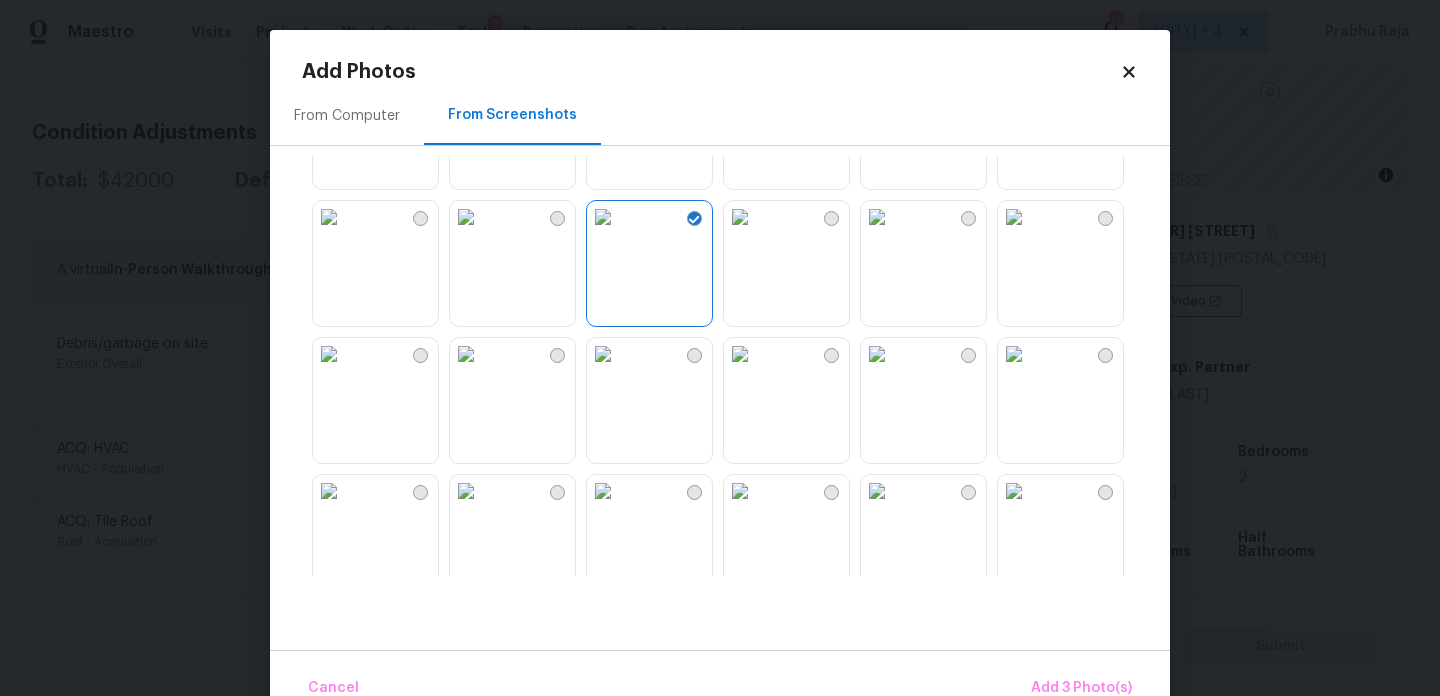 click at bounding box center (466, 217) 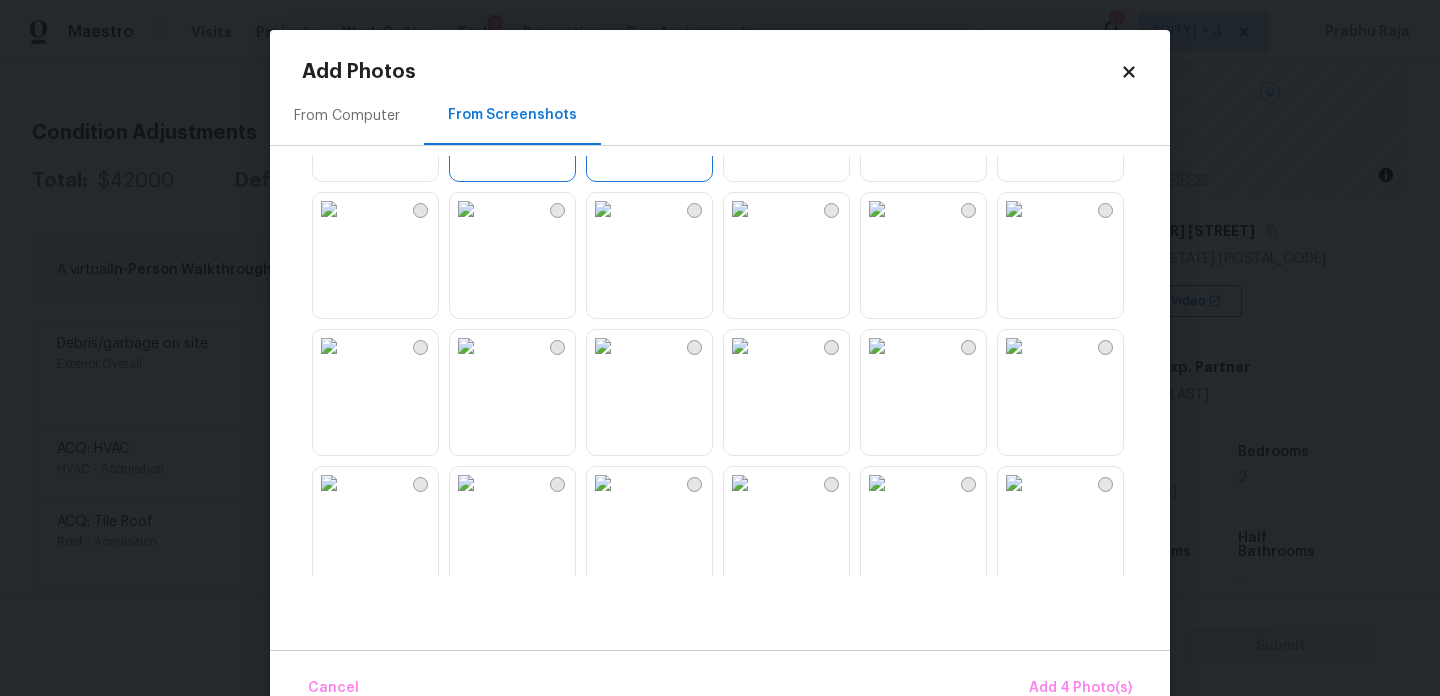 scroll, scrollTop: 678, scrollLeft: 0, axis: vertical 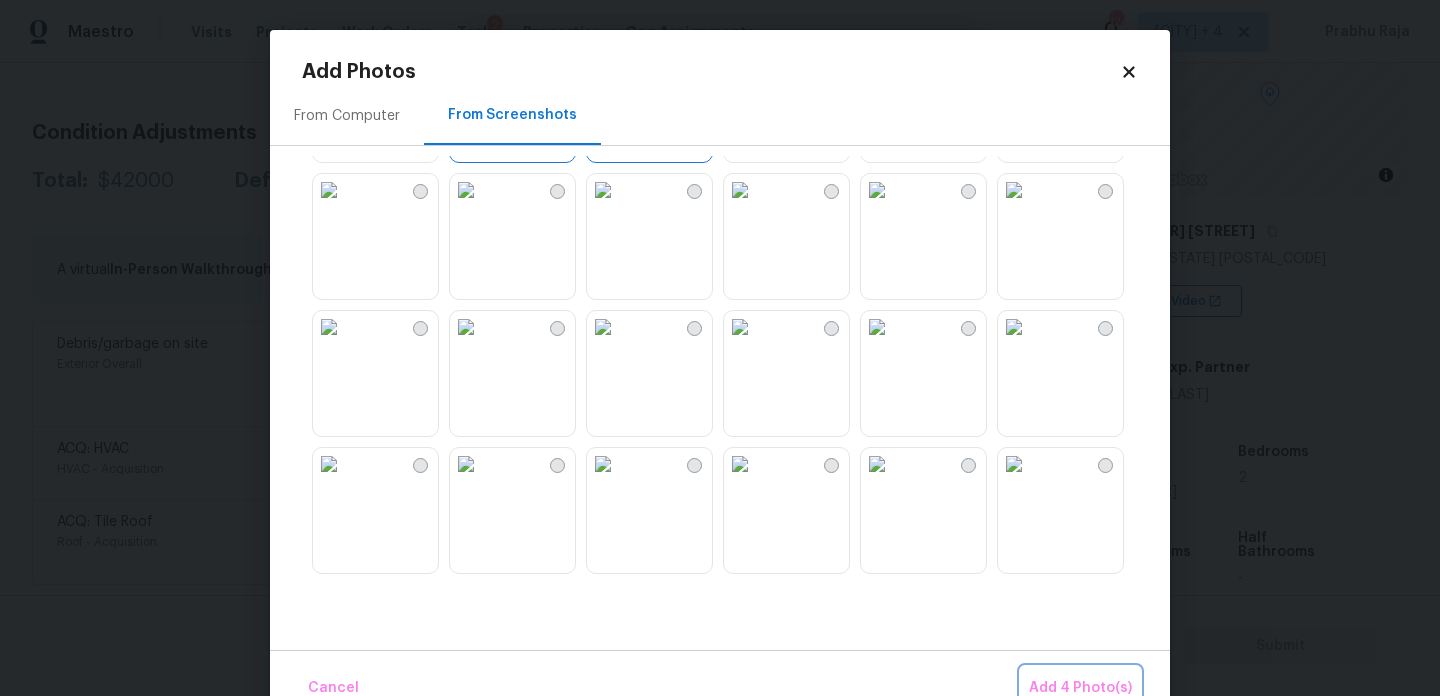 click on "Add 4 Photo(s)" at bounding box center (1080, 688) 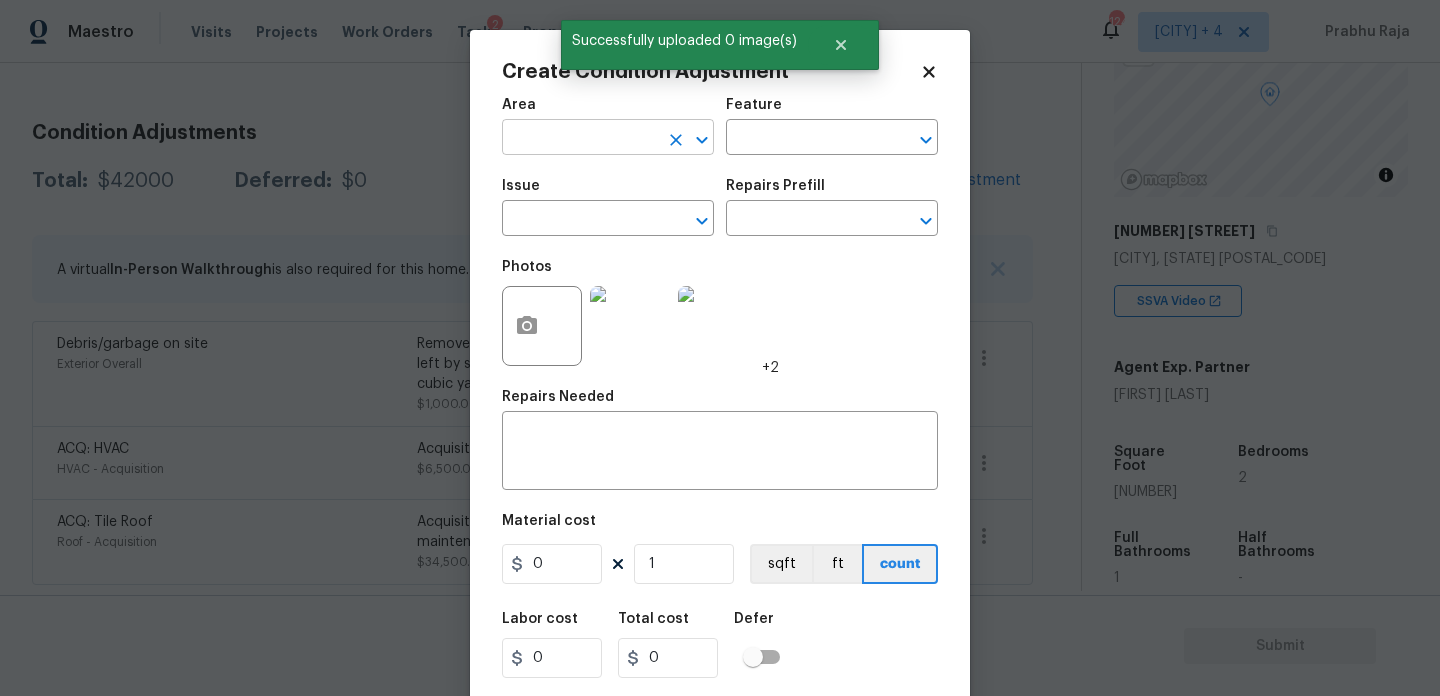 click at bounding box center [580, 139] 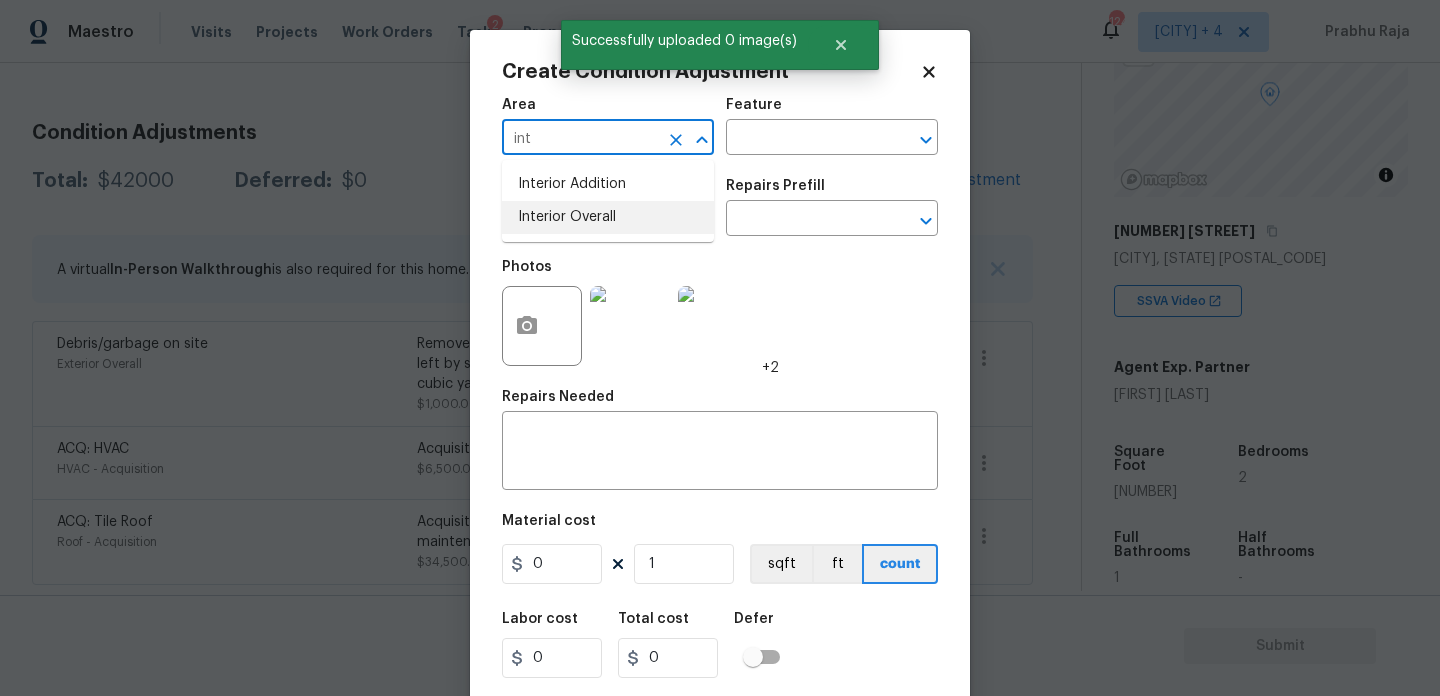 click on "Interior Overall" at bounding box center (608, 217) 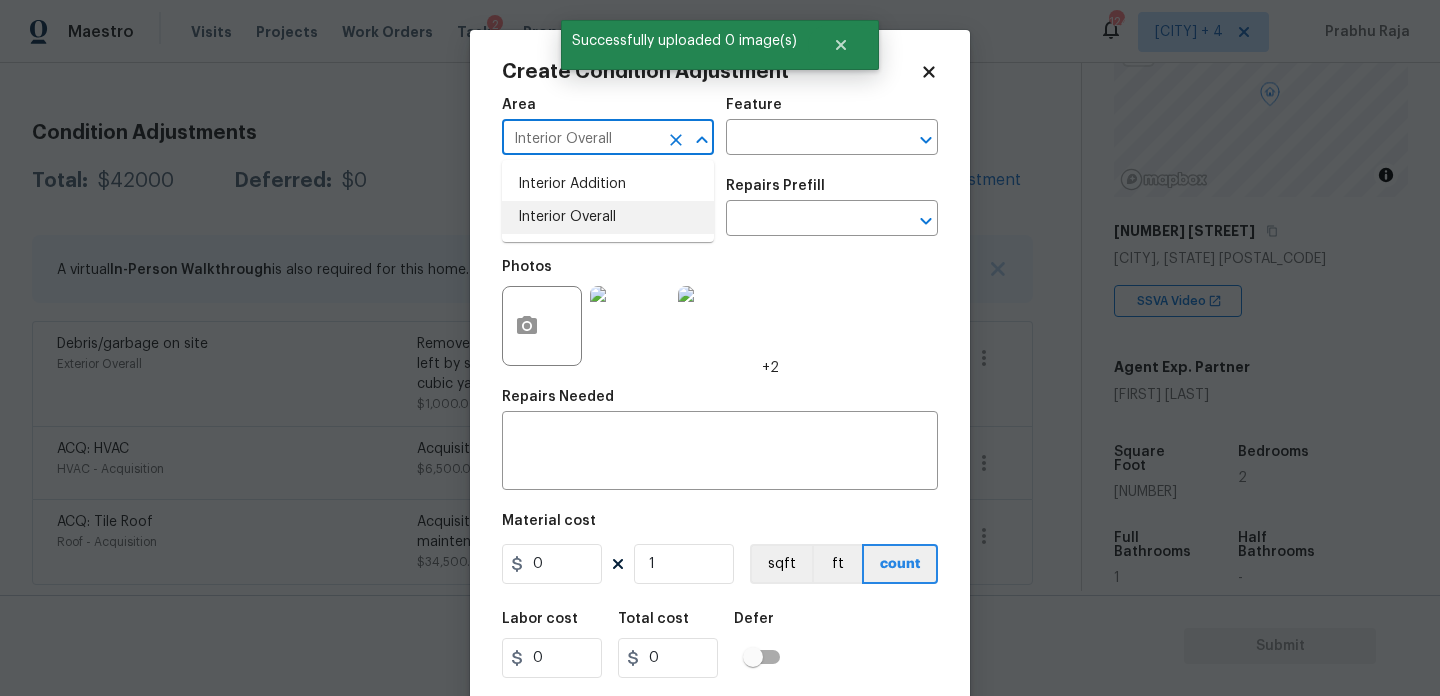 type on "Interior Overall" 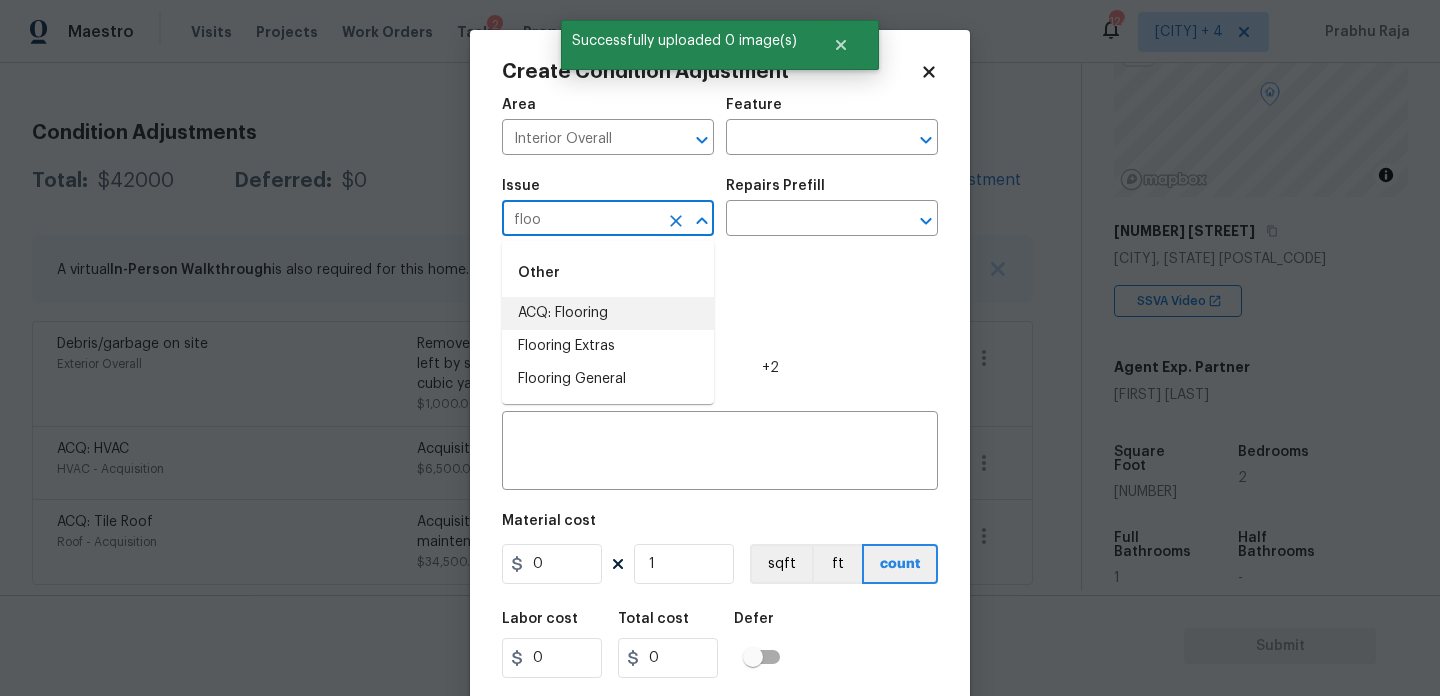 click on "ACQ: Flooring" at bounding box center [608, 313] 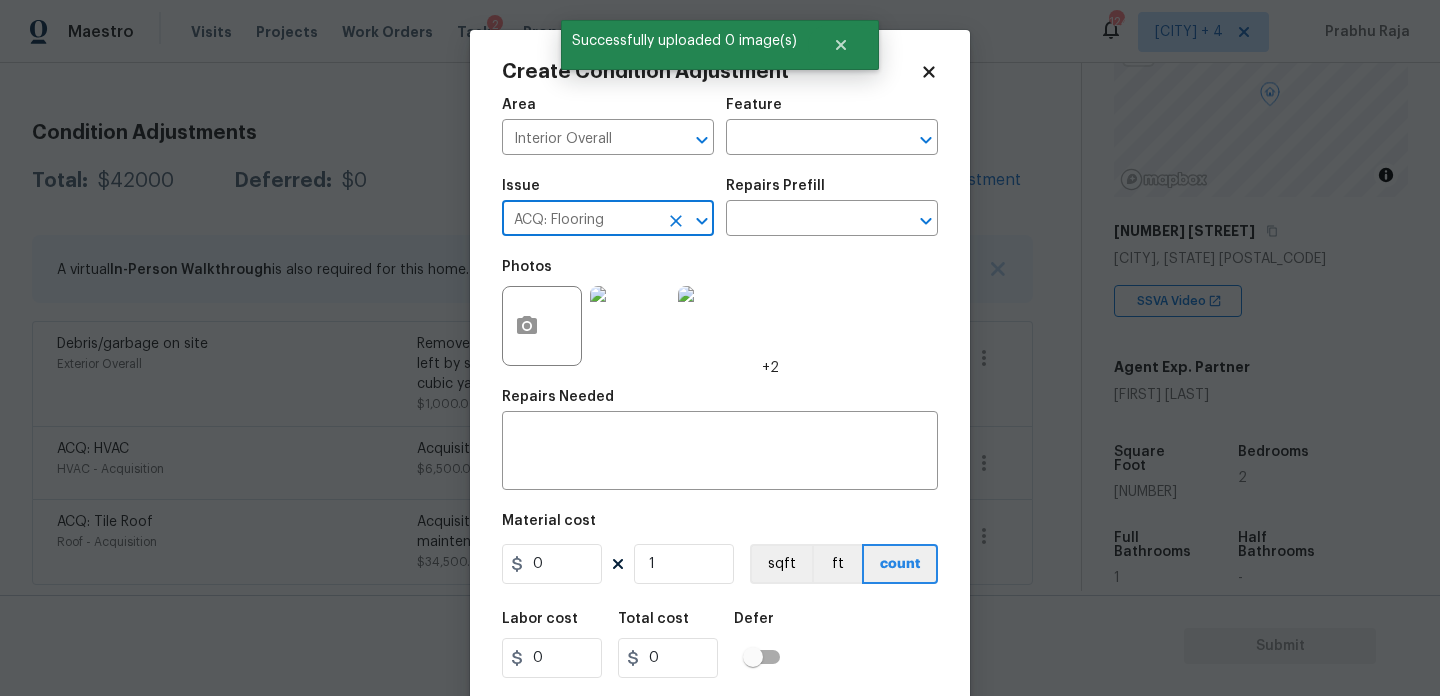 type on "ACQ: Flooring" 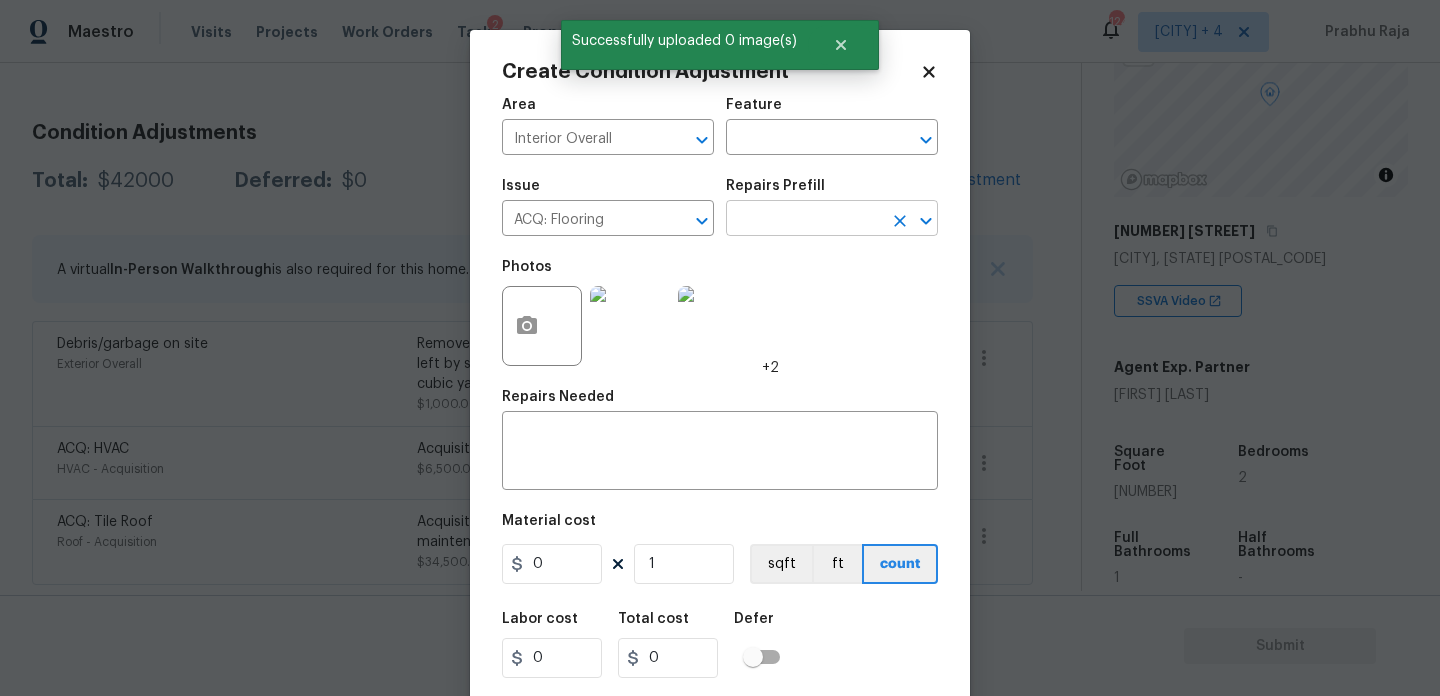 click at bounding box center (804, 220) 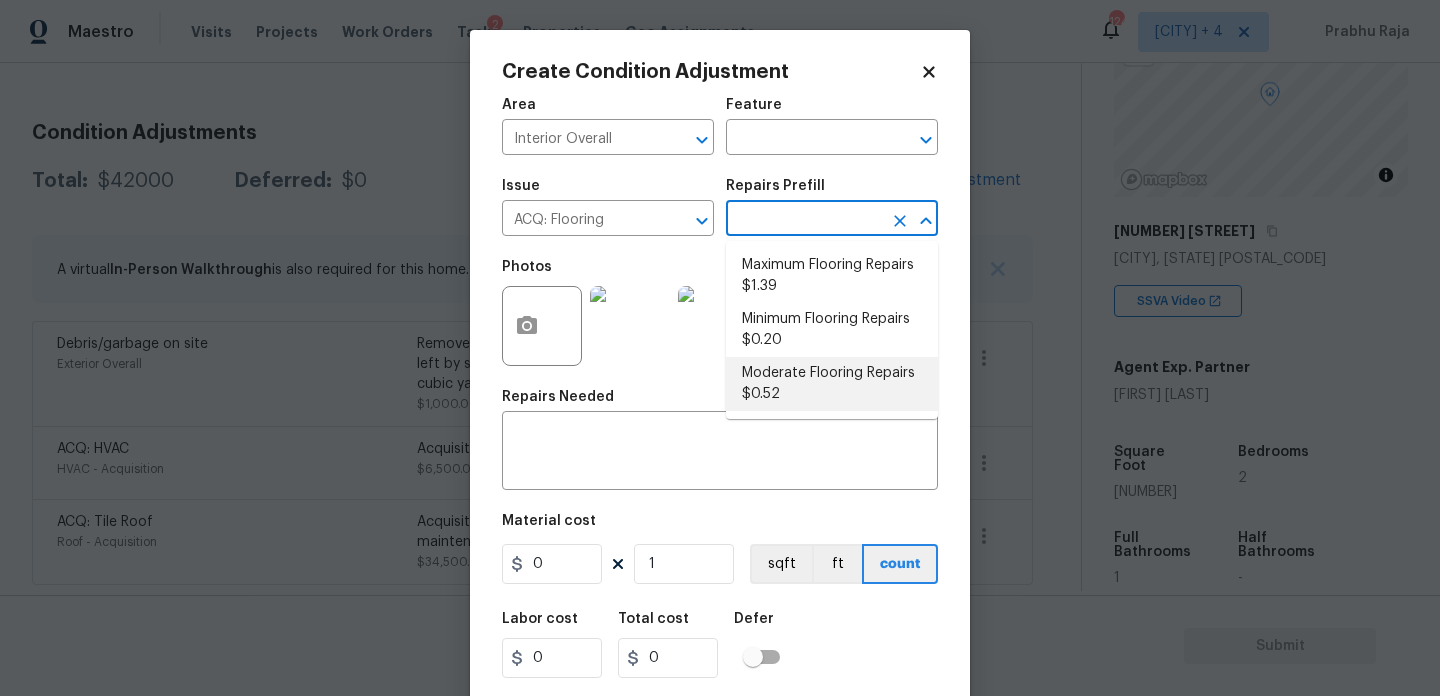 click on "Moderate Flooring Repairs $0.52" at bounding box center [832, 384] 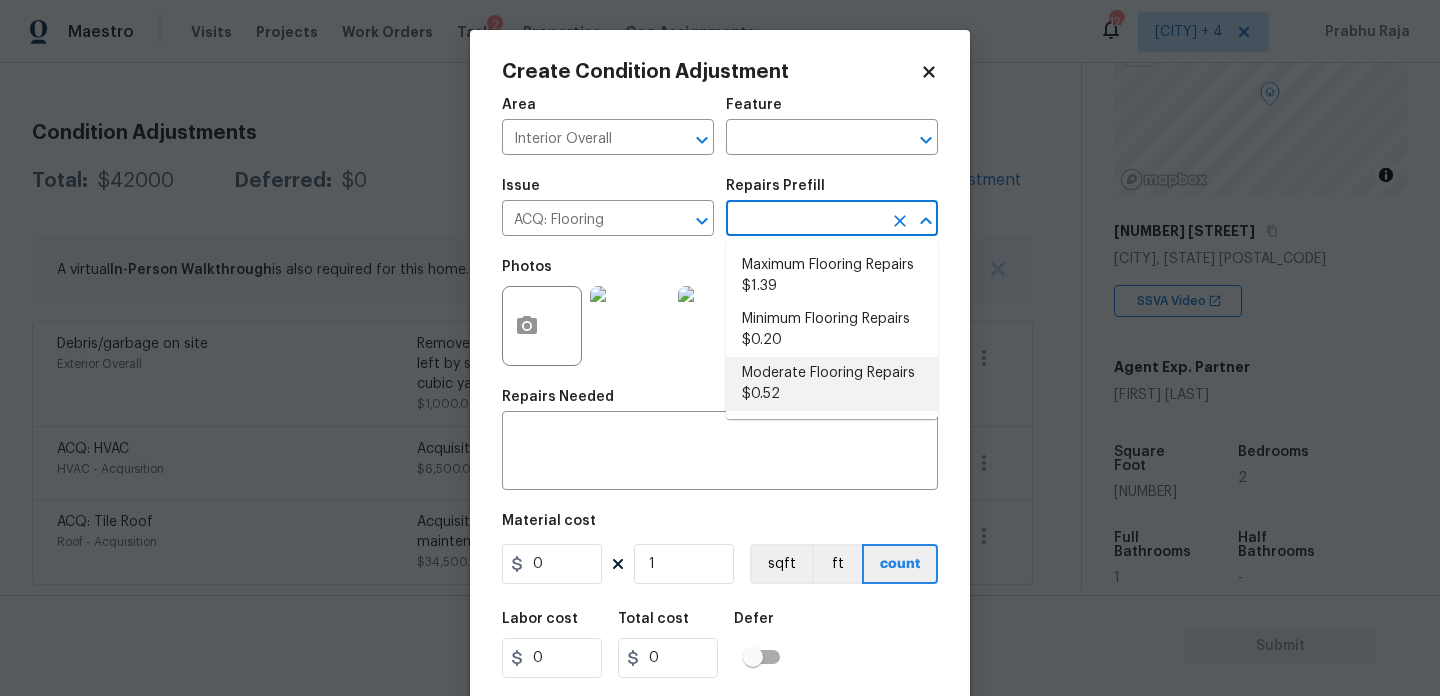 type on "0.52" 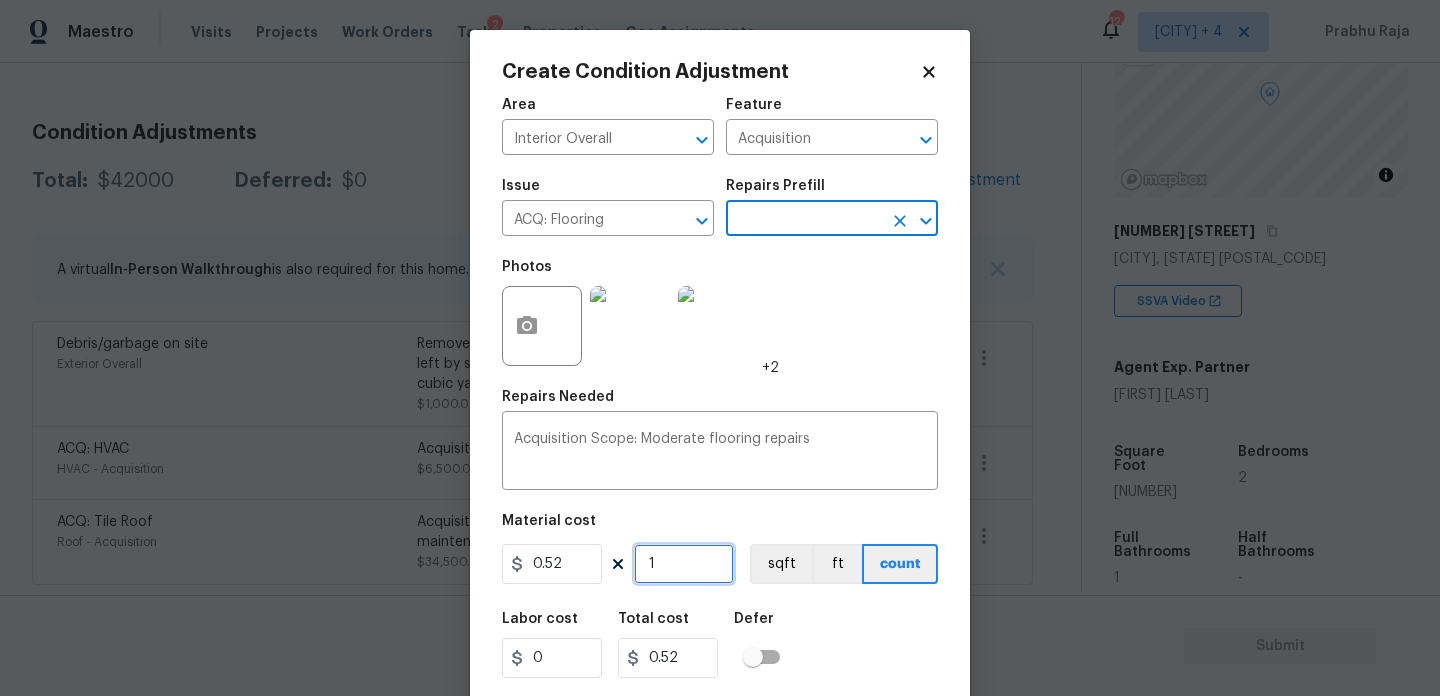 click on "1" at bounding box center [684, 564] 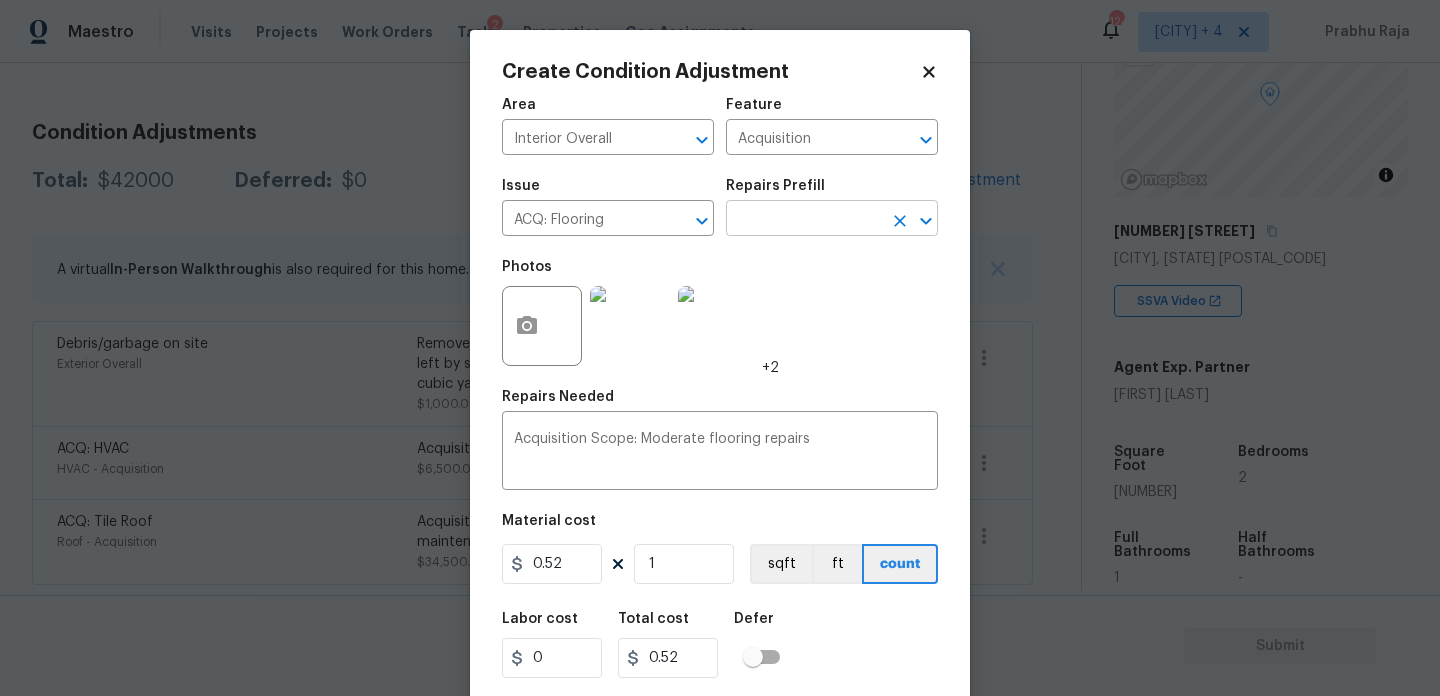 click at bounding box center [804, 220] 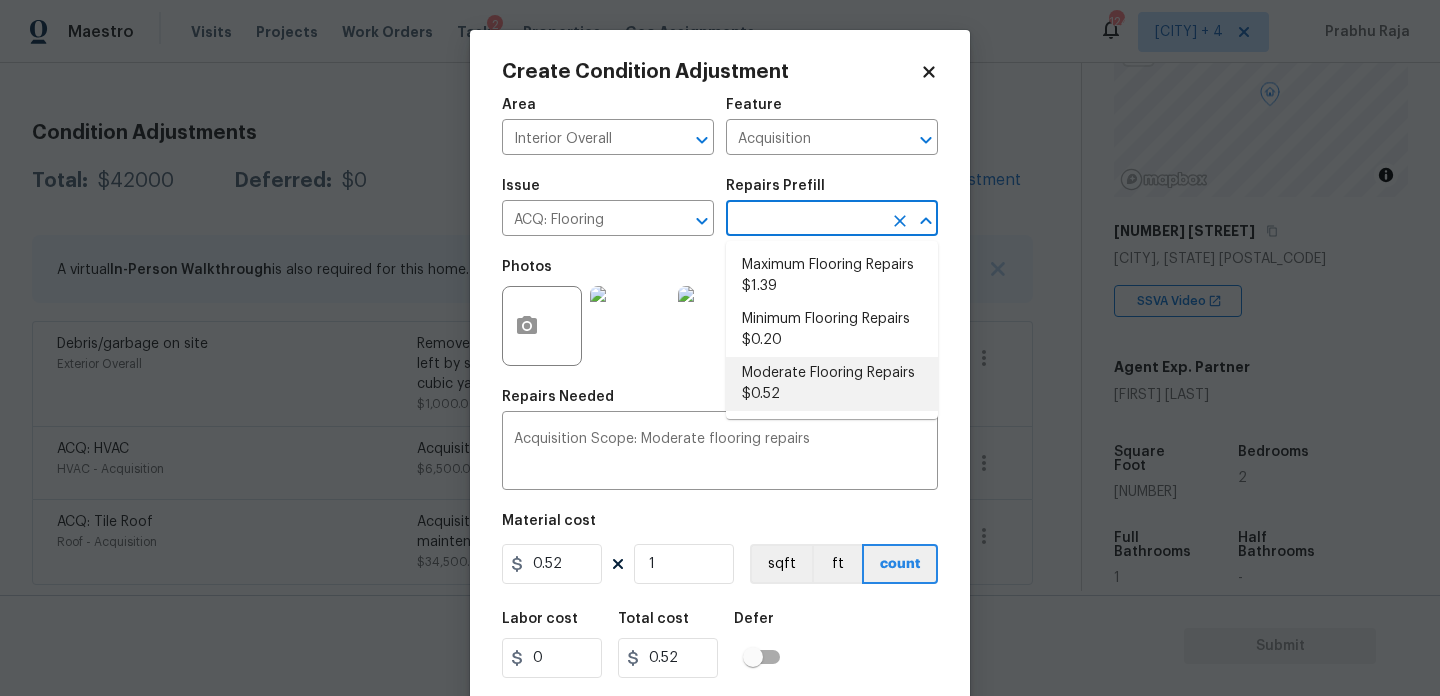 click on "Moderate Flooring Repairs $0.52" at bounding box center (832, 384) 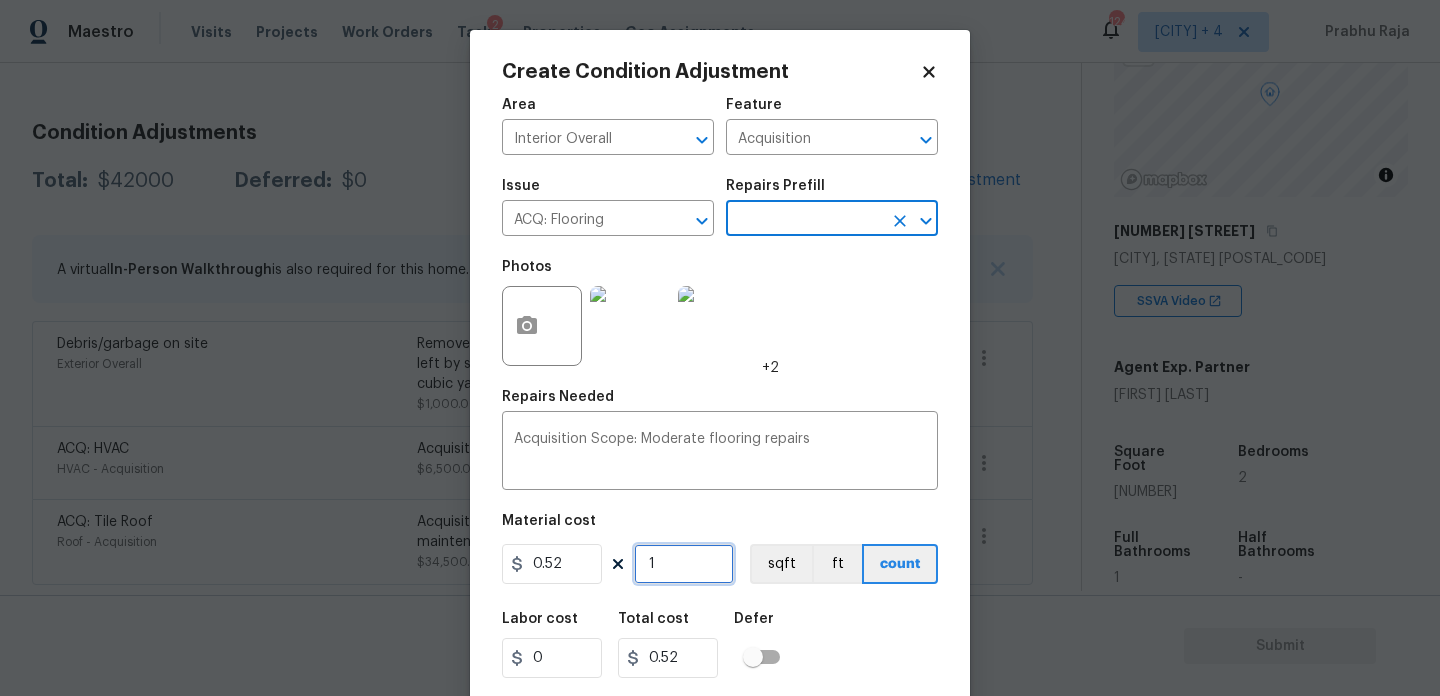 click on "1" at bounding box center (684, 564) 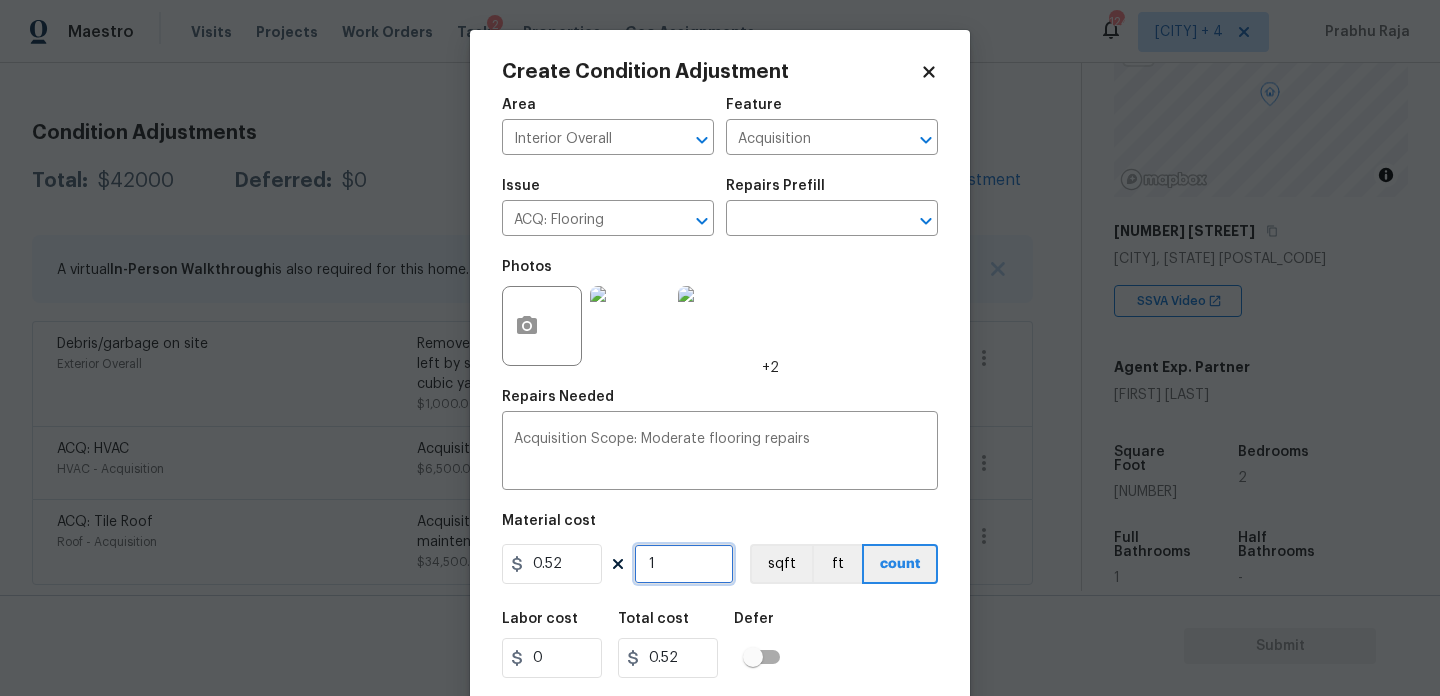 type on "0" 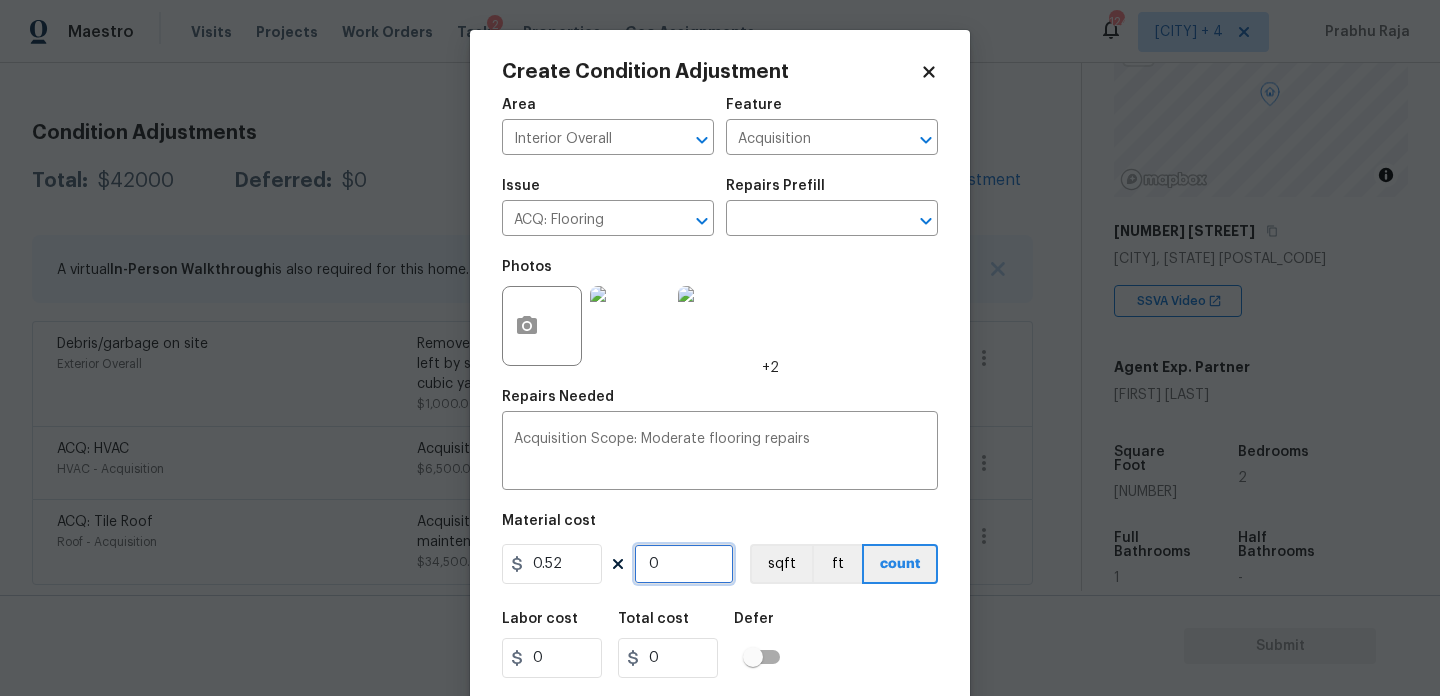 paste on "1531" 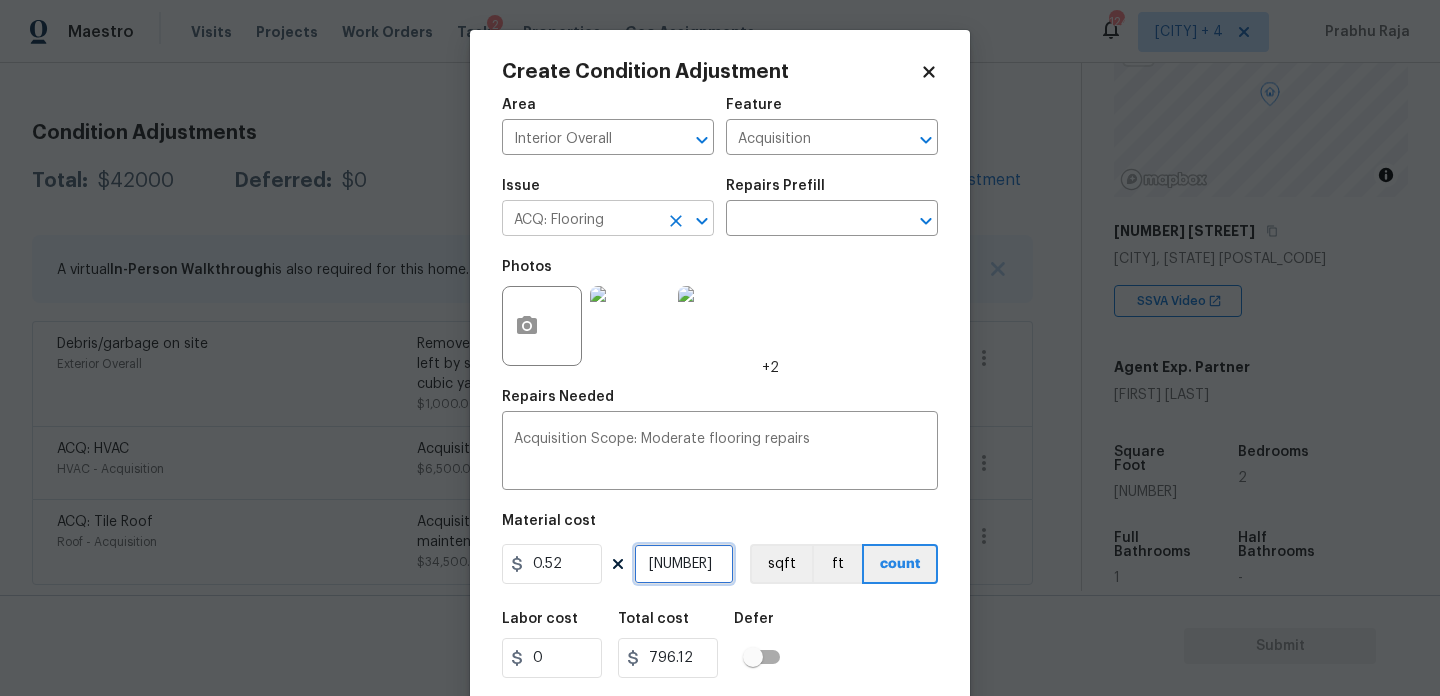 click 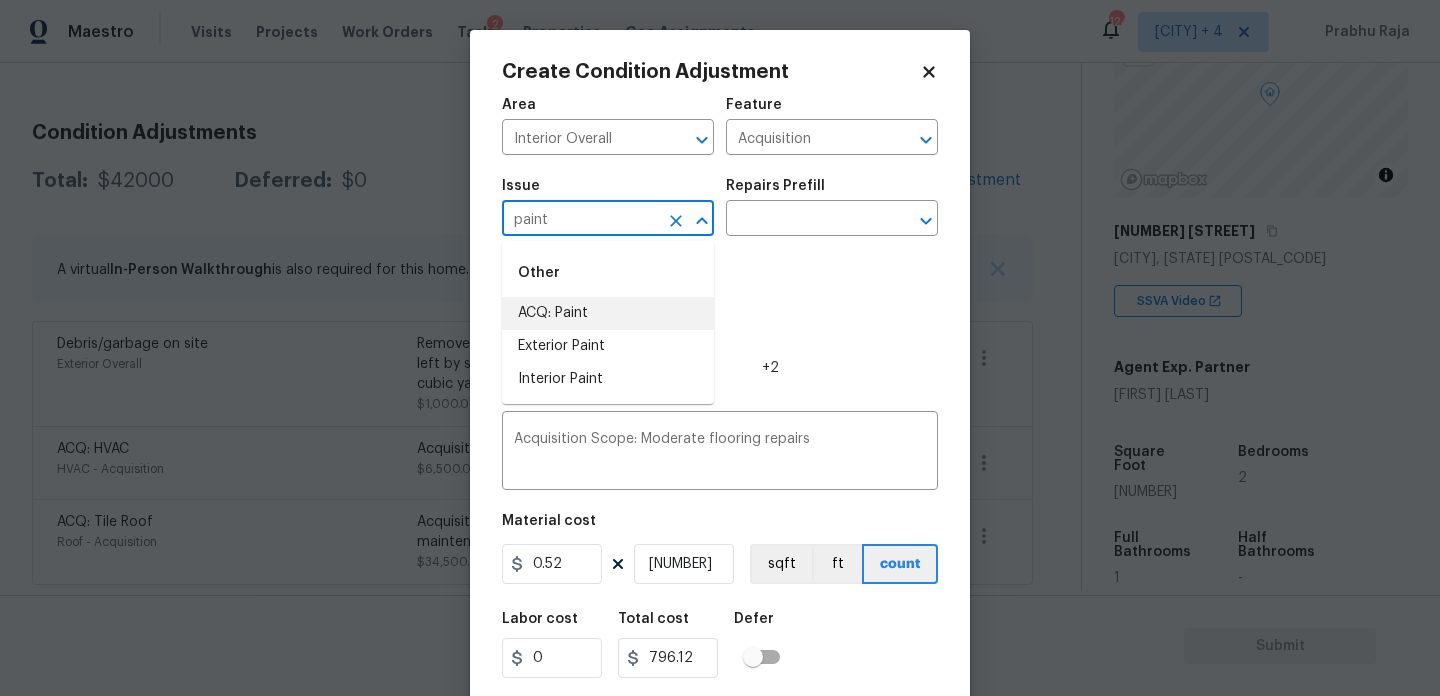 click on "ACQ: Paint" at bounding box center [608, 313] 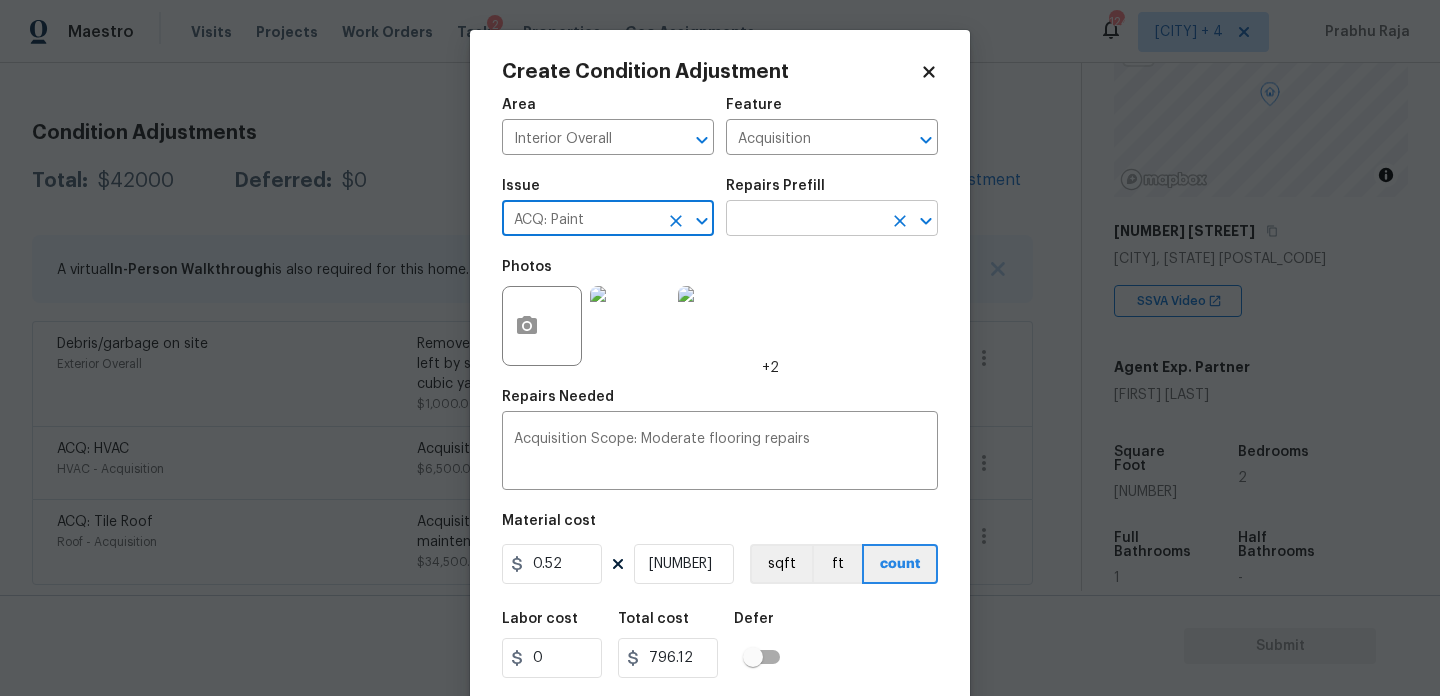 type on "ACQ: Paint" 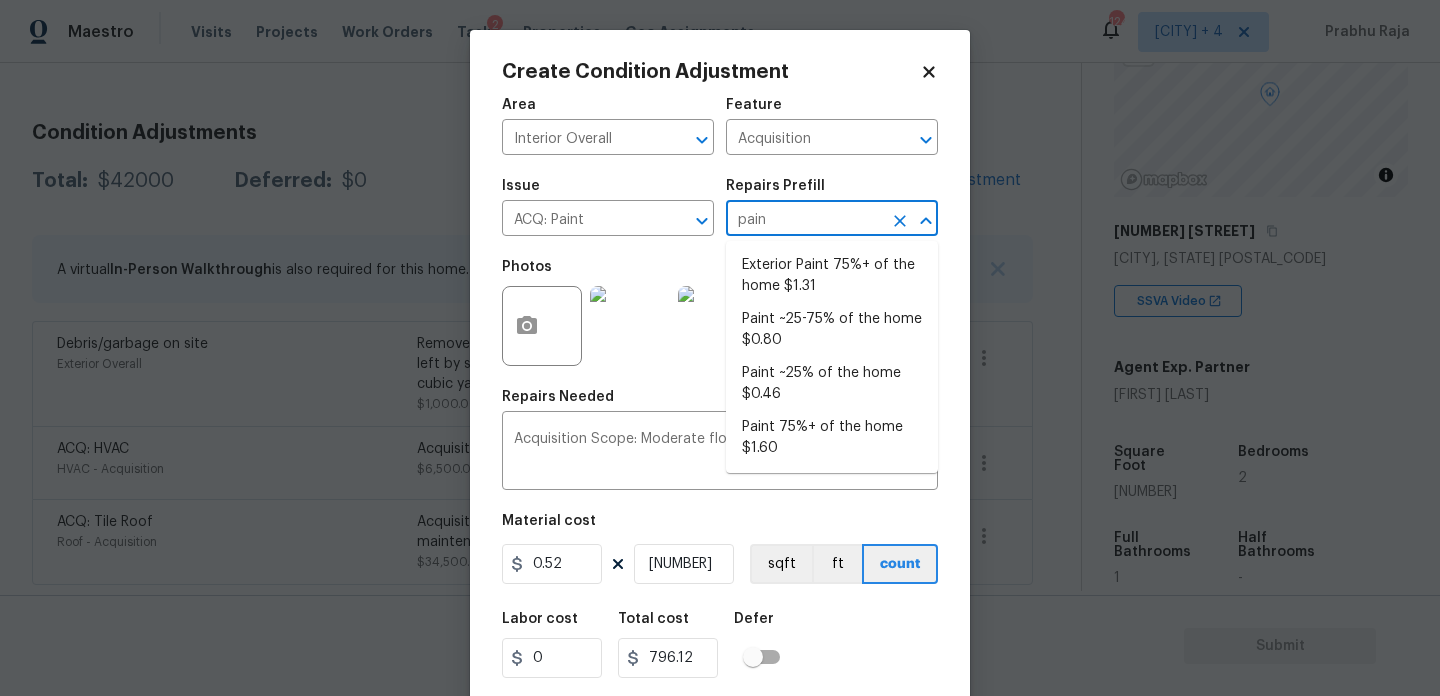type on "paint" 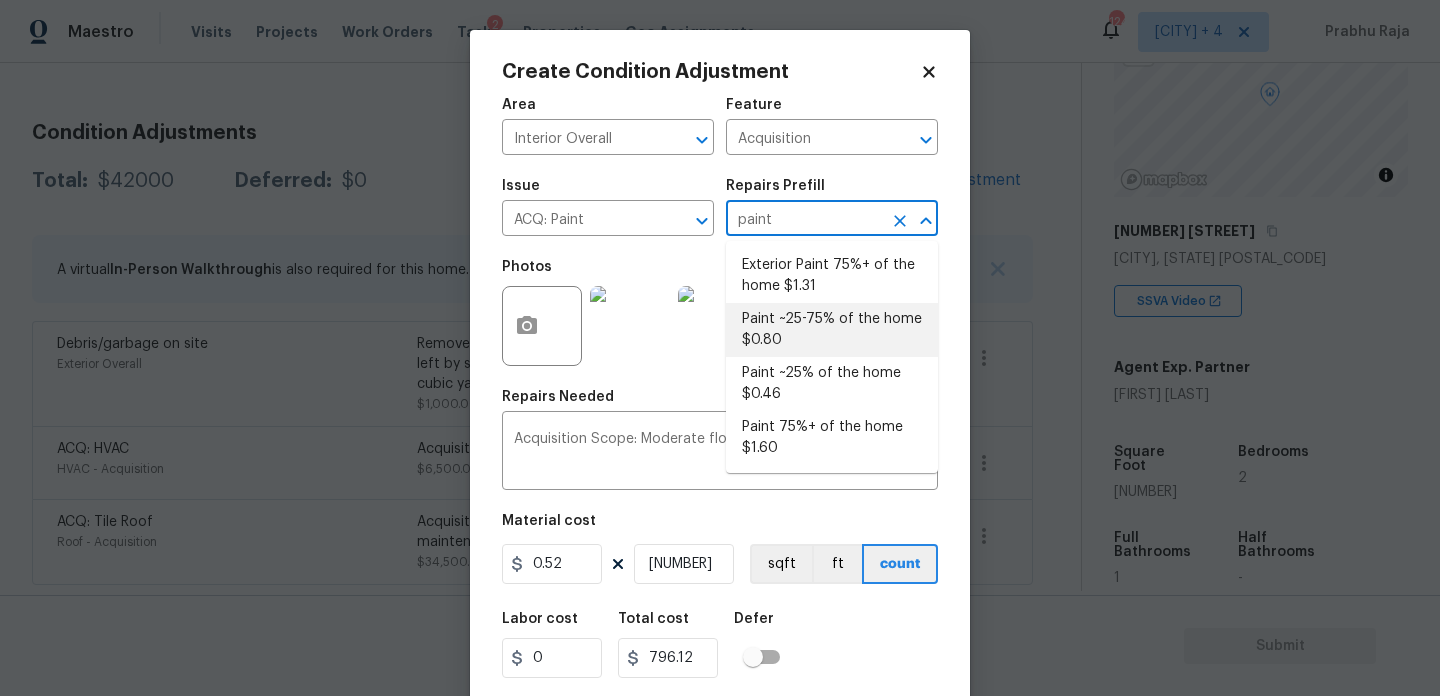 click on "Paint ~25-75% of the home $0.80" at bounding box center (832, 330) 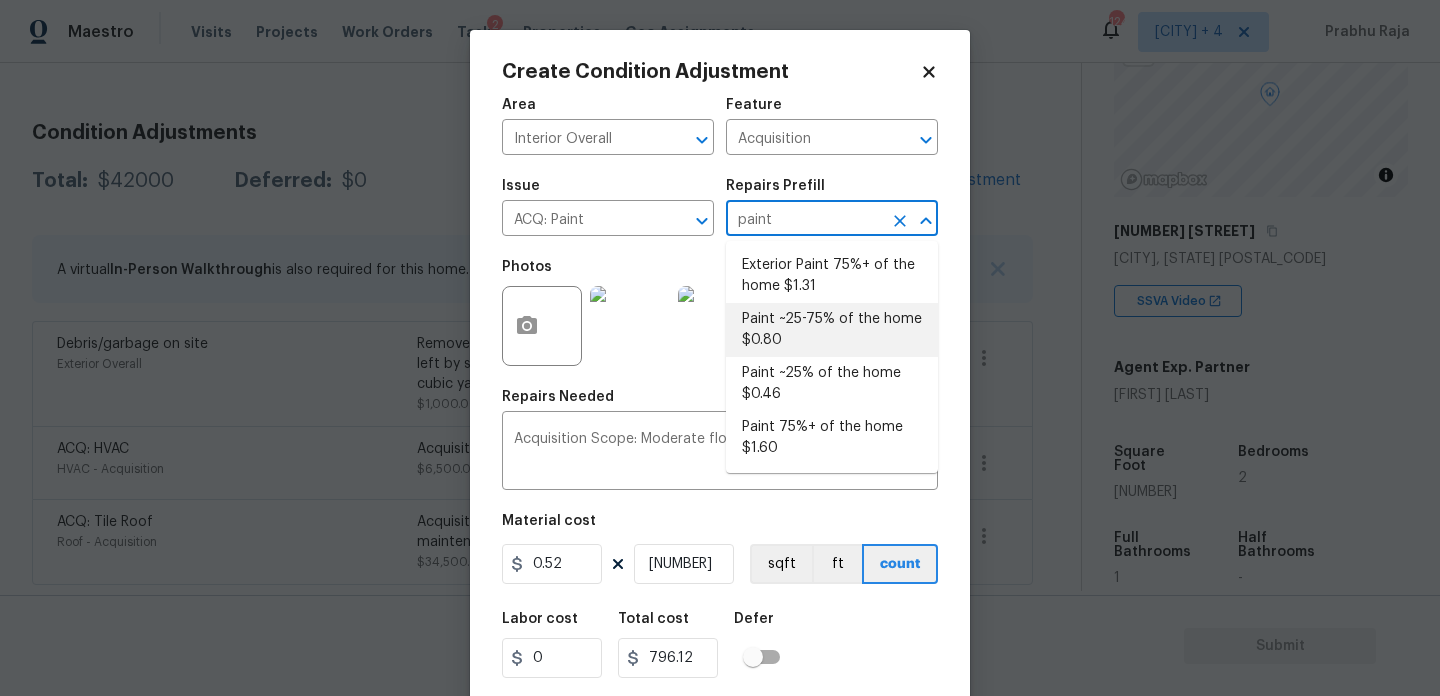 type on "0.8" 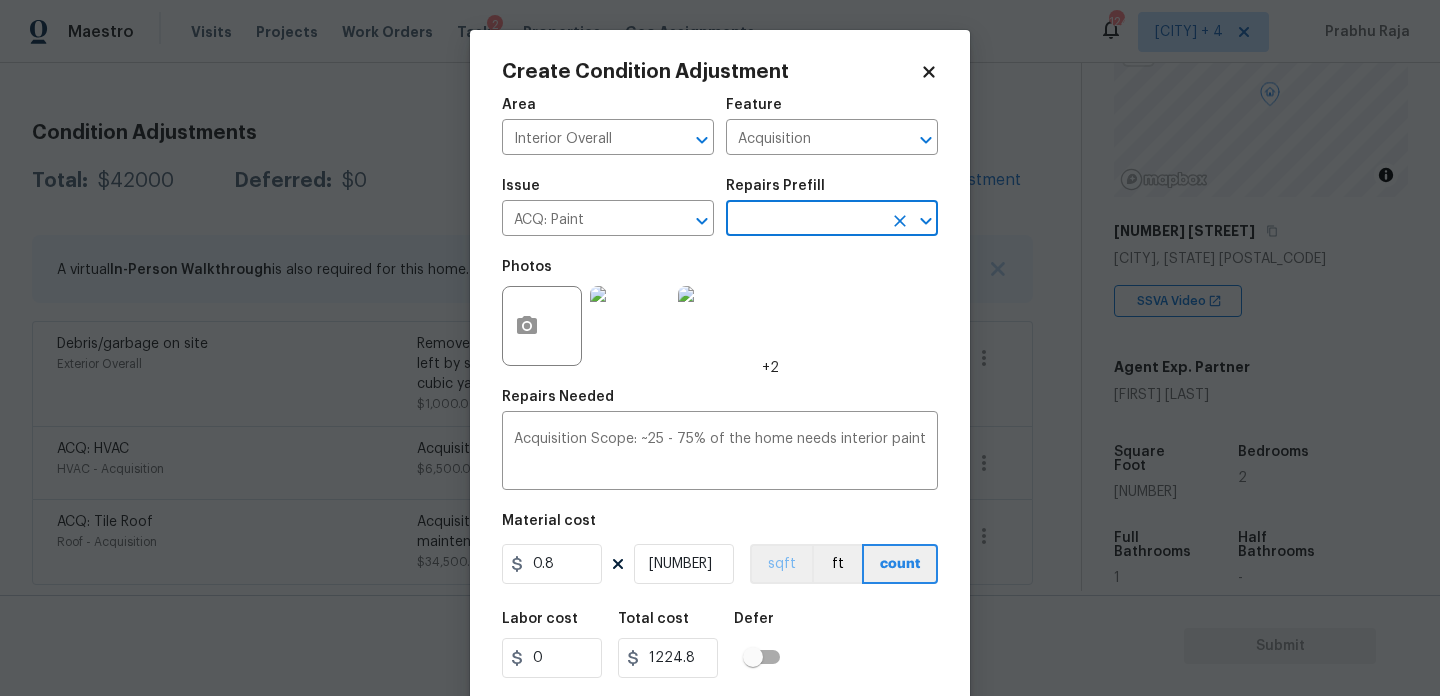 scroll, scrollTop: 51, scrollLeft: 0, axis: vertical 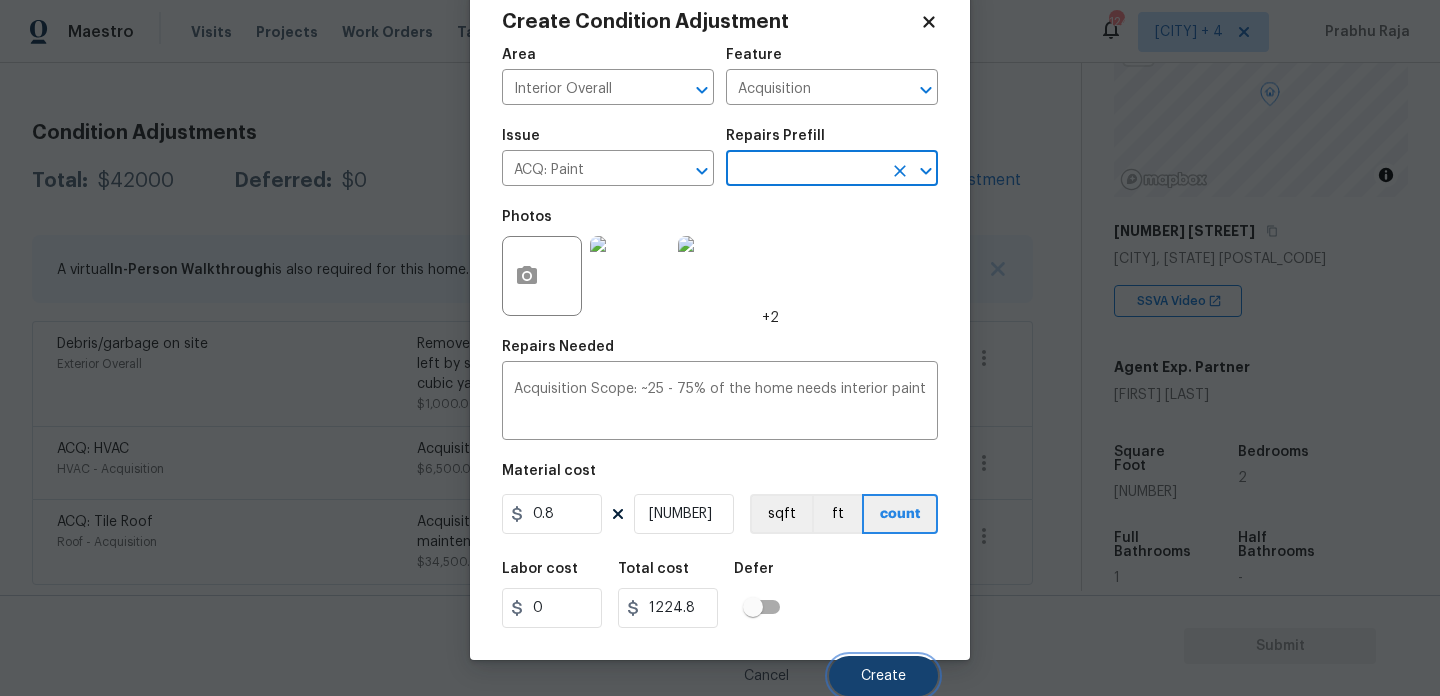click on "Create" at bounding box center [883, 676] 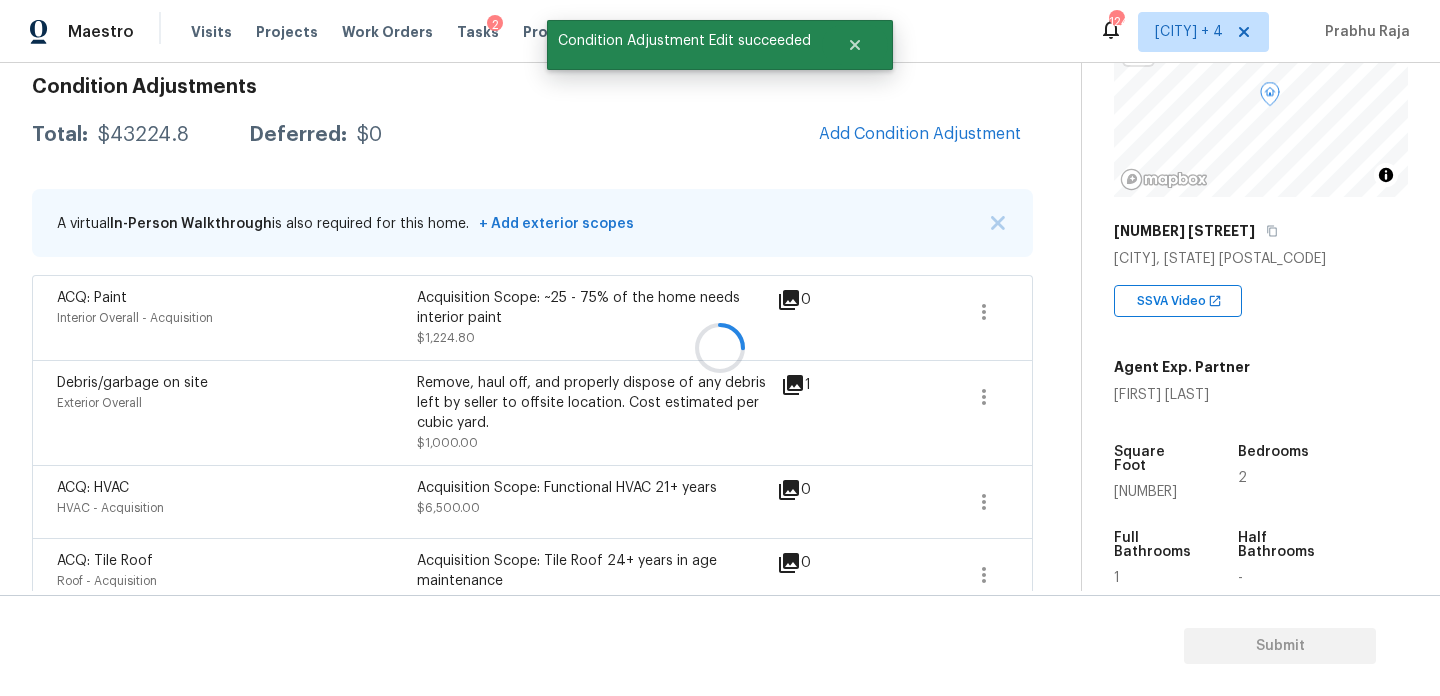scroll, scrollTop: 245, scrollLeft: 0, axis: vertical 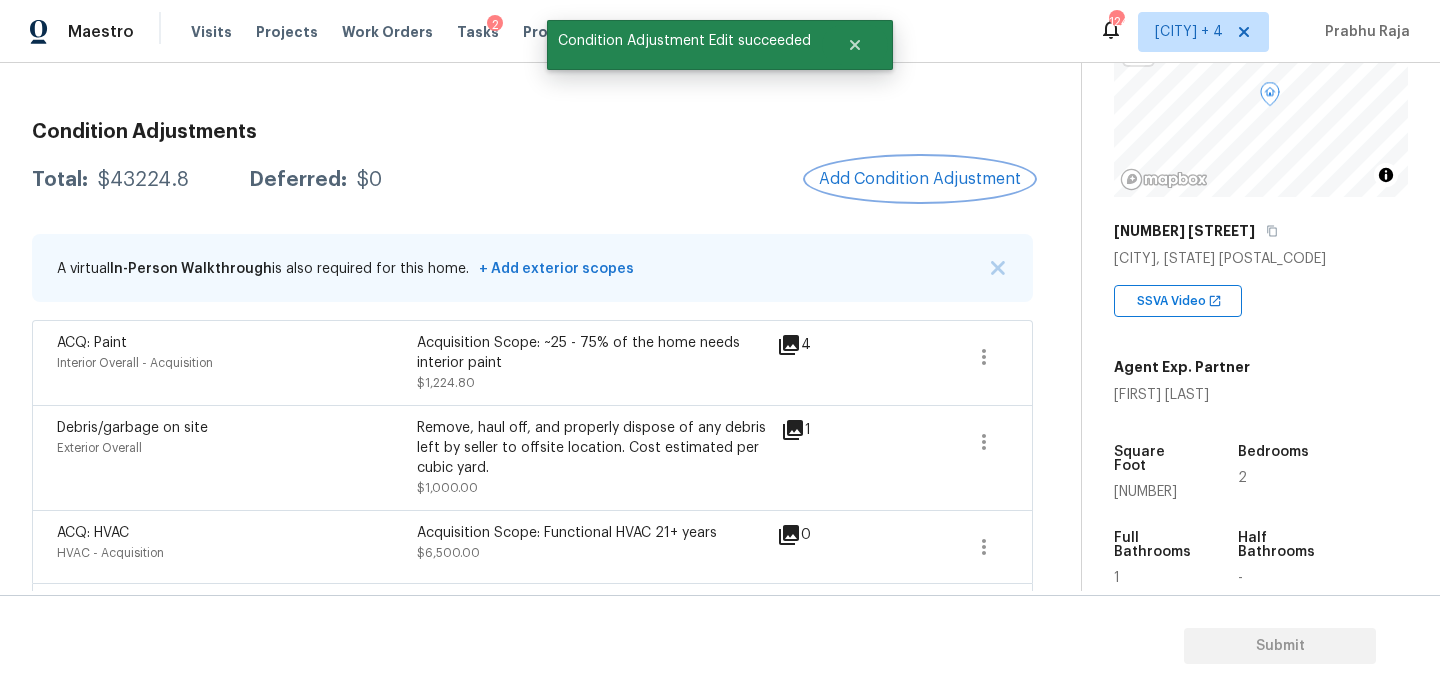 click on "Add Condition Adjustment" at bounding box center [920, 179] 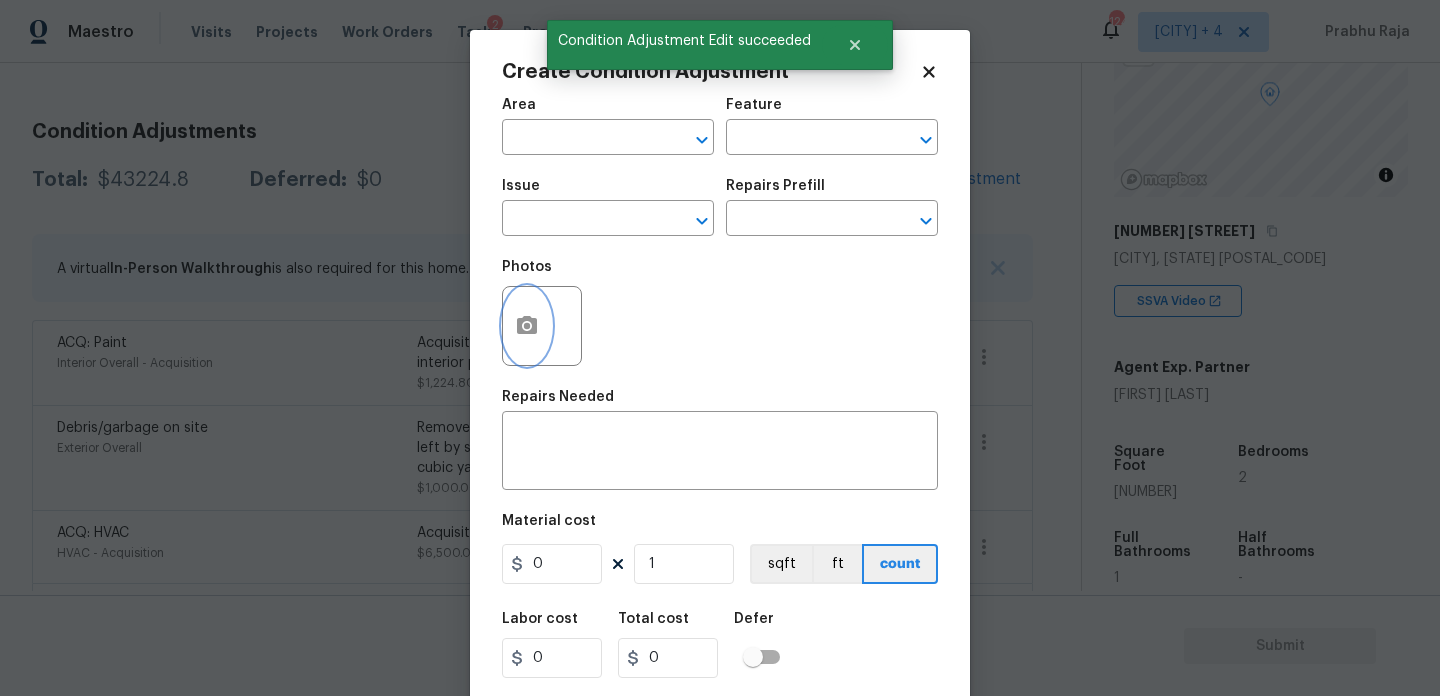 click at bounding box center (527, 326) 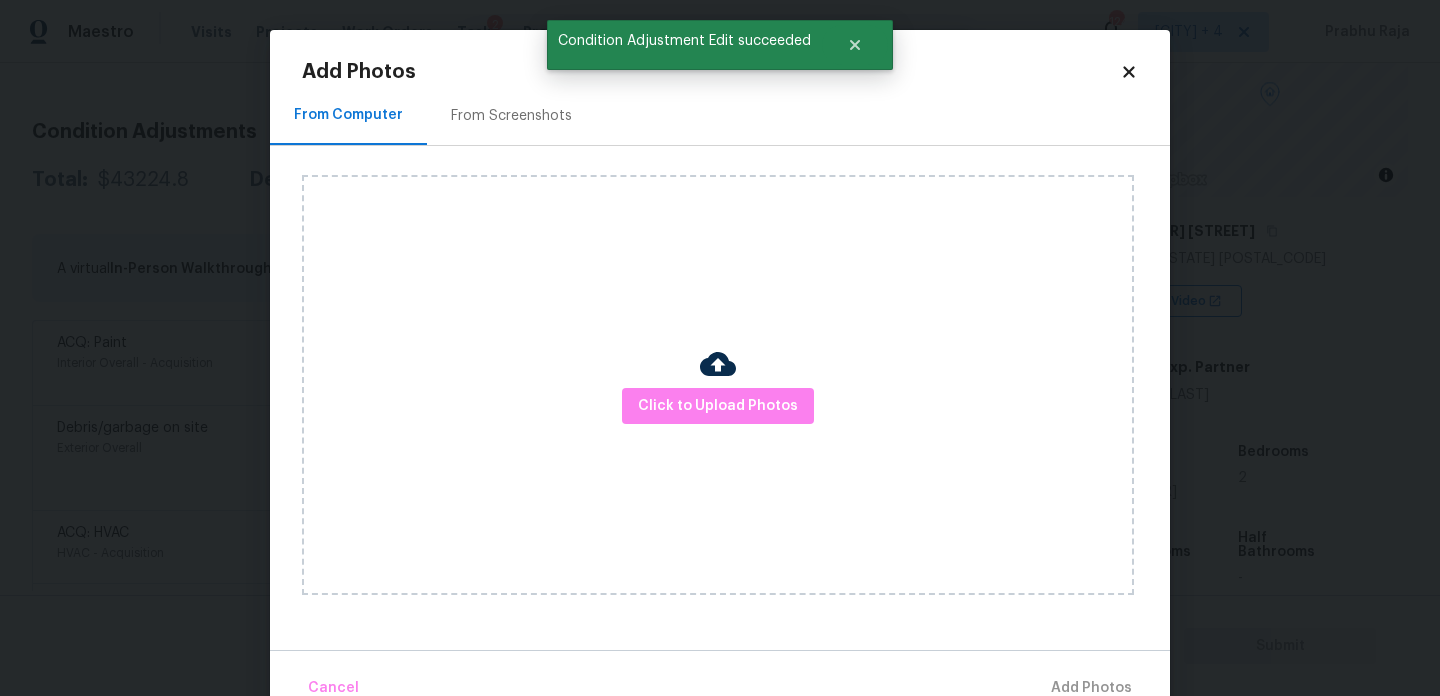 click on "From Screenshots" at bounding box center [511, 116] 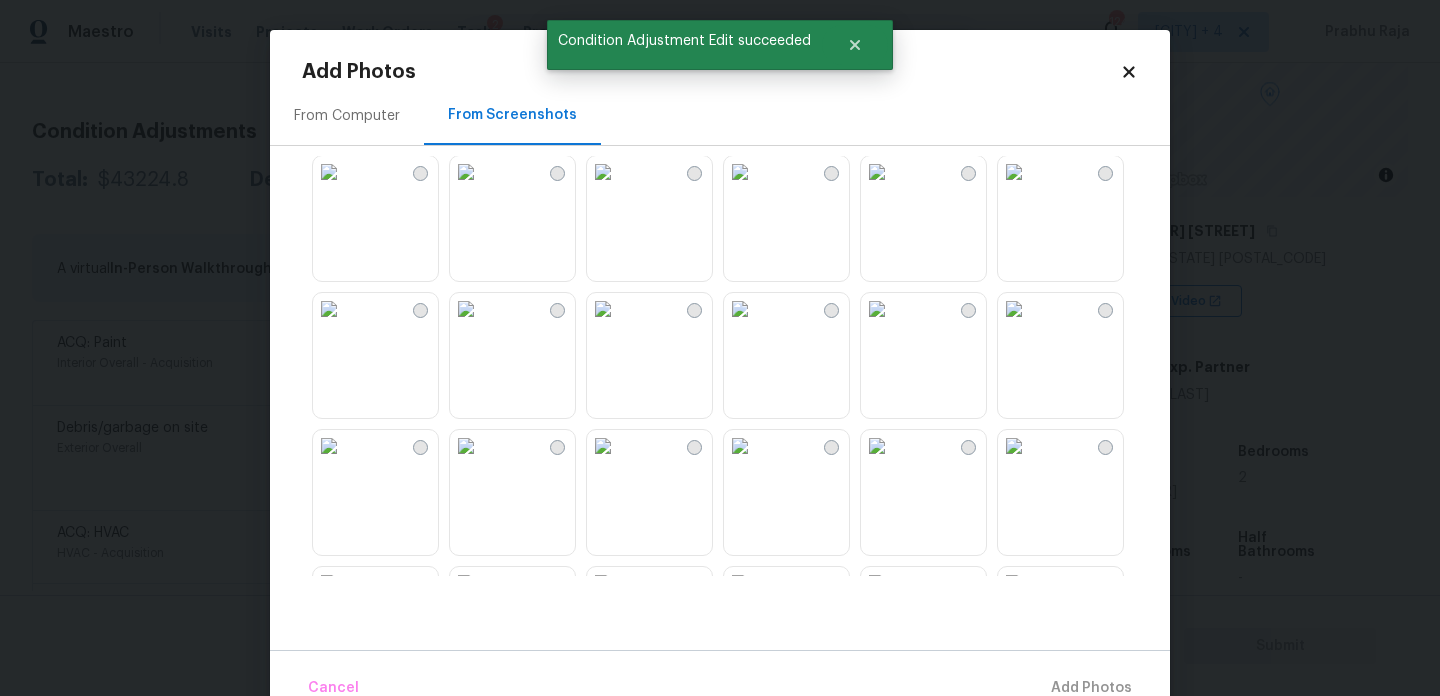 scroll, scrollTop: 149, scrollLeft: 0, axis: vertical 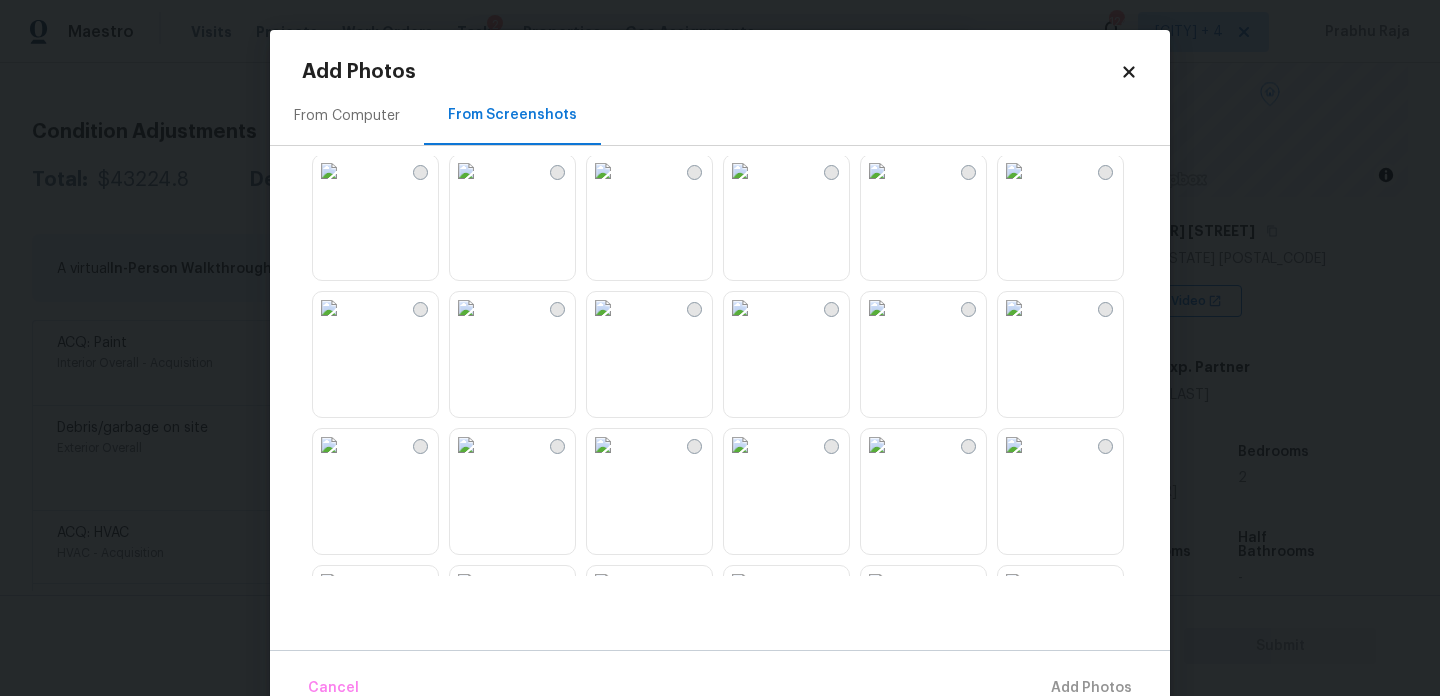 click at bounding box center [877, 308] 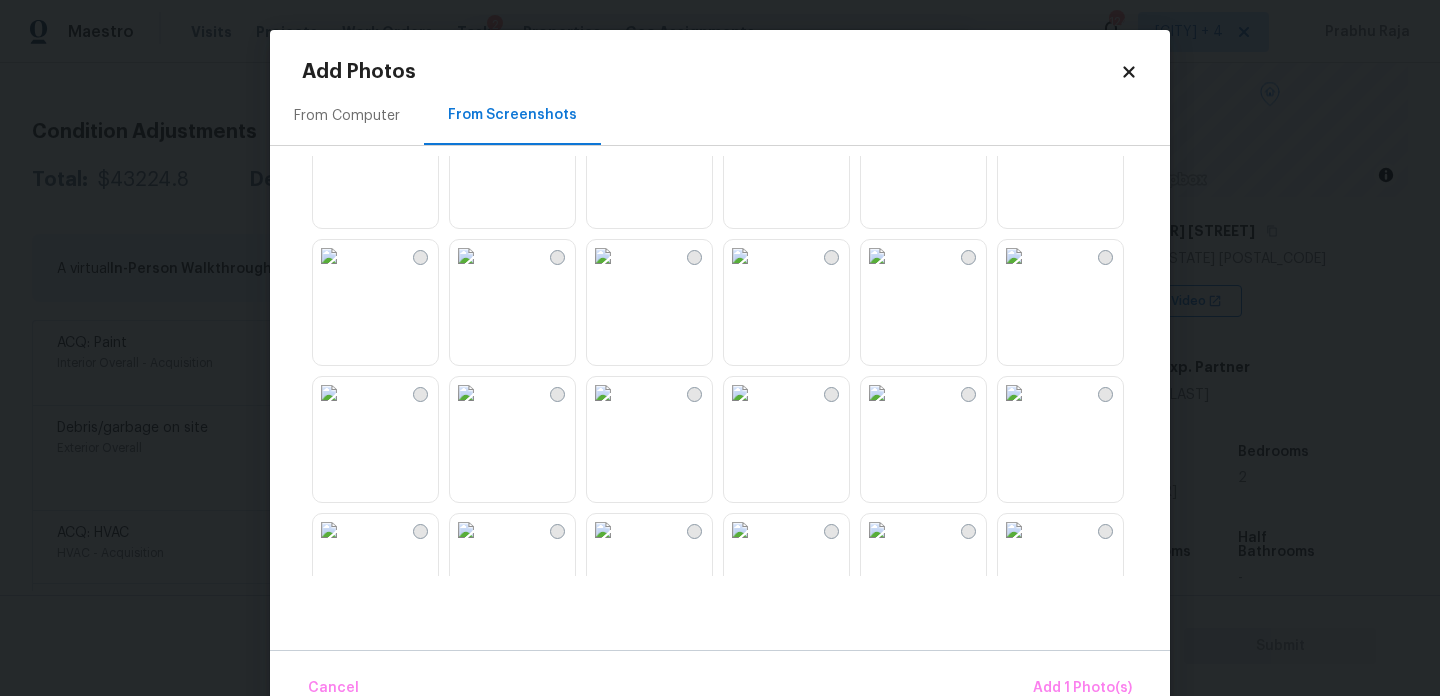scroll, scrollTop: 616, scrollLeft: 0, axis: vertical 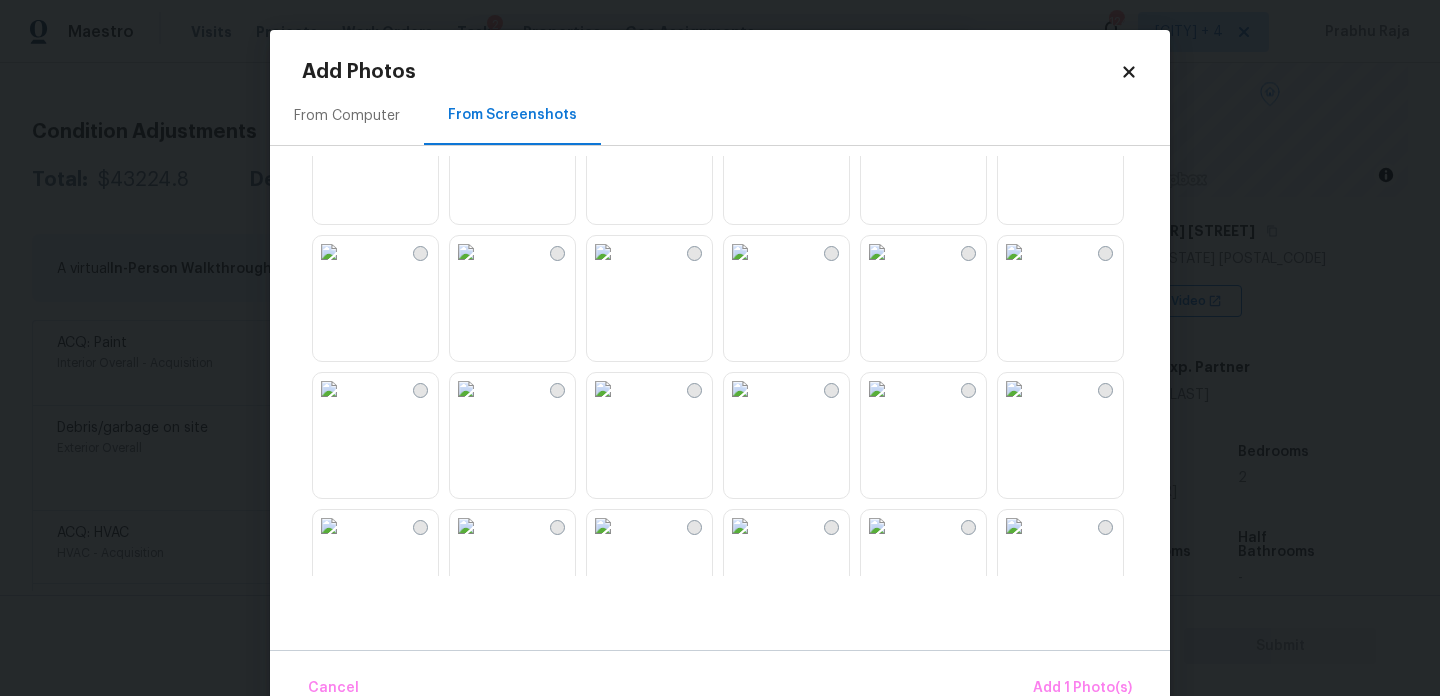 click at bounding box center [877, 252] 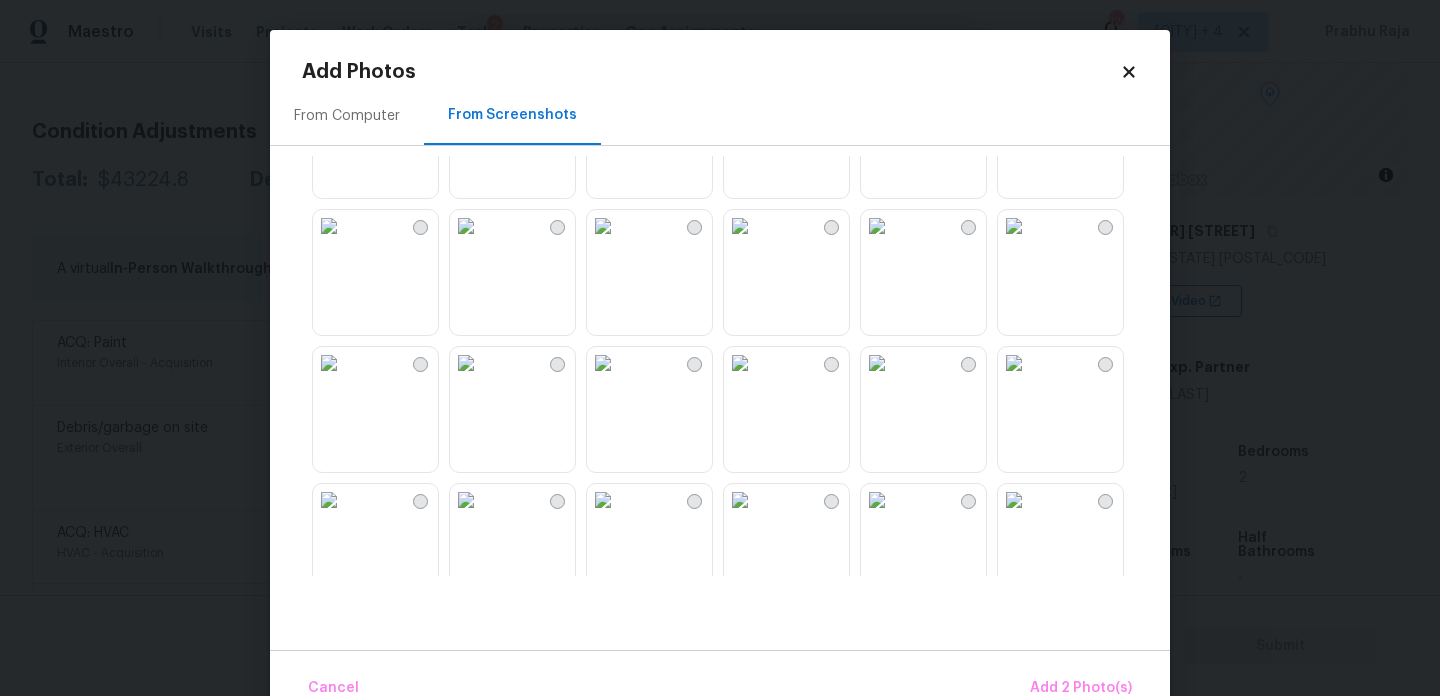 scroll, scrollTop: 820, scrollLeft: 0, axis: vertical 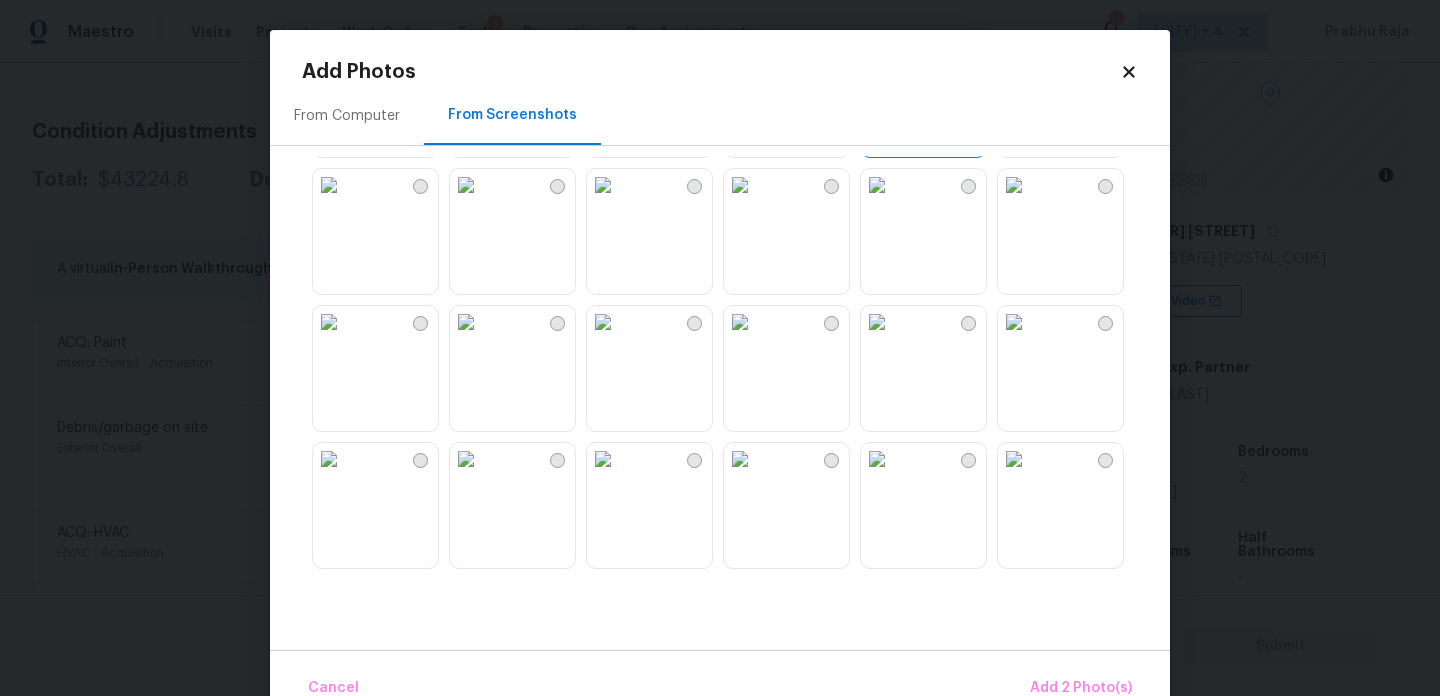 click at bounding box center (740, 185) 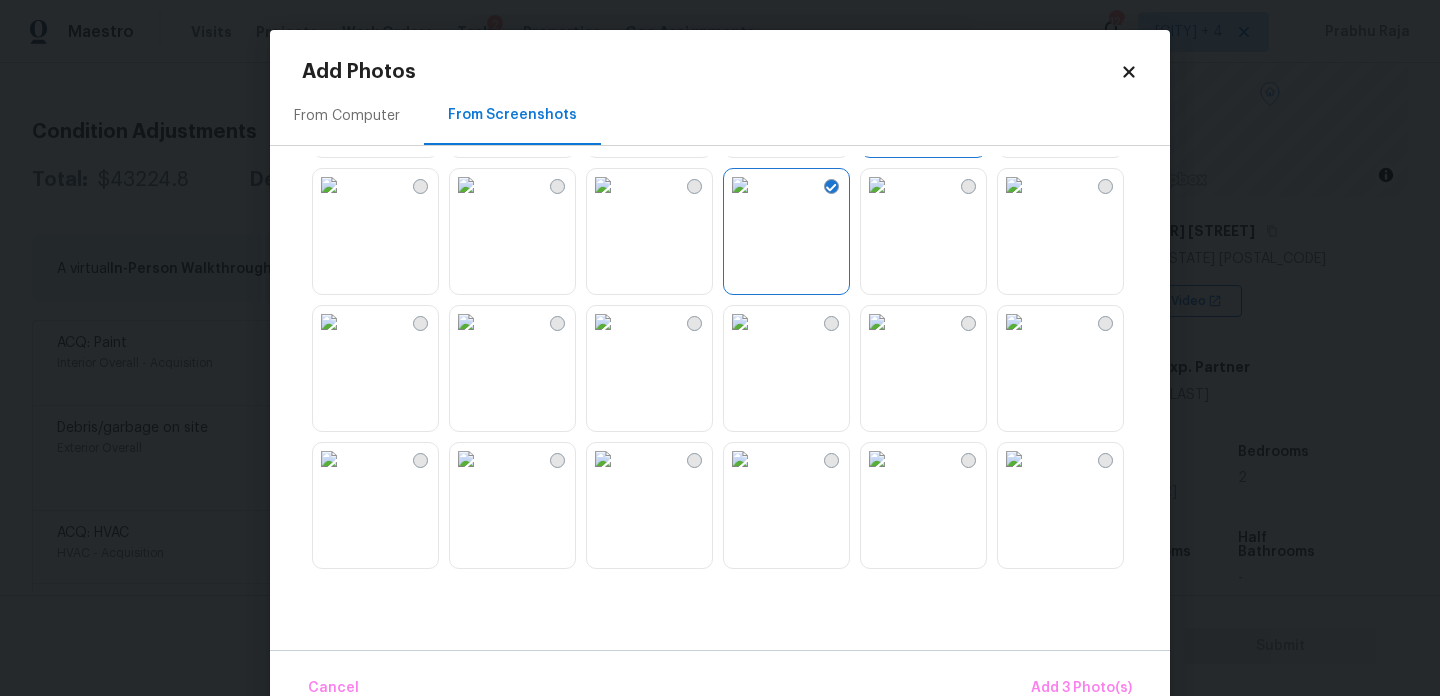 click at bounding box center (1014, 322) 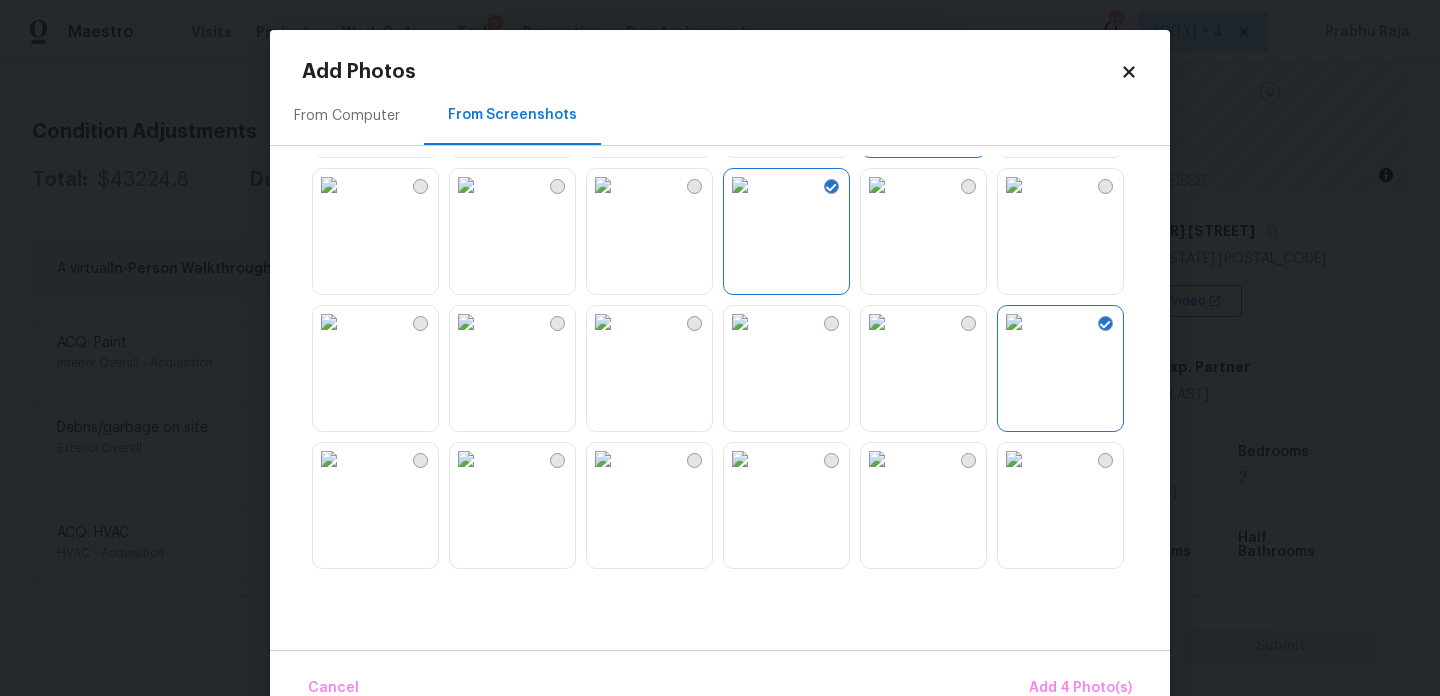 click at bounding box center (1014, 322) 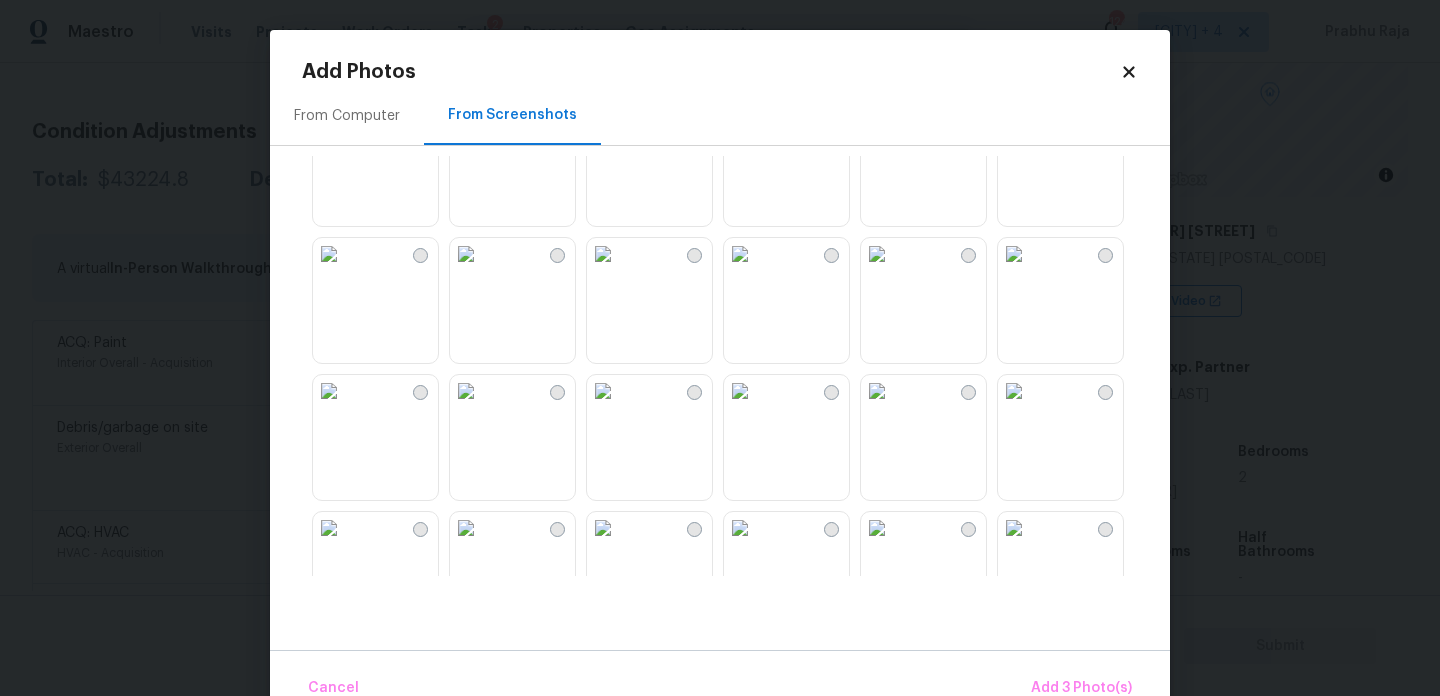 click at bounding box center [603, 528] 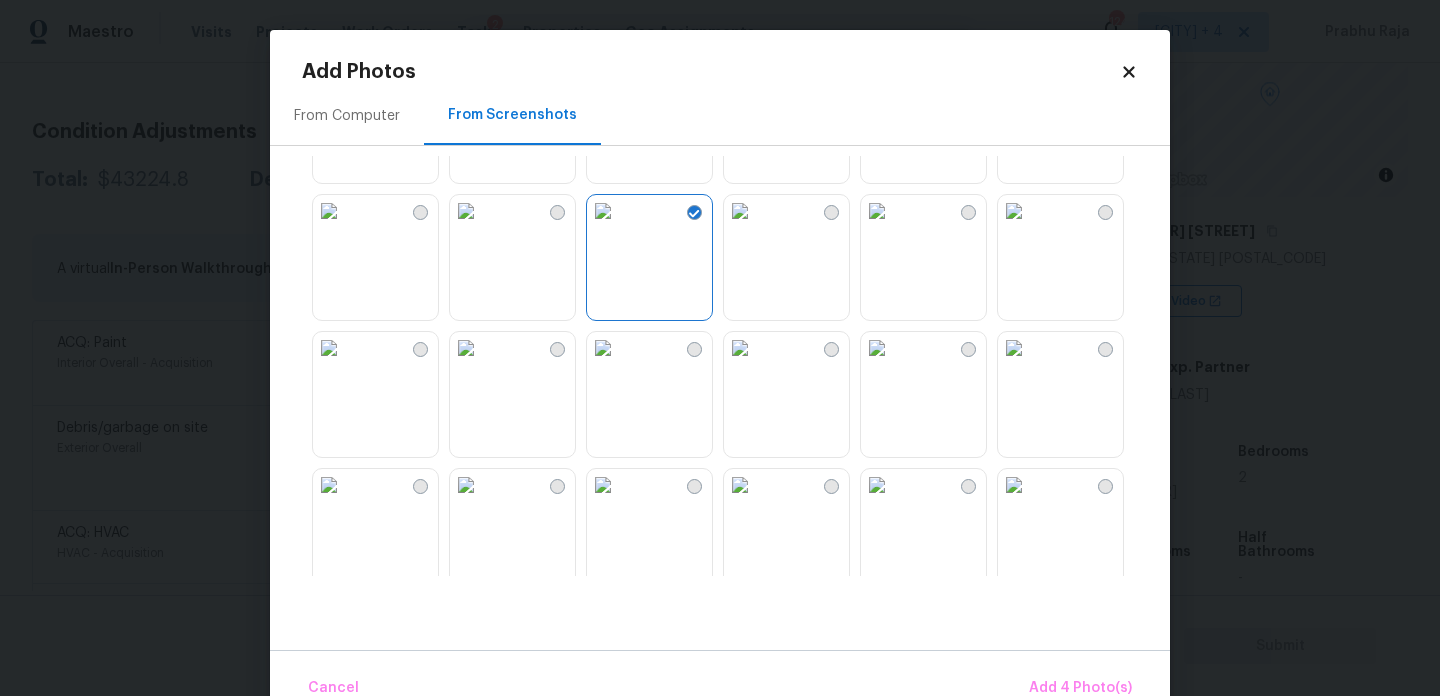scroll, scrollTop: 1408, scrollLeft: 0, axis: vertical 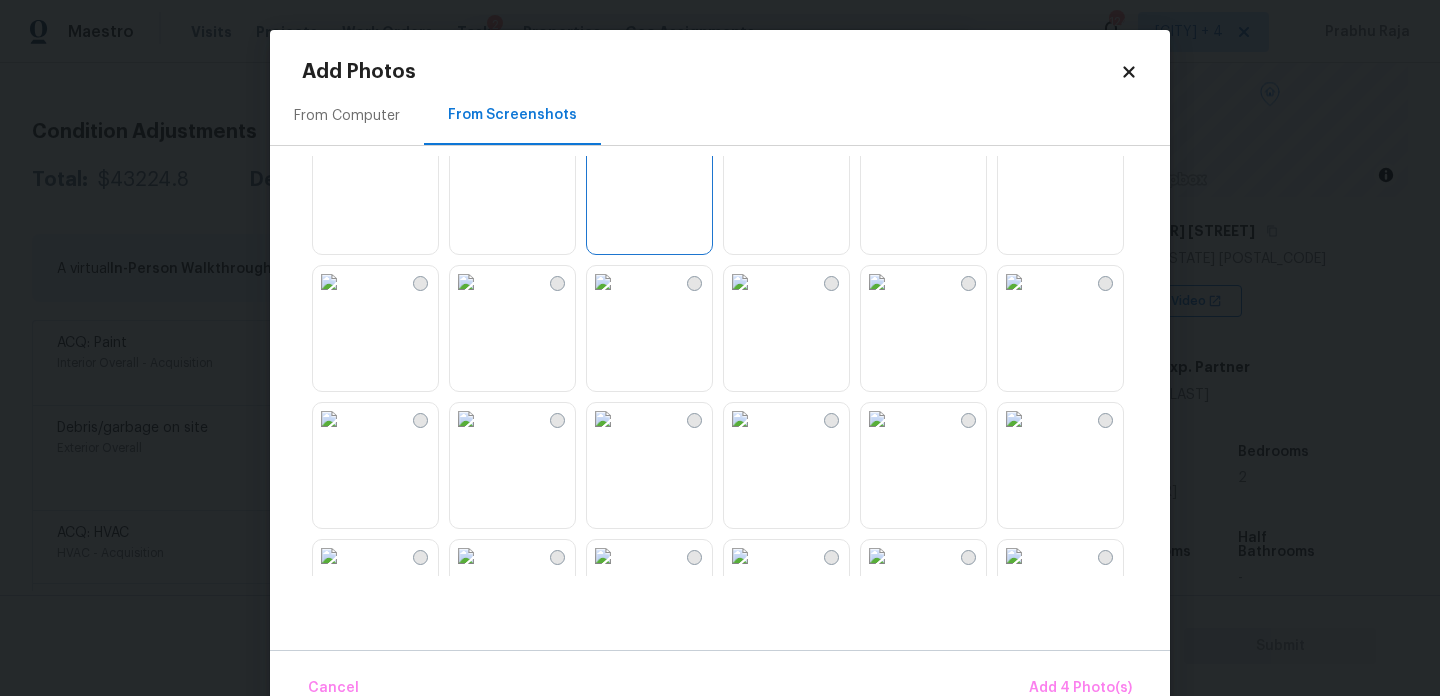 click at bounding box center (877, 145) 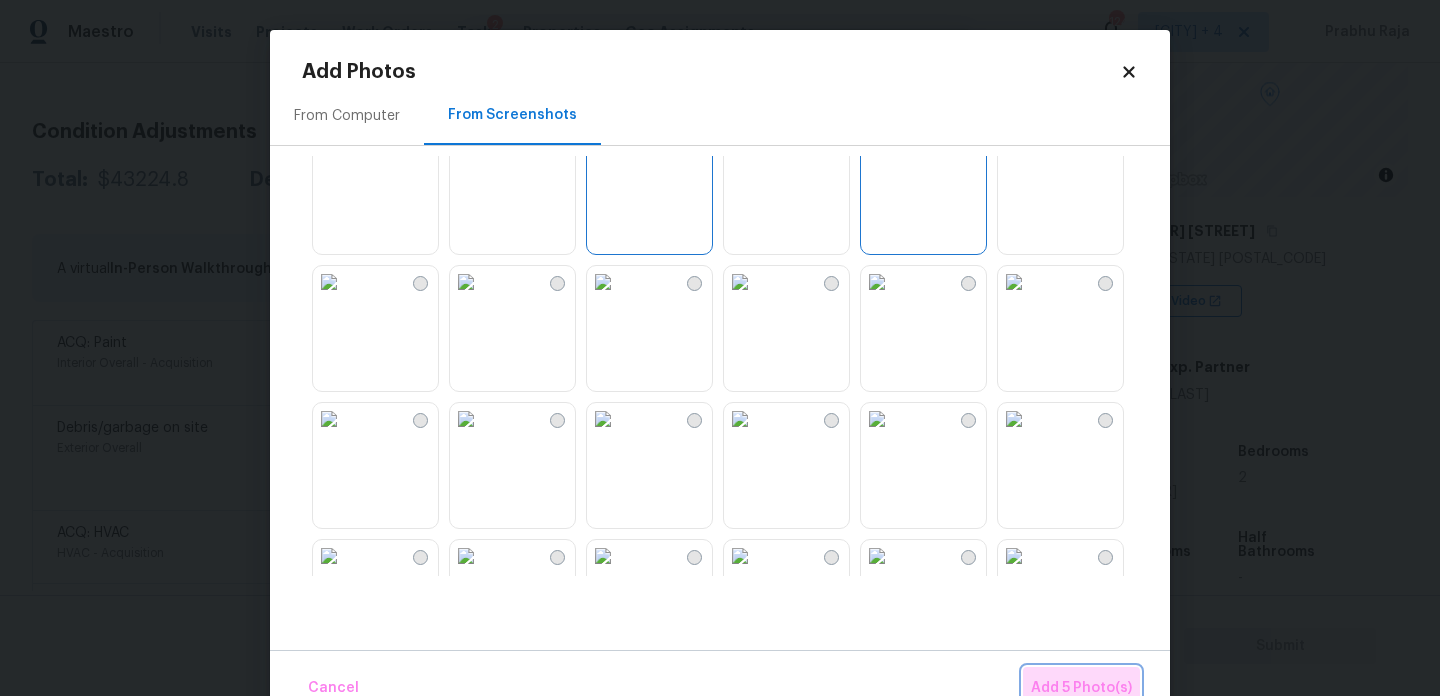 click on "Add 5 Photo(s)" at bounding box center (1081, 688) 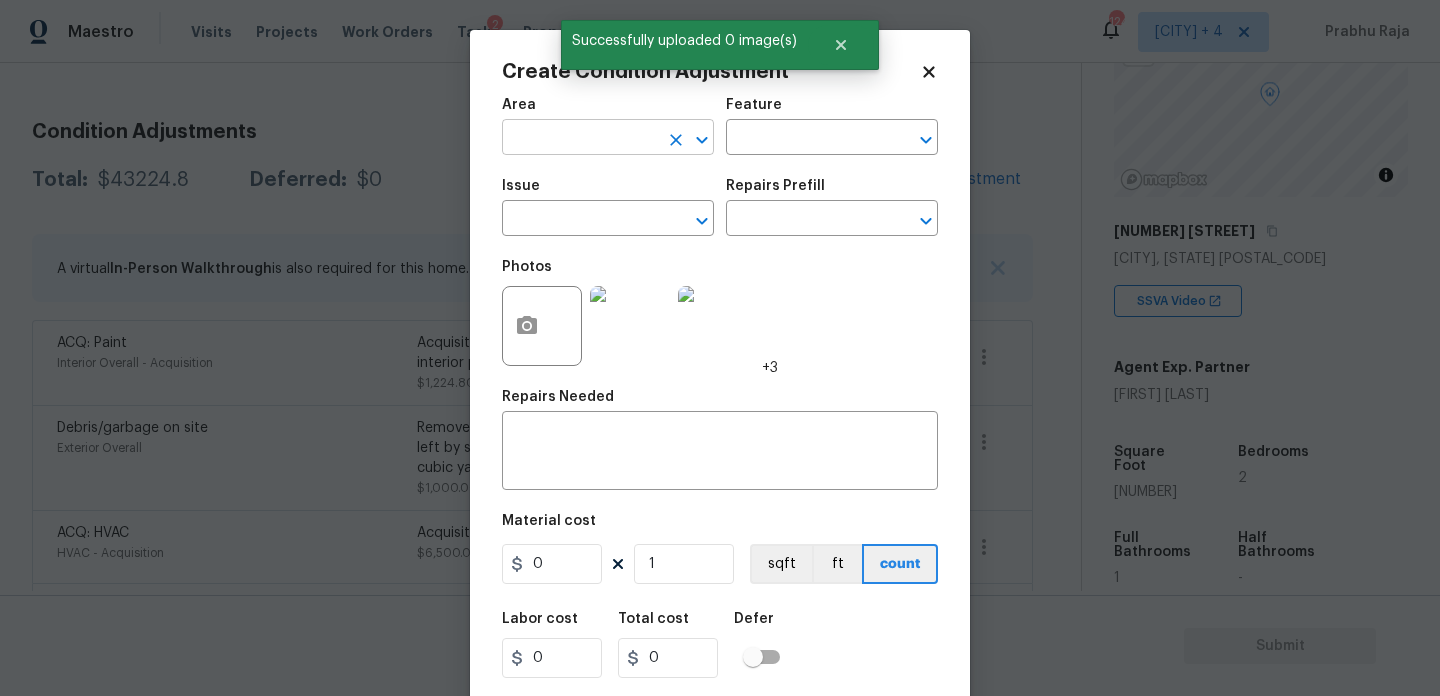 click at bounding box center [580, 139] 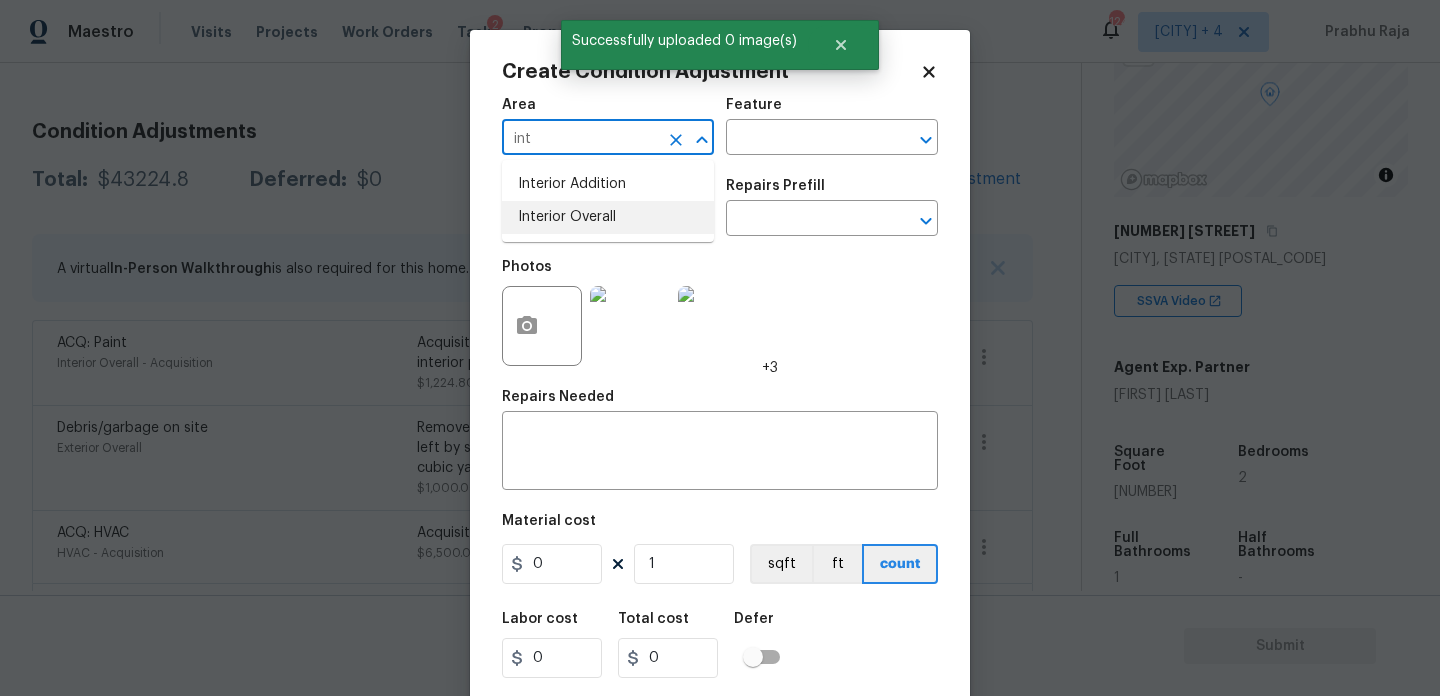 click on "Interior Overall" at bounding box center [608, 217] 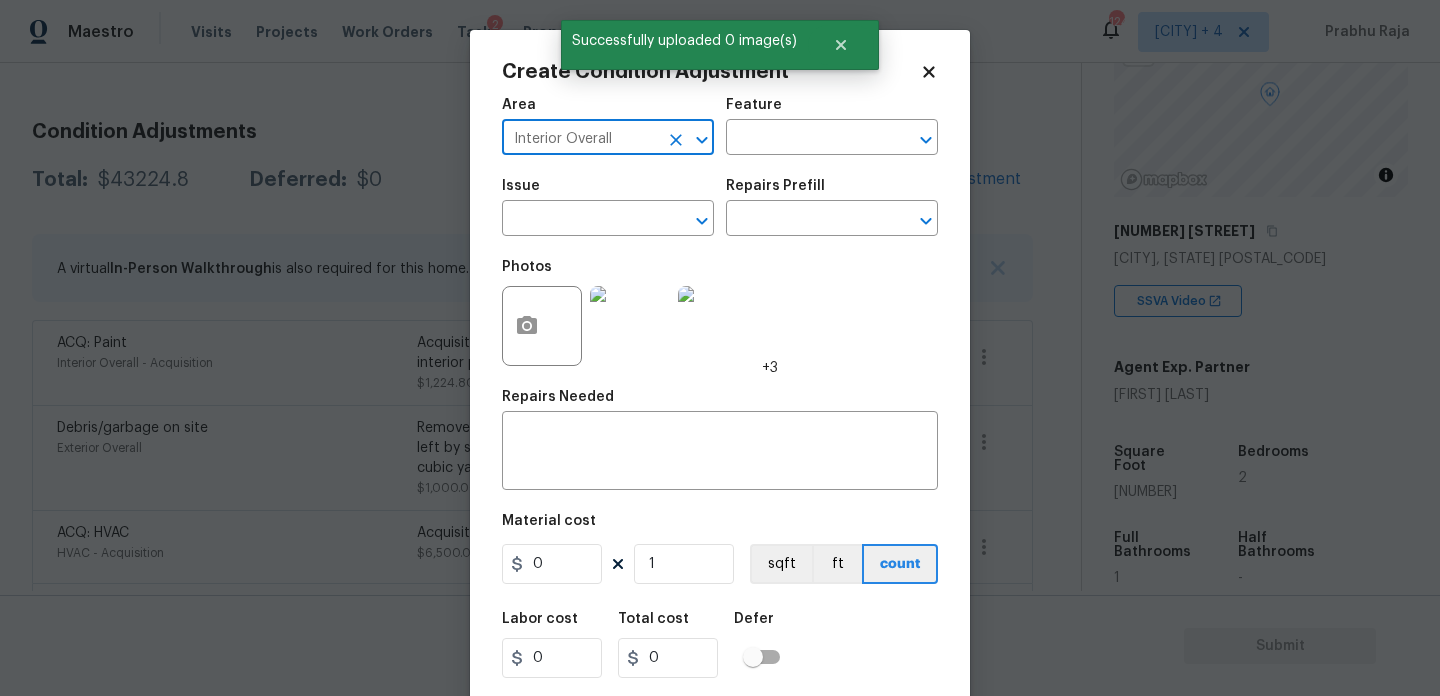 type on "Interior Overall" 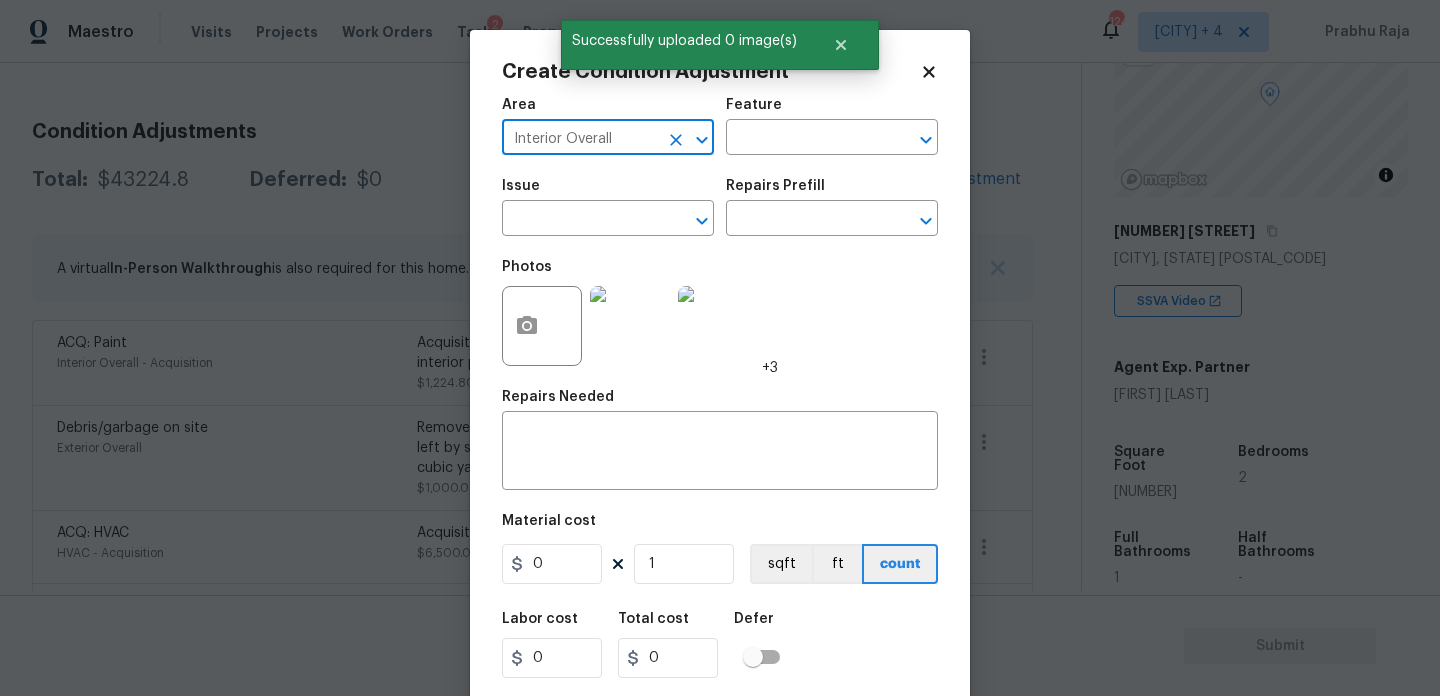 click at bounding box center (580, 220) 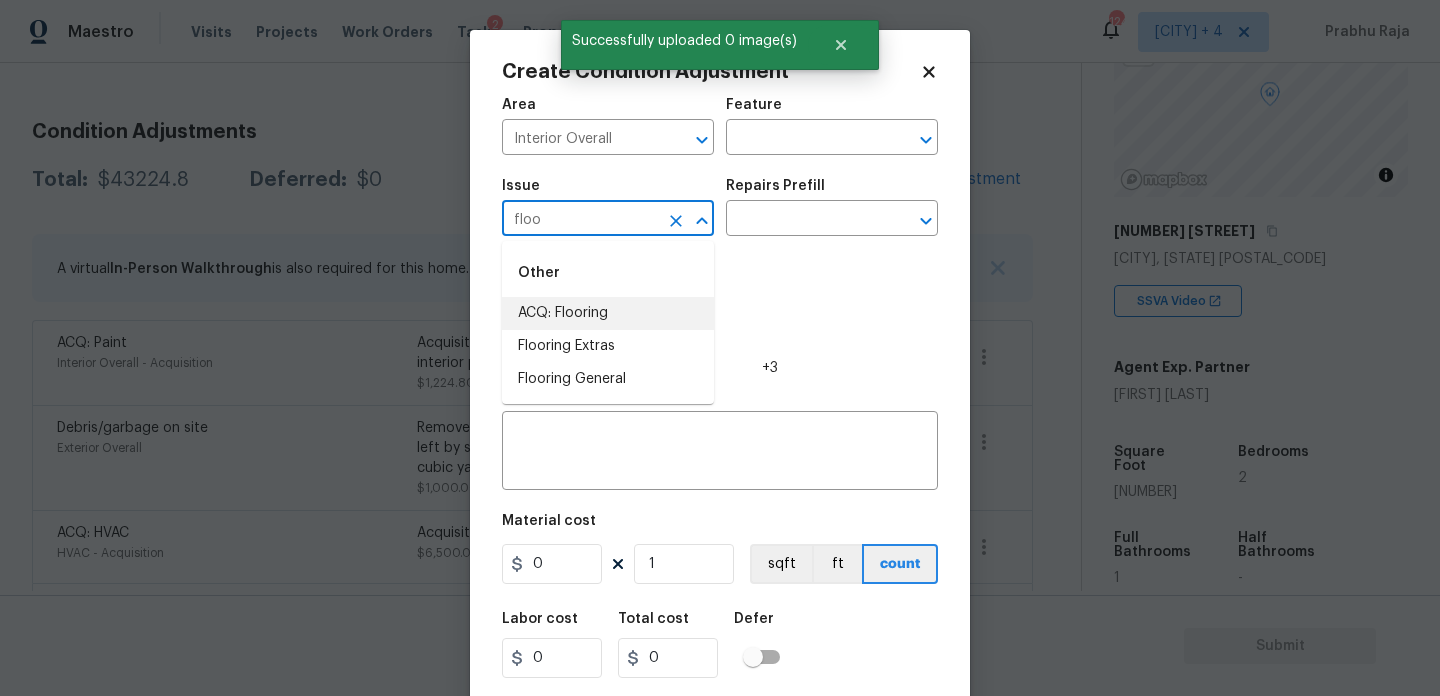 click on "ACQ: Flooring" at bounding box center [608, 313] 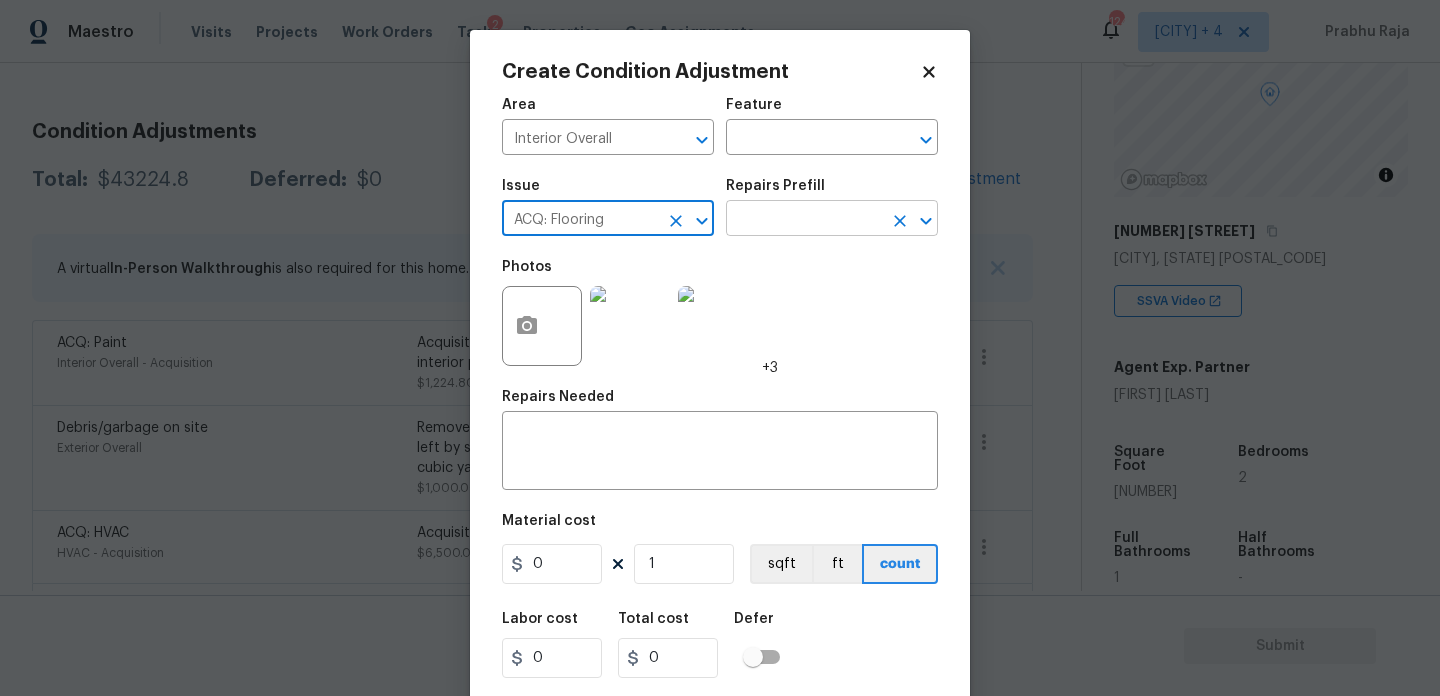 type on "ACQ: Flooring" 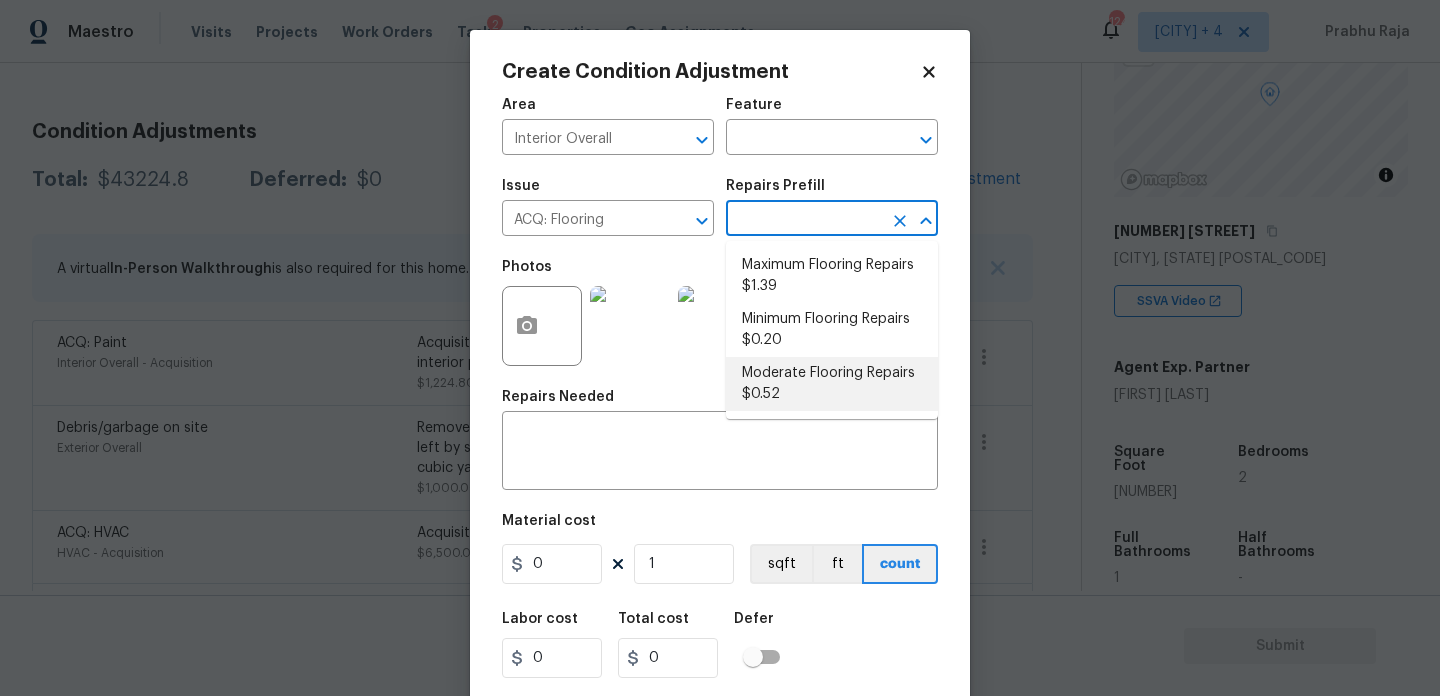 click on "Moderate Flooring Repairs $0.52" at bounding box center (832, 384) 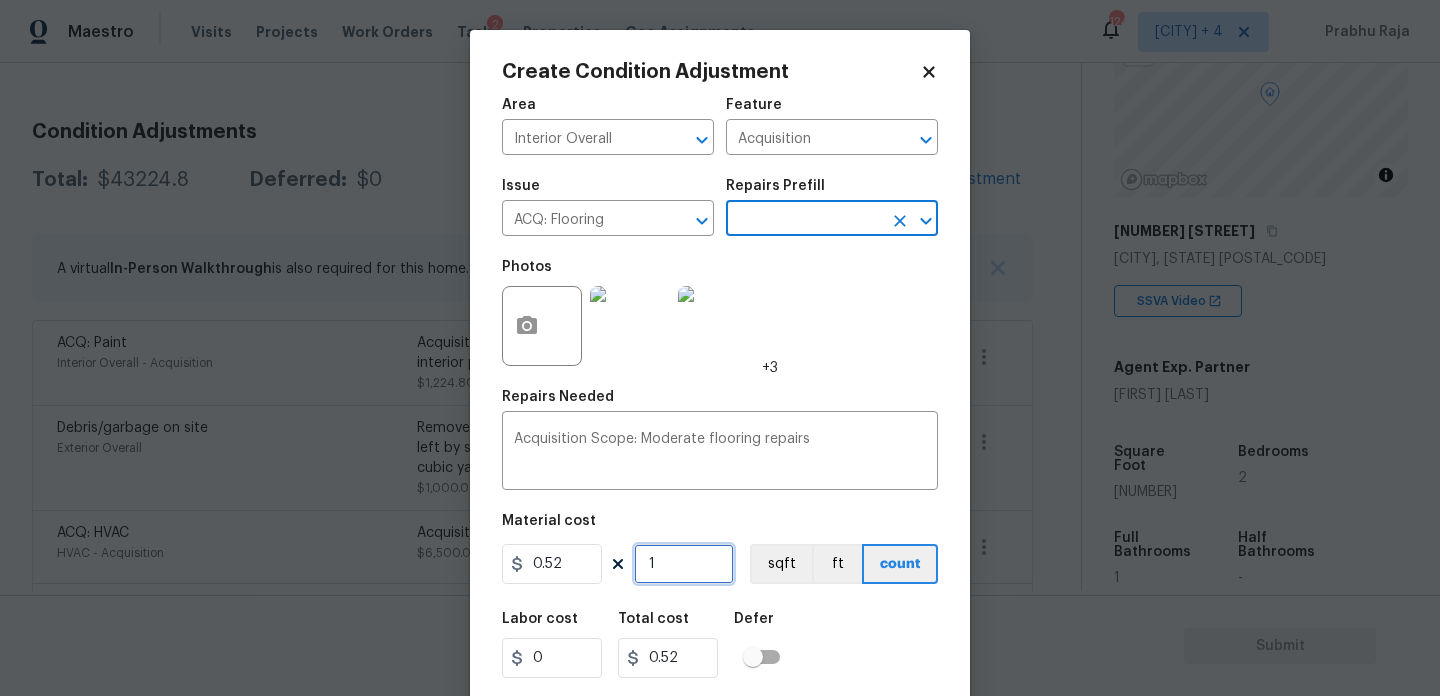 click on "1" at bounding box center (684, 564) 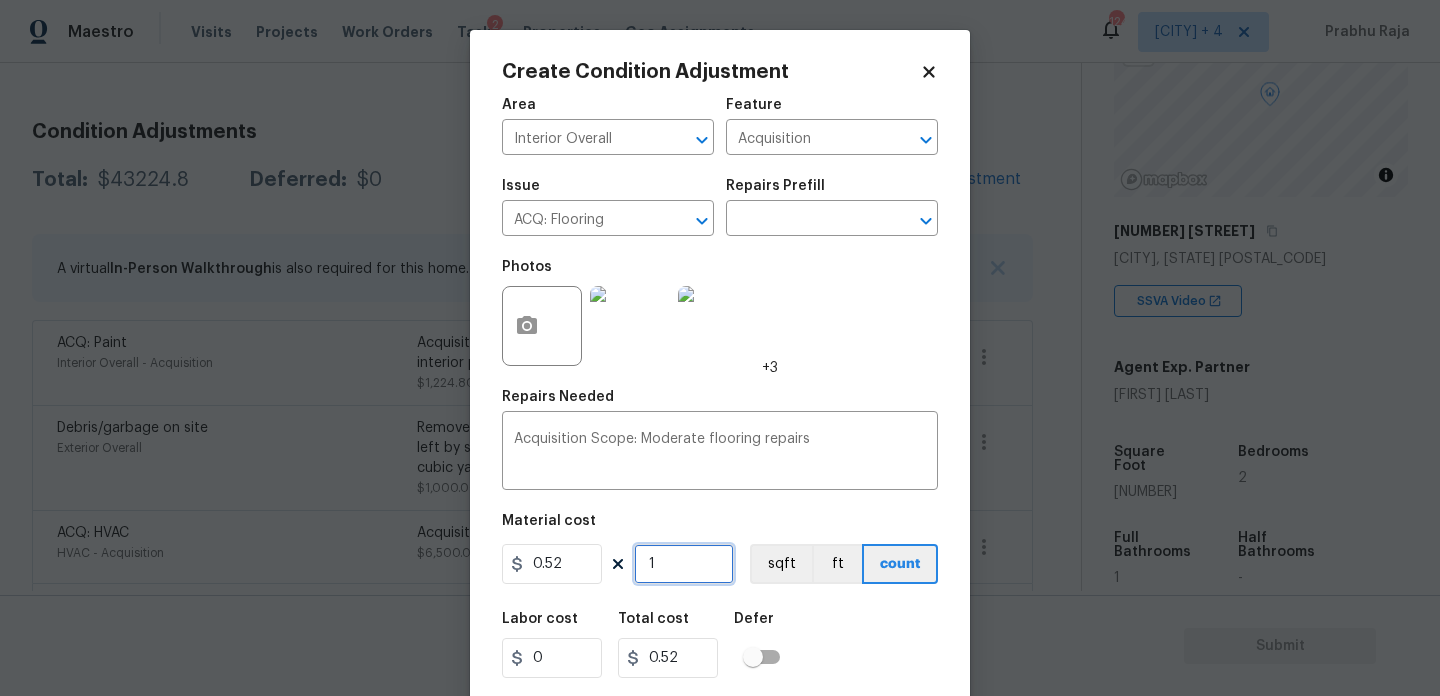 type on "0" 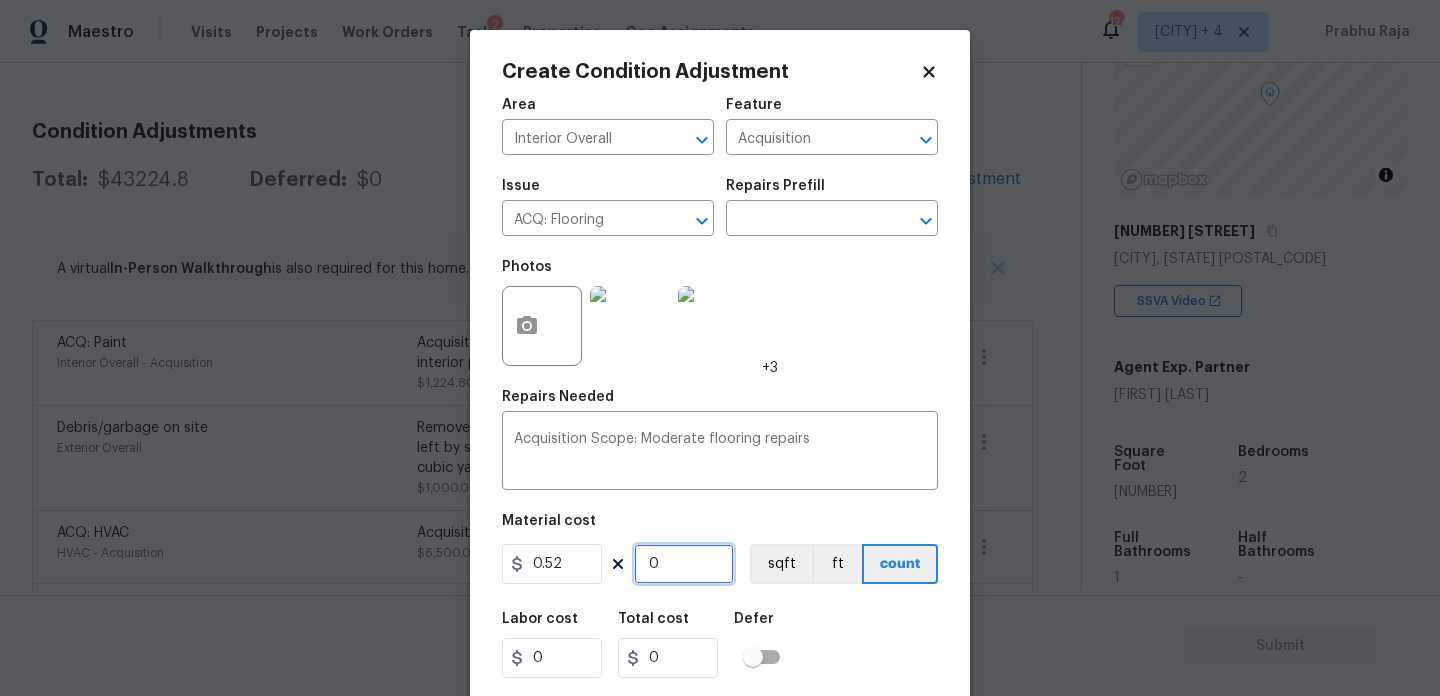 paste on "1531" 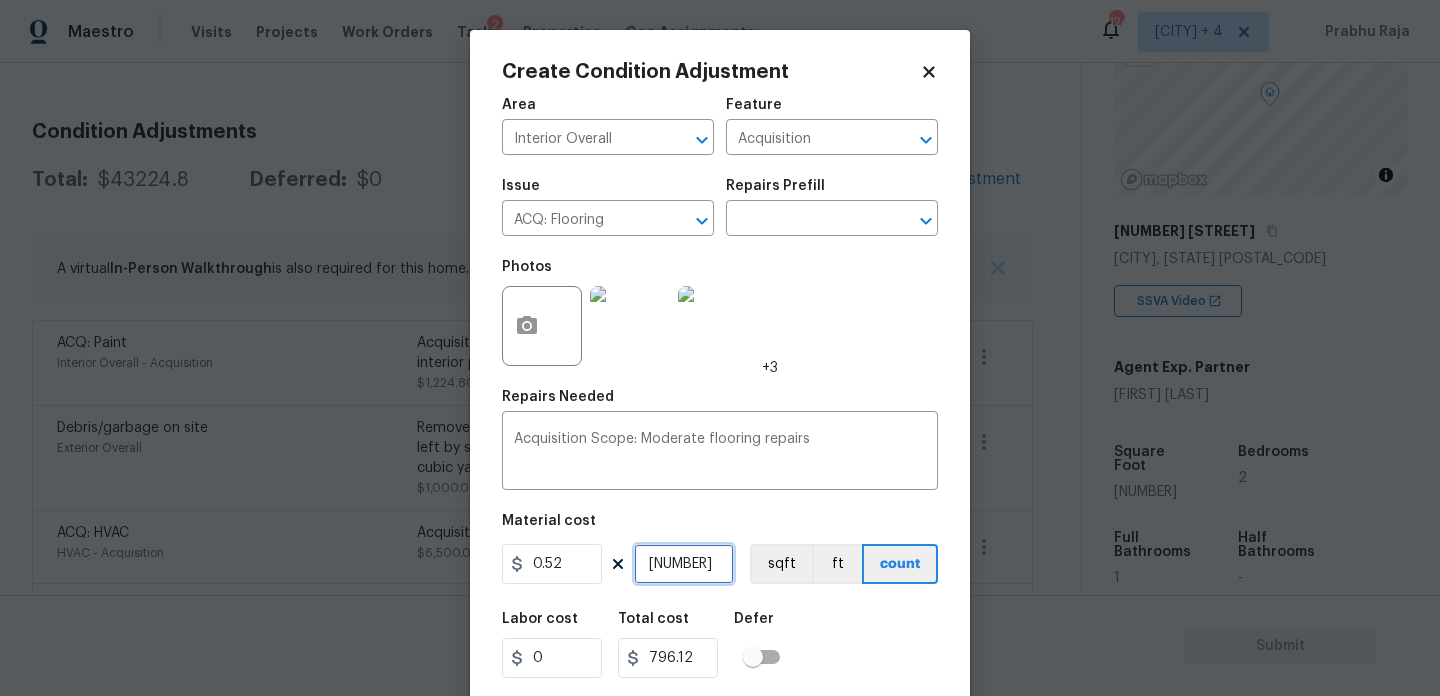 scroll, scrollTop: 51, scrollLeft: 0, axis: vertical 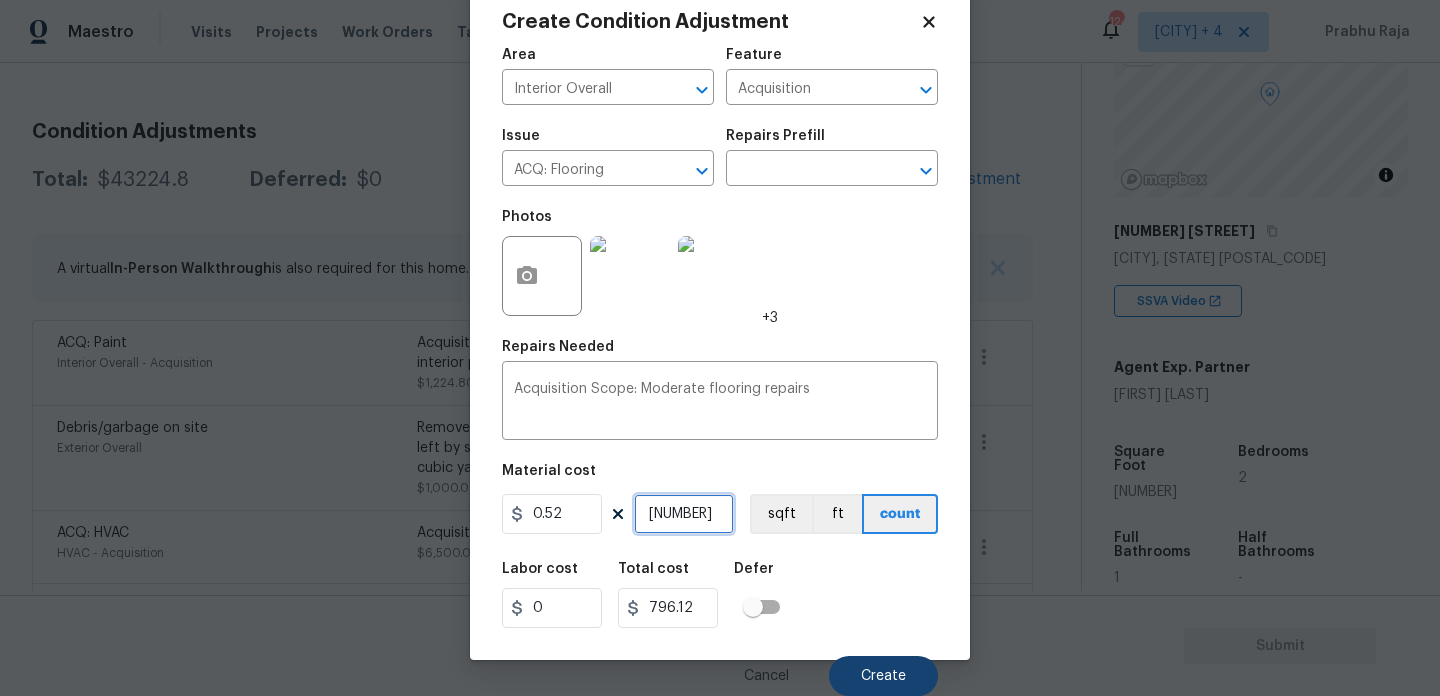 type on "1531" 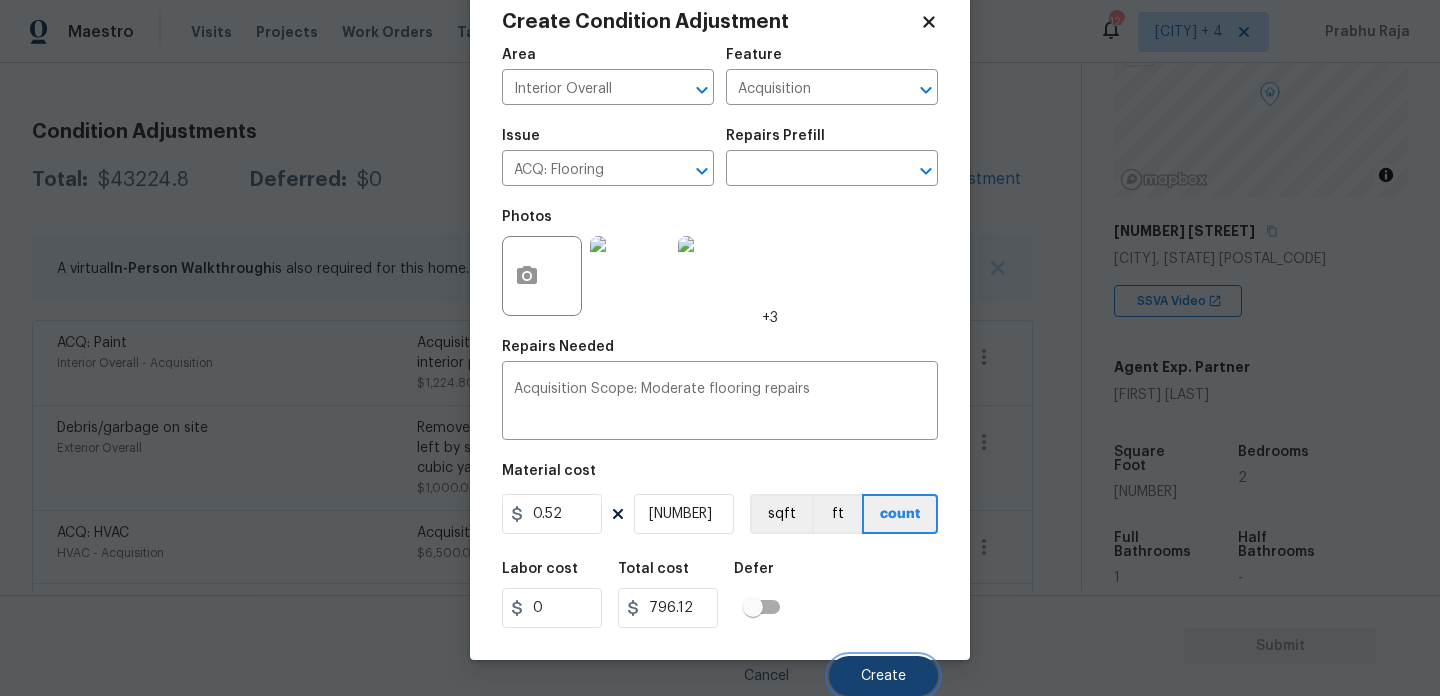 click on "Create" at bounding box center (883, 676) 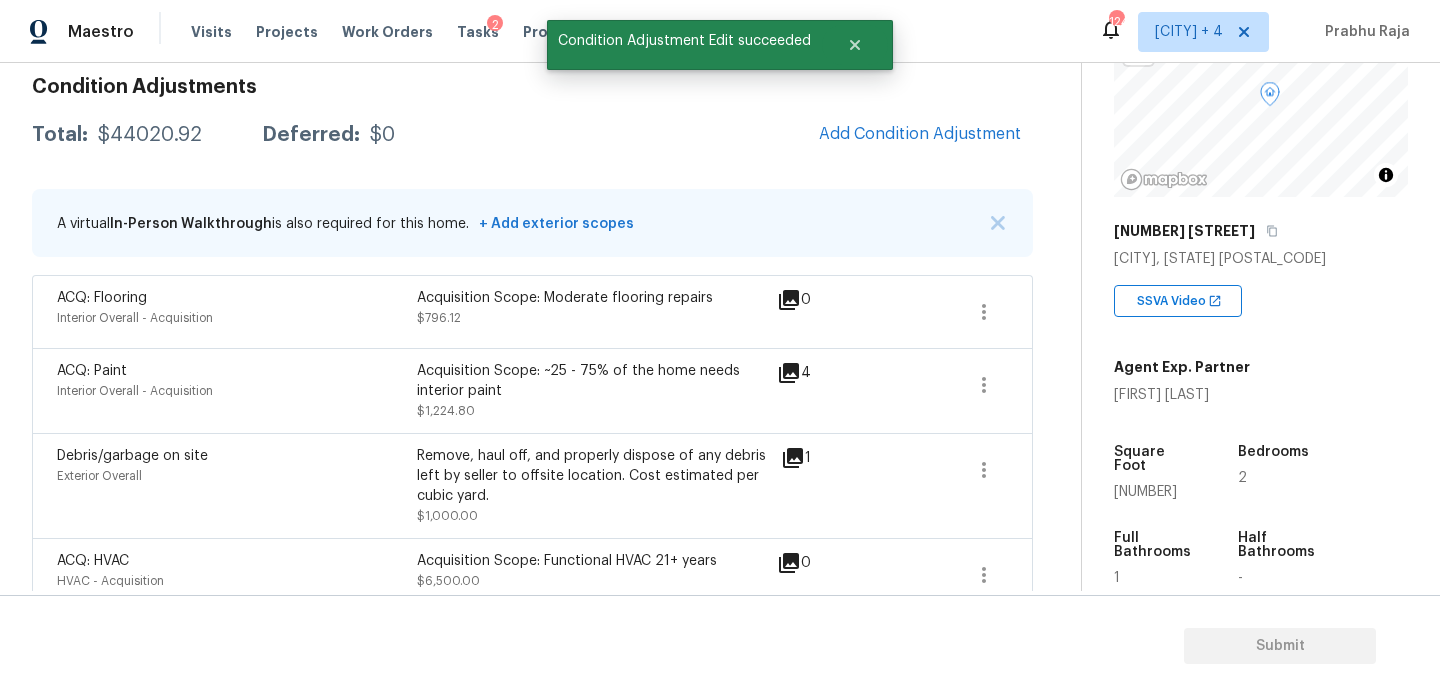 scroll, scrollTop: 245, scrollLeft: 0, axis: vertical 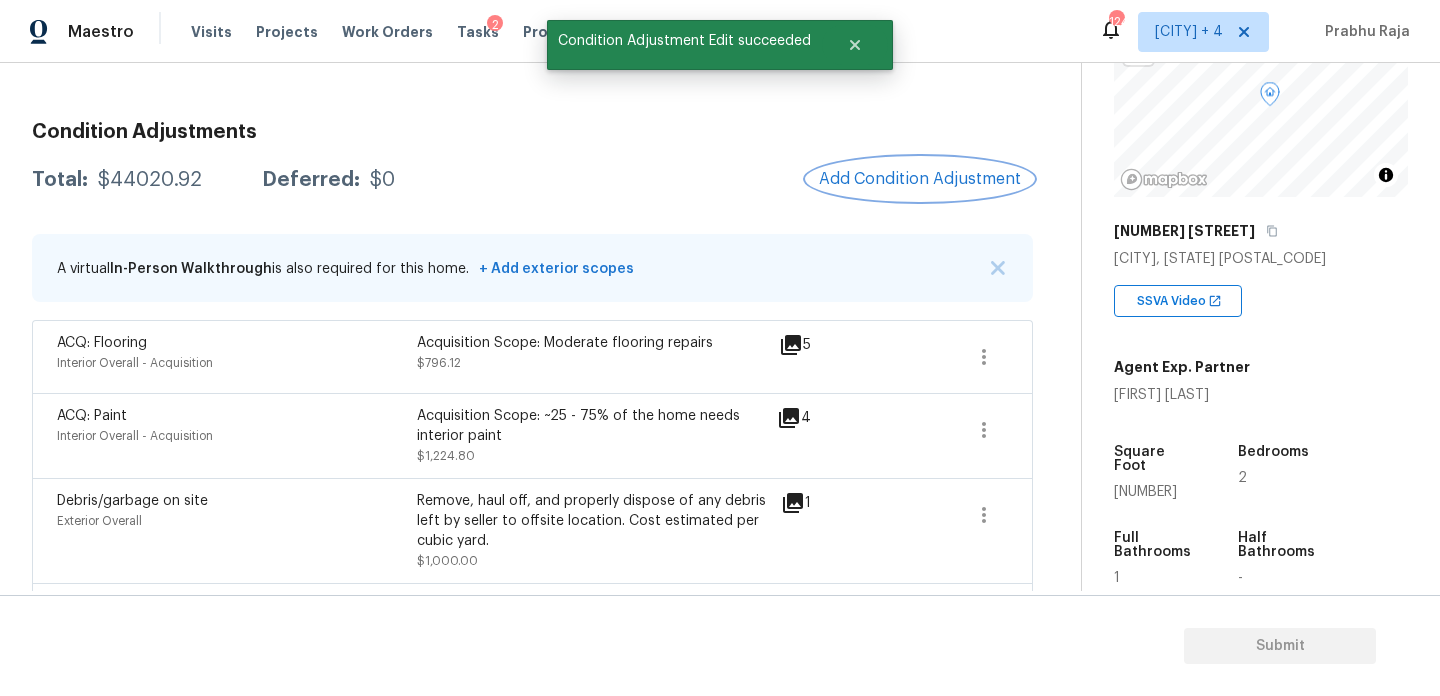 click on "Add Condition Adjustment" at bounding box center [920, 179] 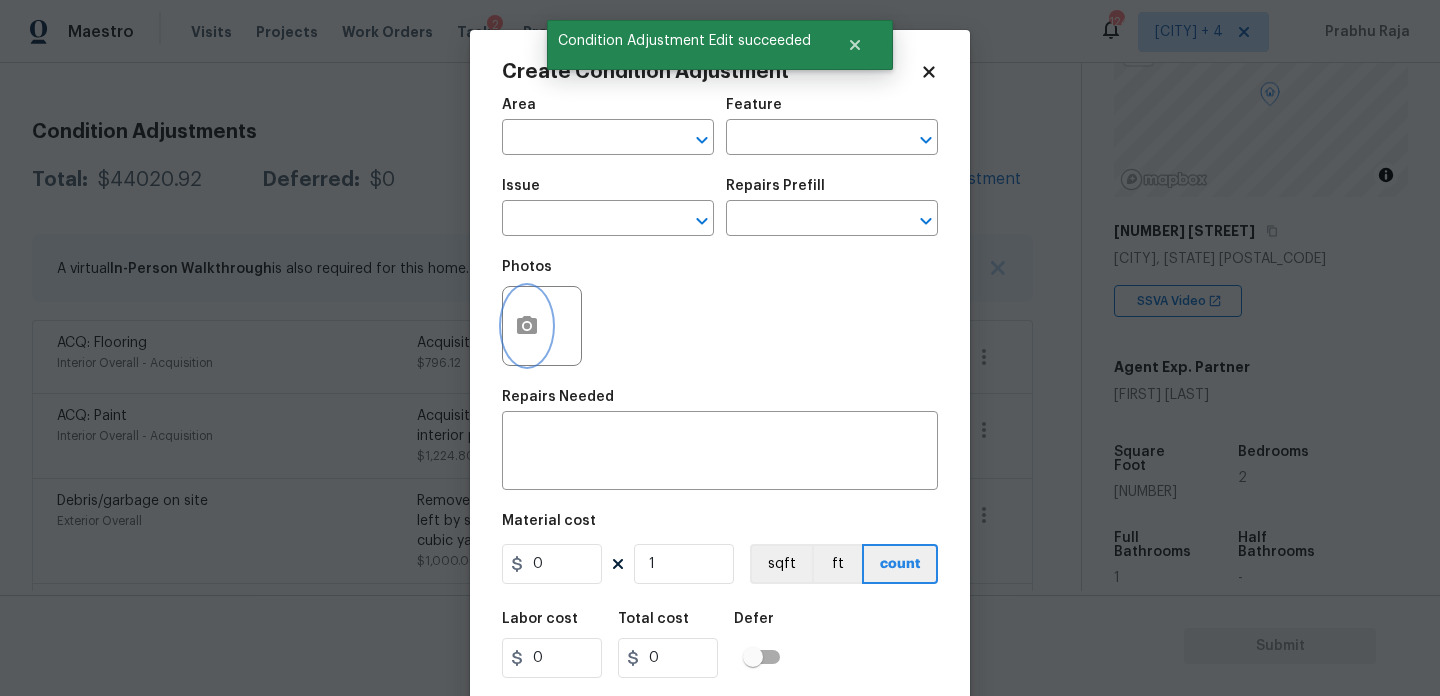 click at bounding box center (527, 326) 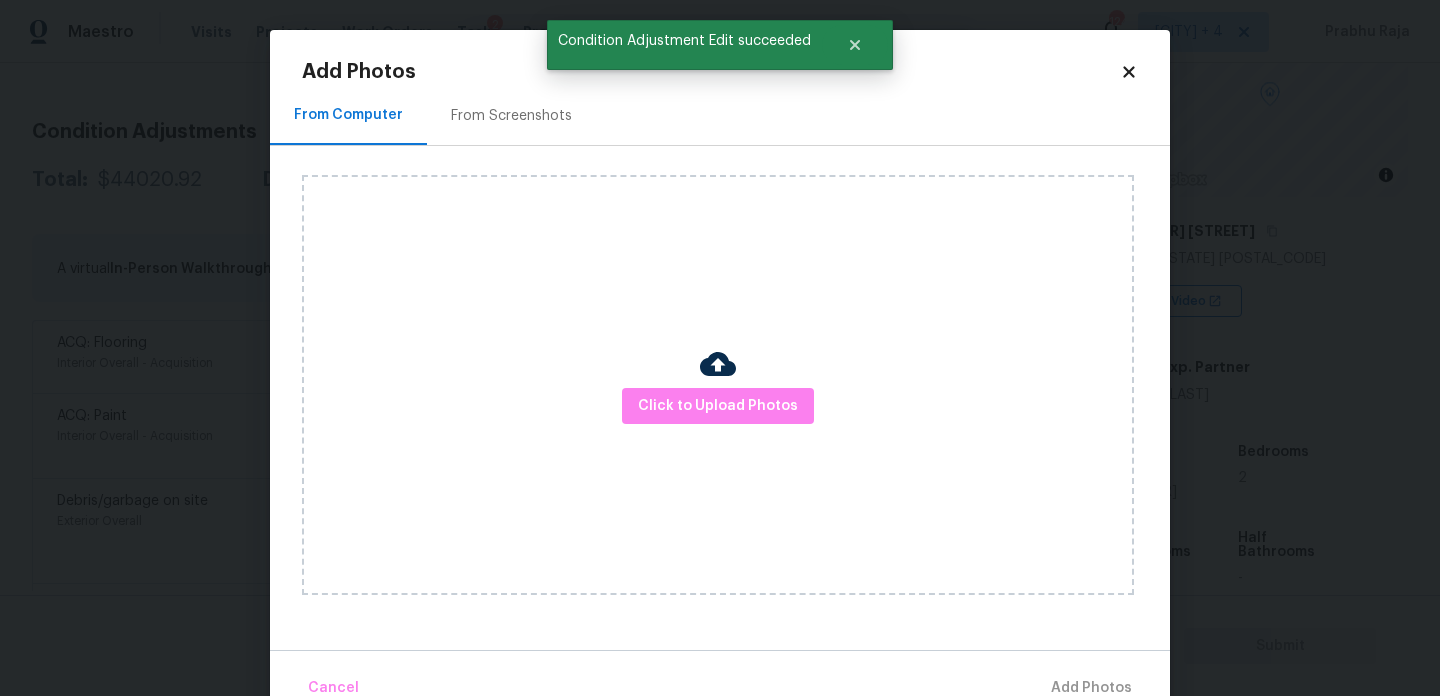 click on "From Screenshots" at bounding box center [511, 115] 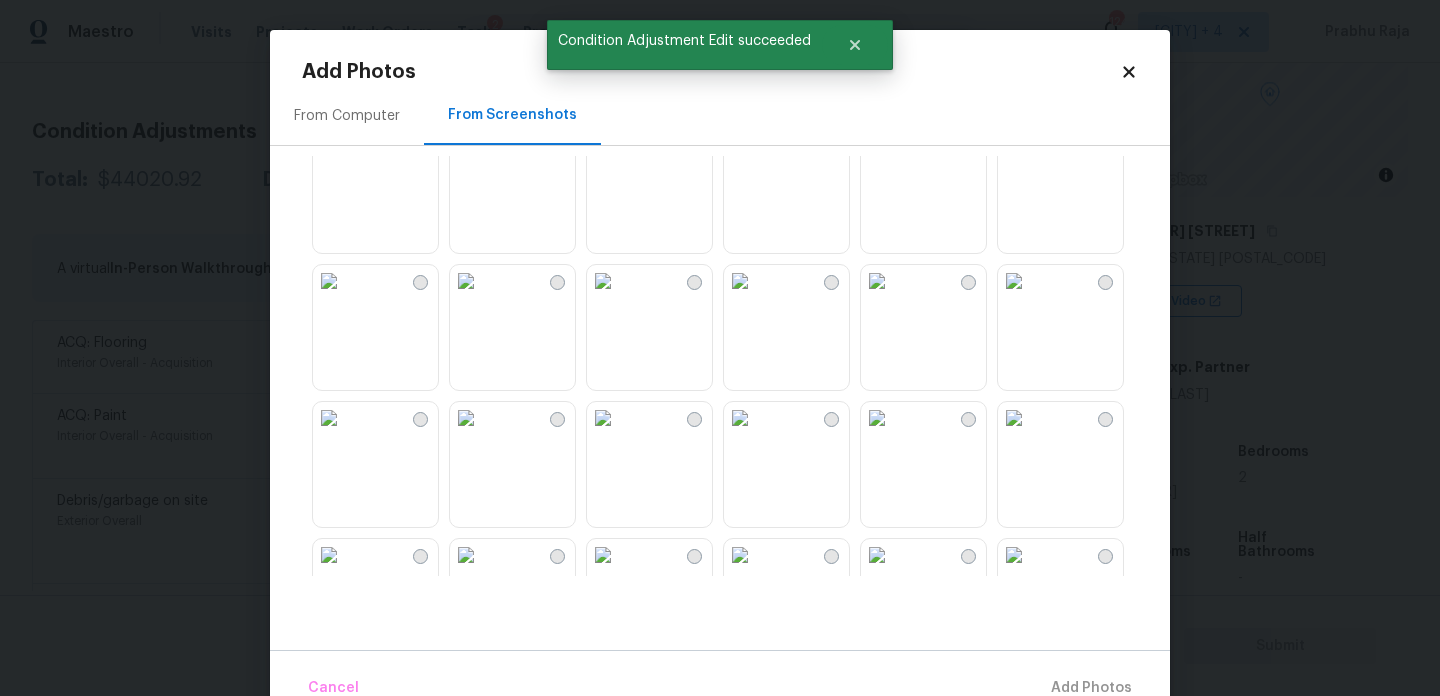 scroll, scrollTop: 180, scrollLeft: 0, axis: vertical 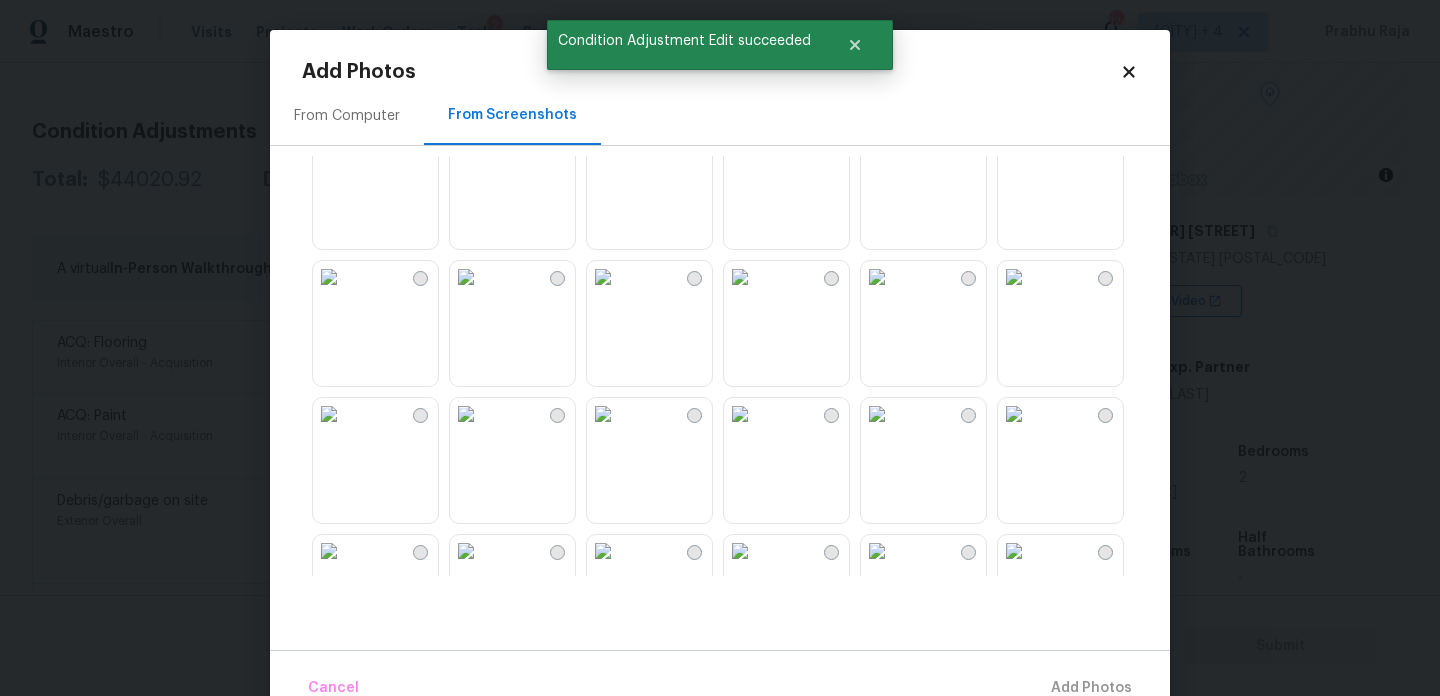 click at bounding box center (603, 414) 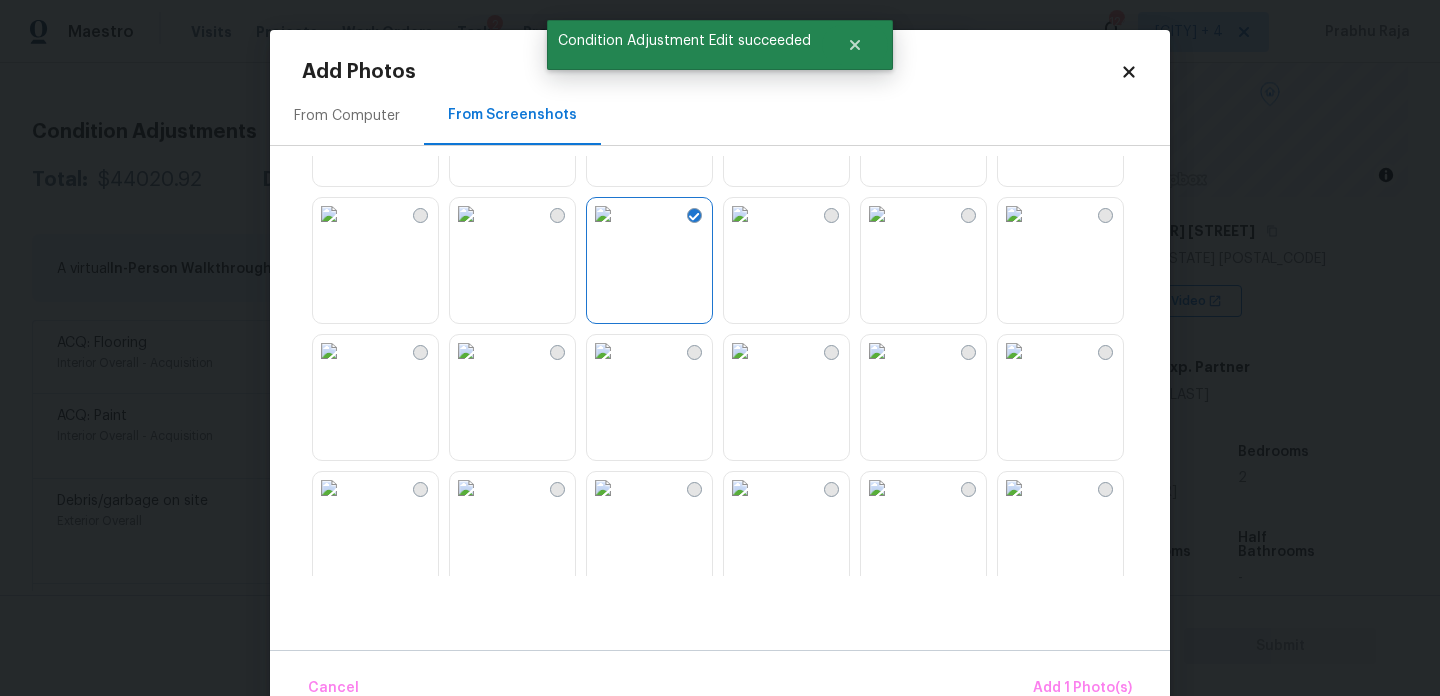 scroll, scrollTop: 266, scrollLeft: 0, axis: vertical 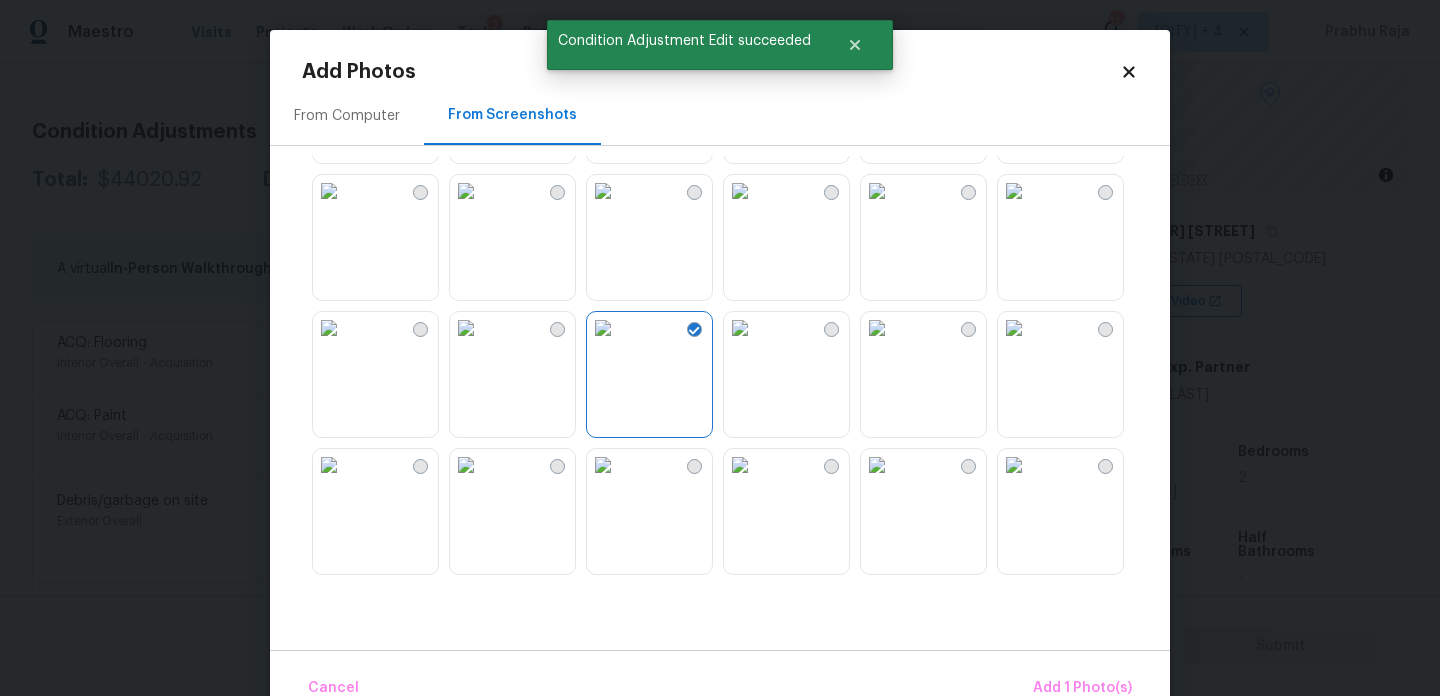 click at bounding box center (329, 328) 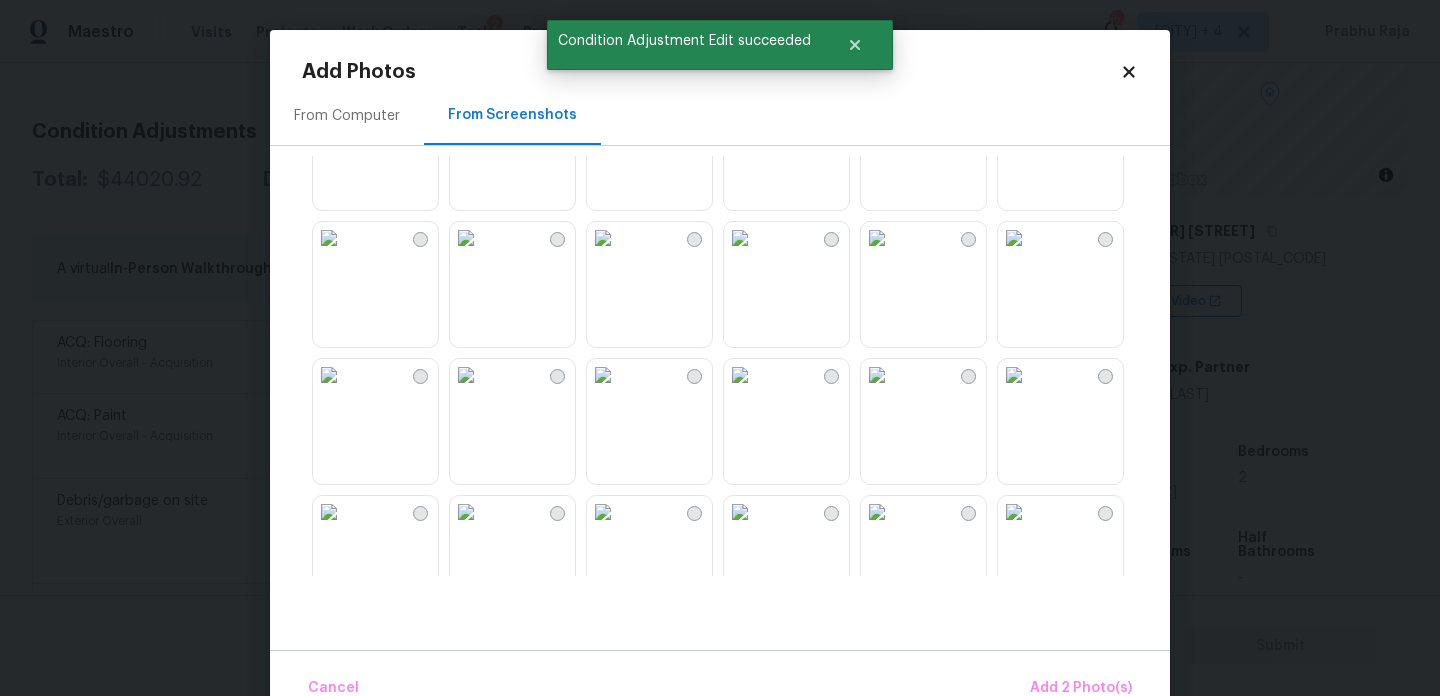 scroll, scrollTop: 1118, scrollLeft: 0, axis: vertical 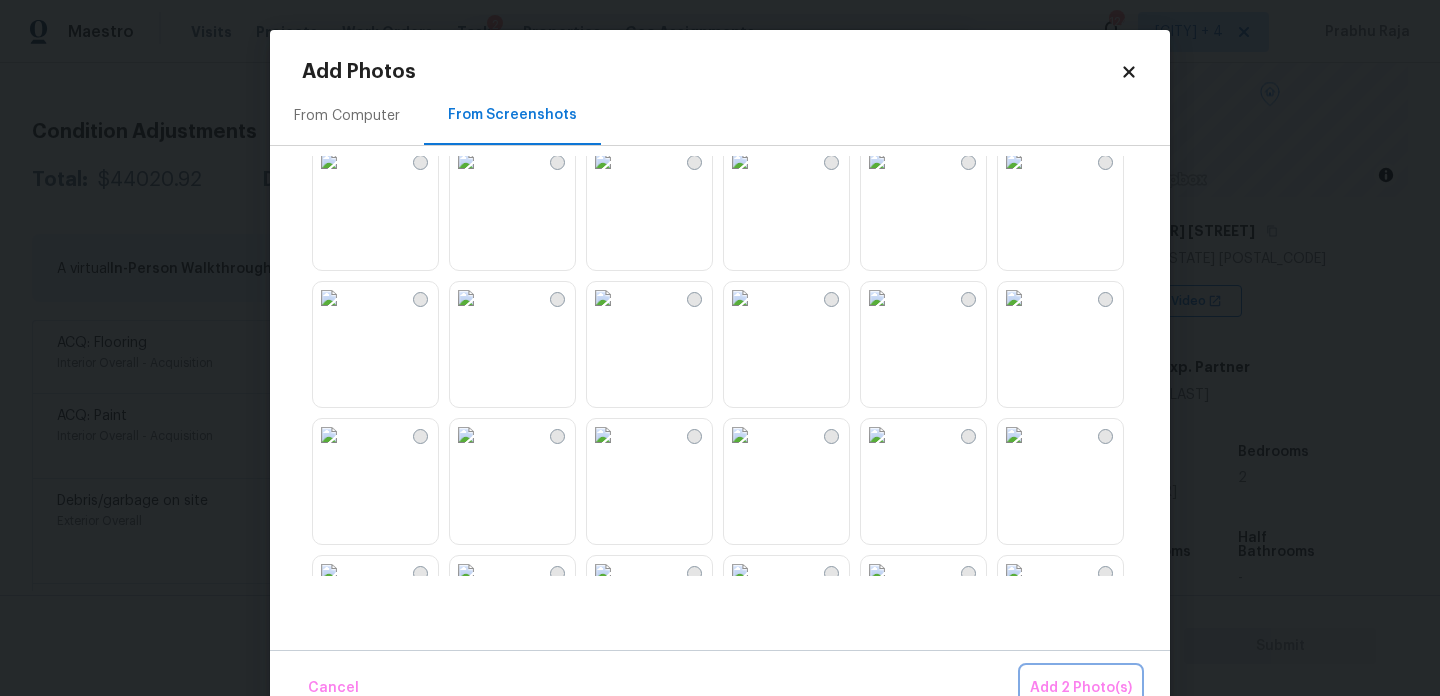 click on "Add 2 Photo(s)" at bounding box center (1081, 688) 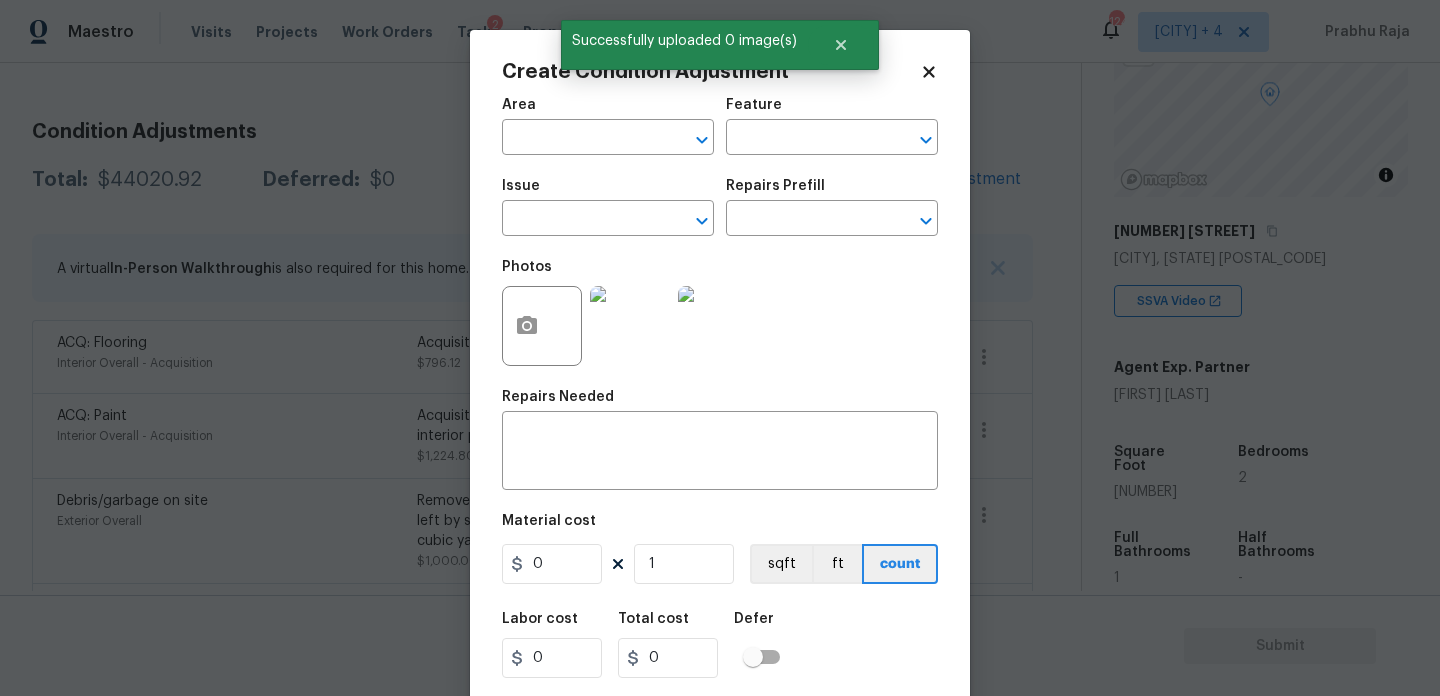 click on "Area ​" at bounding box center [608, 126] 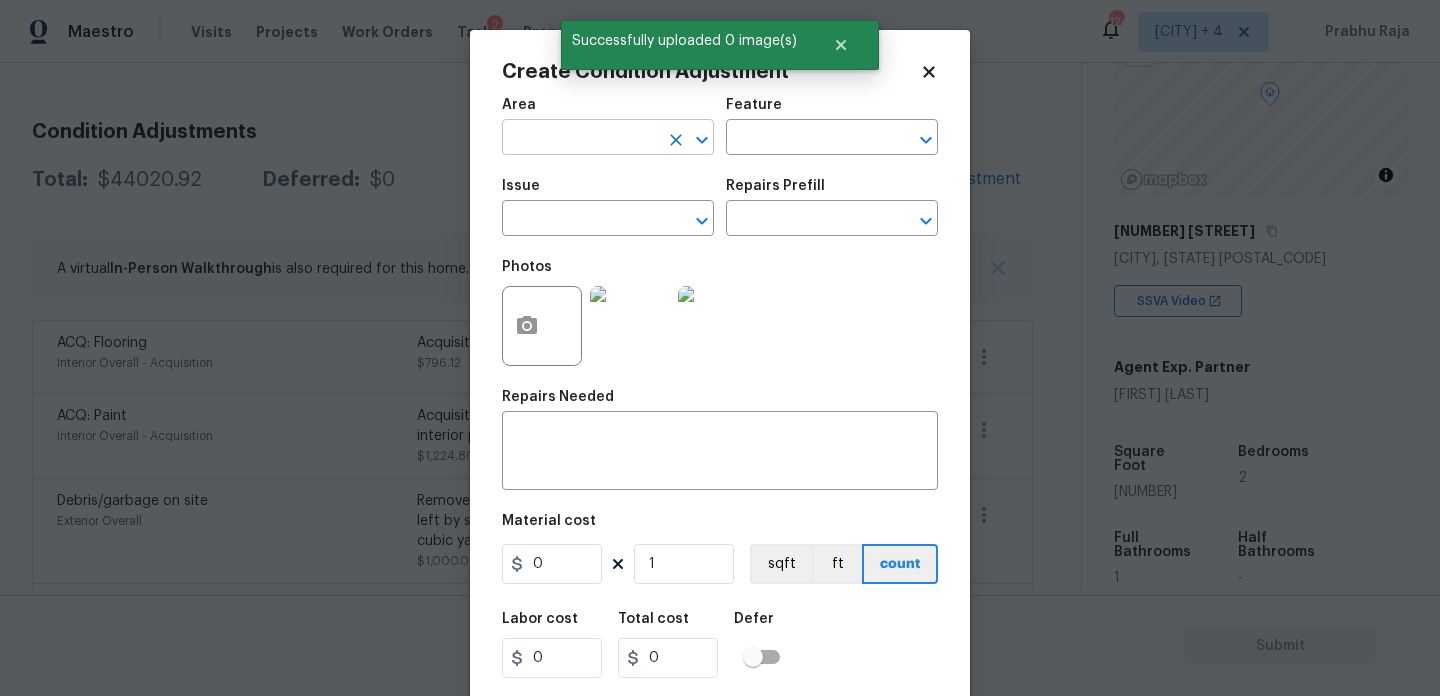 click at bounding box center [580, 139] 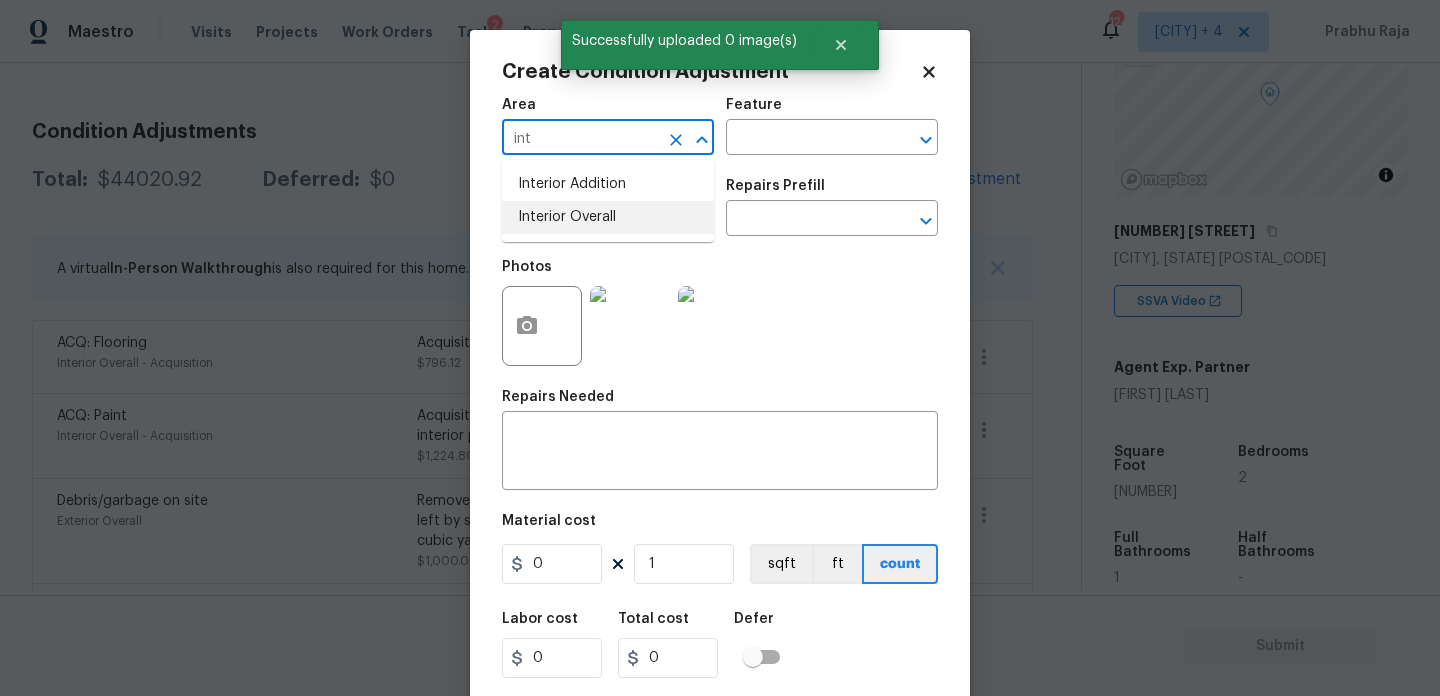 click on "Interior Overall" at bounding box center [608, 217] 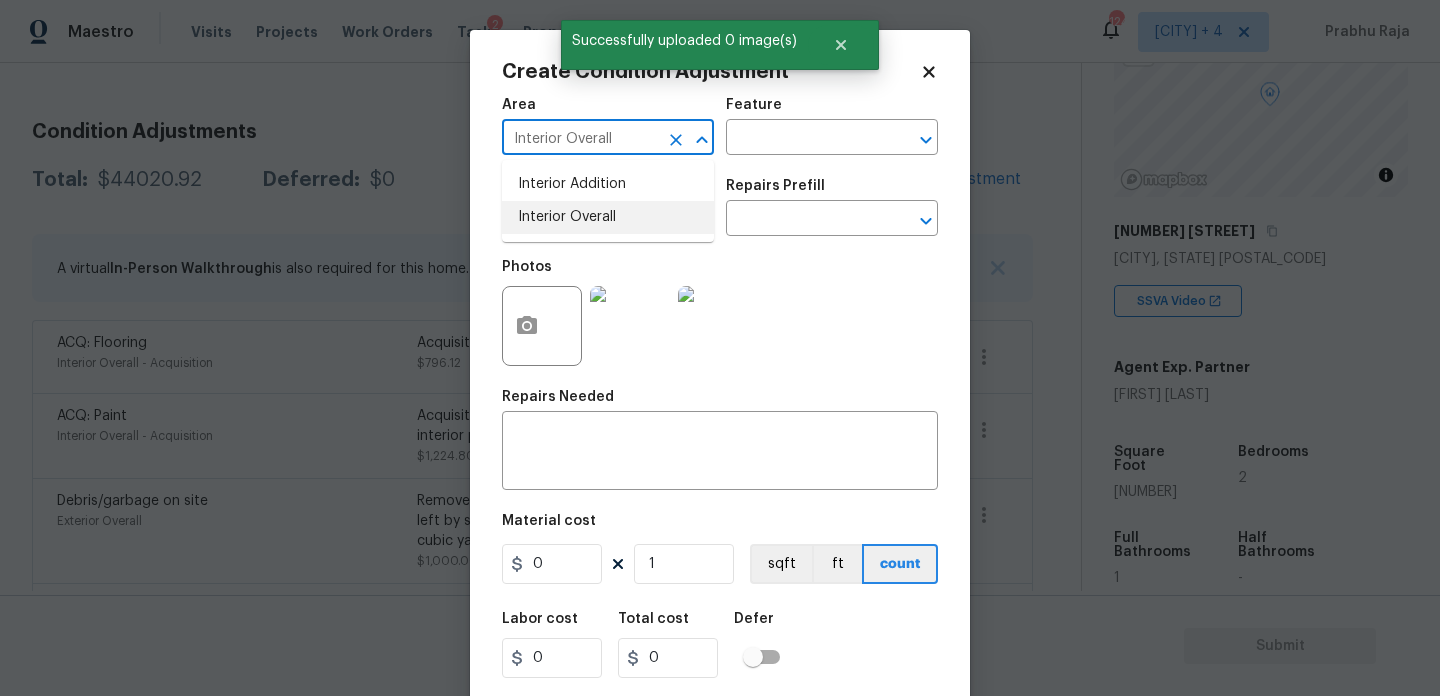 type on "Interior Overall" 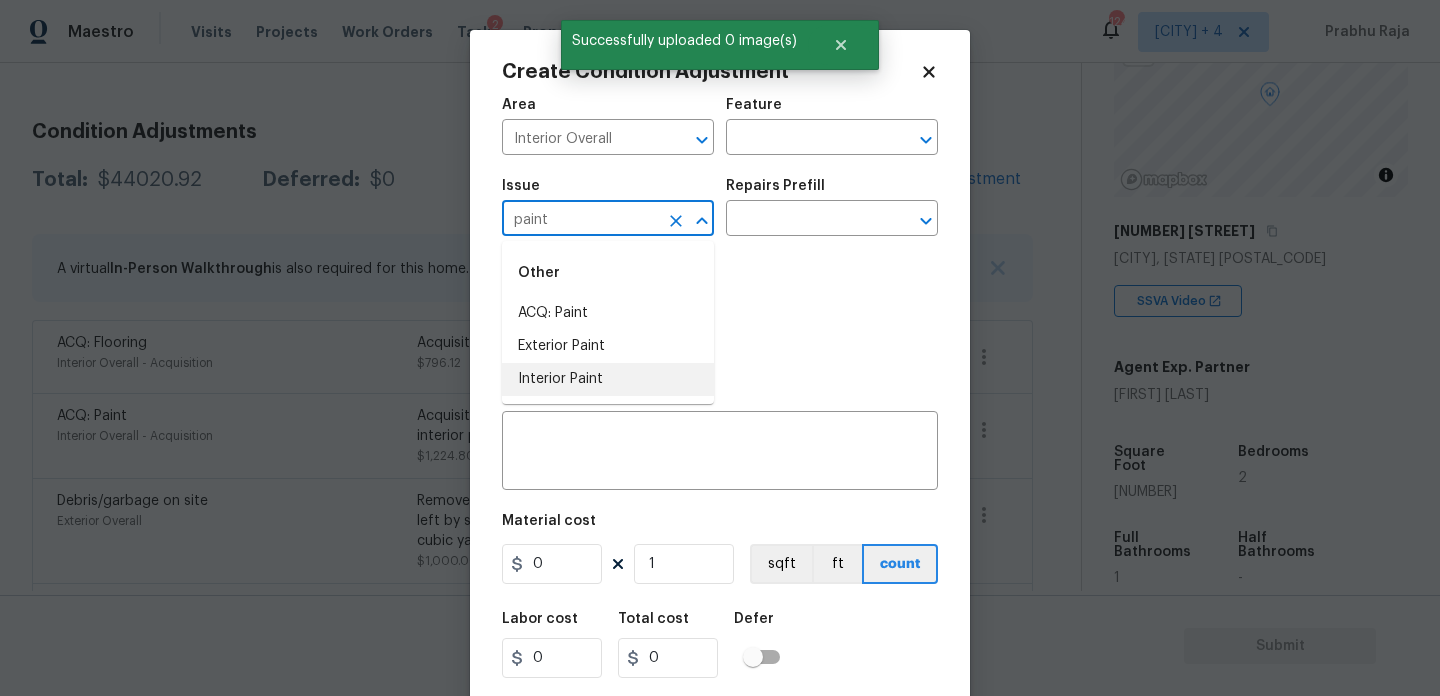 click on "Interior Paint" at bounding box center [608, 379] 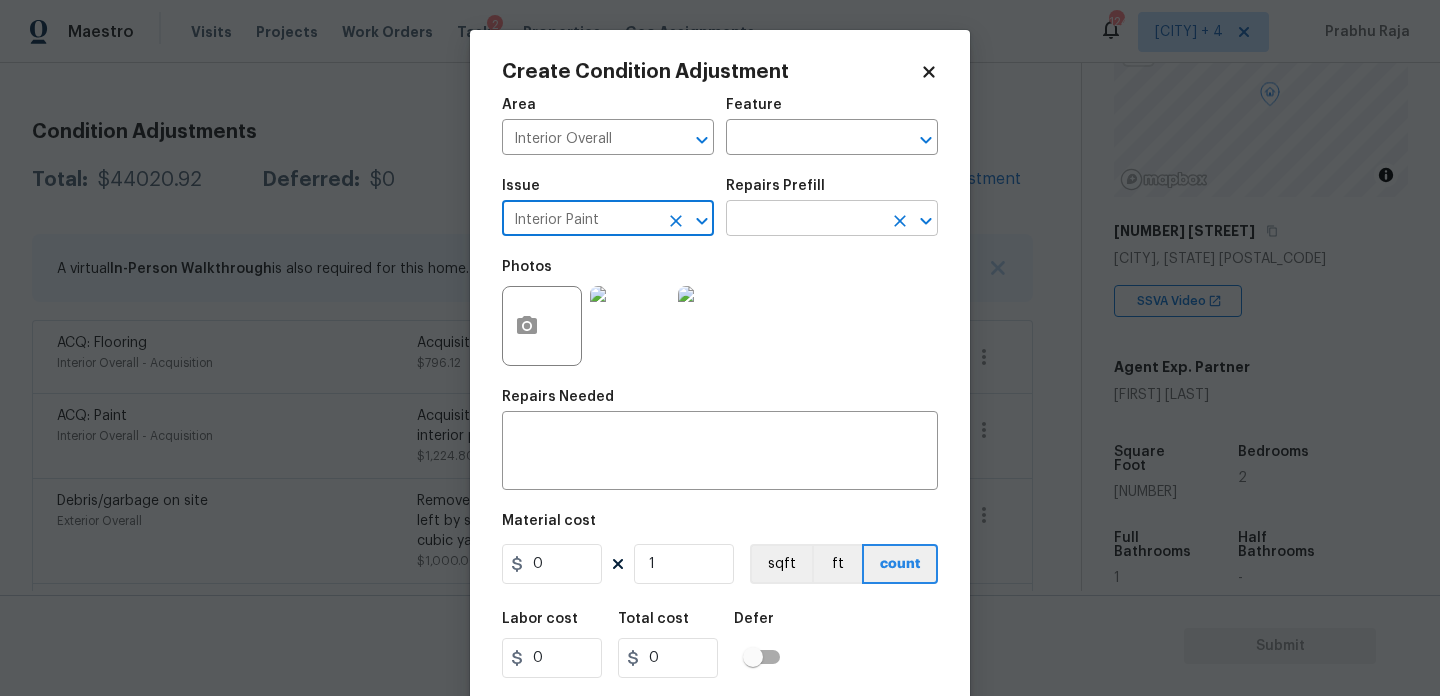 type on "Interior Paint" 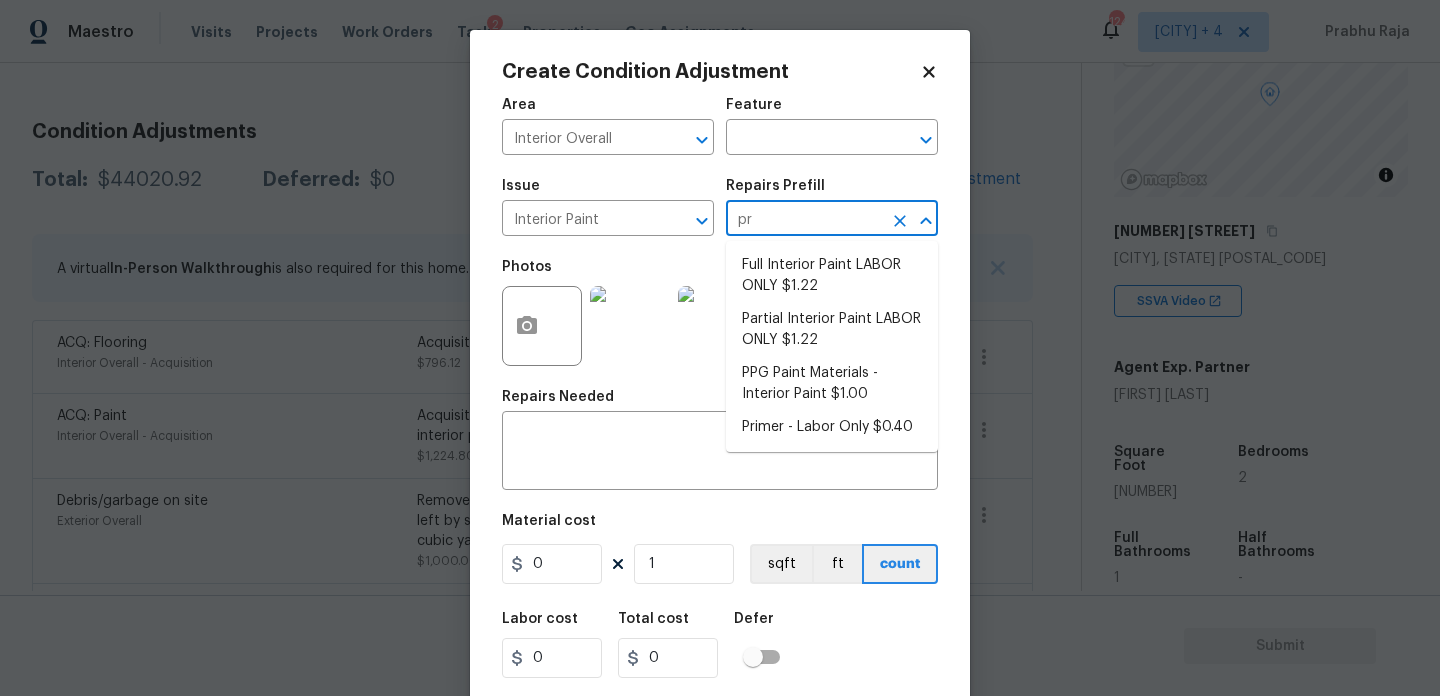 type on "pri" 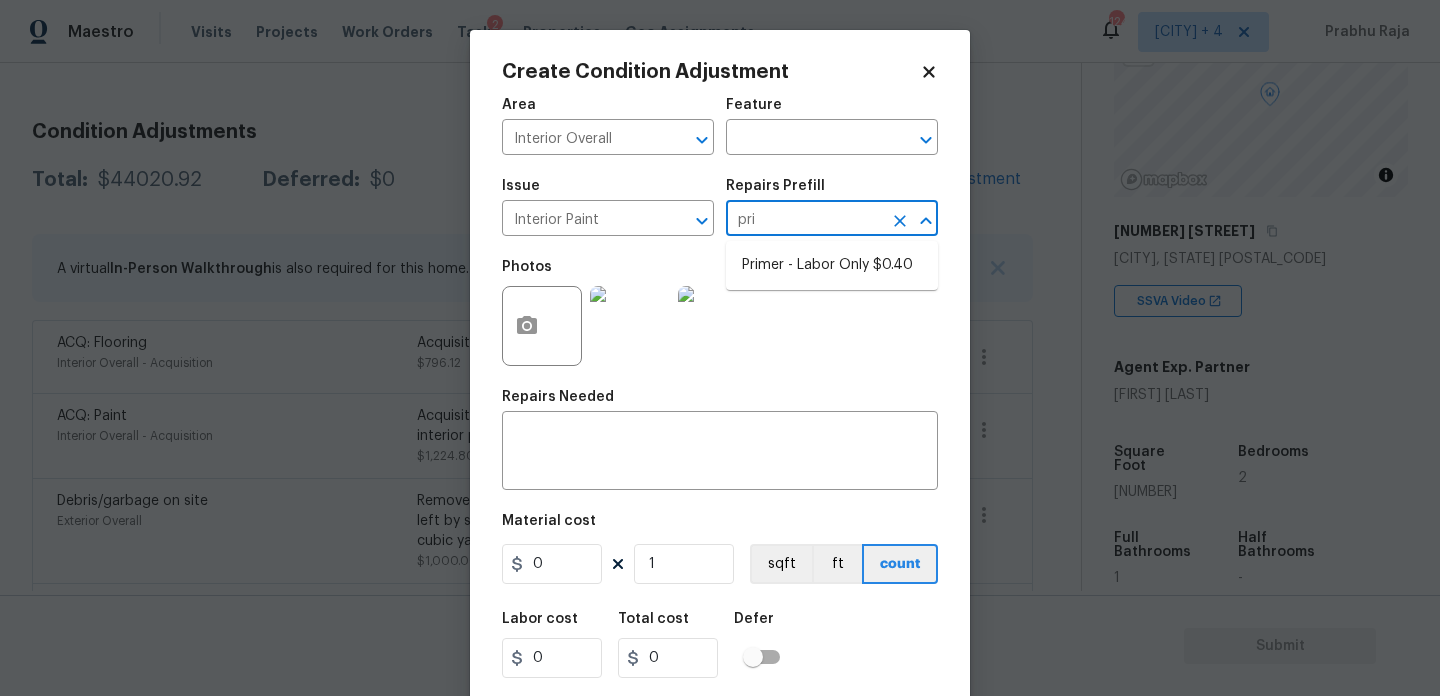 click on "Primer - Labor Only $0.40" at bounding box center (832, 265) 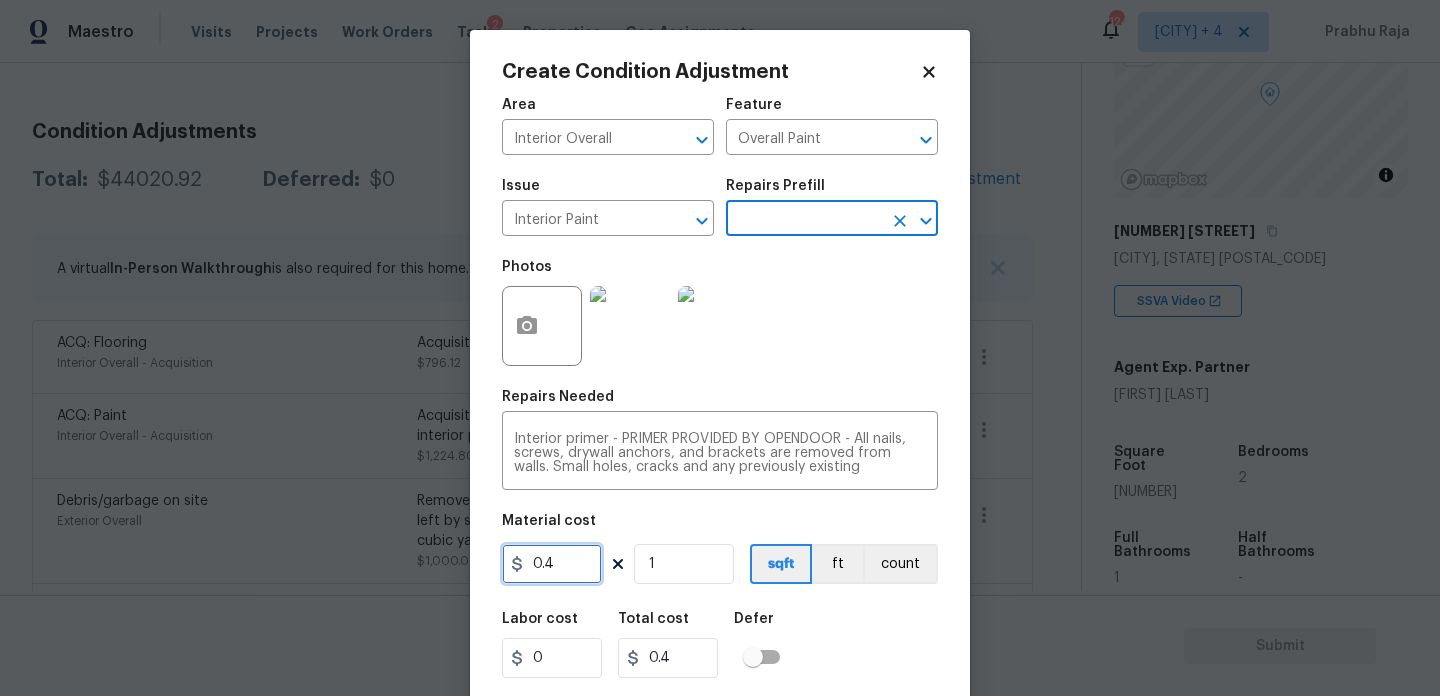 drag, startPoint x: 556, startPoint y: 577, endPoint x: 454, endPoint y: 571, distance: 102.176315 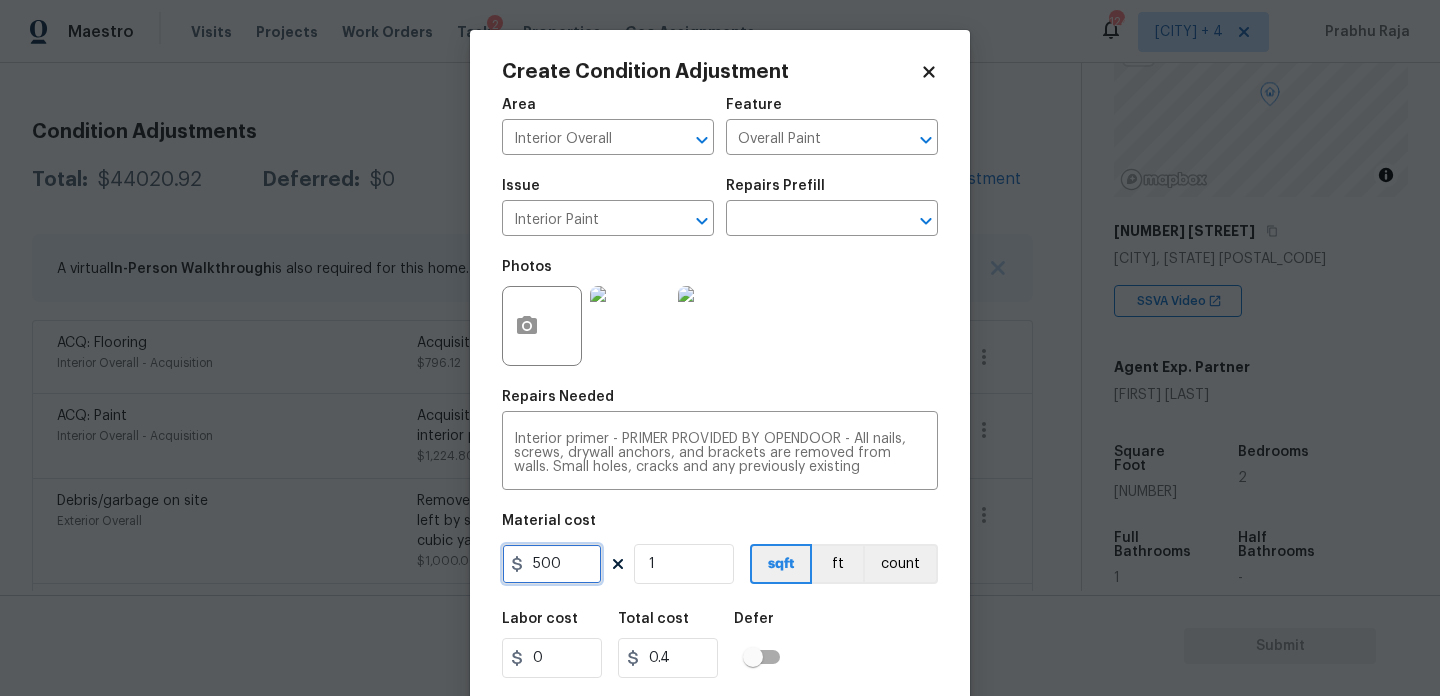 type on "500" 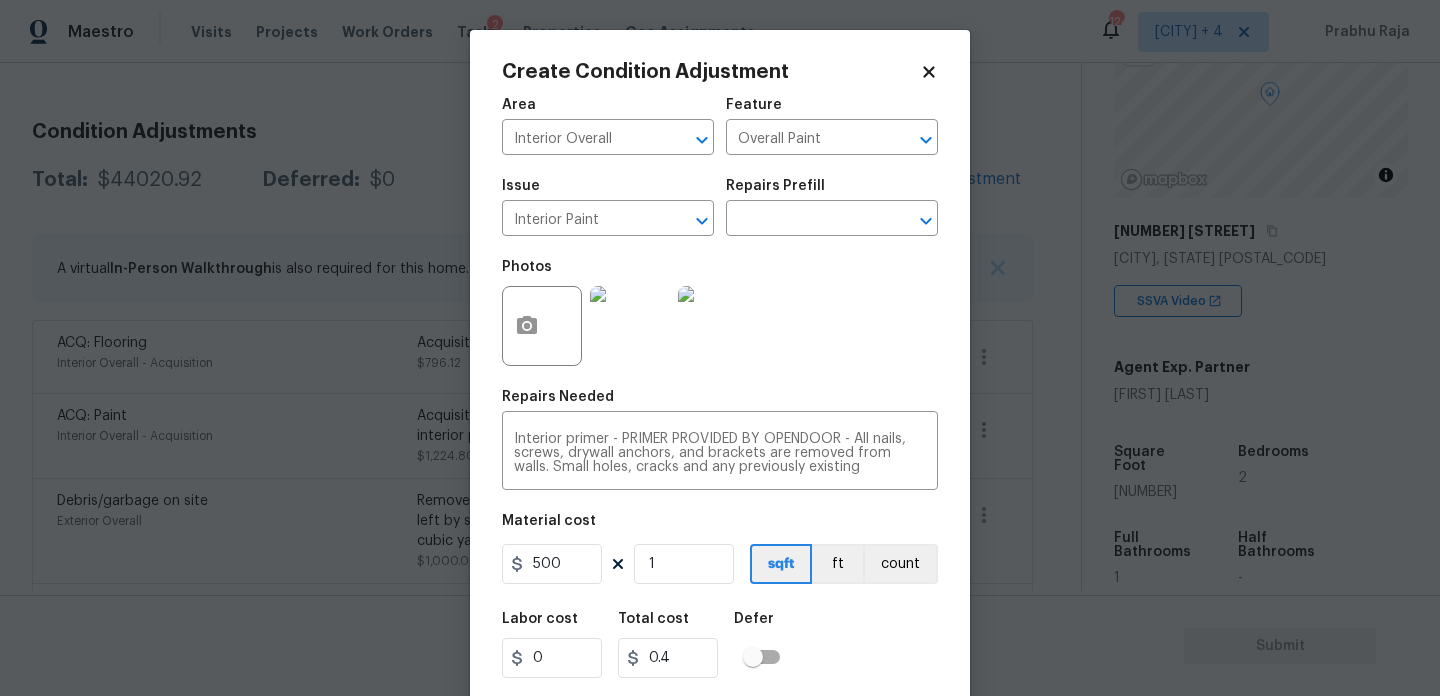 click on "Photos" at bounding box center [720, 313] 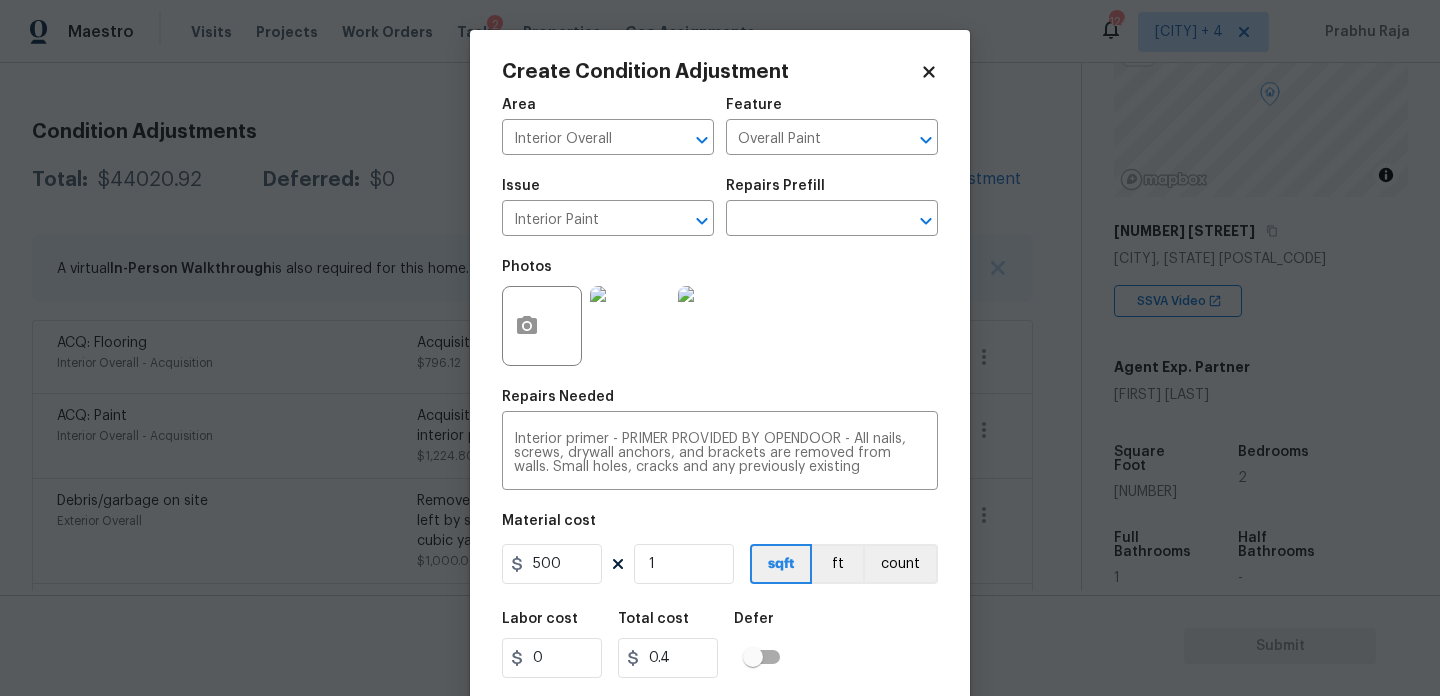type on "500" 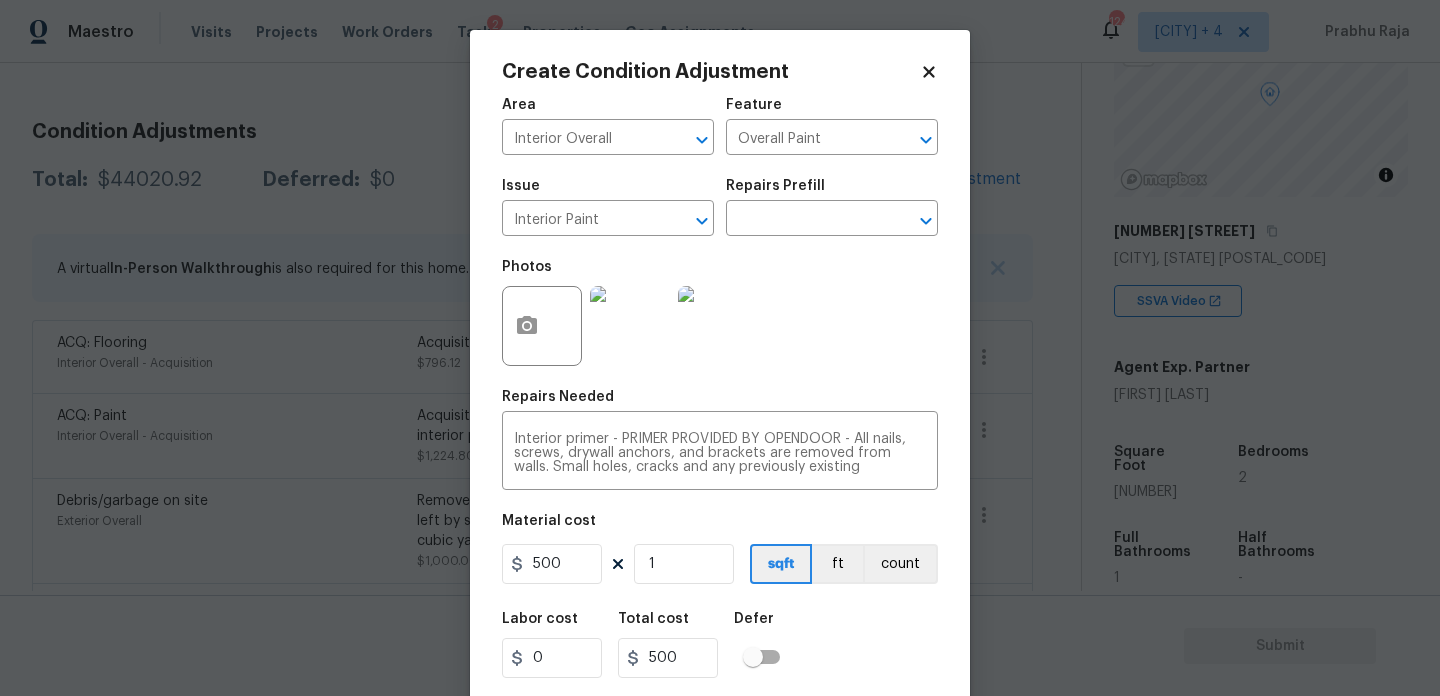scroll, scrollTop: 51, scrollLeft: 0, axis: vertical 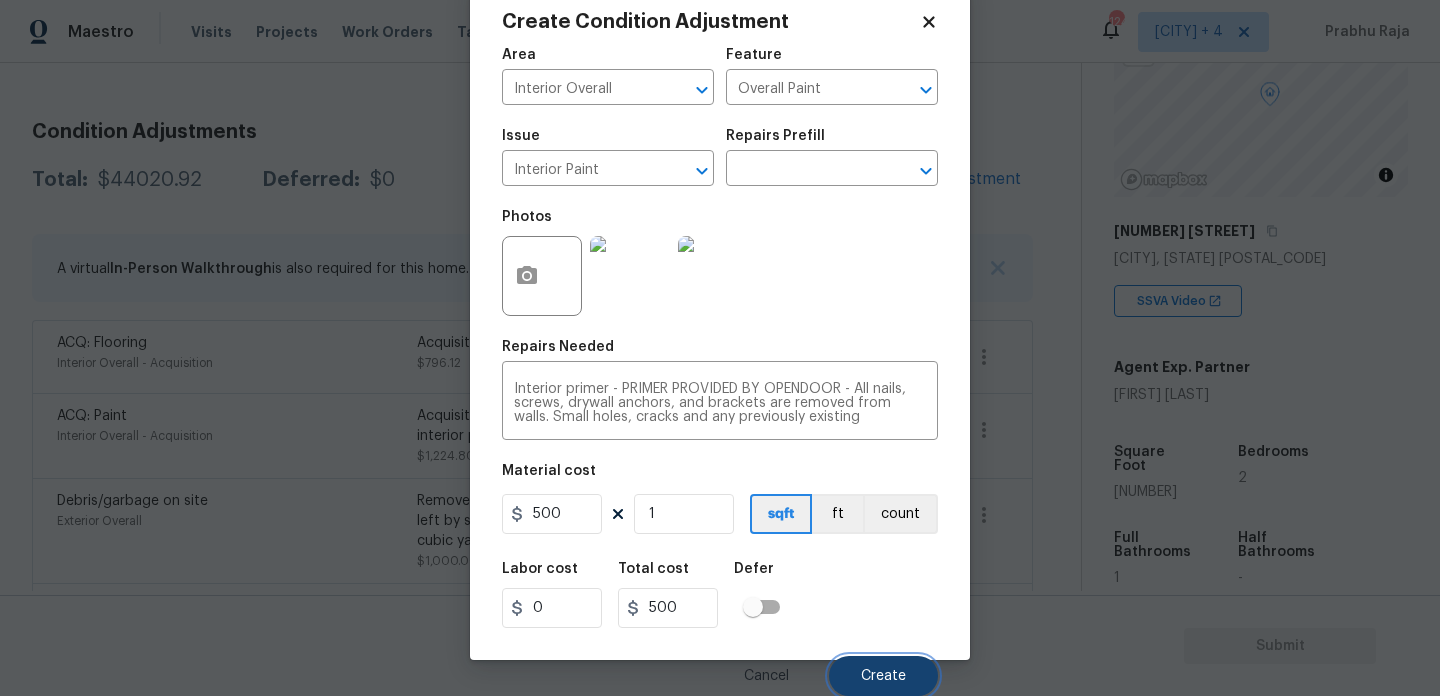 click on "Create" at bounding box center (883, 676) 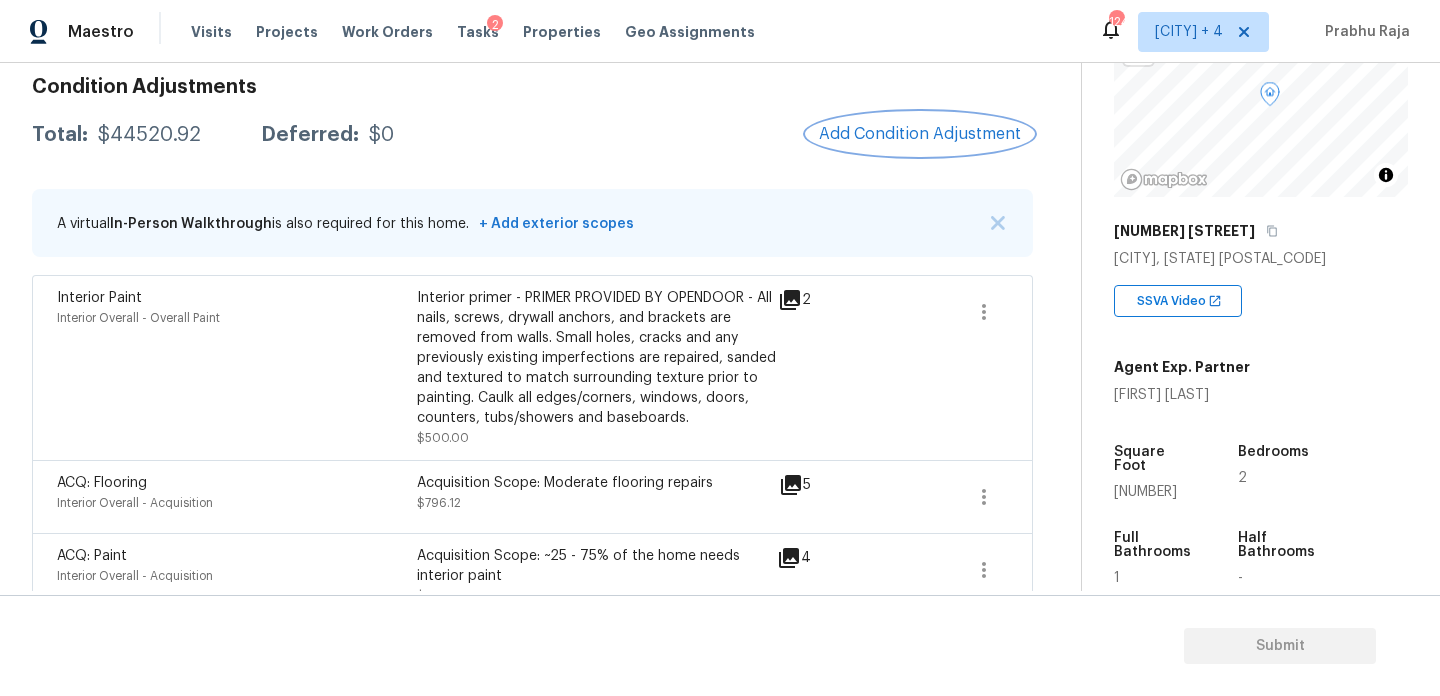 scroll, scrollTop: 245, scrollLeft: 0, axis: vertical 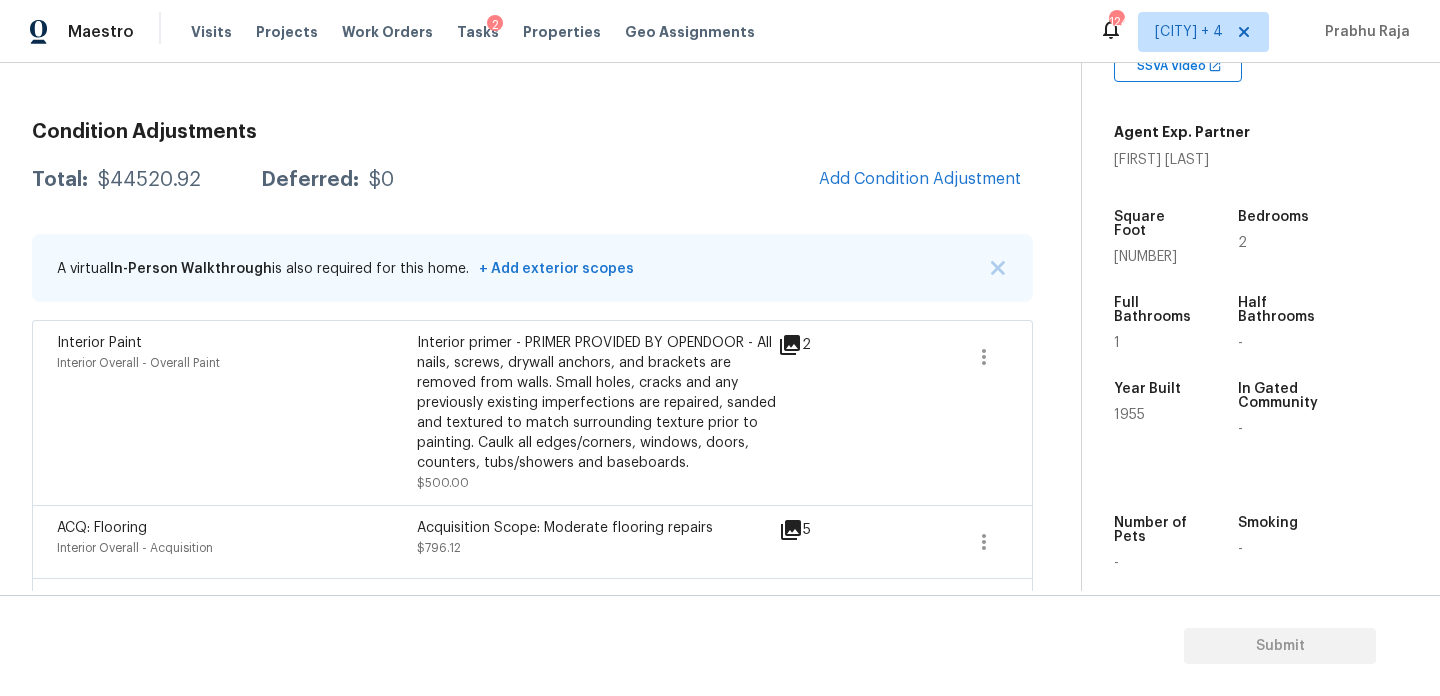 click on "Condition Adjustments Total:  $44520.92 Deferred:  $0 Add Condition Adjustment A virtual  In-Person Walkthrough  is also required for this home.   + Add exterior scopes Interior Paint Interior Overall - Overall Paint Interior primer - PRIMER PROVIDED BY OPENDOOR - All nails, screws, drywall anchors, and brackets are removed from walls. Small holes, cracks and any previously existing imperfections are repaired, sanded and textured to match surrounding texture prior to painting. Caulk all edges/corners, windows, doors, counters, tubs/showers and baseboards. $500.00   2 ACQ: Flooring Interior Overall - Acquisition Acquisition Scope: Moderate flooring repairs $796.12   5 ACQ: Paint Interior Overall - Acquisition Acquisition Scope: ~25 - 75% of the home needs interior paint $1,224.80   4 Debris/garbage on site Exterior Overall Remove, haul off, and properly dispose of any debris left by seller to offsite location. Cost estimated per cubic yard. $1,000.00   1 ACQ: HVAC HVAC - Acquisition $6,500.00   0 $34,500.00" at bounding box center [532, 516] 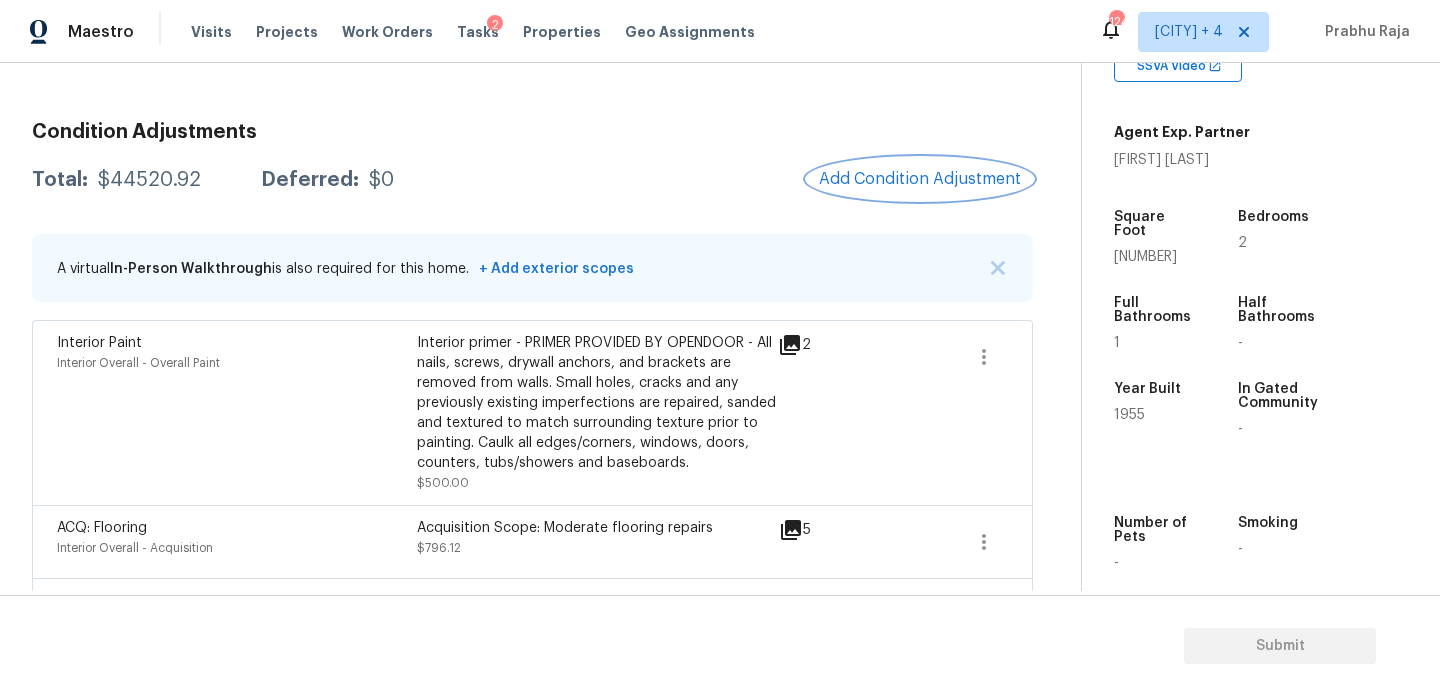 click on "Add Condition Adjustment" at bounding box center [920, 179] 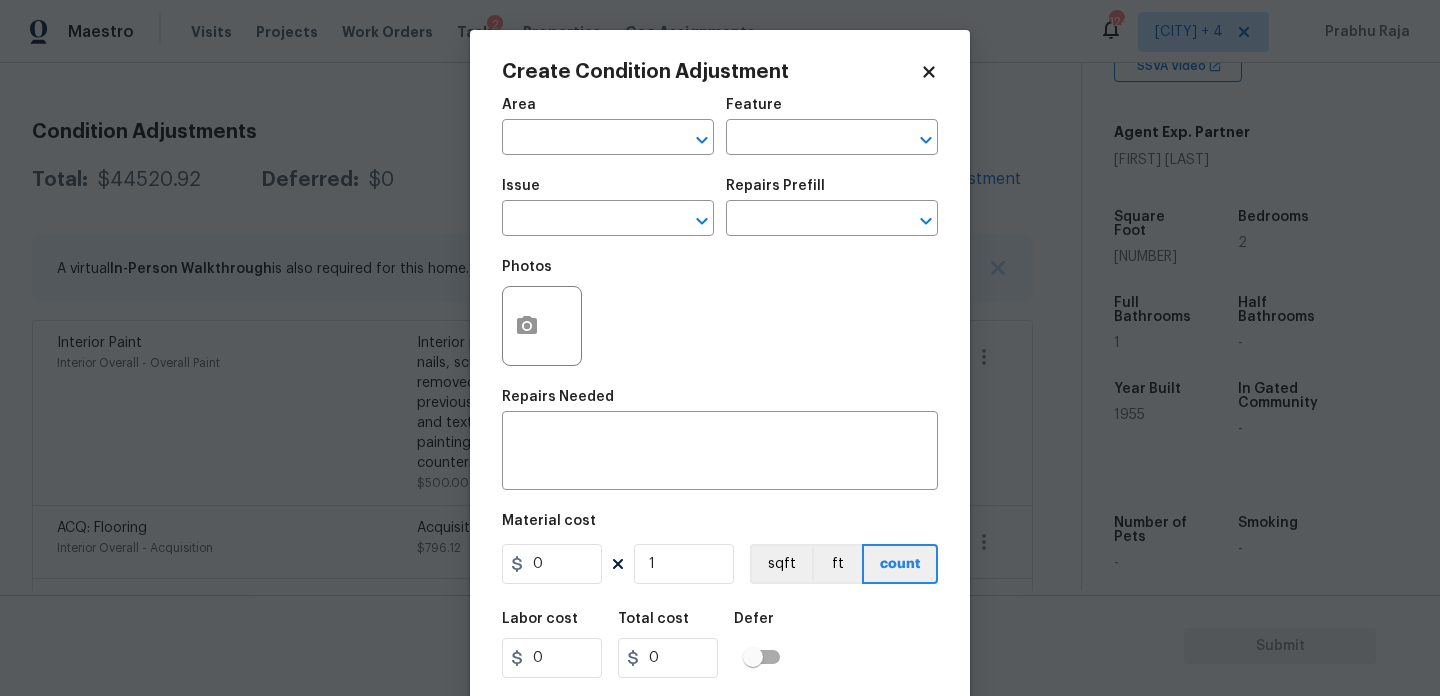 click on "Maestro Visits Projects Work Orders Tasks 2 Properties Geo Assignments 124 Jacksonville + 4 Prabhu Raja Back to tasks Condition Scoping - Full Fri, Aug 01 2025 by 1:47 pm   66 Hours Overdue Prabhu Raja In-progress Questions Condition Adjustments Details & Inputs Notes Photos Condition Adjustments Total:  $44520.92 Deferred:  $0 Add Condition Adjustment A virtual  In-Person Walkthrough  is also required for this home.   + Add exterior scopes Interior Paint Interior Overall - Overall Paint Interior primer - PRIMER PROVIDED BY OPENDOOR - All nails, screws, drywall anchors, and brackets are removed from walls. Small holes, cracks and any previously existing imperfections are repaired, sanded and textured to match surrounding texture prior to painting. Caulk all edges/corners, windows, doors, counters, tubs/showers and baseboards. $500.00   2 ACQ: Flooring Interior Overall - Acquisition Acquisition Scope: Moderate flooring repairs $796.12   5 ACQ: Paint Interior Overall - Acquisition $1,224.80   4 Exterior Overall" at bounding box center (720, 348) 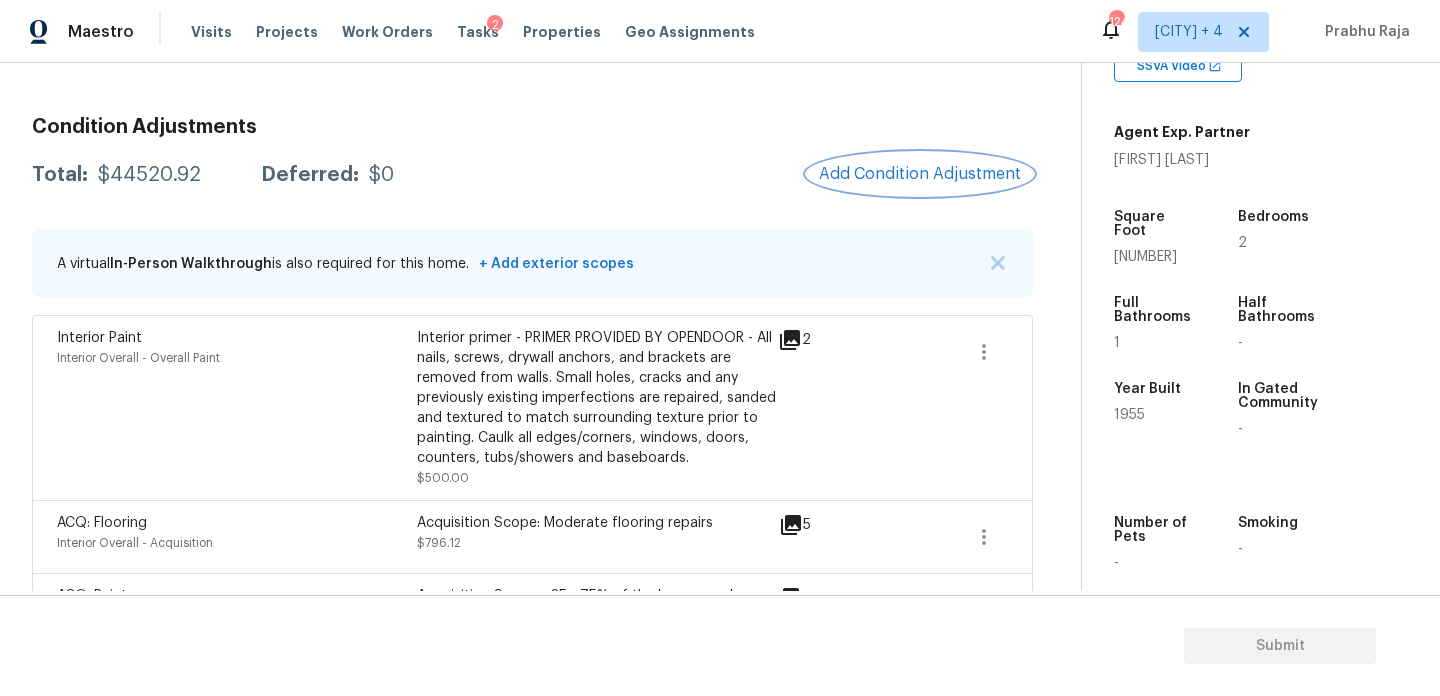 scroll, scrollTop: 189, scrollLeft: 0, axis: vertical 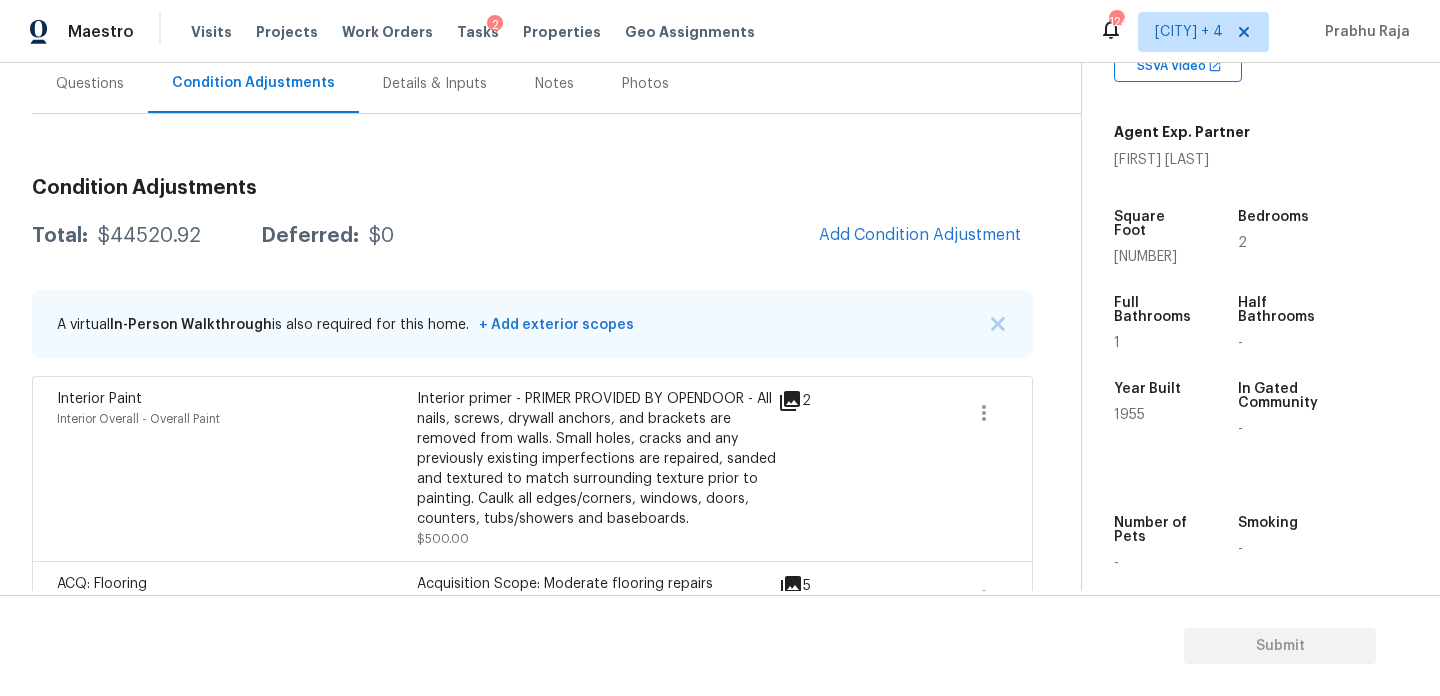click on "Condition Adjustments Total:  $44520.92 Deferred:  $0 Add Condition Adjustment A virtual  In-Person Walkthrough  is also required for this home.   + Add exterior scopes Interior Paint Interior Overall - Overall Paint Interior primer - PRIMER PROVIDED BY OPENDOOR - All nails, screws, drywall anchors, and brackets are removed from walls. Small holes, cracks and any previously existing imperfections are repaired, sanded and textured to match surrounding texture prior to painting. Caulk all edges/corners, windows, doors, counters, tubs/showers and baseboards. $500.00   2 ACQ: Flooring Interior Overall - Acquisition Acquisition Scope: Moderate flooring repairs $796.12   5 ACQ: Paint Interior Overall - Acquisition Acquisition Scope: ~25 - 75% of the home needs interior paint $1,224.80   4 Debris/garbage on site Exterior Overall Remove, haul off, and properly dispose of any debris left by seller to offsite location. Cost estimated per cubic yard. $1,000.00   1 ACQ: HVAC HVAC - Acquisition $6,500.00   0 $34,500.00" at bounding box center [532, 572] 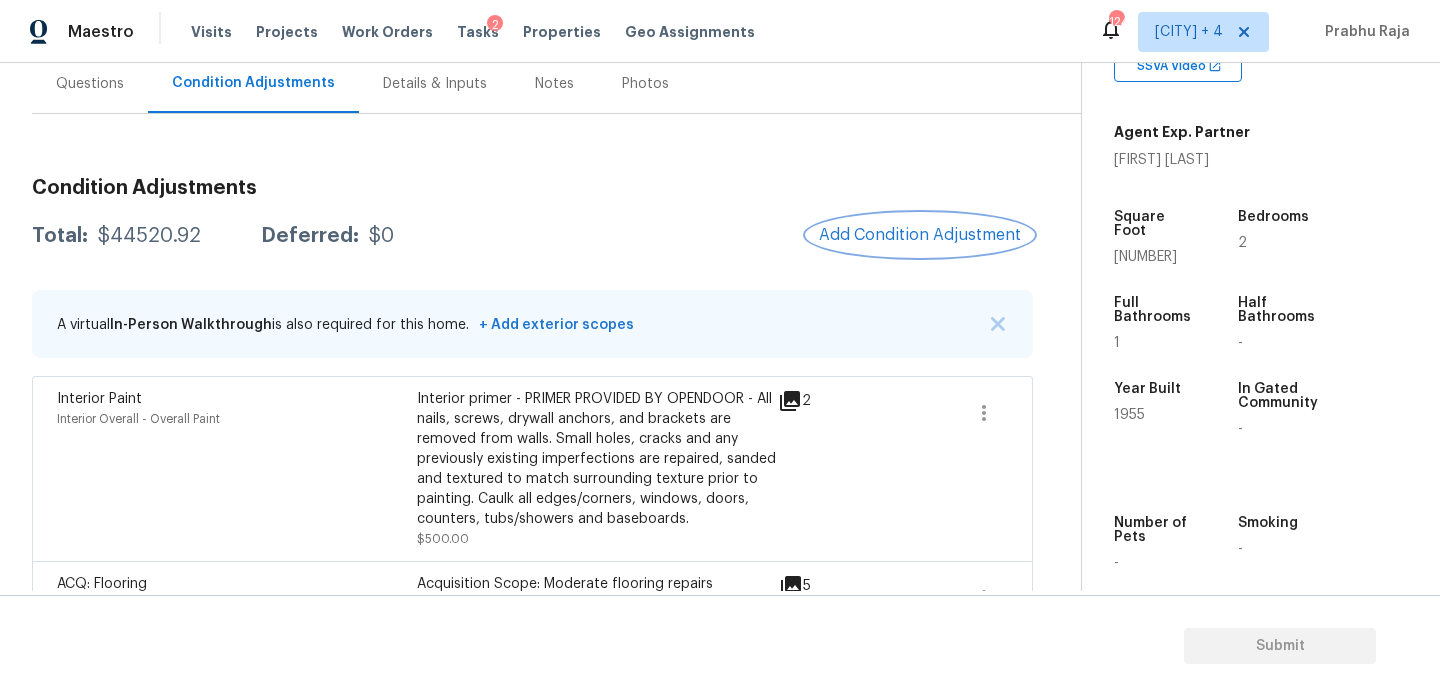 click on "Add Condition Adjustment" at bounding box center [920, 235] 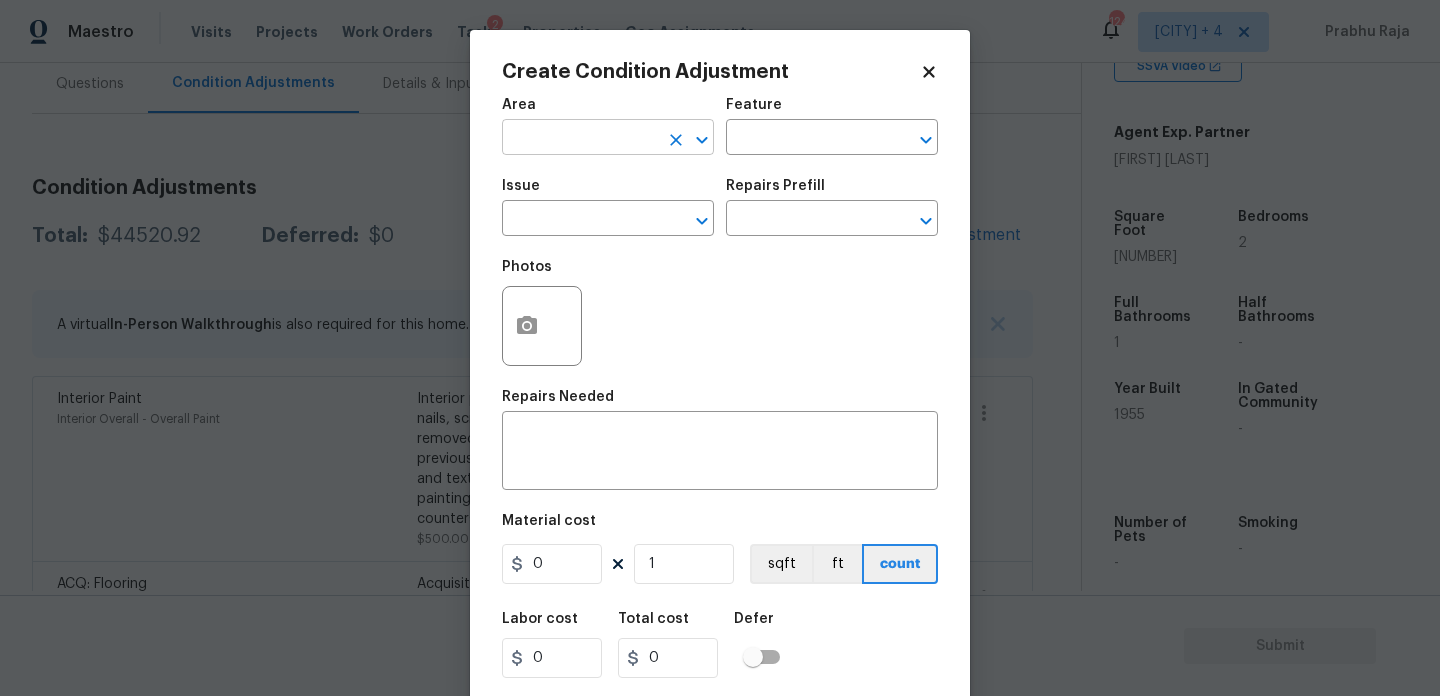 click at bounding box center (580, 139) 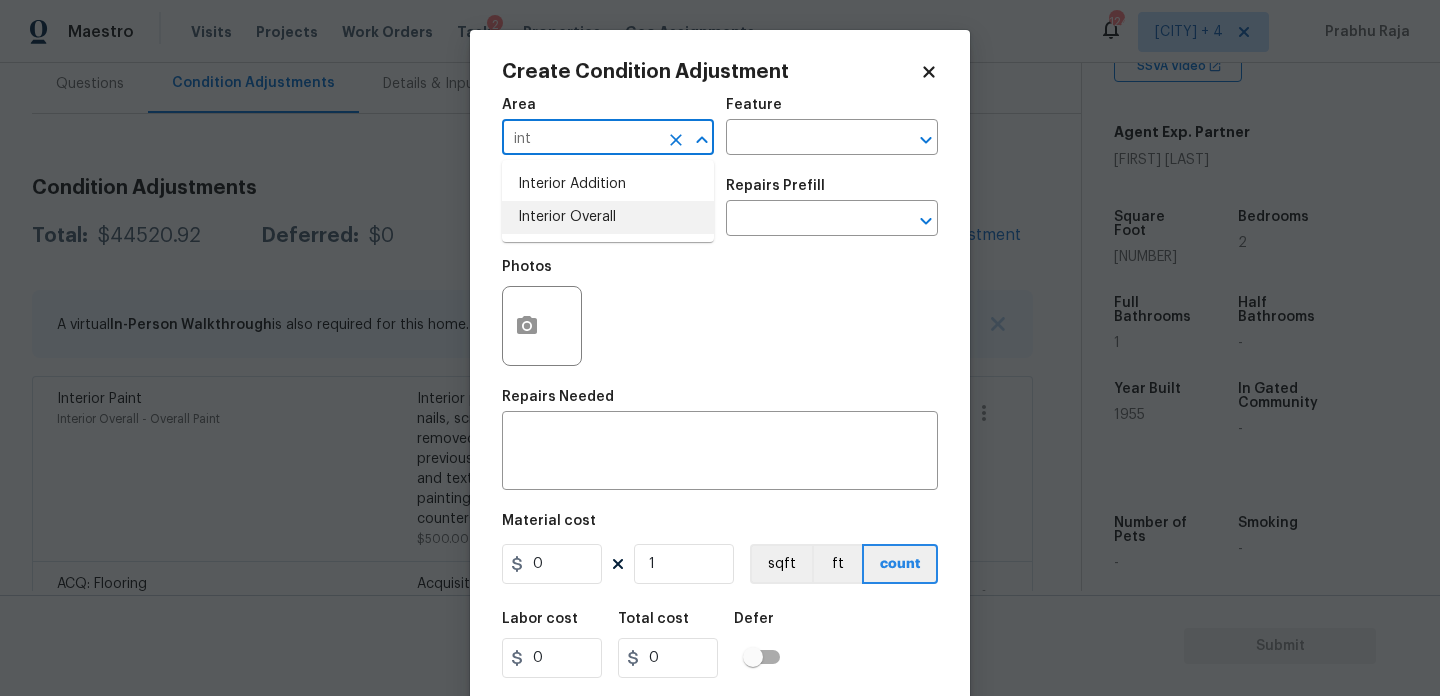 click on "Interior Overall" at bounding box center (608, 217) 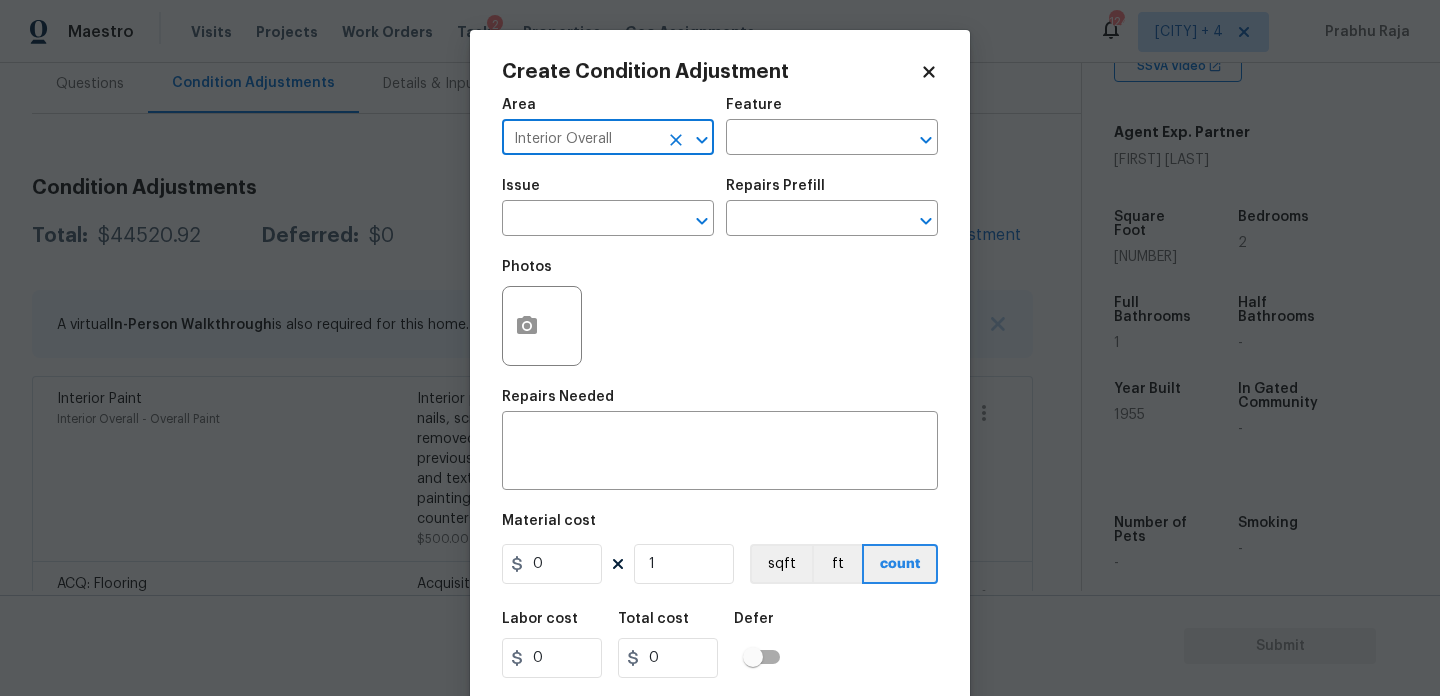 type on "Interior Overall" 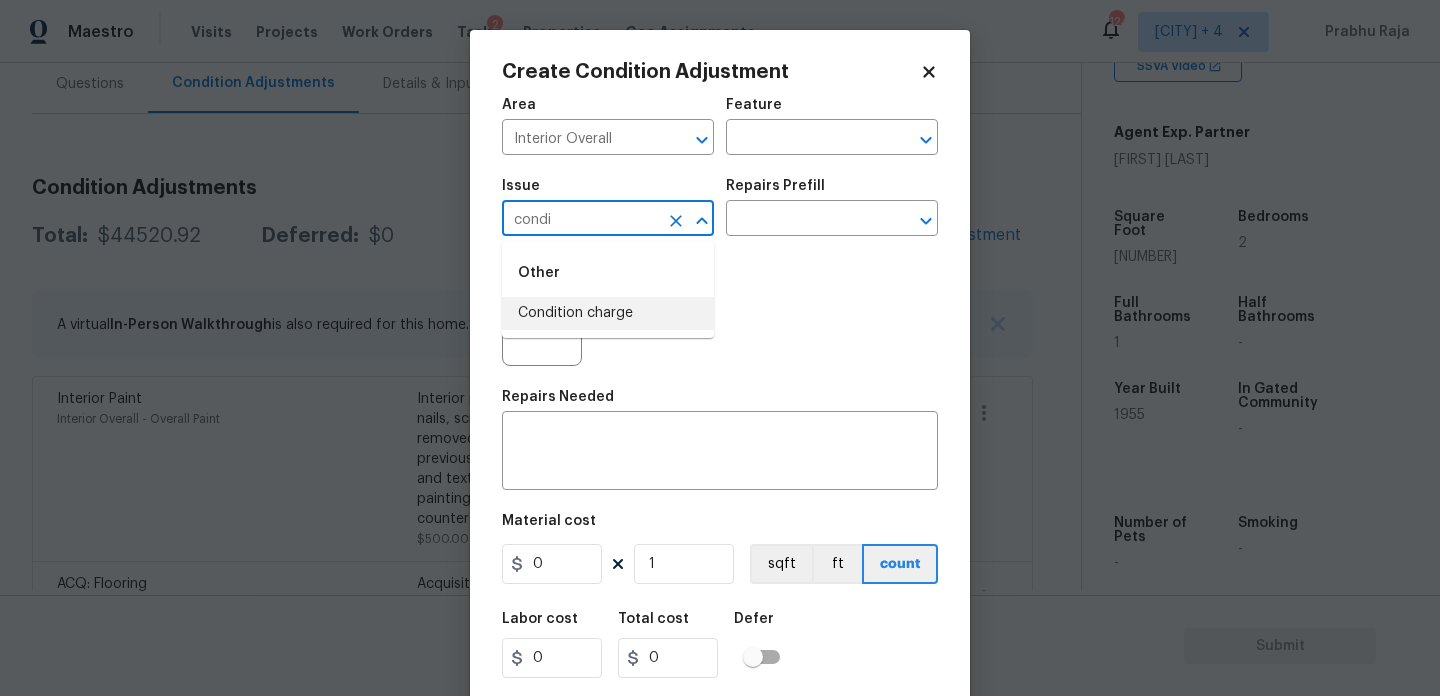 click on "Condition charge" at bounding box center (608, 313) 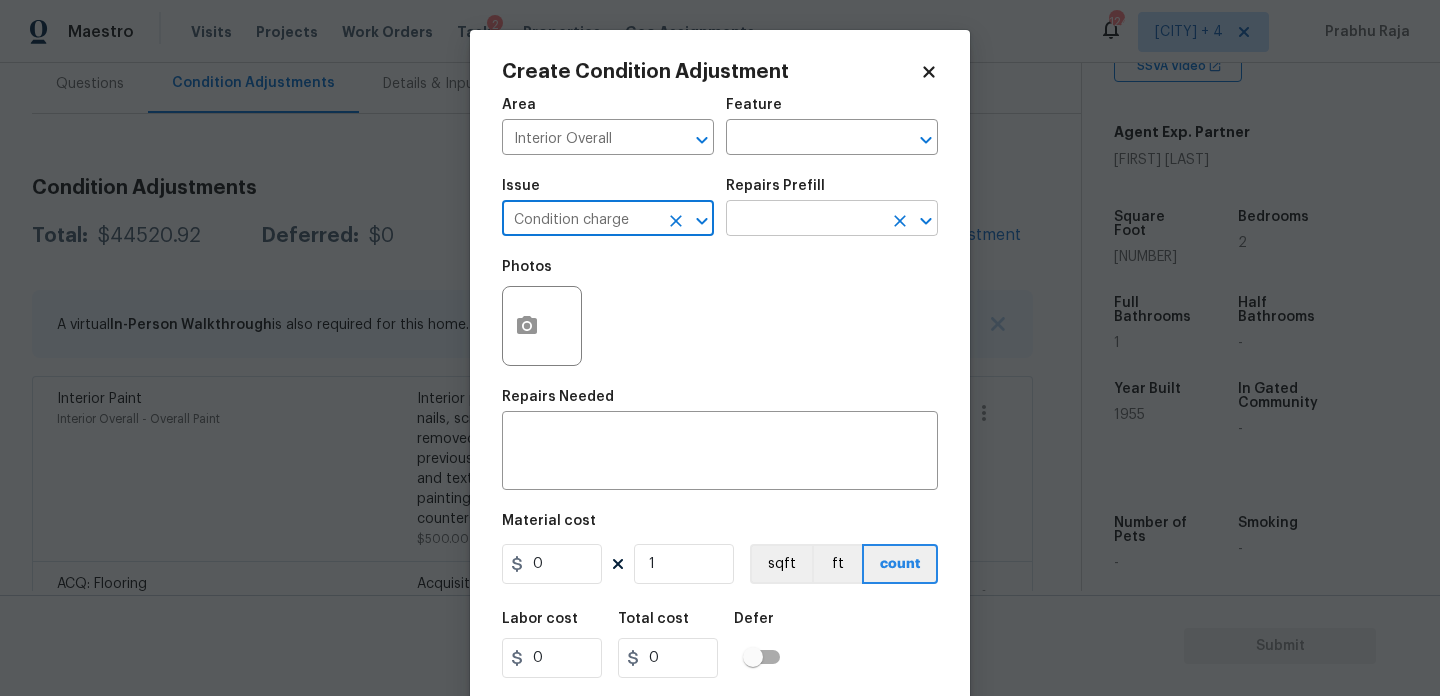 type on "Condition charge" 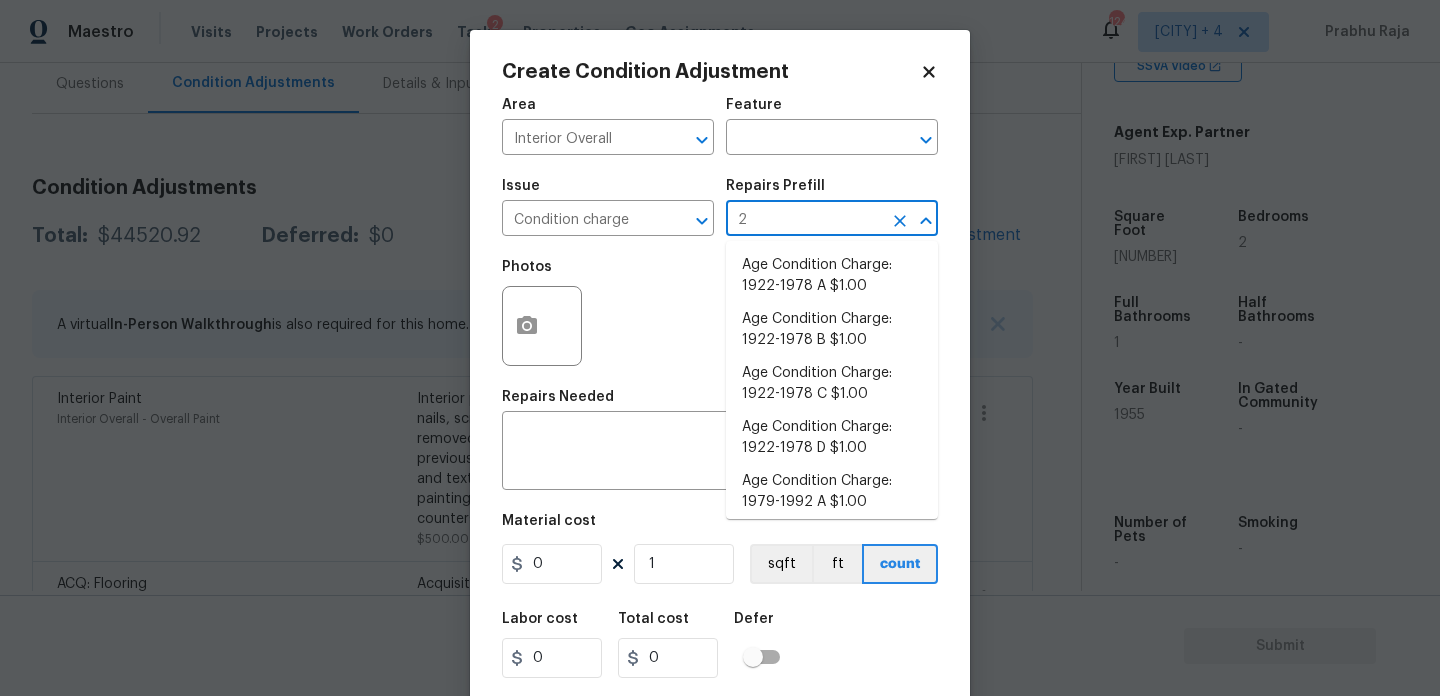 type on "22" 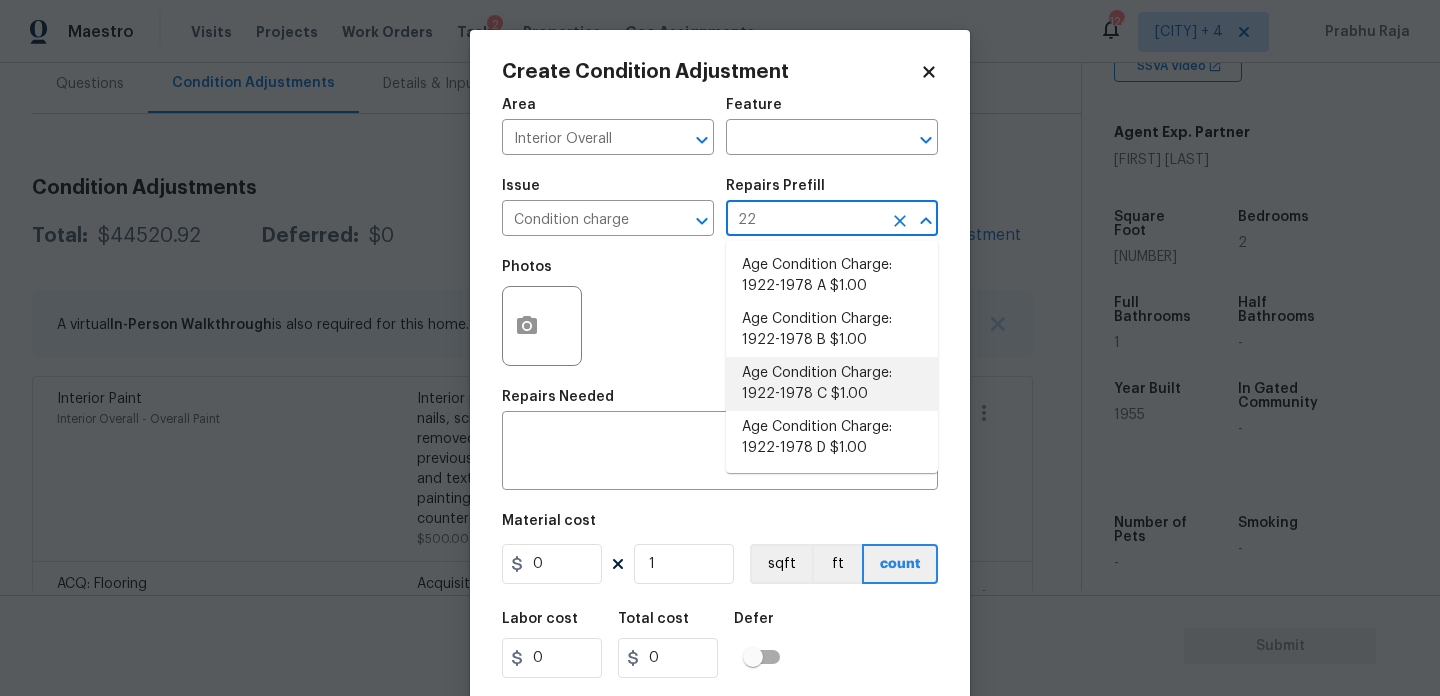 click on "Age Condition Charge: 1922-1978 C	 $1.00" at bounding box center (832, 384) 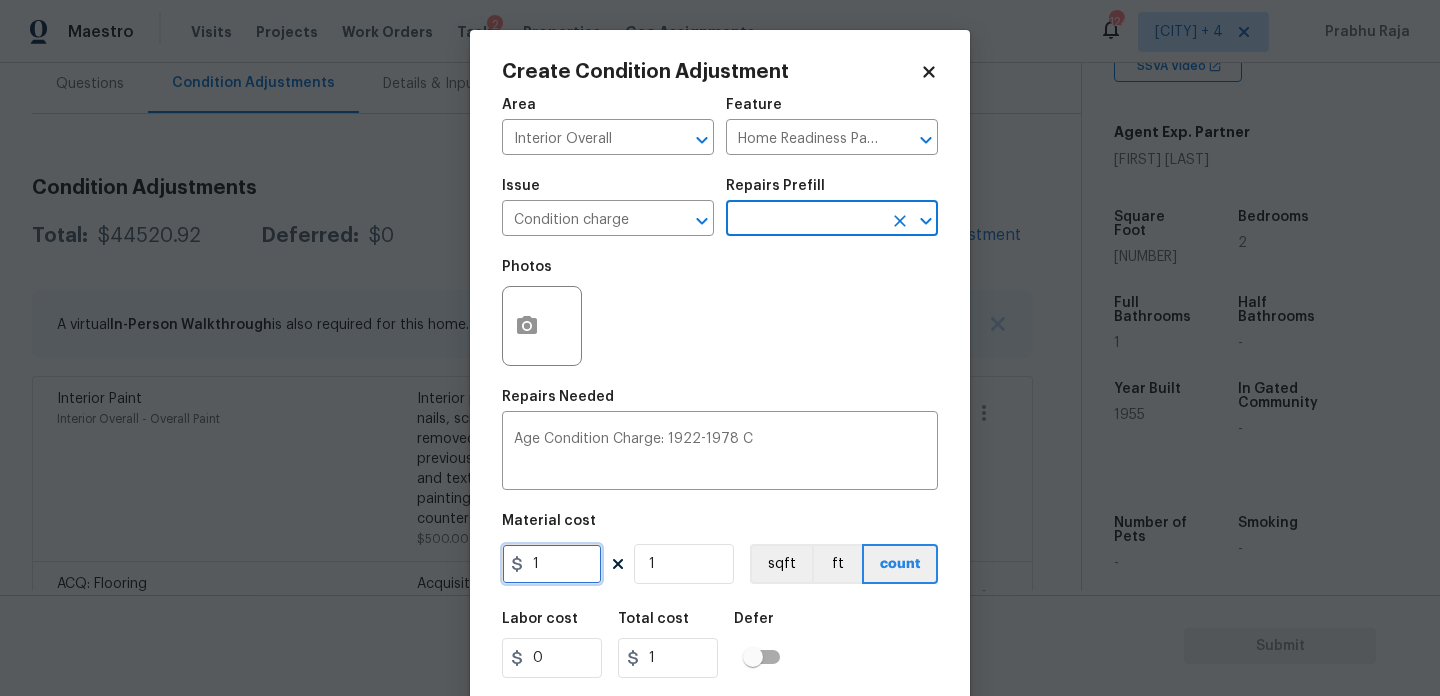 click on "1" at bounding box center [552, 564] 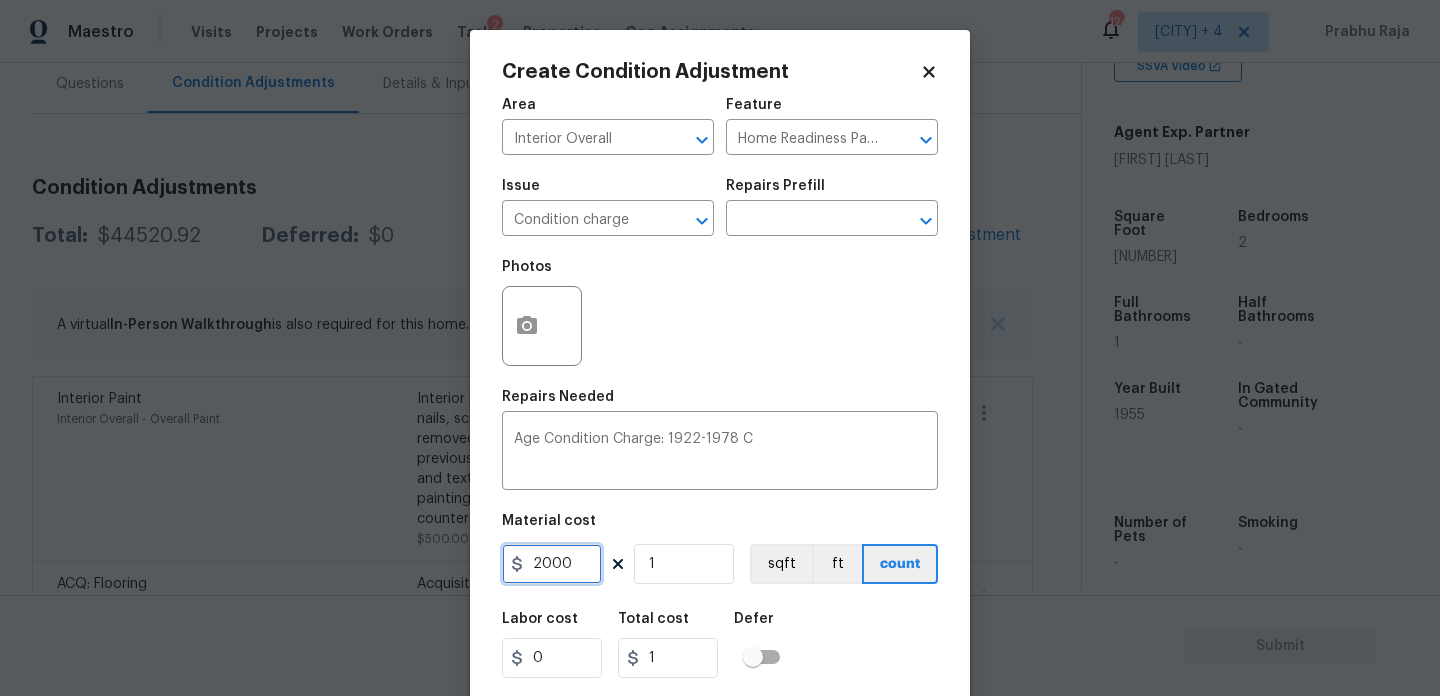 type on "2000" 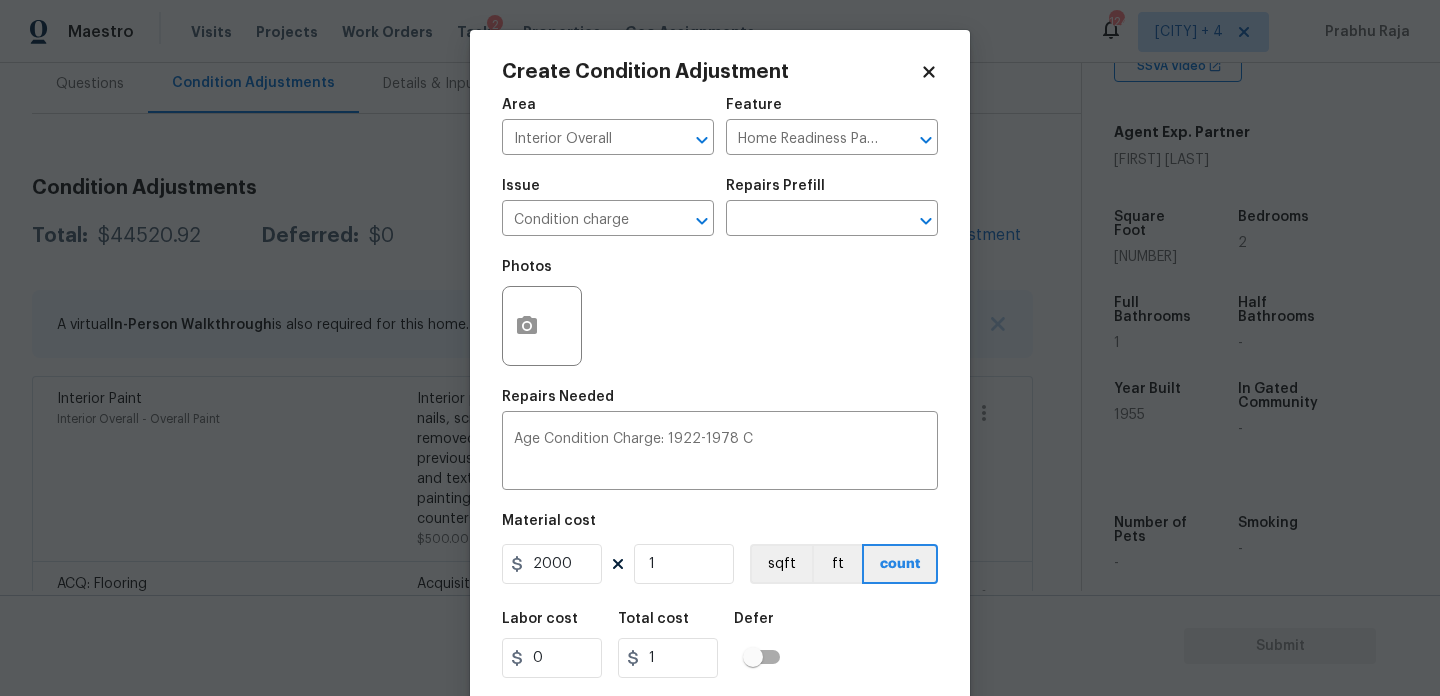 click on "Area Interior Overall ​ Feature Home Readiness Packages ​ Issue Condition charge ​ Repairs Prefill ​ Photos Repairs Needed Age Condition Charge: 1922-1978 C	 x ​ Material cost 2000 1 sqft ft count Labor cost 0 Total cost 1 Defer Cancel Create" at bounding box center [720, 416] 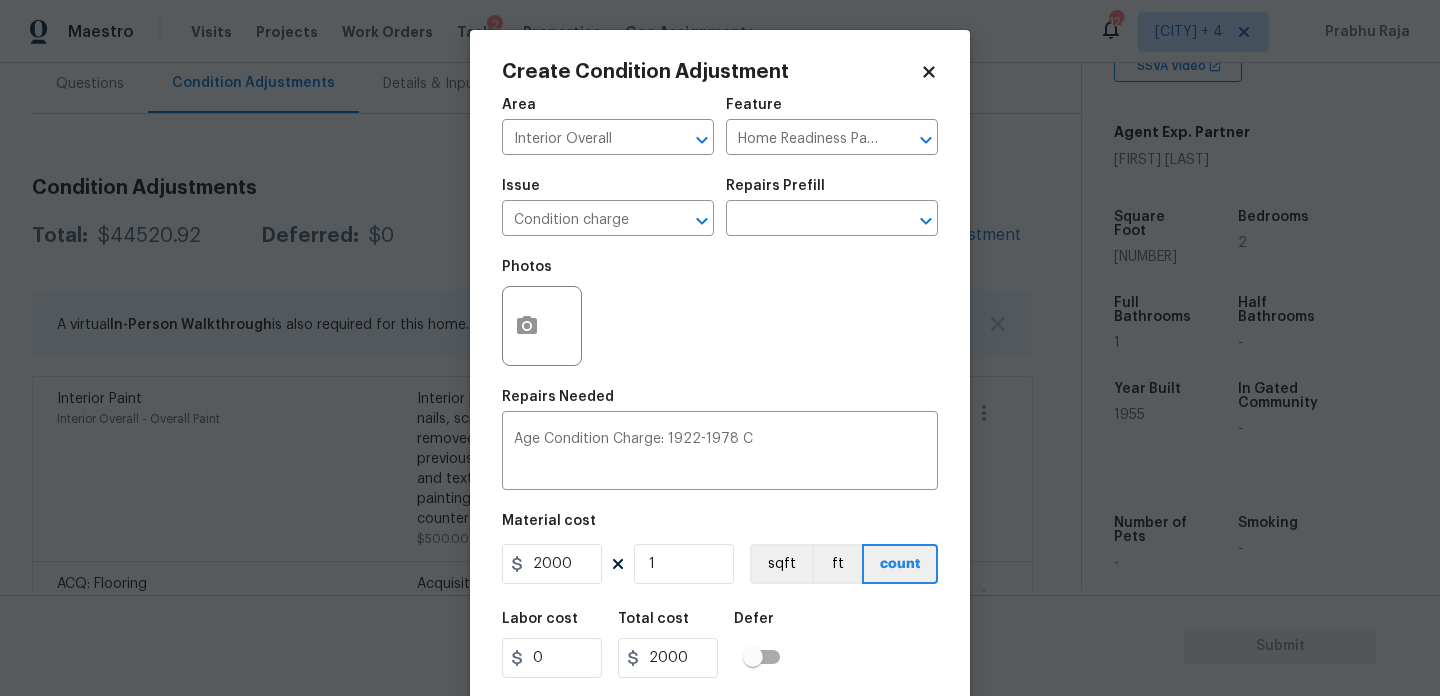 scroll, scrollTop: 51, scrollLeft: 0, axis: vertical 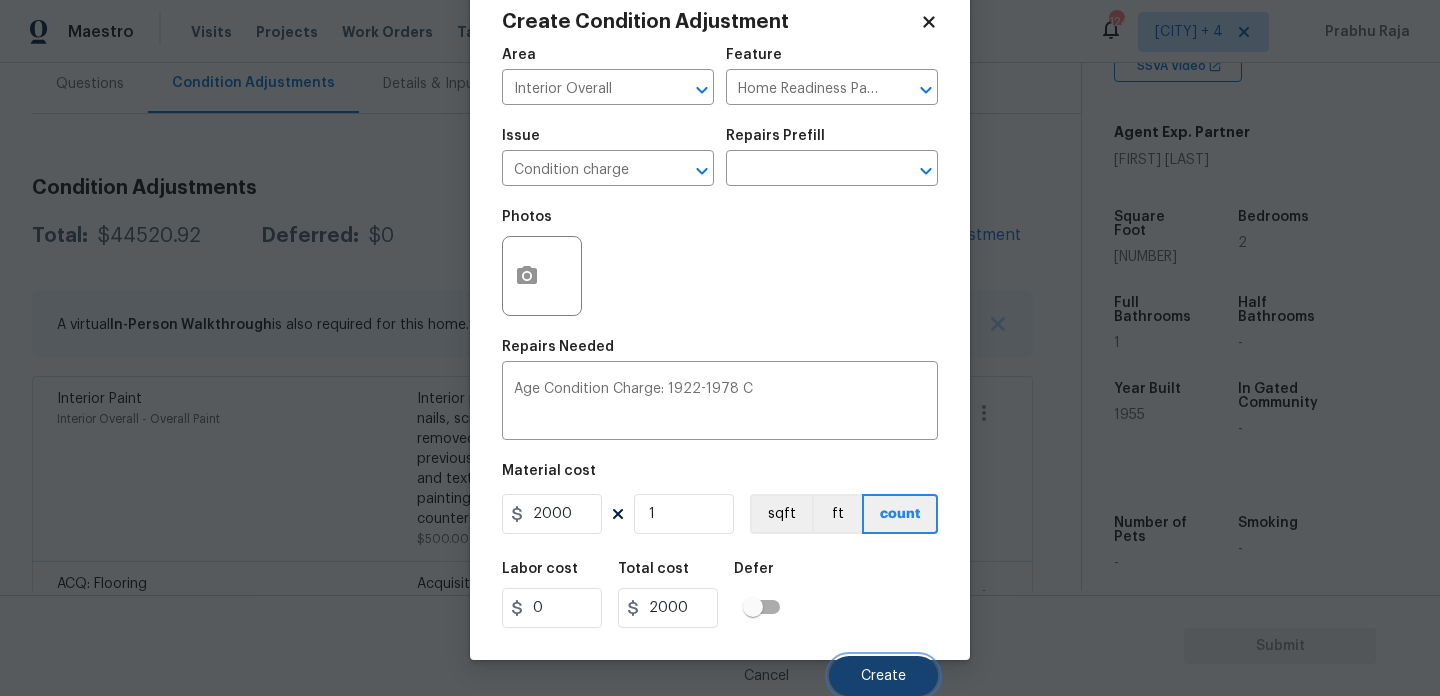 click on "Create" at bounding box center (883, 676) 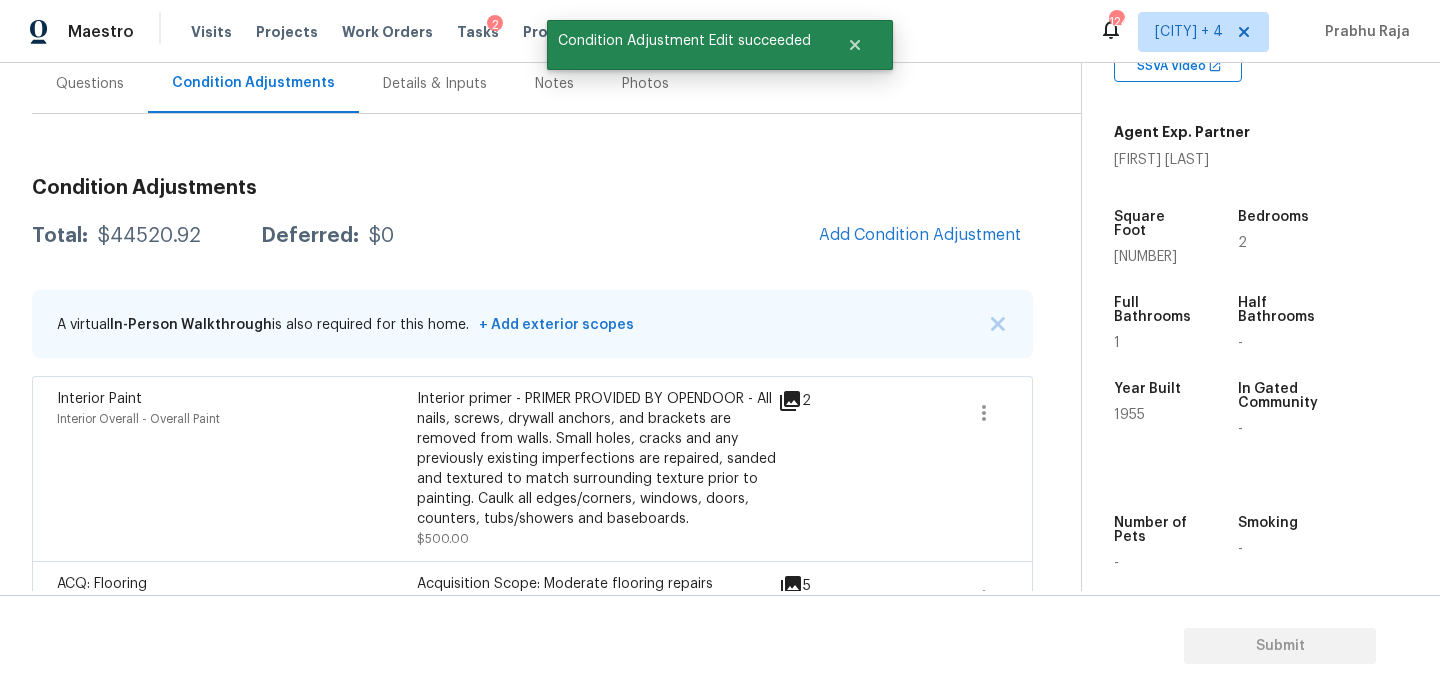 scroll, scrollTop: 44, scrollLeft: 0, axis: vertical 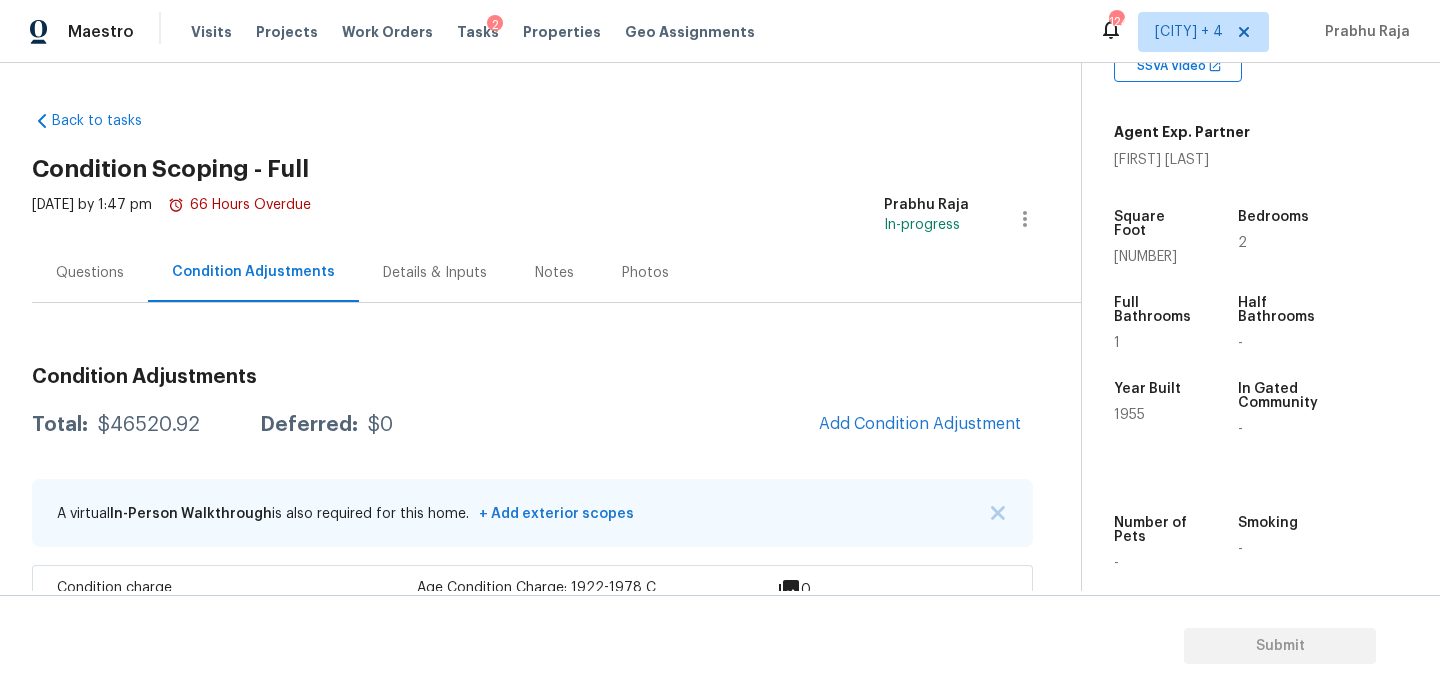 click on "Questions" at bounding box center (90, 272) 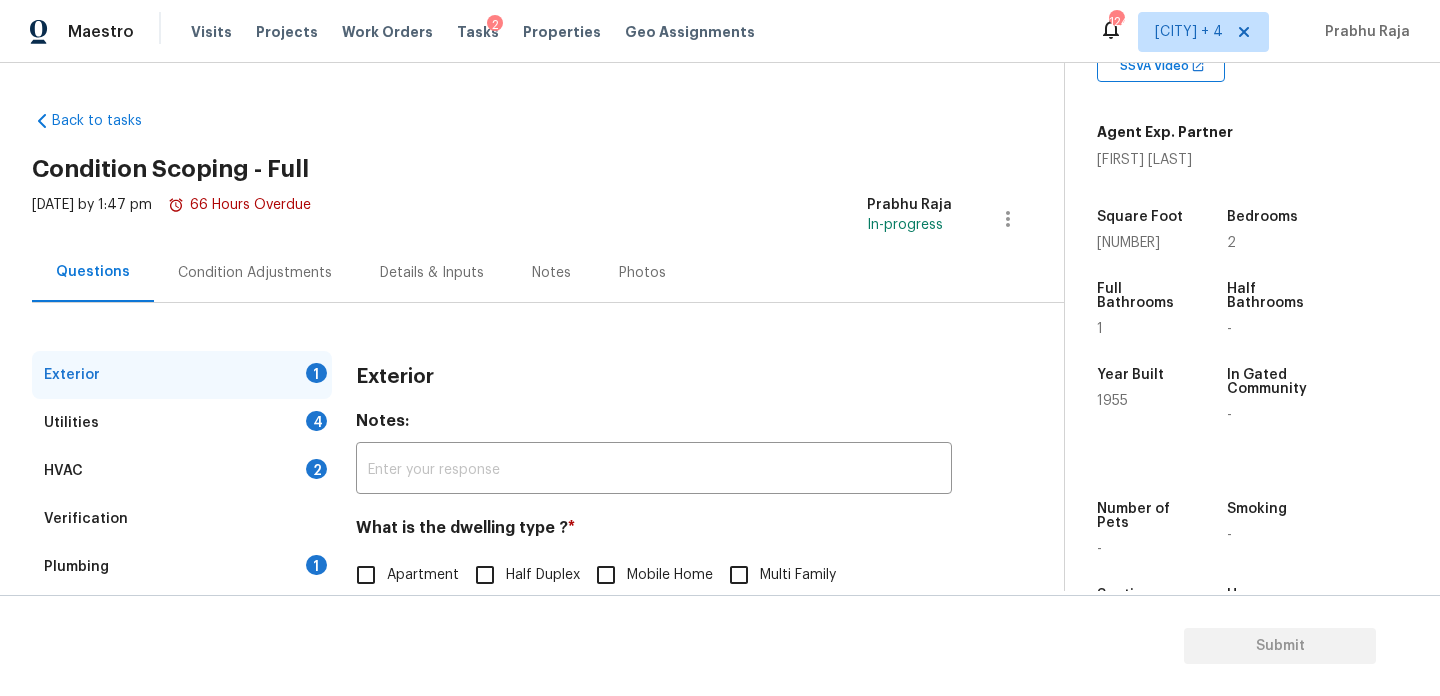 click on "Condition Adjustments" at bounding box center (255, 273) 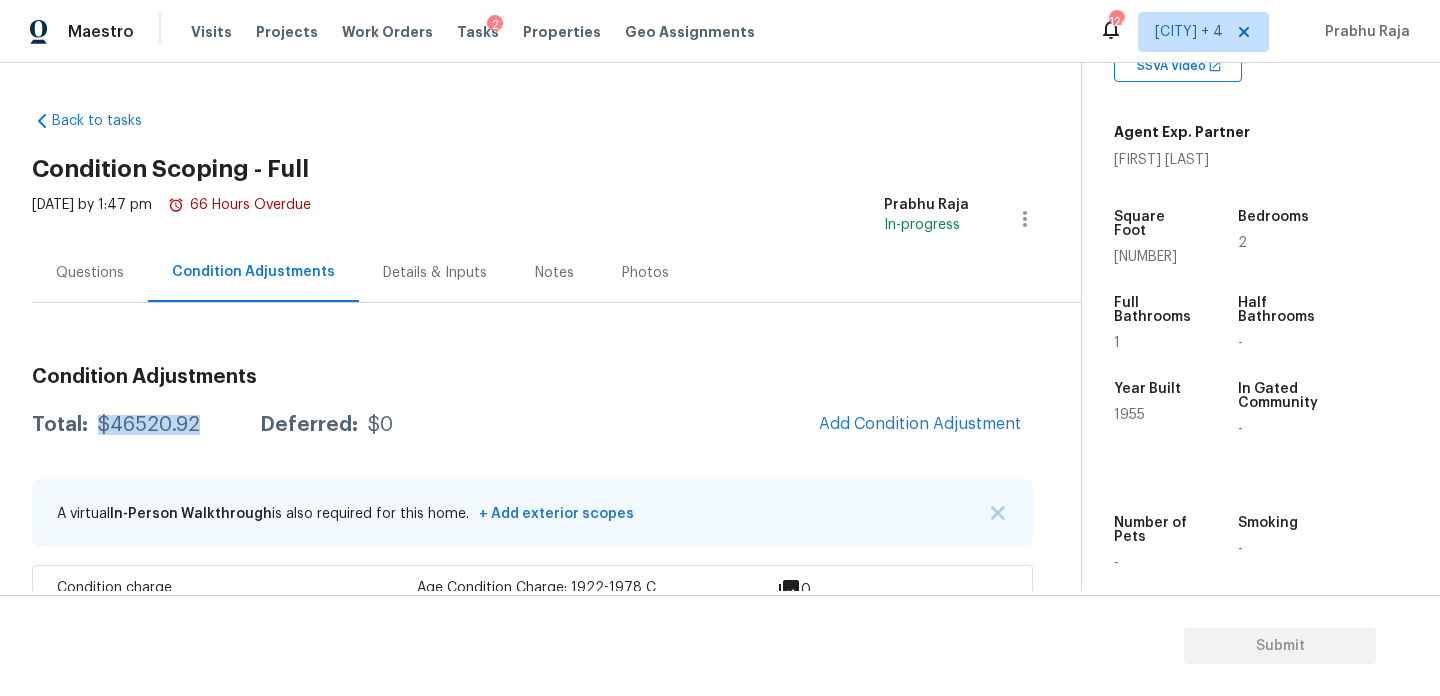 drag, startPoint x: 96, startPoint y: 427, endPoint x: 207, endPoint y: 427, distance: 111 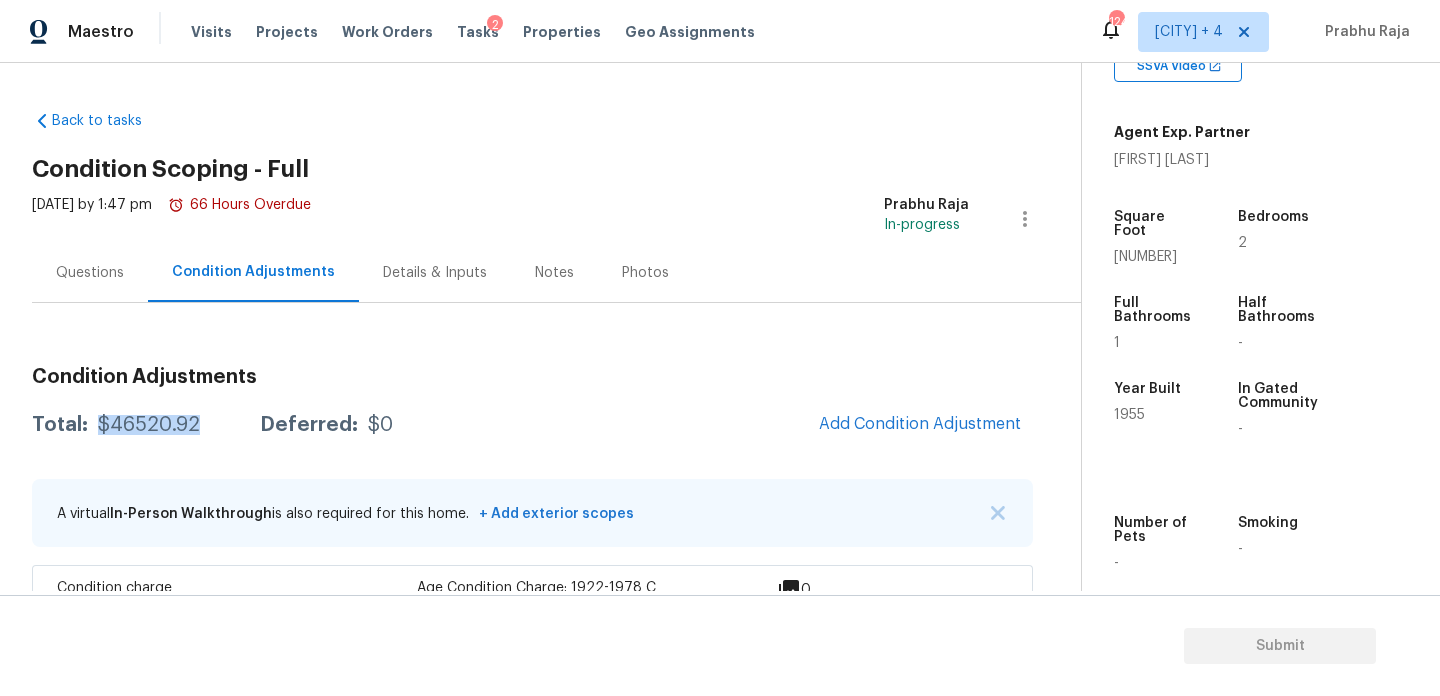 click on "Questions" at bounding box center (90, 272) 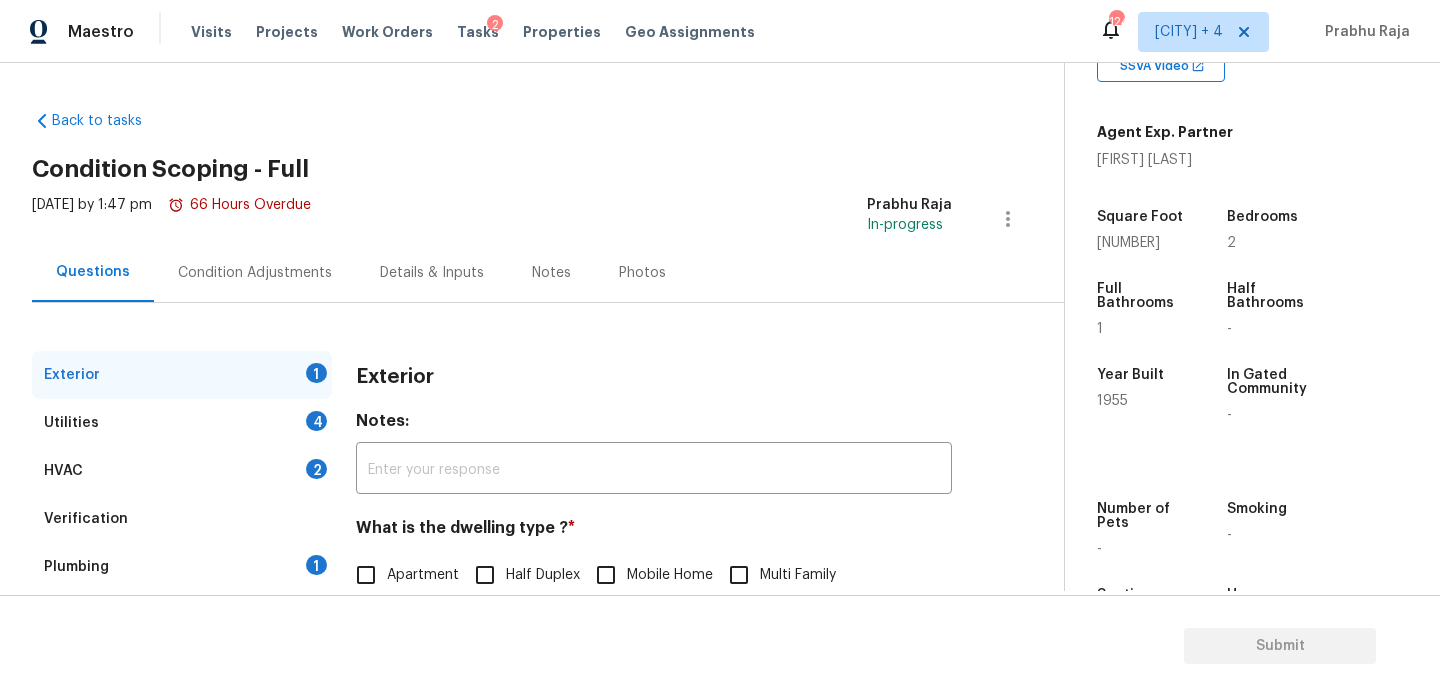 scroll, scrollTop: 267, scrollLeft: 0, axis: vertical 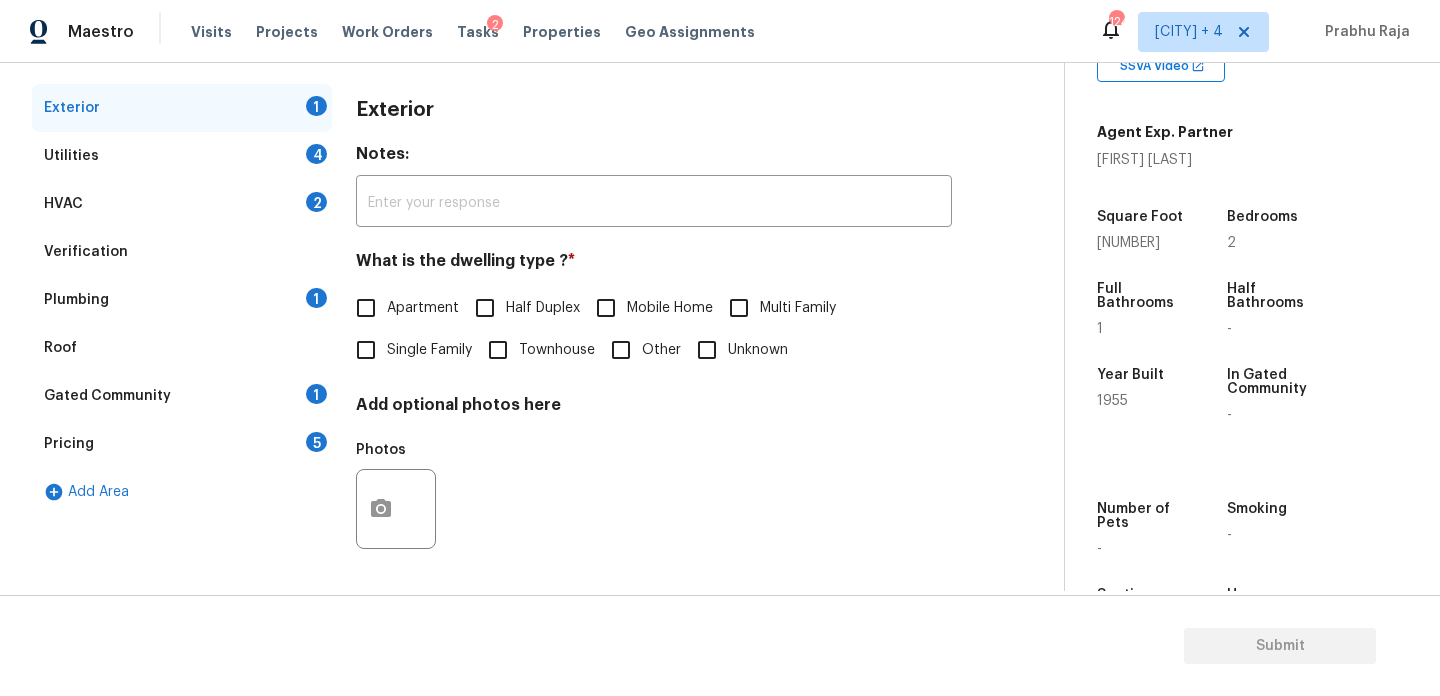 click on "Single Family" at bounding box center (366, 350) 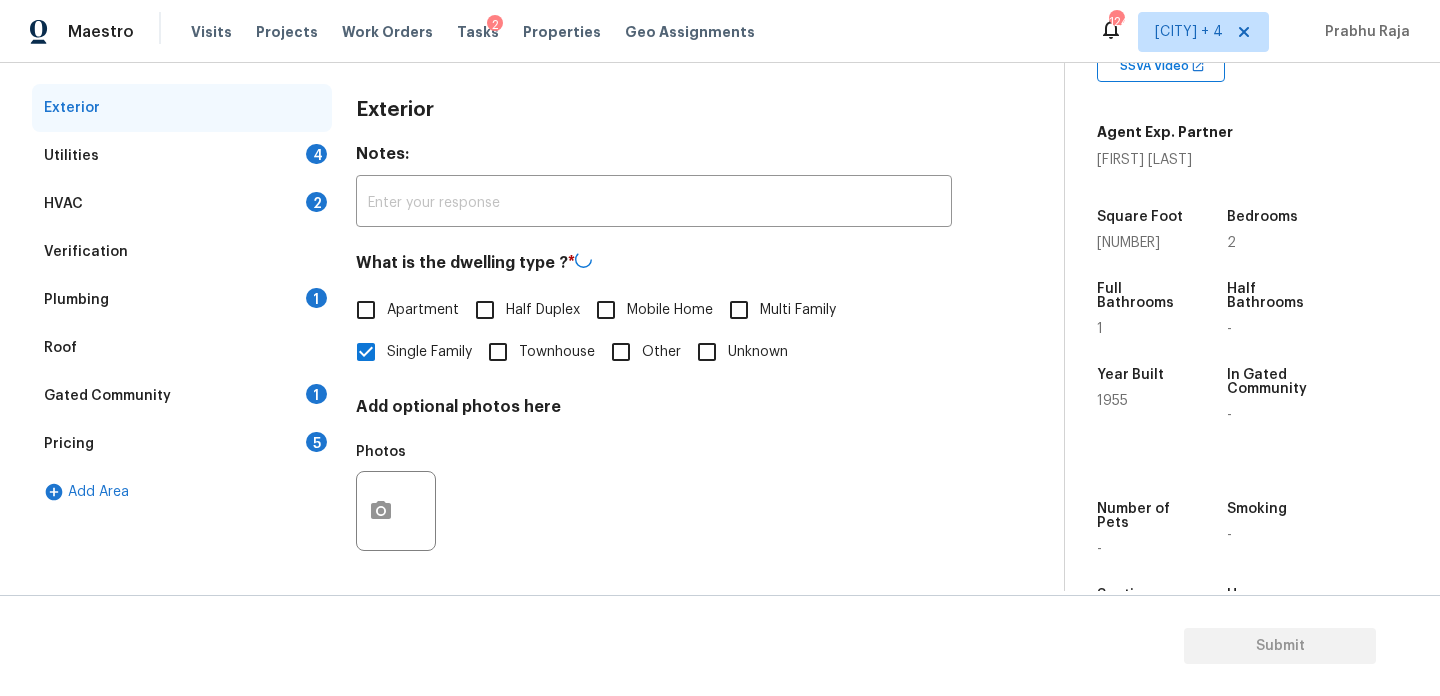 click on "Utilities 4" at bounding box center (182, 156) 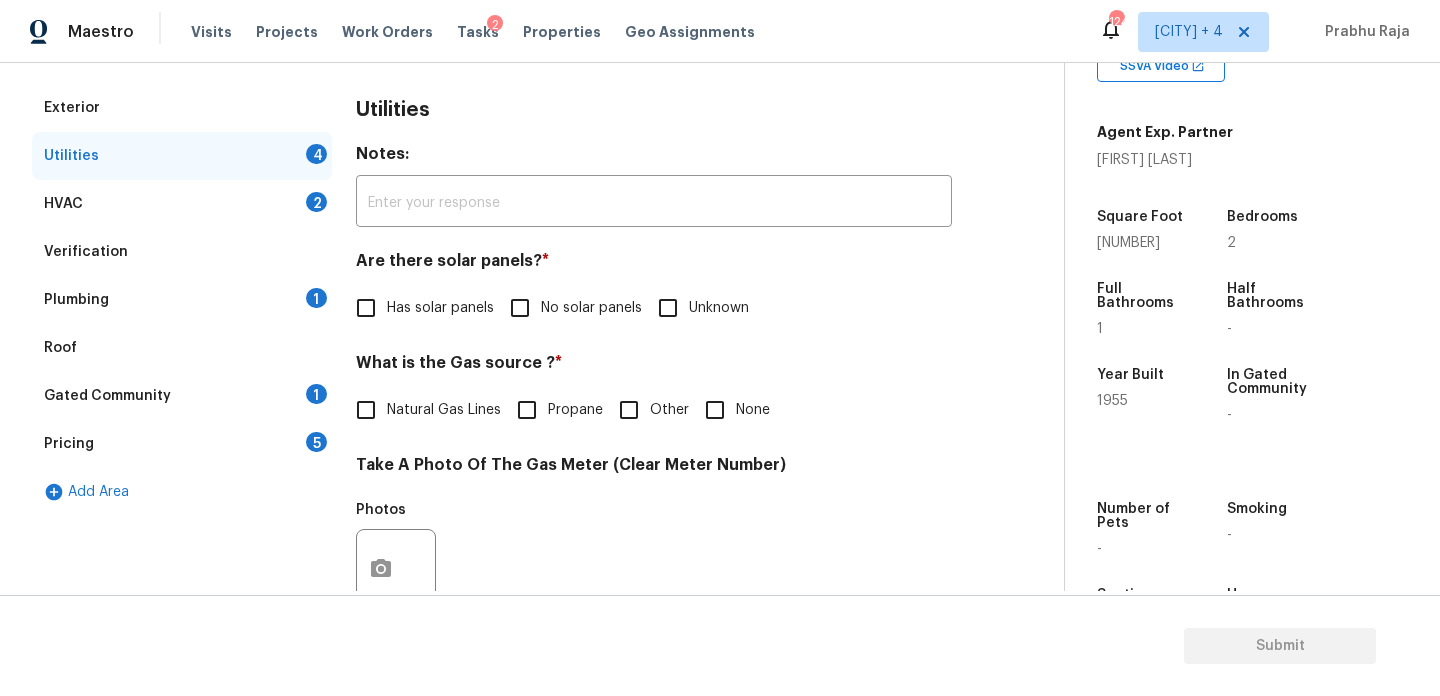 click on "No solar panels" at bounding box center [520, 308] 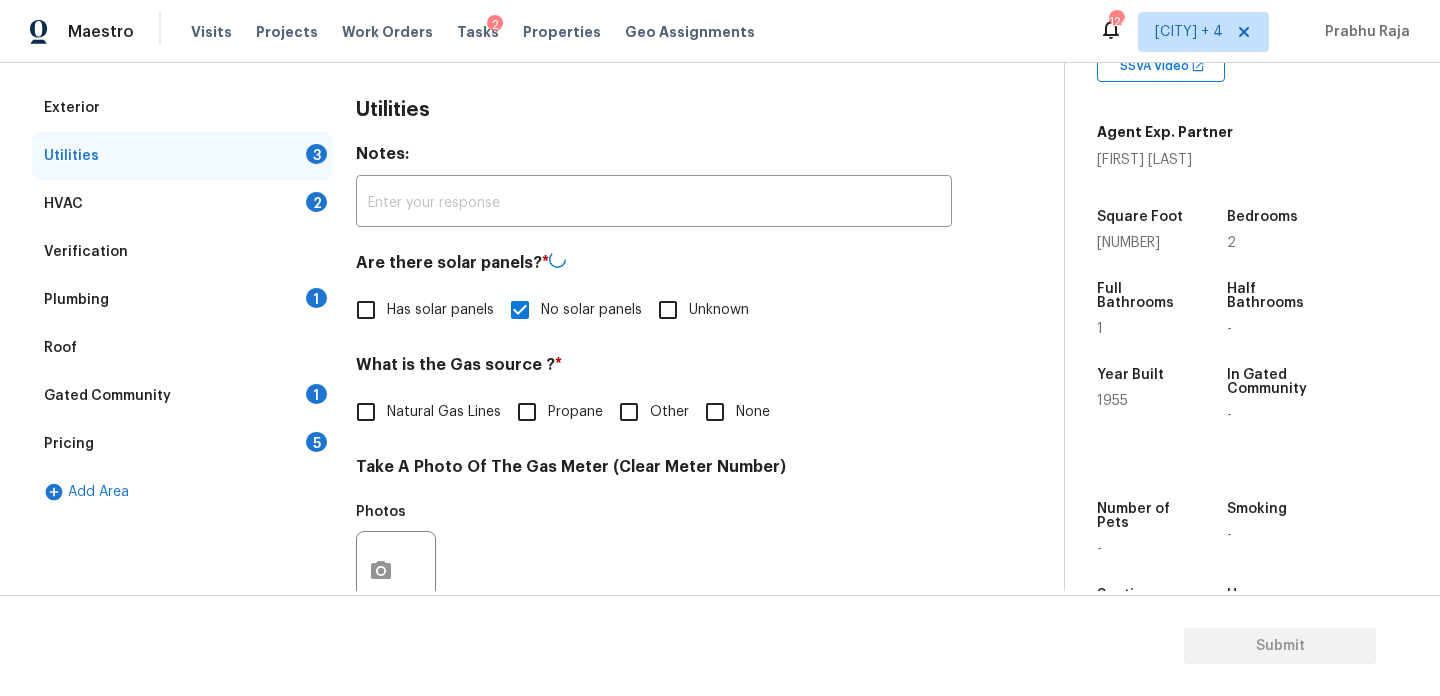 click on "Utilities Notes: ​ Are there solar panels?  * Has solar panels No solar panels Unknown What is the Gas source ?  * Natural Gas Lines Propane Other None Take A Photo Of The Gas Meter (Clear Meter Number) Photos Take A Photo Of The Water Meter (Clear Meter Number) Photos Take A Photo Of The Electric Meter (Clear Meter Number)  * Photos Does the home have a septic tank or sewer service?  * Sewer Septic Unknown" at bounding box center [654, 606] 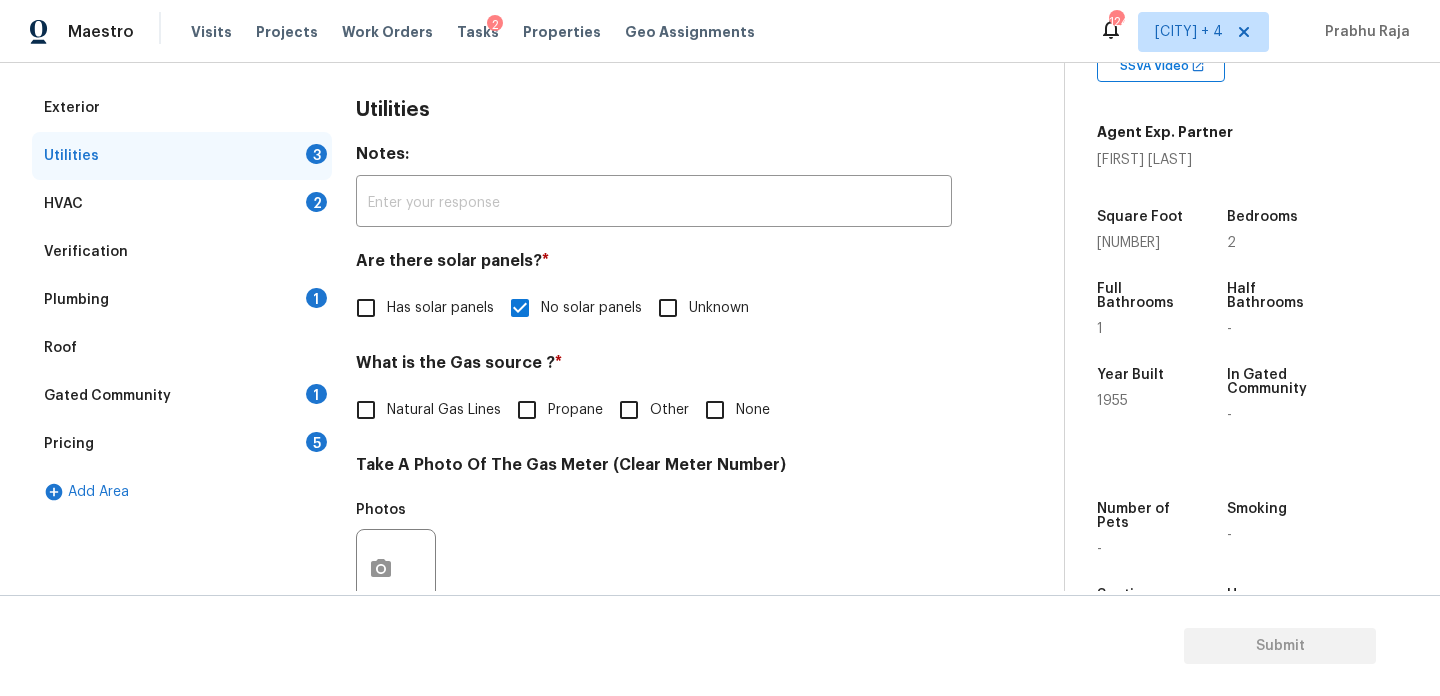 click on "What is the Gas source ?  * Natural Gas Lines Propane Other None" at bounding box center [654, 392] 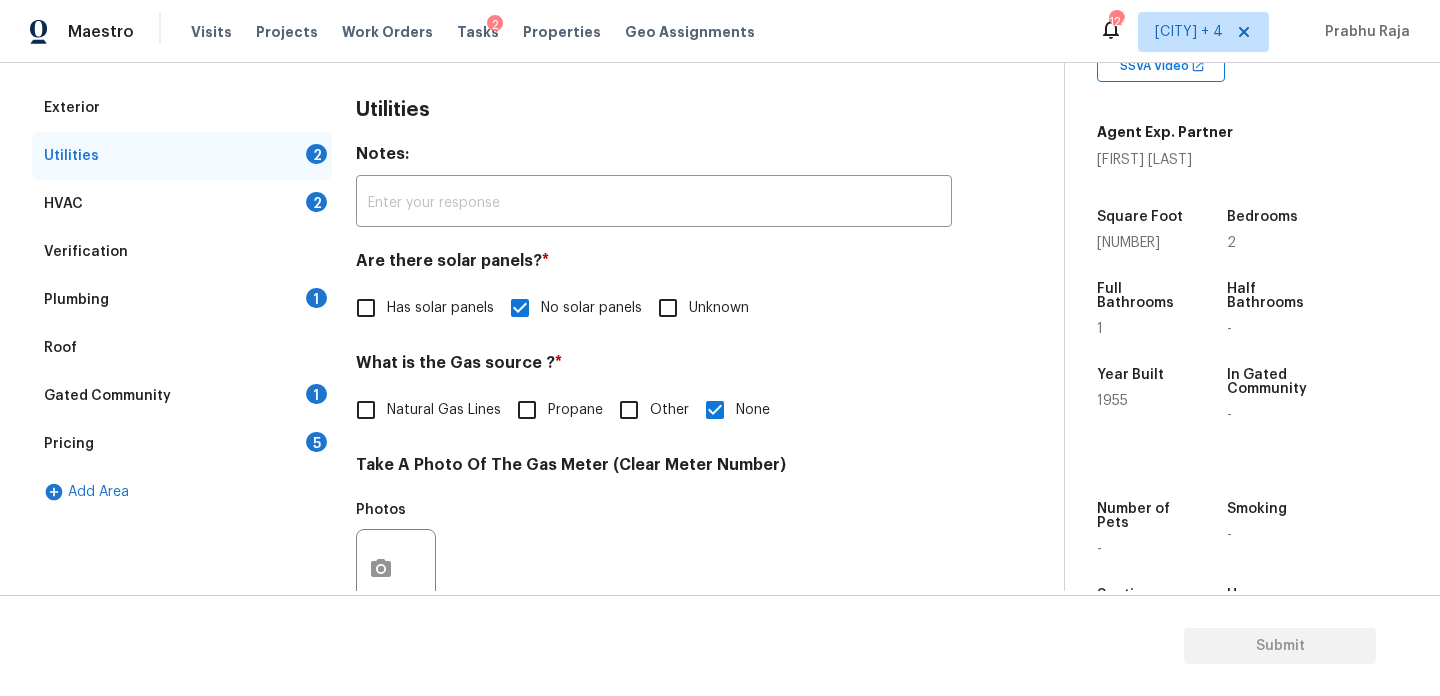 scroll, scrollTop: 809, scrollLeft: 0, axis: vertical 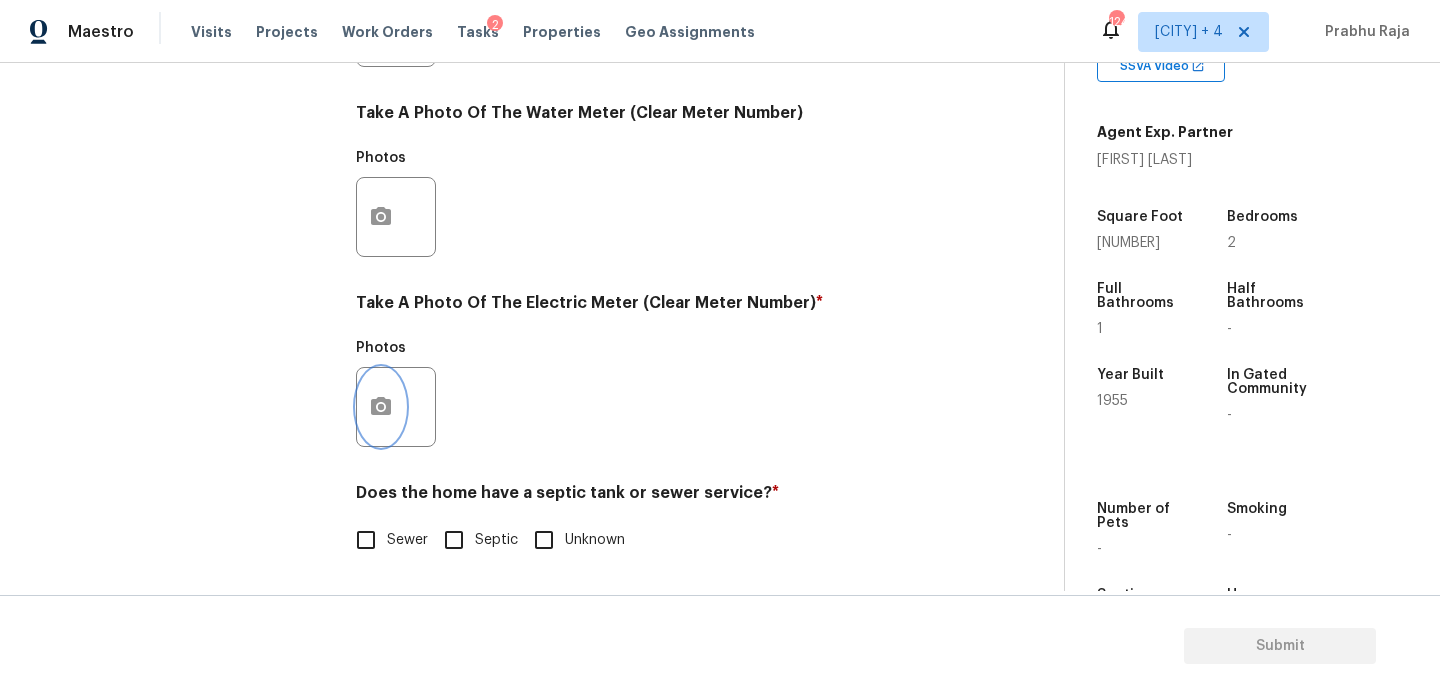 click 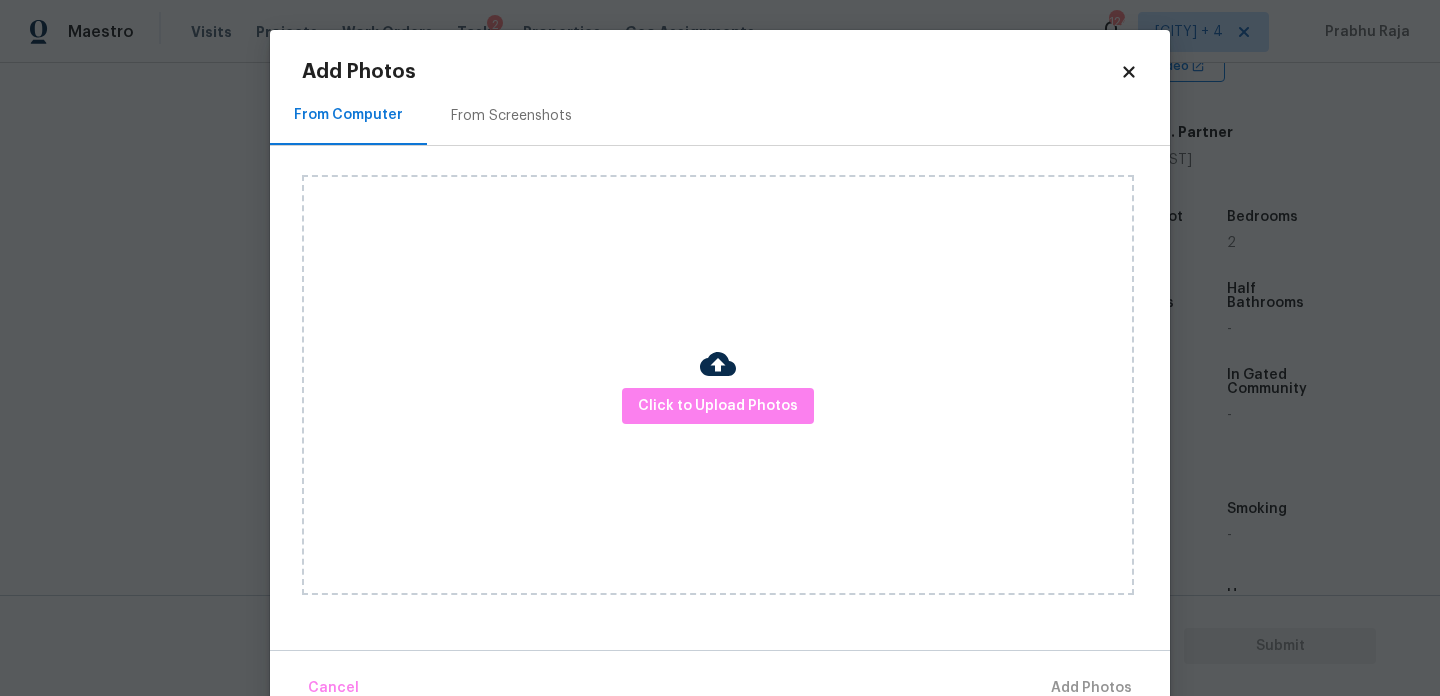 click on "Click to Upload Photos" at bounding box center (718, 385) 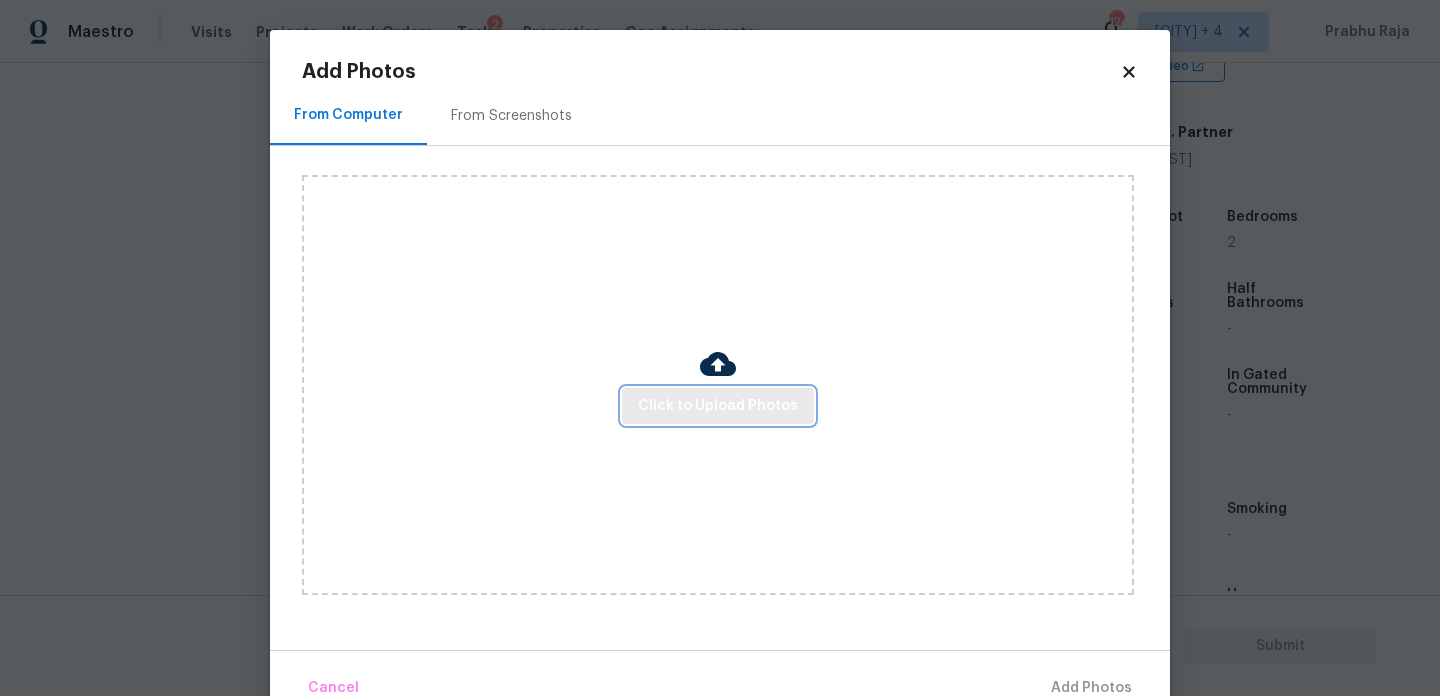 click on "Click to Upload Photos" at bounding box center [718, 406] 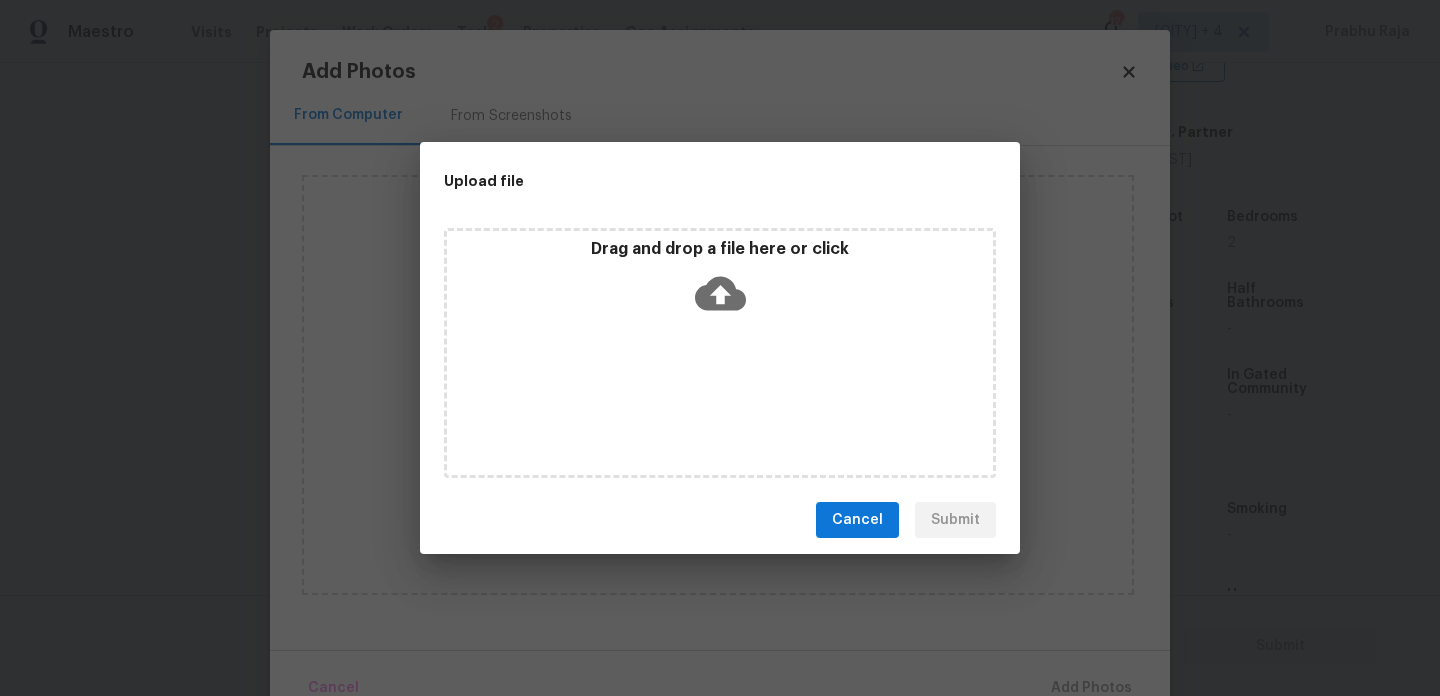 click on "Drag and drop a file here or click" at bounding box center [720, 353] 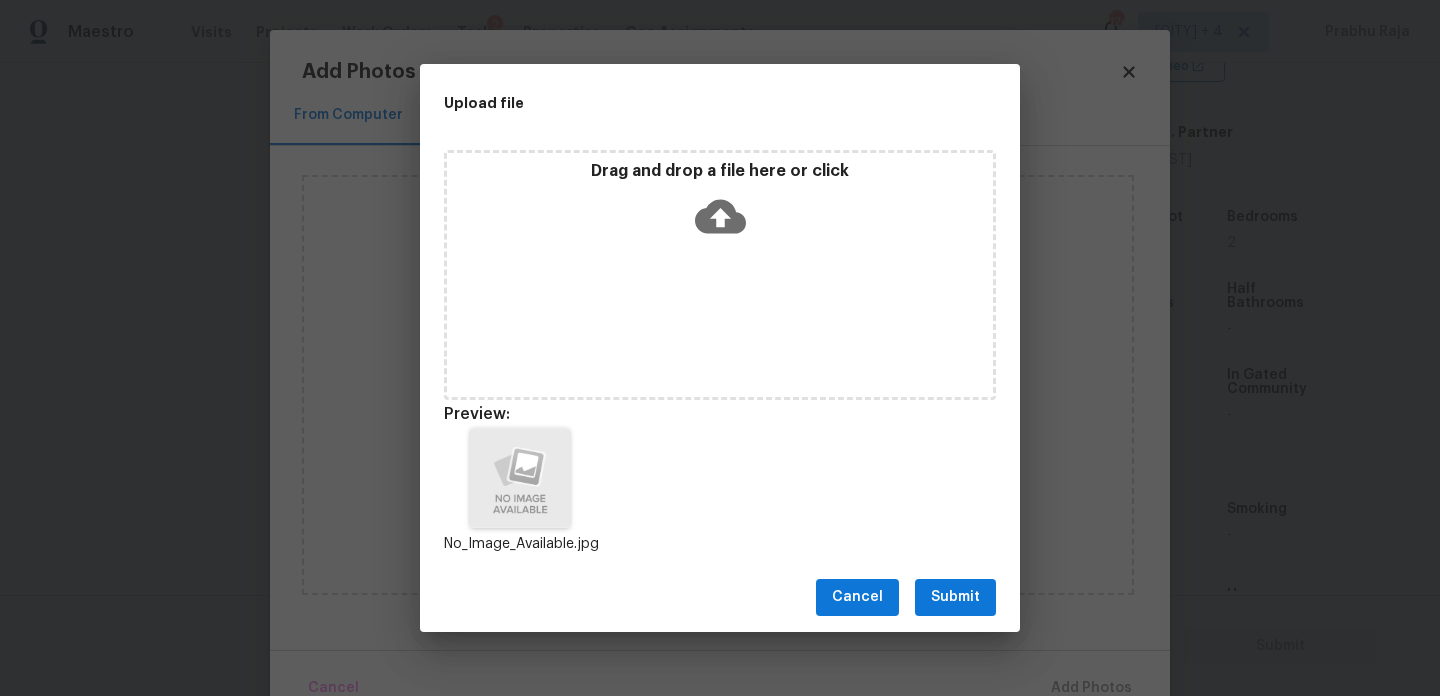 click on "Cancel Submit" at bounding box center (720, 597) 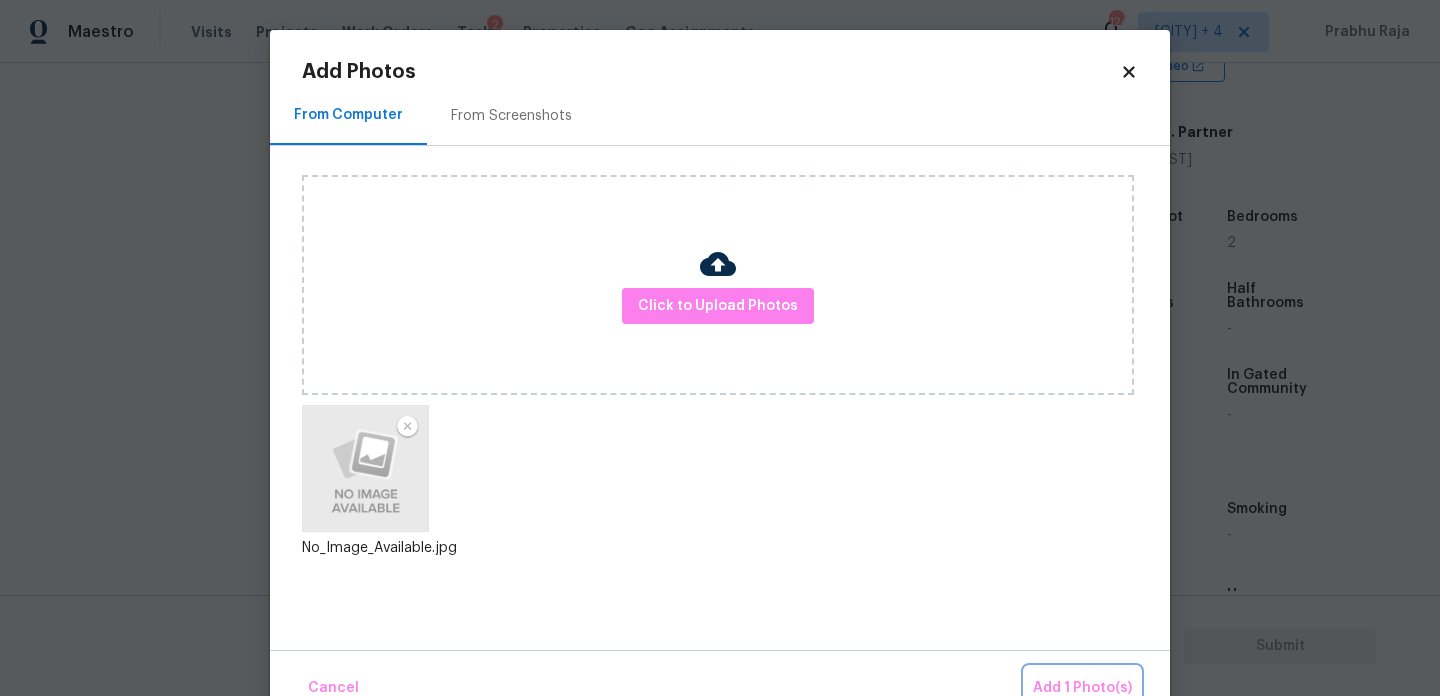 click on "Add 1 Photo(s)" at bounding box center [1082, 688] 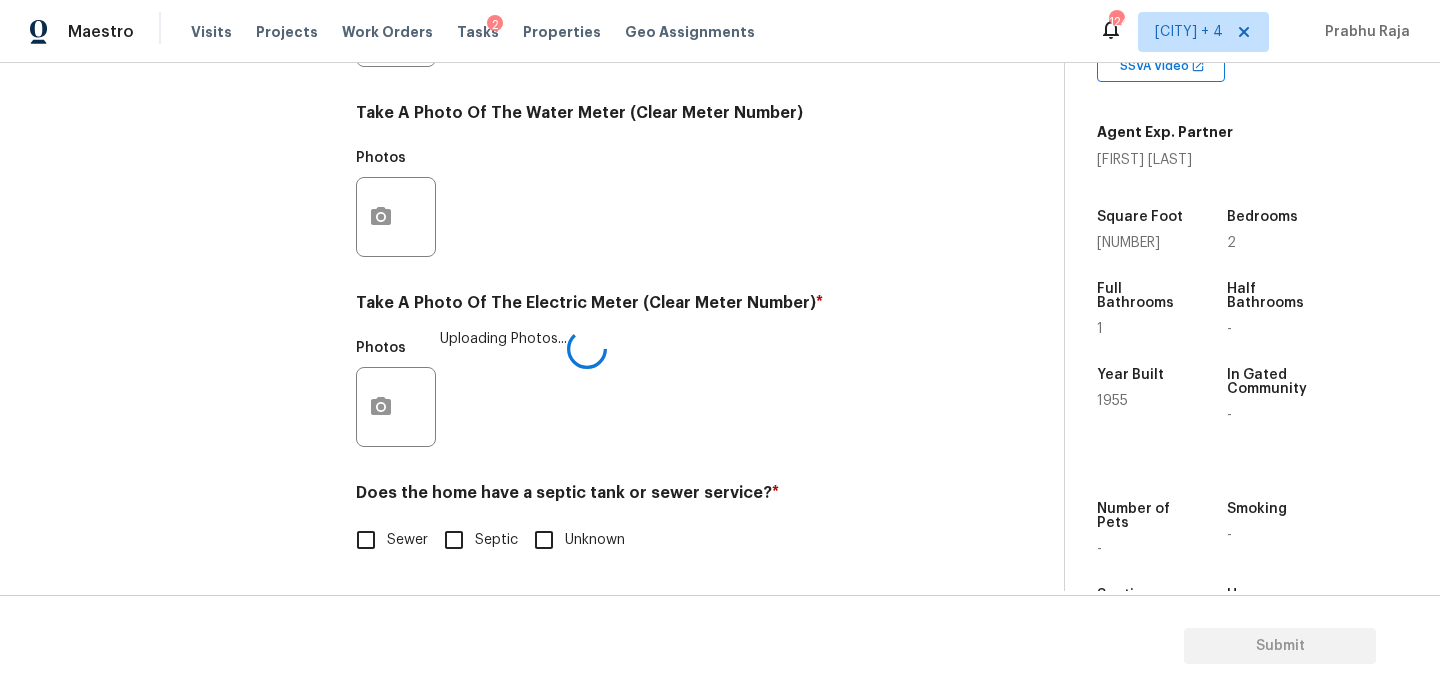 click on "Sewer" at bounding box center (366, 540) 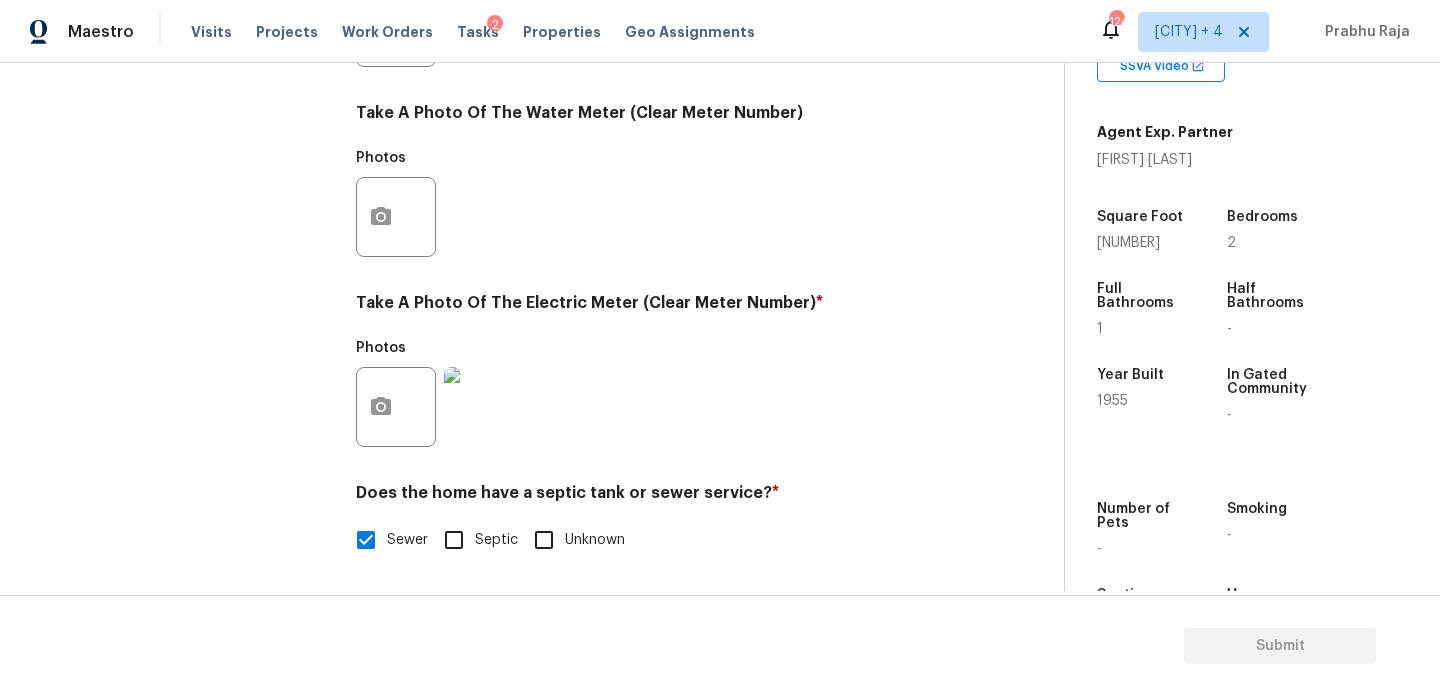 scroll, scrollTop: 264, scrollLeft: 0, axis: vertical 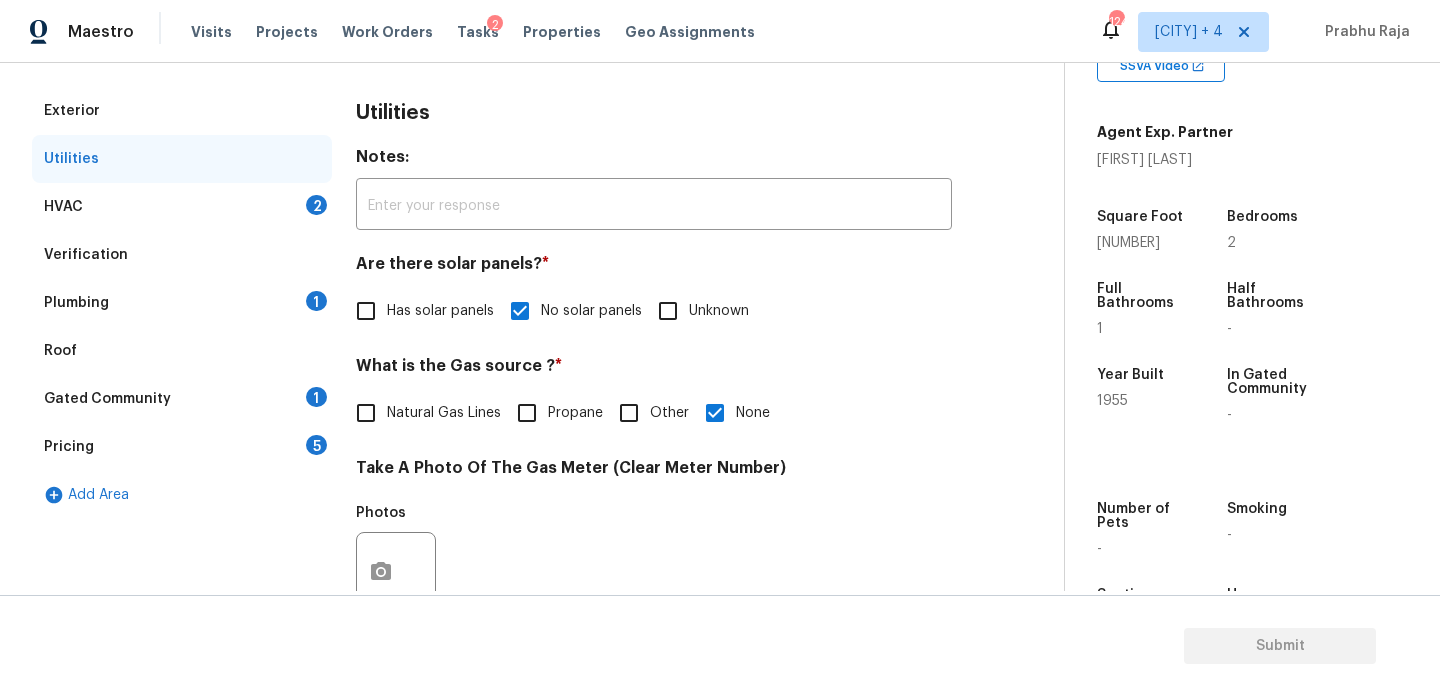 click on "HVAC 2" at bounding box center (182, 207) 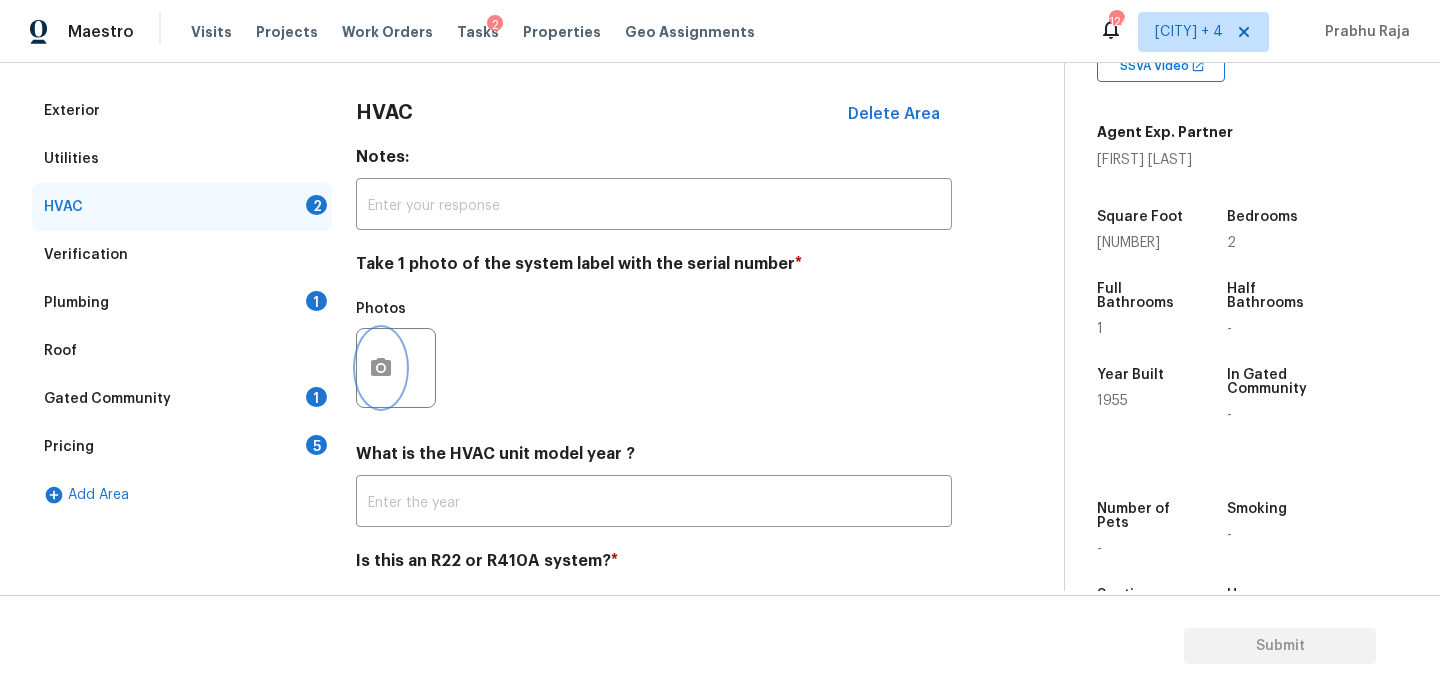 click 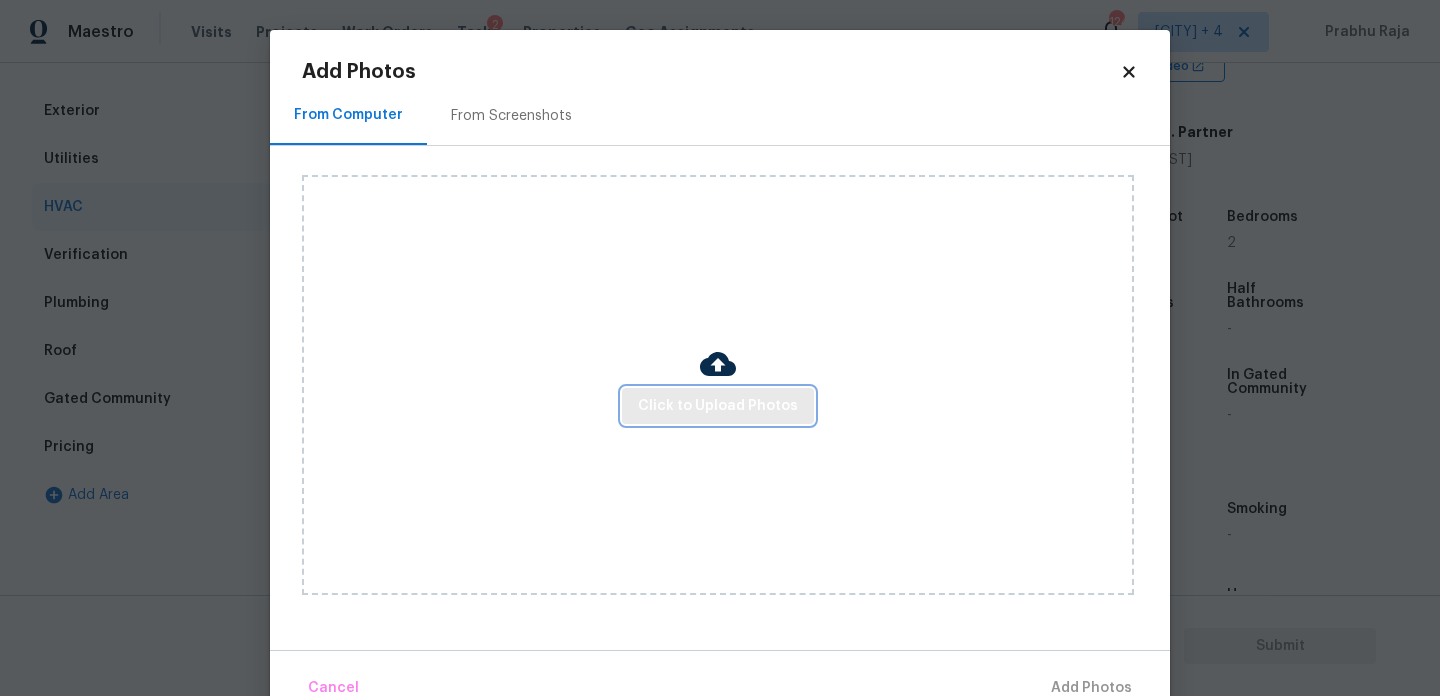 click on "Click to Upload Photos" at bounding box center [718, 406] 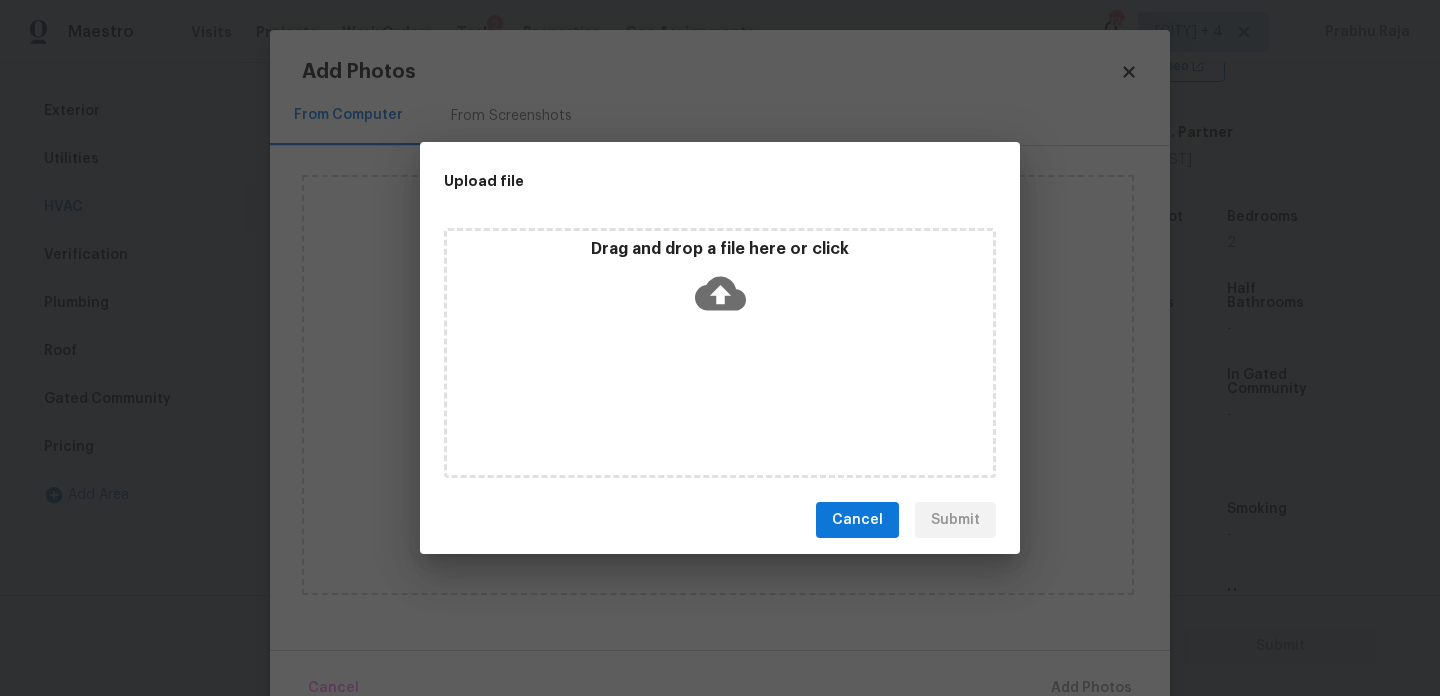 click on "Drag and drop a file here or click" at bounding box center (720, 353) 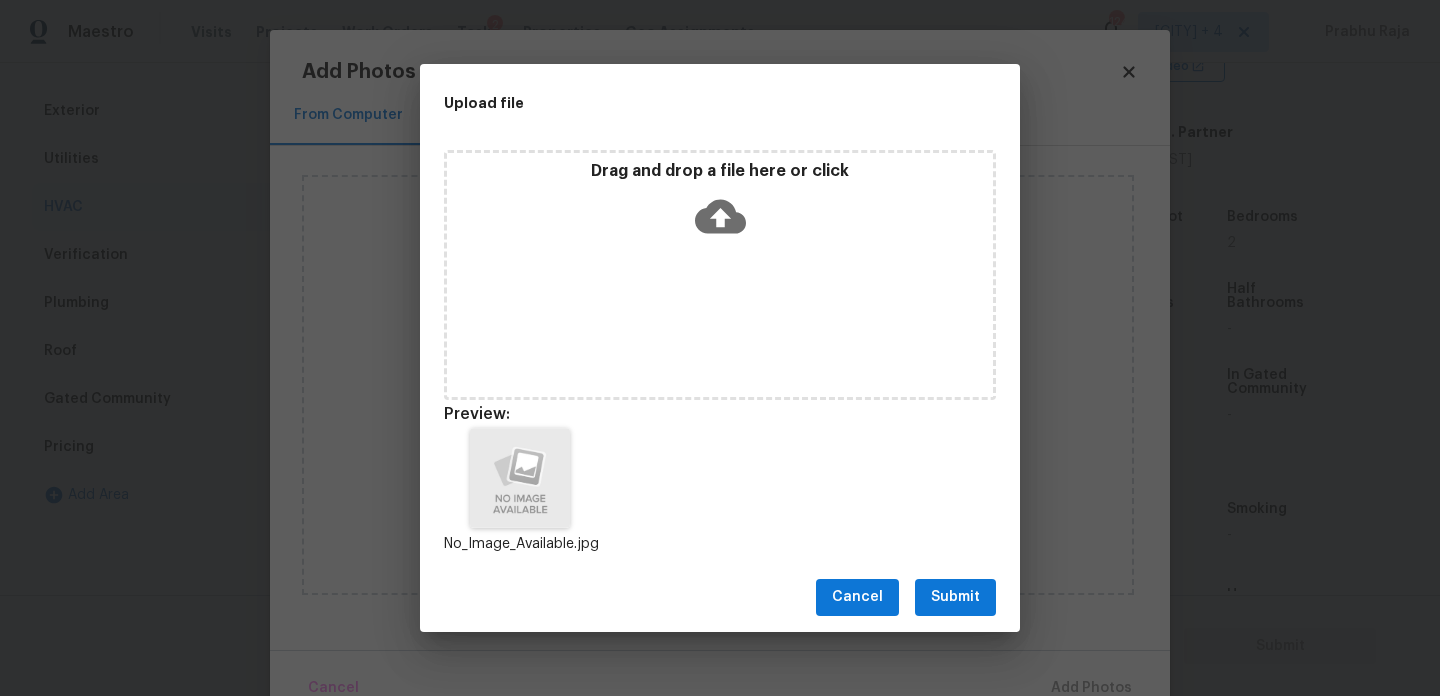 click on "Cancel Submit" at bounding box center (720, 597) 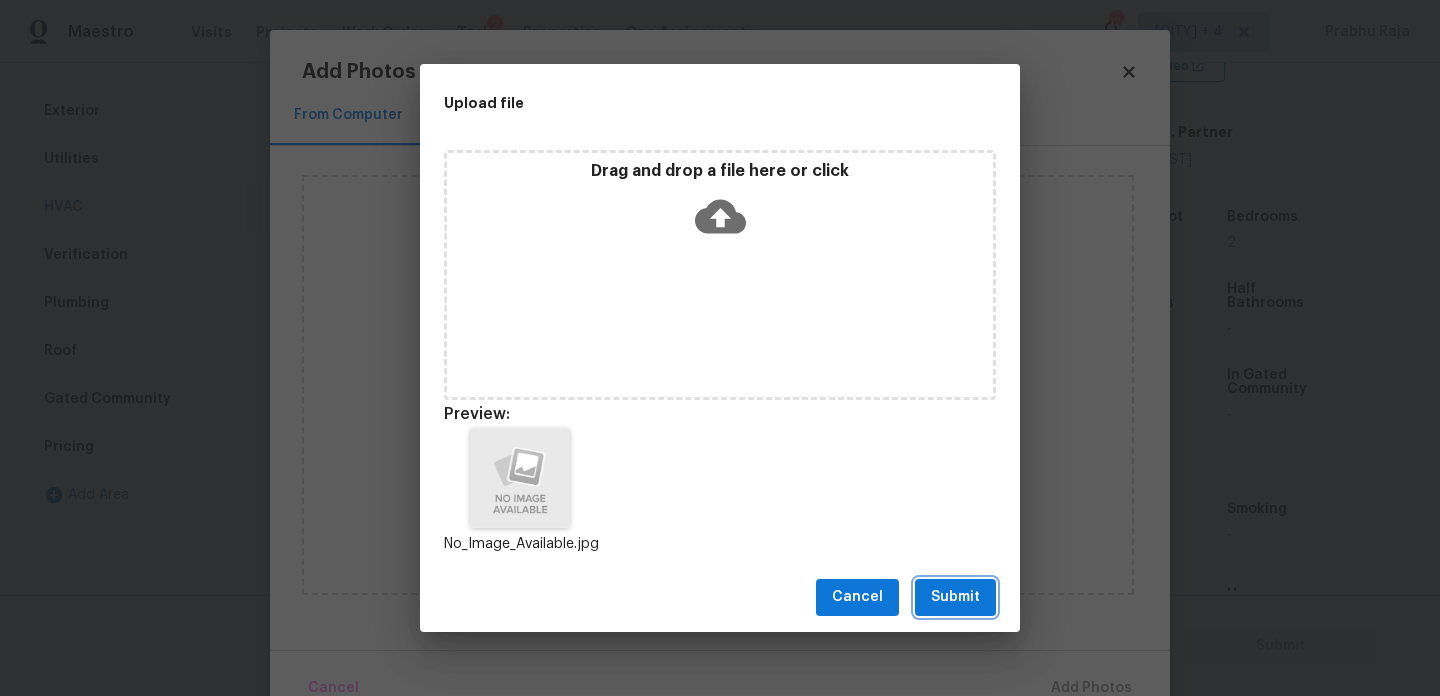 click on "Submit" at bounding box center (955, 597) 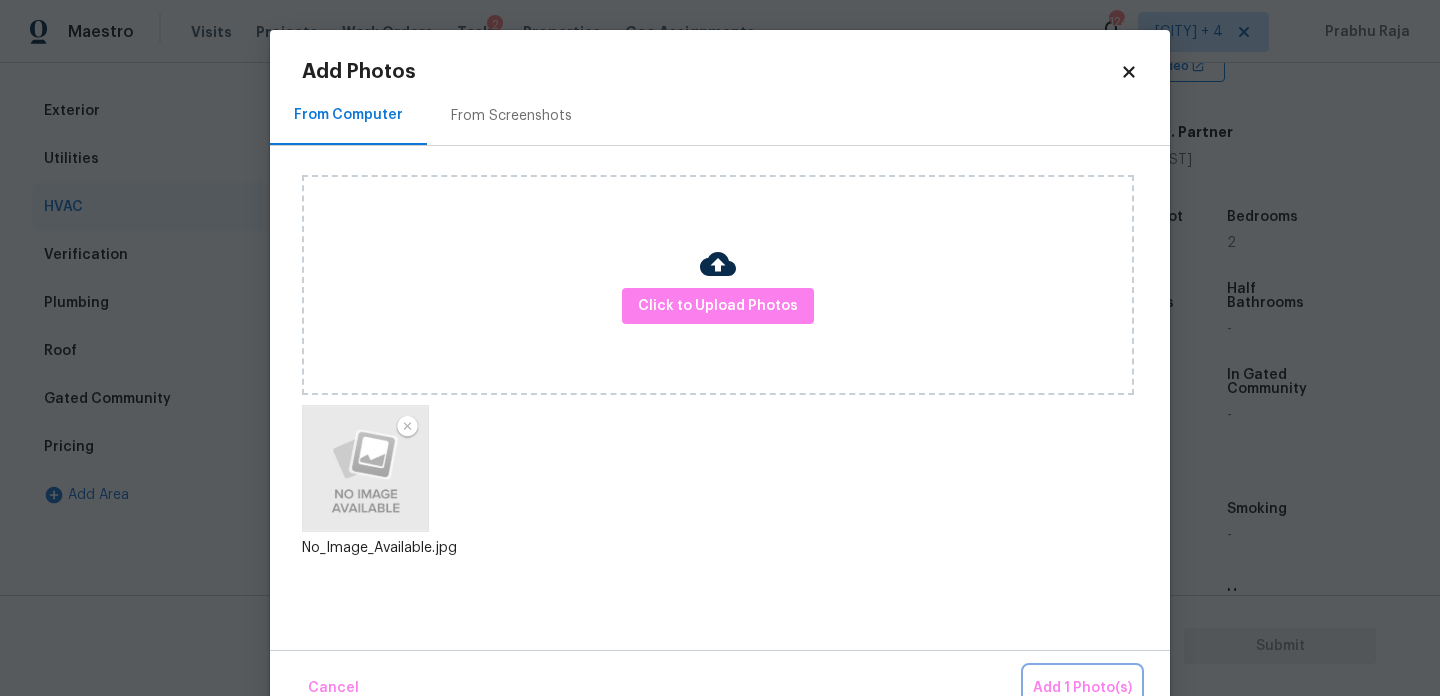 click on "Add 1 Photo(s)" at bounding box center (1082, 688) 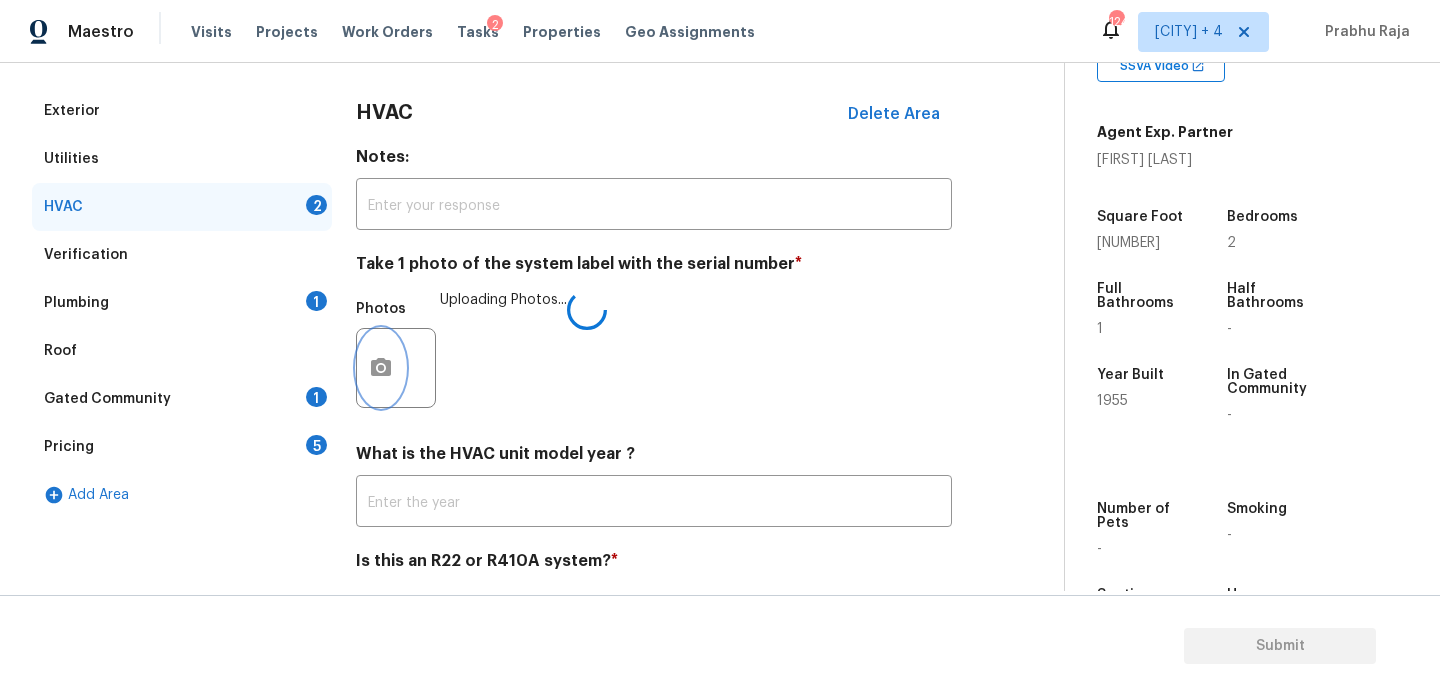 scroll, scrollTop: 333, scrollLeft: 0, axis: vertical 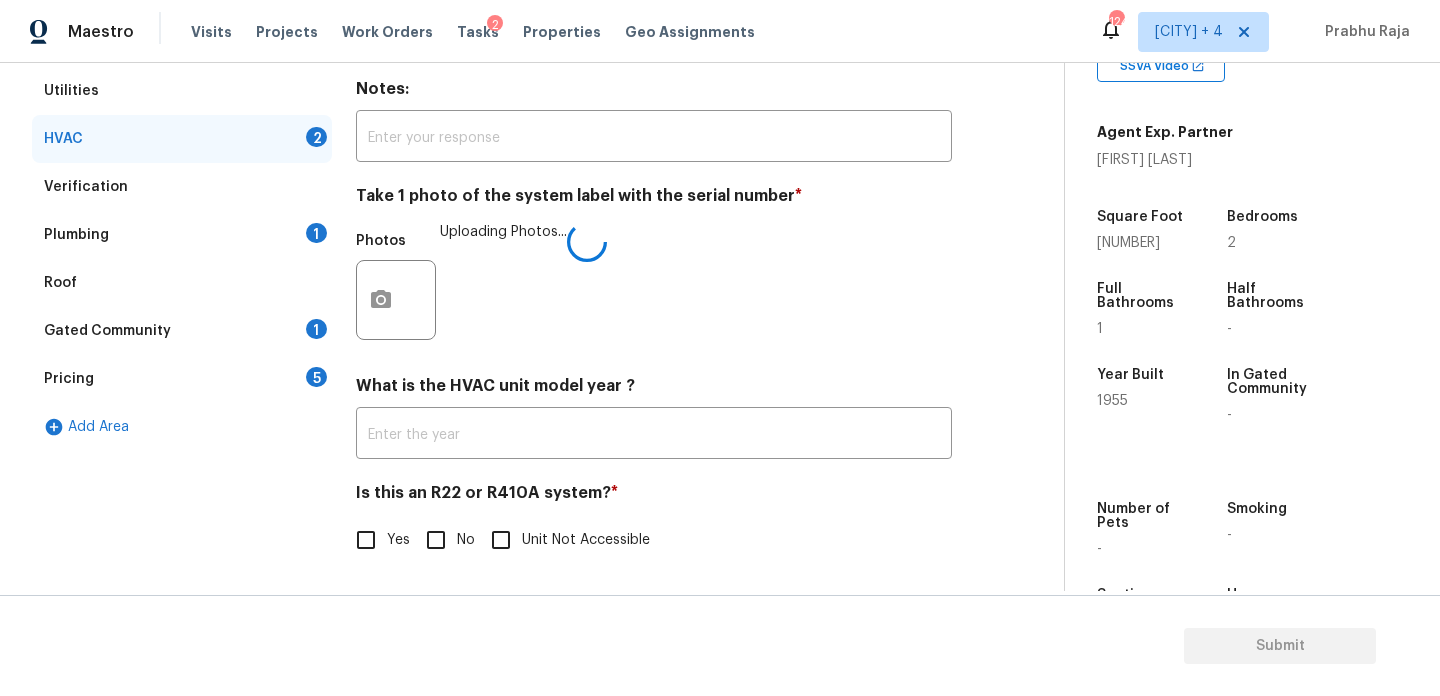 click on "Yes" at bounding box center [366, 540] 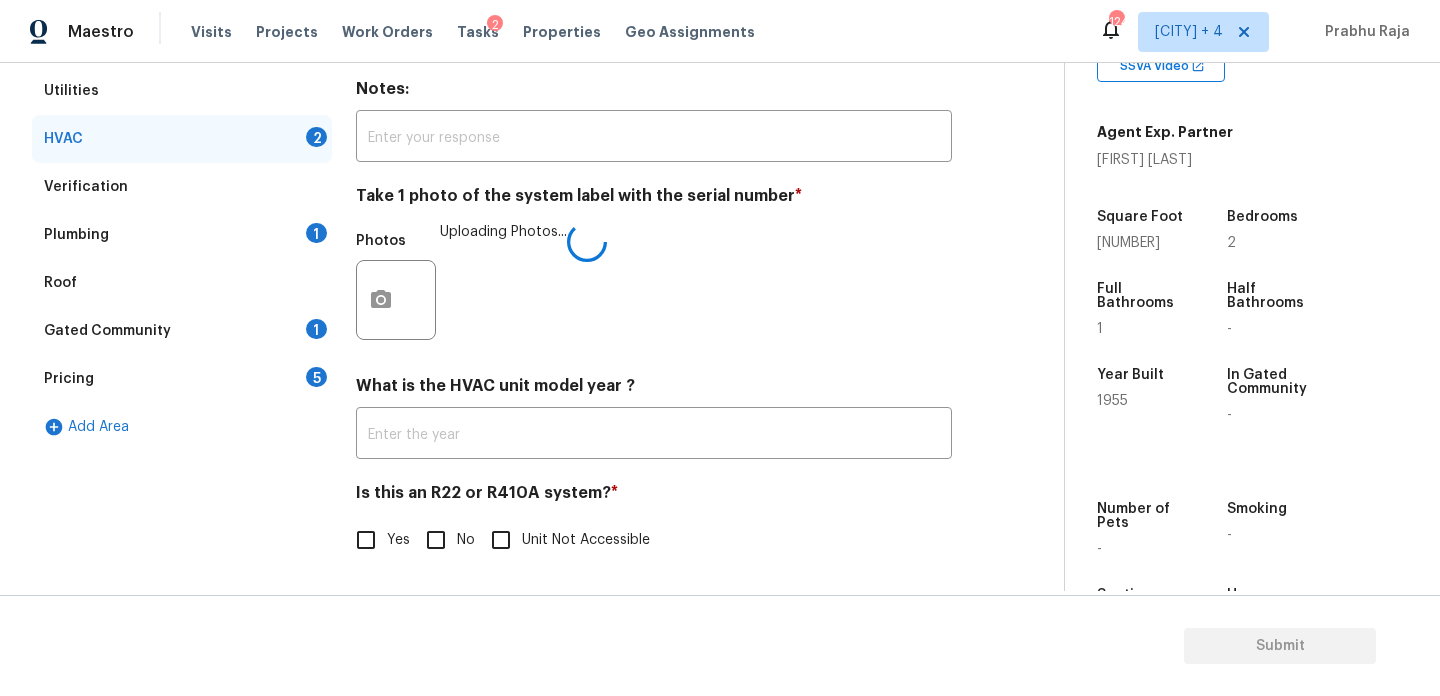checkbox on "true" 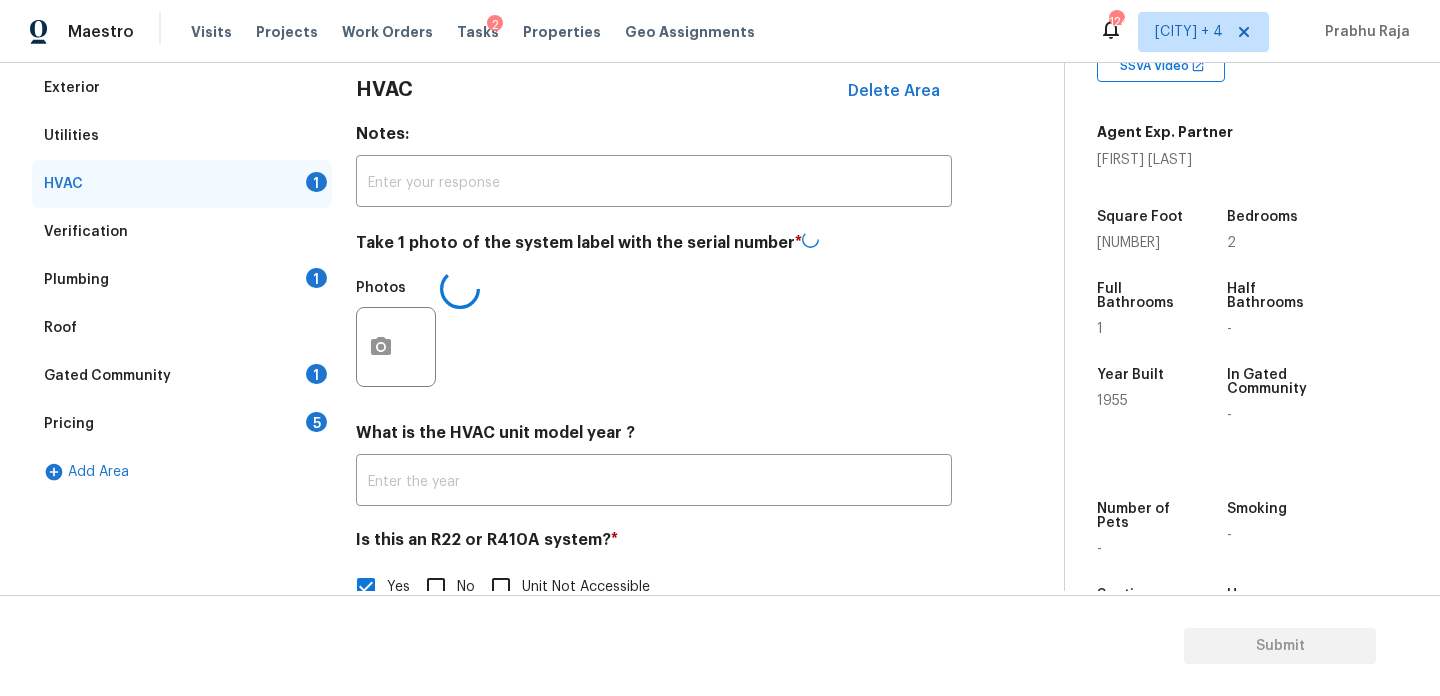 scroll, scrollTop: 276, scrollLeft: 0, axis: vertical 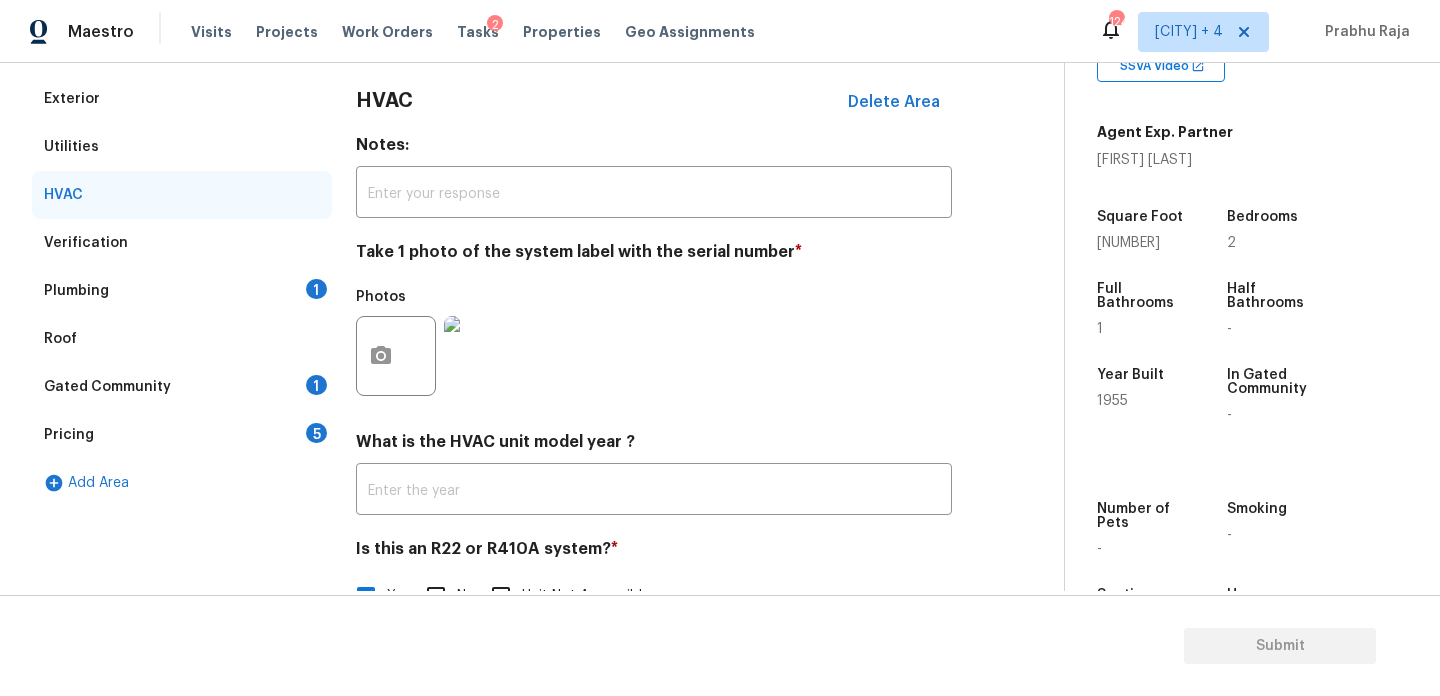 click on "Plumbing 1" at bounding box center [182, 291] 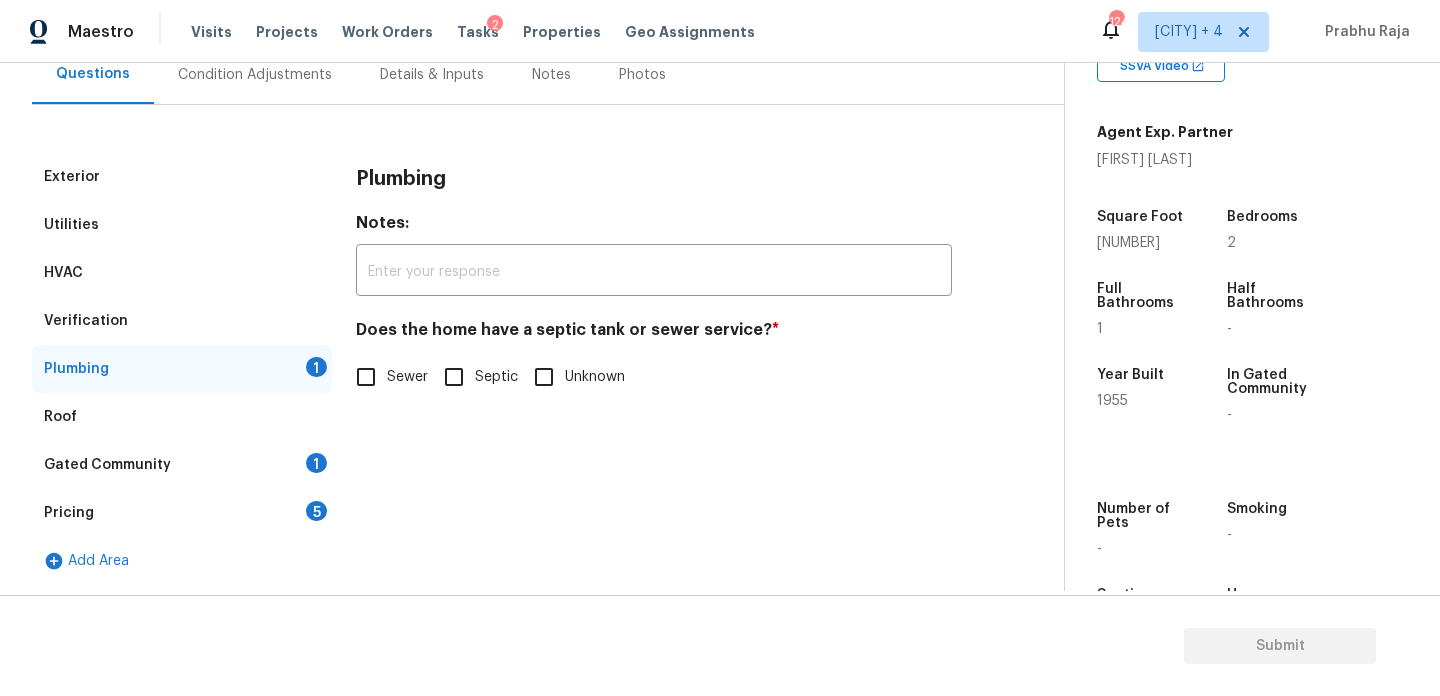 click on "Plumbing Notes: ​ Does the home have a septic tank or sewer service?  * Sewer Septic Unknown" at bounding box center [654, 287] 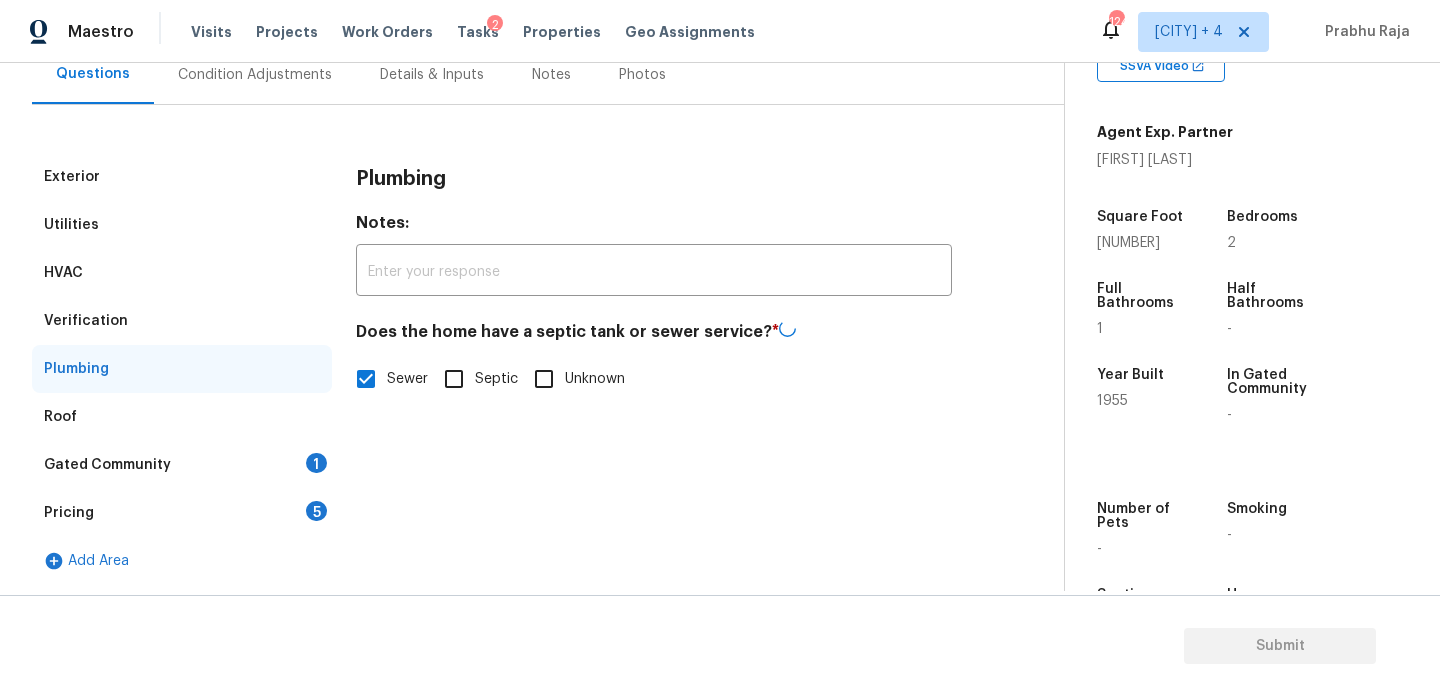 click on "Roof" at bounding box center (182, 417) 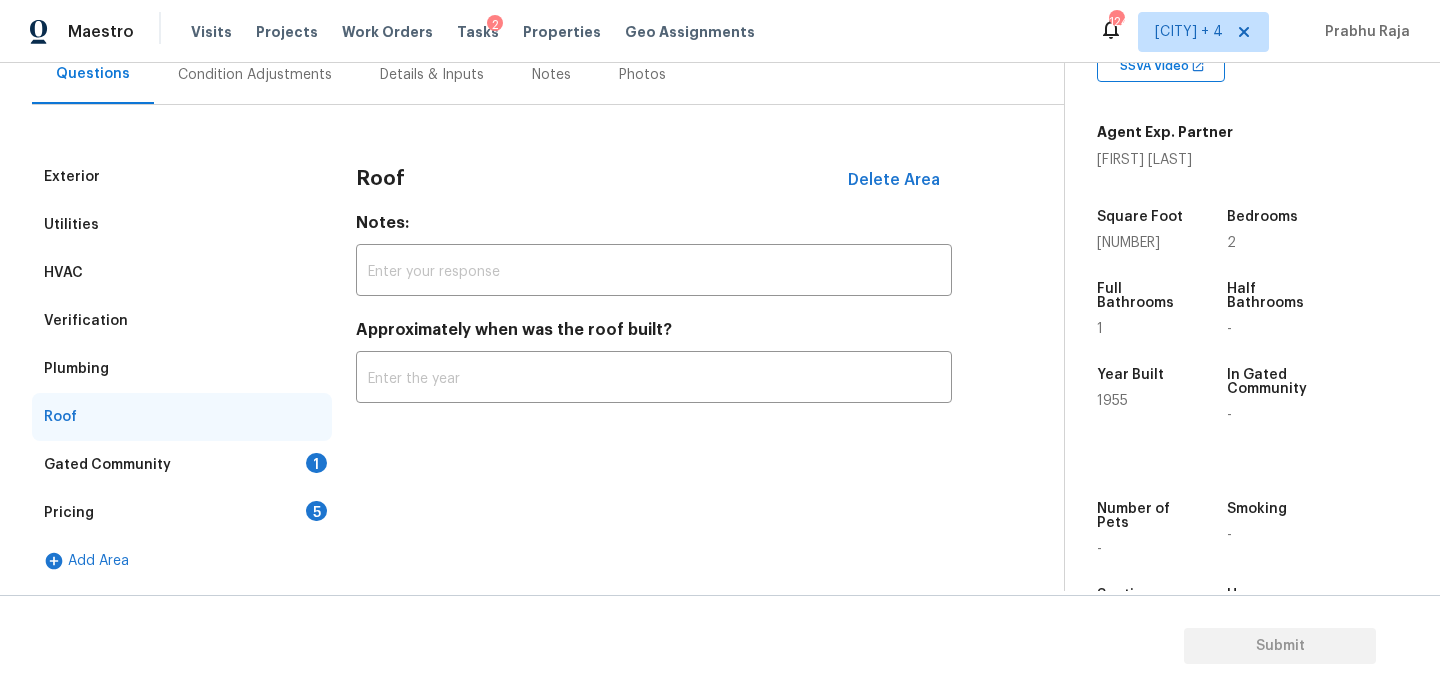 click on "1" at bounding box center [316, 463] 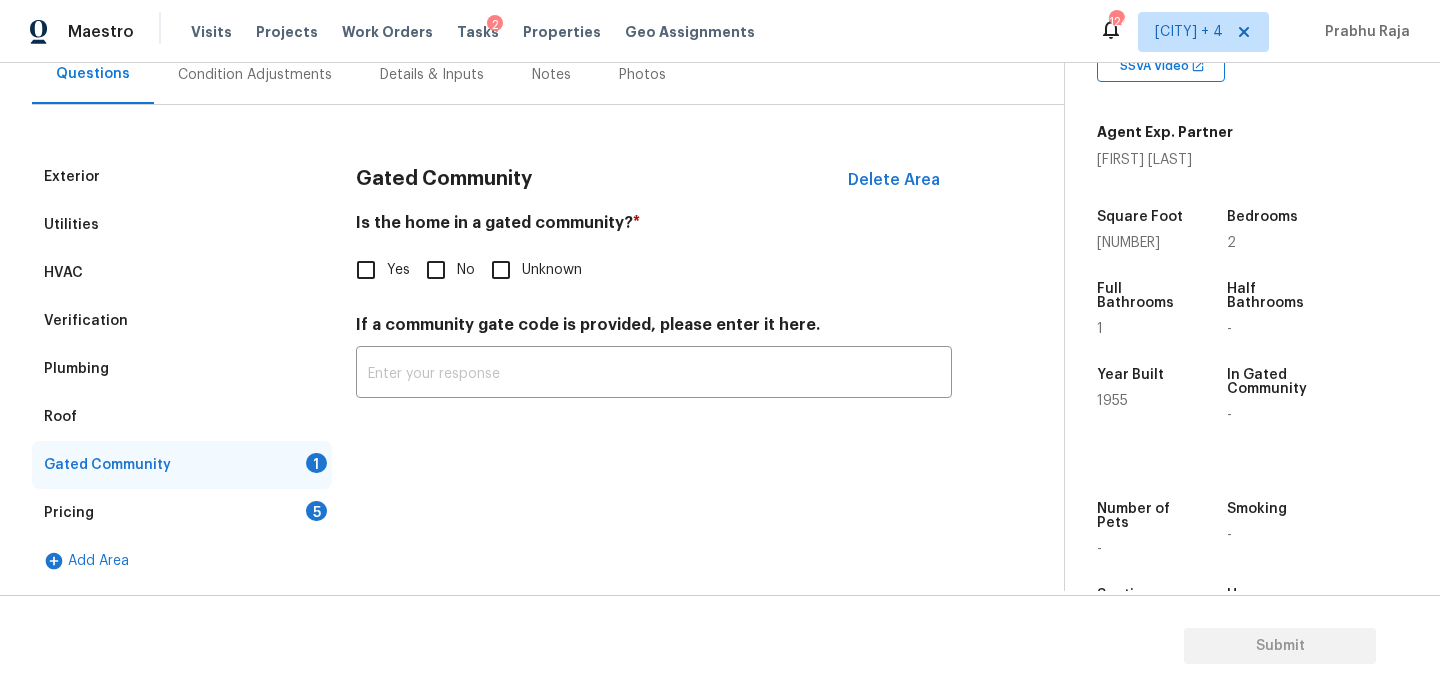 click on "No" at bounding box center [436, 270] 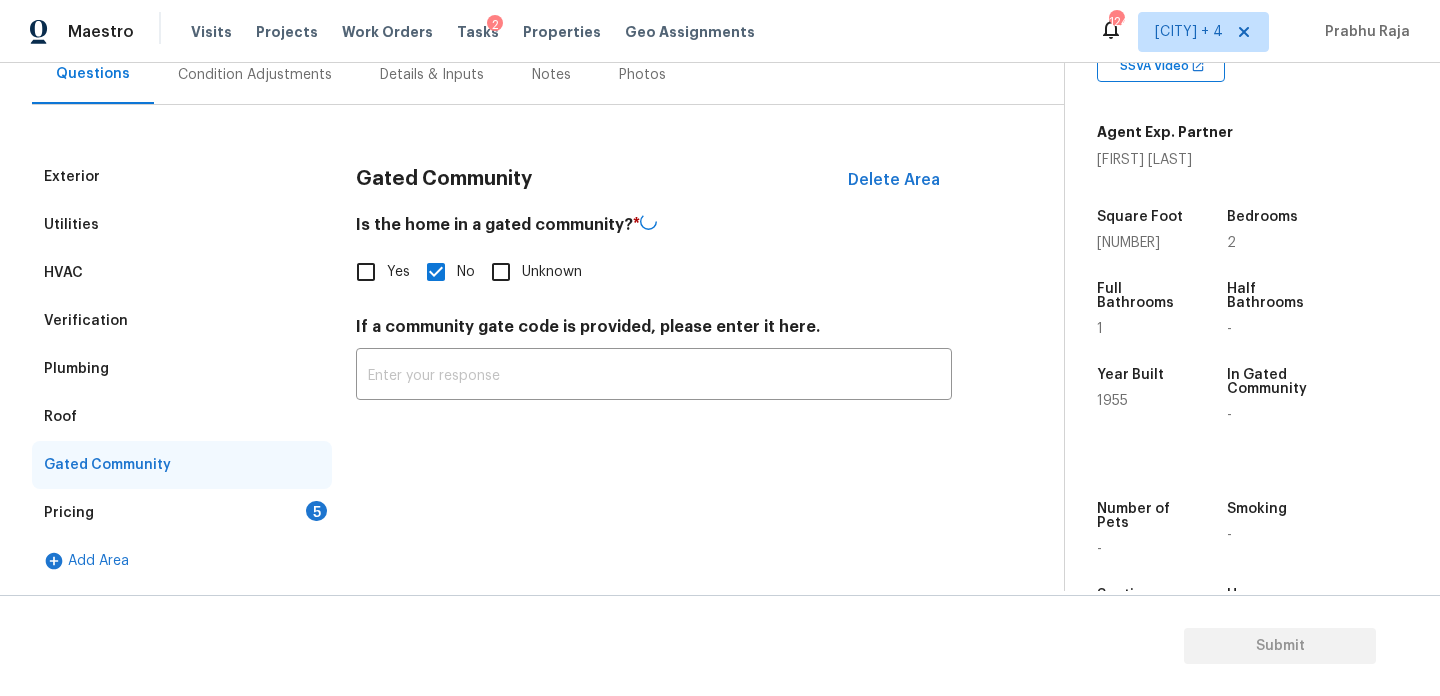 click on "5" at bounding box center [316, 511] 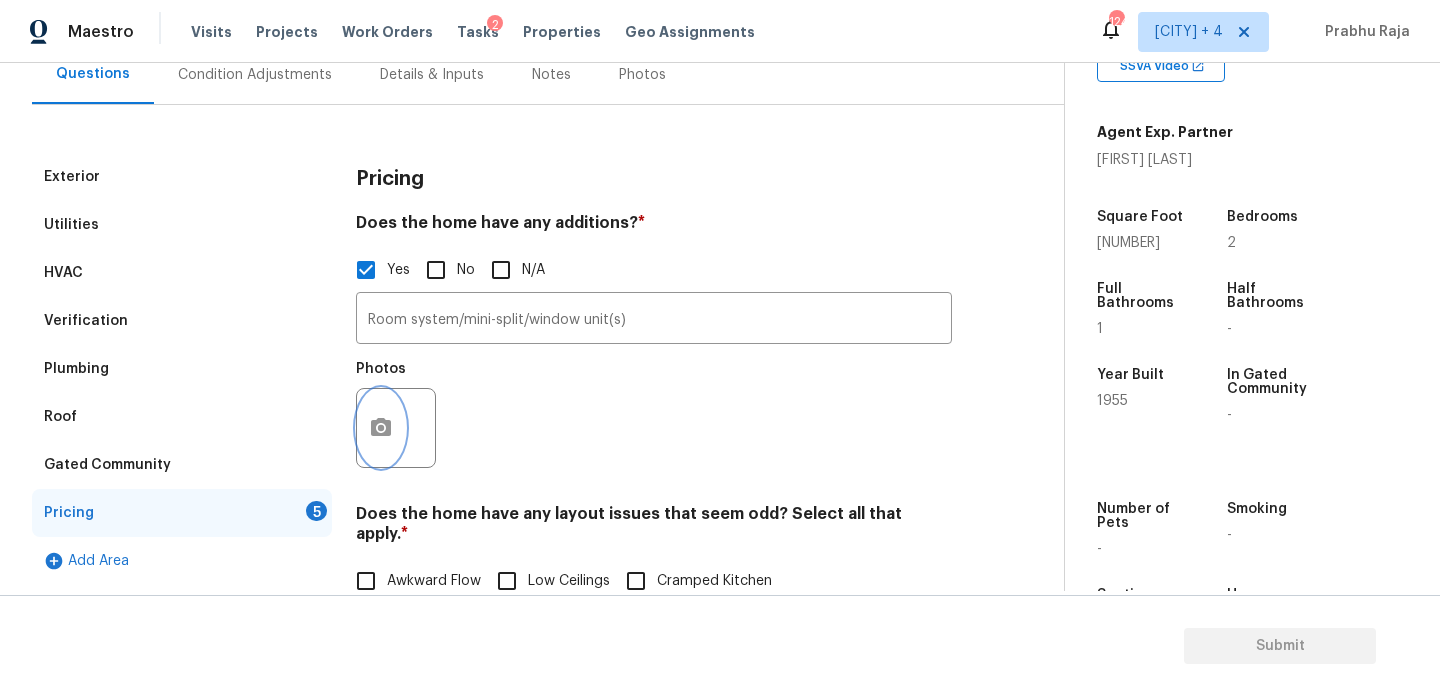 click 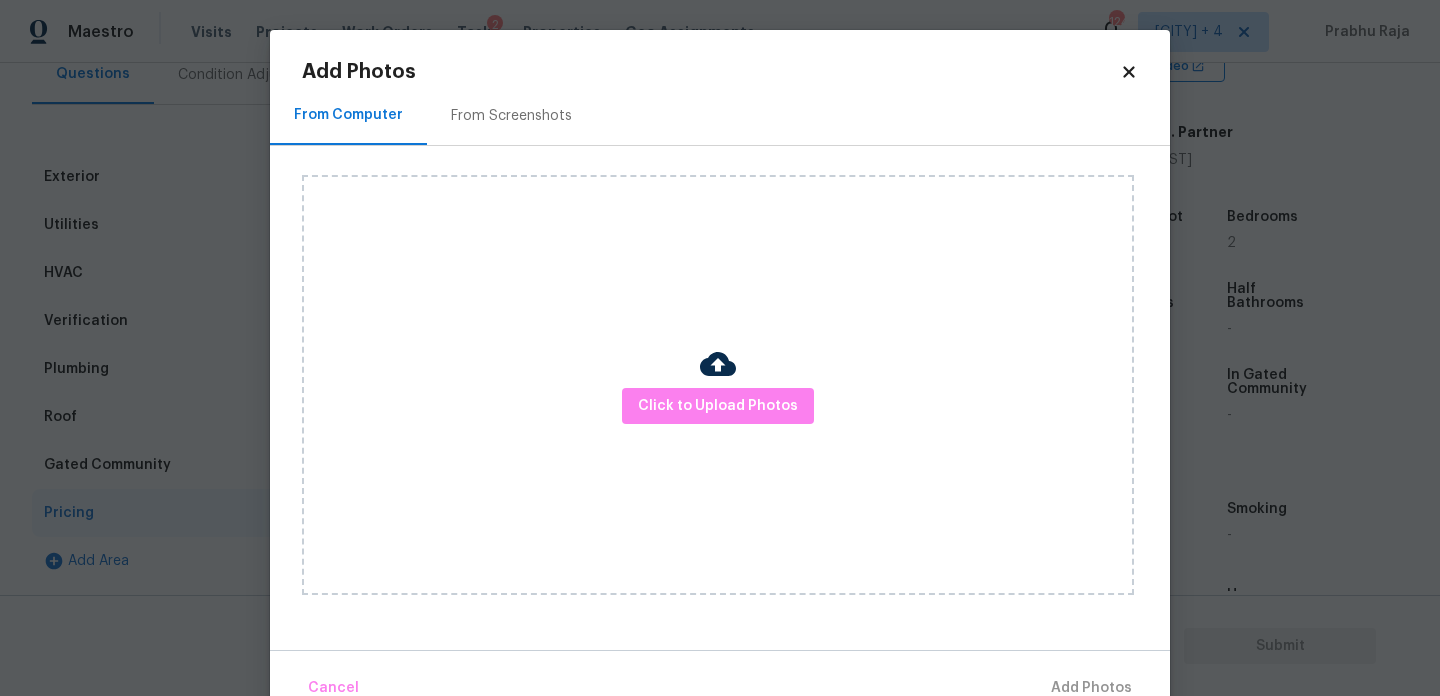 click on "From Screenshots" at bounding box center (511, 116) 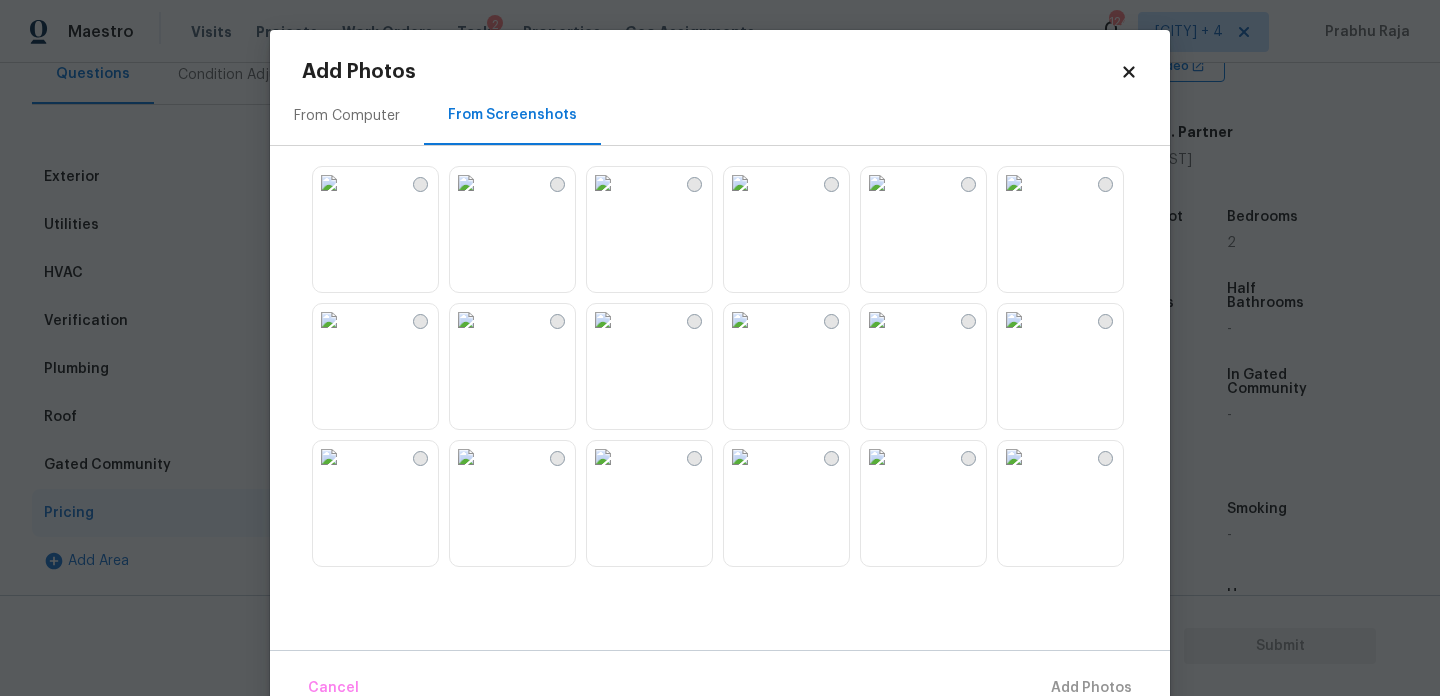 click at bounding box center [466, 183] 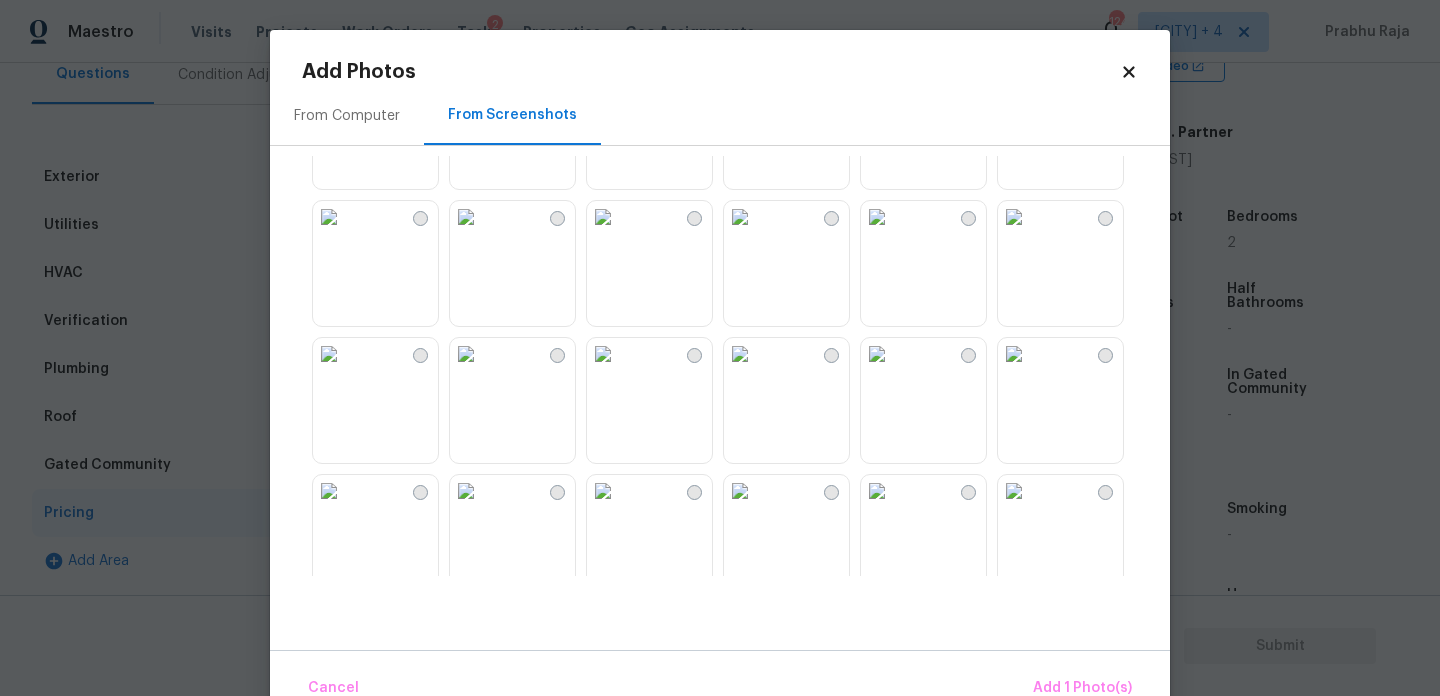 scroll, scrollTop: 1059, scrollLeft: 0, axis: vertical 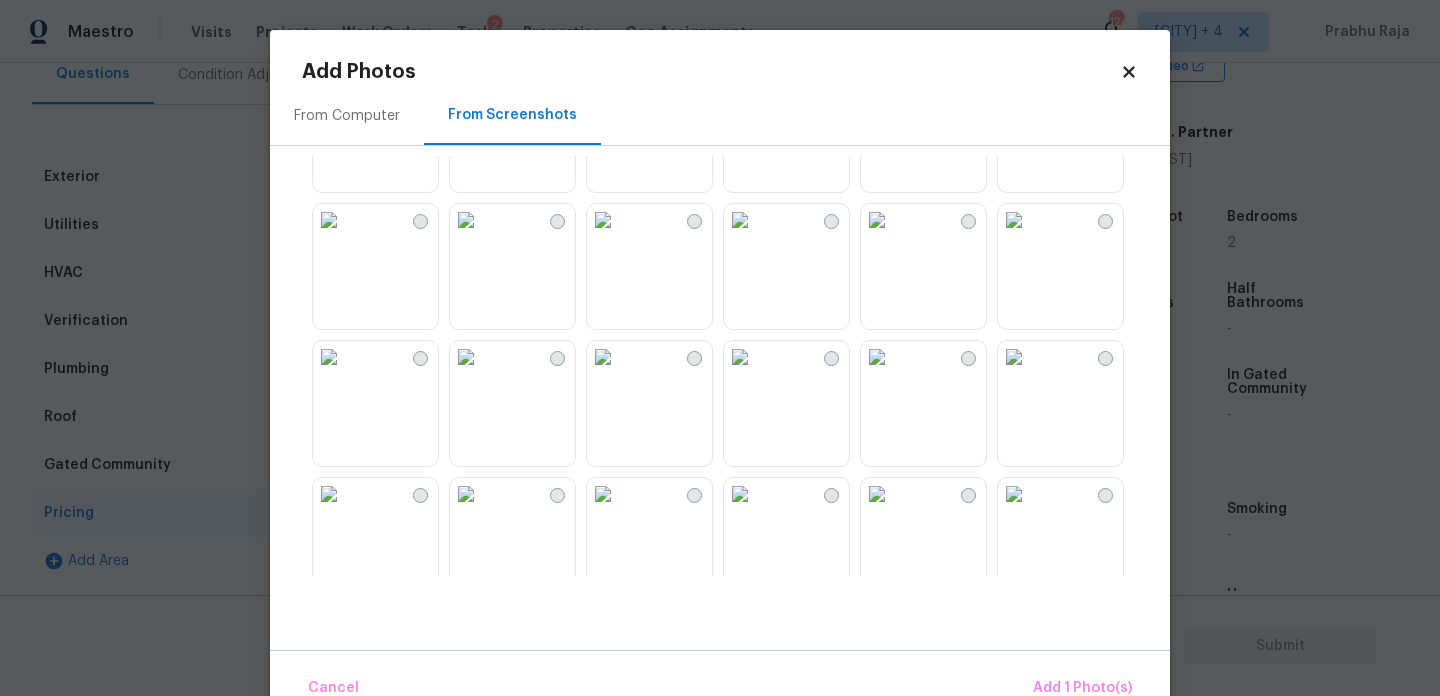 click at bounding box center (740, 357) 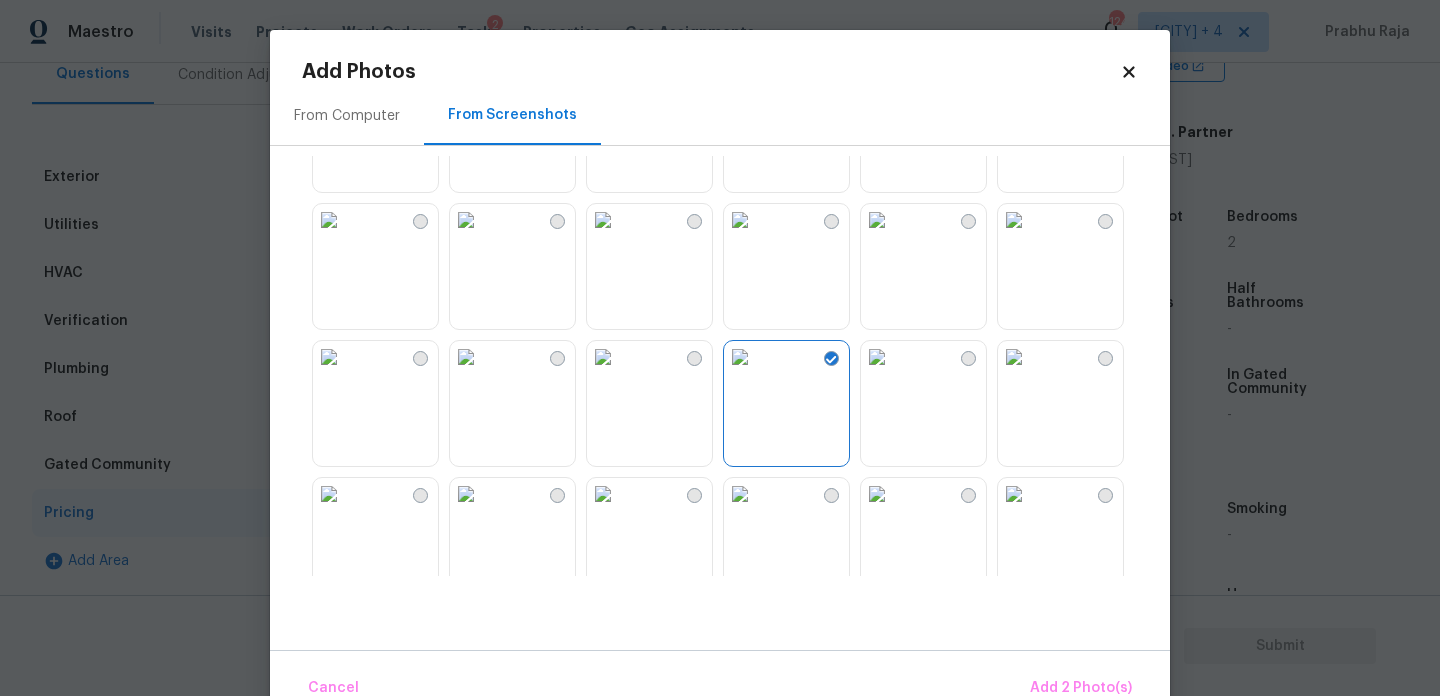 click at bounding box center [603, 357] 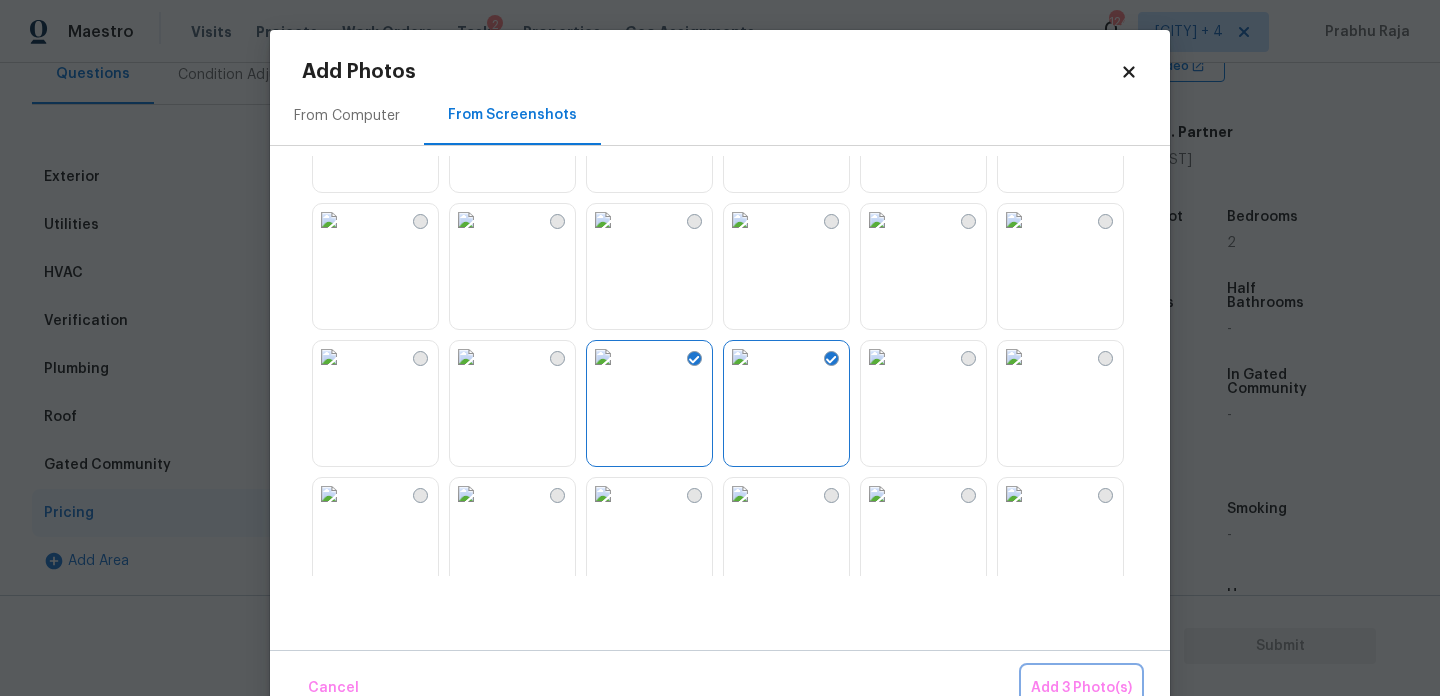 click on "Add 3 Photo(s)" at bounding box center (1081, 688) 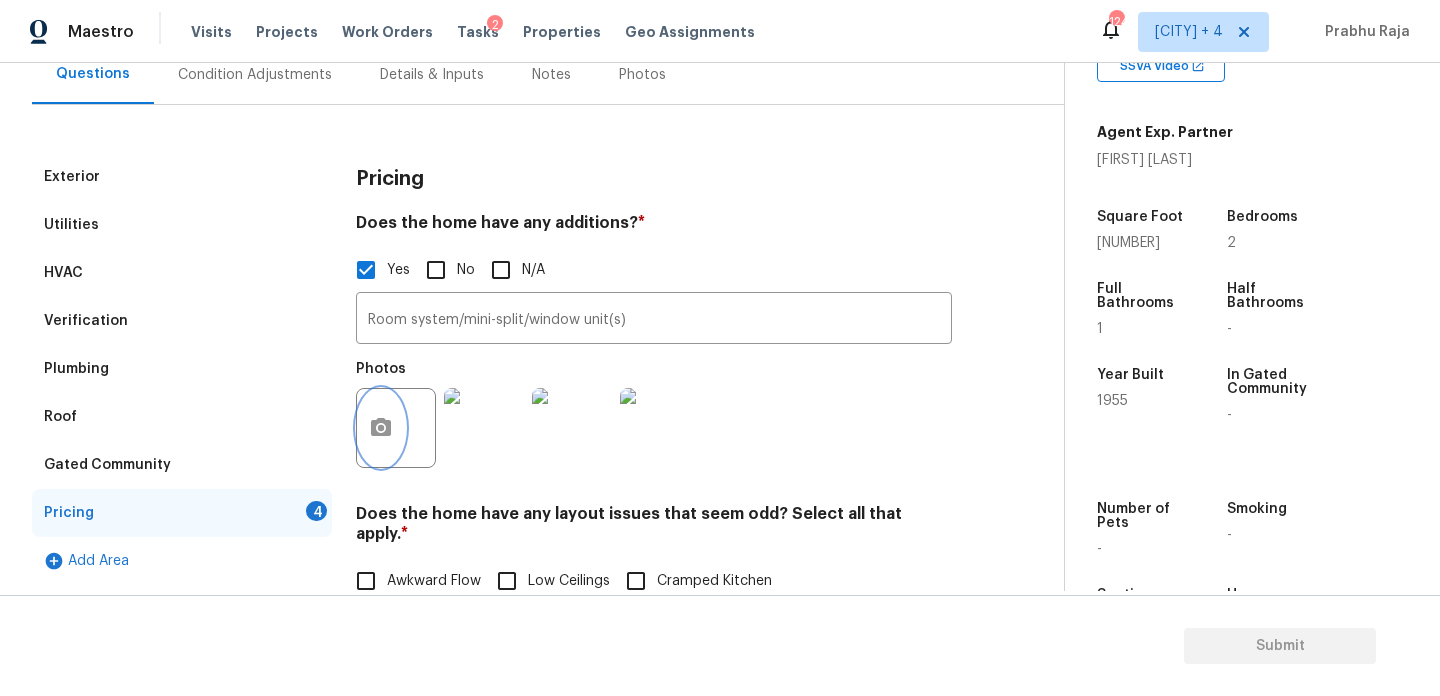 scroll, scrollTop: 693, scrollLeft: 0, axis: vertical 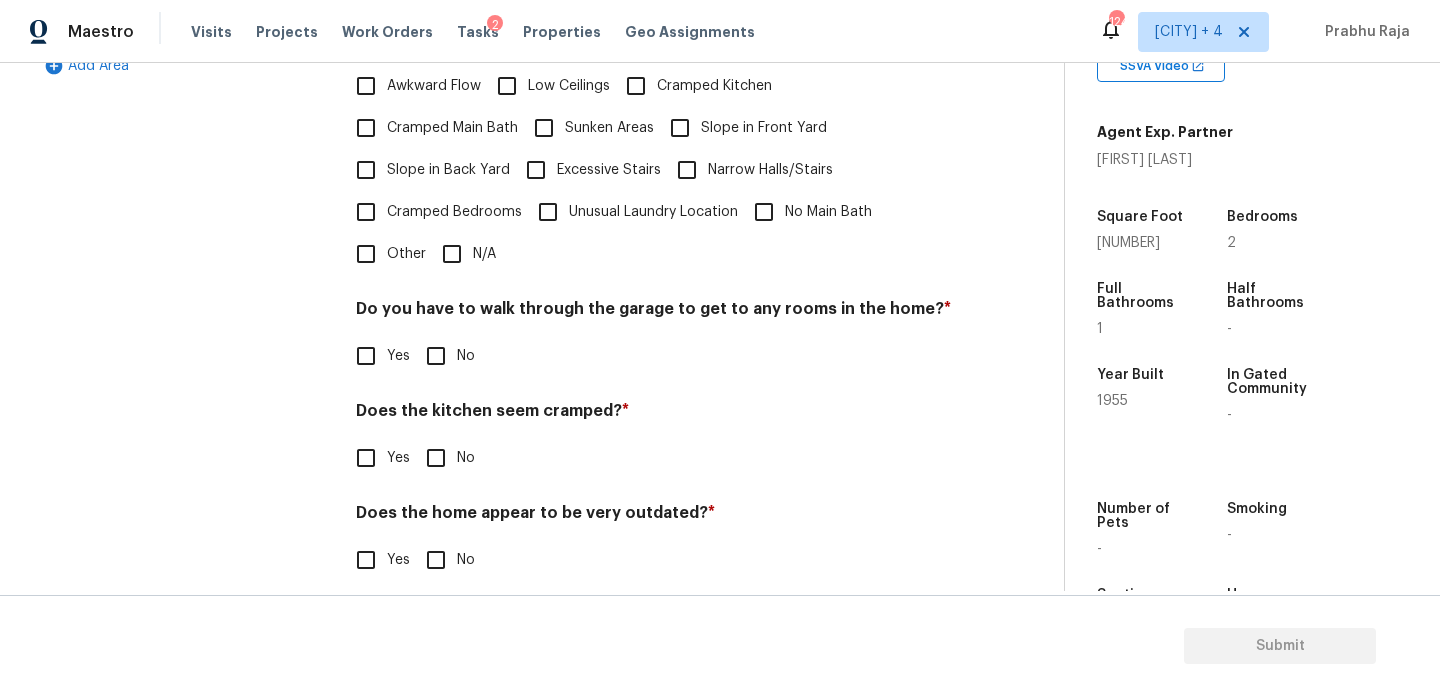 click on "No" at bounding box center (466, 356) 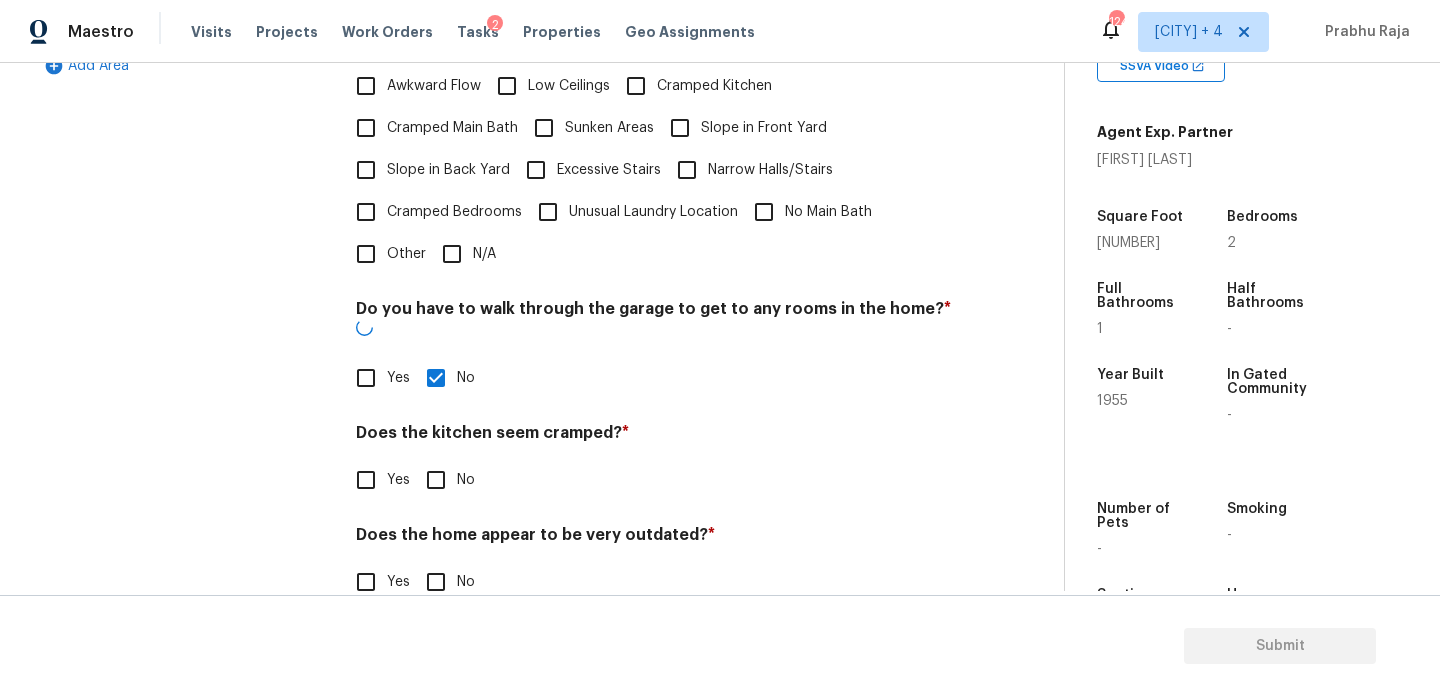 click on "No" at bounding box center (436, 480) 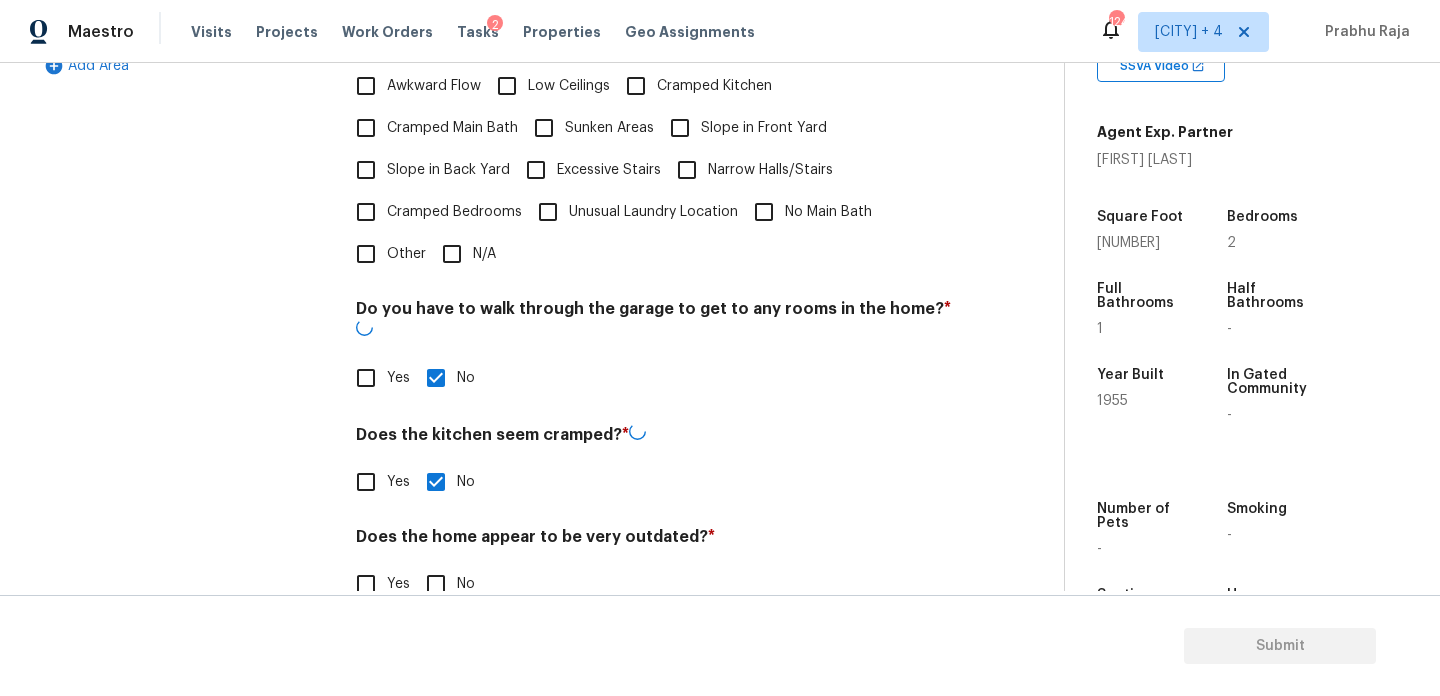 click on "No" at bounding box center [436, 584] 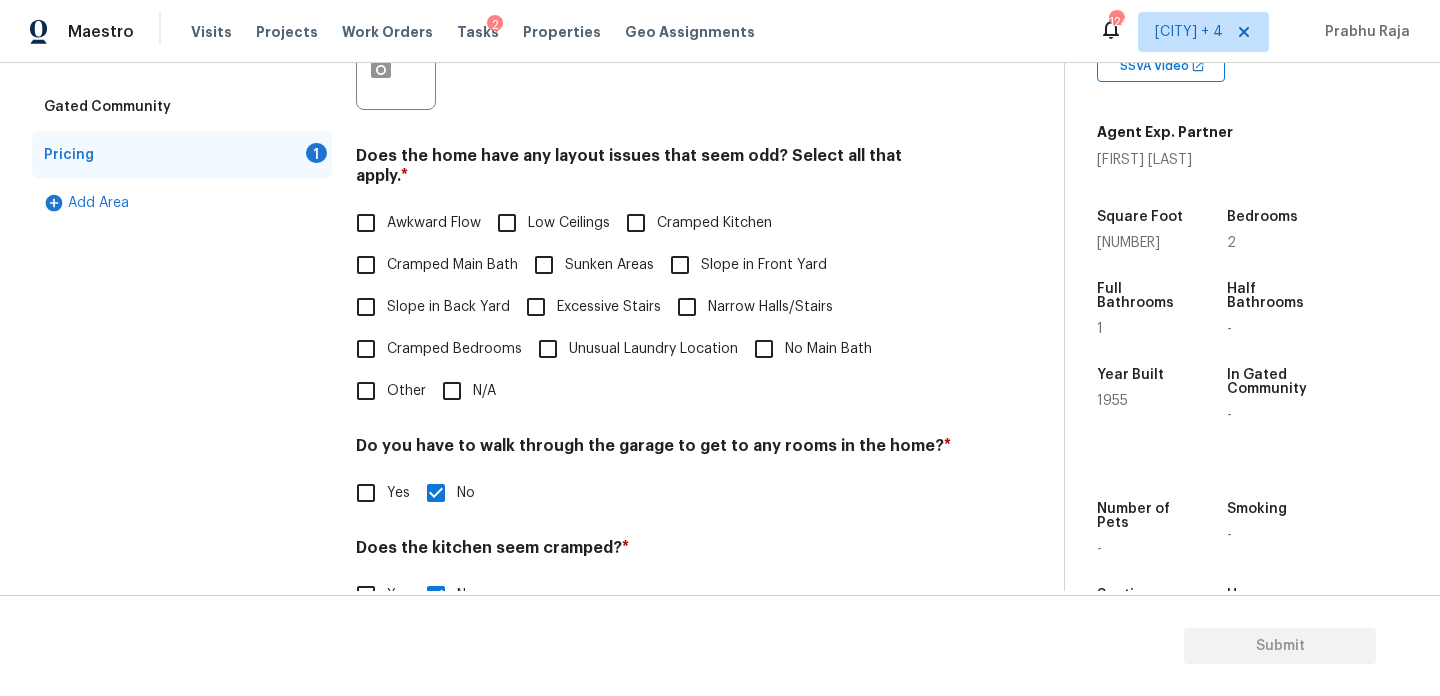 click on "N/A" at bounding box center [452, 391] 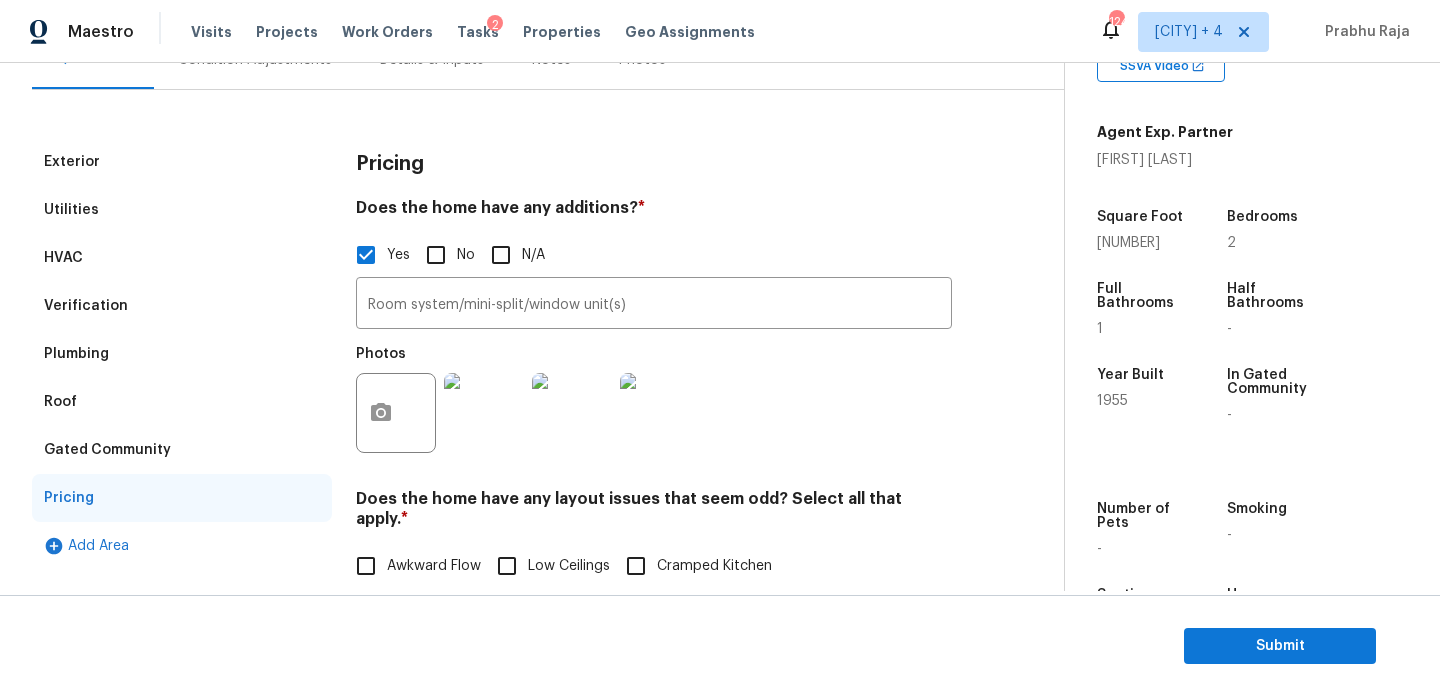 scroll, scrollTop: 693, scrollLeft: 0, axis: vertical 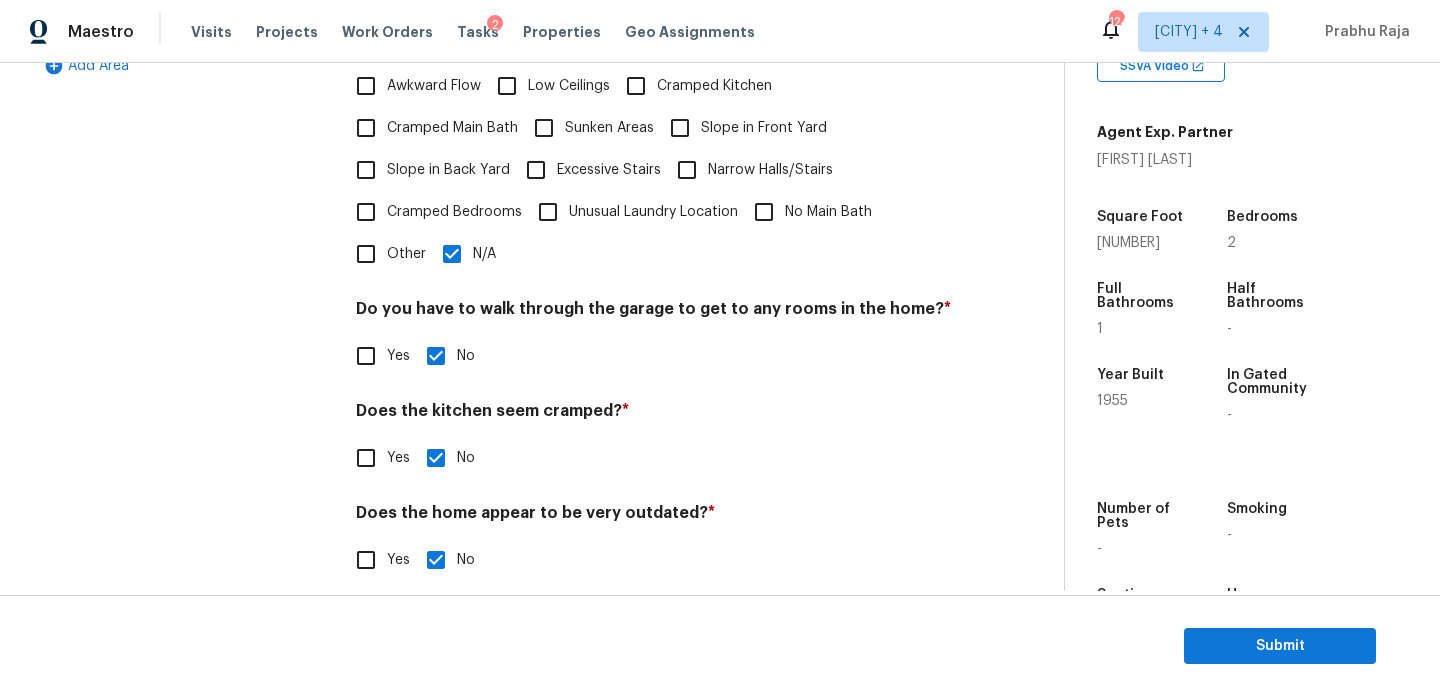 click on "Pricing Does the home have any additions?  * Yes No N/A Room system/mini-split/window unit(s) ​ Photos Does the home have any layout issues that seem odd? Select all that apply.  * Awkward Flow Low Ceilings Cramped Kitchen Cramped Main Bath Sunken Areas Slope in Front Yard Slope in Back Yard Excessive Stairs Narrow Halls/Stairs Cramped Bedrooms Unusual Laundry Location No Main Bath Other N/A Do you have to walk through the garage to get to any rooms in the home?  * Yes No Does the kitchen seem cramped?  * Yes No Does the home appear to be very outdated?  * Yes No" at bounding box center [654, 131] 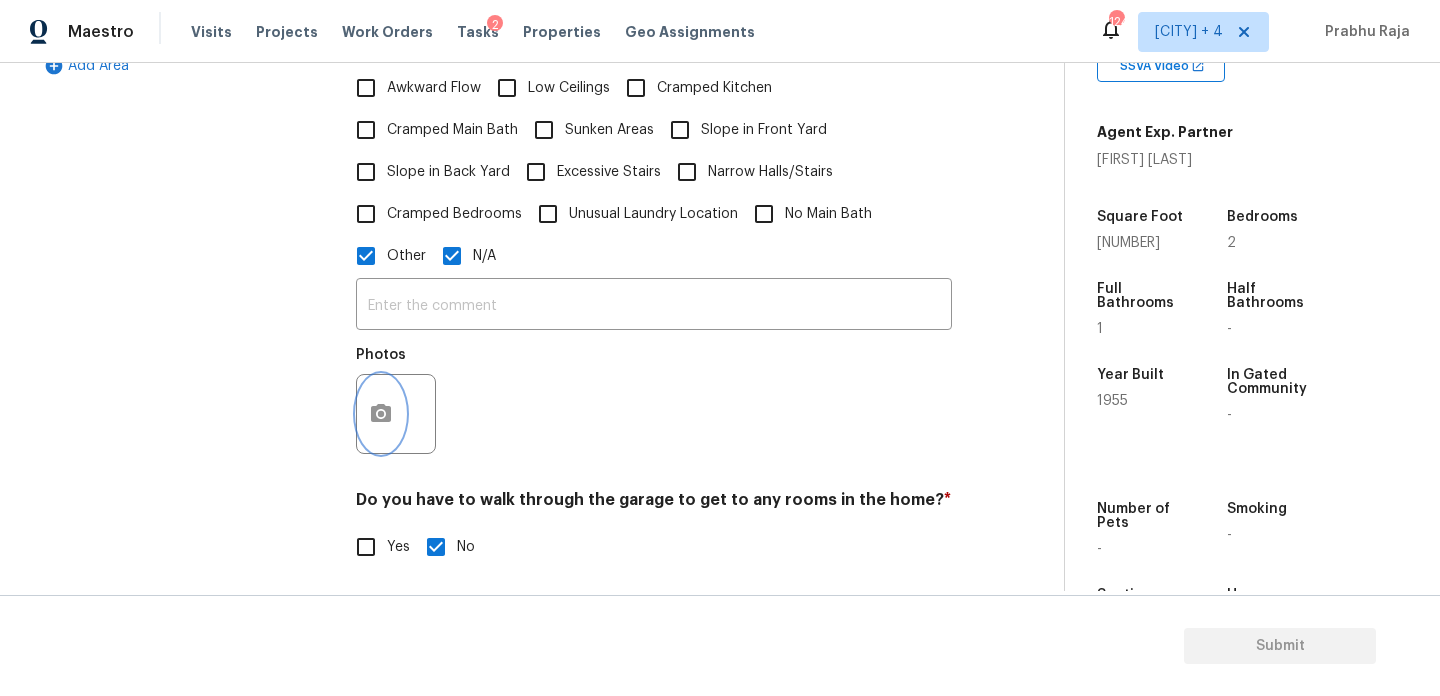 click 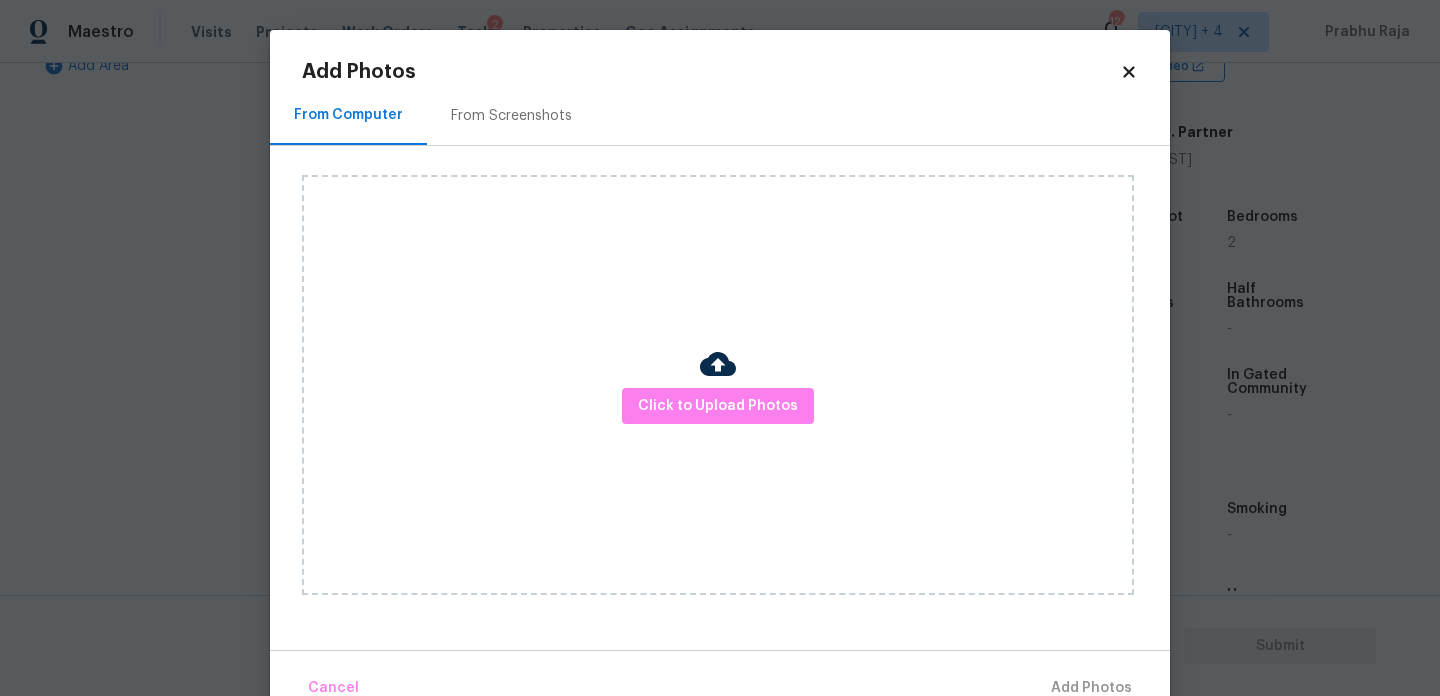 click on "From Screenshots" at bounding box center (511, 116) 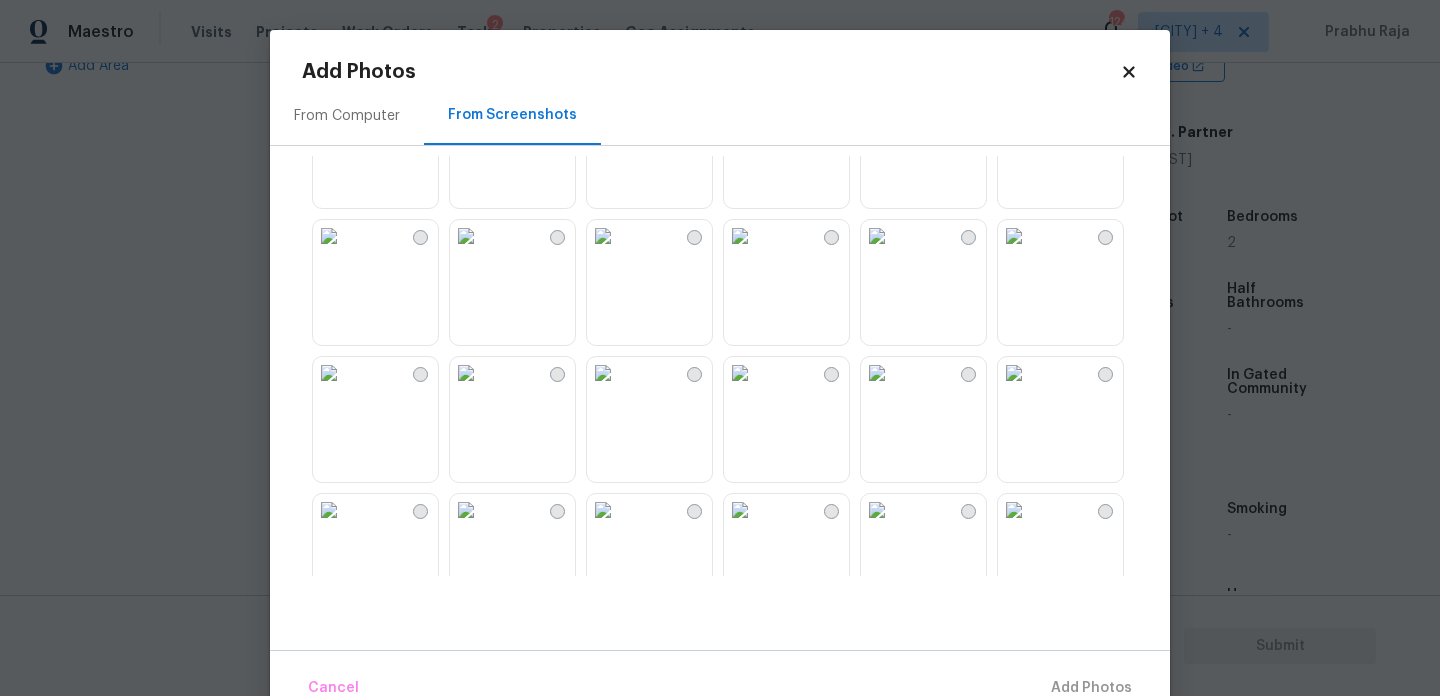 scroll, scrollTop: 772, scrollLeft: 0, axis: vertical 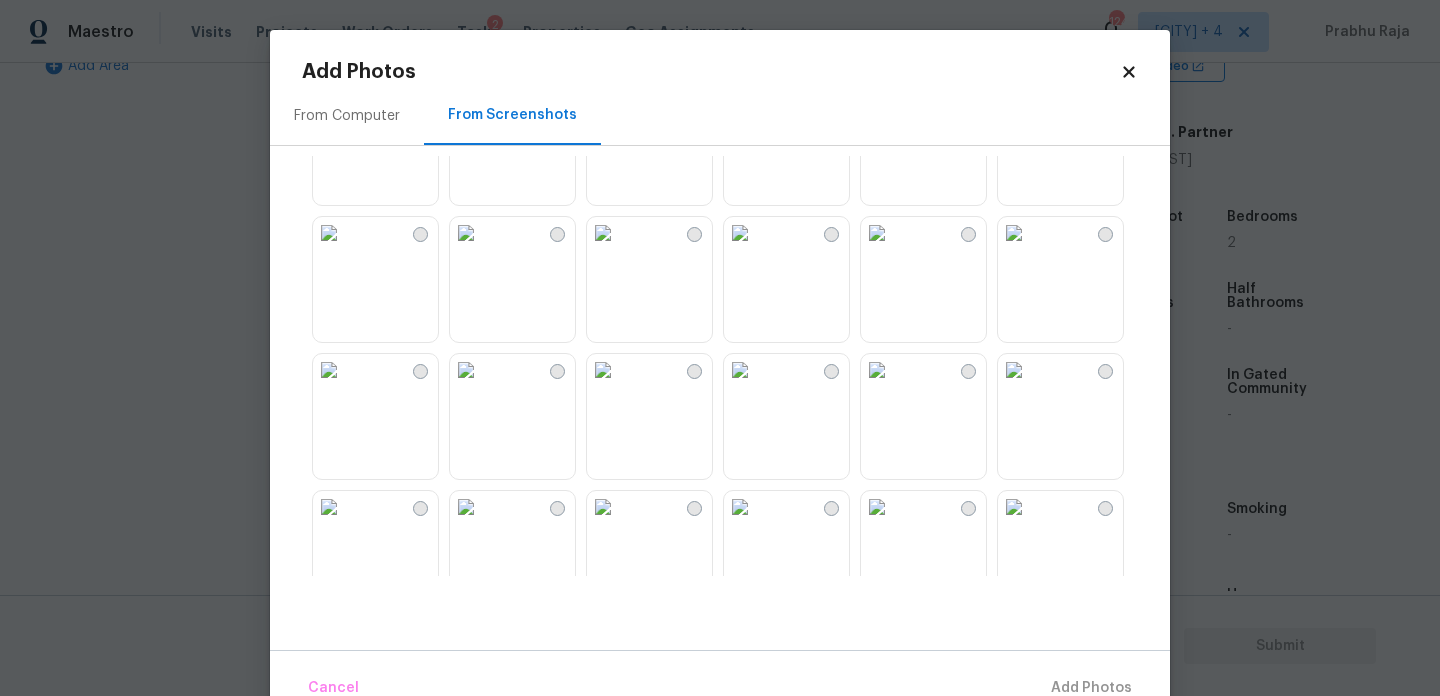 click at bounding box center (603, 233) 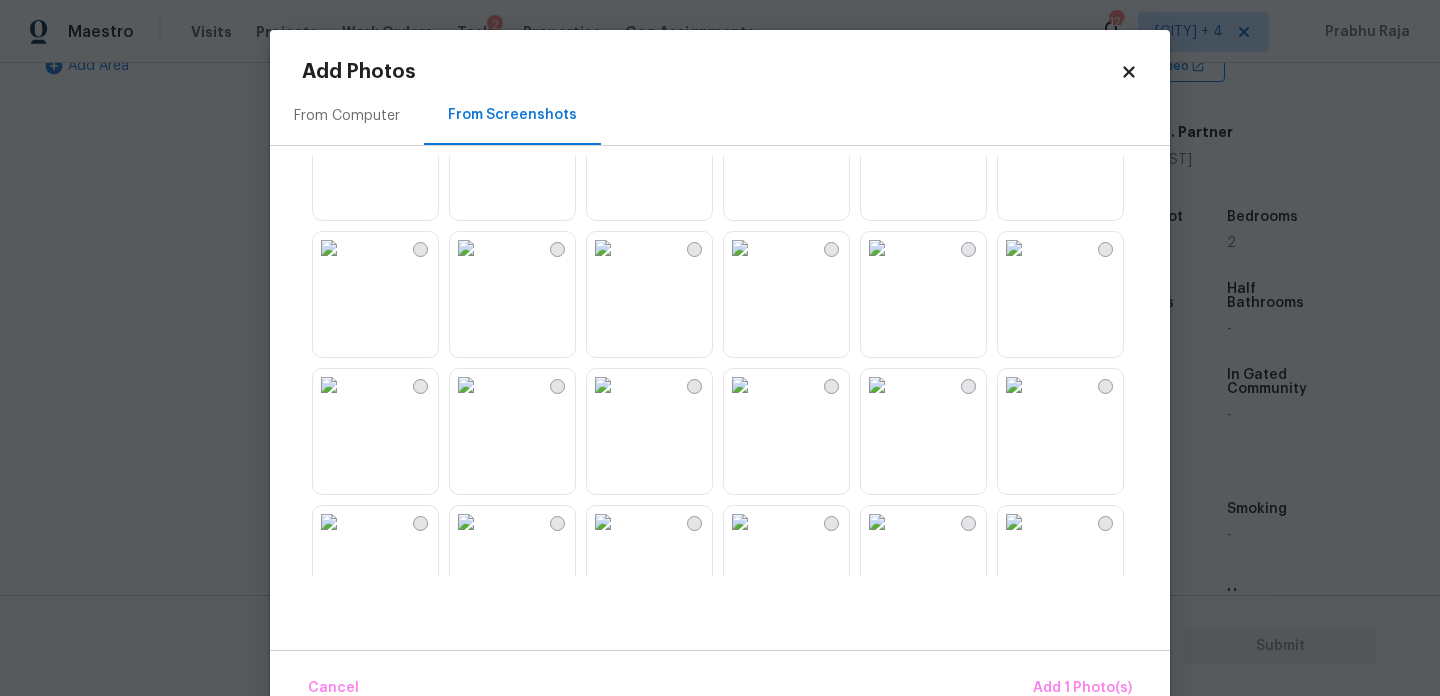 scroll, scrollTop: 1035, scrollLeft: 0, axis: vertical 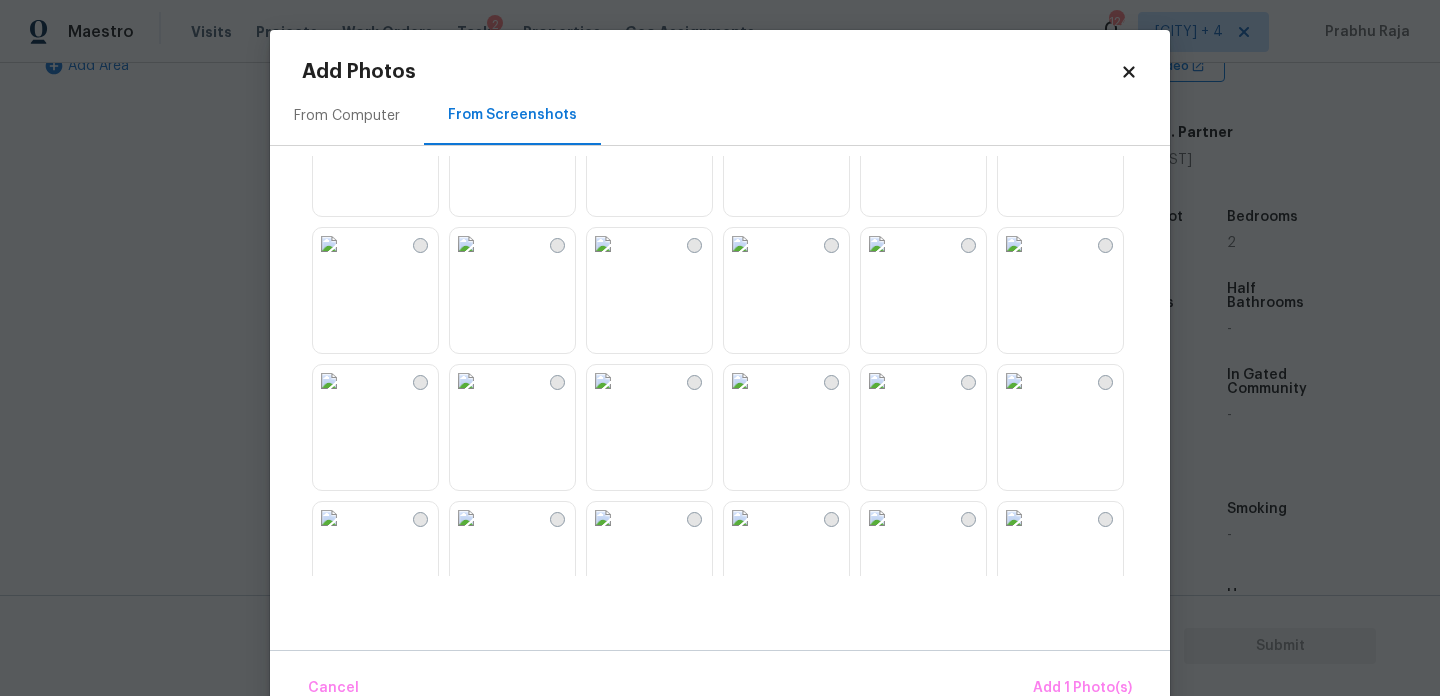 click at bounding box center (466, 244) 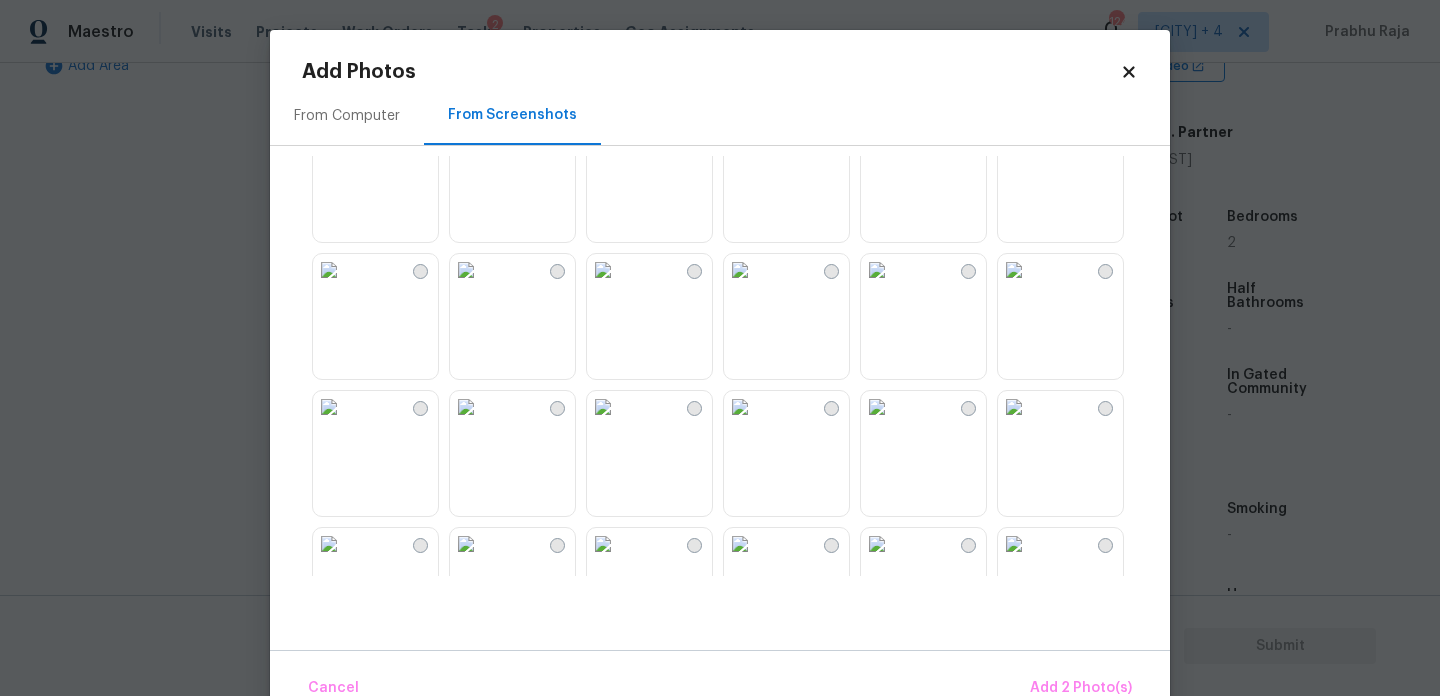 scroll, scrollTop: 1560, scrollLeft: 0, axis: vertical 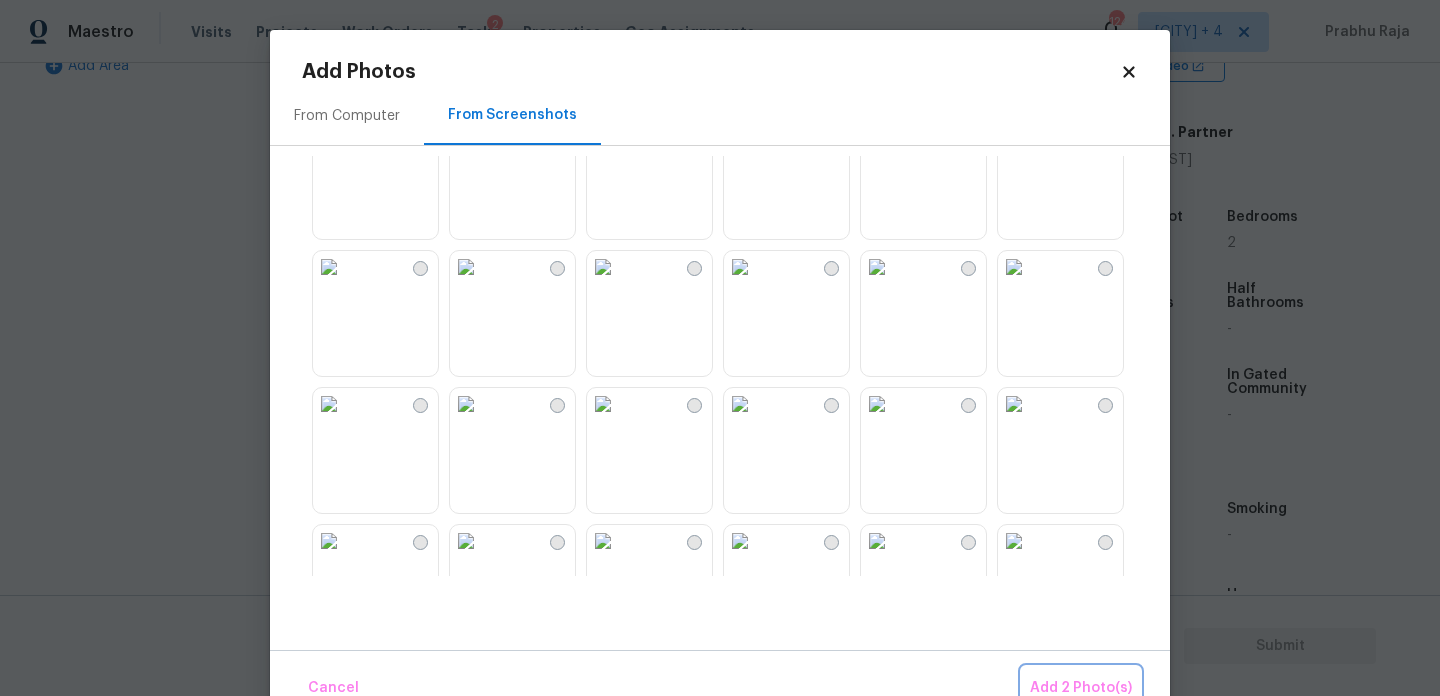 click on "Add 2 Photo(s)" at bounding box center [1081, 688] 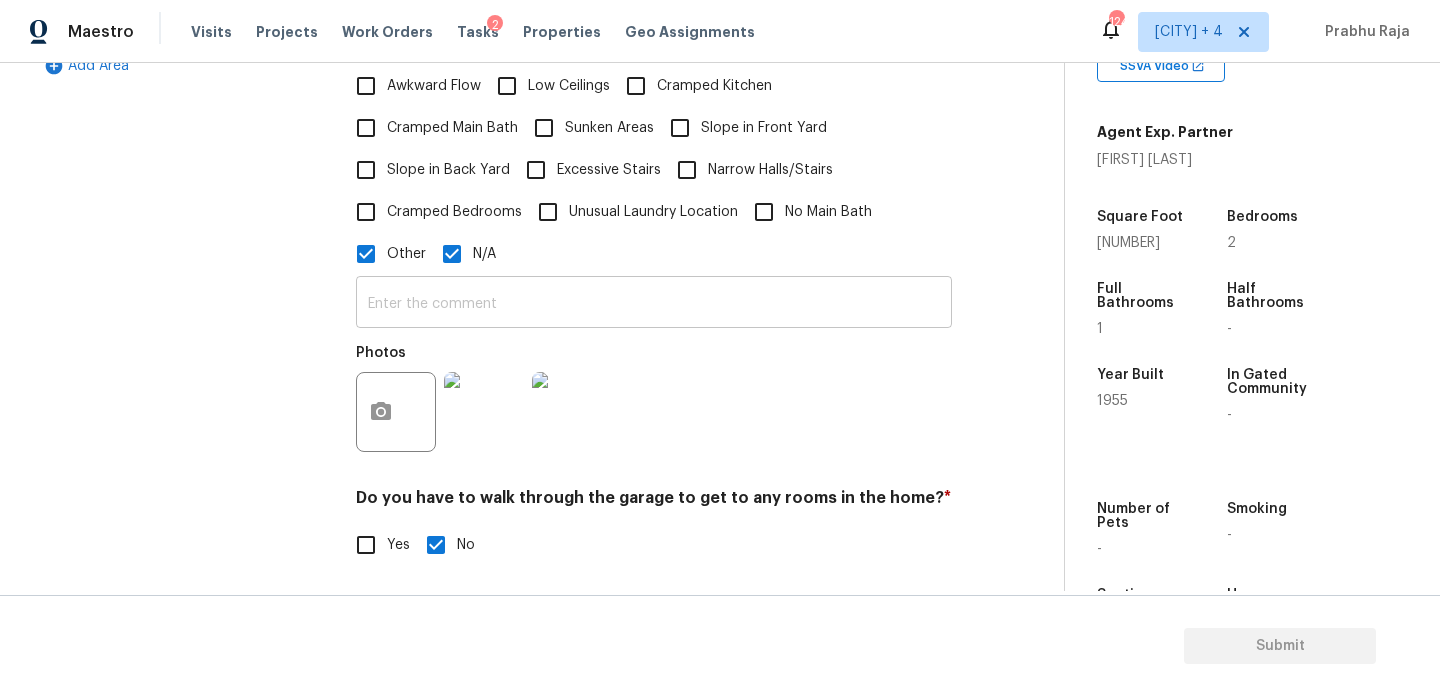 click at bounding box center [654, 304] 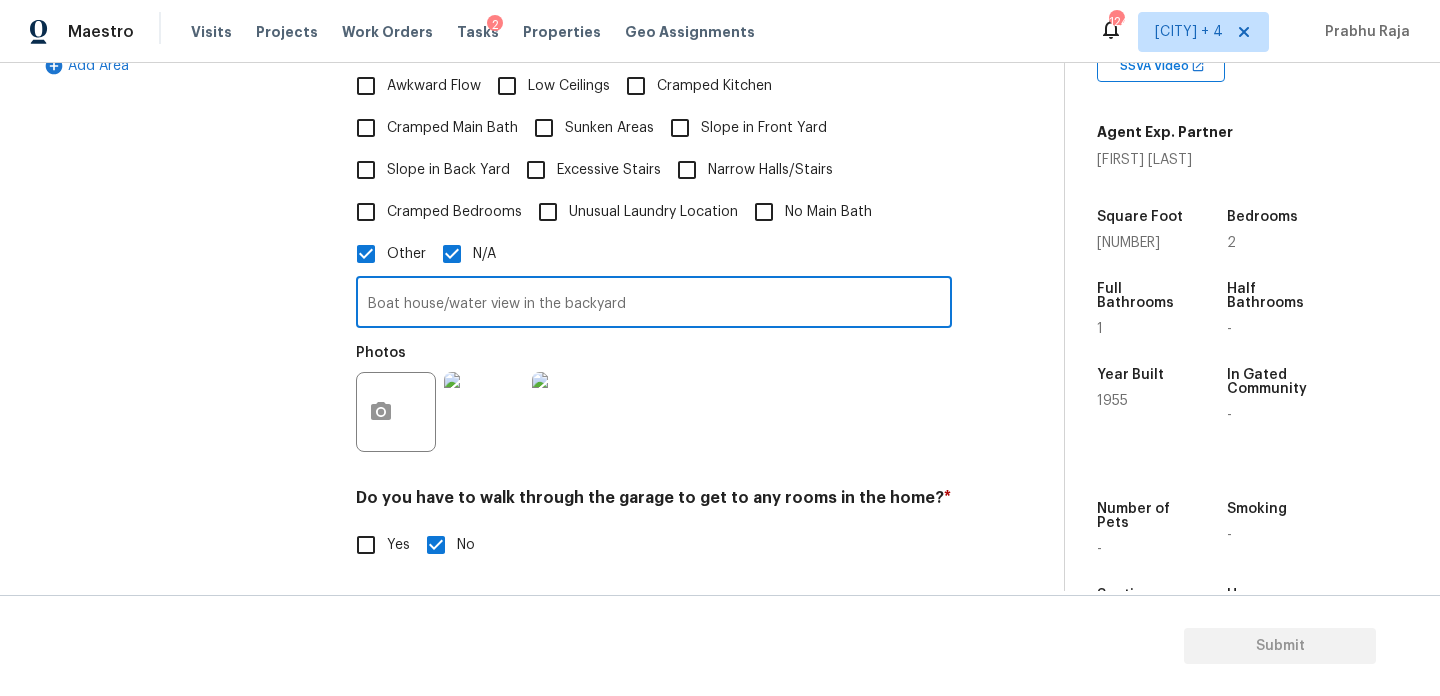 type on "Boat house/water view in the backyard" 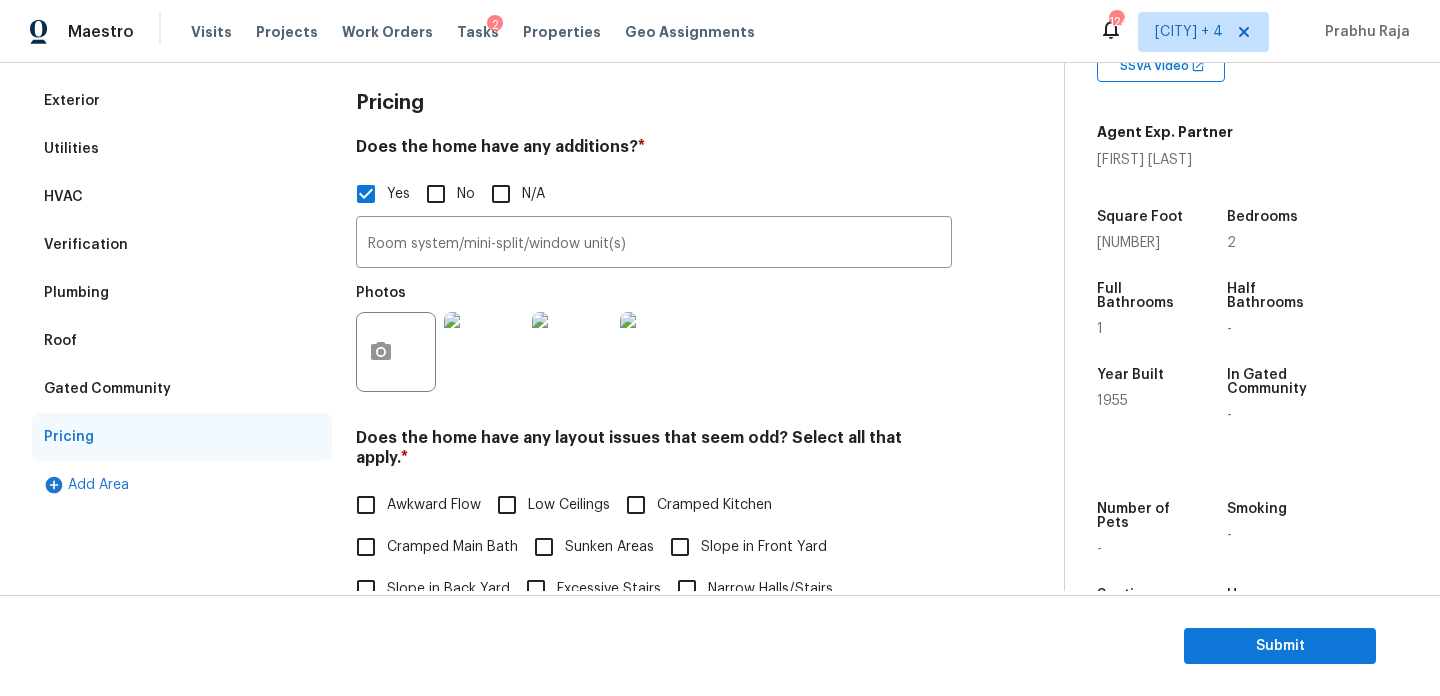 scroll, scrollTop: 255, scrollLeft: 0, axis: vertical 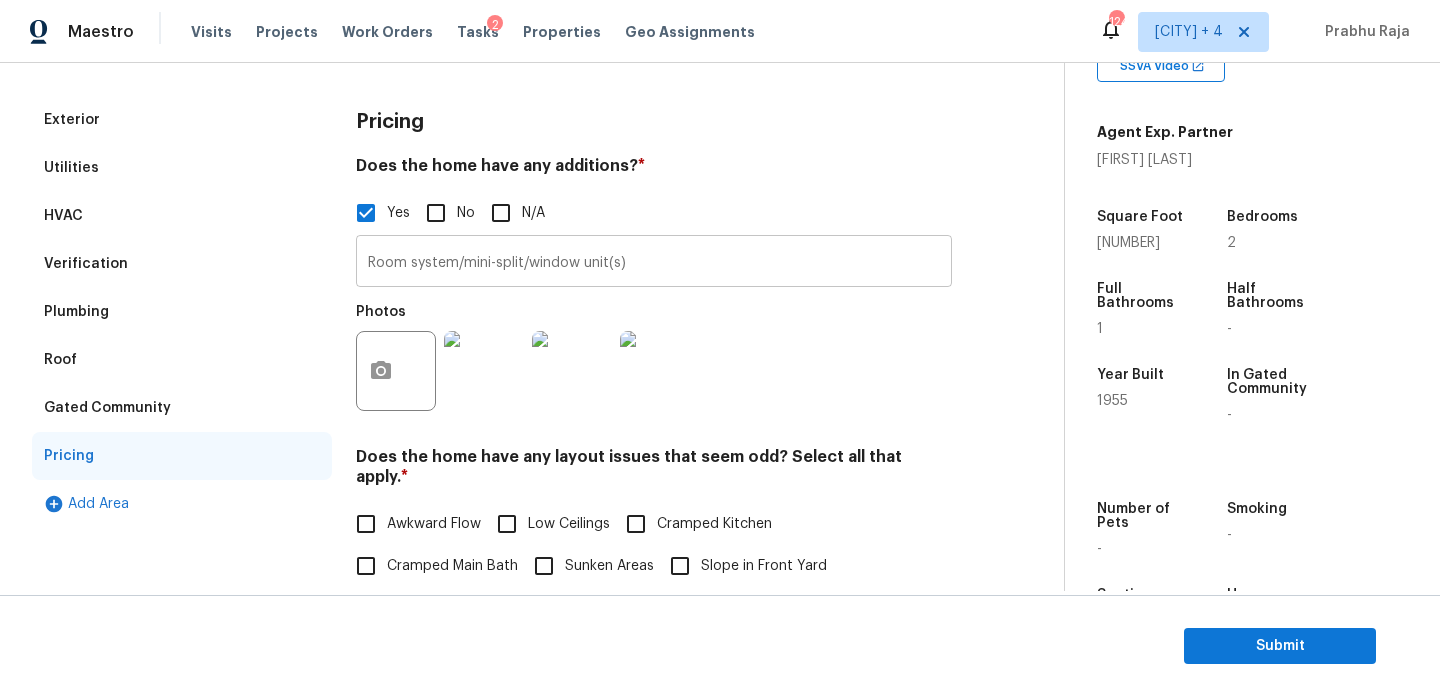 click on "Room system/mini-split/window unit(s)" at bounding box center (654, 263) 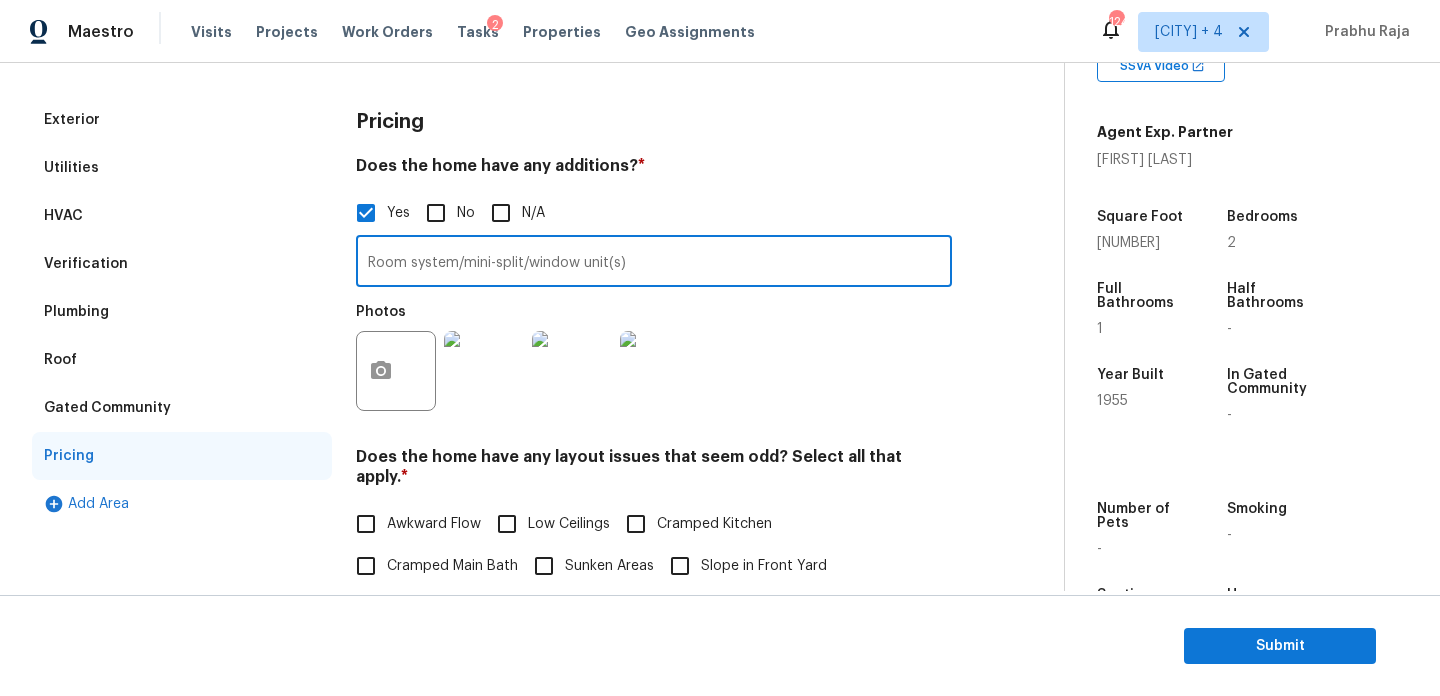 drag, startPoint x: 654, startPoint y: 262, endPoint x: 209, endPoint y: 262, distance: 445 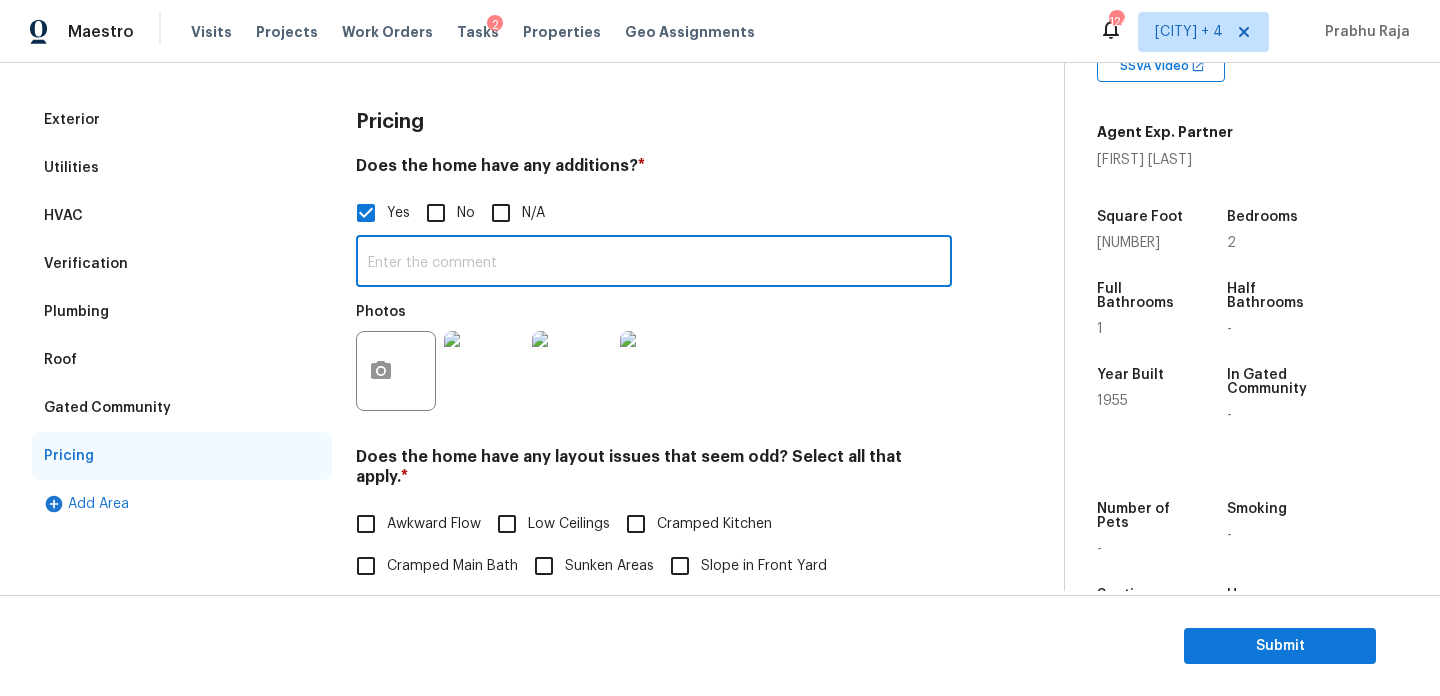type on "E" 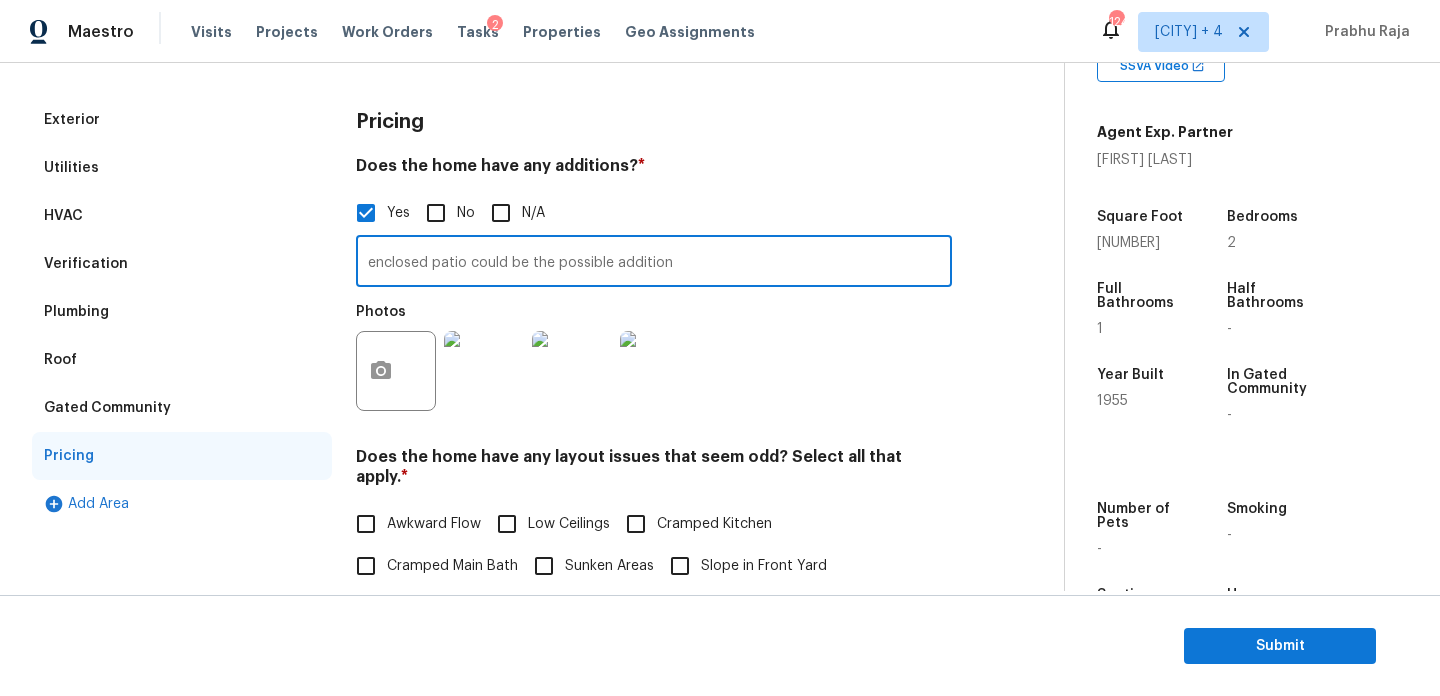 type on "enclosed patio could be the possible addition" 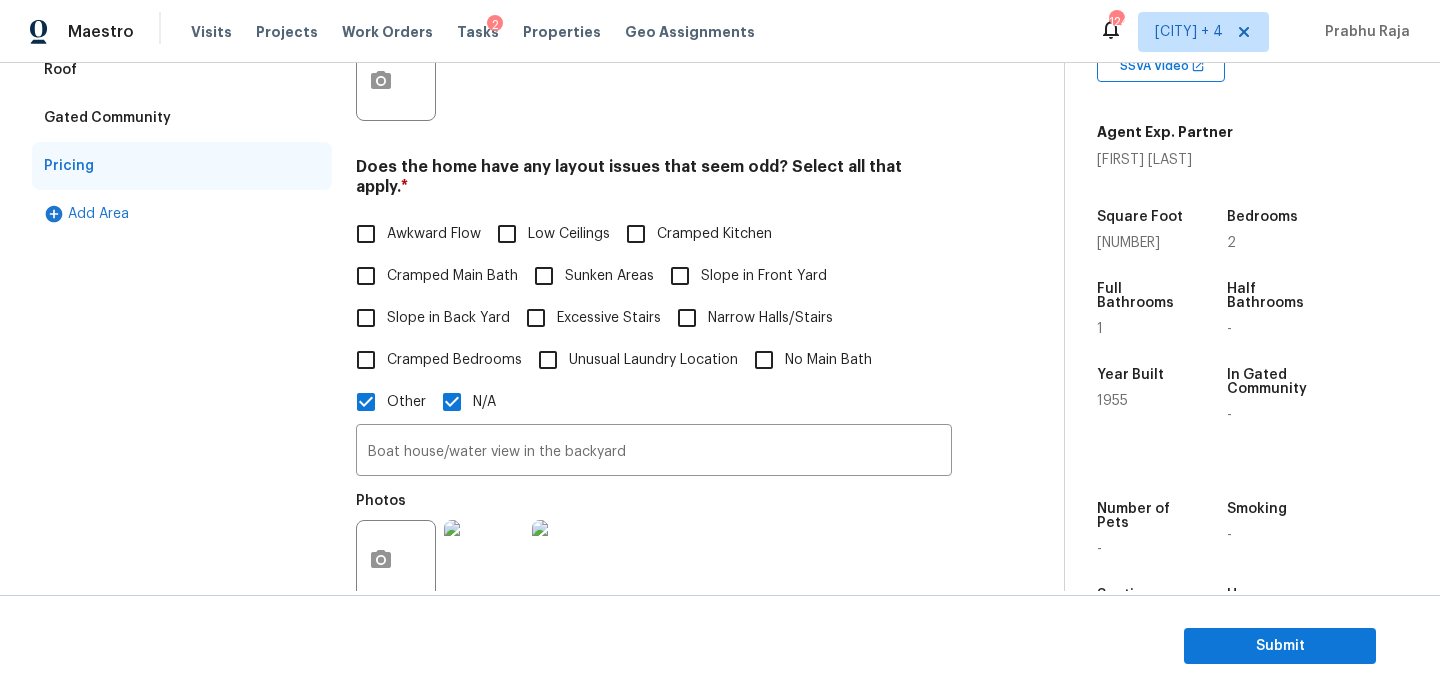 scroll, scrollTop: 0, scrollLeft: 0, axis: both 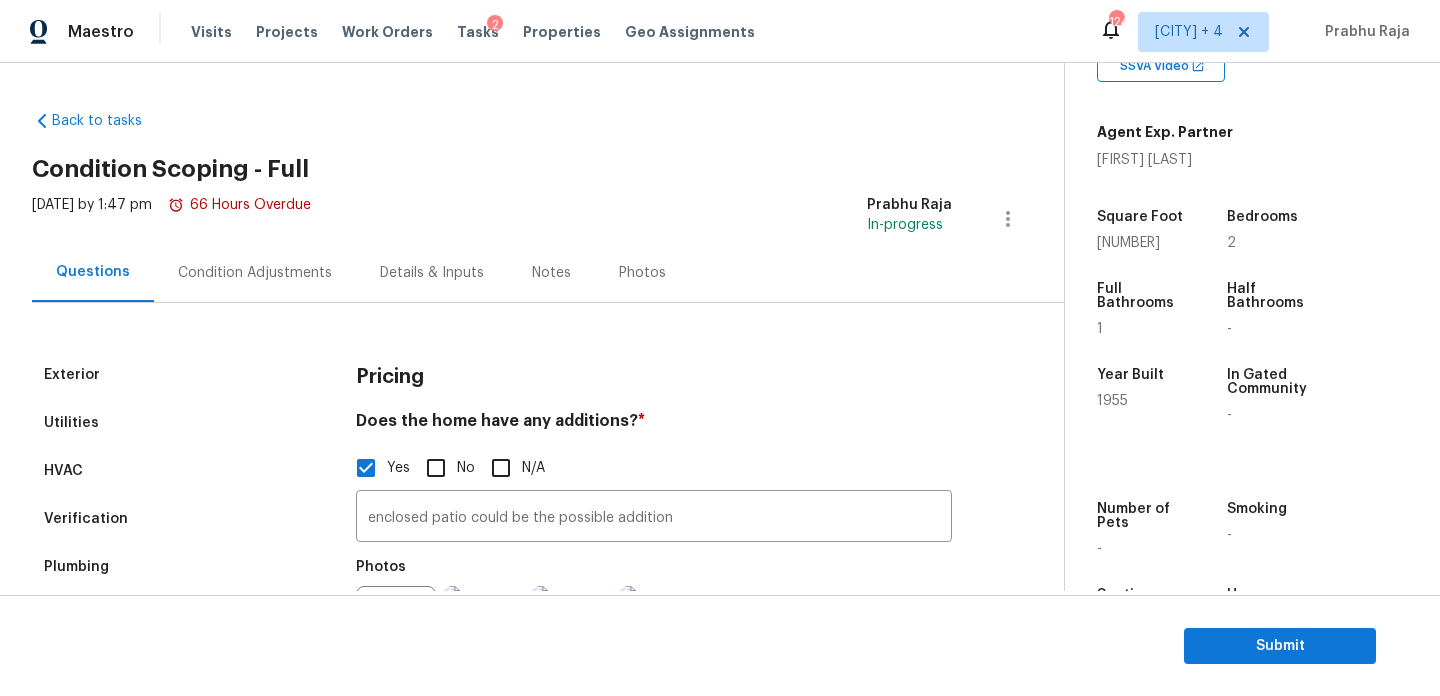 click on "Condition Adjustments" at bounding box center (255, 273) 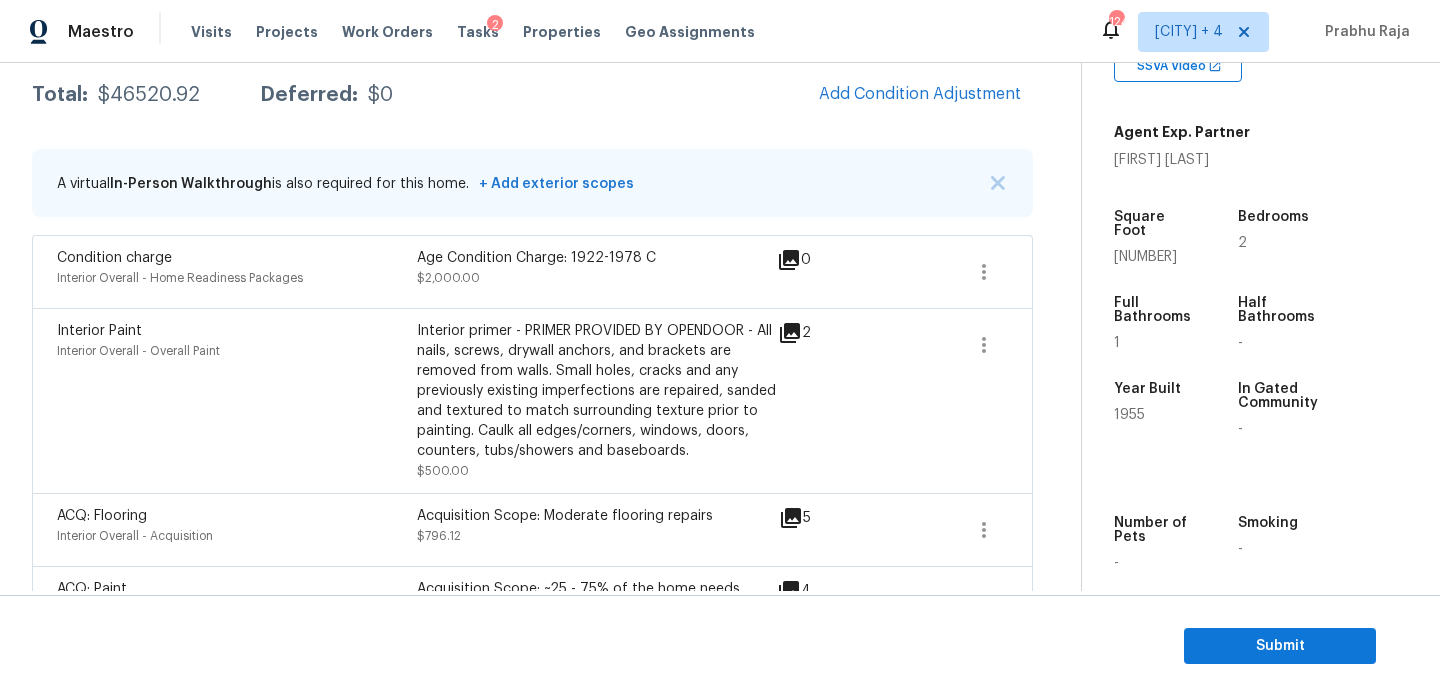 scroll, scrollTop: 325, scrollLeft: 0, axis: vertical 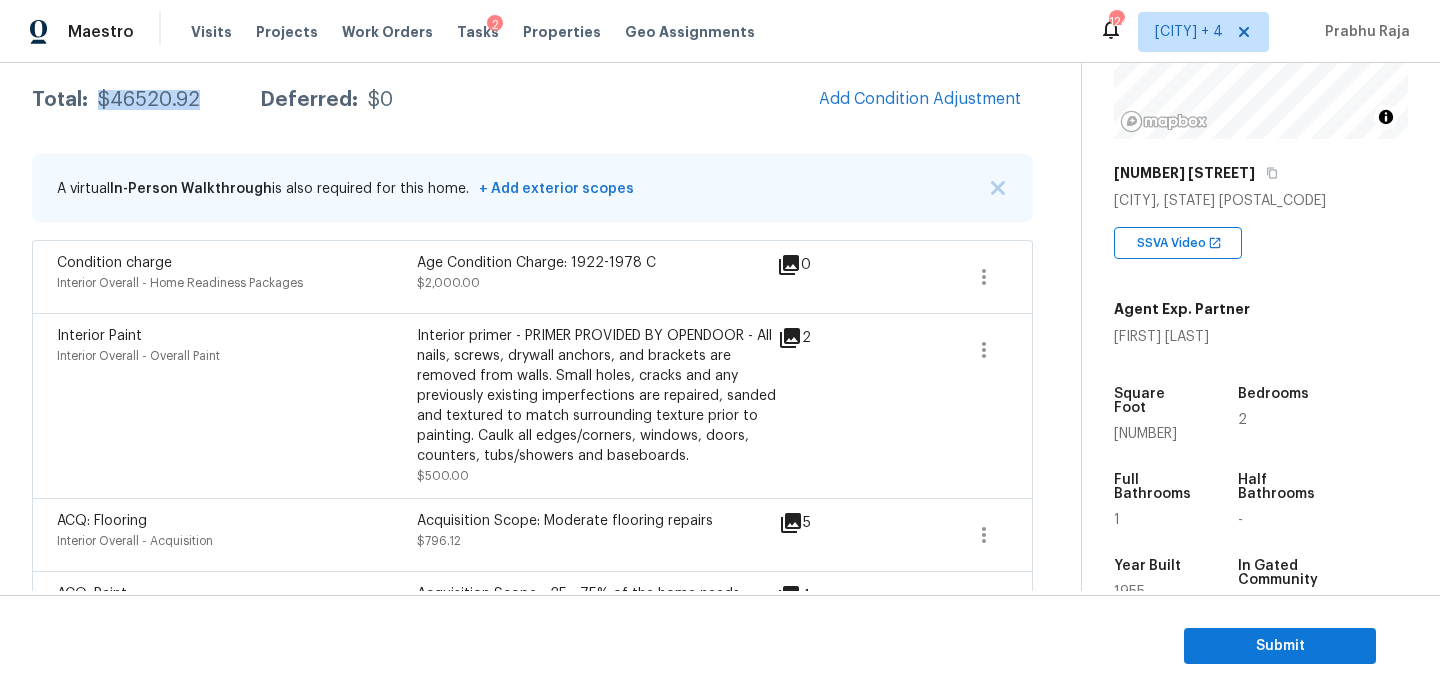 drag, startPoint x: 98, startPoint y: 102, endPoint x: 204, endPoint y: 103, distance: 106.004715 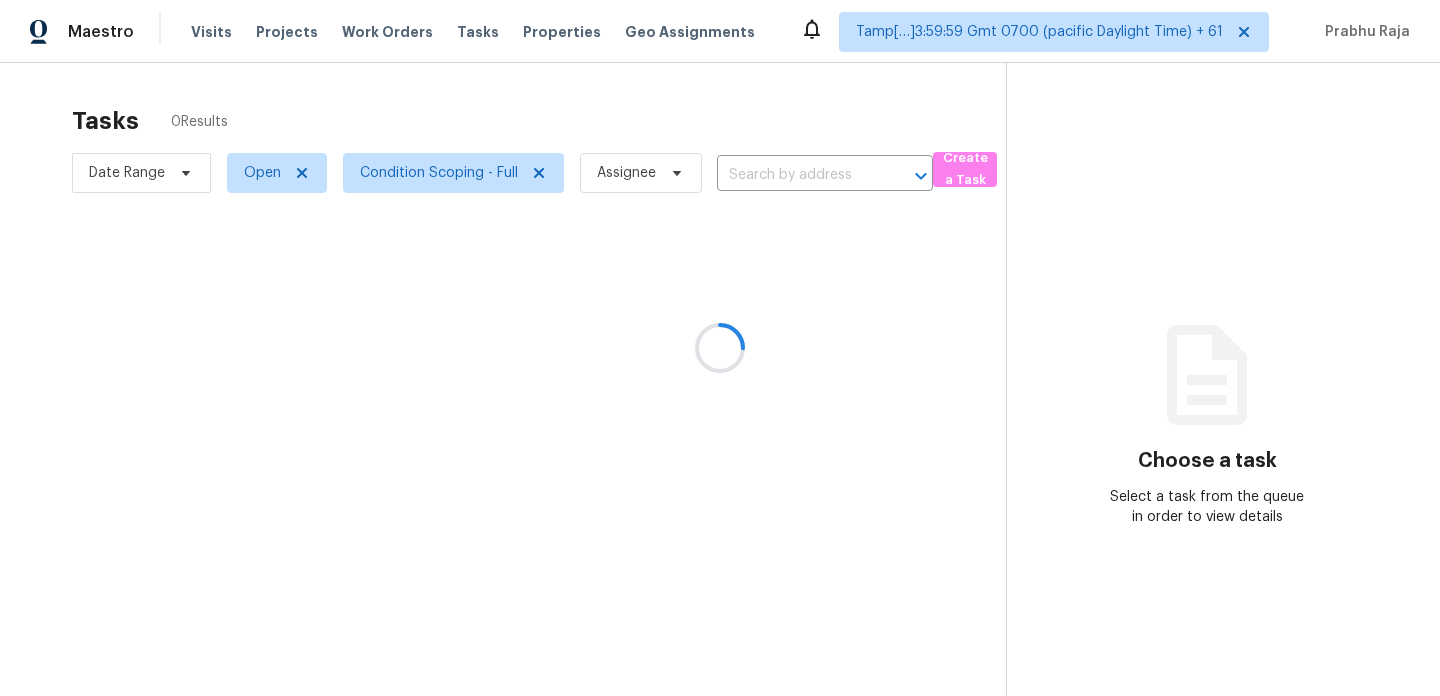 scroll, scrollTop: 0, scrollLeft: 0, axis: both 